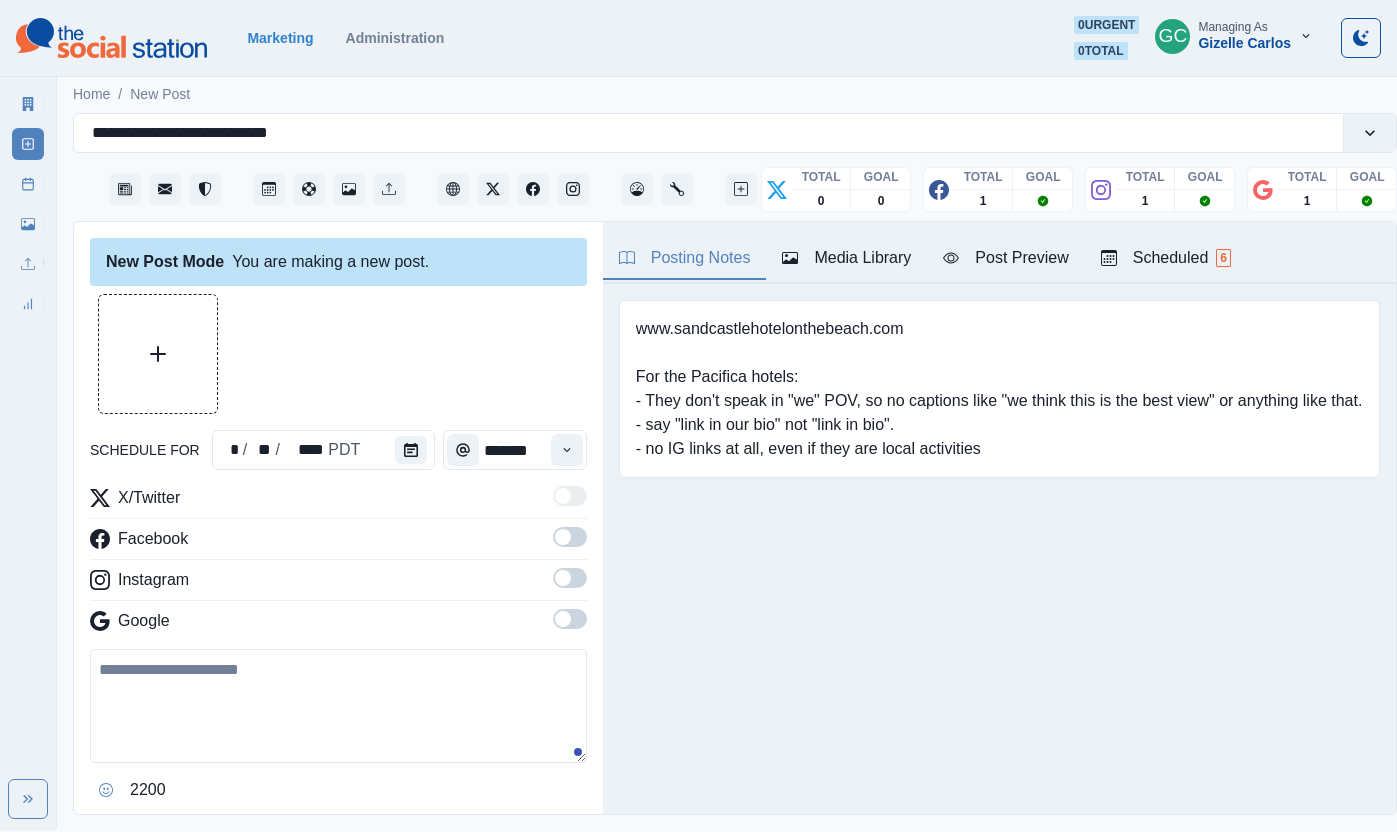 scroll, scrollTop: 0, scrollLeft: 6, axis: horizontal 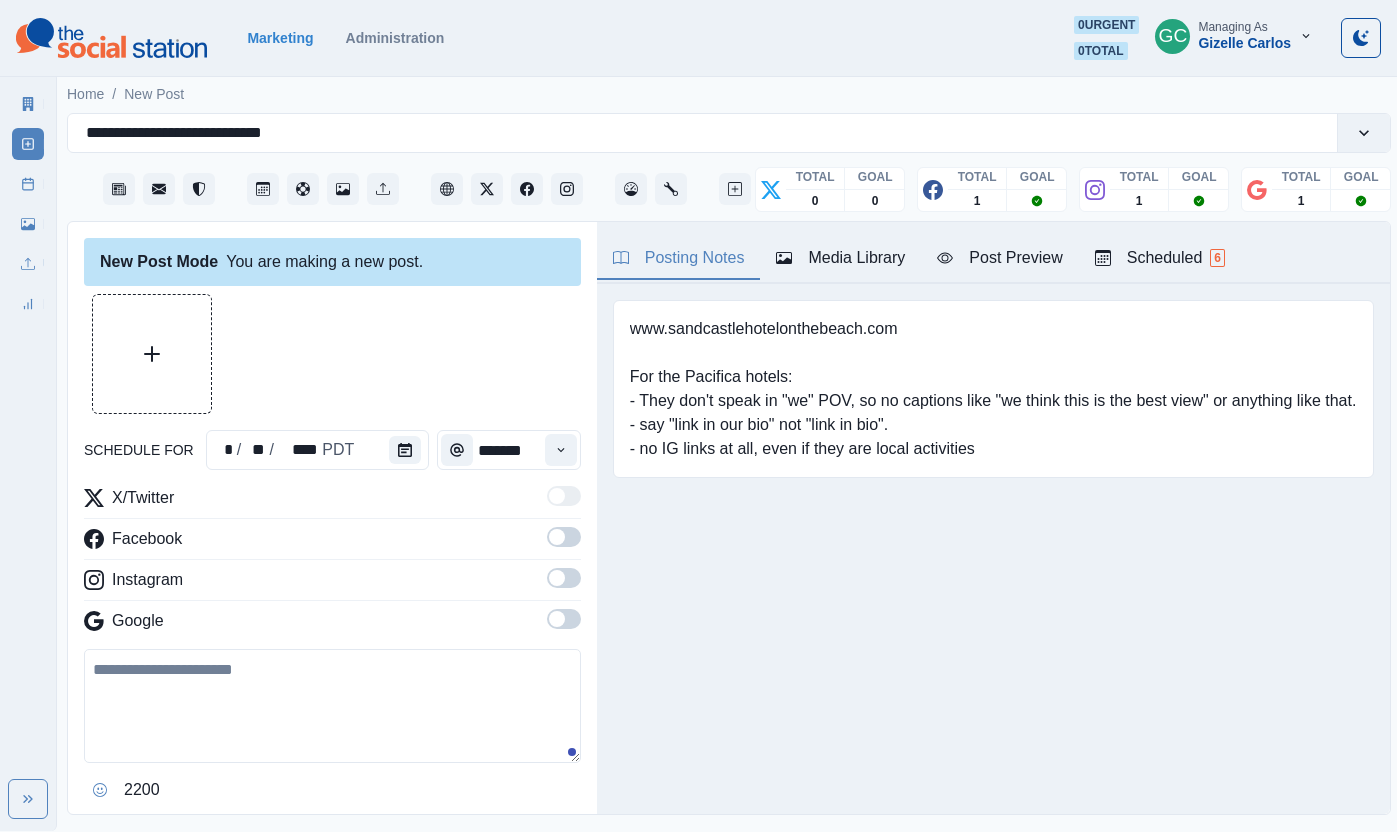 click on "Scheduled 6" at bounding box center [1160, 258] 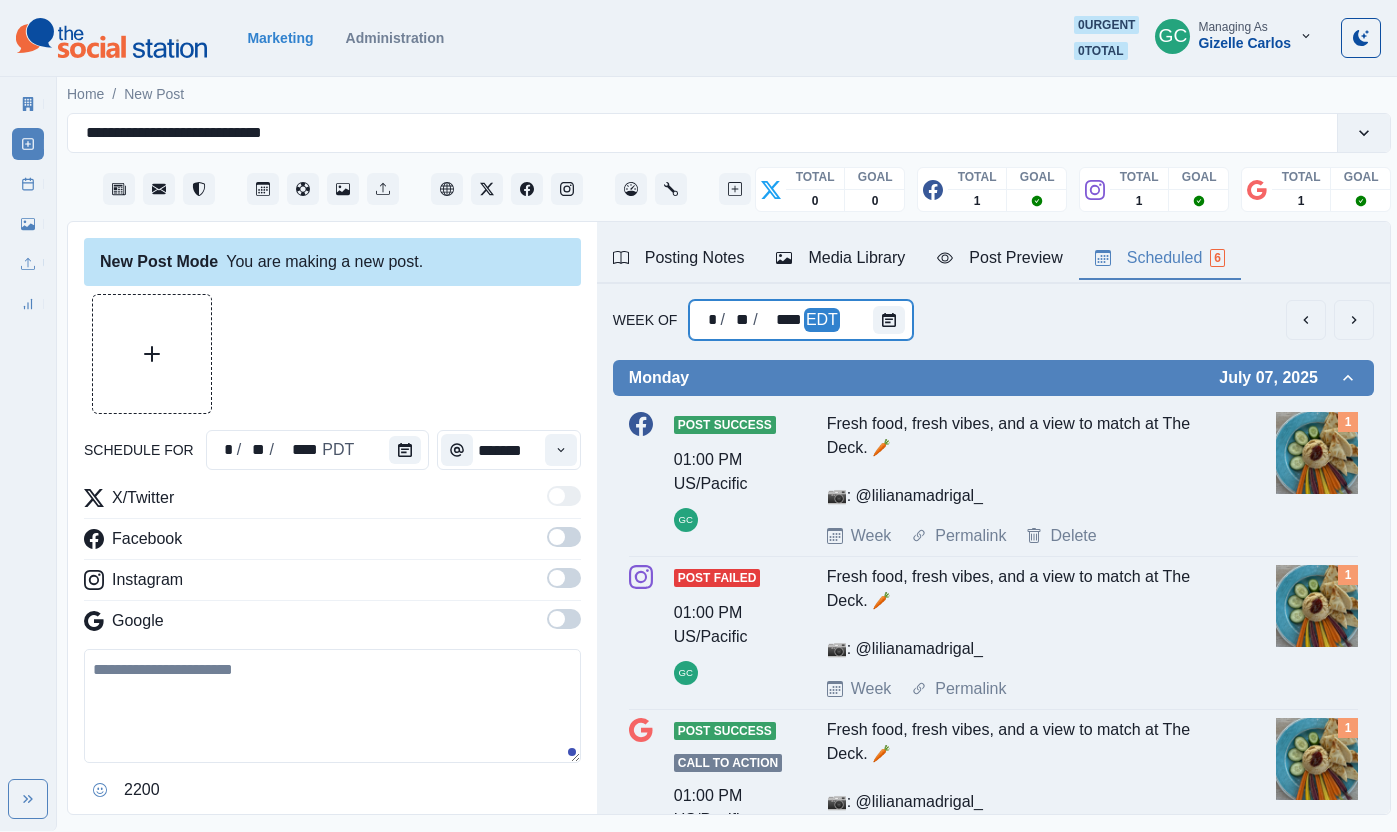 click at bounding box center (893, 320) 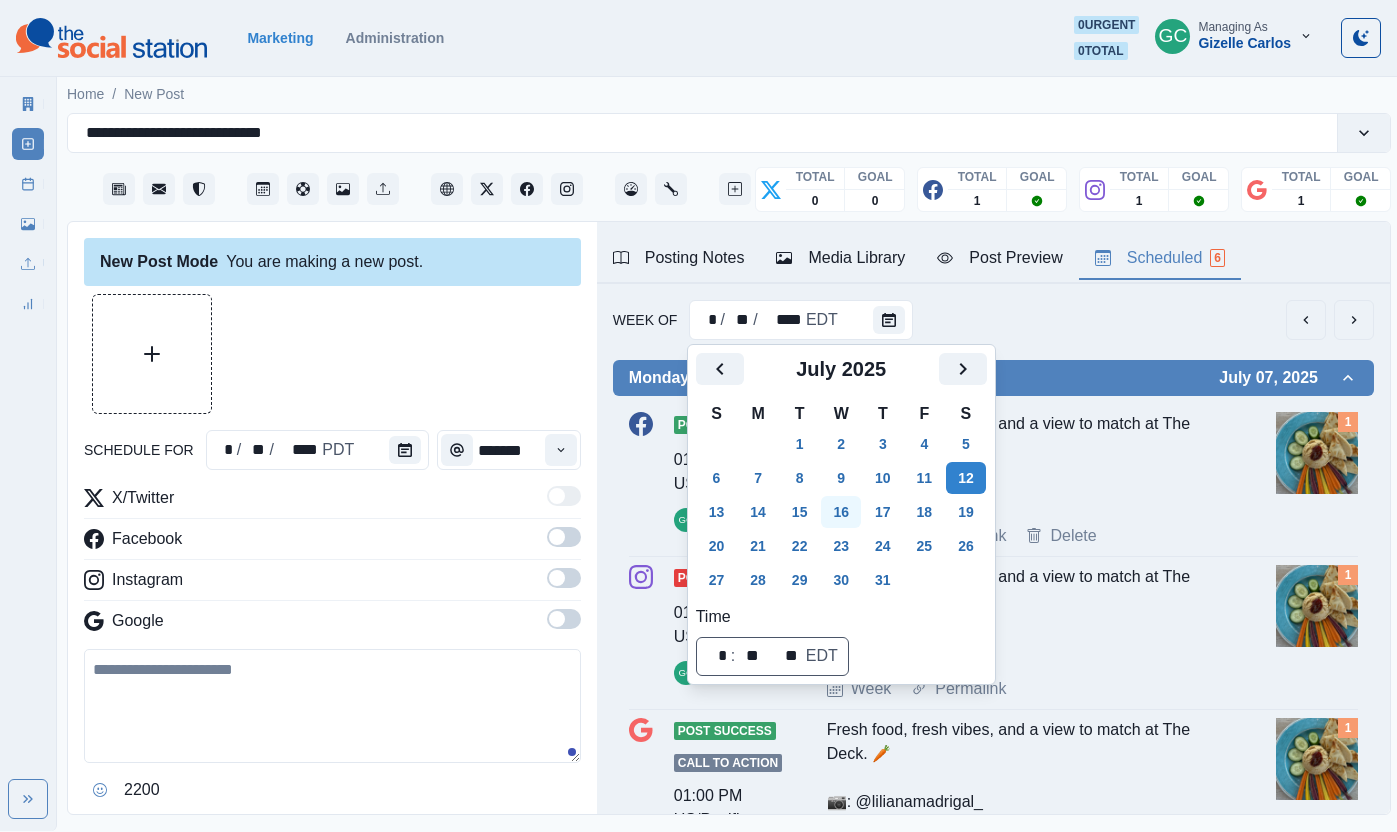 click on "16" at bounding box center (841, 512) 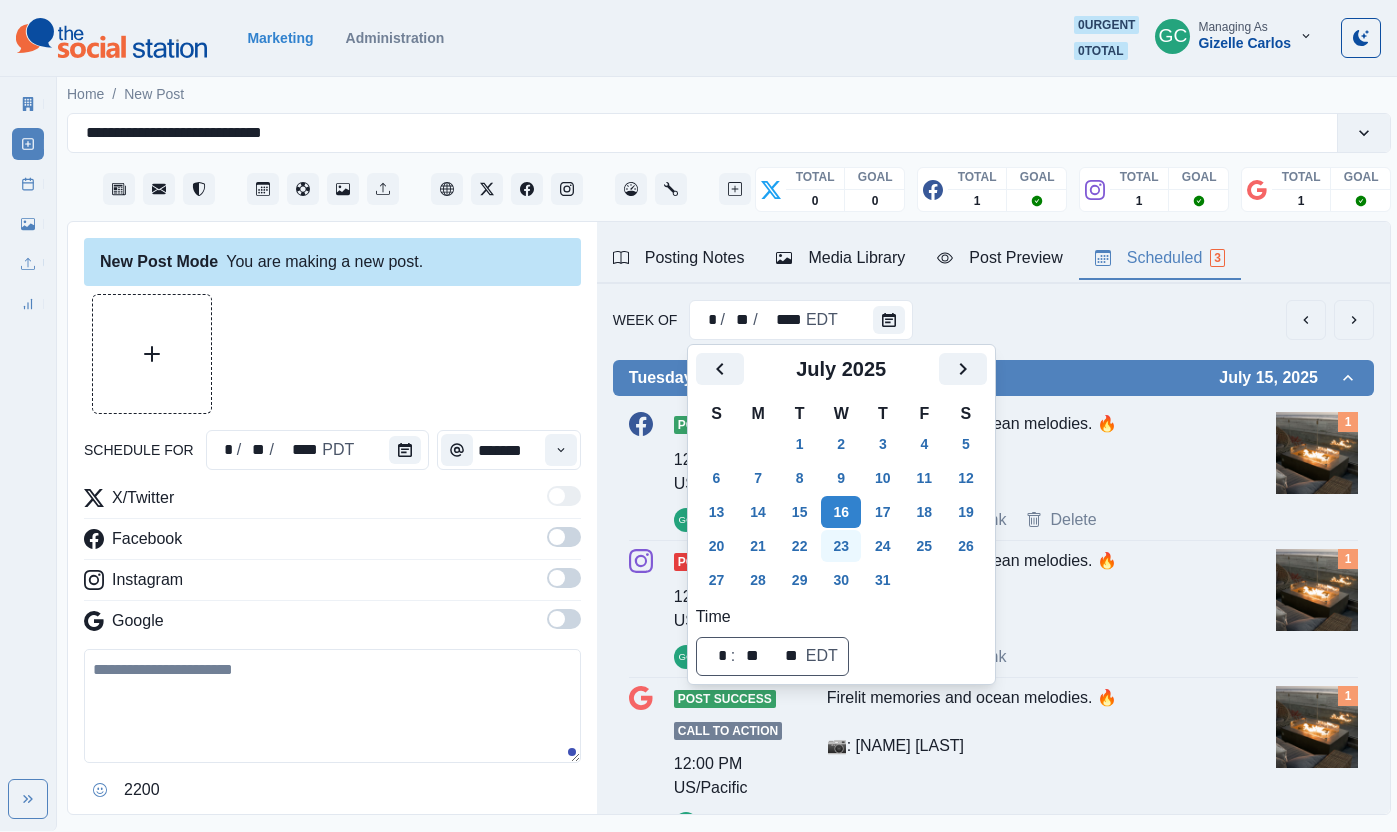 click on "23" at bounding box center (841, 546) 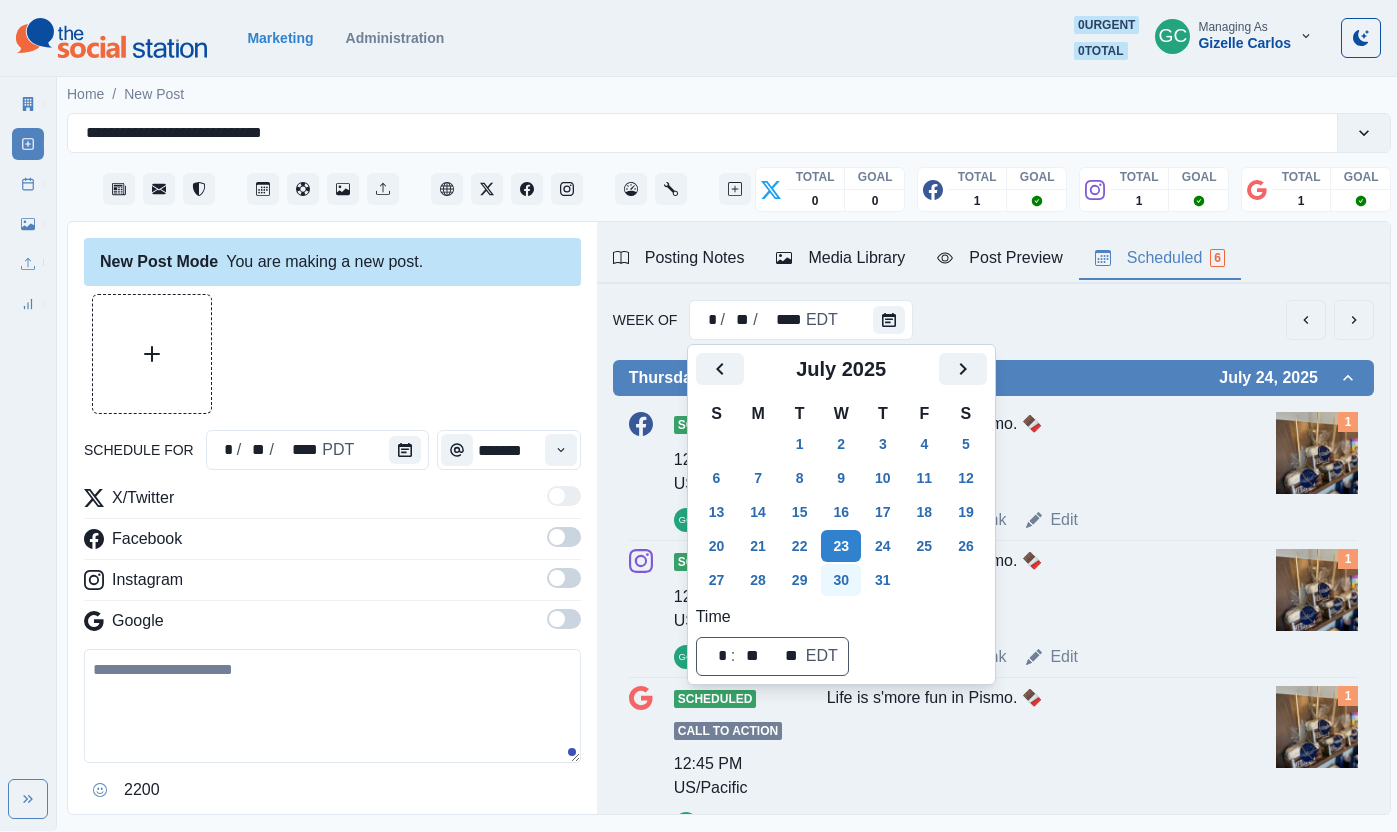 click on "30" at bounding box center [841, 580] 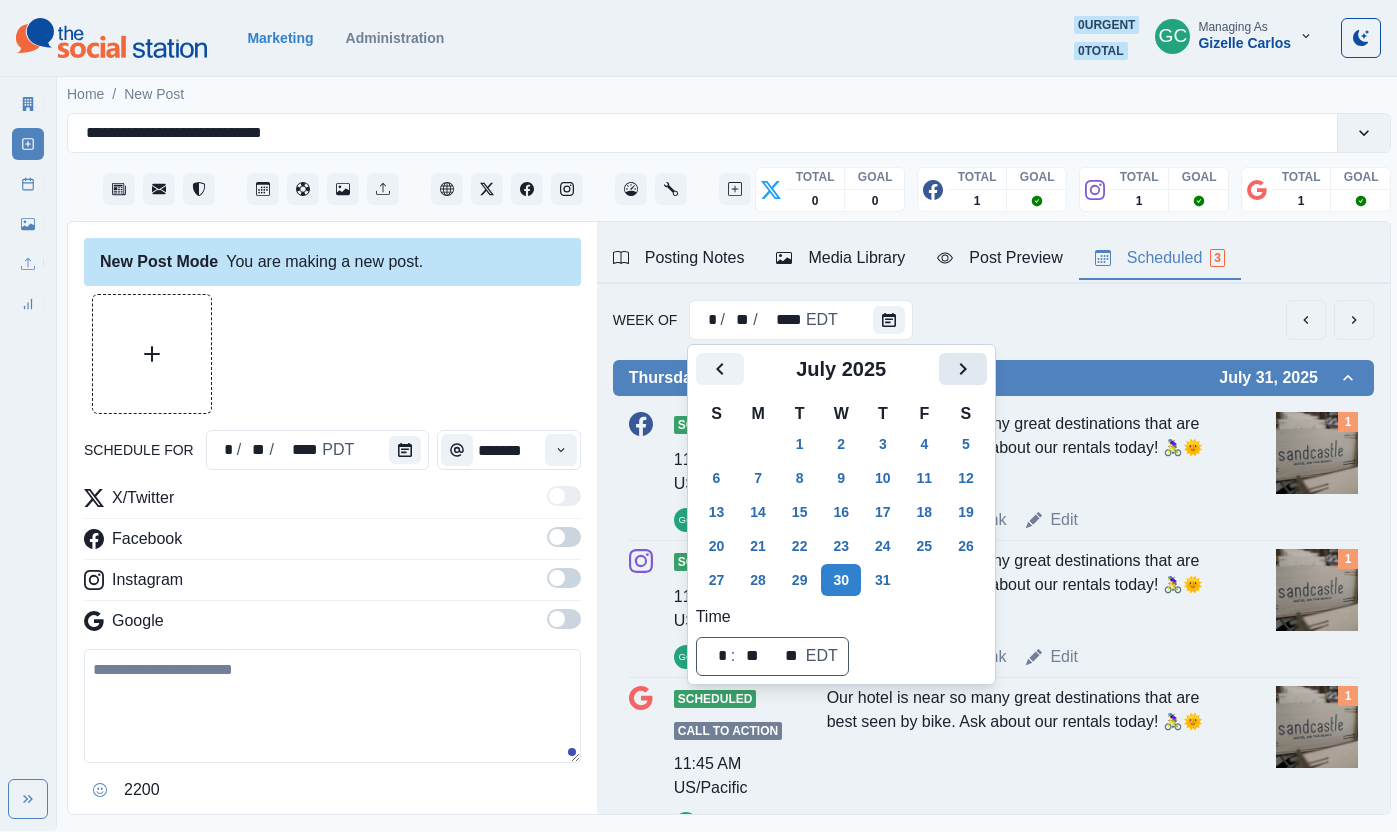 click at bounding box center [963, 369] 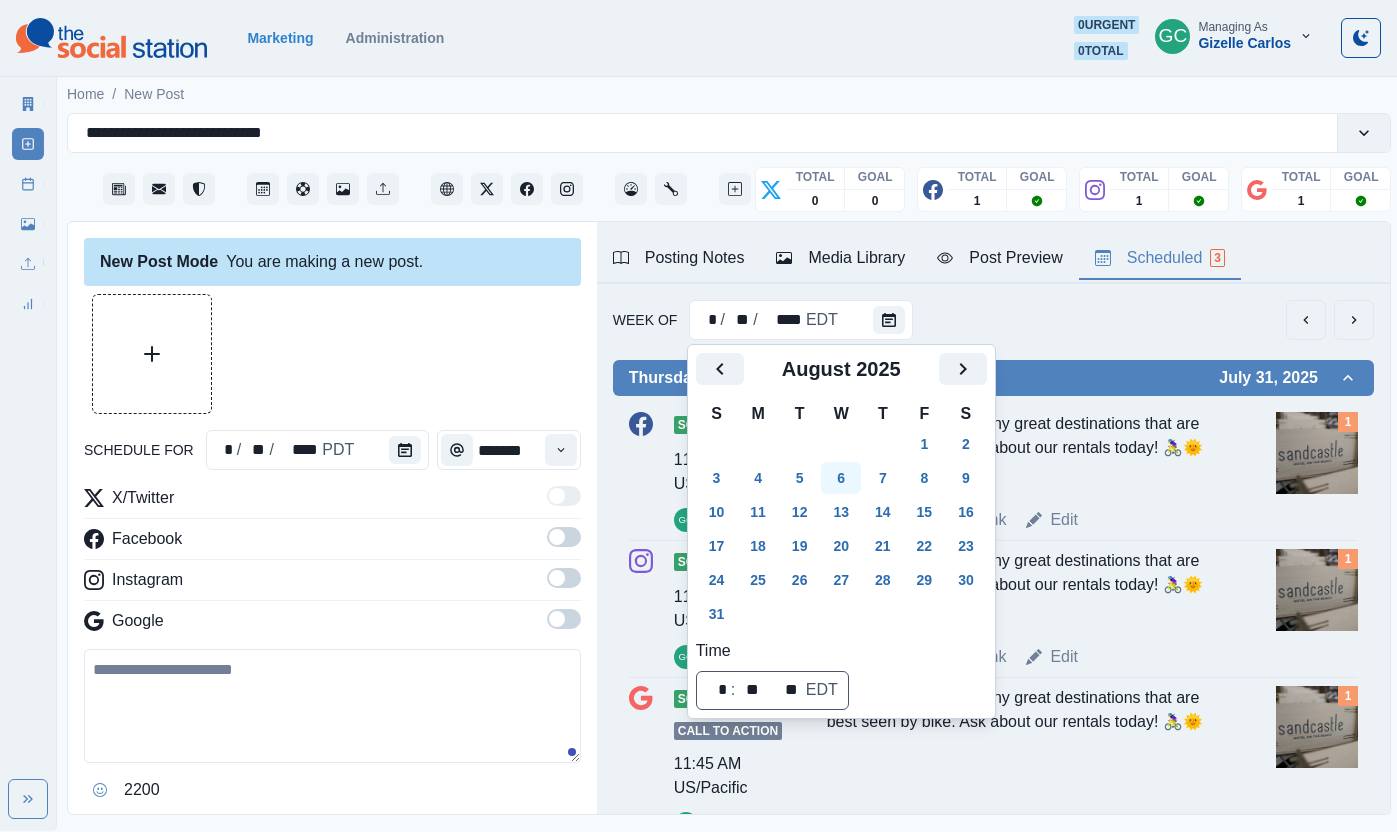 click on "6" at bounding box center [841, 478] 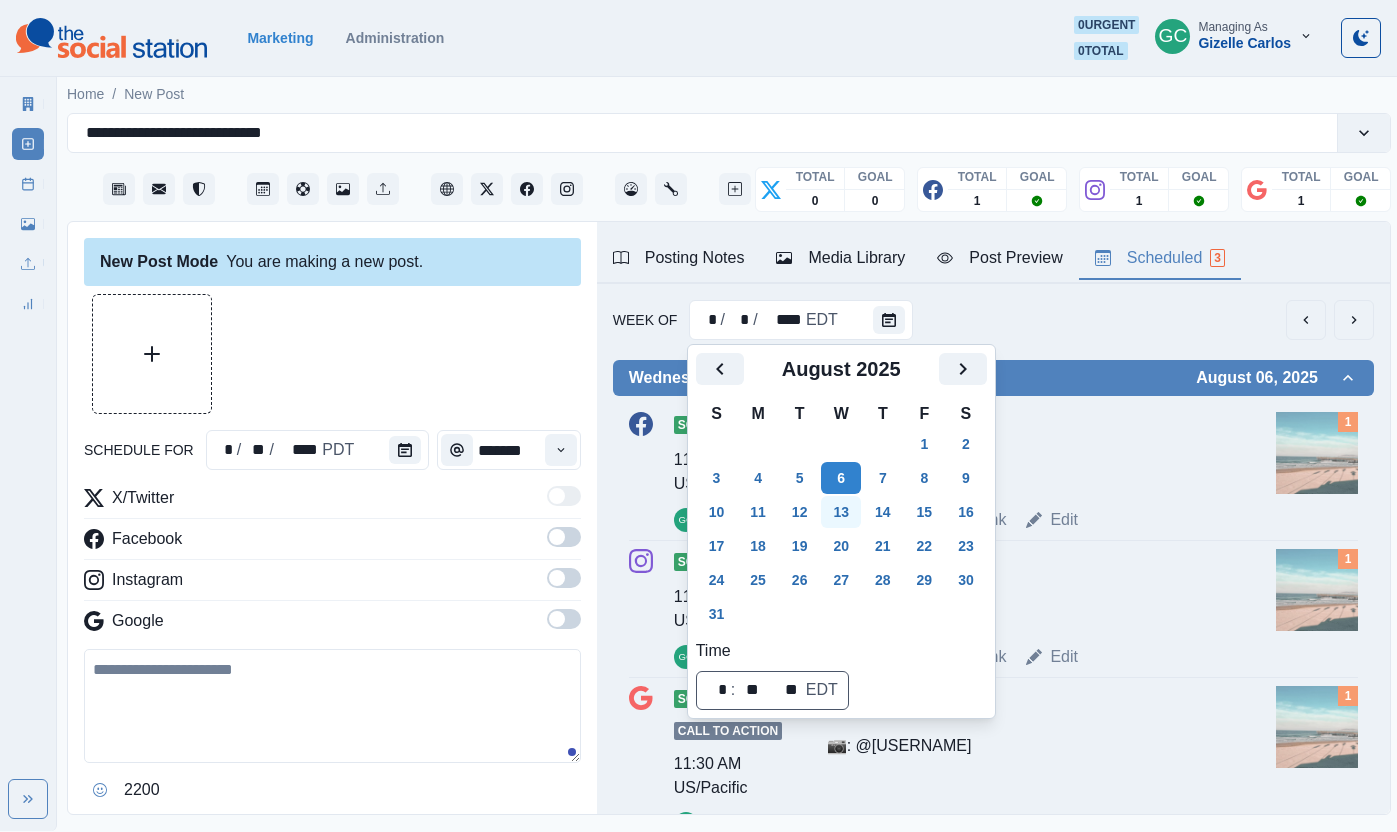 click on "13" at bounding box center (841, 512) 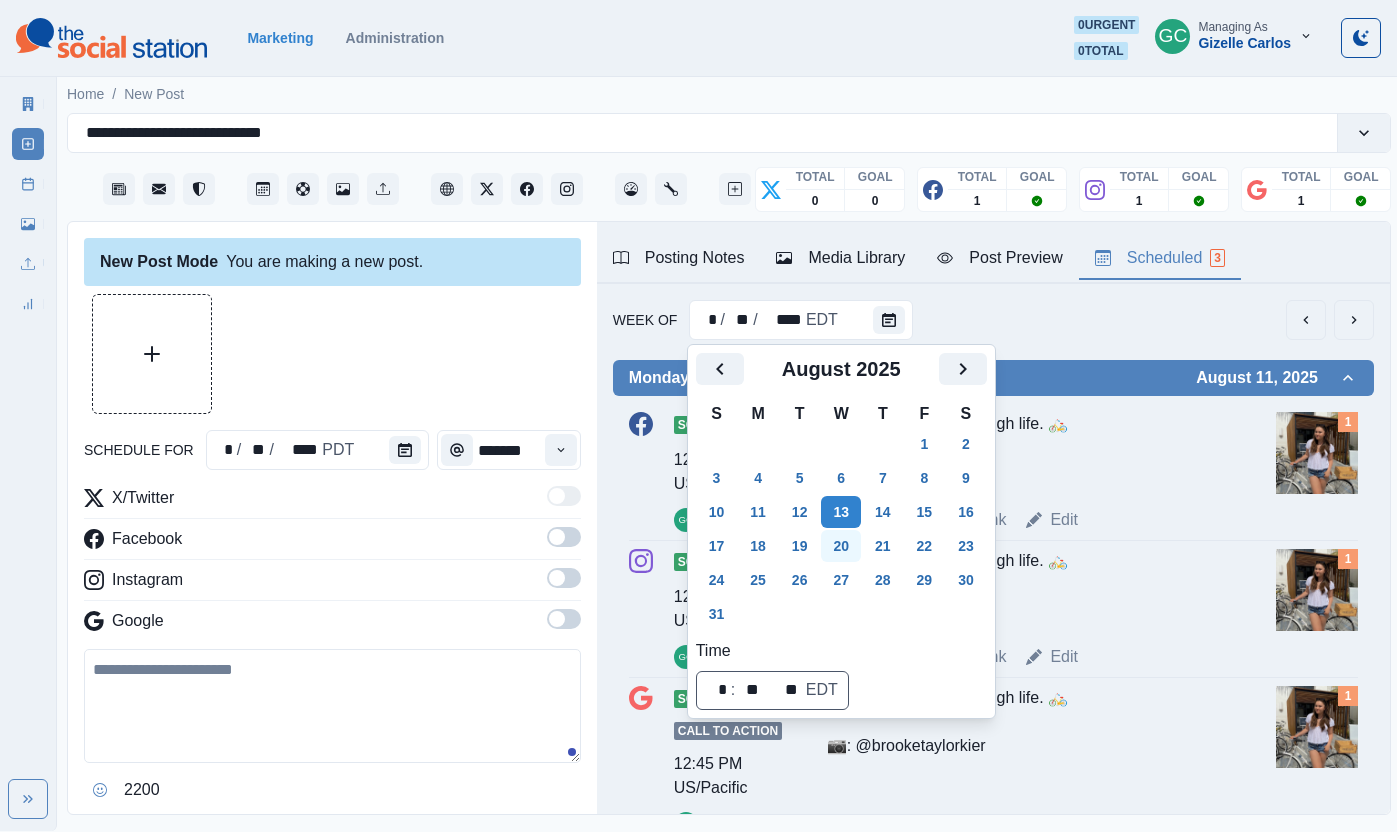 click on "20" at bounding box center [841, 546] 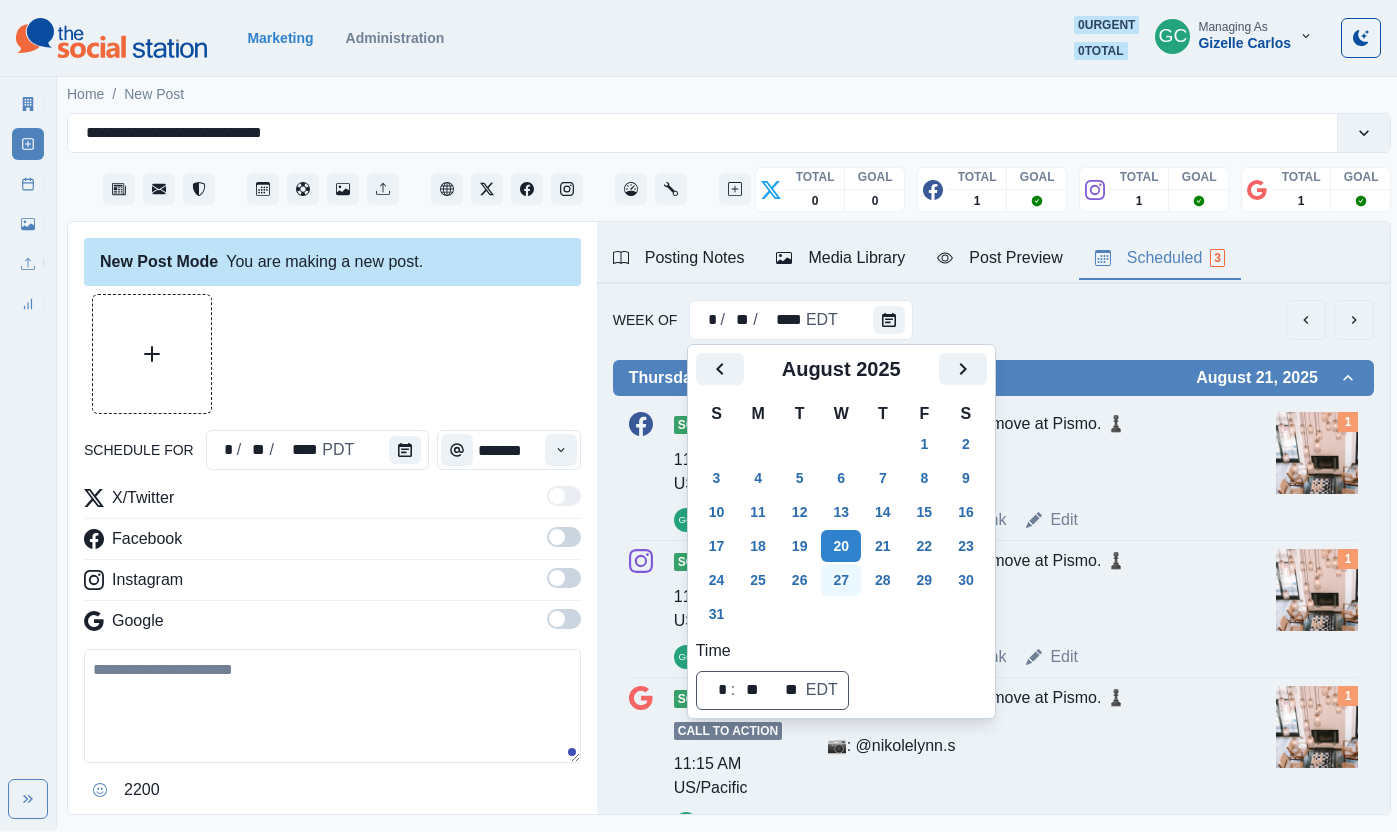click on "27" at bounding box center (841, 580) 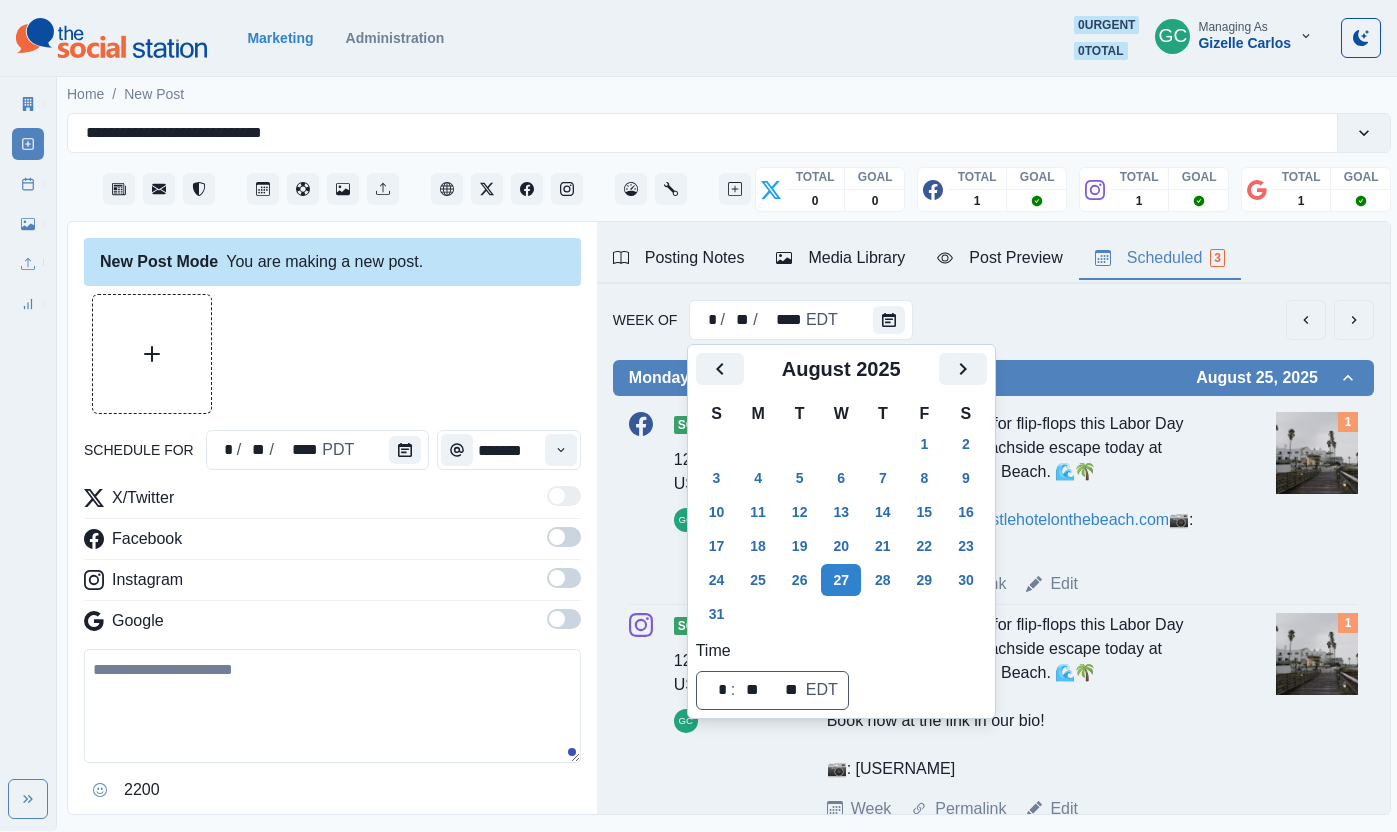 click on "Scheduled 12:45 PM US/Pacific GC Trade your work shoes for flip-flops this Labor Day weekend. Plan your beachside escape today at Sandcastle Hotel on the Beach. 🌊🌴
Book now:  www.sandcastlehotelonthebeach.com
📷: [USERNAME] Week Permalink Edit 1" at bounding box center [993, 504] 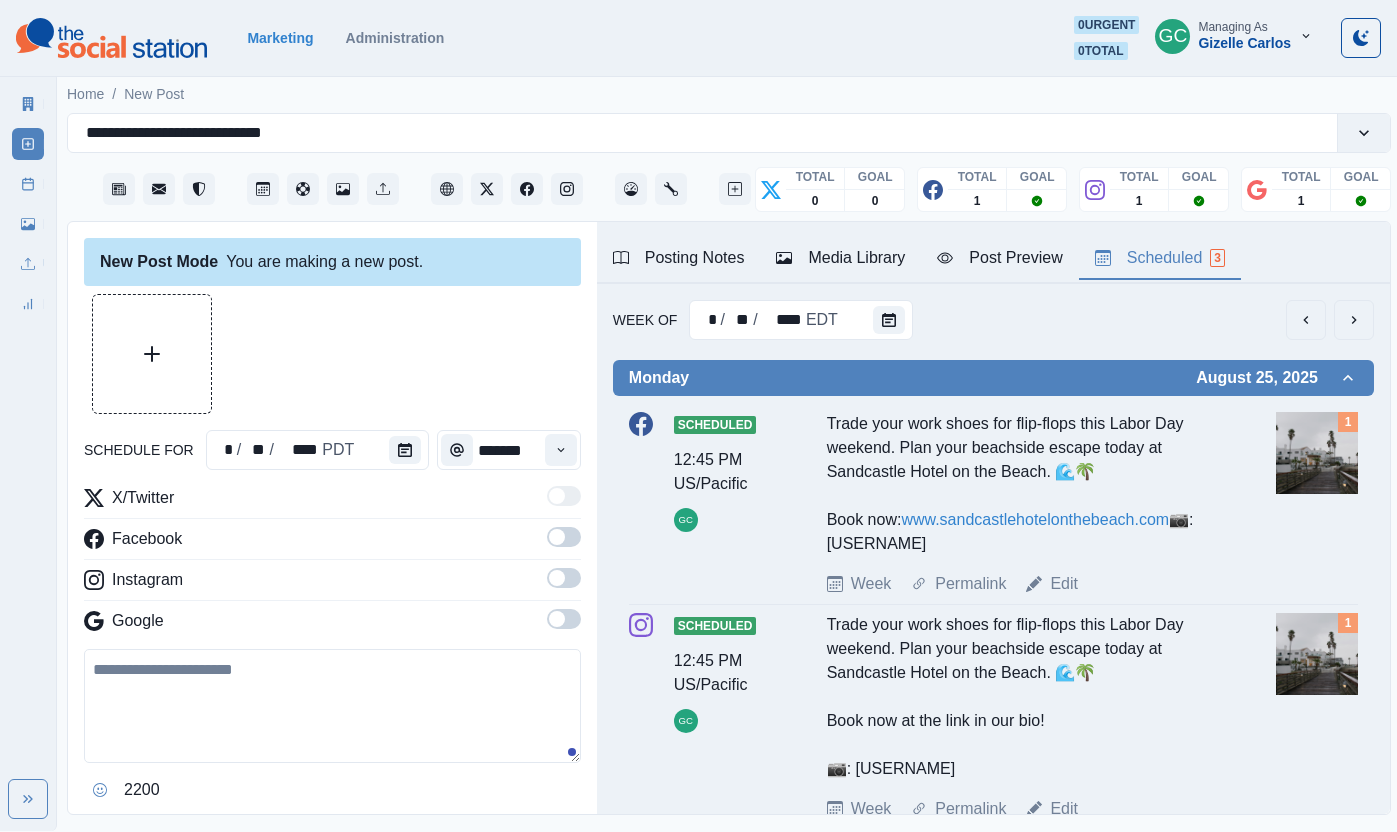 click at bounding box center [1317, 453] 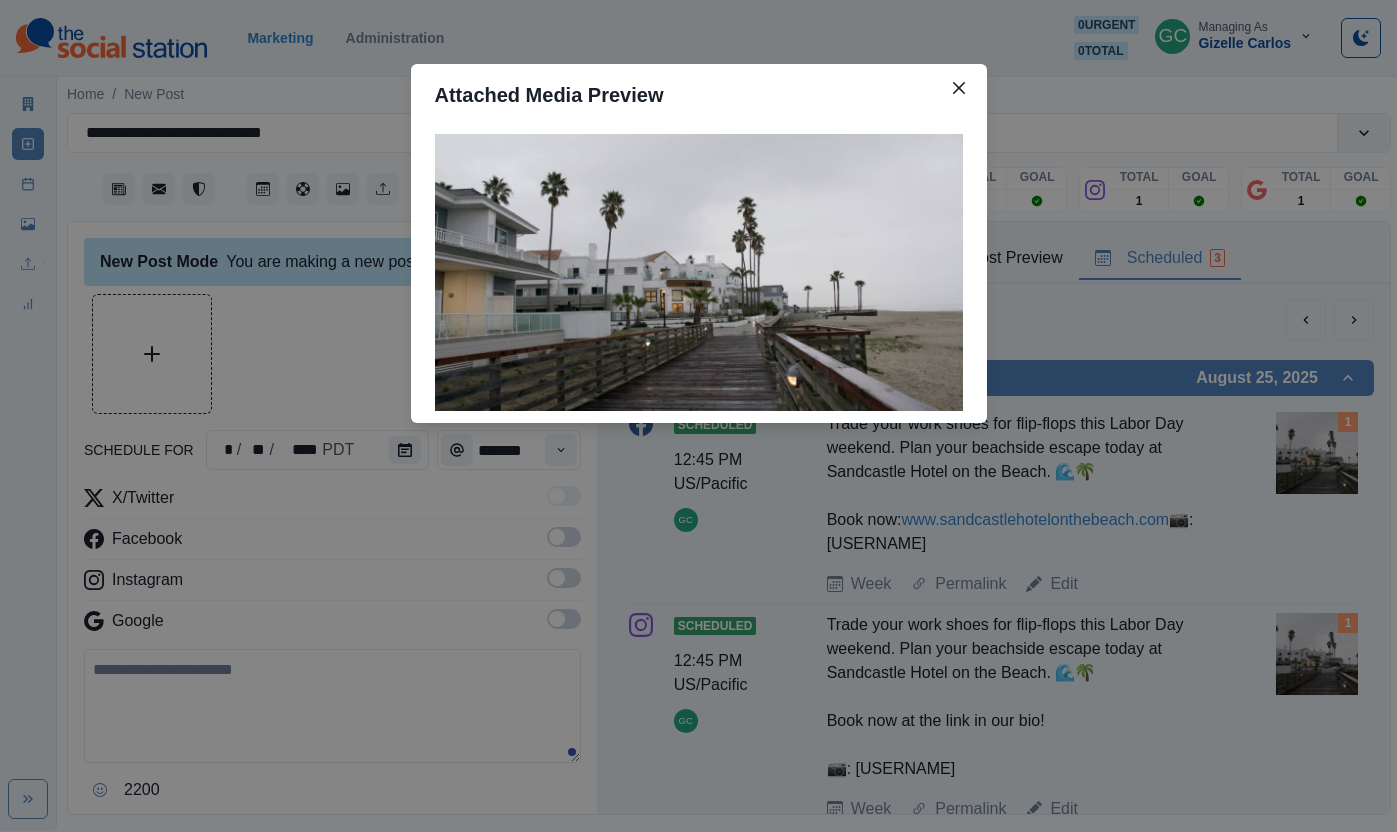 type 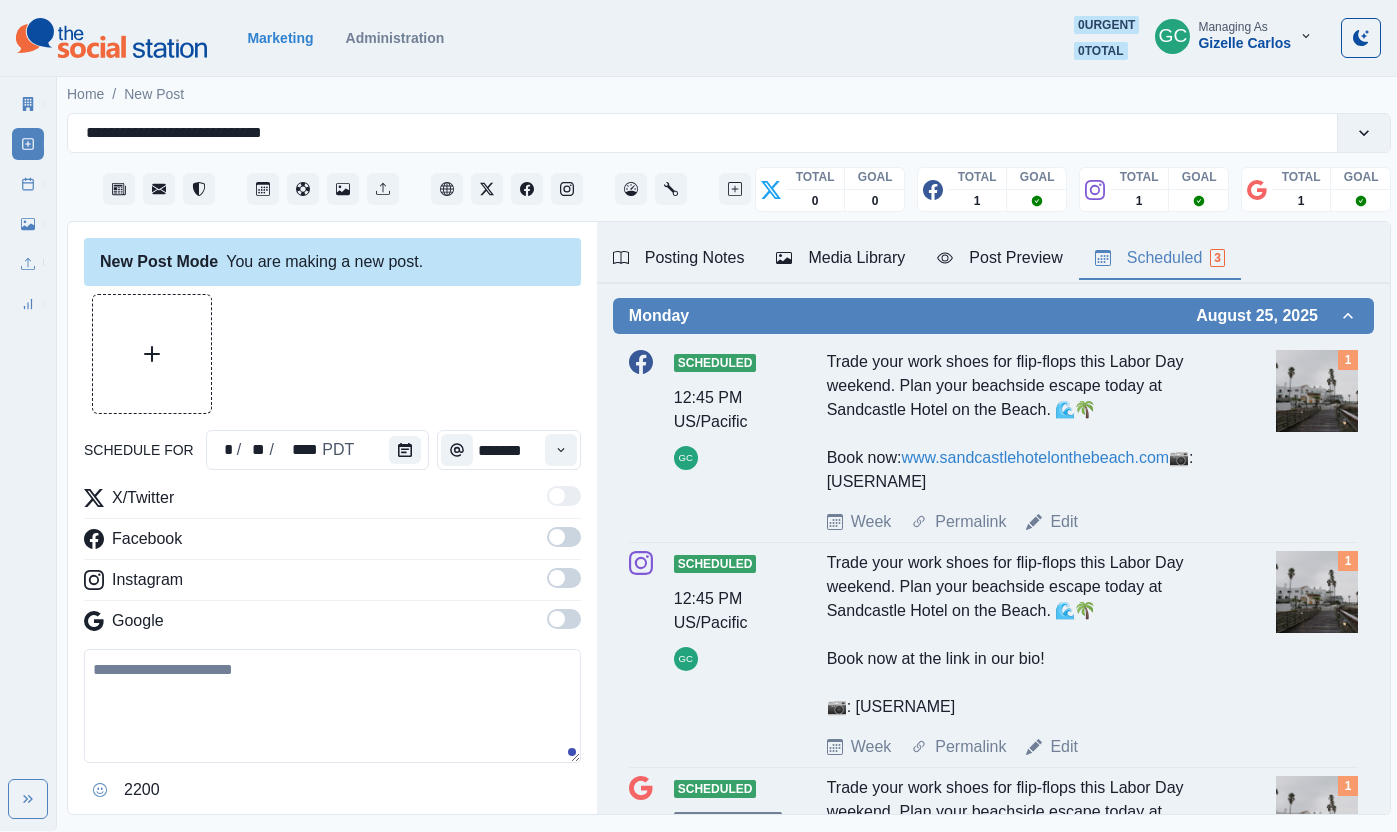 scroll, scrollTop: 0, scrollLeft: 0, axis: both 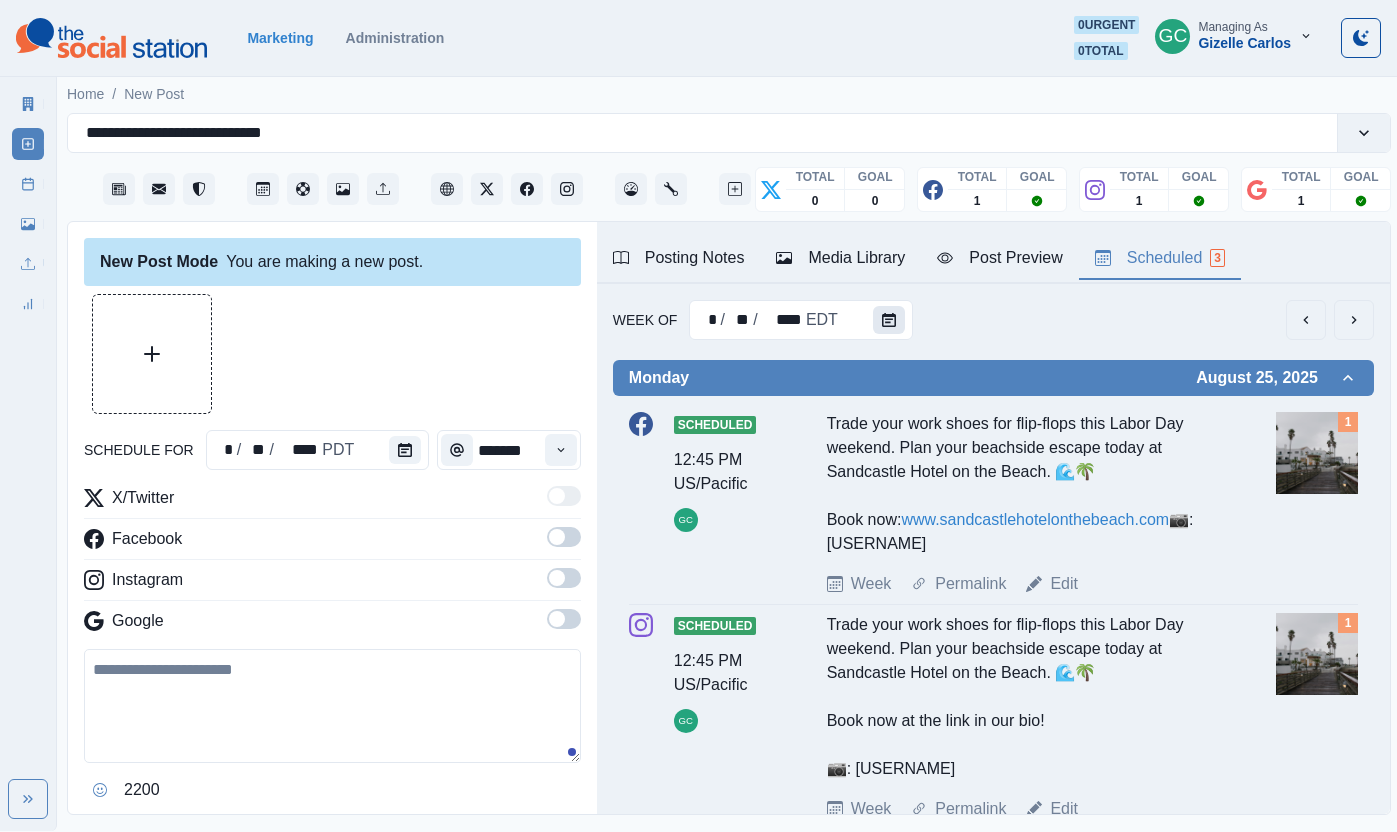 click 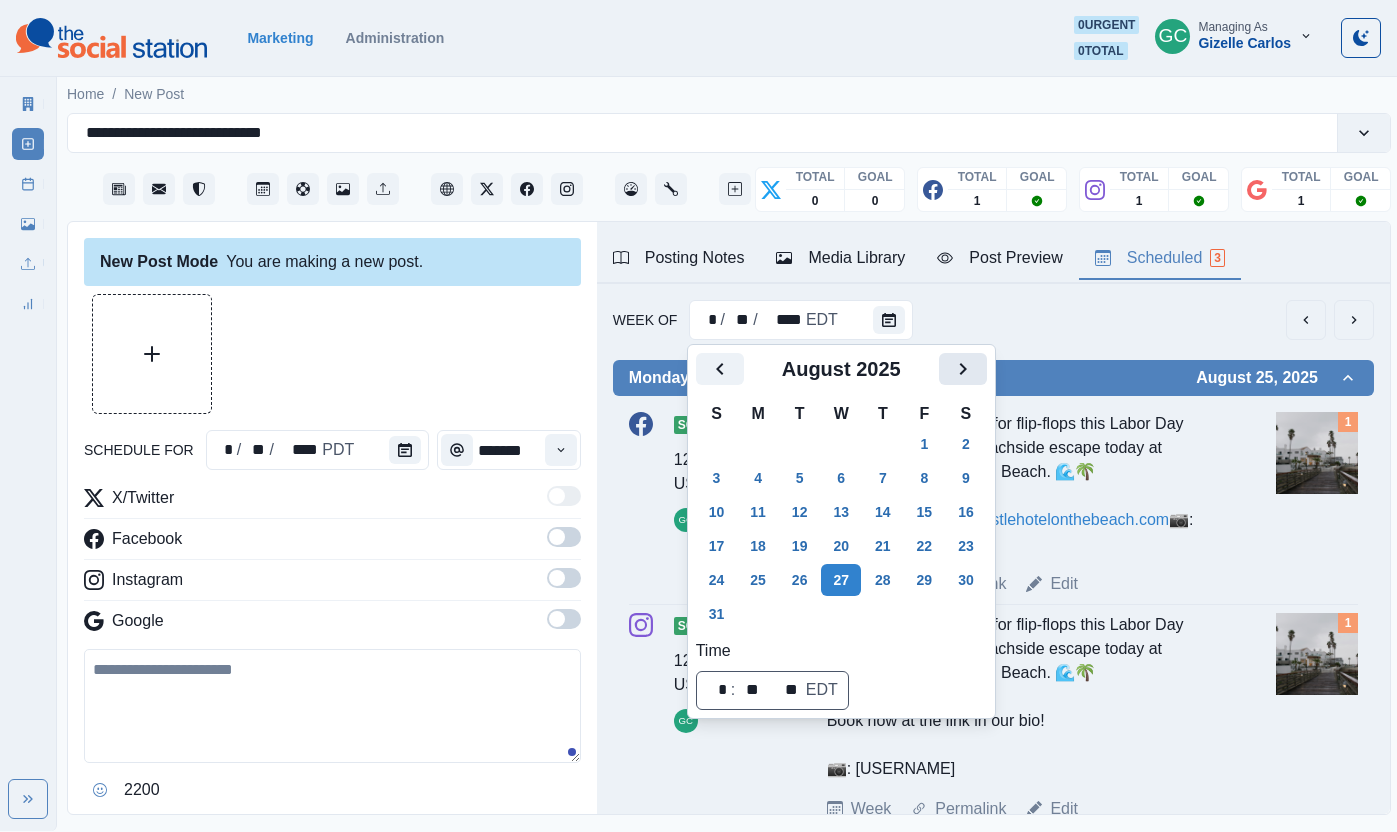 click 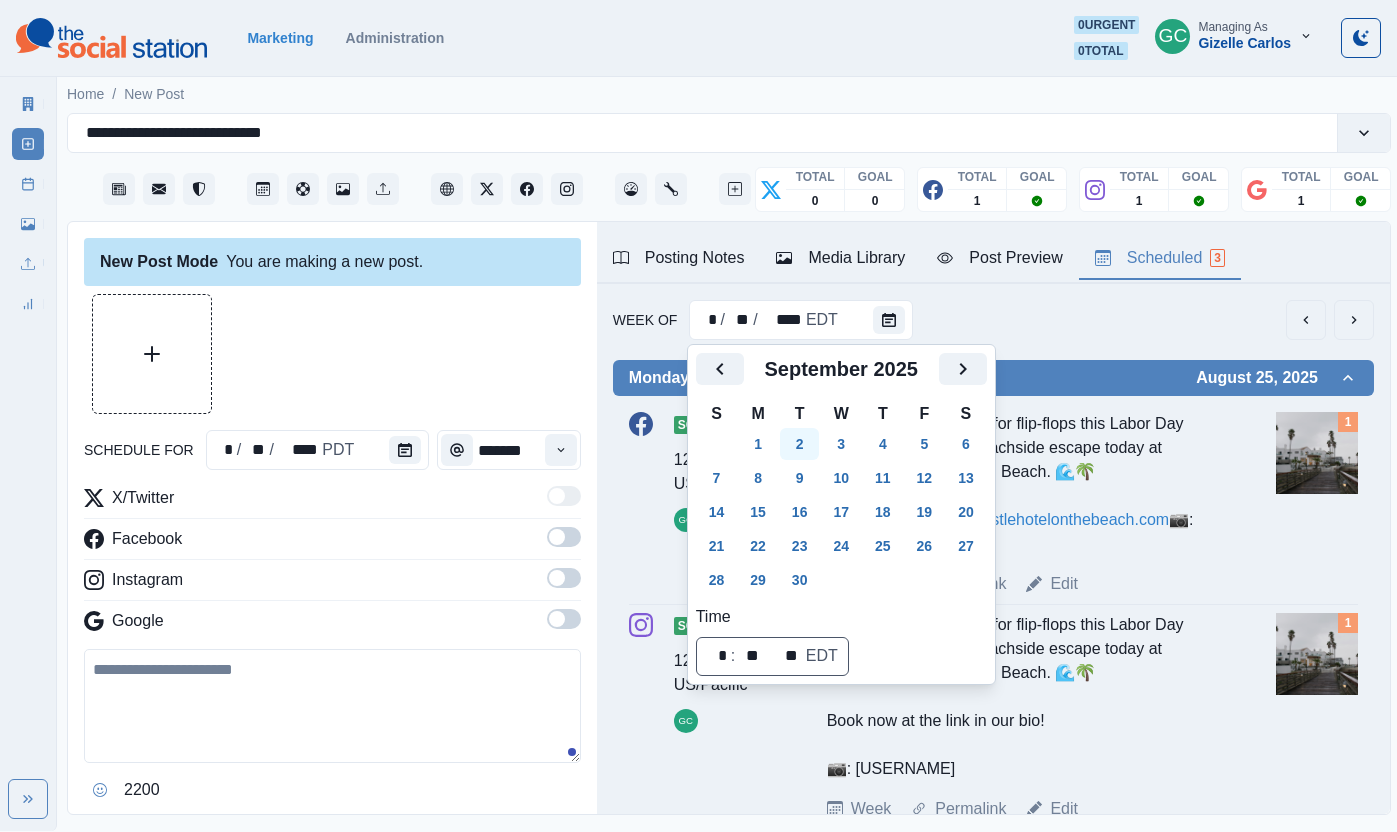 click on "2" at bounding box center [800, 444] 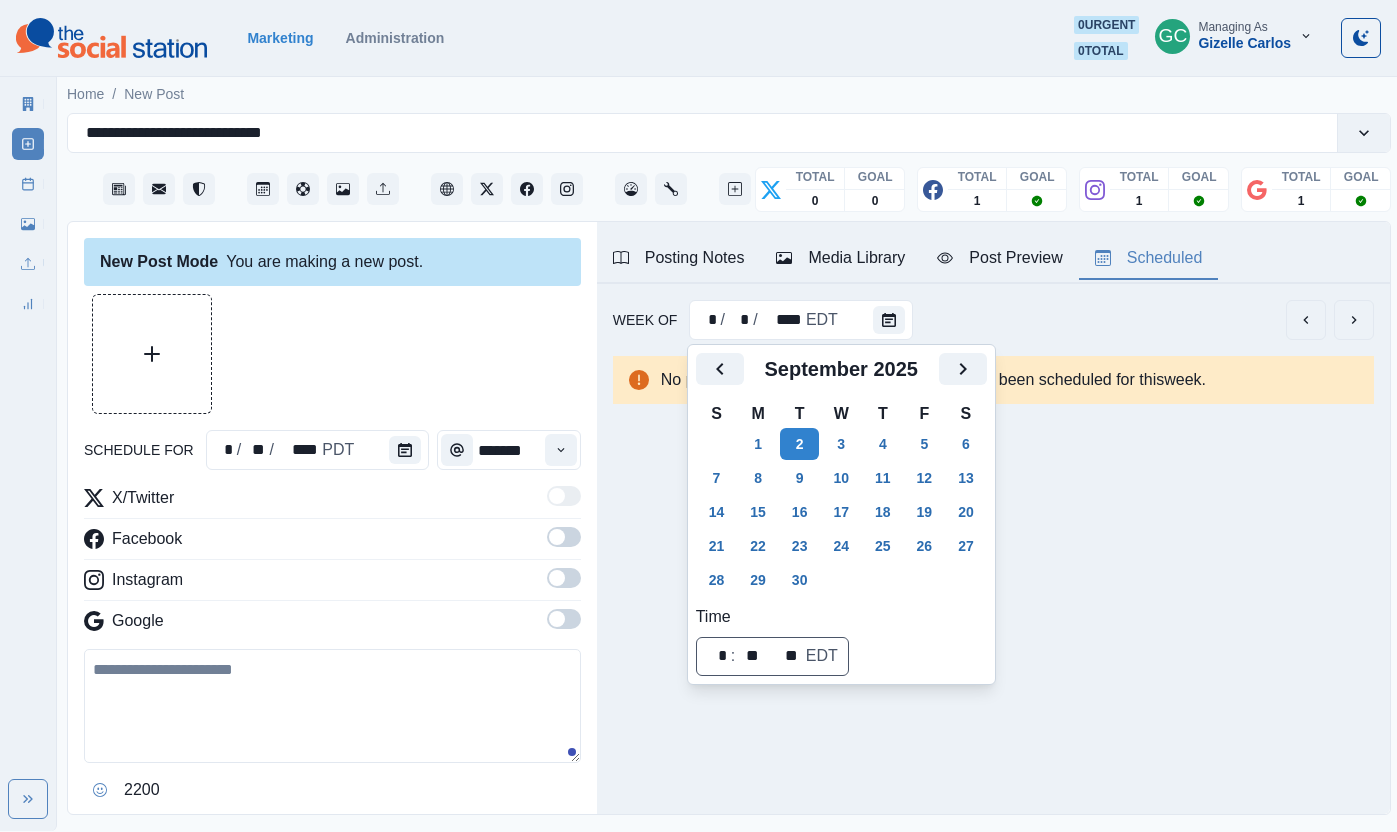 click on "Week Of * / * / **** EDT" at bounding box center (993, 320) 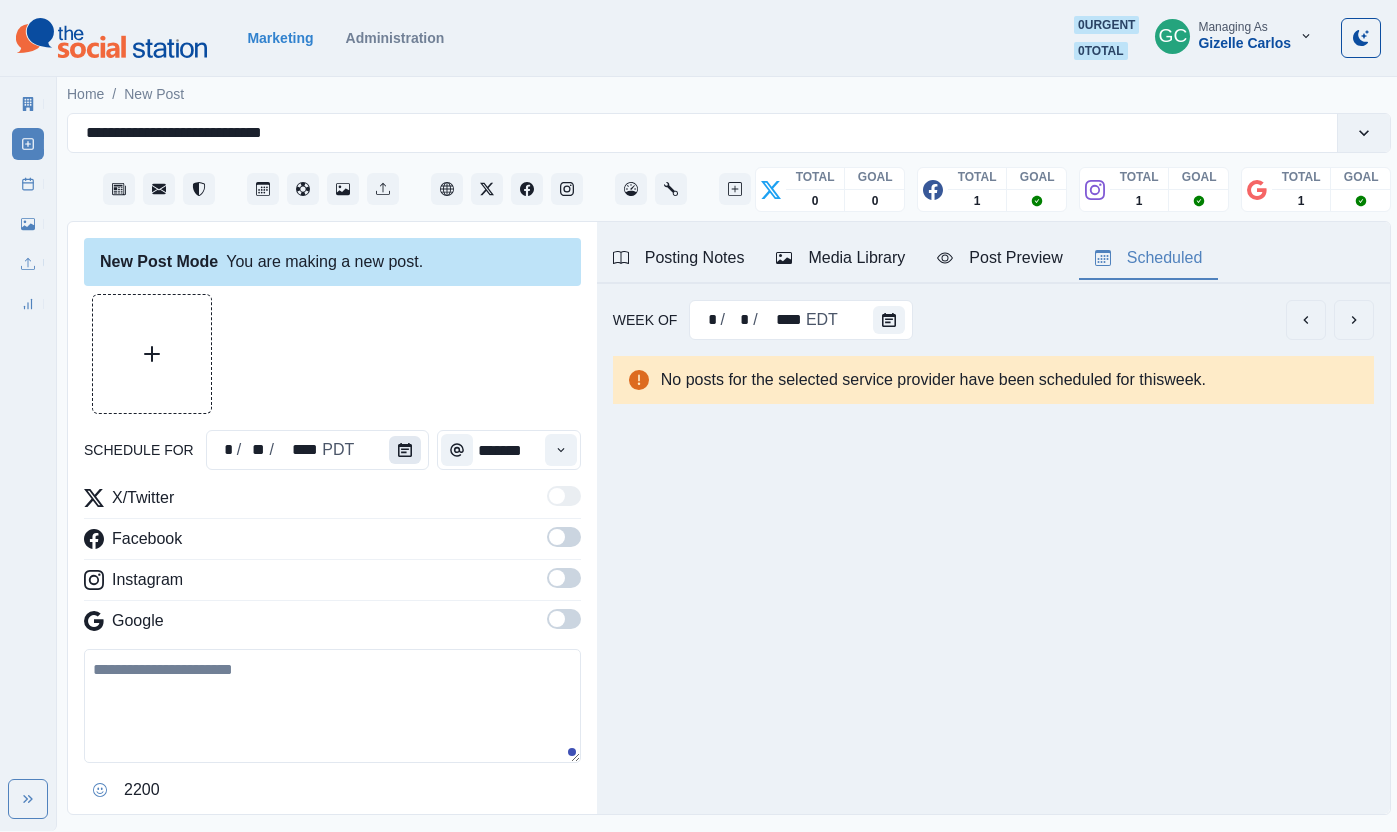 click at bounding box center [405, 450] 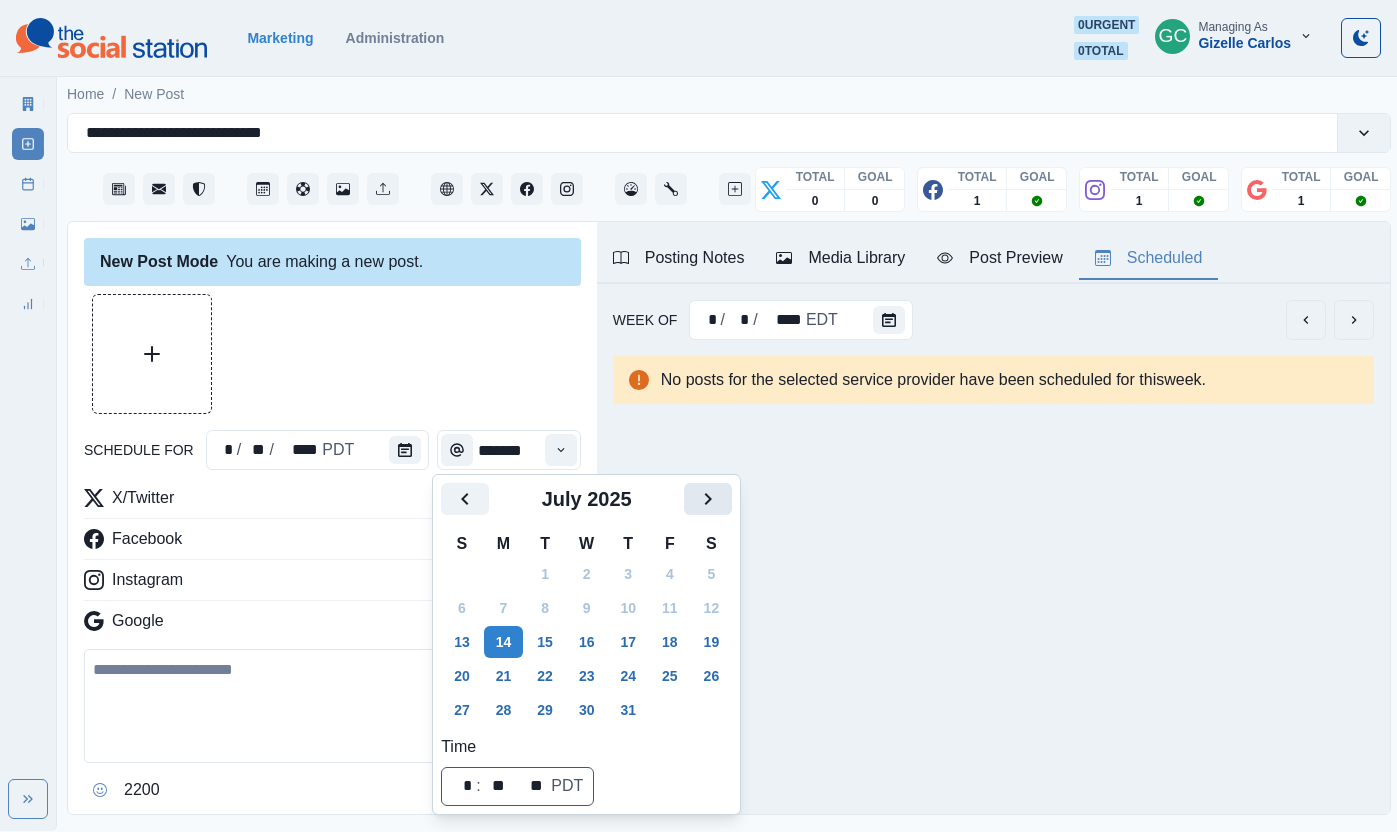 click 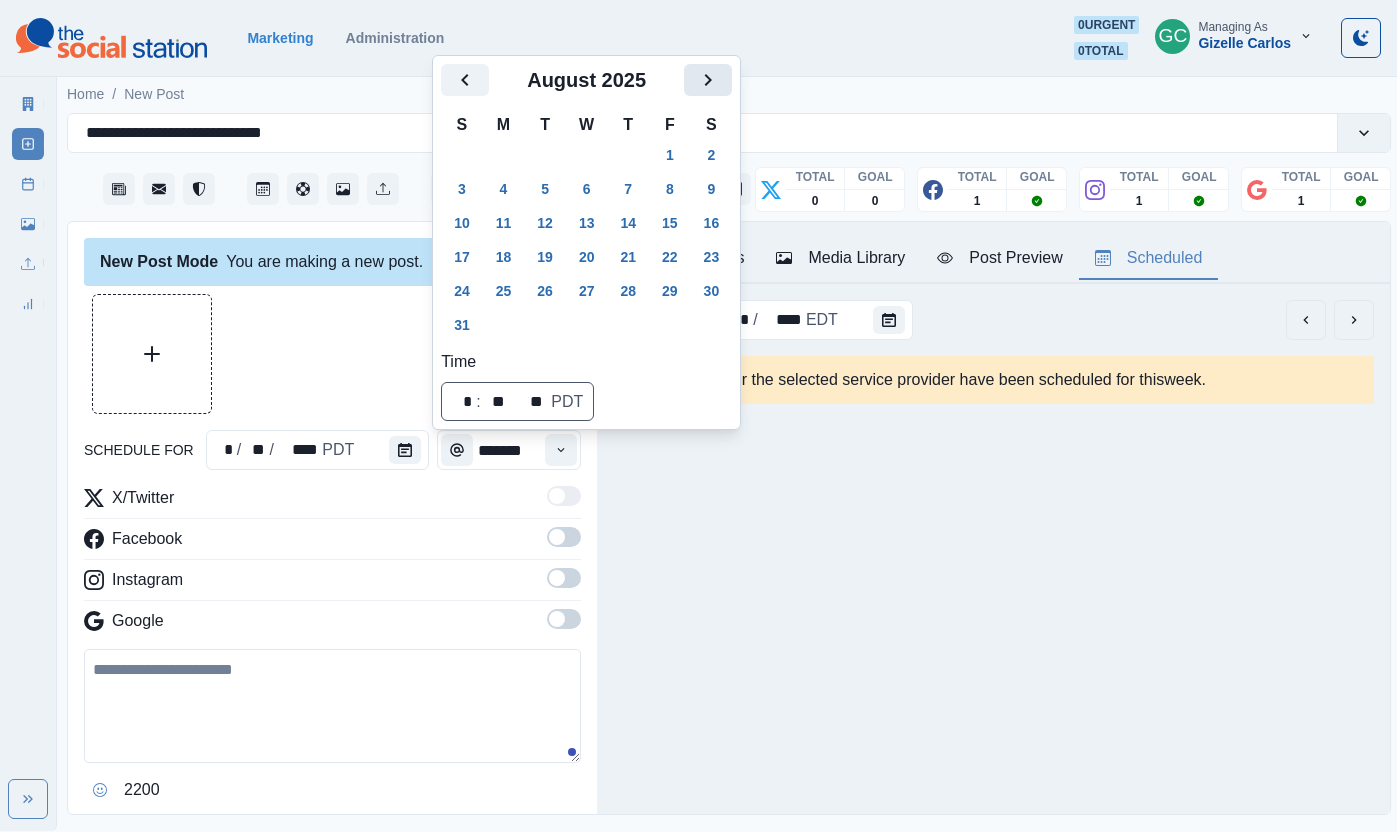 click 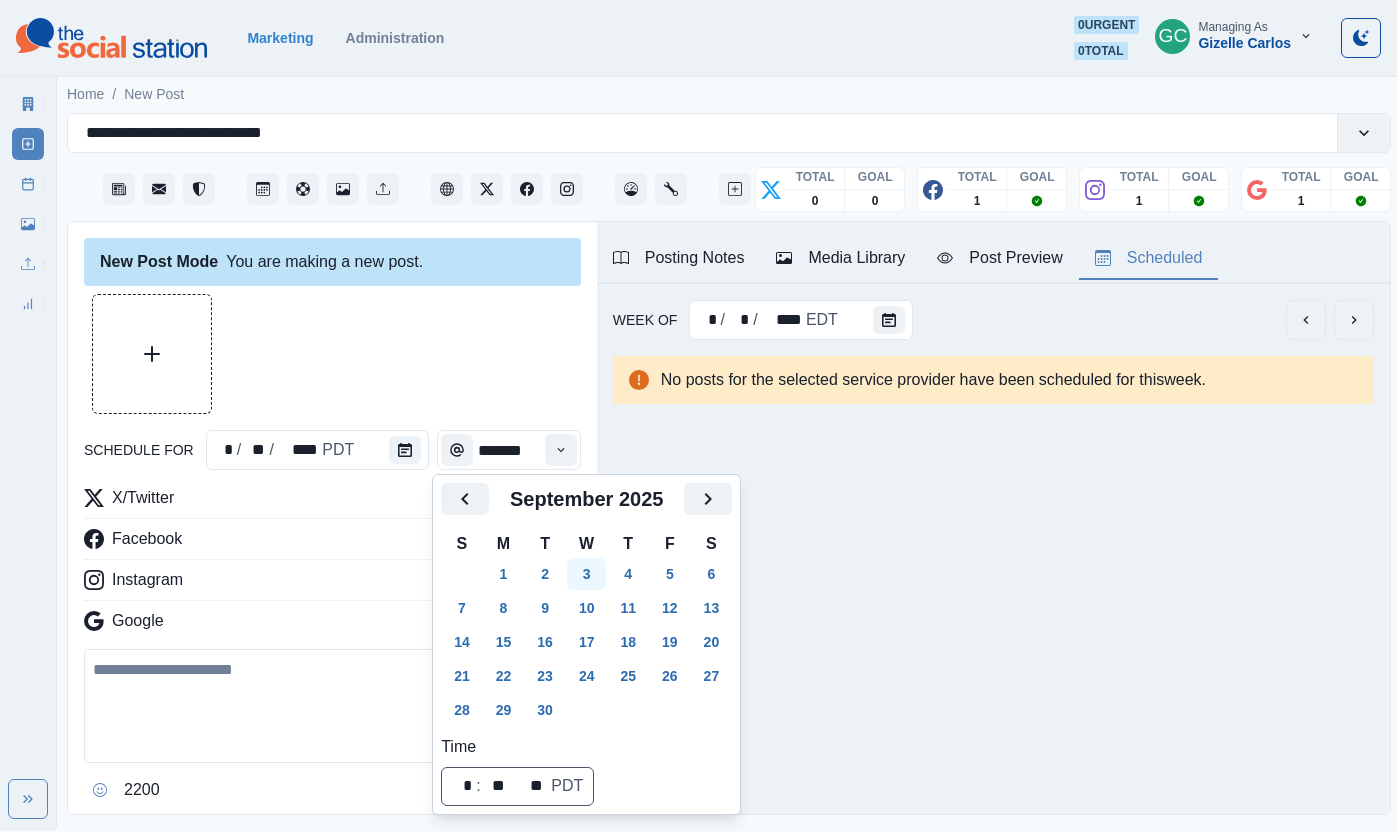 click on "3" at bounding box center (587, 574) 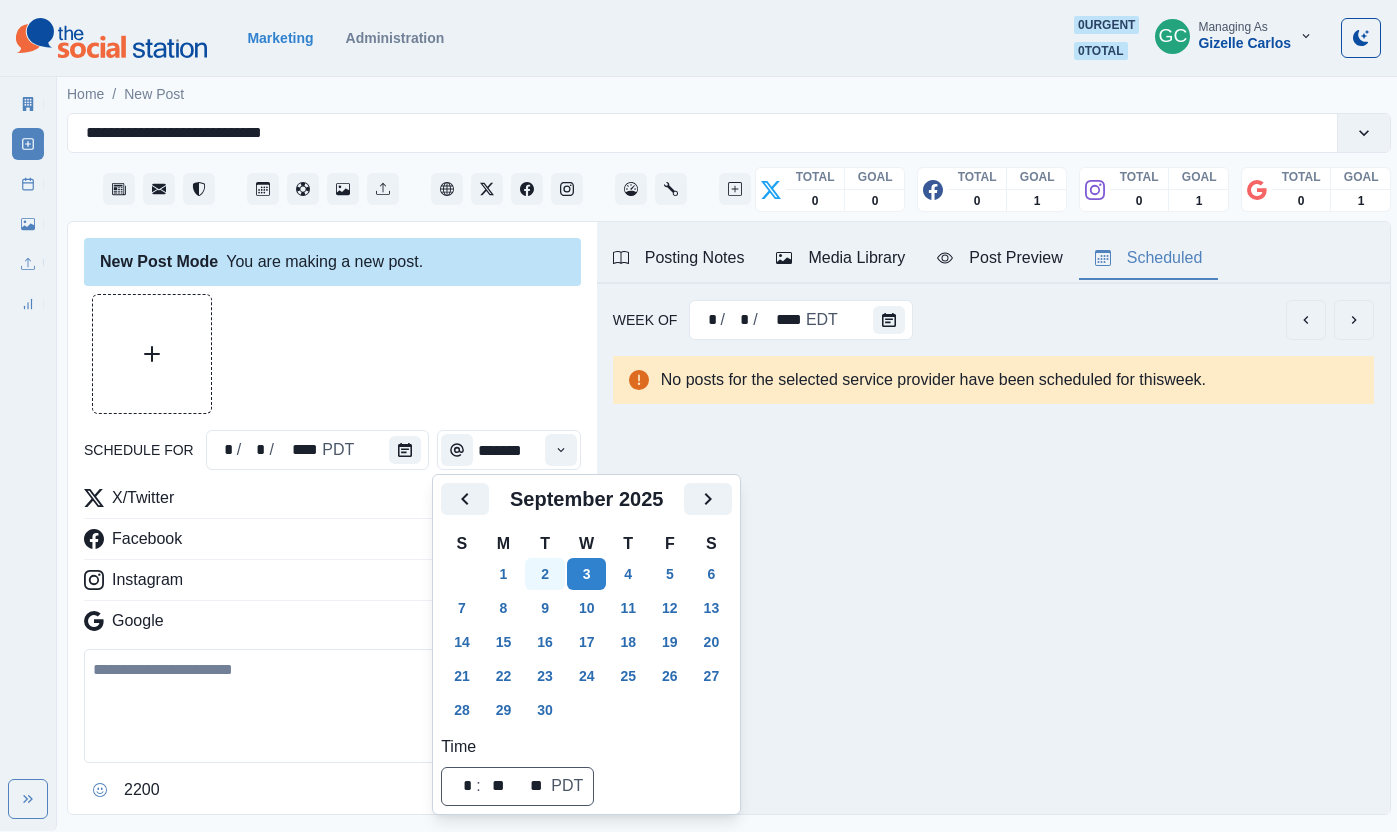 click on "2" at bounding box center (545, 574) 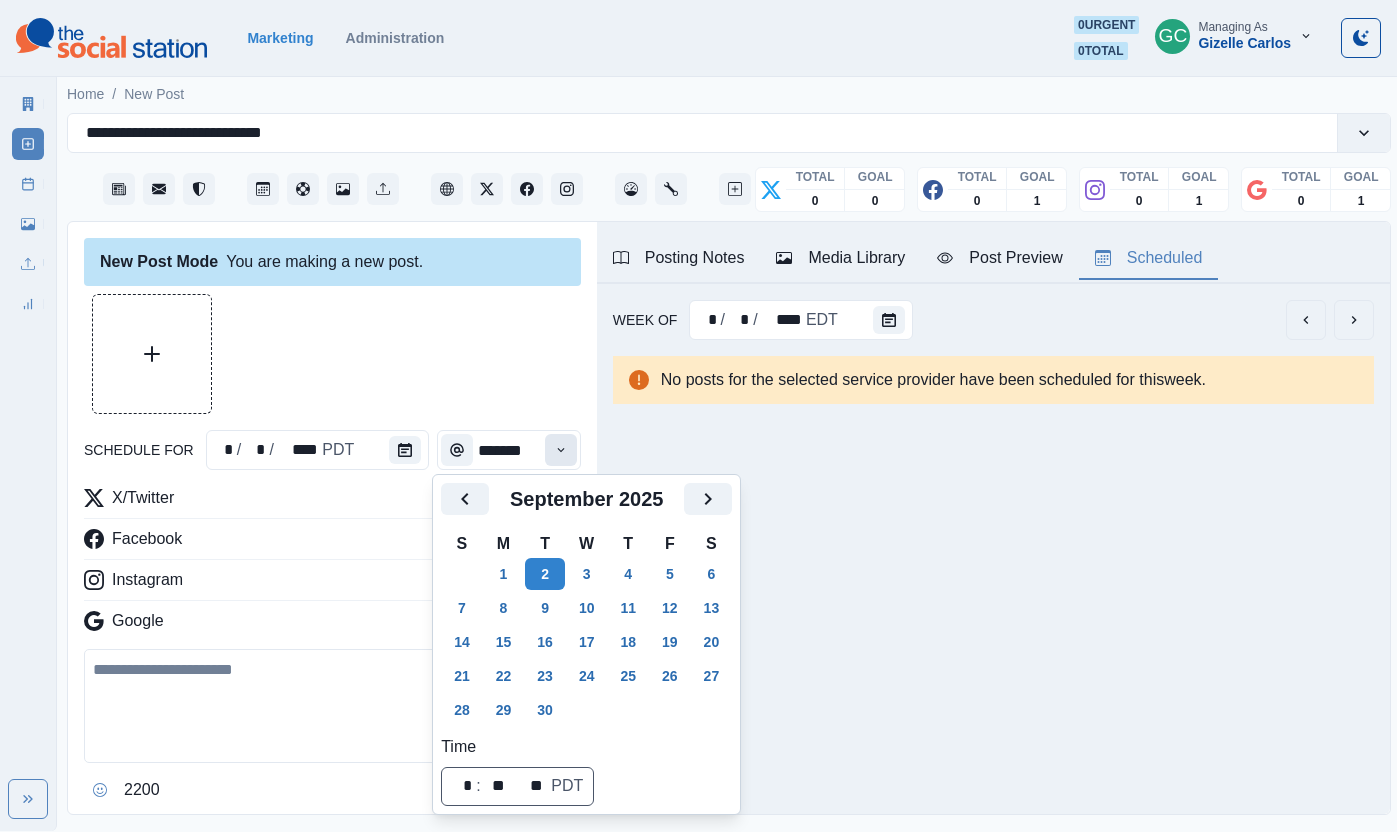 click at bounding box center (561, 450) 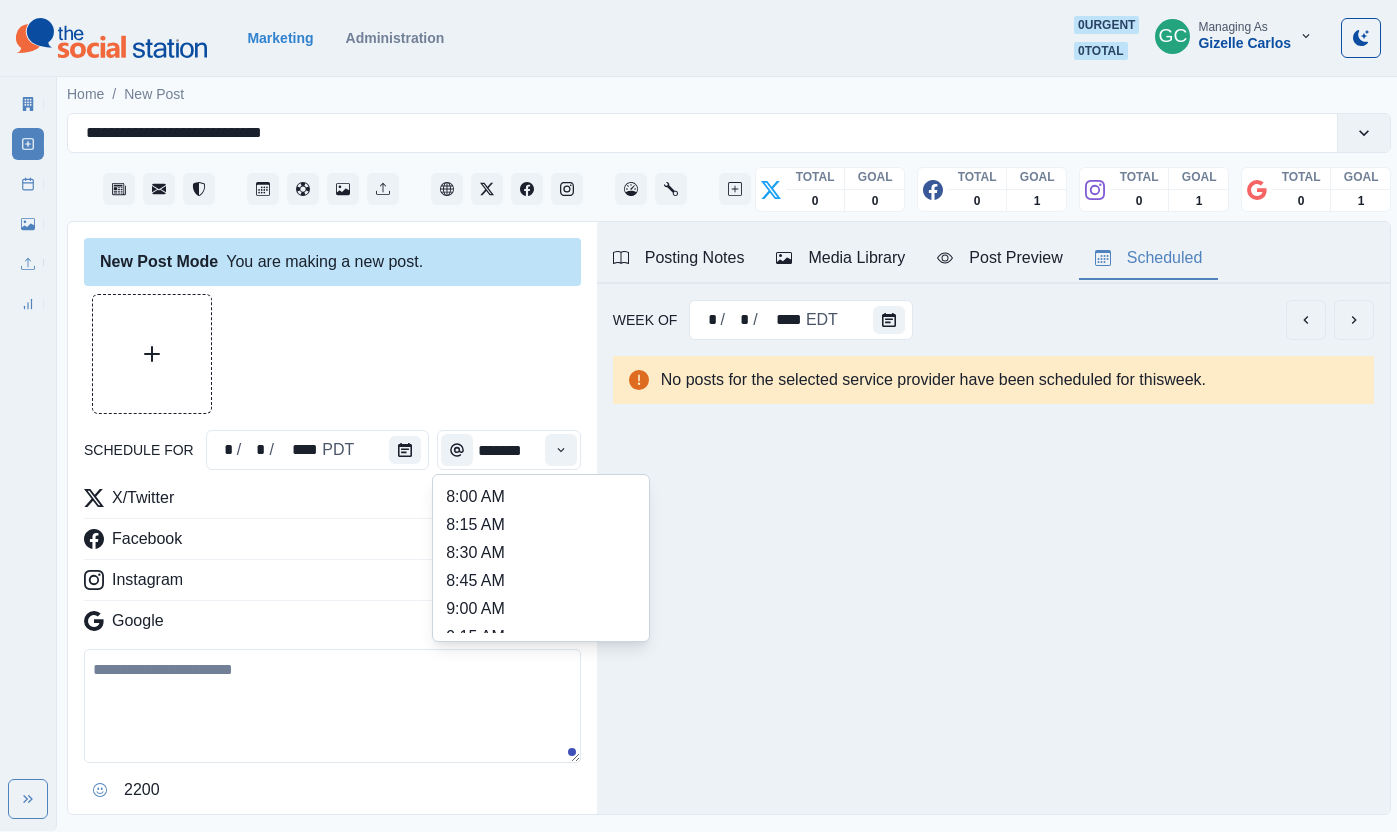 click at bounding box center [561, 450] 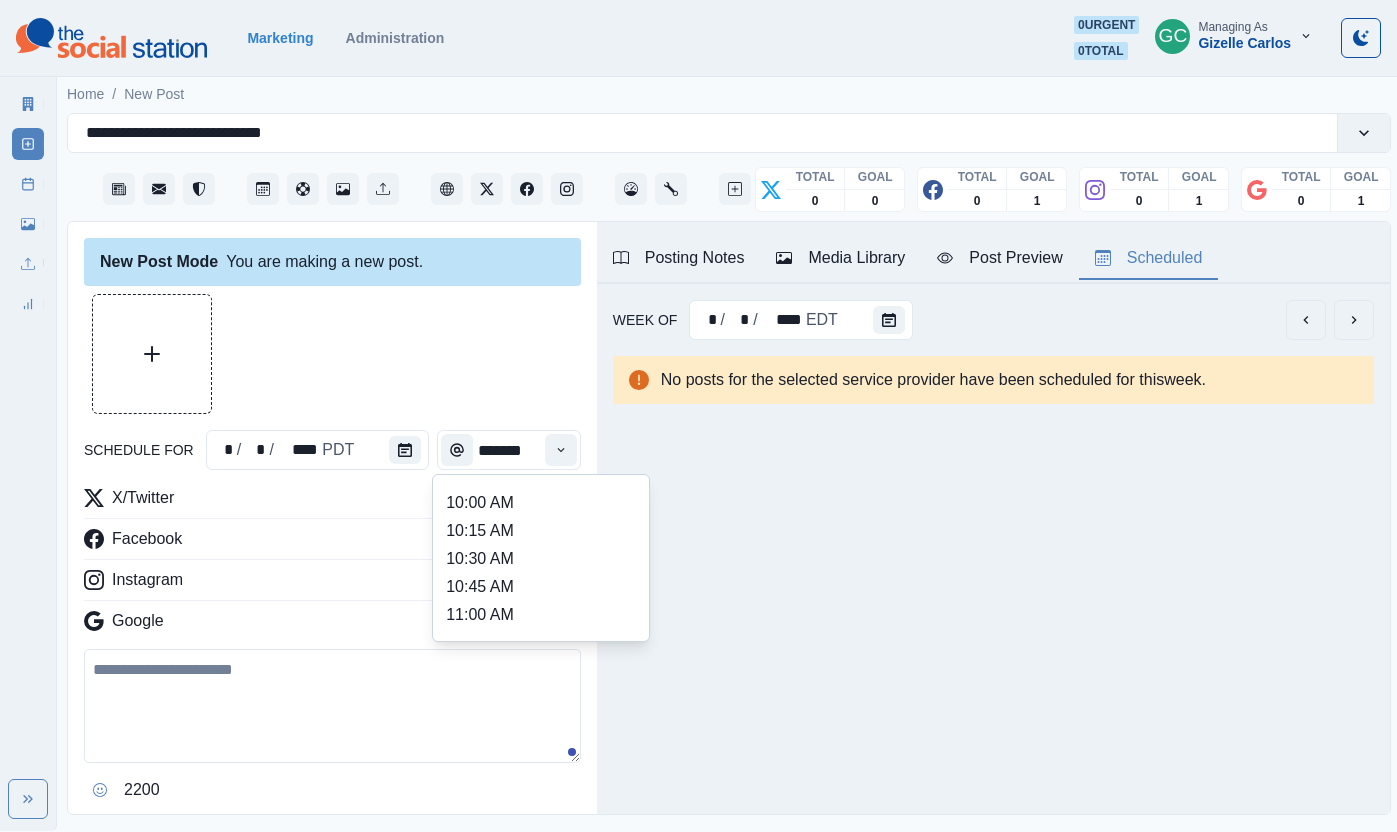 scroll, scrollTop: 668, scrollLeft: 0, axis: vertical 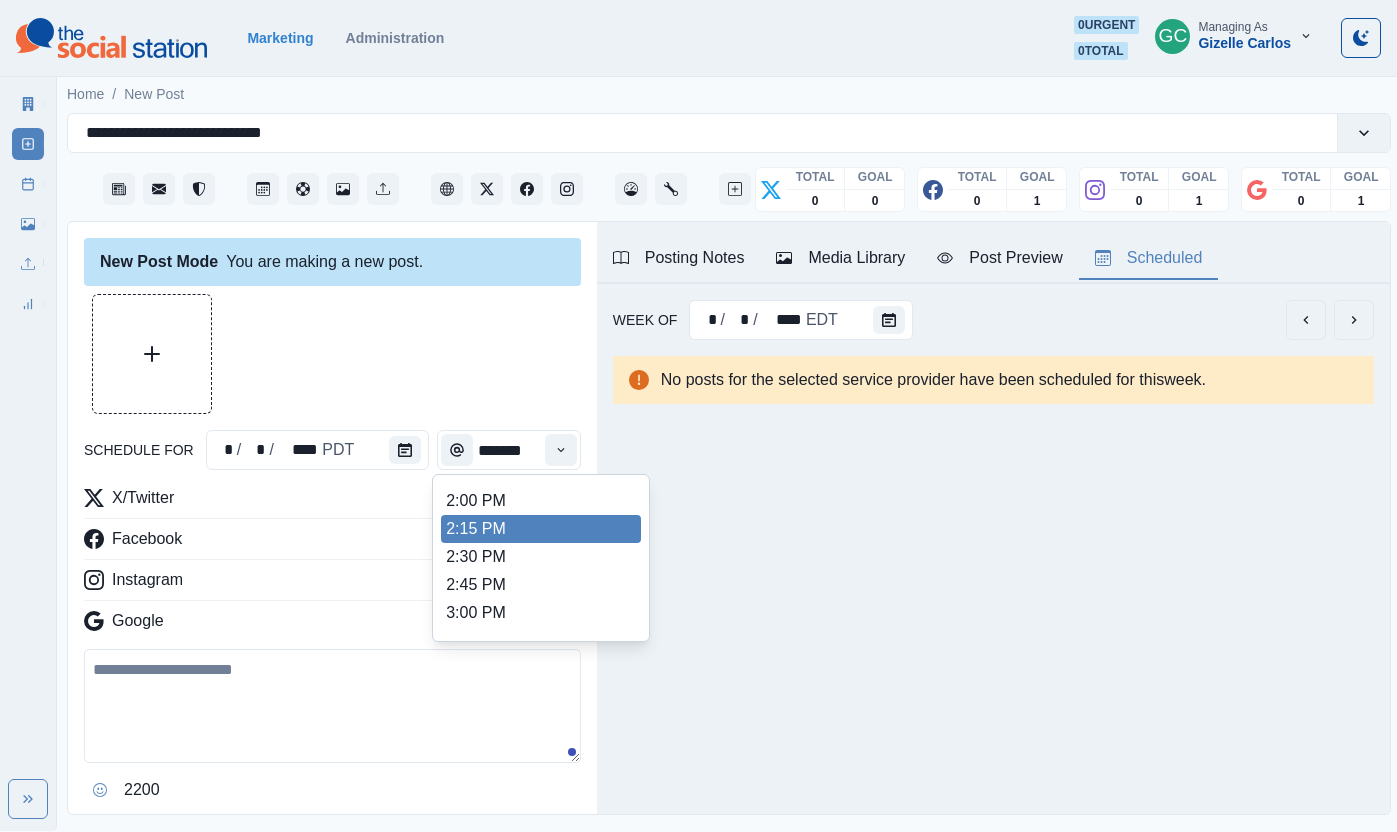 click on "2:15 PM" at bounding box center [541, 529] 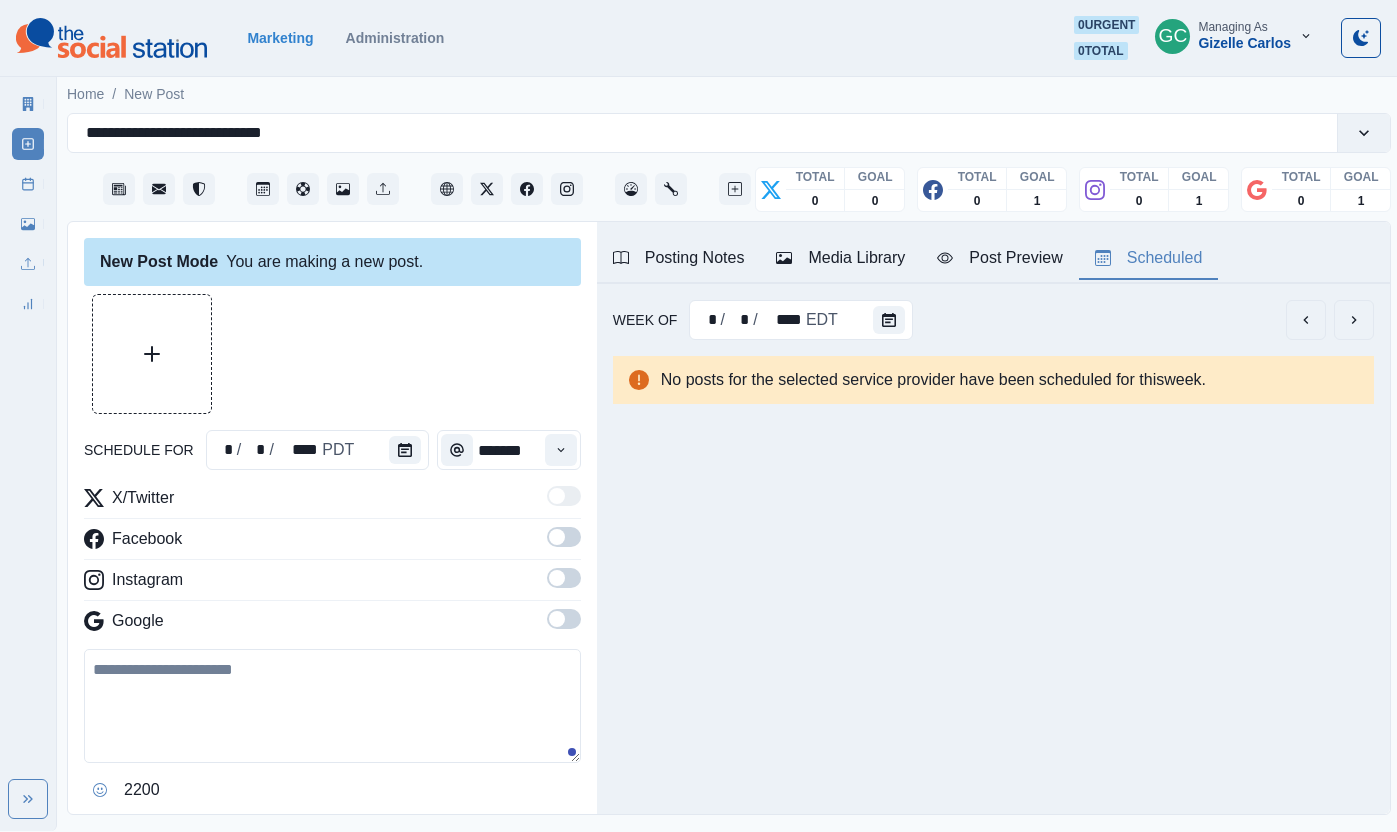 drag, startPoint x: 566, startPoint y: 635, endPoint x: 569, endPoint y: 618, distance: 17.262676 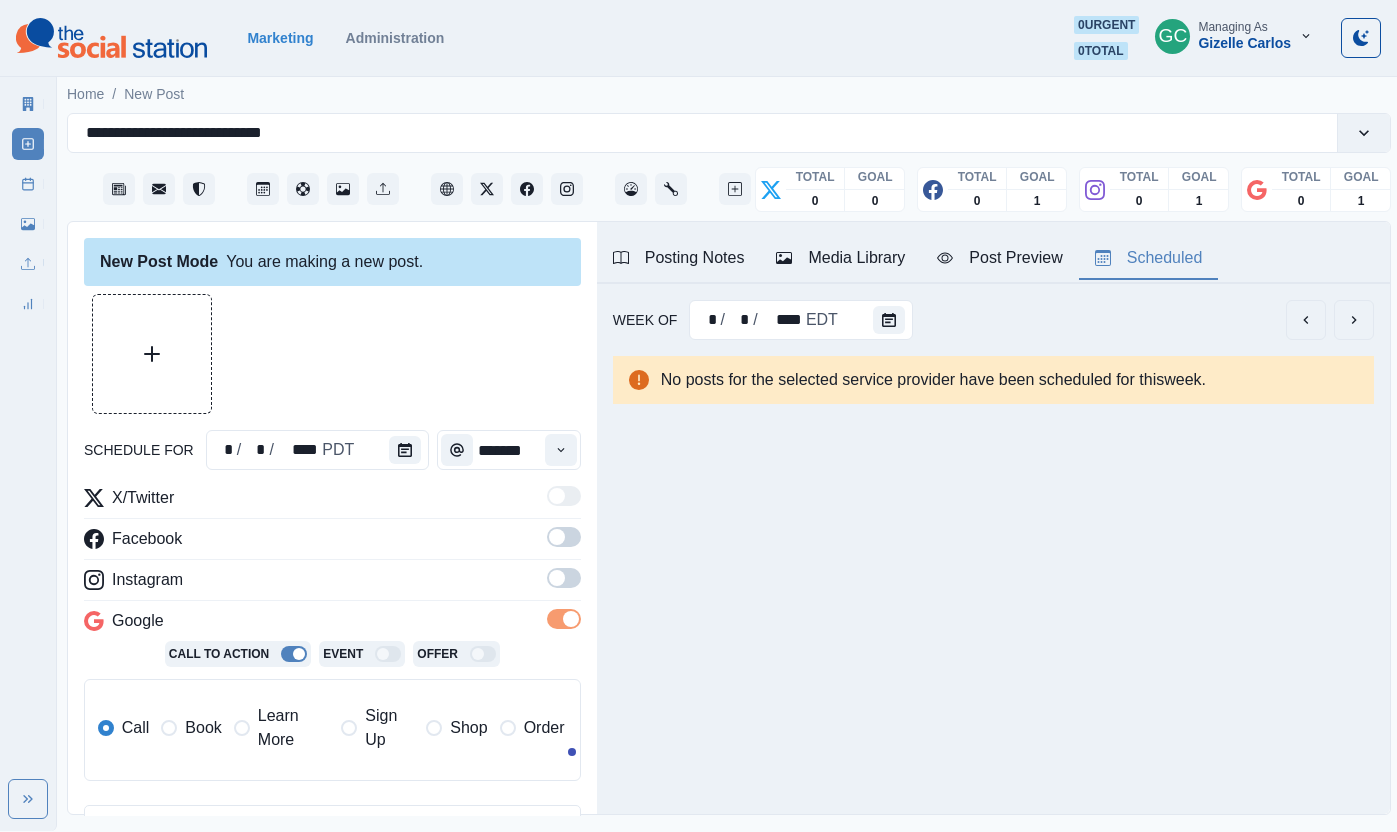 click at bounding box center (564, 543) 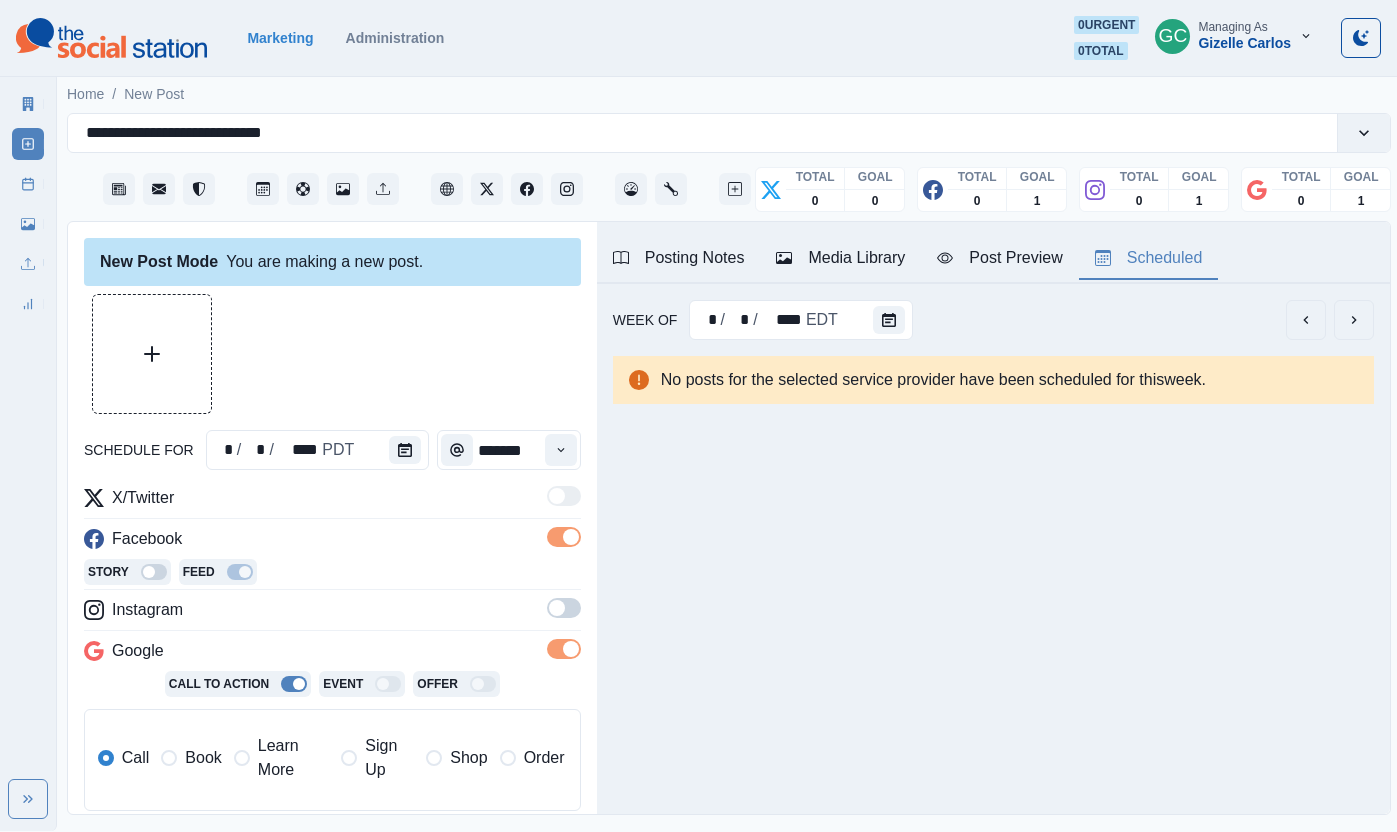 click at bounding box center [564, 608] 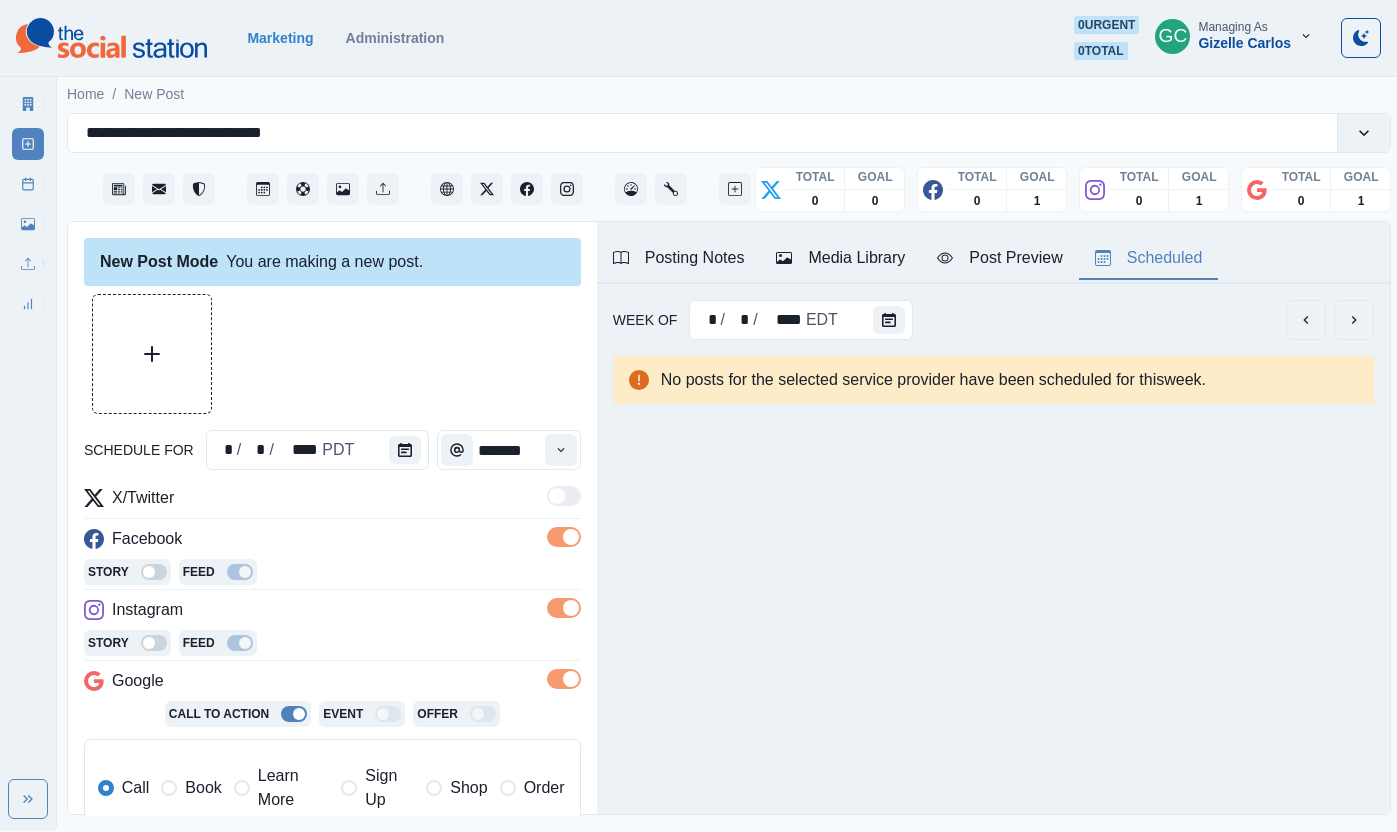 drag, startPoint x: 284, startPoint y: 772, endPoint x: 302, endPoint y: 760, distance: 21.633308 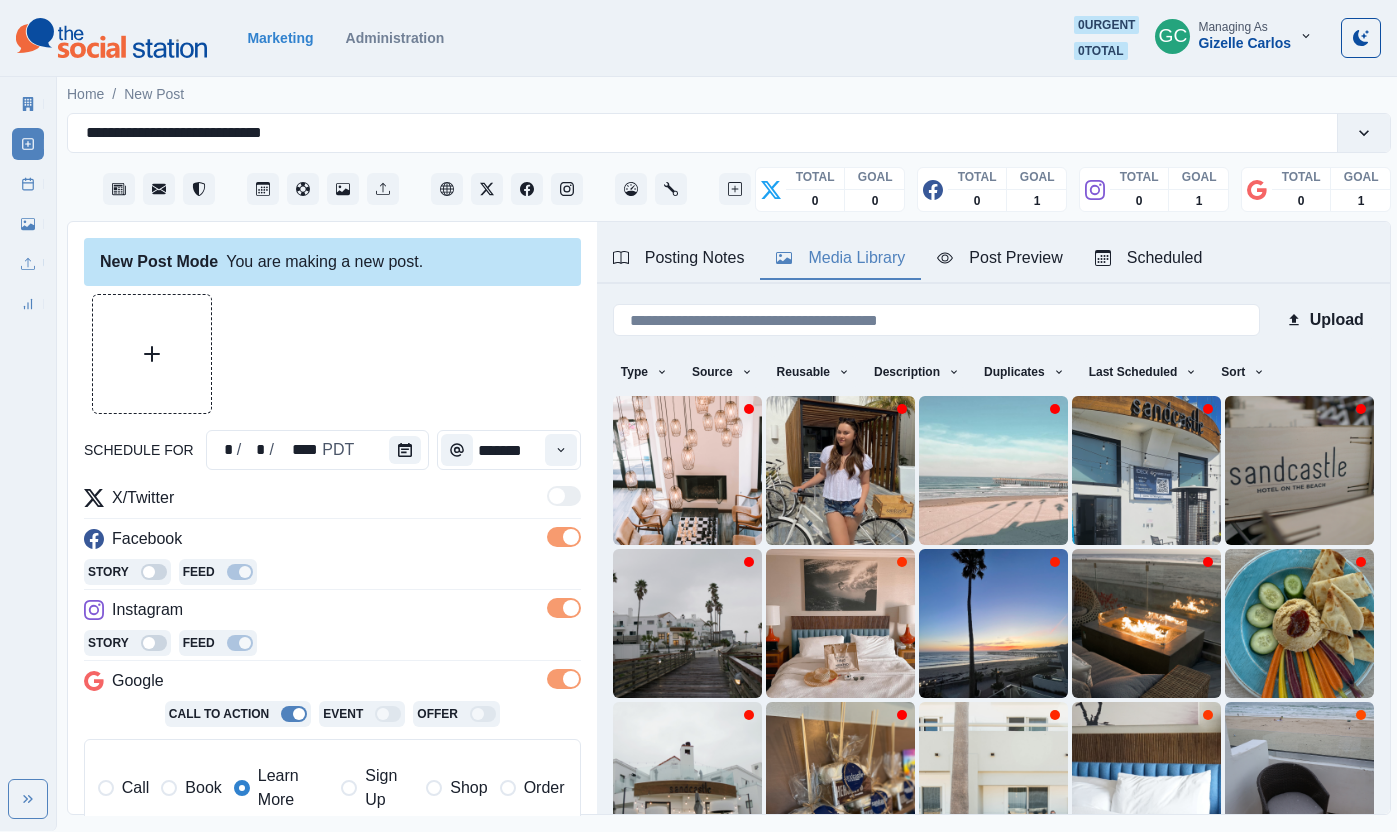 click on "Media Library" at bounding box center (840, 259) 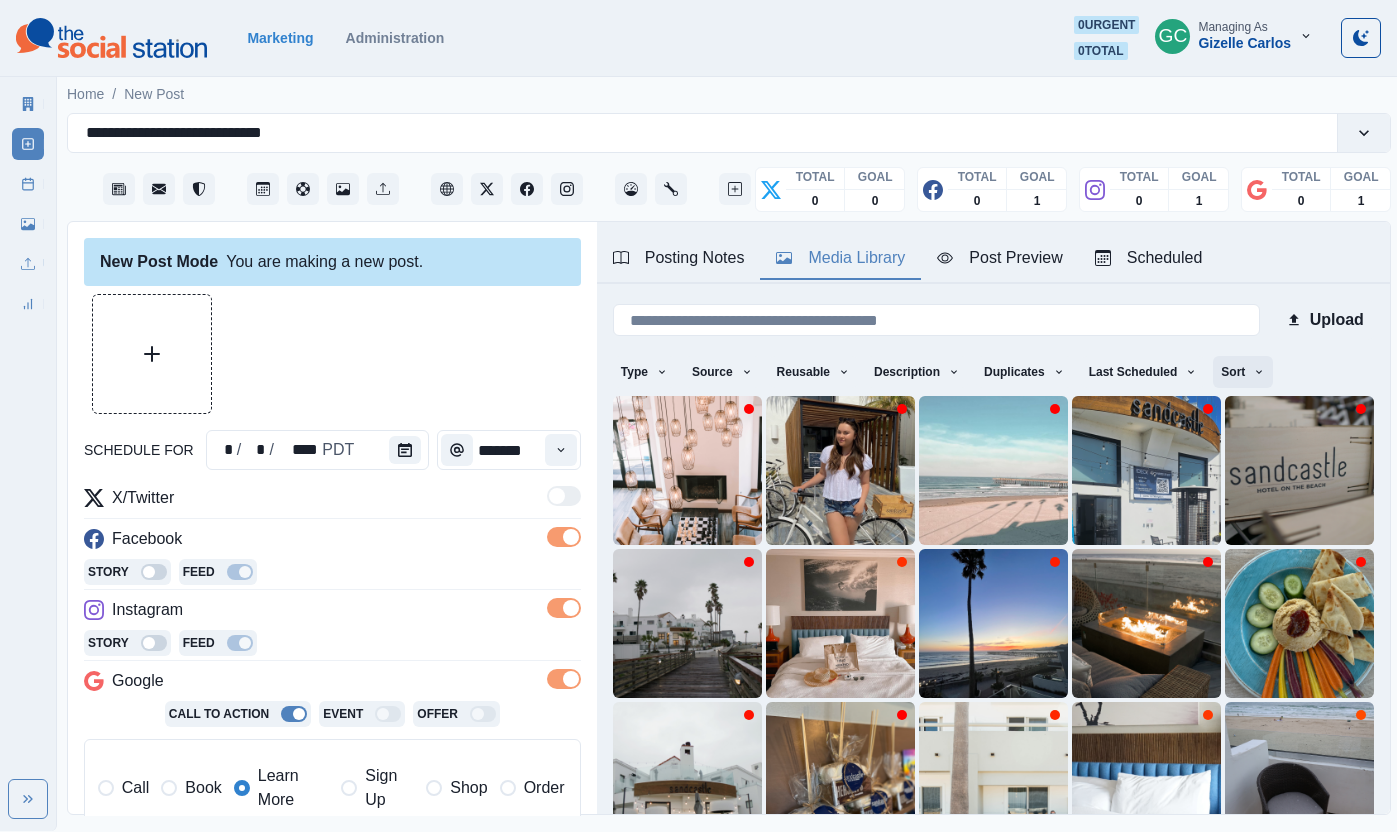 click on "Type Any Image Video Source Any Upload Social Manager Found: Instagram Found: Google Customer Photo Found: TripAdvisor Review Found: Yelp Review Reusable Any Yes No Description Any Missing Description Duplicates Any Show Duplicated Media Last Scheduled Any Over A Month Ago Over 3 Months Ago Over 6 Months Ago Never Scheduled Sort Newest Media Oldest Media Most Recently Scheduled Least Recently Scheduled" at bounding box center (993, 374) 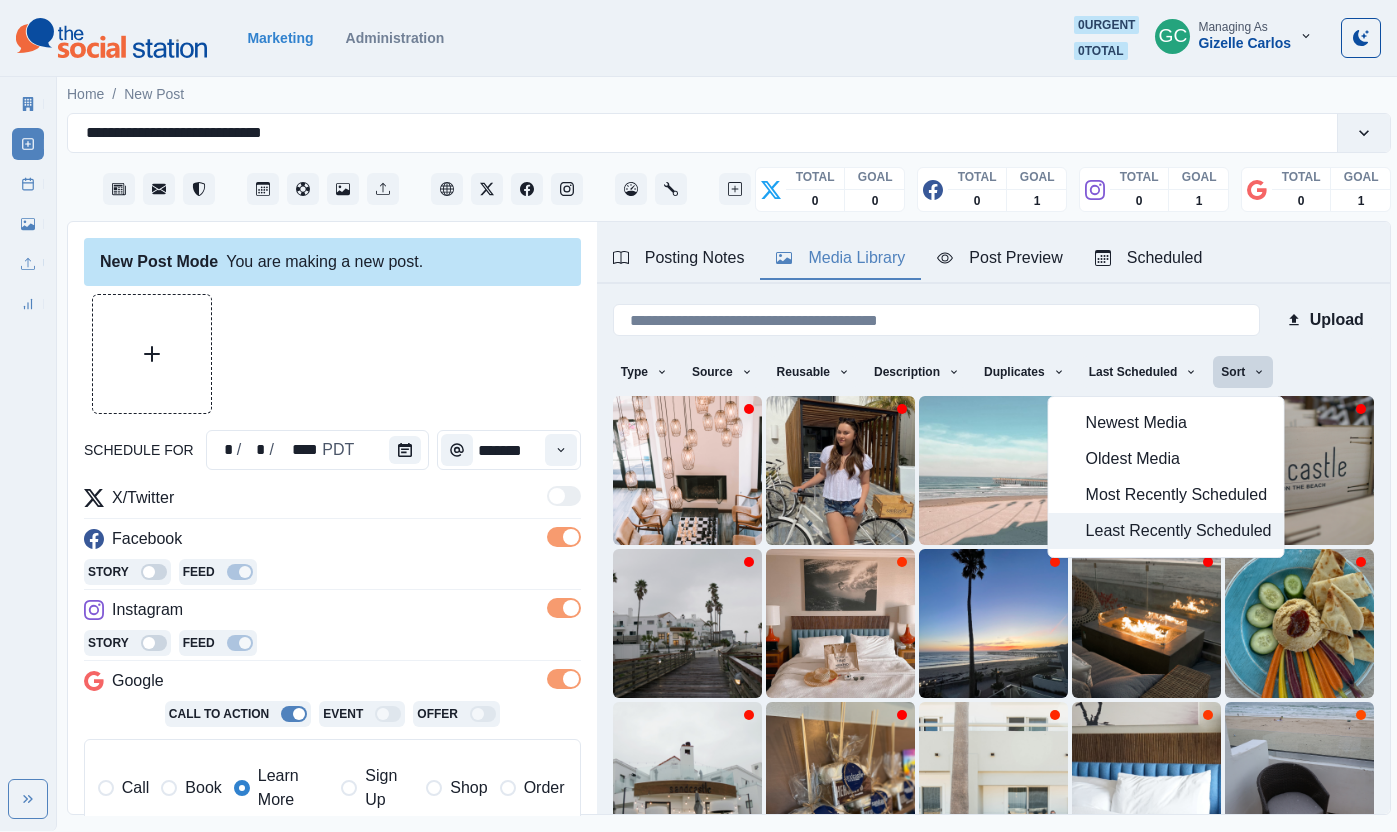 click on "Least Recently Scheduled" at bounding box center (1179, 531) 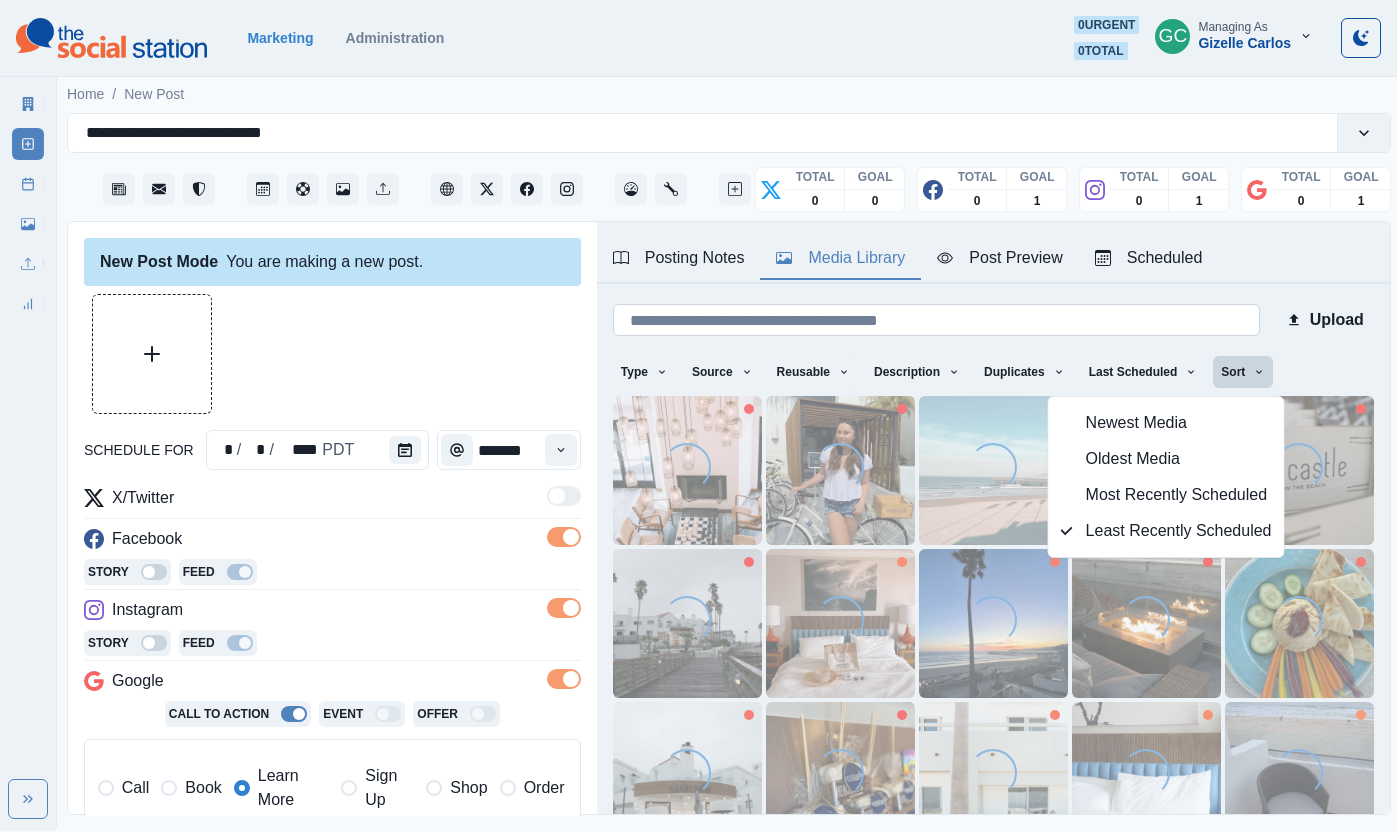 click at bounding box center (936, 320) 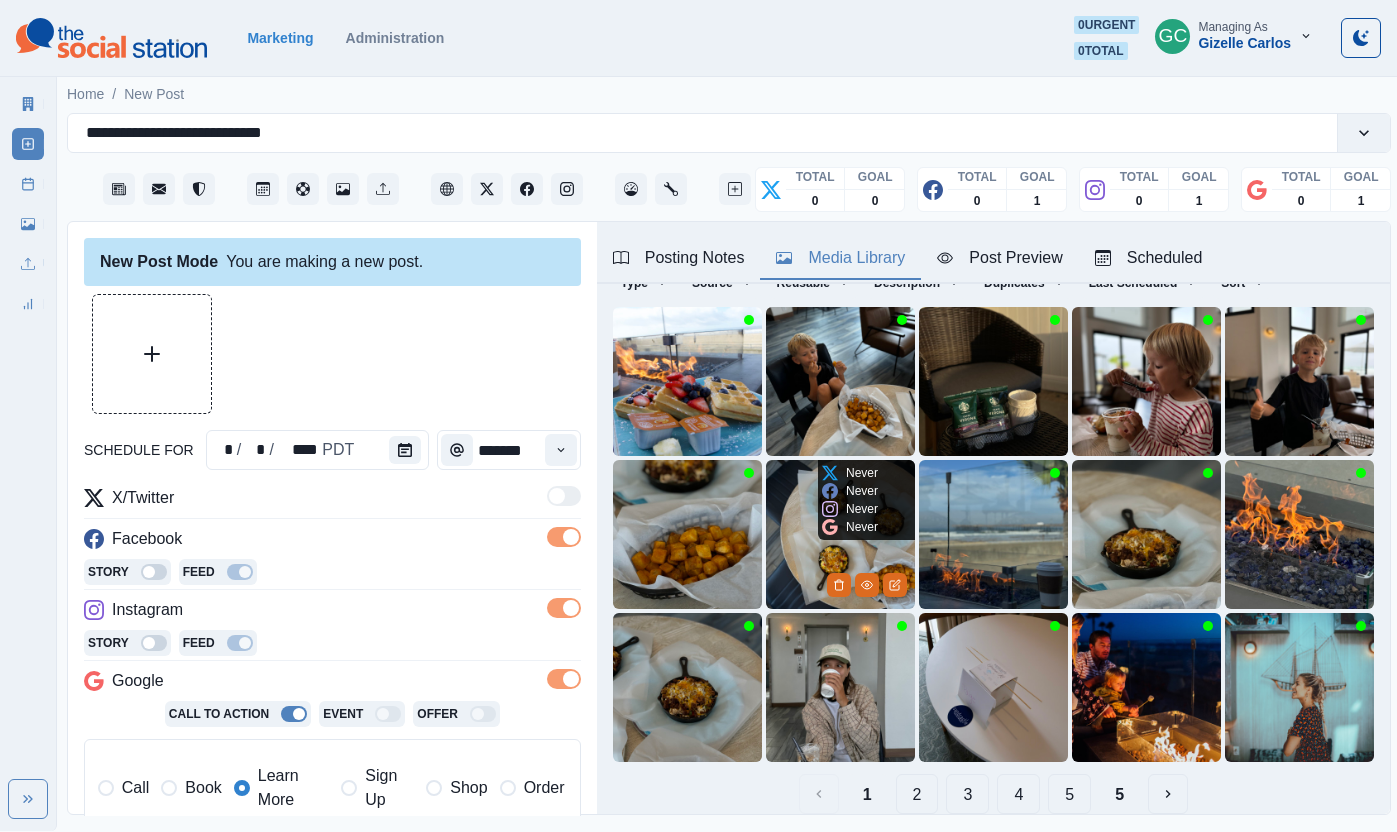 scroll, scrollTop: 97, scrollLeft: 0, axis: vertical 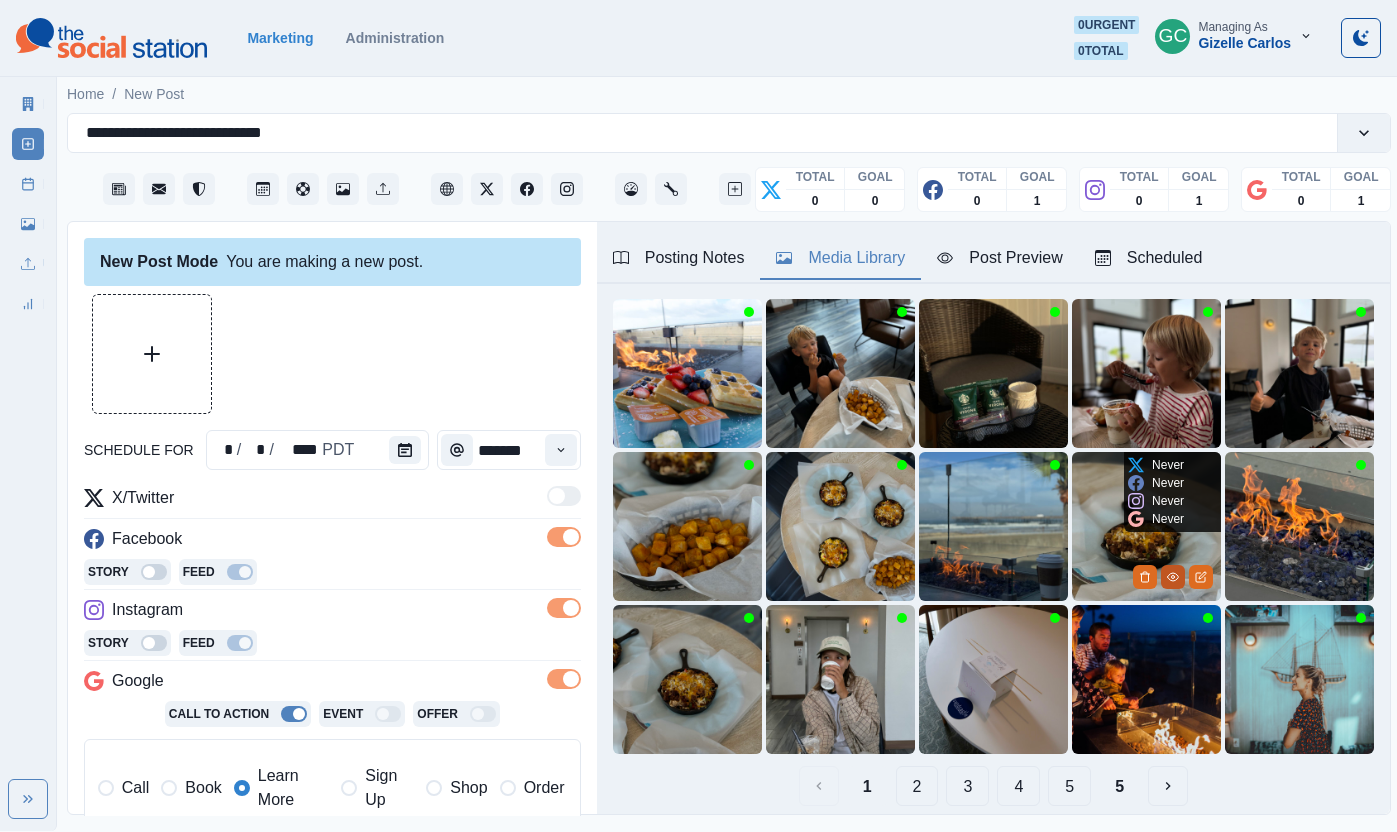 type on "****" 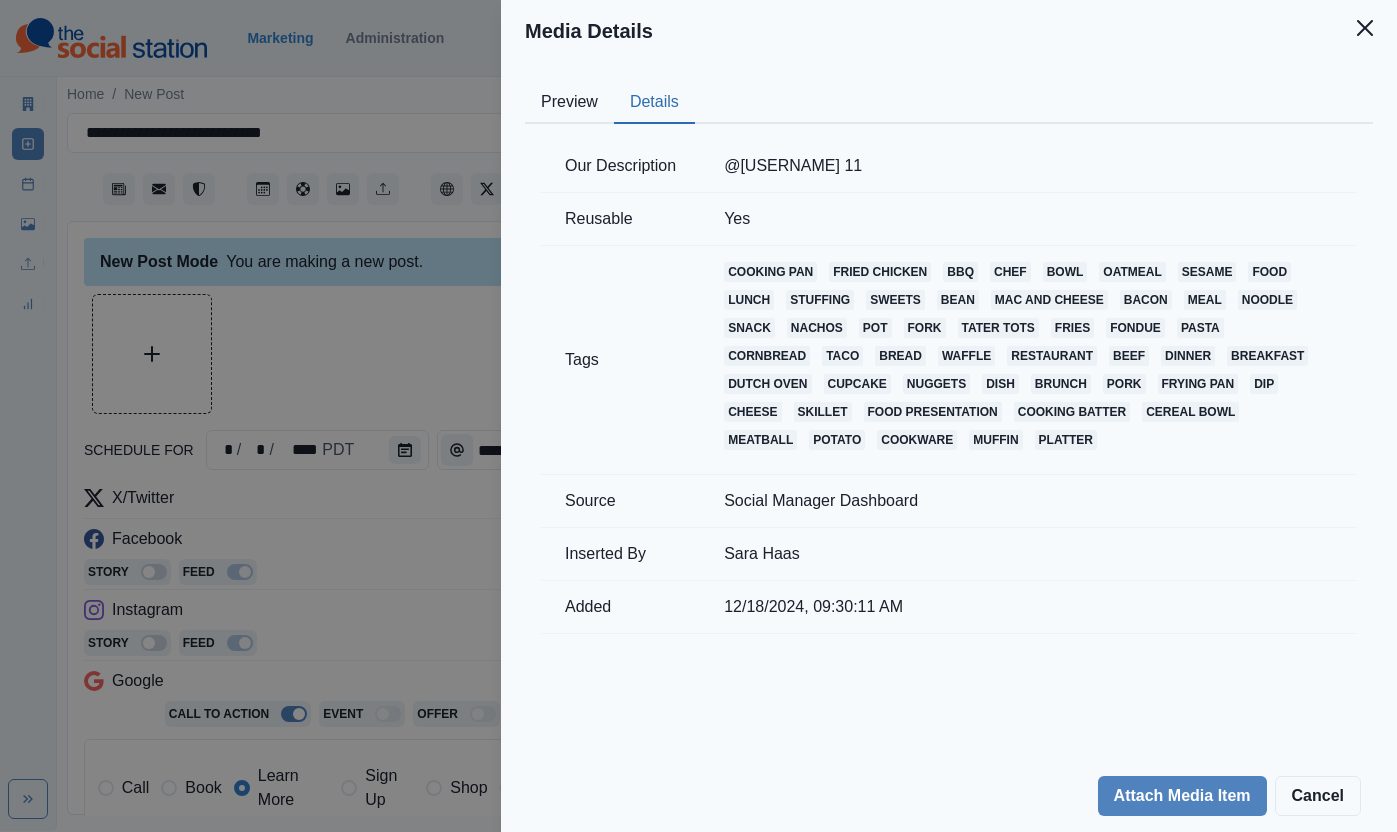 click on "Details" at bounding box center [654, 103] 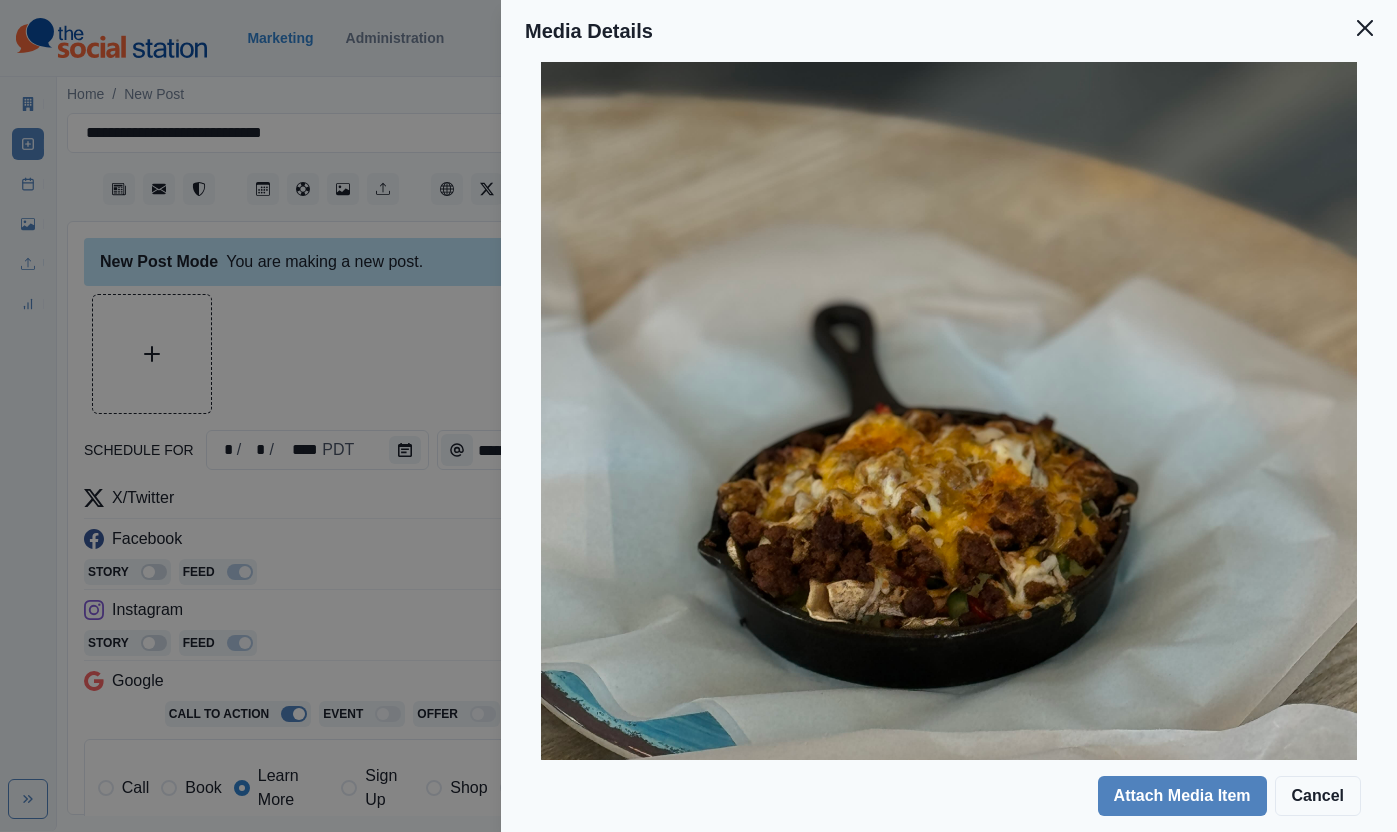 scroll, scrollTop: 346, scrollLeft: 0, axis: vertical 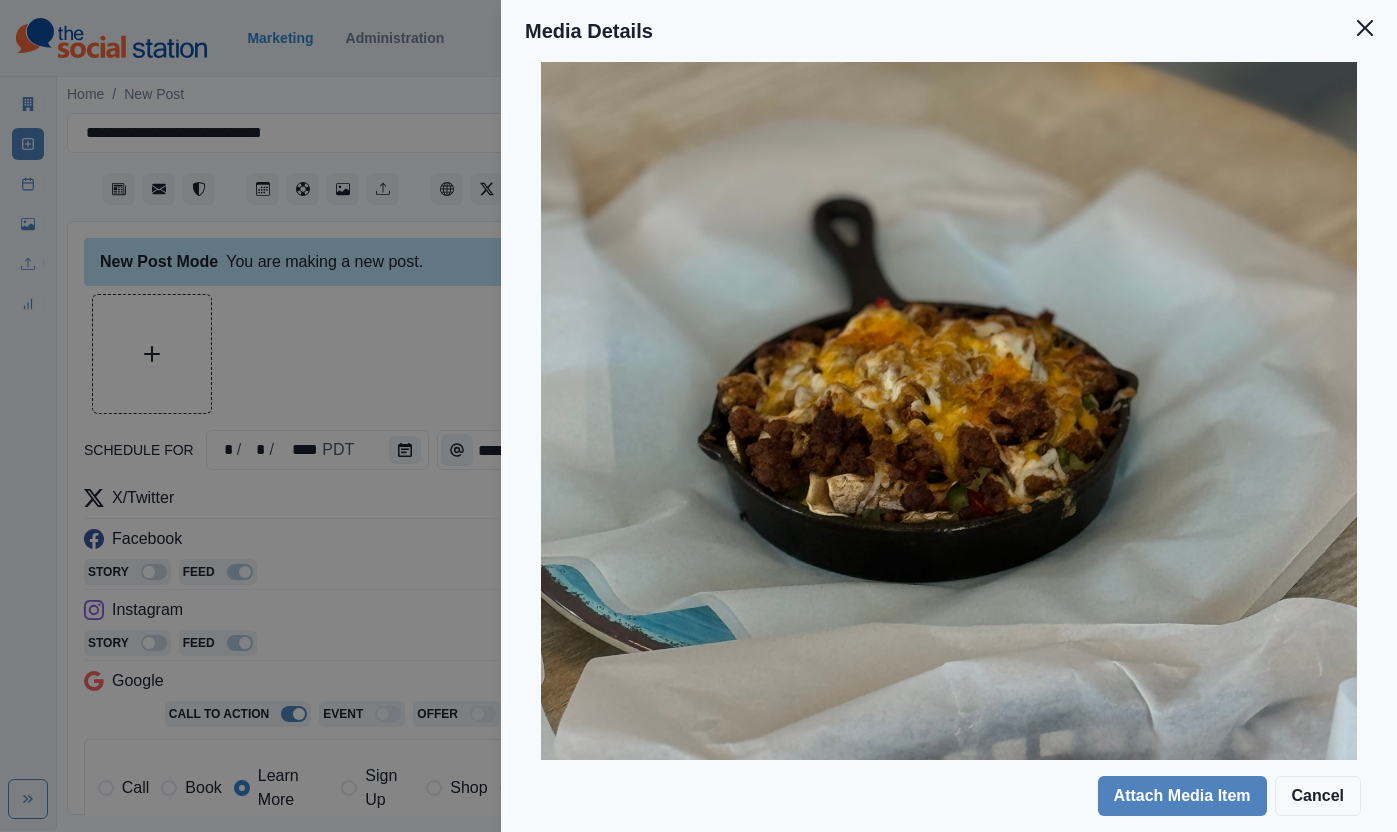 click on "Media Details Preview Details Our Description @[USERNAME] 11 Reusable Yes Tags cooking pan fried chicken bbq chef bowl oatmeal sesame food lunch stuffing sweets bean mac and cheese bacon meal noodle snack nachos pot fork tater tots fries fondue pasta cornbread taco bread waffle restaurant beef dinner breakfast dutch oven cupcake nuggets dish brunch pork frying pan dip cheese skillet food presentation cooking batter cereal bowl meatball potato cookware muffin platter Source Social Manager Dashboard Inserted By [NAME] Added 12/18/2024, 09:30:11 AM Attach Media Item Cancel" at bounding box center [698, 416] 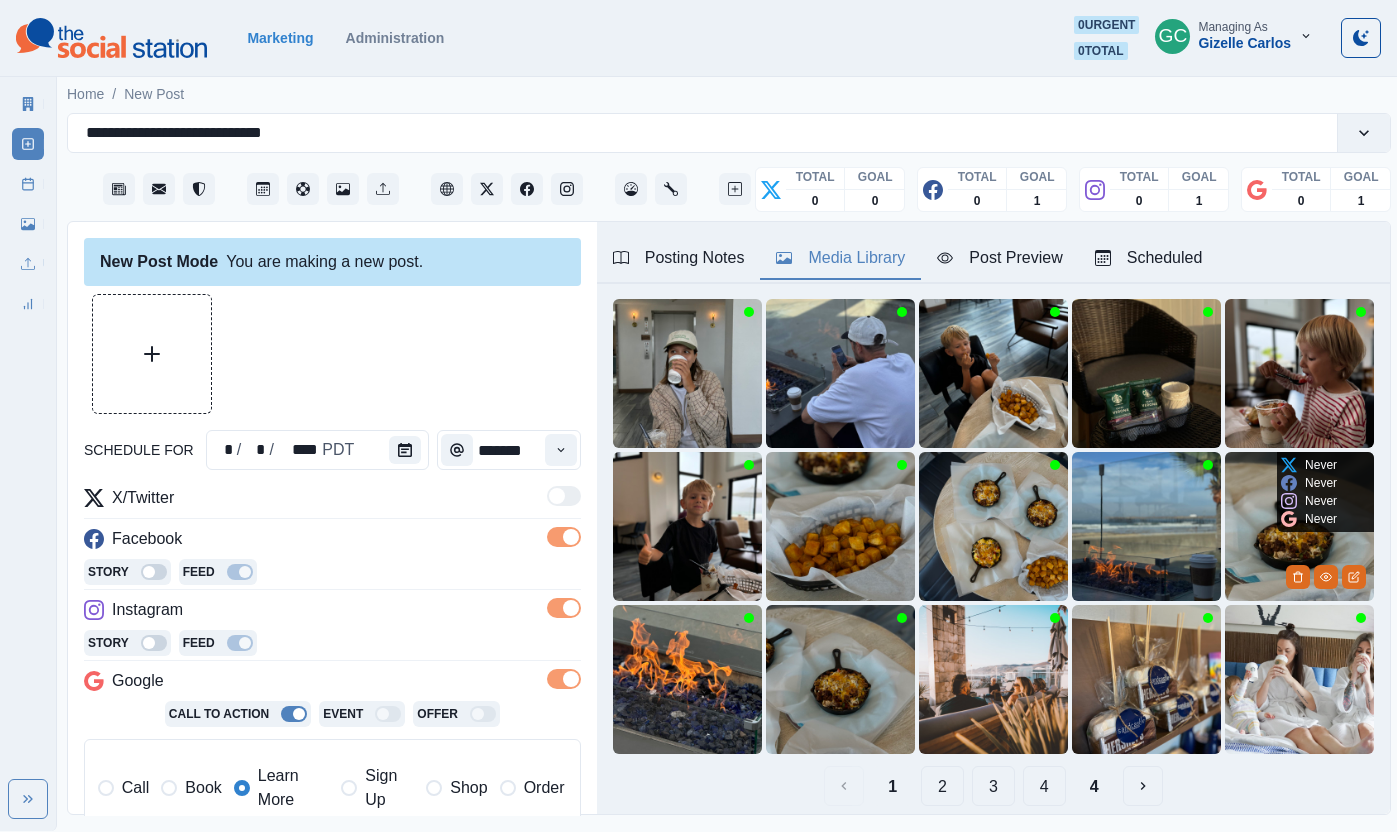 click at bounding box center (1299, 526) 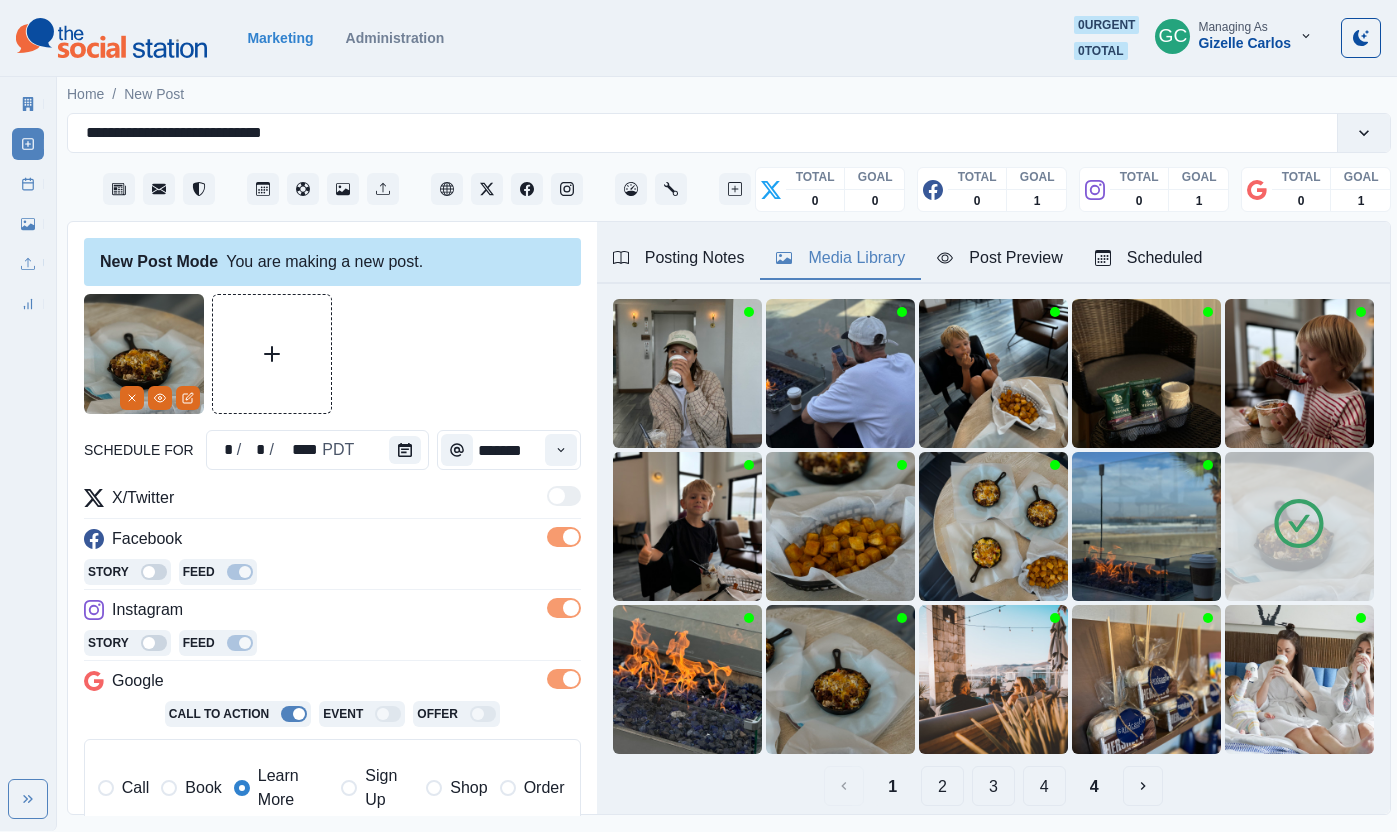 click at bounding box center (1299, 526) 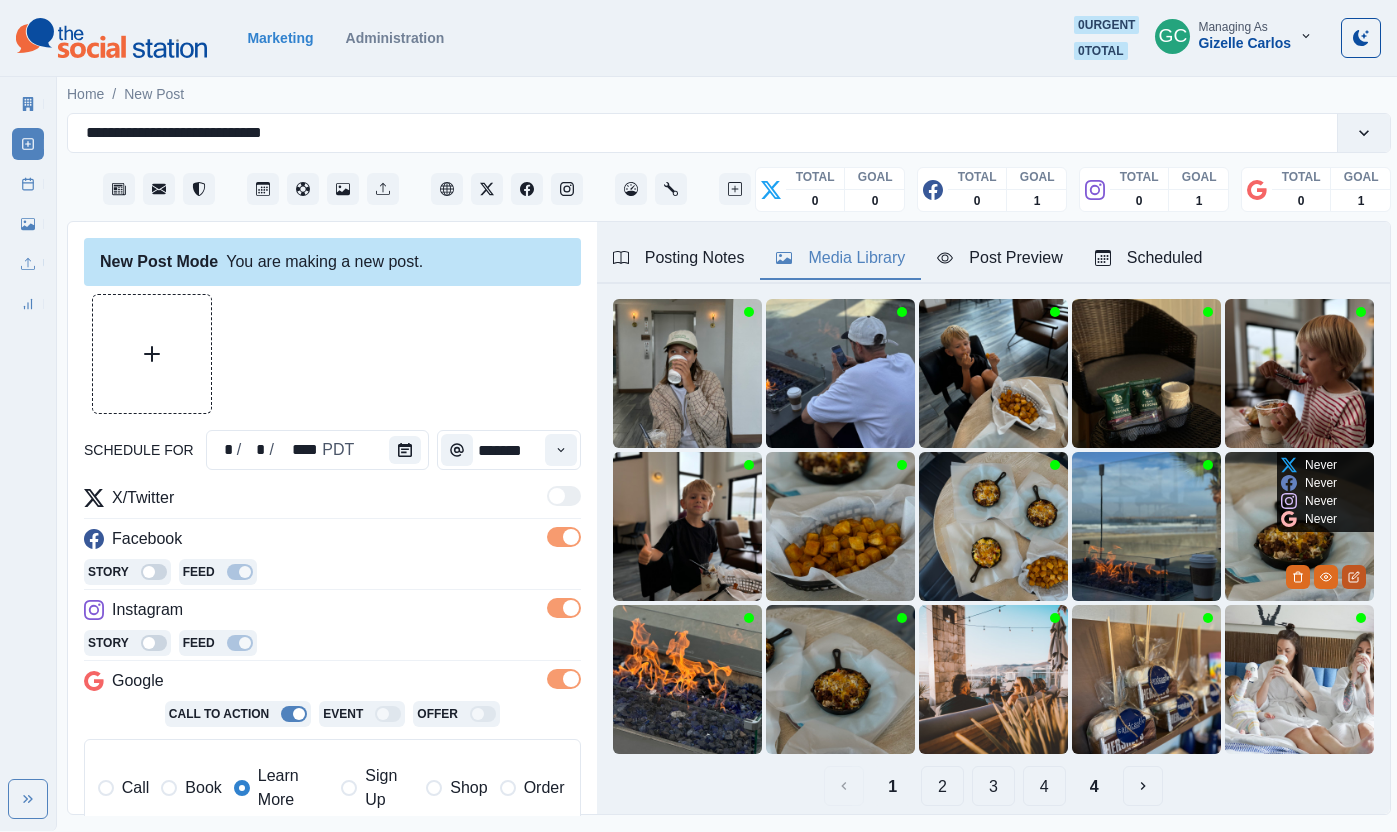 click 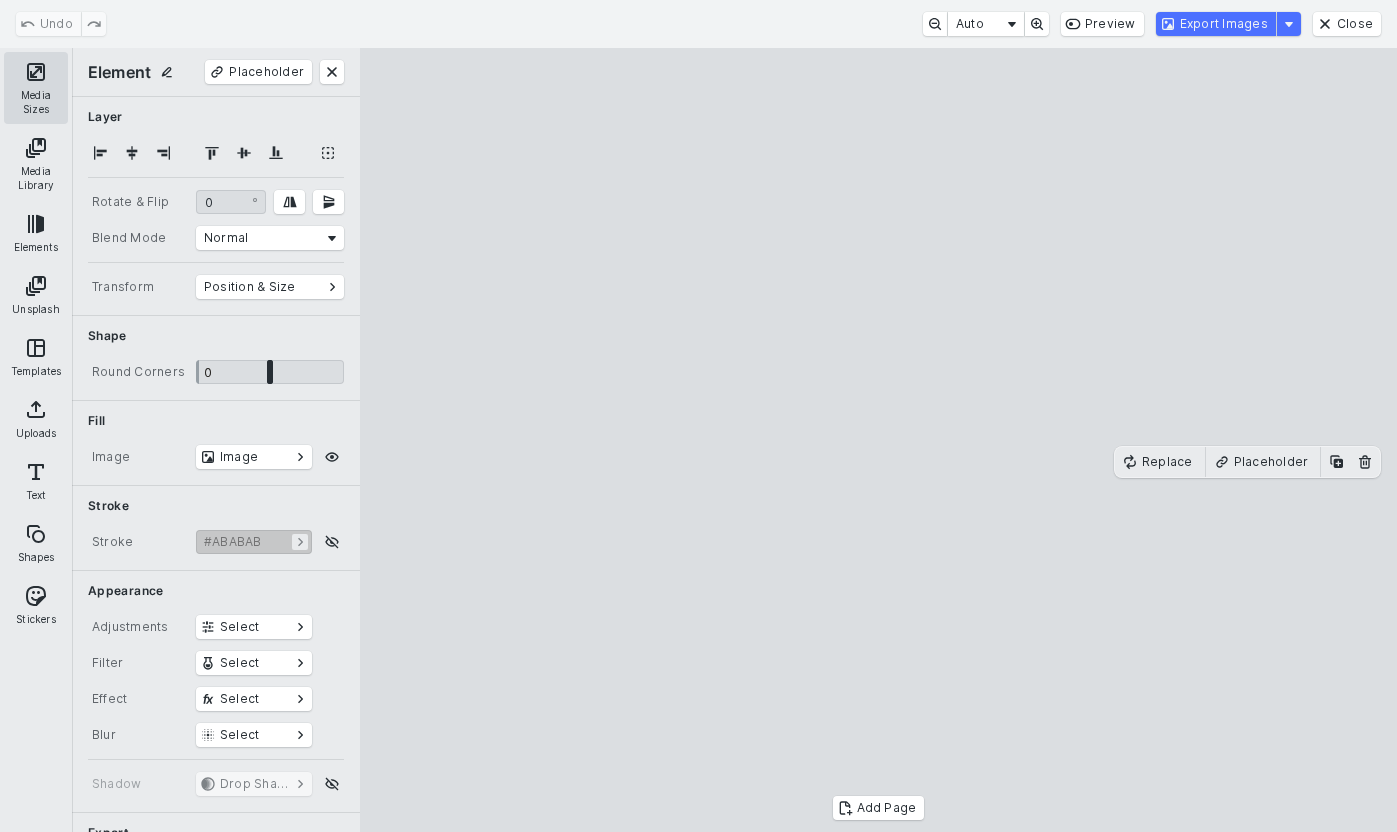 click on "Media Sizes" at bounding box center (36, 88) 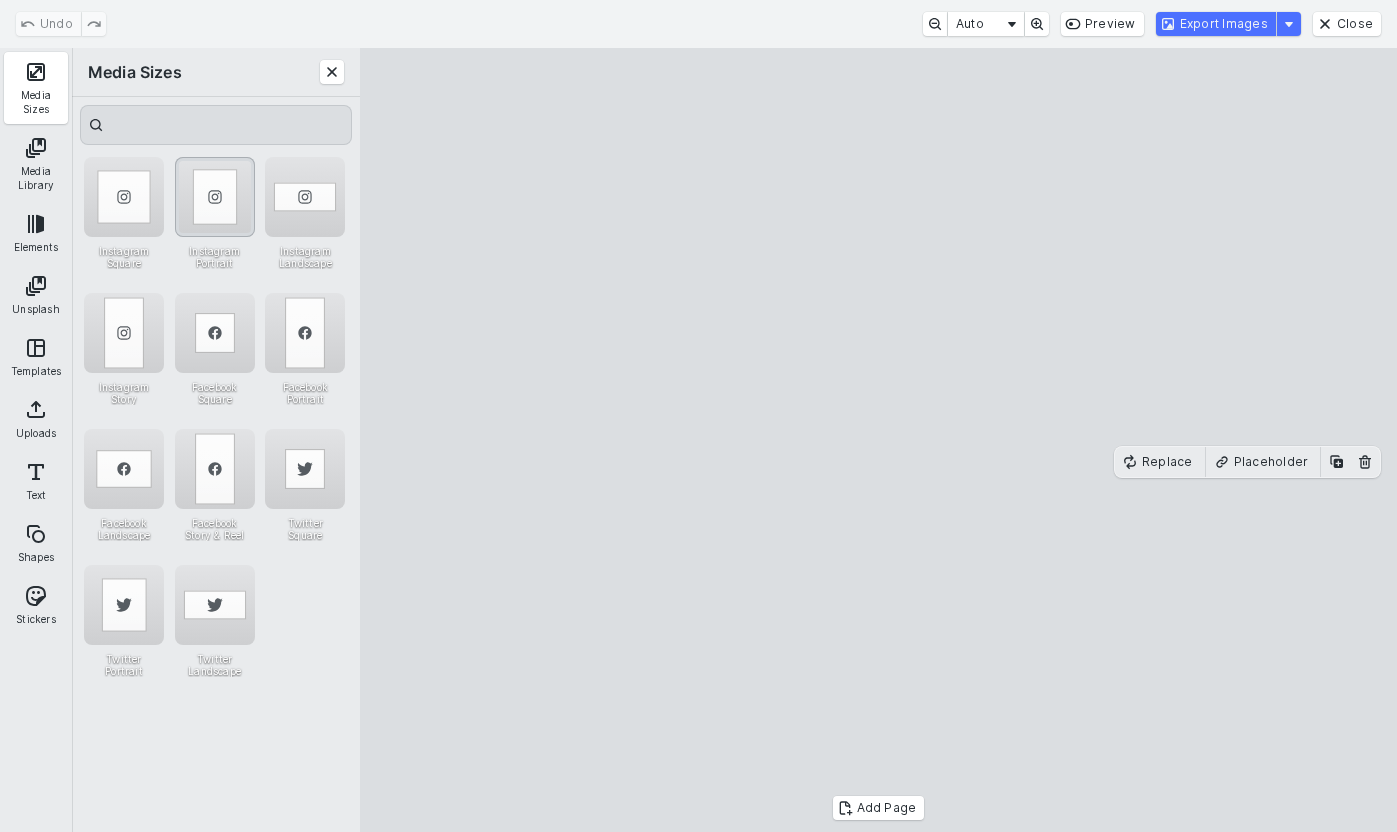 drag, startPoint x: 200, startPoint y: 198, endPoint x: 235, endPoint y: 205, distance: 35.69314 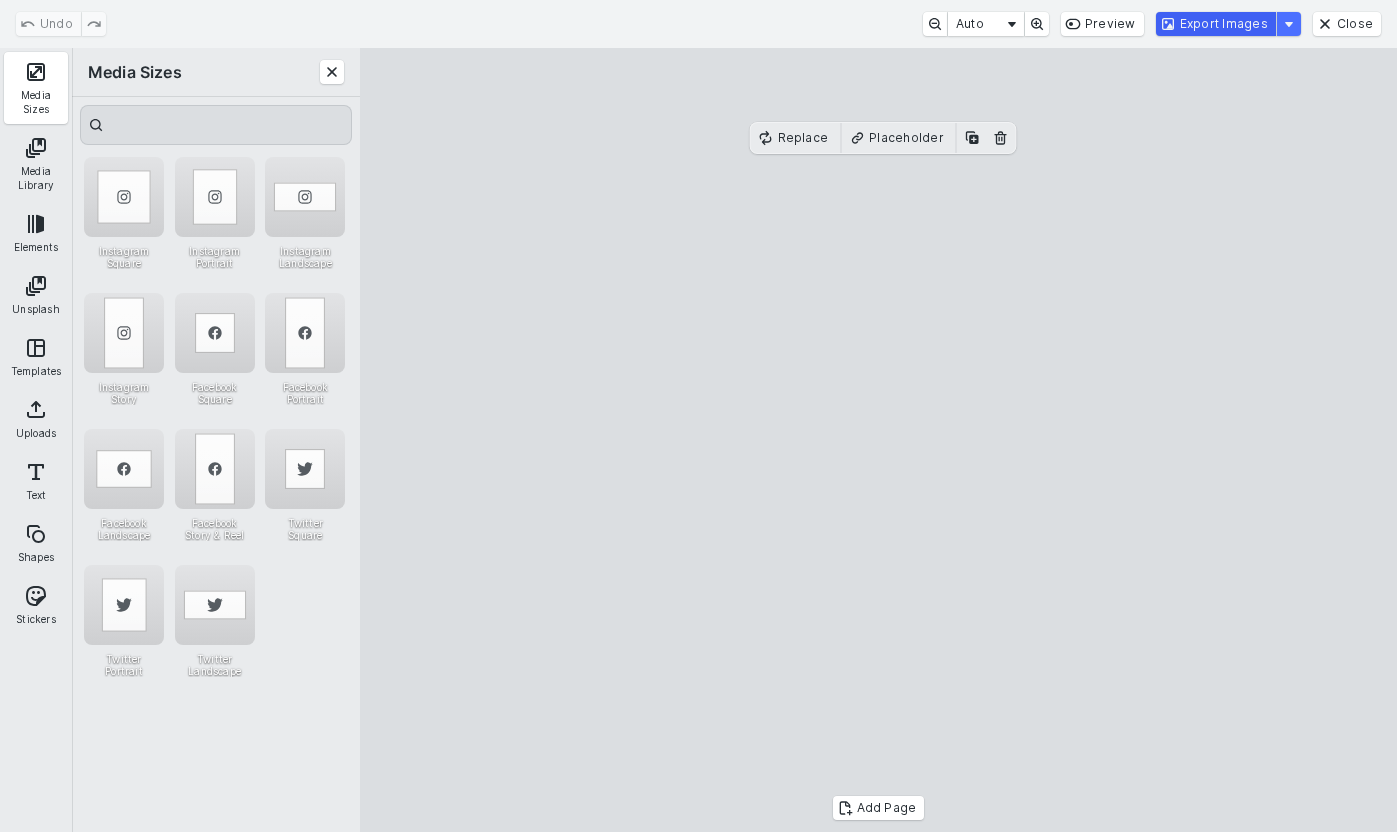 click on "Export Images" at bounding box center [1216, 24] 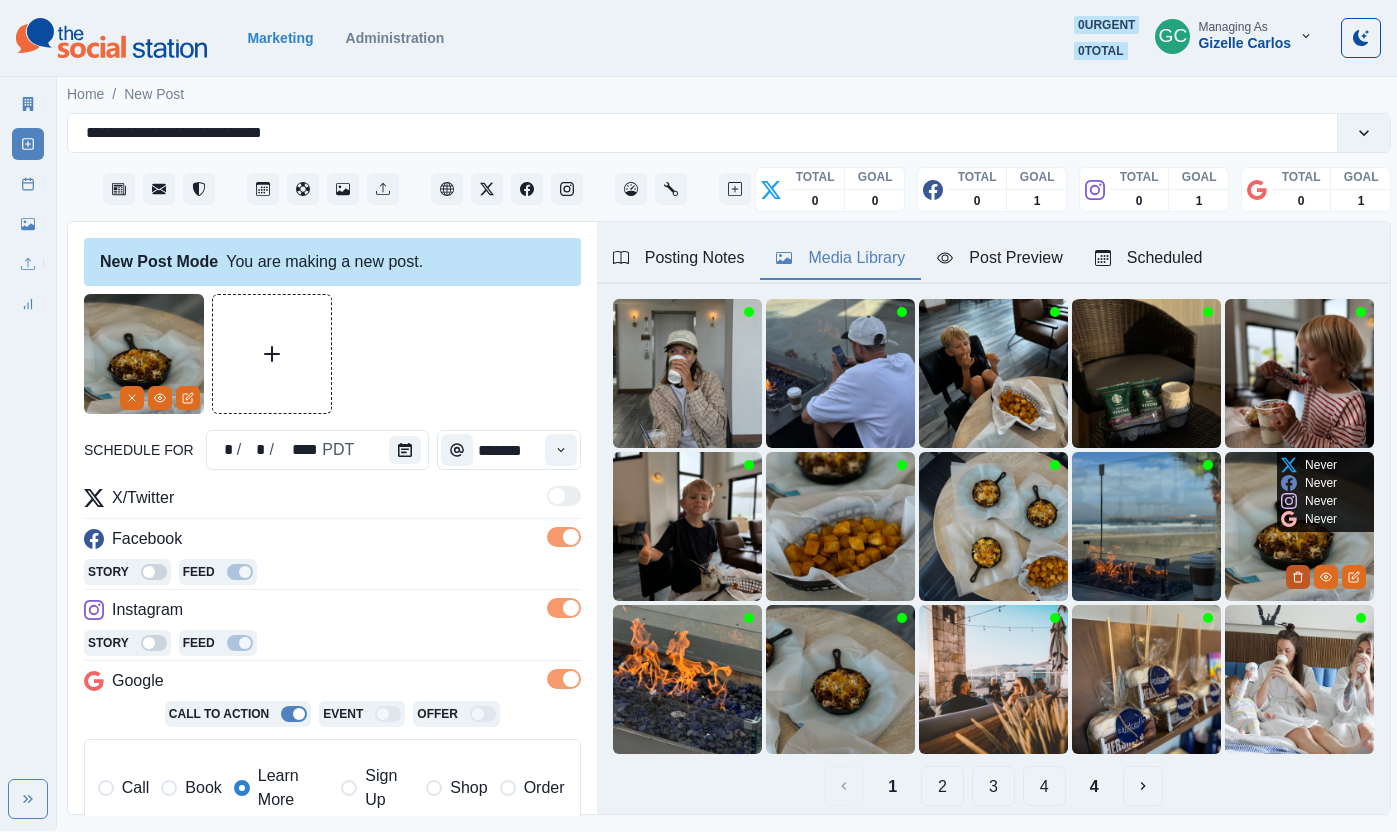 click 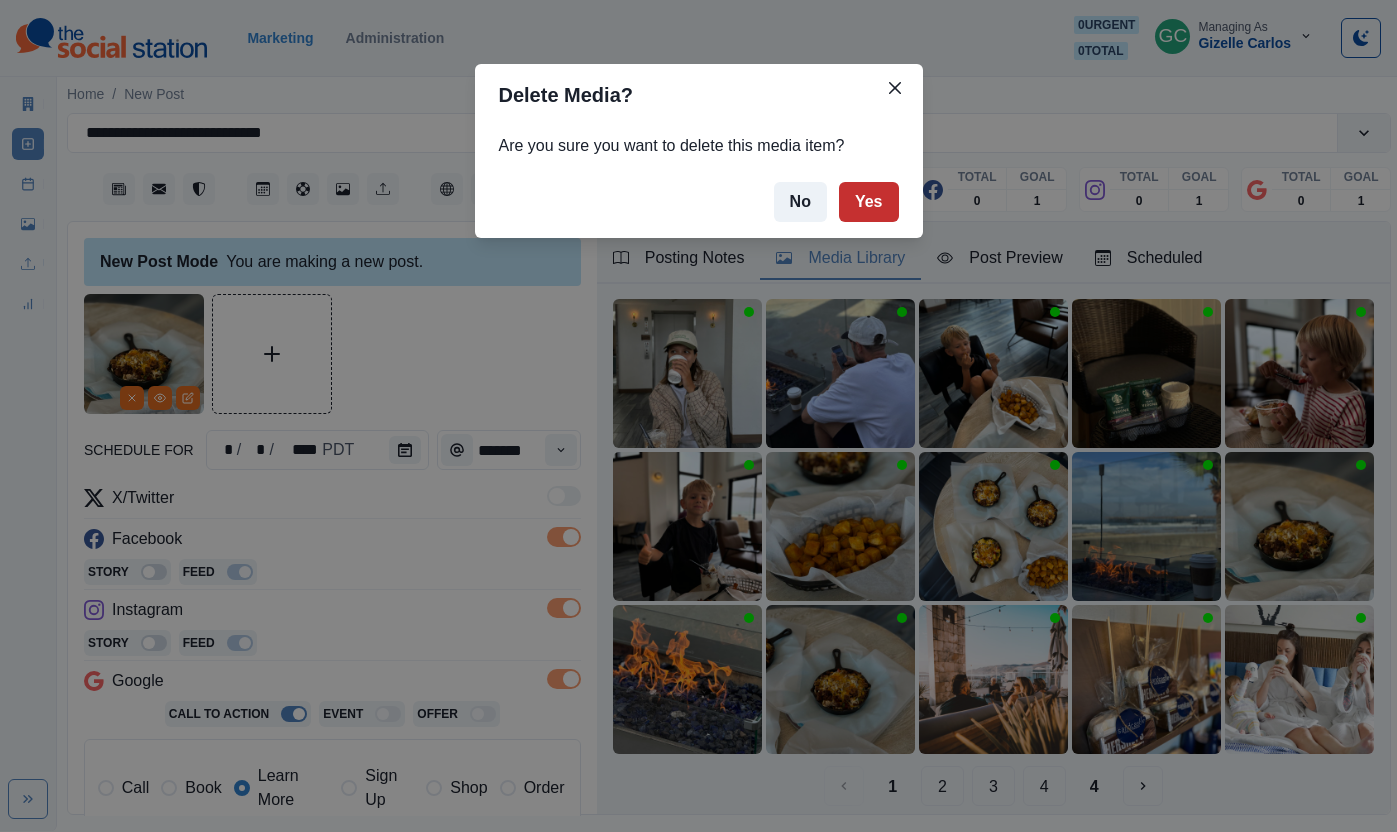 click on "Yes" at bounding box center (869, 202) 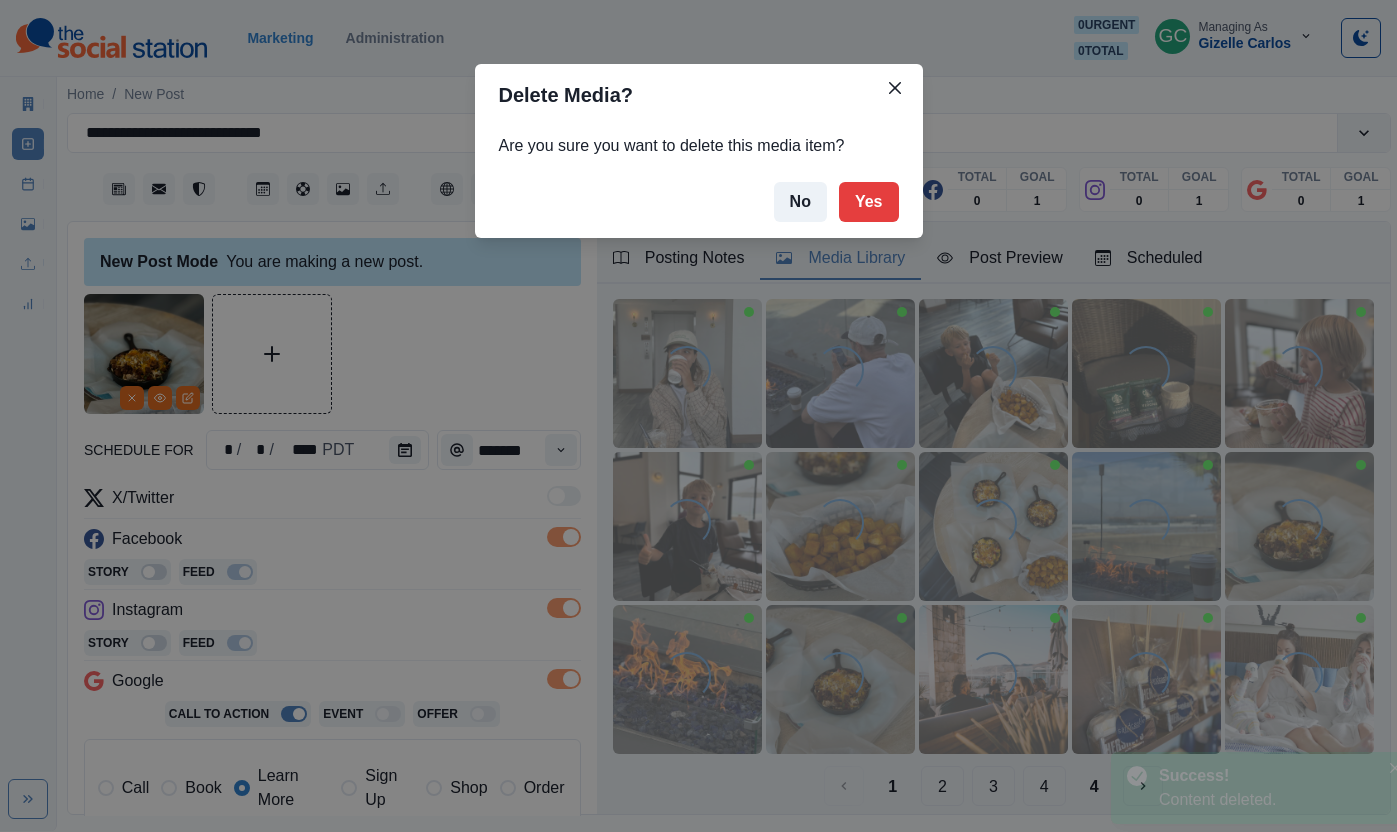 scroll, scrollTop: 97, scrollLeft: 0, axis: vertical 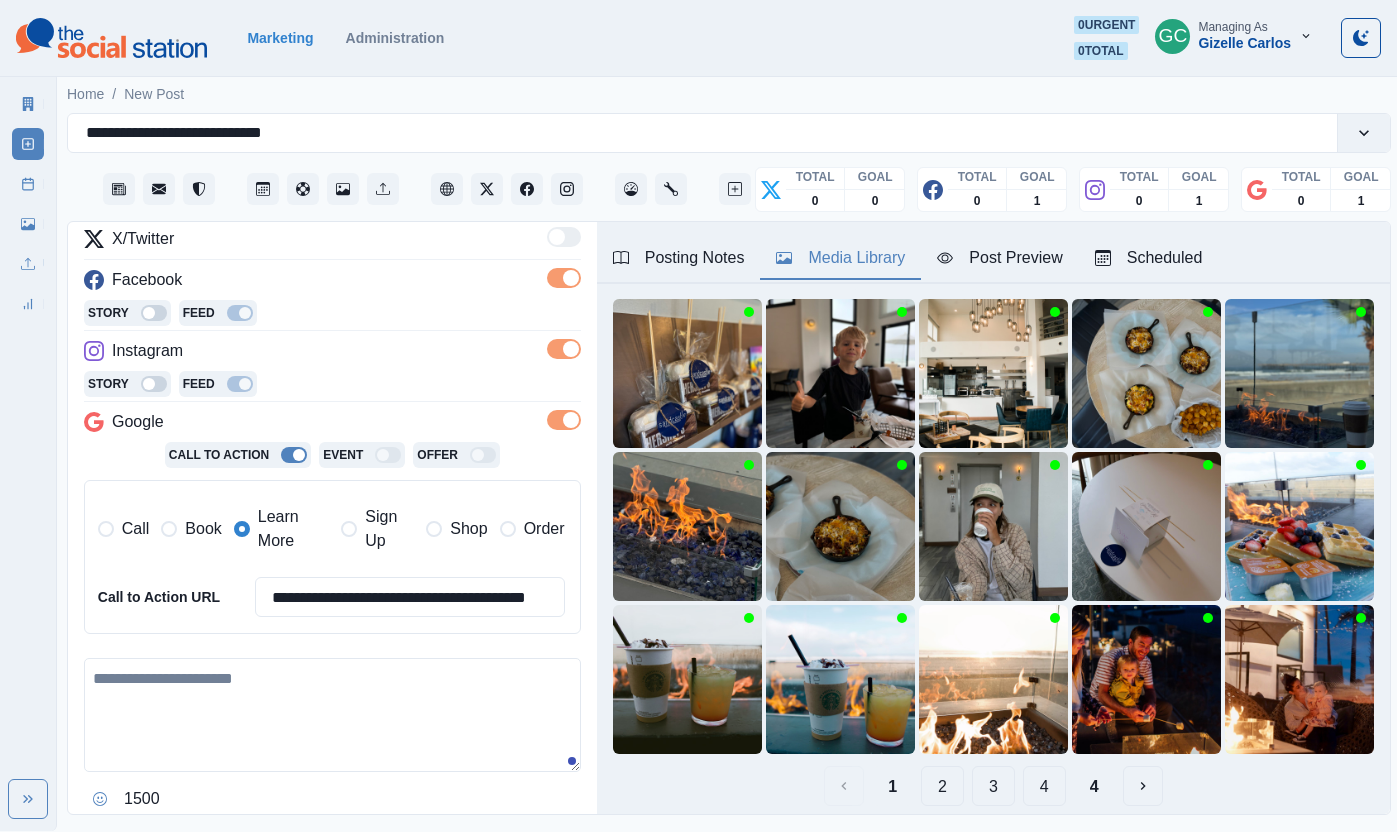 click at bounding box center (332, 715) 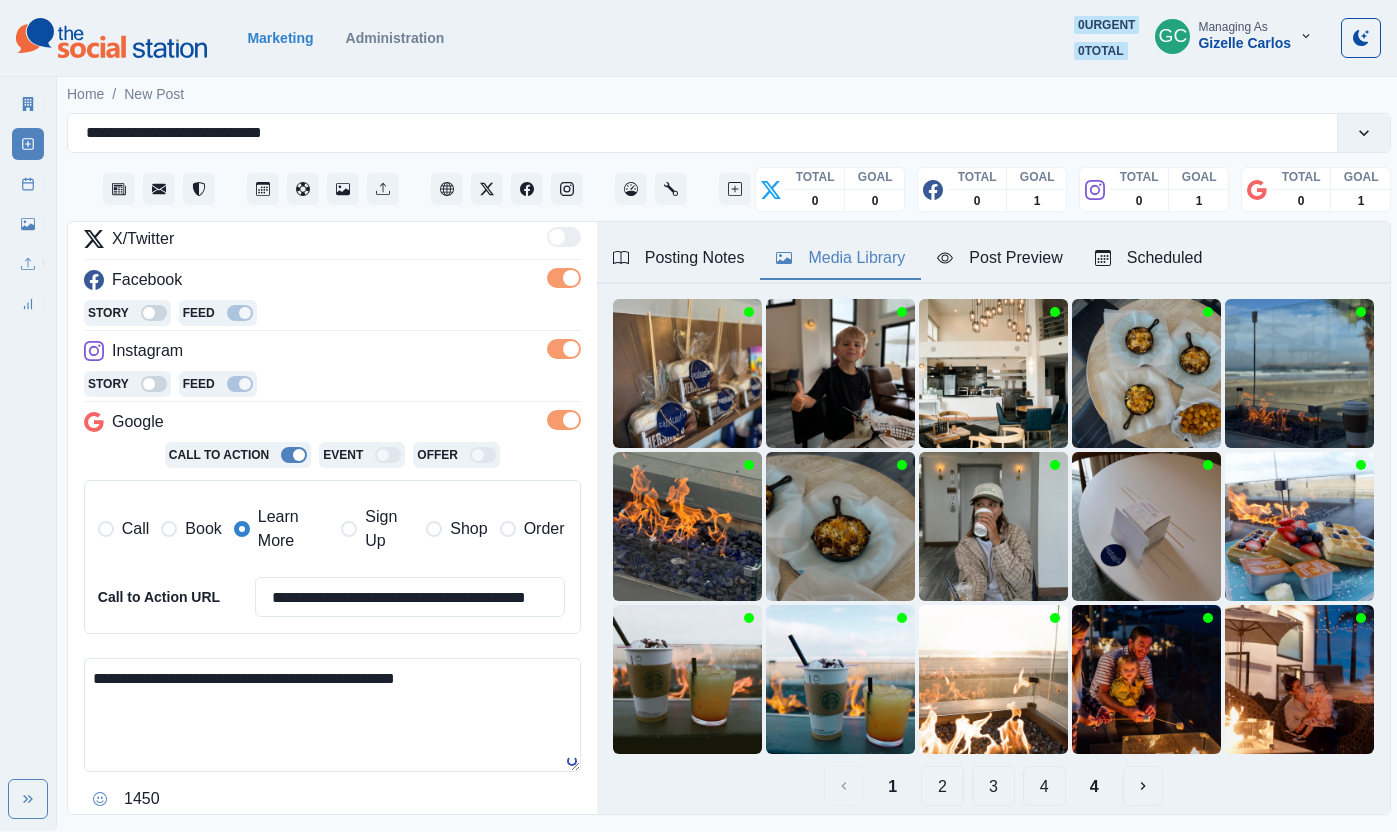 drag, startPoint x: 102, startPoint y: 677, endPoint x: 40, endPoint y: 674, distance: 62.072536 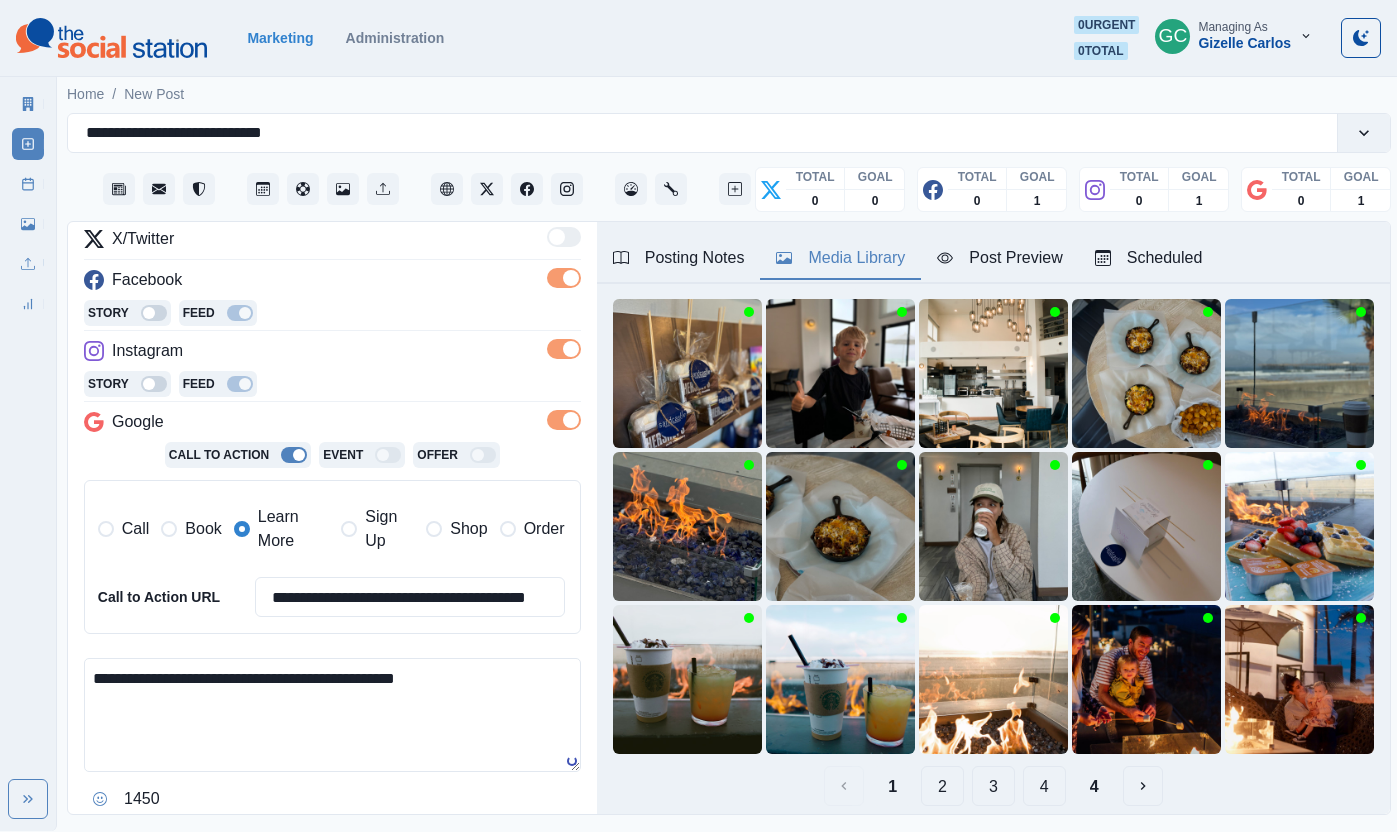 click on "**********" at bounding box center (332, 715) 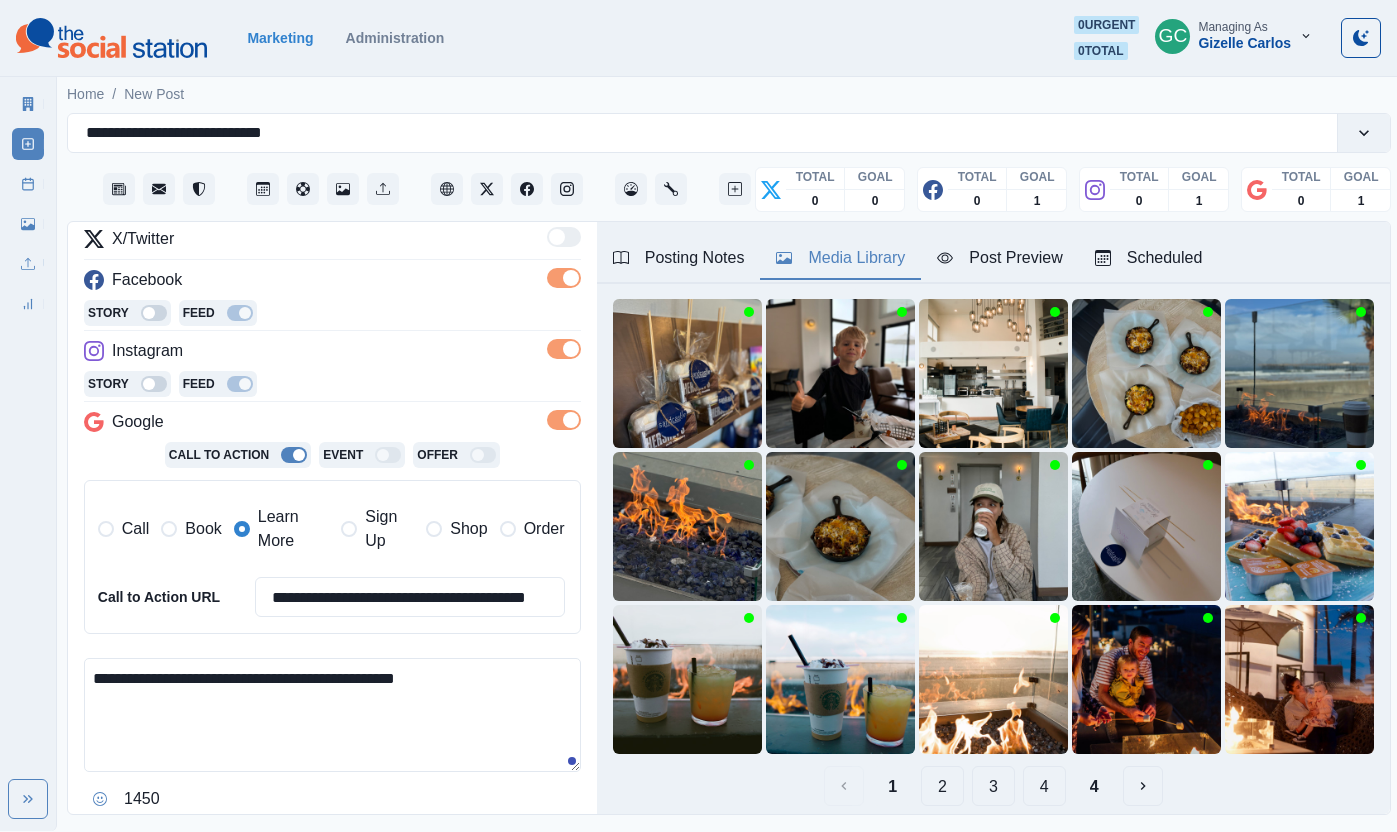 scroll, scrollTop: 361, scrollLeft: 0, axis: vertical 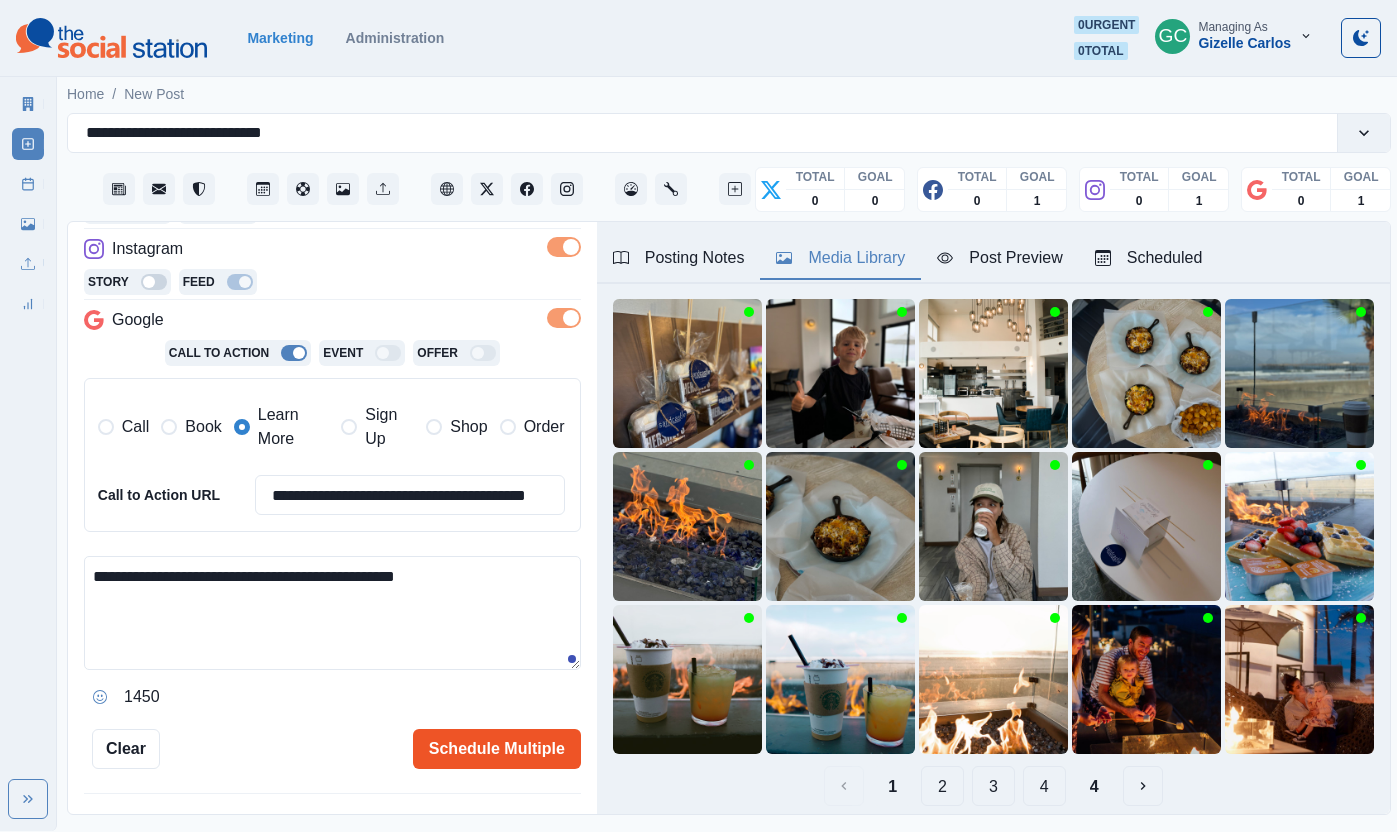 type on "**********" 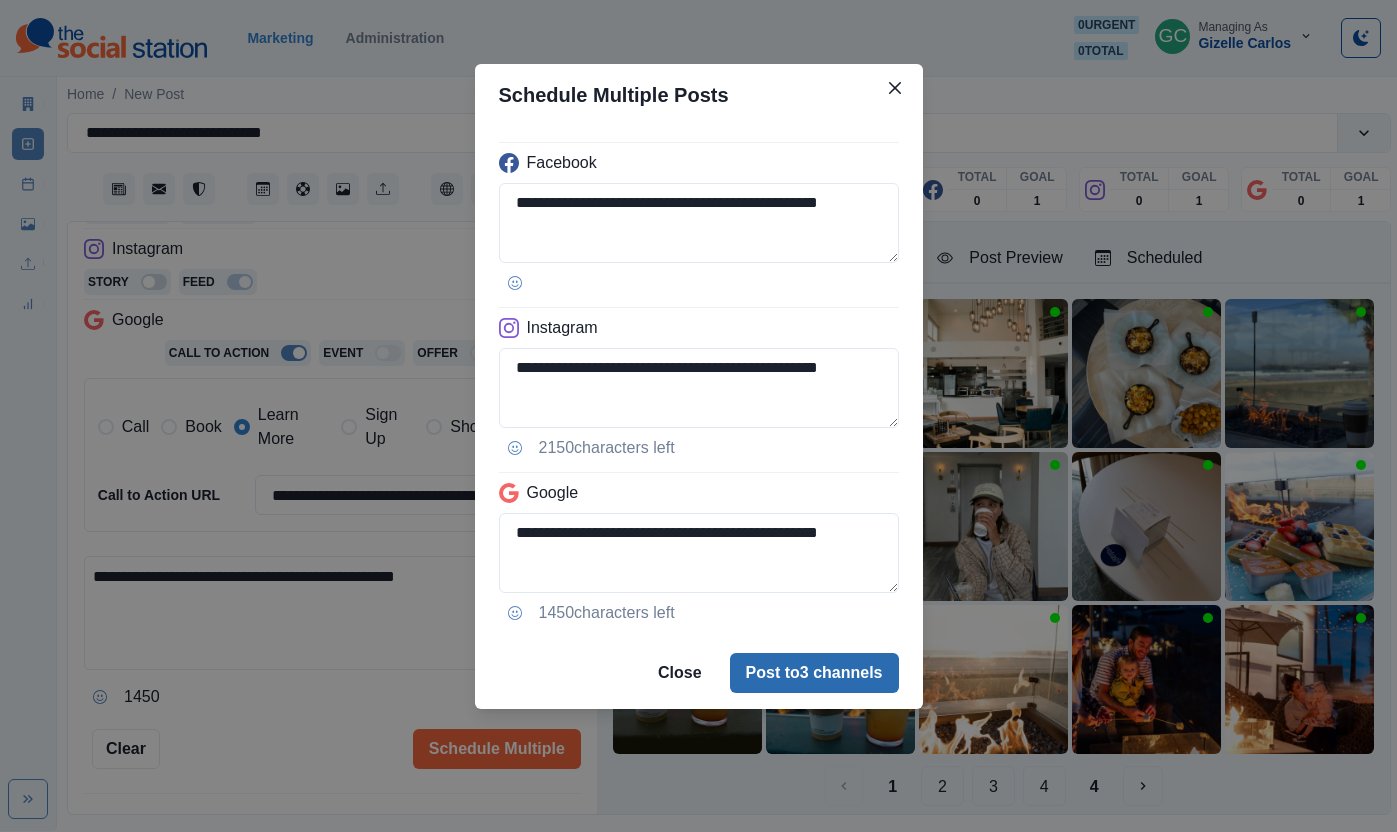 click on "Post to  3   channels" at bounding box center [814, 673] 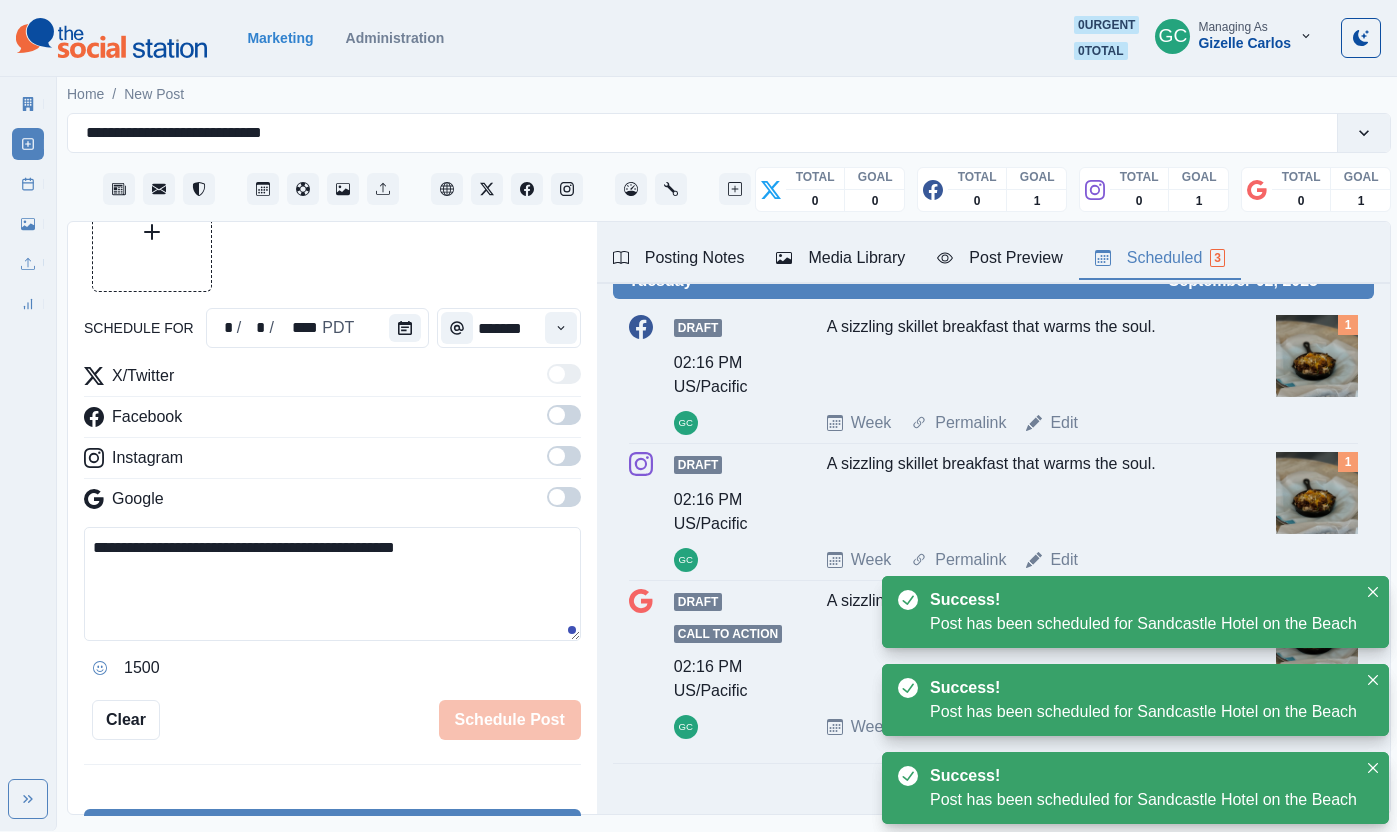 scroll, scrollTop: 95, scrollLeft: 0, axis: vertical 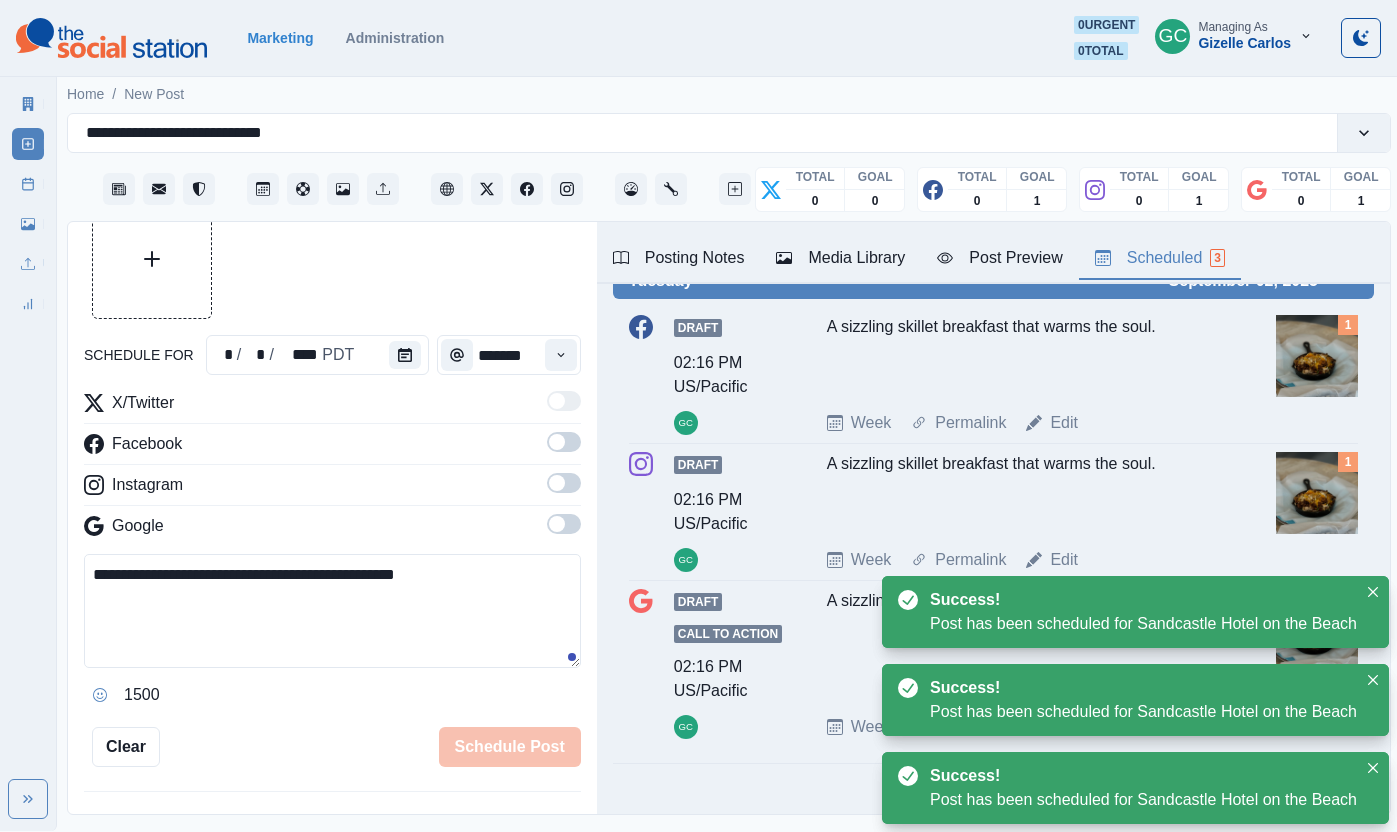 drag, startPoint x: 1195, startPoint y: 266, endPoint x: 985, endPoint y: 325, distance: 218.13069 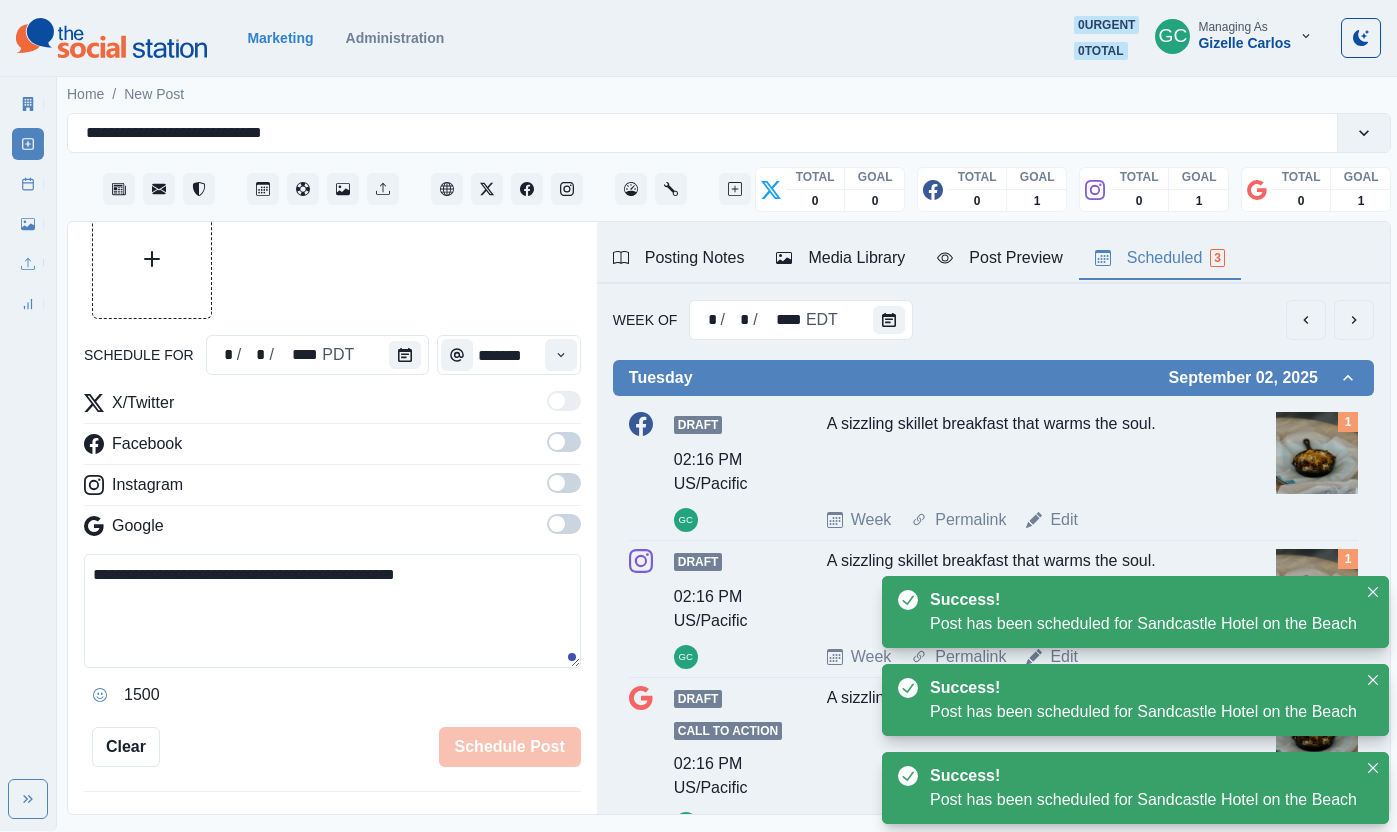 click on "Tuesday September 02, 2025 Draft 02:16 PM US/Pacific GC A sizzling skillet breakfast that warms the soul. Week Permalink Edit 1 Draft 02:16 PM US/Pacific GC A sizzling skillet breakfast that warms the soul. Week Permalink Edit 1 Draft Call to Action 02:16 PM US/Pacific GC A sizzling skillet breakfast that warms the soul. Week Permalink Edit 1" at bounding box center [993, 610] 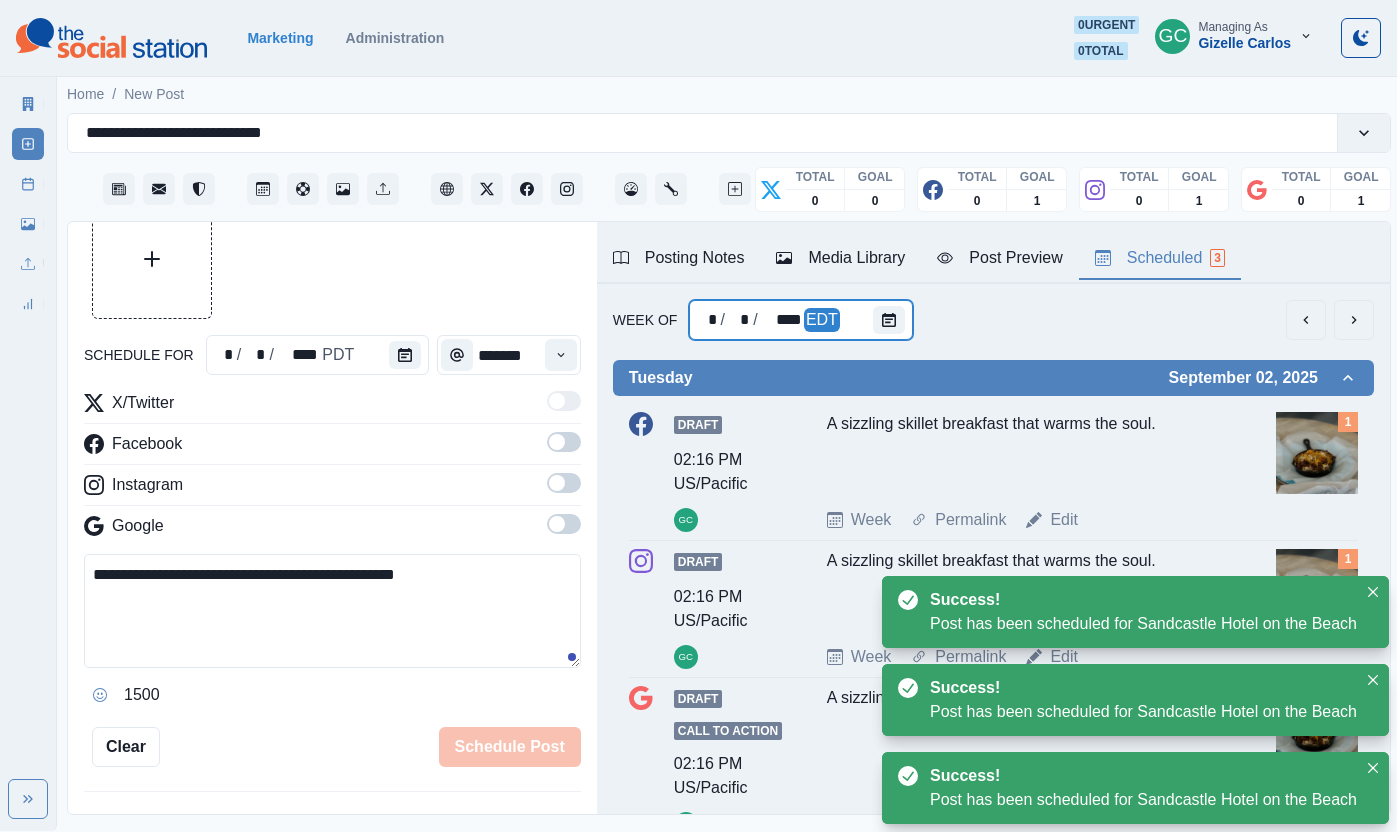 click on "* / * / **** EDT" at bounding box center [801, 320] 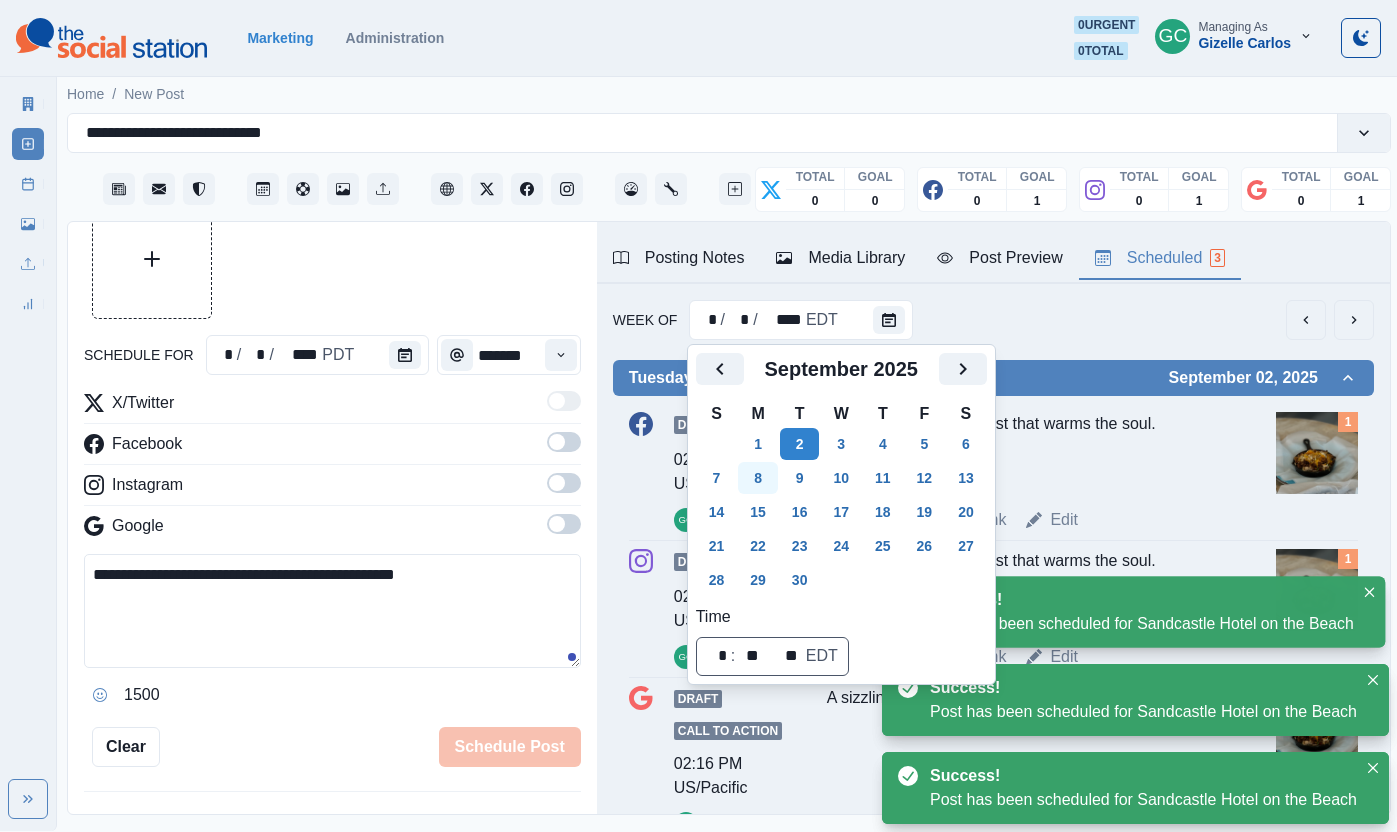 click on "8" at bounding box center [758, 478] 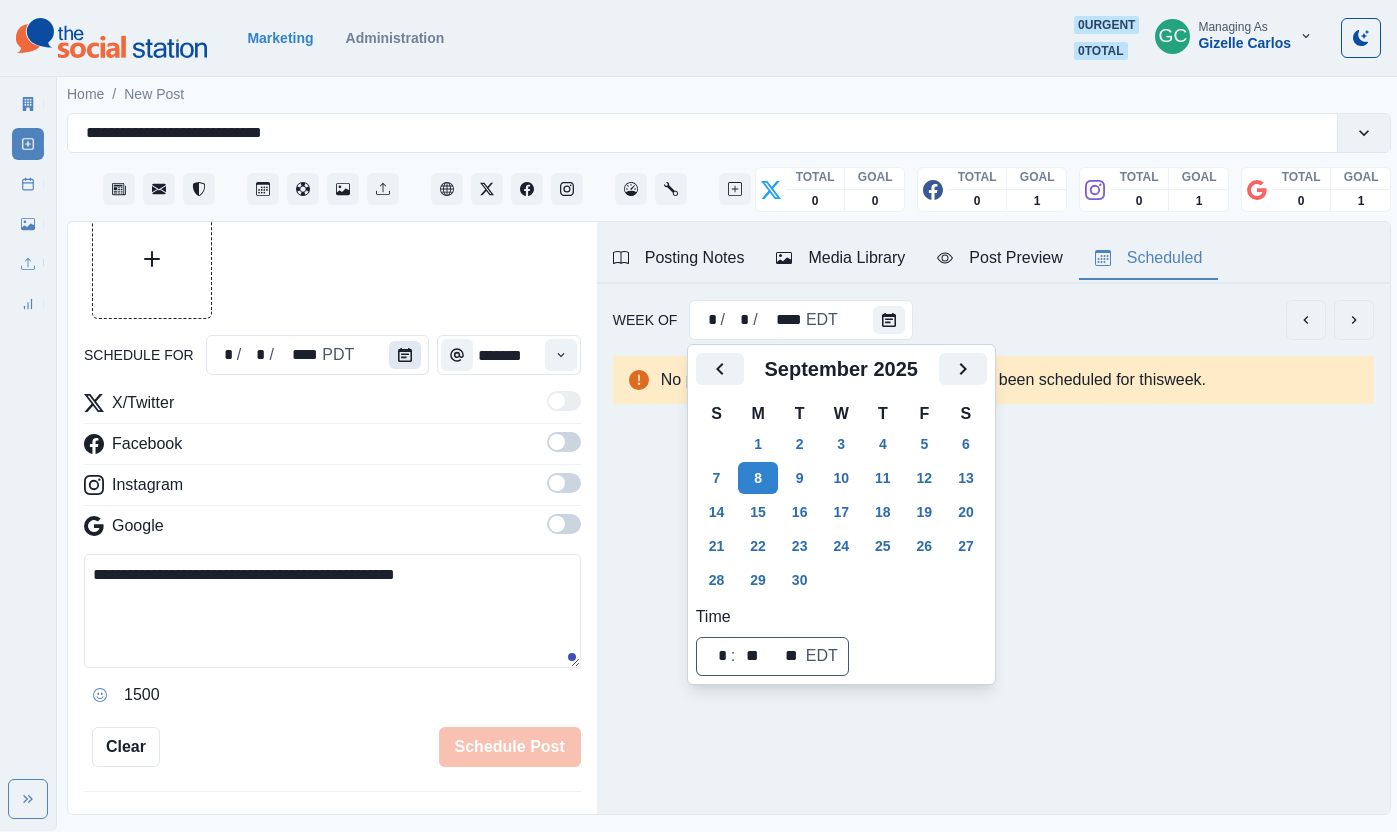 click at bounding box center (405, 355) 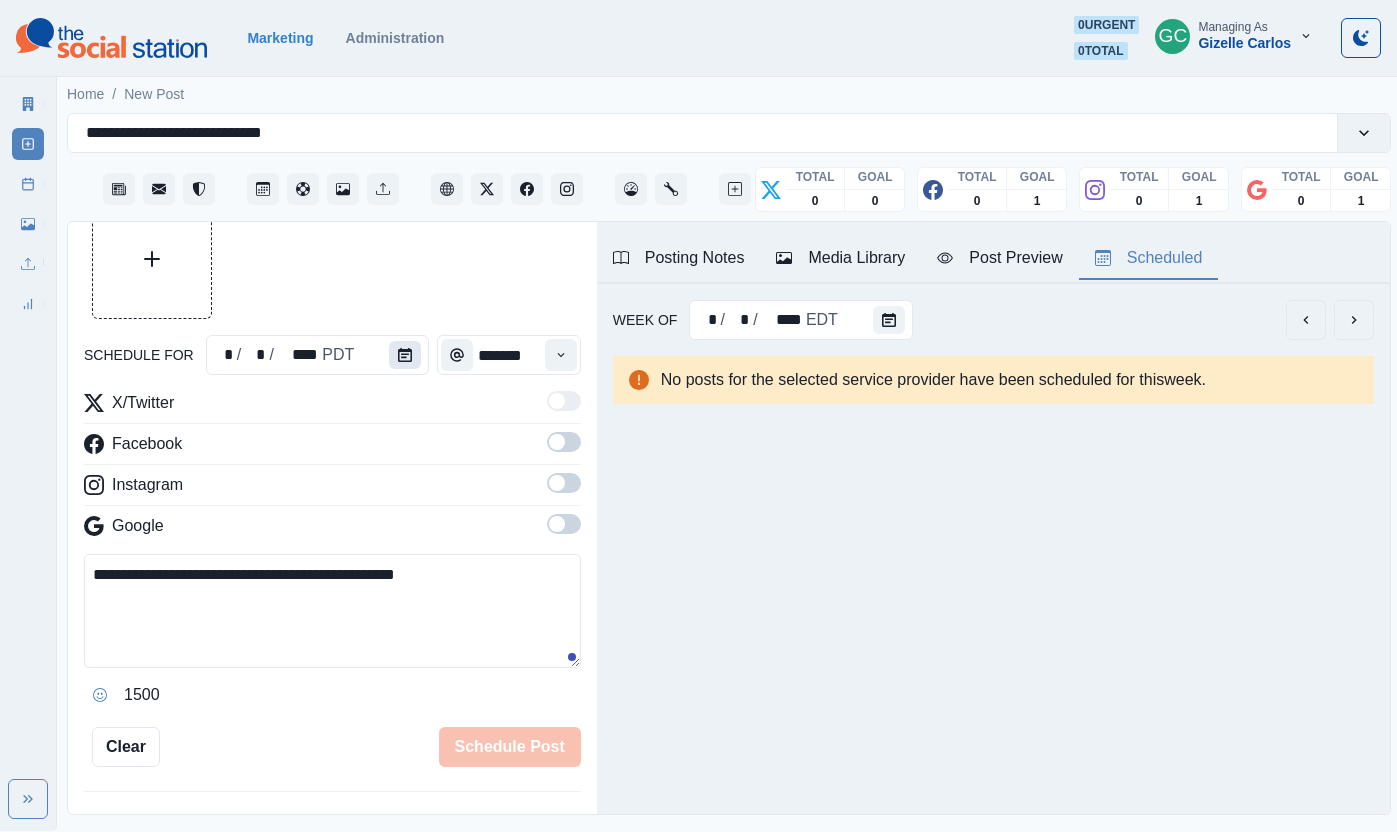 click at bounding box center [405, 355] 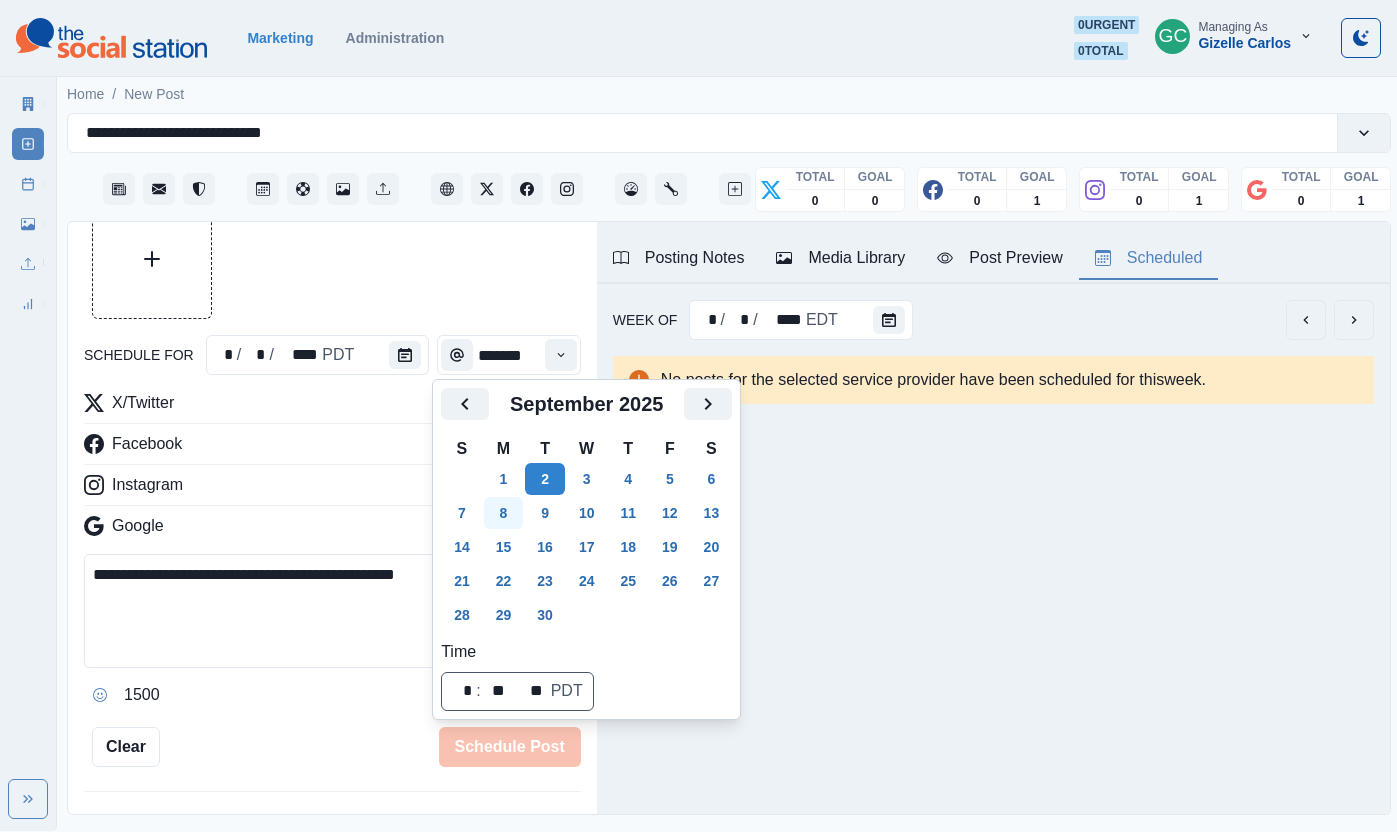 click on "8" at bounding box center [504, 513] 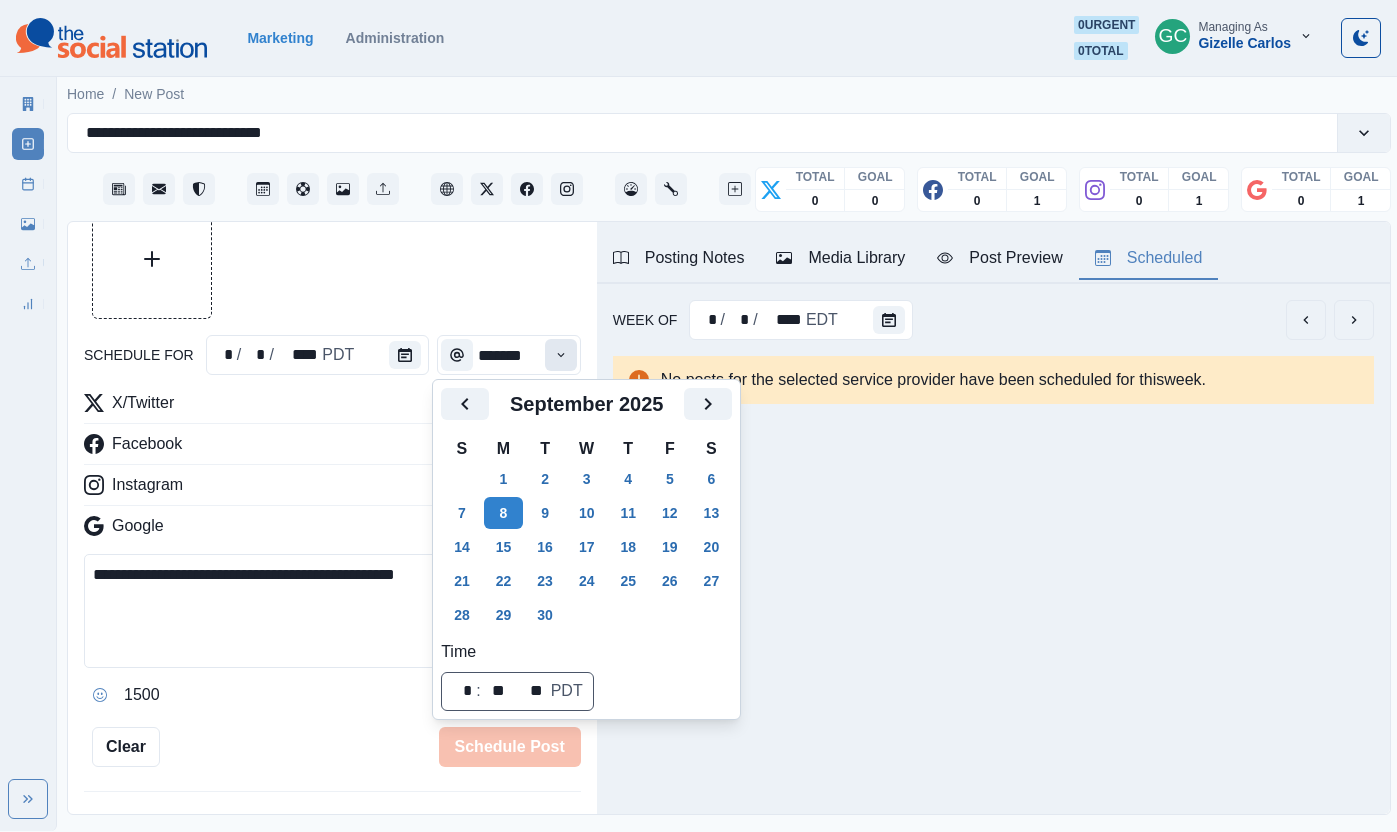 click 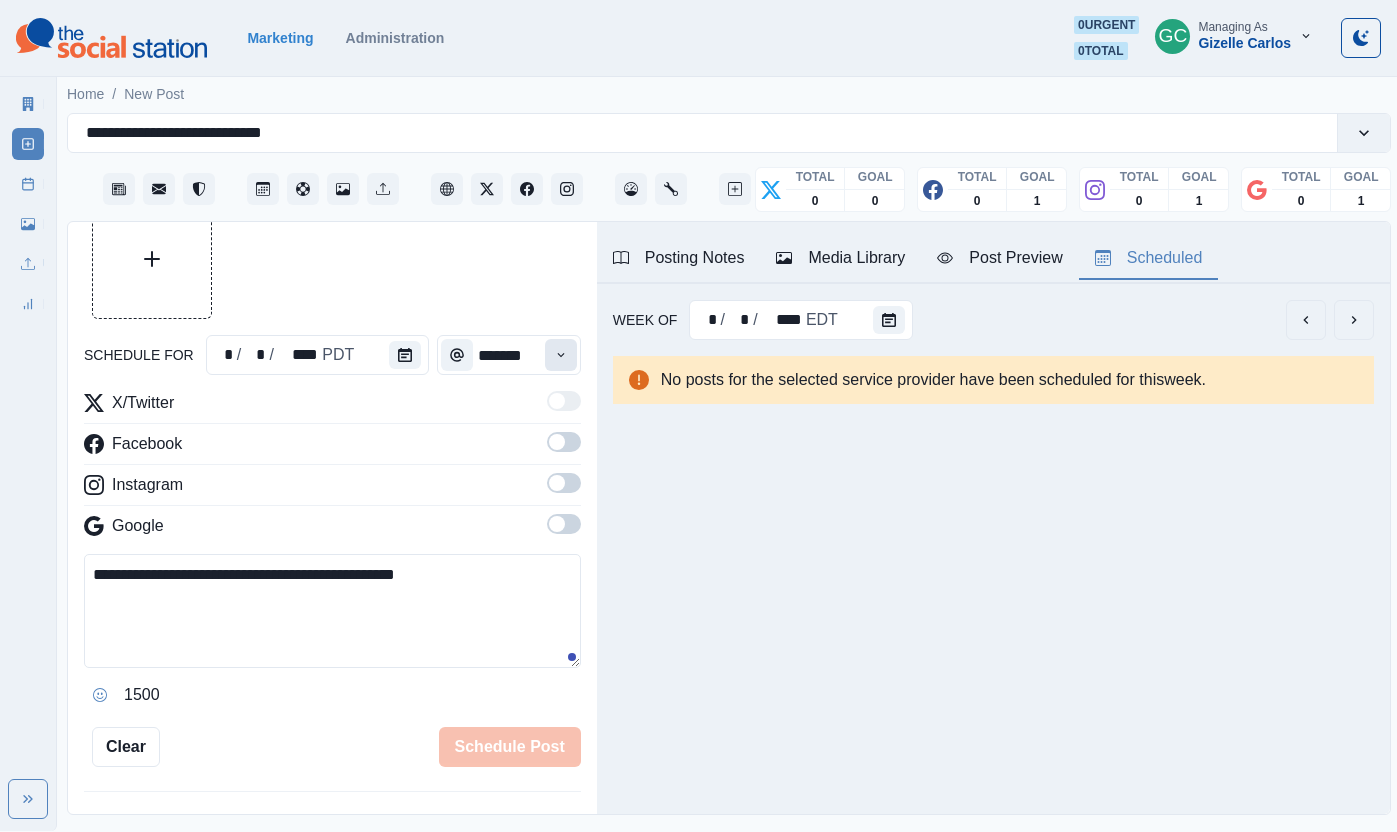 click 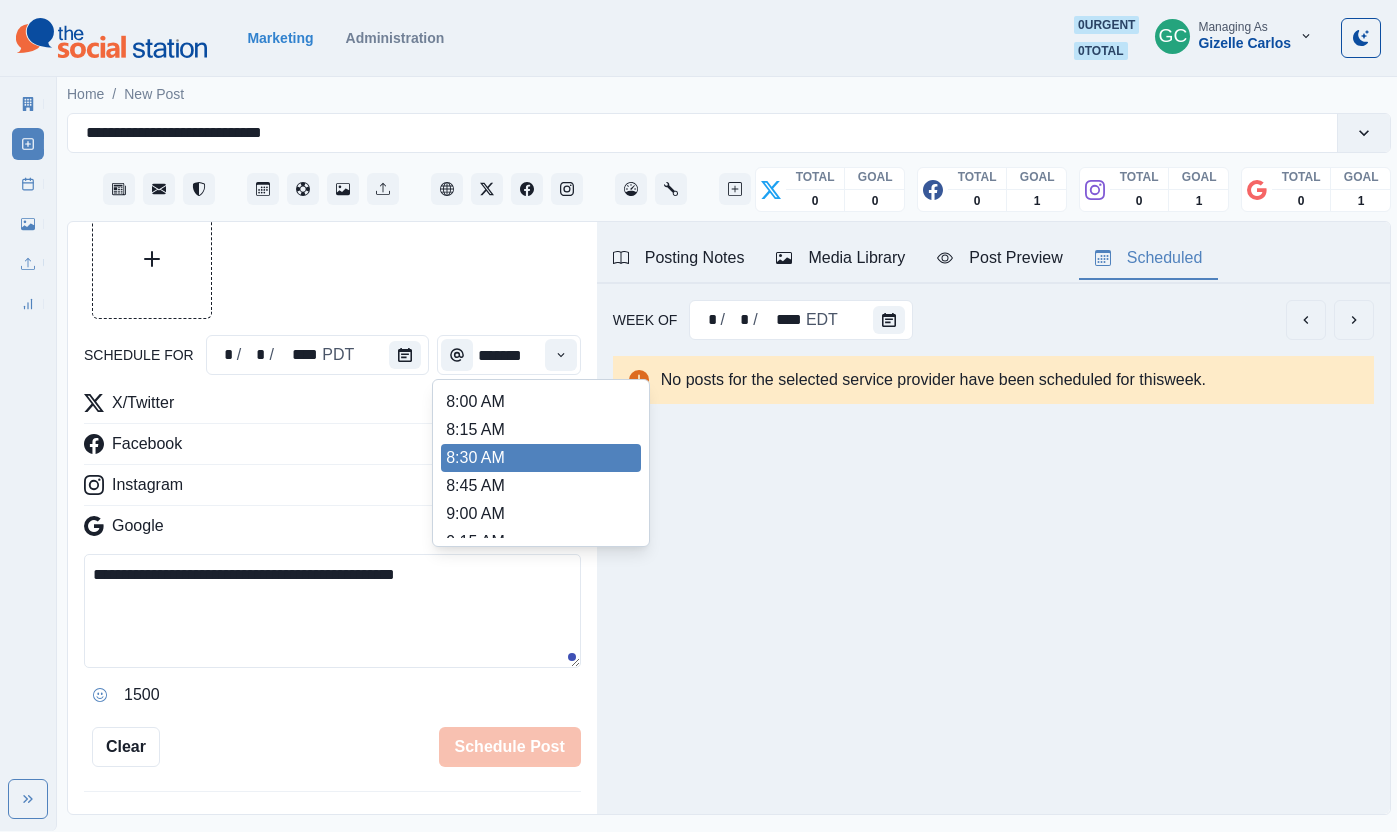 scroll, scrollTop: 252, scrollLeft: 0, axis: vertical 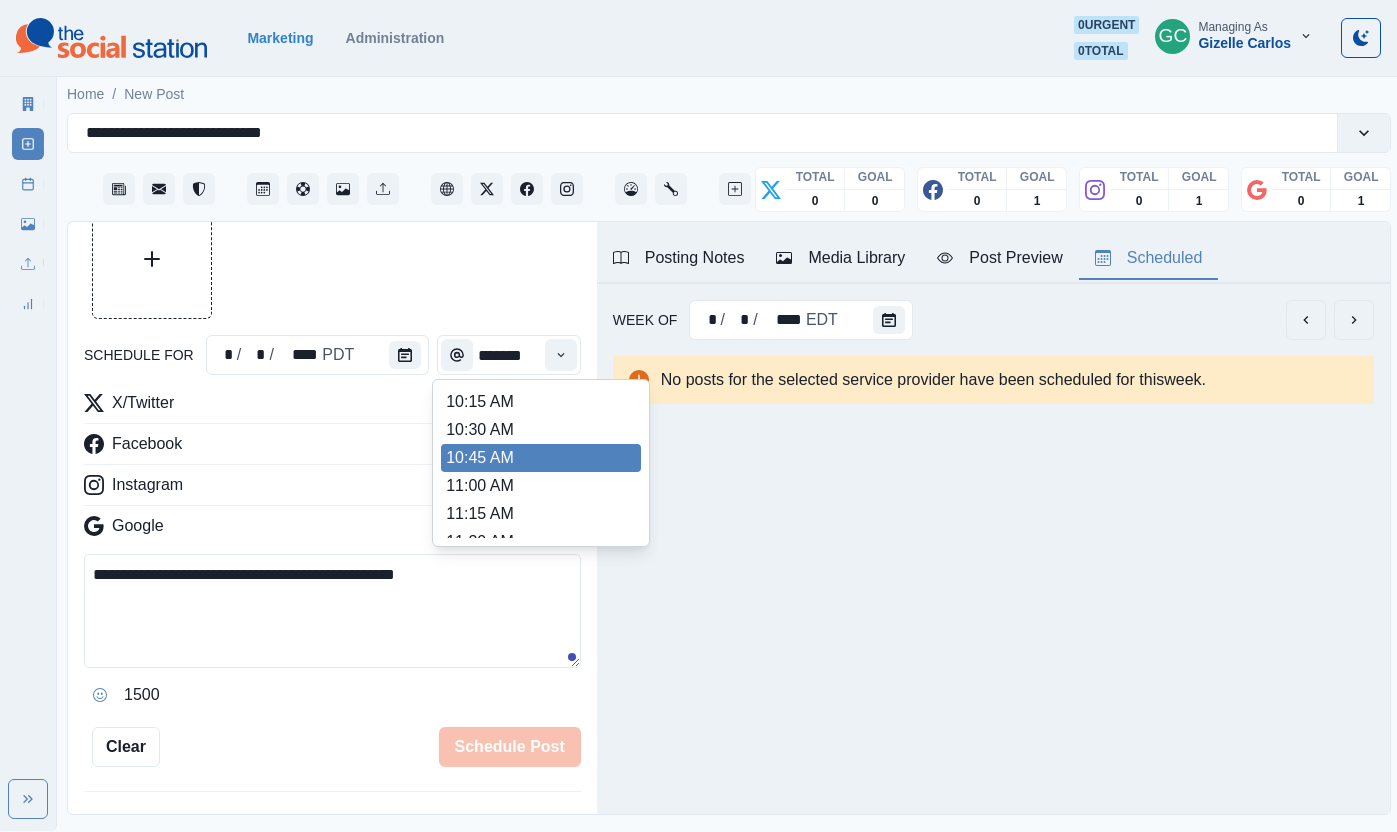 click on "10:45 AM" at bounding box center [541, 458] 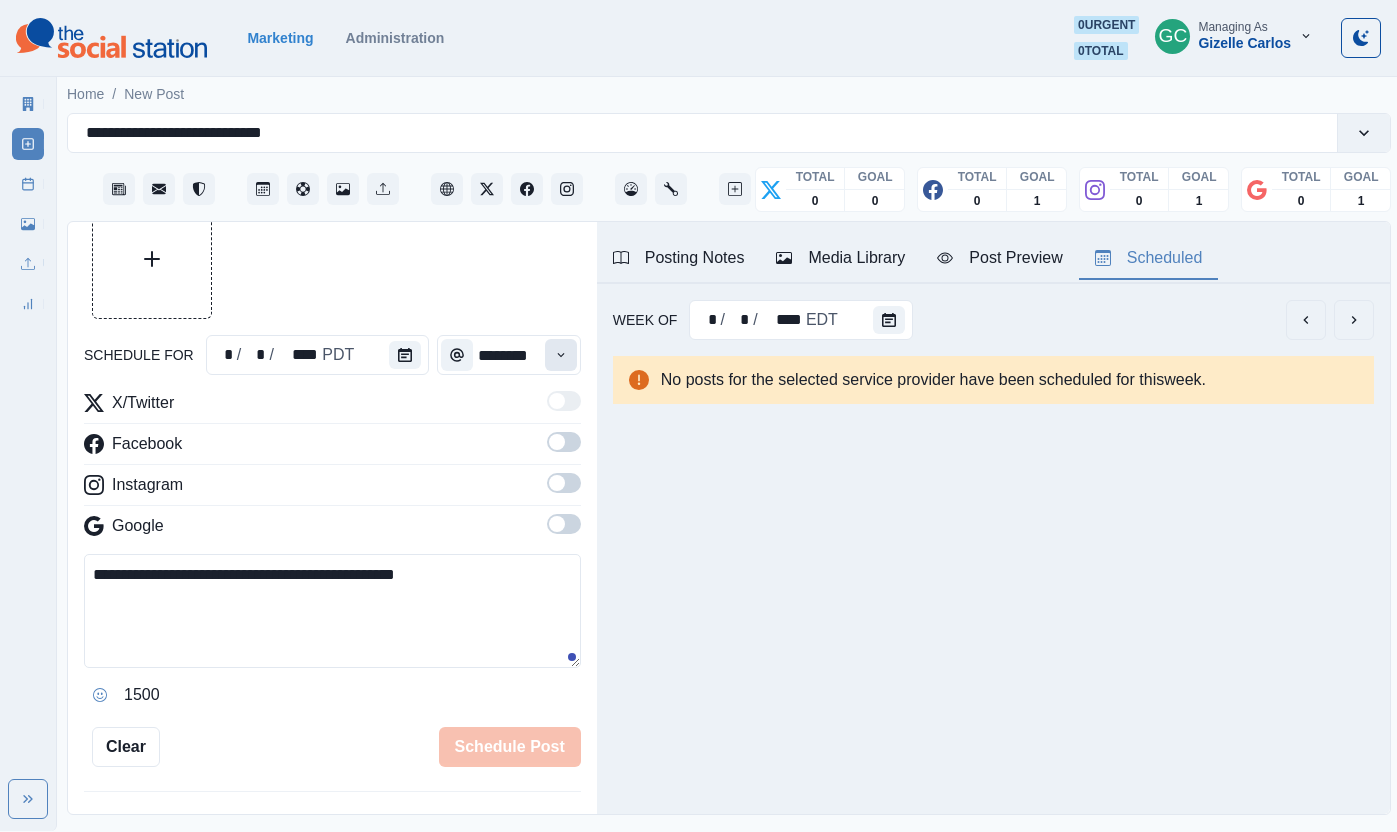 click at bounding box center (561, 355) 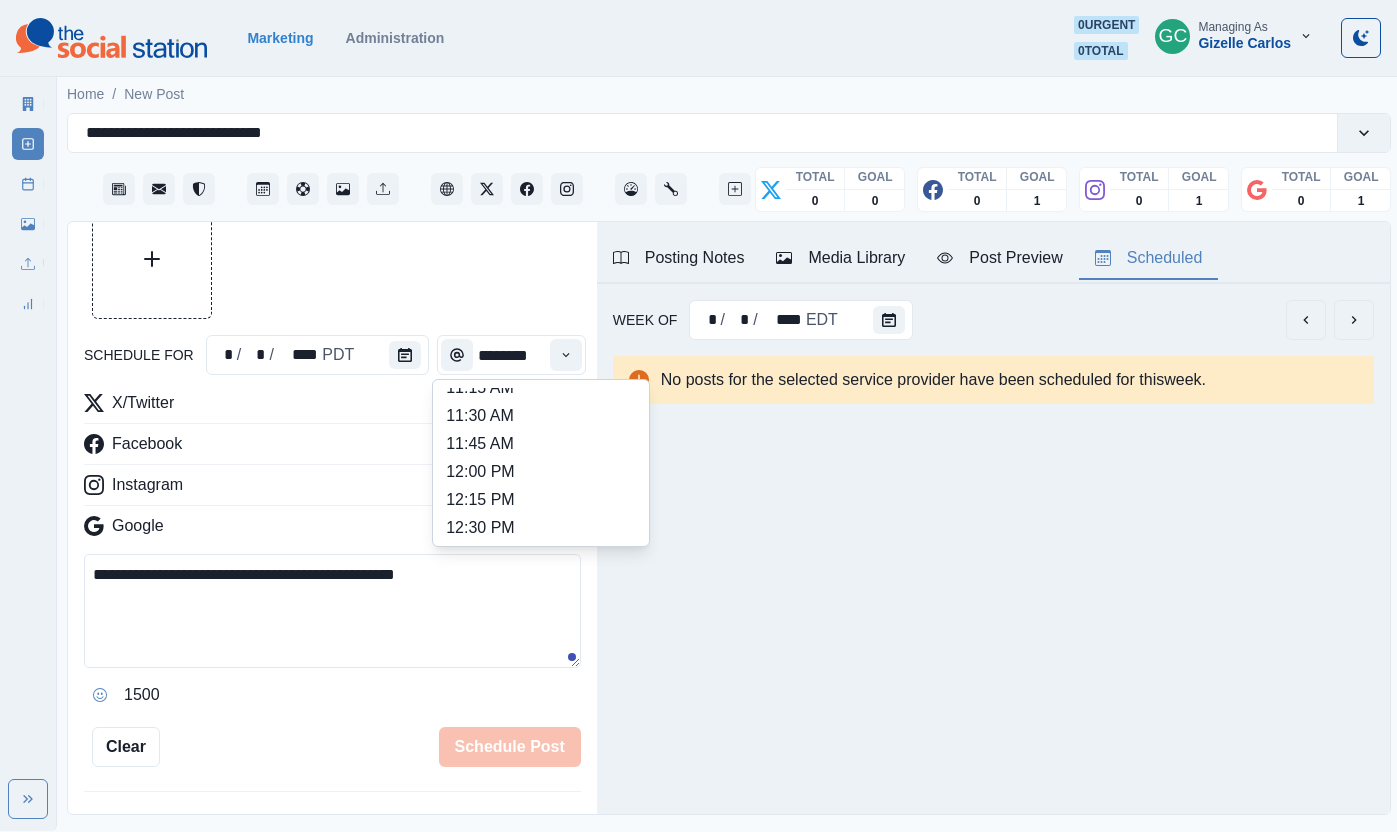 scroll, scrollTop: 445, scrollLeft: 0, axis: vertical 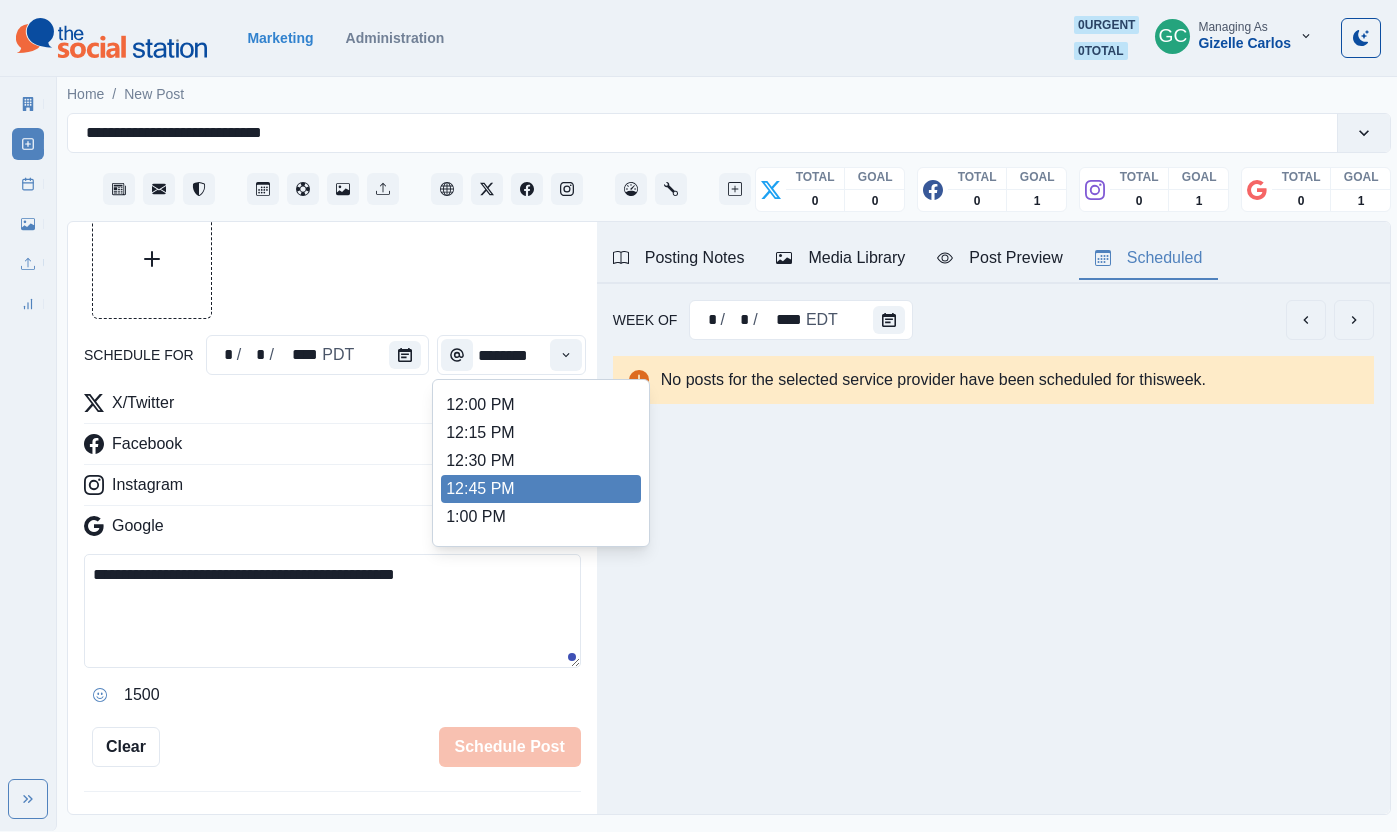click on "12:45 PM" at bounding box center [541, 489] 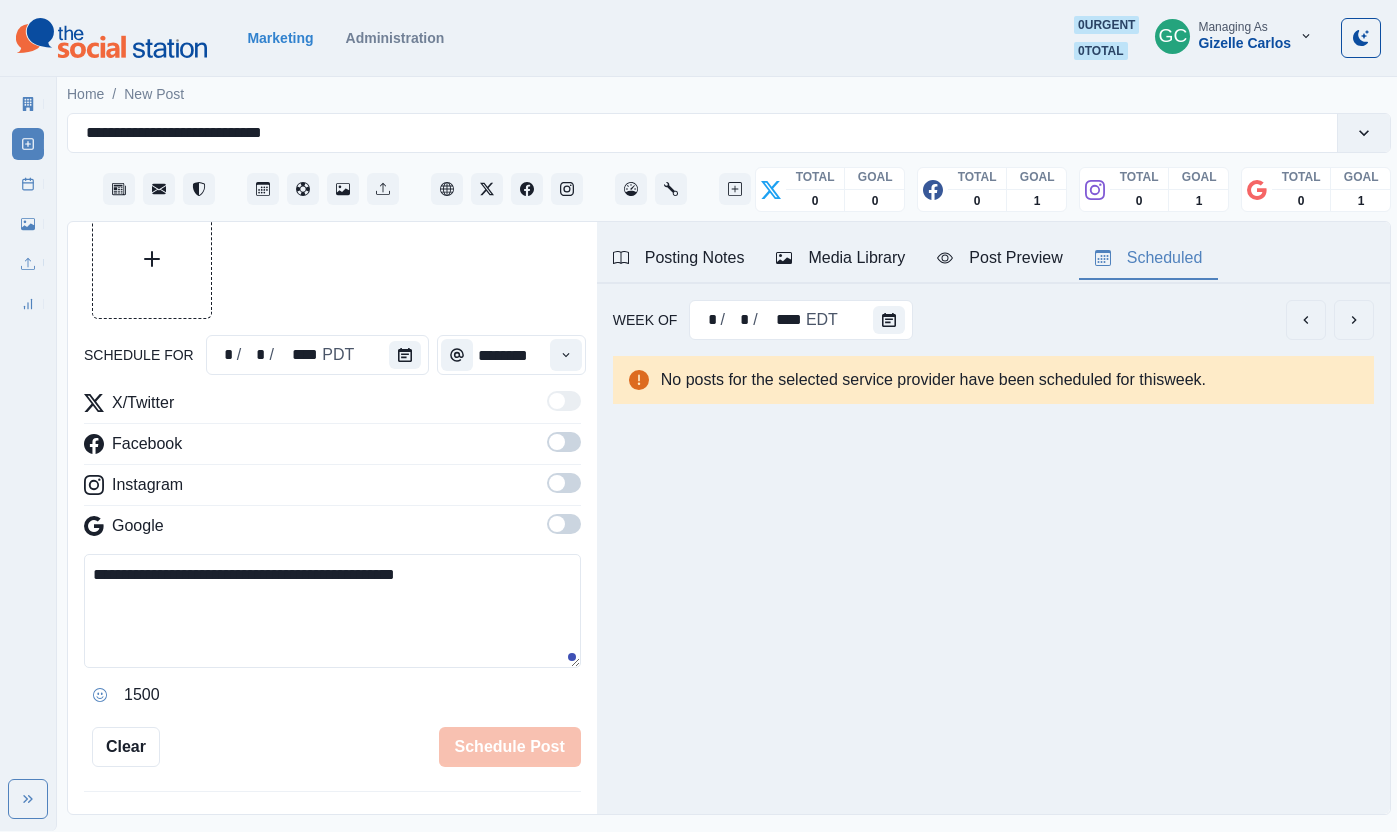 click at bounding box center [564, 524] 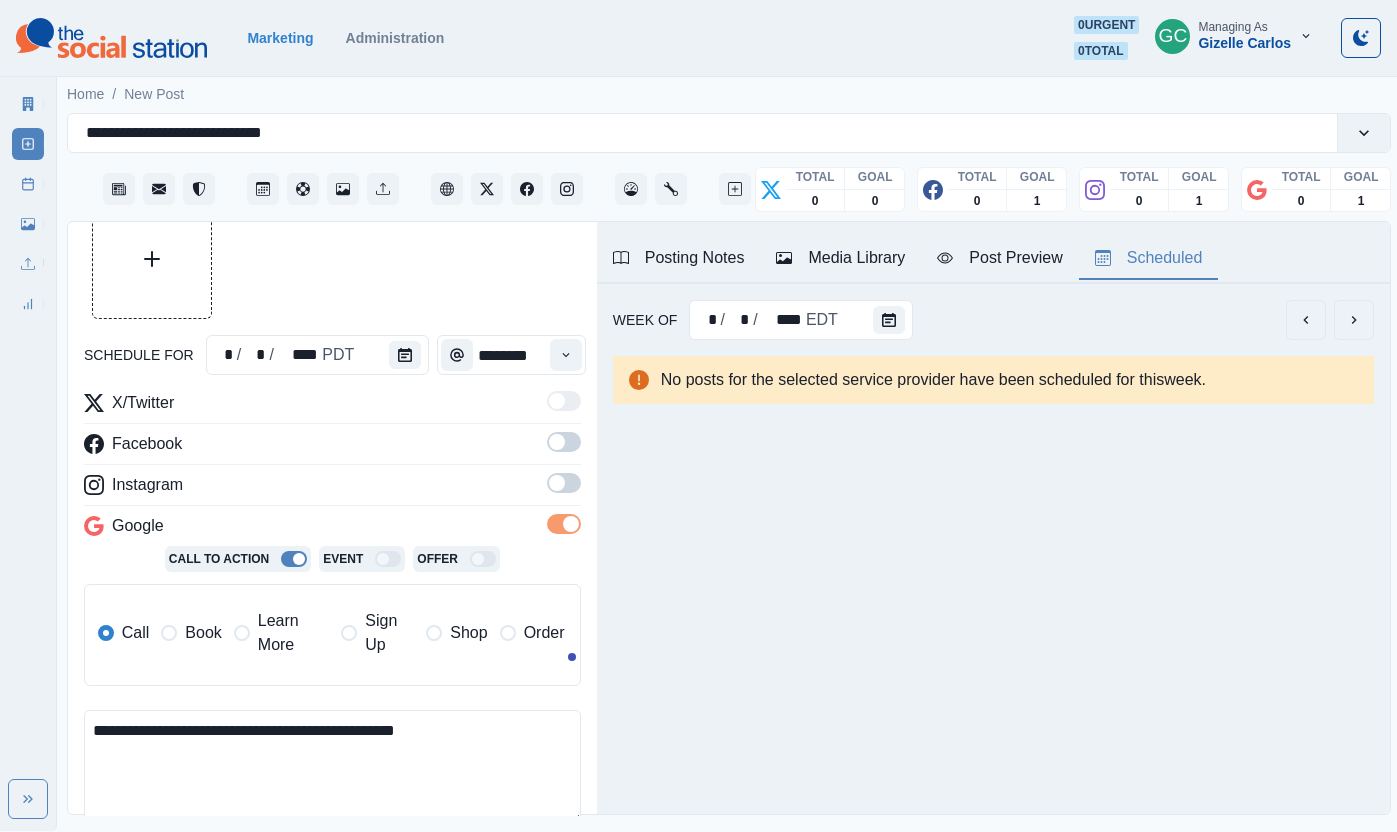 drag, startPoint x: 575, startPoint y: 489, endPoint x: 571, endPoint y: 440, distance: 49.162994 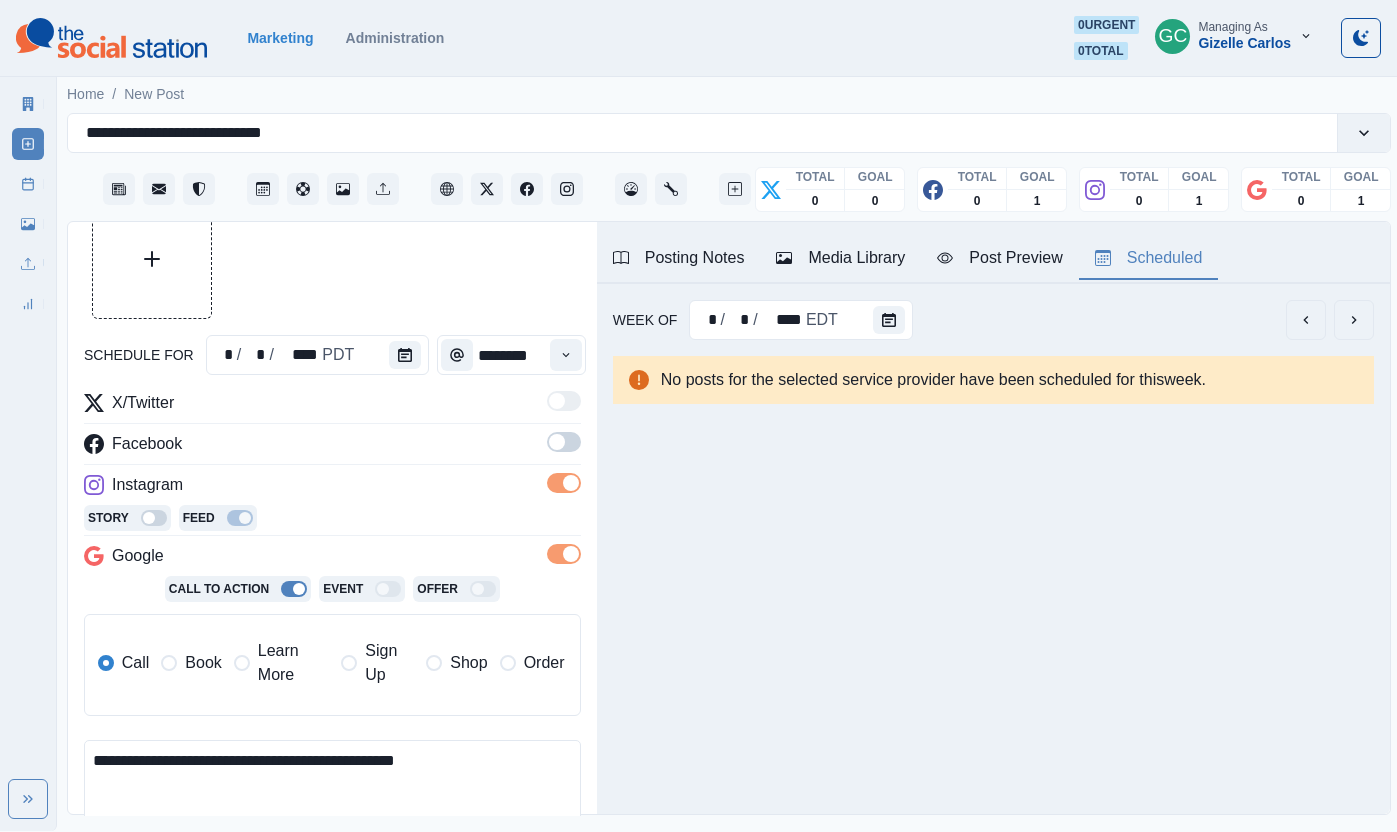 click at bounding box center [564, 442] 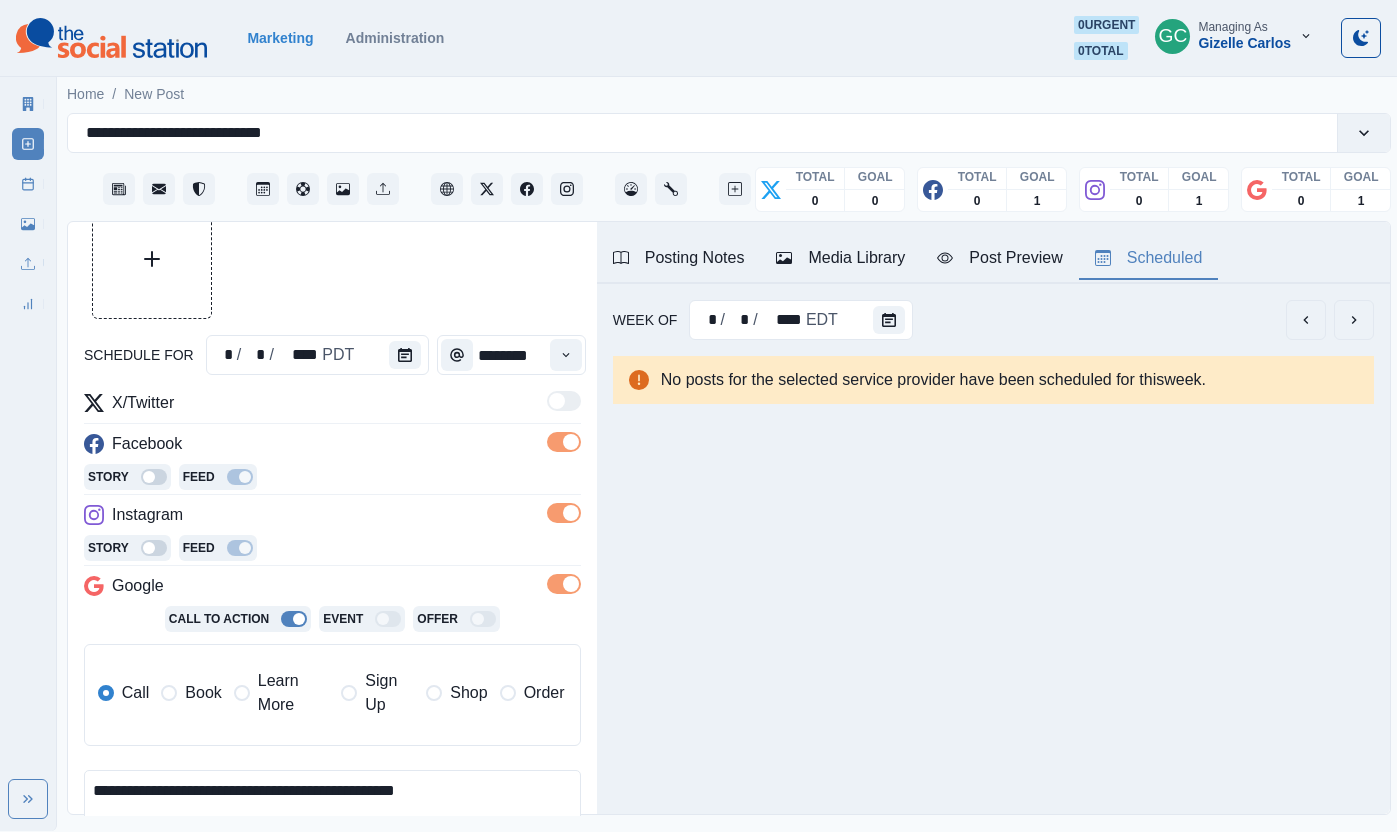 click on "Learn More" at bounding box center (293, 693) 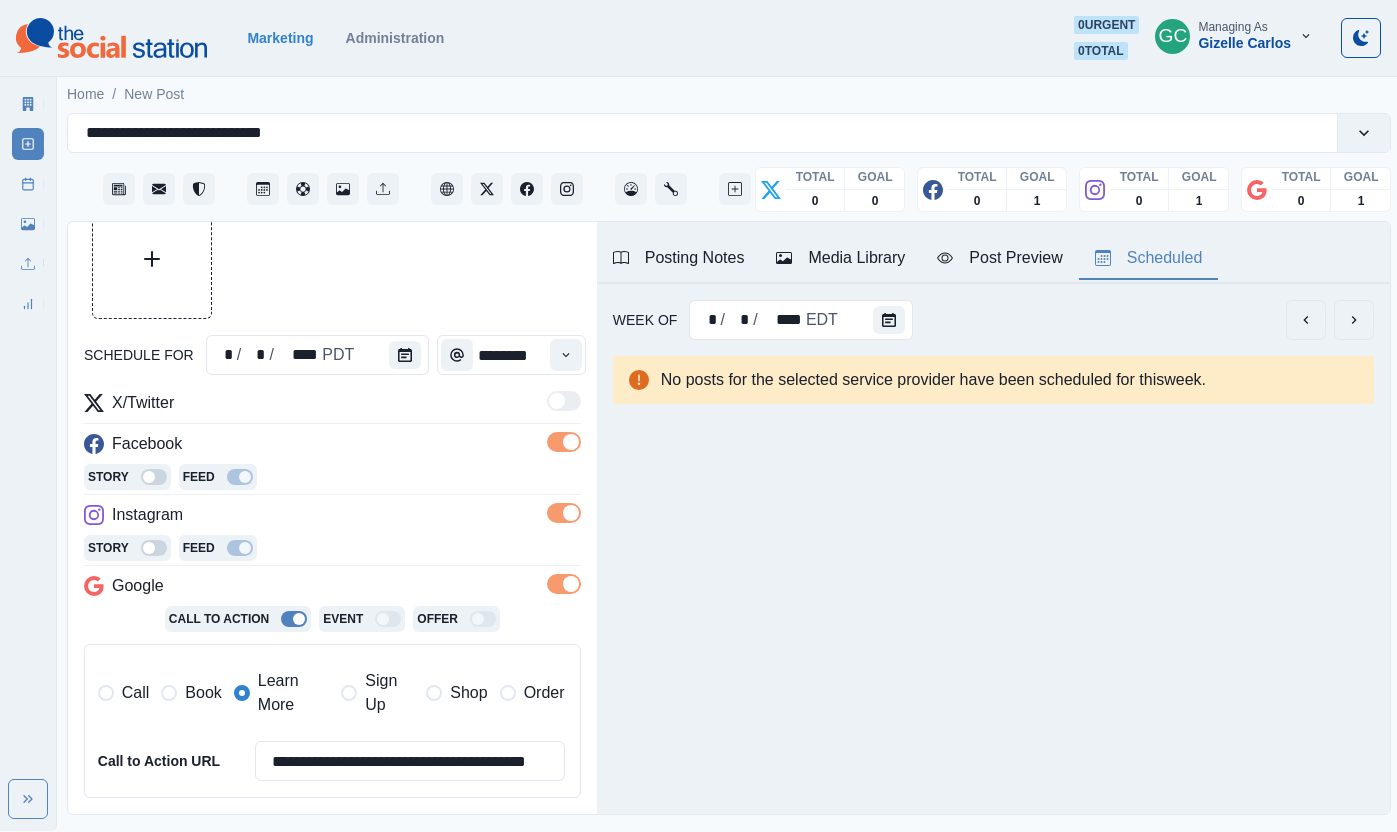 click on "Media Library" at bounding box center (840, 258) 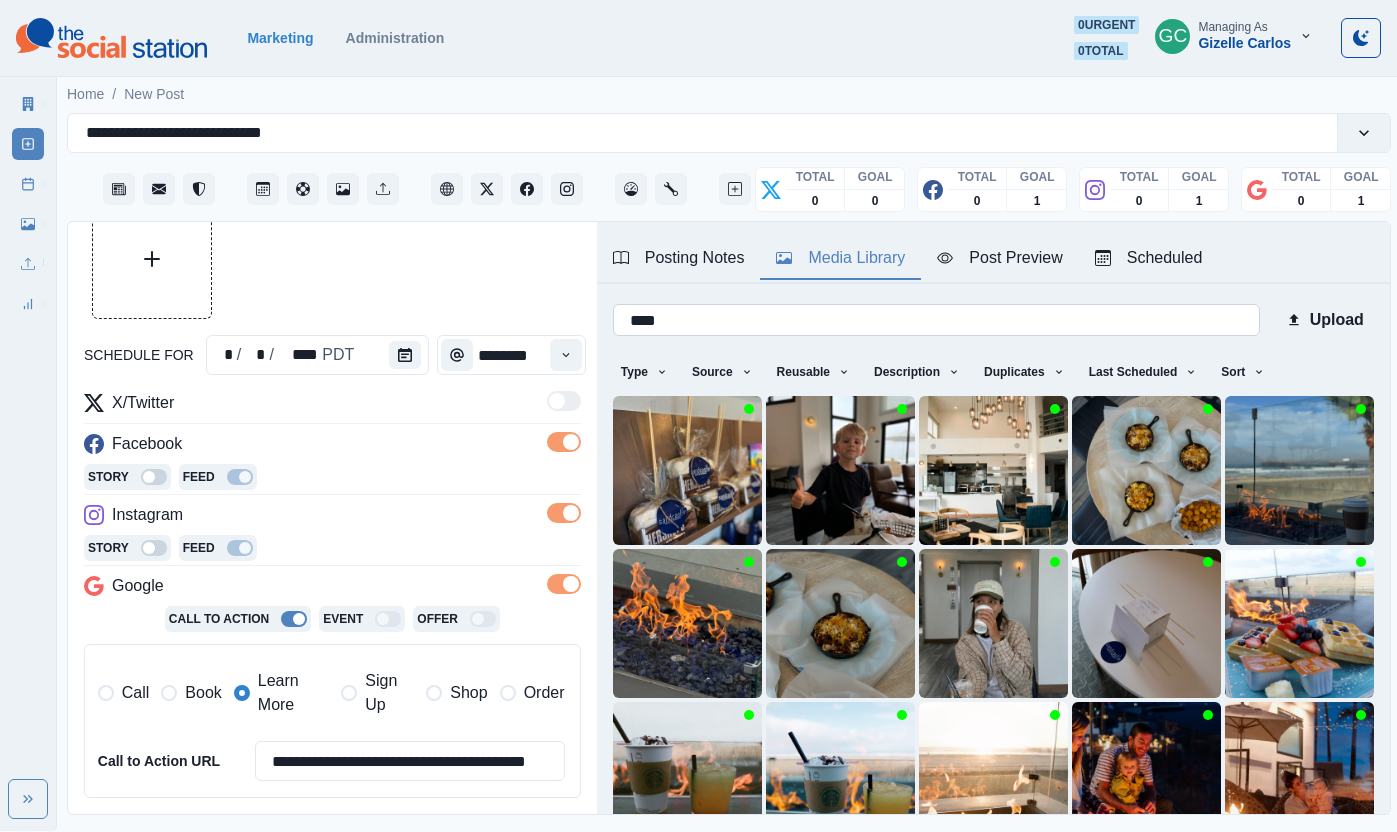 click on "****" at bounding box center [936, 320] 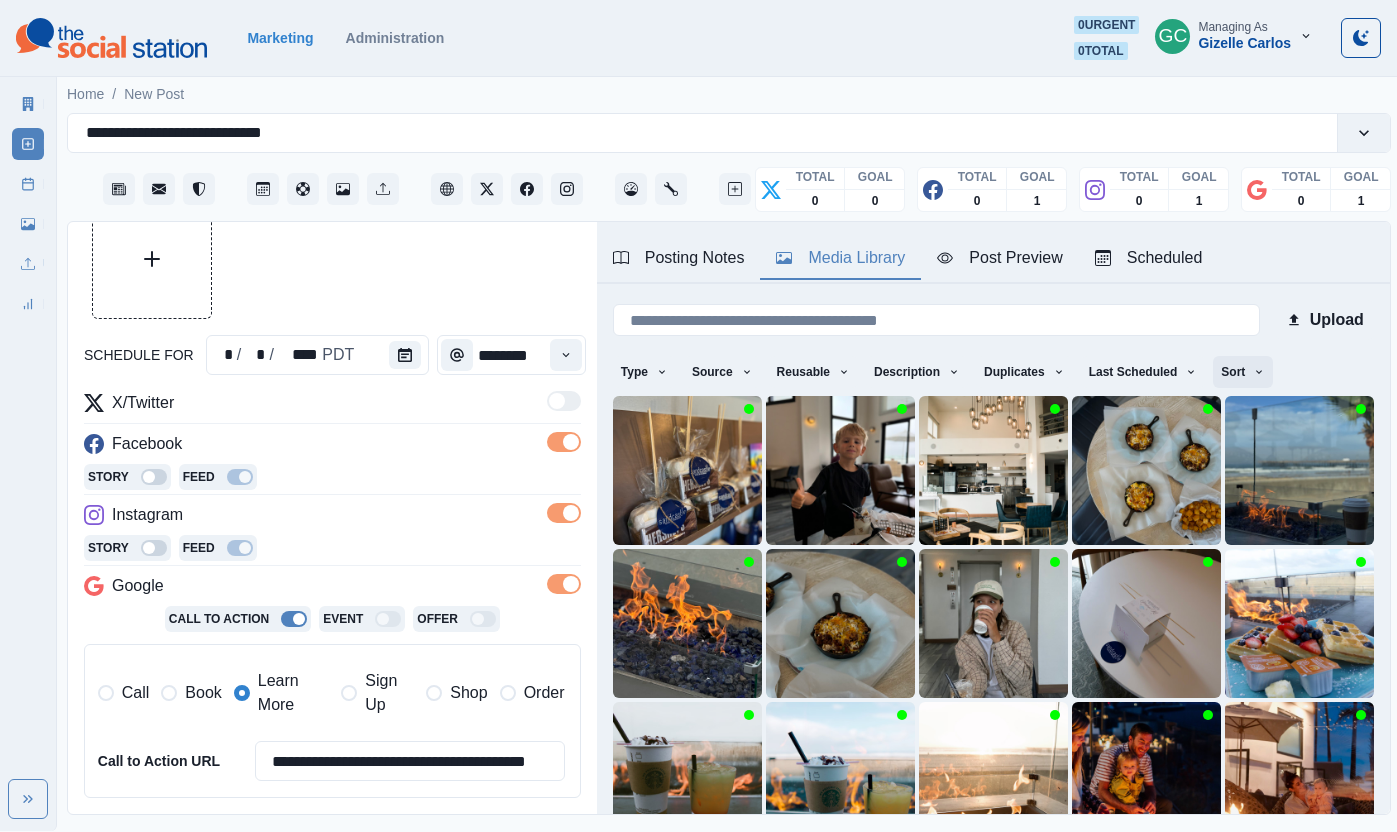 type 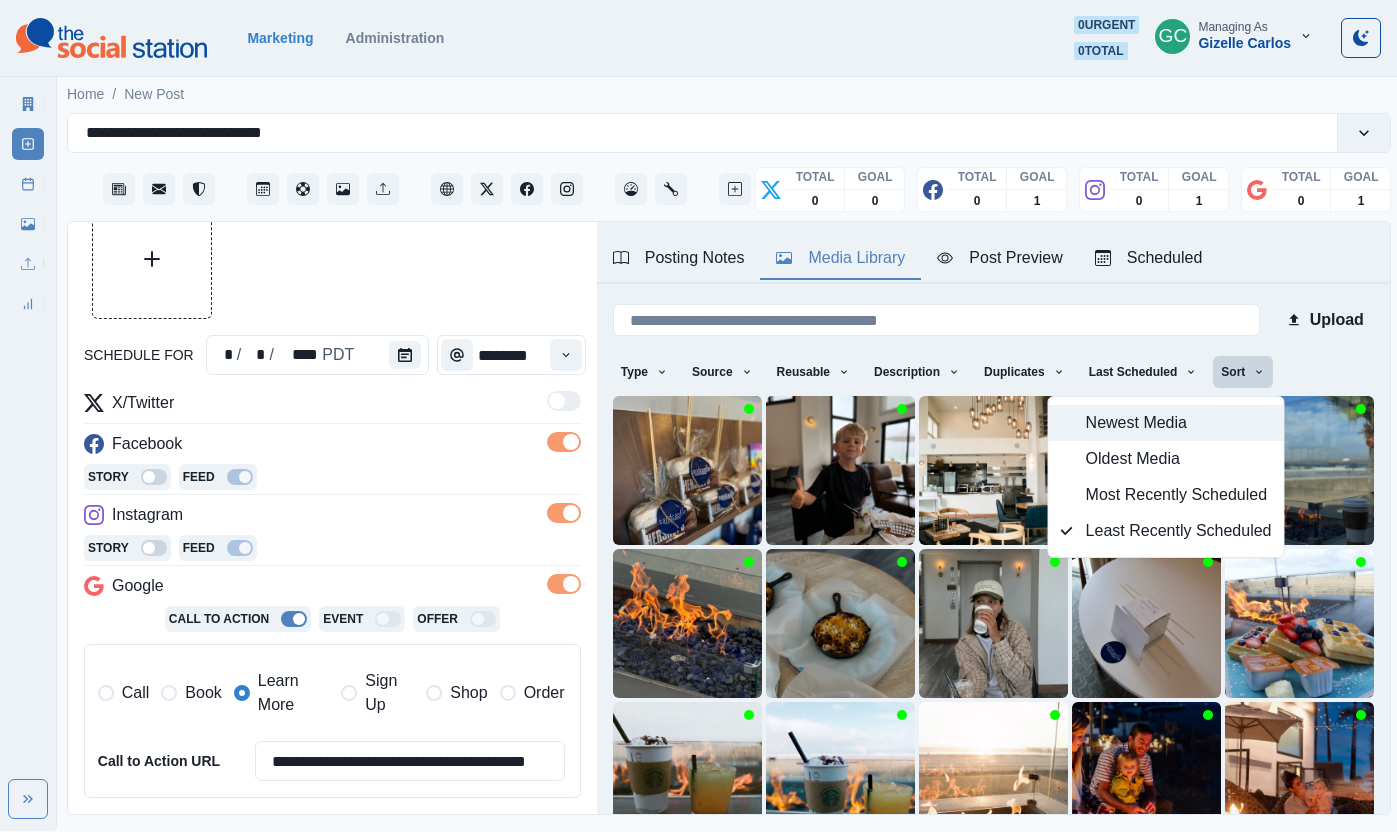 click on "Newest Media" at bounding box center [1179, 423] 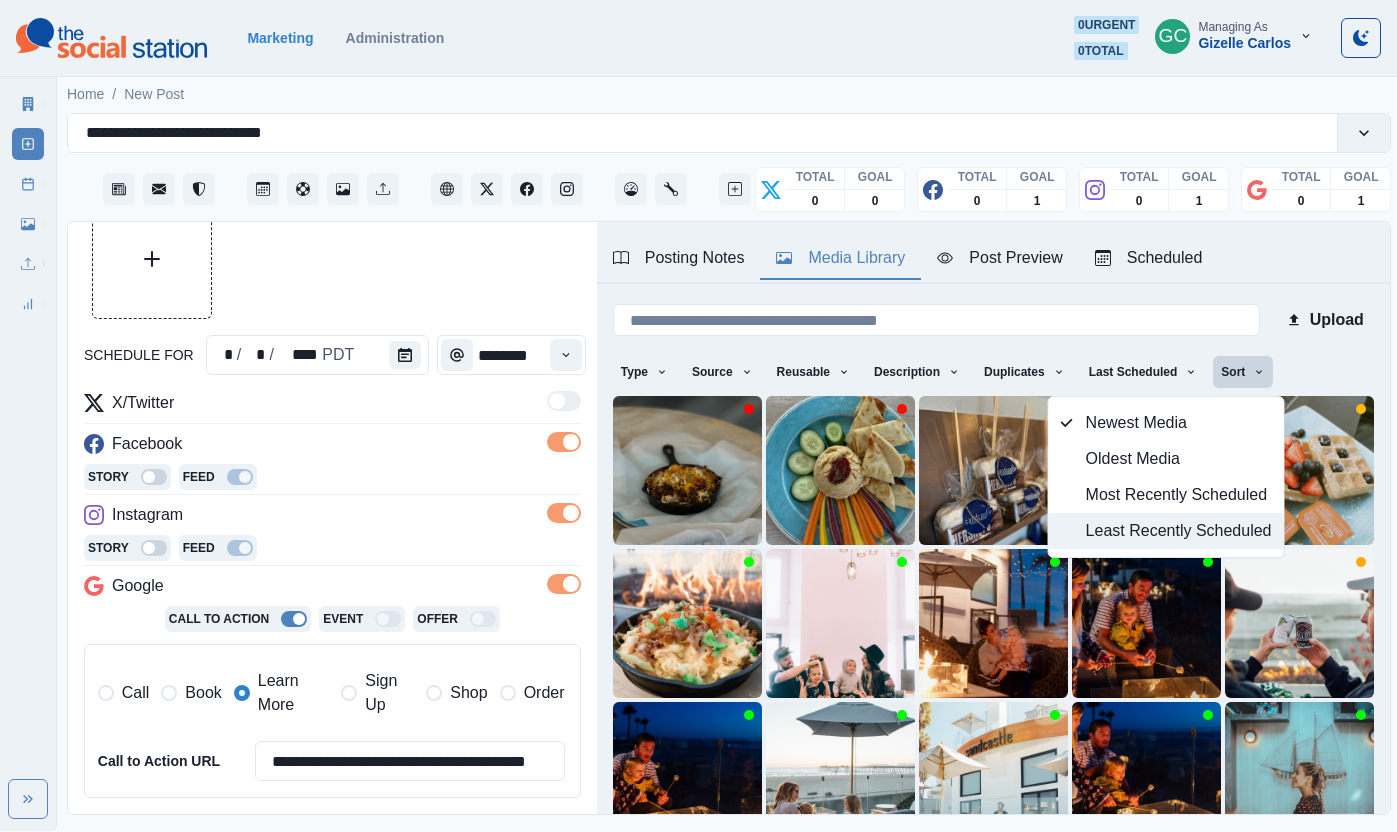 click on "Least Recently Scheduled" at bounding box center [1179, 531] 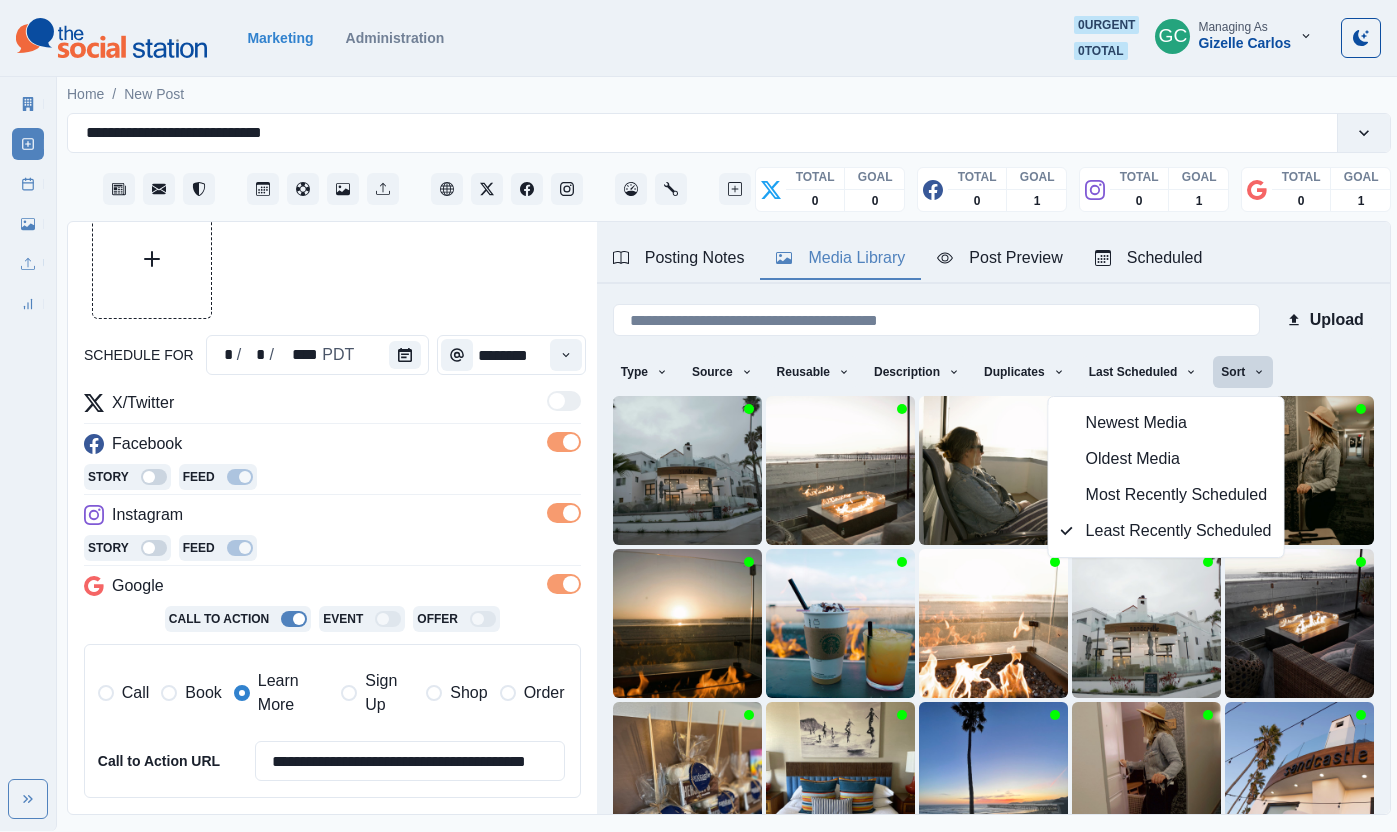 click at bounding box center (332, 259) 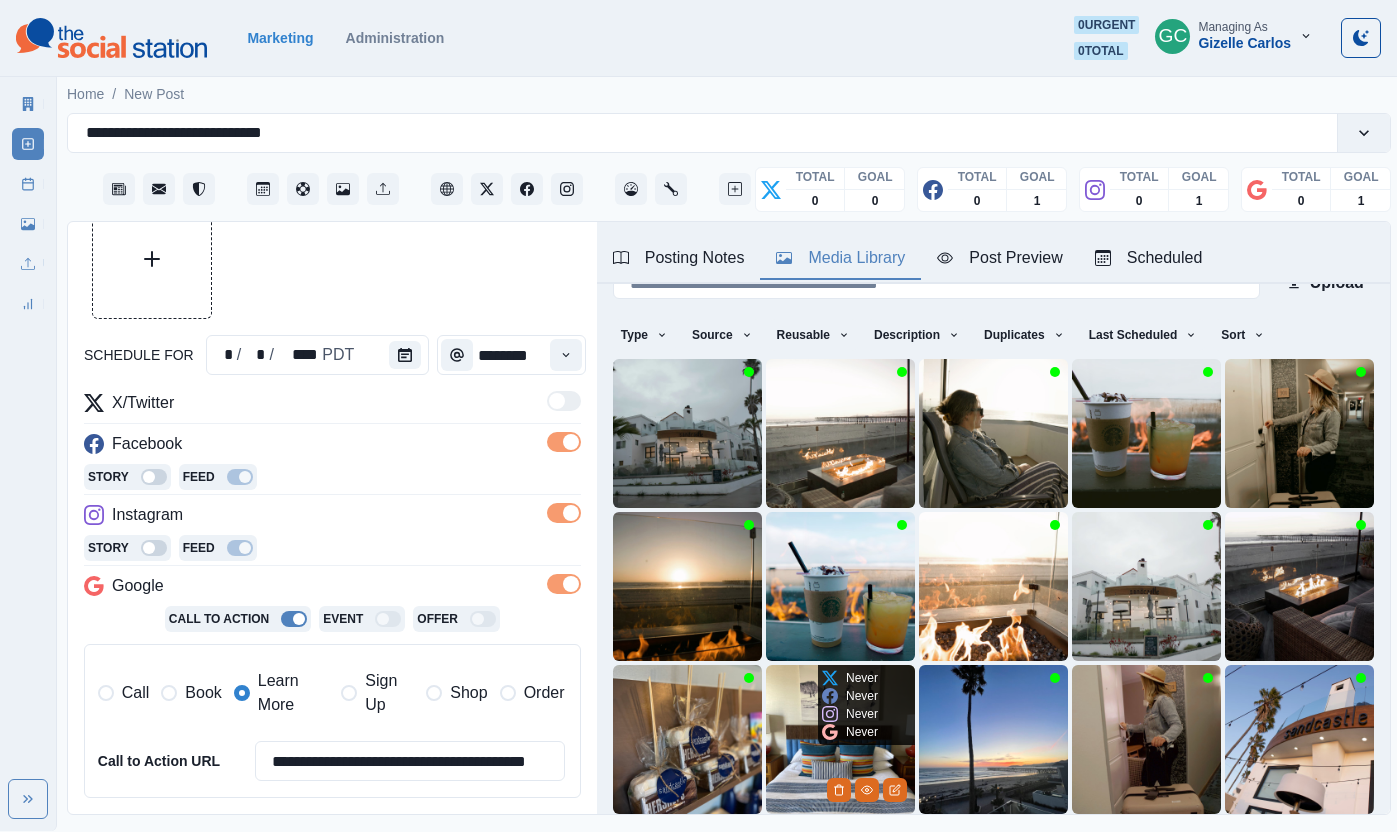 scroll, scrollTop: 82, scrollLeft: 0, axis: vertical 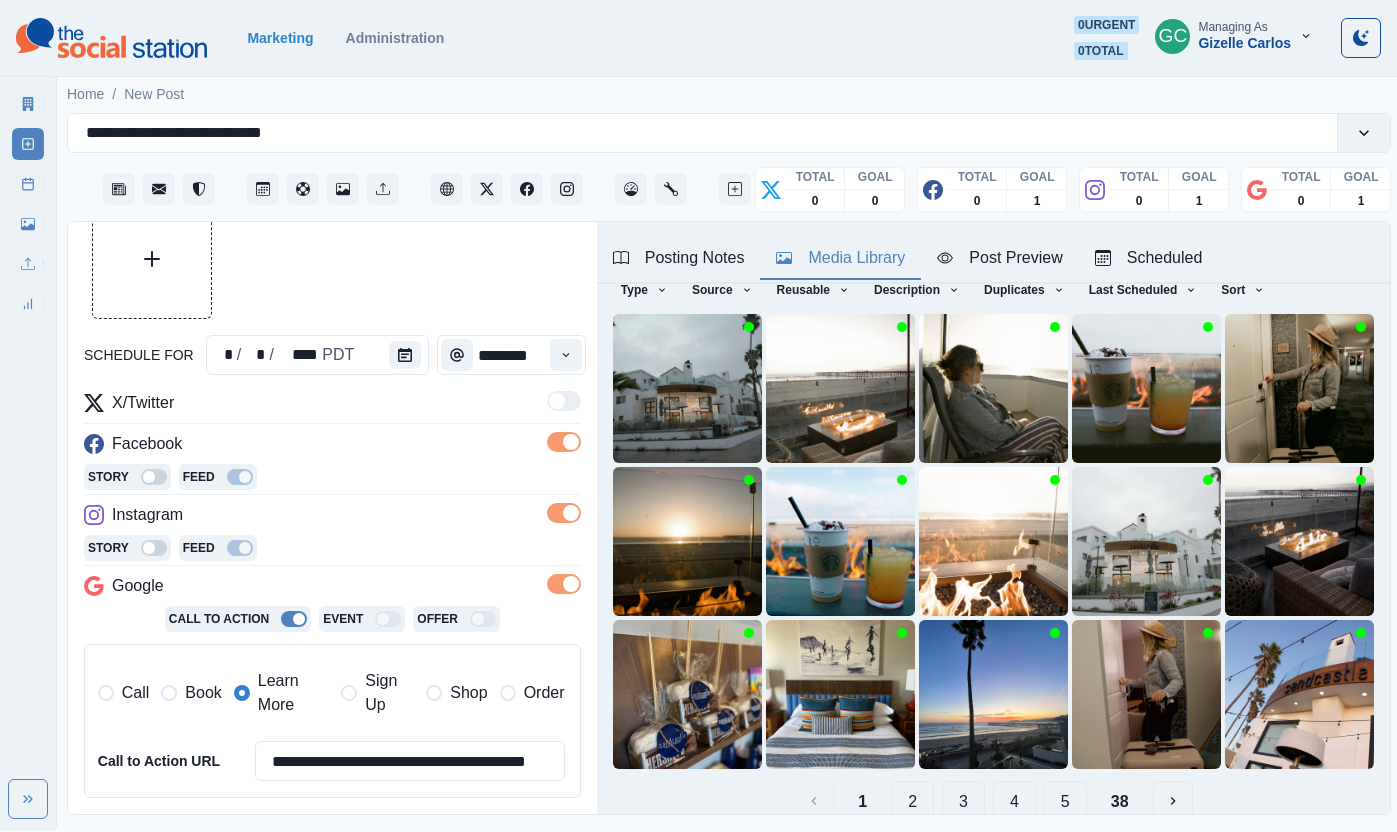 click on "2" at bounding box center [912, 801] 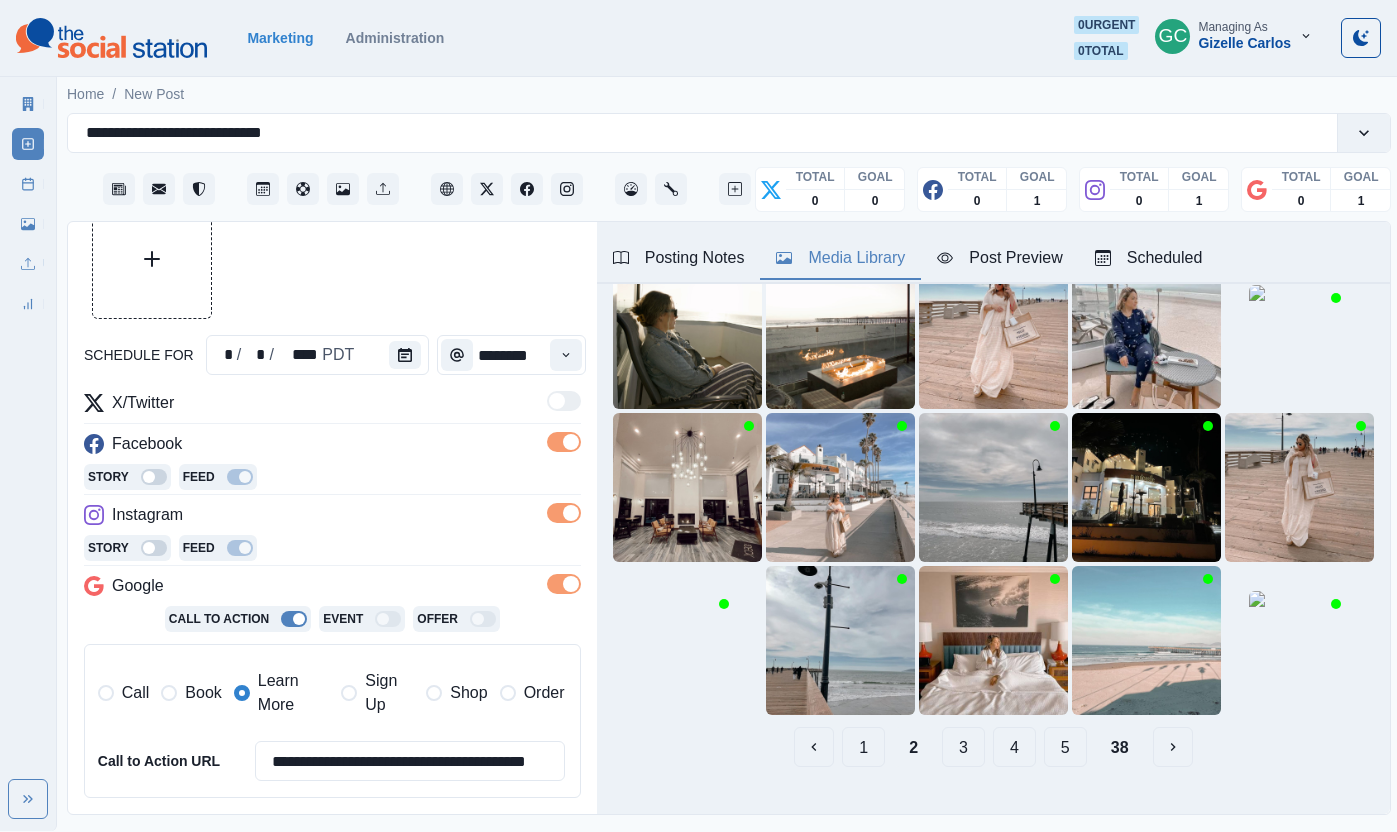 scroll, scrollTop: 154, scrollLeft: 0, axis: vertical 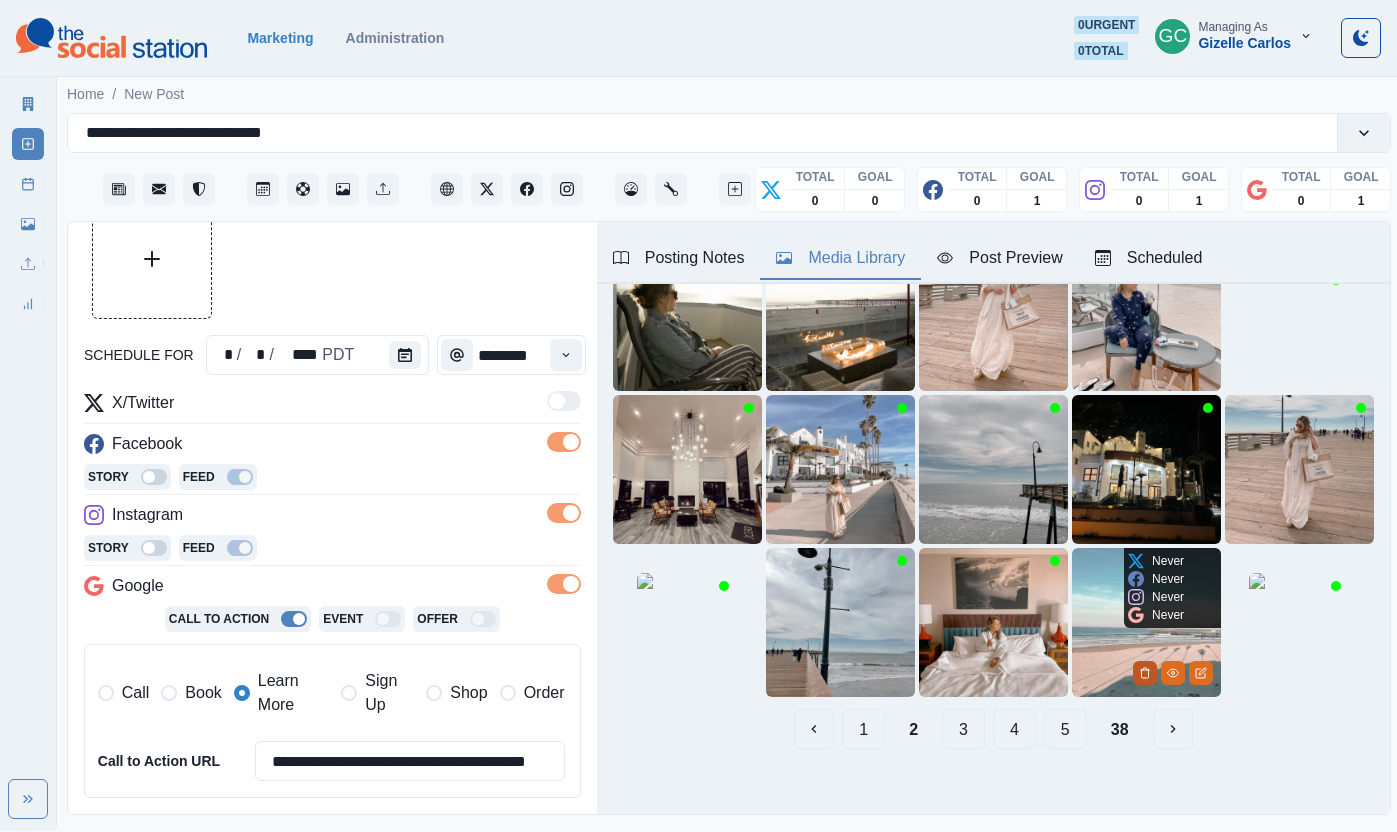 click 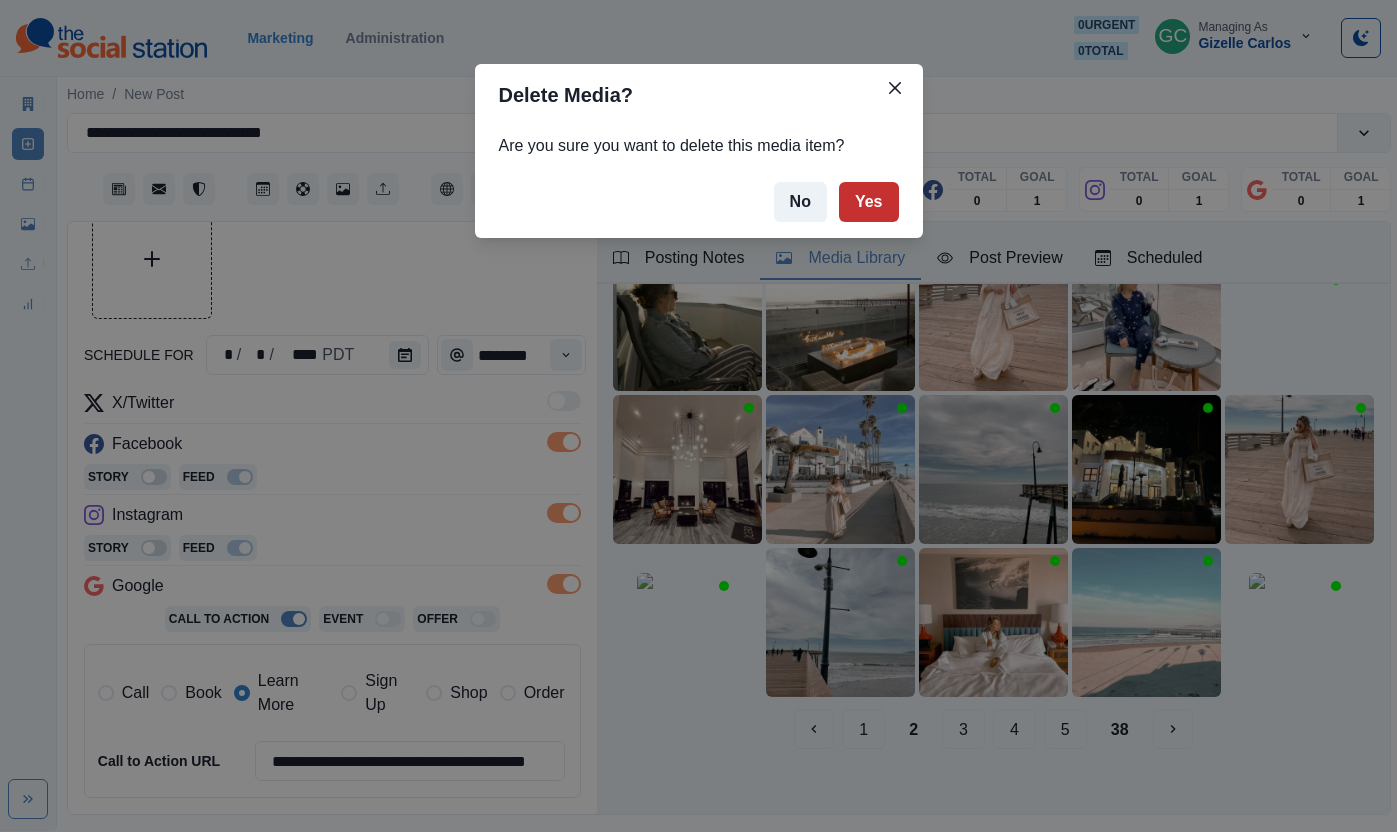 click on "Yes" at bounding box center [869, 202] 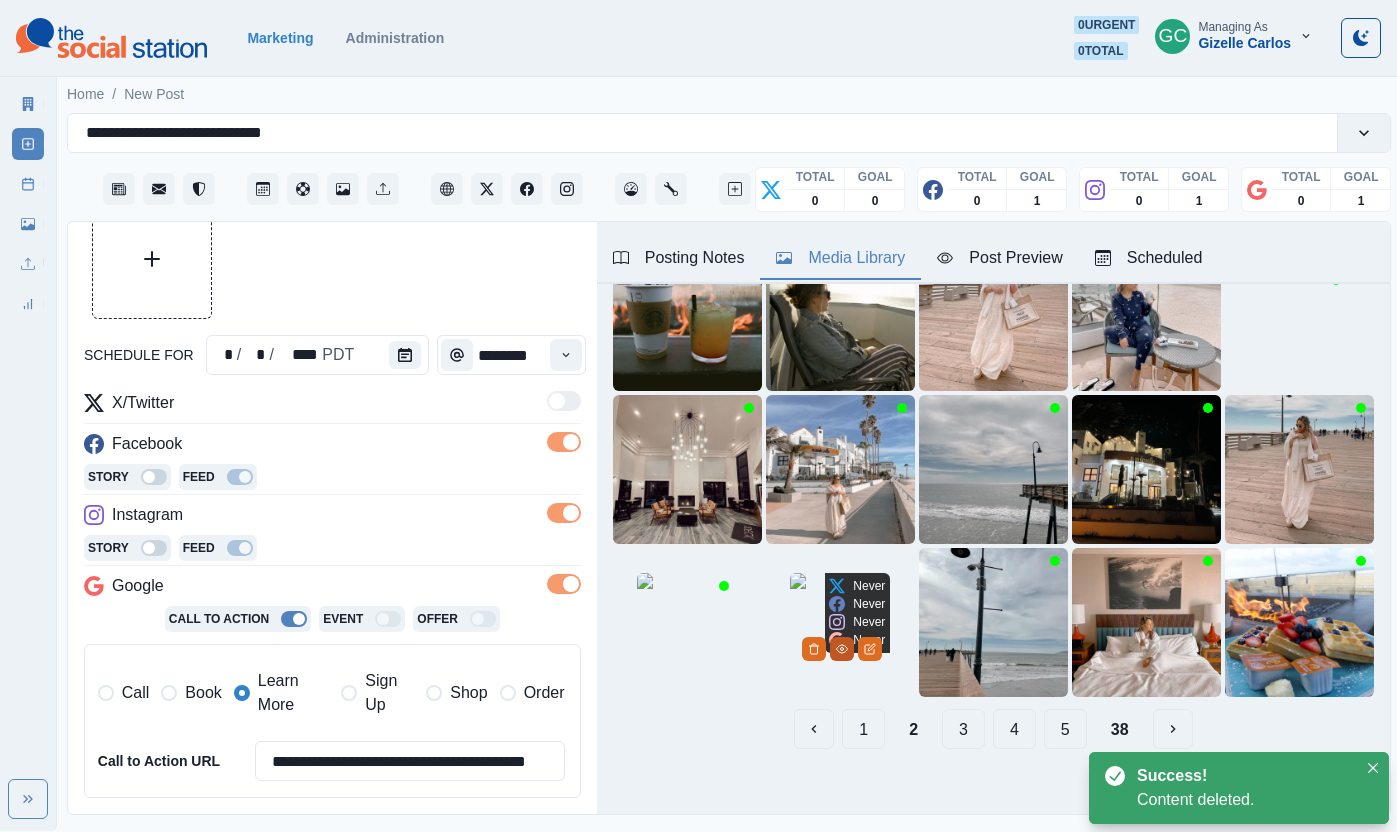 click 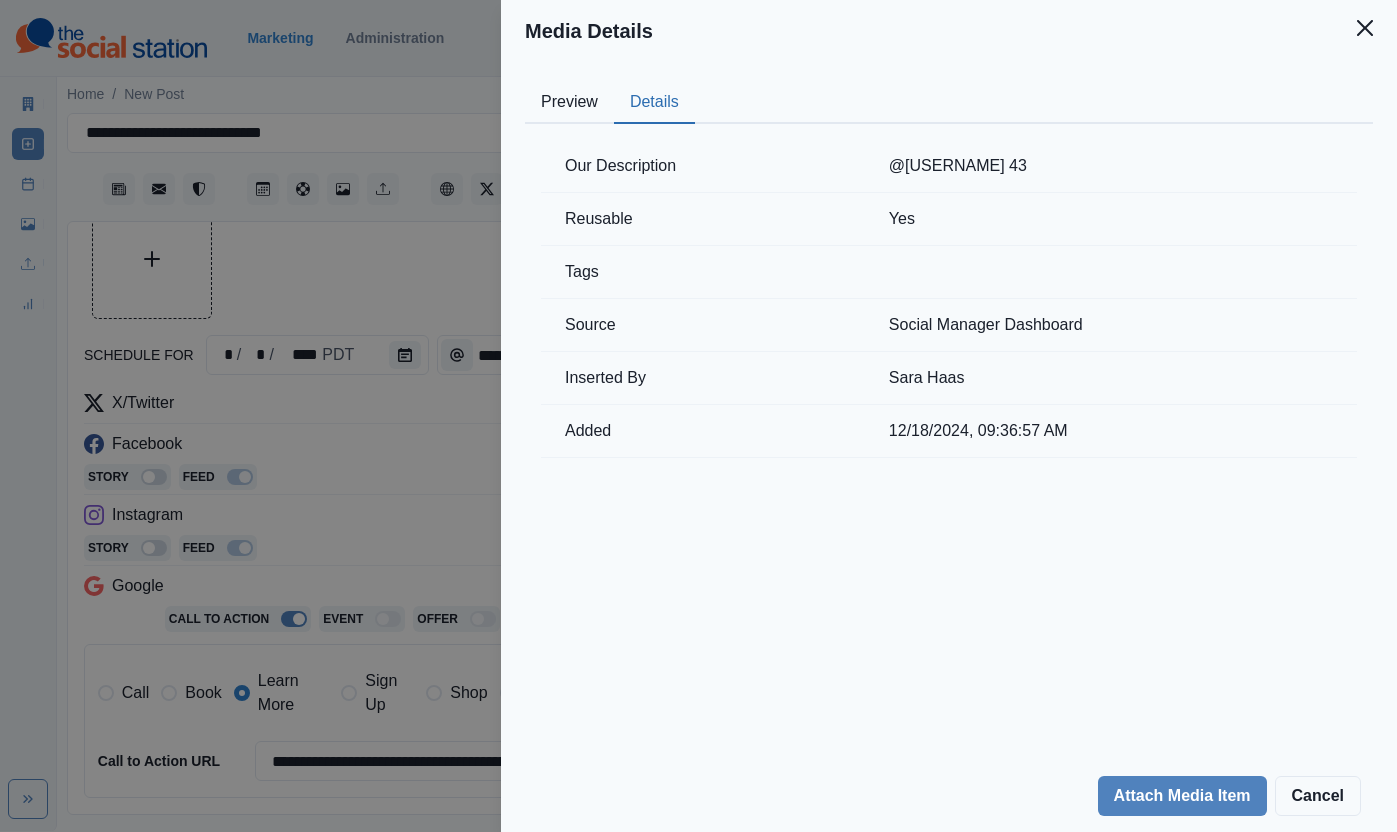 click on "Details" at bounding box center [654, 103] 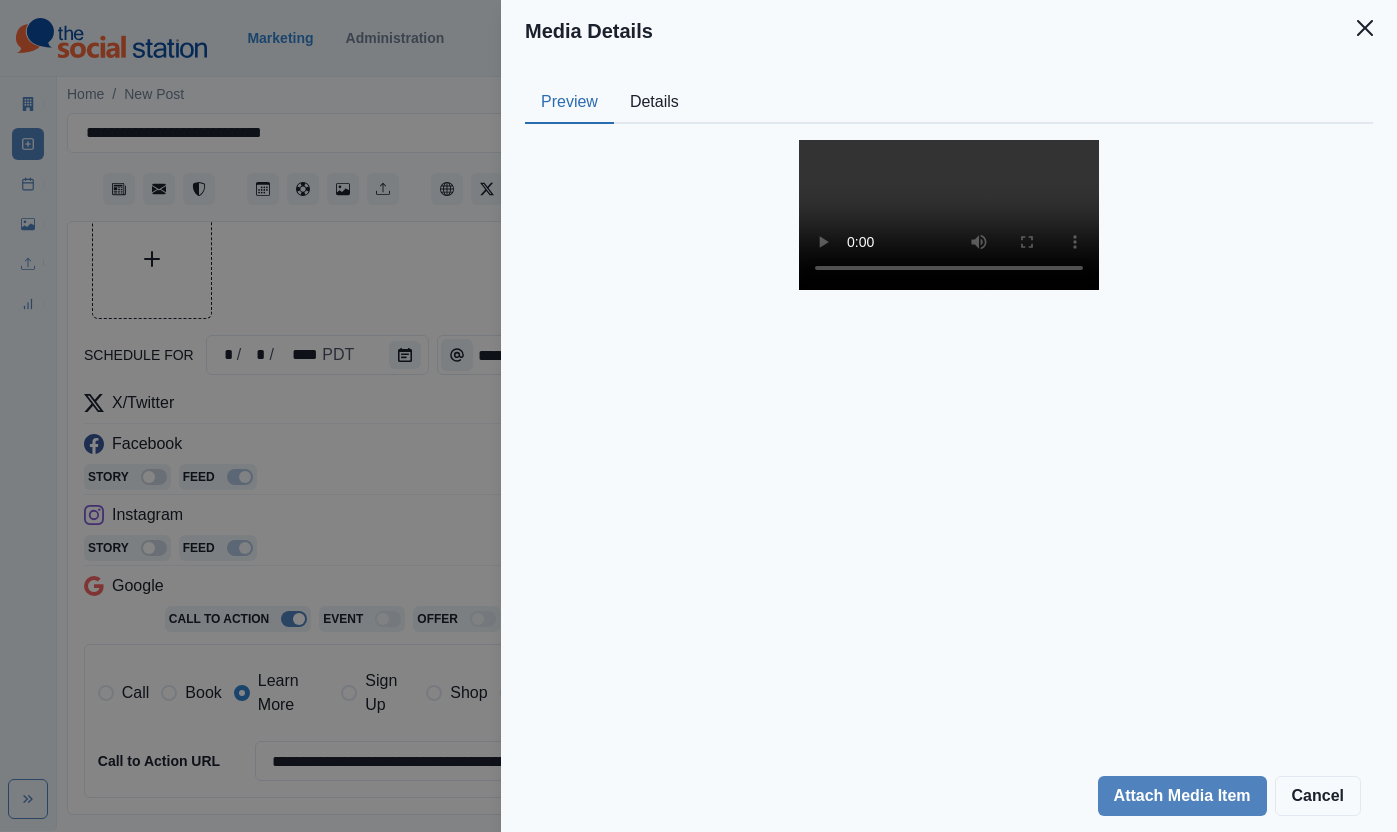 click on "Media Details Preview Details Our Description @[USERNAME]  43 Reusable Yes Tags Source Social Manager Dashboard Inserted By Sara Haas Added 12/18/2024, 09:36:57 AM Attach Media Item Cancel" at bounding box center (698, 416) 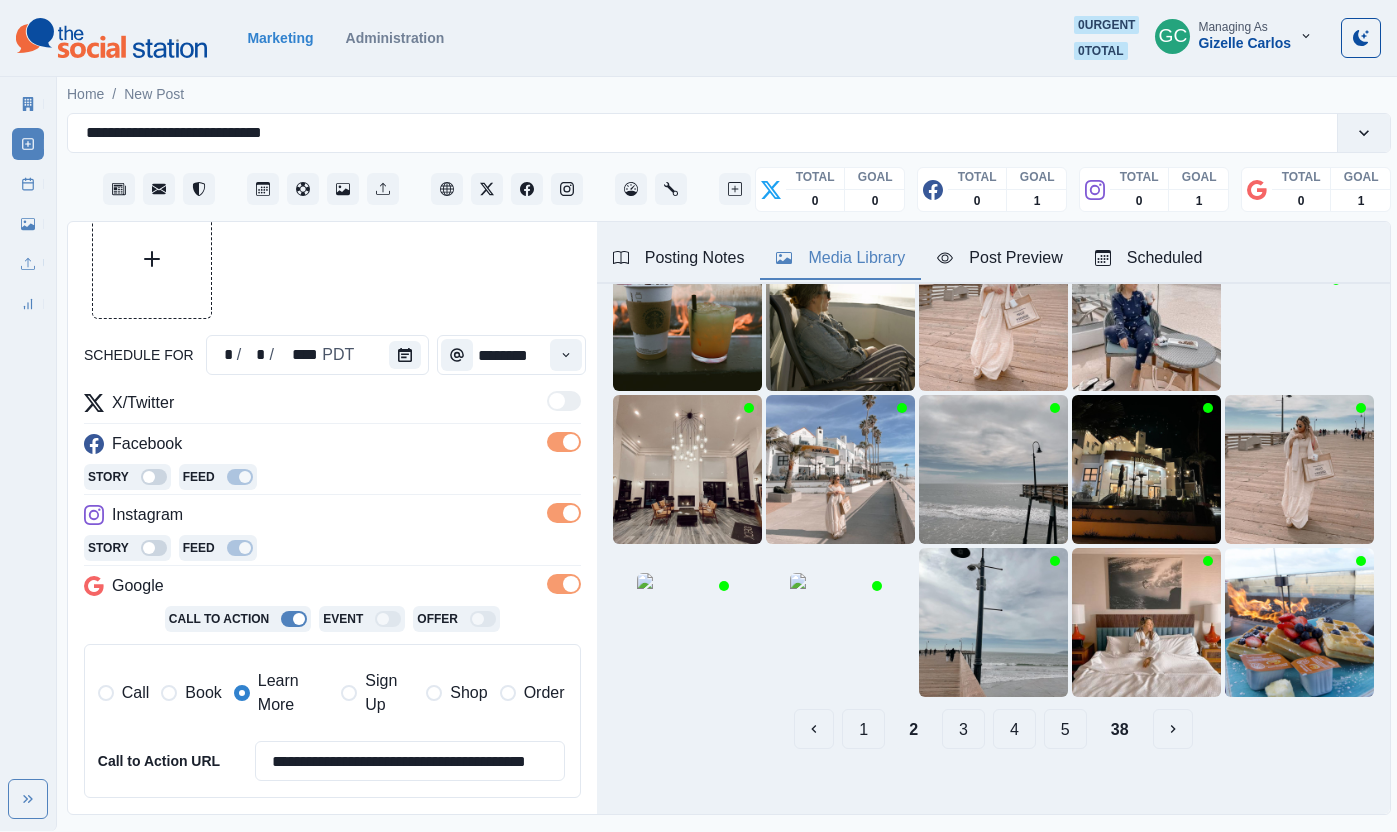 click on "3" at bounding box center [963, 729] 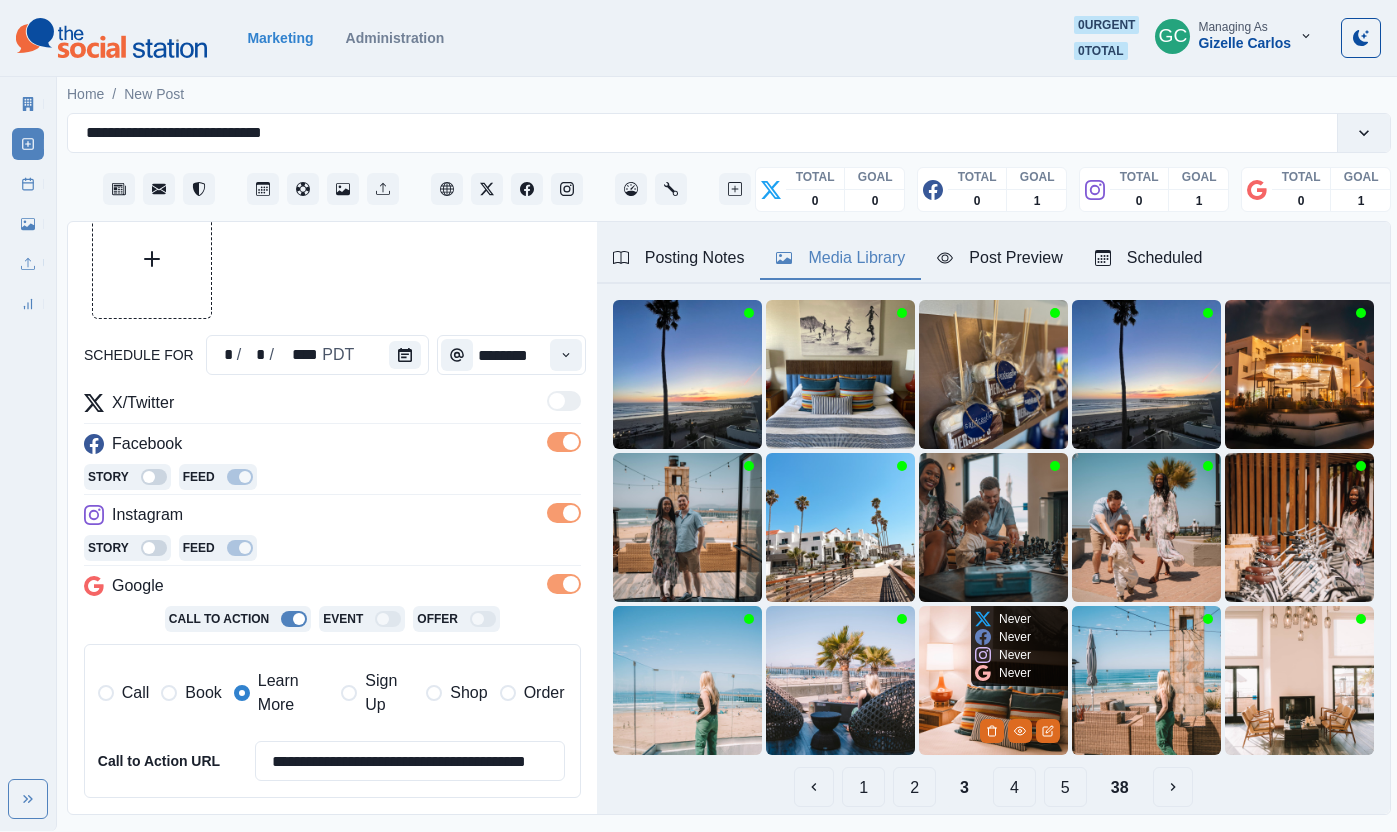 scroll, scrollTop: 111, scrollLeft: 0, axis: vertical 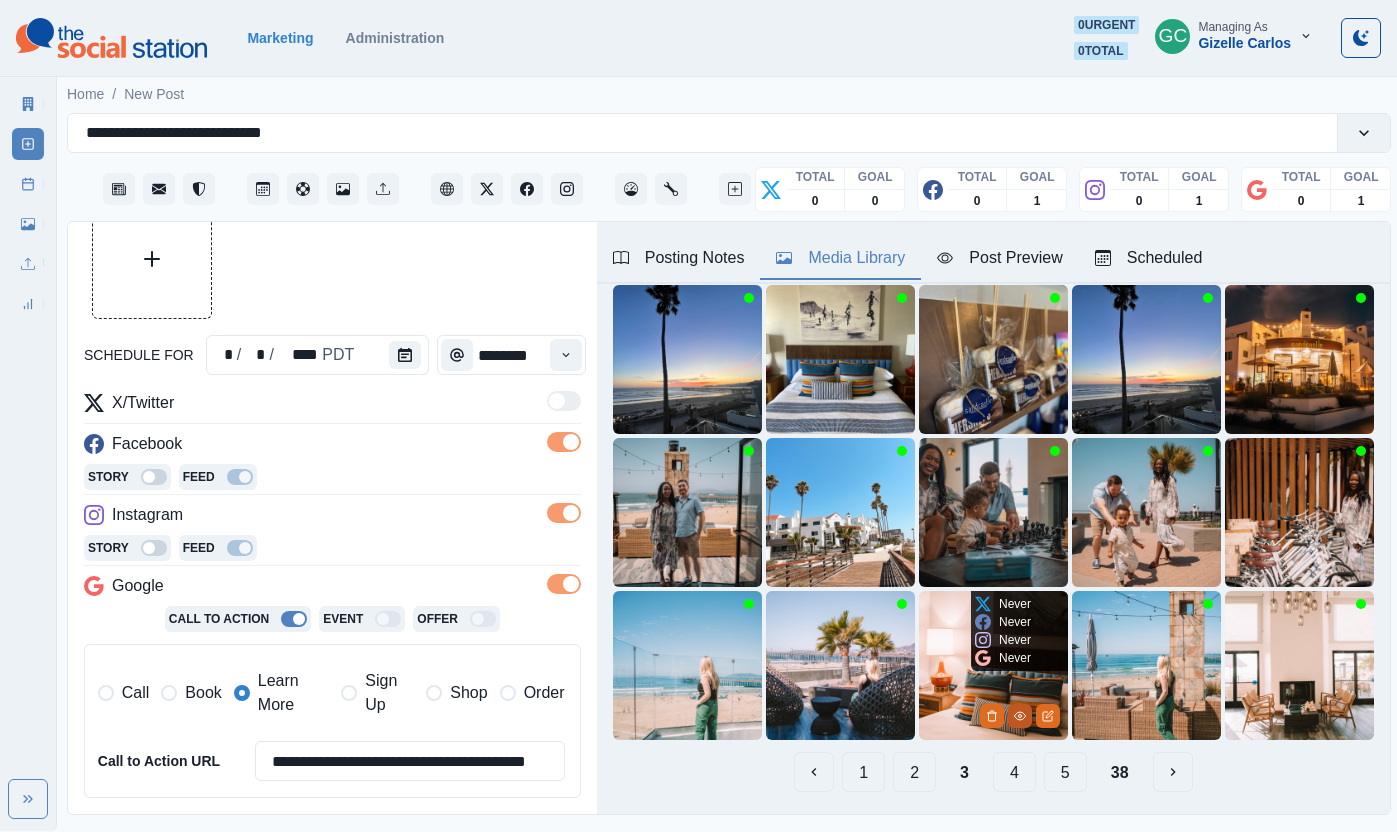 click 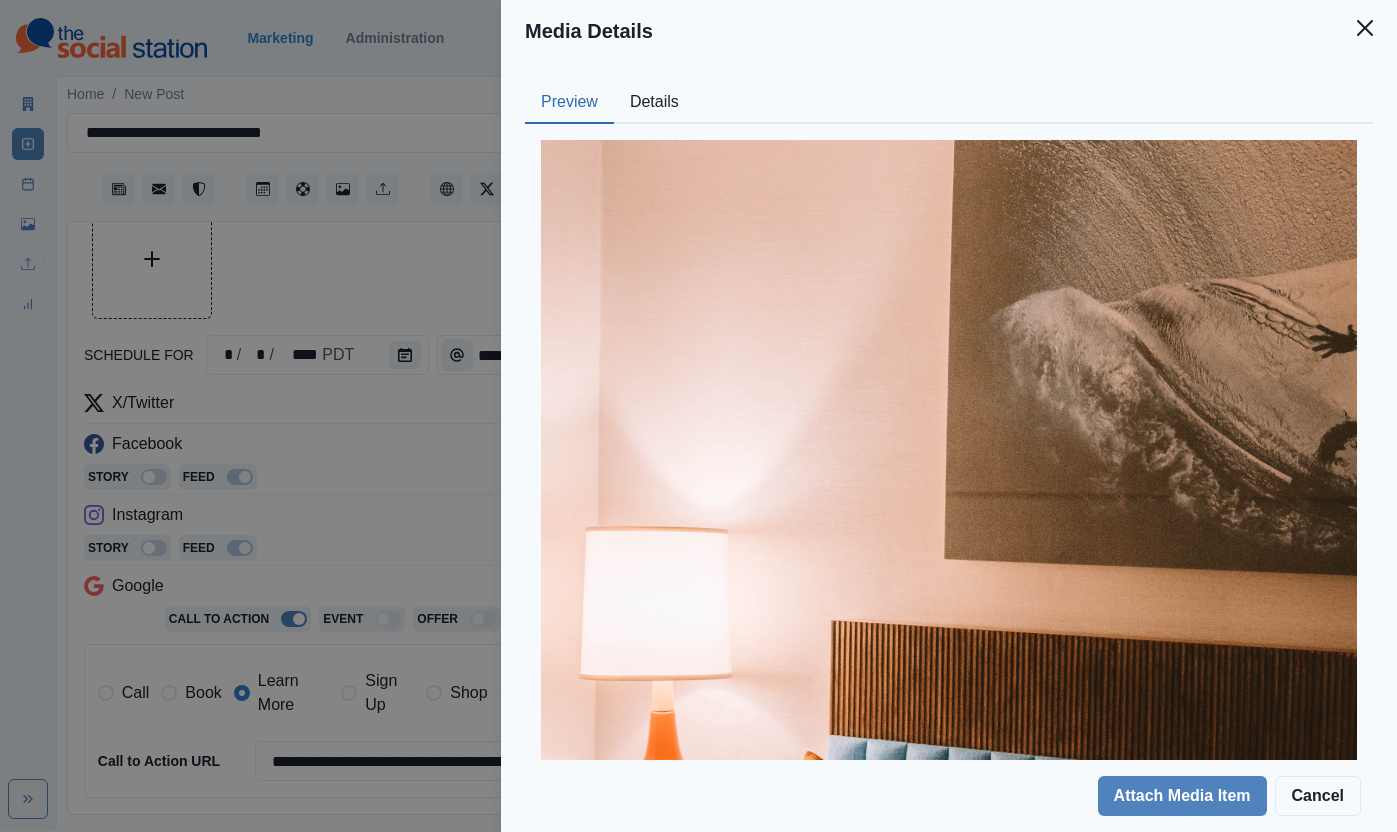 click on "Details" at bounding box center [654, 103] 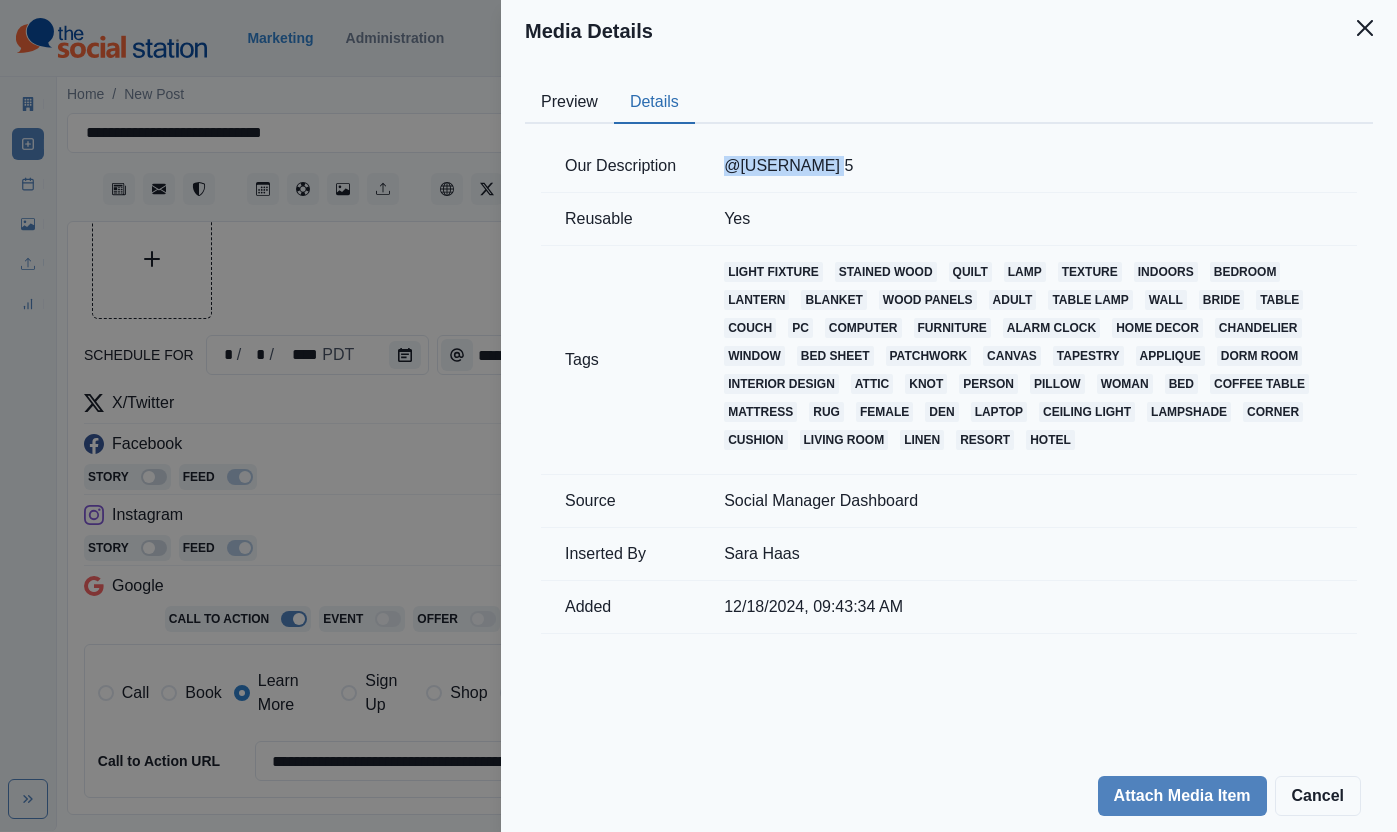 drag, startPoint x: 715, startPoint y: 173, endPoint x: 825, endPoint y: 168, distance: 110.11358 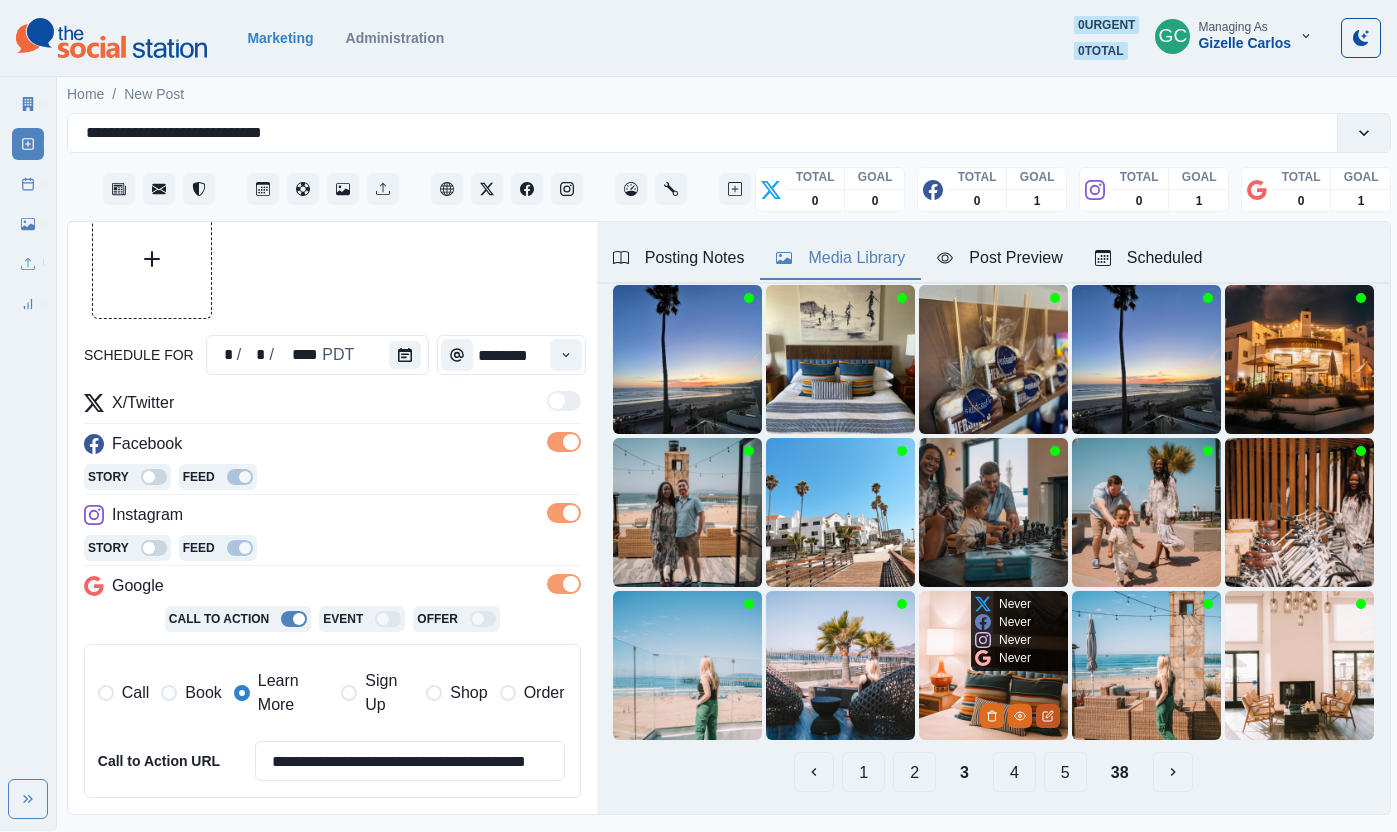 click 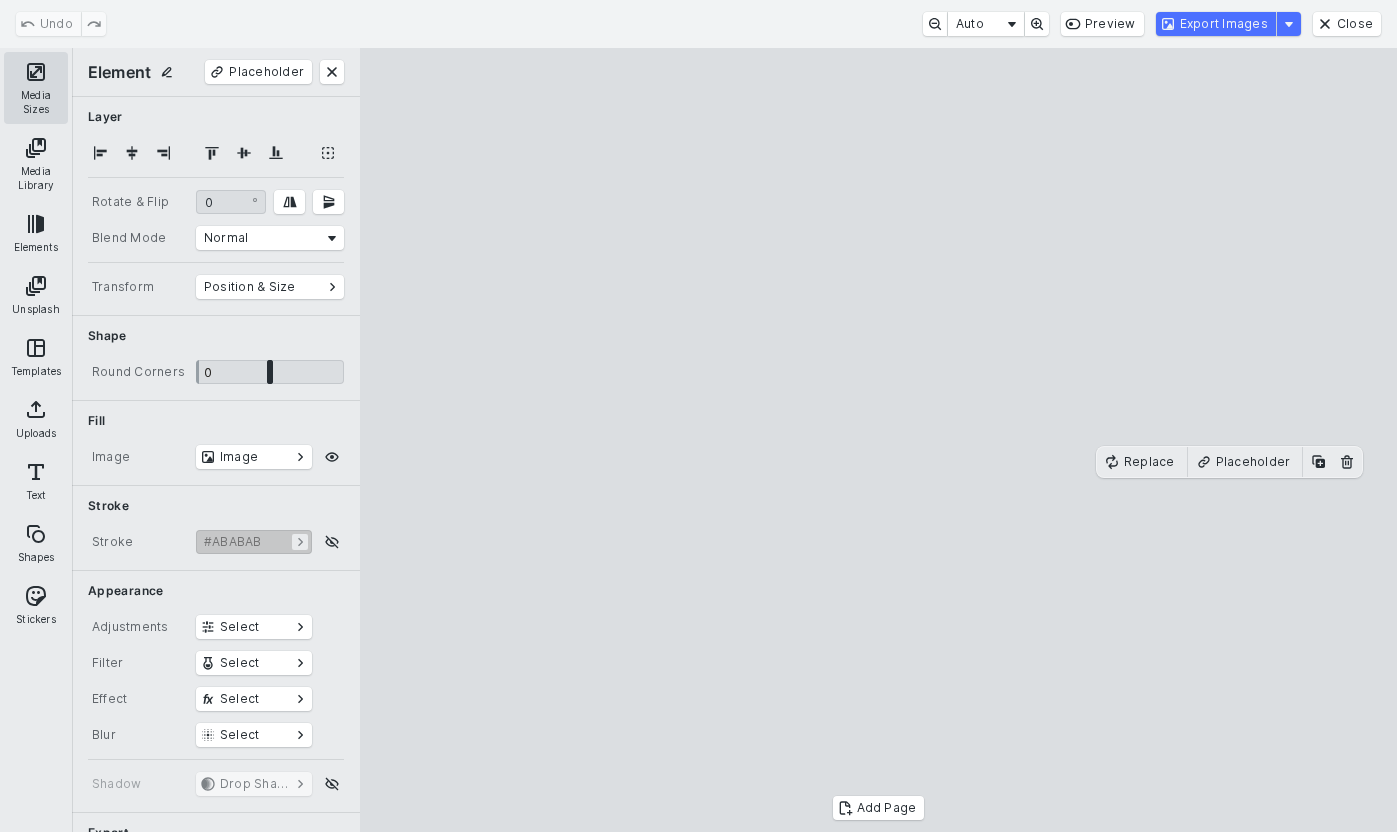 click on "Media Sizes" at bounding box center [36, 88] 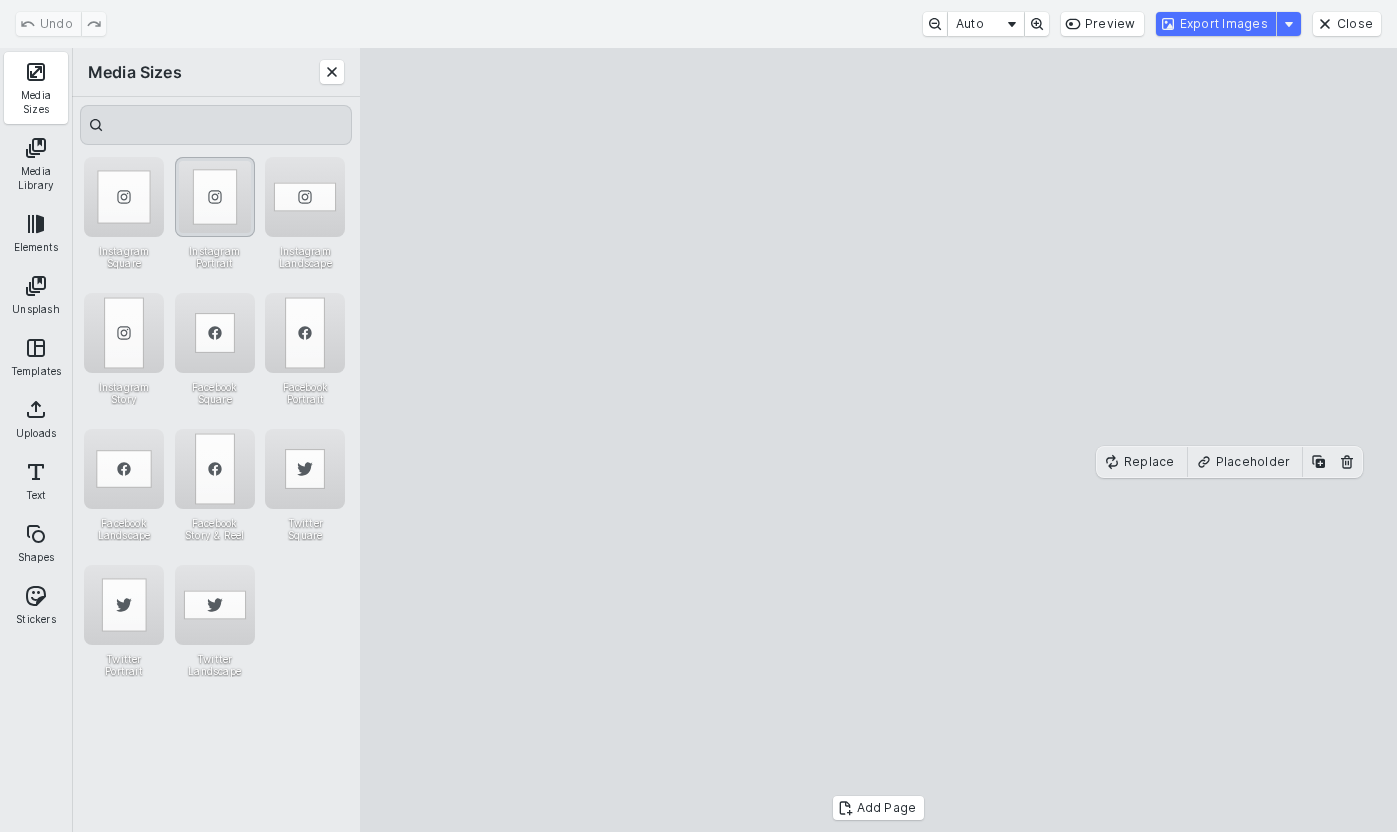 click at bounding box center (215, 197) 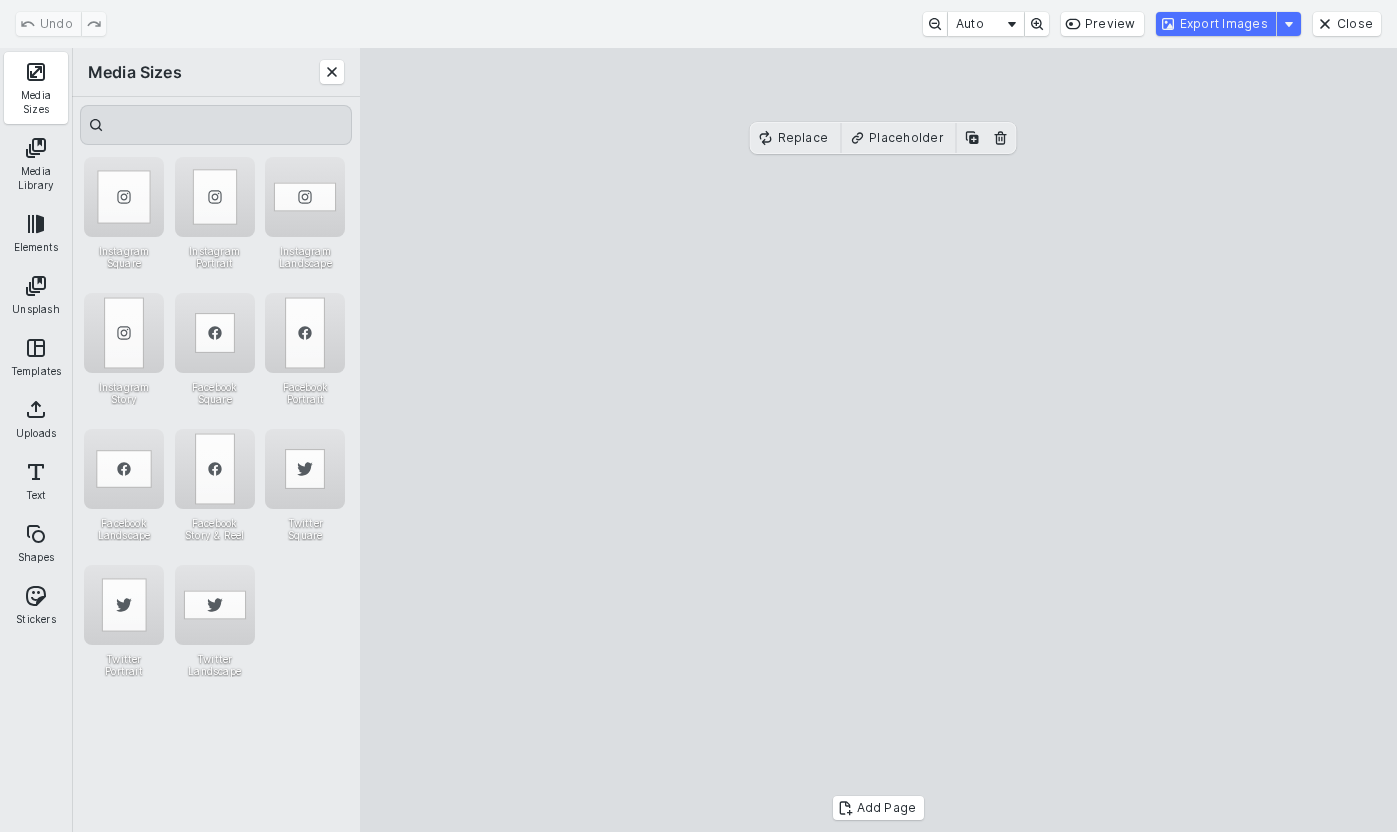 drag, startPoint x: 1244, startPoint y: 17, endPoint x: 1386, endPoint y: 154, distance: 197.31447 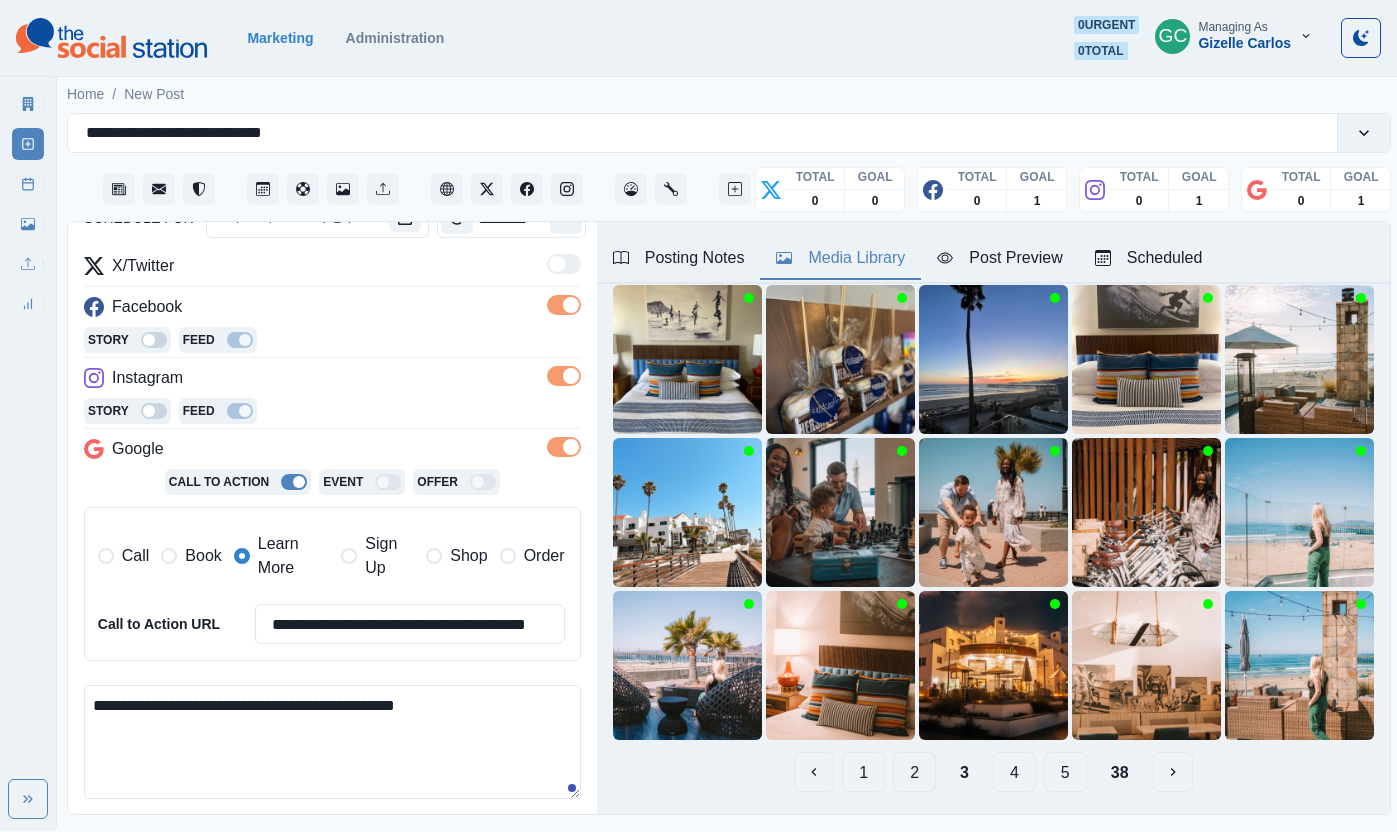 scroll, scrollTop: 279, scrollLeft: 0, axis: vertical 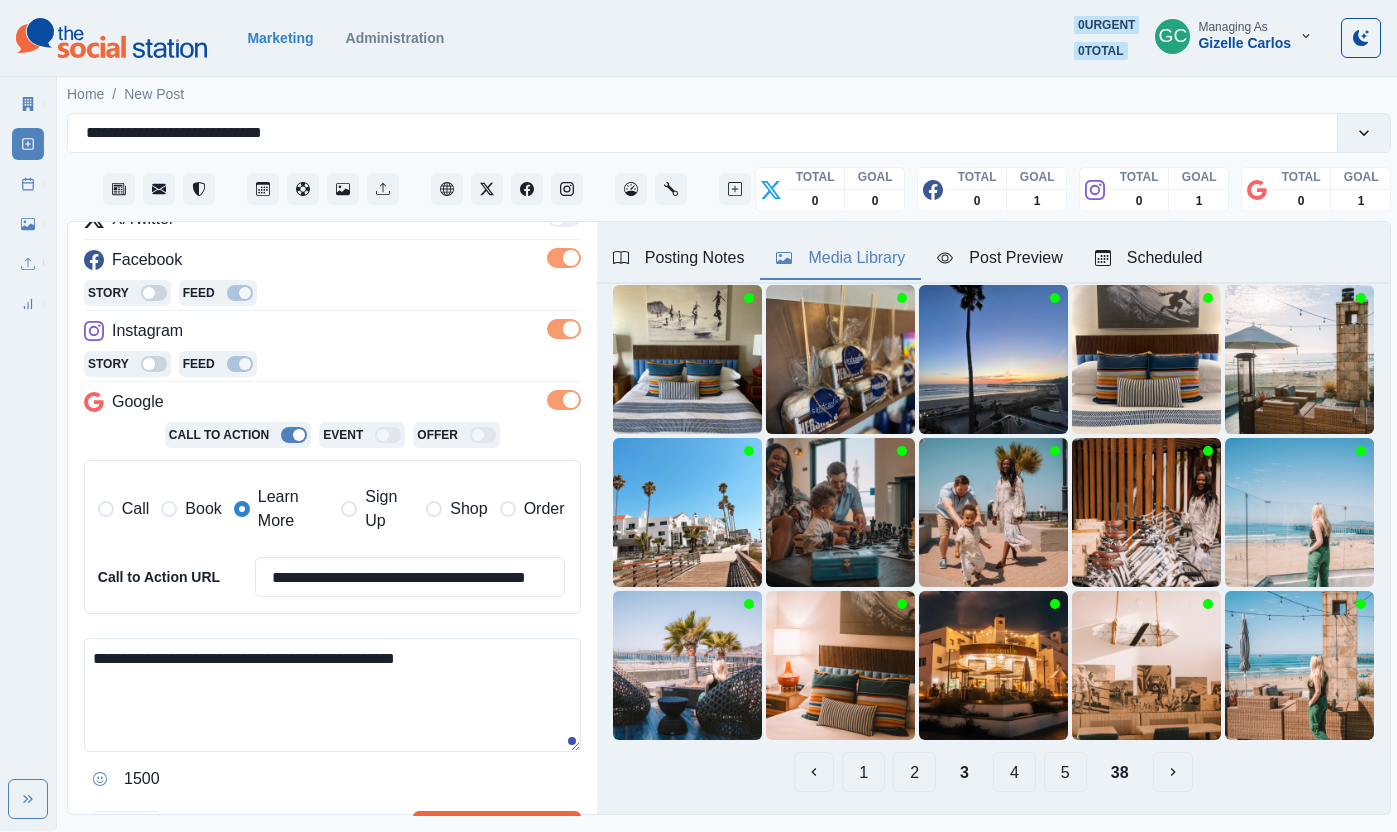 click on "**********" at bounding box center (332, 695) 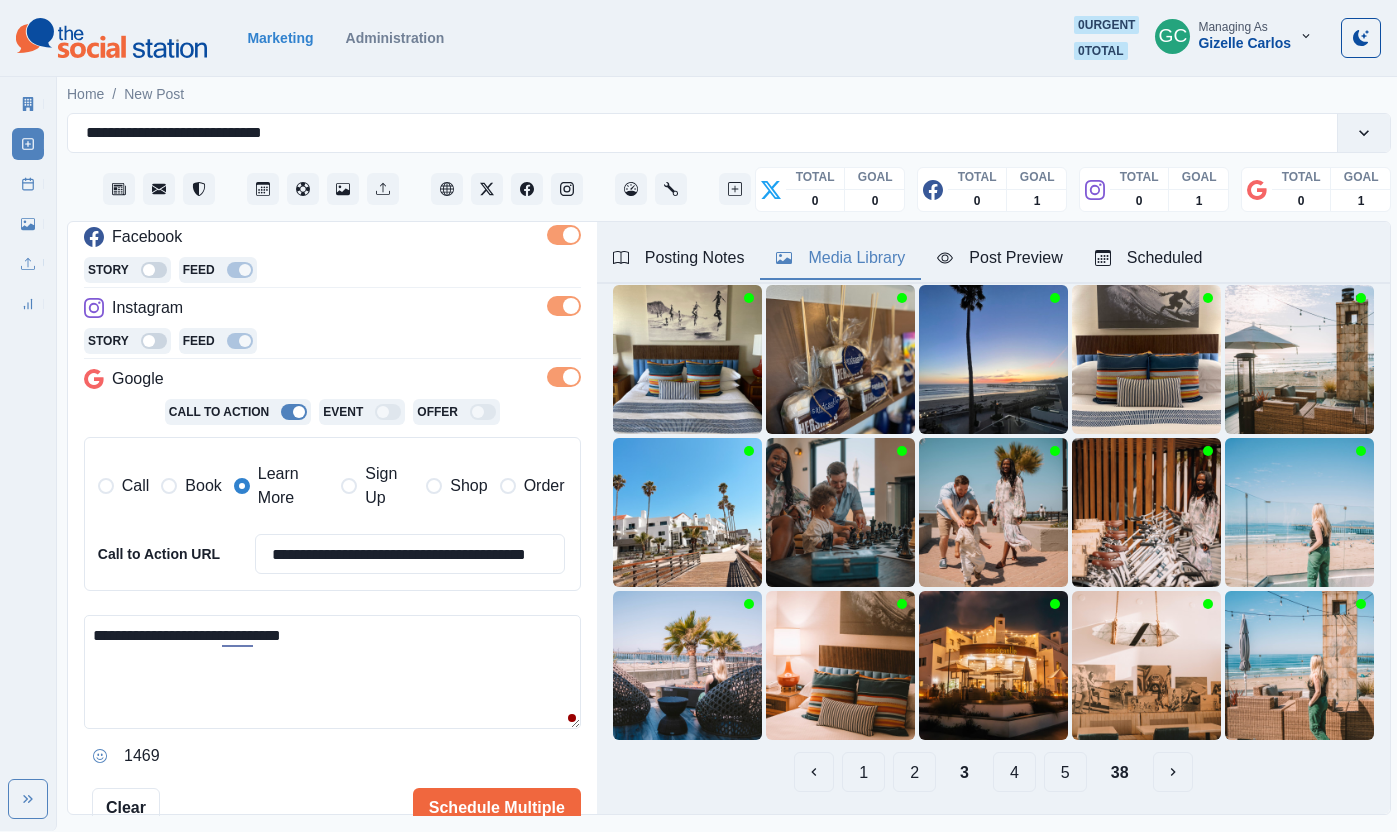 scroll, scrollTop: 307, scrollLeft: 0, axis: vertical 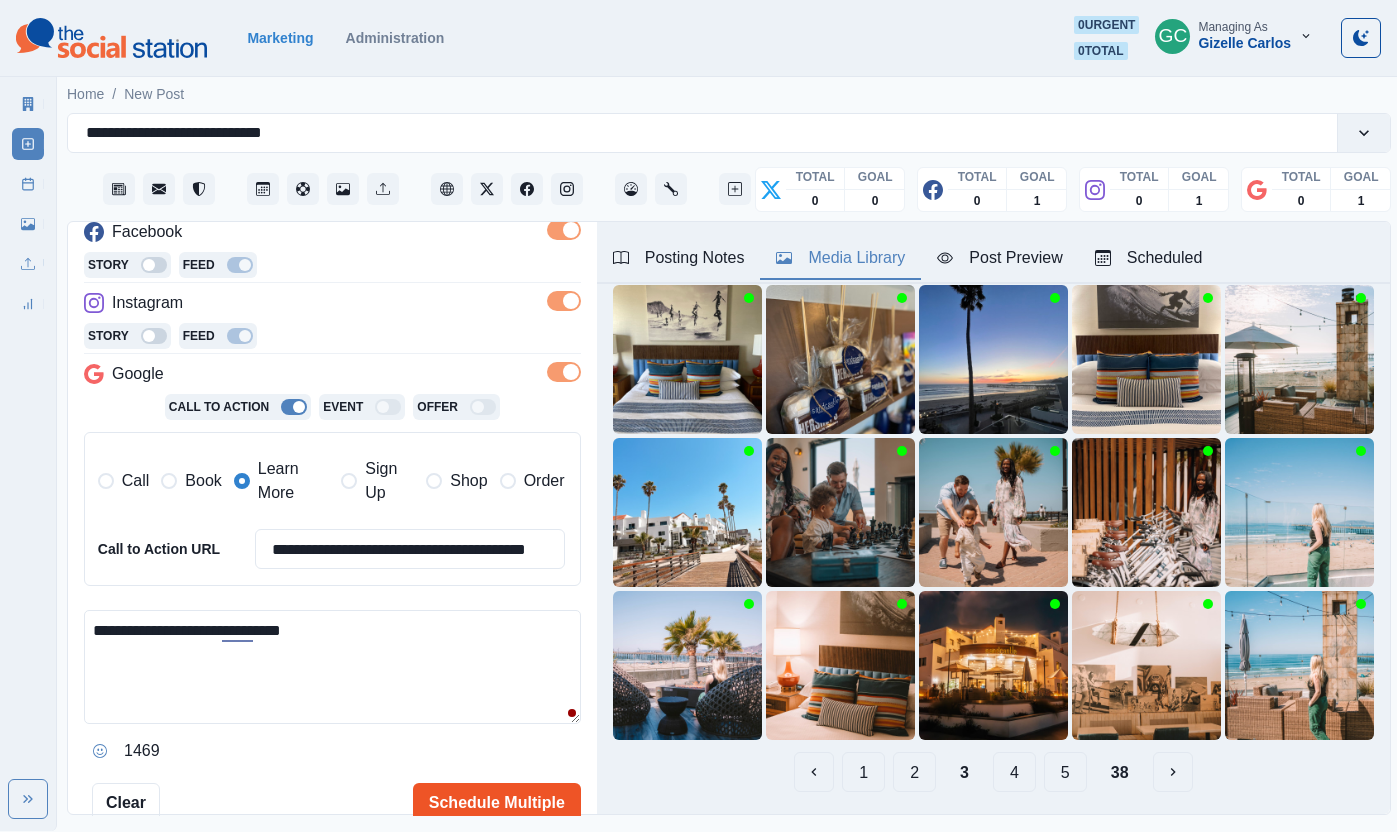 type on "**********" 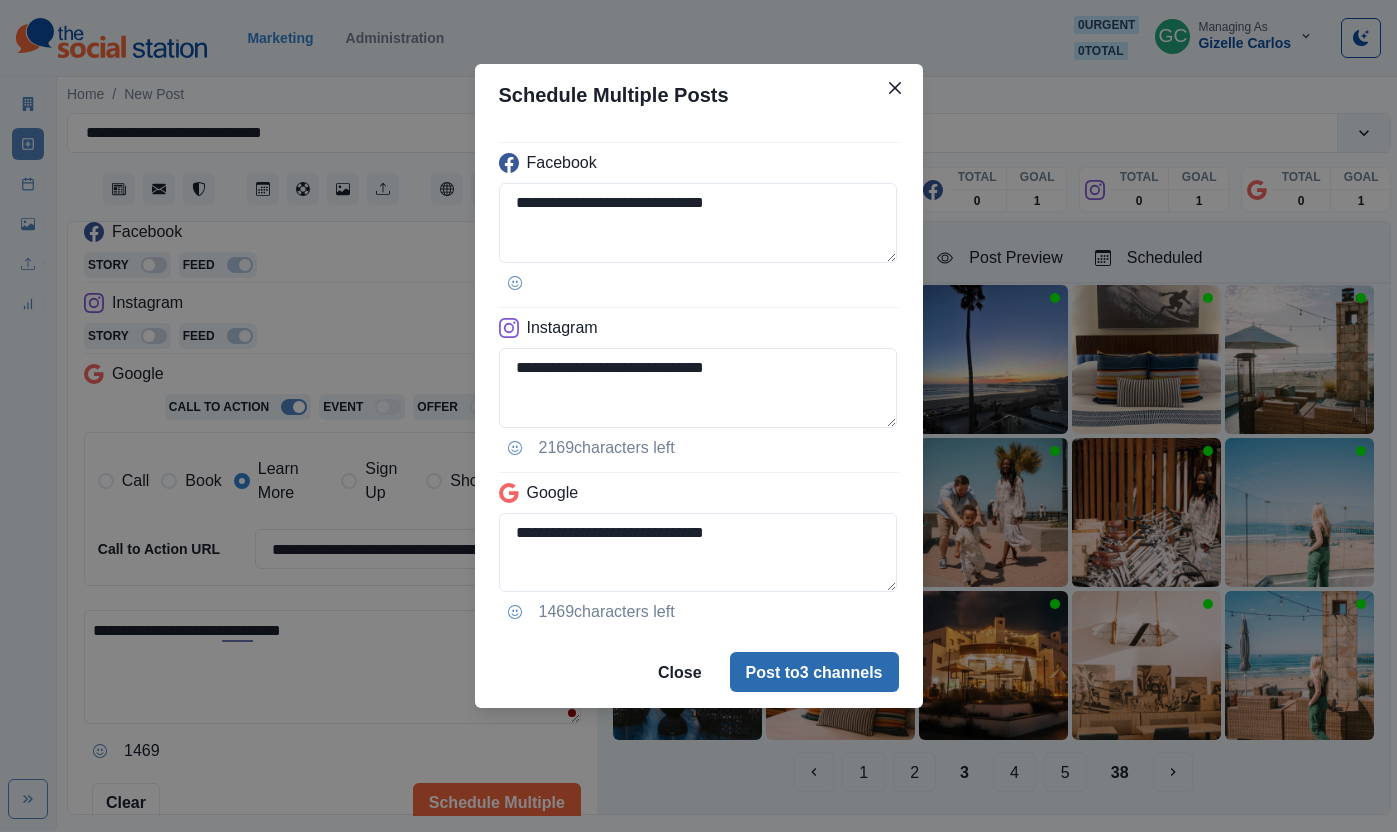 click on "Post to  3   channels" at bounding box center (814, 672) 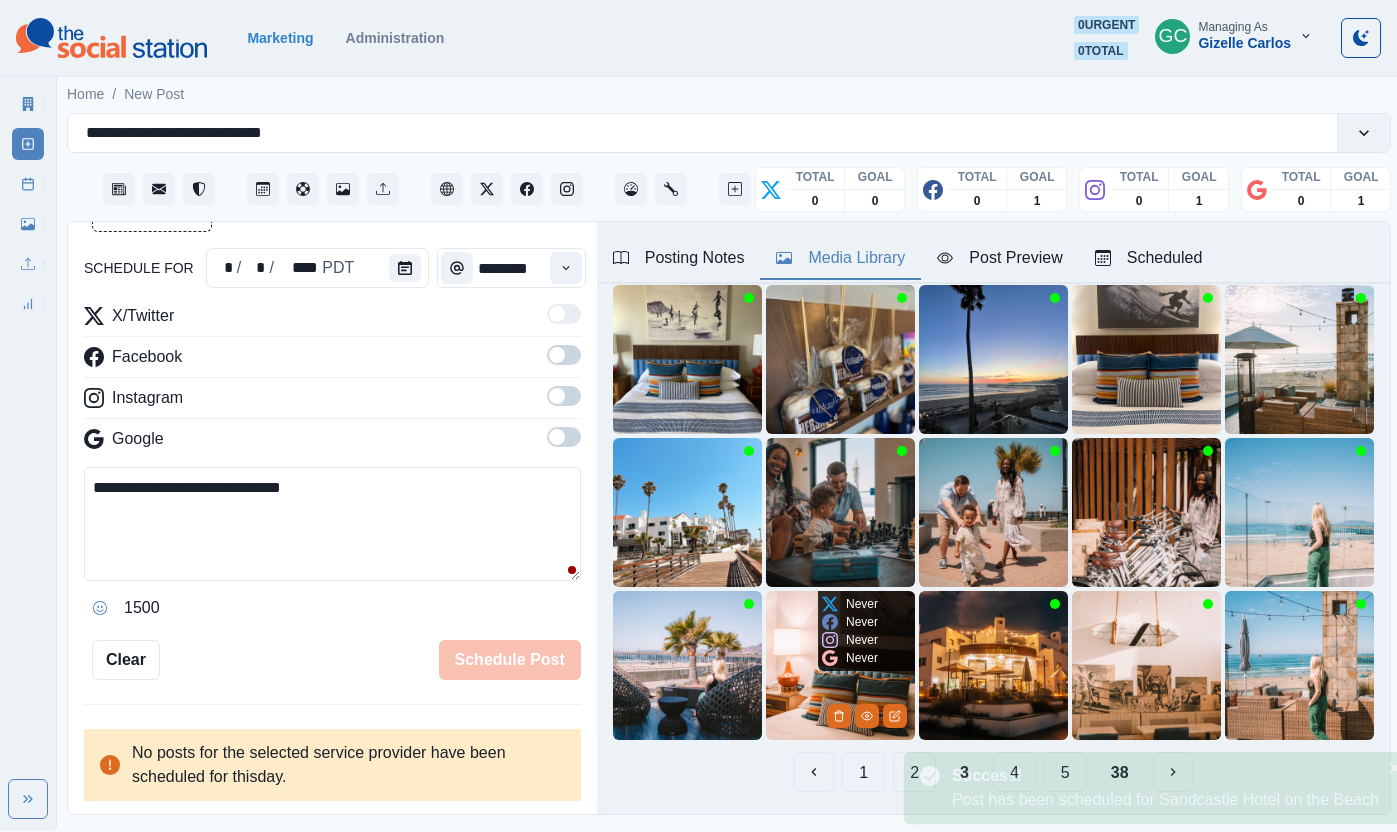 scroll, scrollTop: 313, scrollLeft: 0, axis: vertical 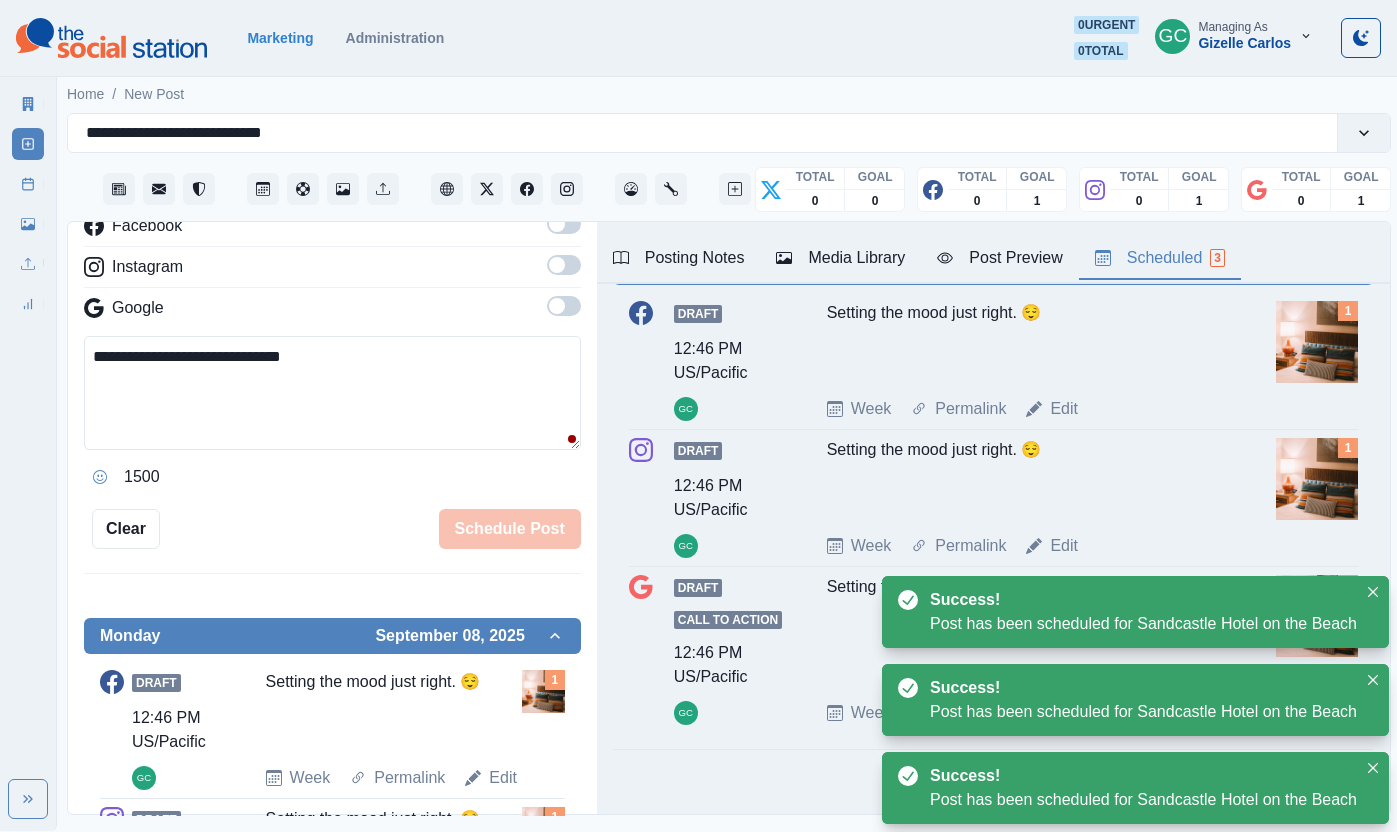 click on "Scheduled 3" at bounding box center (1160, 258) 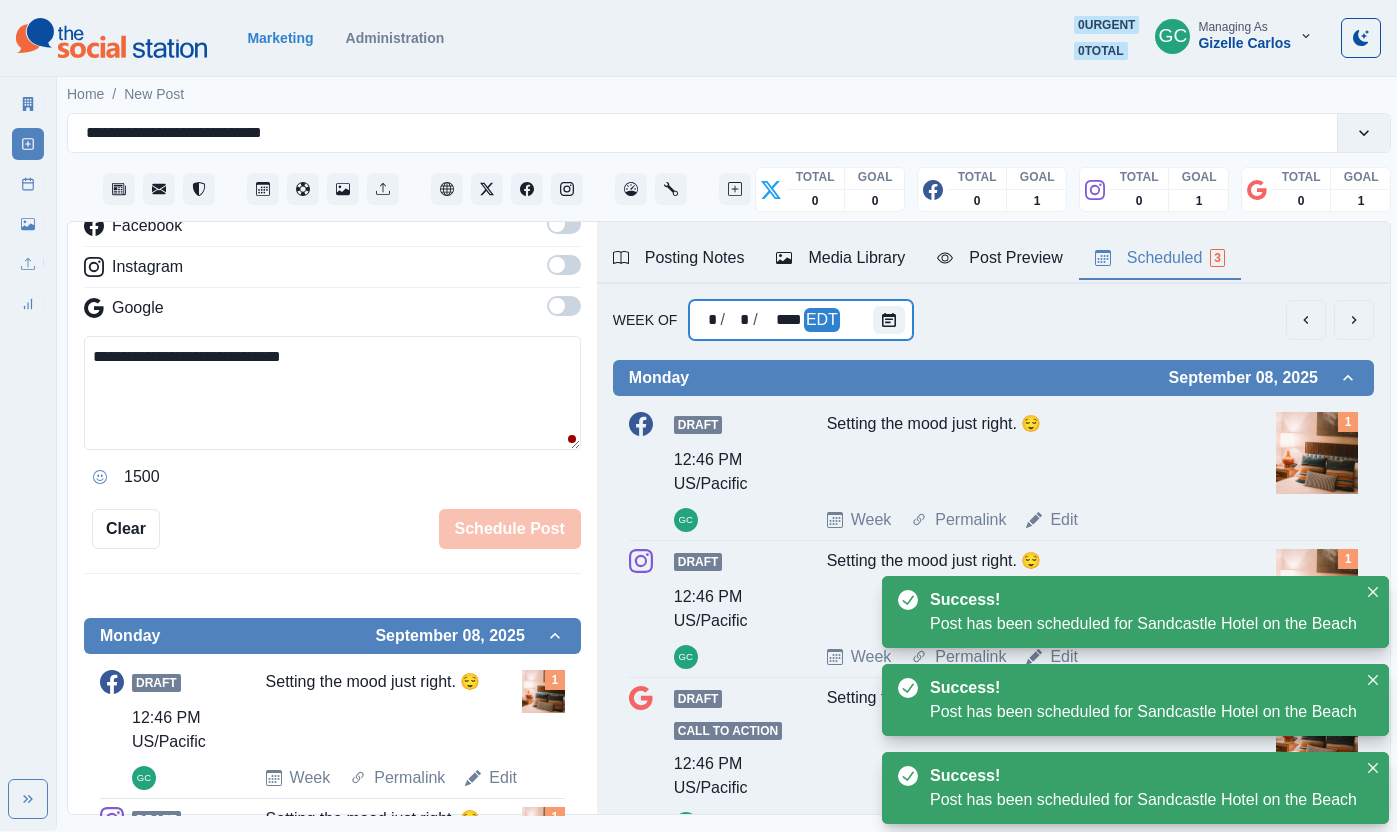 click on "EDT" at bounding box center [822, 320] 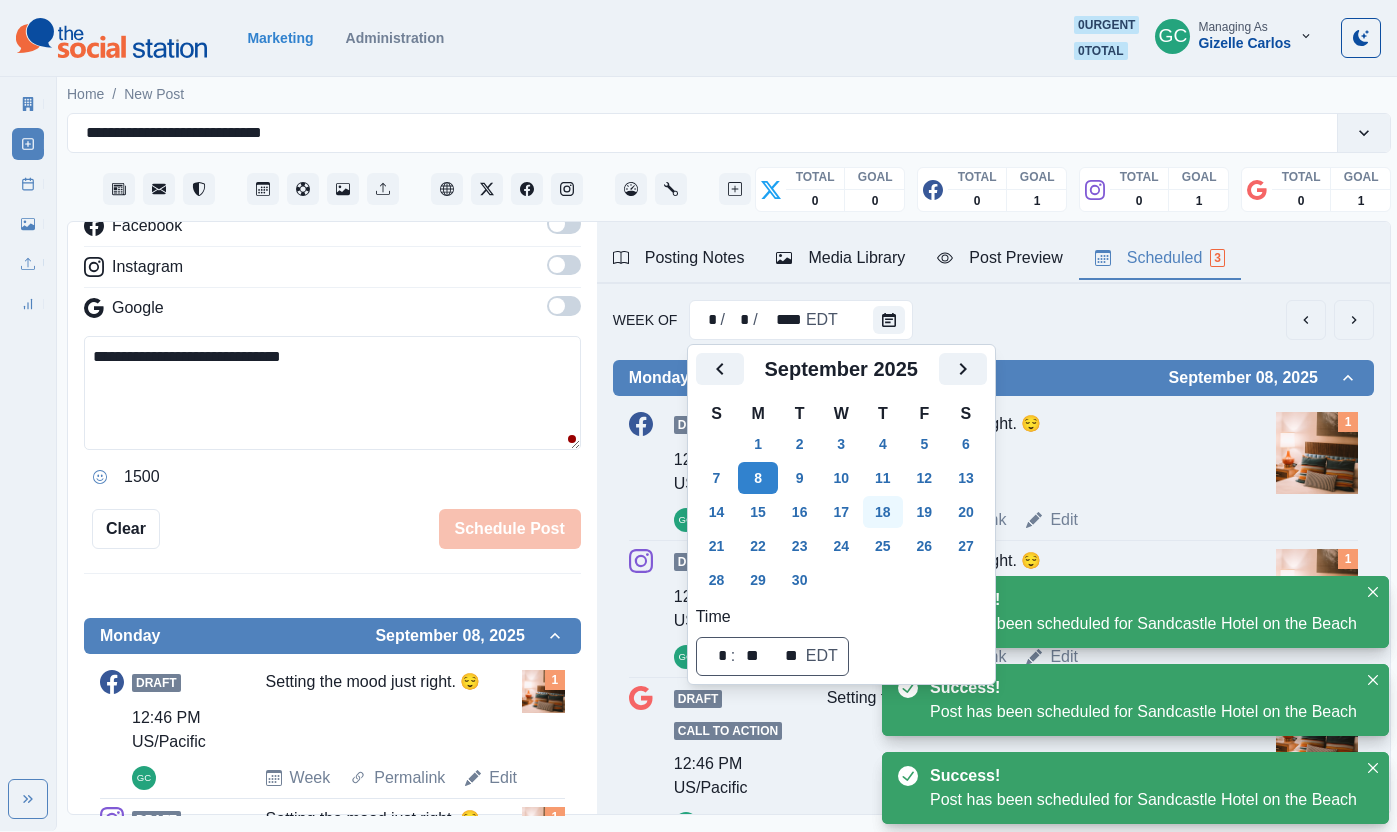 click on "18" at bounding box center [883, 512] 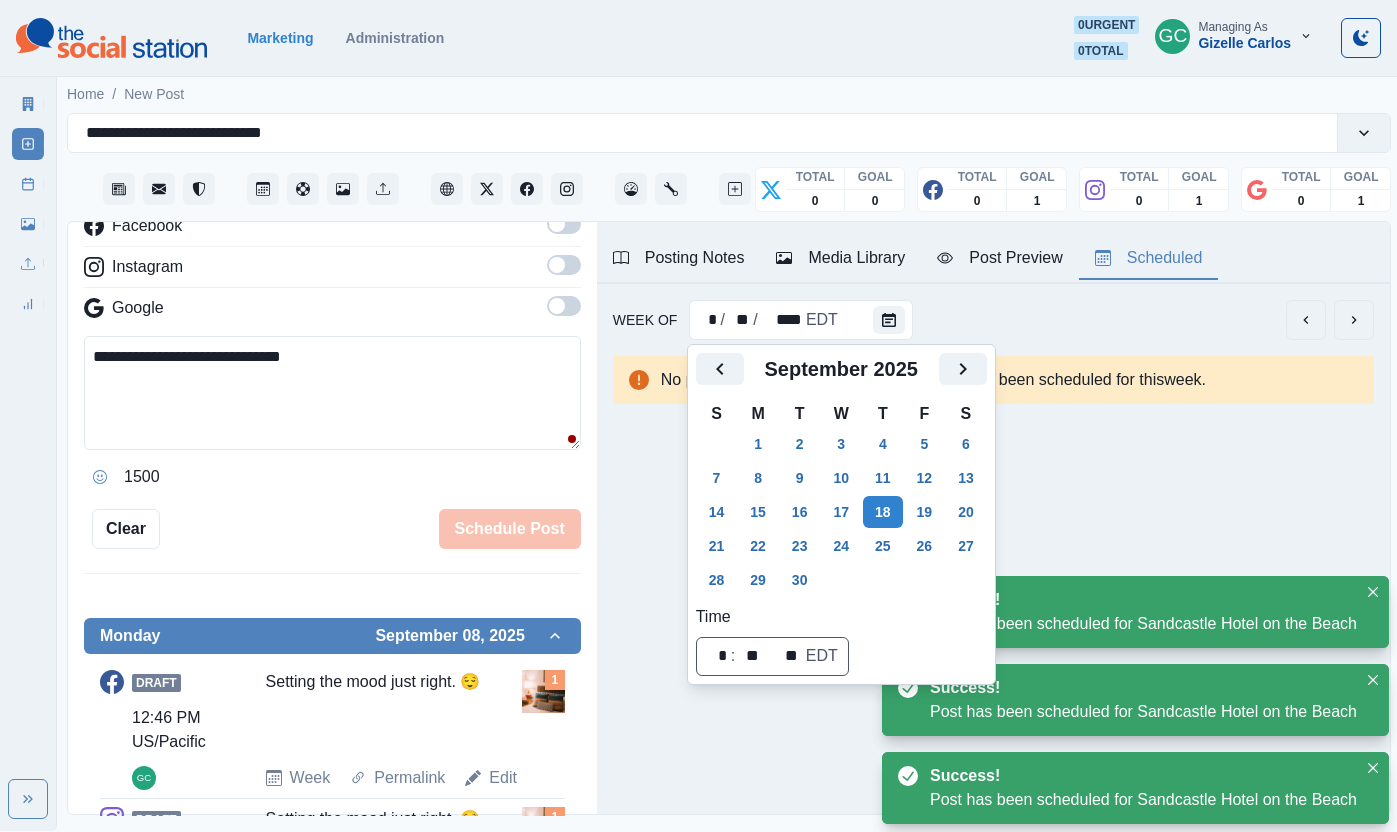 scroll, scrollTop: 0, scrollLeft: 0, axis: both 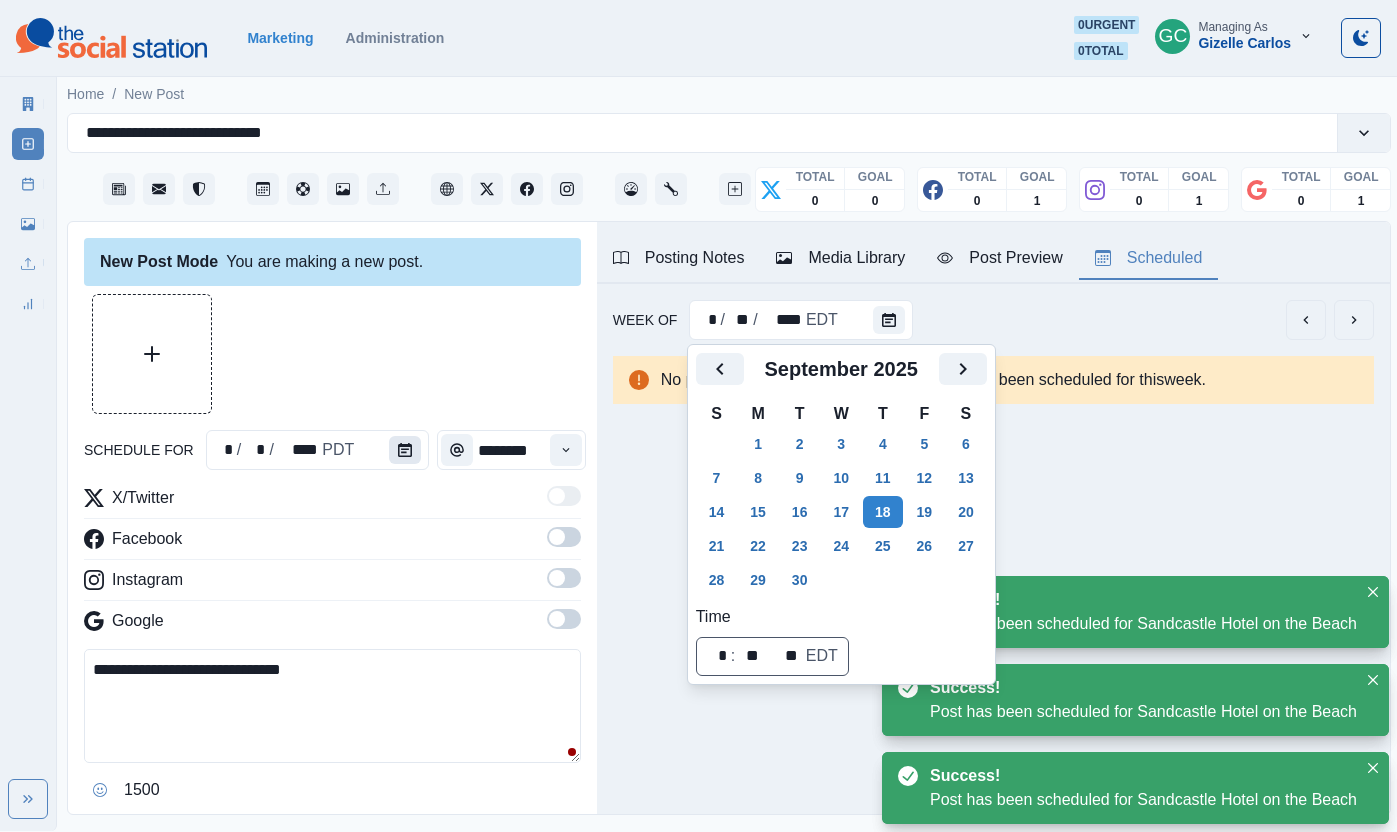 click at bounding box center (409, 450) 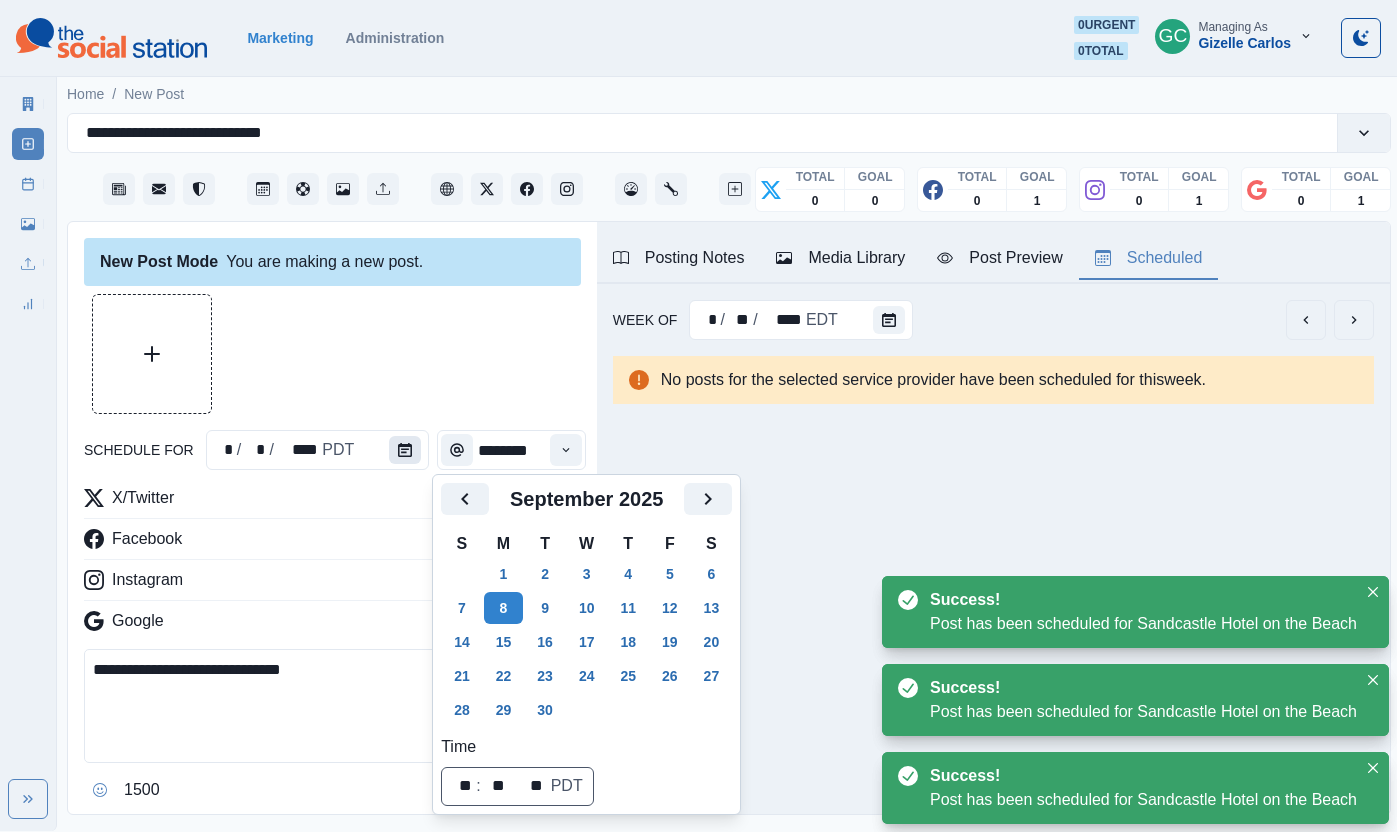 click at bounding box center (405, 450) 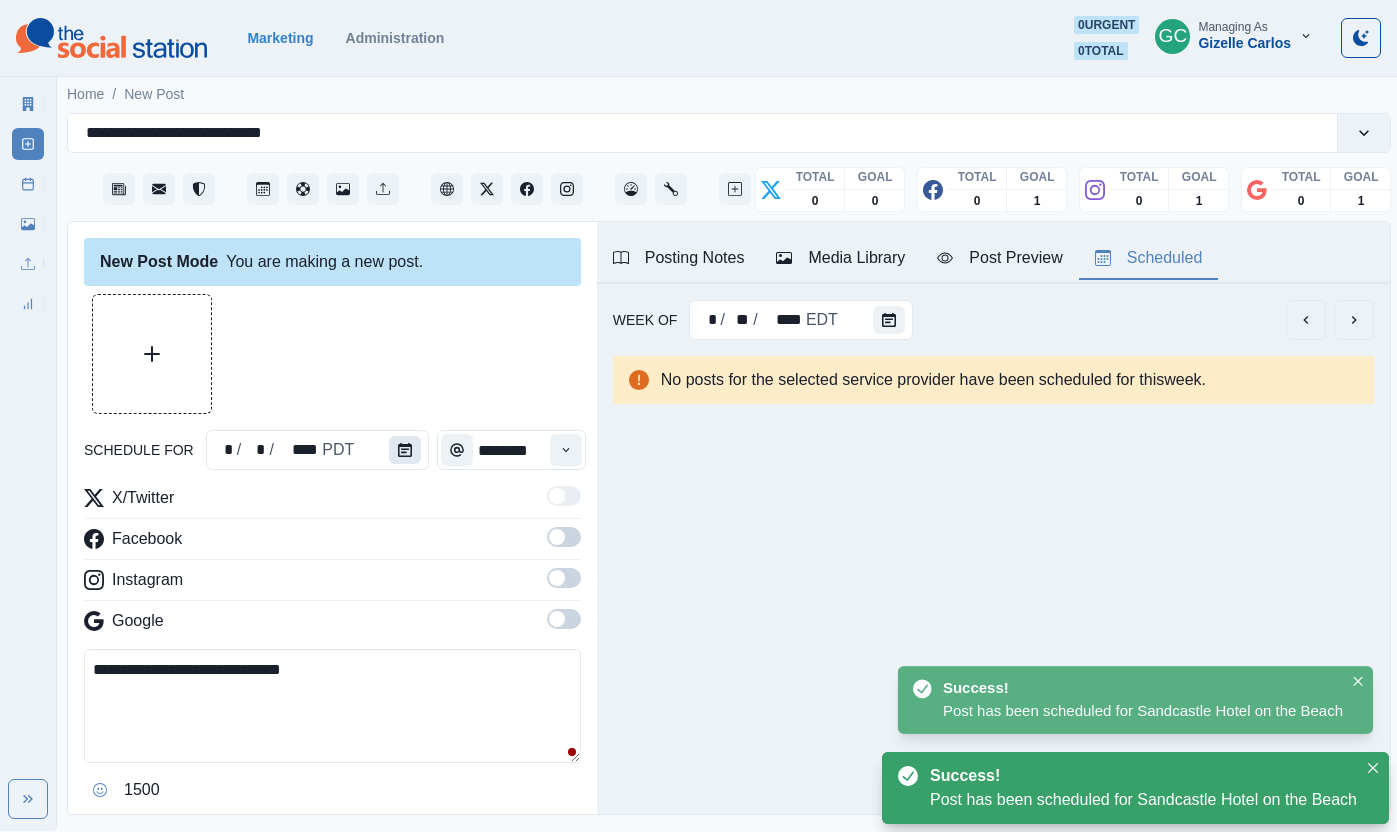 click at bounding box center (405, 450) 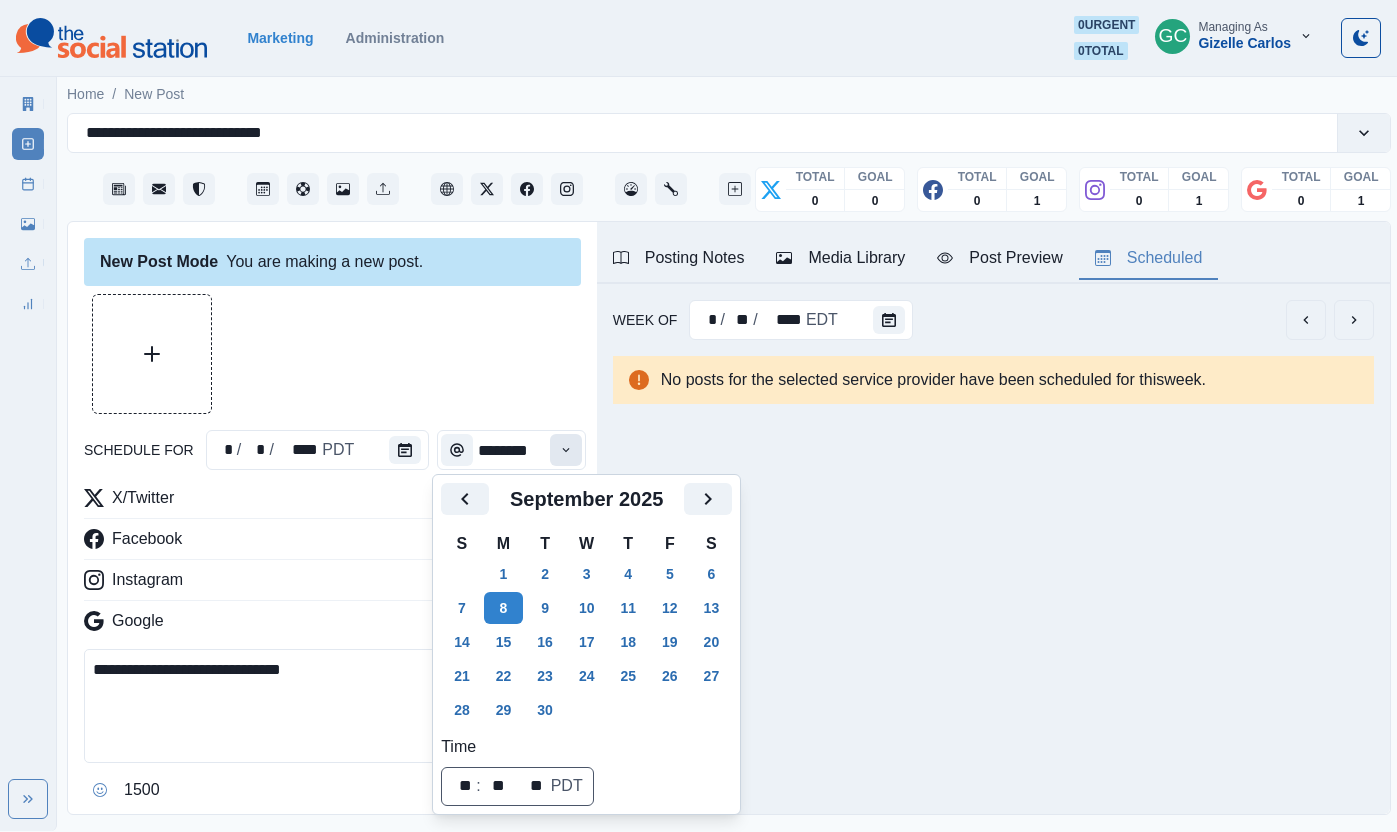 click on "18" at bounding box center [628, 642] 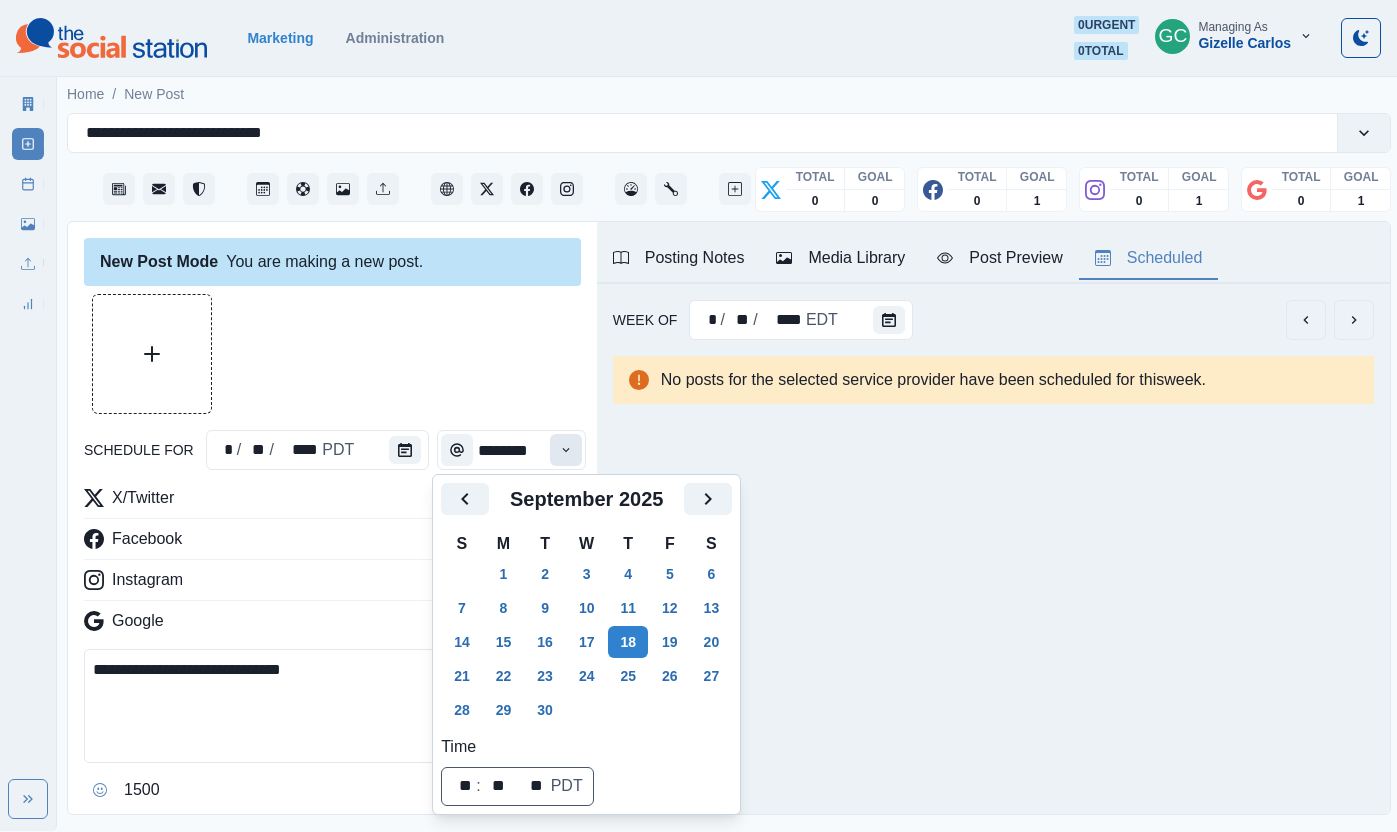click at bounding box center (566, 450) 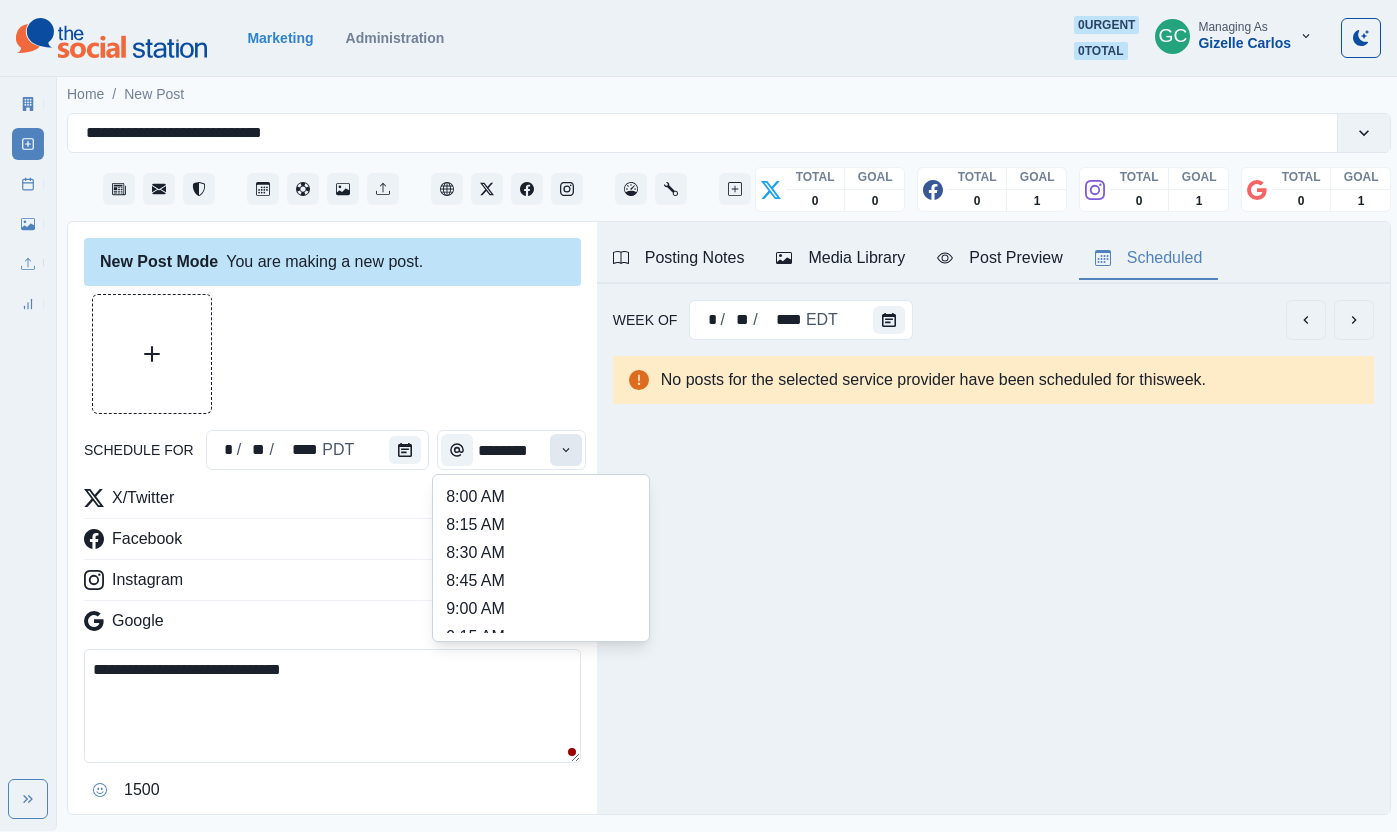scroll, scrollTop: 0, scrollLeft: 1, axis: horizontal 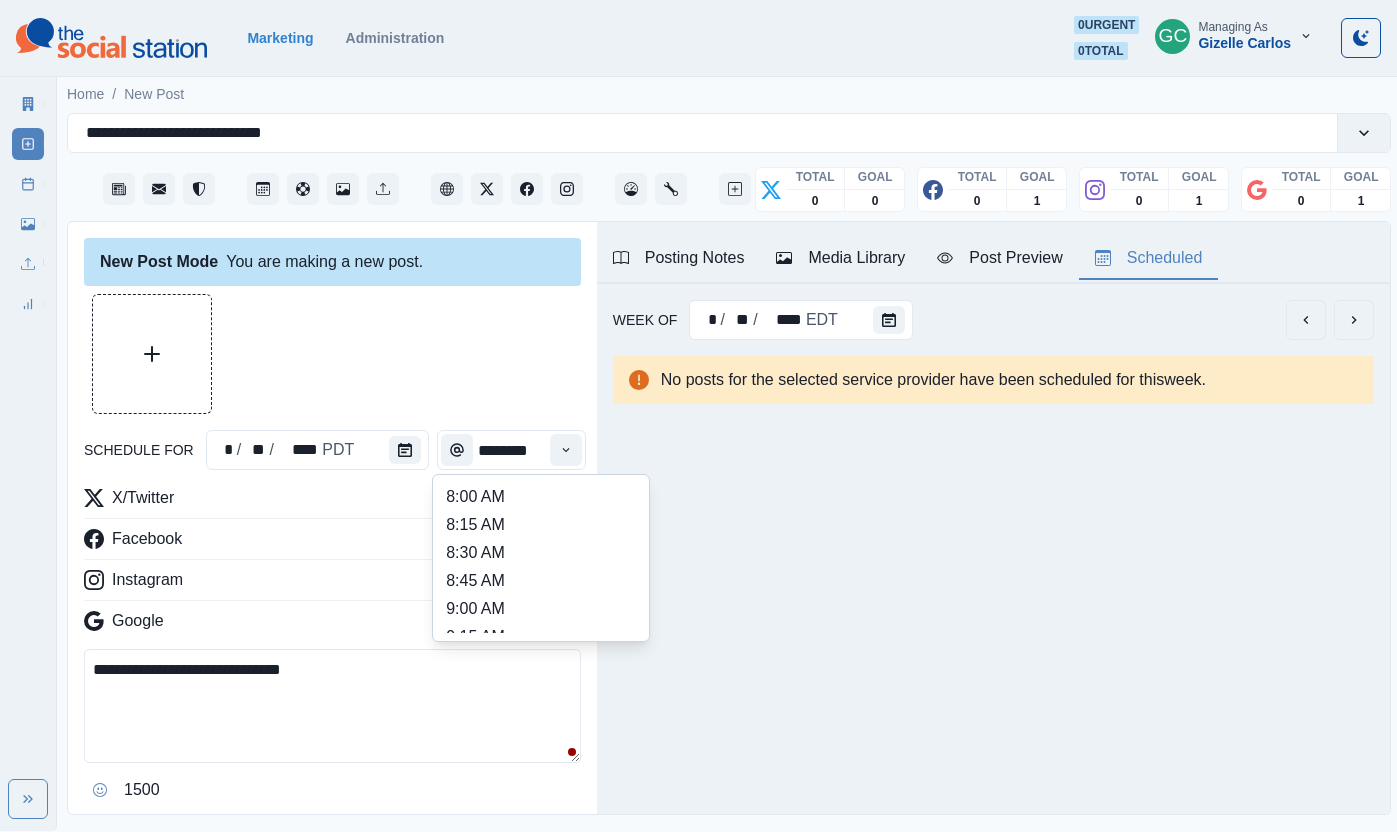 click at bounding box center (566, 450) 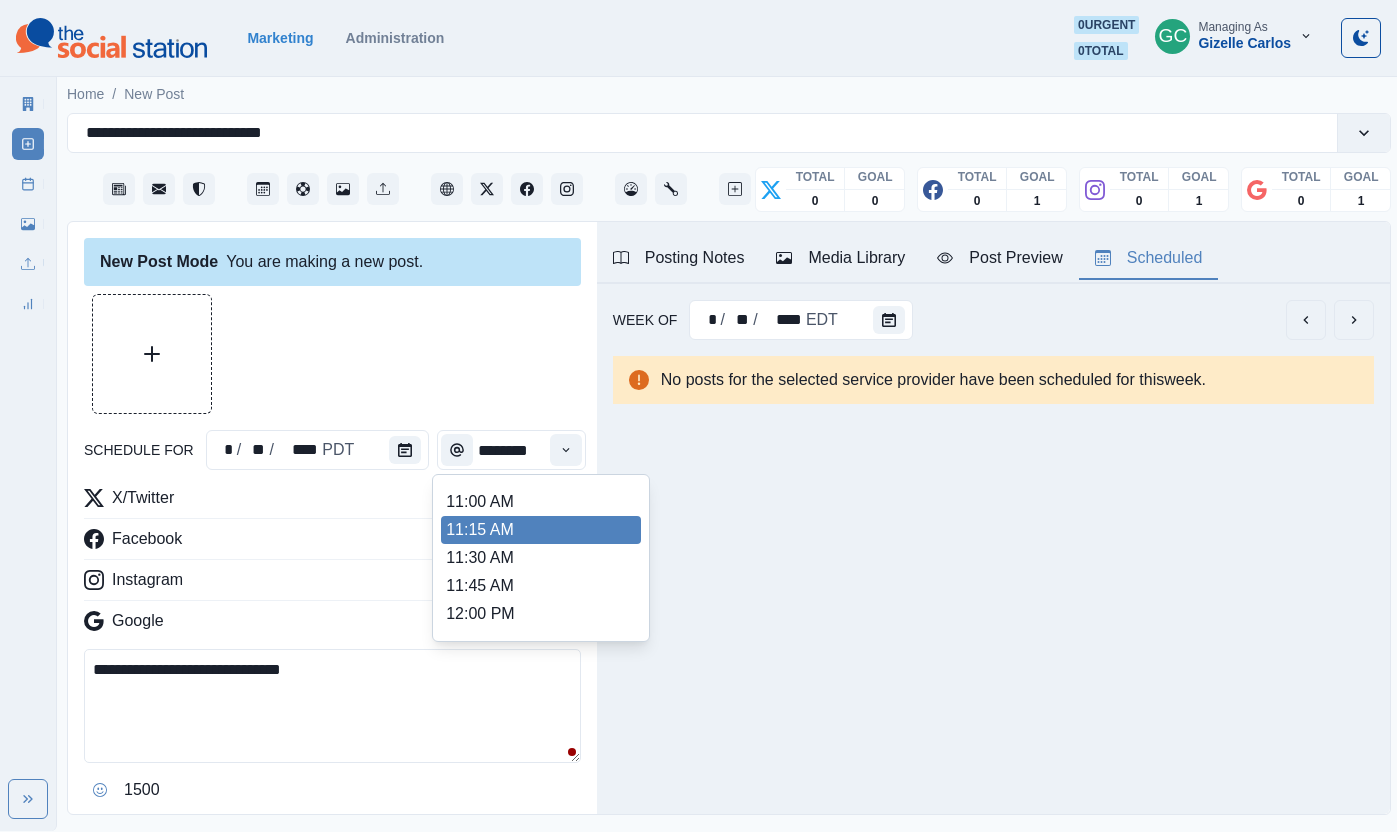 scroll, scrollTop: 556, scrollLeft: 0, axis: vertical 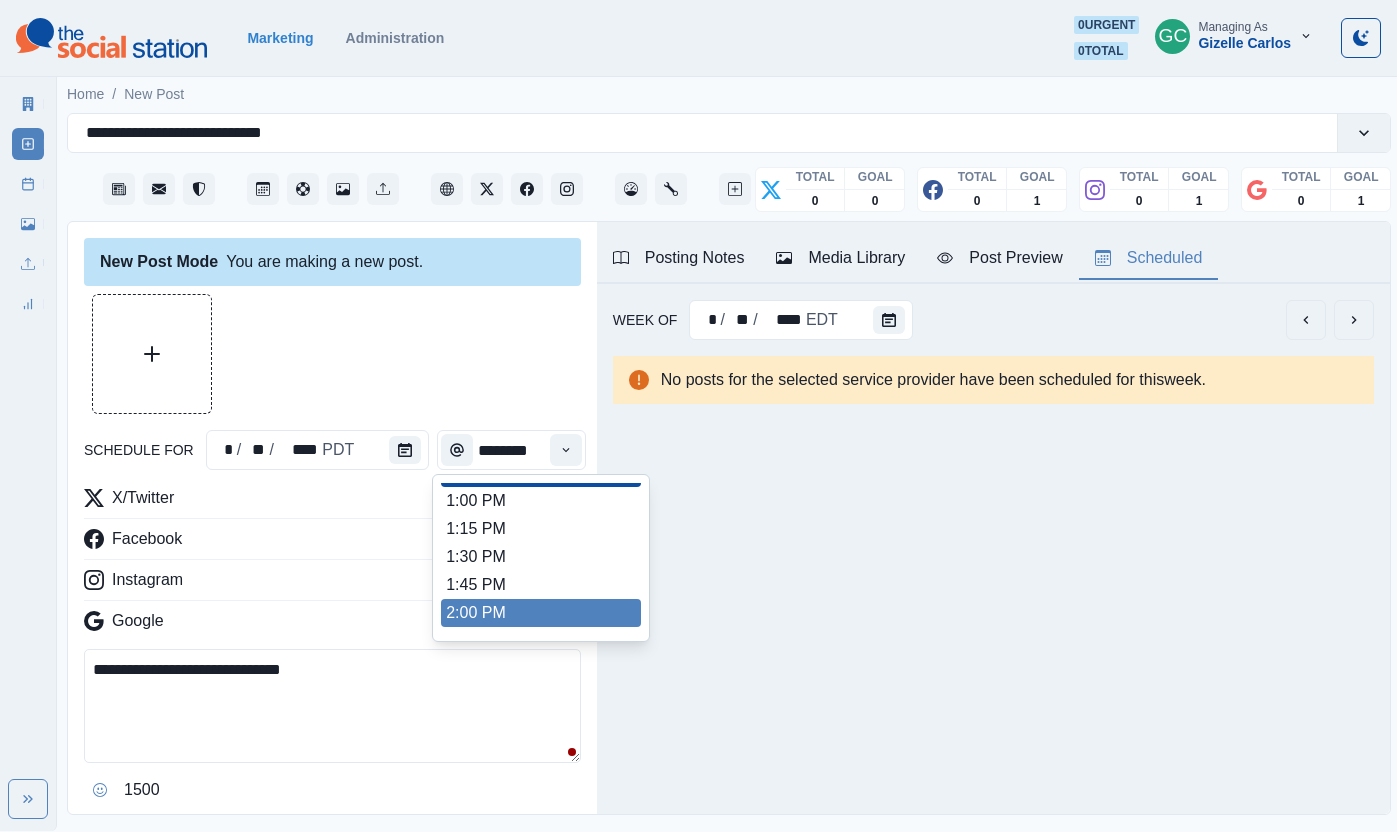 click on "2:00 PM" at bounding box center (541, 613) 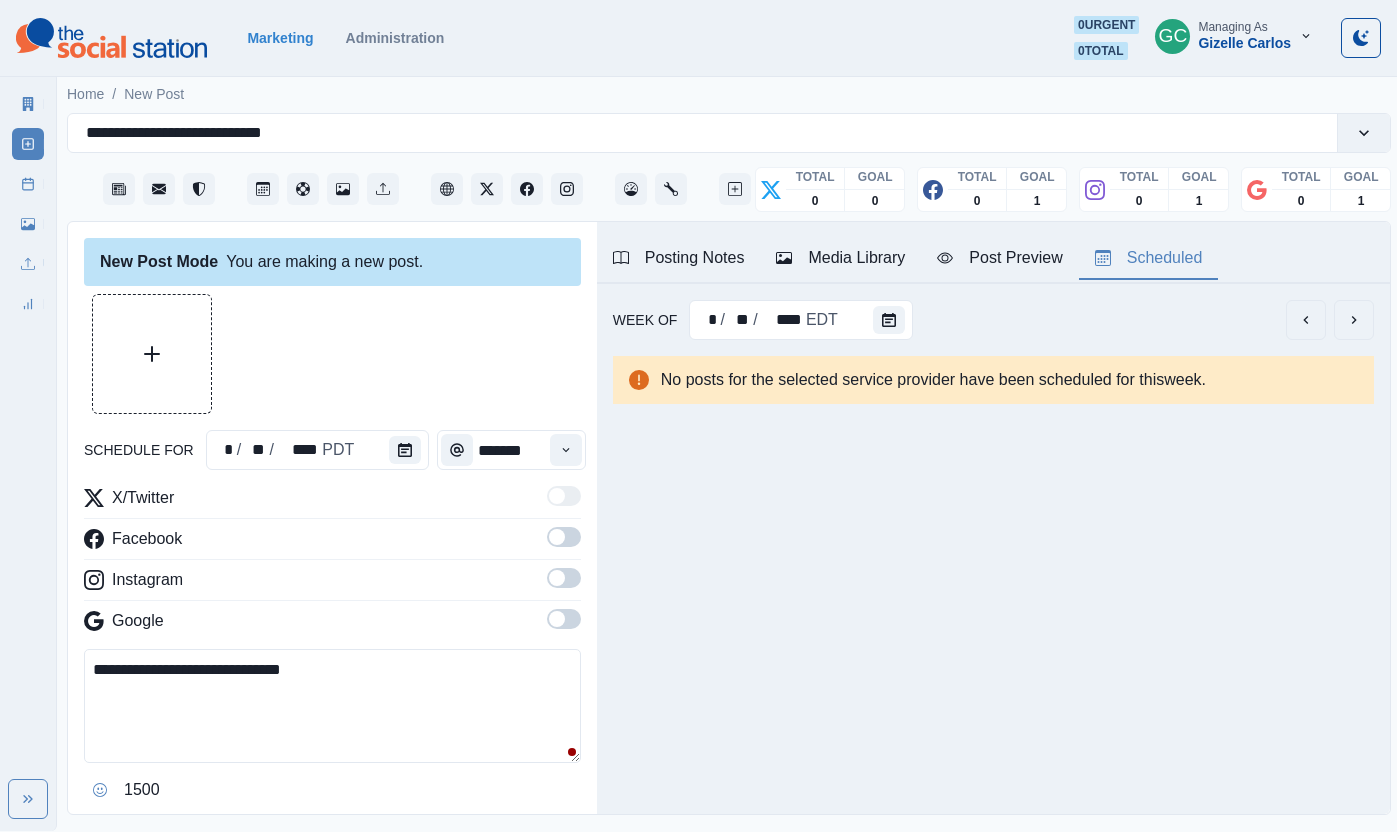 scroll, scrollTop: 0, scrollLeft: 0, axis: both 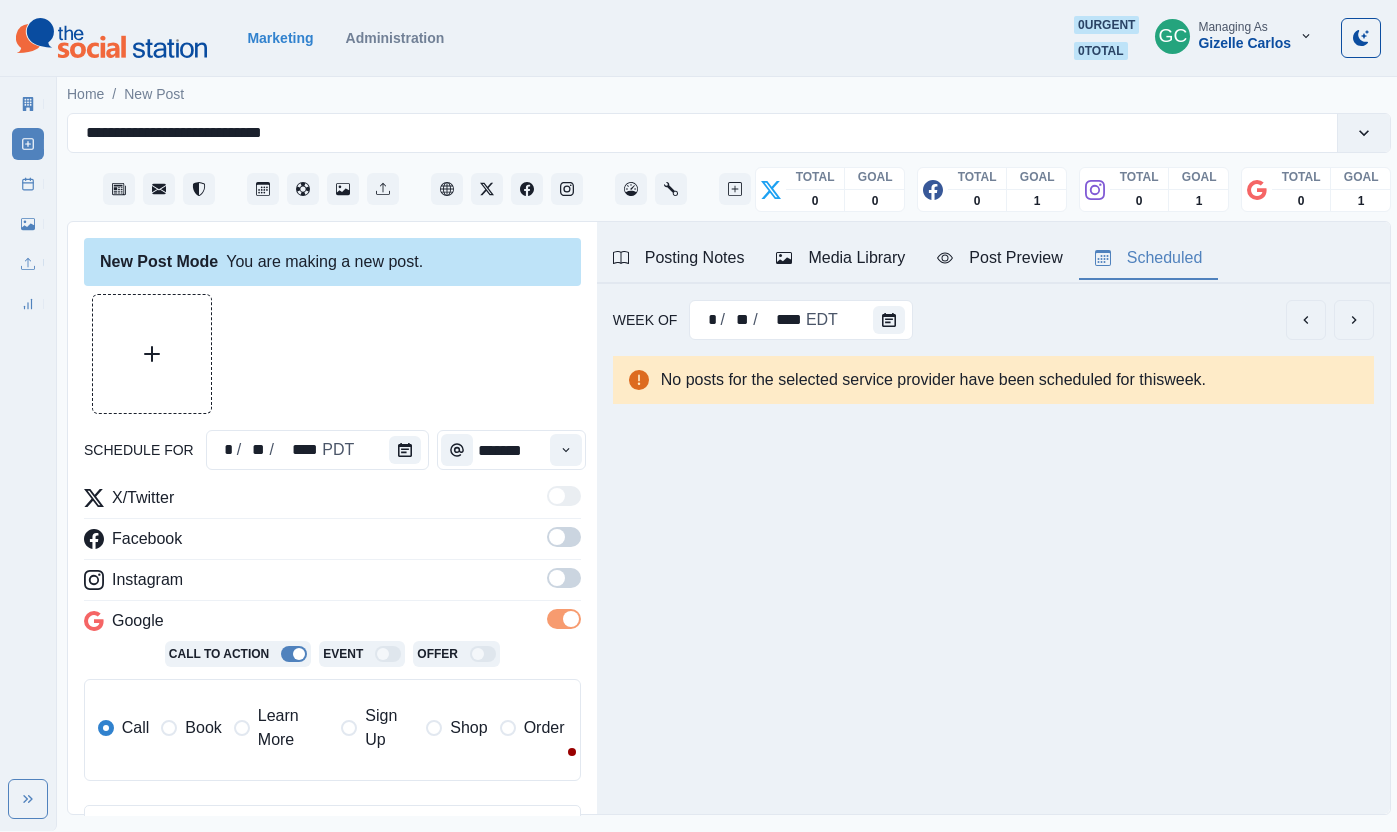 drag, startPoint x: 572, startPoint y: 580, endPoint x: 572, endPoint y: 567, distance: 13 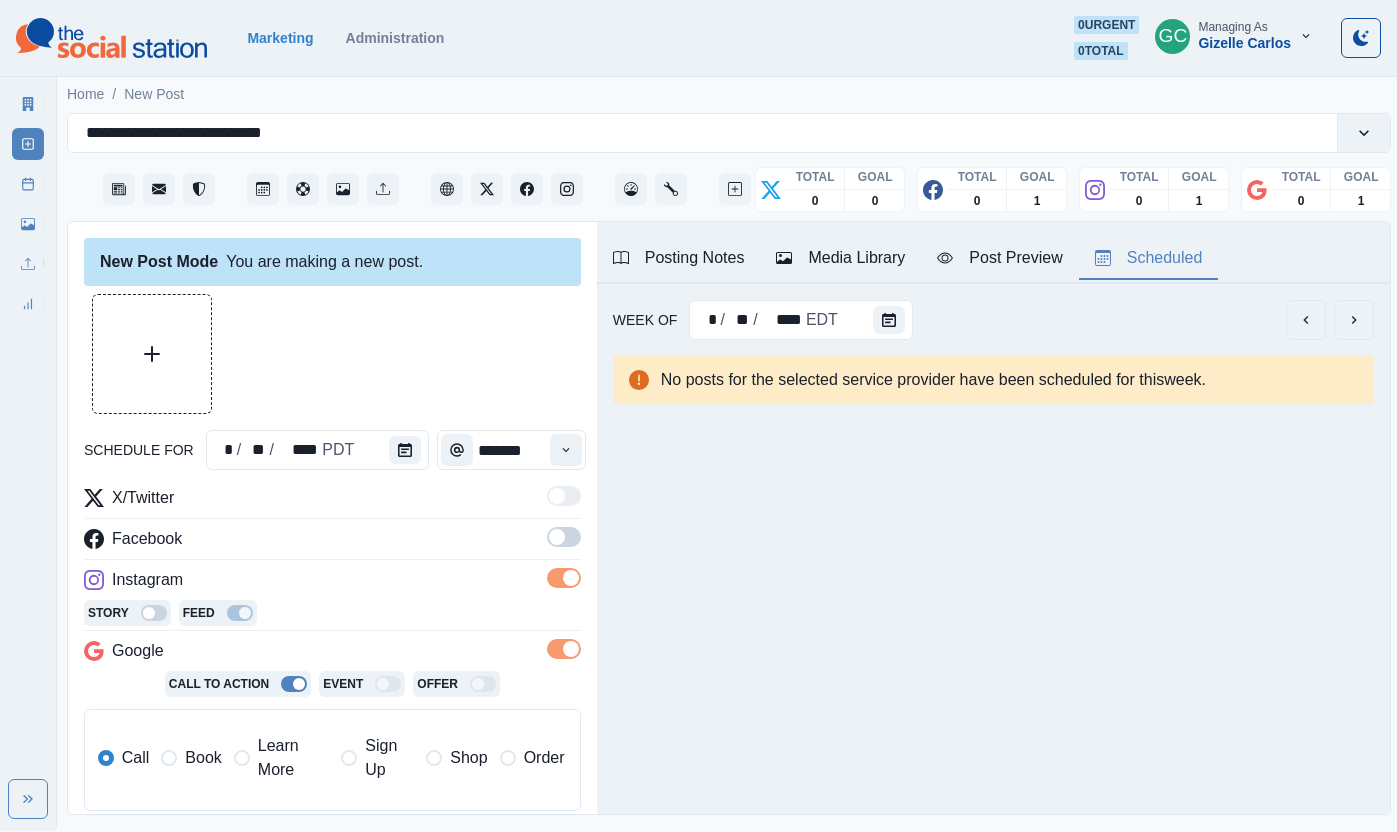 click at bounding box center [564, 537] 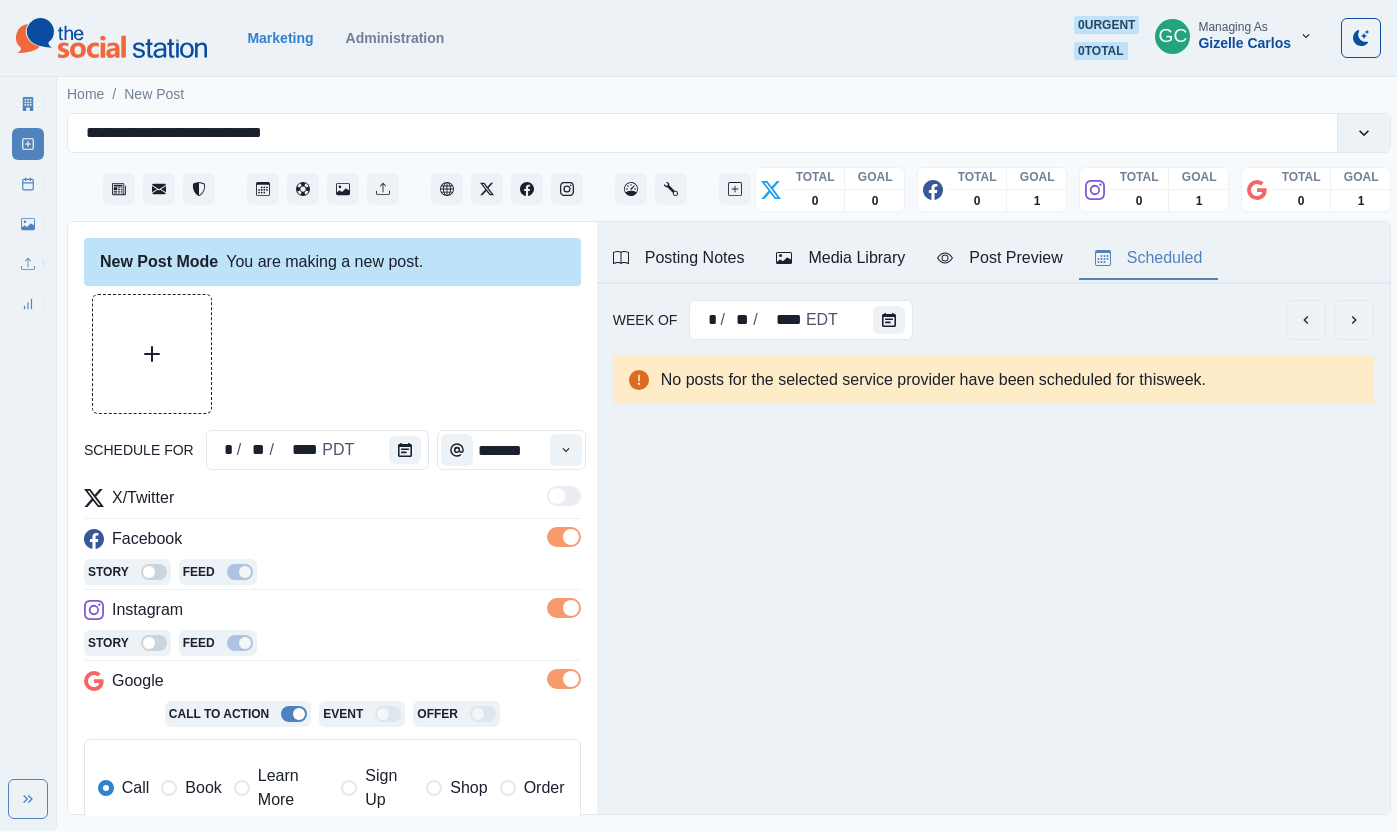 click on "Learn More" at bounding box center (281, 788) 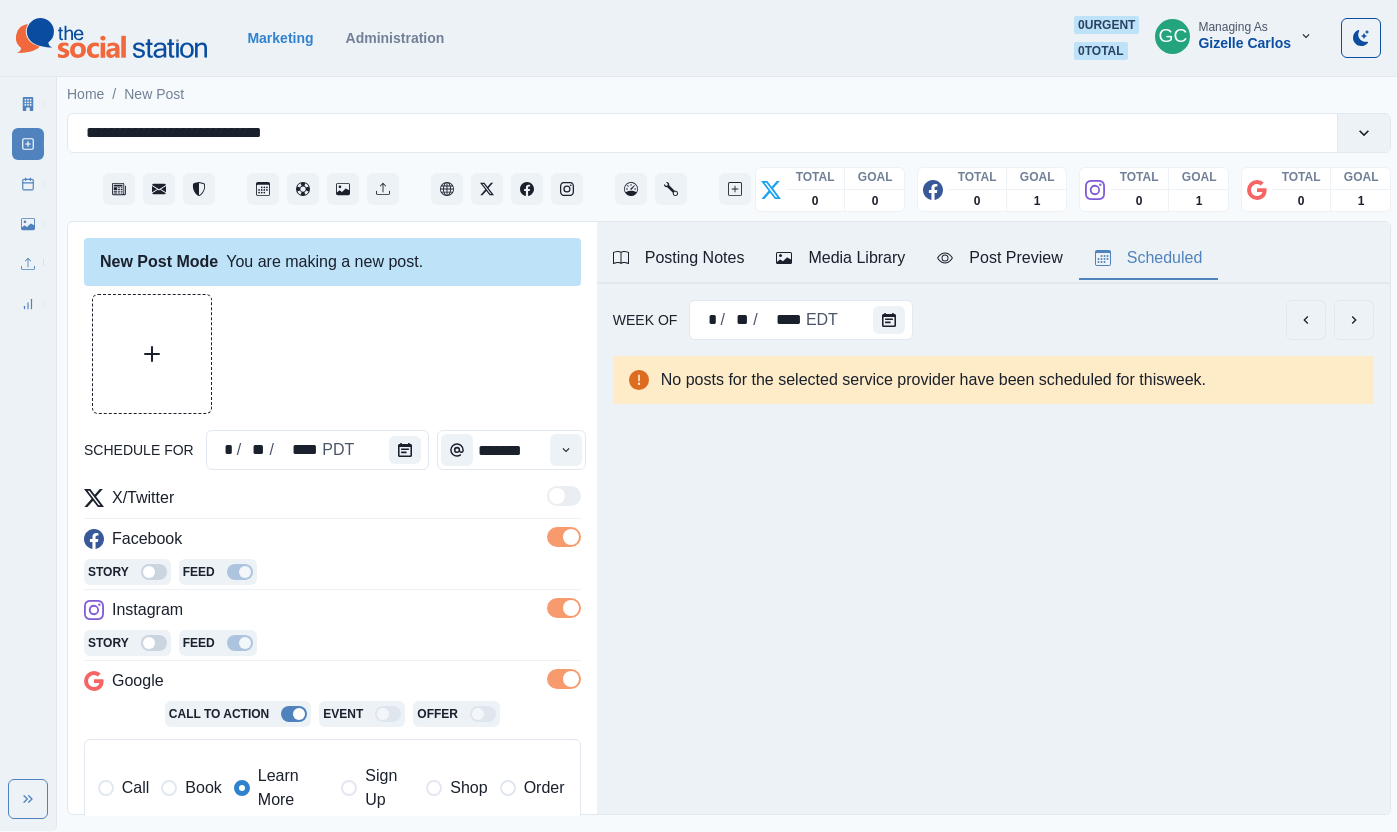 click on "Media Library" at bounding box center (840, 258) 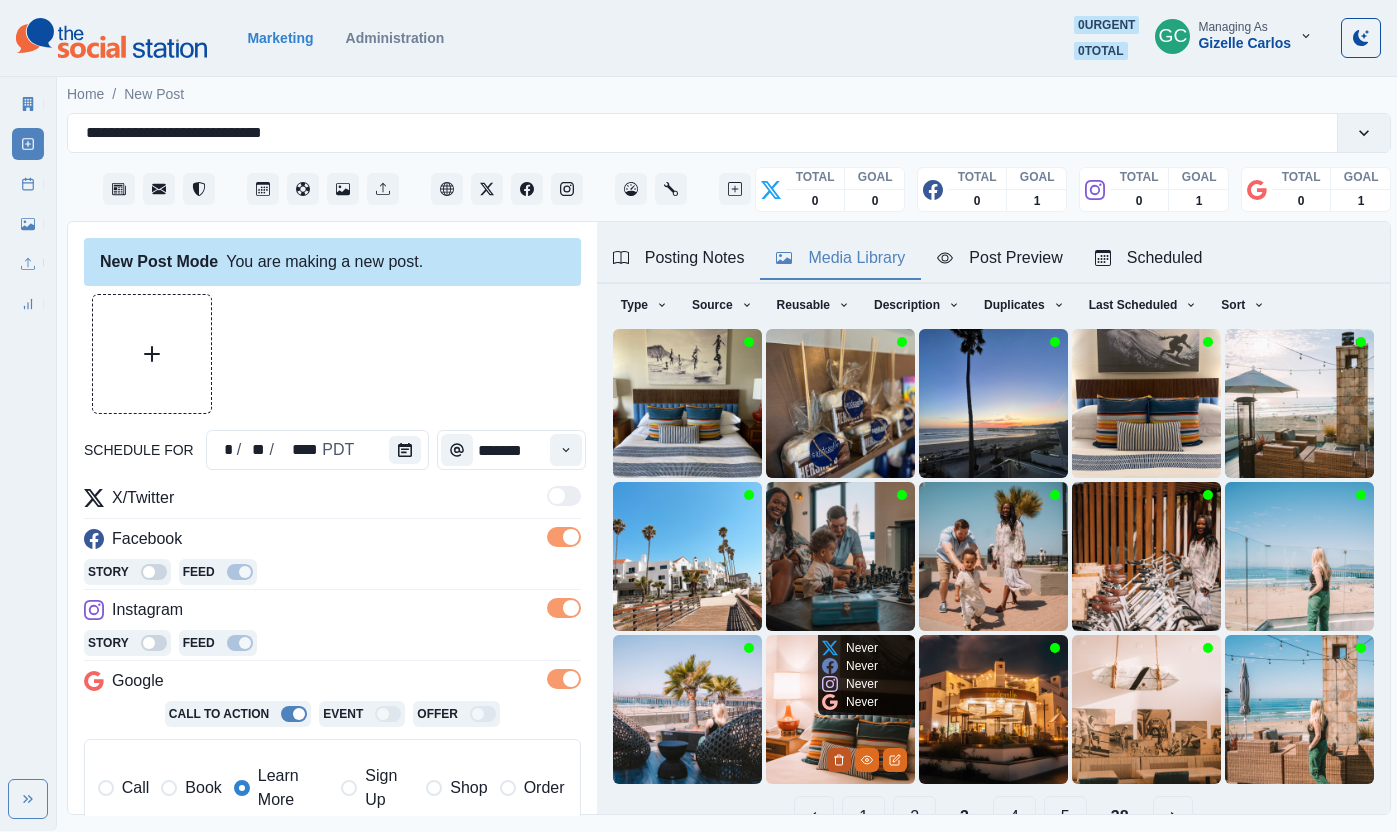 click at bounding box center [839, 760] 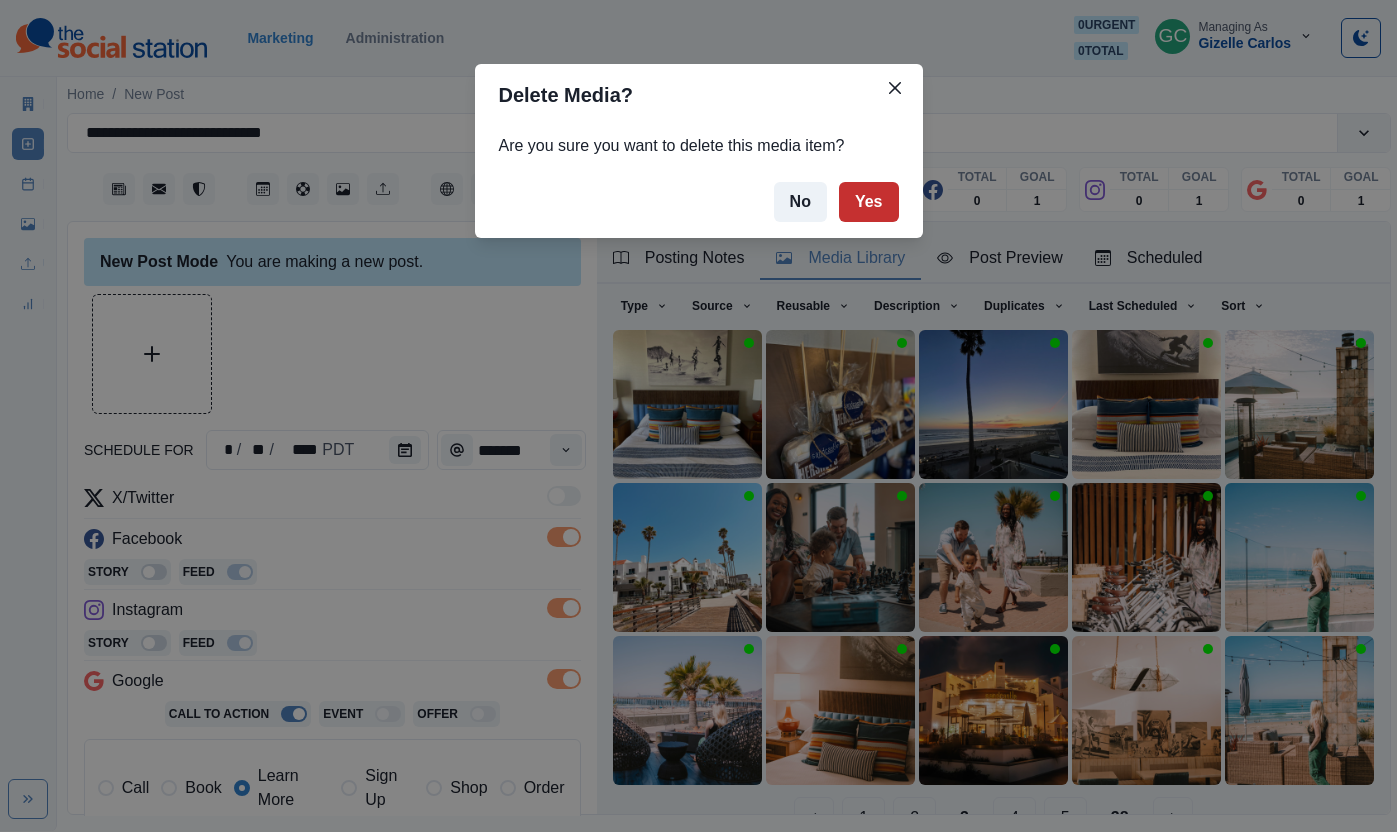 drag, startPoint x: 886, startPoint y: 210, endPoint x: 882, endPoint y: 255, distance: 45.17743 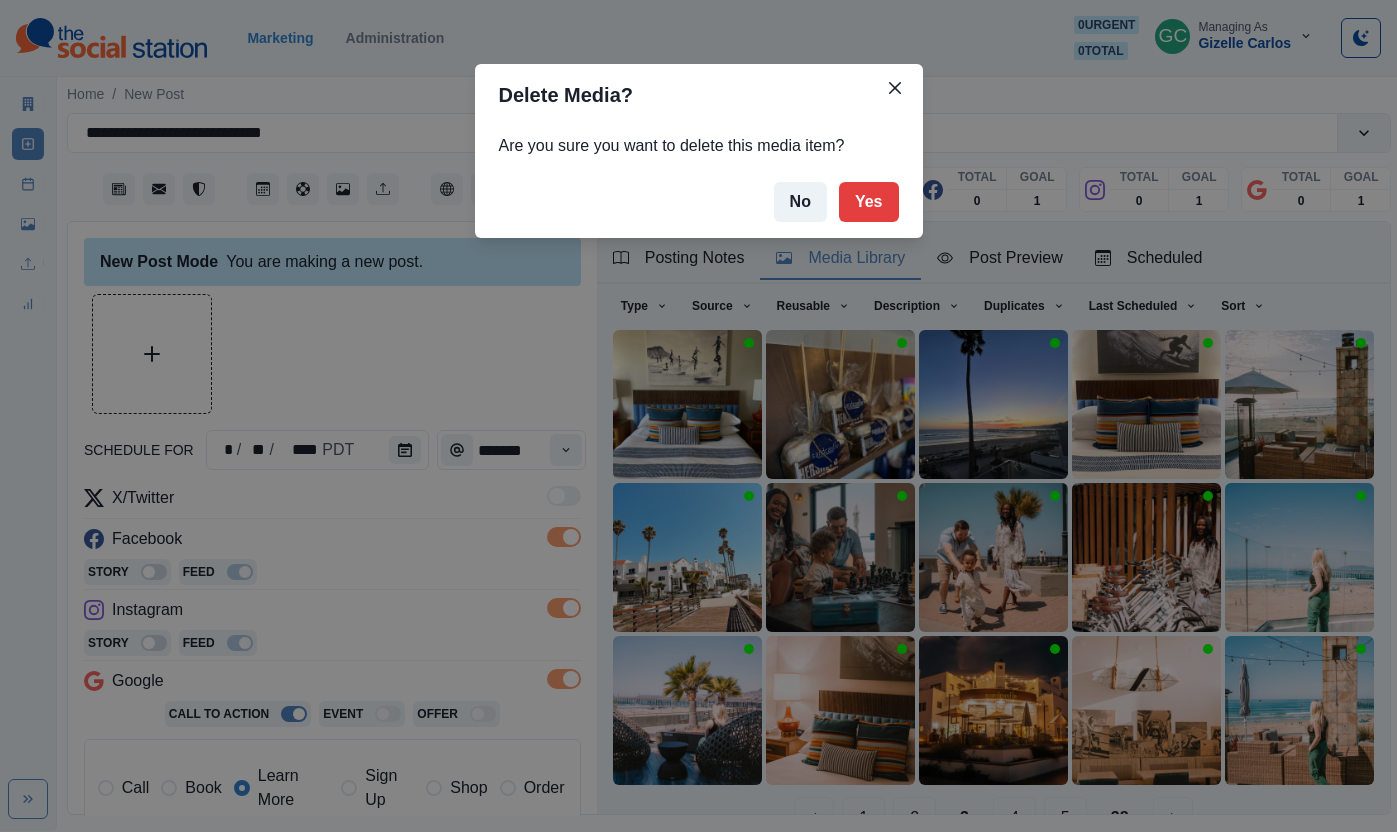click on "Yes" at bounding box center [869, 202] 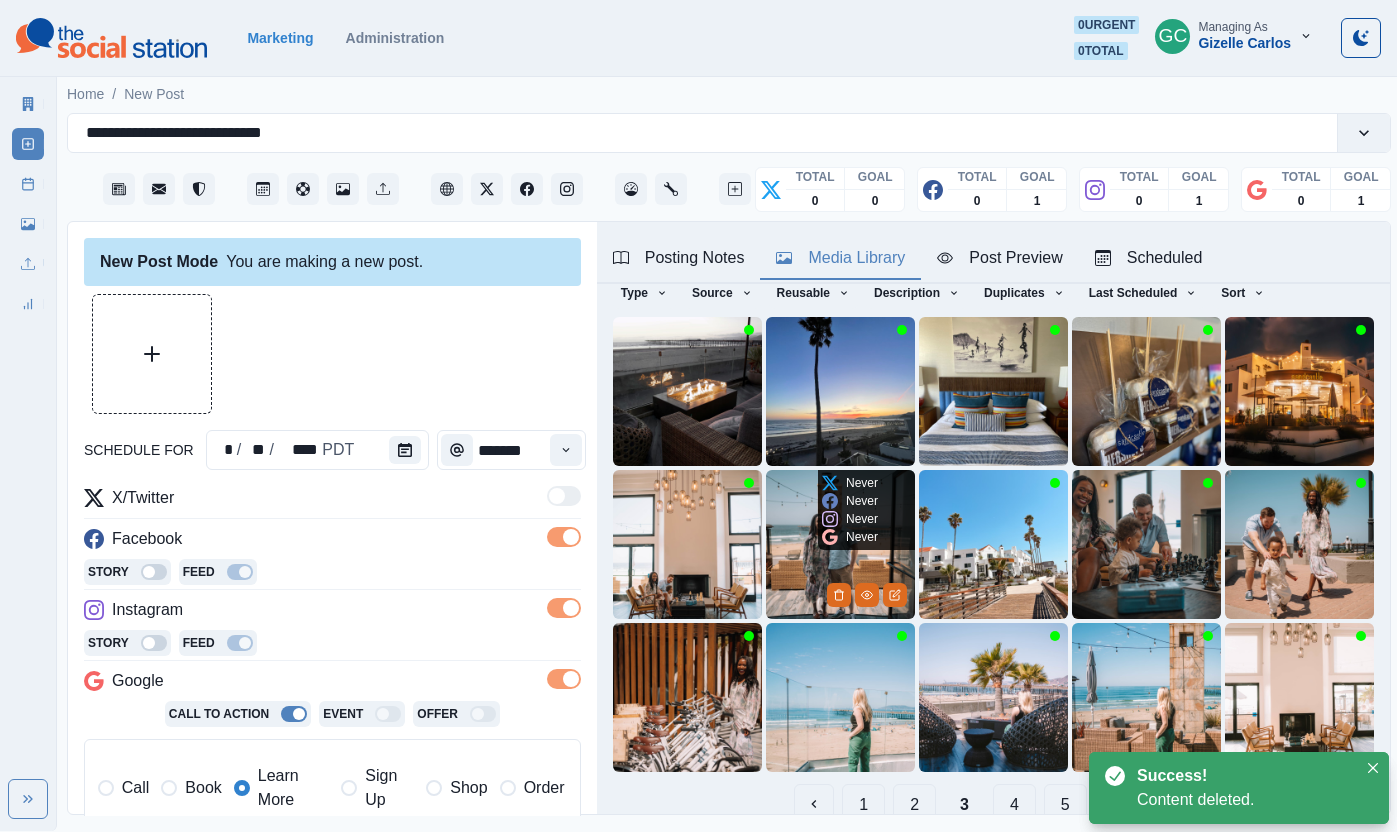 scroll, scrollTop: 83, scrollLeft: 0, axis: vertical 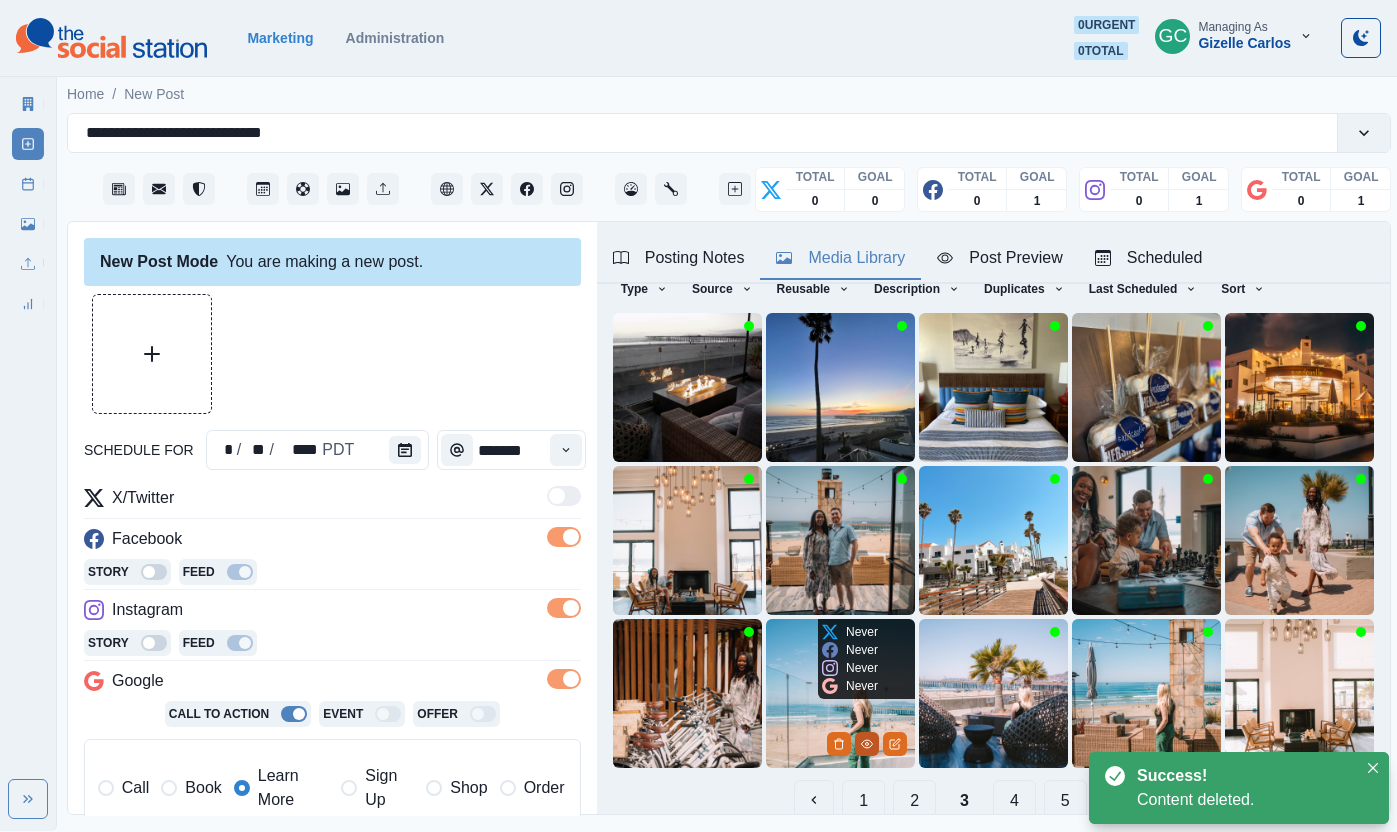 click at bounding box center (867, 744) 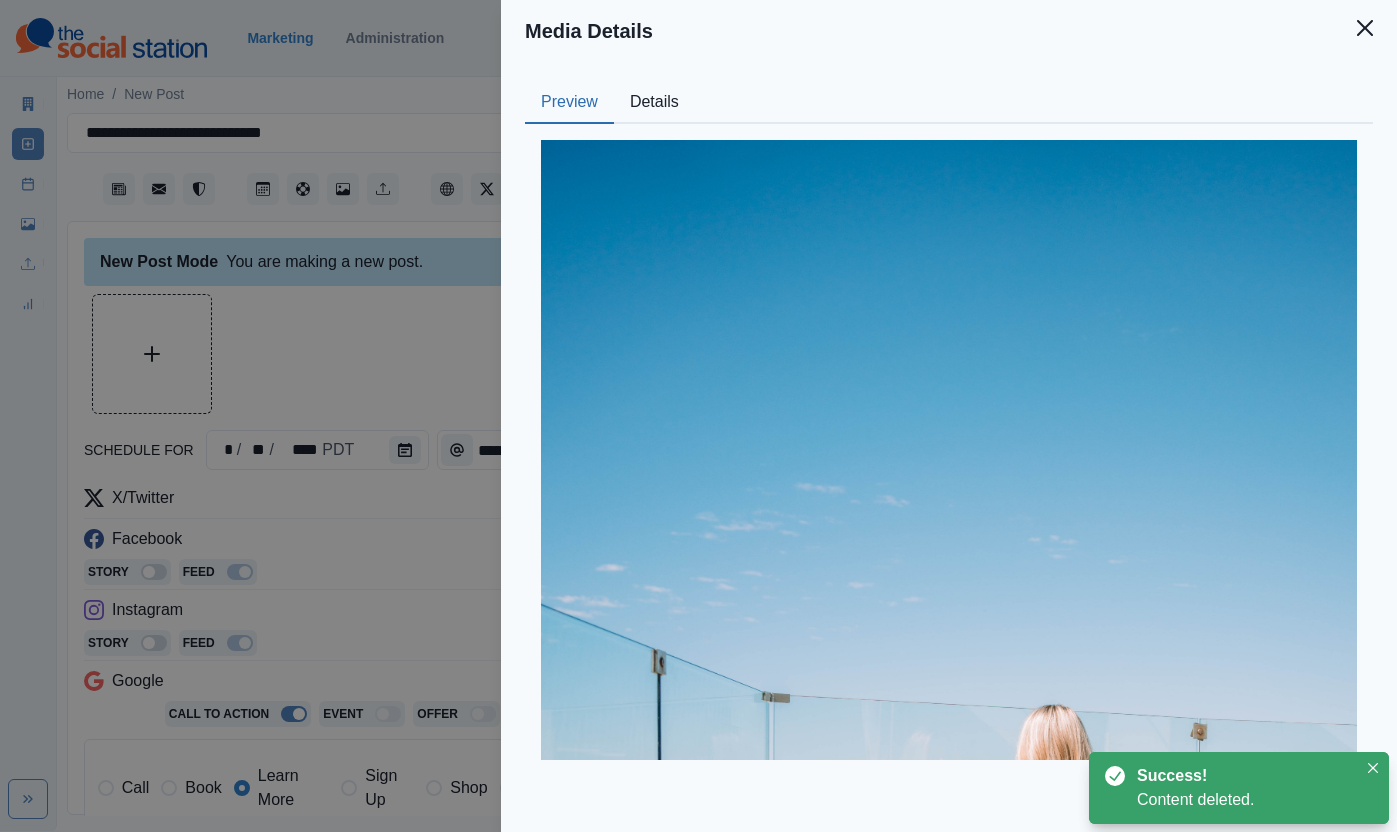click on "Details" at bounding box center (654, 103) 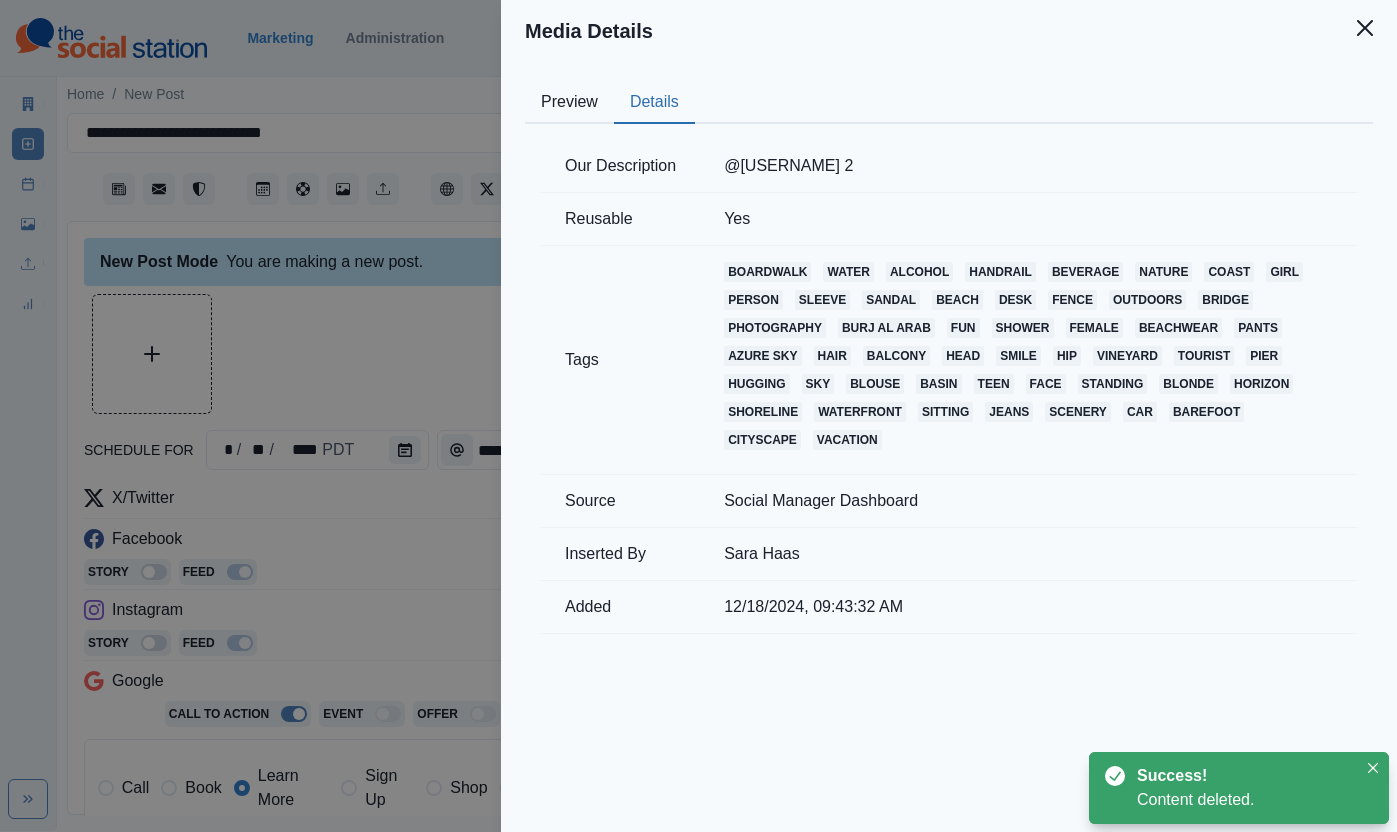 click on "Media Details Preview Details Our Description @[USERNAME] 2 Reusable Yes Tags boardwalk water alcohol handrail beverage nature coast girl person sleeve sandal beach desk fence outdoors bridge photography burj al arab fun shower female beachwear pants azure sky hair balcony head smile hip vineyard tourist pier hugging sky blouse basin teen face standing blonde horizon shoreline waterfront sitting jeans scenery car barefoot cityscape vacation Source Social Manager Dashboard Inserted By [NAME] Added 12/18/2024, 09:43:32 AM Attach Media Item Cancel" at bounding box center (698, 416) 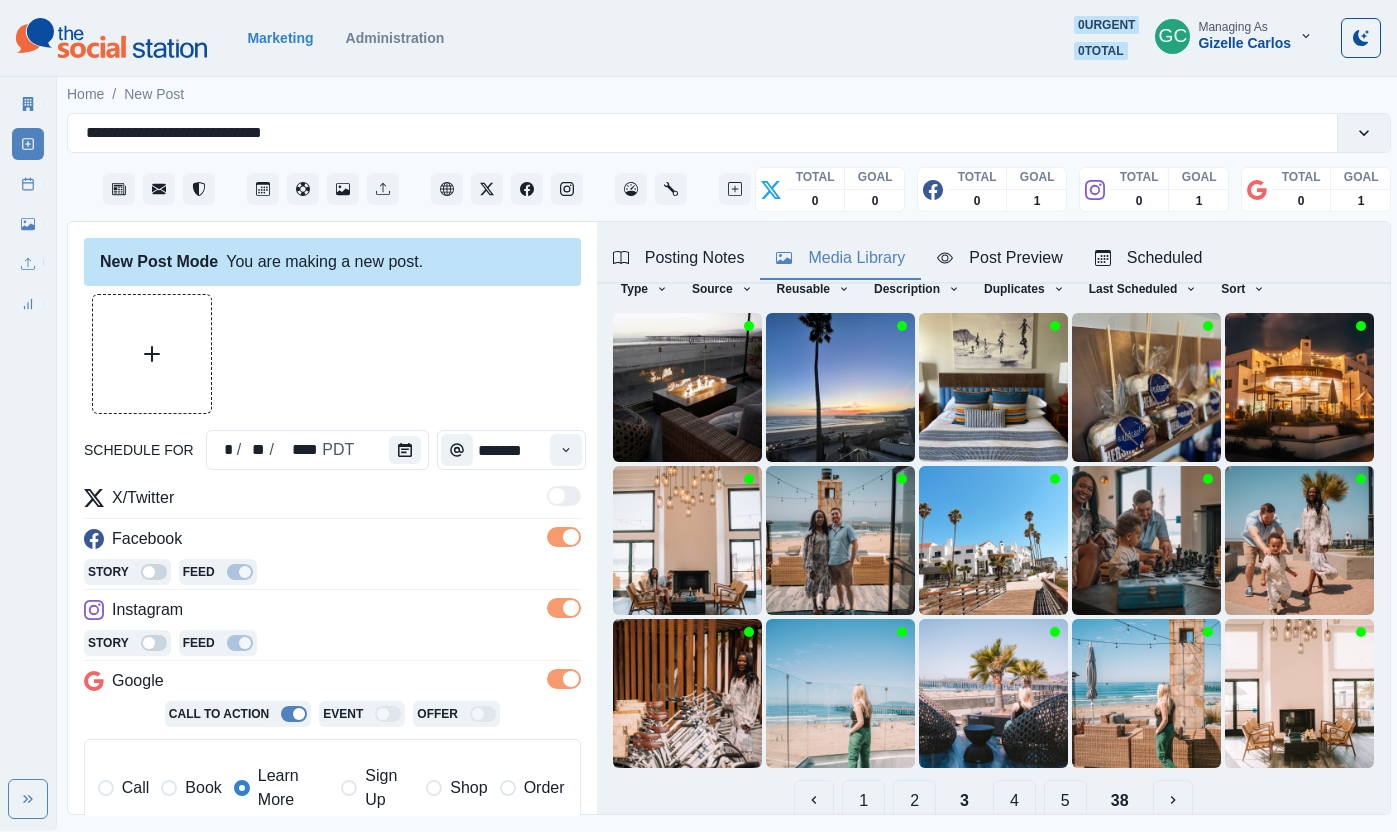 click on "Scheduled" at bounding box center [1149, 258] 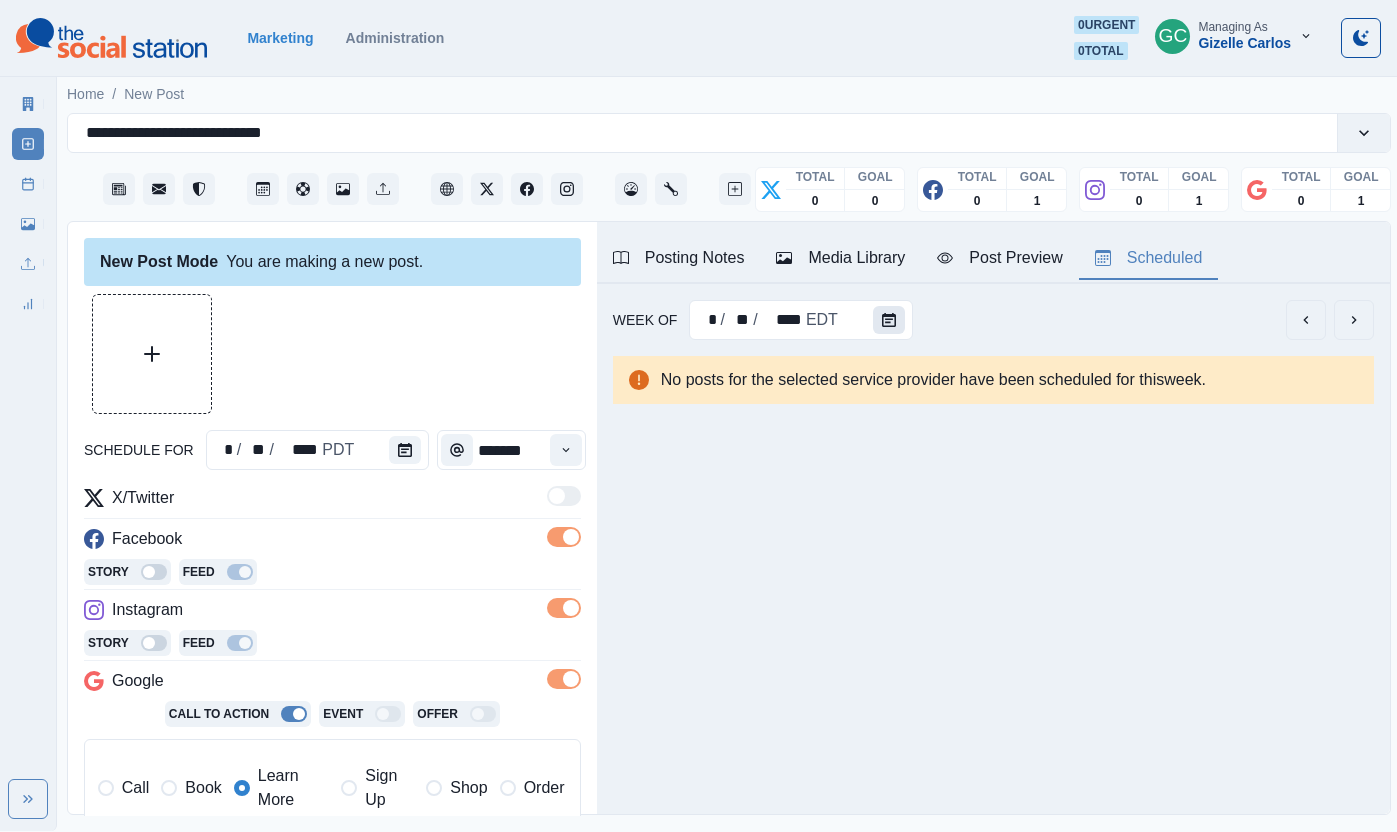 click 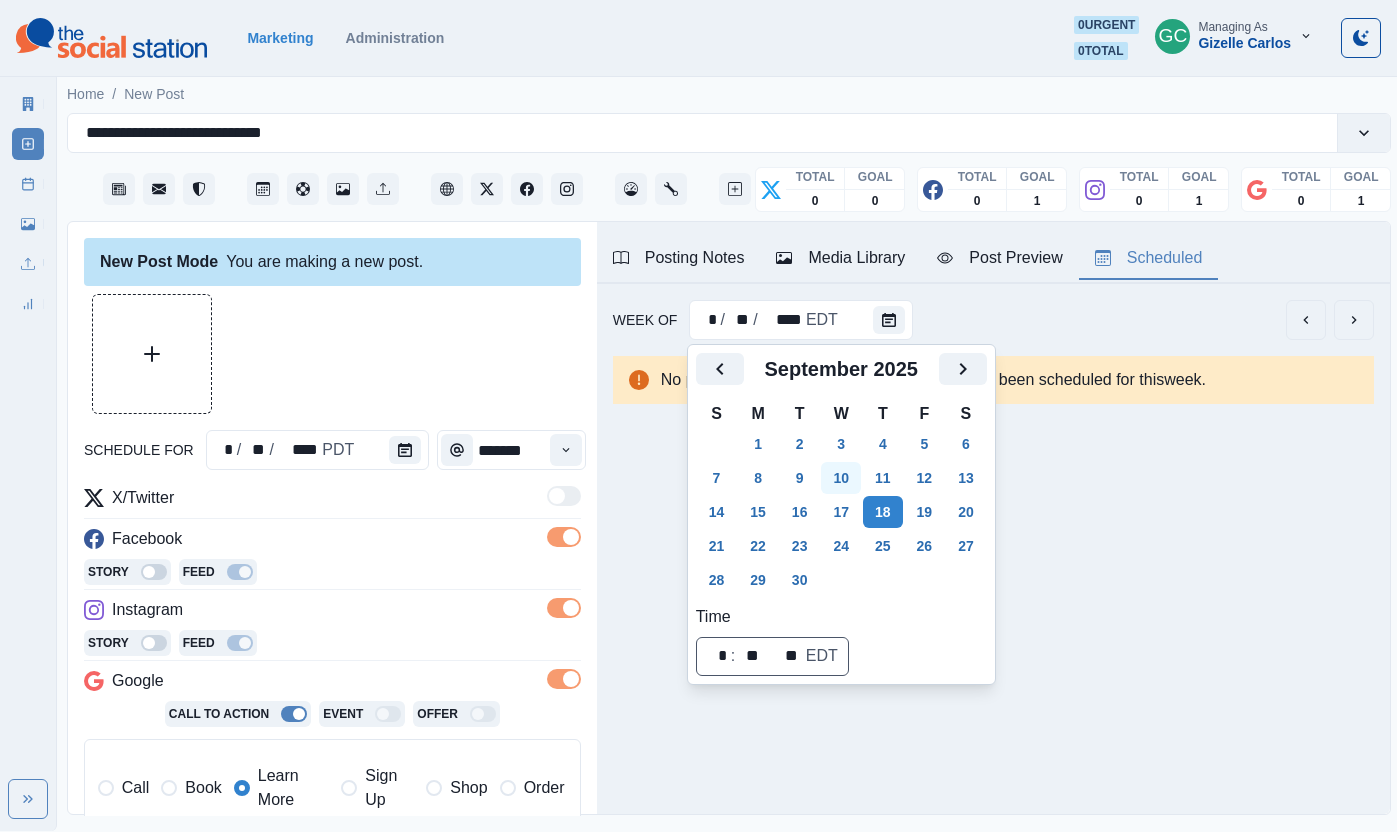 click on "10" at bounding box center (841, 478) 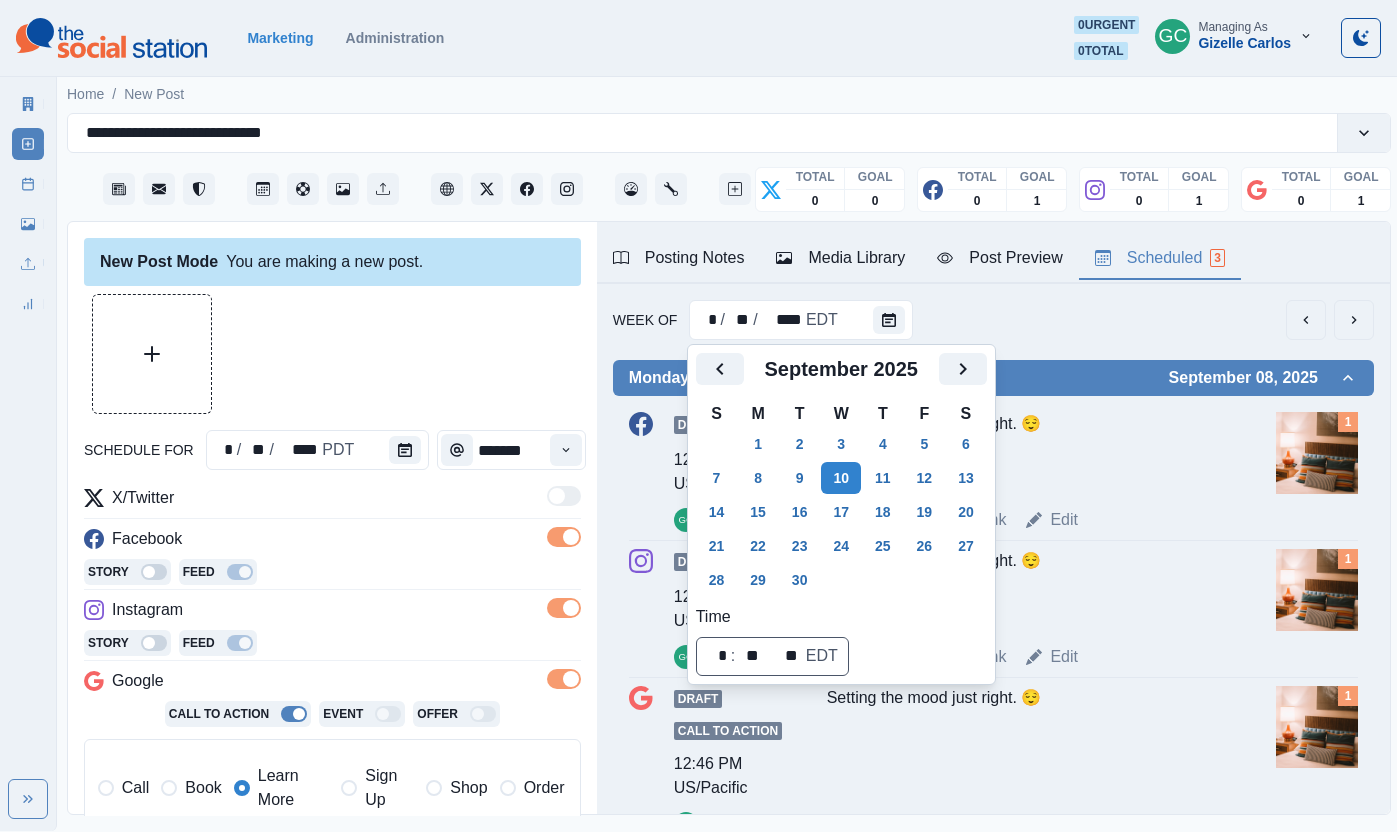 click on "Setting the mood just right. 😌" at bounding box center [1025, 452] 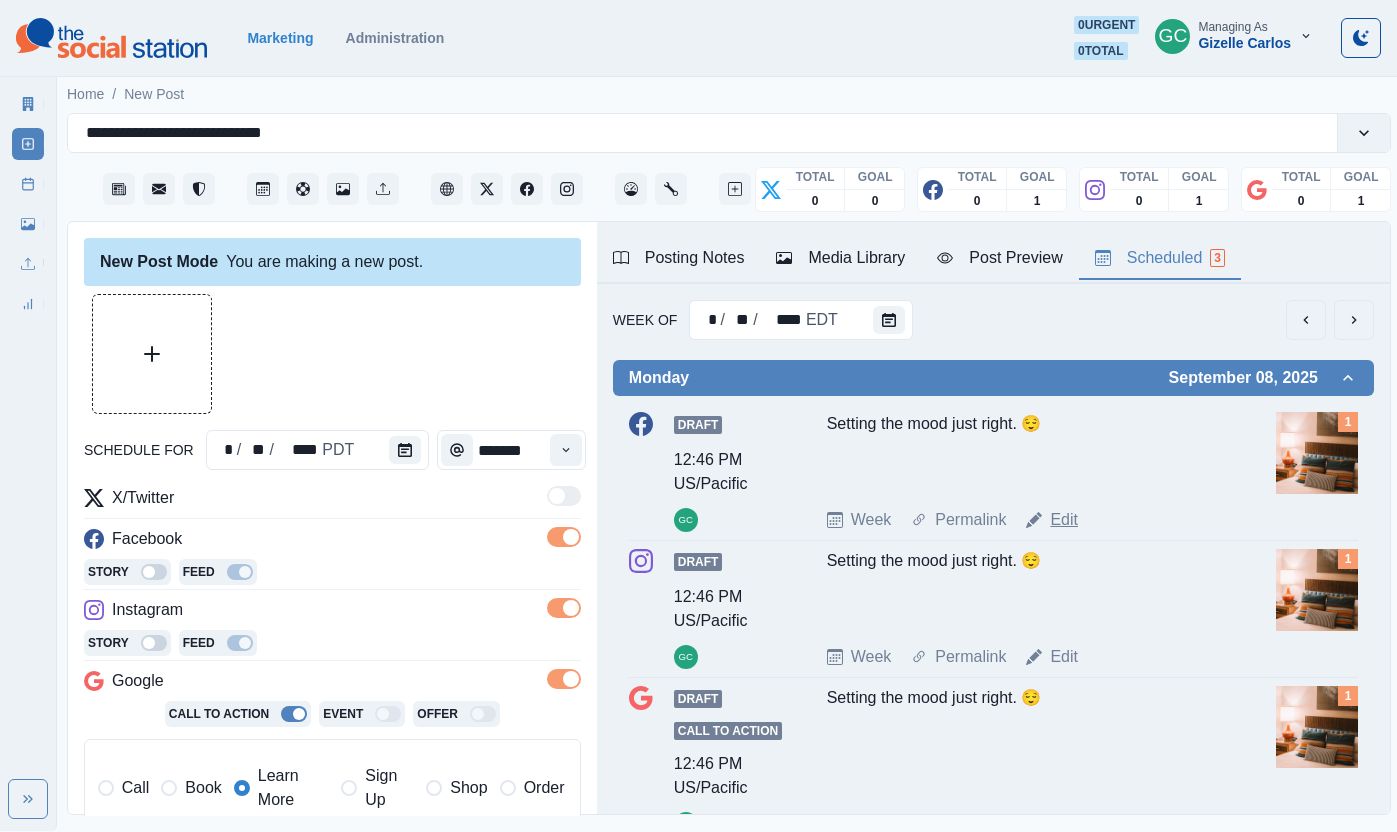 click on "Edit" at bounding box center (1064, 520) 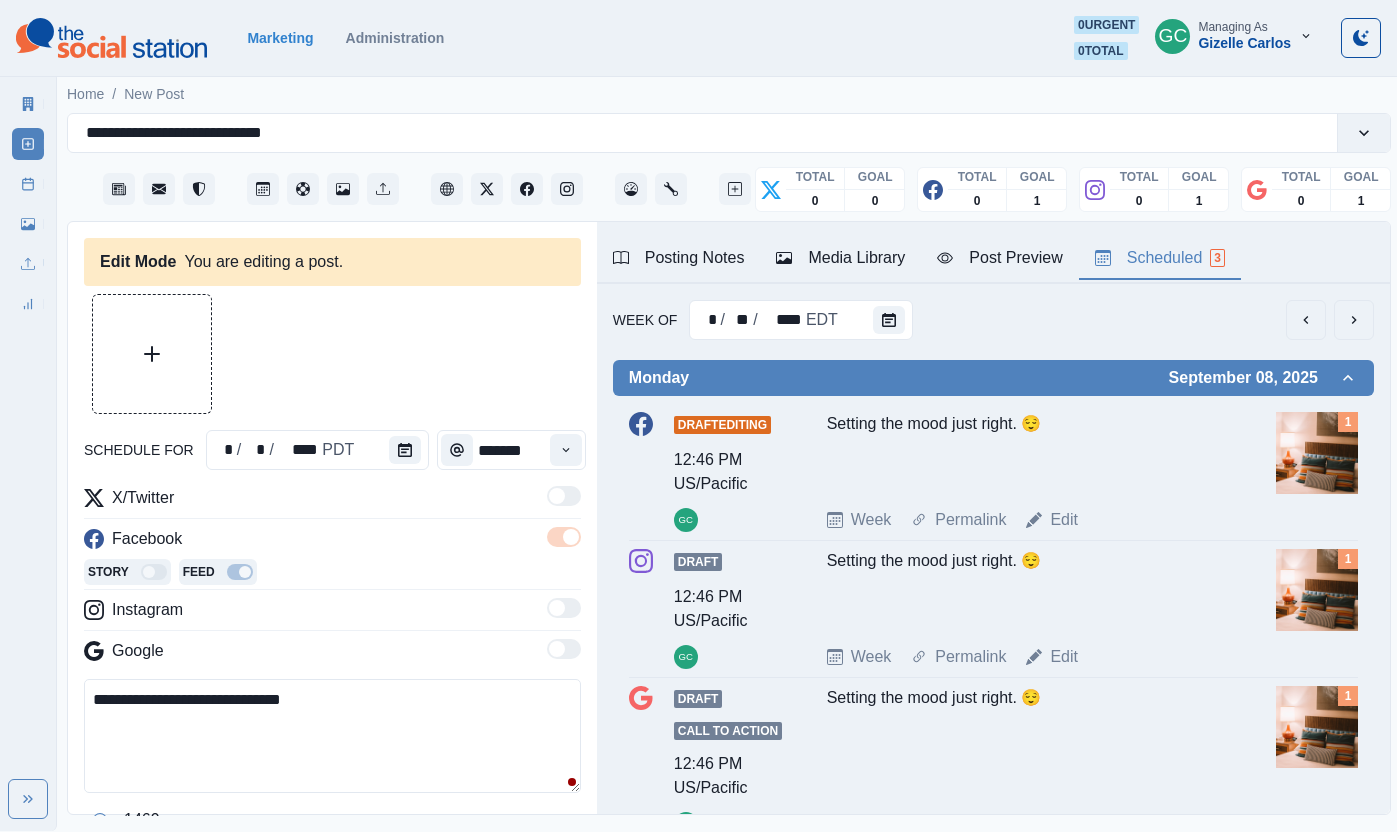 type on "********" 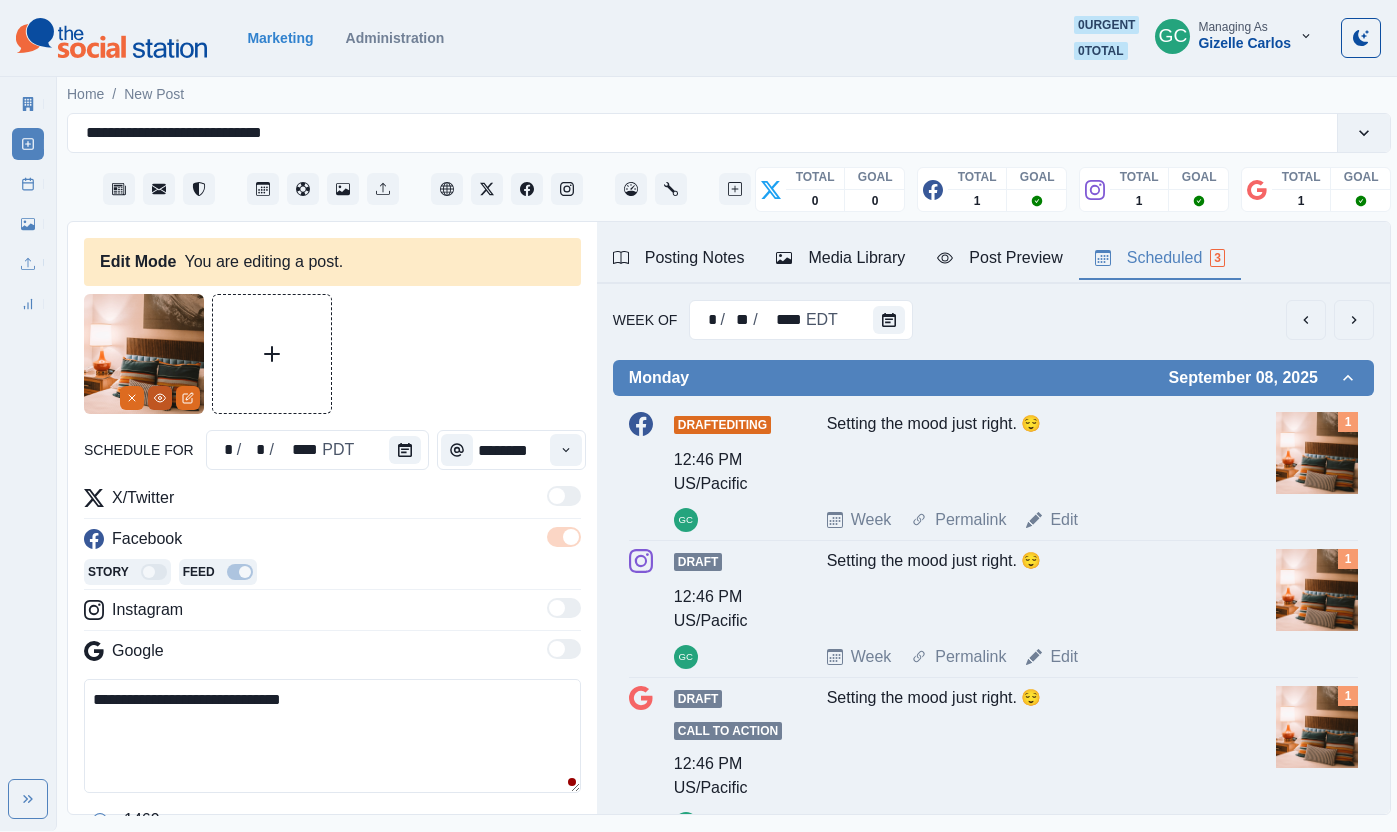 click 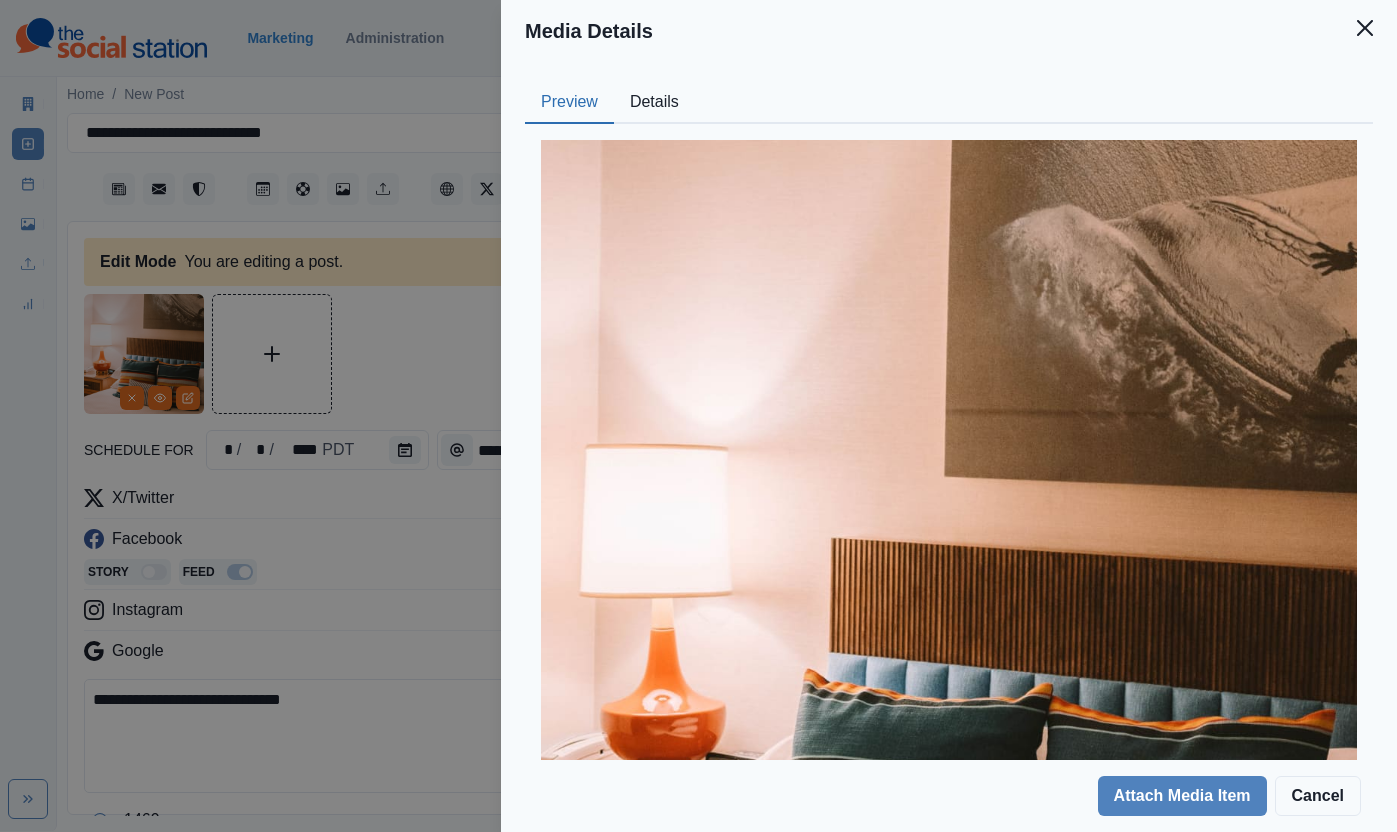 click on "Details" at bounding box center [654, 103] 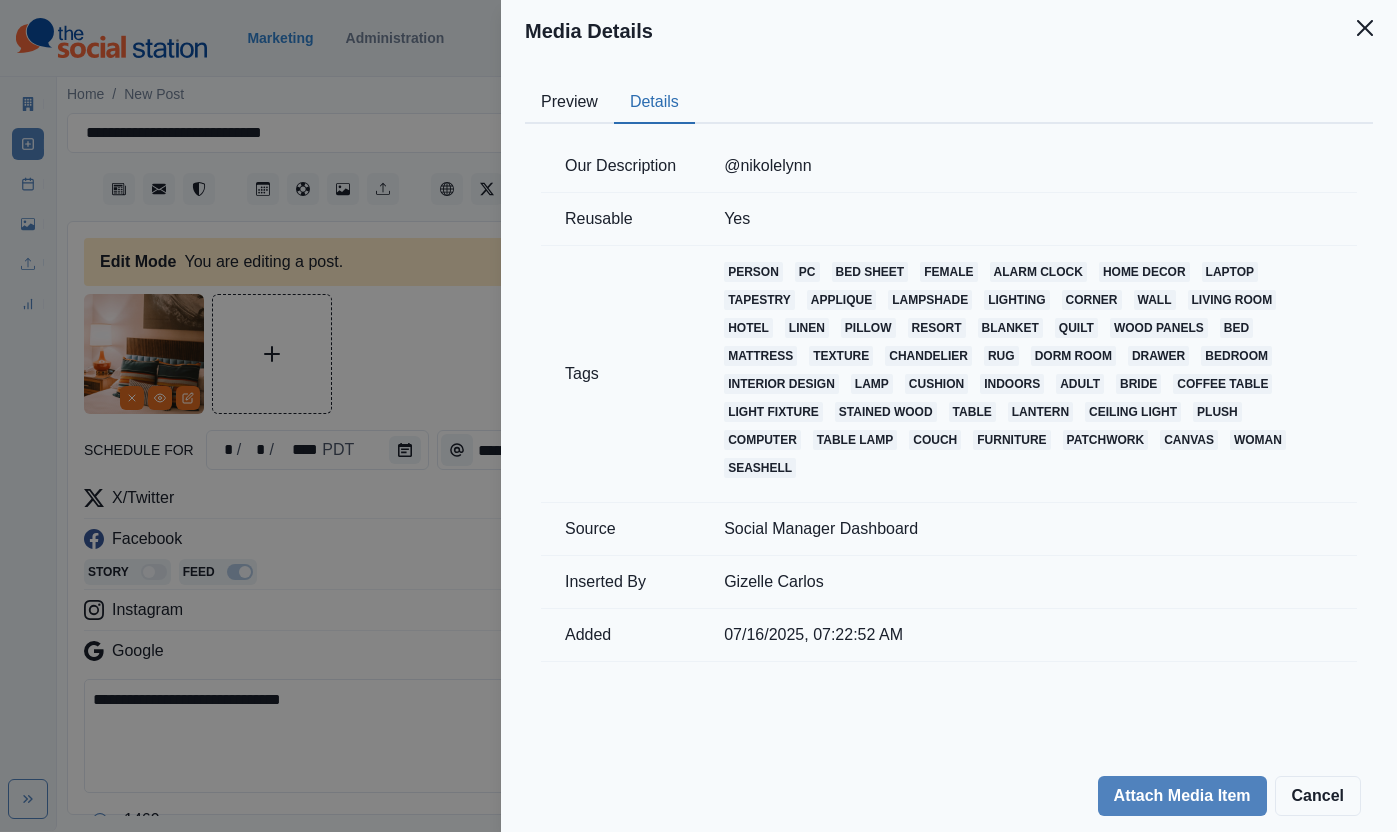 drag, startPoint x: 296, startPoint y: 572, endPoint x: 311, endPoint y: 699, distance: 127.88276 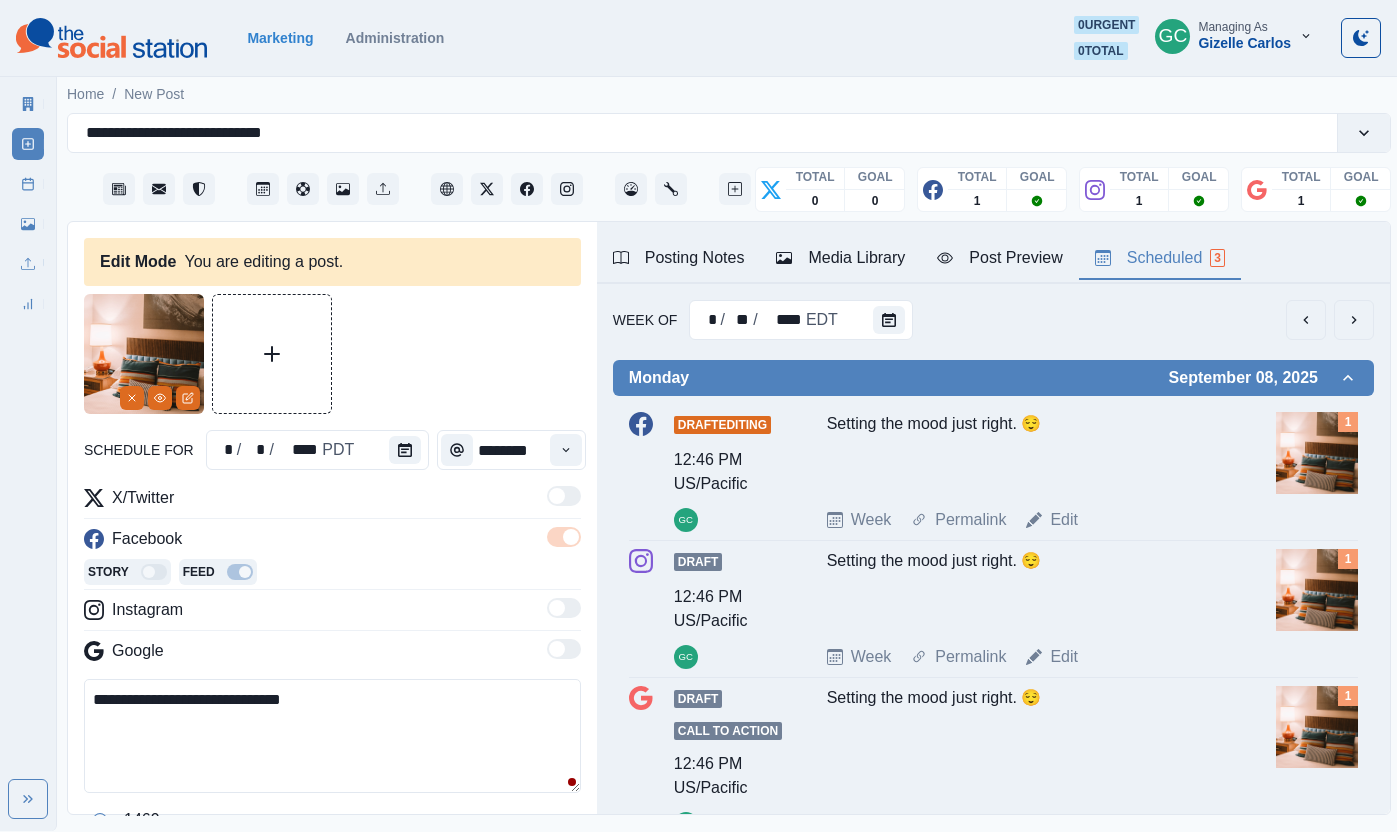 click on "**********" at bounding box center [332, 736] 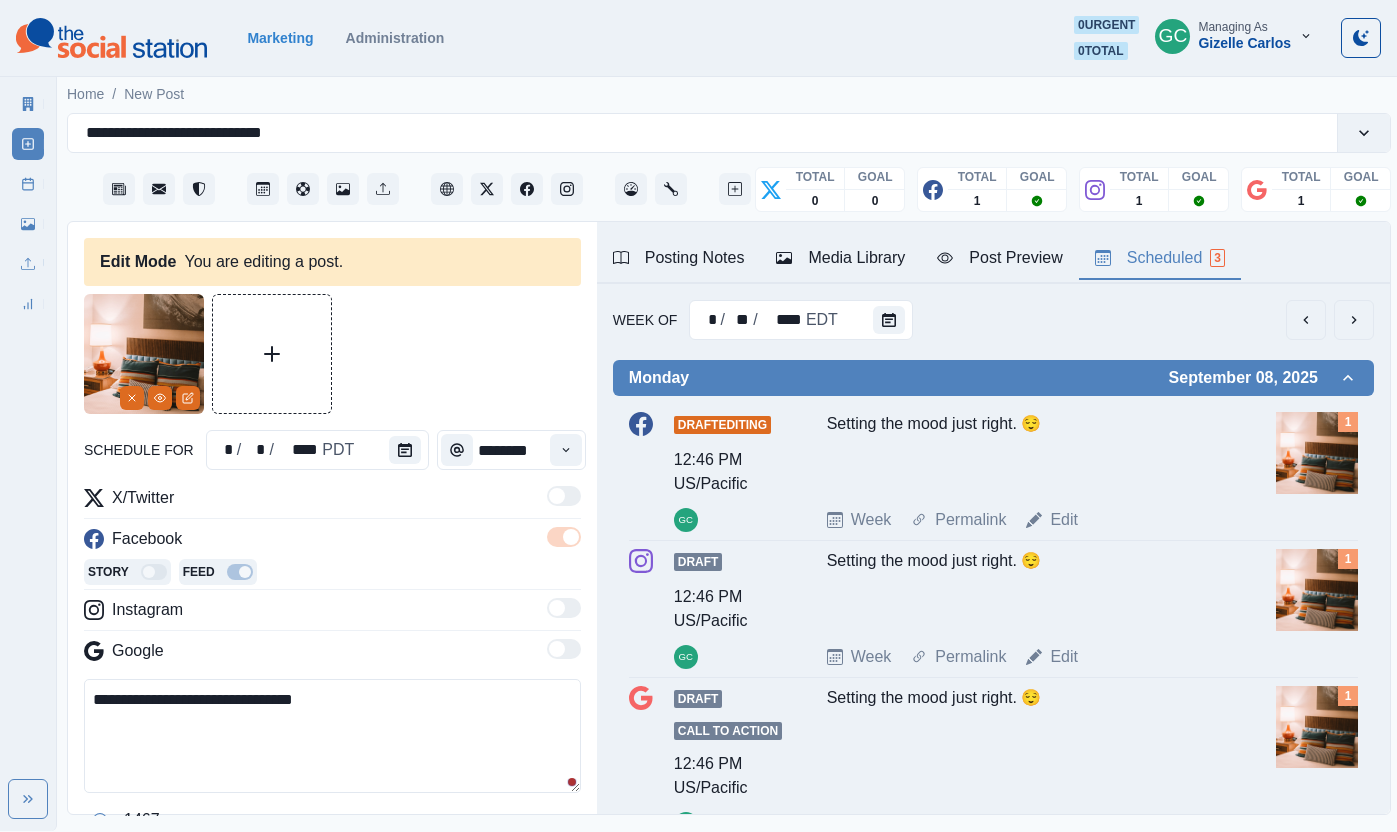paste on "**********" 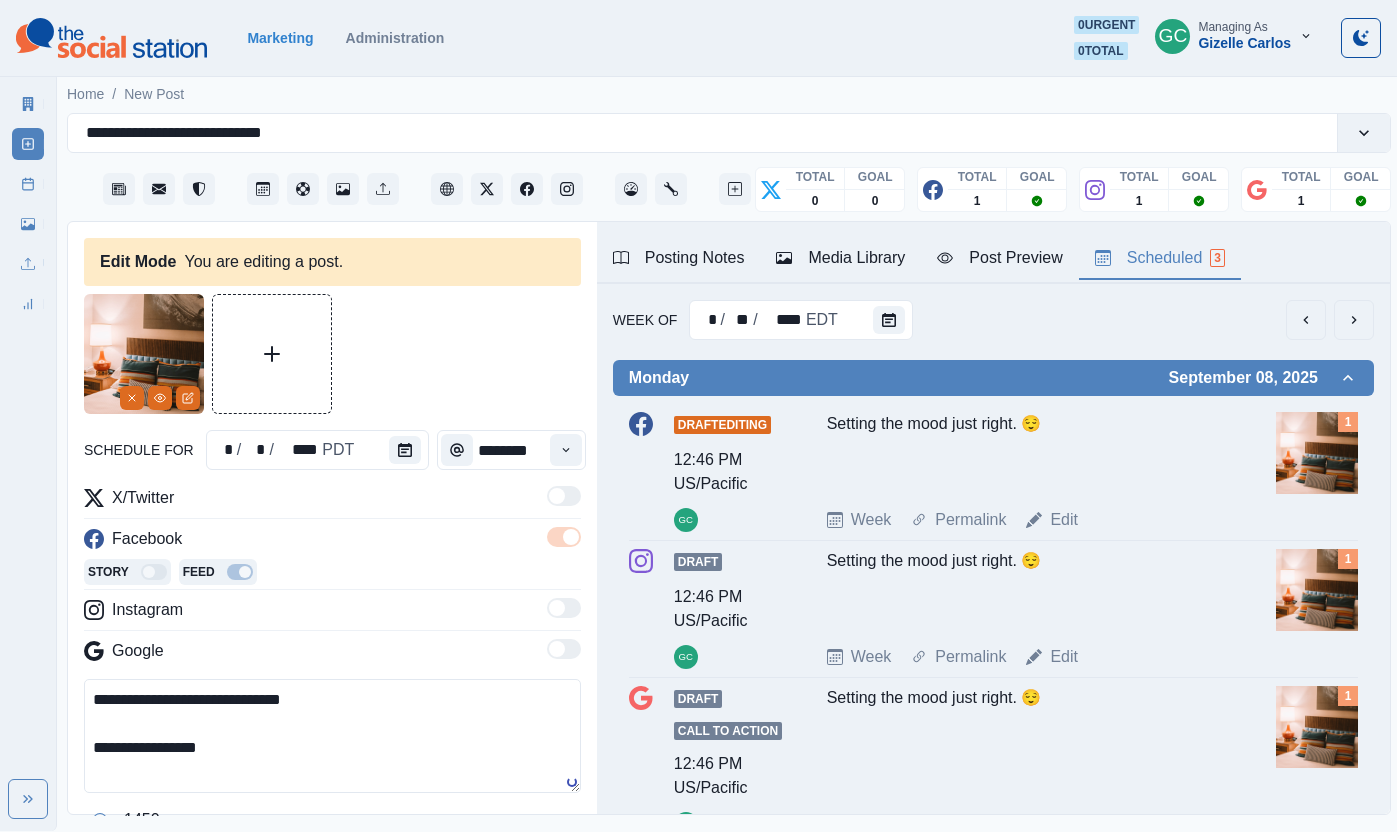 drag, startPoint x: 180, startPoint y: 757, endPoint x: 55, endPoint y: 749, distance: 125.25574 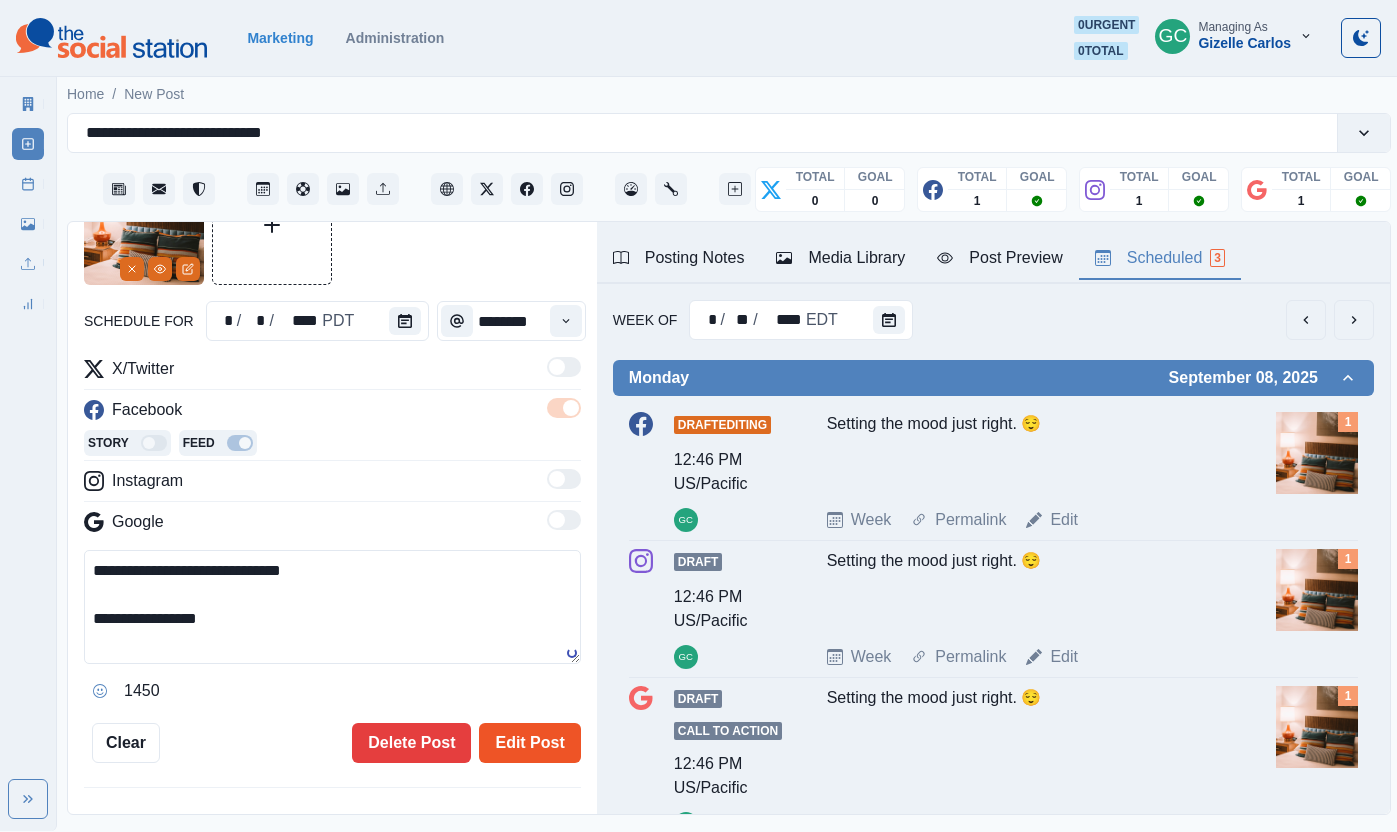 click on "Edit Post" at bounding box center [529, 743] 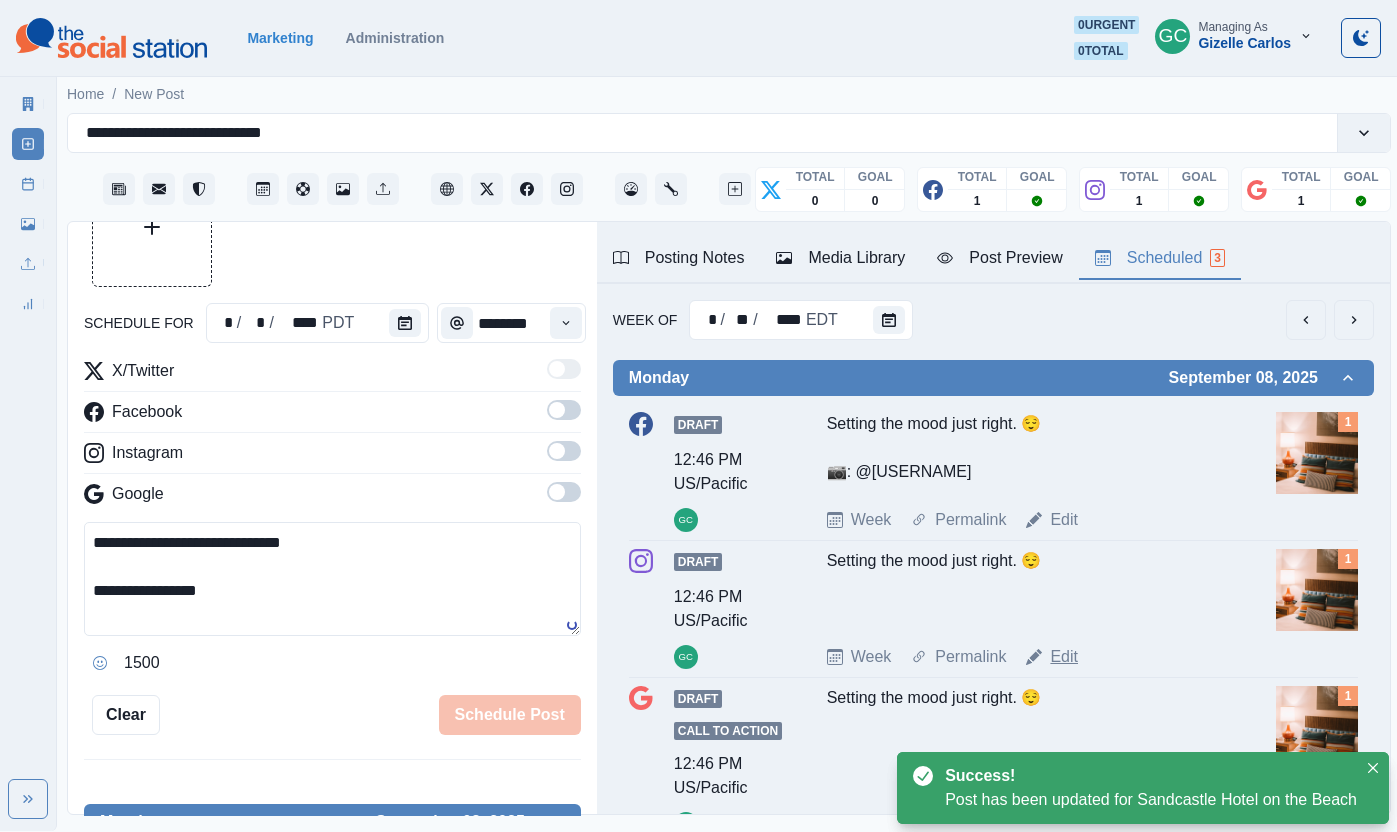 click on "Edit" at bounding box center [1064, 657] 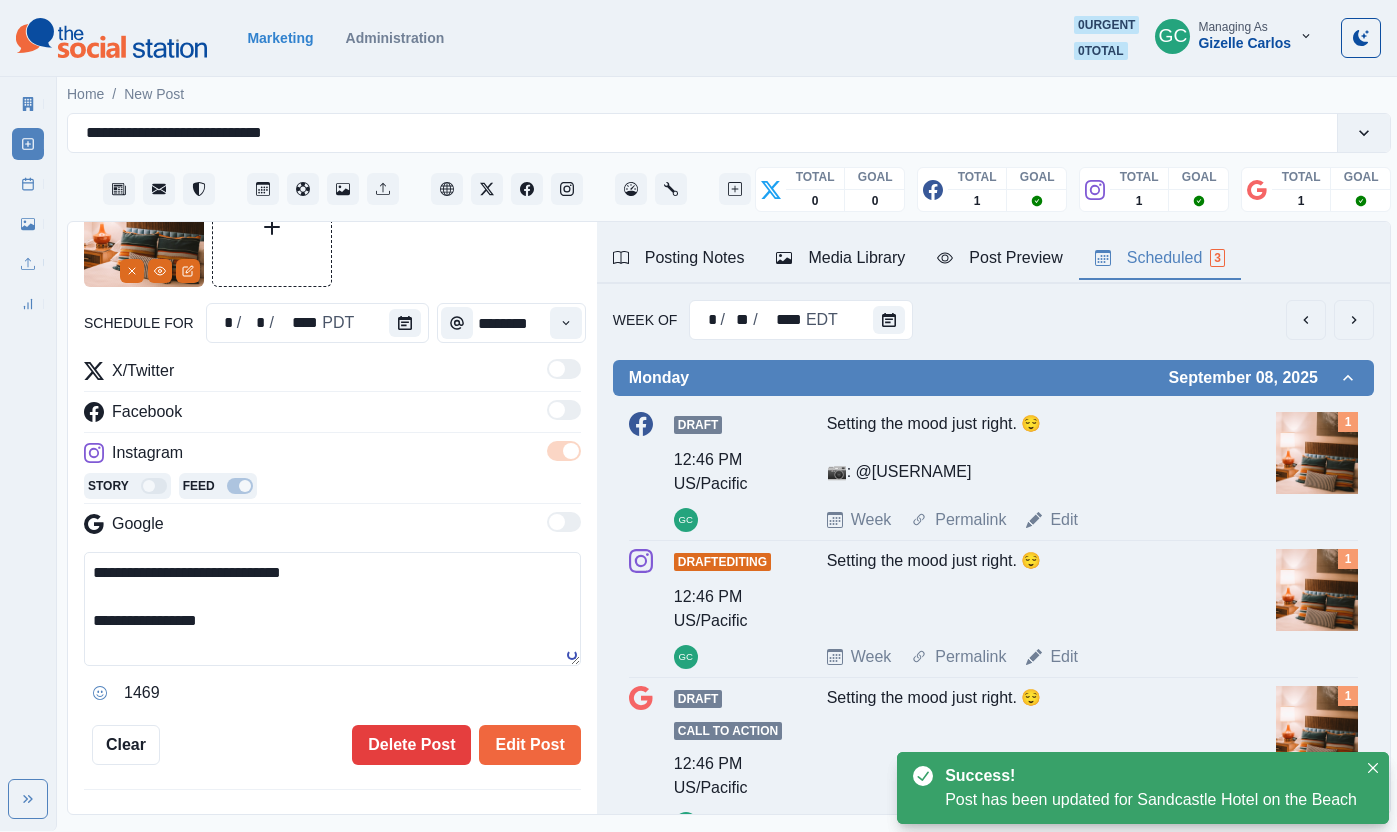 click on "**********" at bounding box center [332, 609] 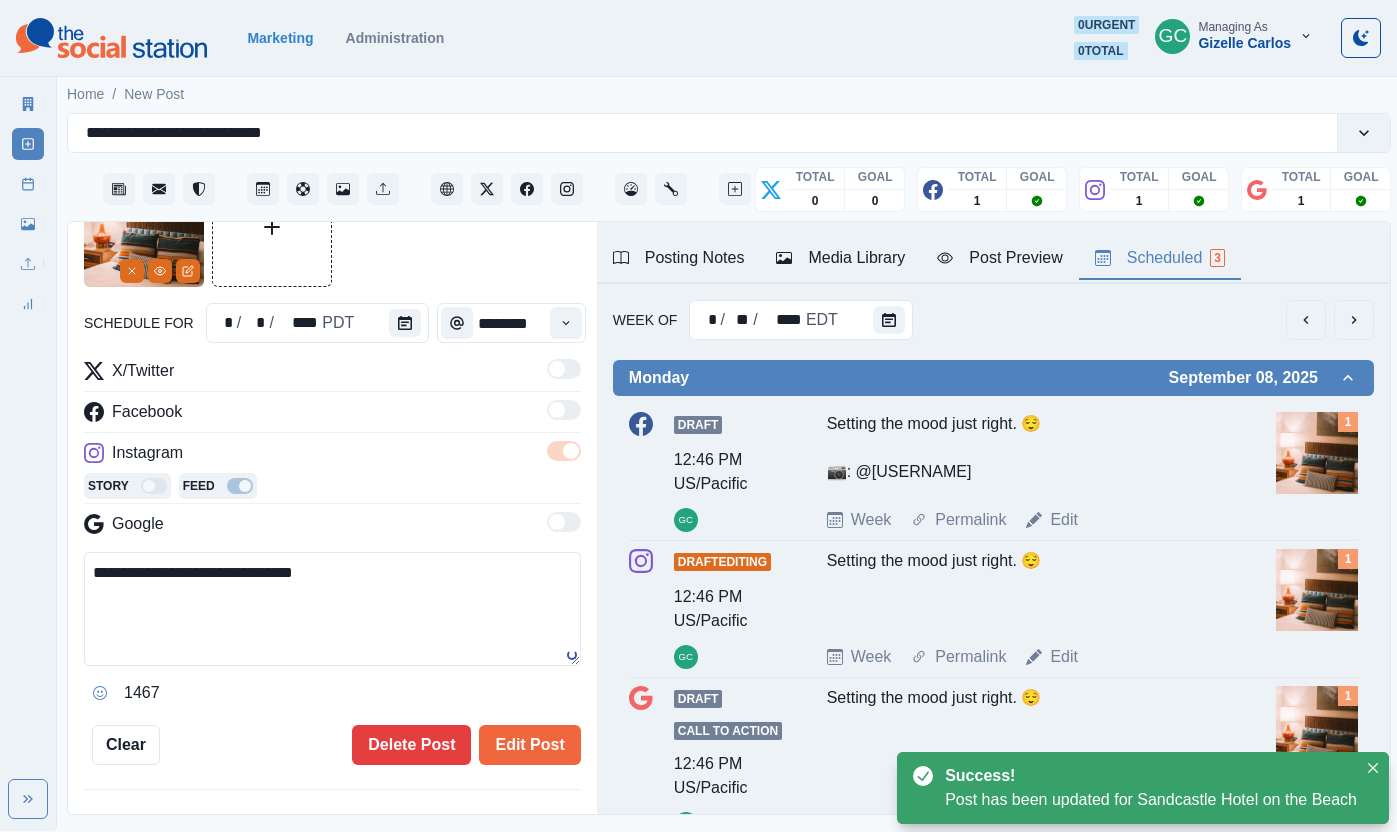 paste on "**********" 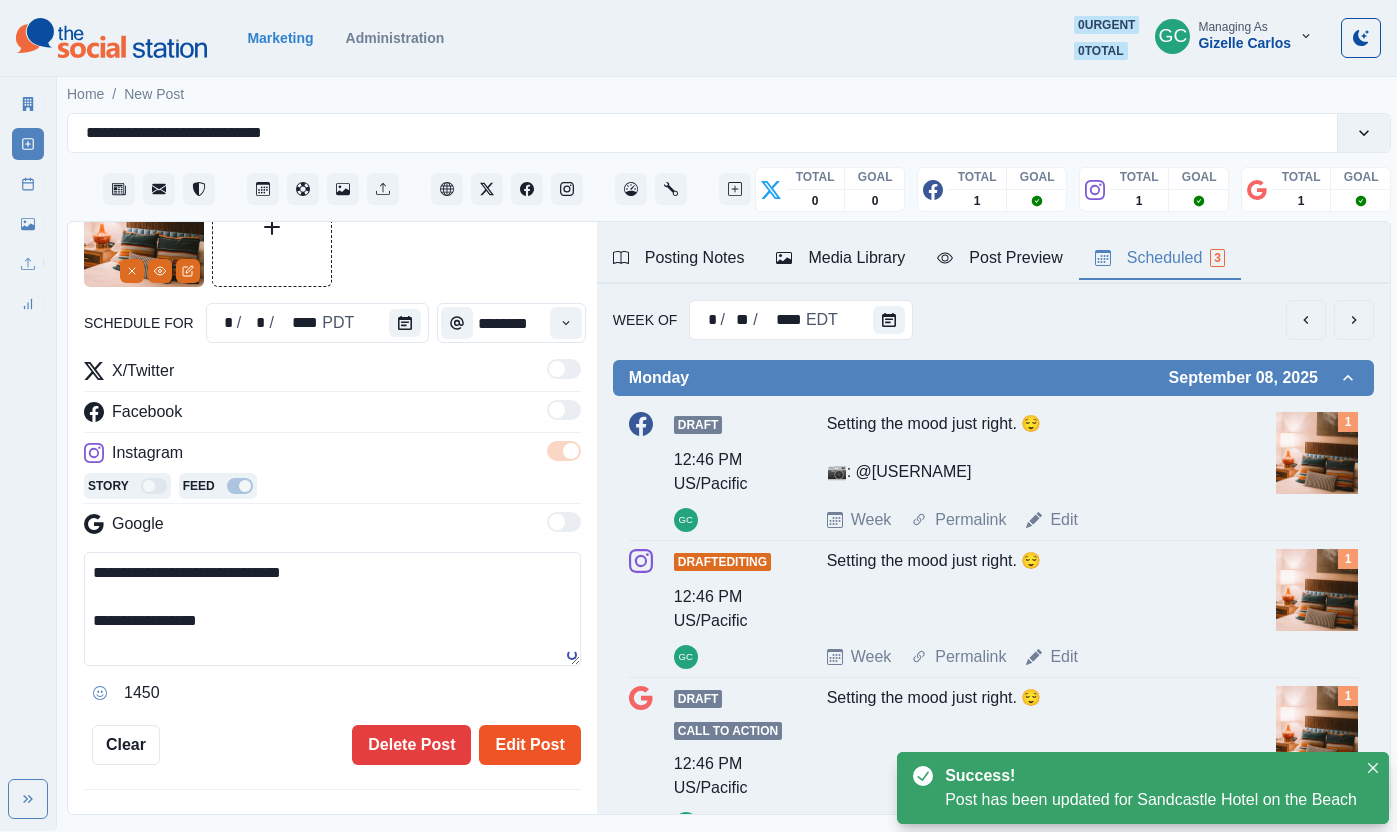 click on "Edit Post" at bounding box center [529, 745] 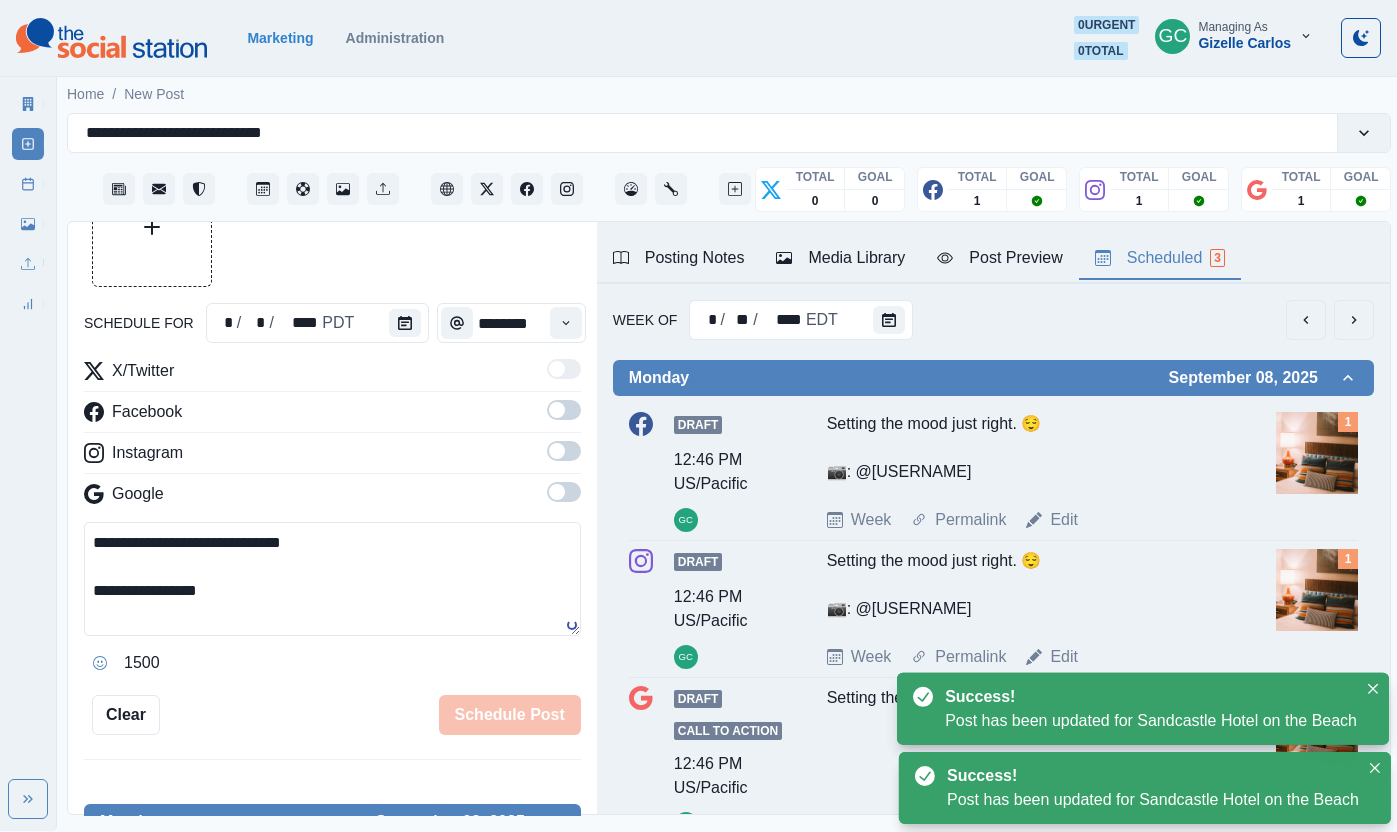 scroll, scrollTop: 145, scrollLeft: 0, axis: vertical 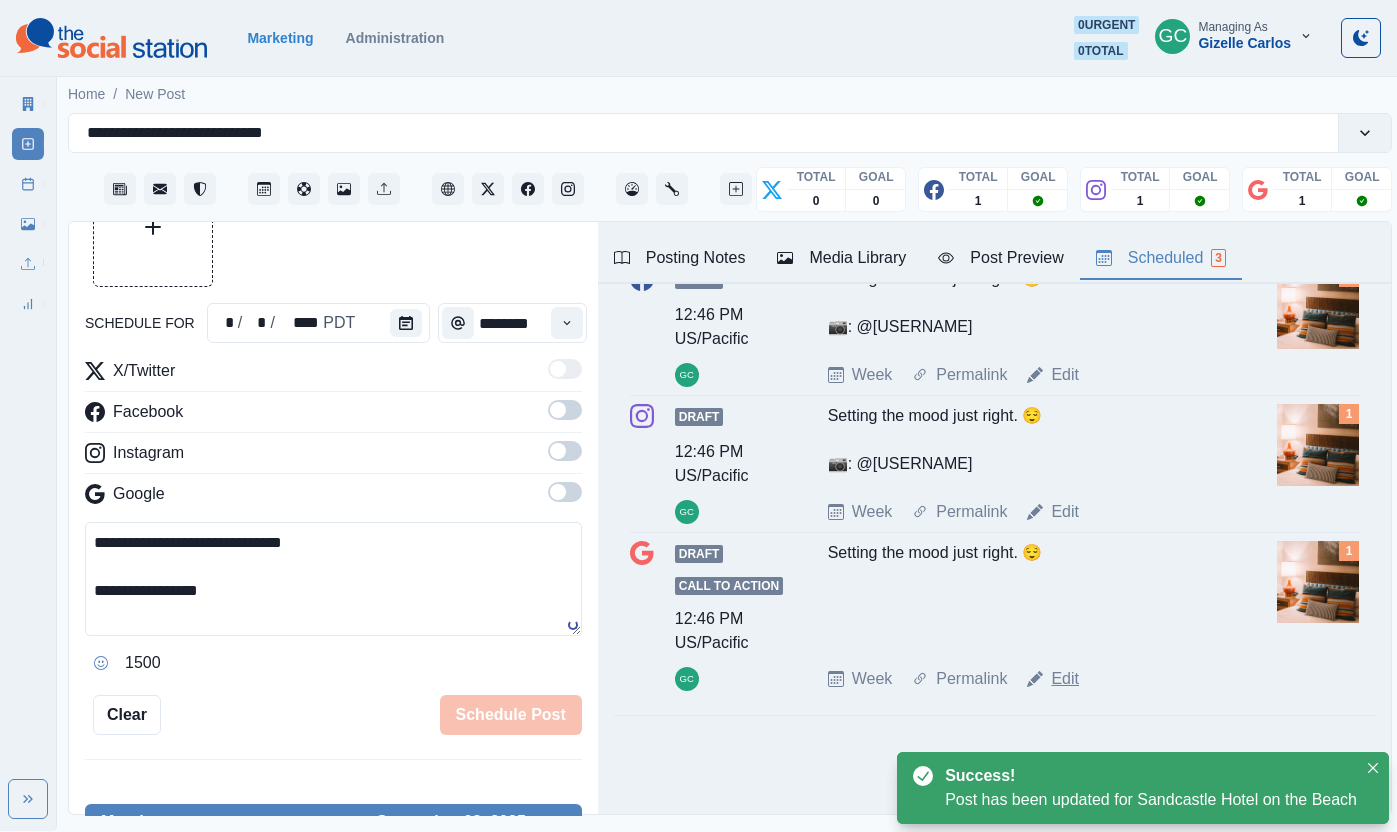 drag, startPoint x: 1059, startPoint y: 674, endPoint x: 749, endPoint y: 643, distance: 311.54614 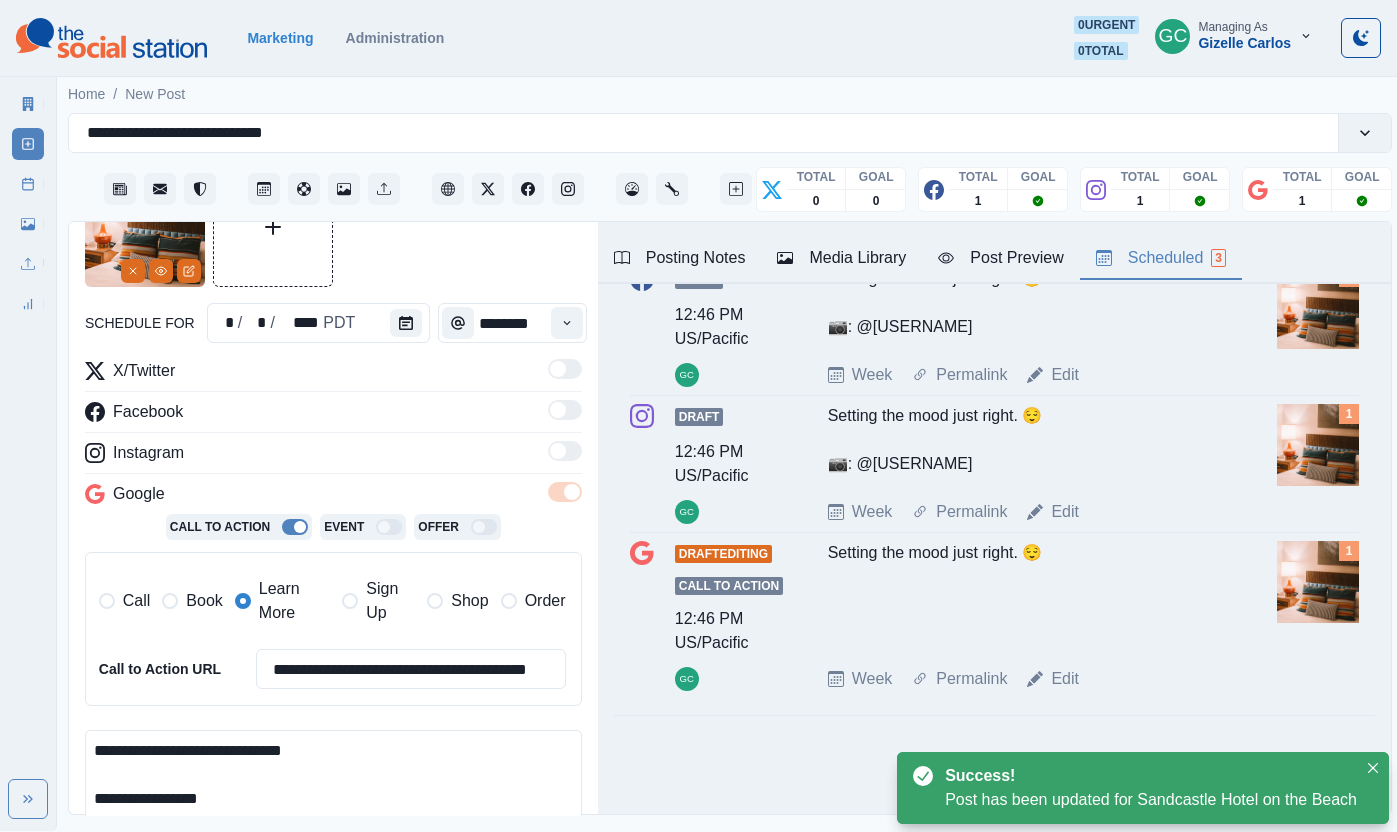 click on "**********" at bounding box center [333, 787] 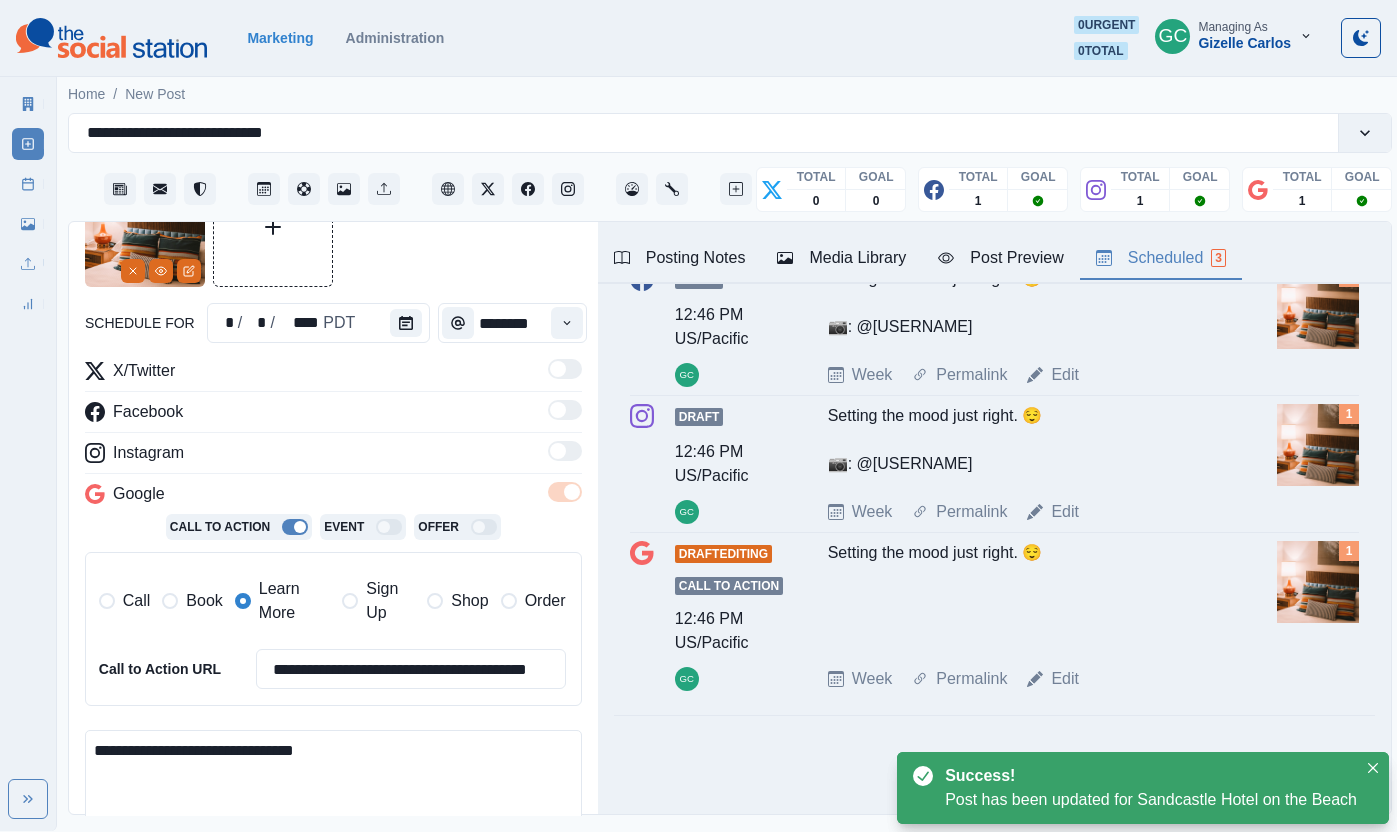 paste on "**********" 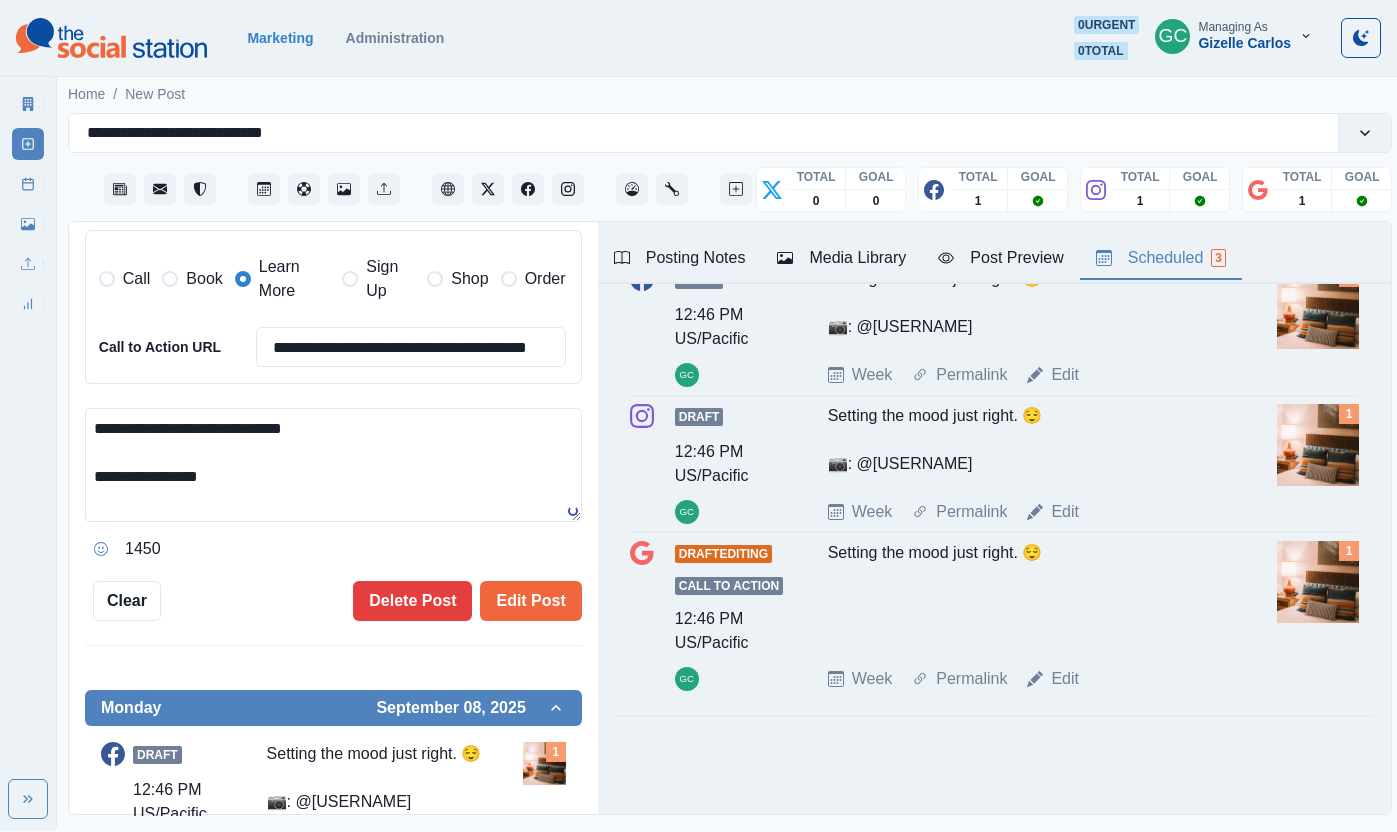 scroll, scrollTop: 505, scrollLeft: 0, axis: vertical 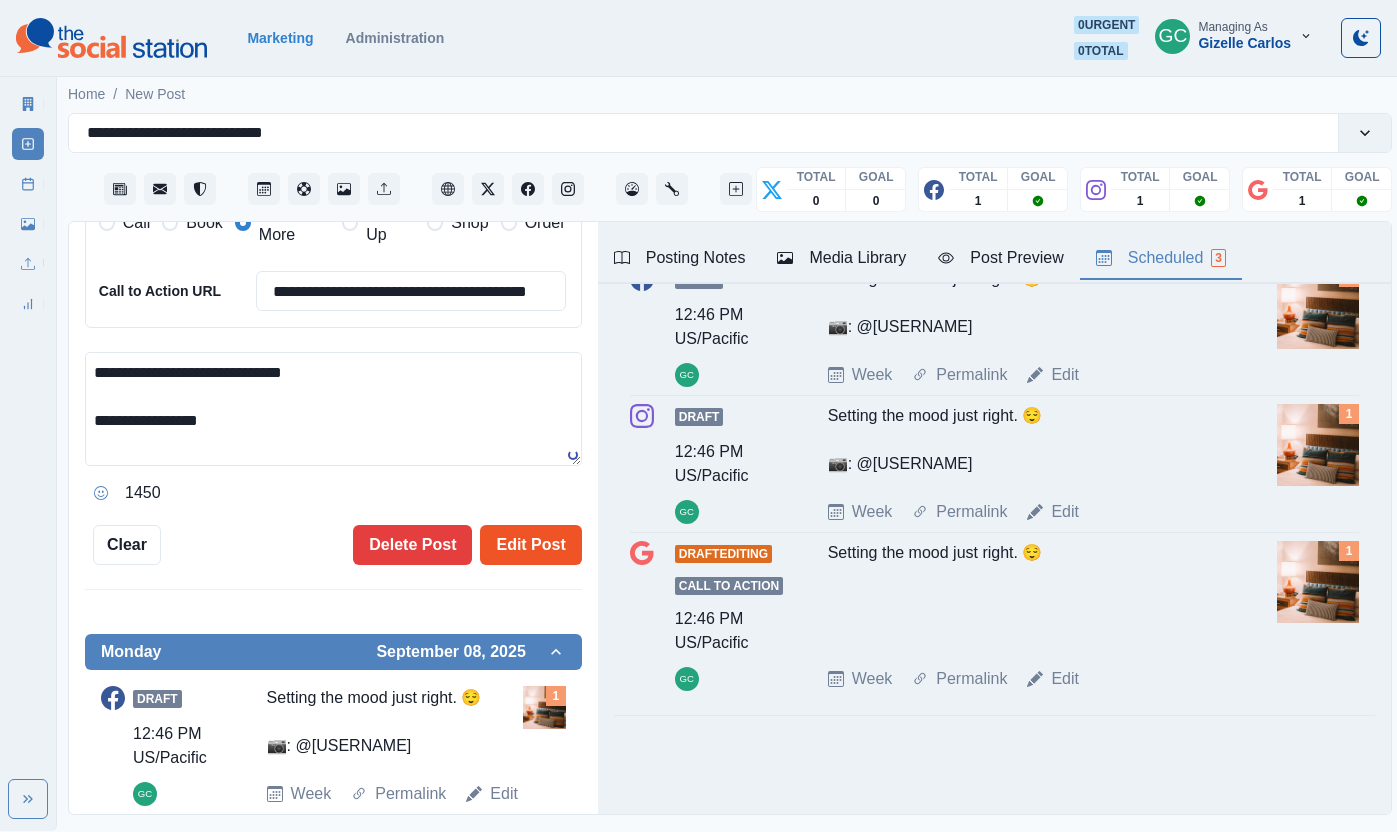 type on "**********" 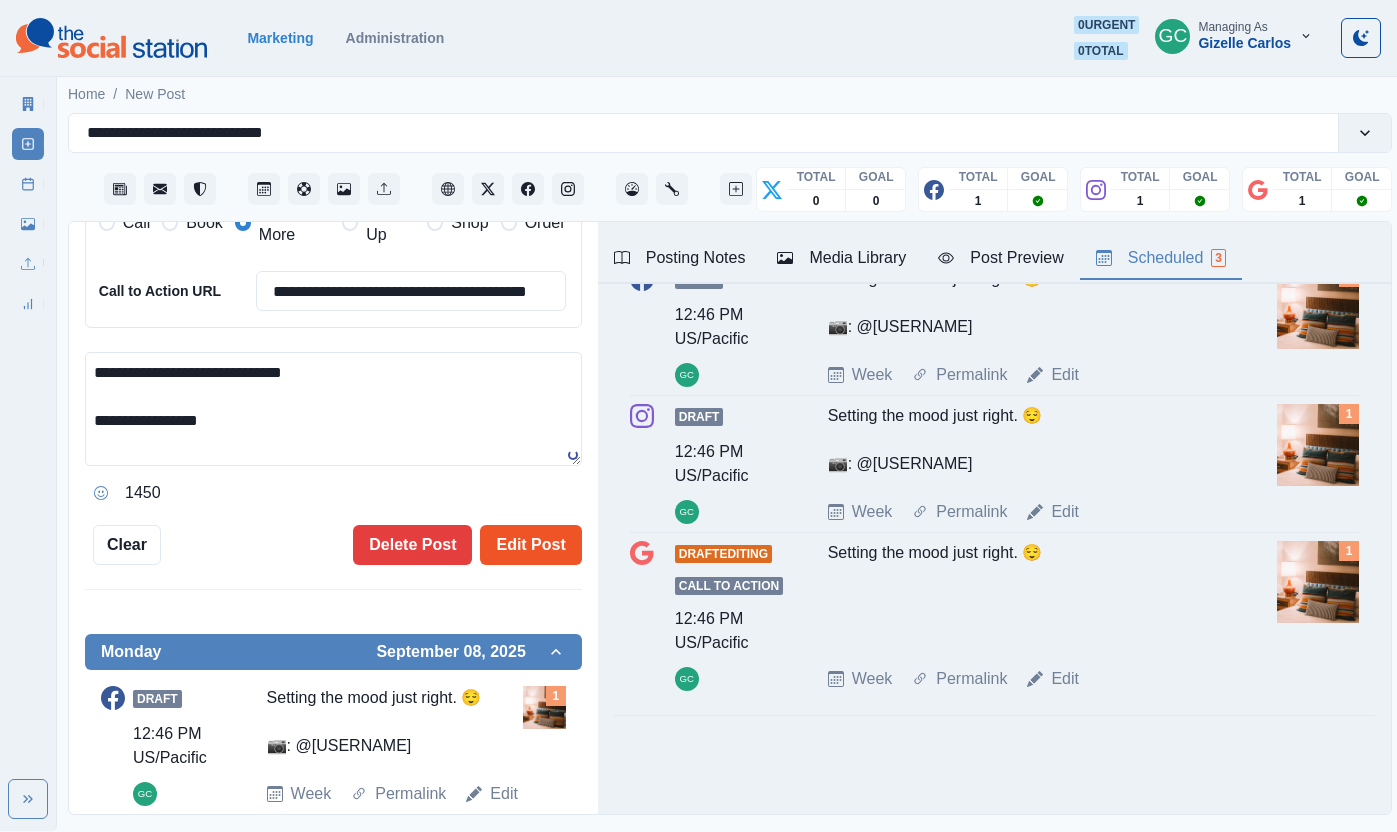 click on "Edit Post" at bounding box center (530, 545) 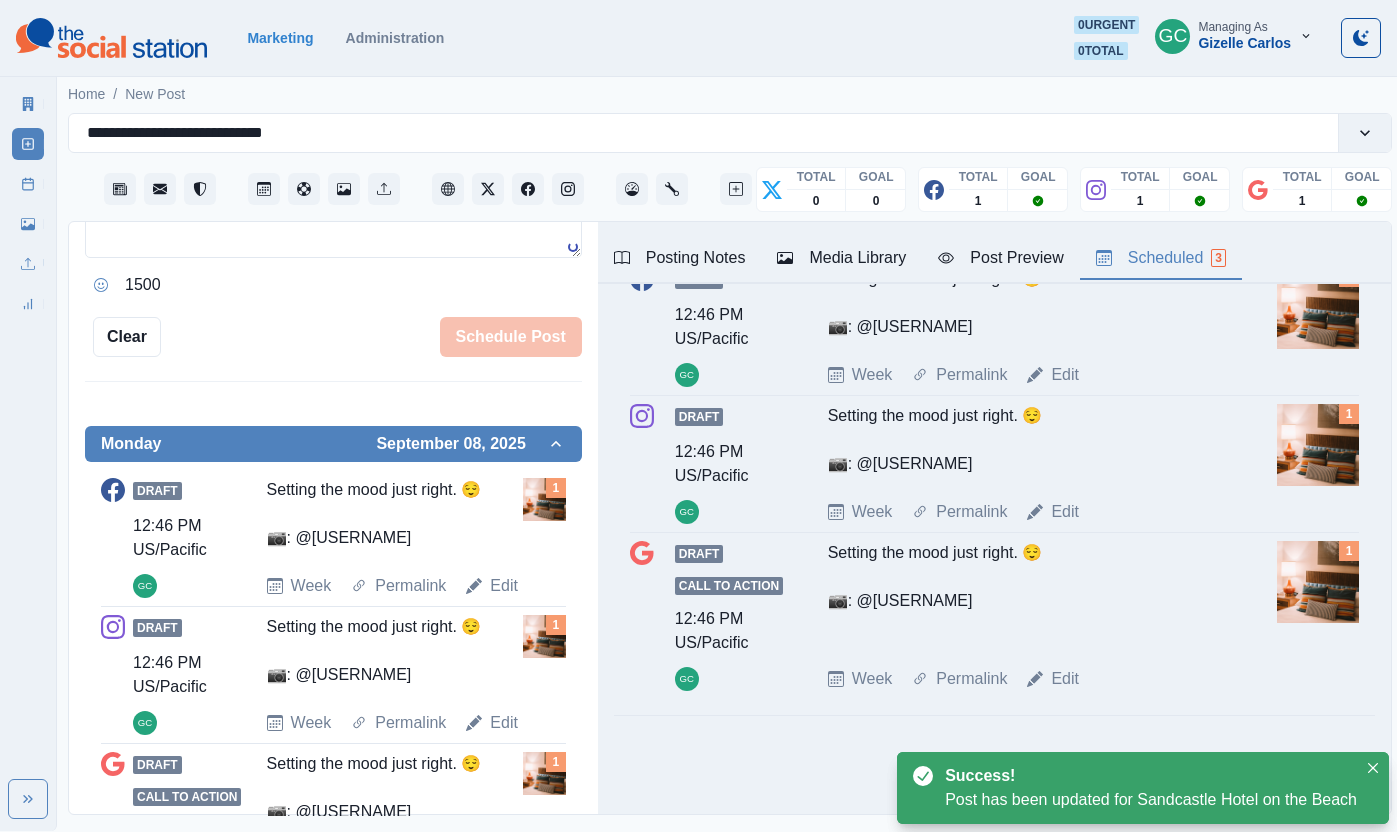 scroll, scrollTop: 0, scrollLeft: 0, axis: both 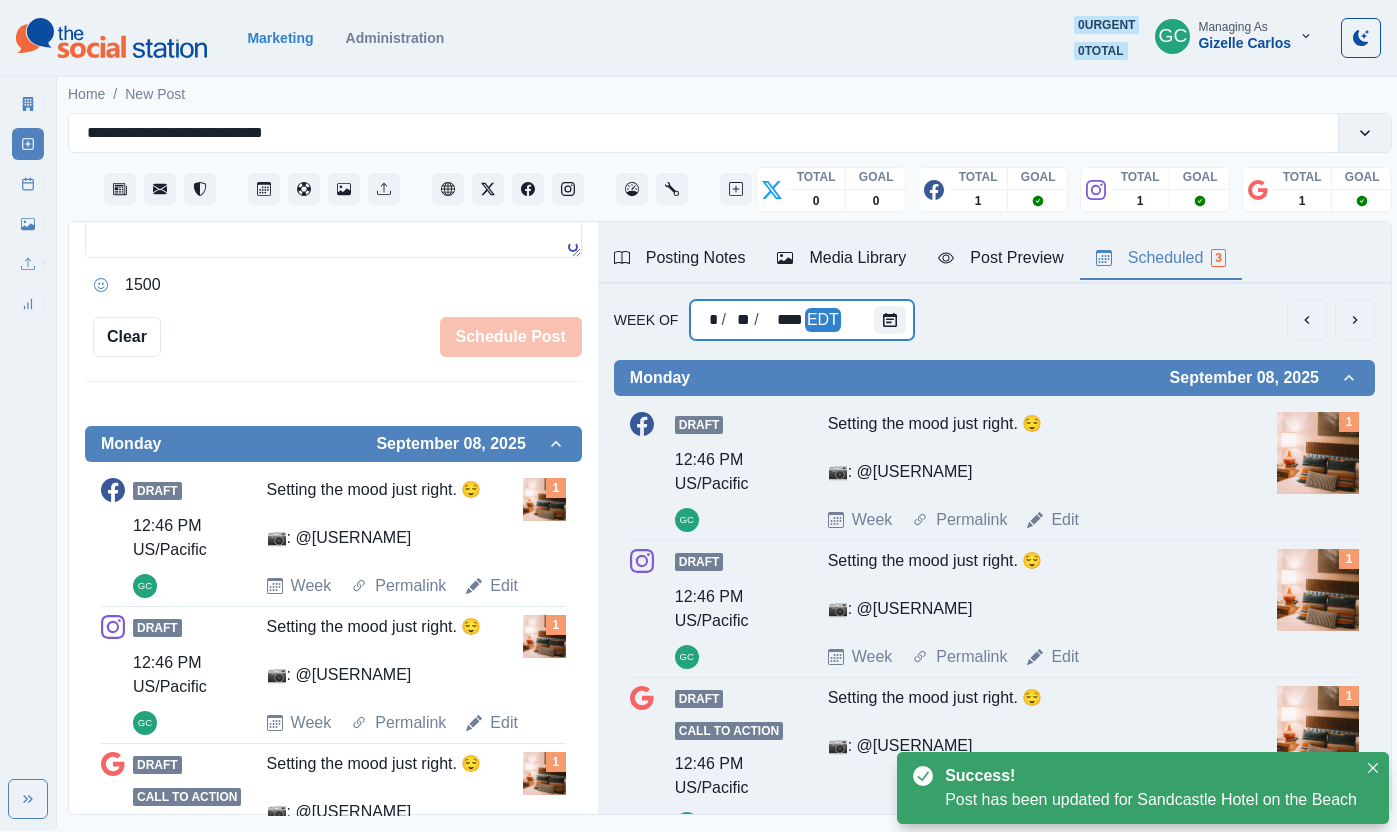 click at bounding box center [894, 320] 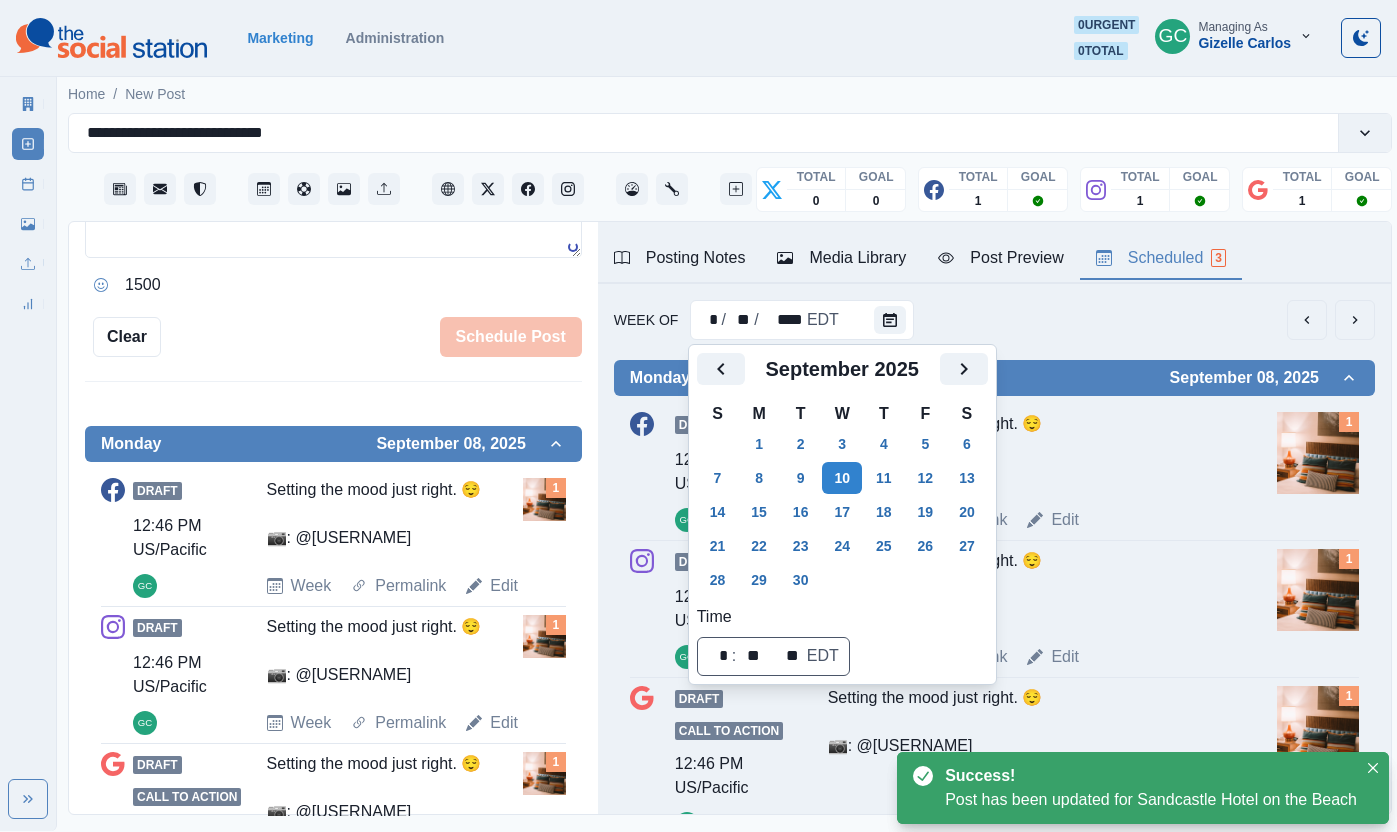 scroll, scrollTop: 1, scrollLeft: 0, axis: vertical 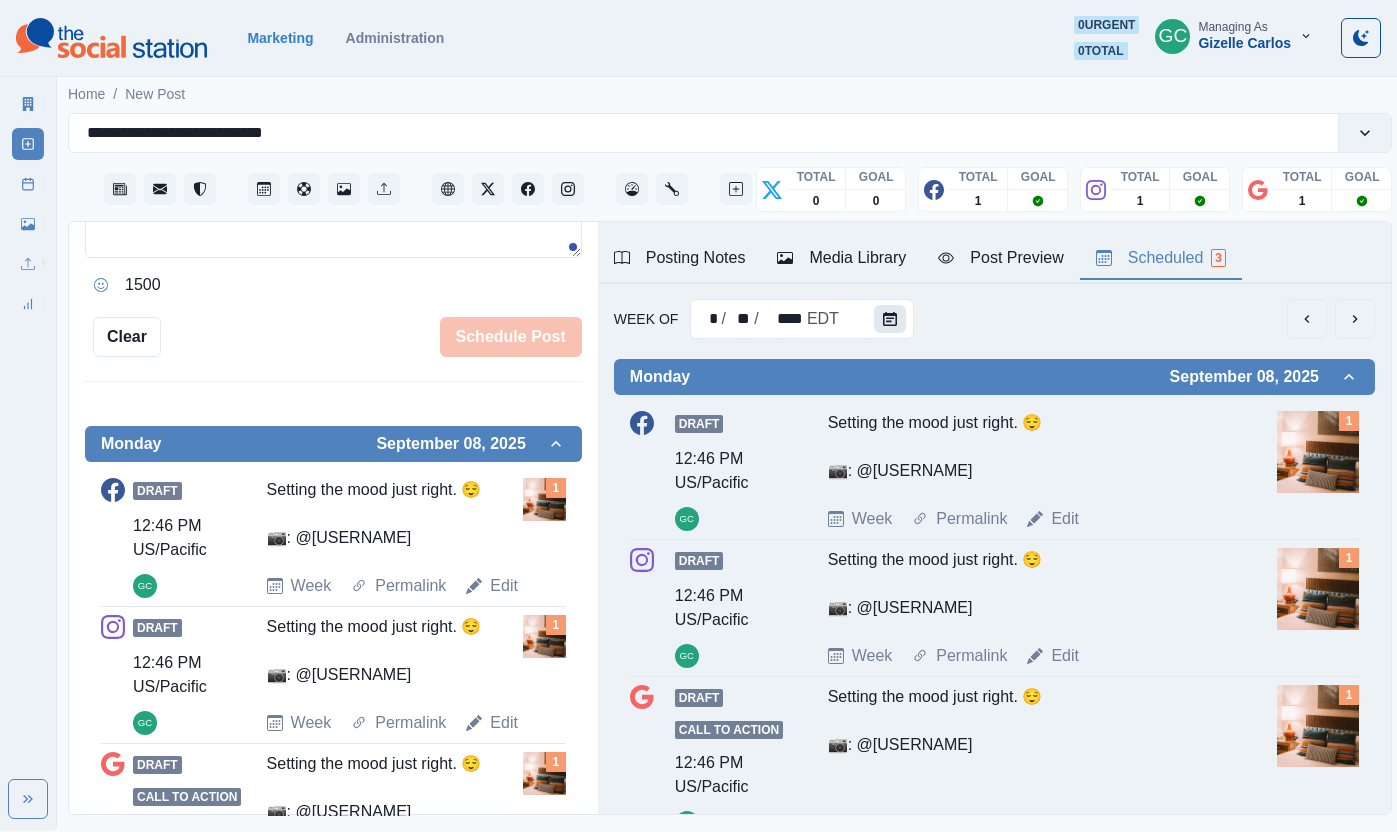 click at bounding box center [890, 319] 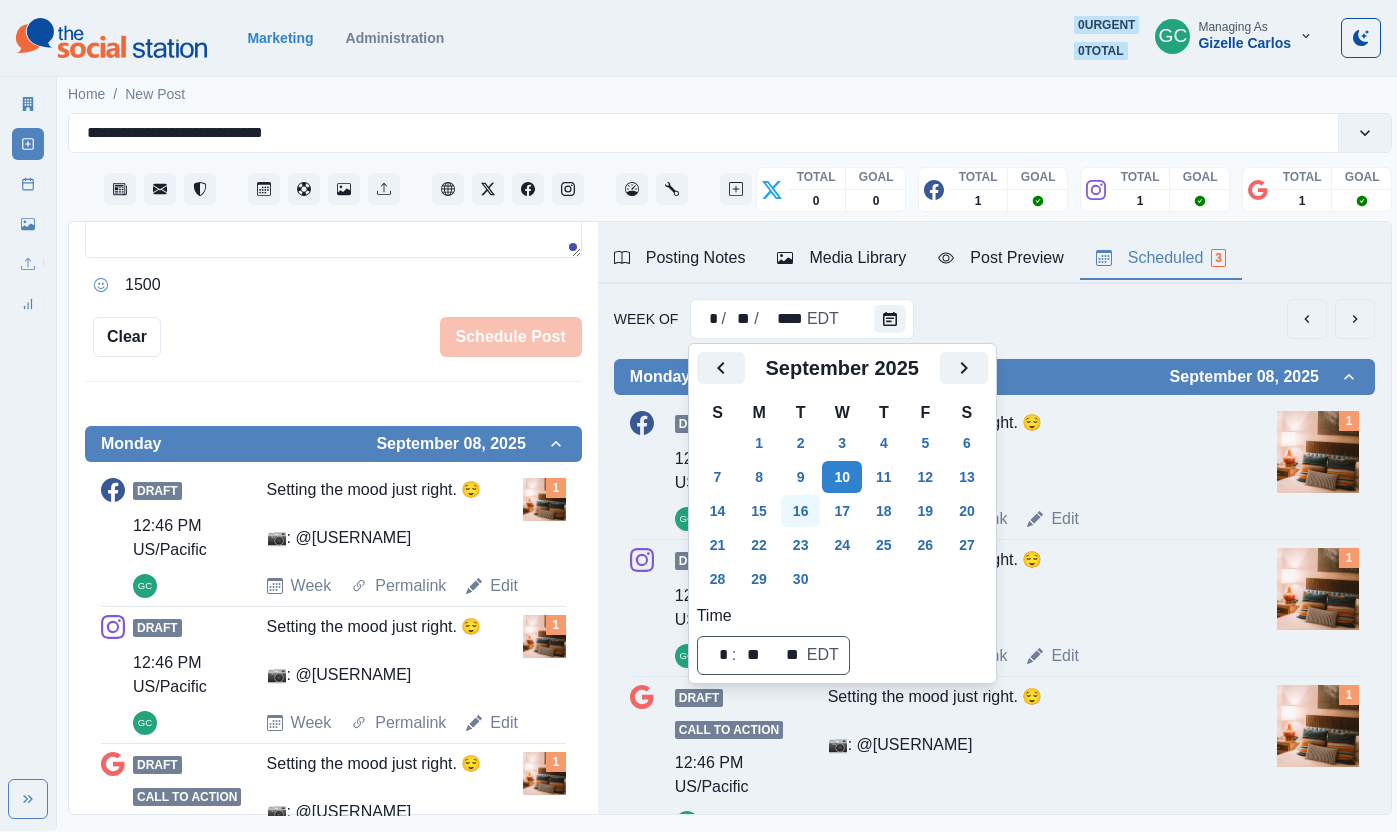 click on "16" at bounding box center [801, 511] 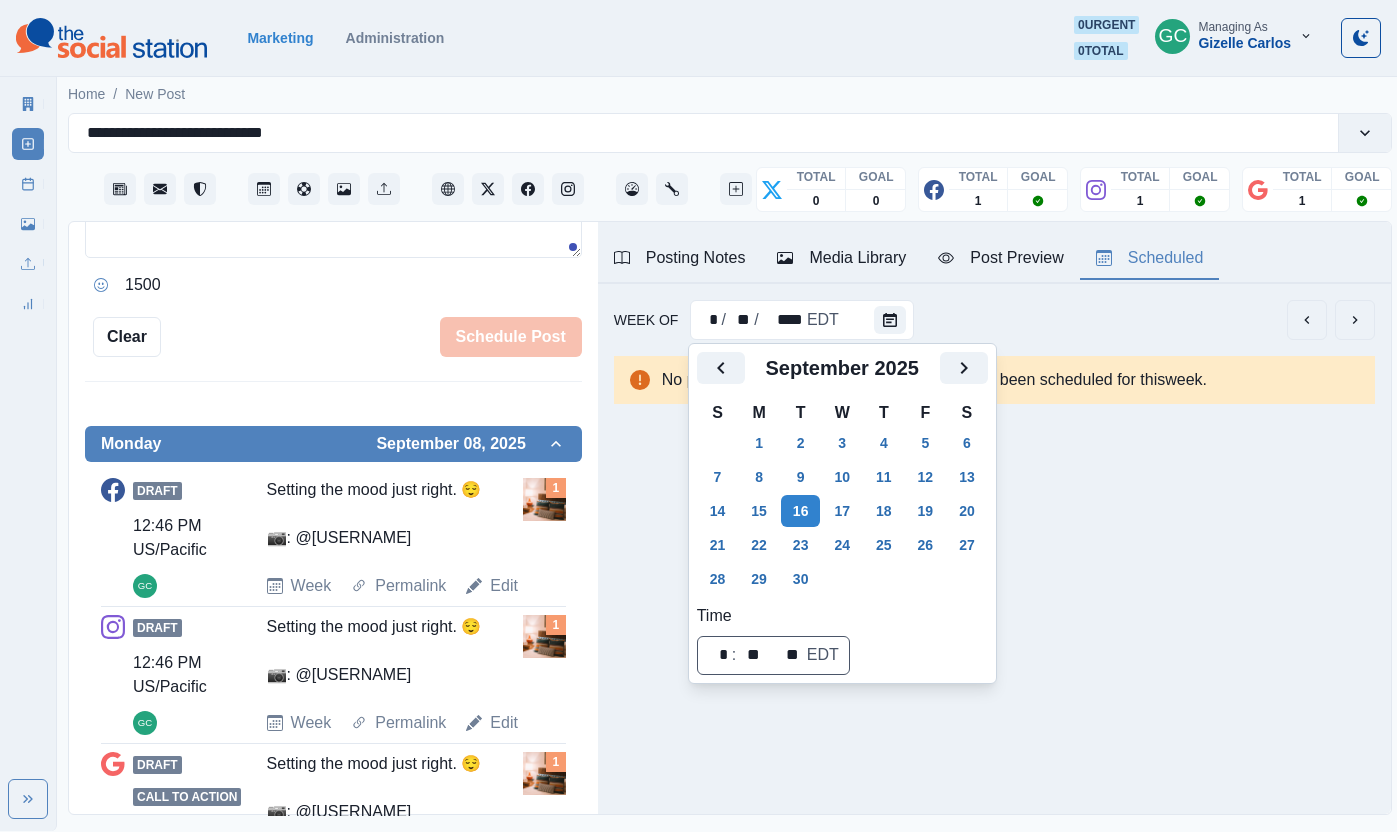 scroll, scrollTop: 0, scrollLeft: 0, axis: both 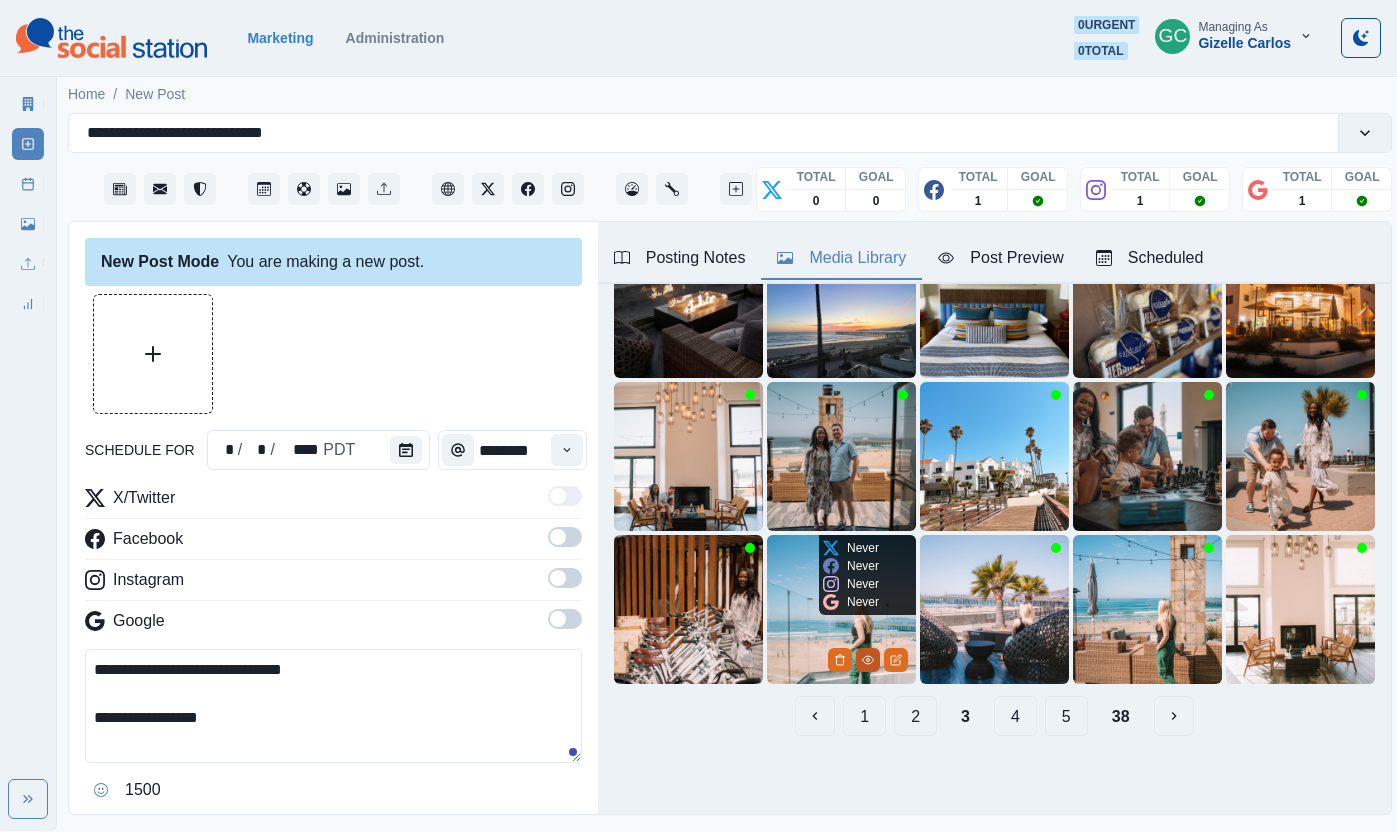 click at bounding box center [868, 660] 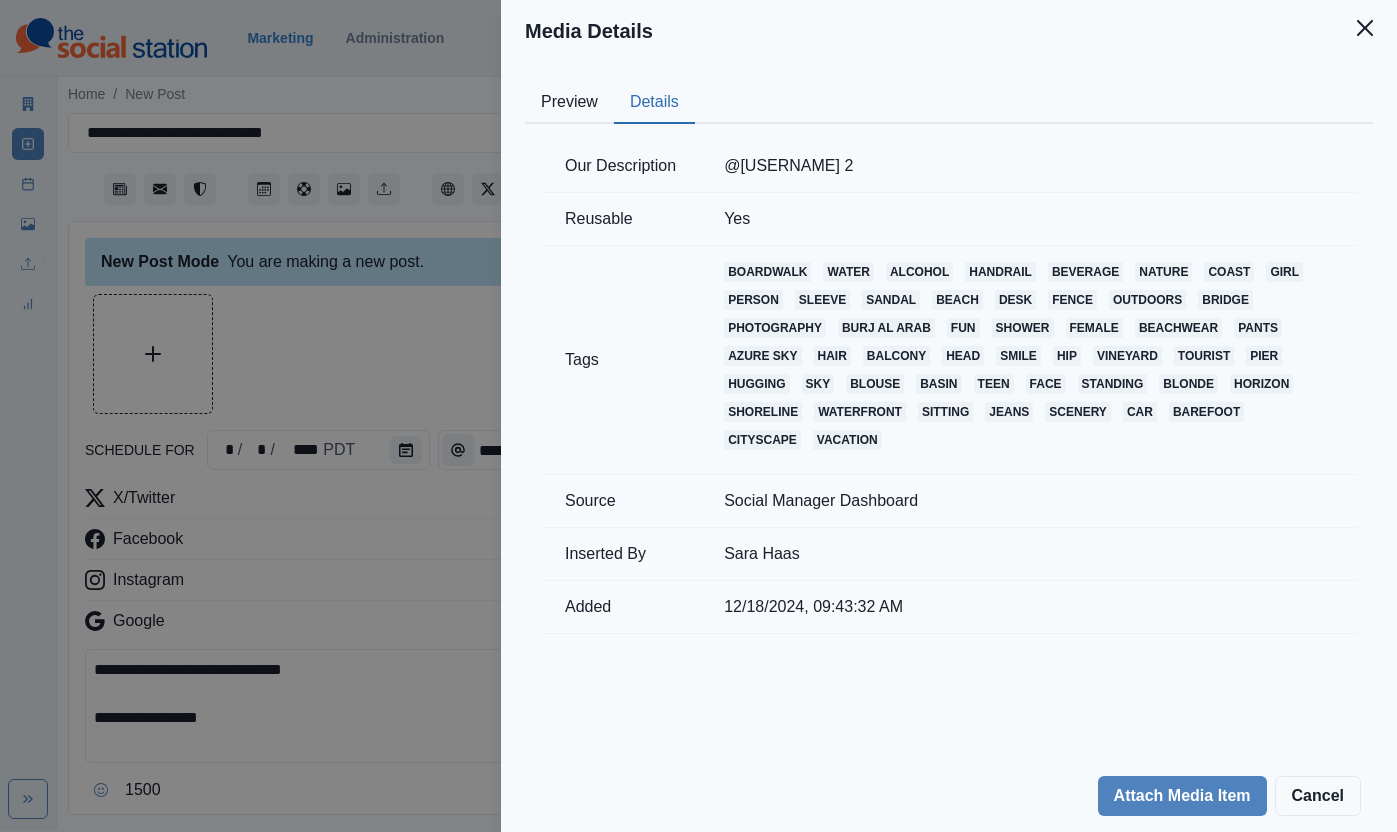 click on "Details" at bounding box center [654, 103] 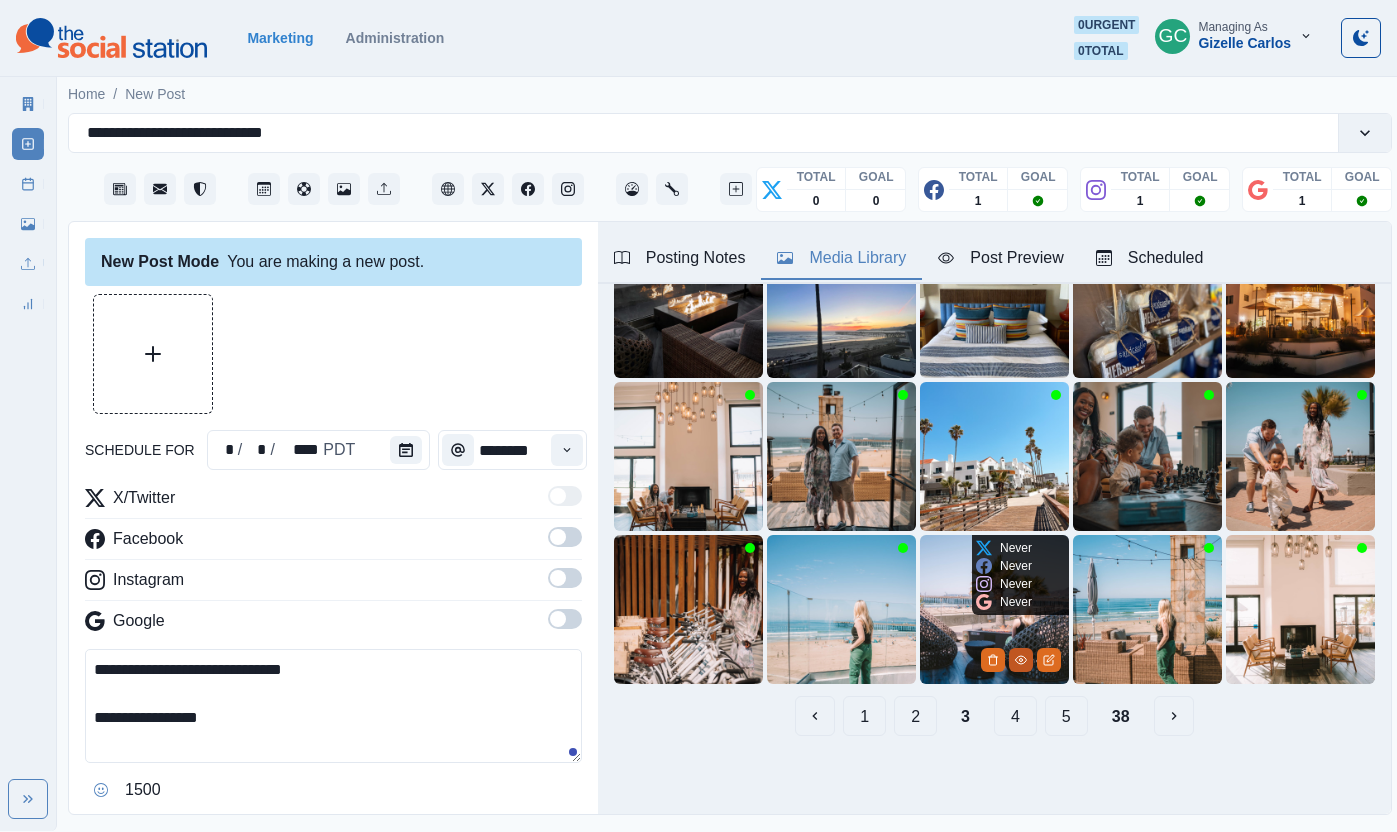 click 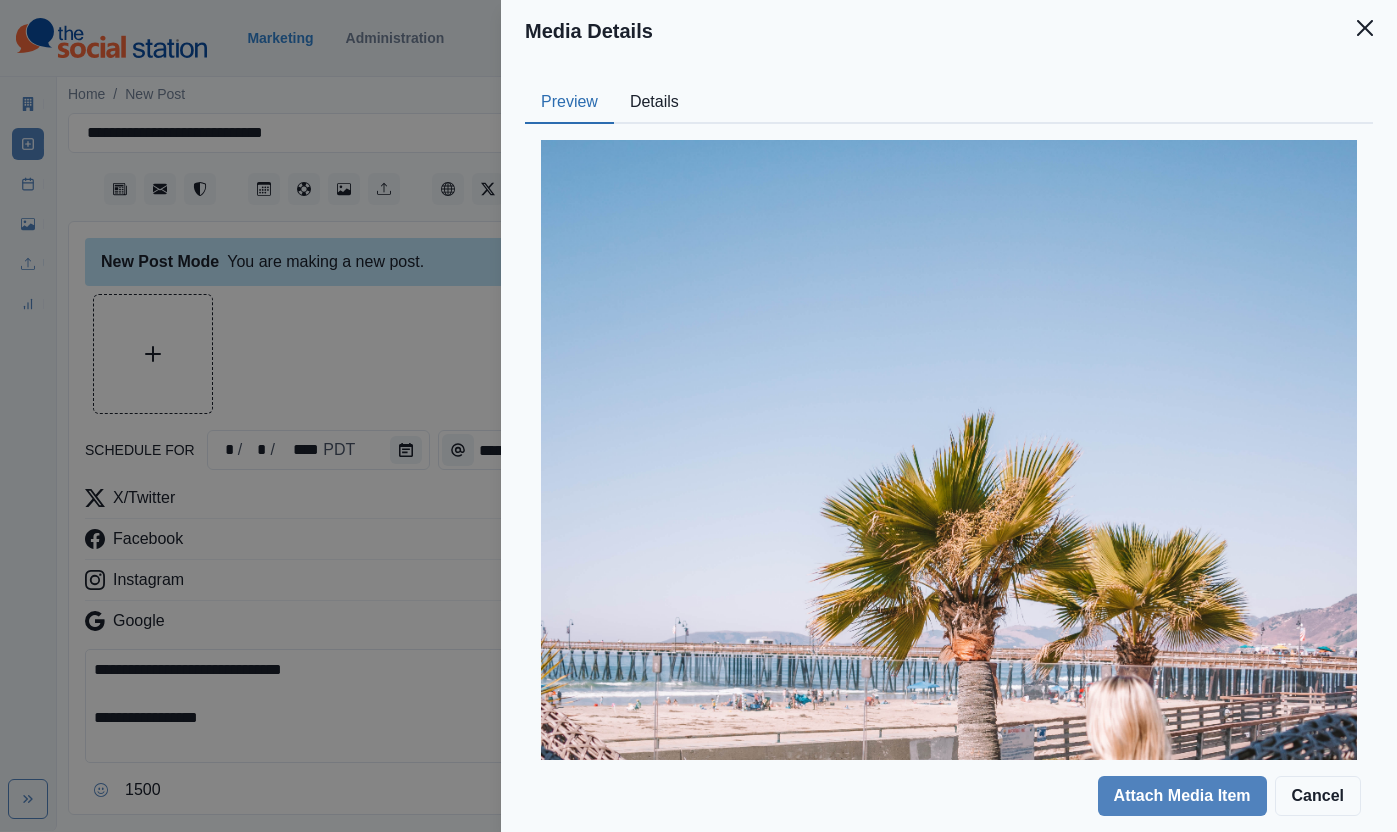 click on "Details" at bounding box center [654, 103] 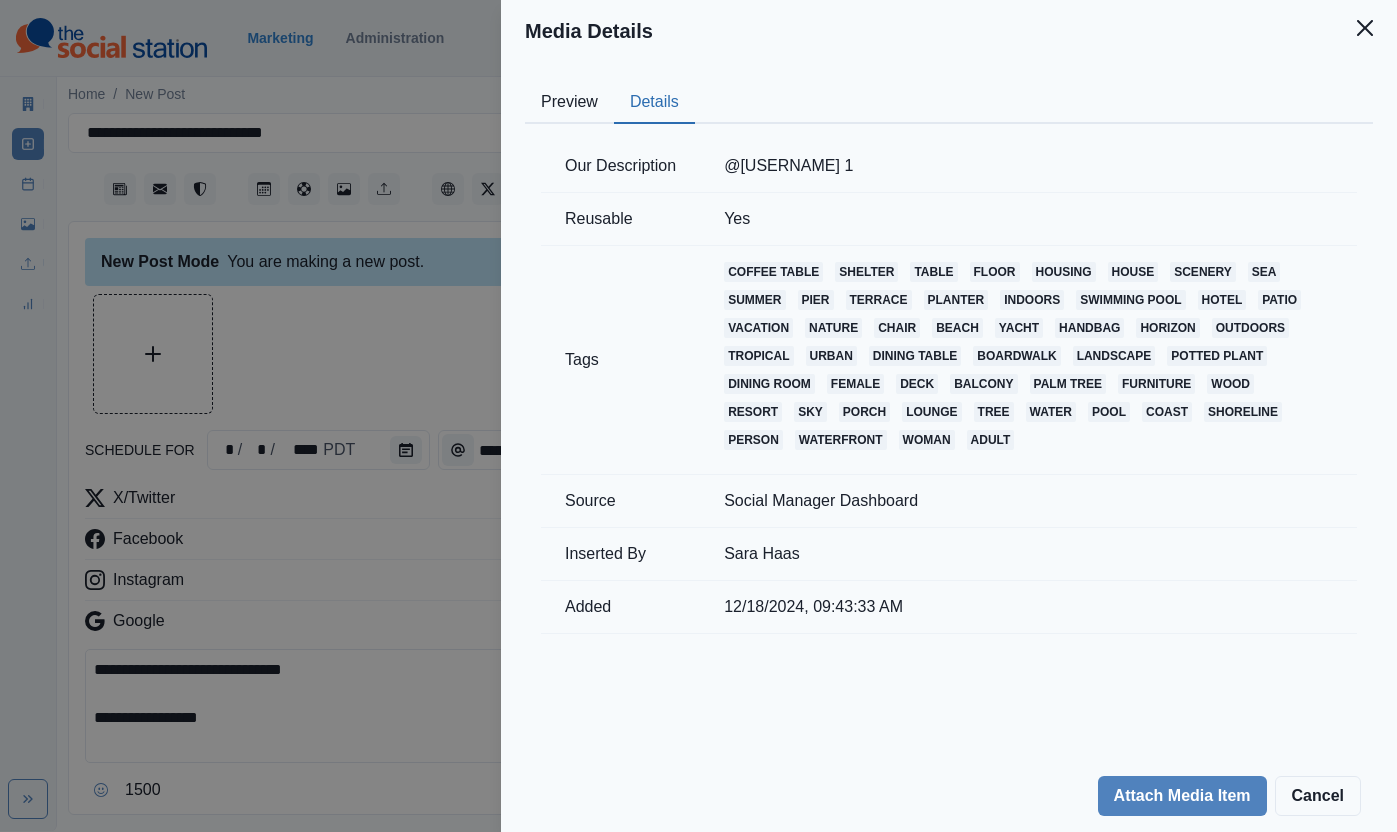 click on "Media Details Preview Details Our Description @[USERNAME] 1 Reusable Yes Tags coffee table shelter table floor housing house scenery sea summer pier terrace planter indoors swimming pool hotel patio vacation nature chair beach yacht handbag horizon outdoors tropical urban dining table boardwalk landscape potted plant dining room female deck balcony palm tree furniture wood resort sky porch lounge tree water pool coast shoreline person waterfront woman adult Source Social Manager Dashboard Inserted By [NAME] Added 12/18/2024, 09:43:33 AM Attach Media Item Cancel" at bounding box center [698, 416] 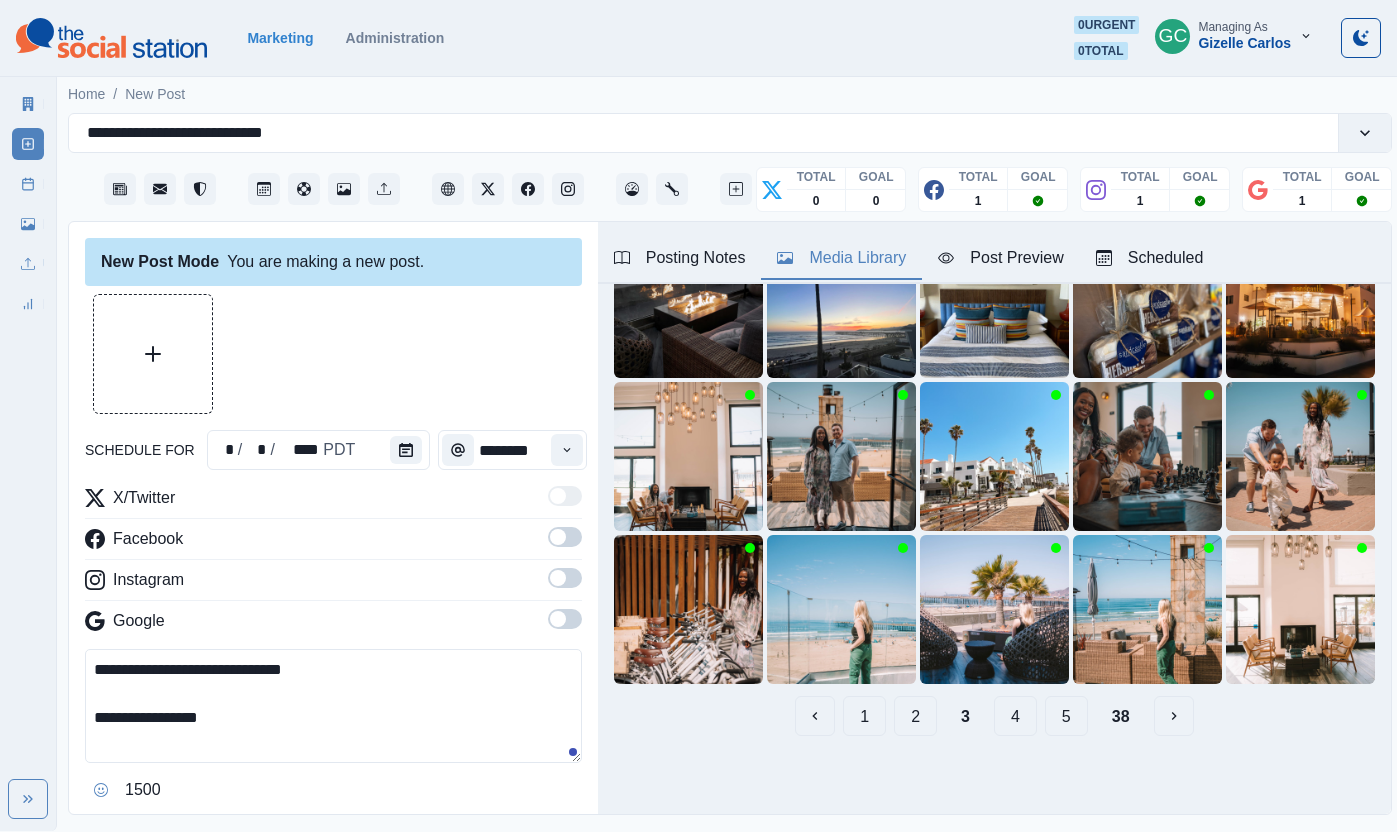 click on "5" at bounding box center [1066, 716] 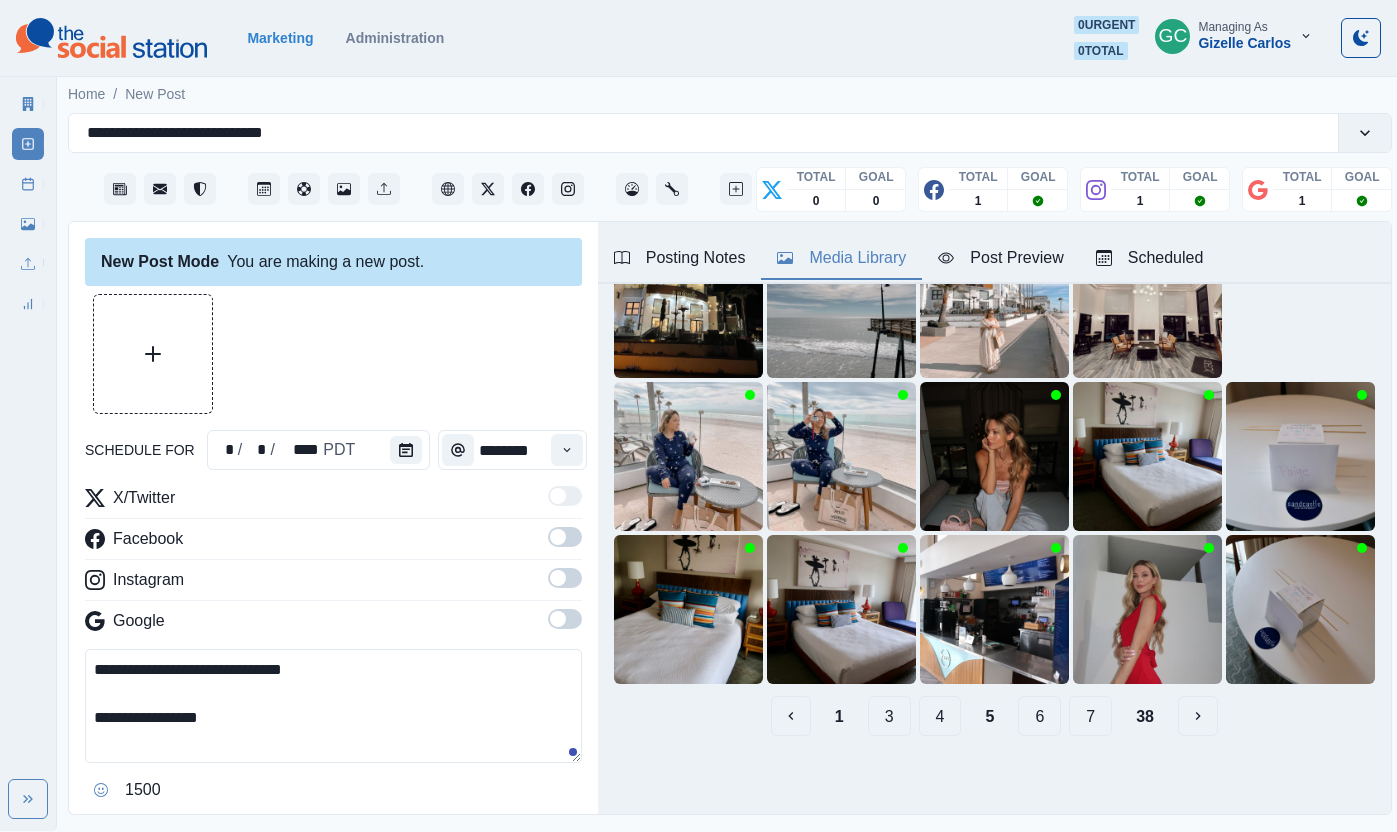 click on "6" at bounding box center (1039, 716) 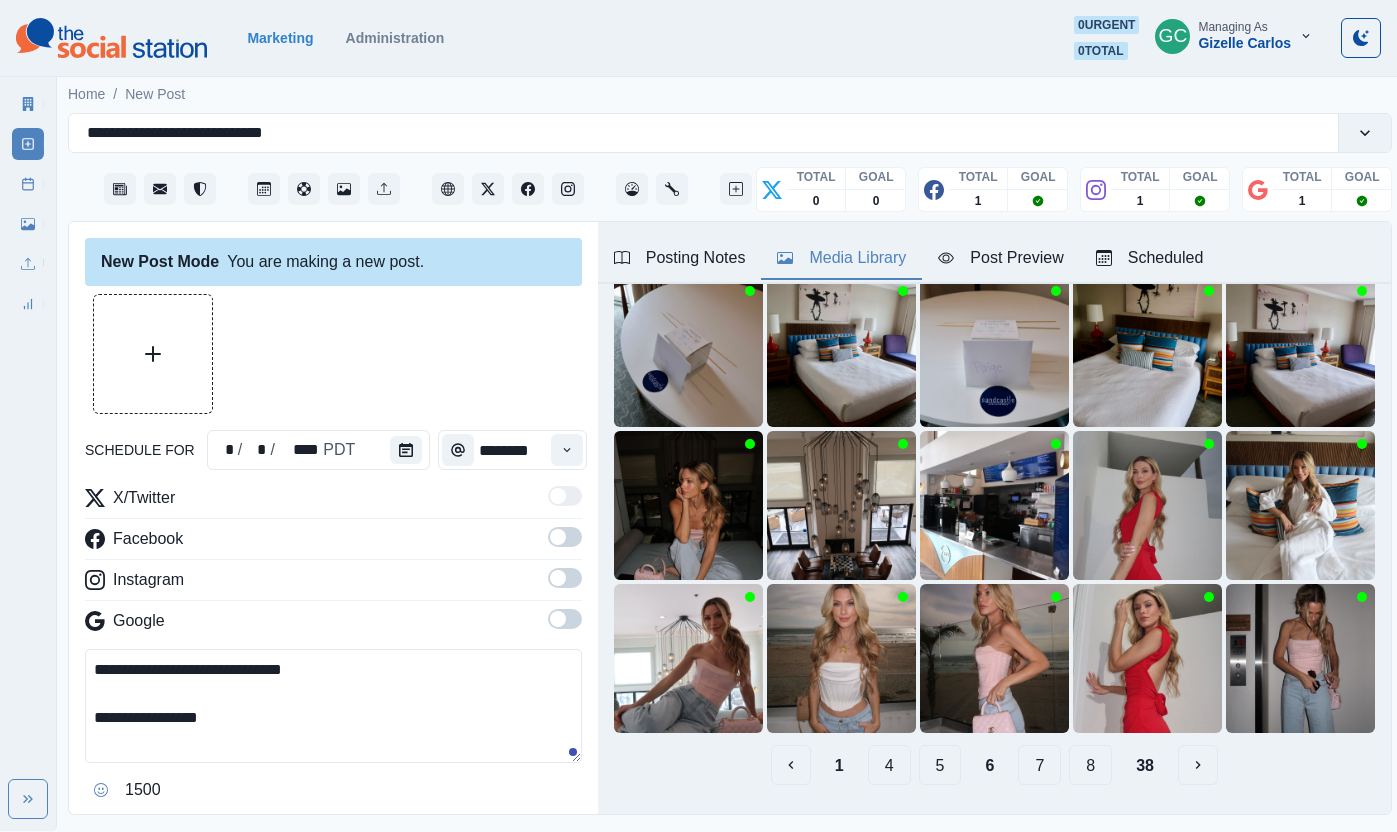 scroll, scrollTop: 167, scrollLeft: 0, axis: vertical 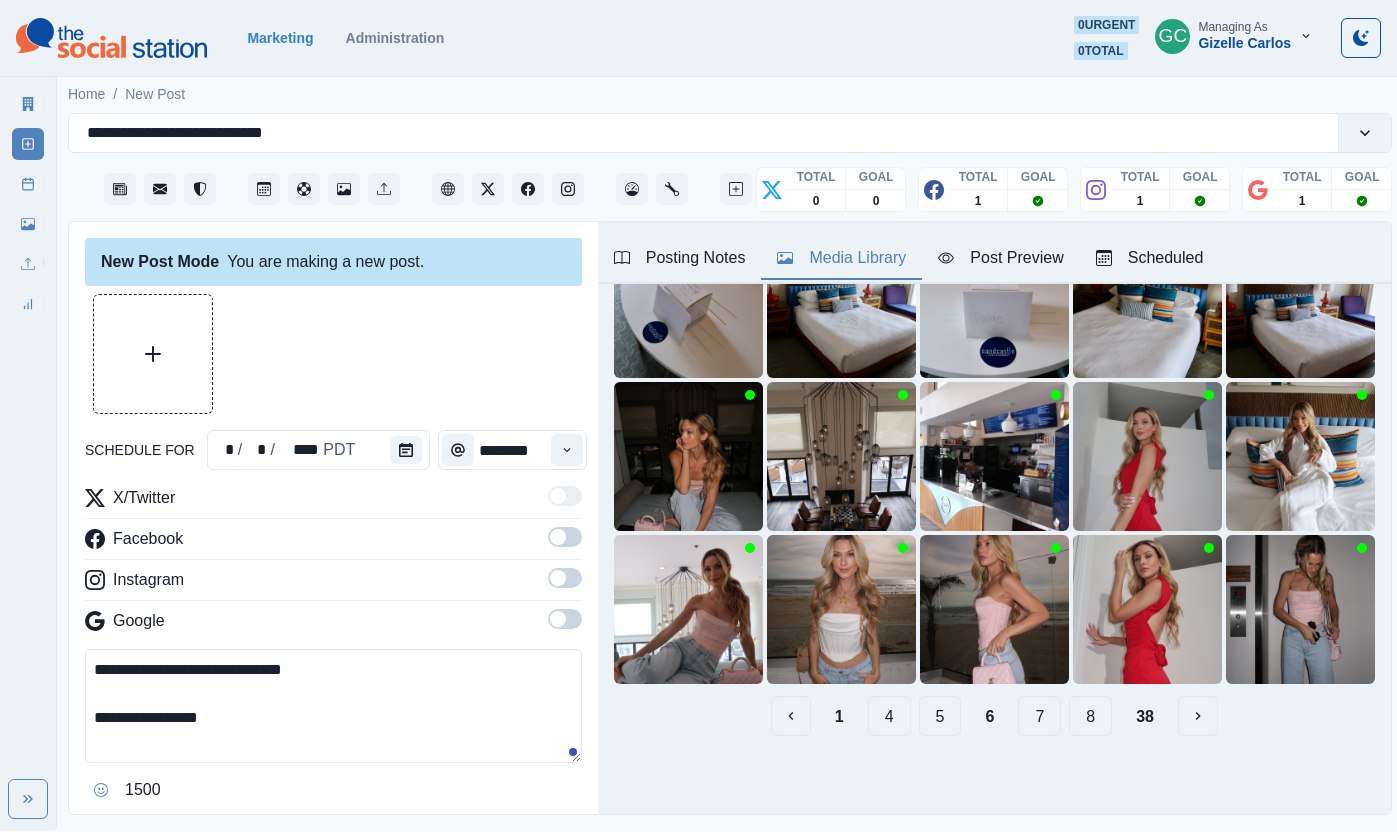 click on "8" at bounding box center (1090, 716) 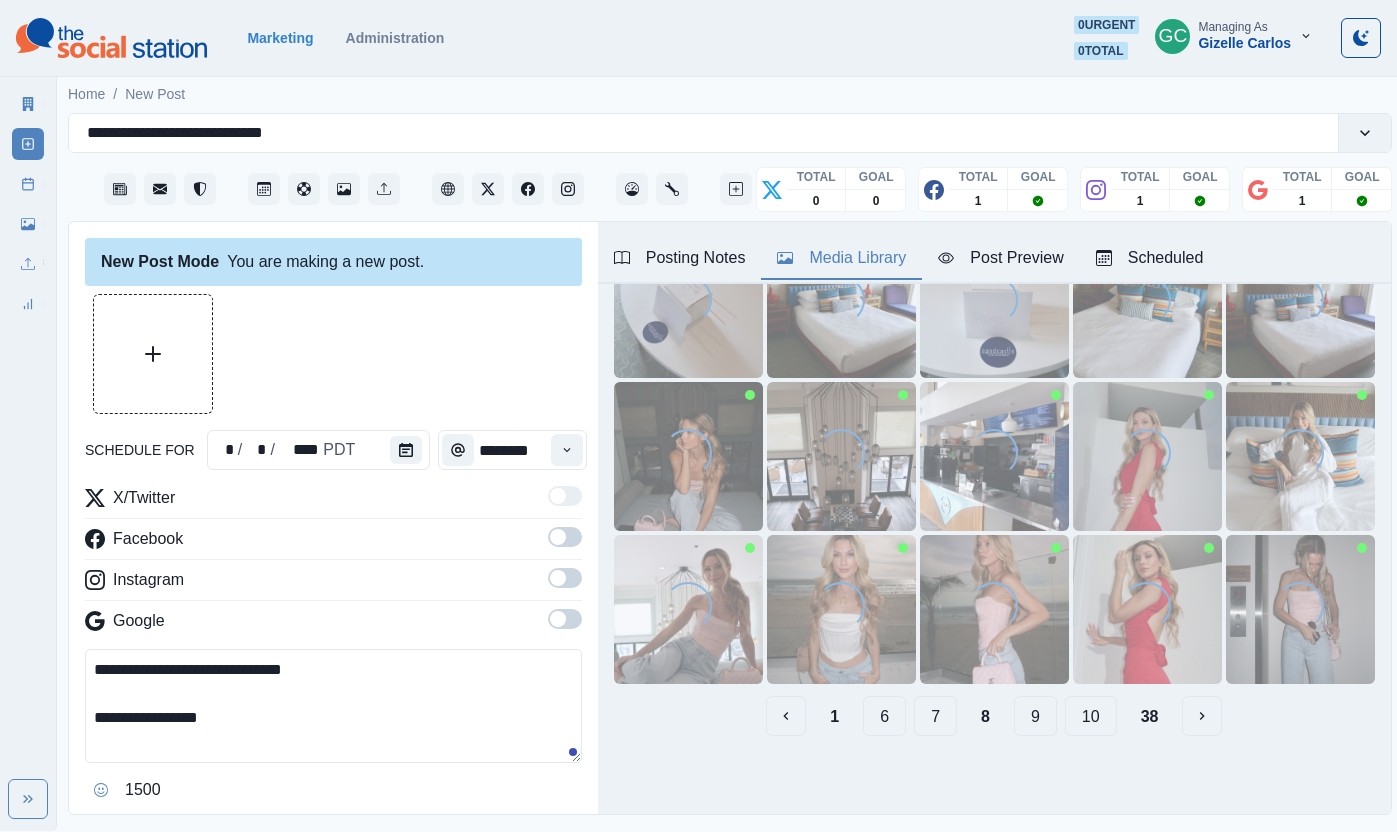 scroll, scrollTop: 0, scrollLeft: 0, axis: both 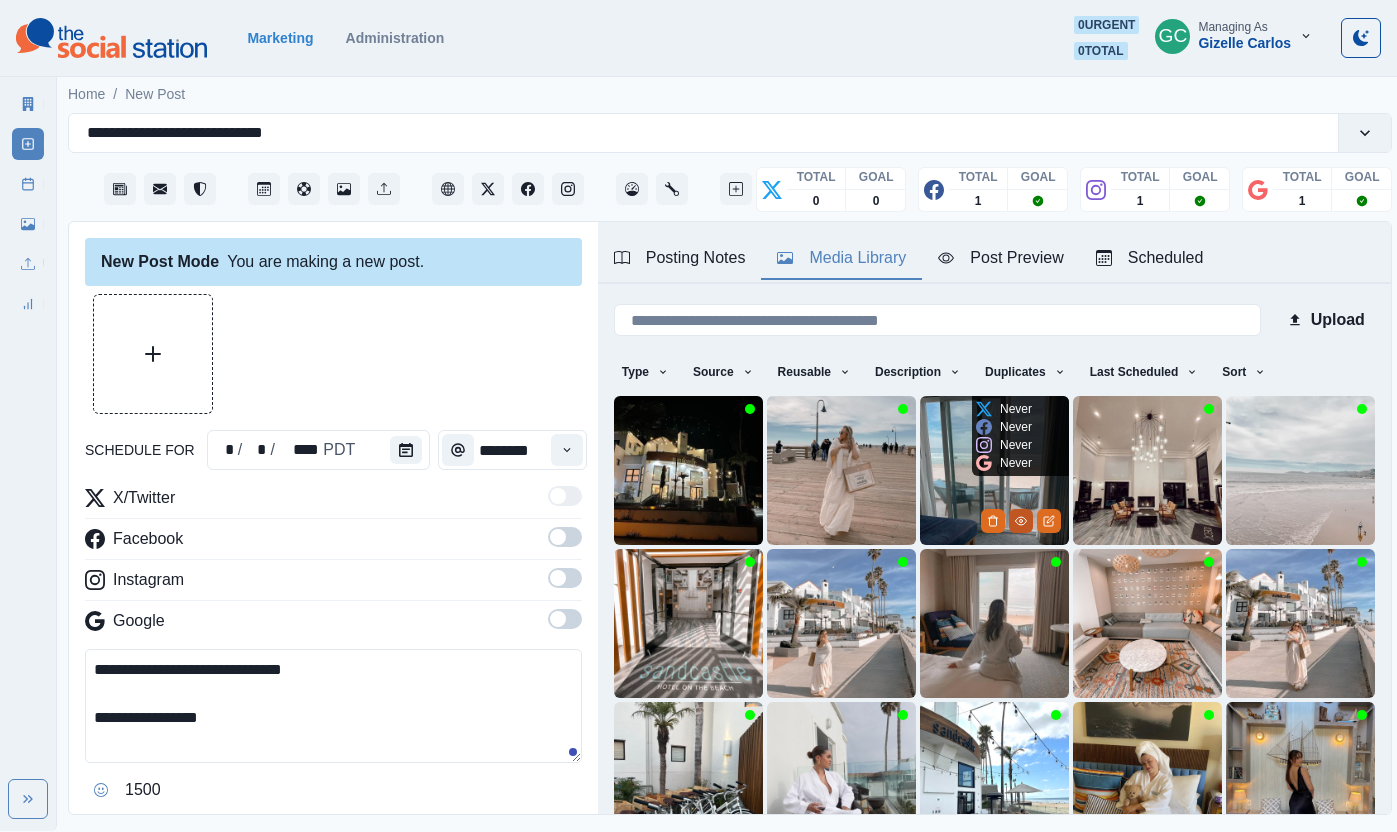 click at bounding box center [1021, 521] 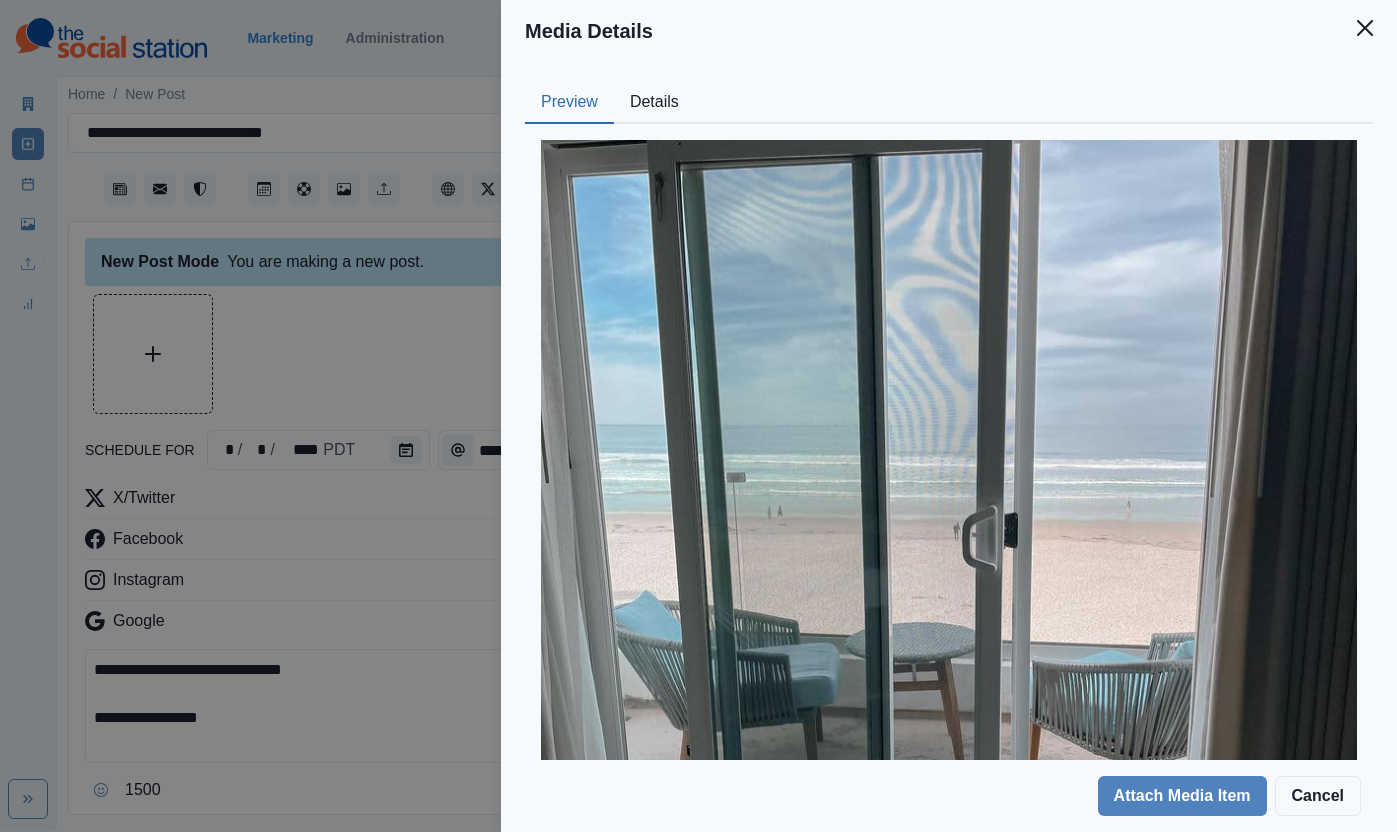 click on "Details" at bounding box center (654, 103) 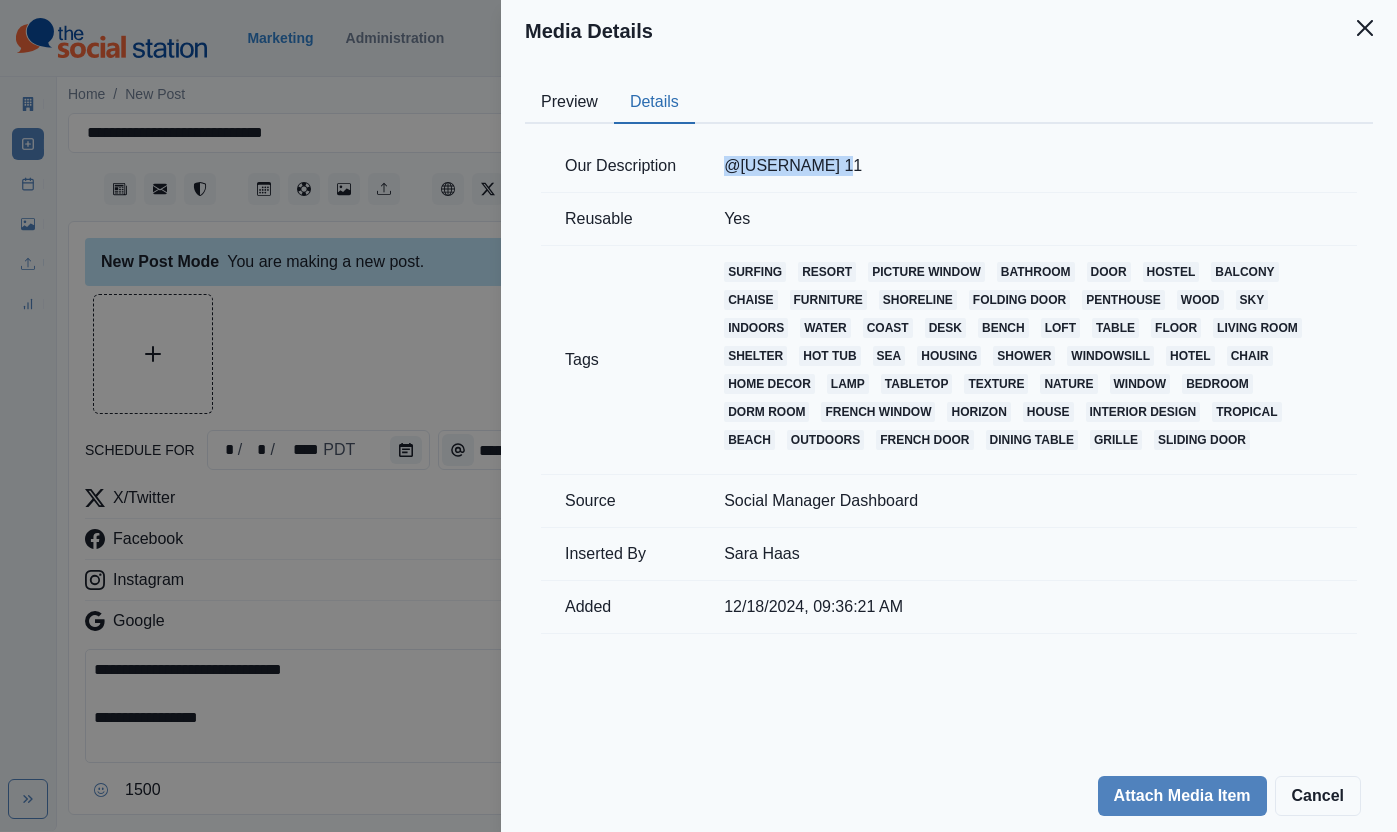 drag, startPoint x: 730, startPoint y: 174, endPoint x: 837, endPoint y: 165, distance: 107.37784 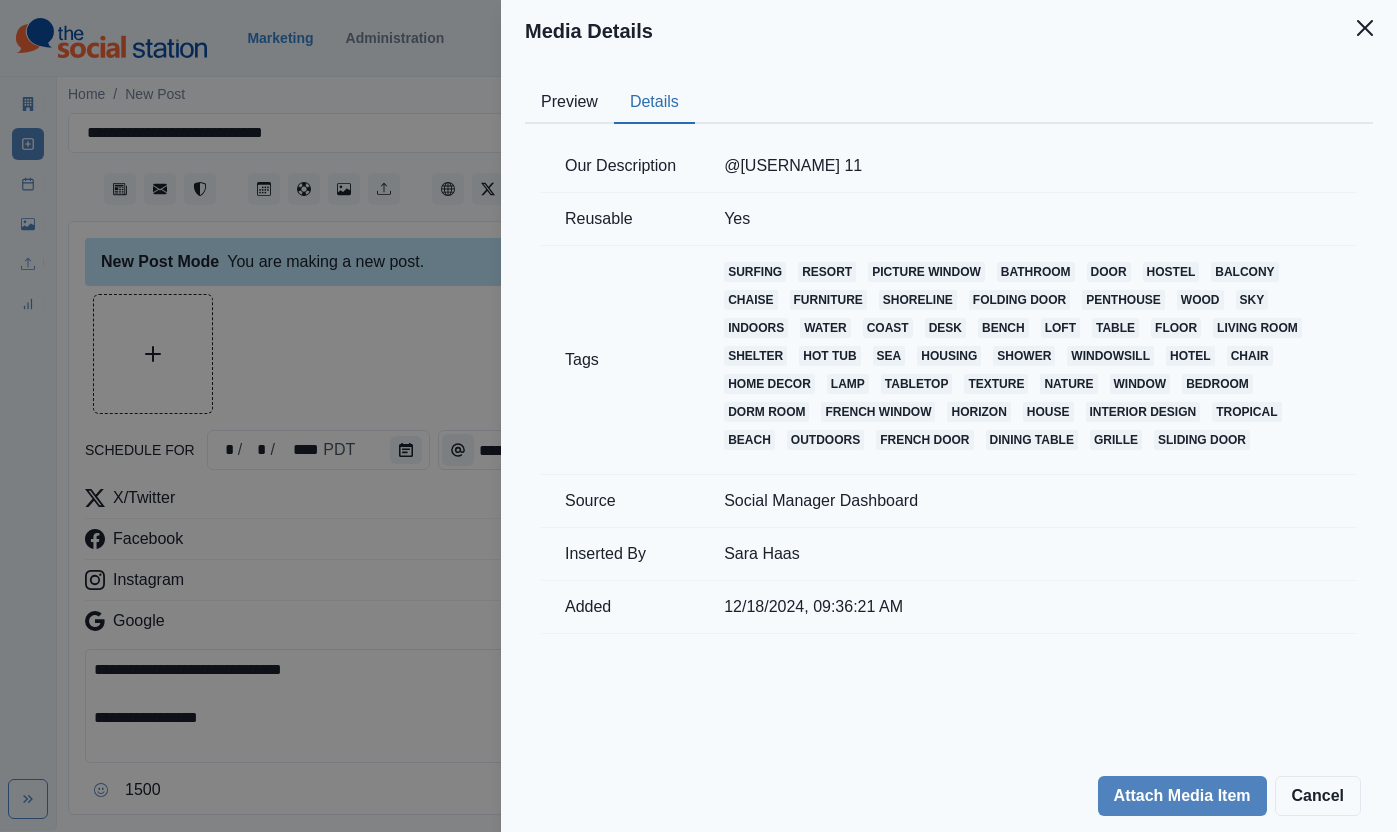 click on "Media Details Preview Details Our Description @[USERNAME] 11 Reusable Yes Tags surfing resort picture window bathroom door hostel balcony chaise furniture shoreline folding door penthouse wood sky indoors water coast desk bench loft table floor living room shelter hot tub sea housing shower windowsill hotel chair home decor lamp tabletop texture nature window bedroom dorm room french window horizon house interior design tropical beach outdoors french door dining table grille sliding door Source Social Manager Dashboard Inserted By [NAME] Added 12/18/2024, 09:36:21 AM Attach Media Item Cancel" at bounding box center (698, 416) 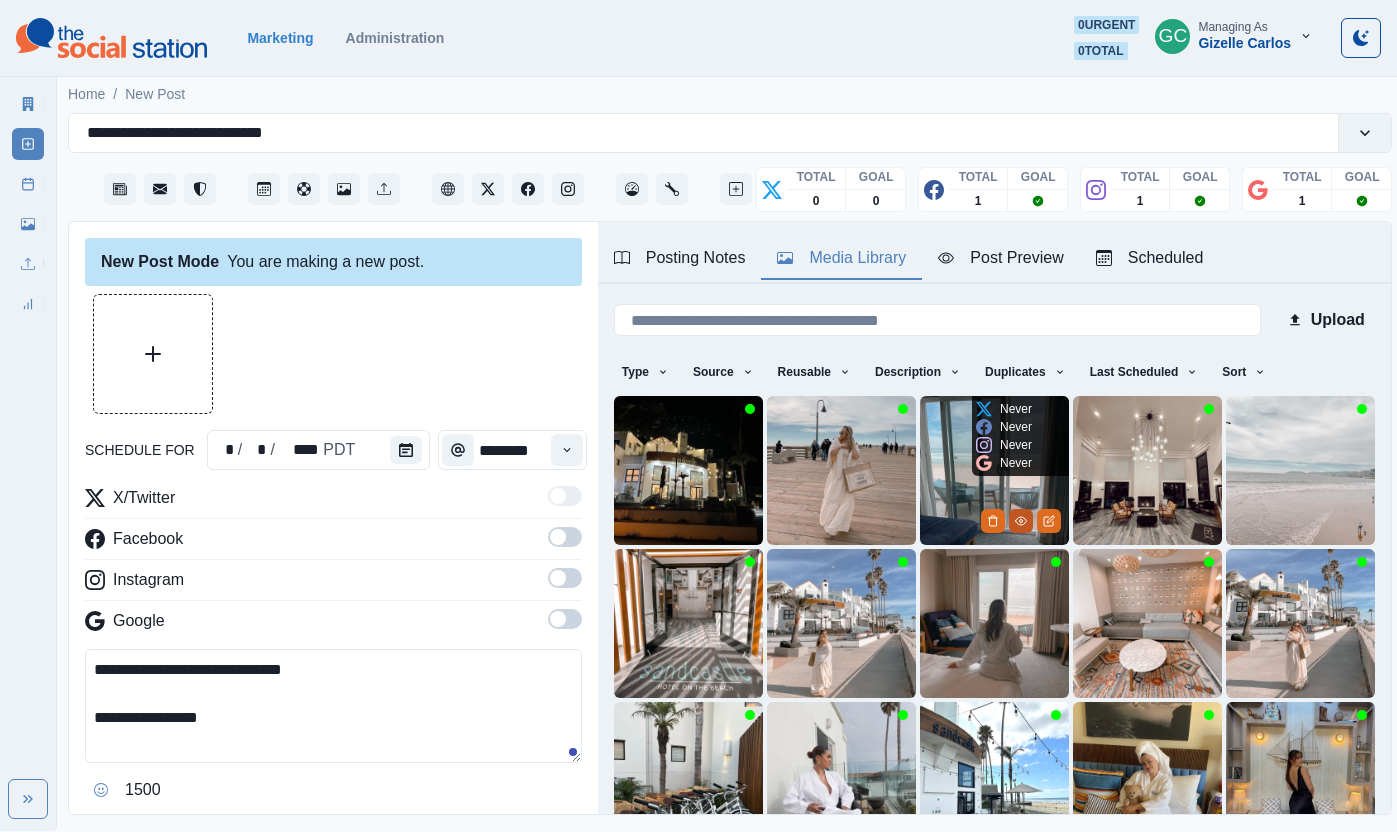 click 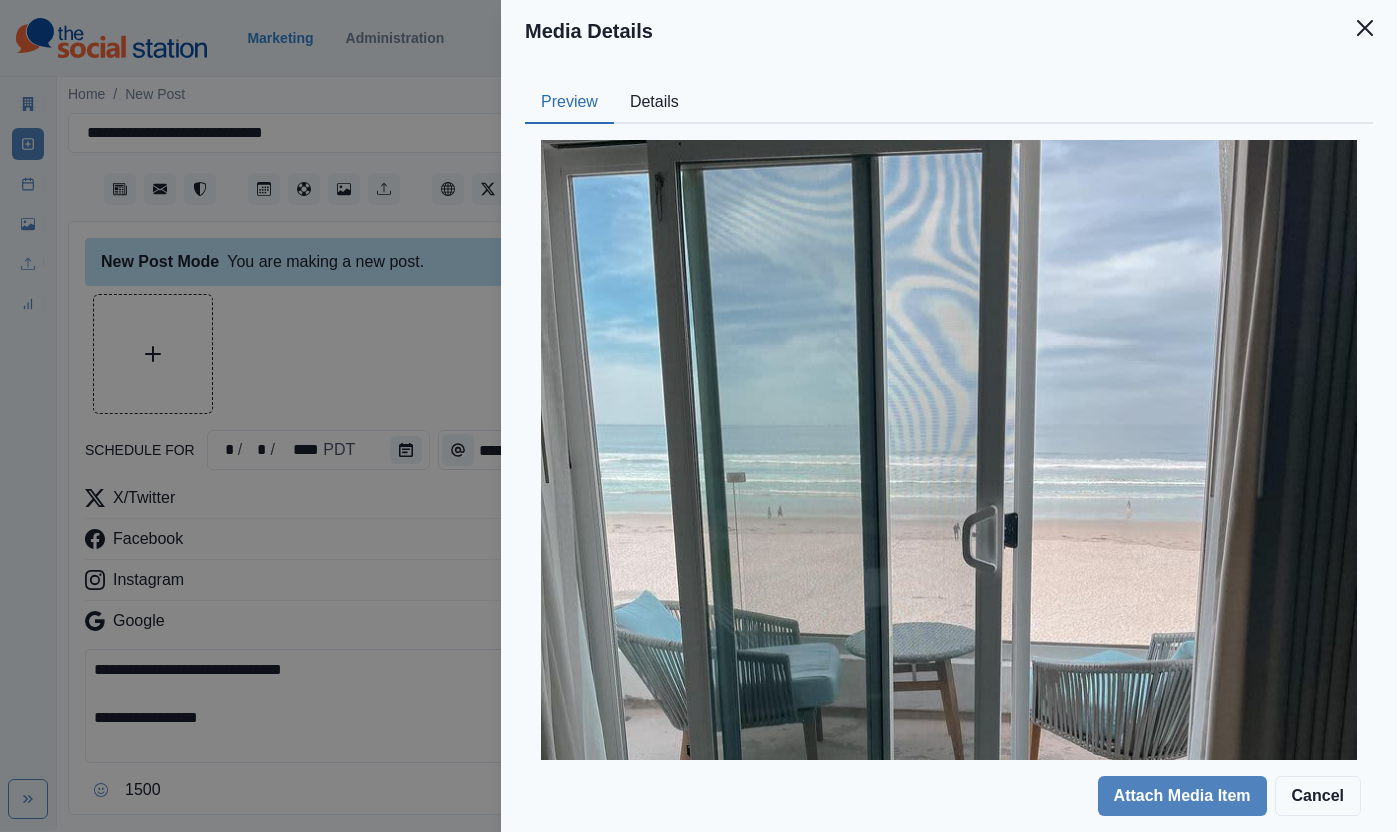 click on "Details" at bounding box center [654, 103] 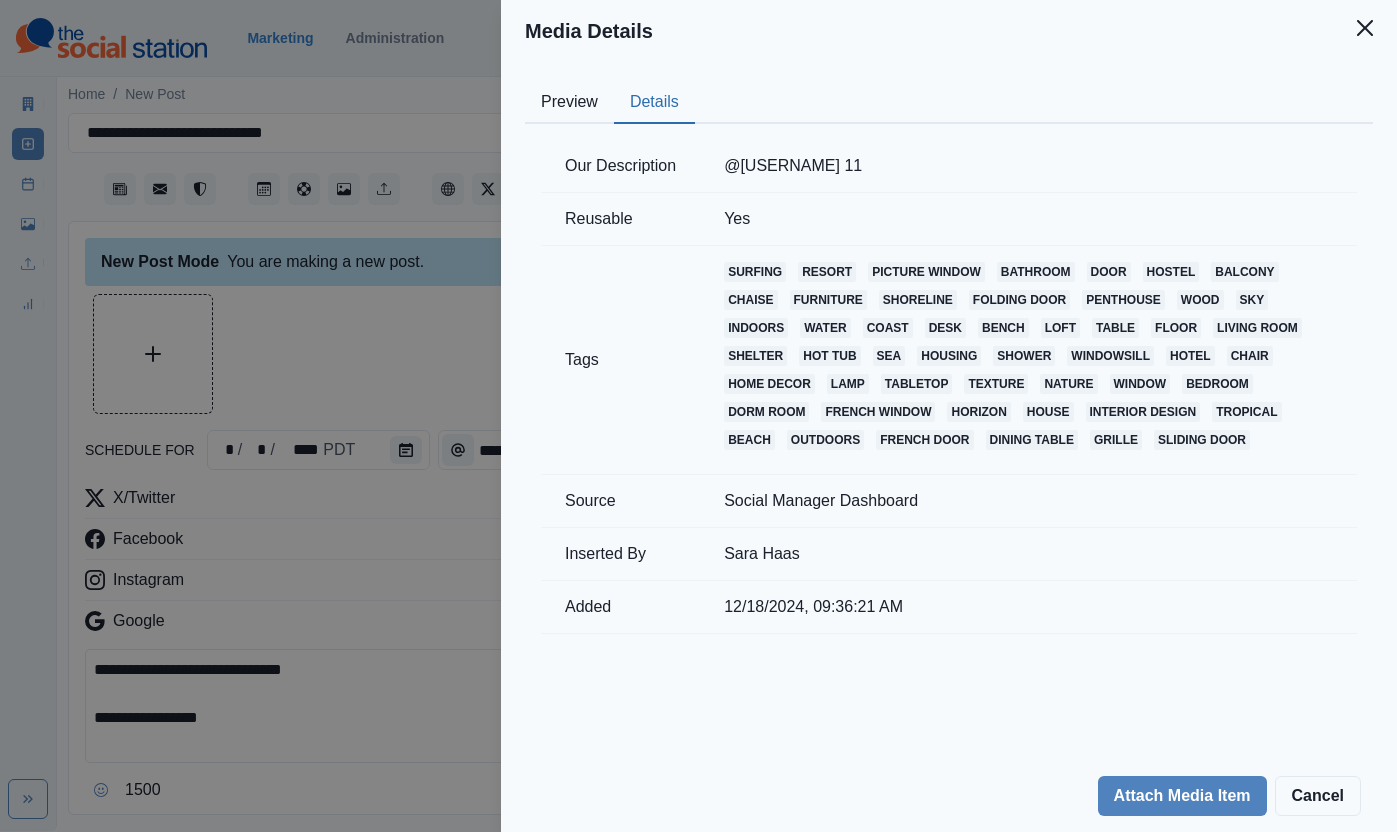 drag, startPoint x: 602, startPoint y: 109, endPoint x: 576, endPoint y: 167, distance: 63.560993 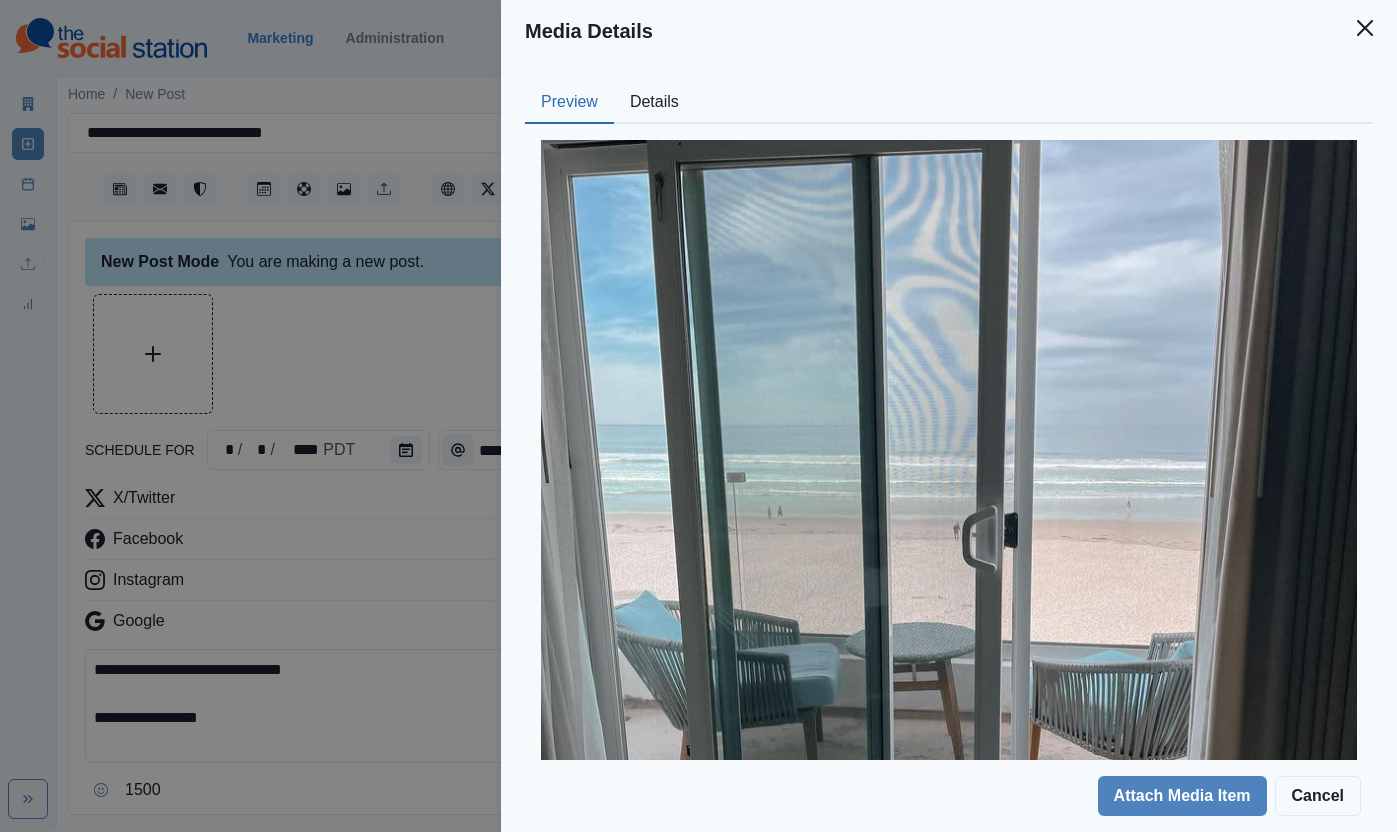 click on "Media Details Preview Details Our Description @[USERNAME] 11 Reusable Yes Tags surfing resort picture window bathroom door hostel balcony chaise furniture shoreline folding door penthouse wood sky indoors water coast desk bench loft table floor living room shelter hot tub sea housing shower windowsill hotel chair home decor lamp tabletop texture nature window bedroom dorm room french window horizon house interior design tropical beach outdoors french door dining table grille sliding door Source Social Manager Dashboard Inserted By [NAME] Added 12/18/2024, 09:36:21 AM Attach Media Item Cancel" at bounding box center (698, 416) 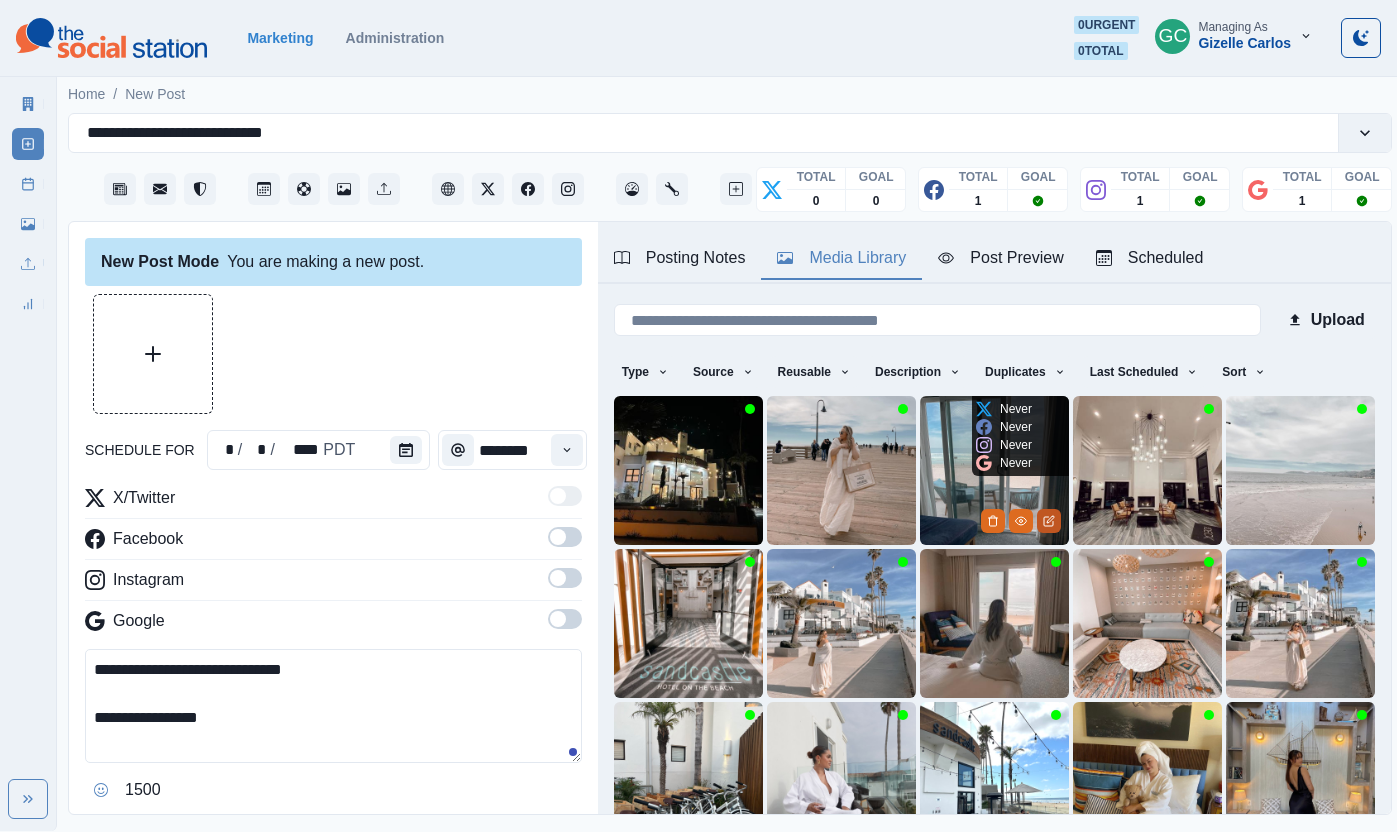 click at bounding box center [1049, 521] 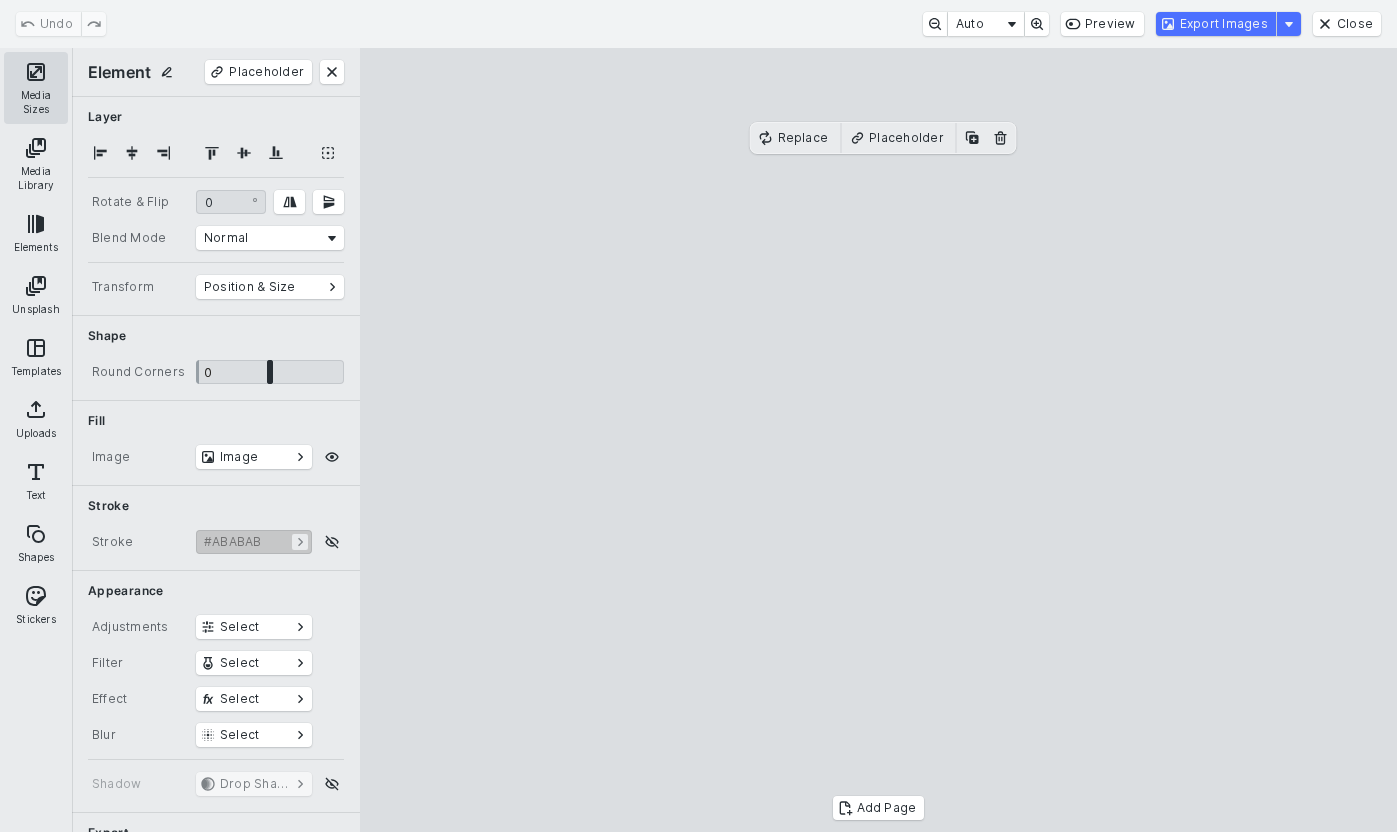 click on "Media Sizes" at bounding box center (36, 88) 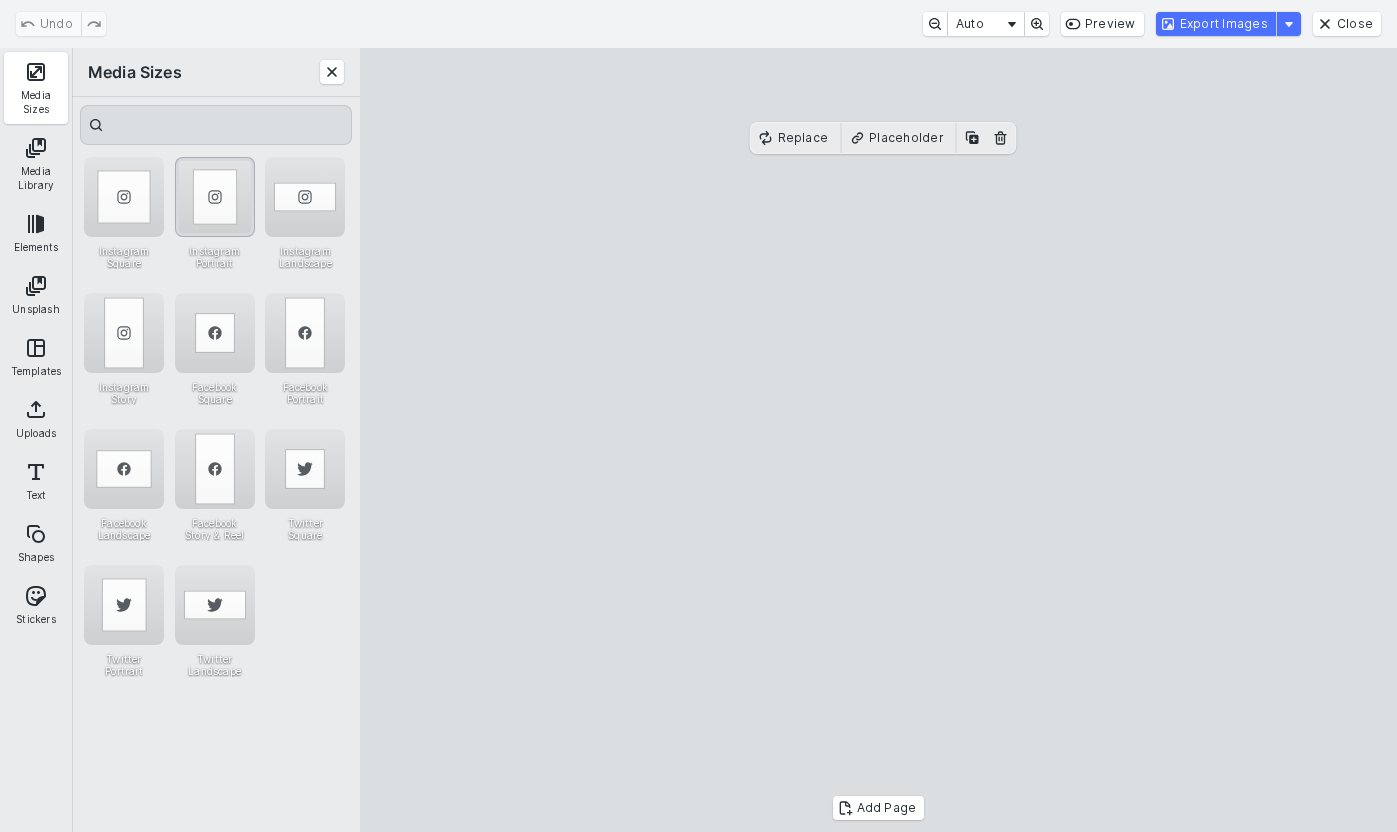 click at bounding box center (215, 197) 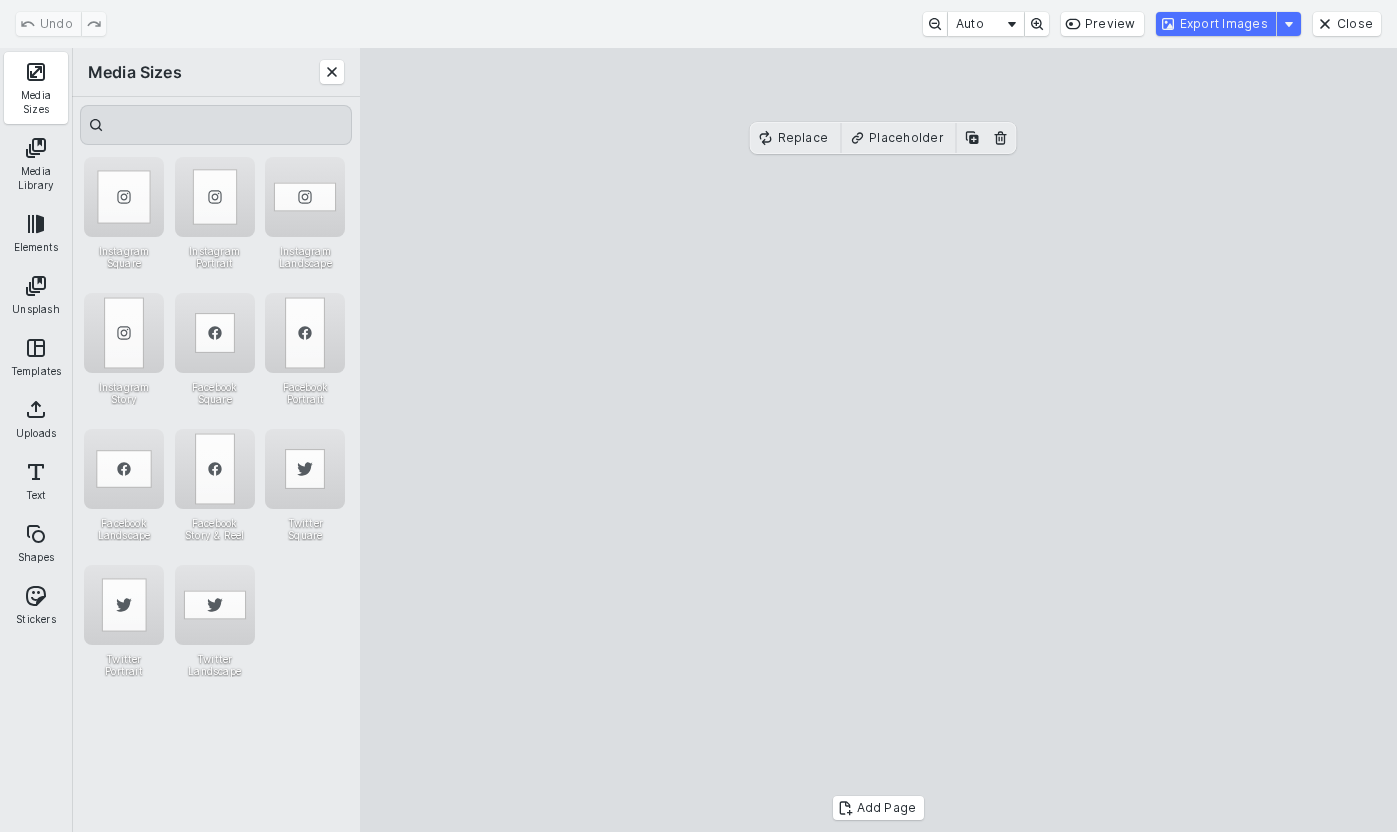 click on "Export Images" at bounding box center (1216, 24) 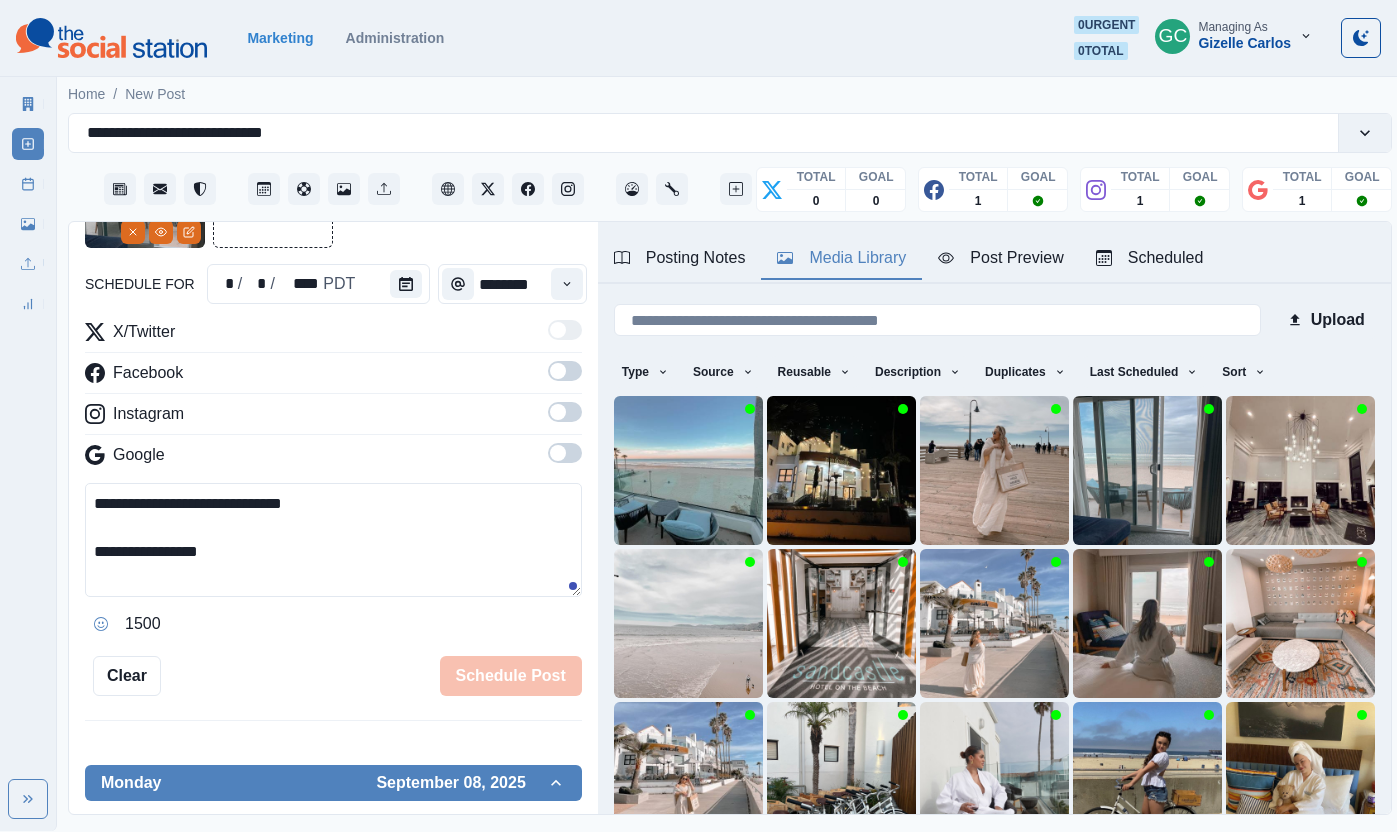 drag, startPoint x: 278, startPoint y: 591, endPoint x: 310, endPoint y: 574, distance: 36.23534 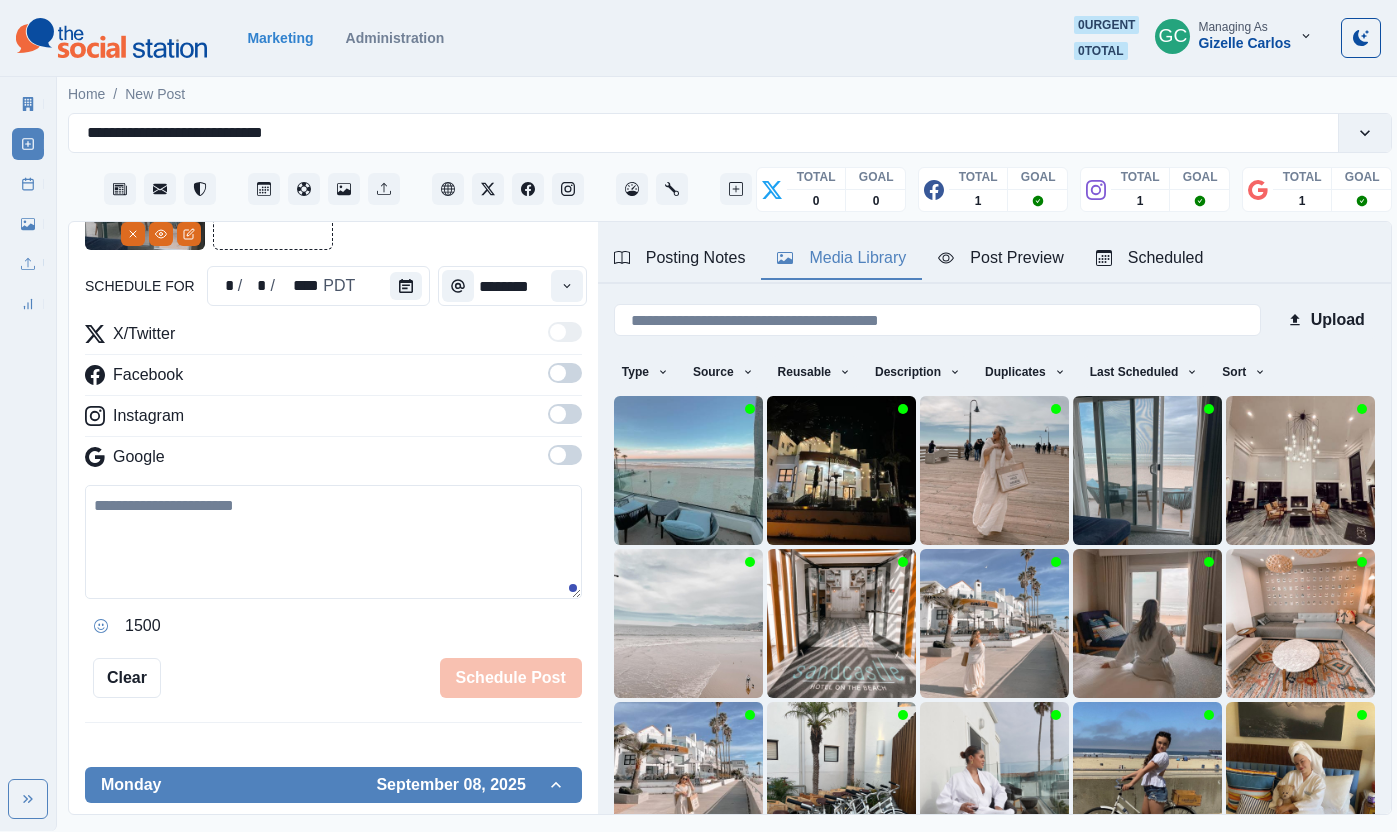 paste on "**********" 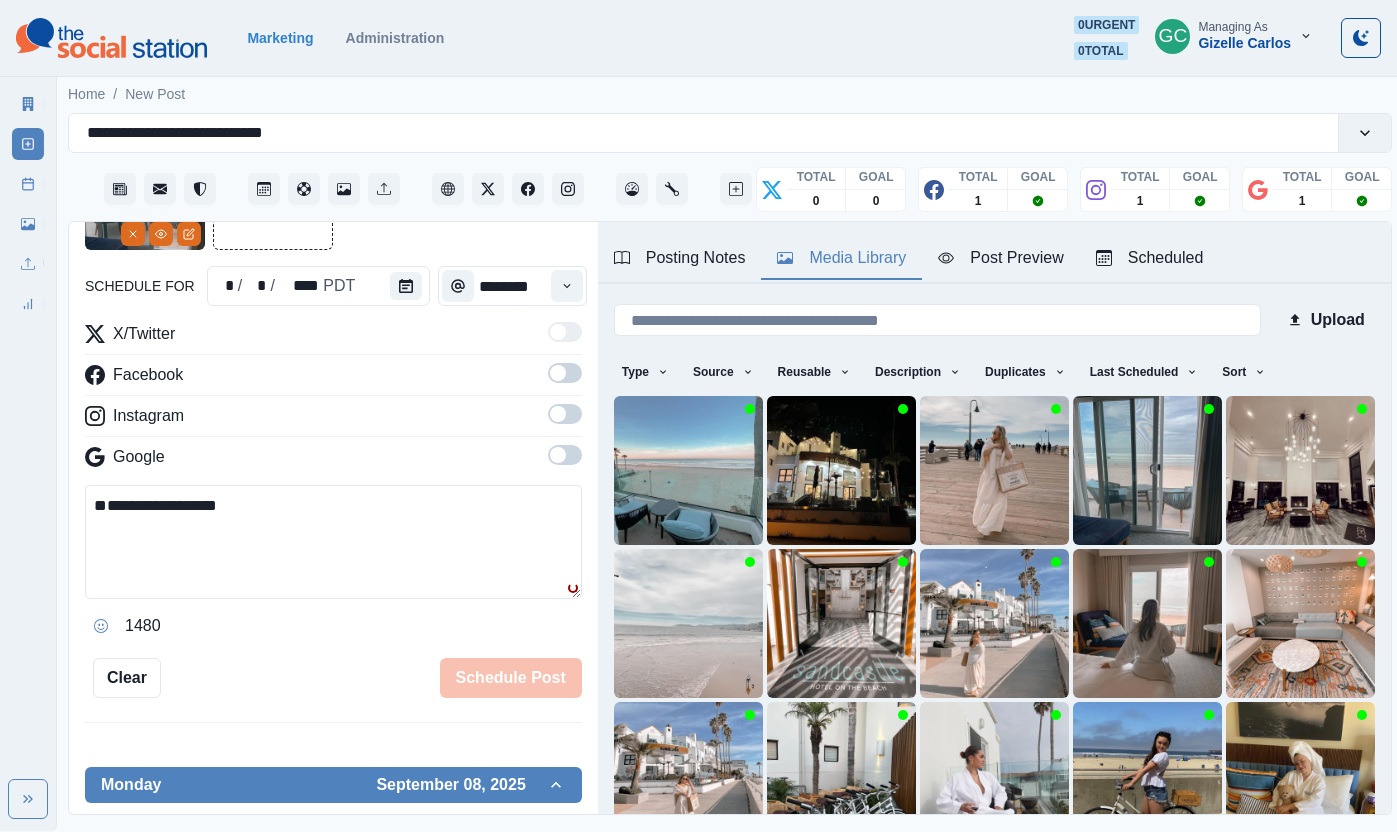 paste on "**********" 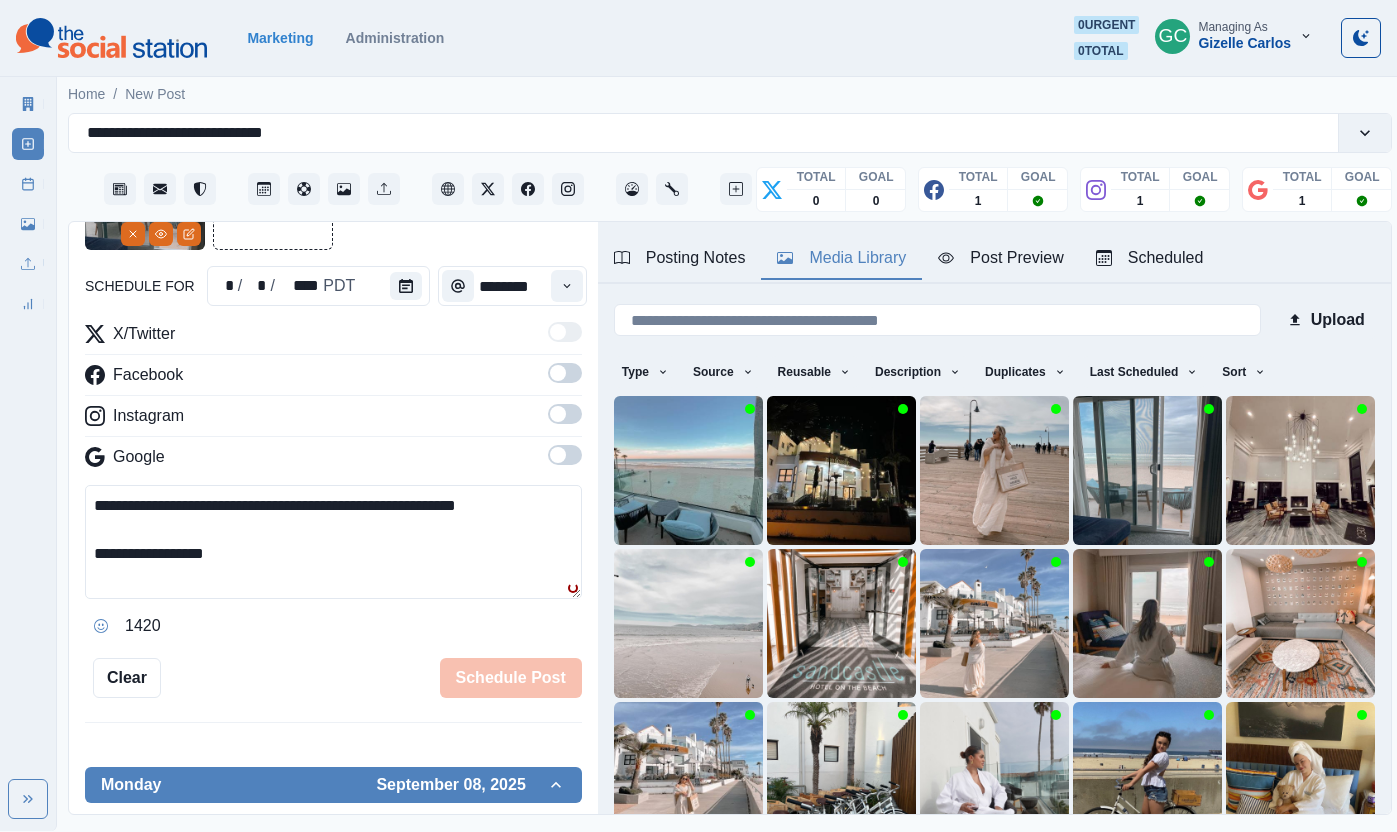 click on "**********" at bounding box center [333, 542] 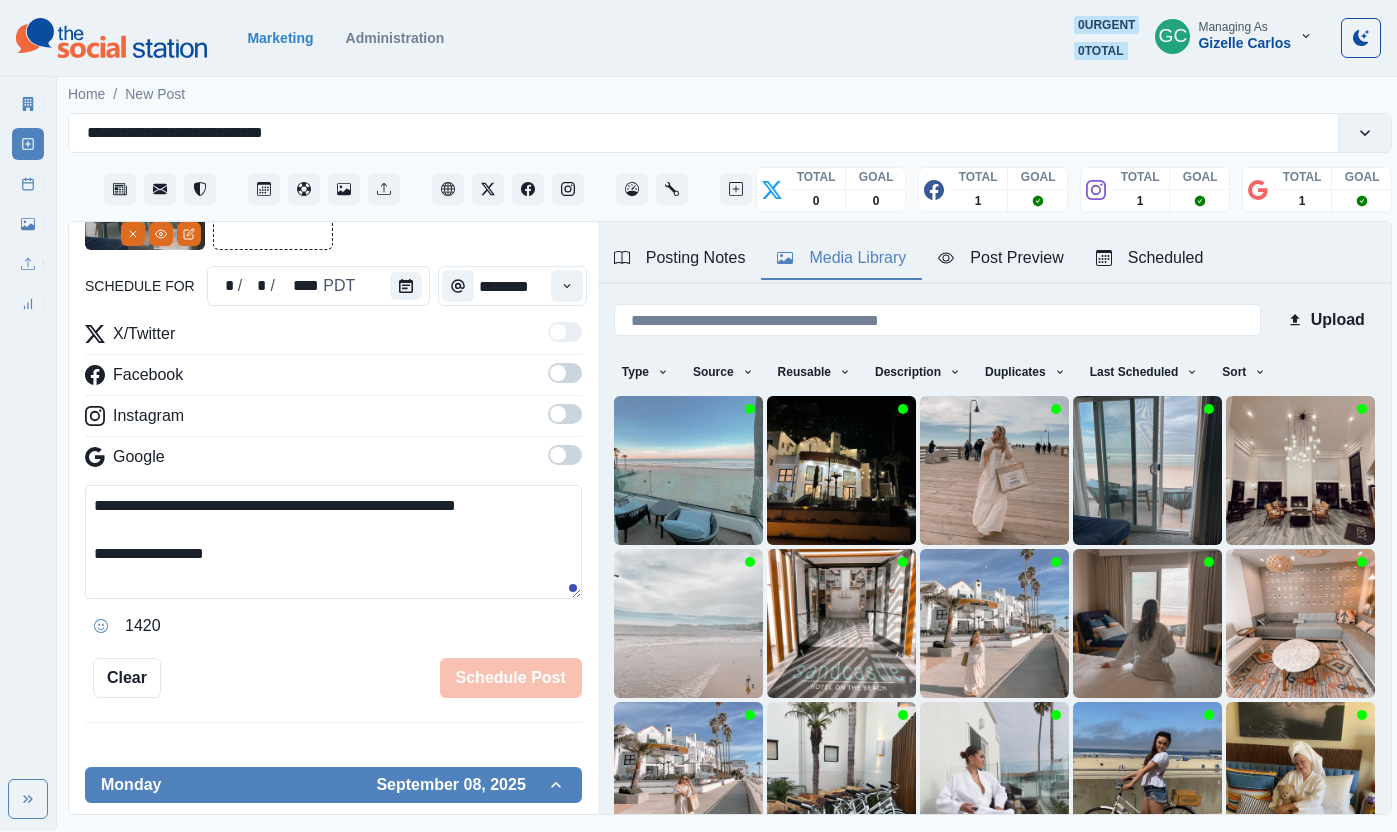 click on "**********" at bounding box center (333, 542) 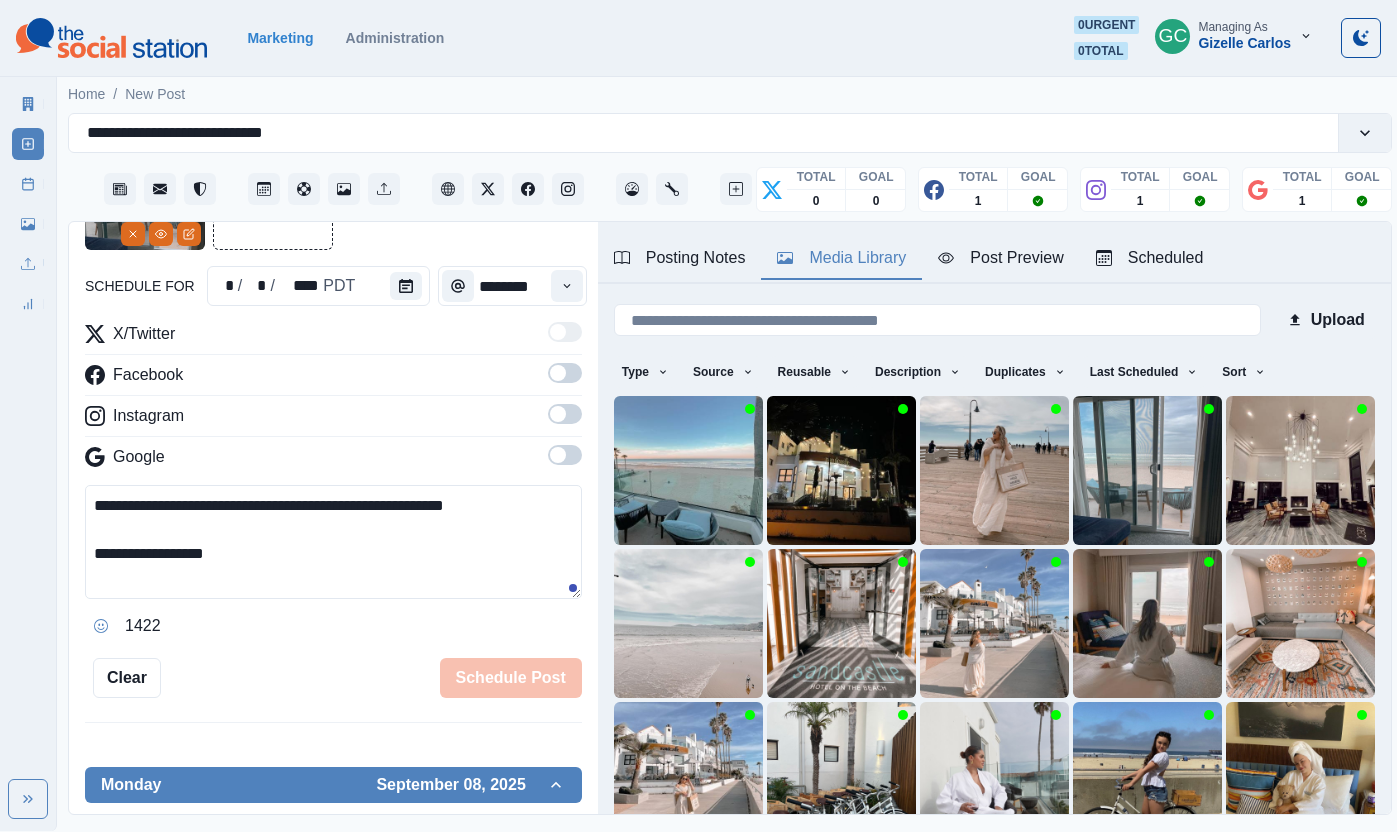 click on "**********" at bounding box center (333, 542) 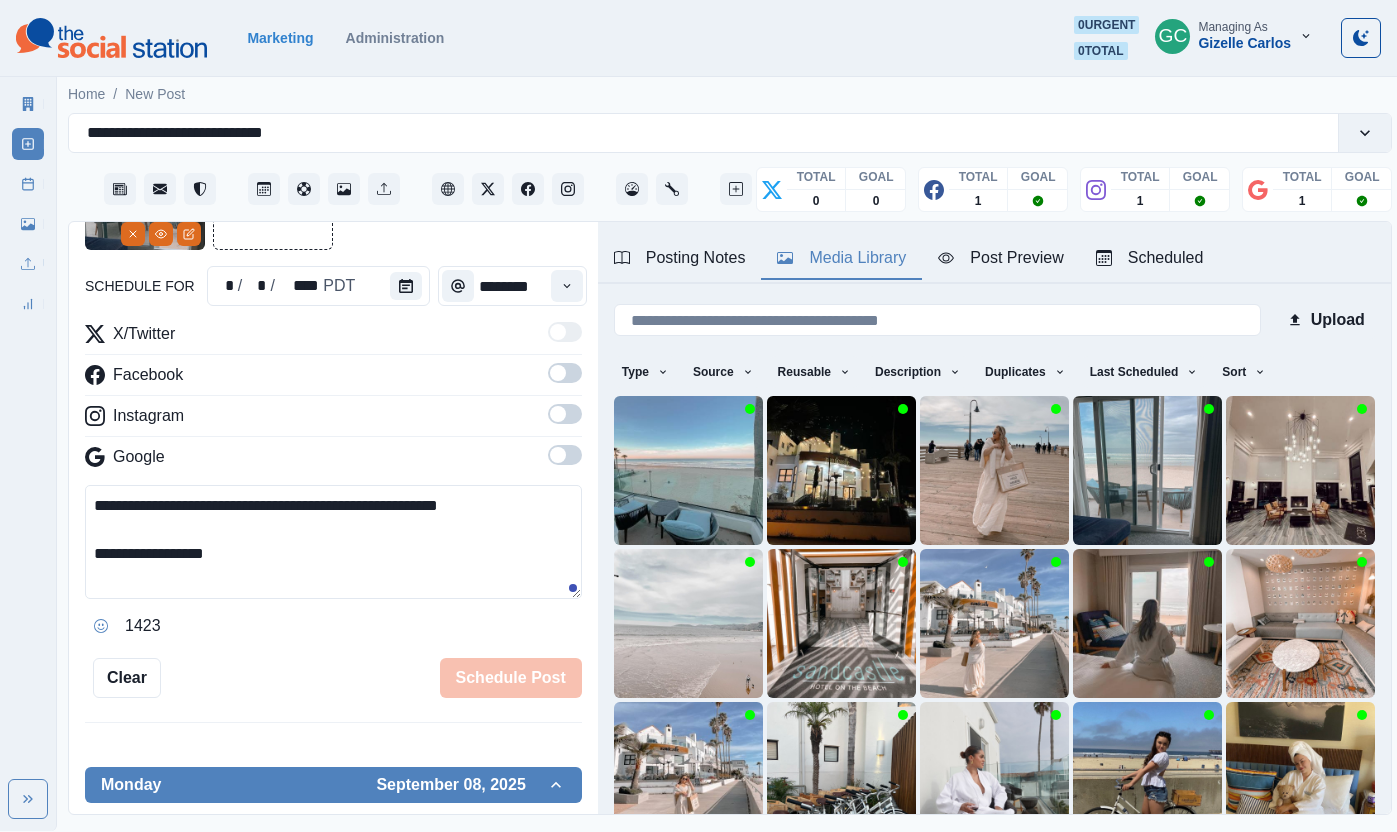 click on "**********" at bounding box center (333, 542) 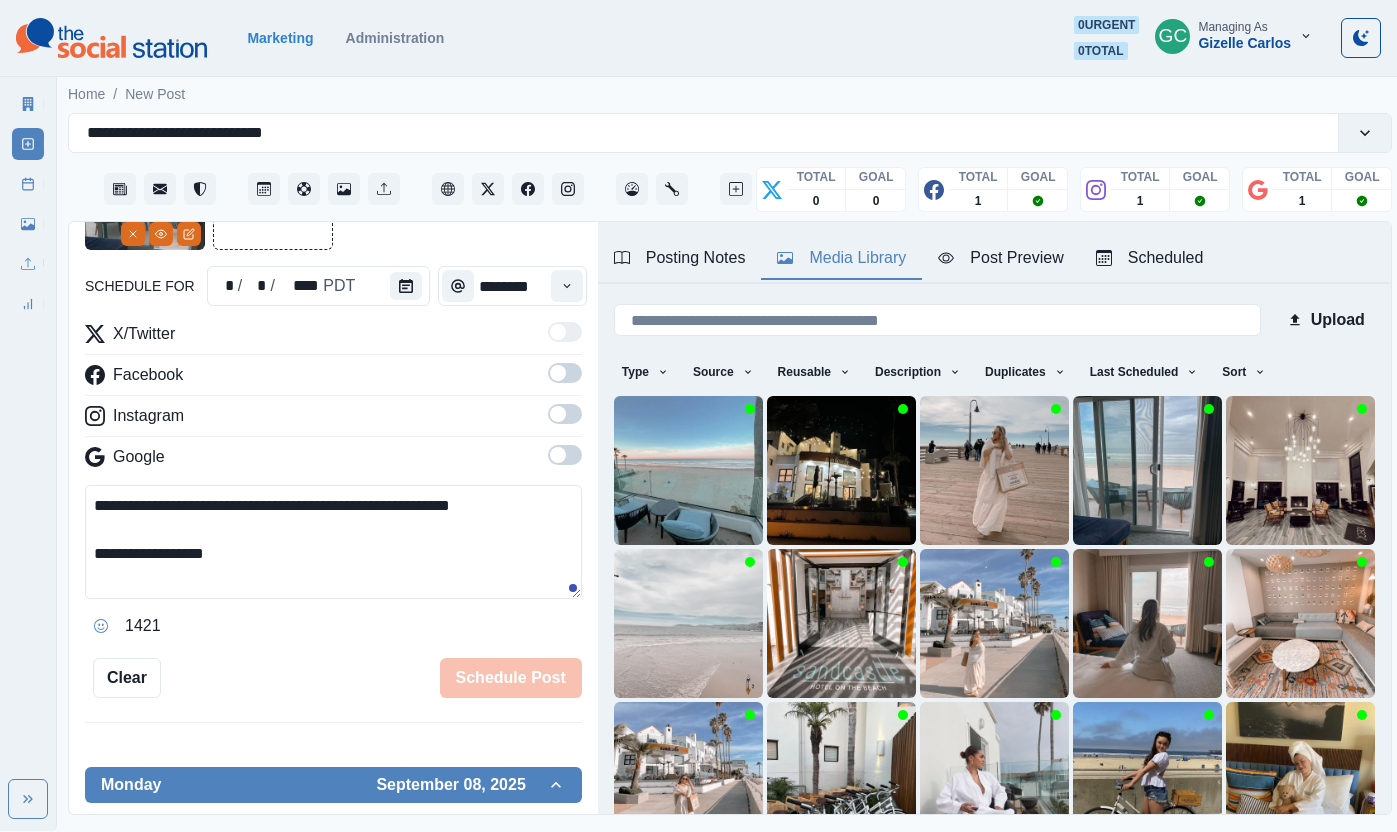 type on "**********" 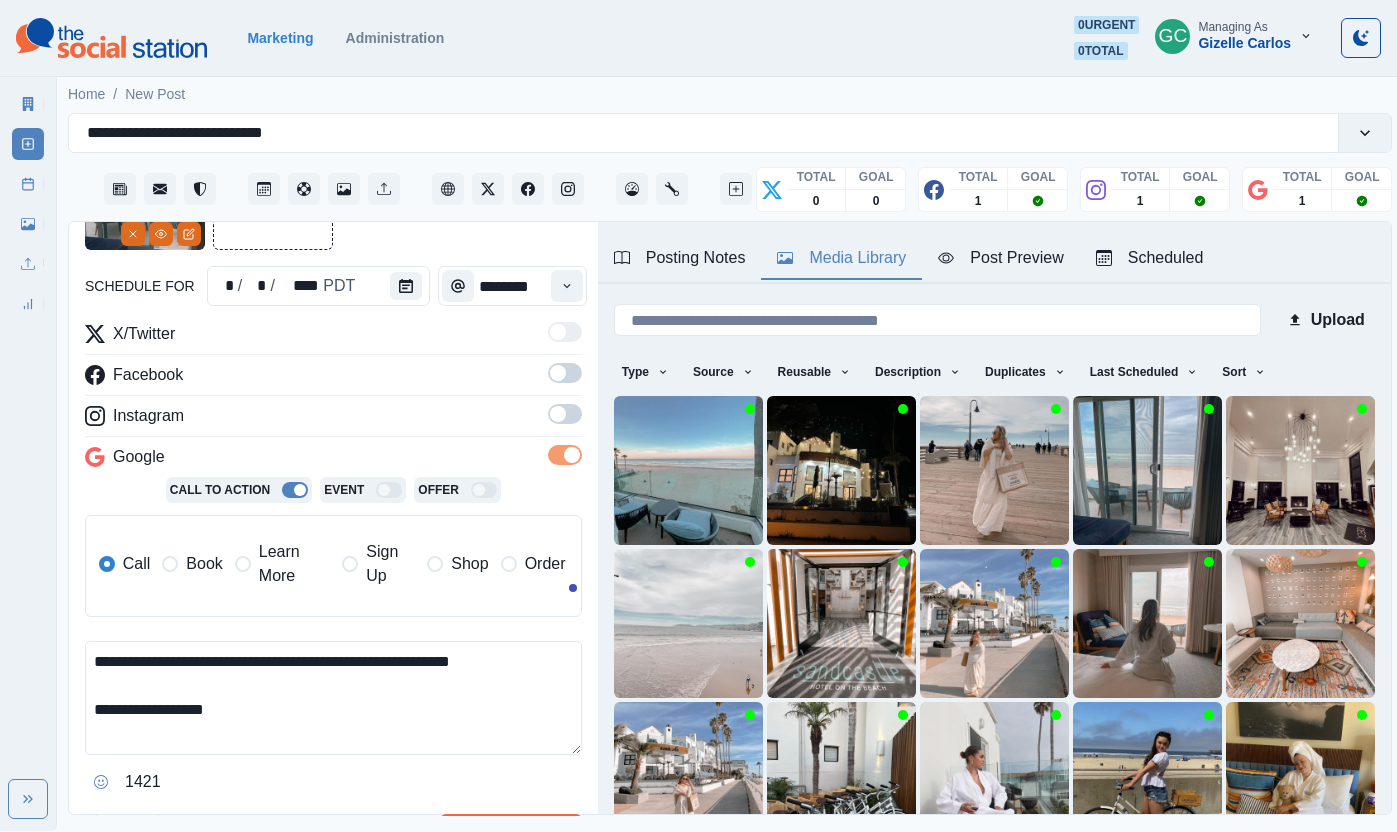 drag, startPoint x: 564, startPoint y: 420, endPoint x: 578, endPoint y: 365, distance: 56.753853 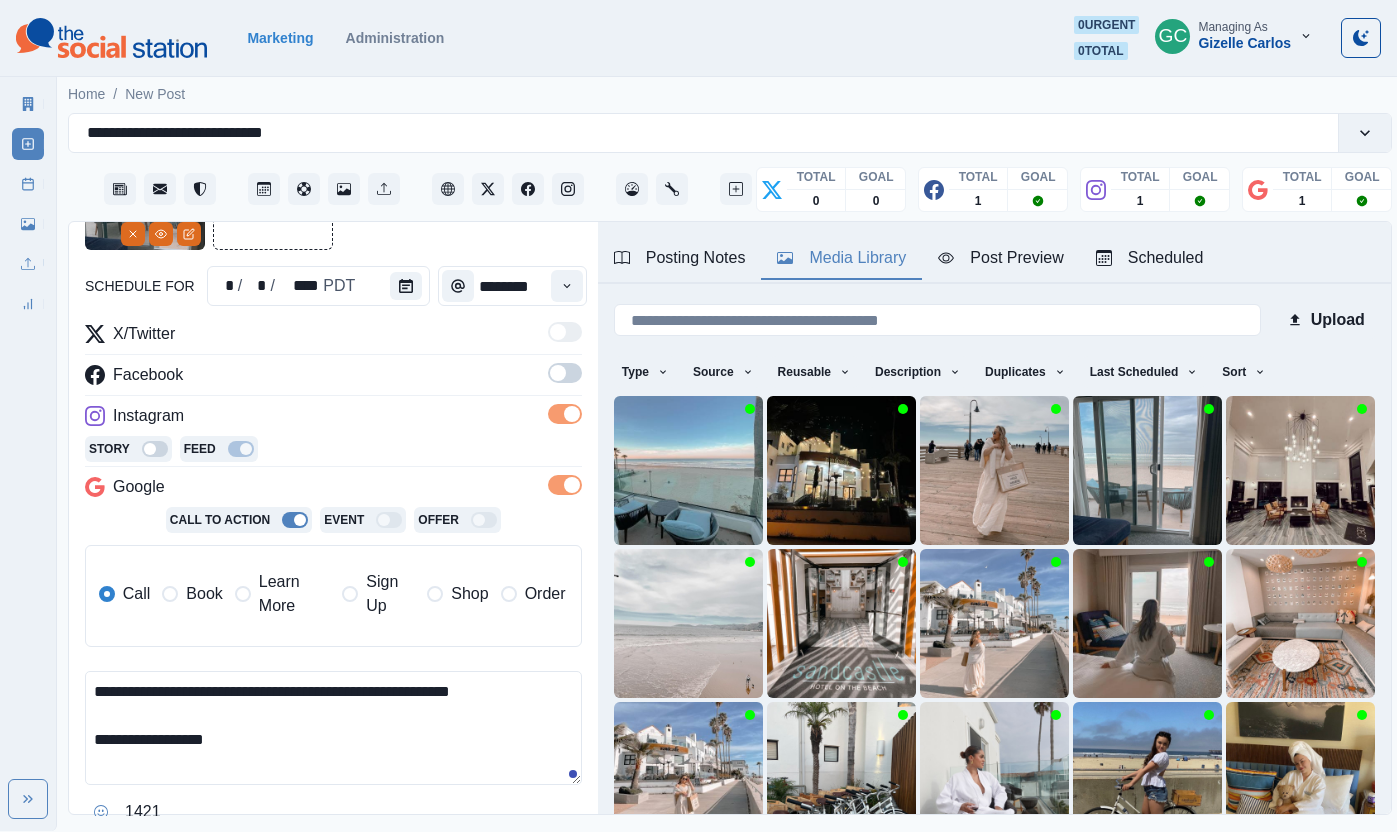 click at bounding box center [565, 373] 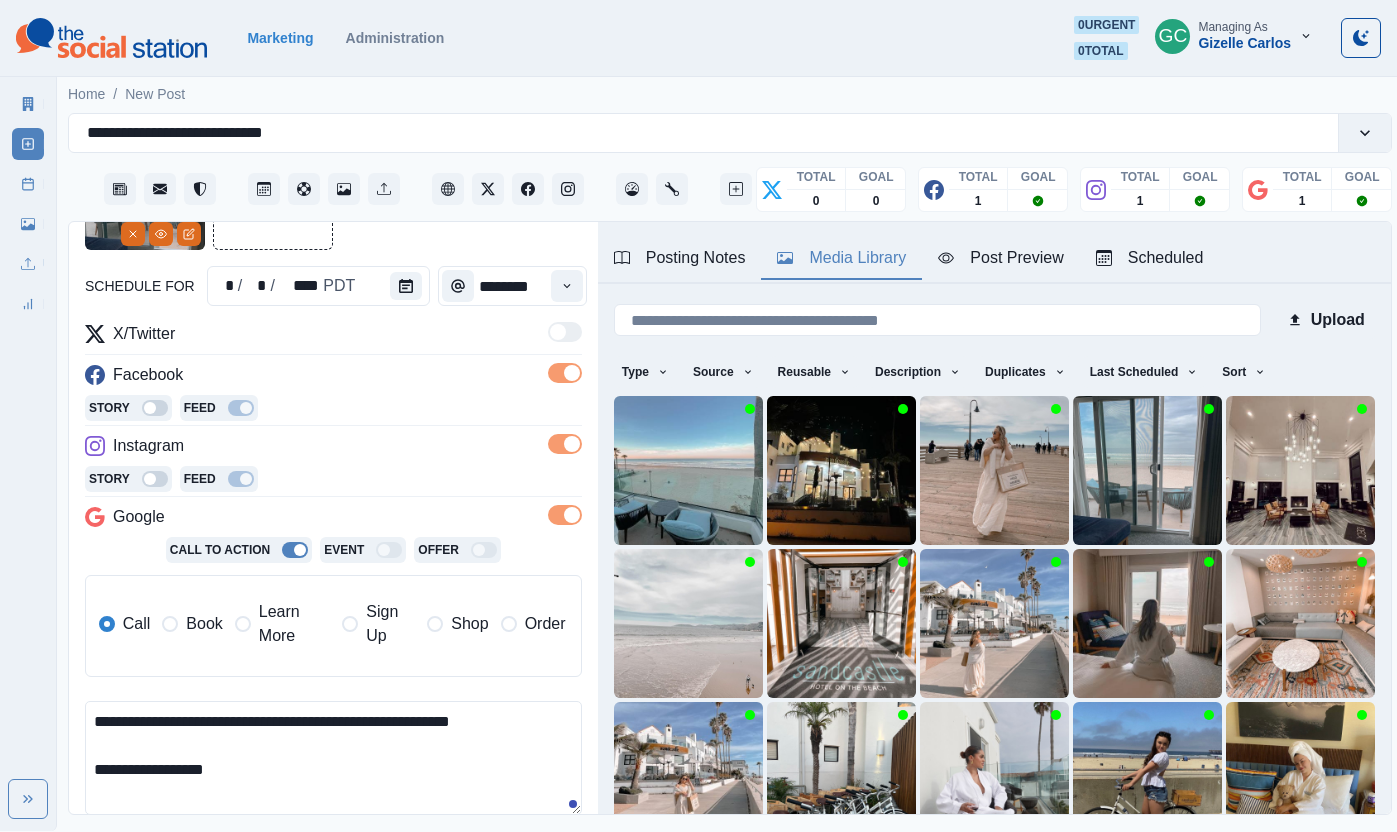 click on "Learn More" at bounding box center (294, 624) 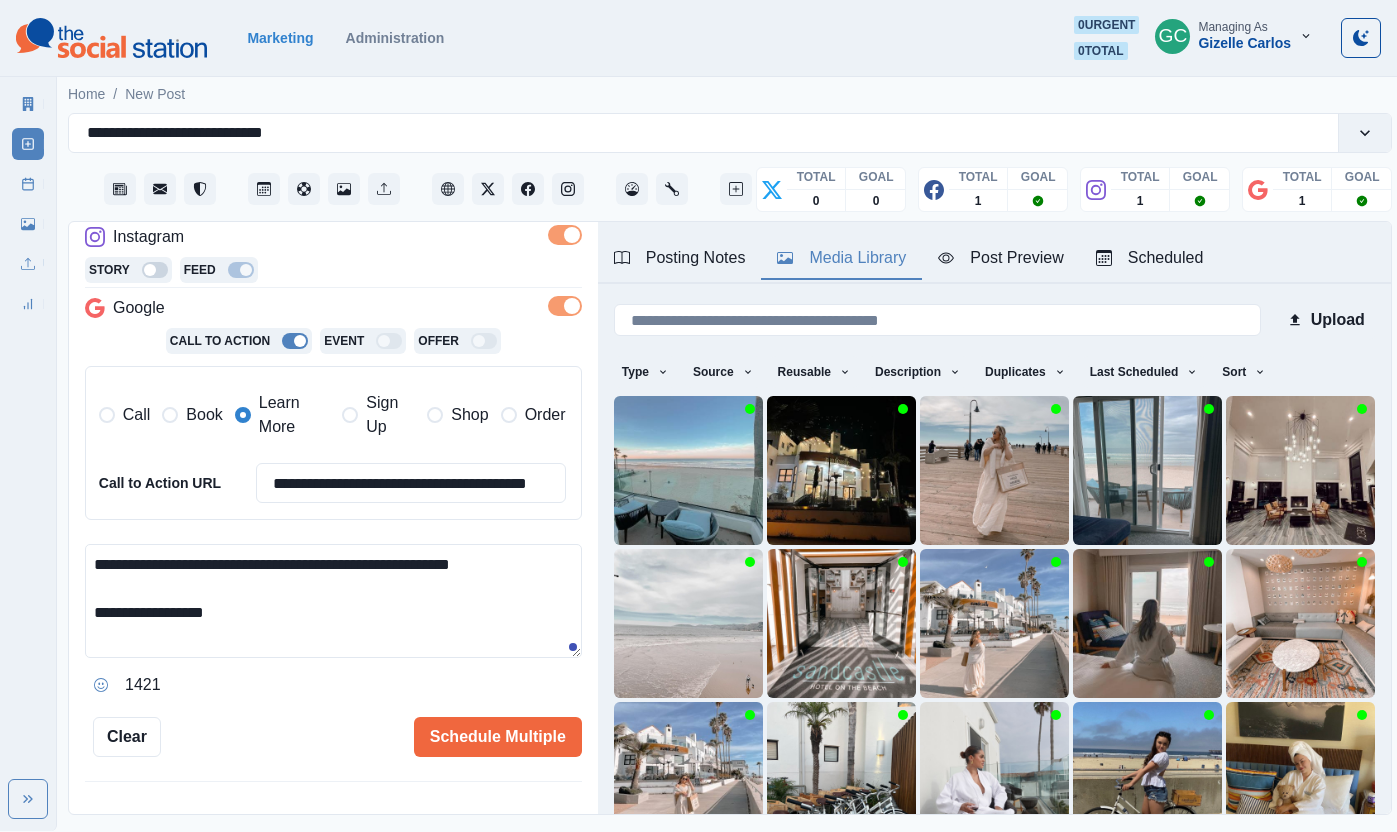 scroll, scrollTop: 375, scrollLeft: 0, axis: vertical 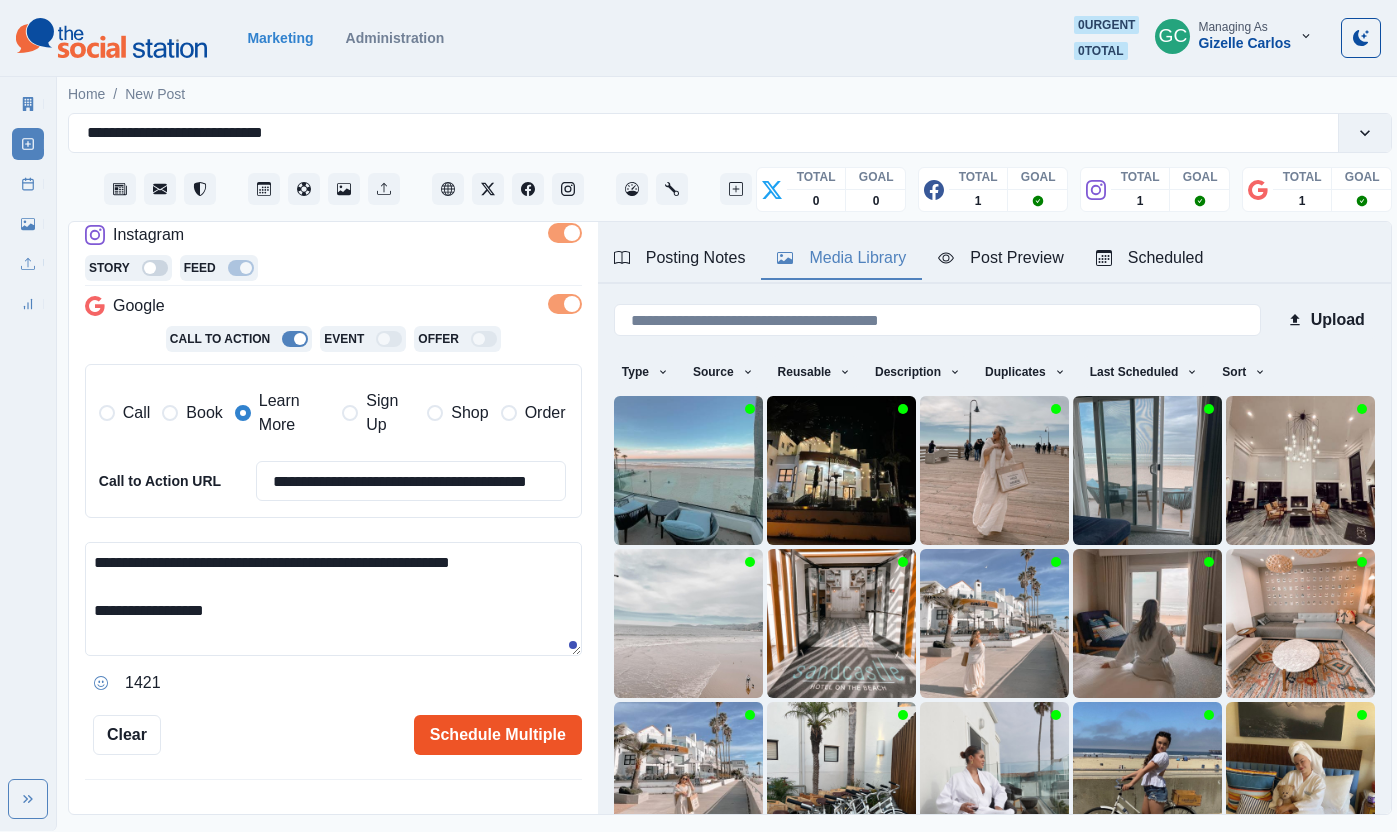 click on "Schedule Multiple" at bounding box center (498, 735) 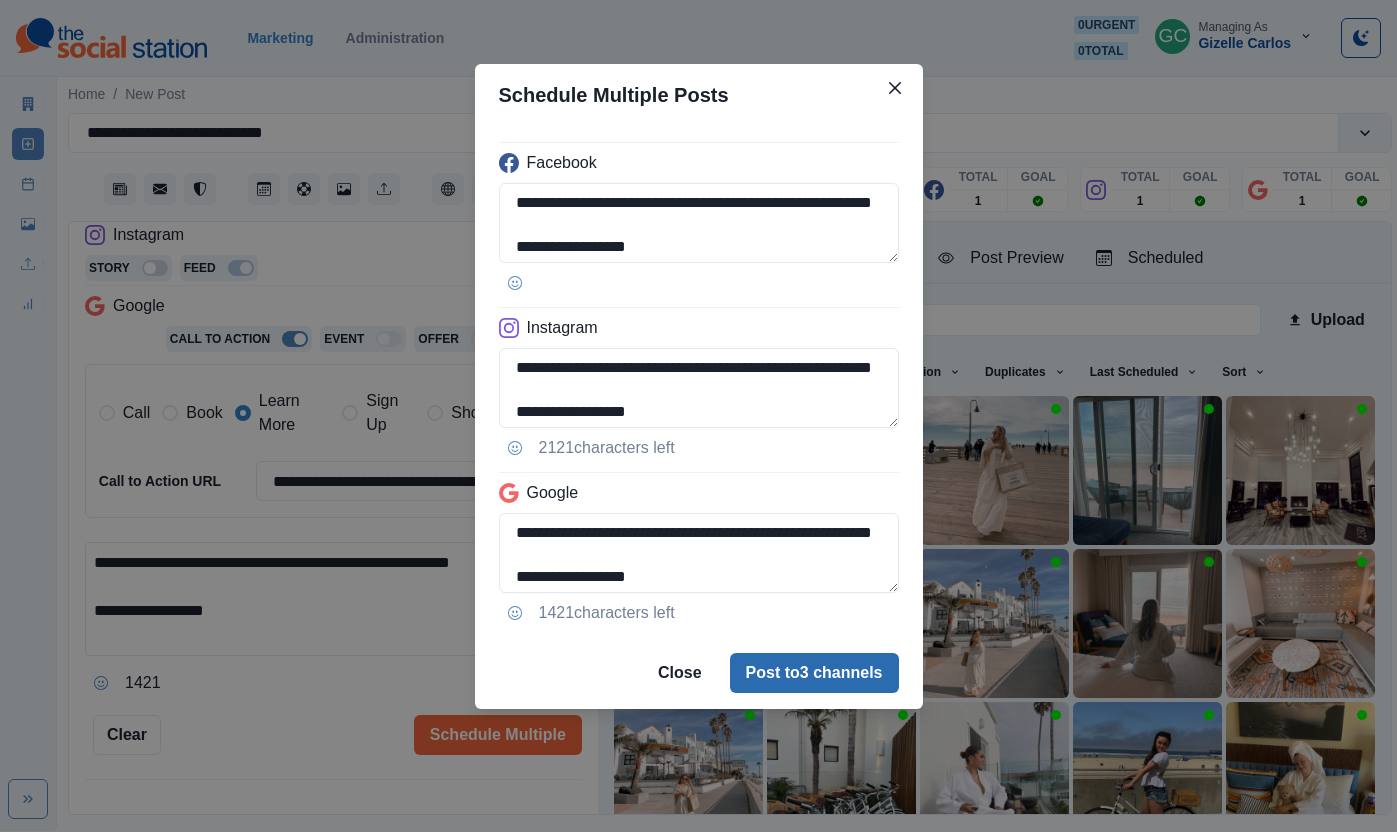 click on "Post to  3   channels" at bounding box center [814, 673] 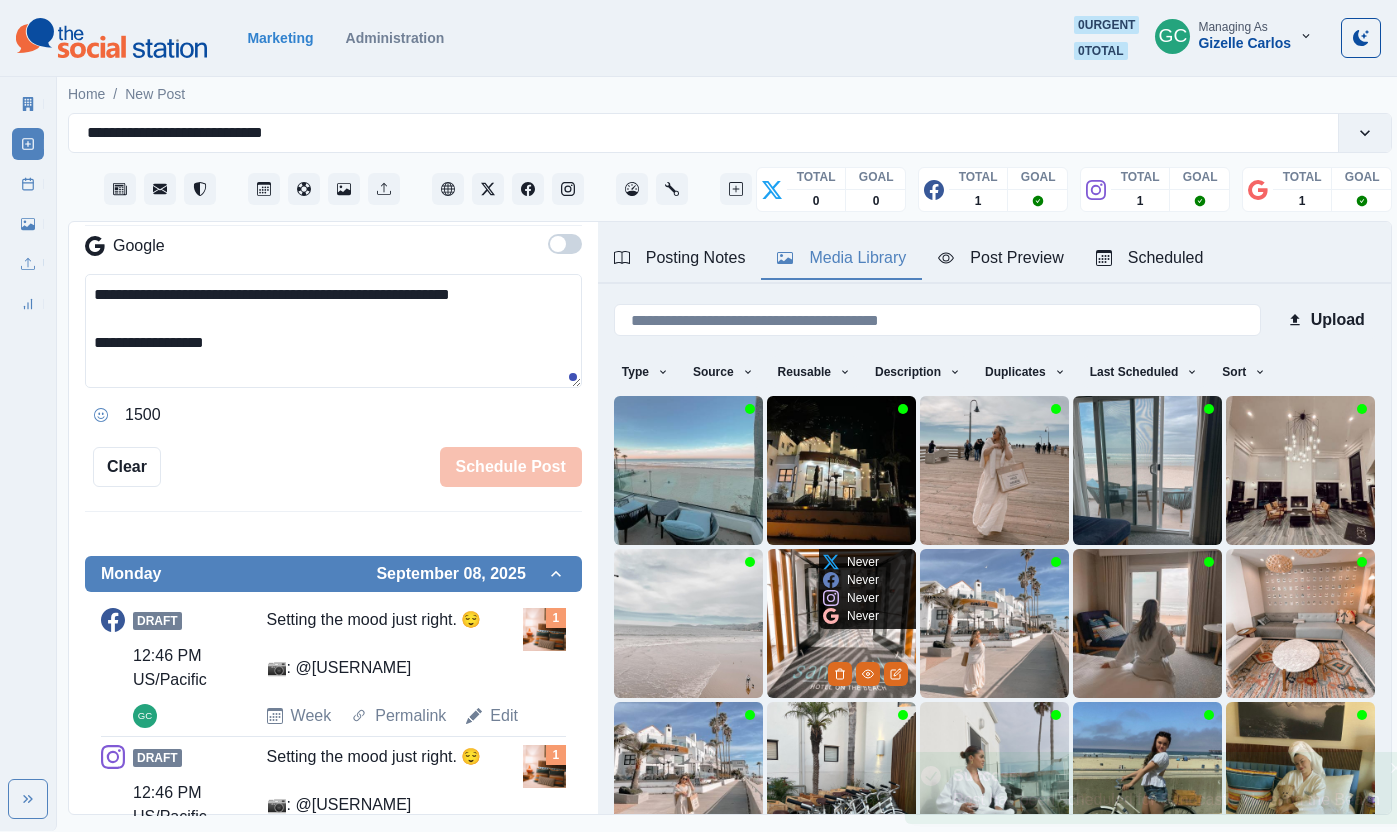 scroll, scrollTop: 345, scrollLeft: 0, axis: vertical 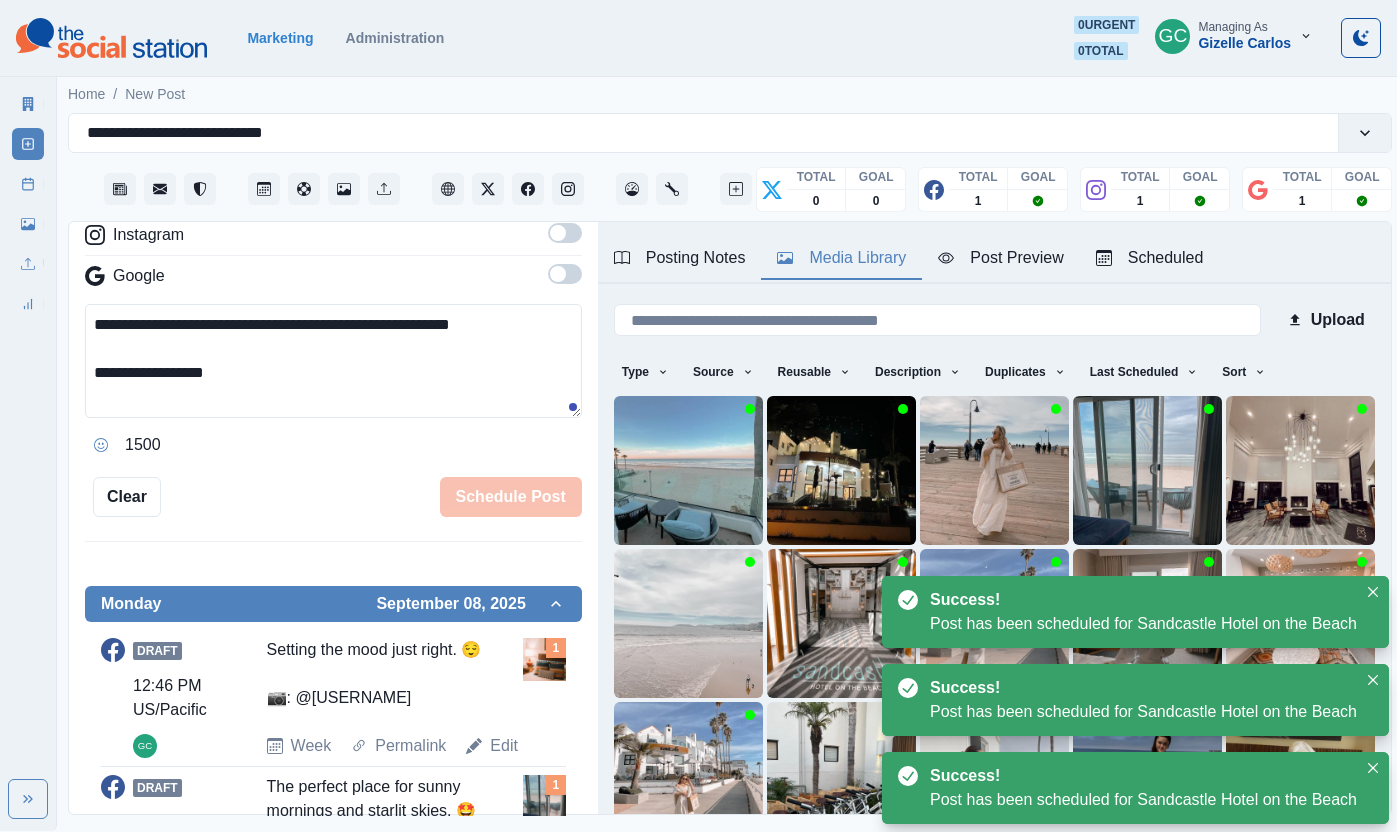 click on "Scheduled" at bounding box center [1150, 258] 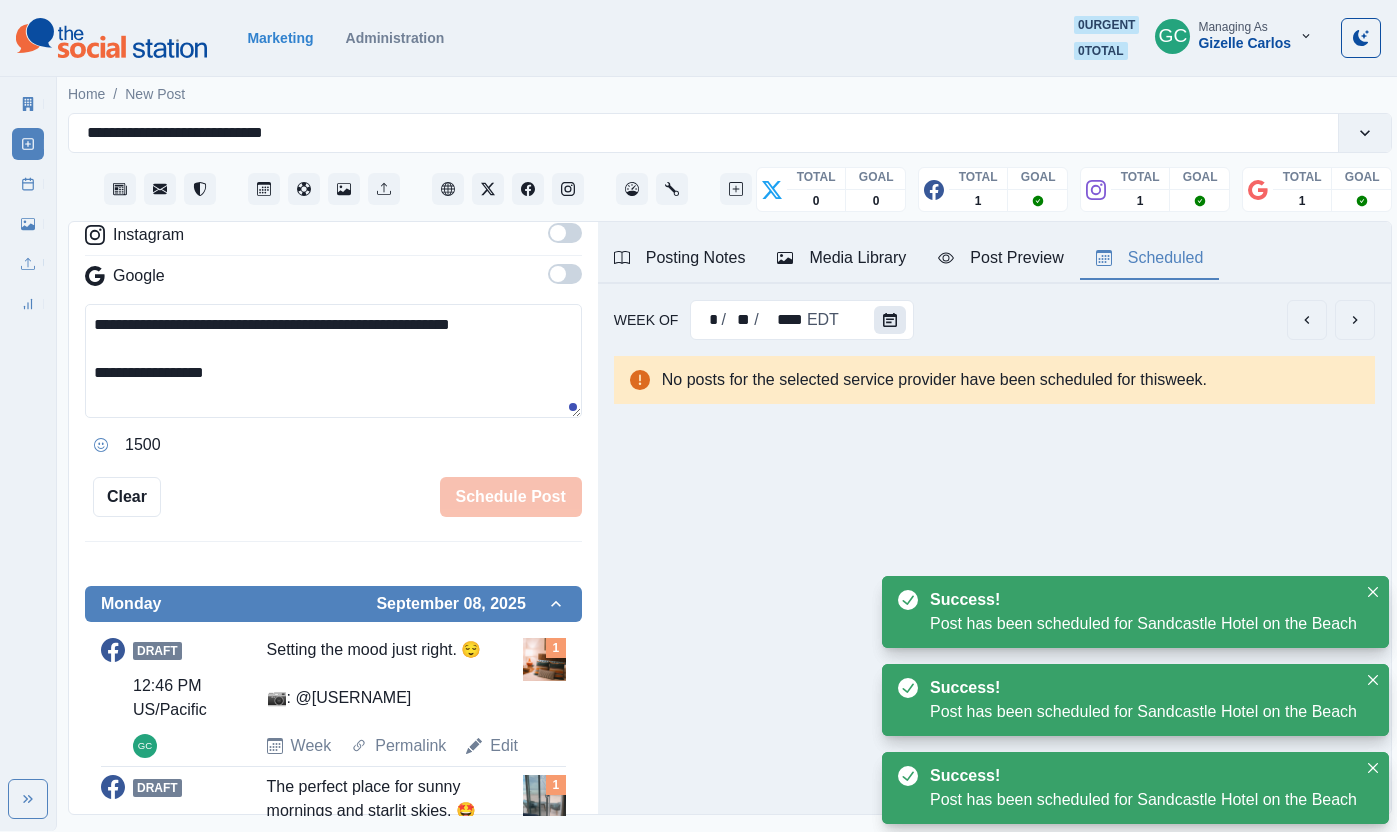 click at bounding box center (890, 320) 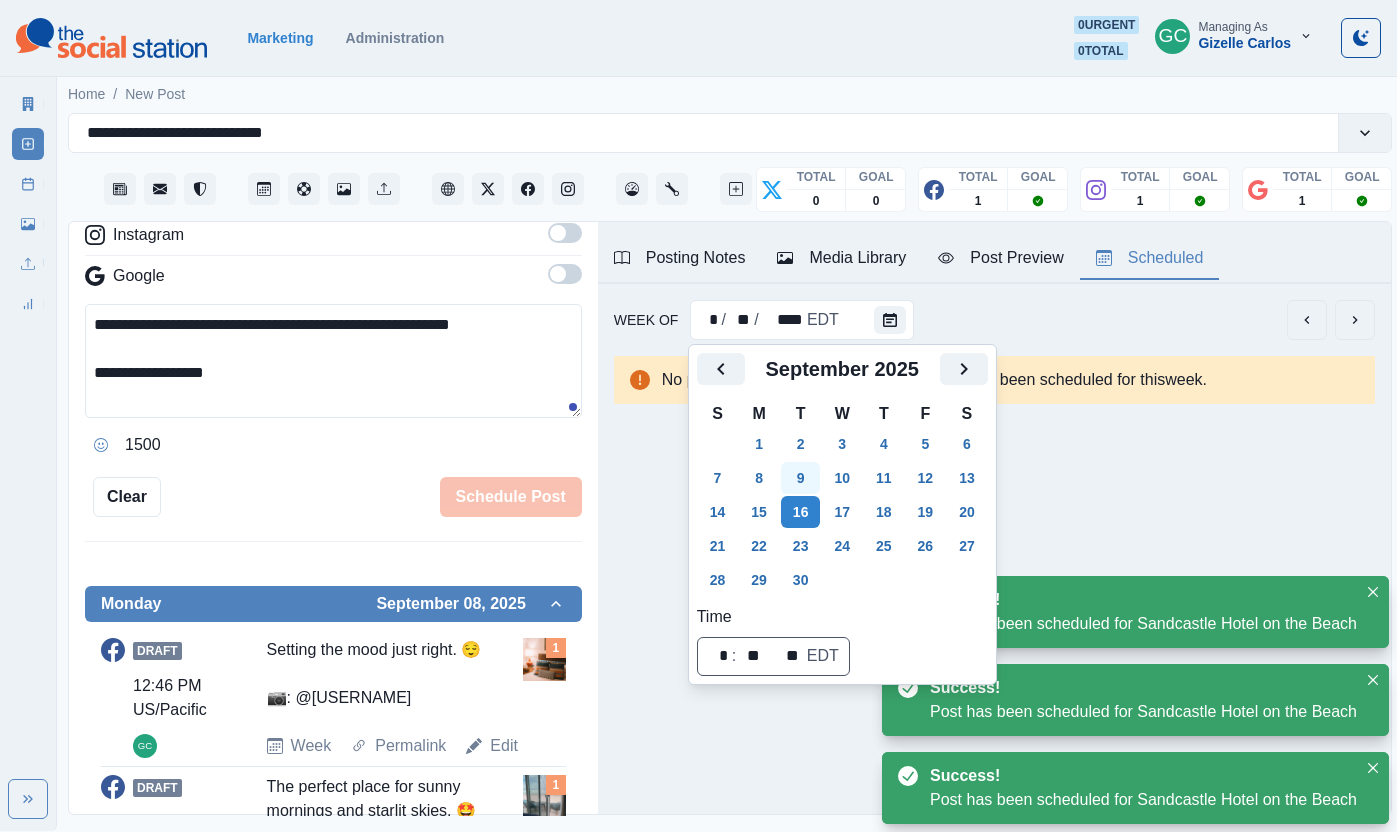 click on "9" at bounding box center (801, 478) 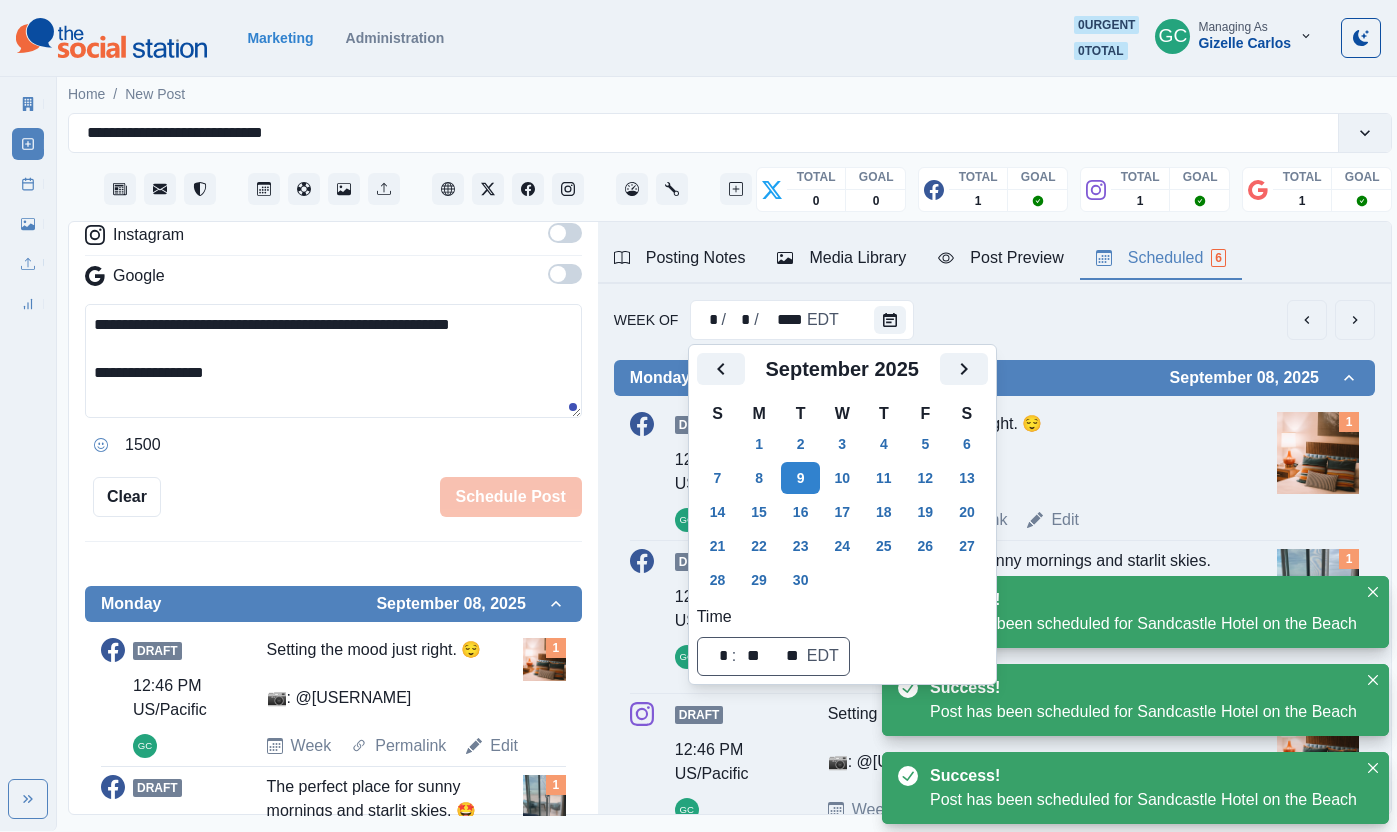 scroll, scrollTop: 100, scrollLeft: 0, axis: vertical 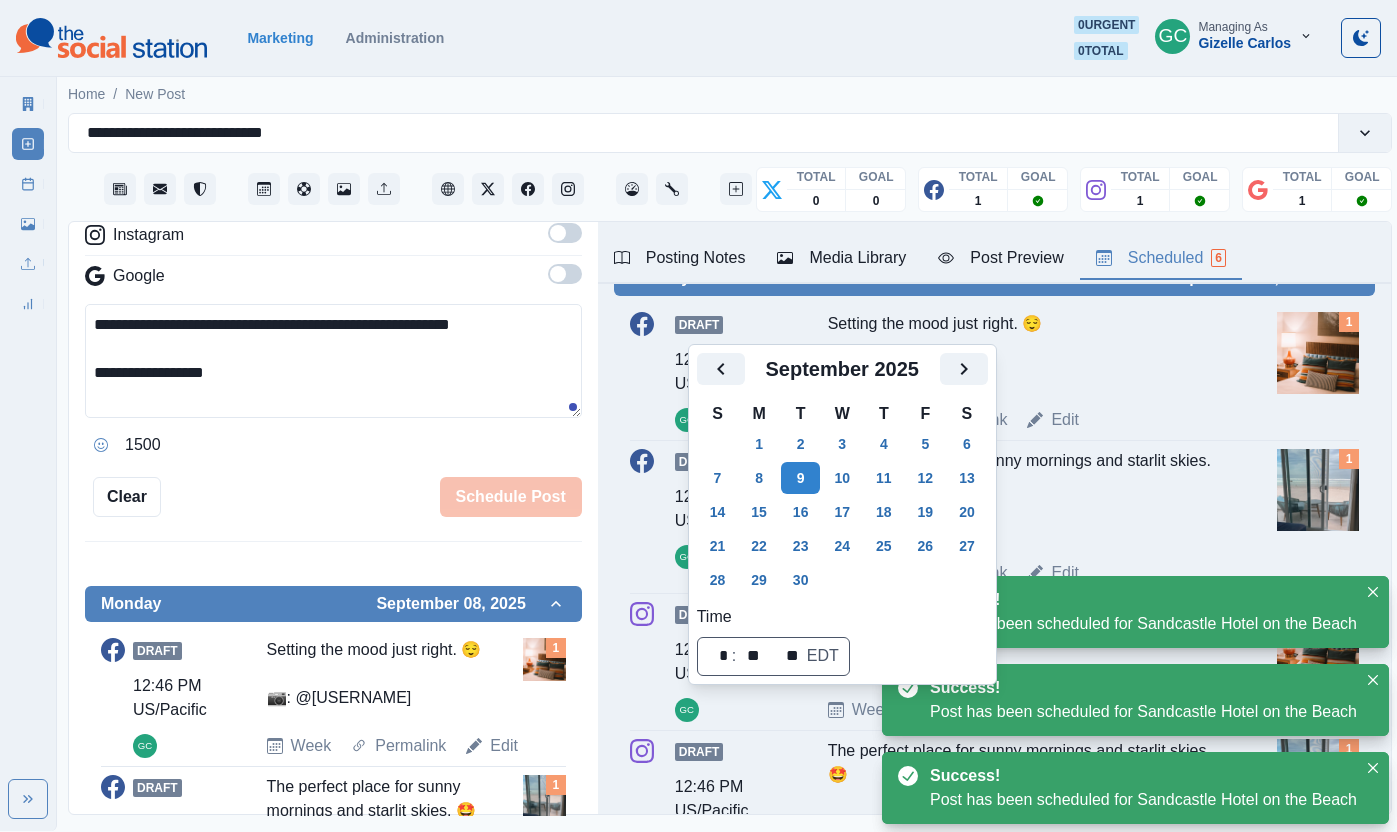click on "Week Permalink Edit" at bounding box center [1048, 420] 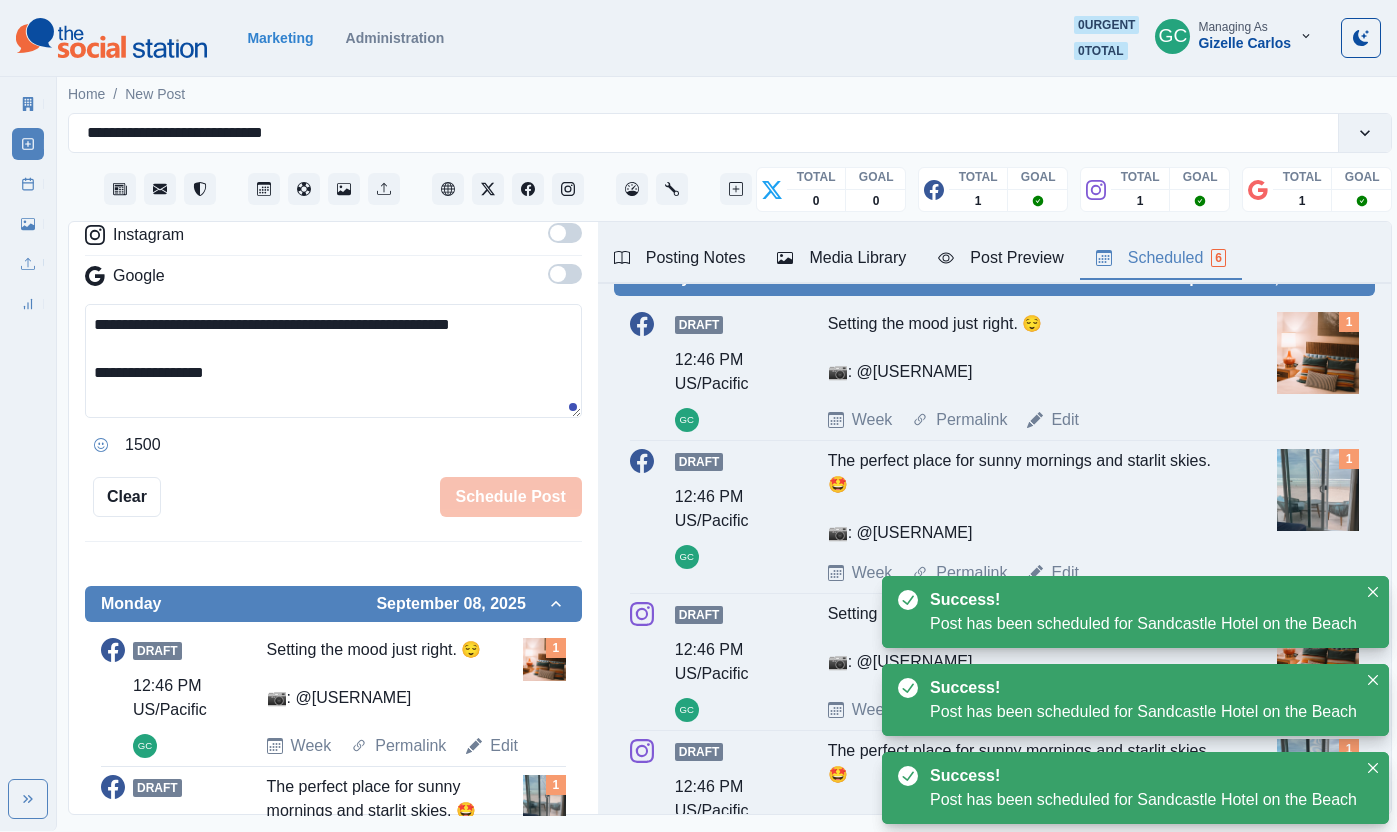 click on "Edit" at bounding box center [1065, 573] 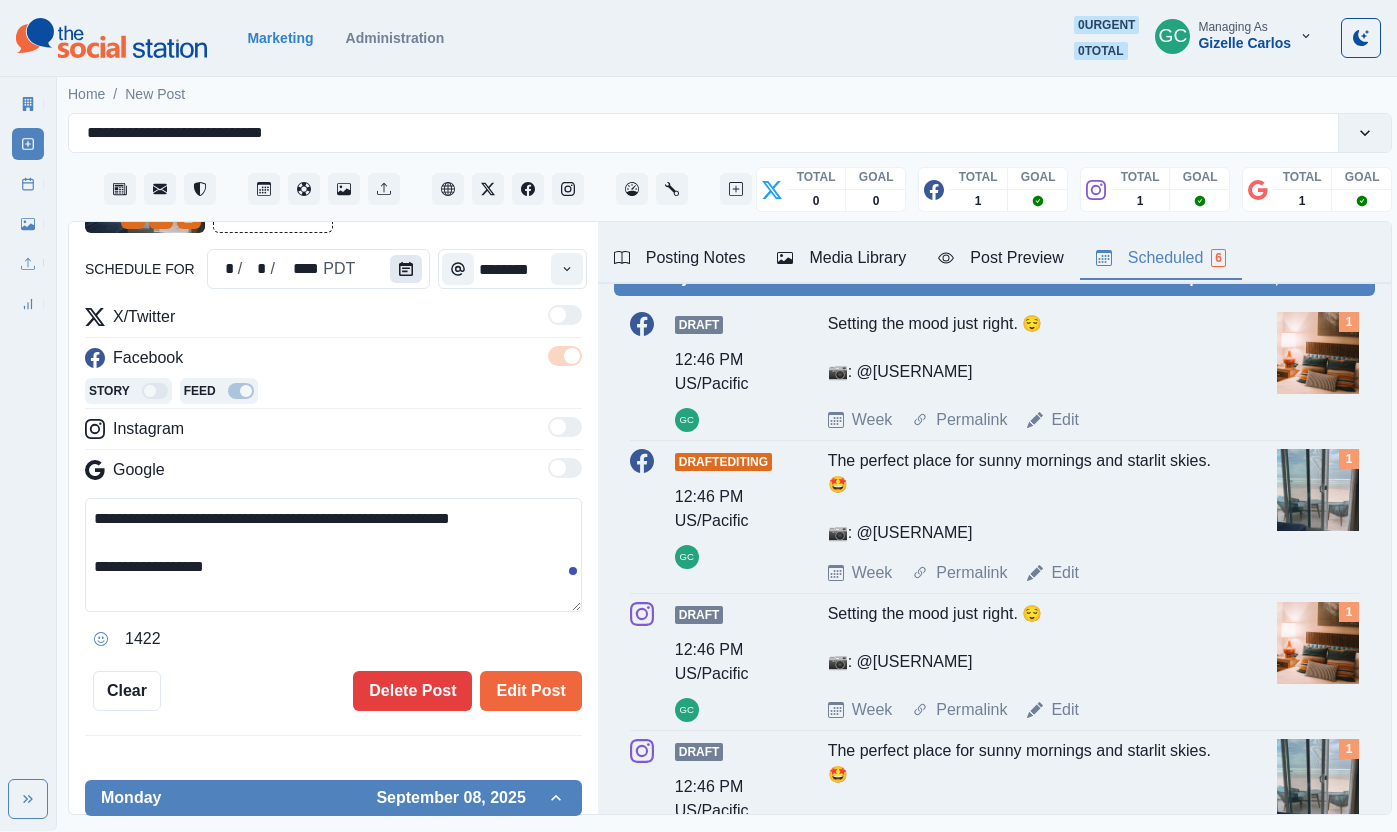 scroll, scrollTop: 182, scrollLeft: 0, axis: vertical 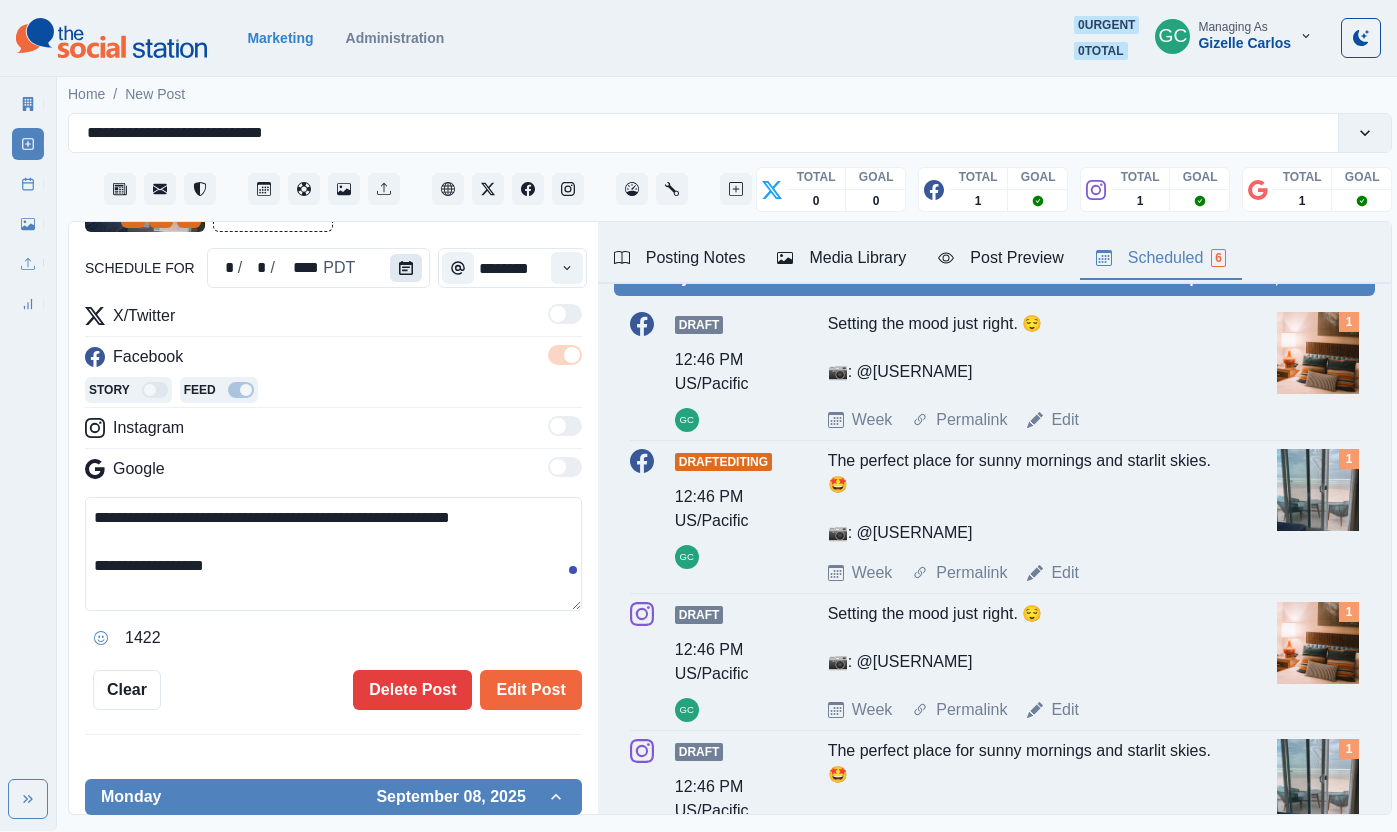 click at bounding box center [406, 268] 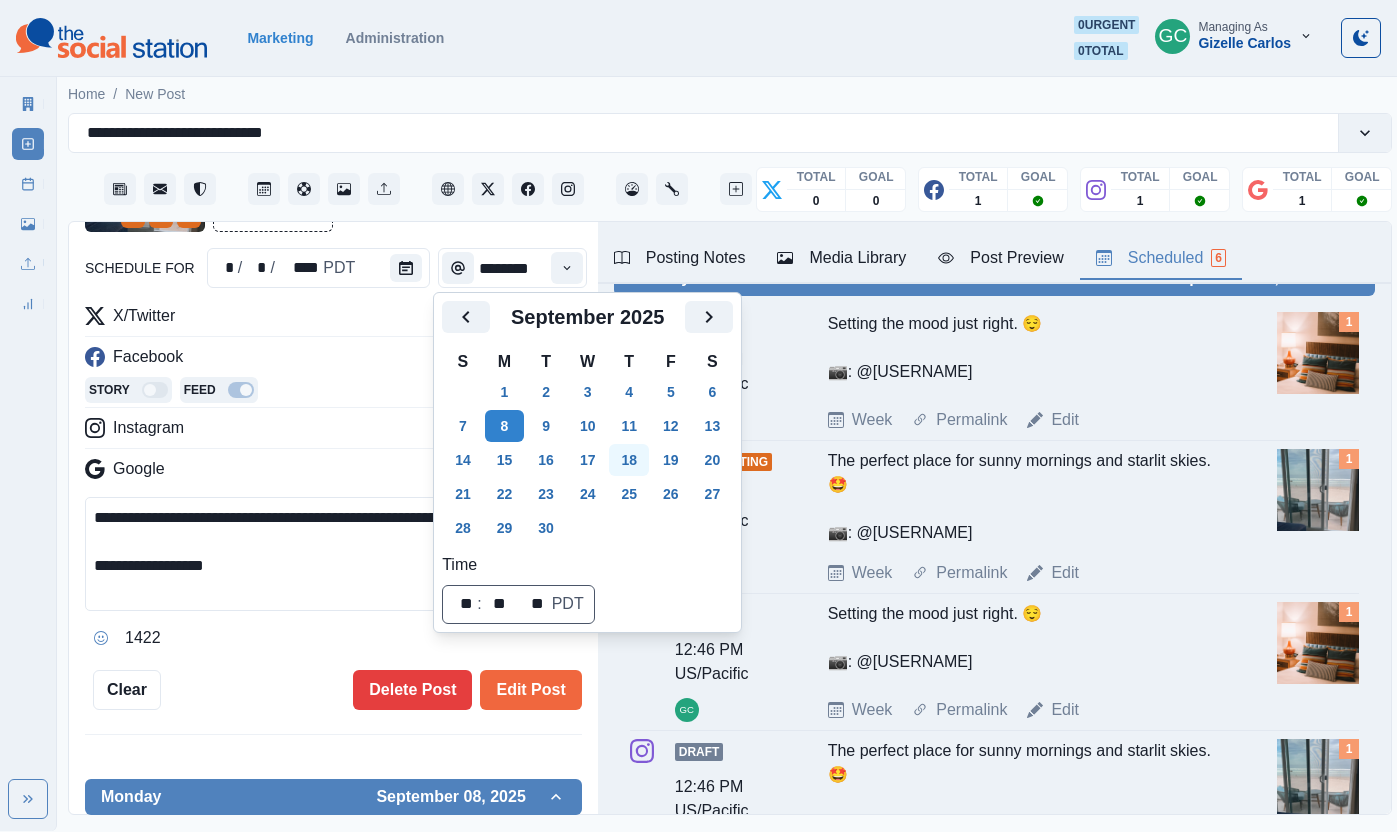 click on "18" at bounding box center [629, 460] 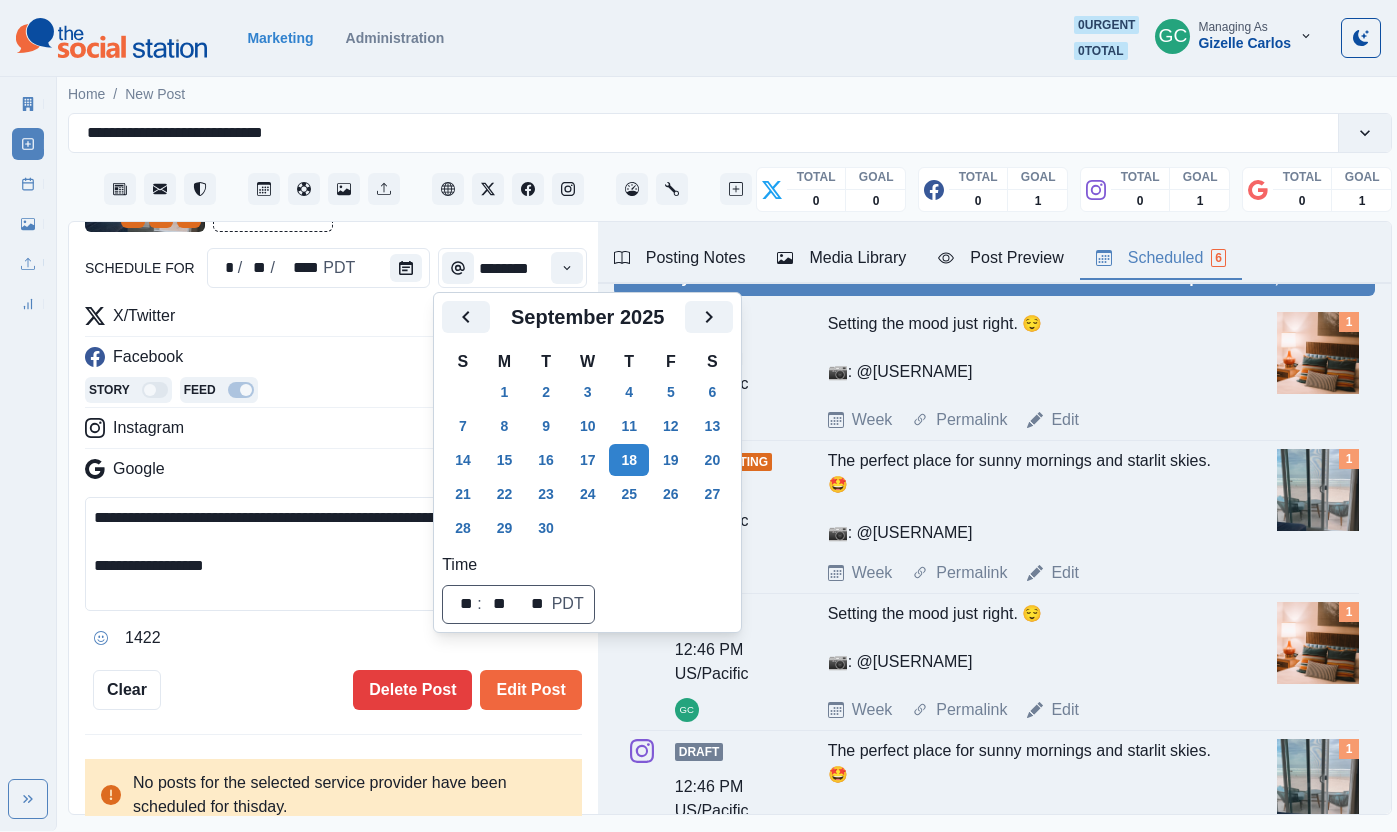 click on "Edit Post" at bounding box center [530, 690] 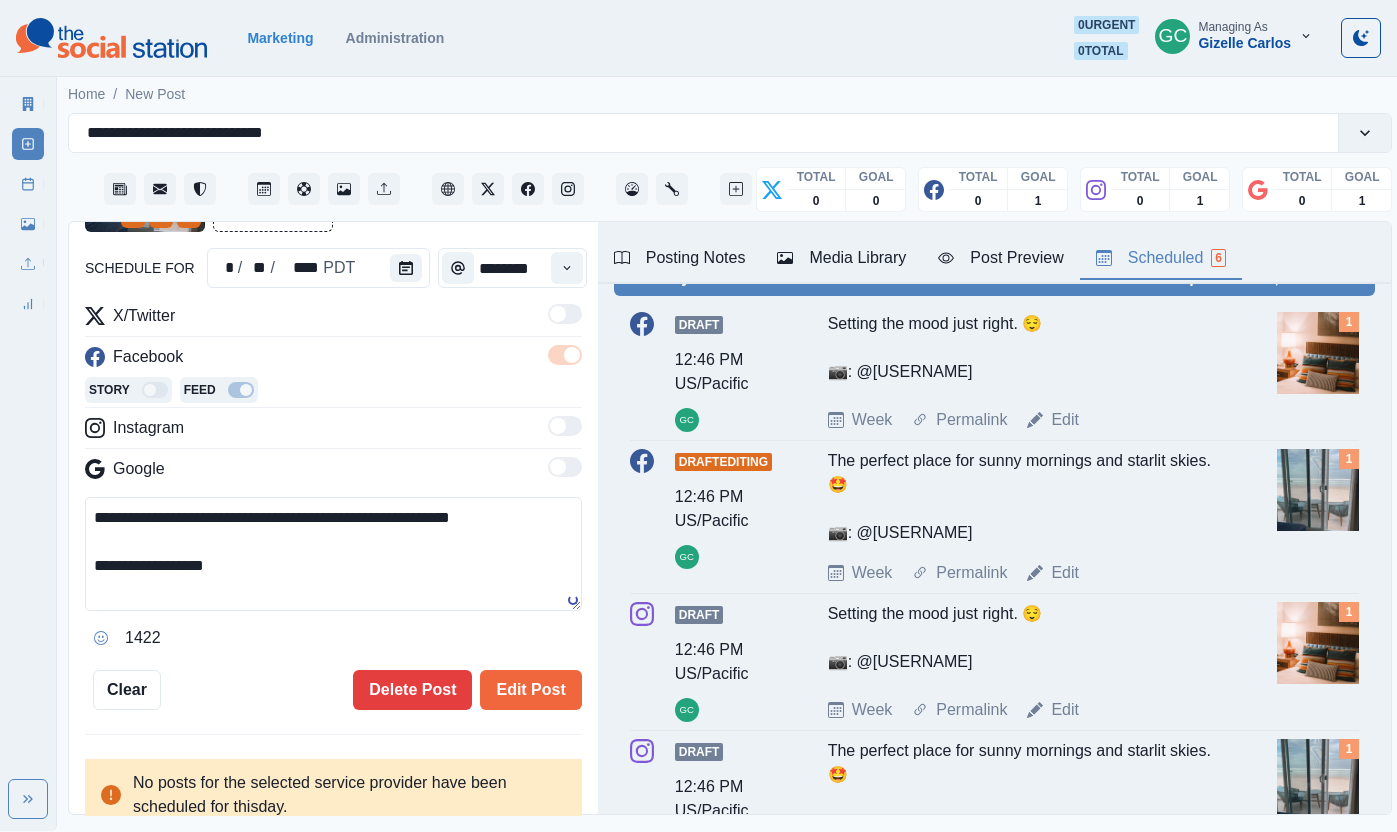 scroll, scrollTop: 182, scrollLeft: 0, axis: vertical 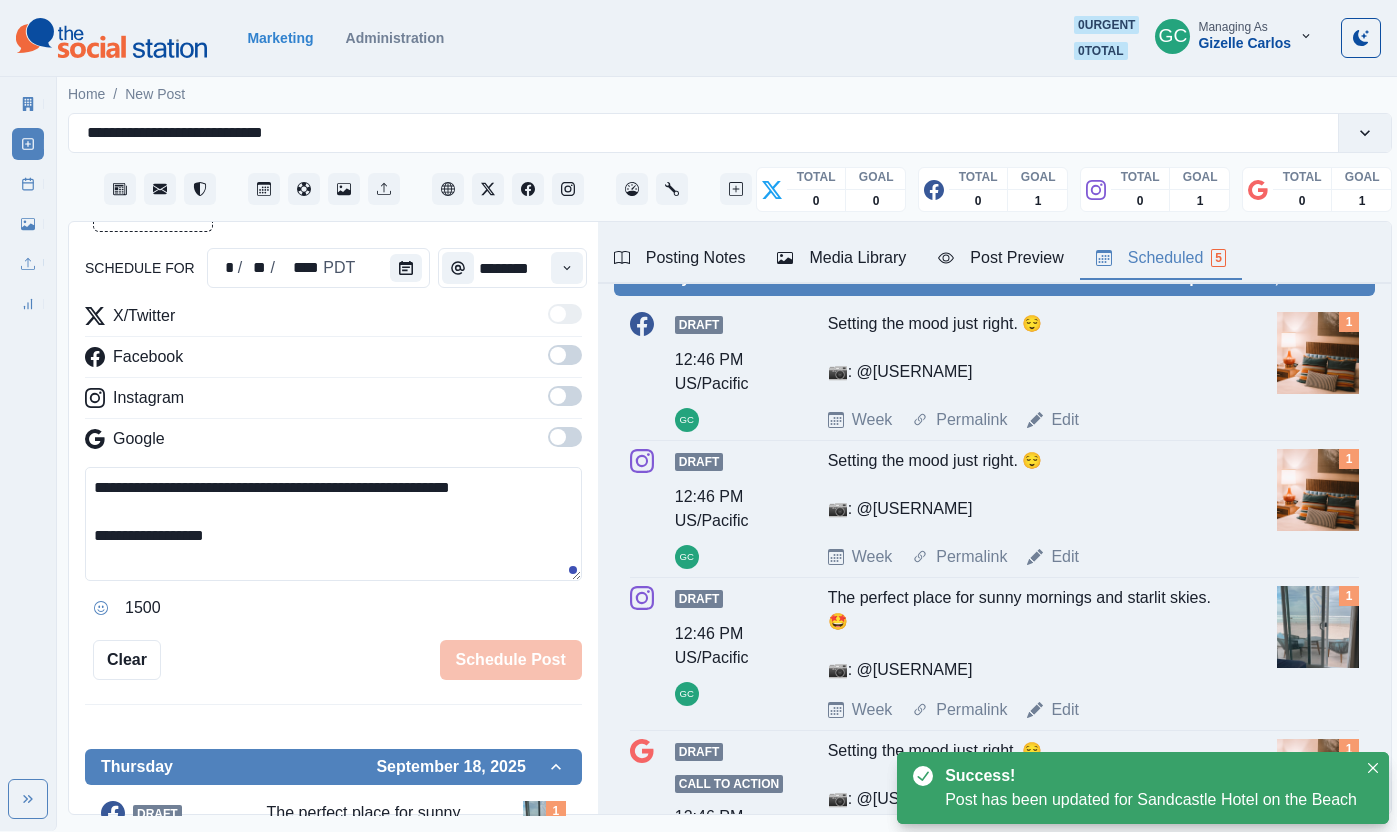 drag, startPoint x: 1064, startPoint y: 715, endPoint x: 844, endPoint y: 545, distance: 278.02878 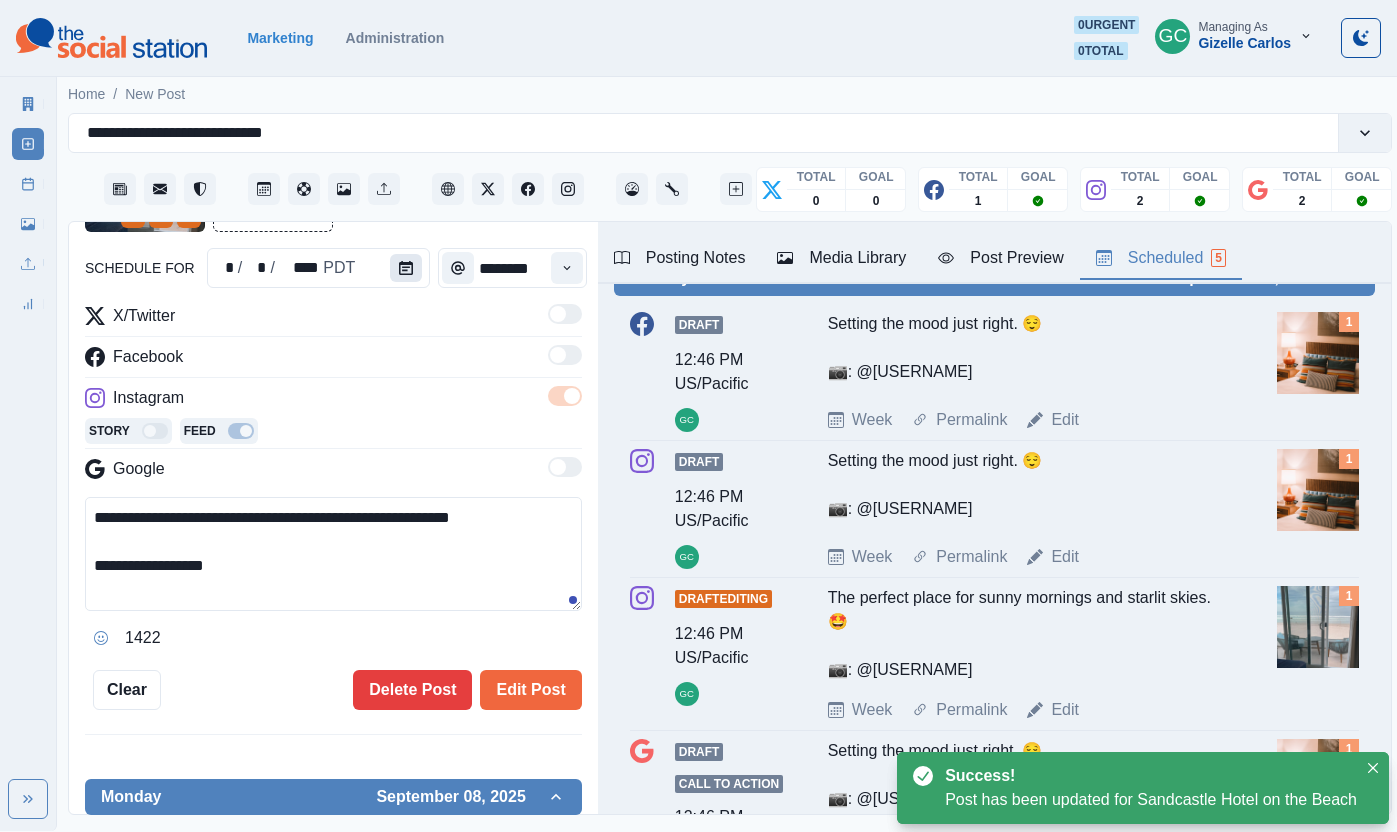 click at bounding box center (406, 268) 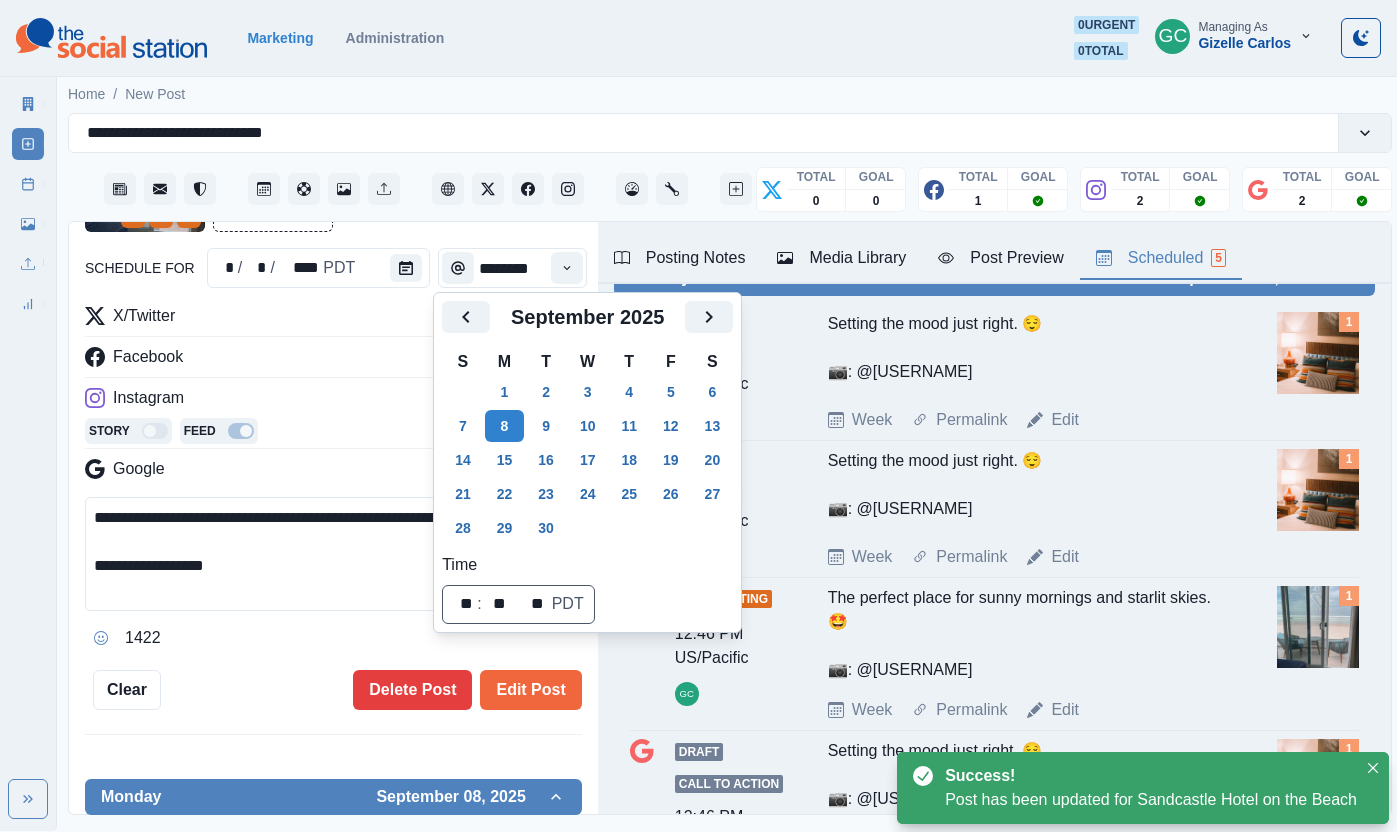 click on "18" at bounding box center [629, 460] 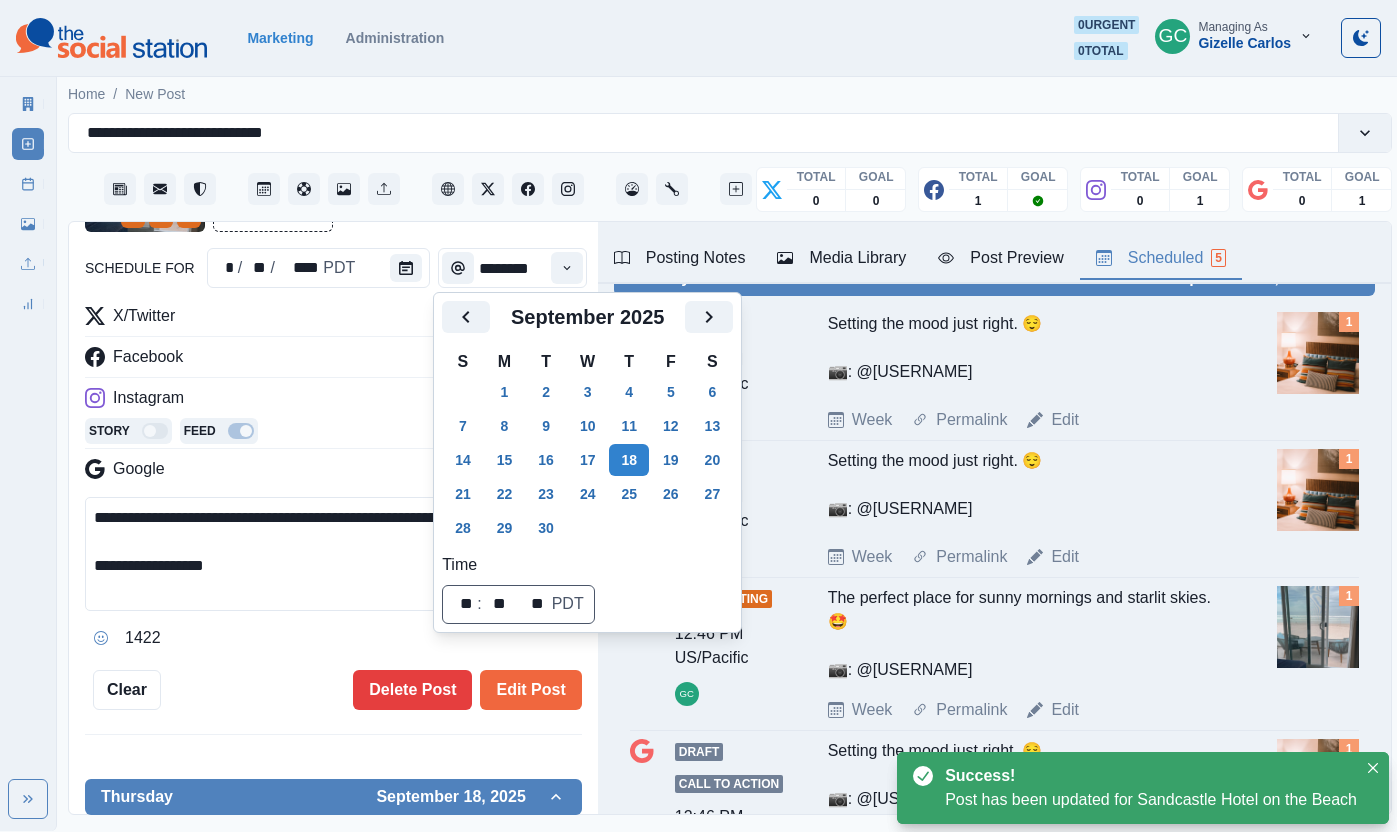 click on "Edit Post" at bounding box center [530, 690] 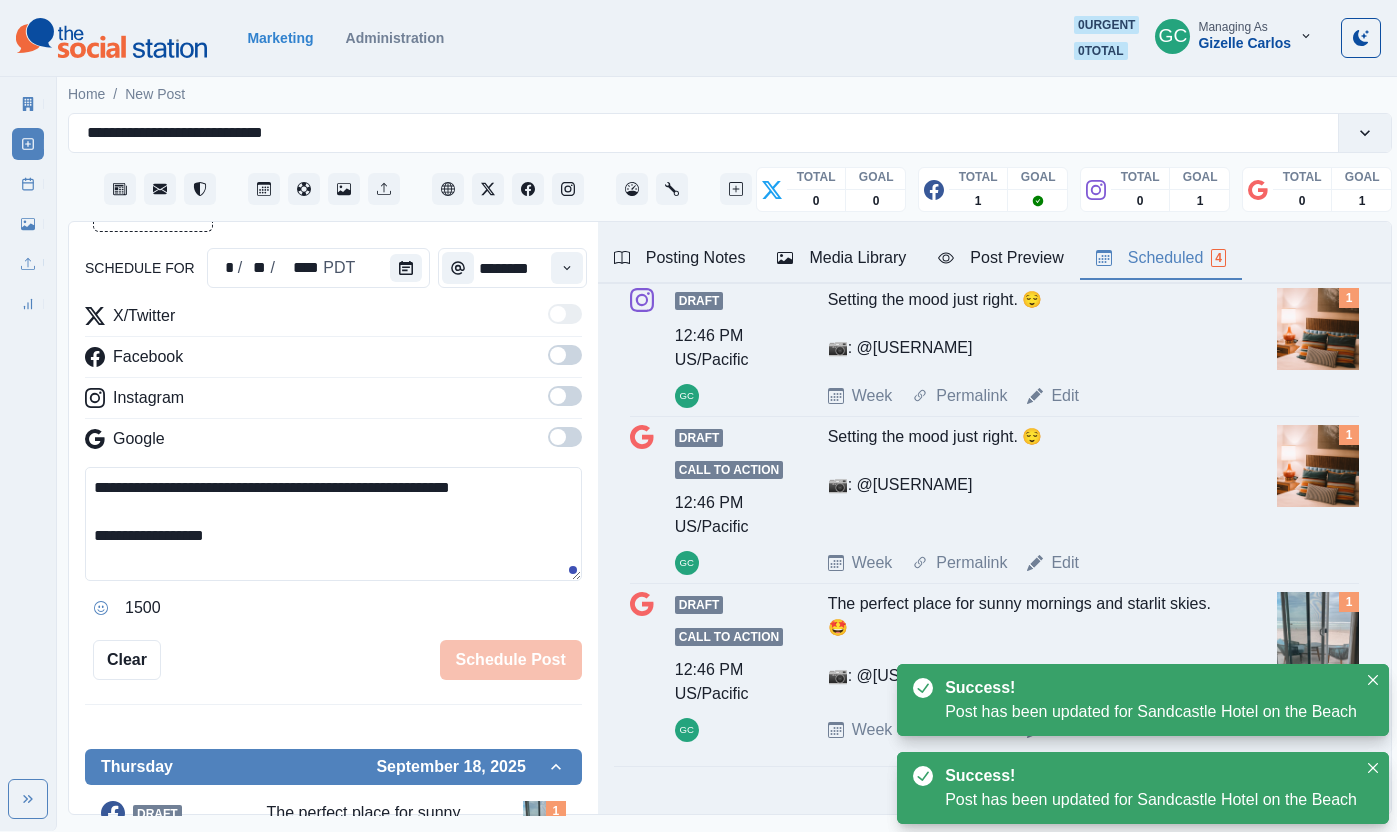 scroll, scrollTop: 312, scrollLeft: 0, axis: vertical 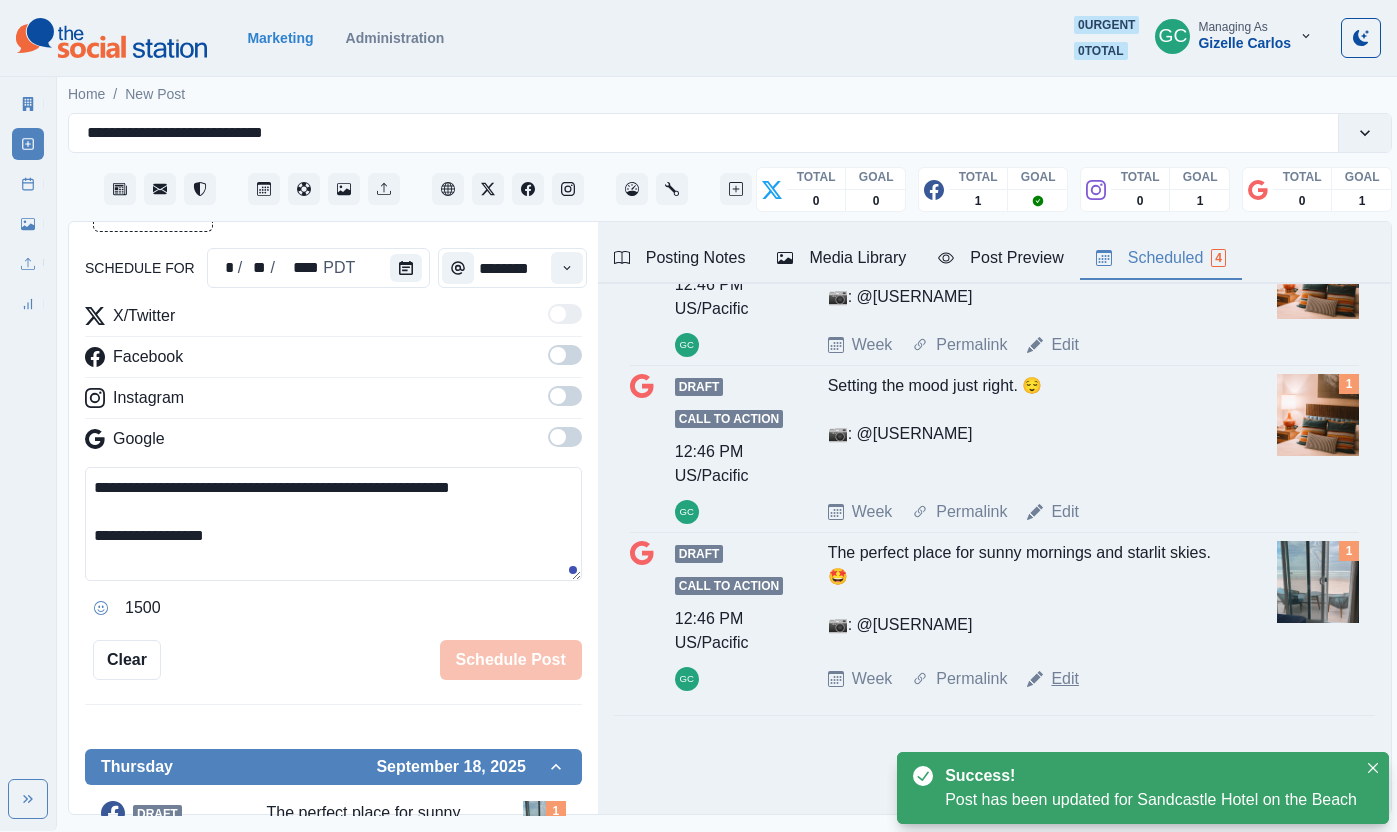 click on "Edit" at bounding box center (1065, 679) 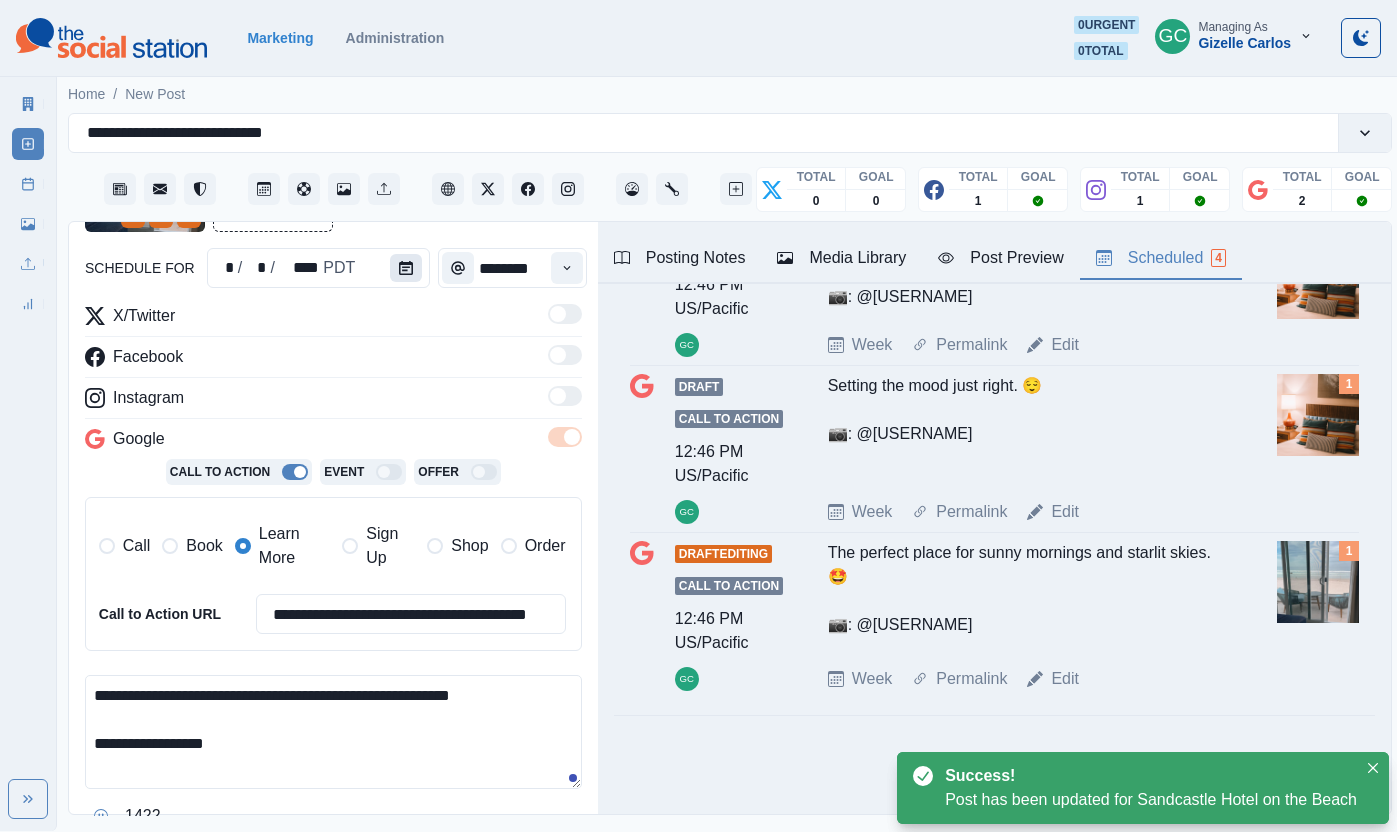 click 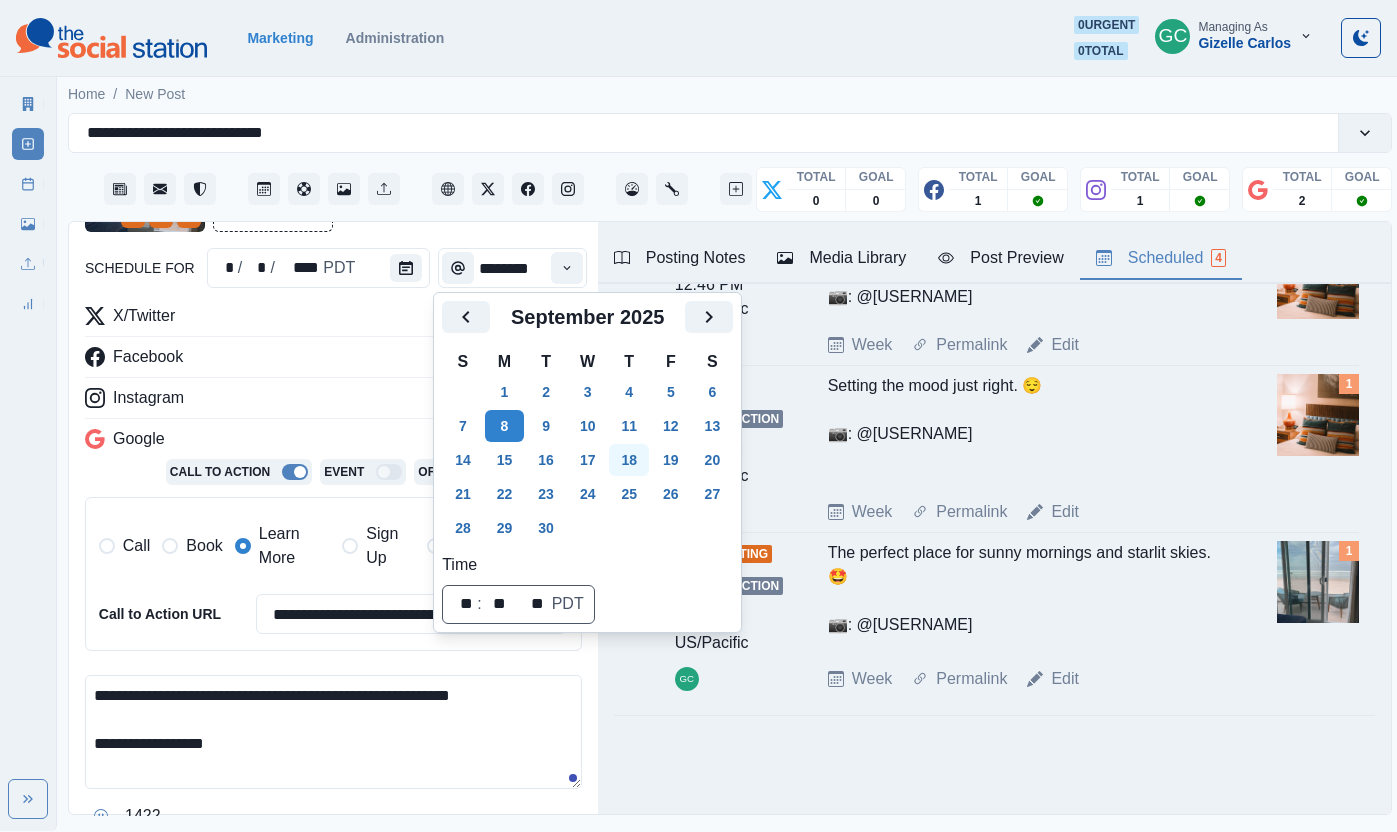 click on "18" at bounding box center (629, 460) 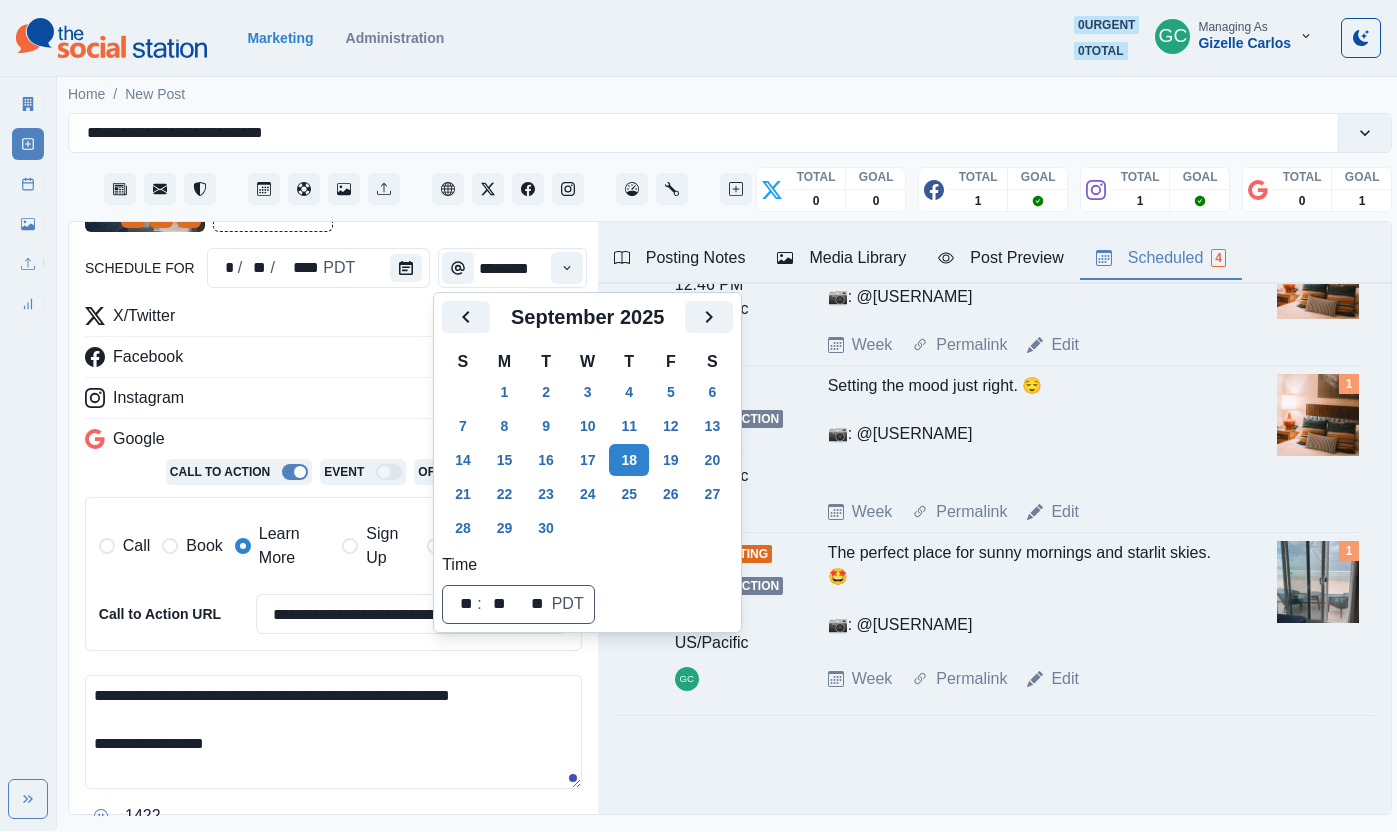 click on "Facebook" at bounding box center (333, 361) 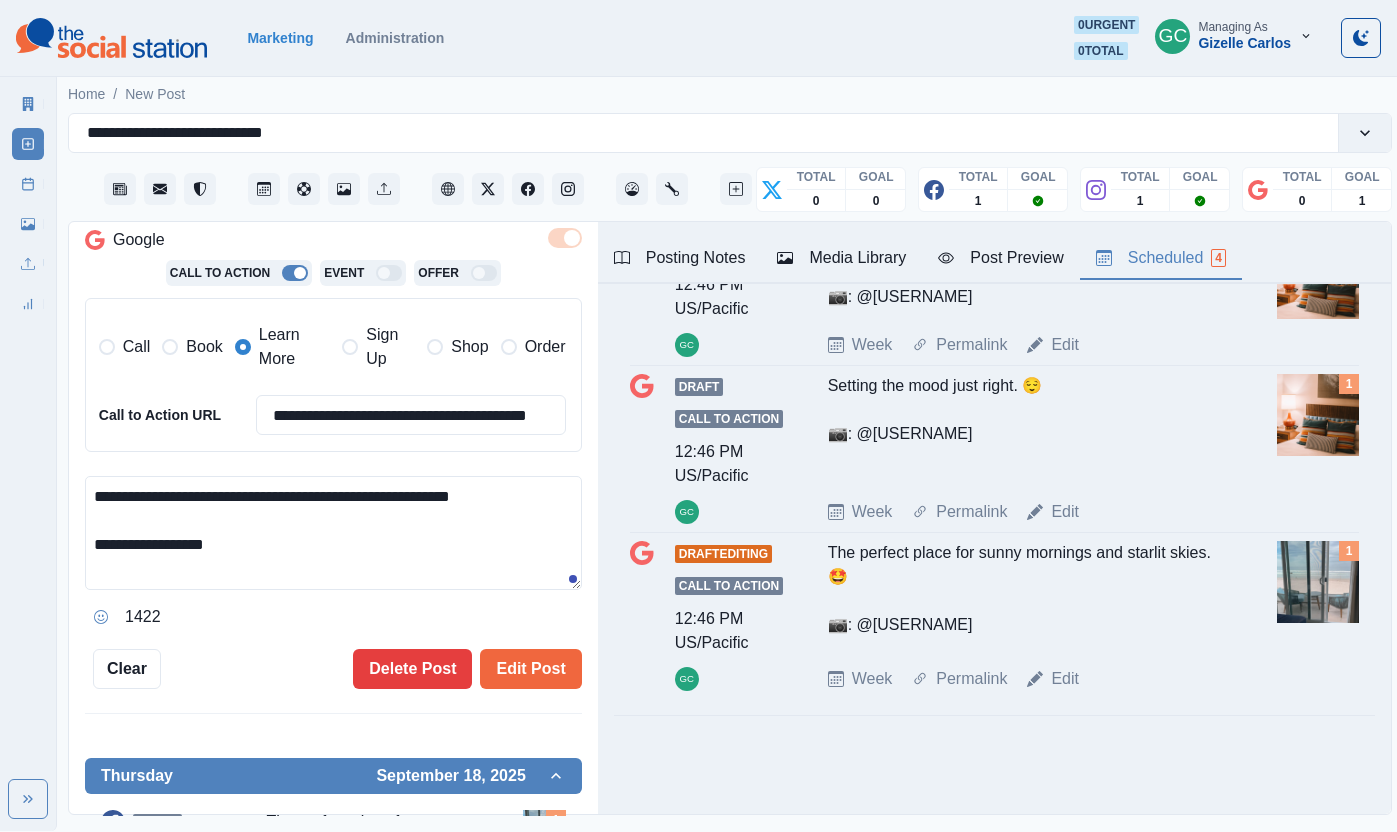 scroll, scrollTop: 443, scrollLeft: 0, axis: vertical 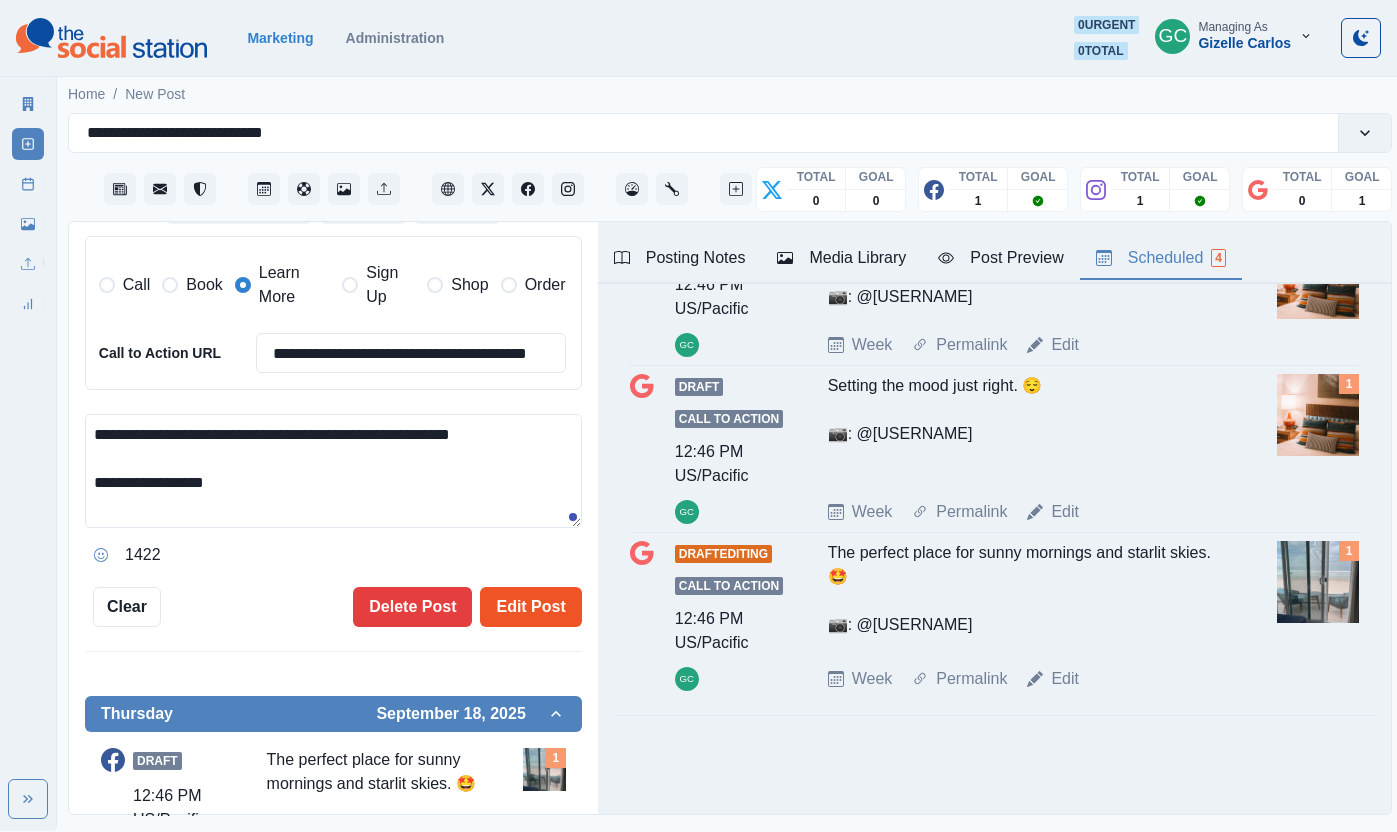 click on "Edit Post" at bounding box center (530, 607) 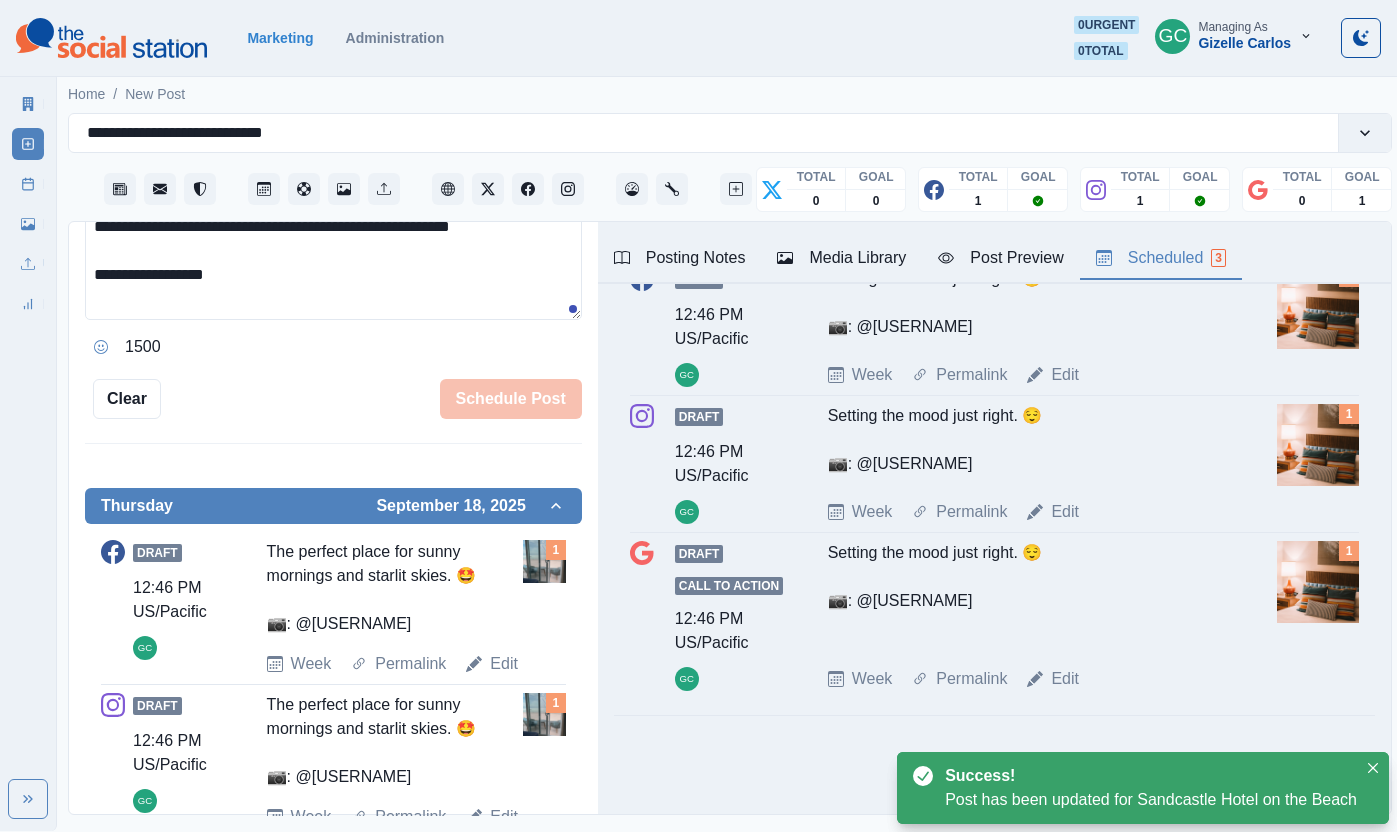 scroll, scrollTop: 0, scrollLeft: 0, axis: both 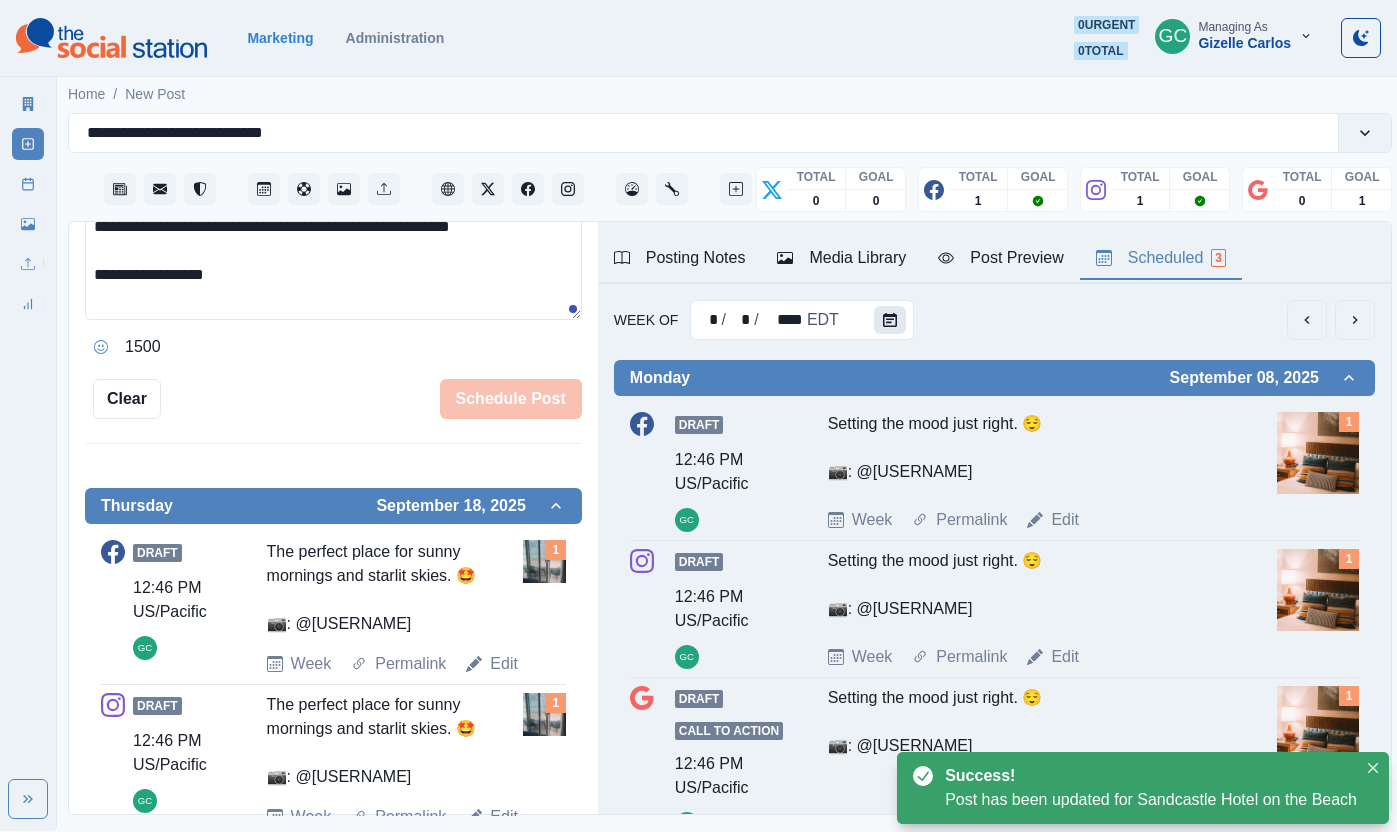 click at bounding box center [890, 320] 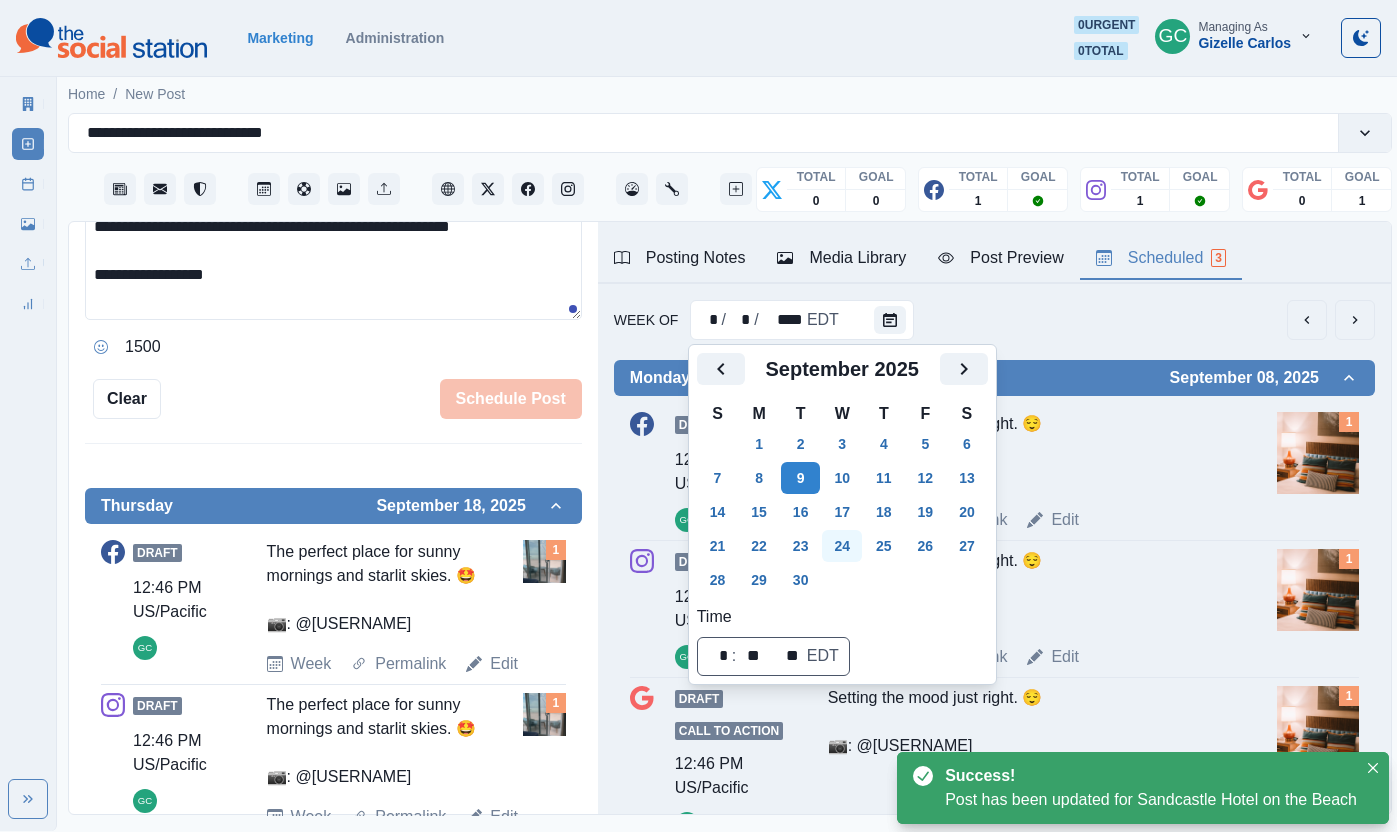 click on "15" at bounding box center [759, 512] 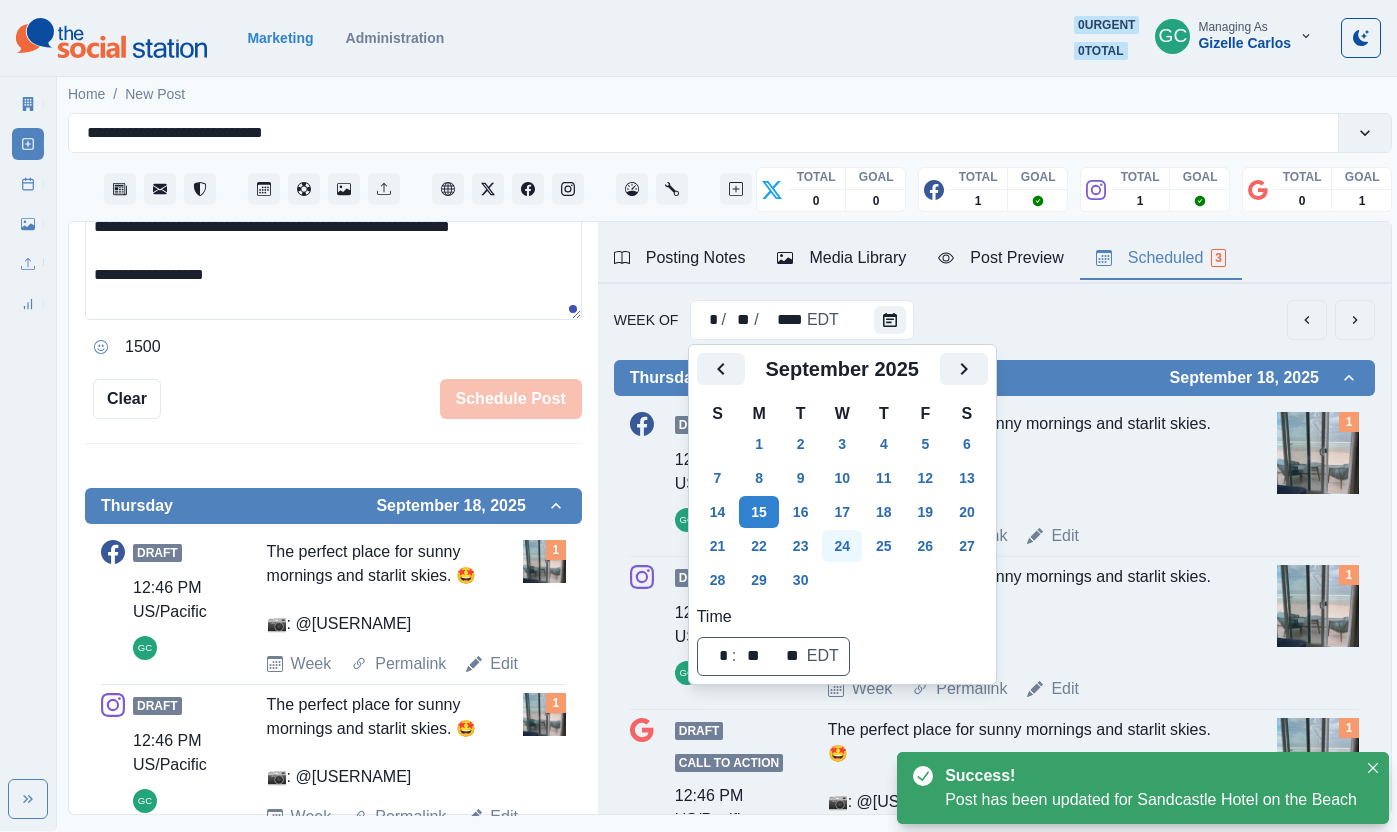 click on "24" at bounding box center [842, 546] 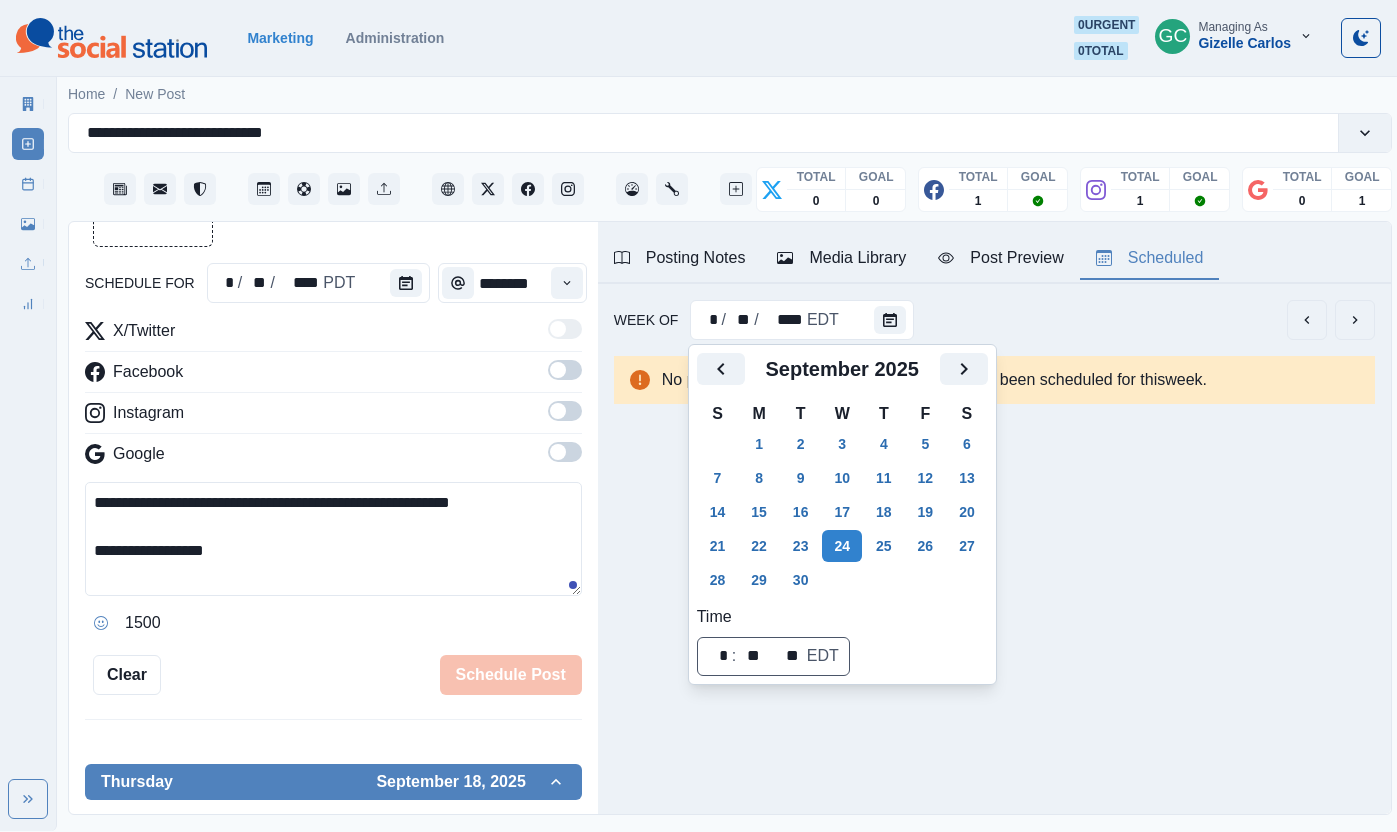 scroll, scrollTop: 0, scrollLeft: 0, axis: both 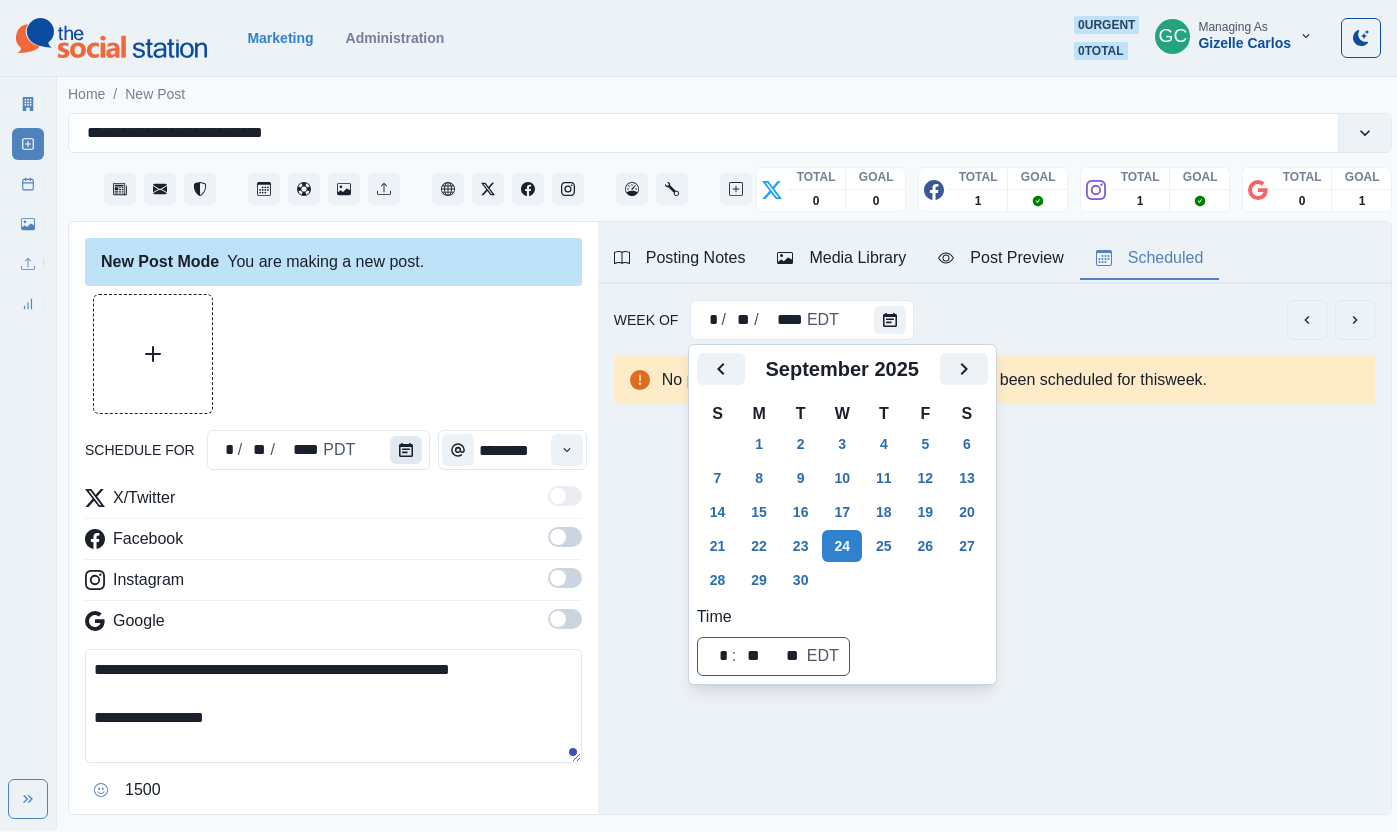 click at bounding box center (406, 450) 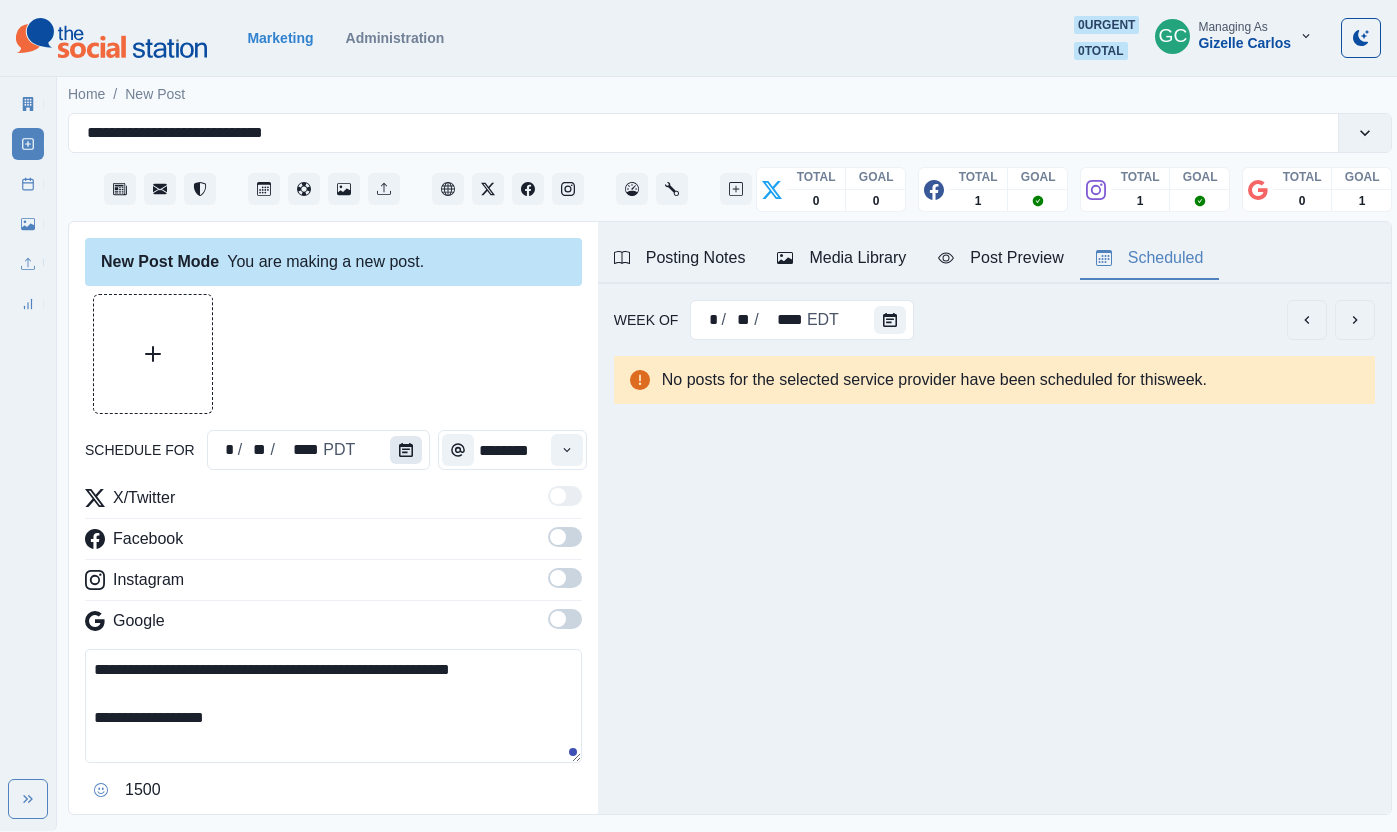 click at bounding box center (406, 450) 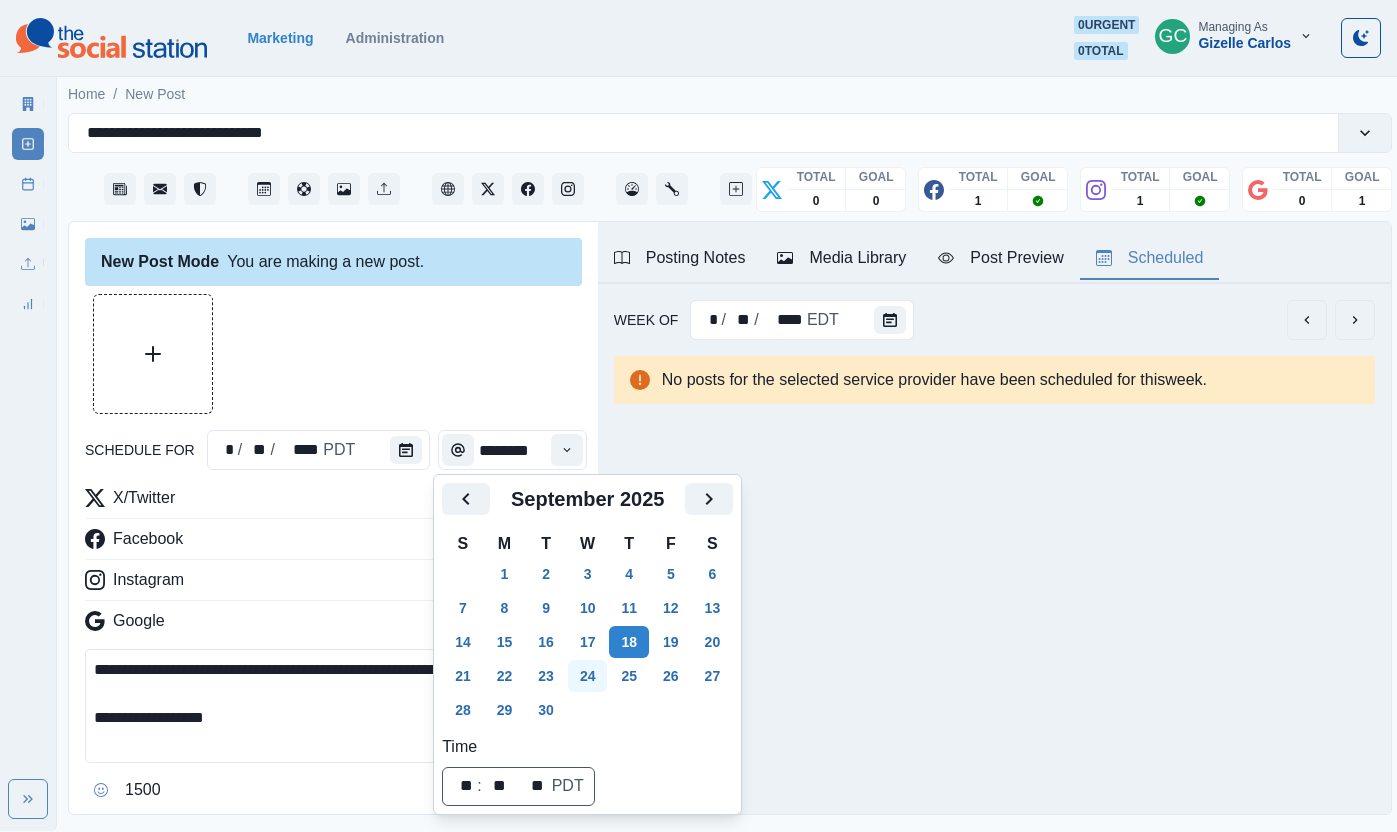 click on "24" at bounding box center [588, 676] 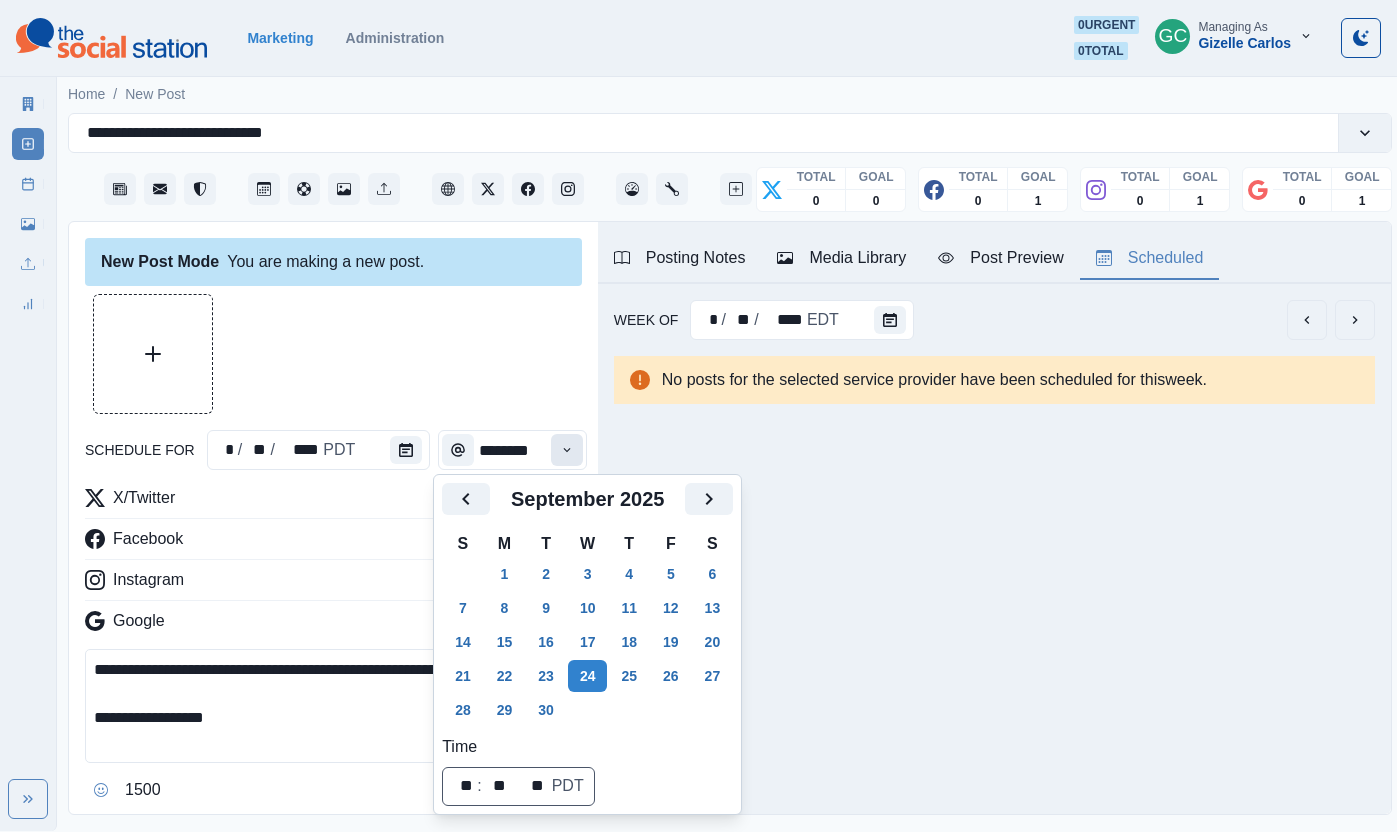 click 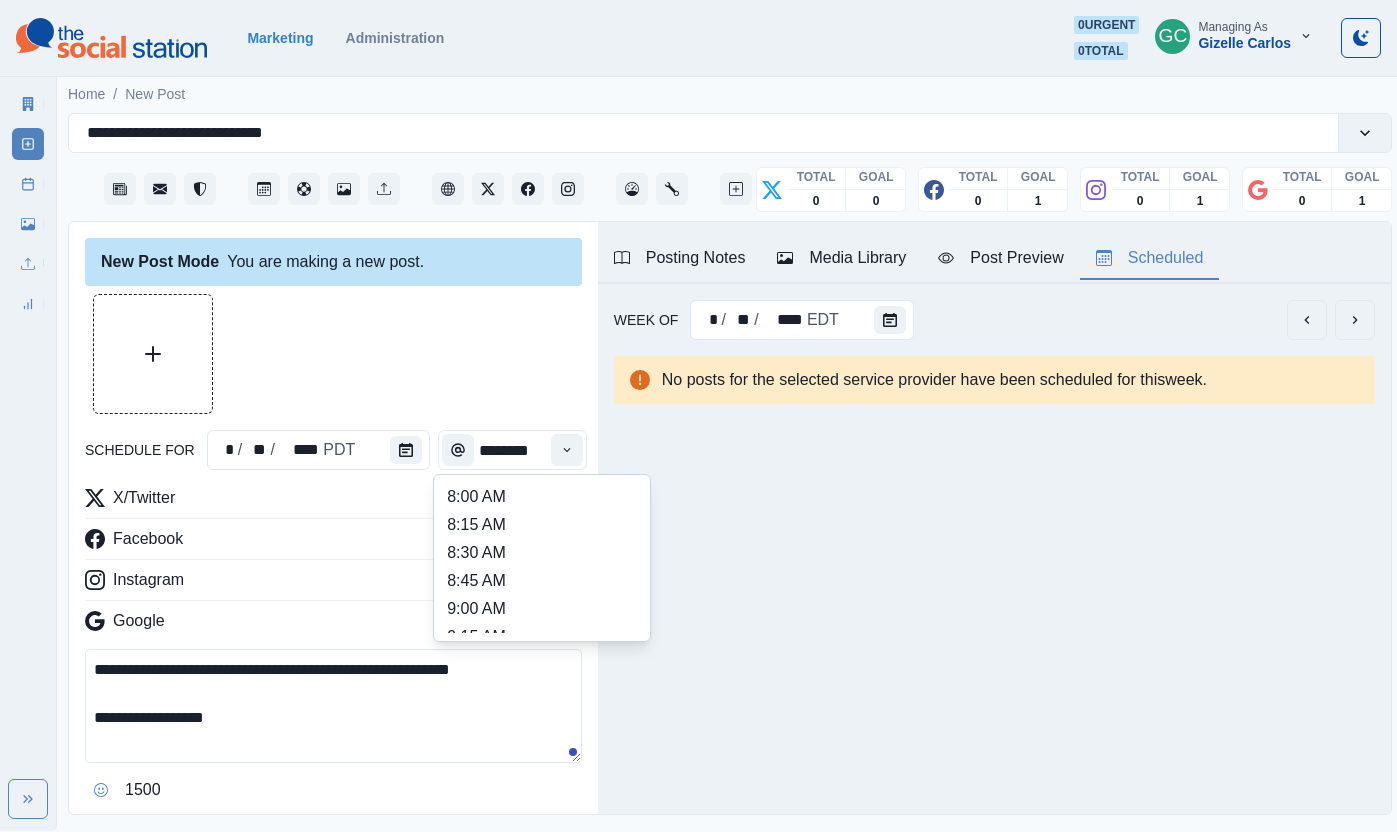 scroll, scrollTop: 0, scrollLeft: 2, axis: horizontal 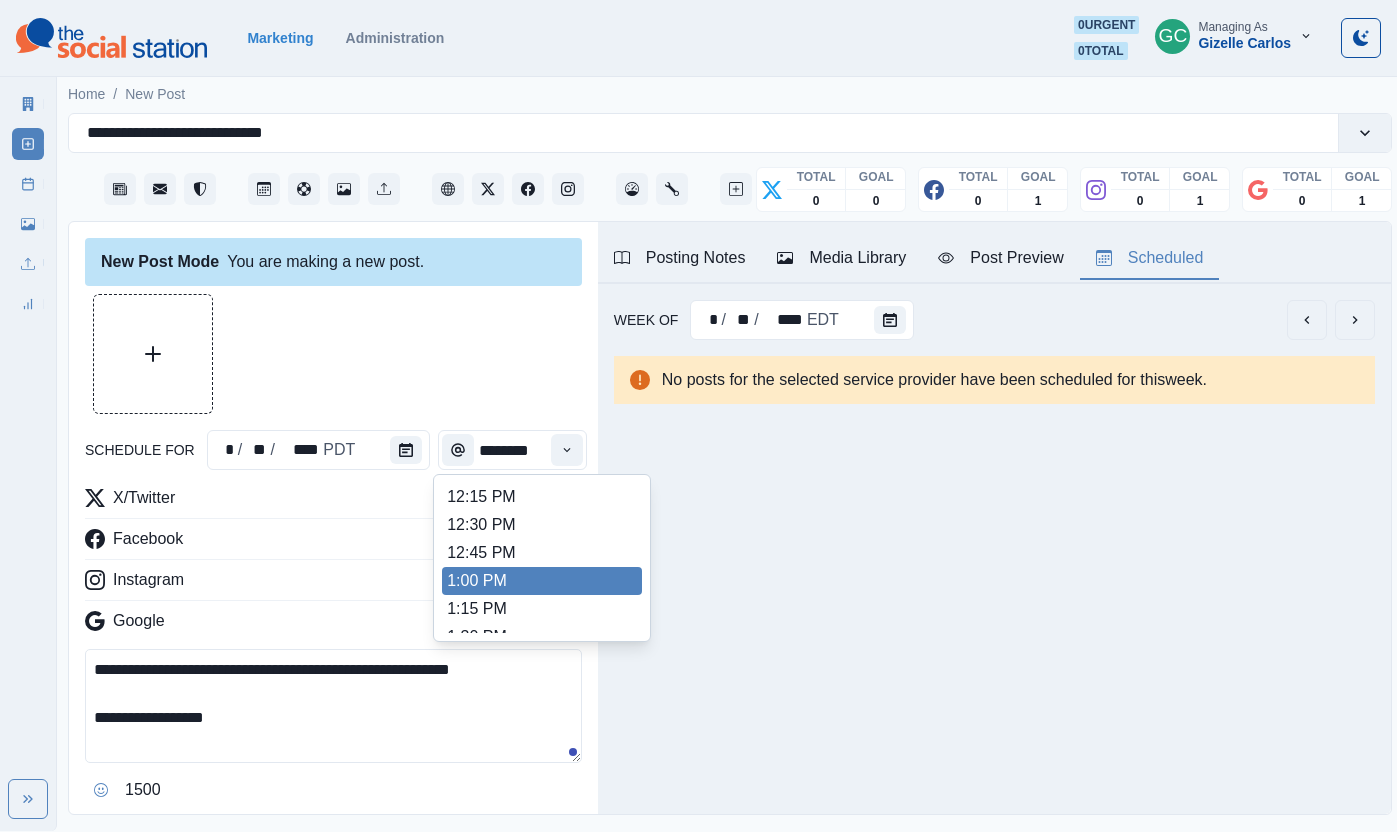 click on "1:00 PM" at bounding box center (542, 581) 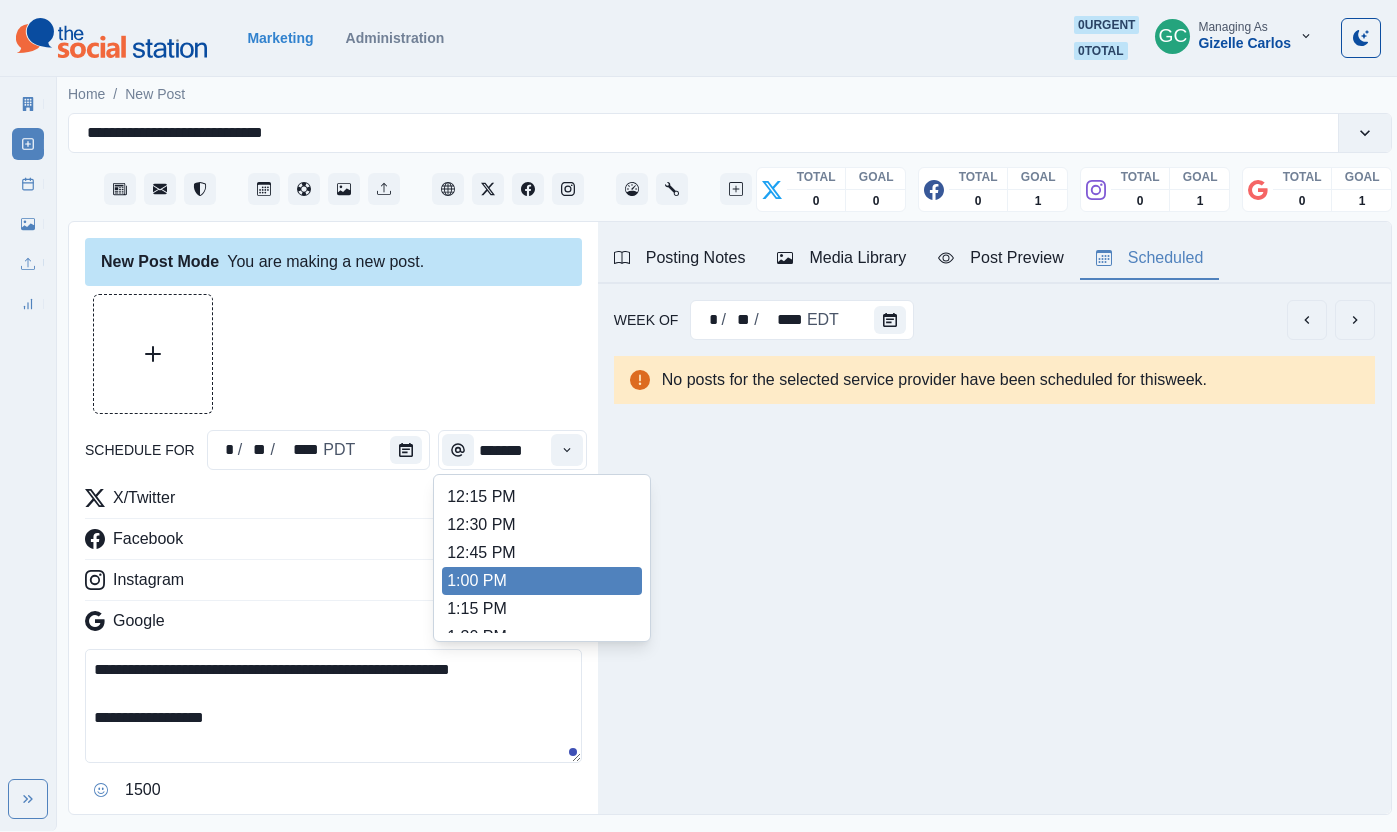 scroll, scrollTop: 0, scrollLeft: 0, axis: both 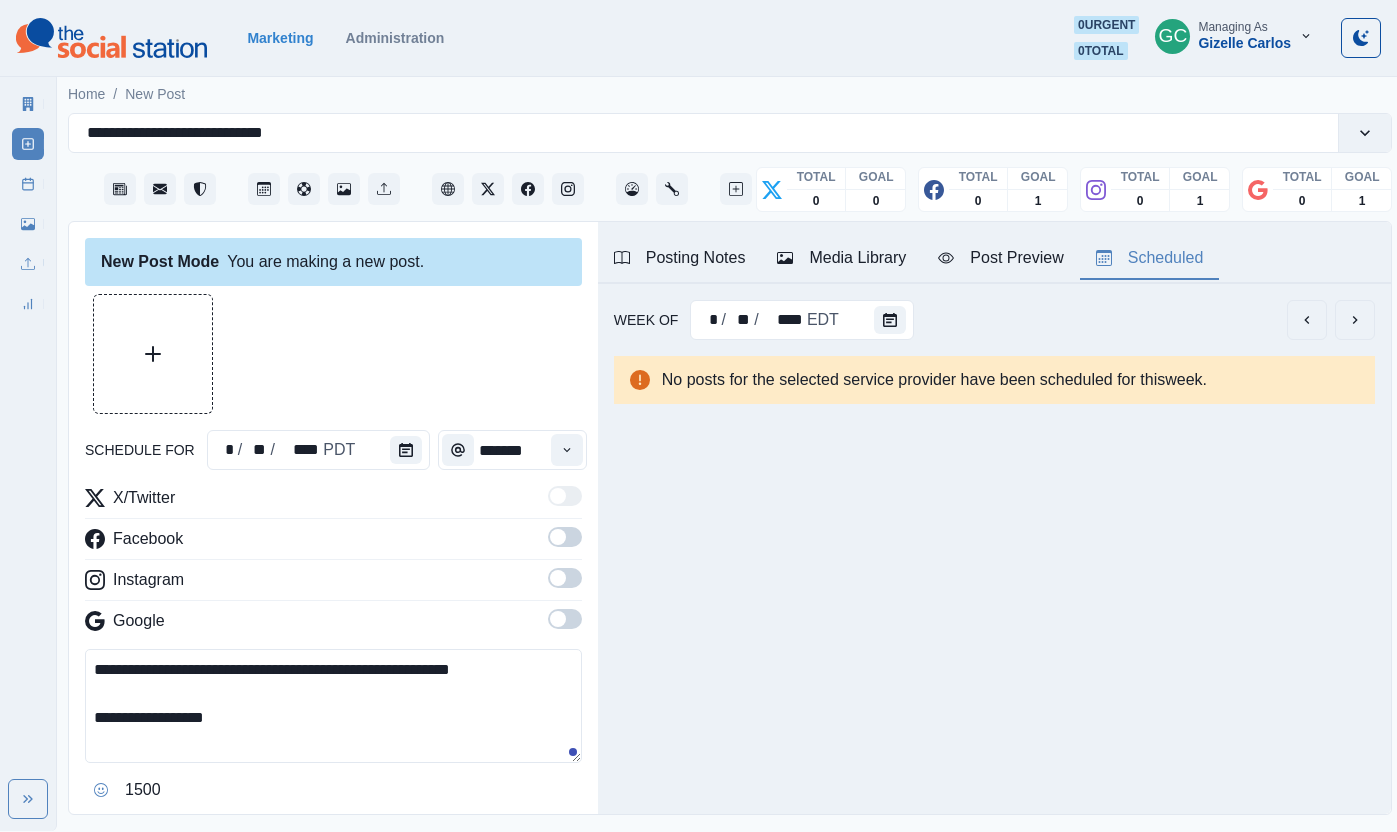 click at bounding box center (565, 619) 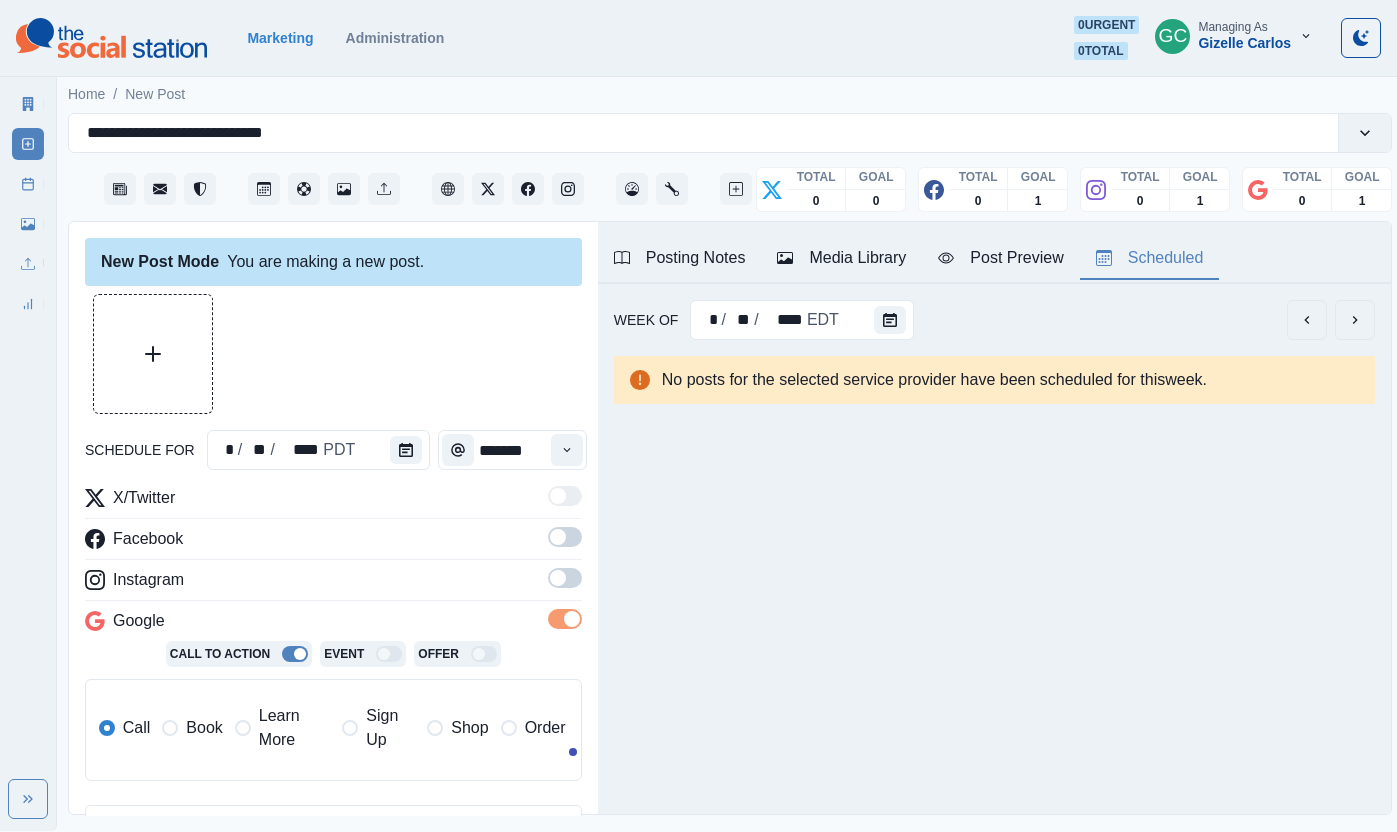 click at bounding box center [565, 578] 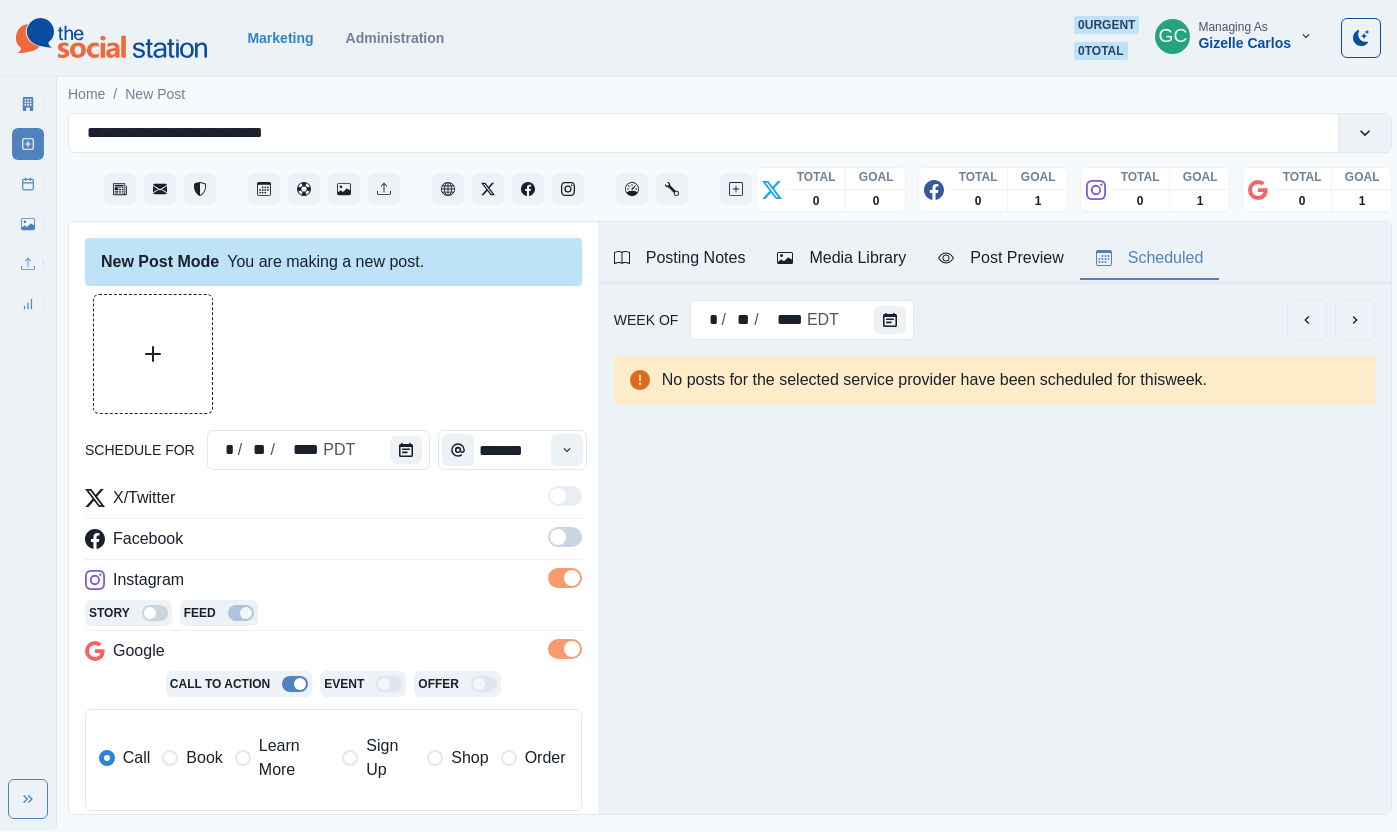 click at bounding box center (565, 537) 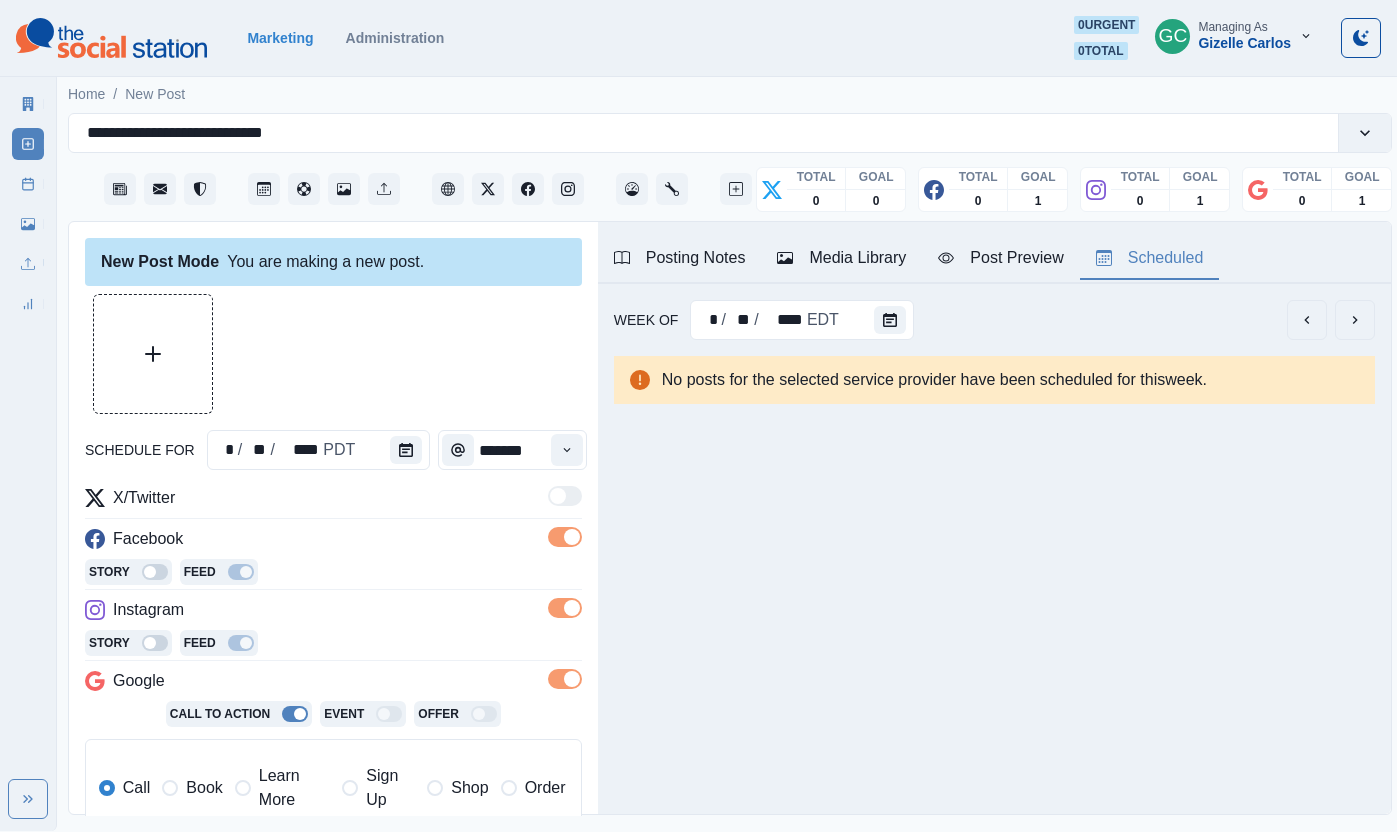 click on "Learn More" at bounding box center [294, 788] 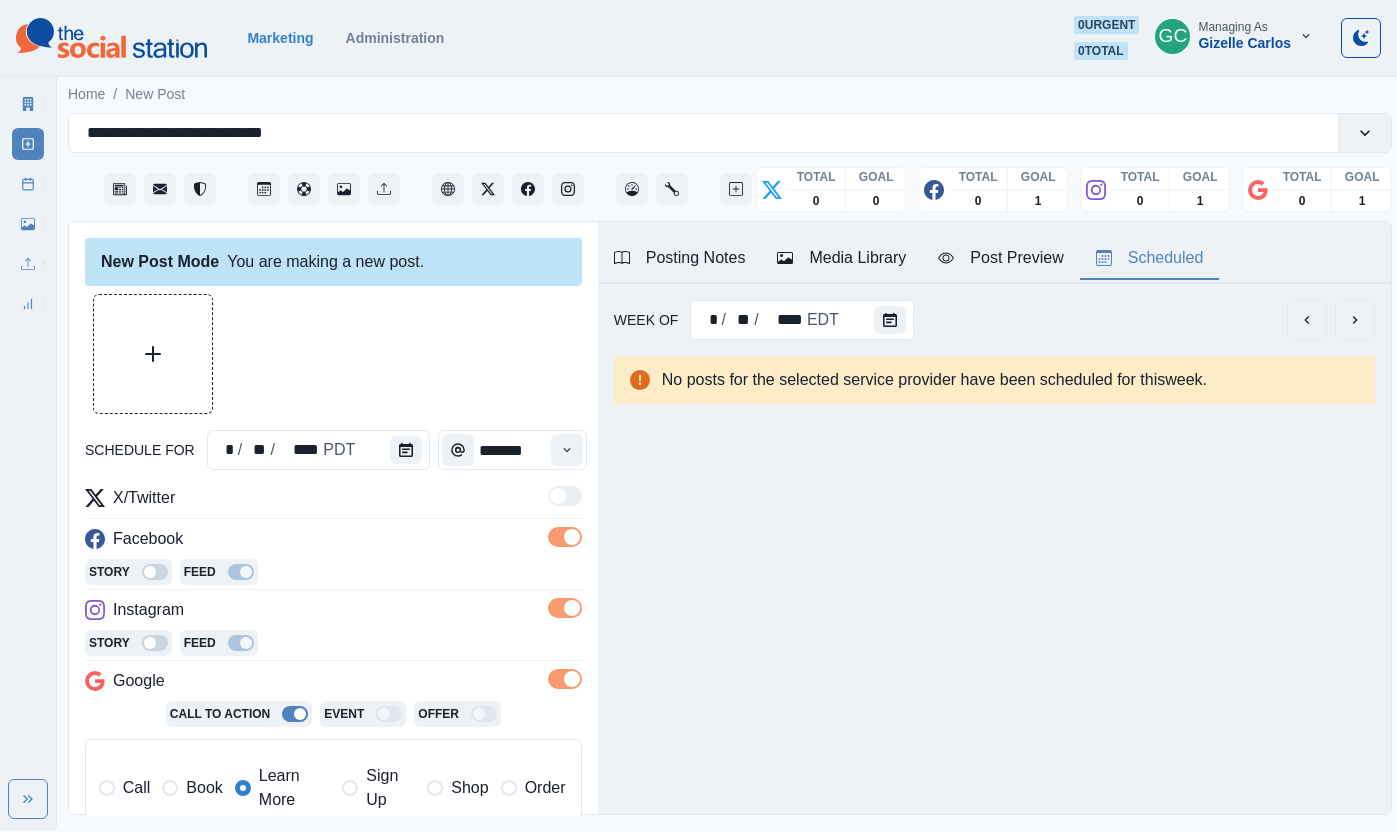 click on "Facebook" at bounding box center [333, 543] 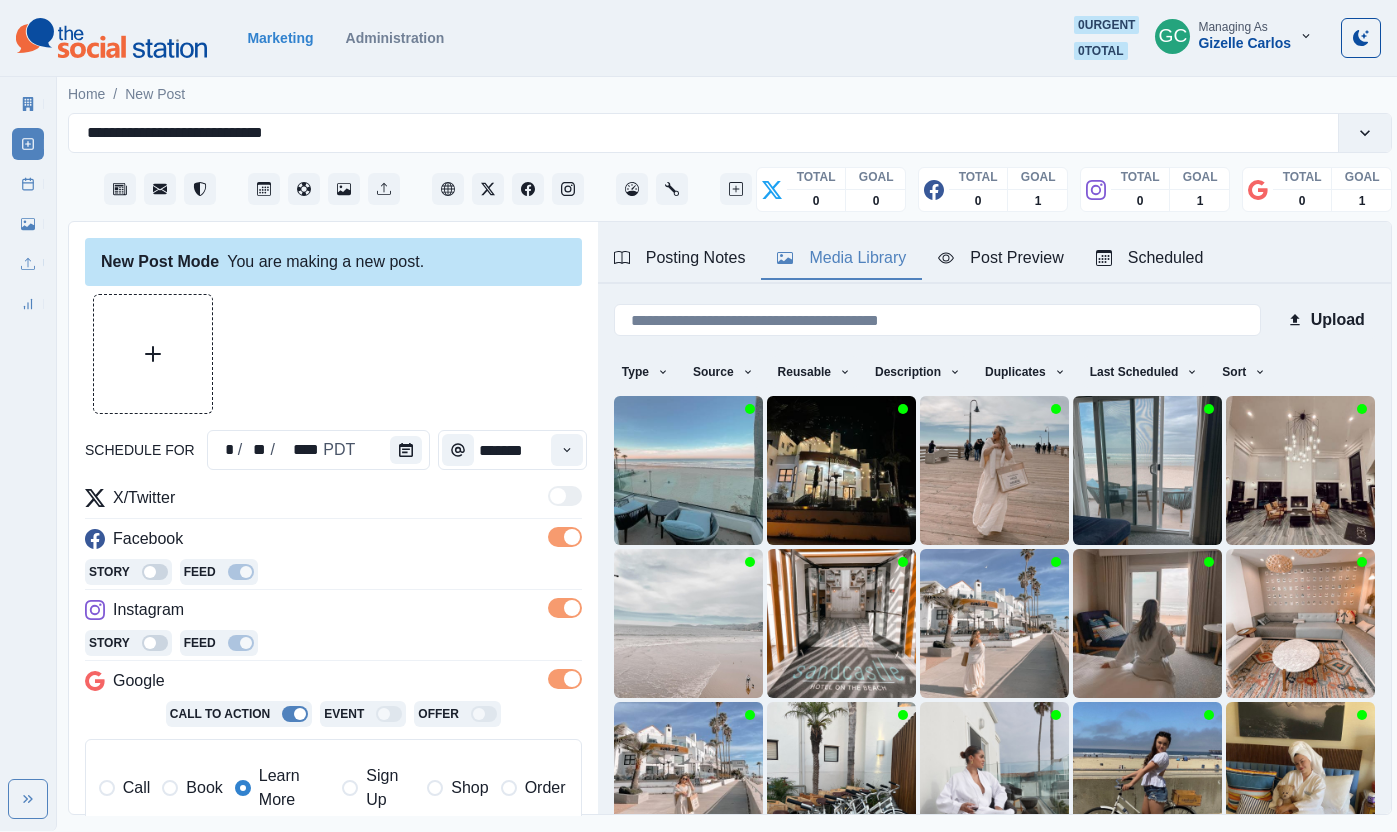 click on "Media Library" at bounding box center [841, 259] 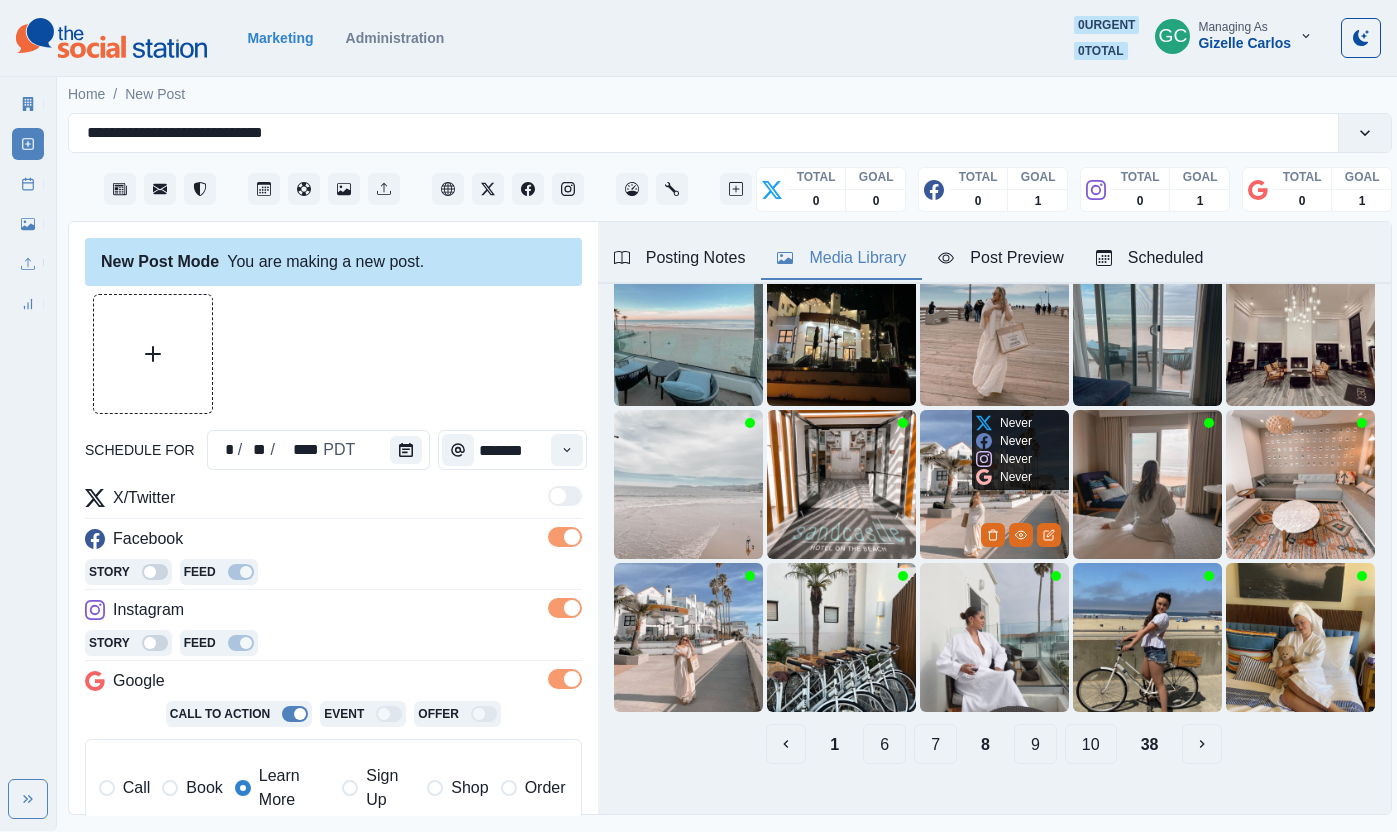 scroll, scrollTop: 149, scrollLeft: 0, axis: vertical 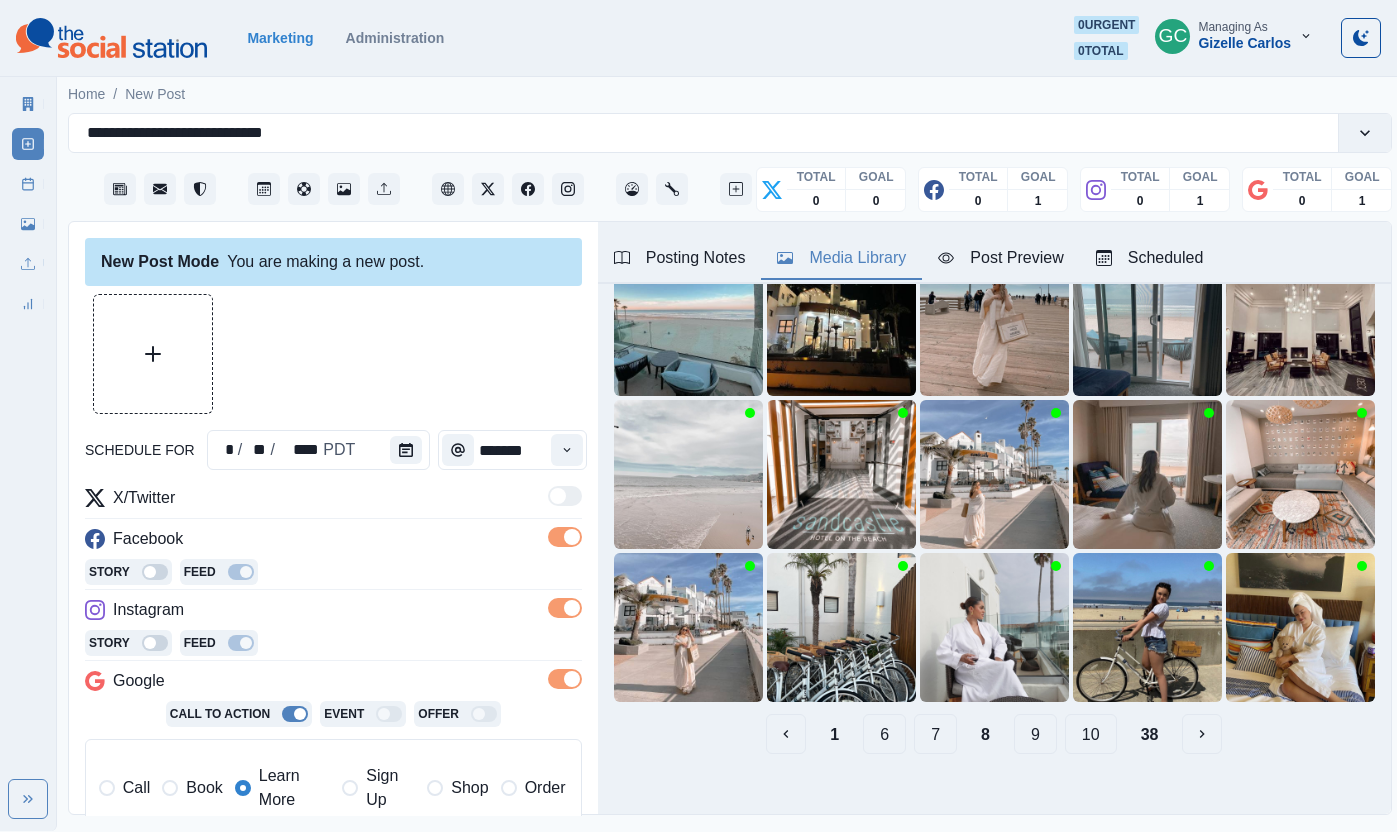 click on "9" at bounding box center (1035, 734) 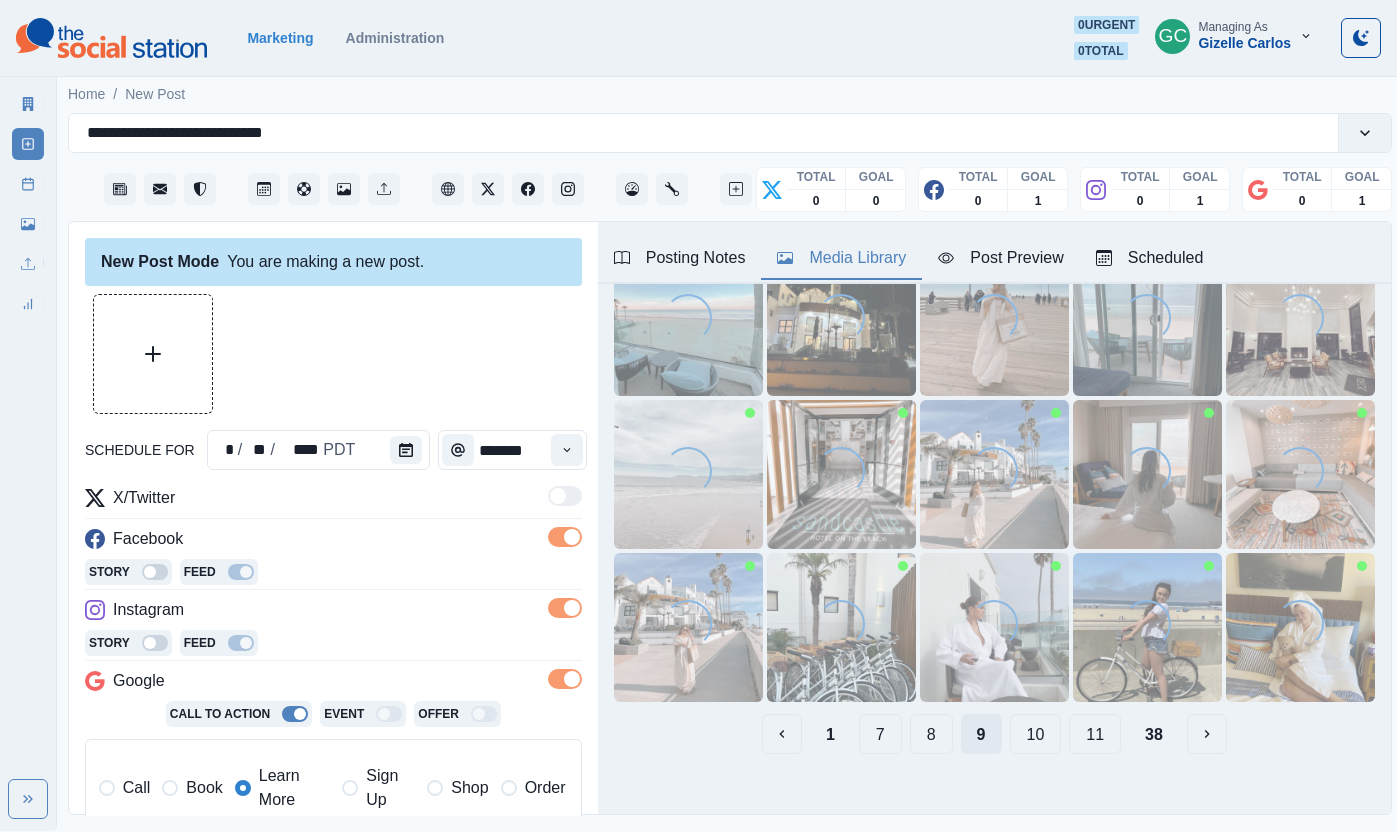 scroll, scrollTop: 0, scrollLeft: 0, axis: both 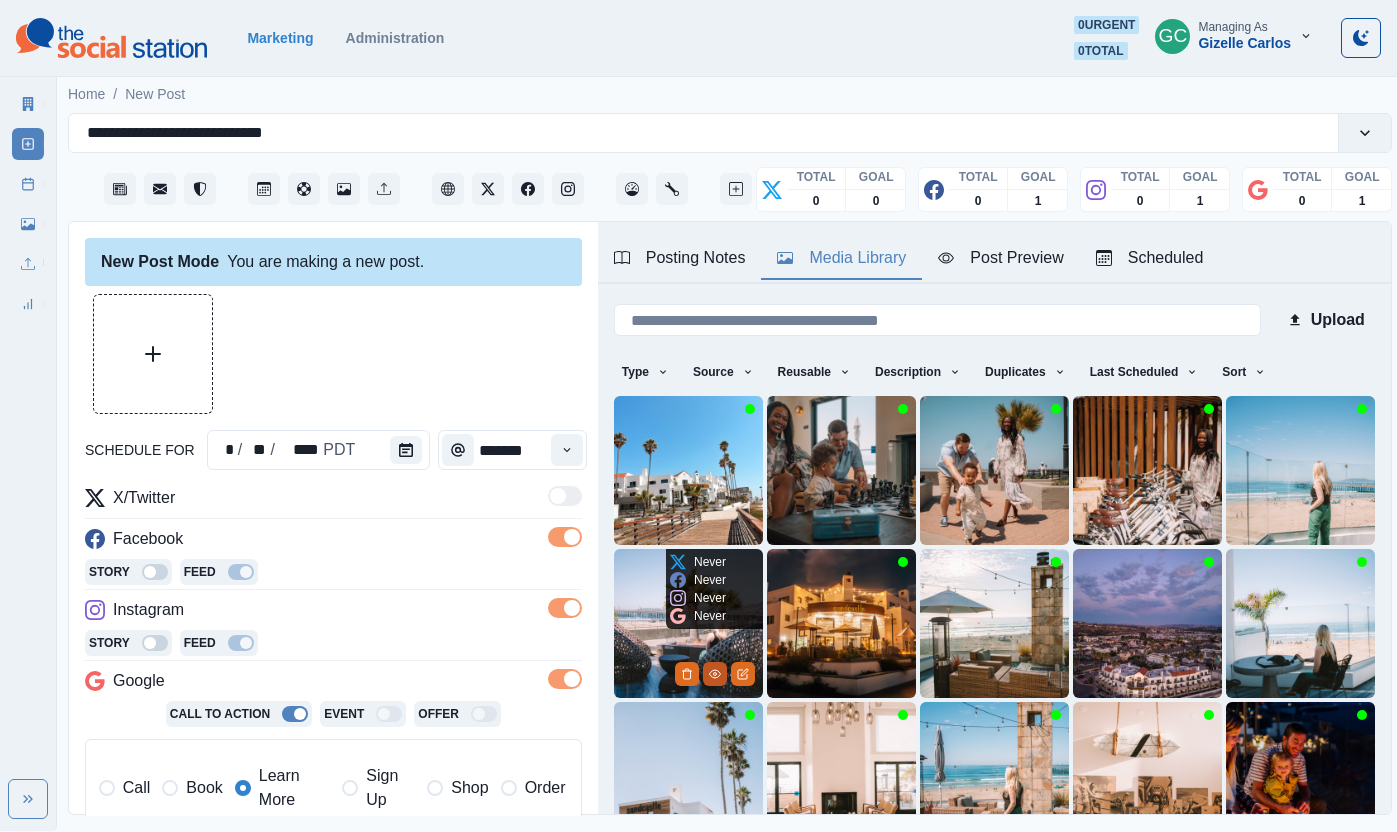 click 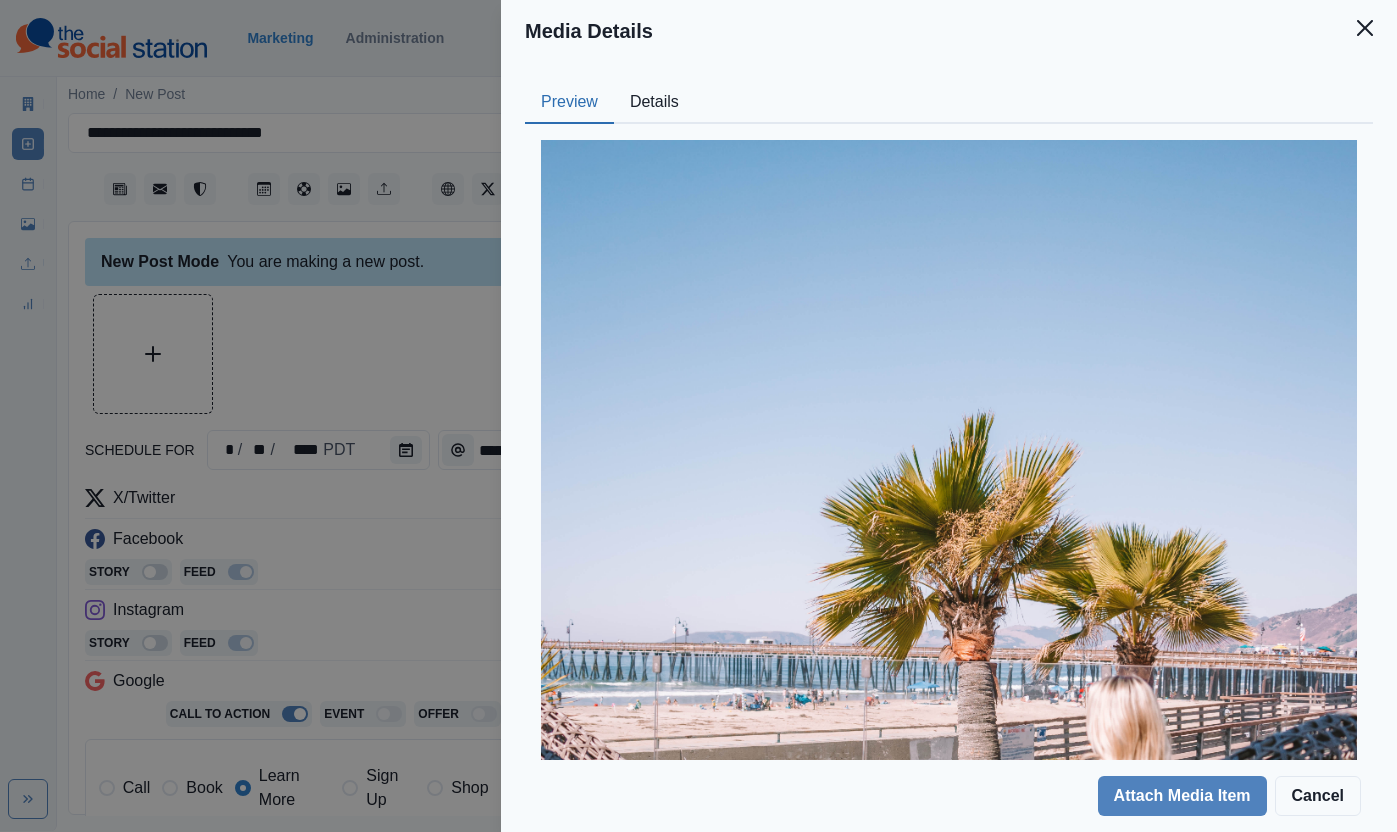 click on "Details" at bounding box center (654, 103) 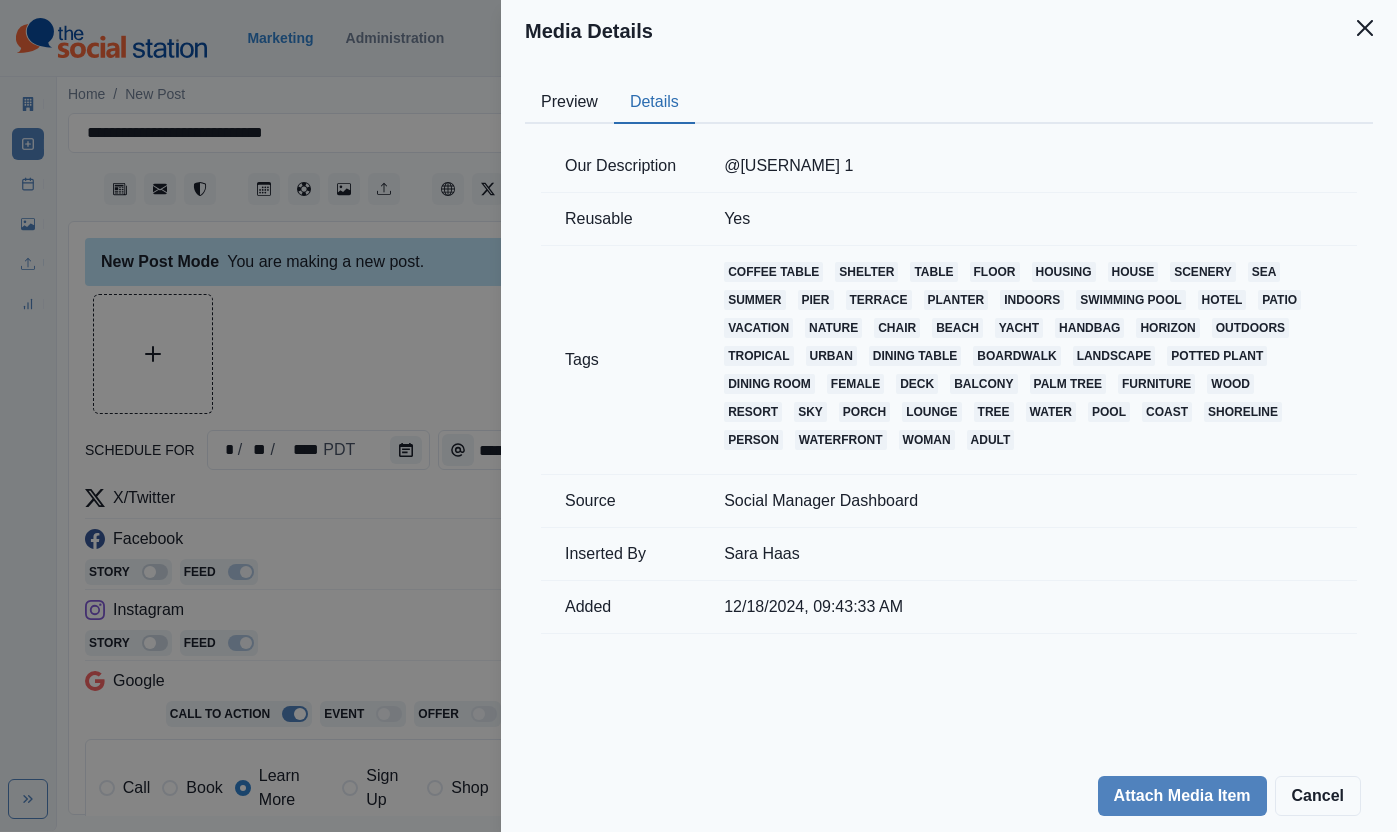 drag, startPoint x: 424, startPoint y: 335, endPoint x: 555, endPoint y: 455, distance: 177.65416 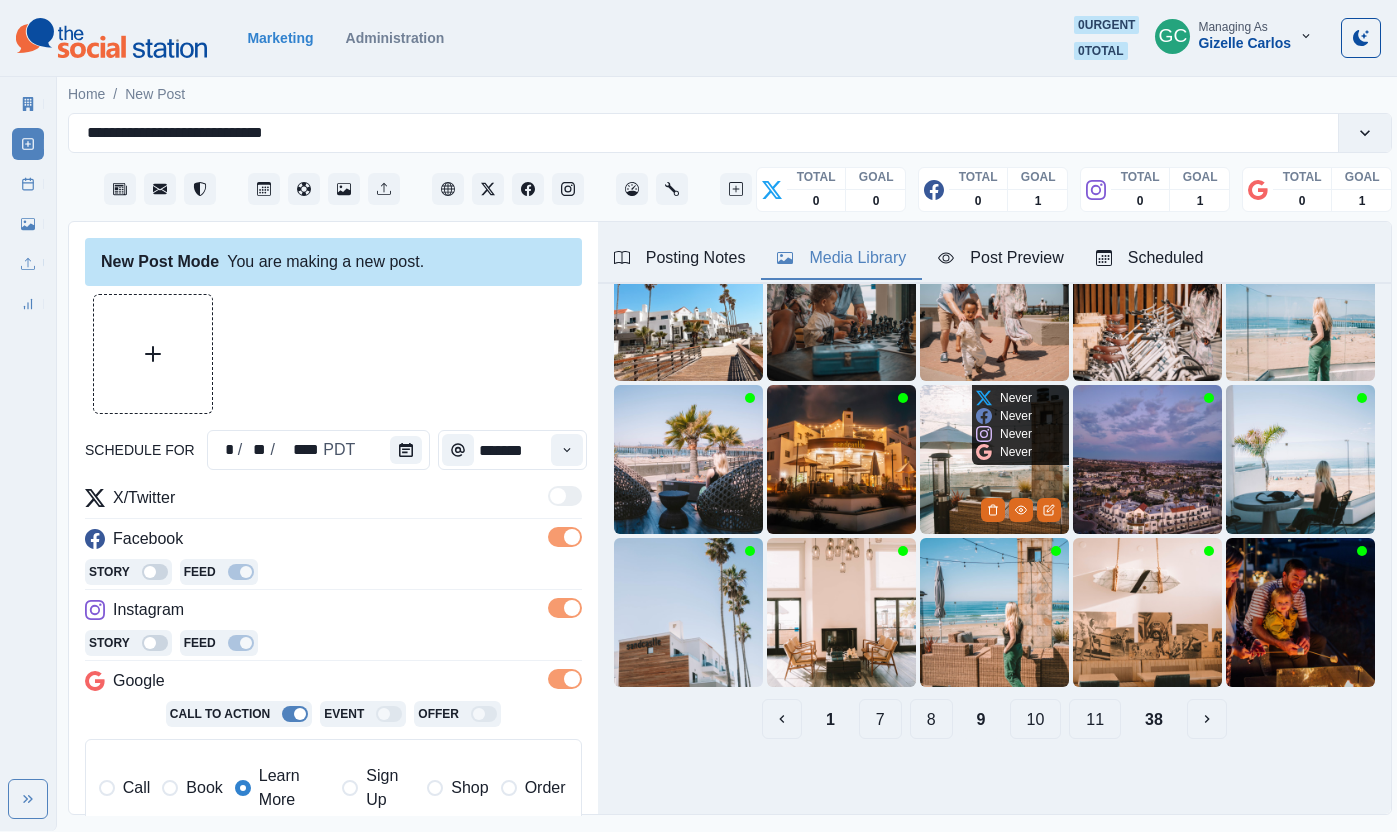 scroll, scrollTop: 167, scrollLeft: 0, axis: vertical 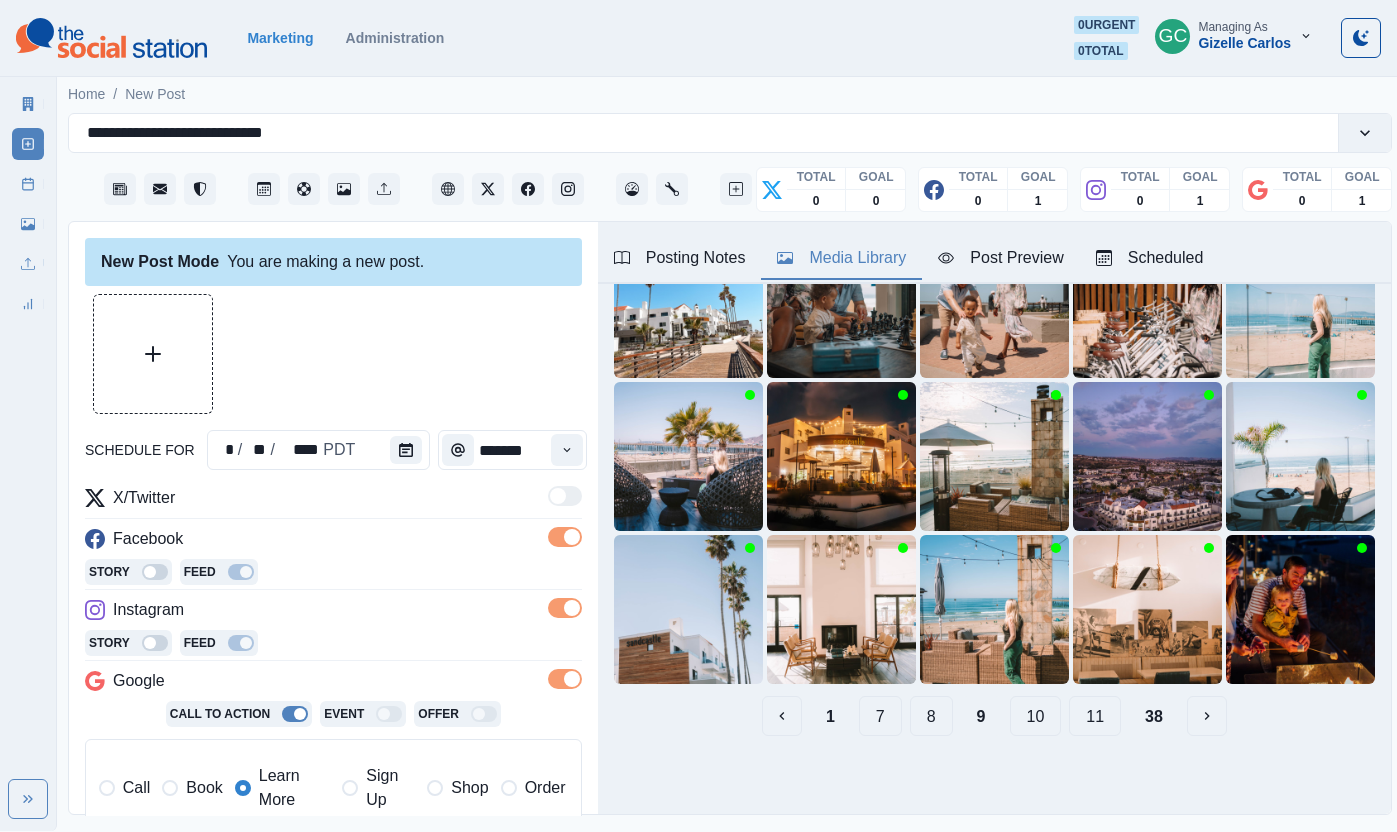 click on "11" at bounding box center [1095, 716] 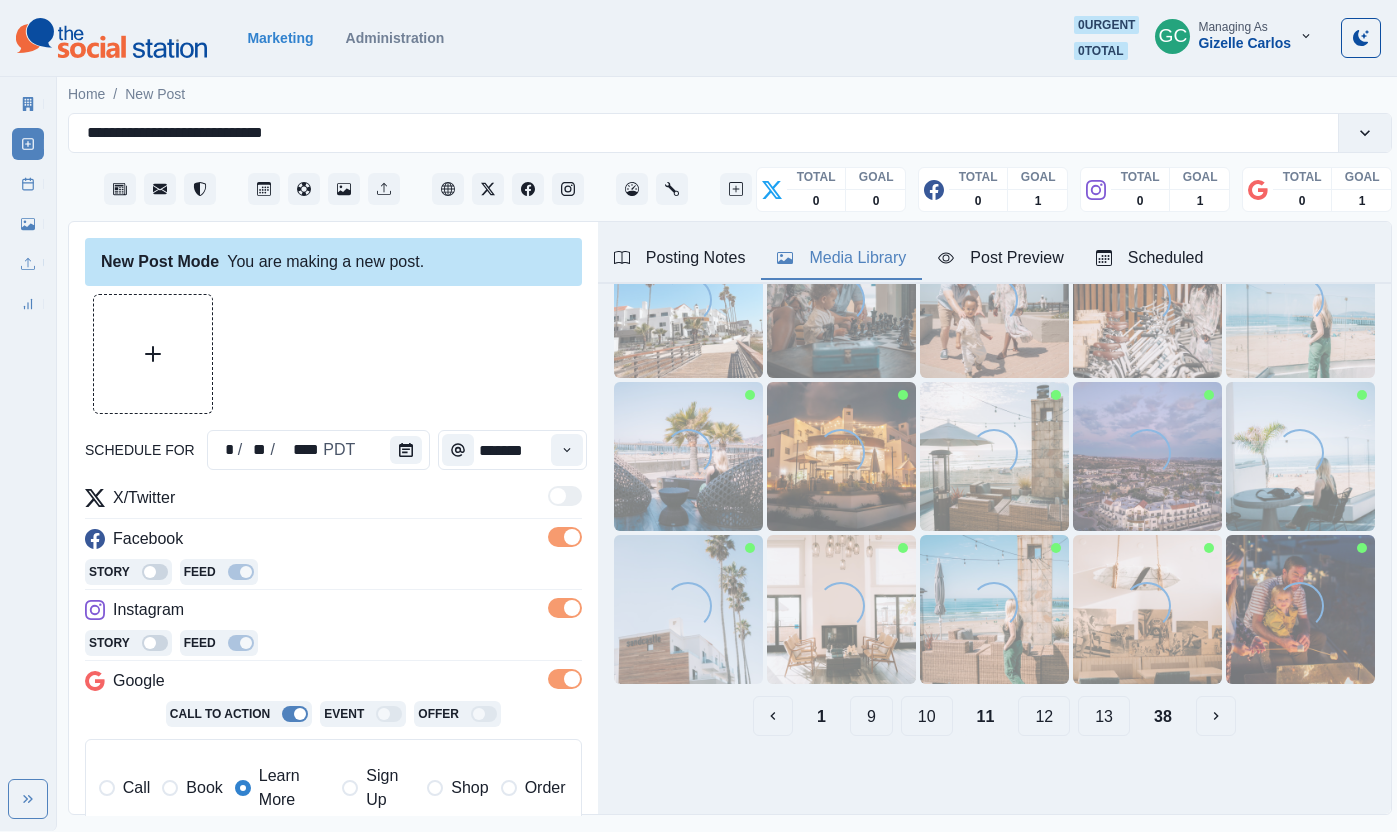 scroll, scrollTop: 0, scrollLeft: 0, axis: both 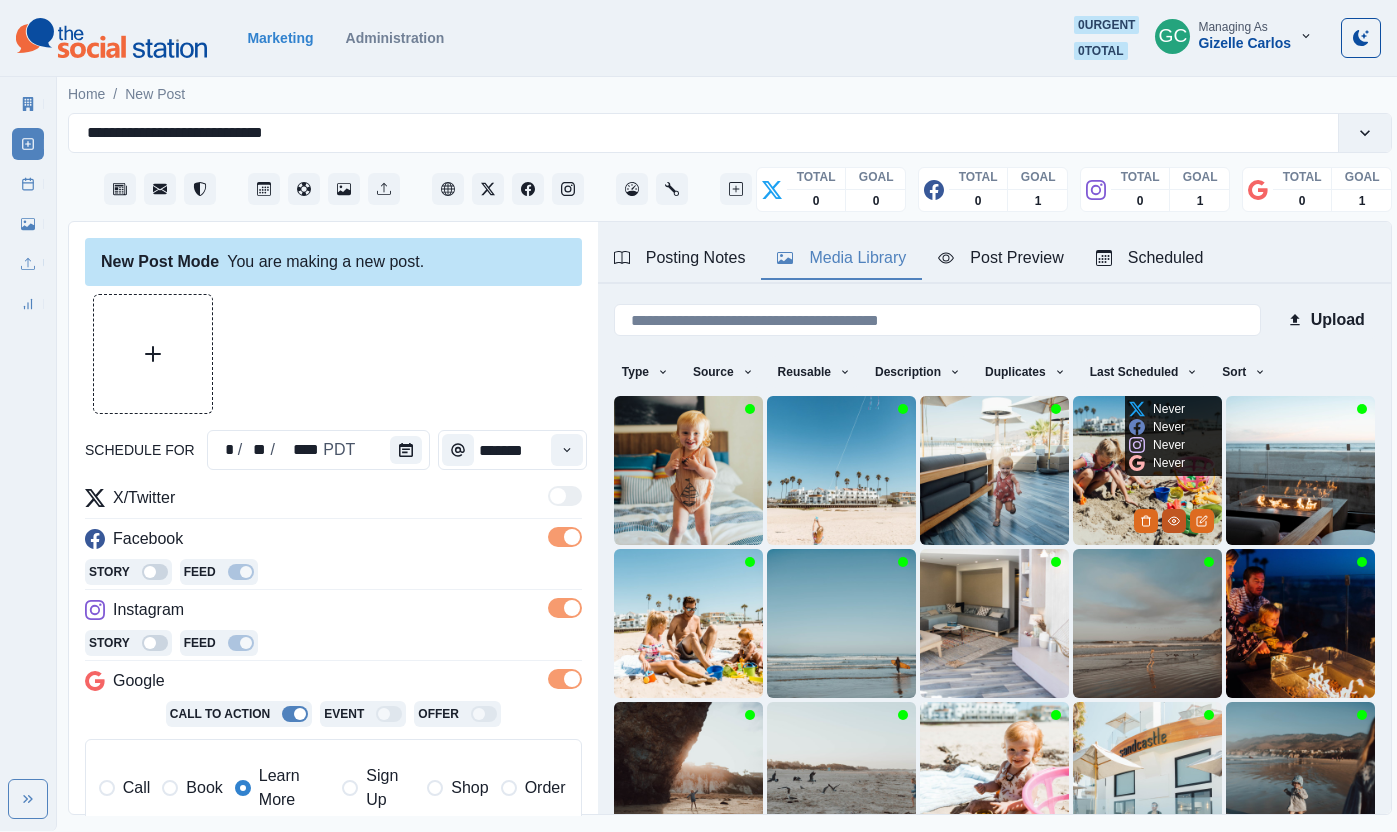 click 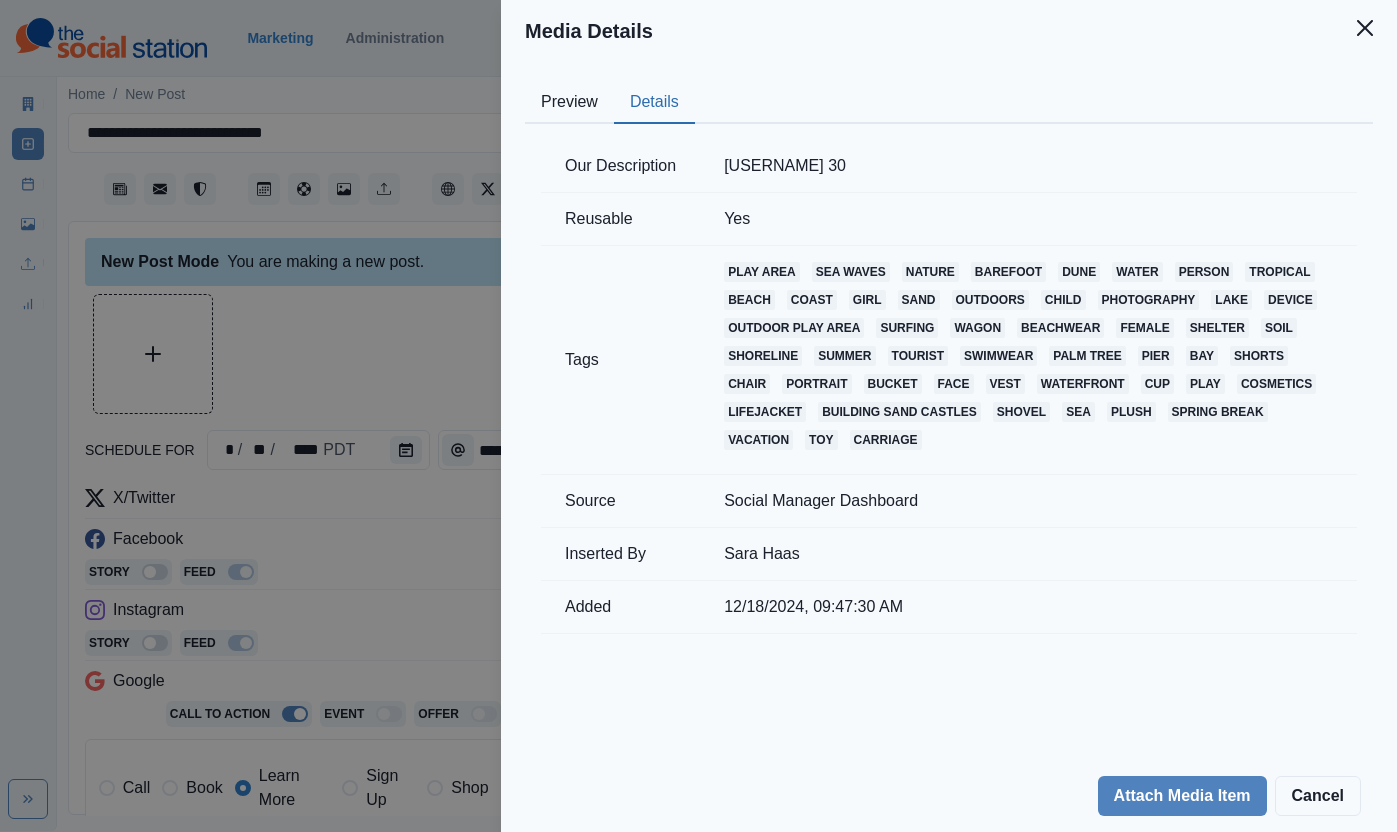 click on "Details" at bounding box center (654, 103) 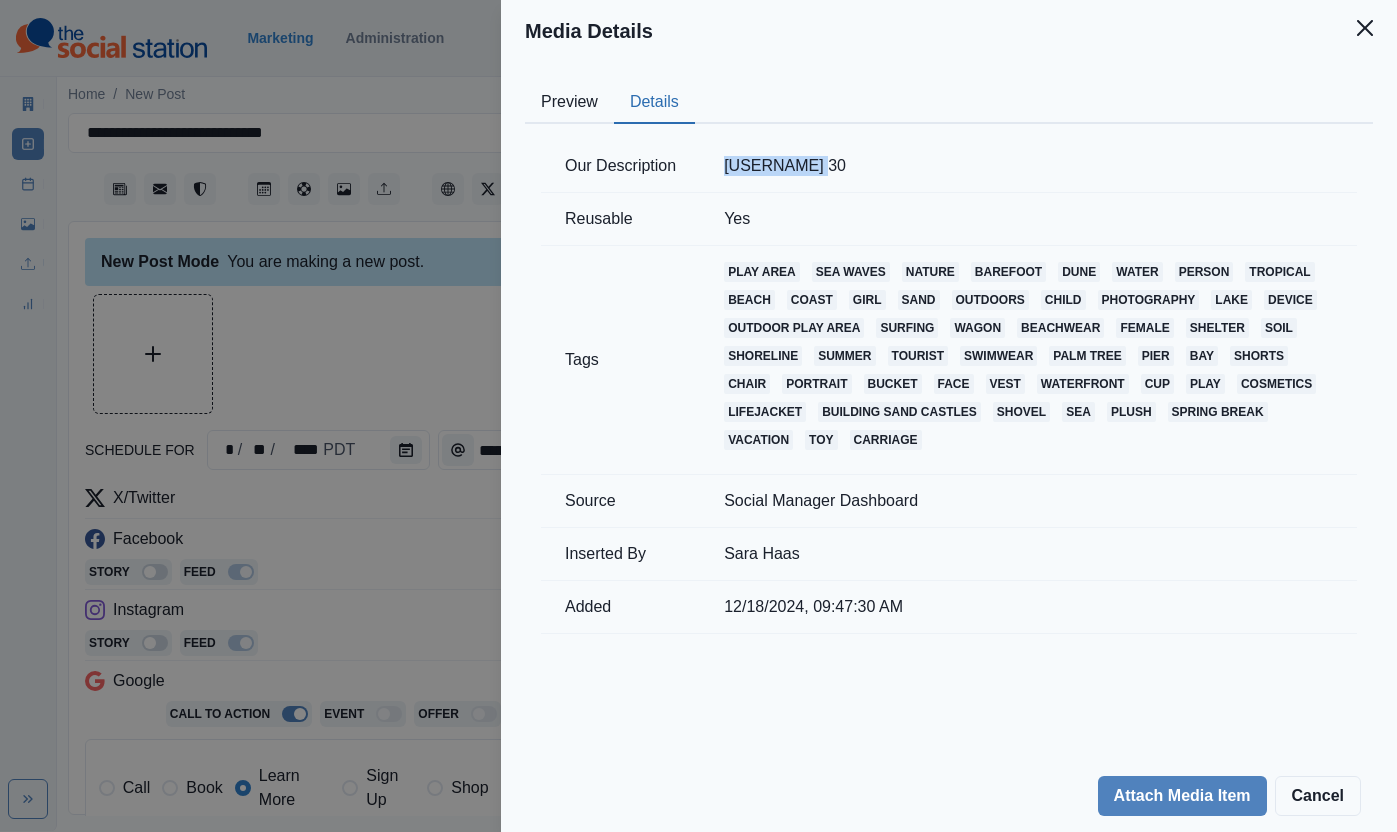 drag, startPoint x: 743, startPoint y: 161, endPoint x: 820, endPoint y: 158, distance: 77.05842 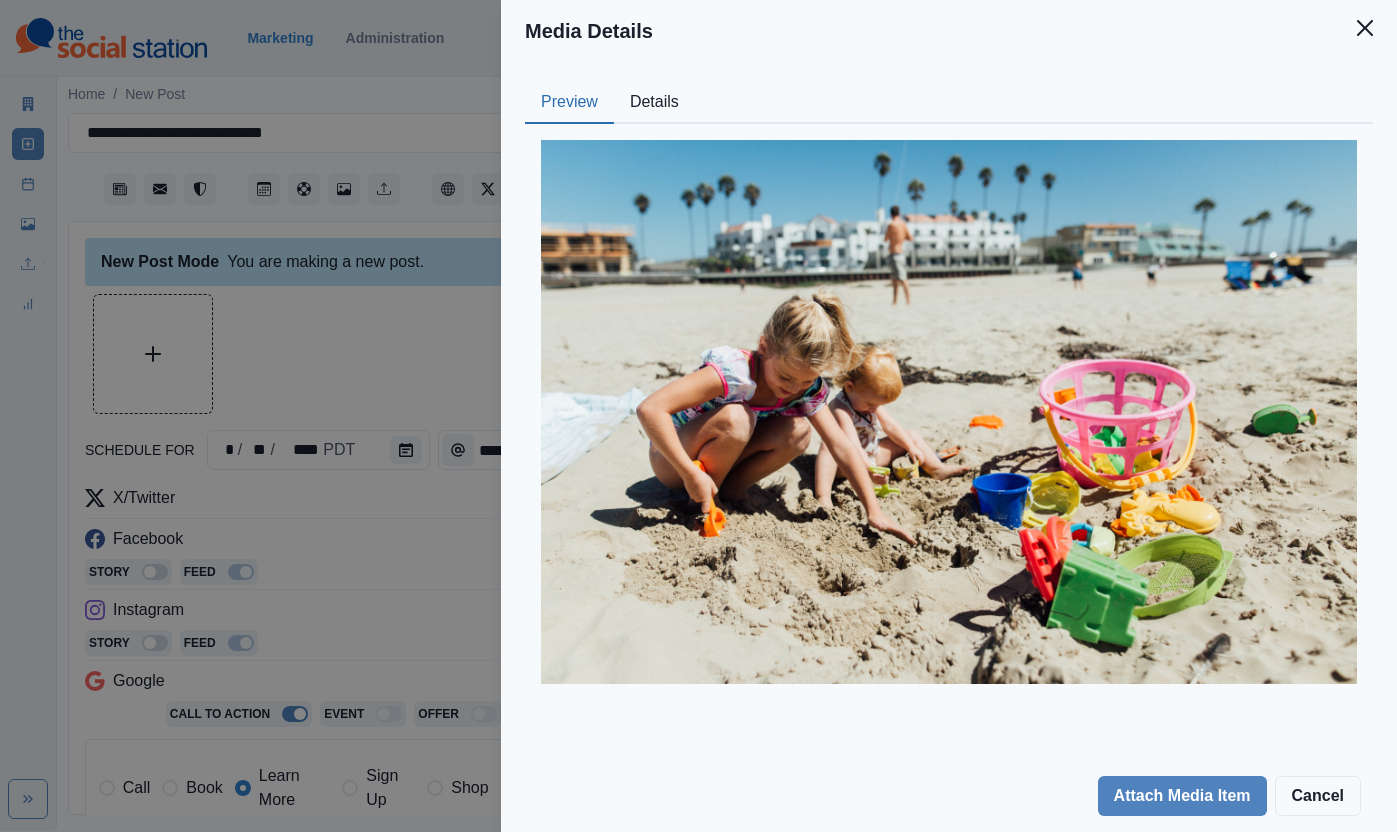 click on "Media Details Preview Details Our Description [USERNAME]  30 Reusable Yes Tags play area sea waves nature barefoot dune water person tropical beach coast girl sand outdoors child photography lake device outdoor play area surfing wagon beachwear female shelter soil shoreline summer tourist swimwear palm tree pier bay shorts chair portrait bucket face vest waterfront cup play cosmetics lifejacket building sand castles shovel sea plush spring break vacation toy carriage Source Social Manager Dashboard Inserted By [USERNAME] Added 12/18/2024, 09:47:30 AM Attach Media Item Cancel" at bounding box center (698, 416) 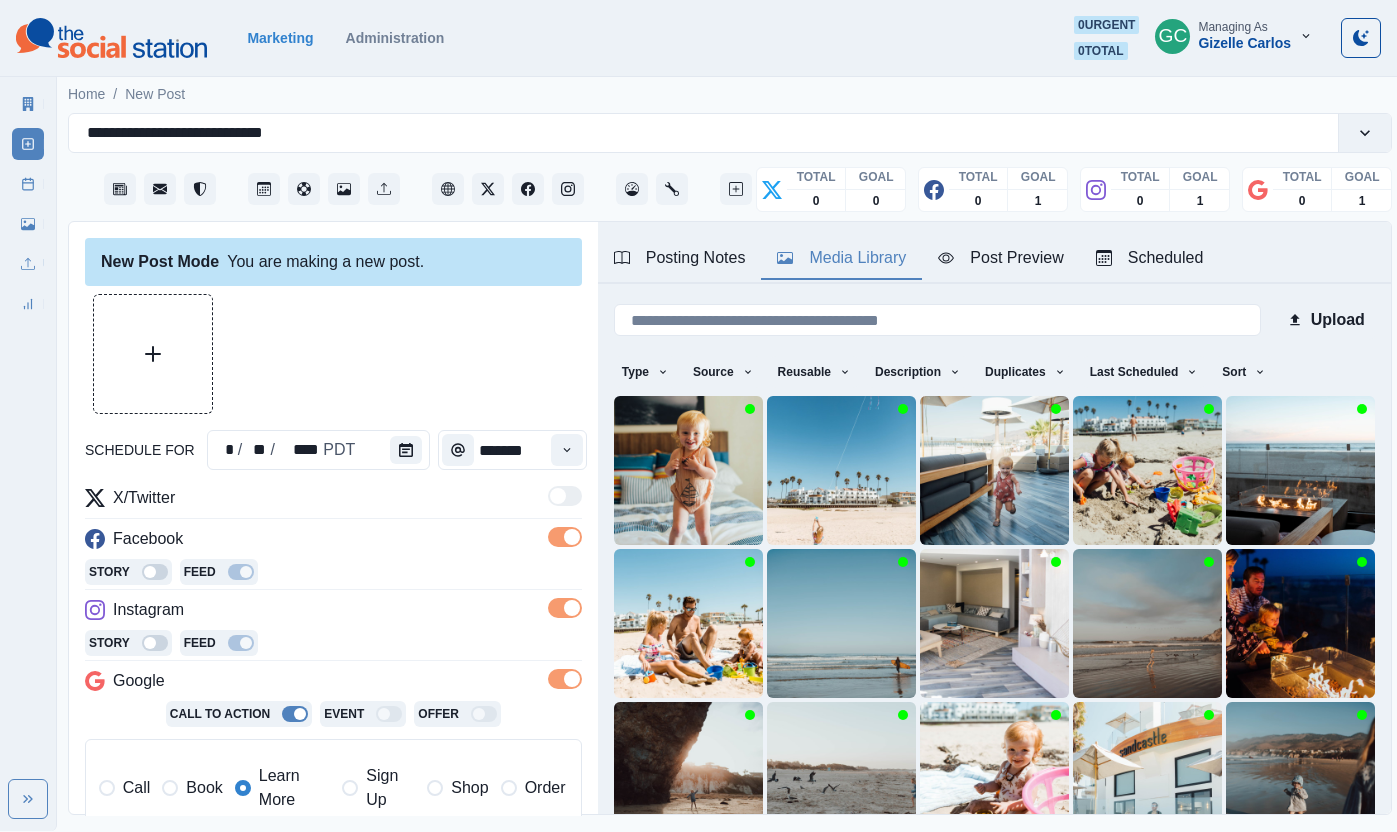 click on "Posting Notes" at bounding box center (680, 258) 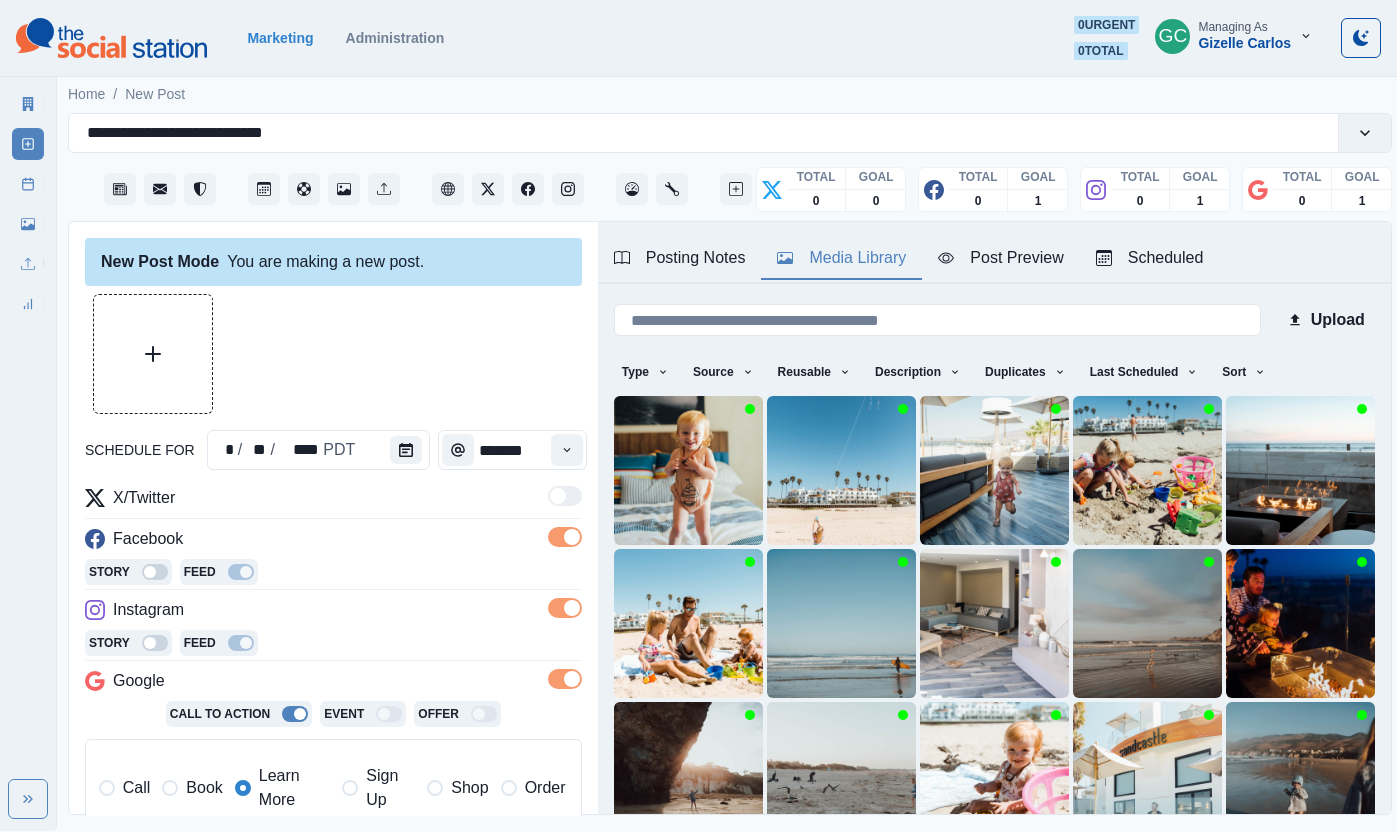 click on "Media Library" at bounding box center (841, 258) 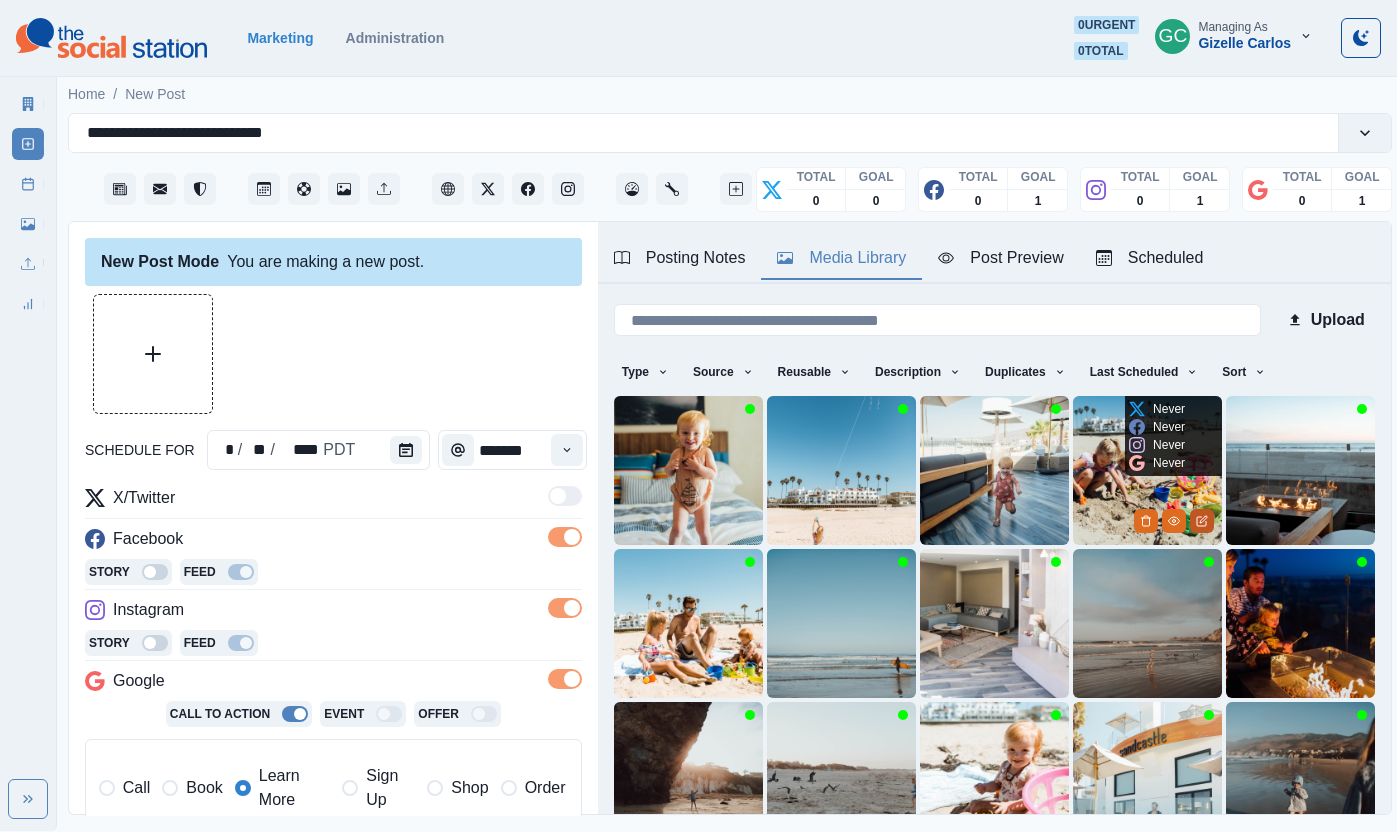 click at bounding box center (1202, 521) 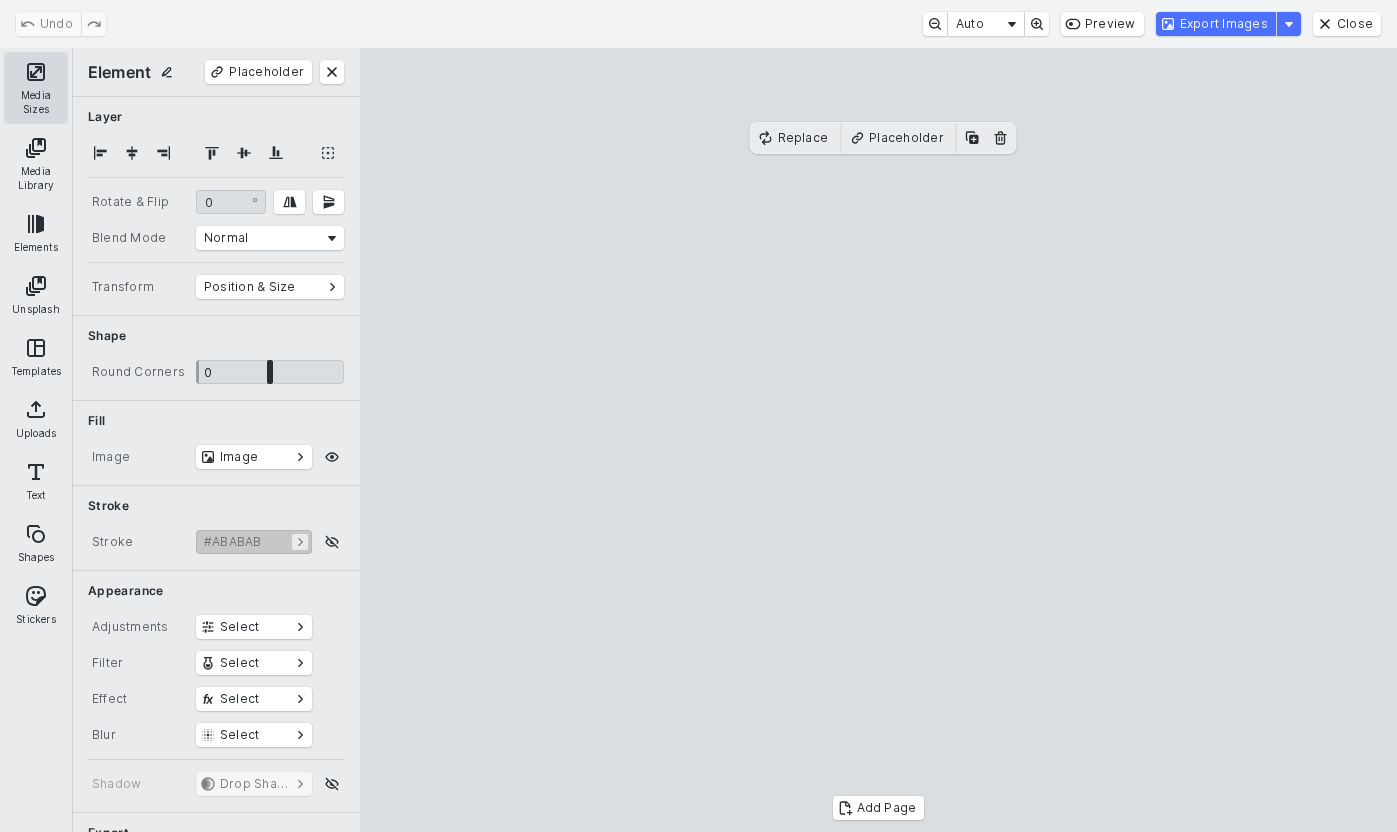 click on "Media Sizes" at bounding box center [36, 88] 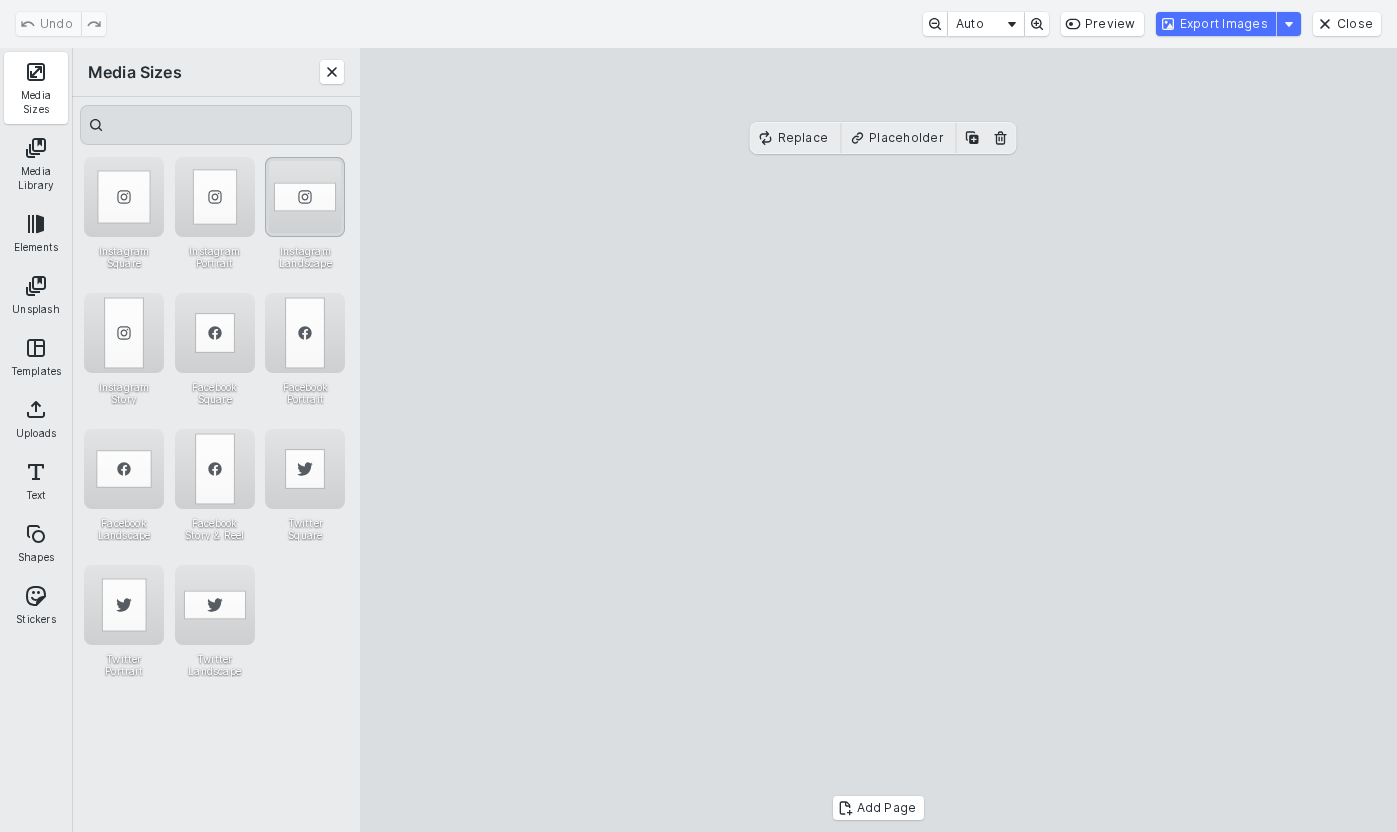 click at bounding box center (305, 197) 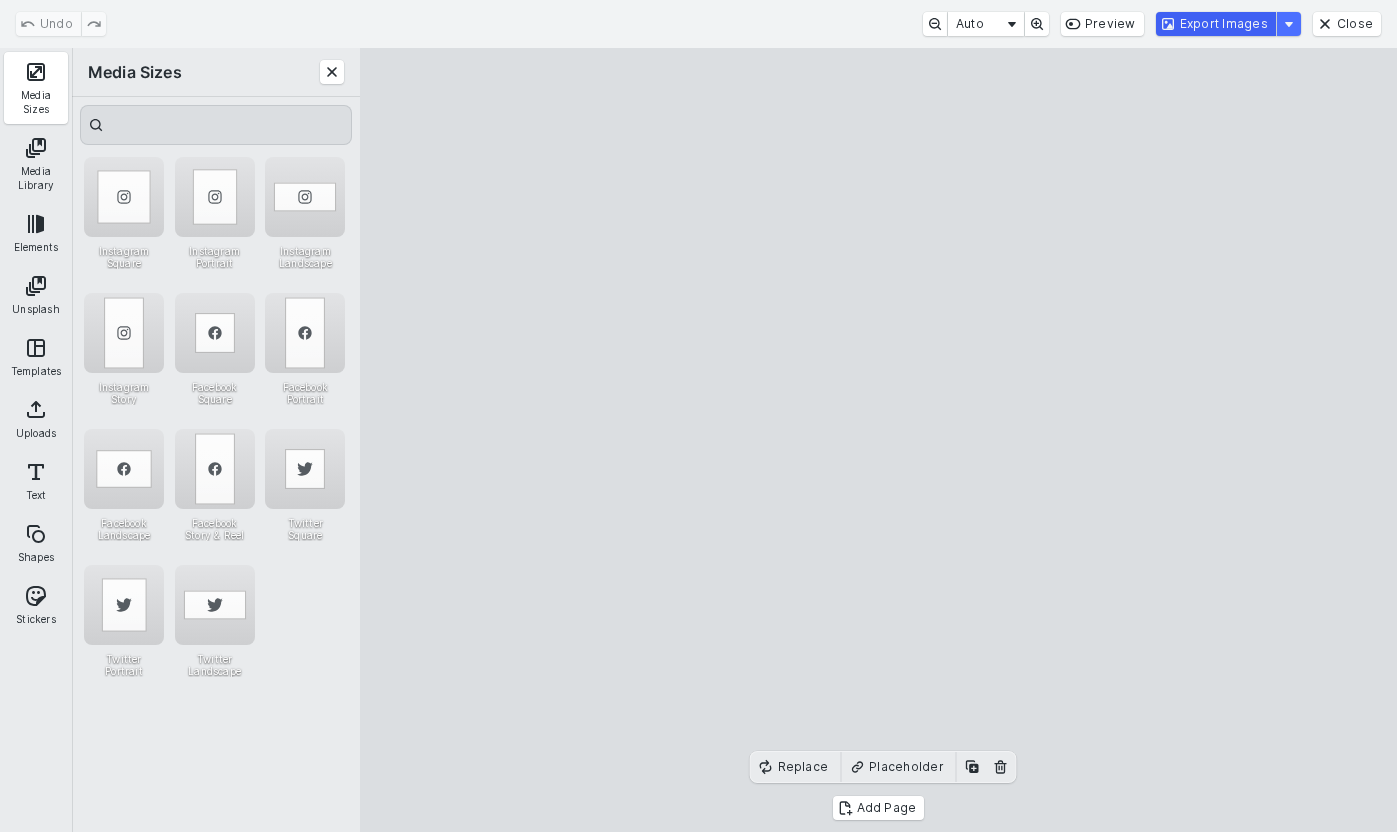 click on "Export Images" at bounding box center [1216, 24] 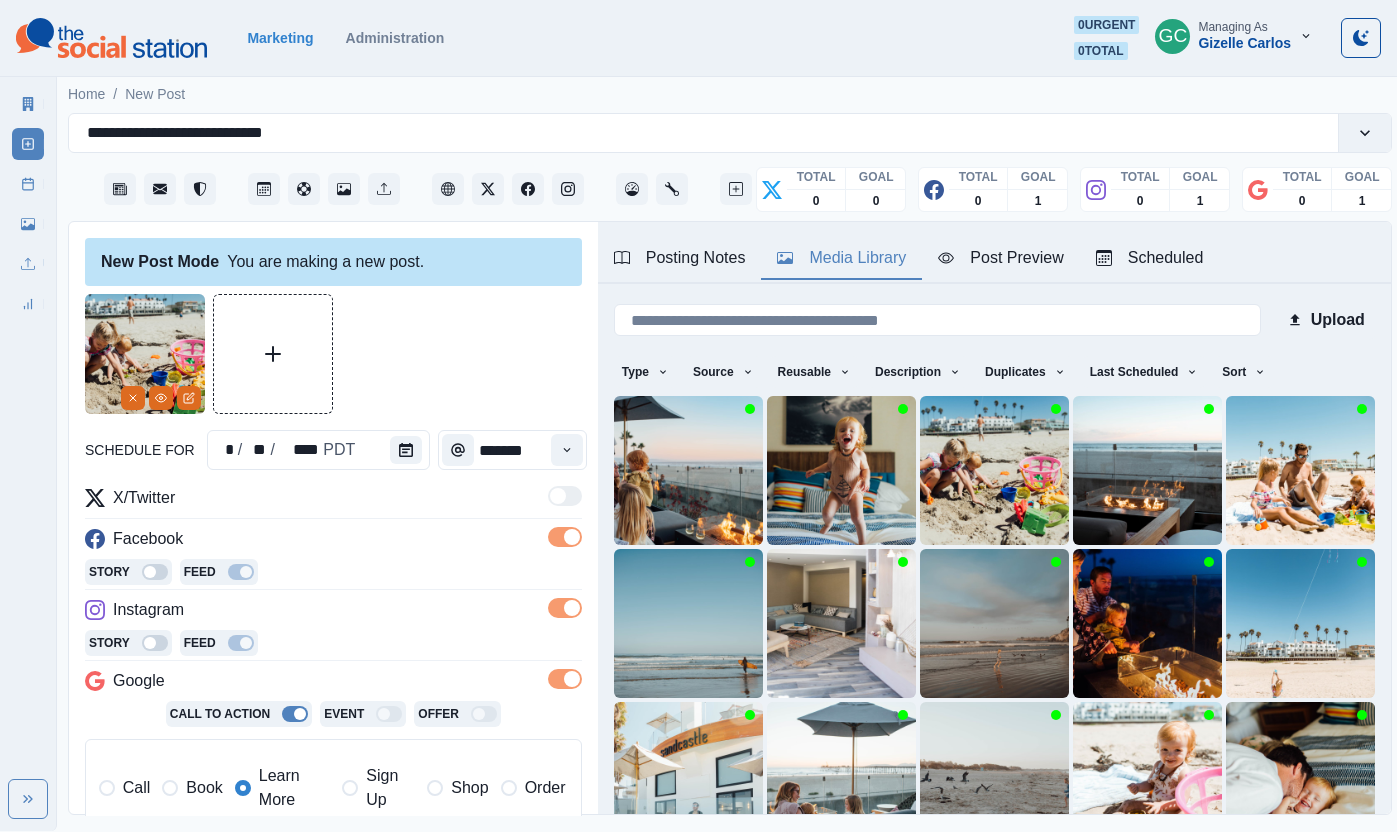 click on "Posting Notes" at bounding box center [680, 258] 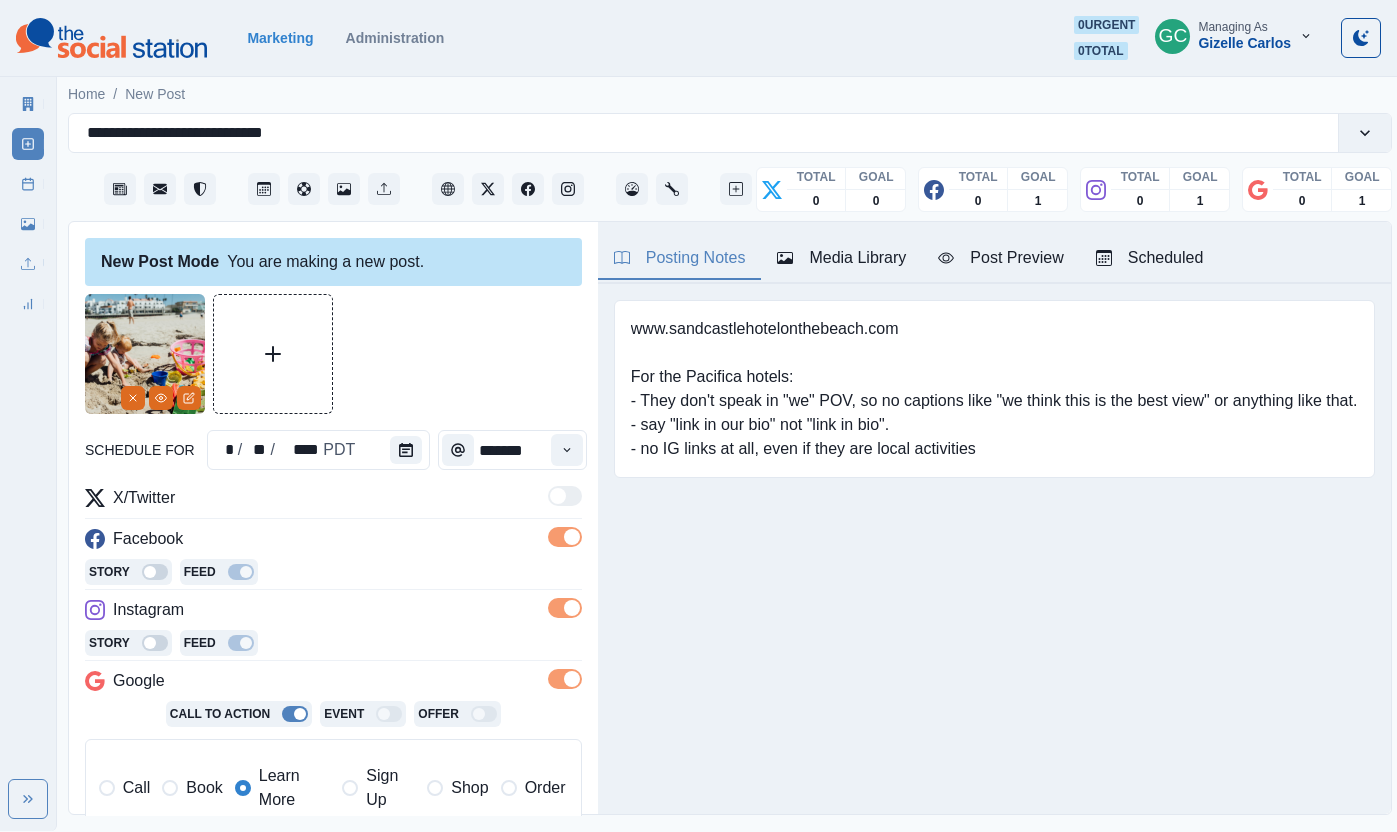 click on "Media Library" at bounding box center (841, 258) 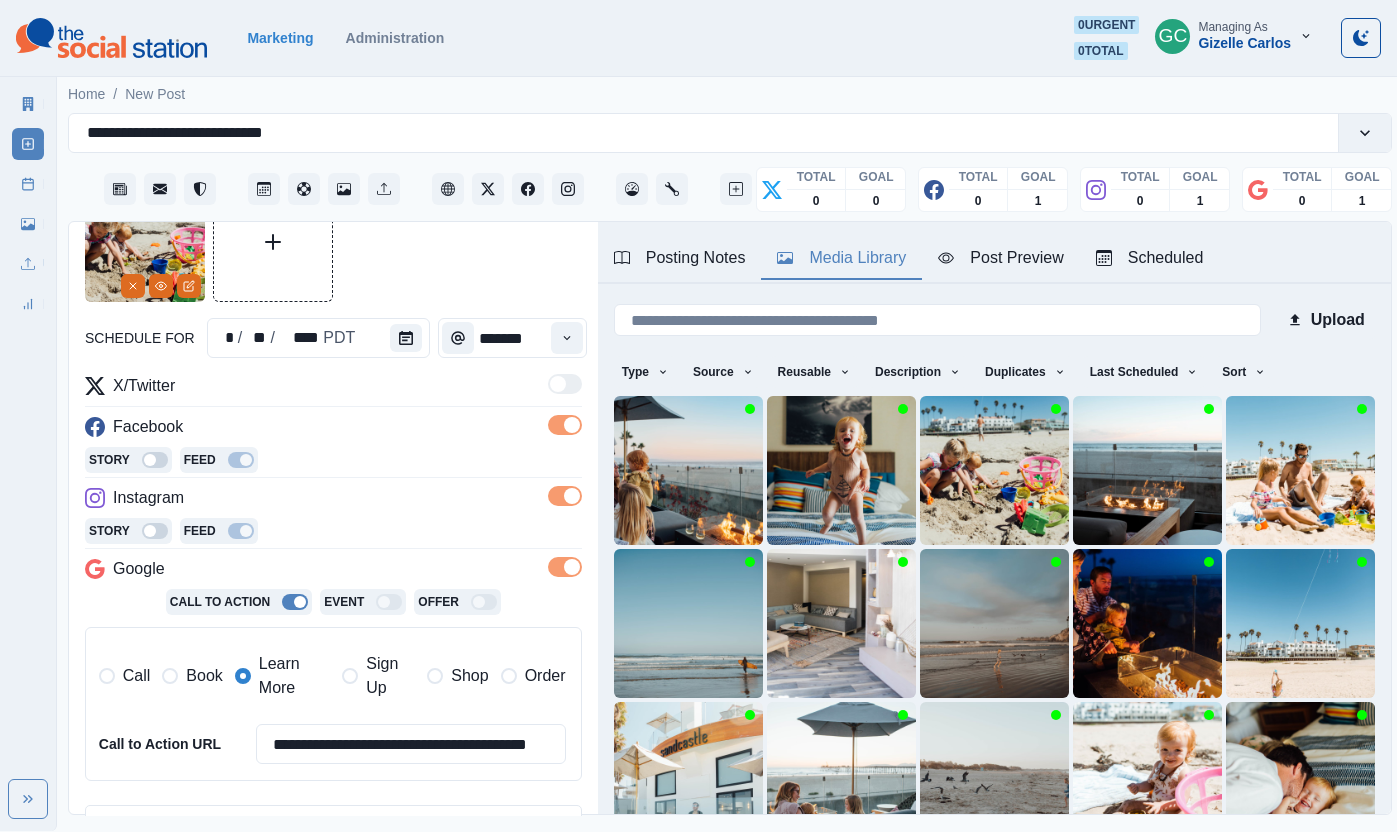 scroll, scrollTop: 234, scrollLeft: 0, axis: vertical 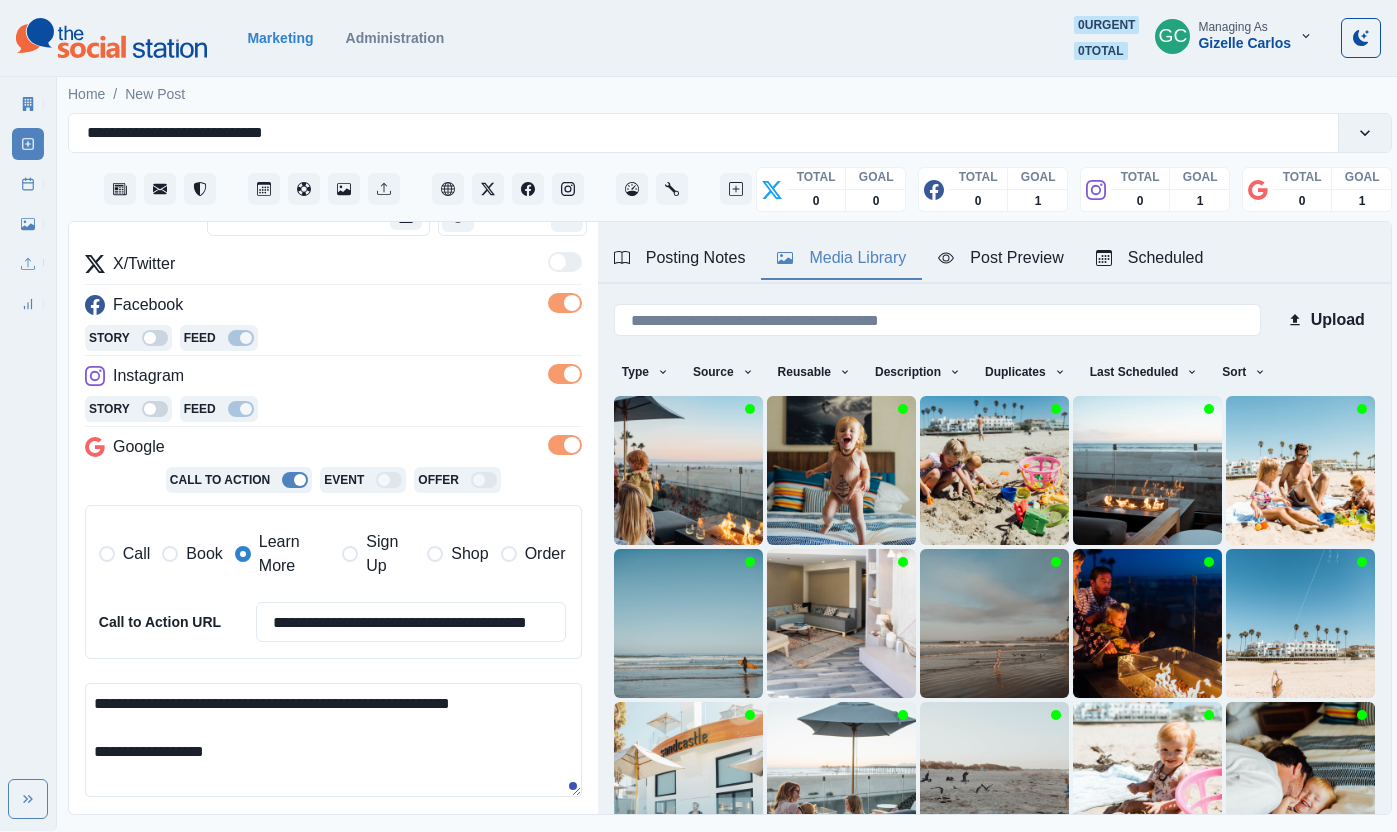click on "**********" at bounding box center (333, 740) 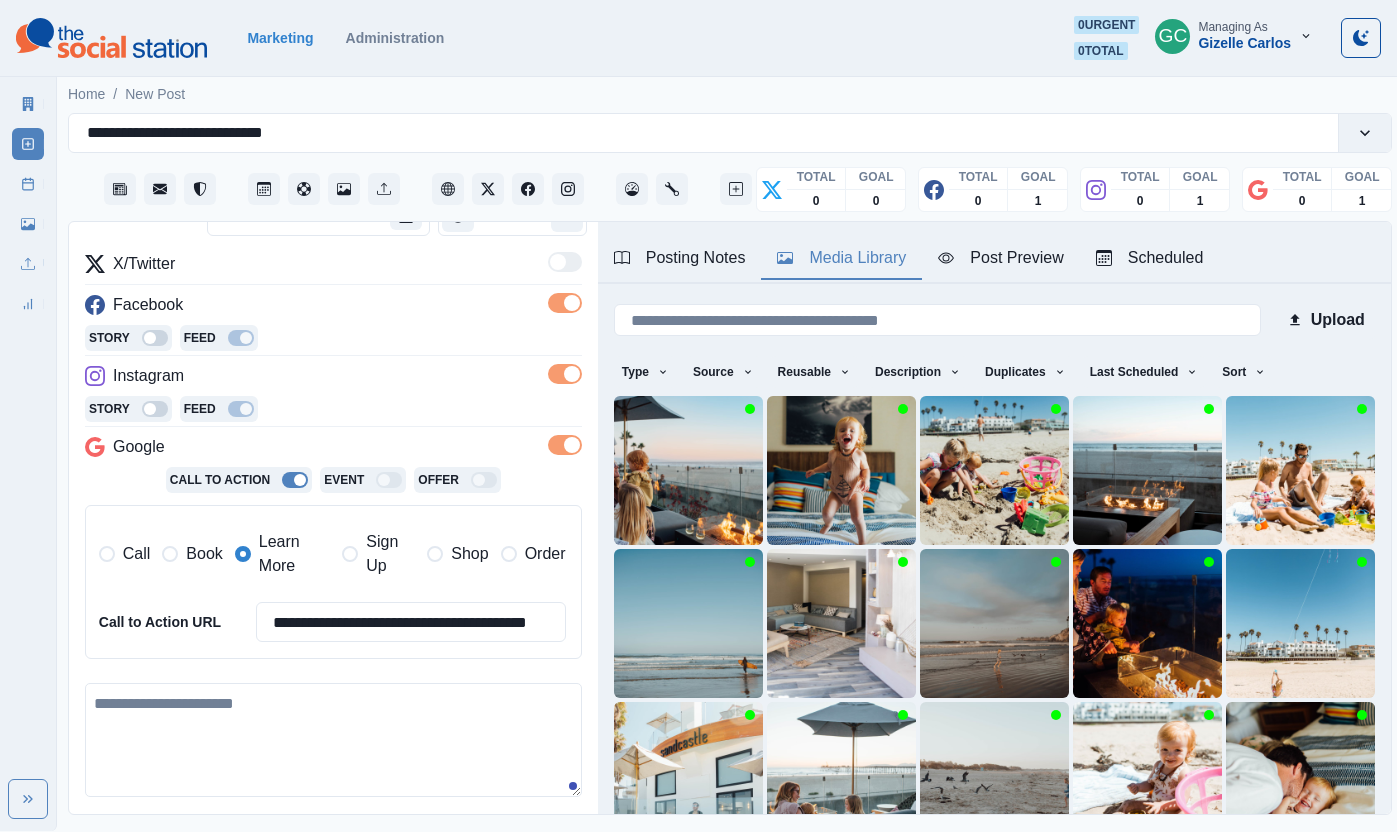 paste on "**********" 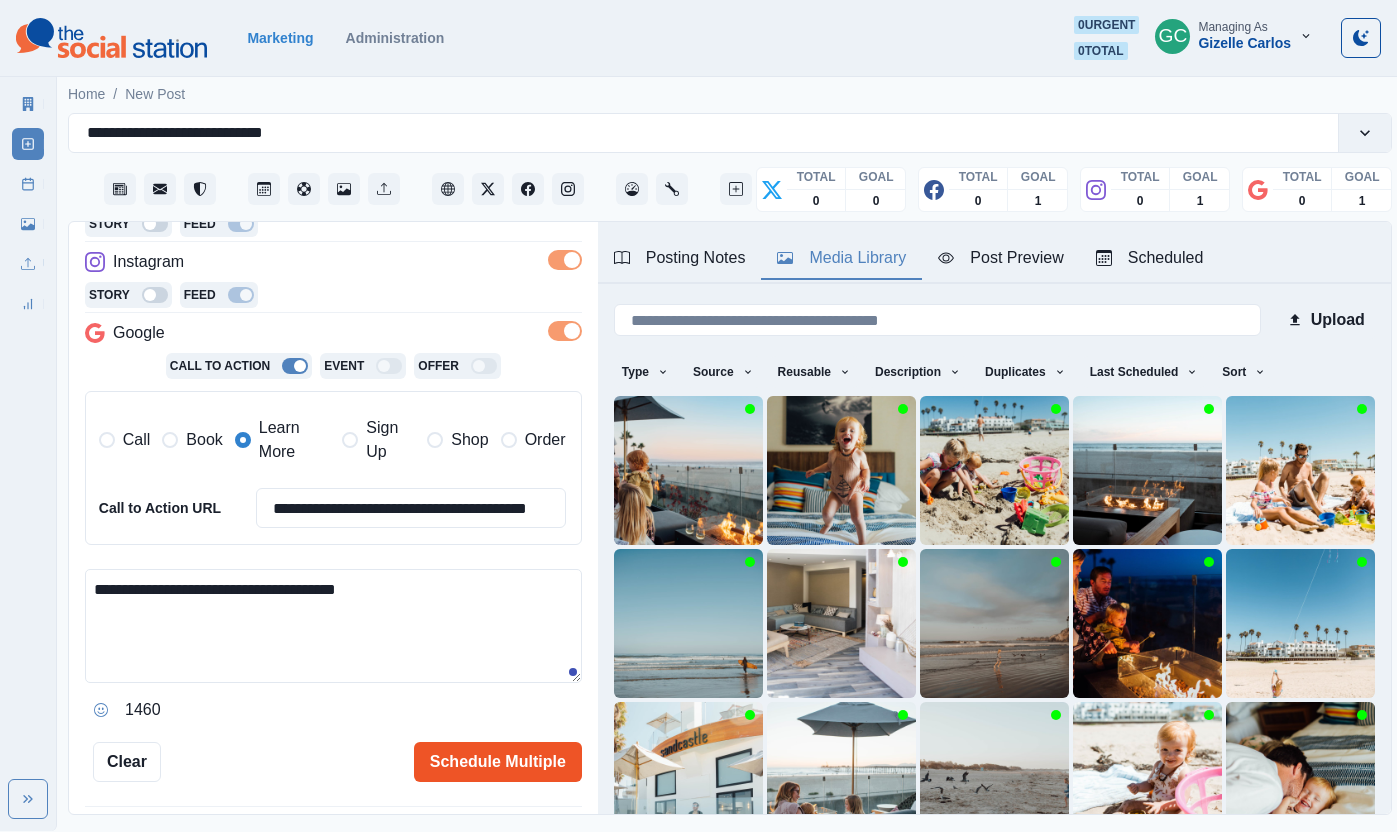 scroll, scrollTop: 354, scrollLeft: 0, axis: vertical 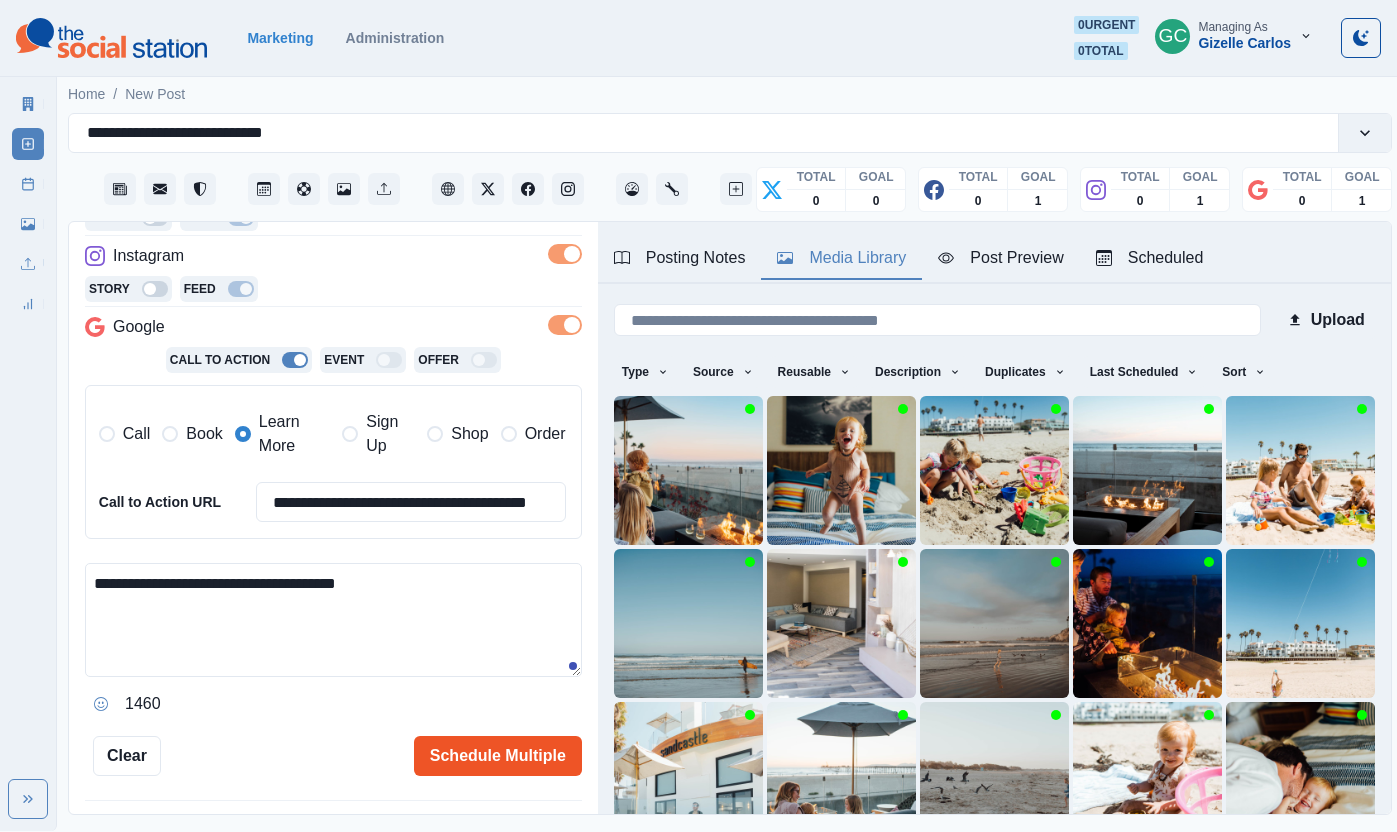 type on "**********" 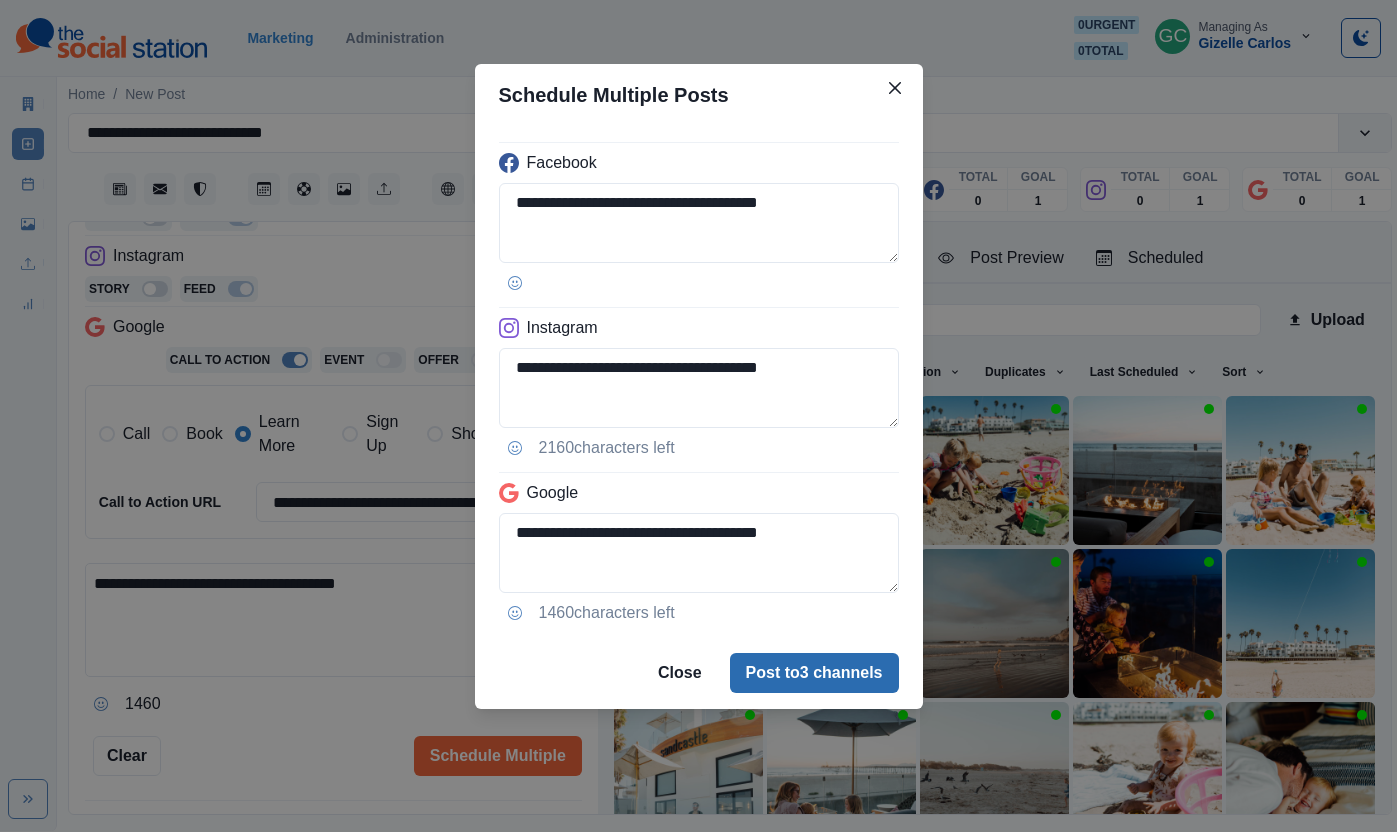 click on "Post to  3   channels" at bounding box center (814, 673) 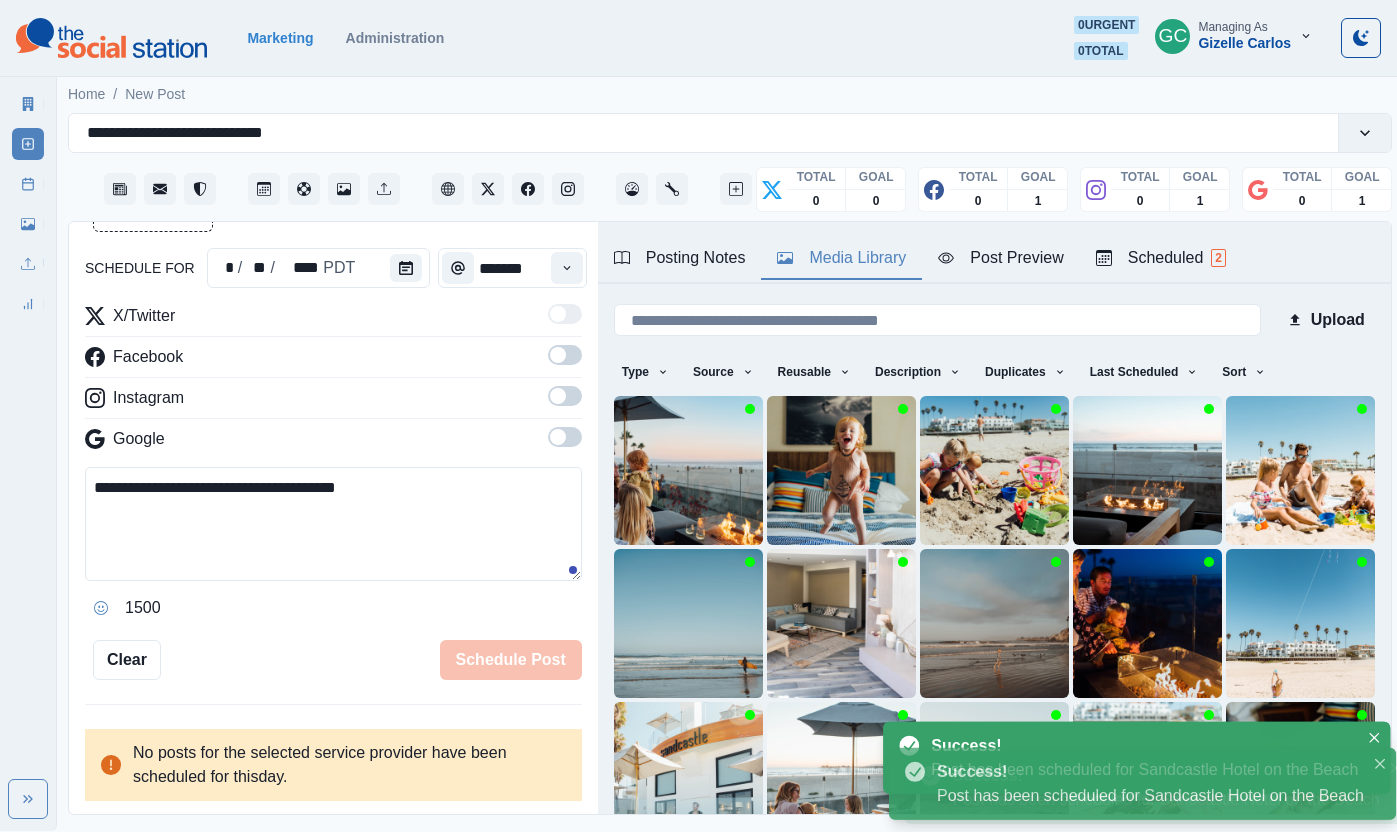 scroll, scrollTop: 354, scrollLeft: 0, axis: vertical 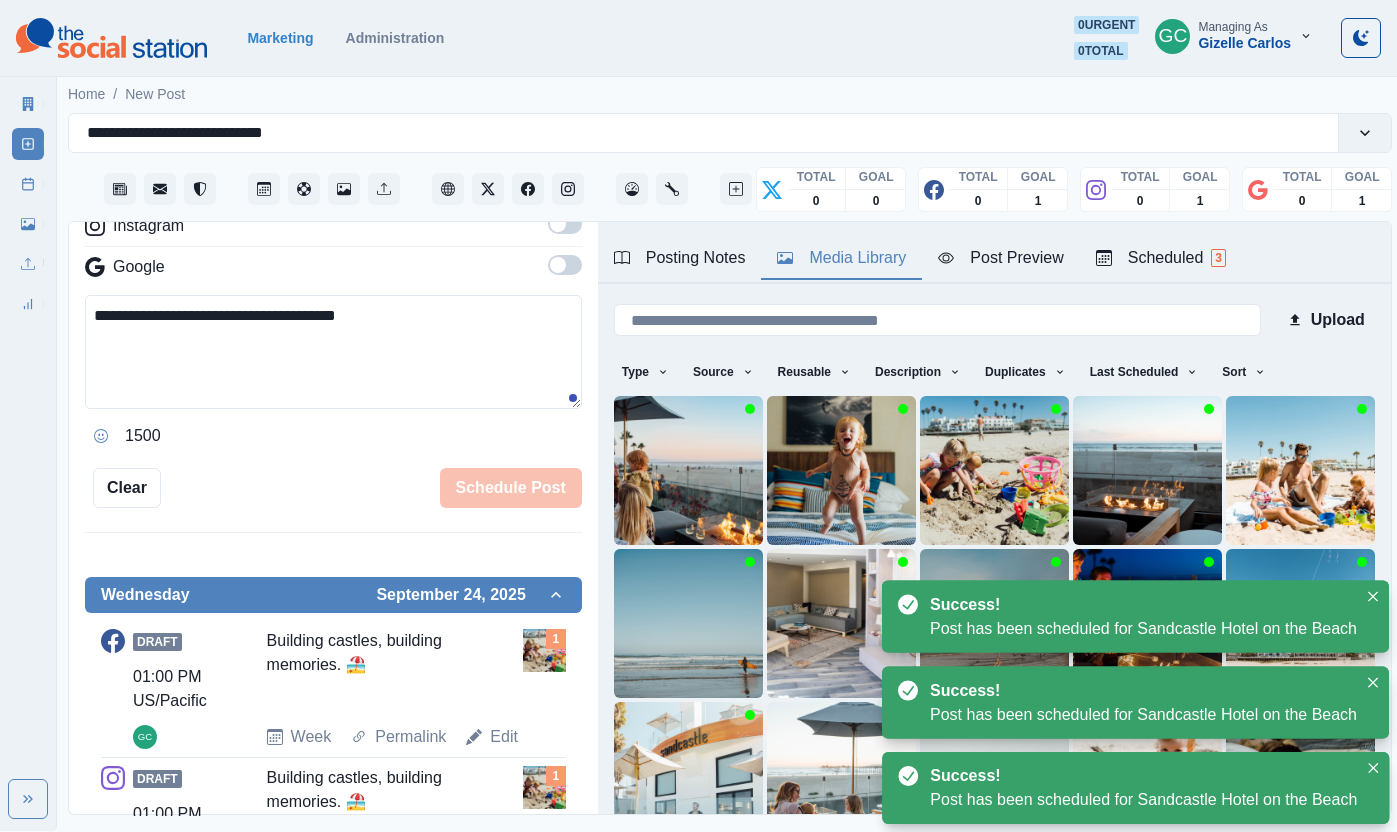 click on "Scheduled 3" at bounding box center (1161, 258) 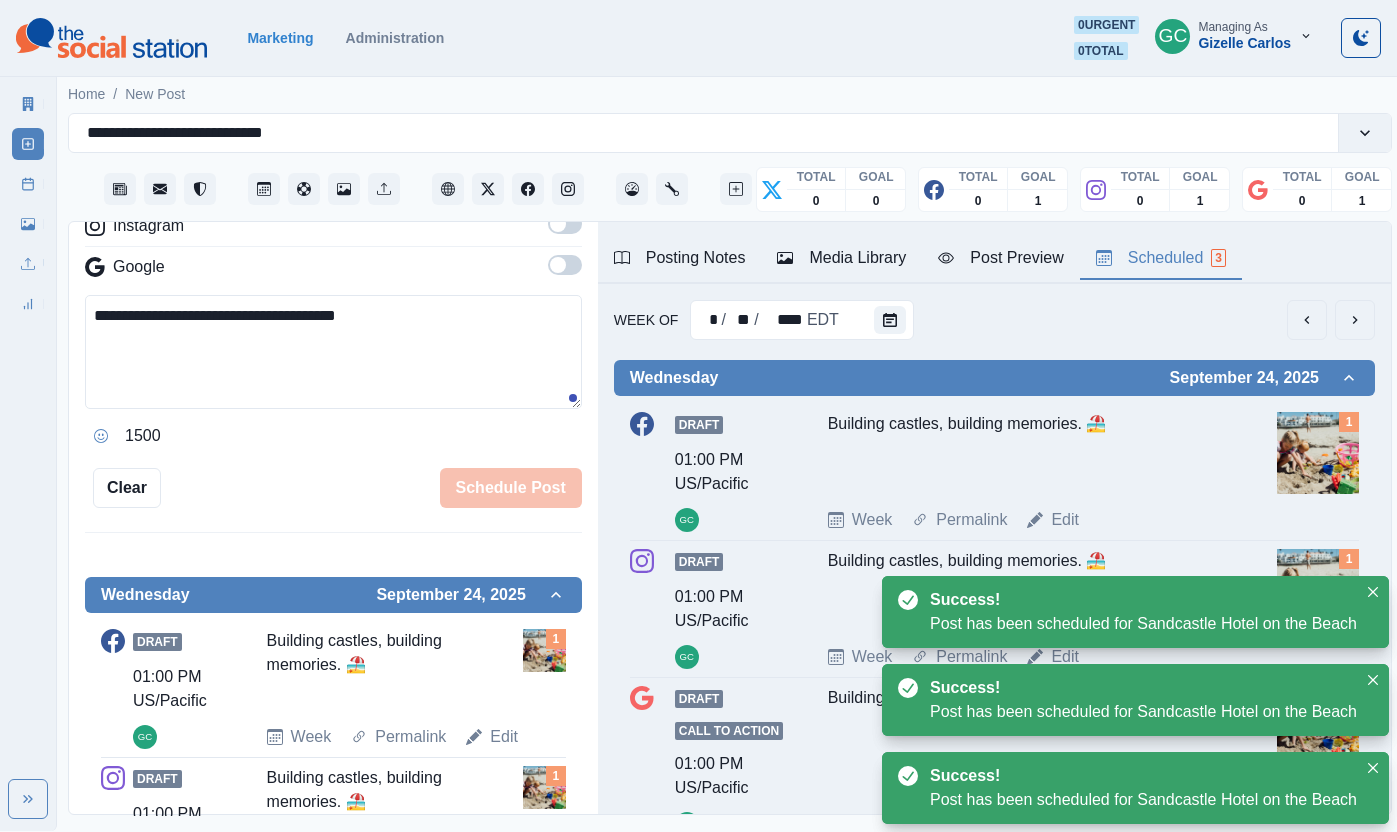 click on "Week Of * / ** / **** EDT" at bounding box center [994, 320] 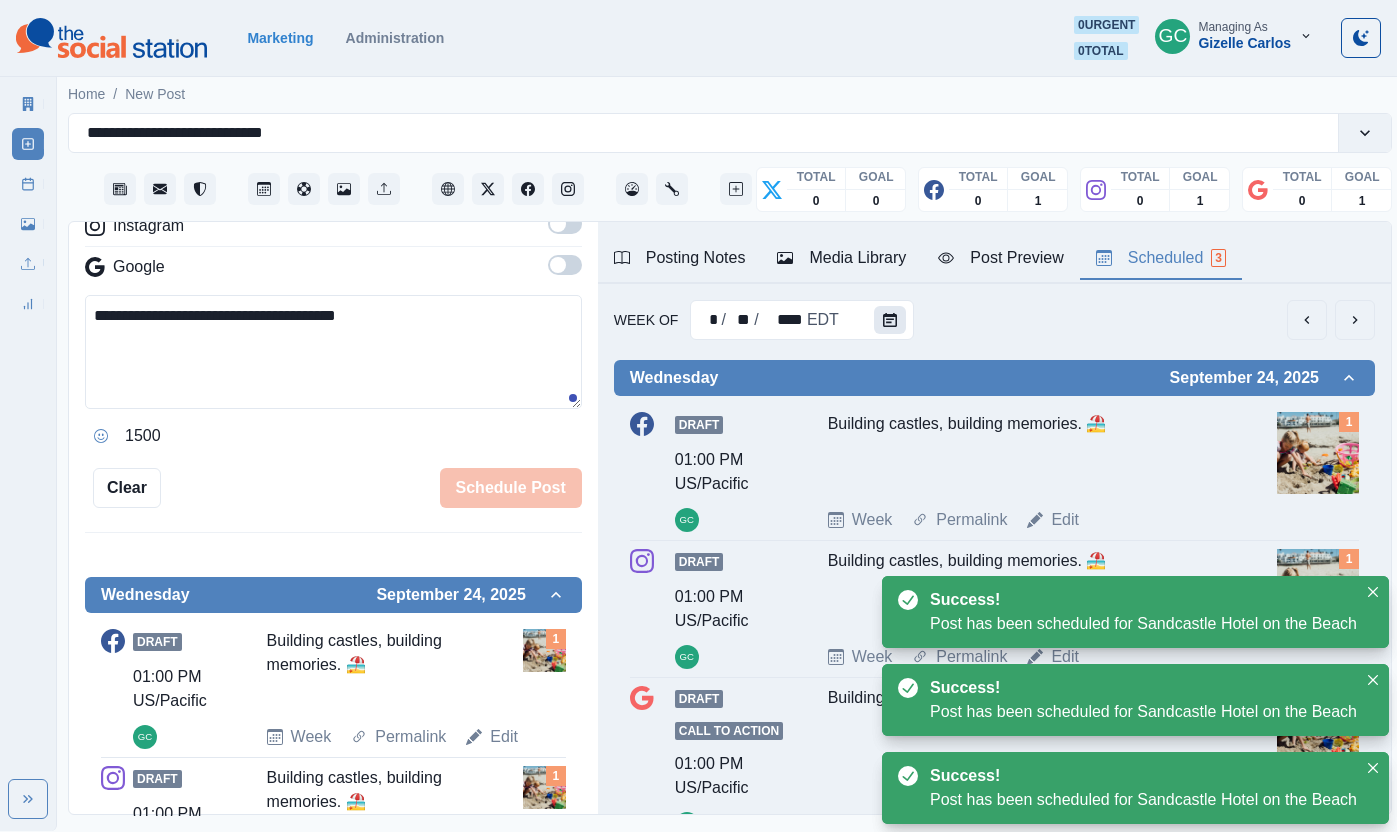 click at bounding box center [890, 320] 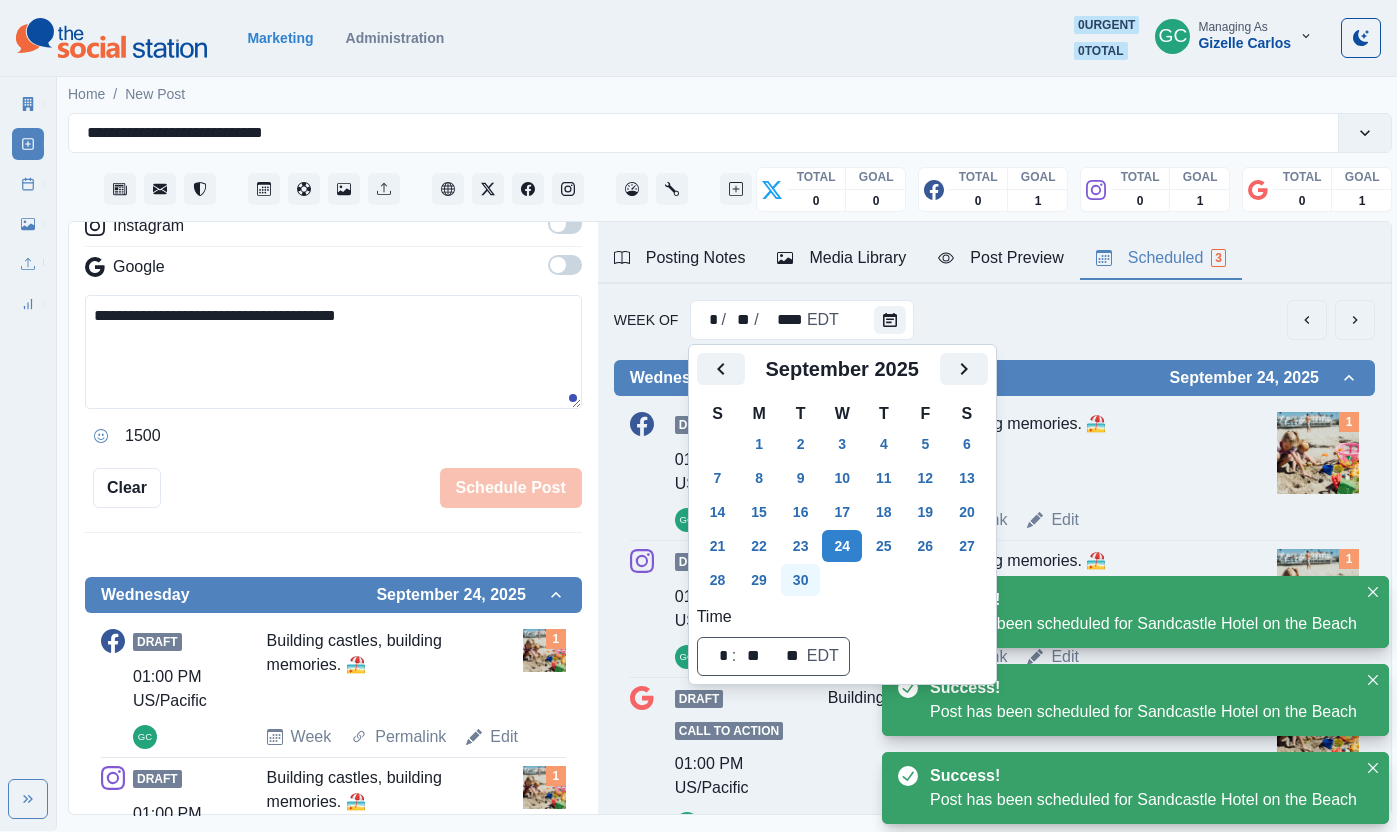 click on "30" at bounding box center [801, 580] 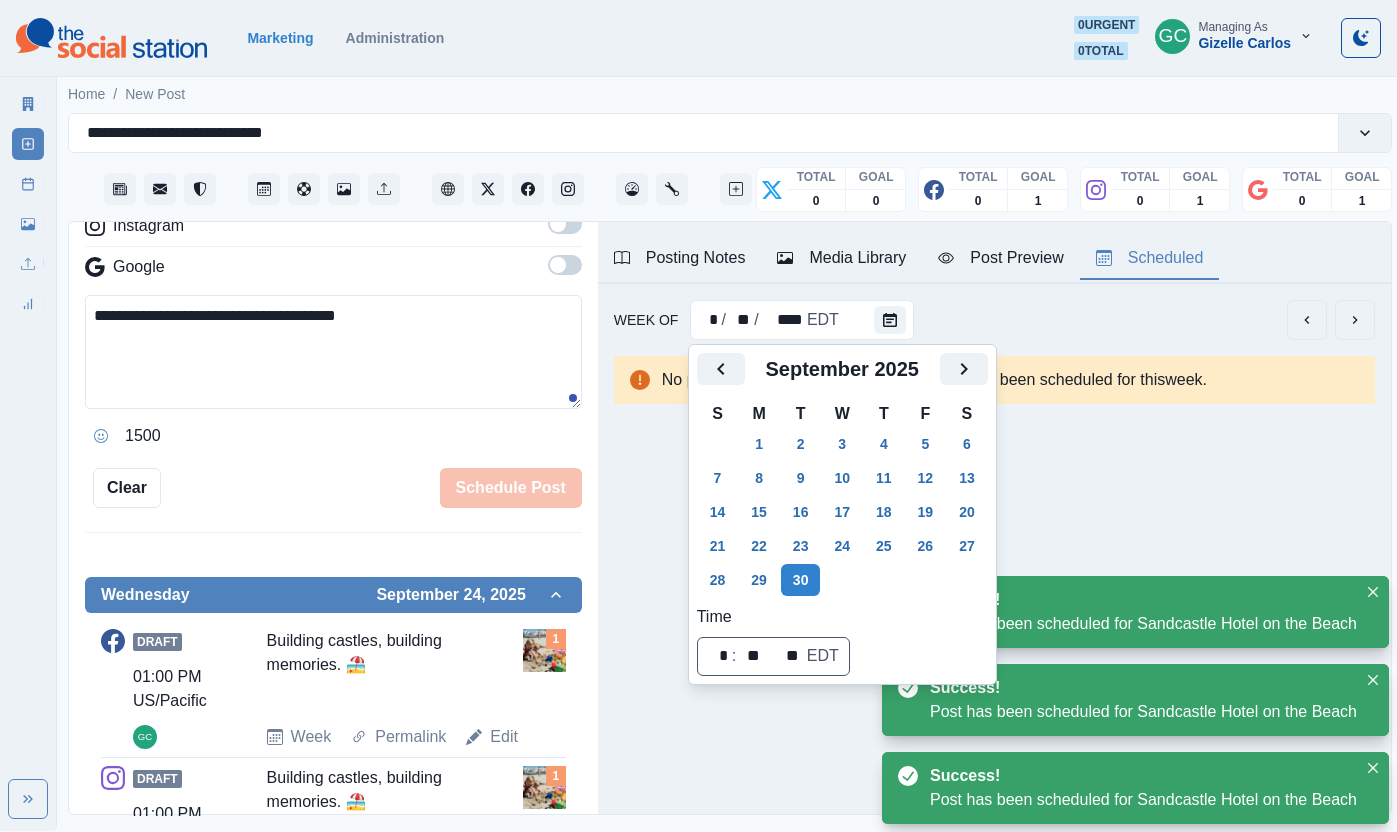 scroll, scrollTop: 0, scrollLeft: 0, axis: both 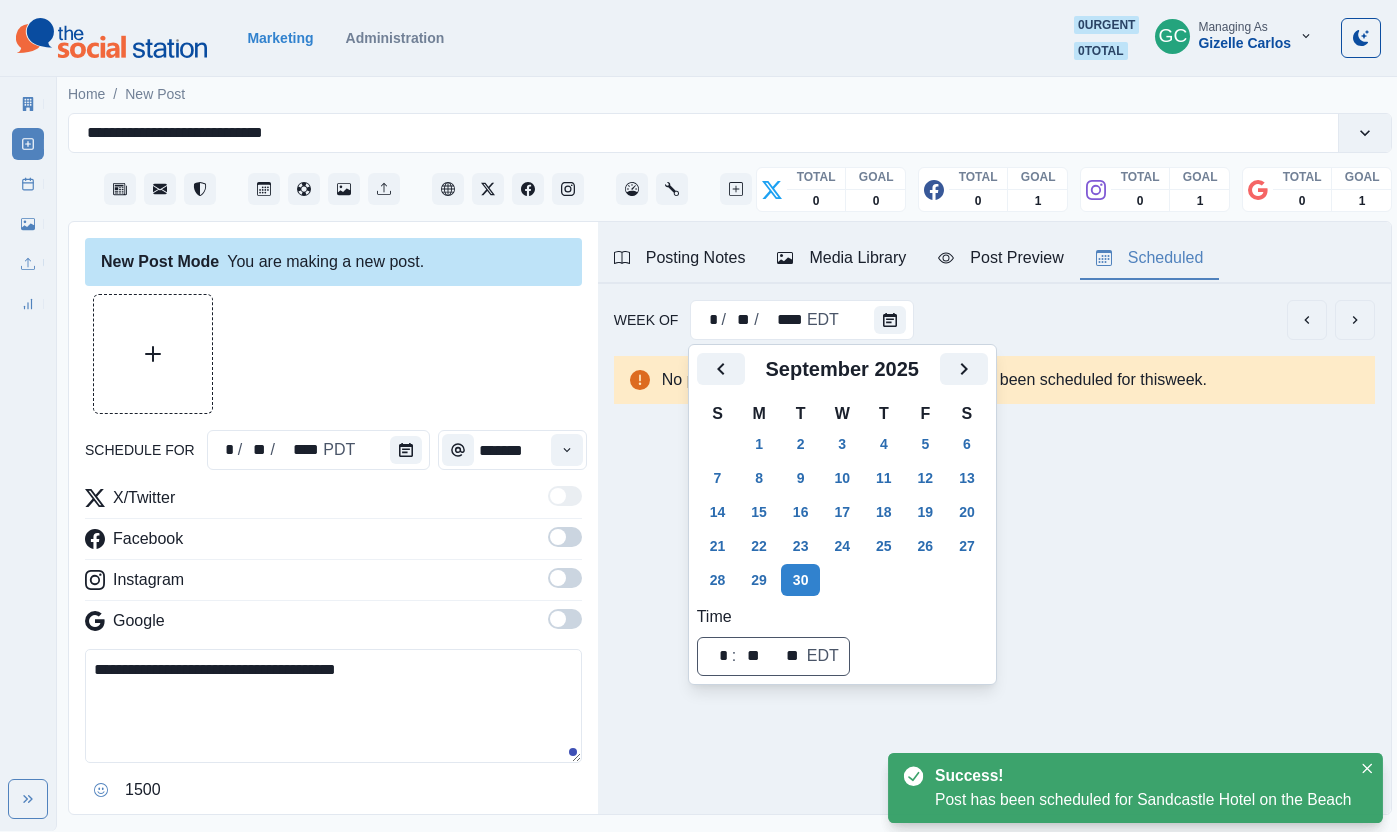 click at bounding box center [410, 450] 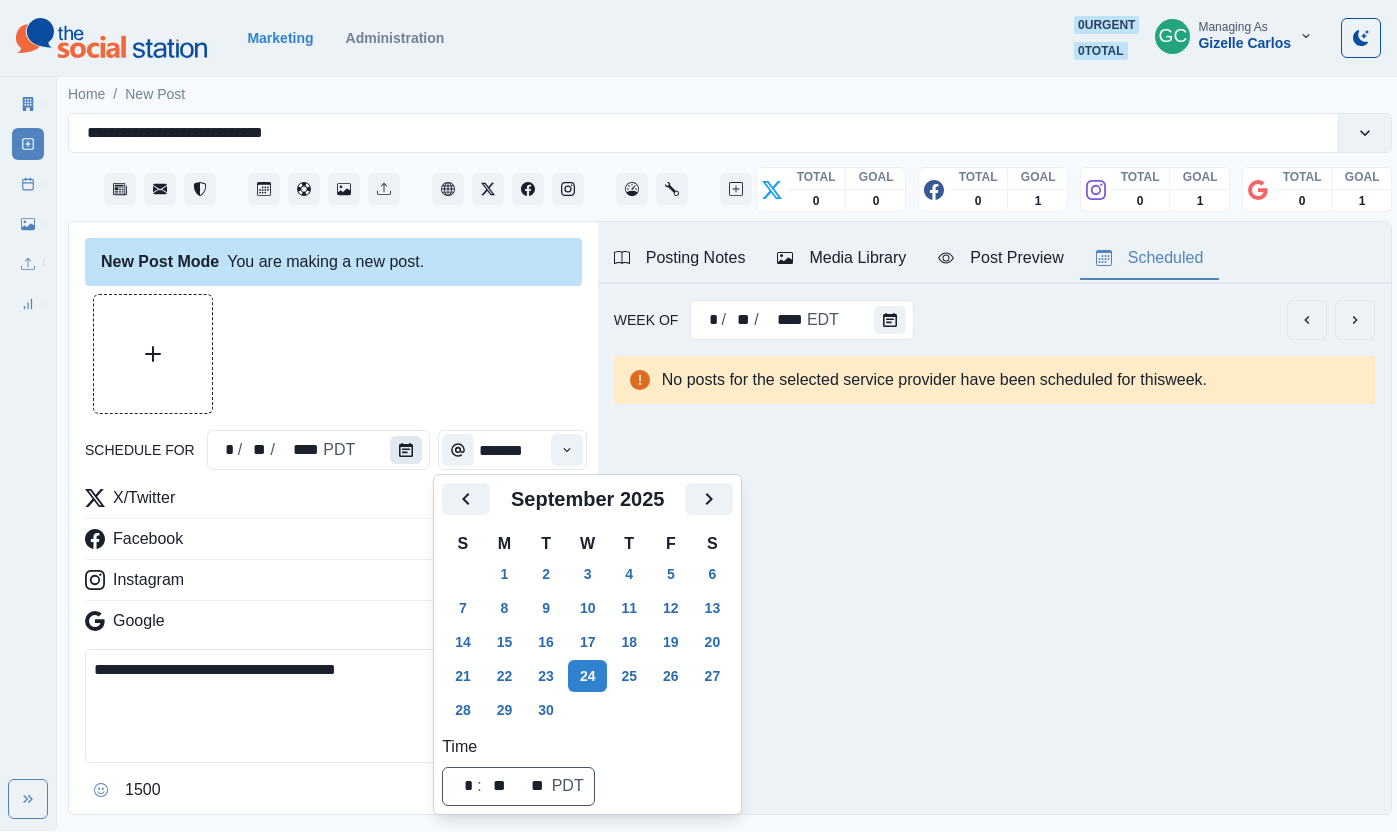 click at bounding box center (406, 450) 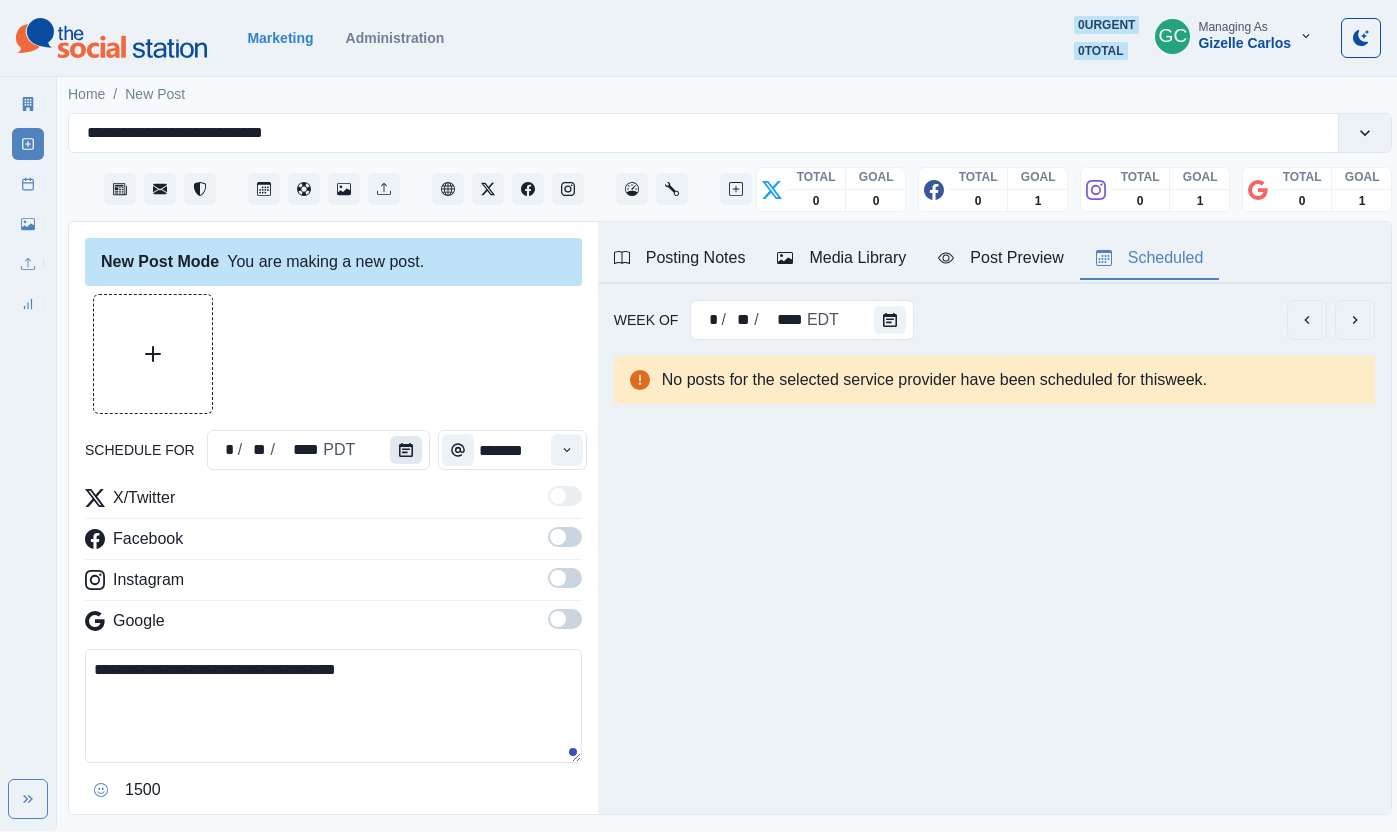 click at bounding box center [406, 450] 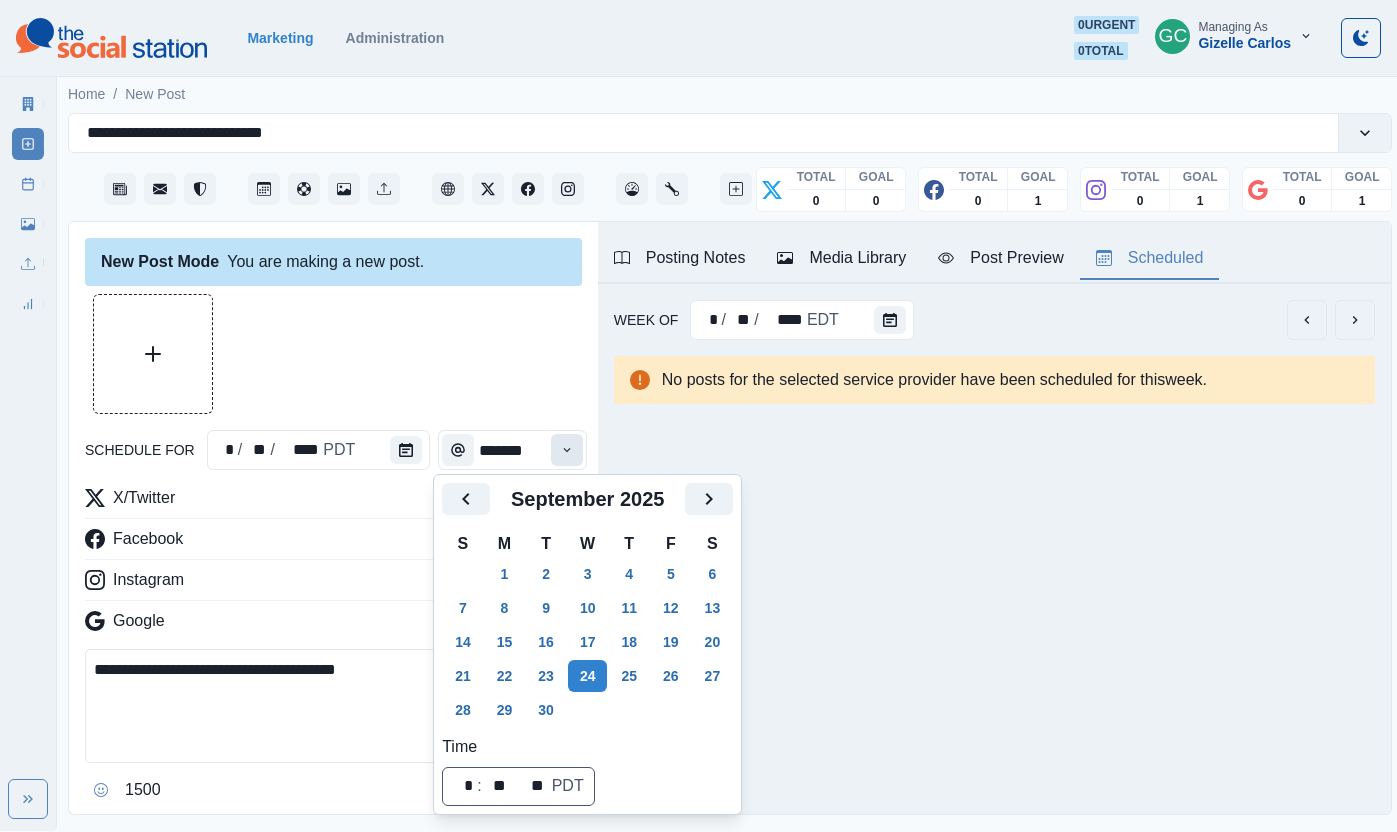 click on "30" at bounding box center (546, 710) 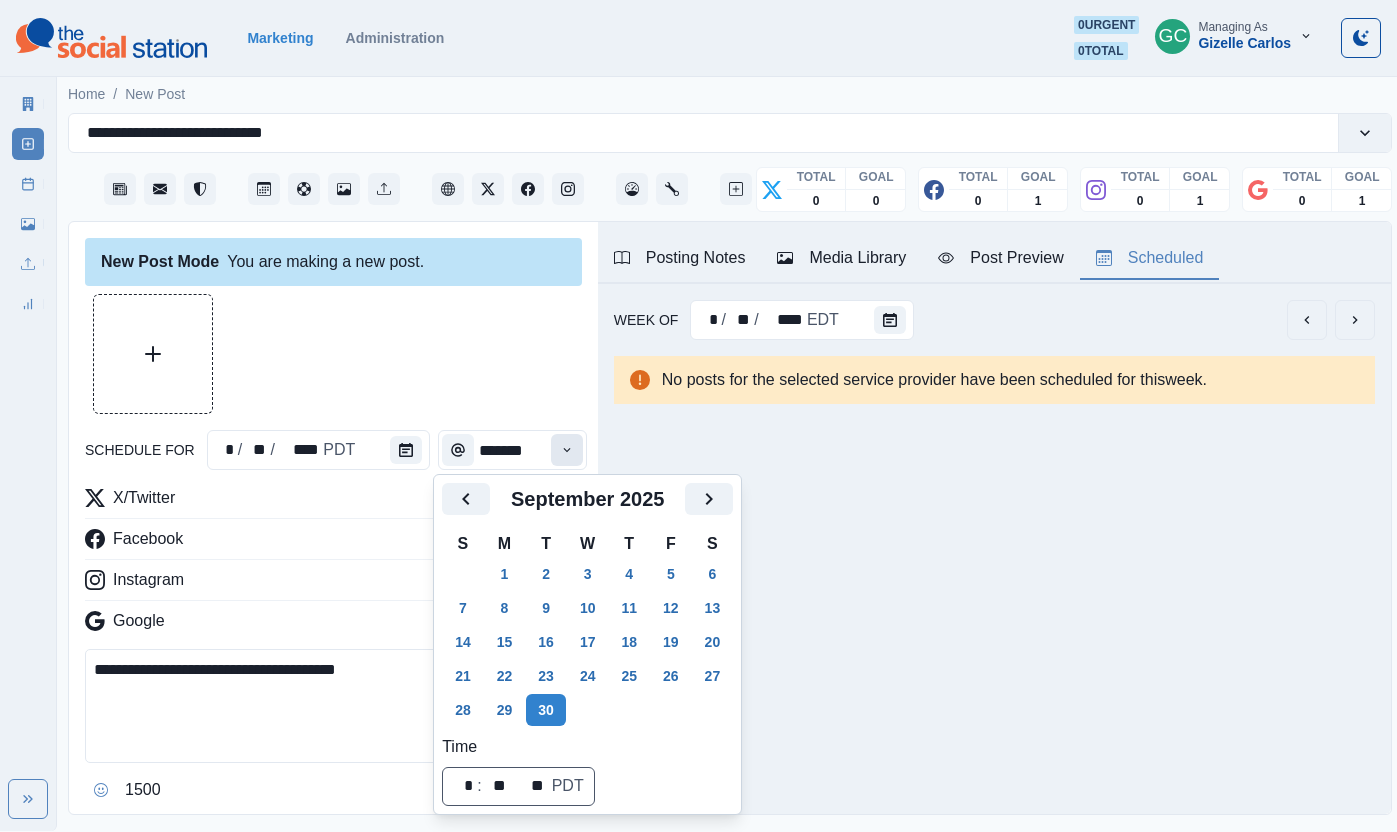 click at bounding box center (567, 450) 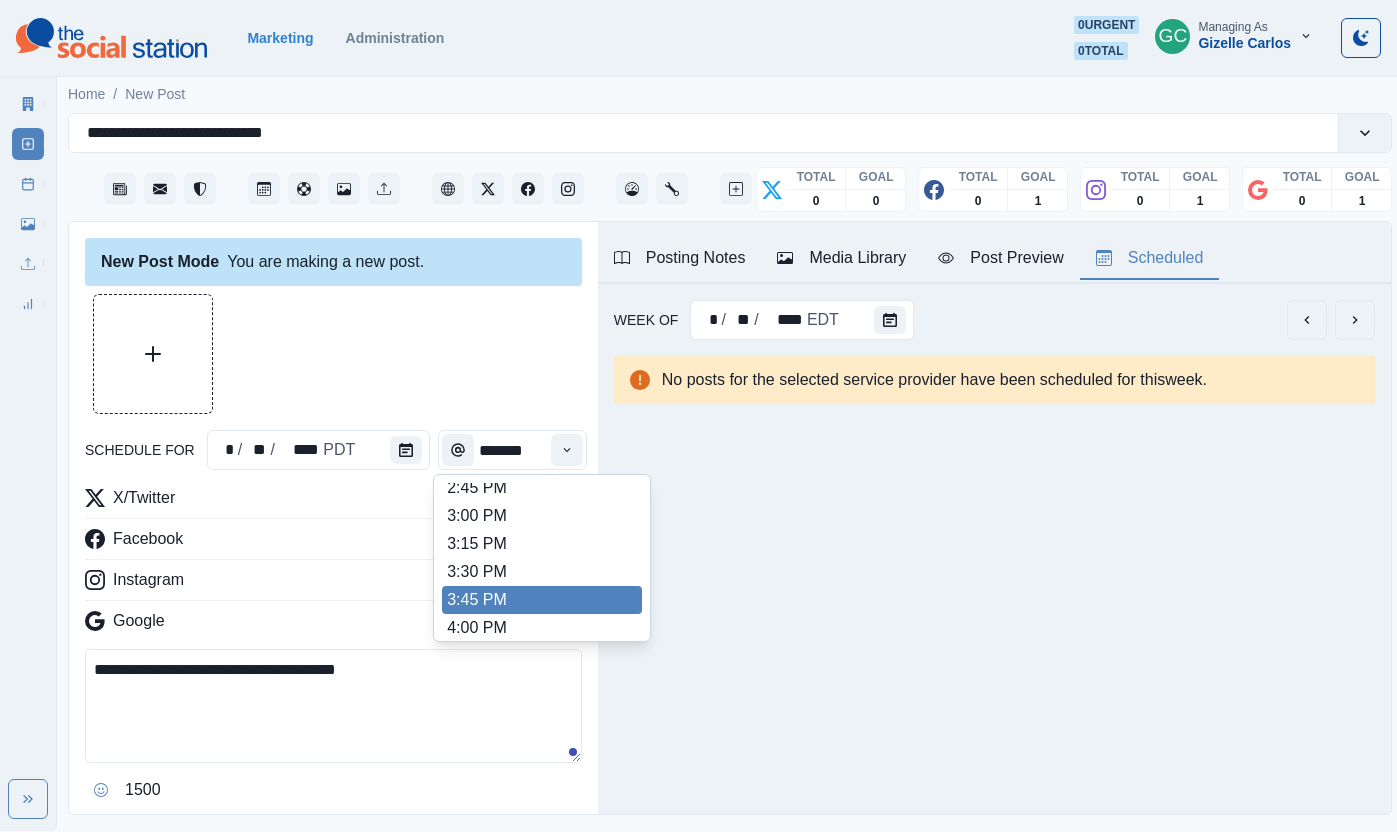 scroll, scrollTop: 821, scrollLeft: 0, axis: vertical 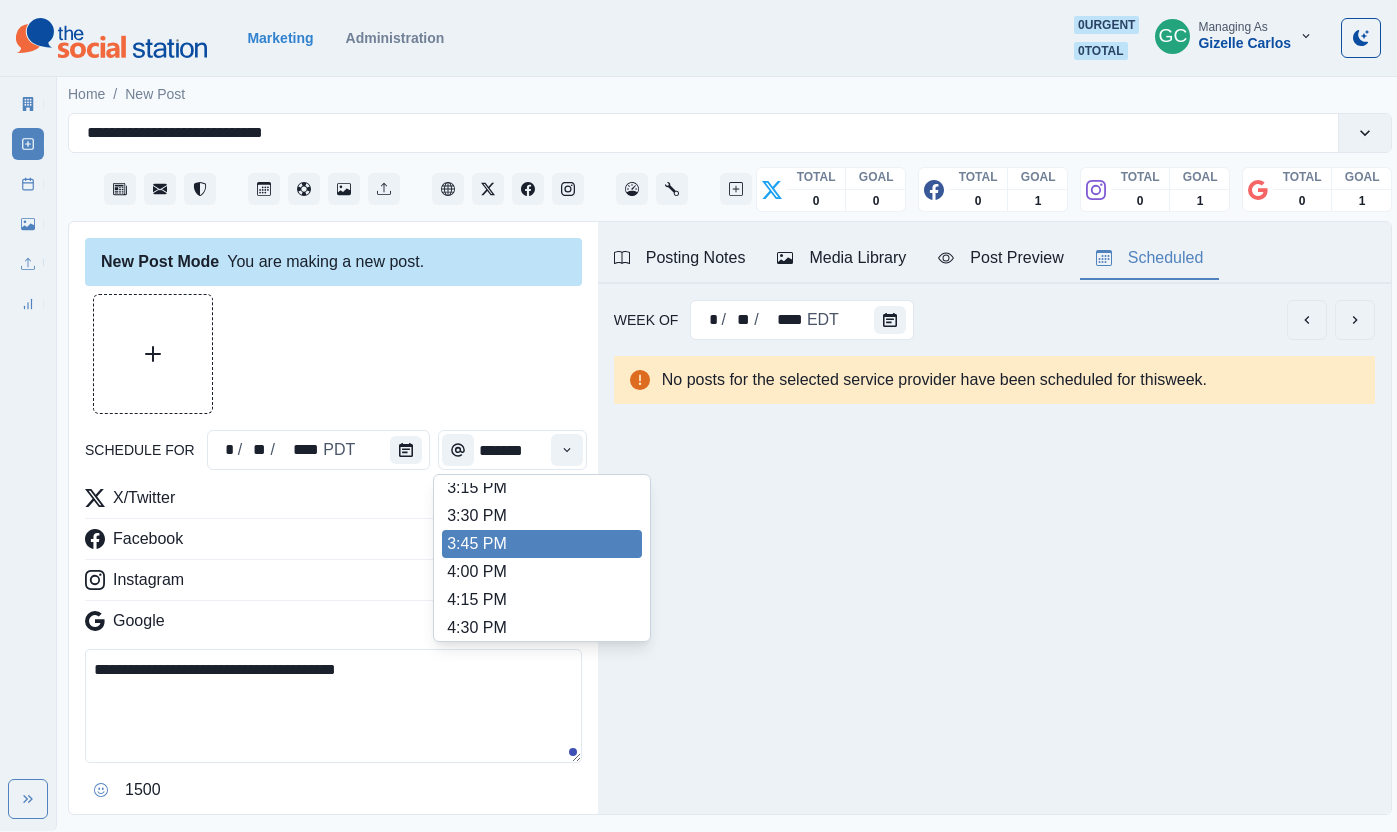 click on "3:45 PM" at bounding box center [542, 544] 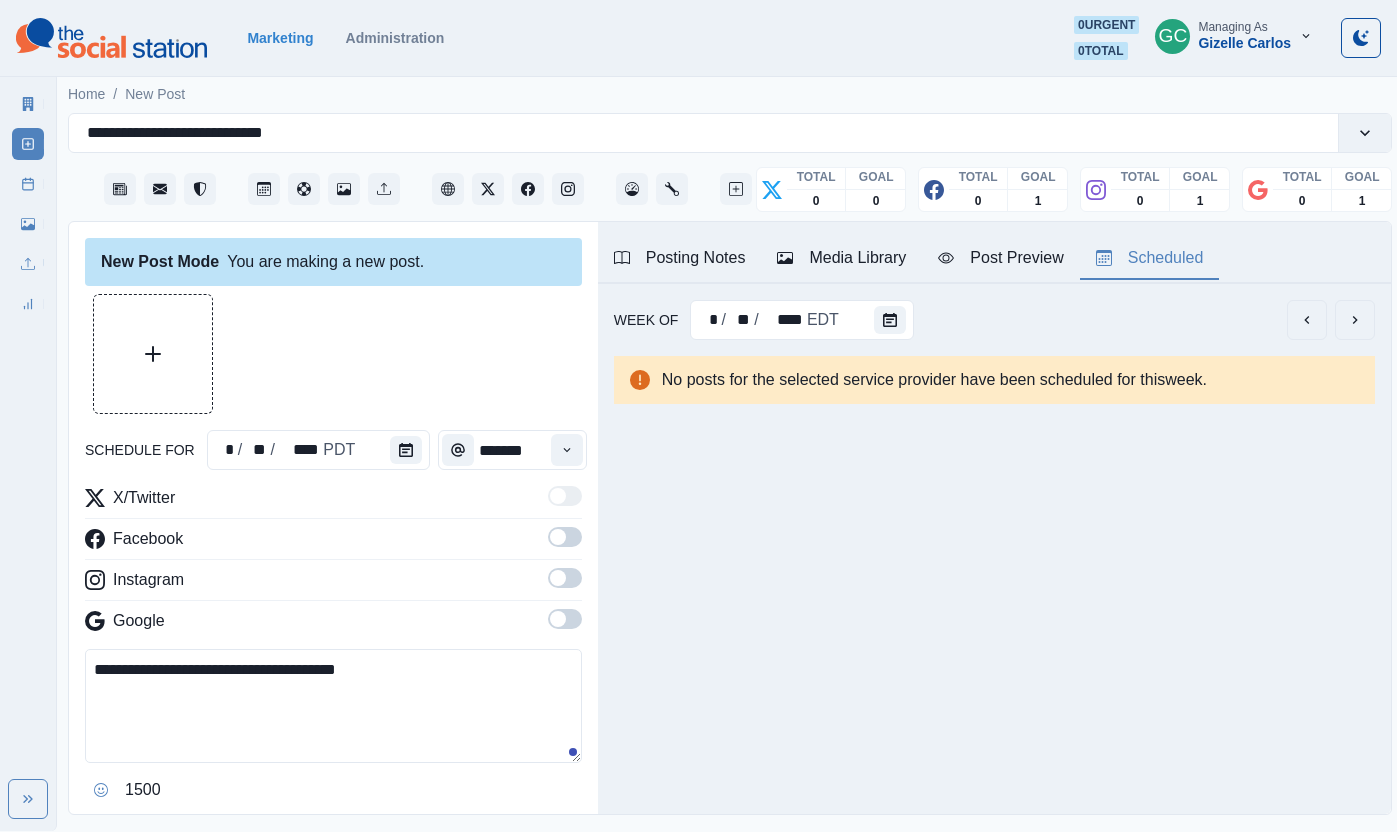 click 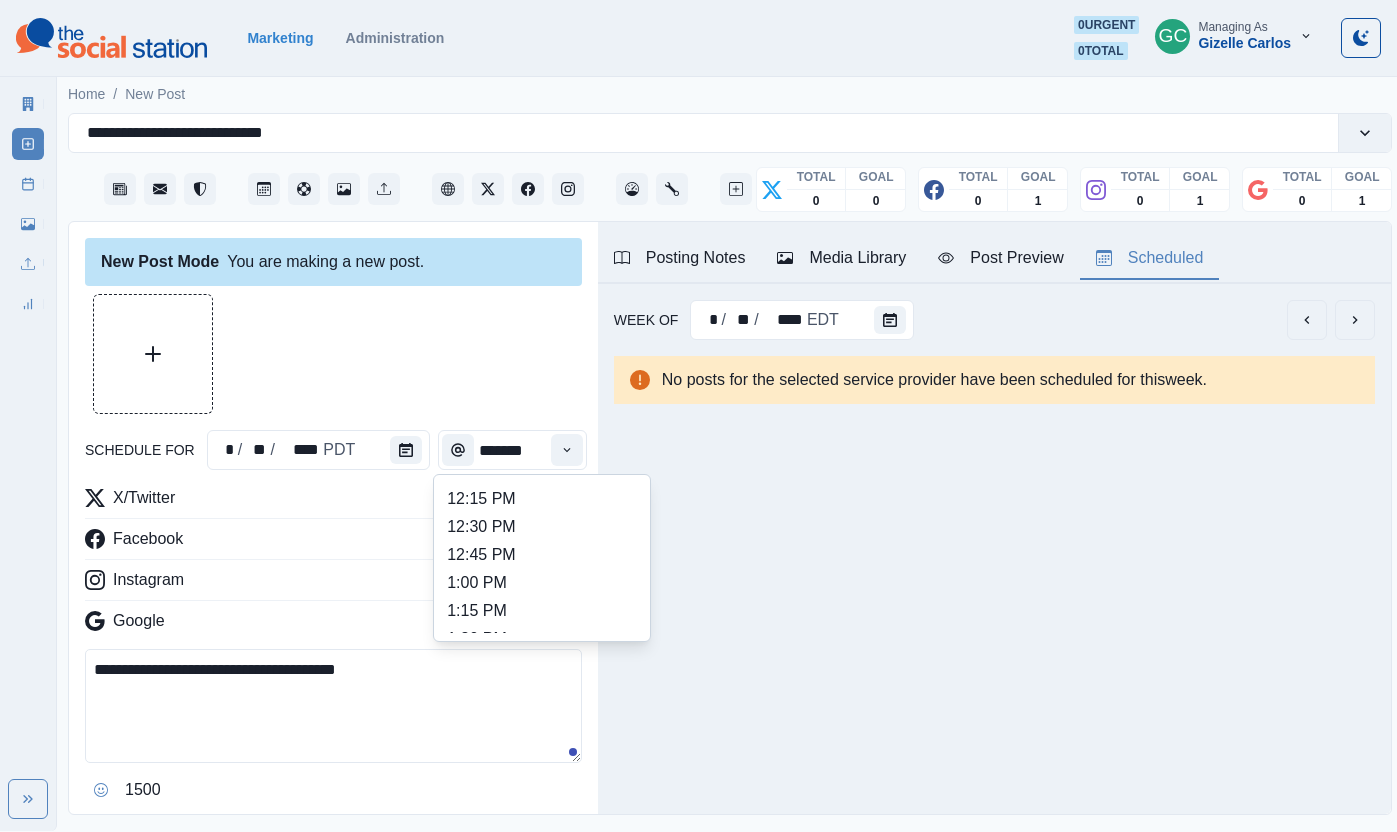 scroll, scrollTop: 609, scrollLeft: 0, axis: vertical 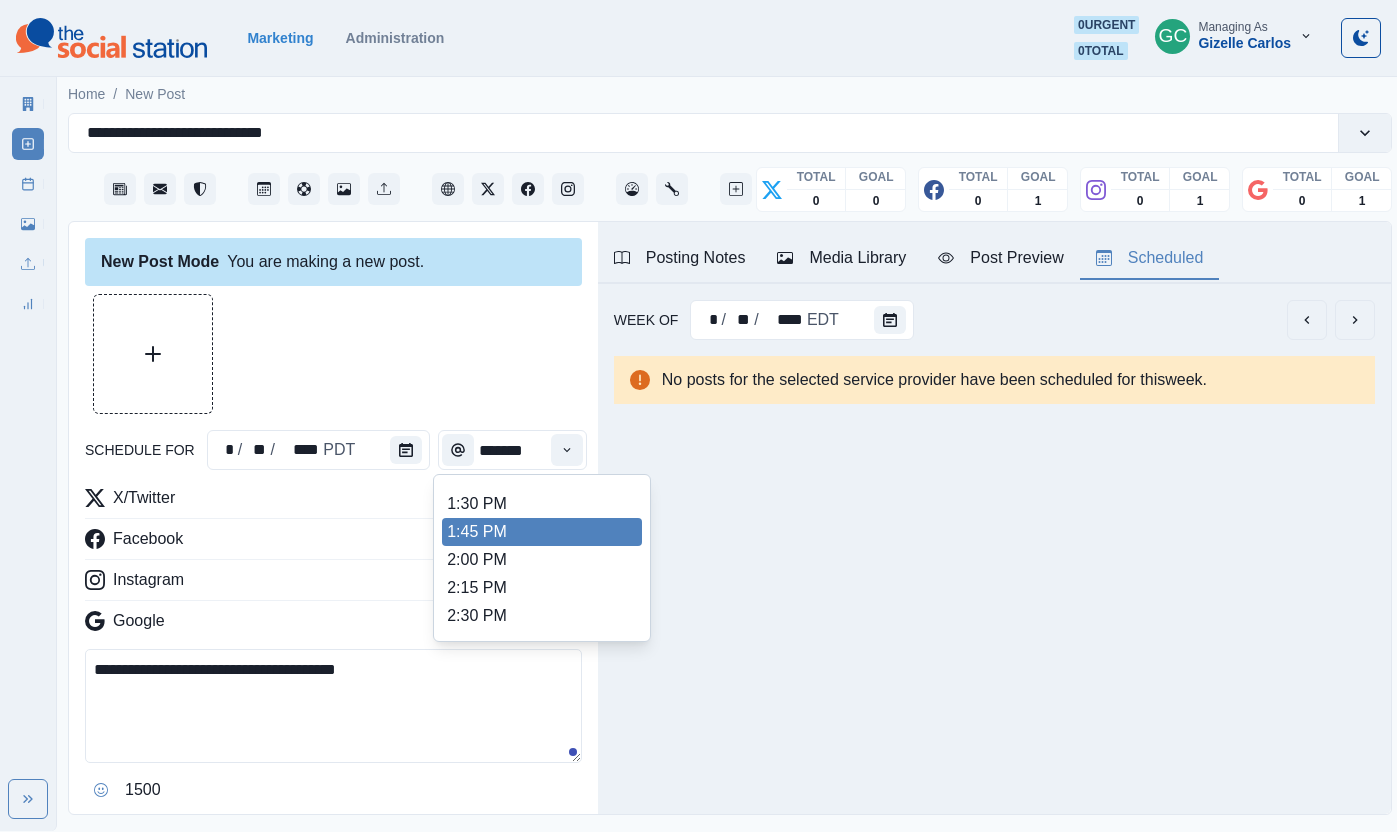 click on "1:45 PM" at bounding box center [542, 532] 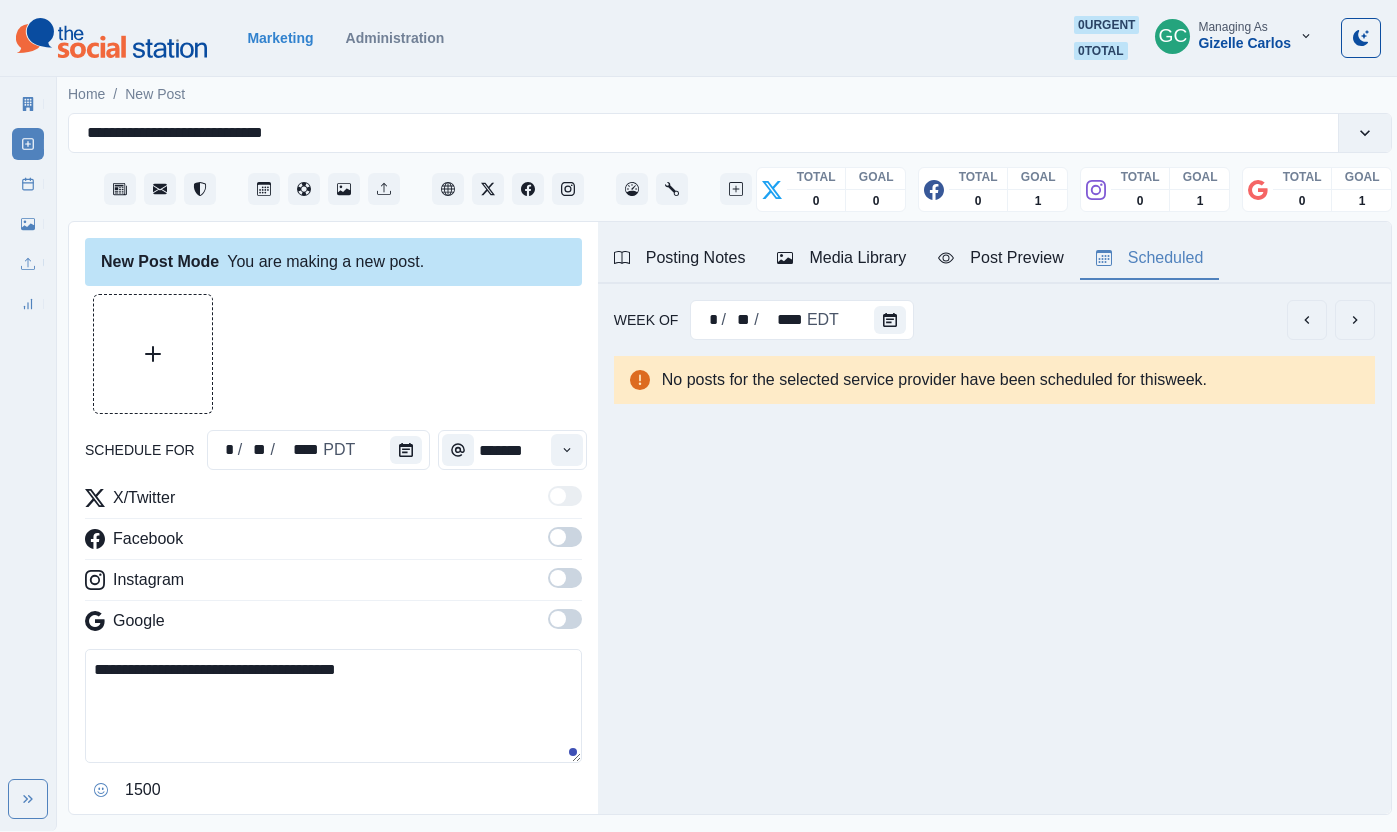 click at bounding box center [565, 619] 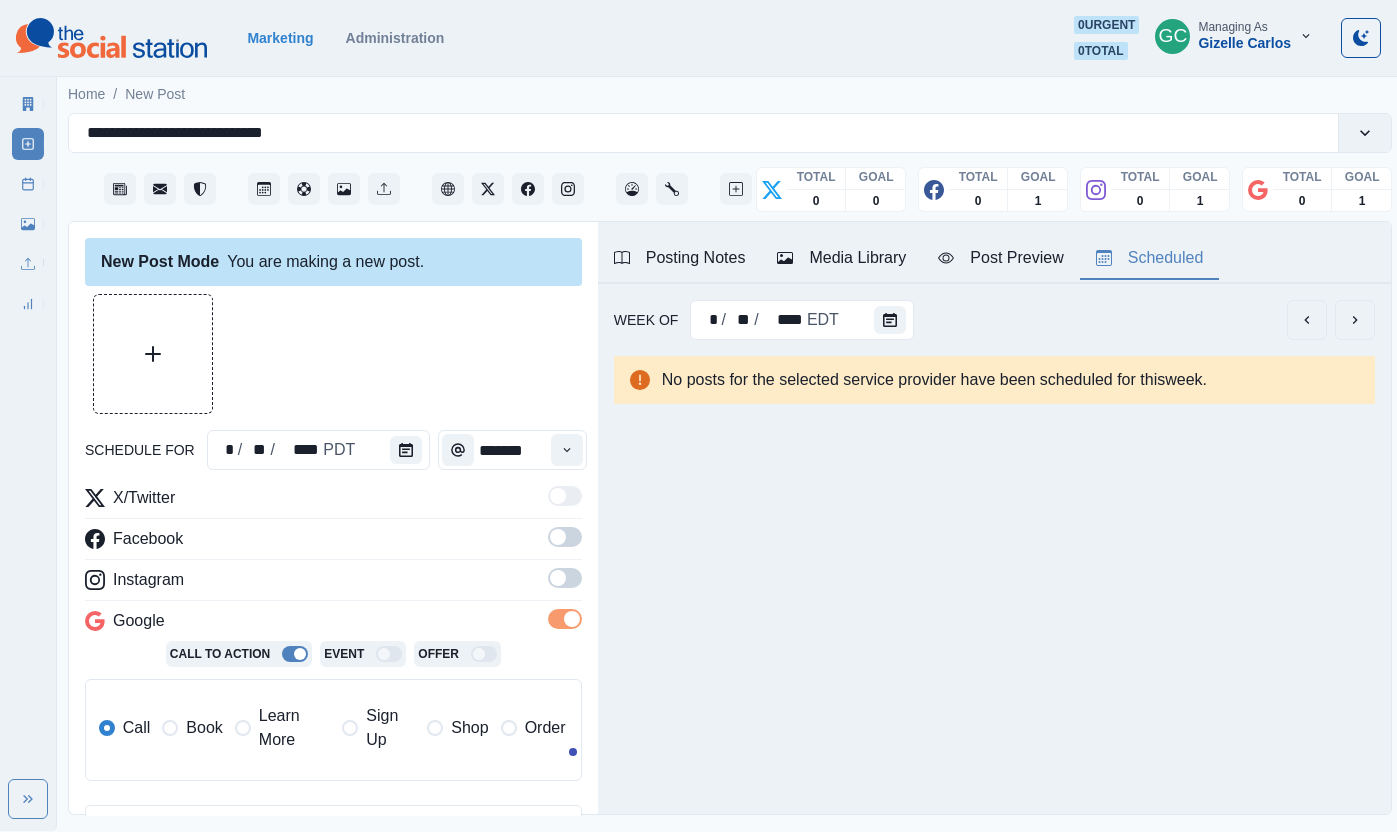 drag, startPoint x: 563, startPoint y: 581, endPoint x: 564, endPoint y: 555, distance: 26.019224 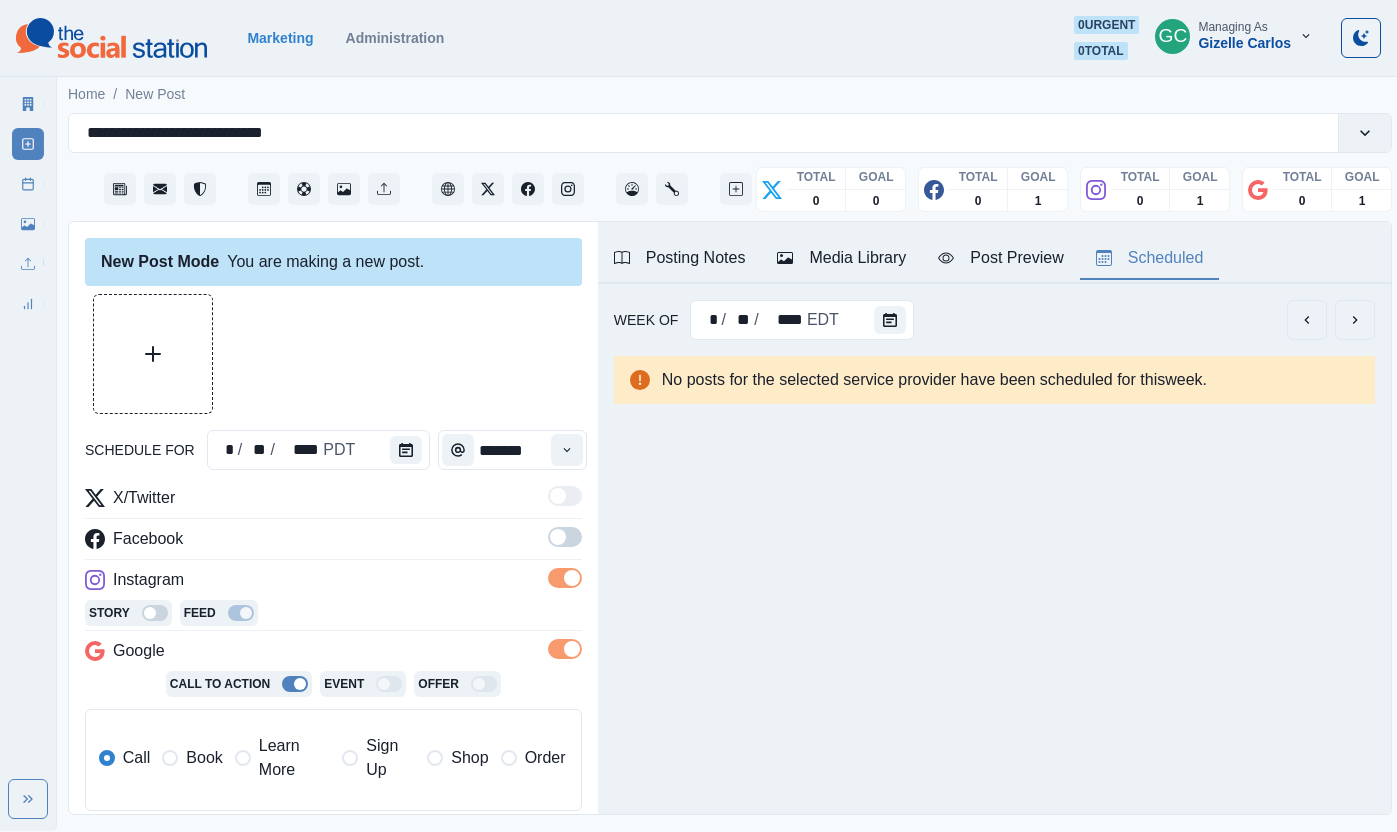 click at bounding box center (558, 537) 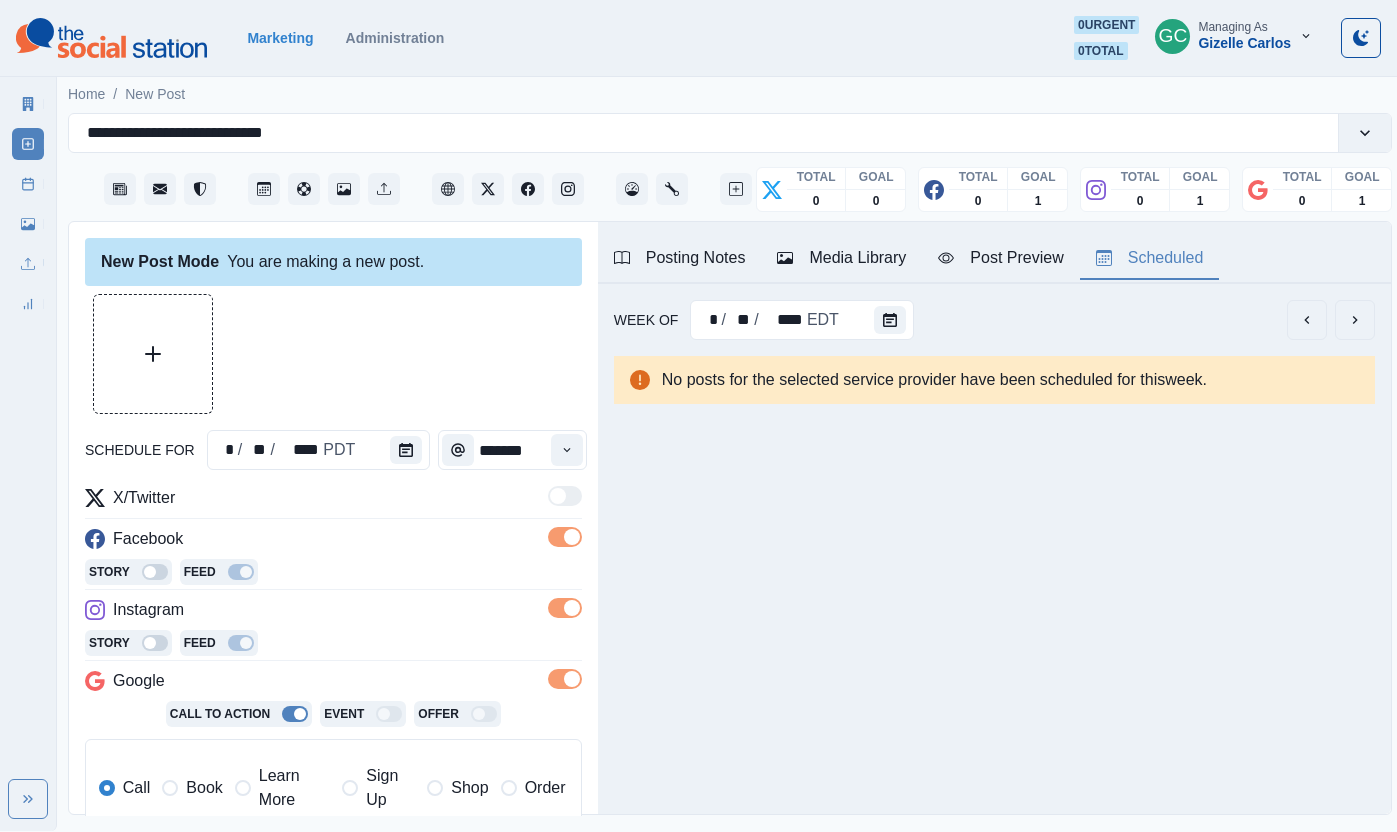 drag, startPoint x: 277, startPoint y: 791, endPoint x: 374, endPoint y: 643, distance: 176.9548 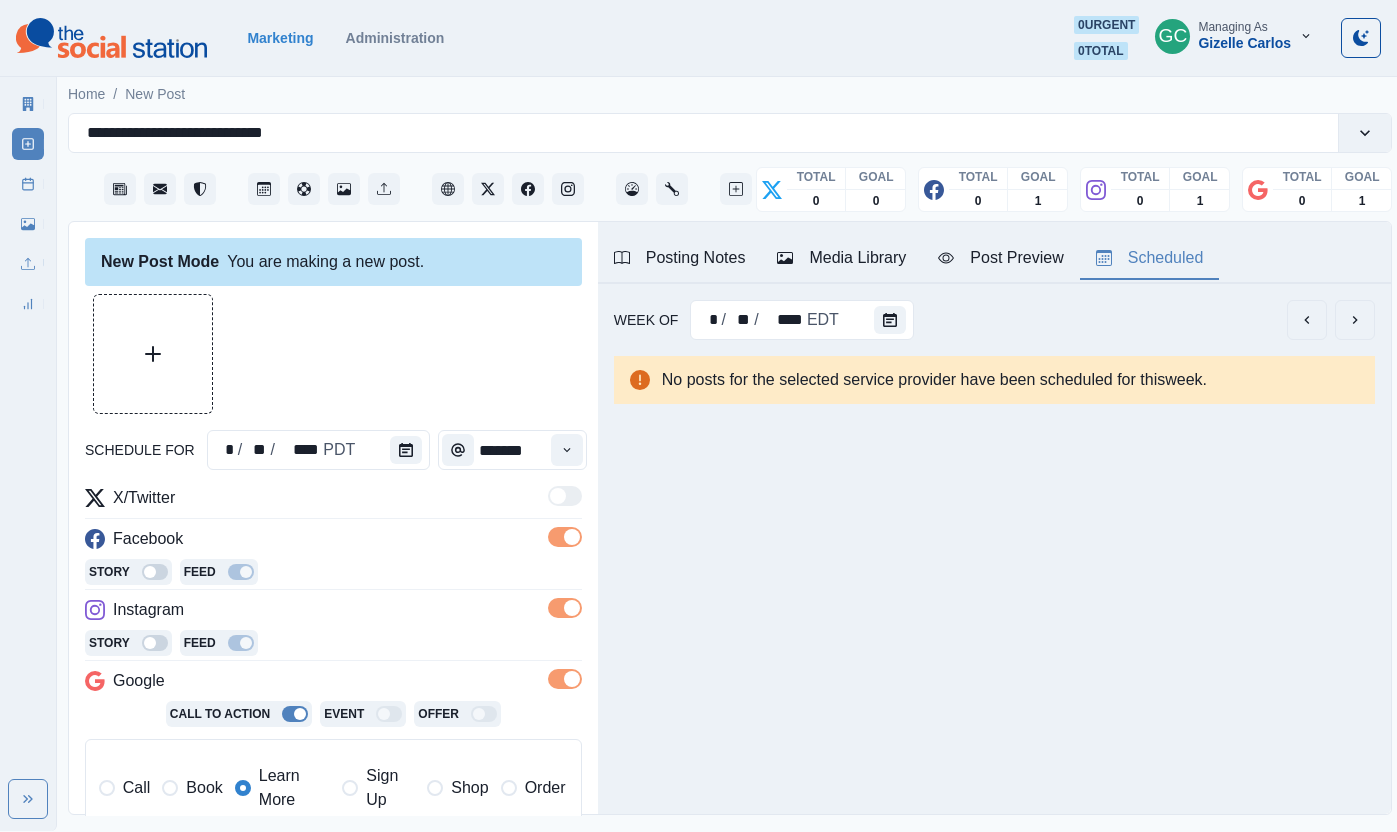 drag, startPoint x: 383, startPoint y: 639, endPoint x: 398, endPoint y: 634, distance: 15.811388 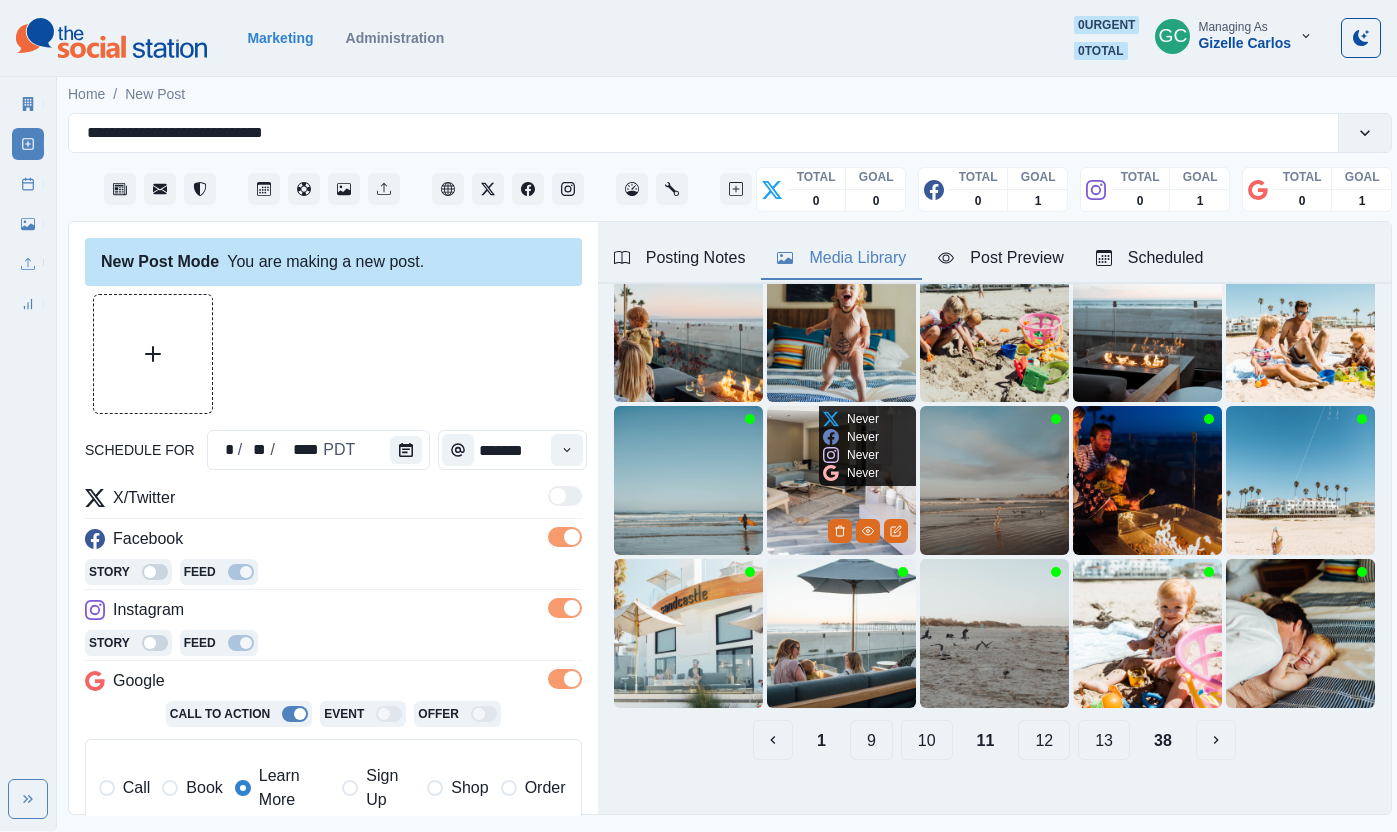 scroll, scrollTop: 165, scrollLeft: 0, axis: vertical 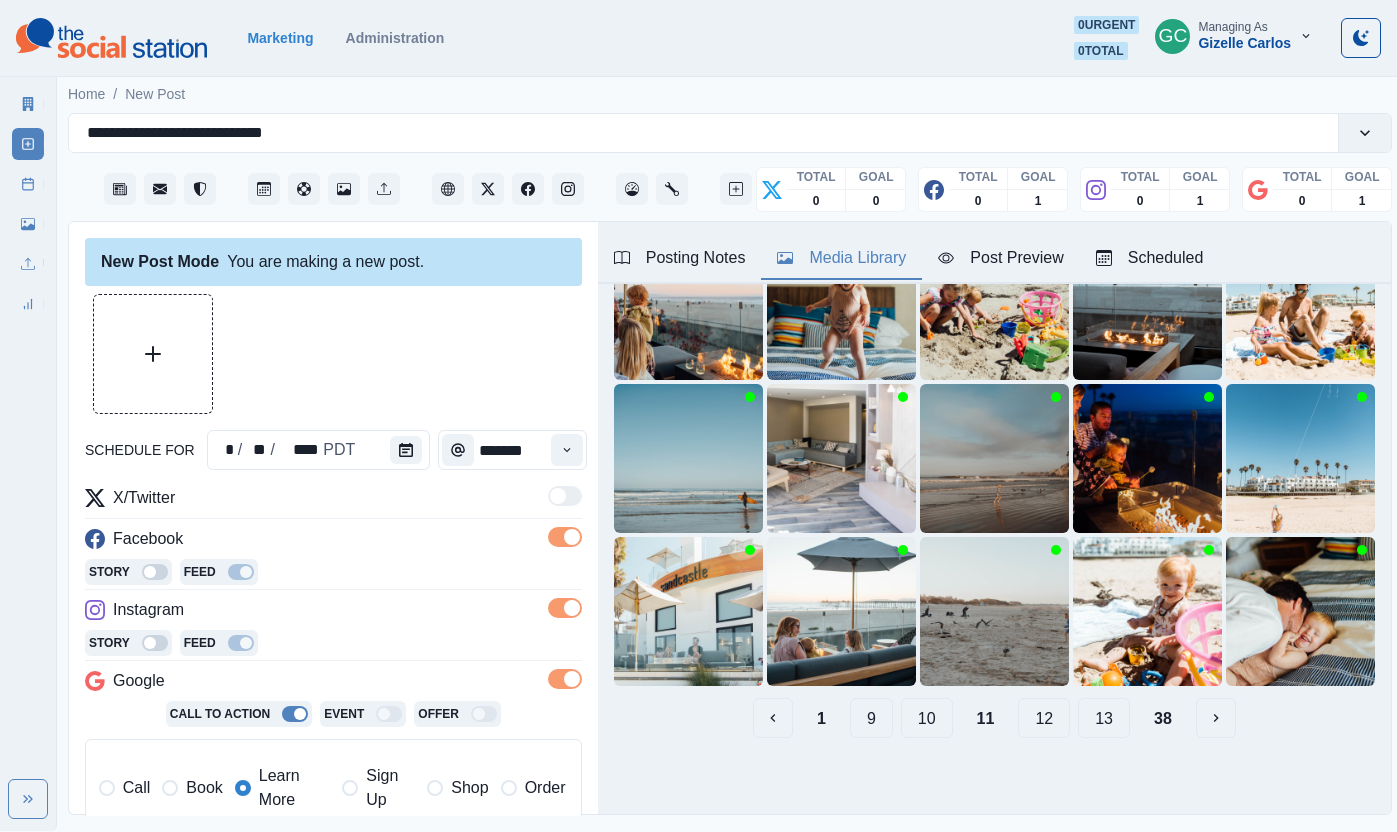 click on "9" at bounding box center (871, 718) 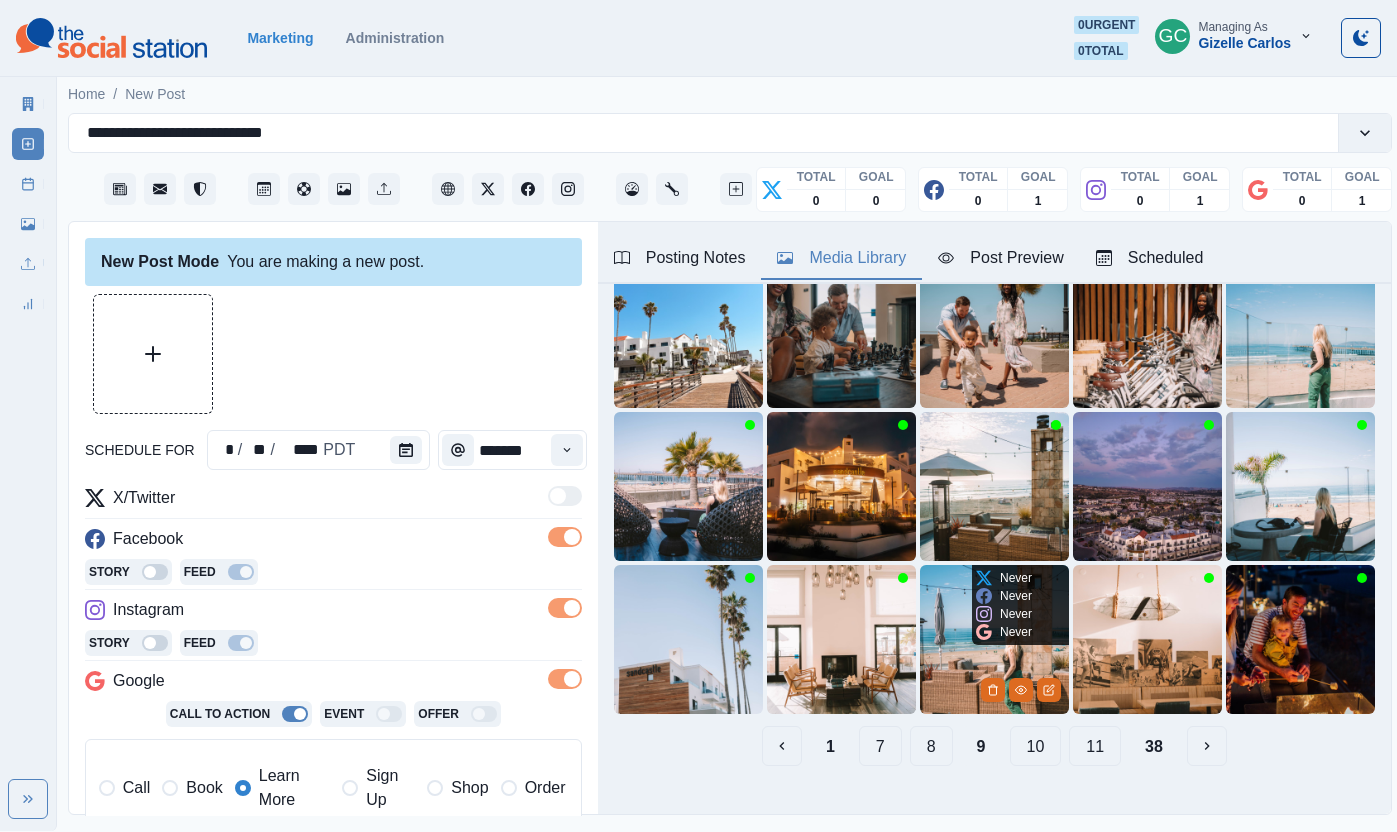 scroll, scrollTop: 167, scrollLeft: 0, axis: vertical 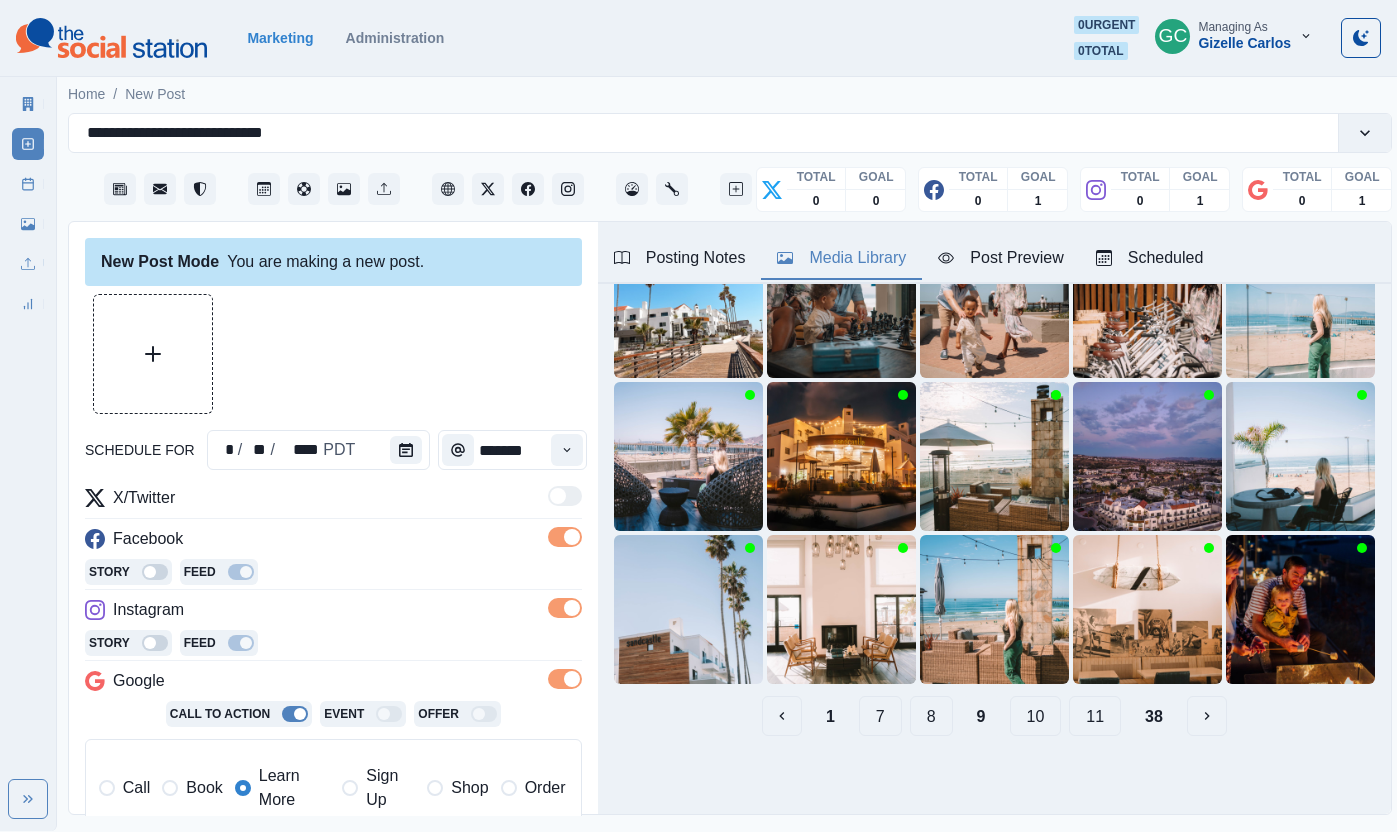 click on "11" at bounding box center (1095, 716) 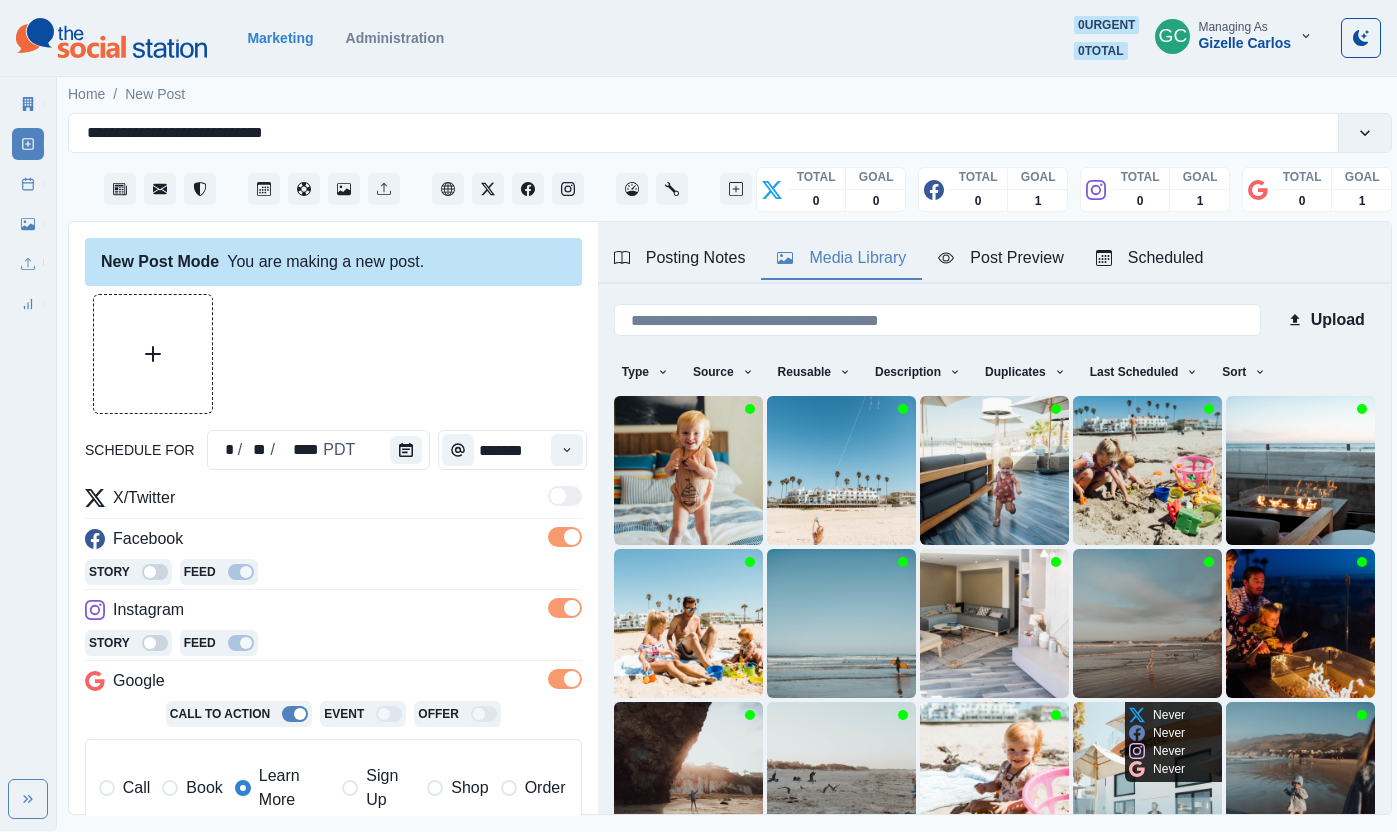 scroll, scrollTop: 126, scrollLeft: 0, axis: vertical 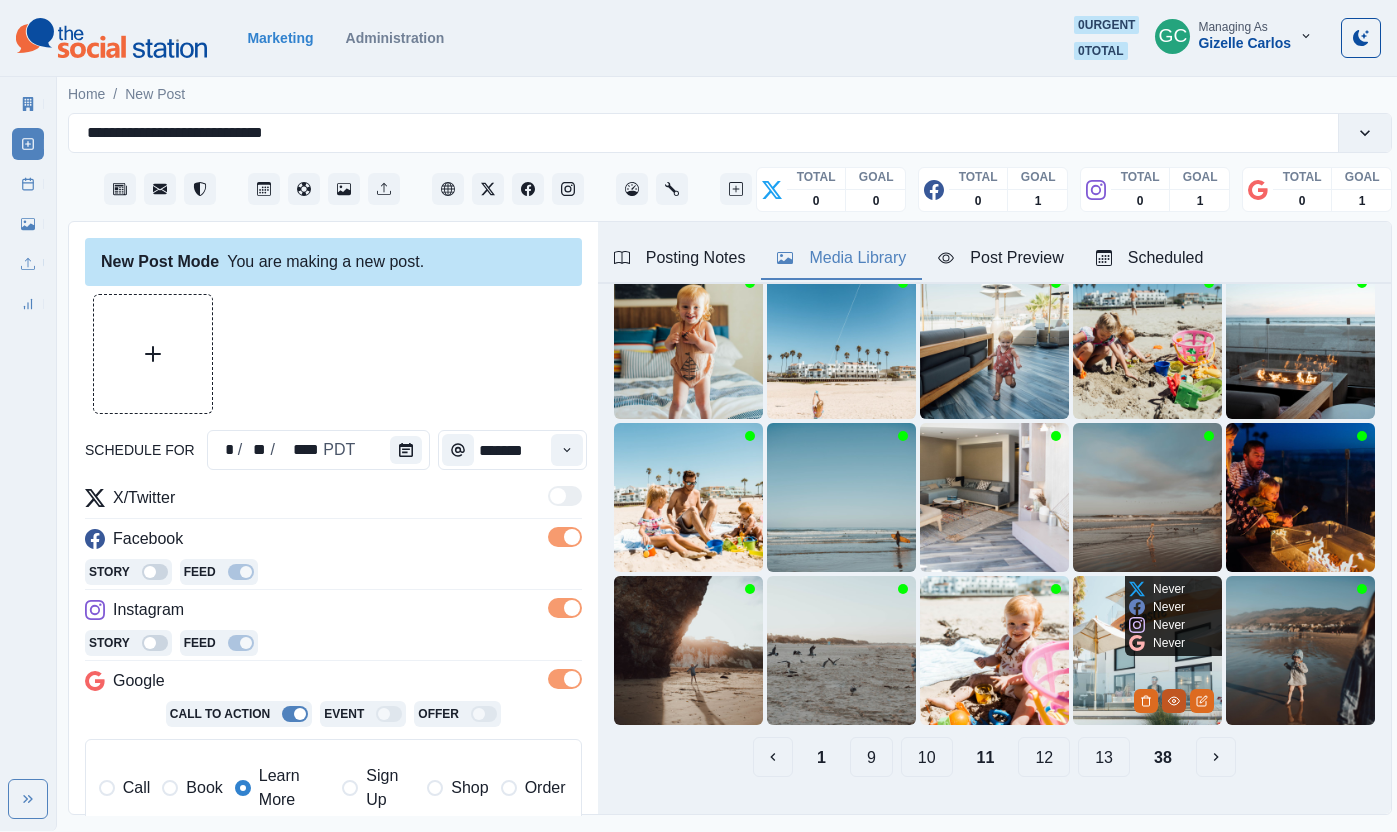 click 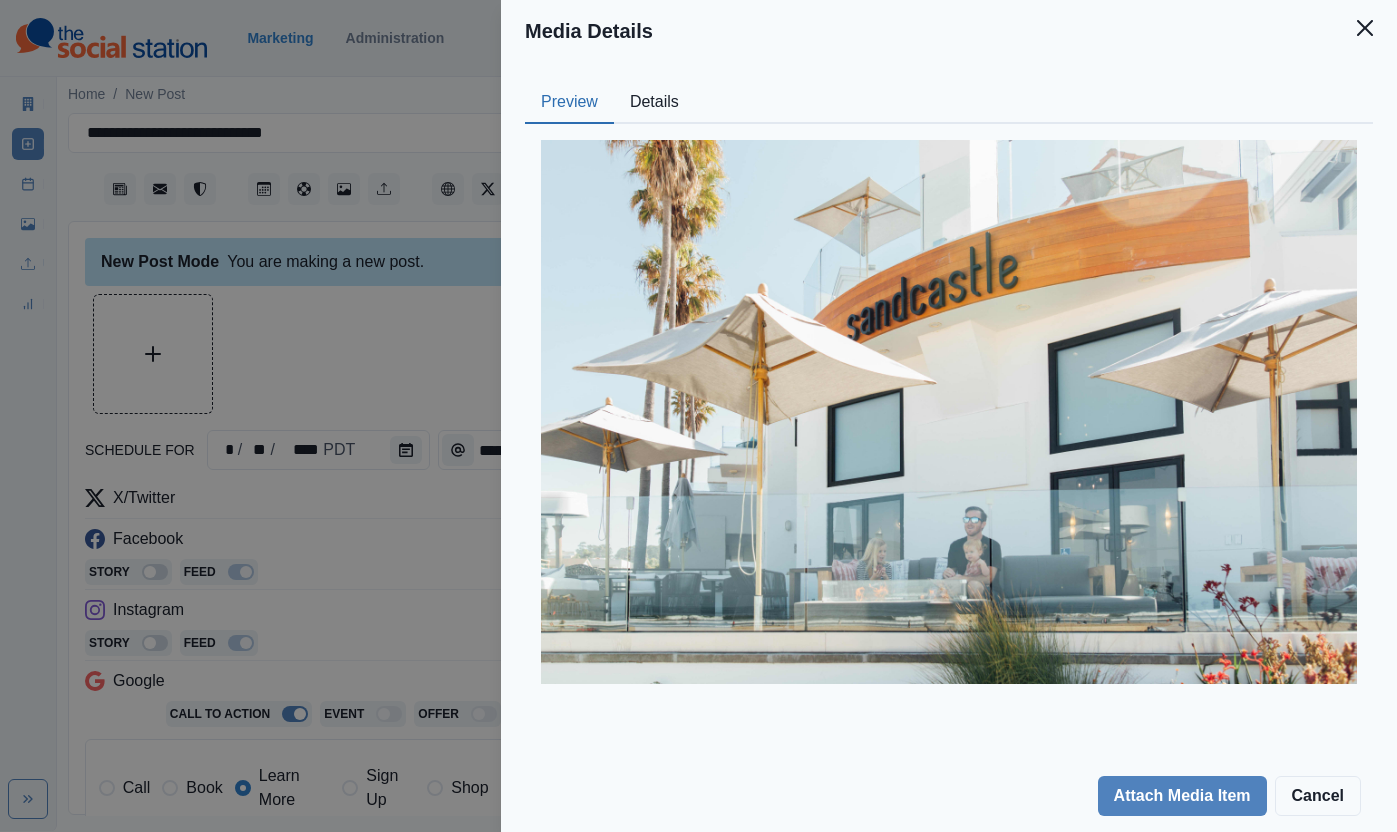 click on "Details" at bounding box center (654, 103) 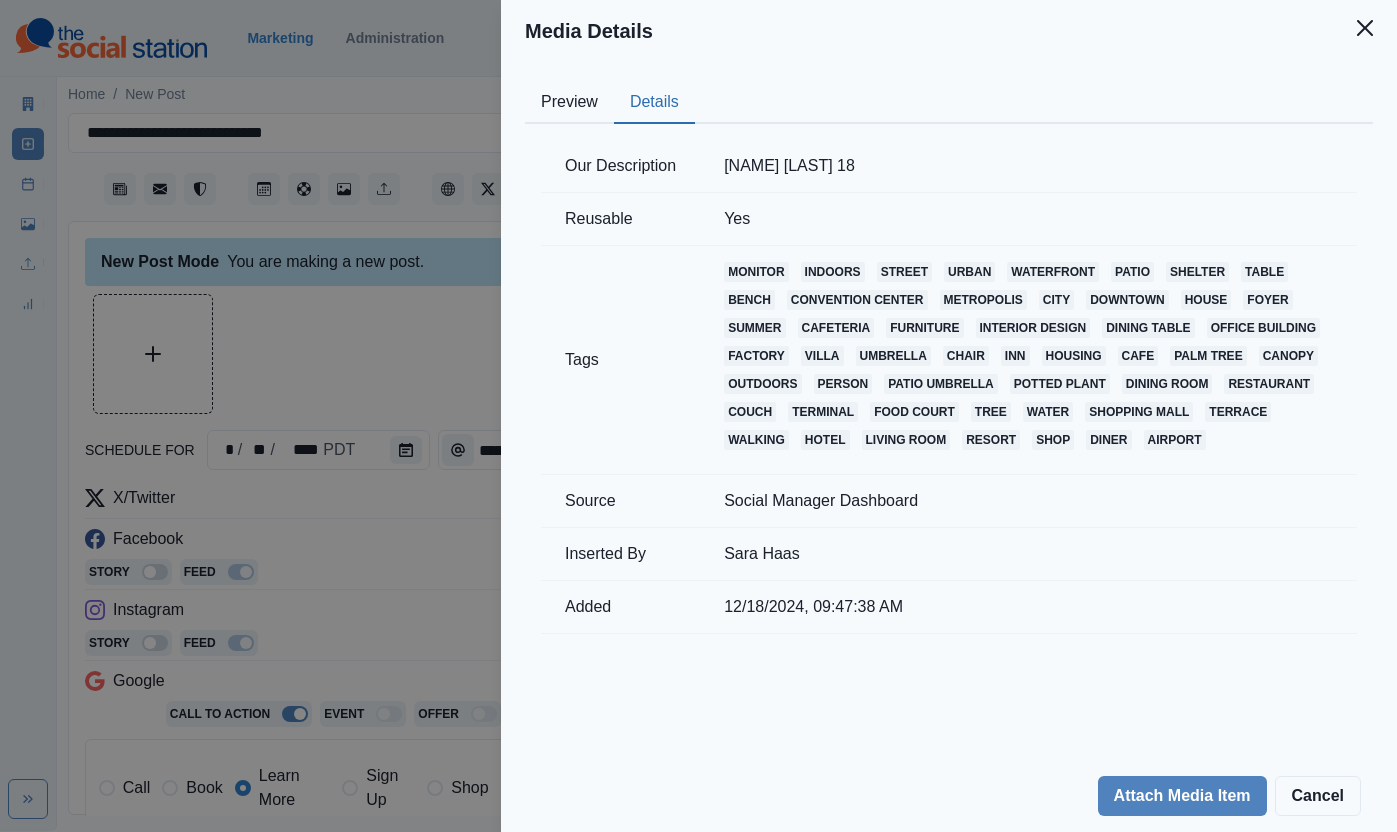 click on "Media Details Preview Details Our Description [NAME] [LAST] 18 Reusable Yes Tags monitor indoors street urban waterfront patio shelter table bench convention center metropolis city downtown house foyer summer cafeteria furniture interior design dining table office building factory villa umbrella chair inn housing cafe palm tree canopy outdoors person patio umbrella potted plant dining room restaurant couch terminal food court tree water shopping mall terrace walking hotel living room resort shop diner airport Source Social Manager Dashboard Inserted By [NAME] Added 12/18/2024, 09:47:38 AM Attach Media Item Cancel" at bounding box center [698, 416] 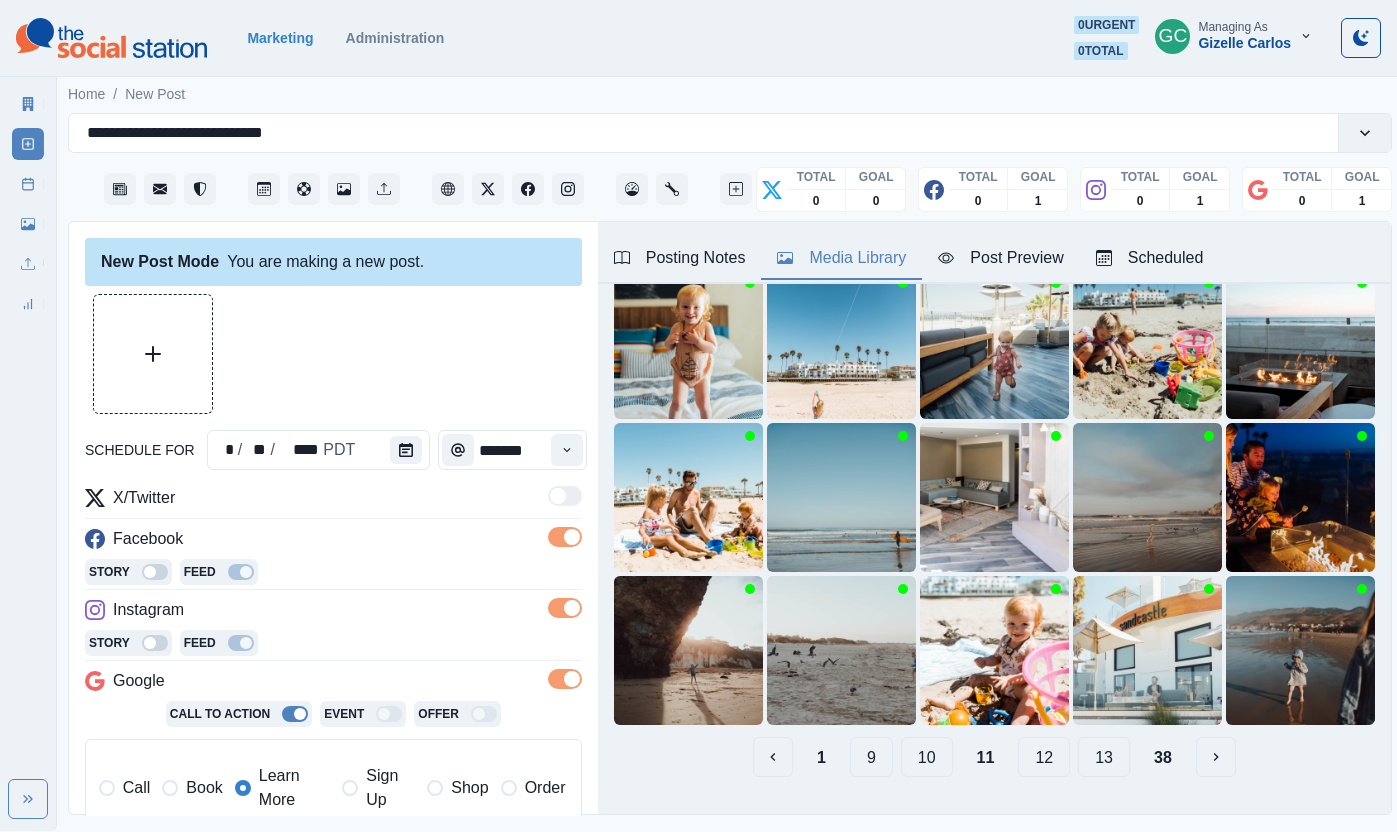 click on "Scheduled" at bounding box center (1150, 258) 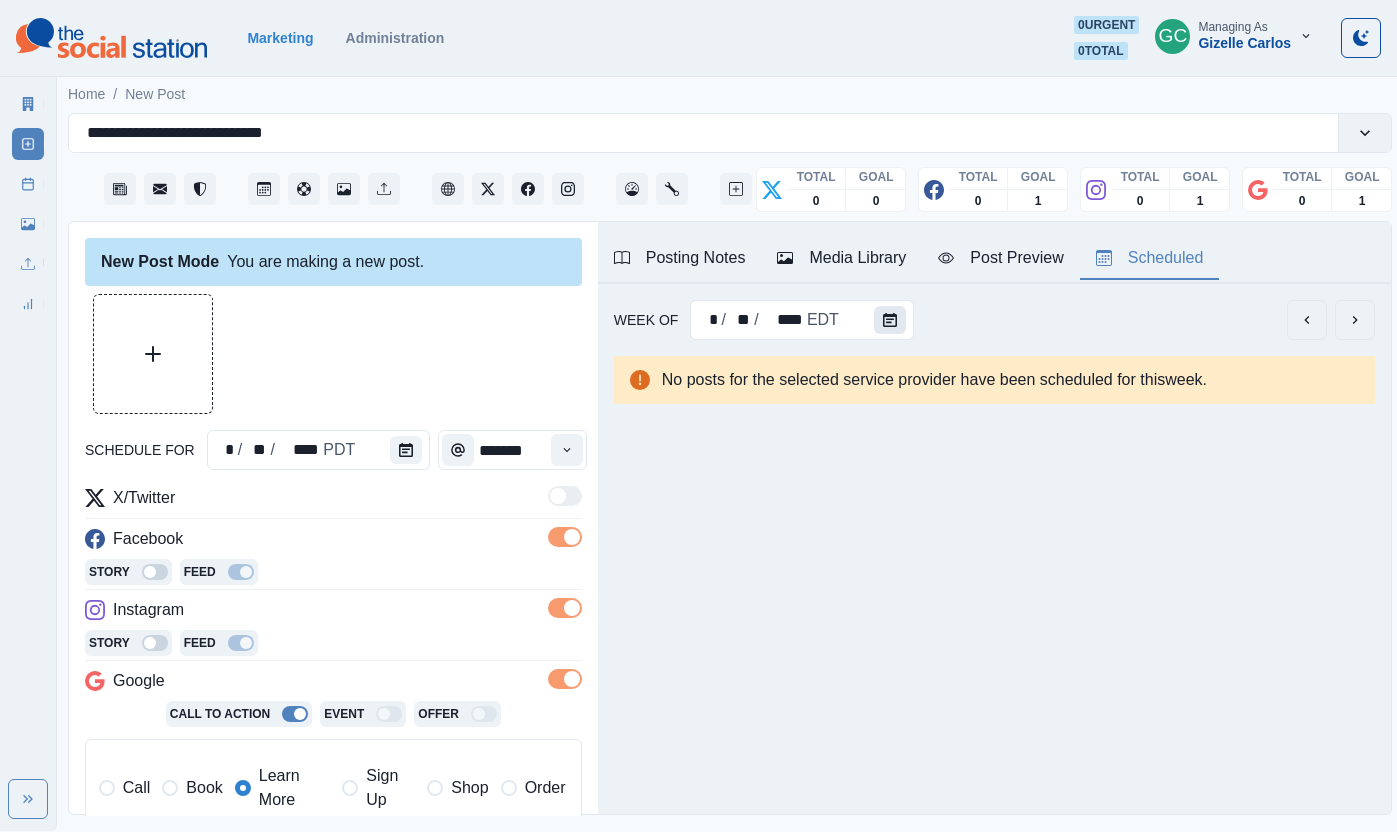 click at bounding box center (890, 320) 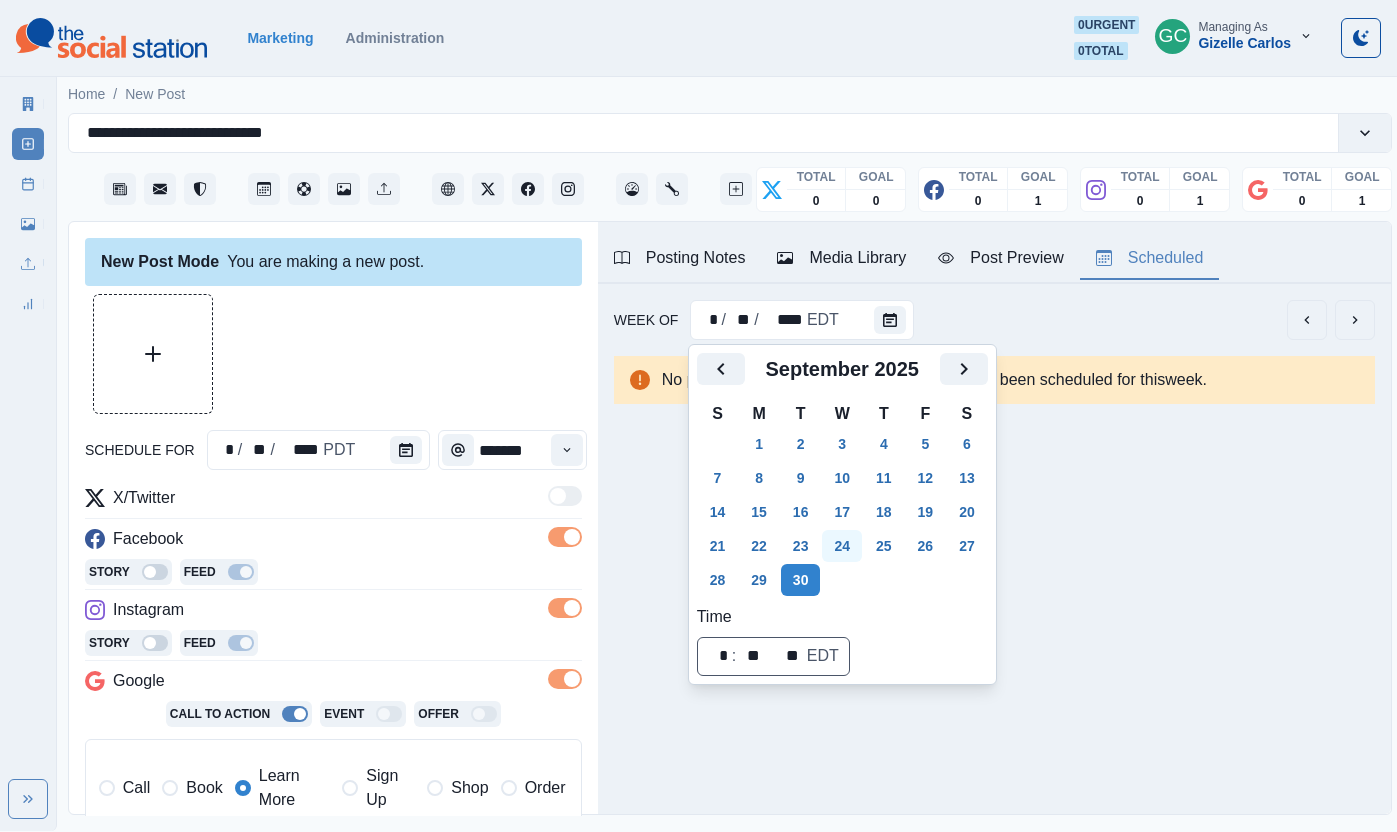 click on "24" at bounding box center [842, 546] 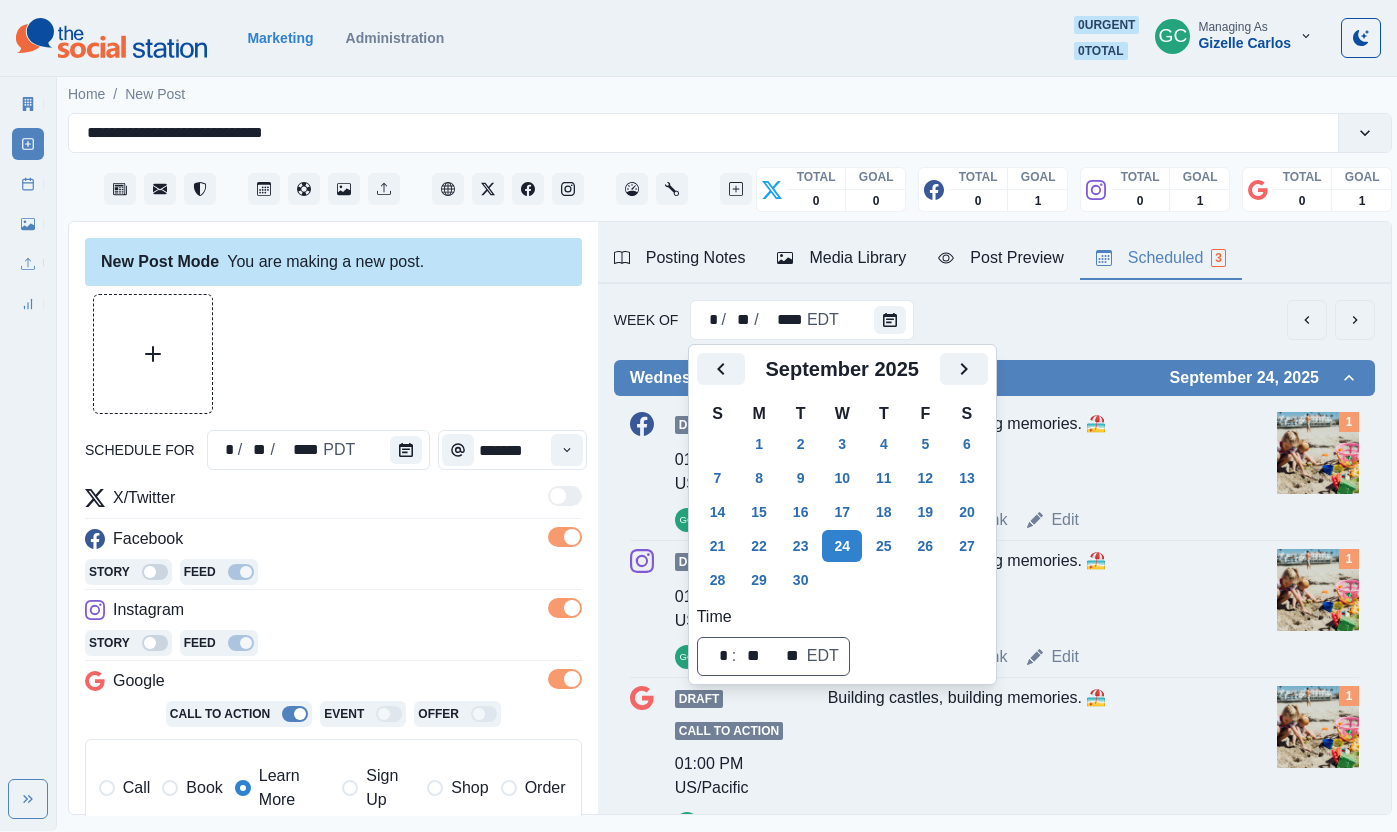 click on "Draft  01:00 PM US/Pacific GC Building castles, building memories. 🏖️ Week Permalink Edit 1" at bounding box center (994, 472) 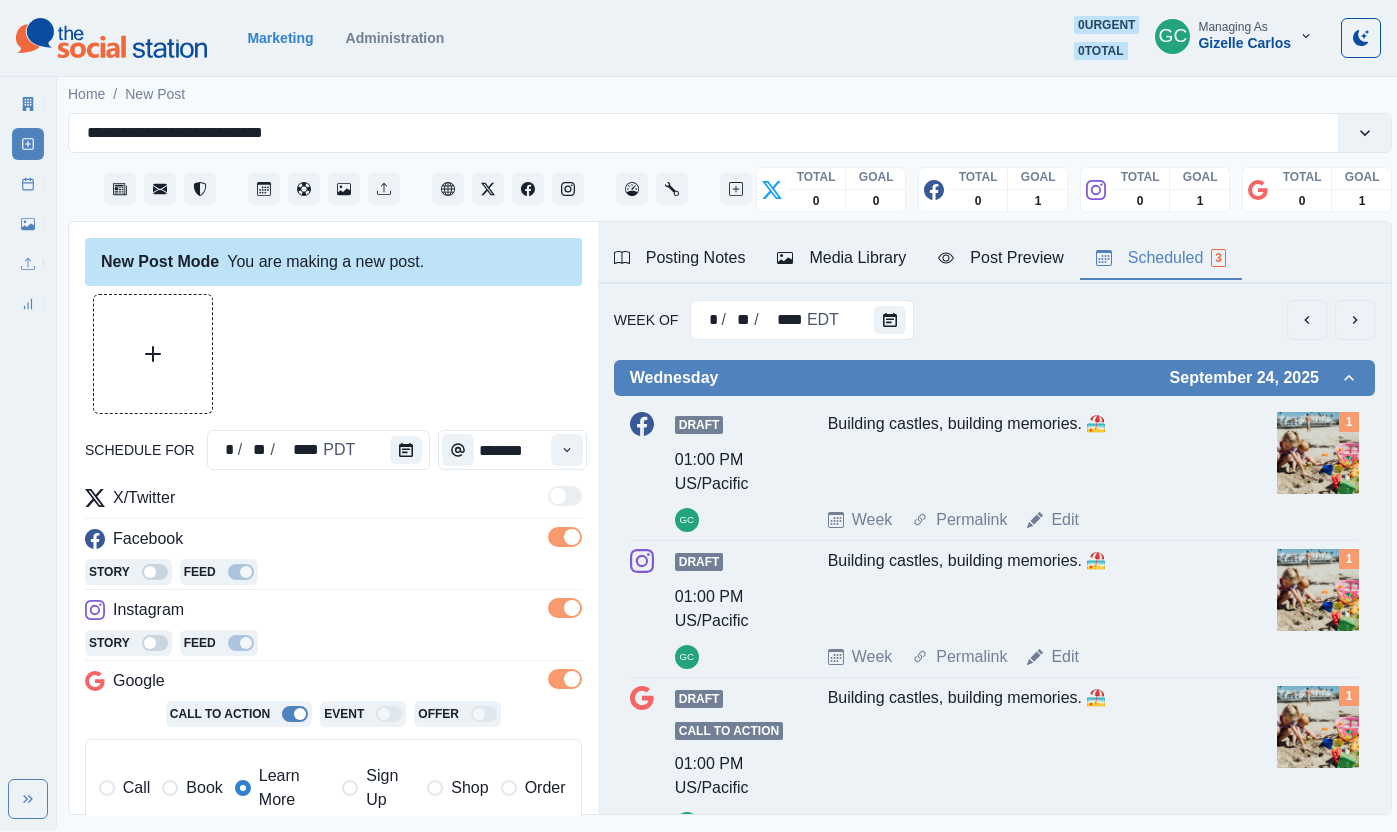 drag, startPoint x: 1065, startPoint y: 527, endPoint x: 1051, endPoint y: 532, distance: 14.866069 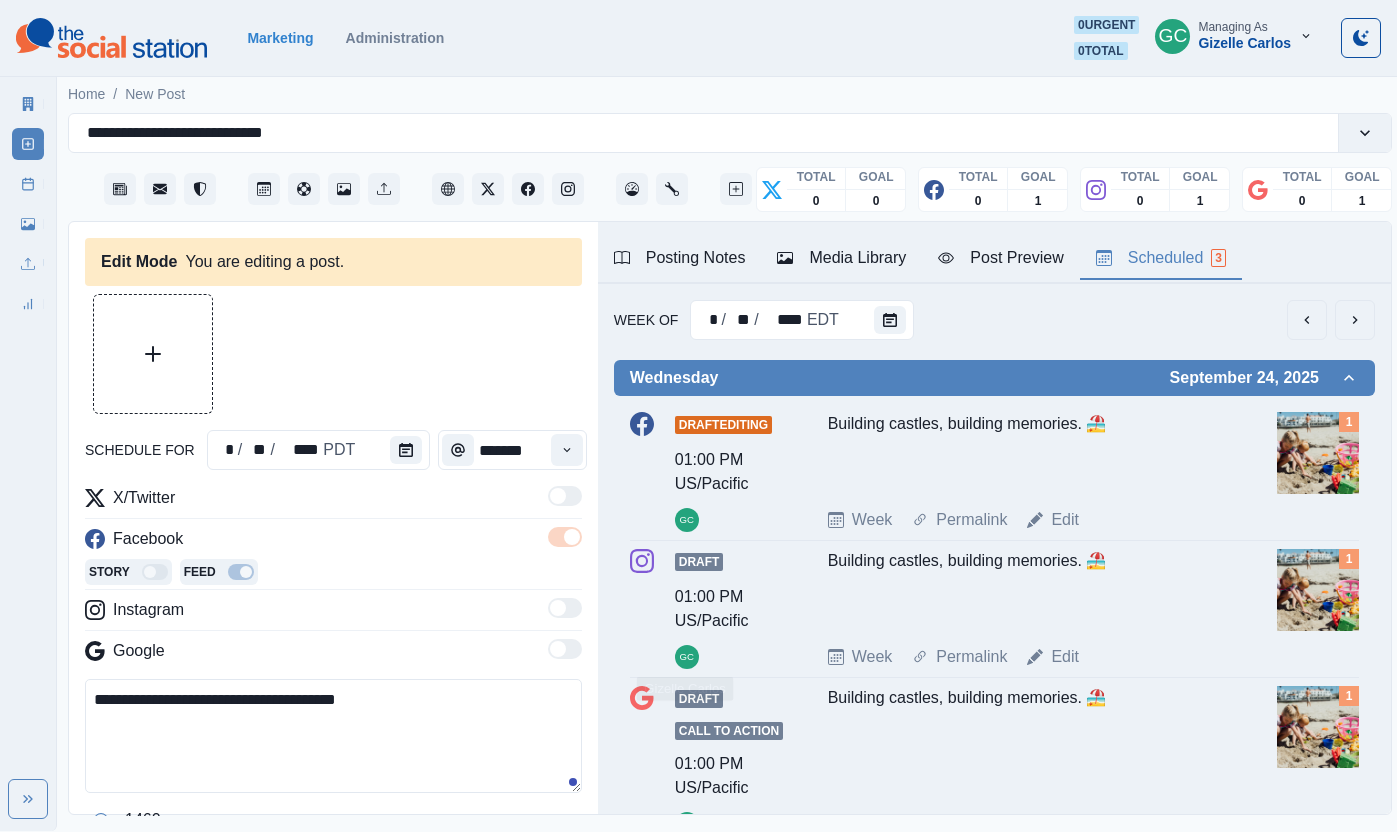 type on "*******" 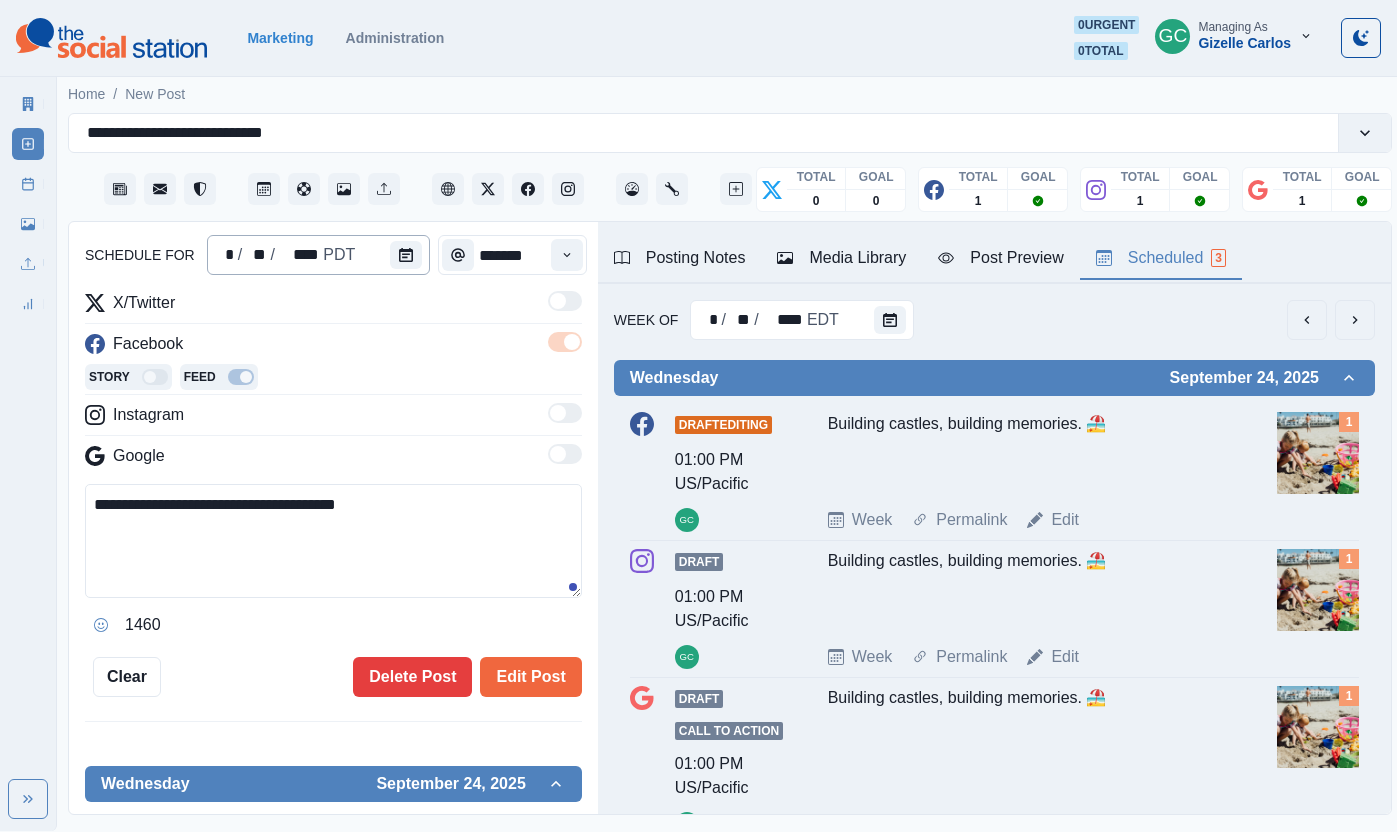 scroll, scrollTop: 57, scrollLeft: 0, axis: vertical 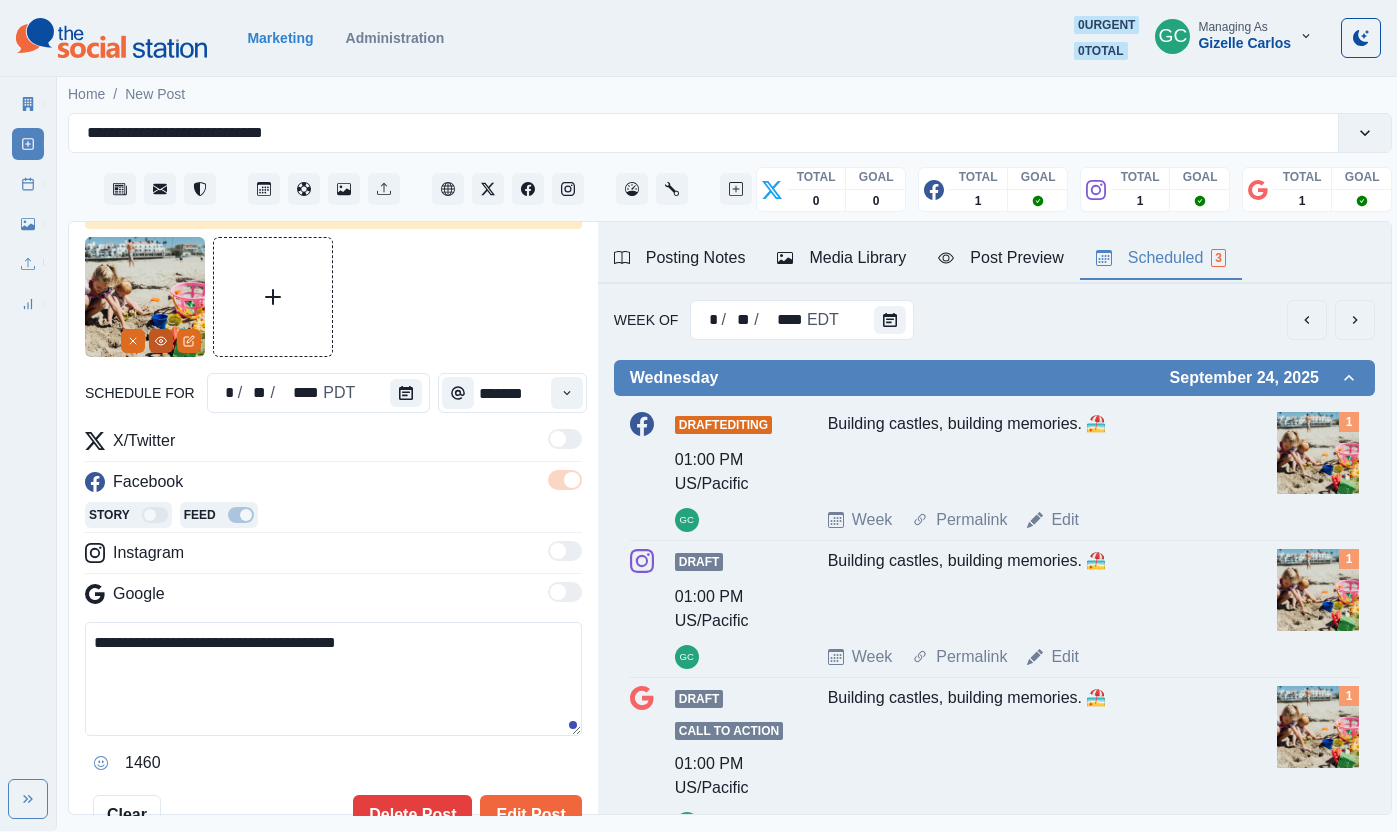 click 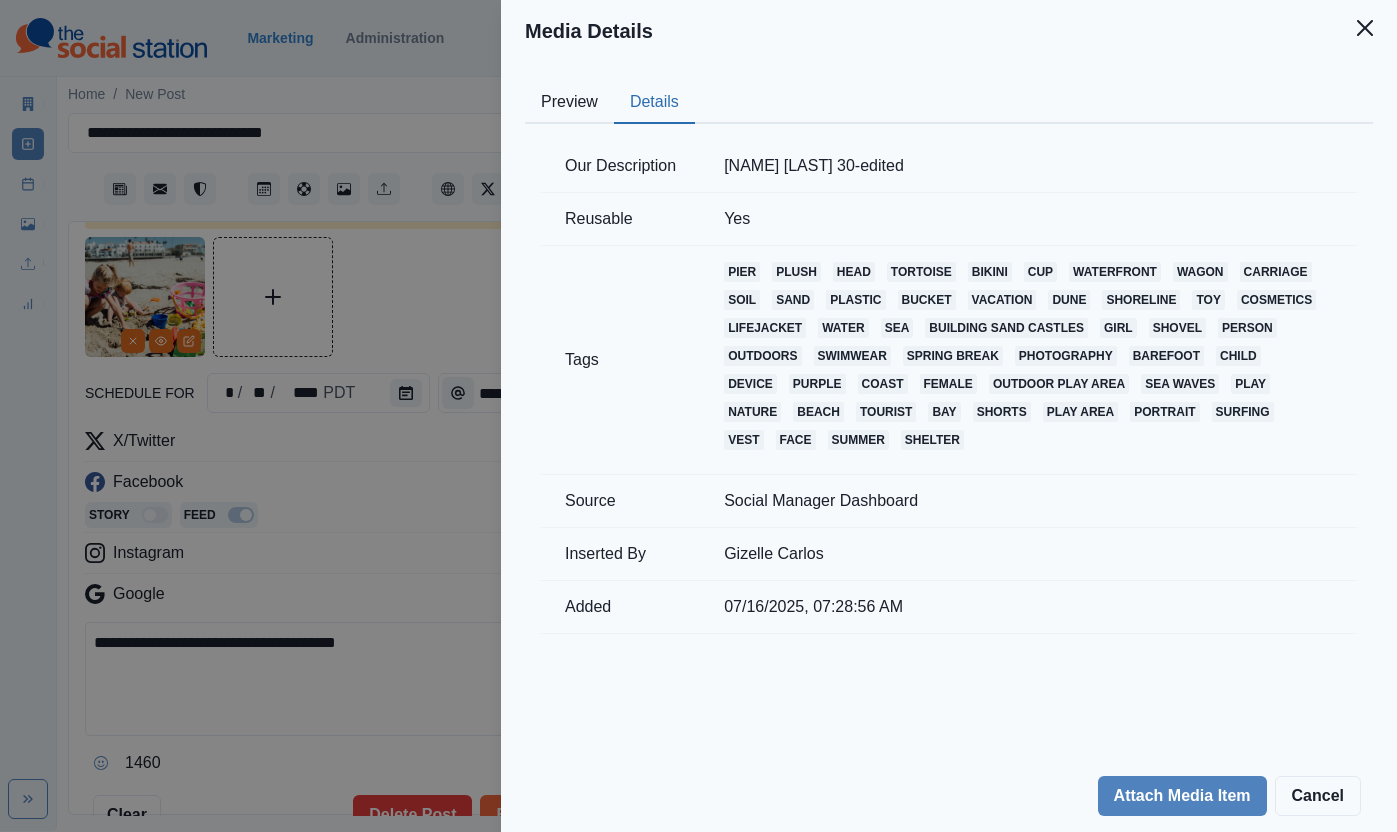 click on "Details" at bounding box center [654, 103] 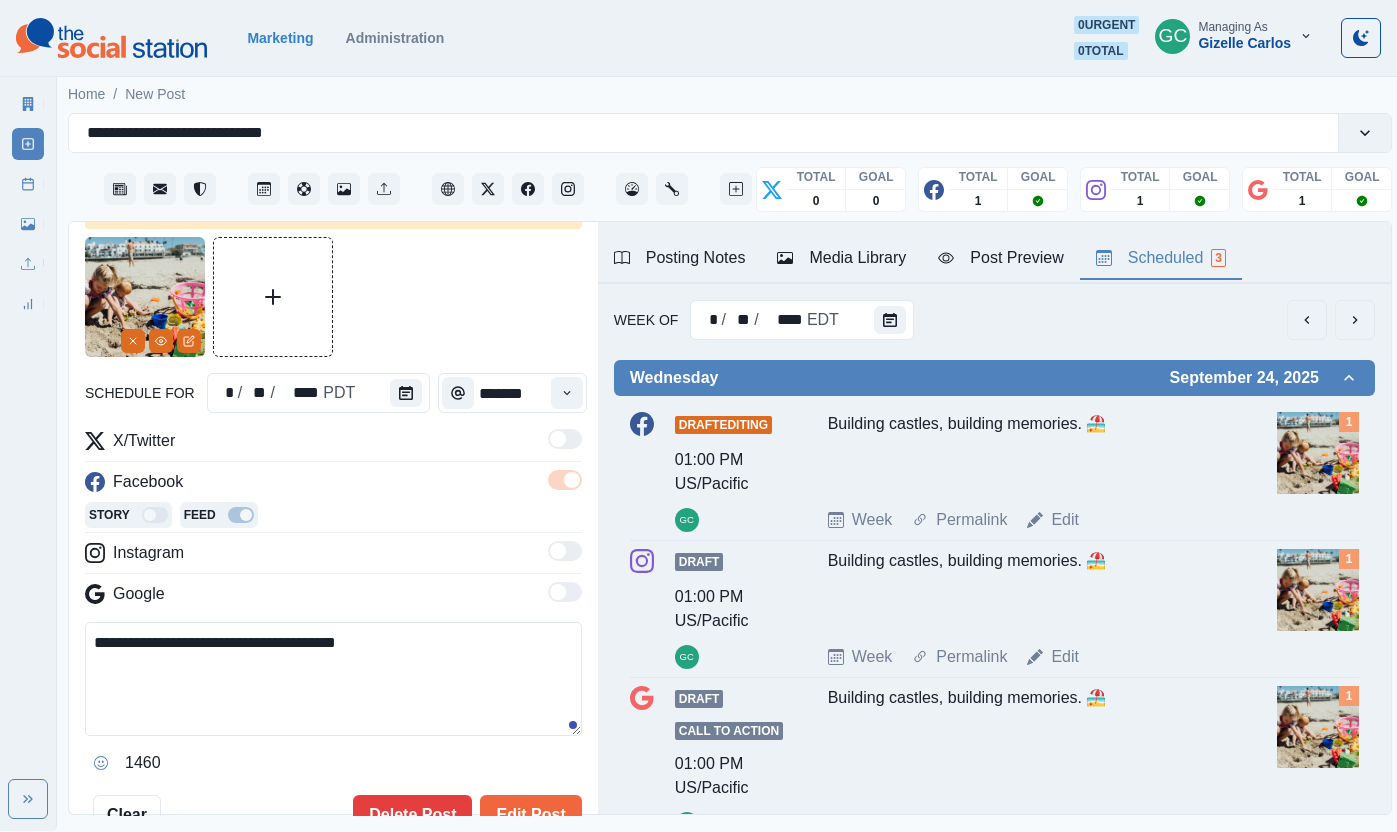 click on "**********" at bounding box center [333, 679] 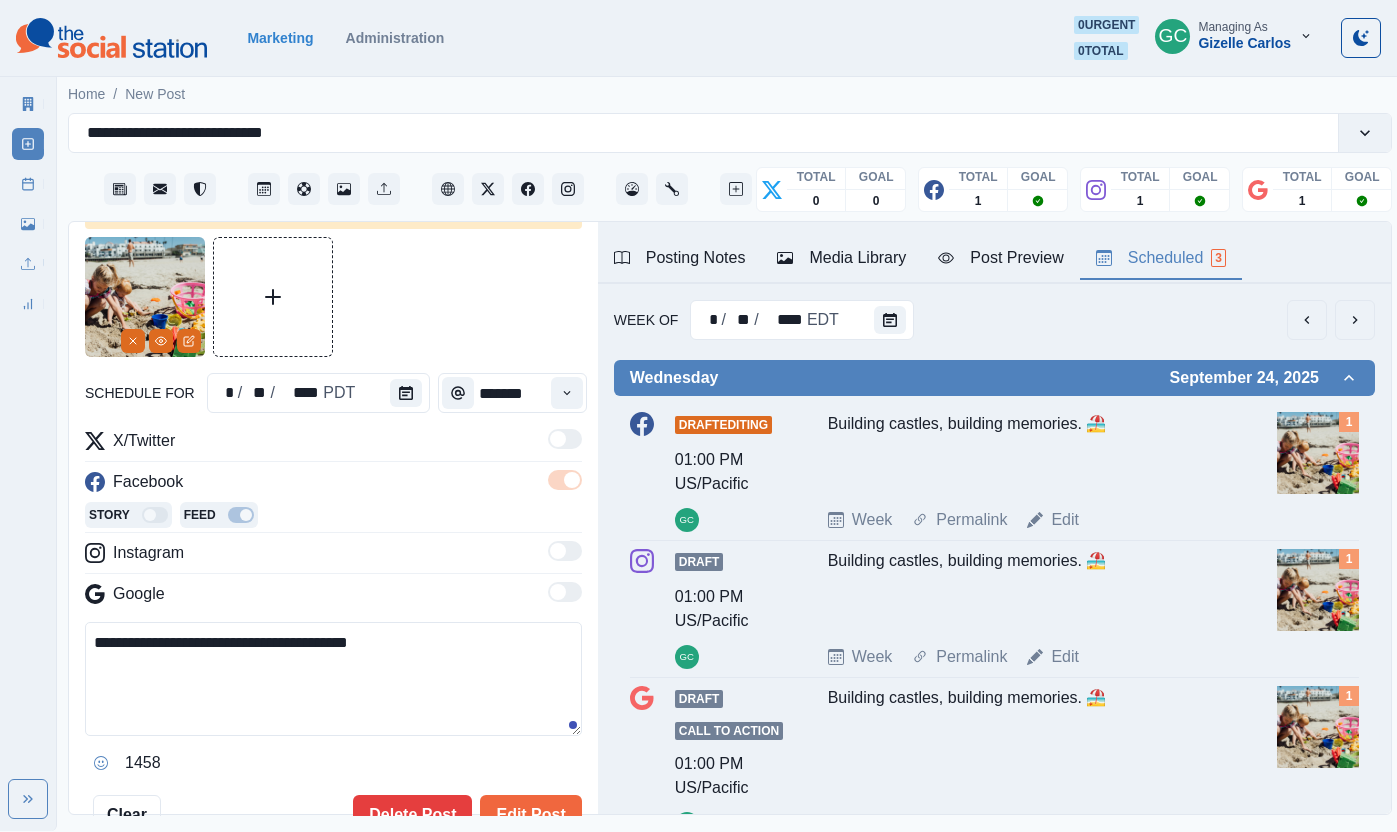 paste on "**********" 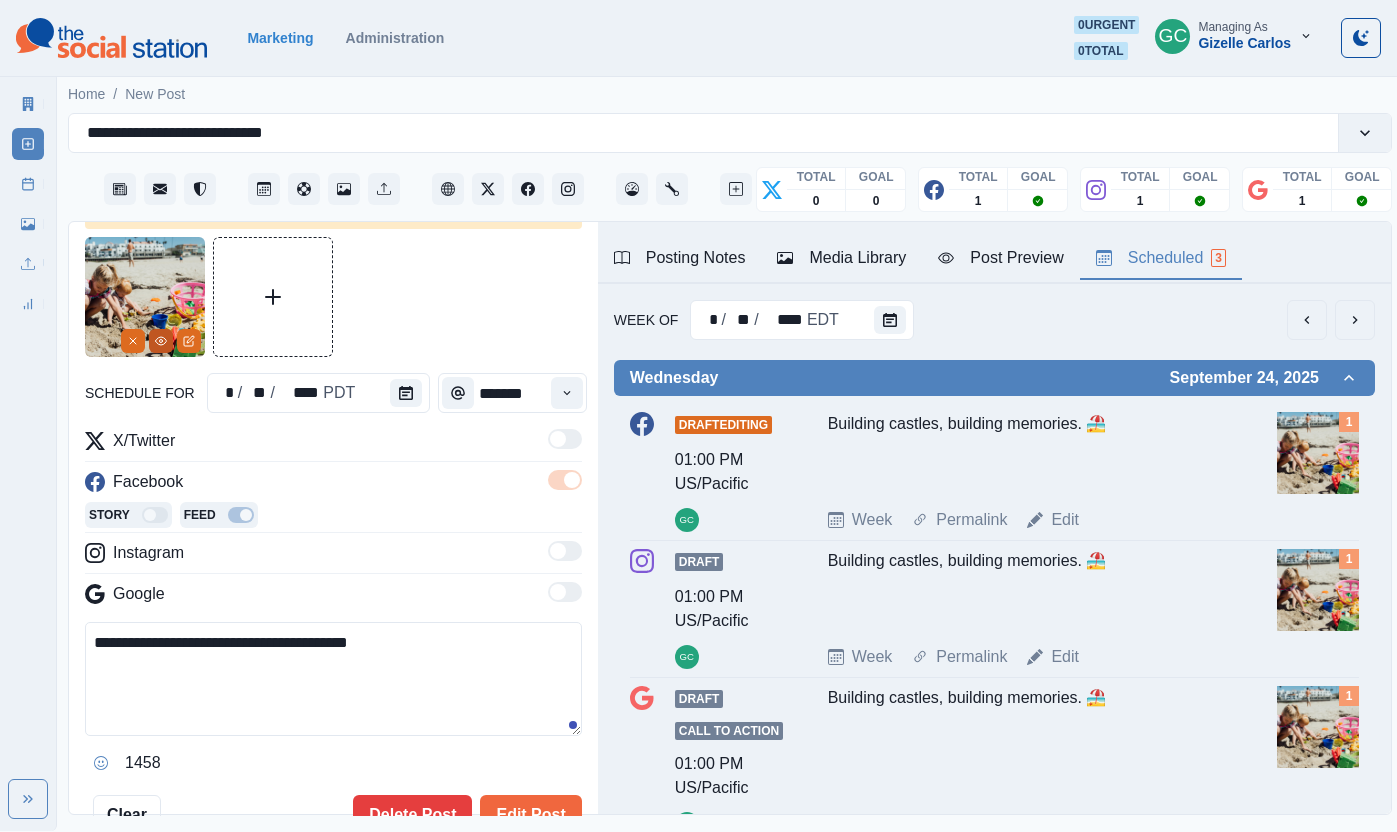click 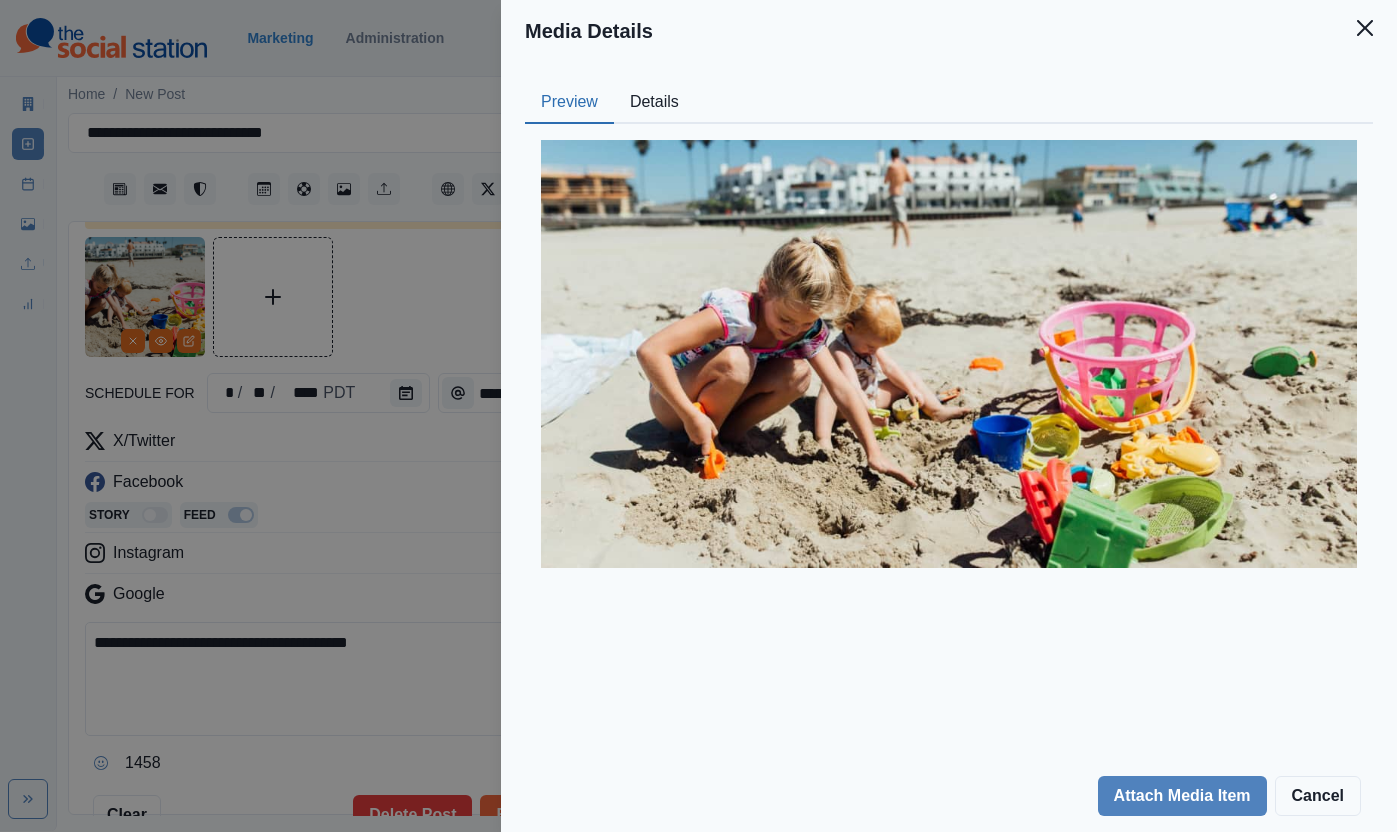 click on "Details" at bounding box center (654, 103) 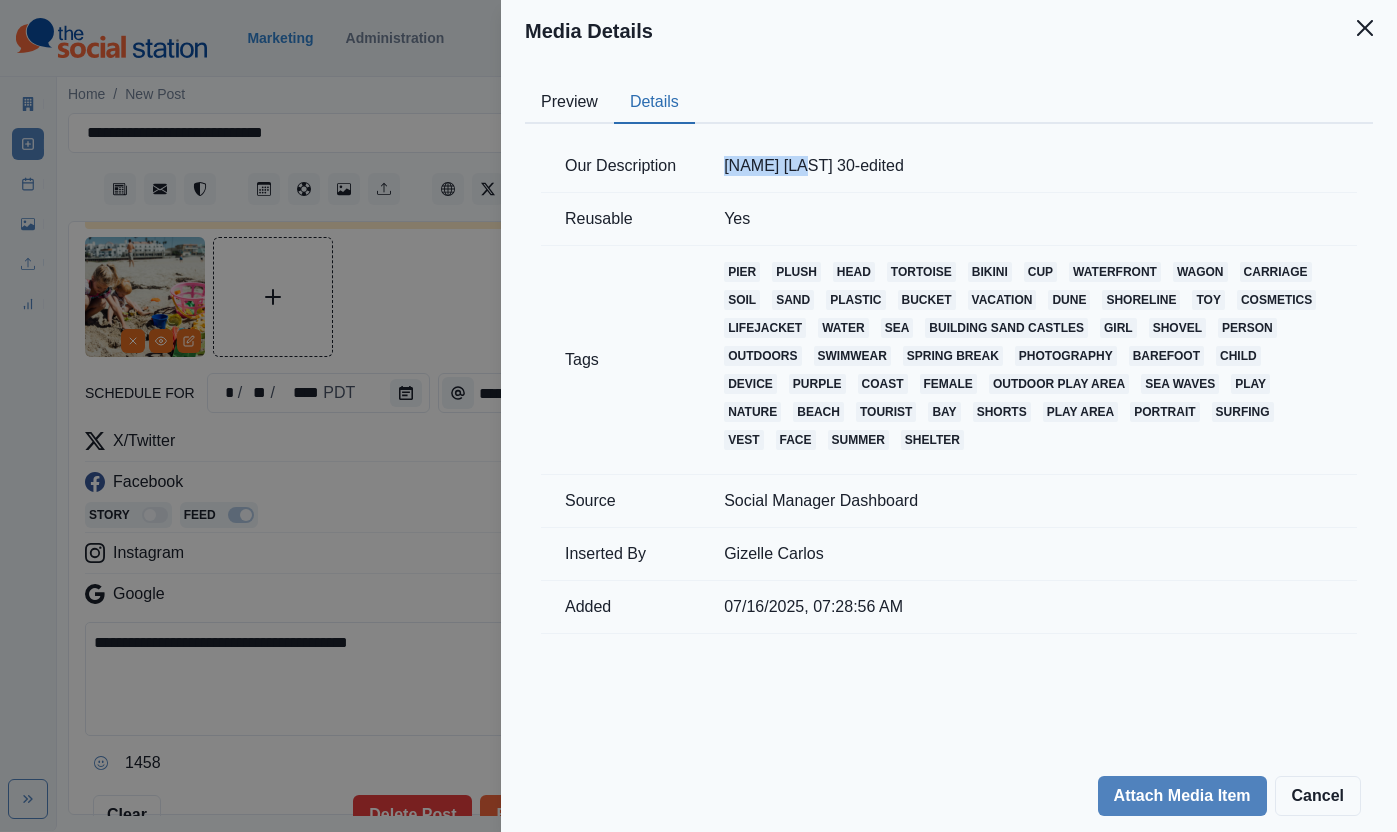 drag, startPoint x: 708, startPoint y: 159, endPoint x: 813, endPoint y: 163, distance: 105.076164 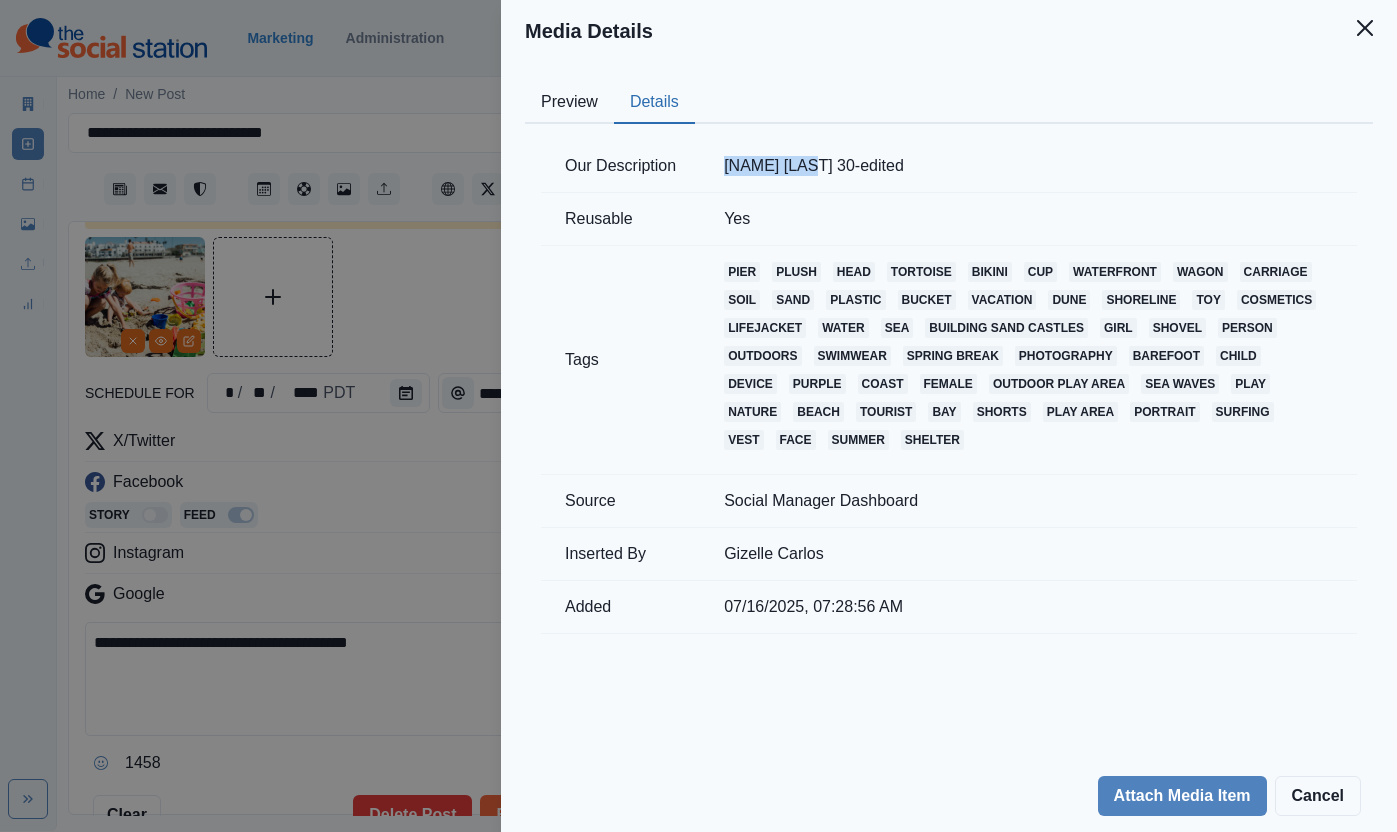 drag, startPoint x: 821, startPoint y: 167, endPoint x: 716, endPoint y: 172, distance: 105.11898 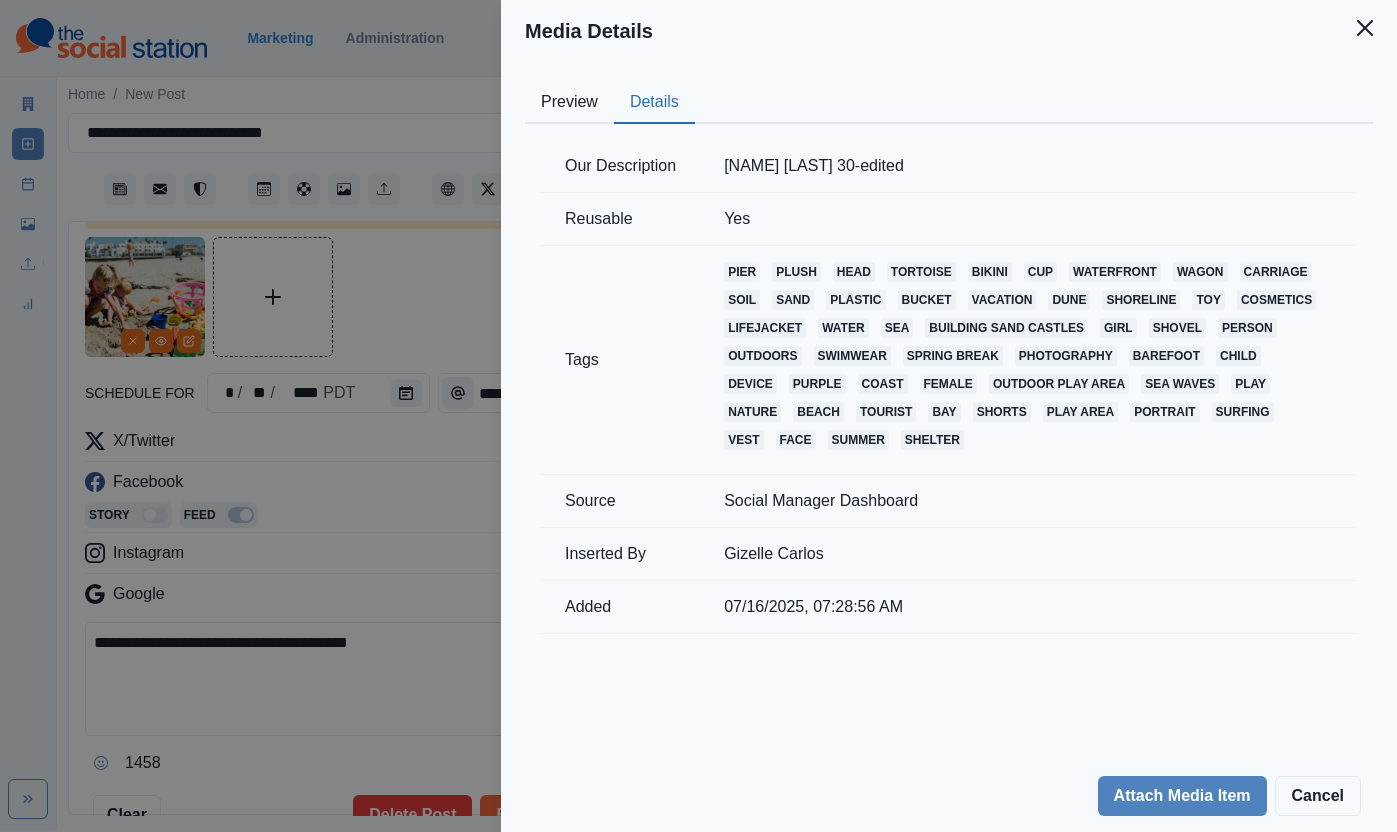 click on "Media Details Preview Details Our Description [USERNAME]  30-edited Reusable Yes Tags pier plush head tortoise bikini cup waterfront wagon carriage soil sand plastic bucket vacation dune shoreline toy cosmetics lifejacket water sea building sand castles girl shovel person outdoors swimwear spring break photography barefoot child device purple coast female outdoor play area sea waves play nature beach tourist bay shorts play area portrait surfing vest face summer shelter Source Social Manager Dashboard Inserted By [USERNAME] Added 07/16/2025, 07:28:56 AM Attach Media Item Cancel" at bounding box center [698, 416] 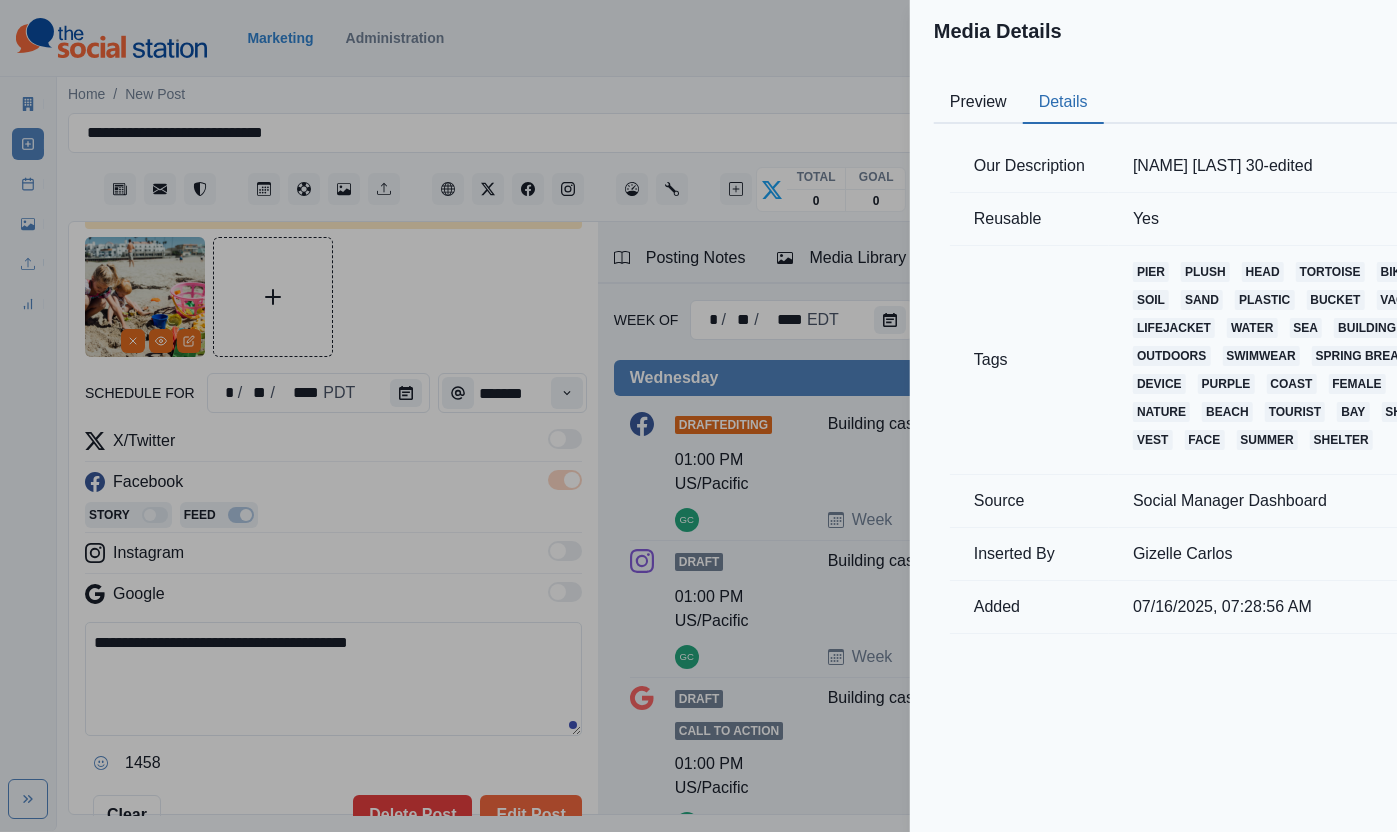 drag, startPoint x: 398, startPoint y: 687, endPoint x: 376, endPoint y: 684, distance: 22.203604 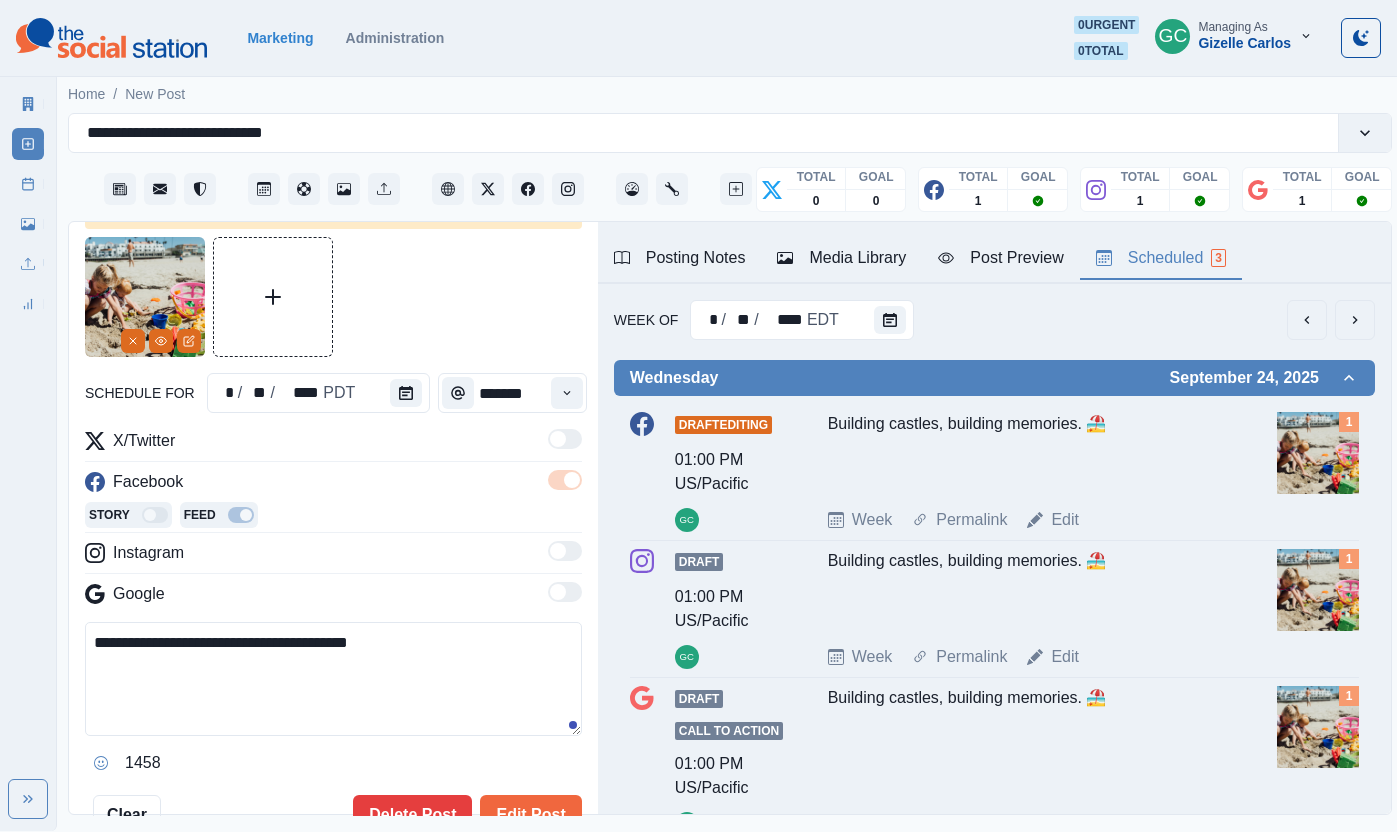 paste on "**********" 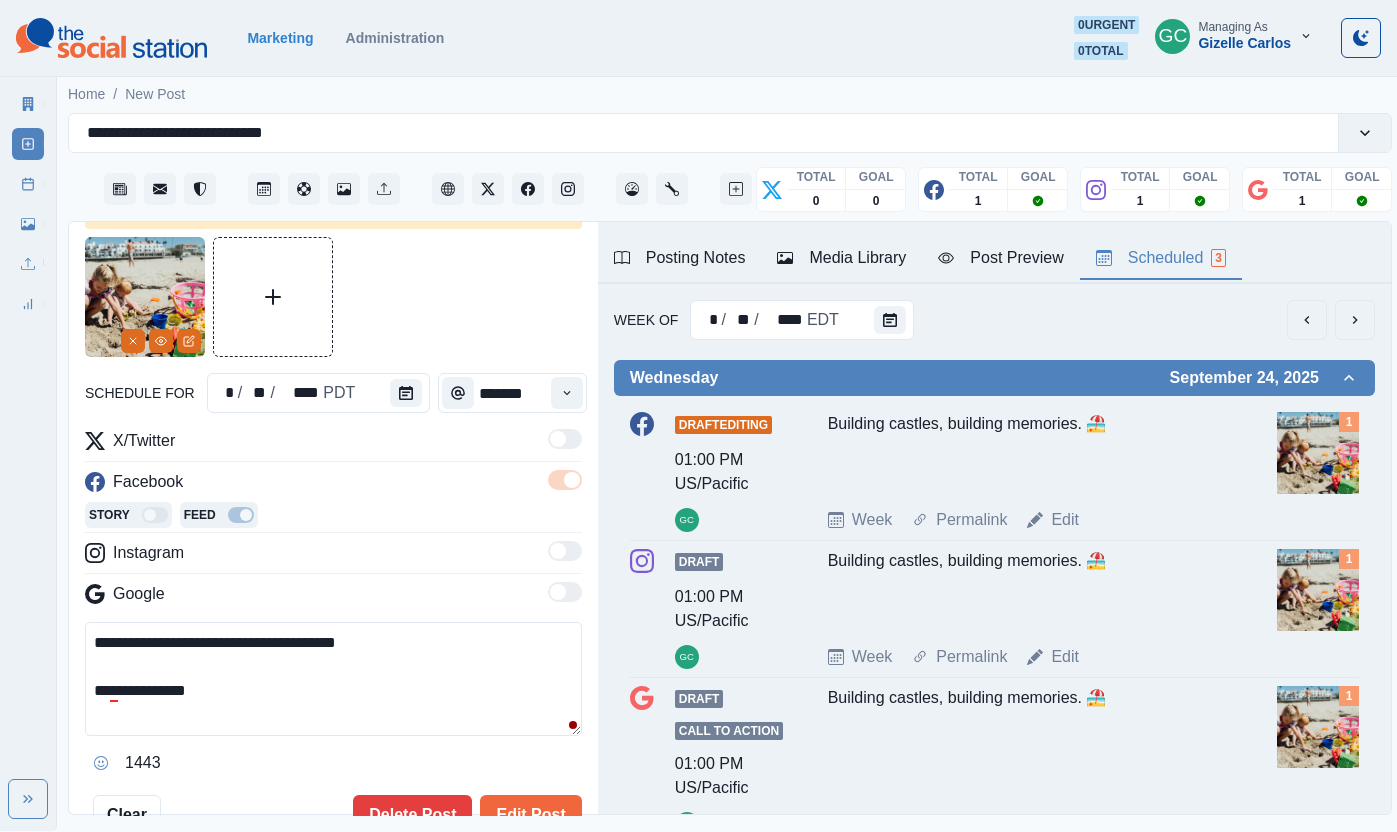 drag, startPoint x: 195, startPoint y: 696, endPoint x: 68, endPoint y: 699, distance: 127.03543 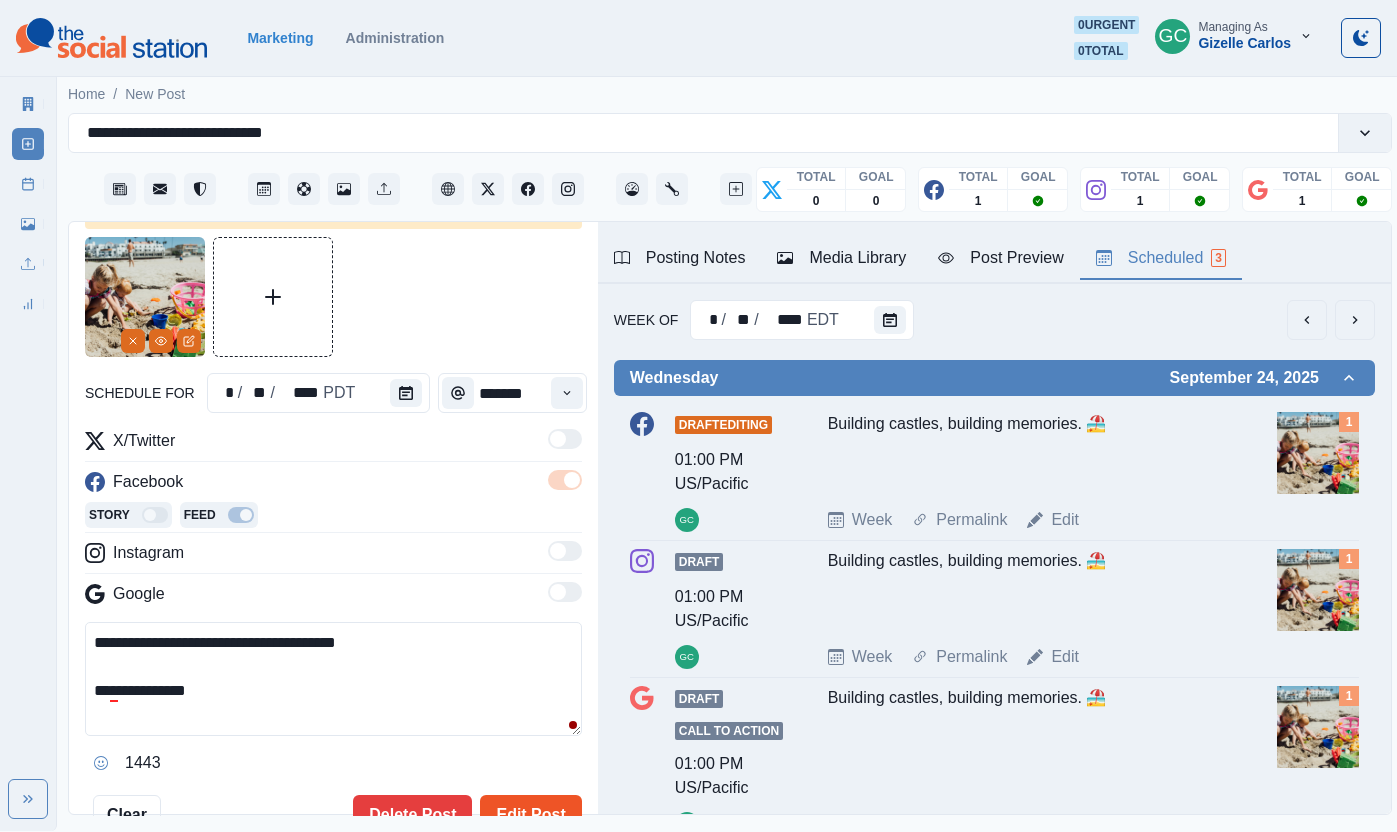 drag, startPoint x: 532, startPoint y: 805, endPoint x: 545, endPoint y: 808, distance: 13.341664 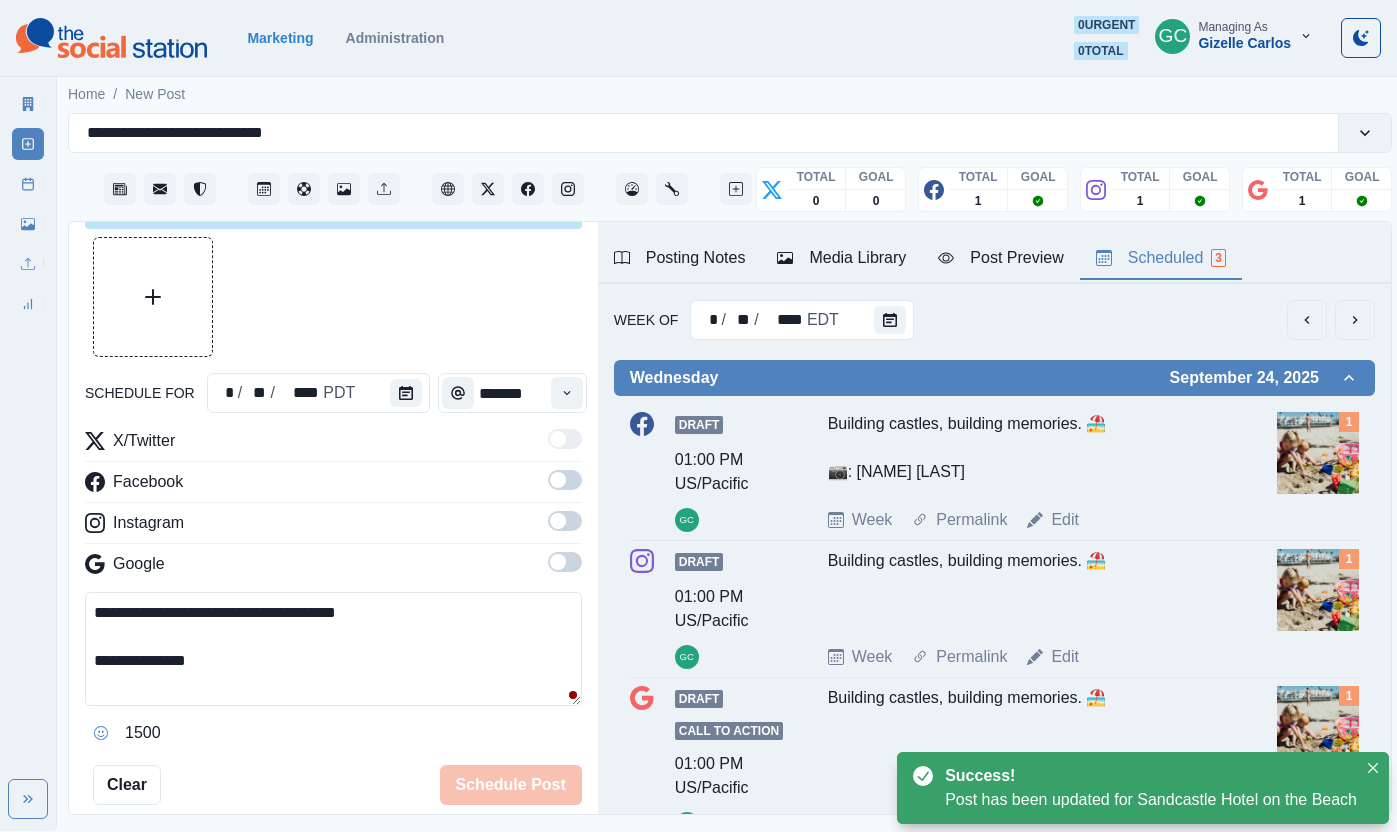 drag, startPoint x: 1069, startPoint y: 657, endPoint x: 665, endPoint y: 740, distance: 412.43787 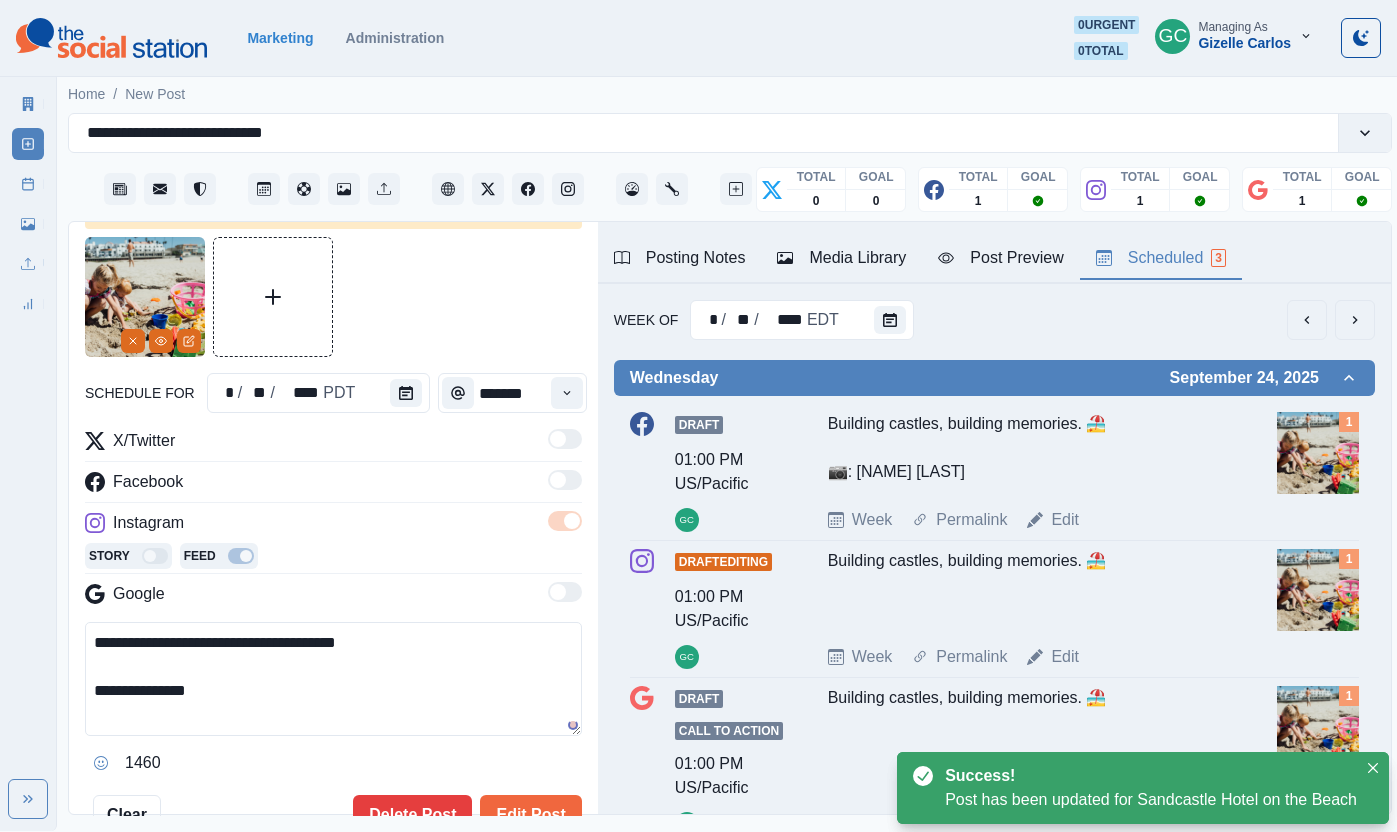 click on "**********" at bounding box center [333, 679] 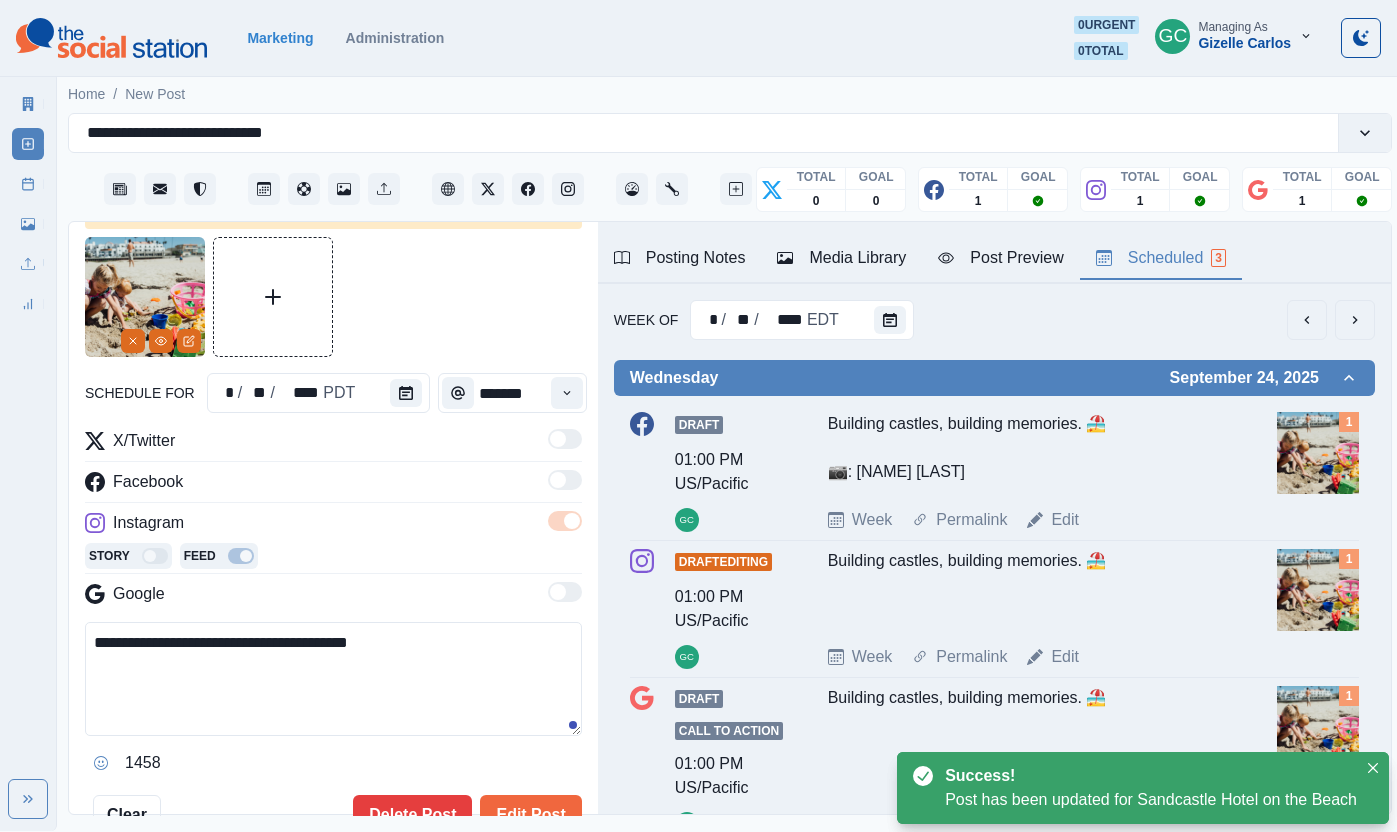 paste on "**********" 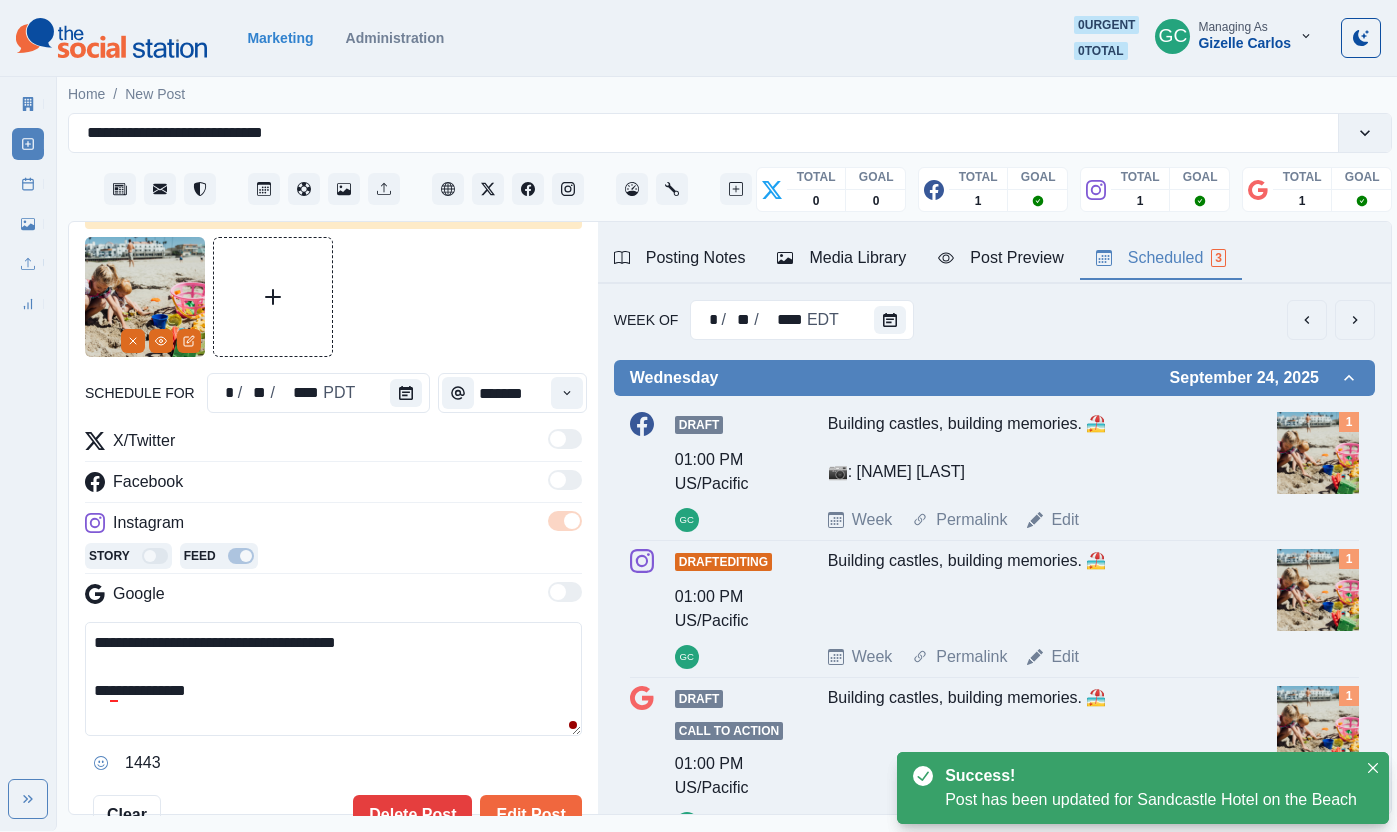 drag, startPoint x: 540, startPoint y: 802, endPoint x: 898, endPoint y: 742, distance: 362.9931 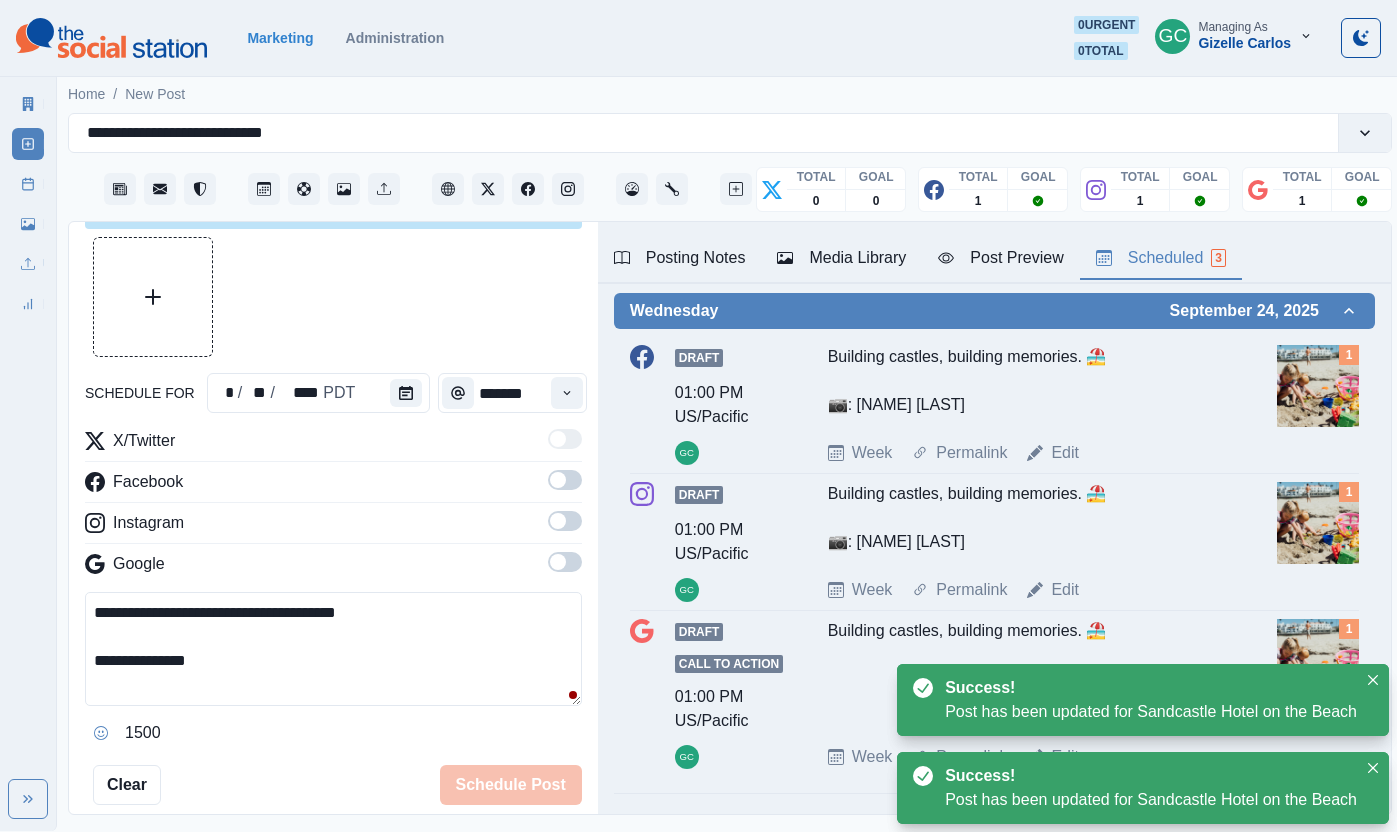 scroll, scrollTop: 145, scrollLeft: 0, axis: vertical 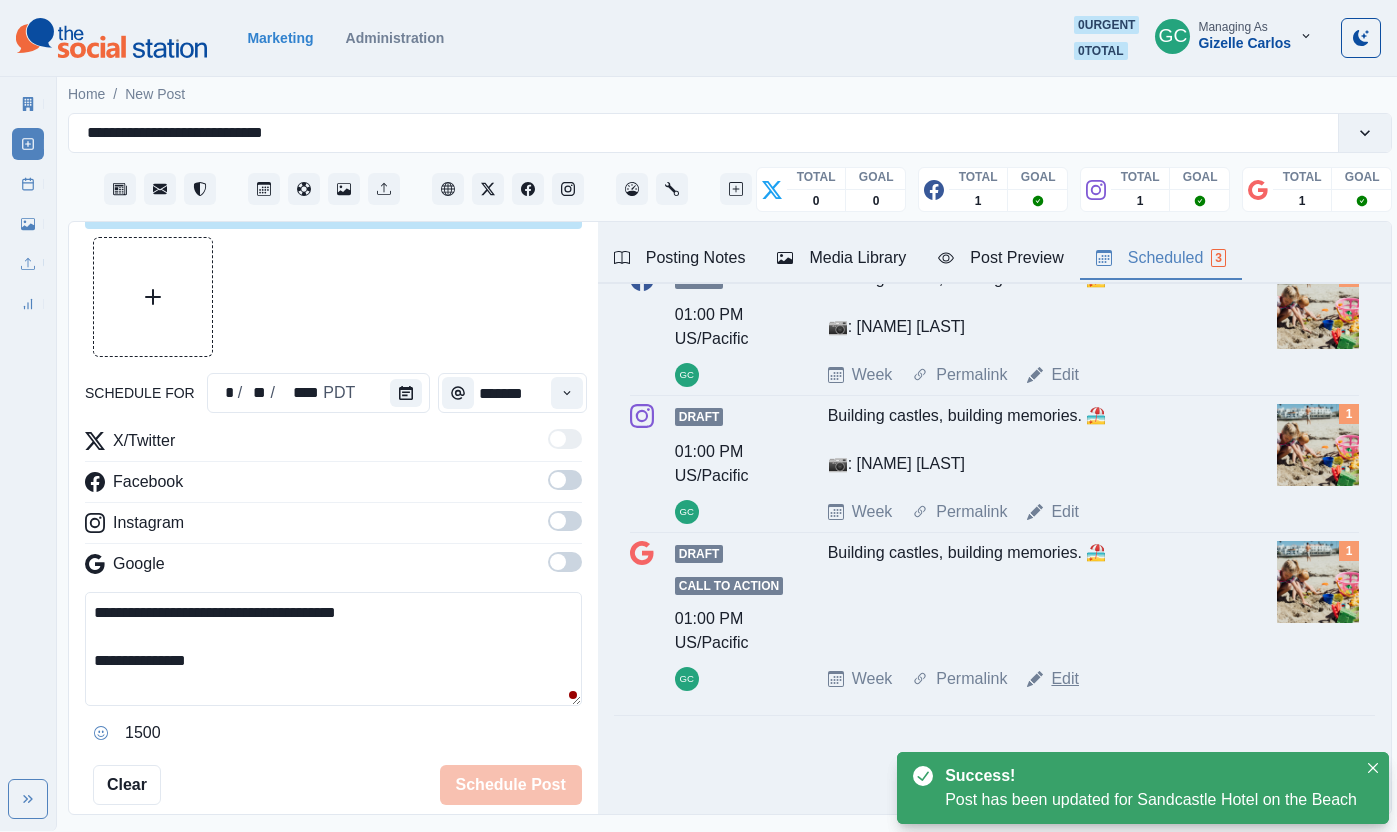 click on "Edit" at bounding box center (1065, 679) 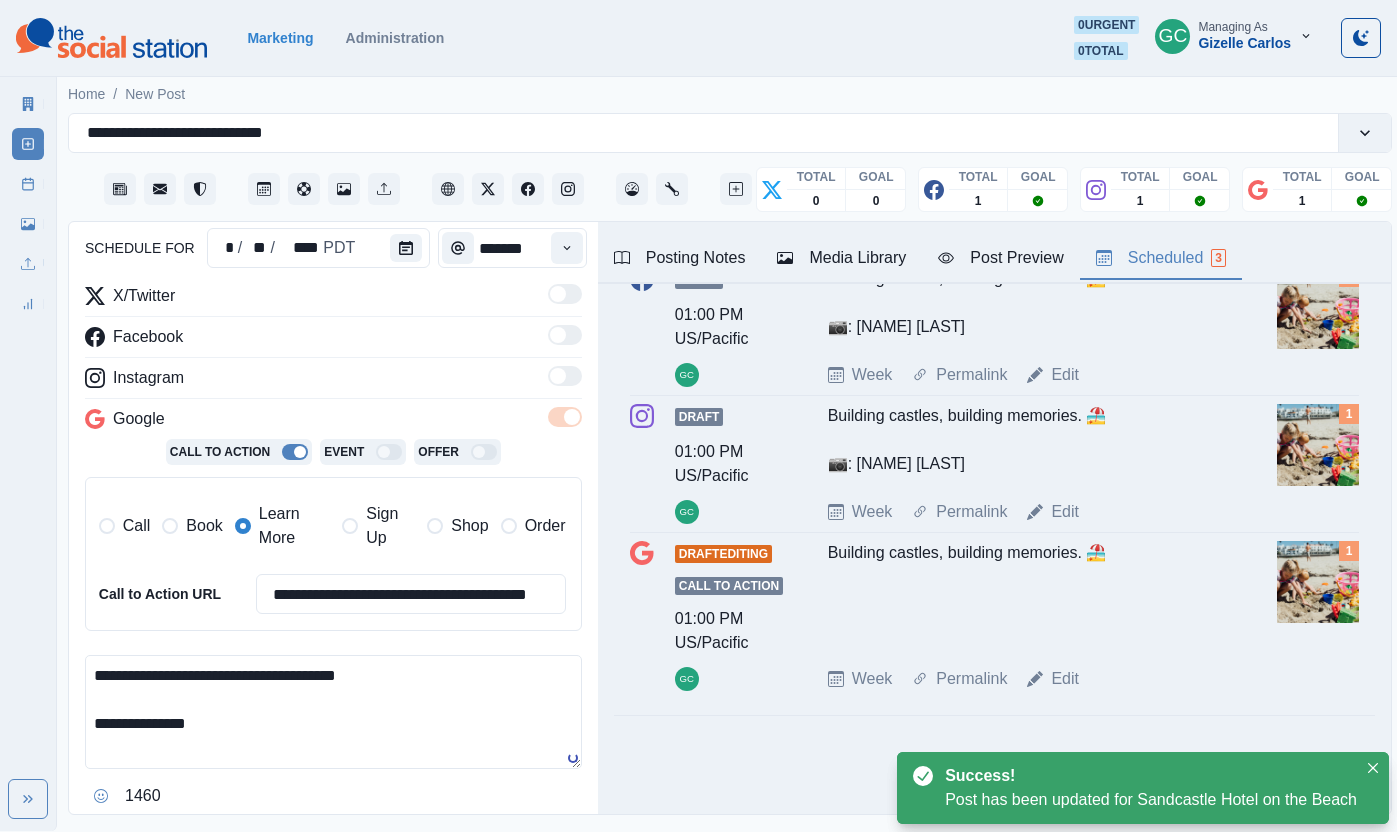 scroll, scrollTop: 210, scrollLeft: 0, axis: vertical 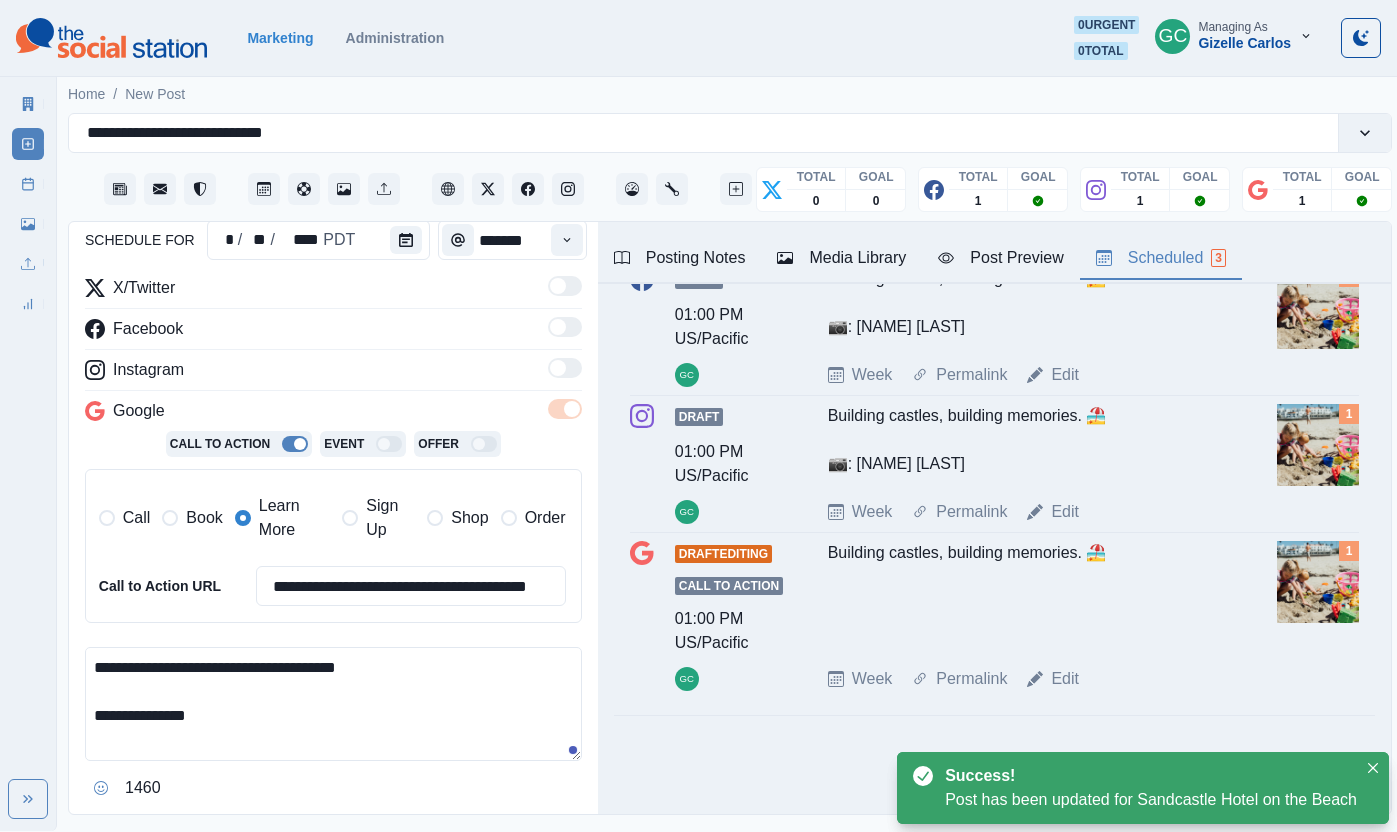 click on "**********" at bounding box center (333, 704) 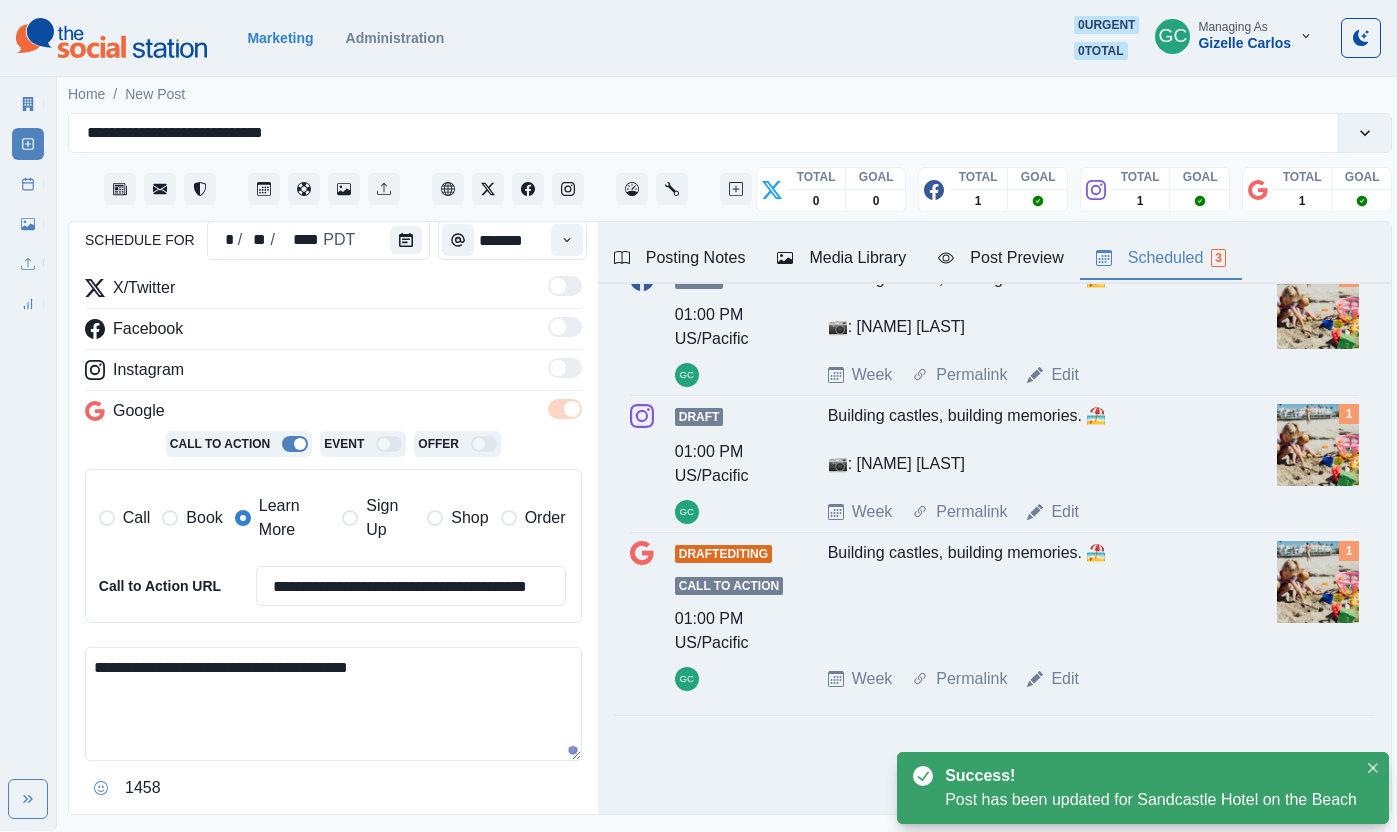 paste on "**********" 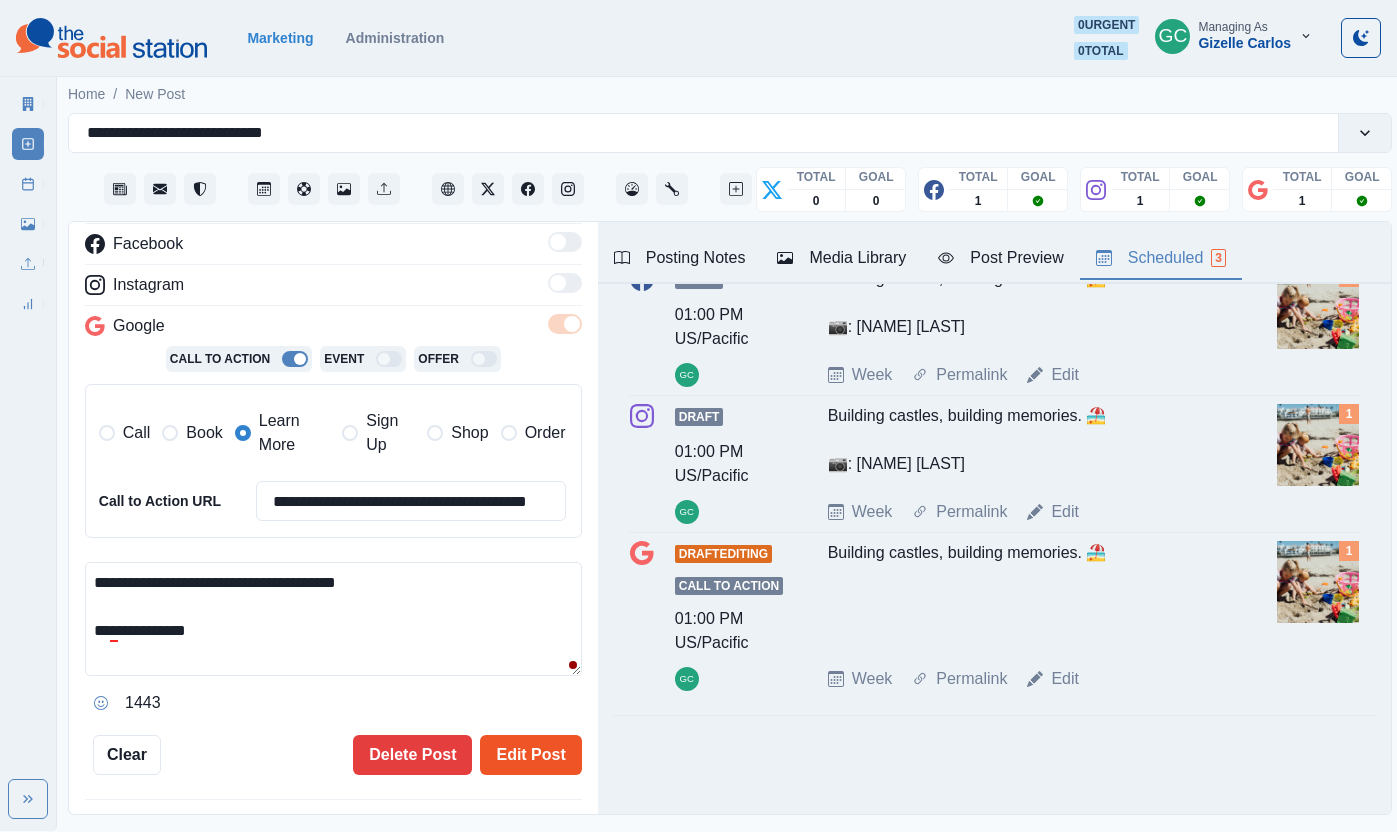 type on "**********" 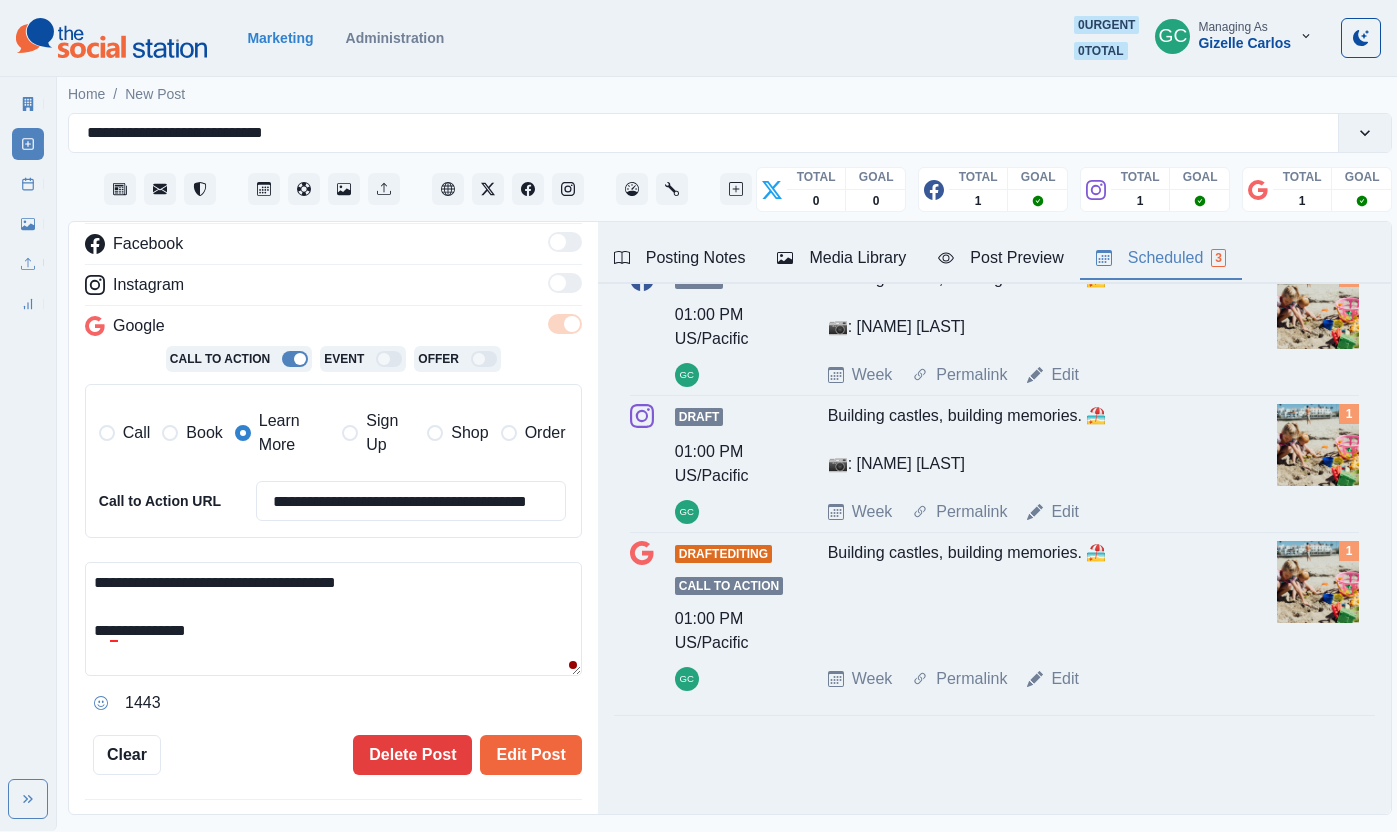 scroll, scrollTop: 293, scrollLeft: 0, axis: vertical 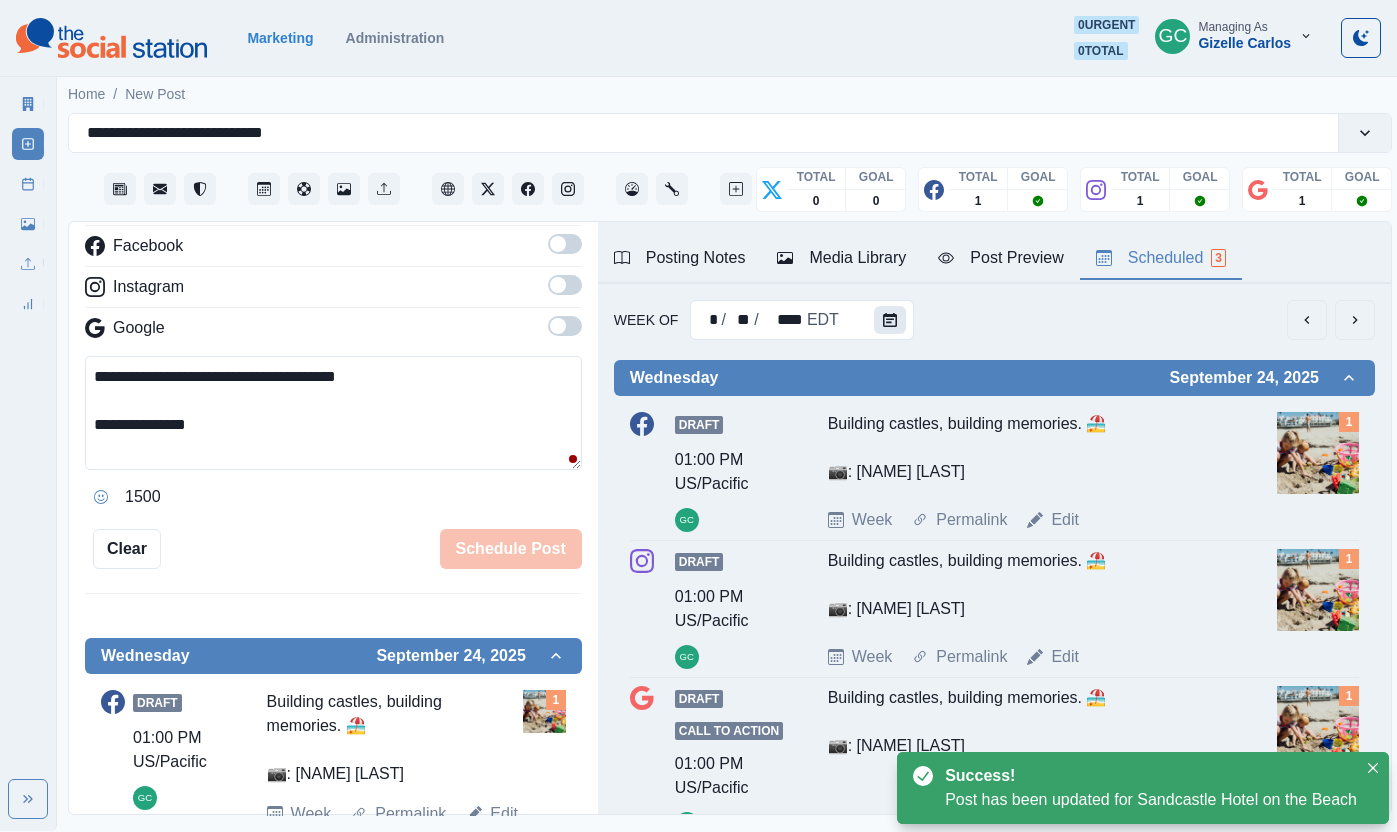 click at bounding box center (890, 320) 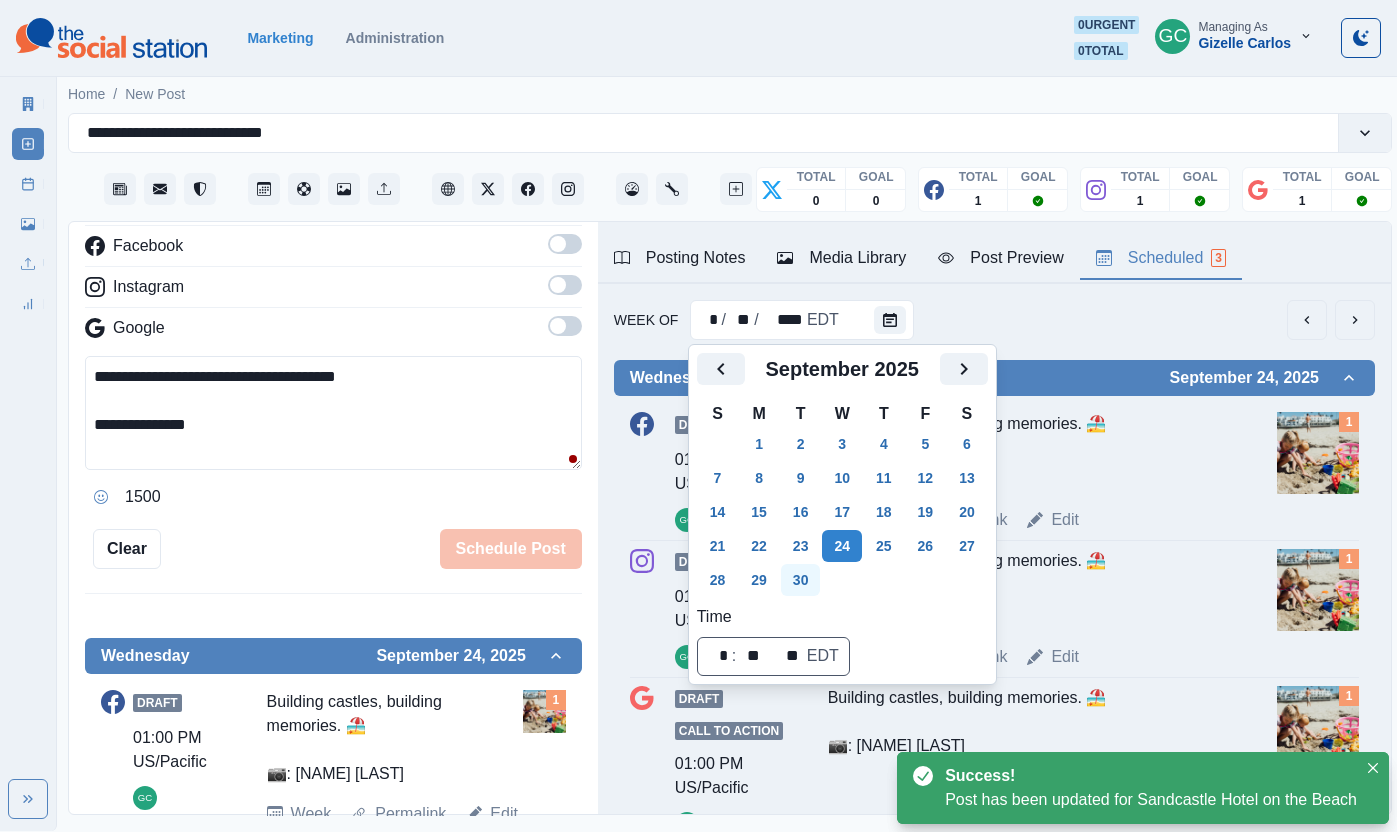 click on "30" at bounding box center [801, 580] 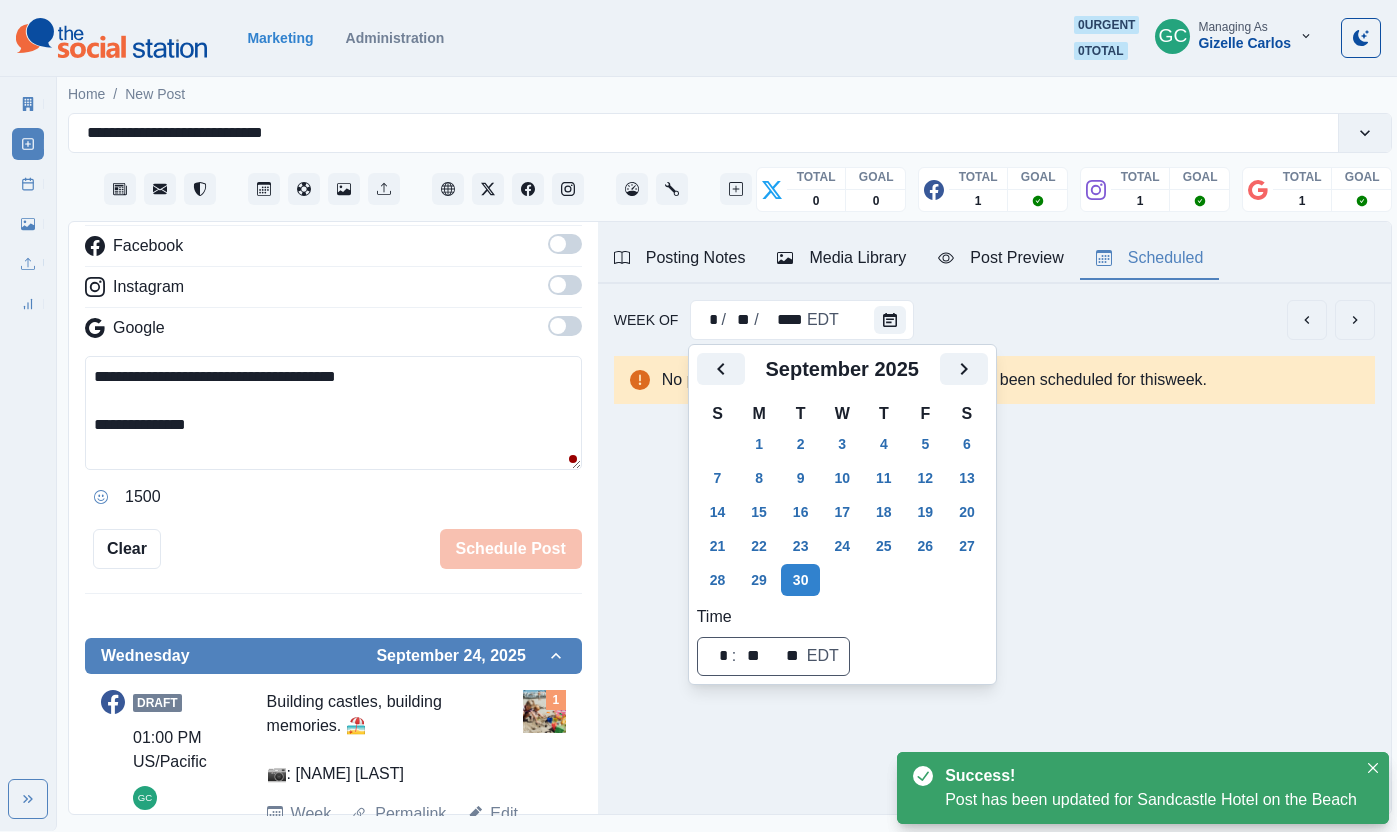 click on "Media Library" at bounding box center [841, 258] 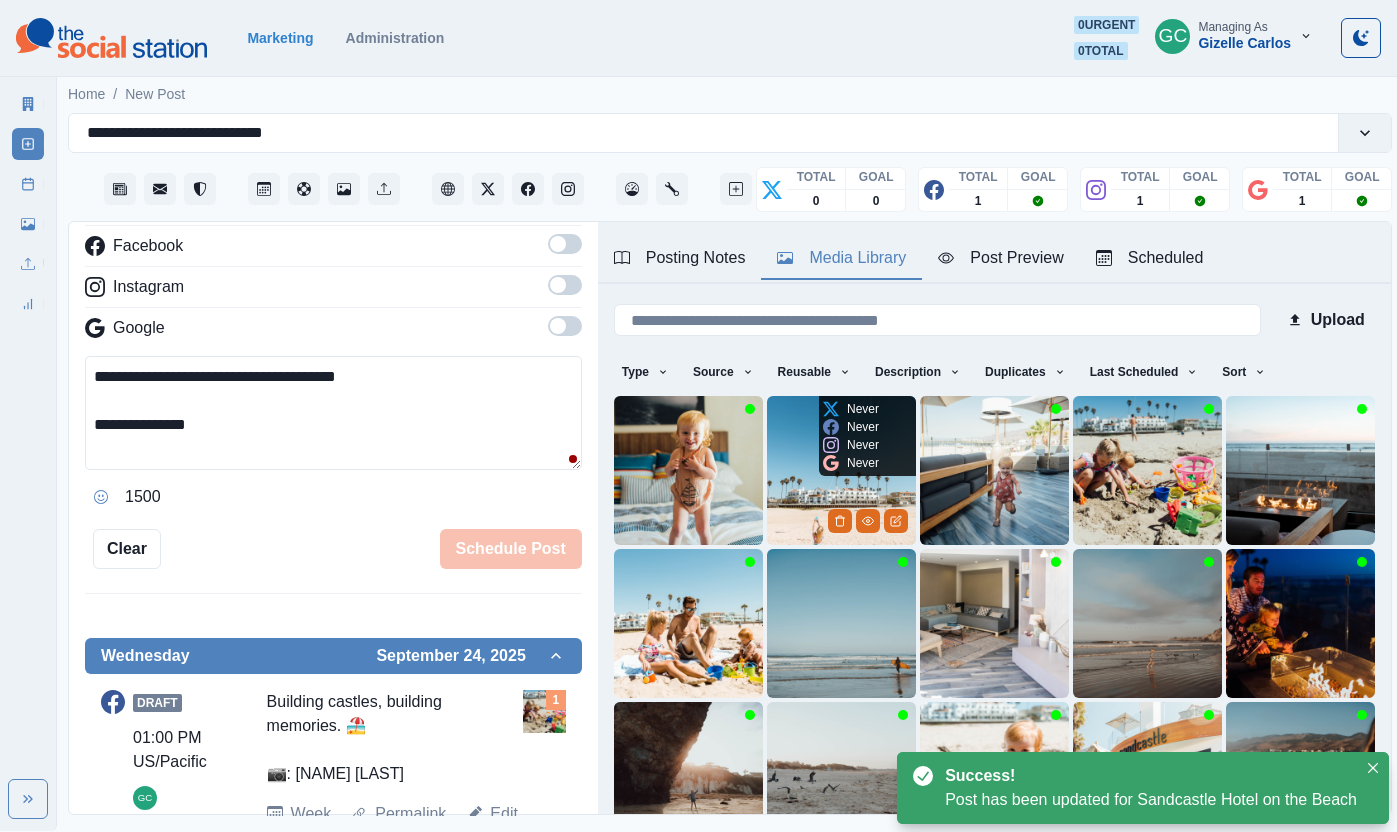 scroll, scrollTop: 167, scrollLeft: 0, axis: vertical 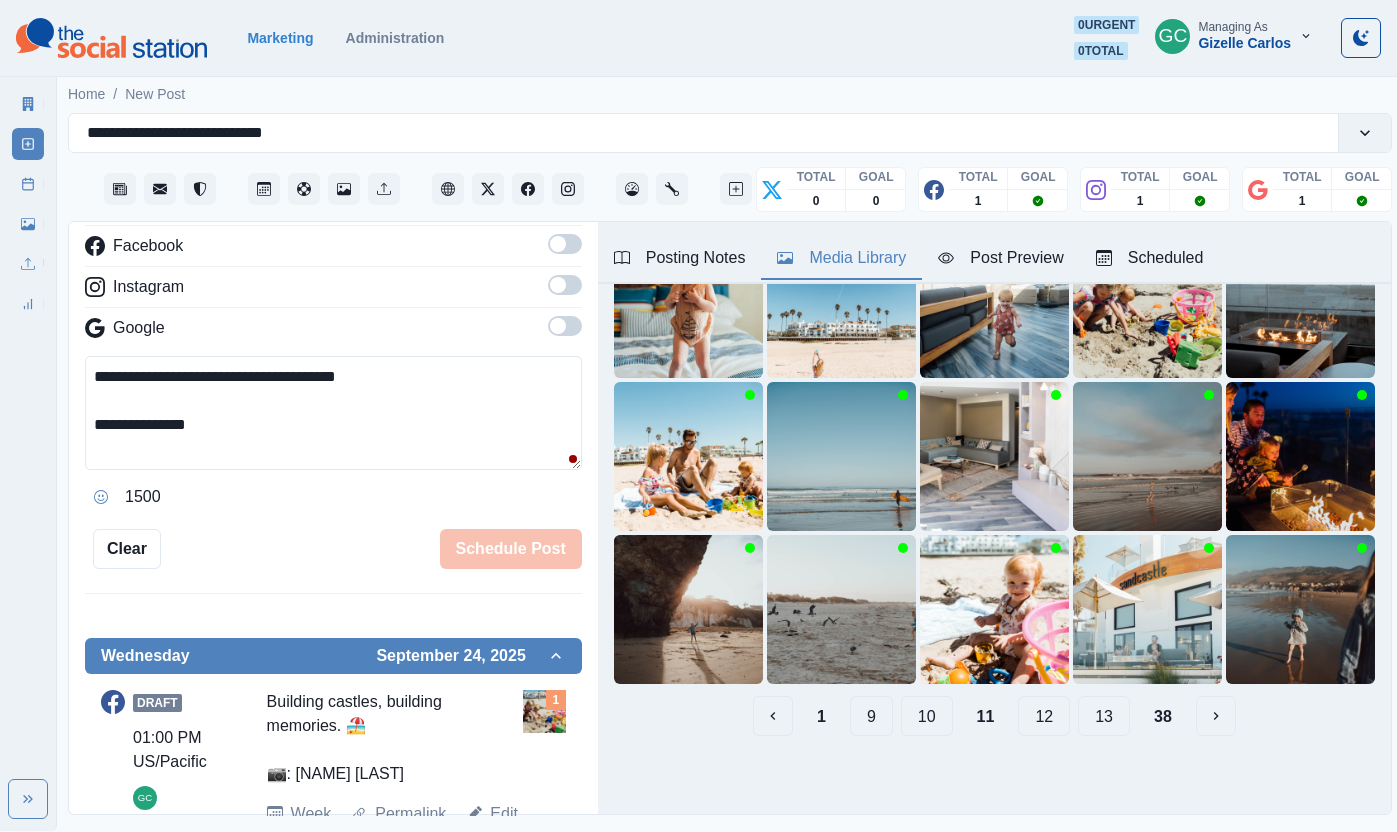 click on "10" at bounding box center [927, 716] 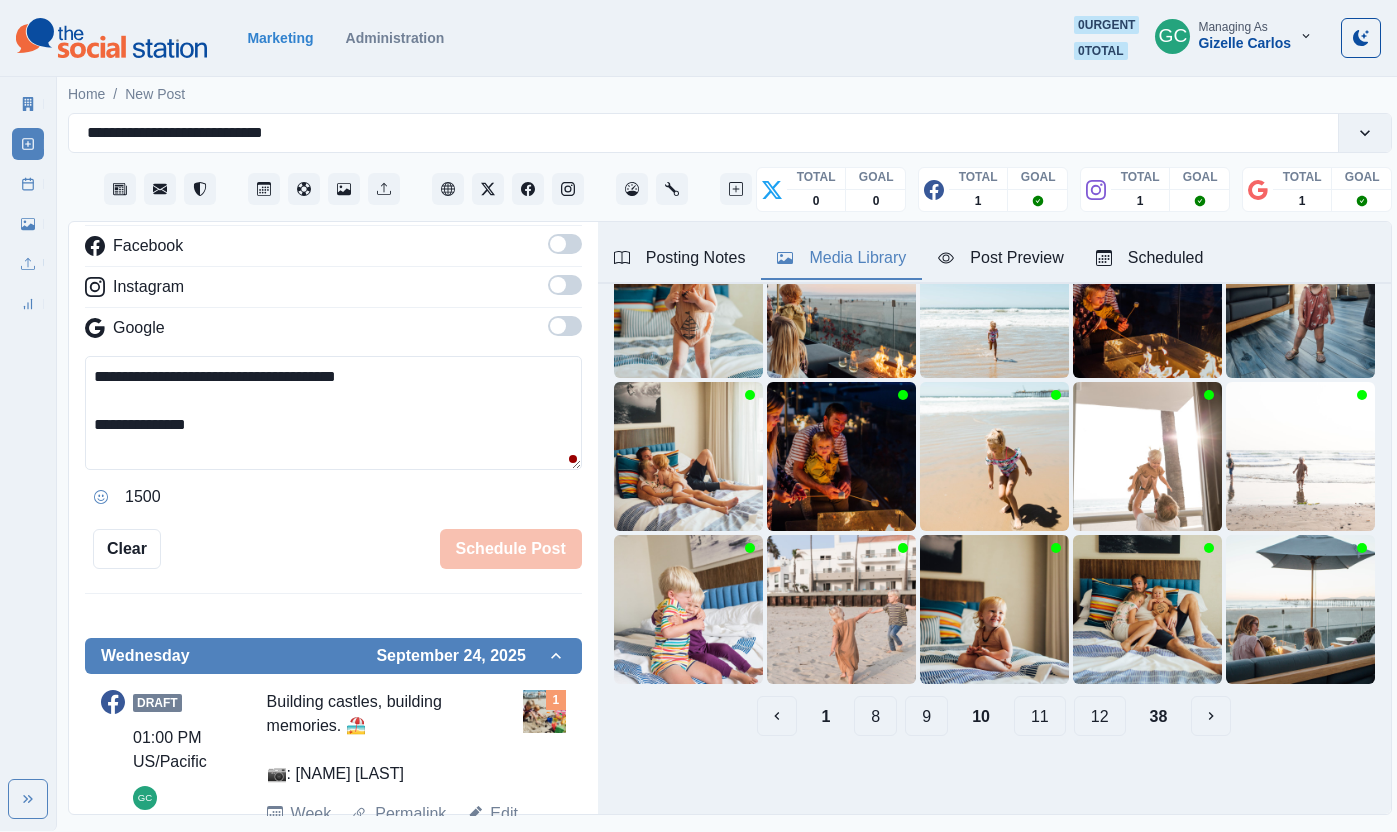 scroll, scrollTop: 167, scrollLeft: 0, axis: vertical 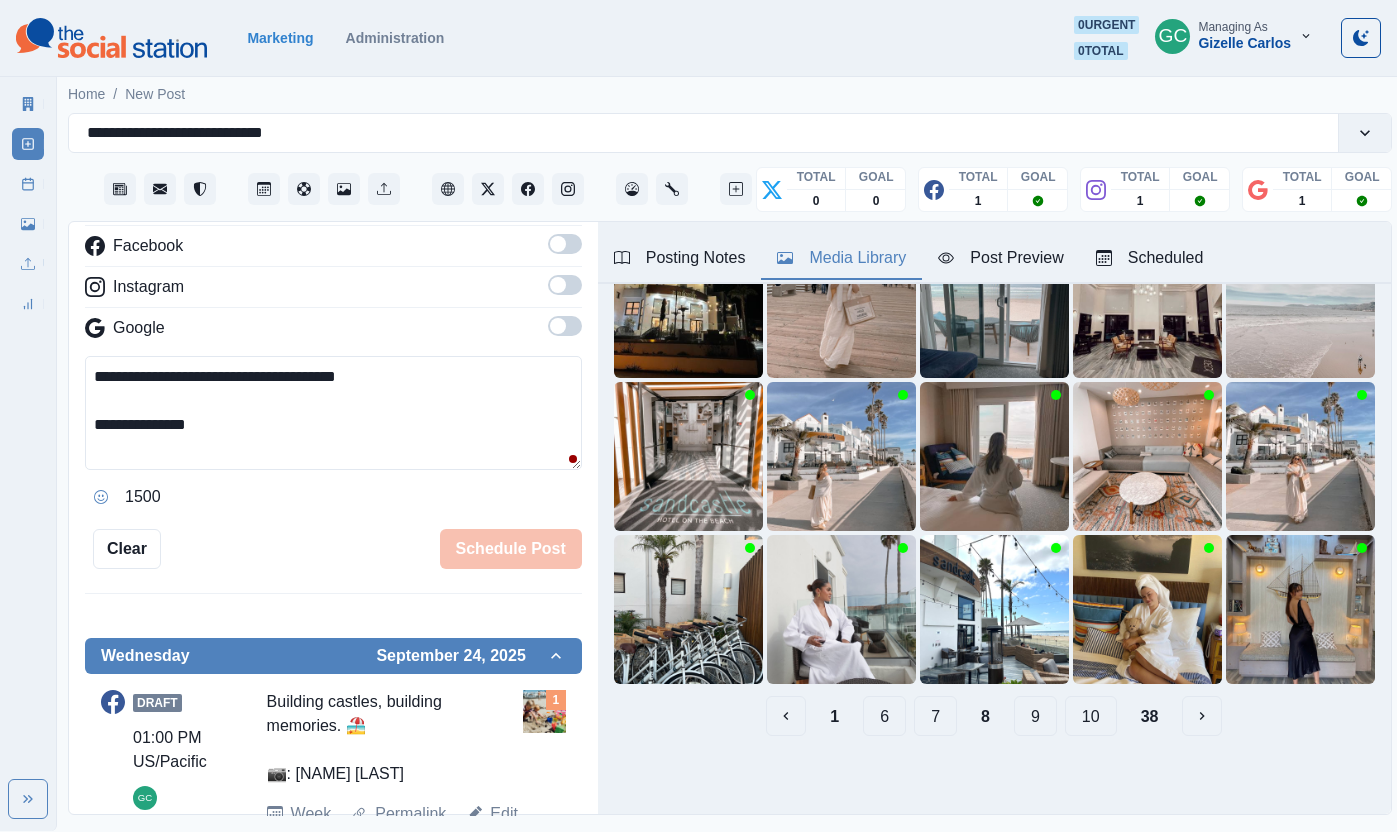 click on "10" at bounding box center [1091, 716] 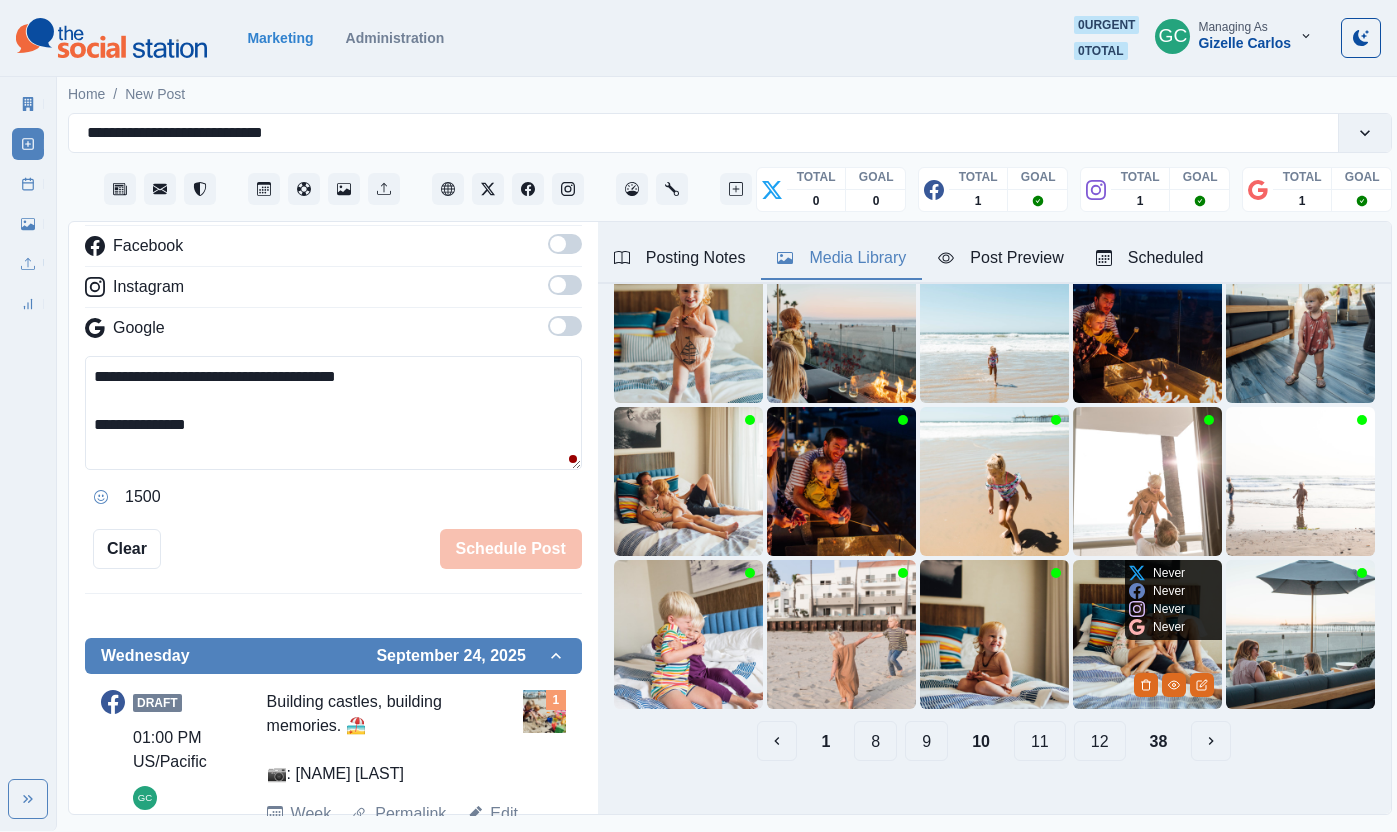 scroll, scrollTop: 167, scrollLeft: 0, axis: vertical 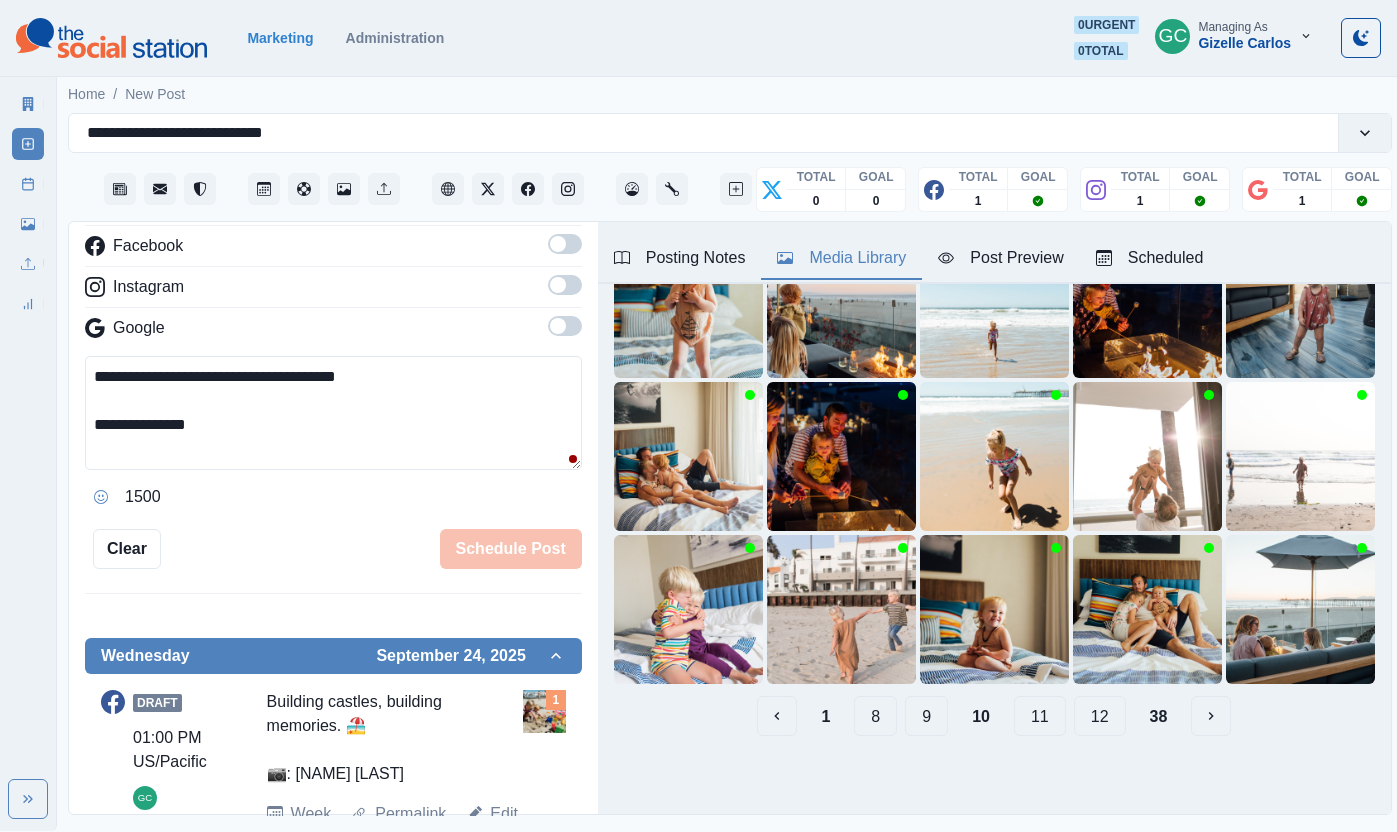 click on "12" at bounding box center [1100, 716] 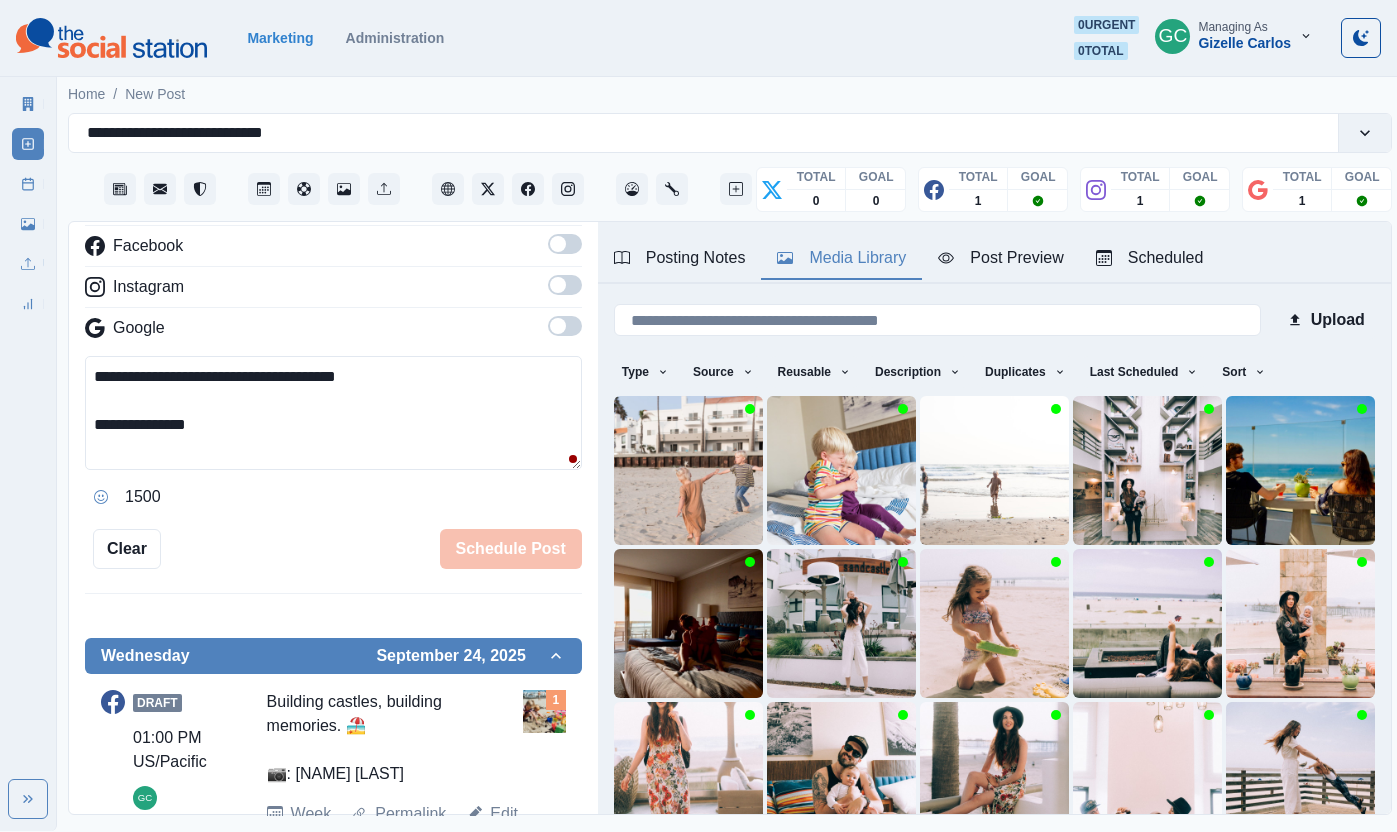 scroll, scrollTop: 167, scrollLeft: 0, axis: vertical 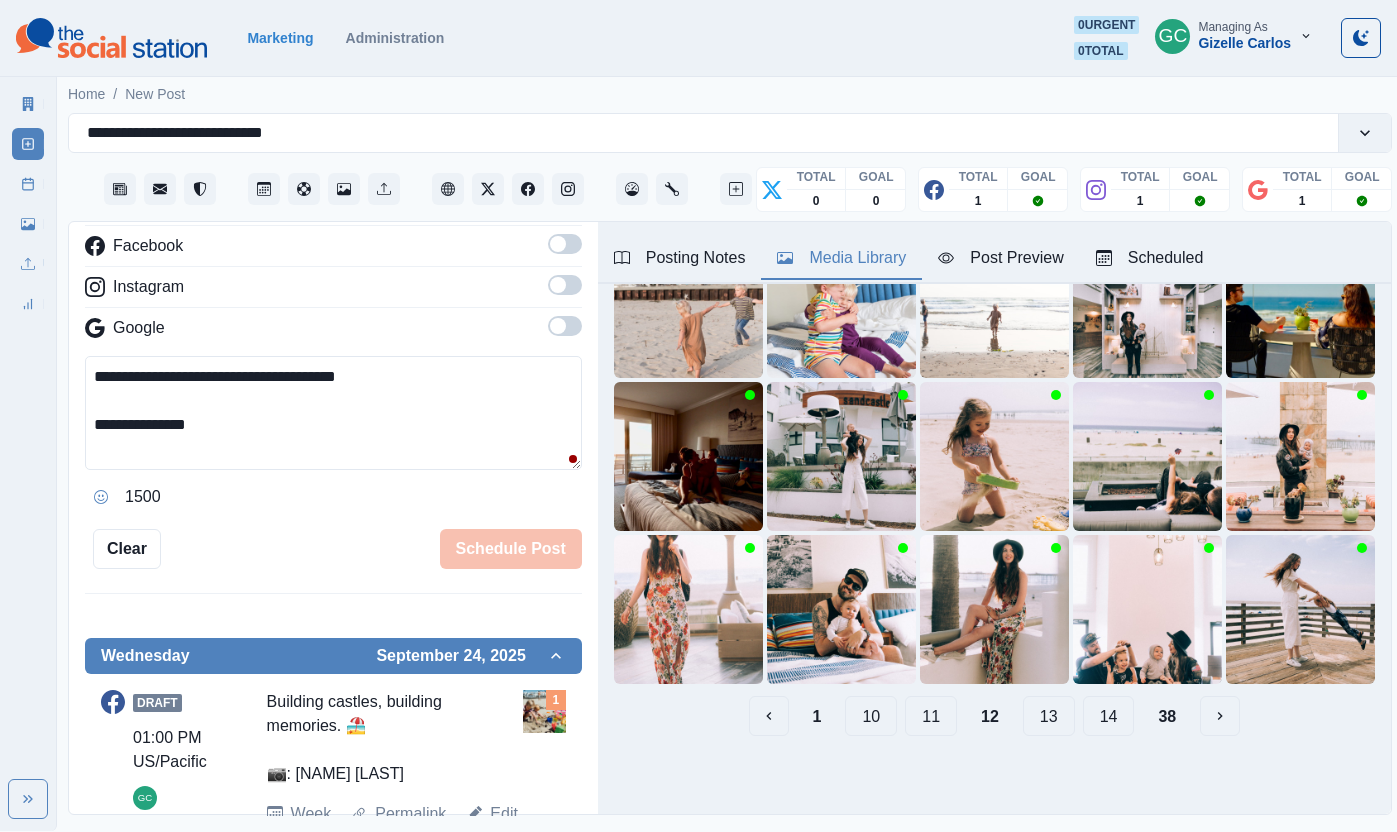 click on "14" at bounding box center (1109, 716) 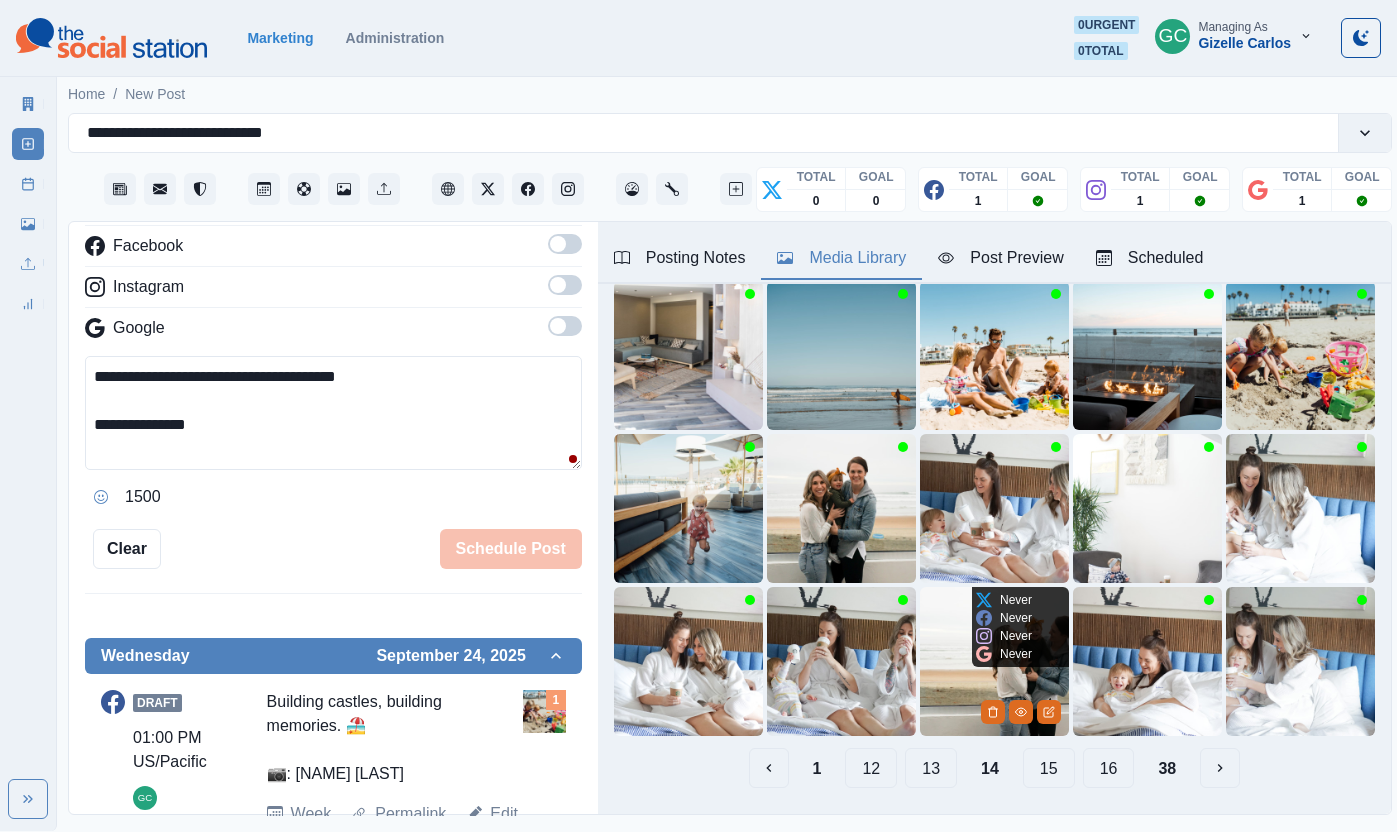 scroll, scrollTop: 118, scrollLeft: 0, axis: vertical 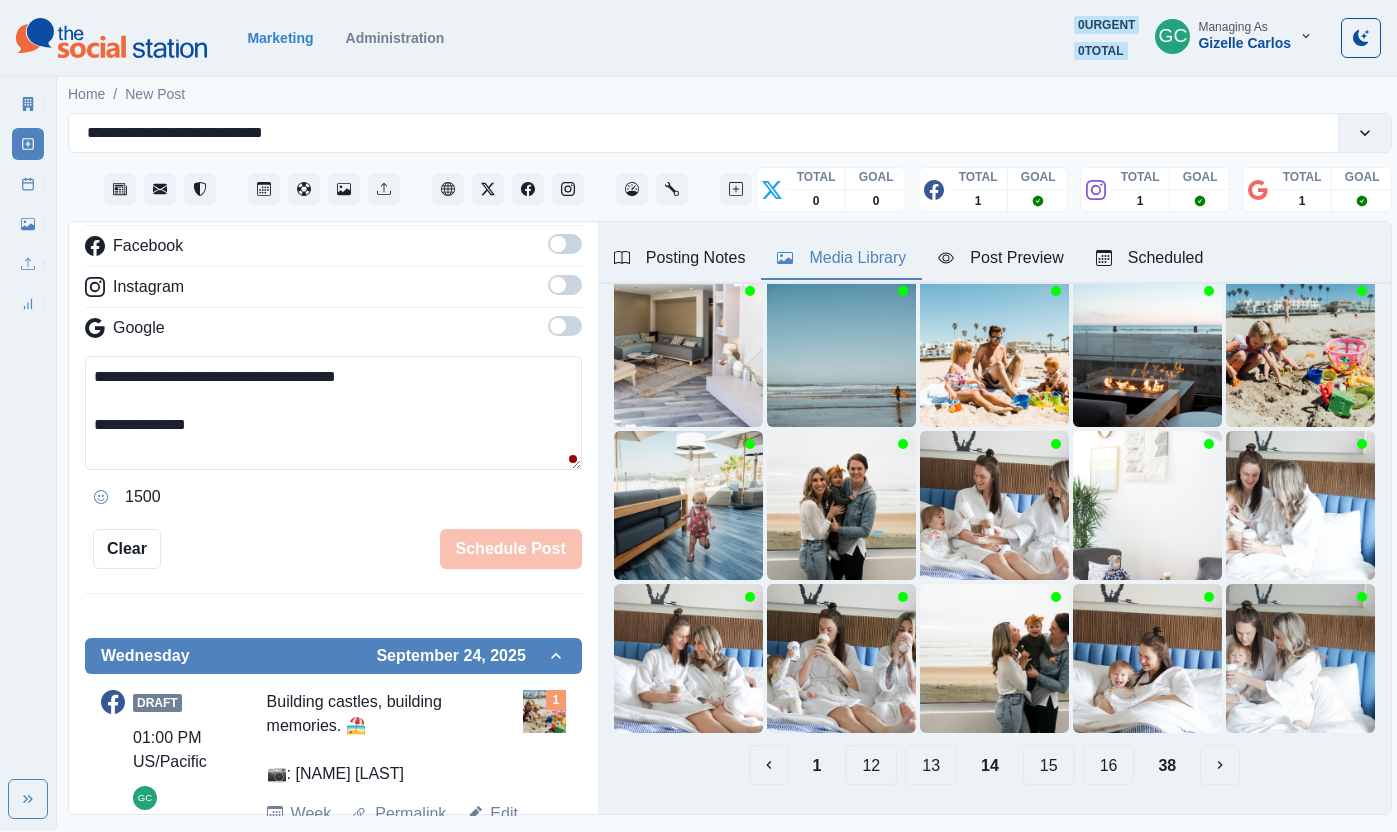 click on "16" at bounding box center (1109, 765) 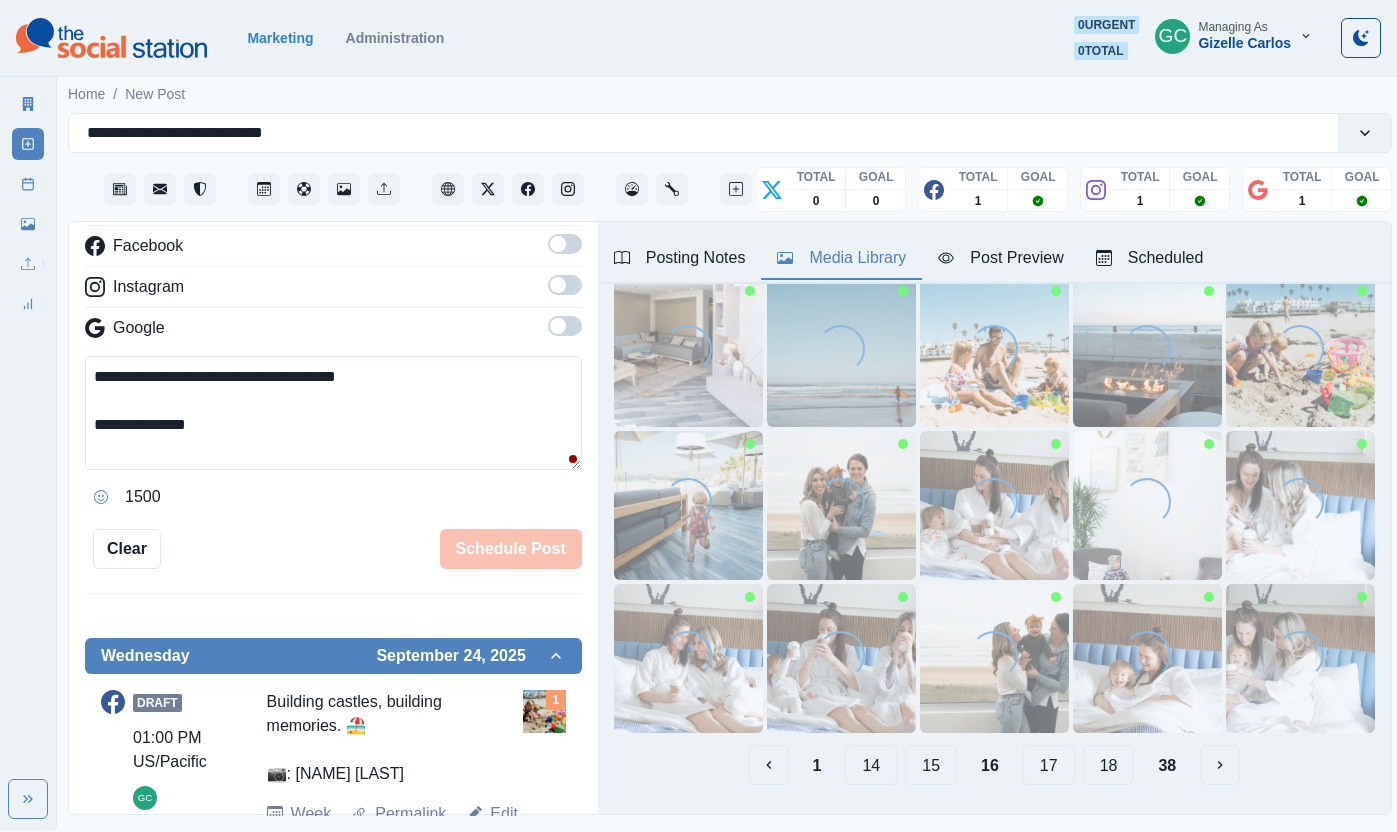 scroll, scrollTop: 118, scrollLeft: 0, axis: vertical 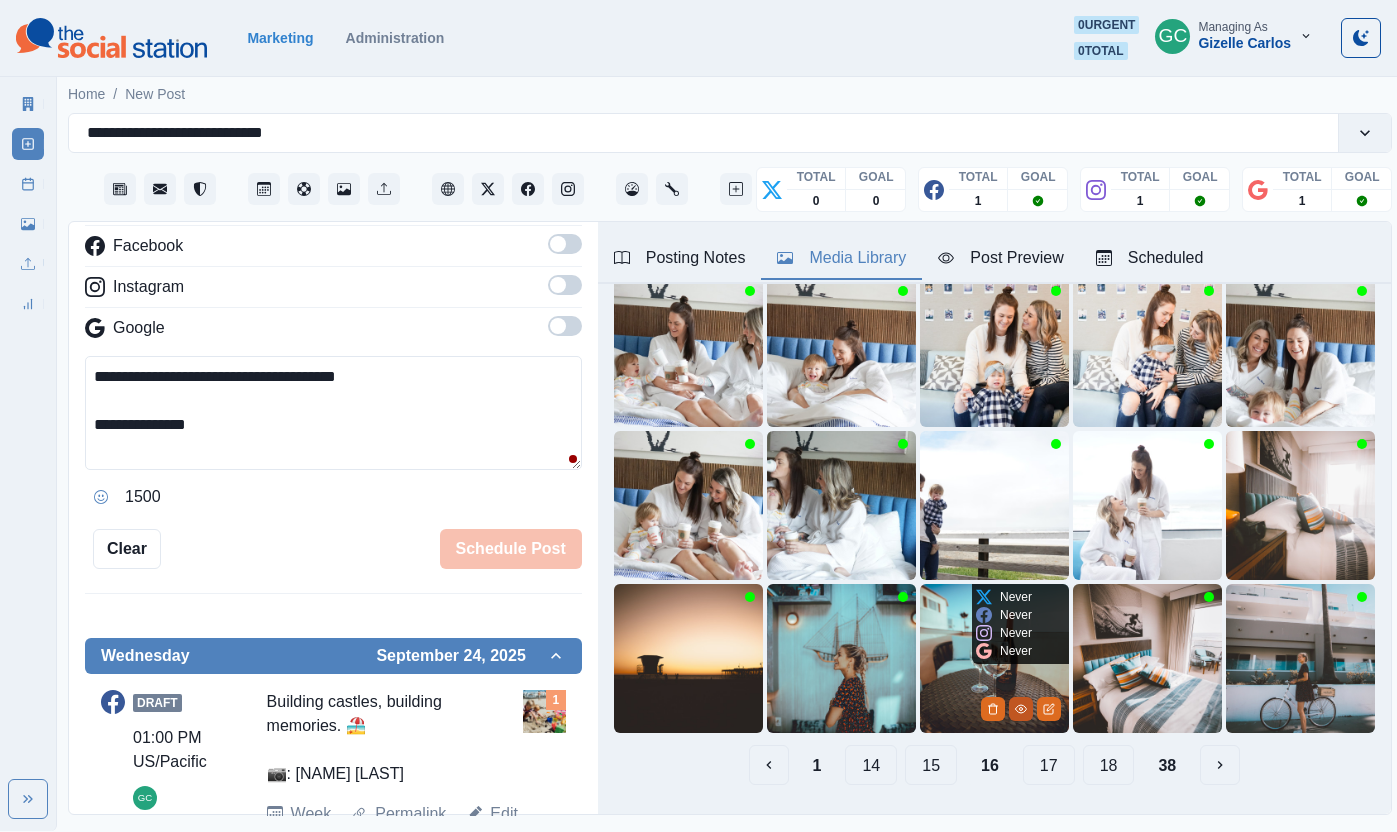 click at bounding box center (1021, 709) 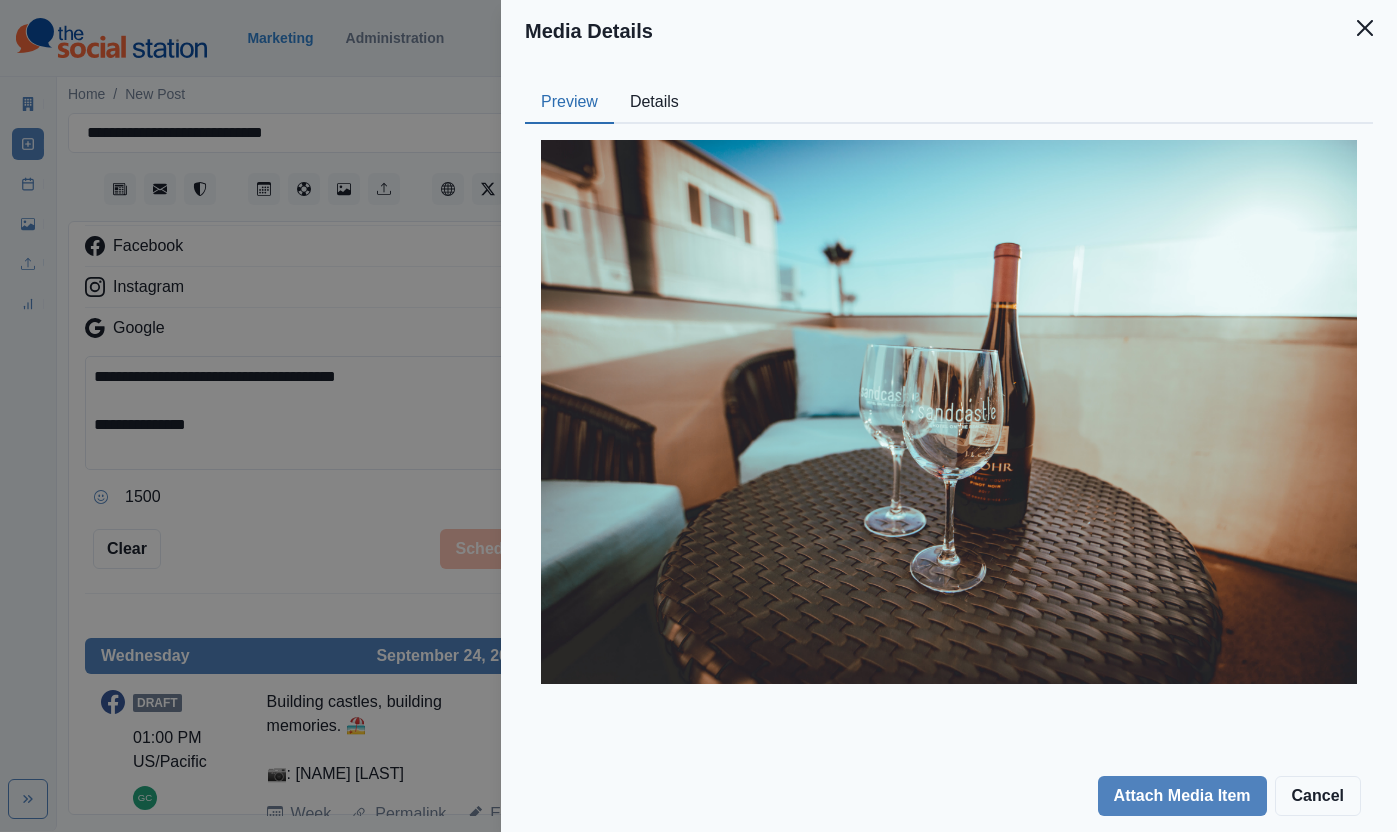 click on "Details" at bounding box center (654, 103) 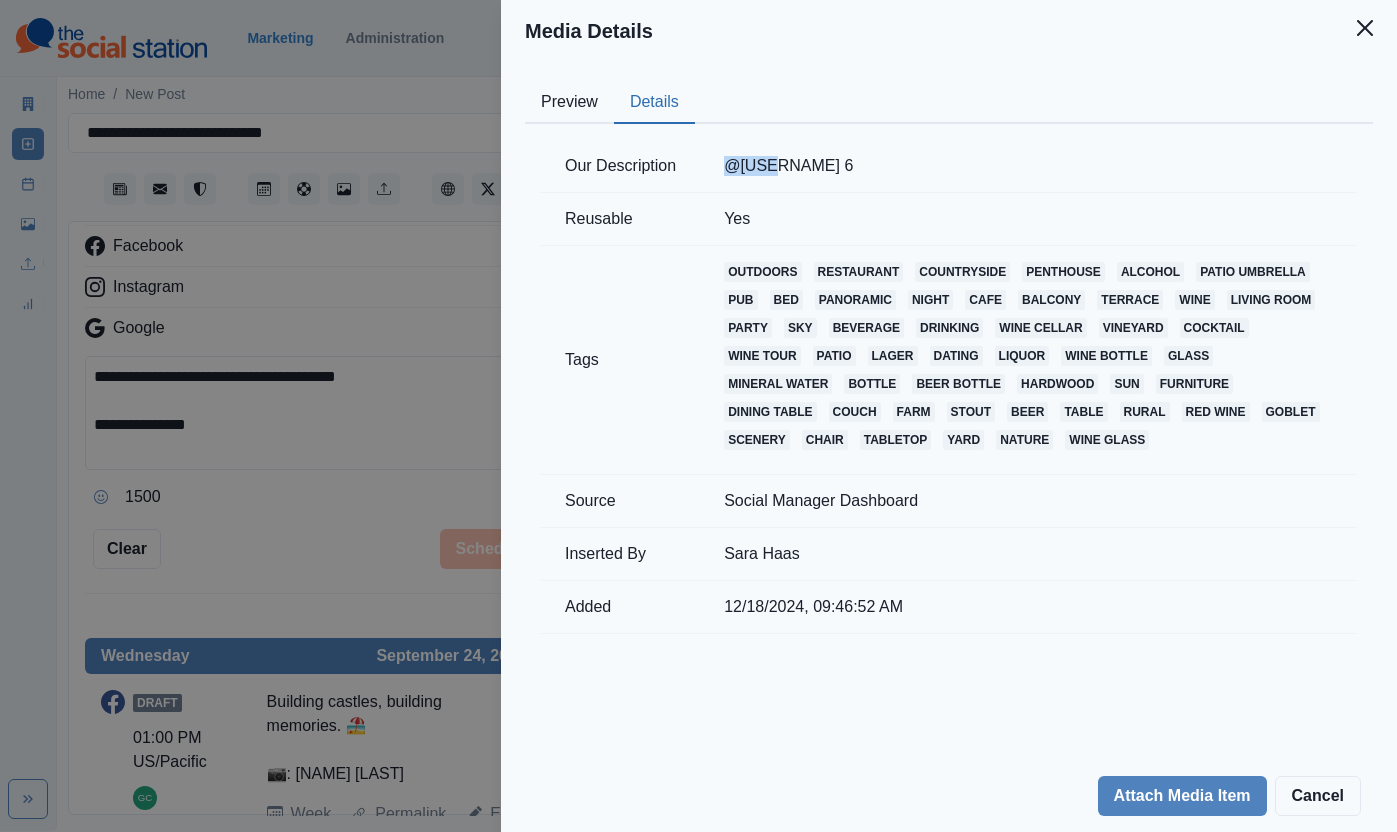 drag, startPoint x: 712, startPoint y: 162, endPoint x: 759, endPoint y: 158, distance: 47.169907 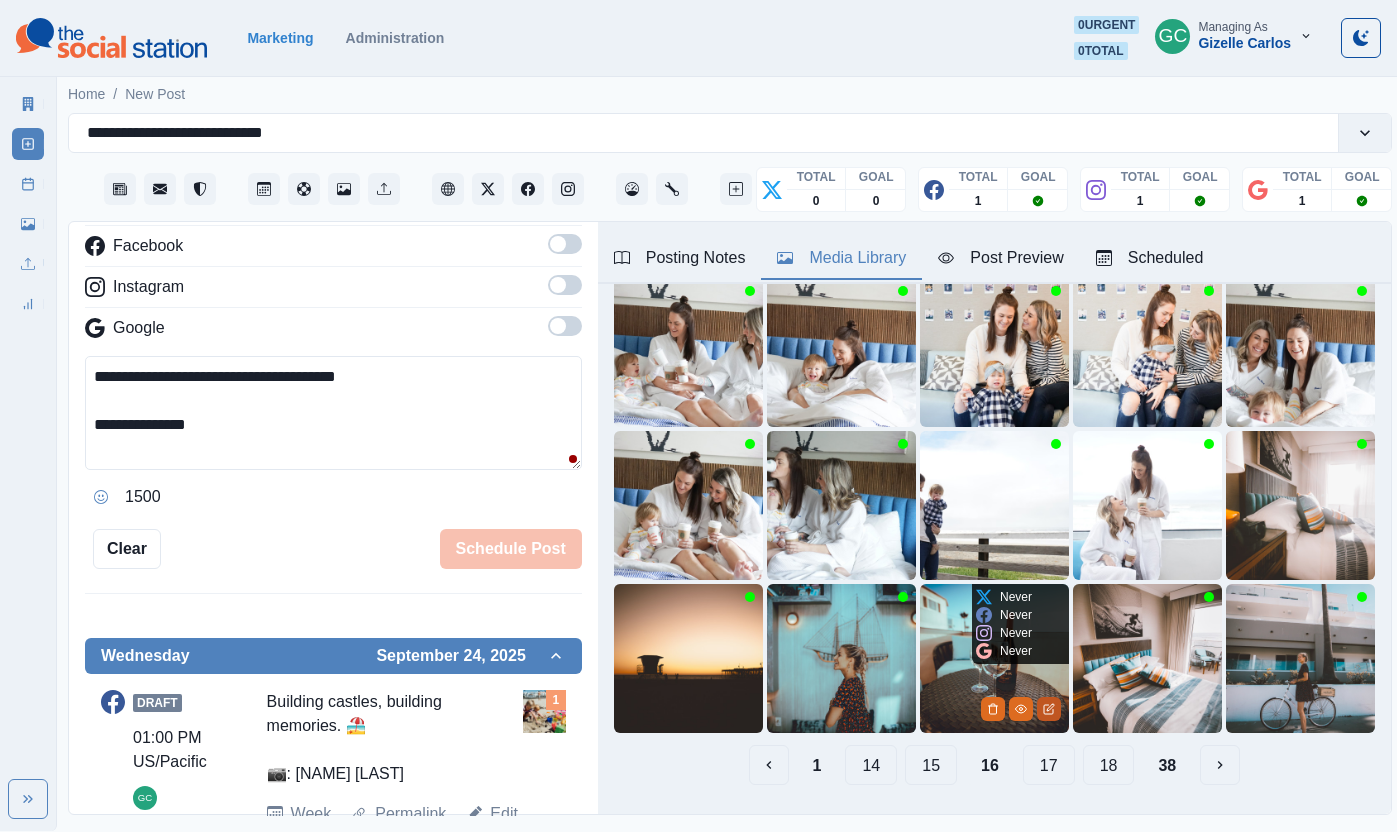 click 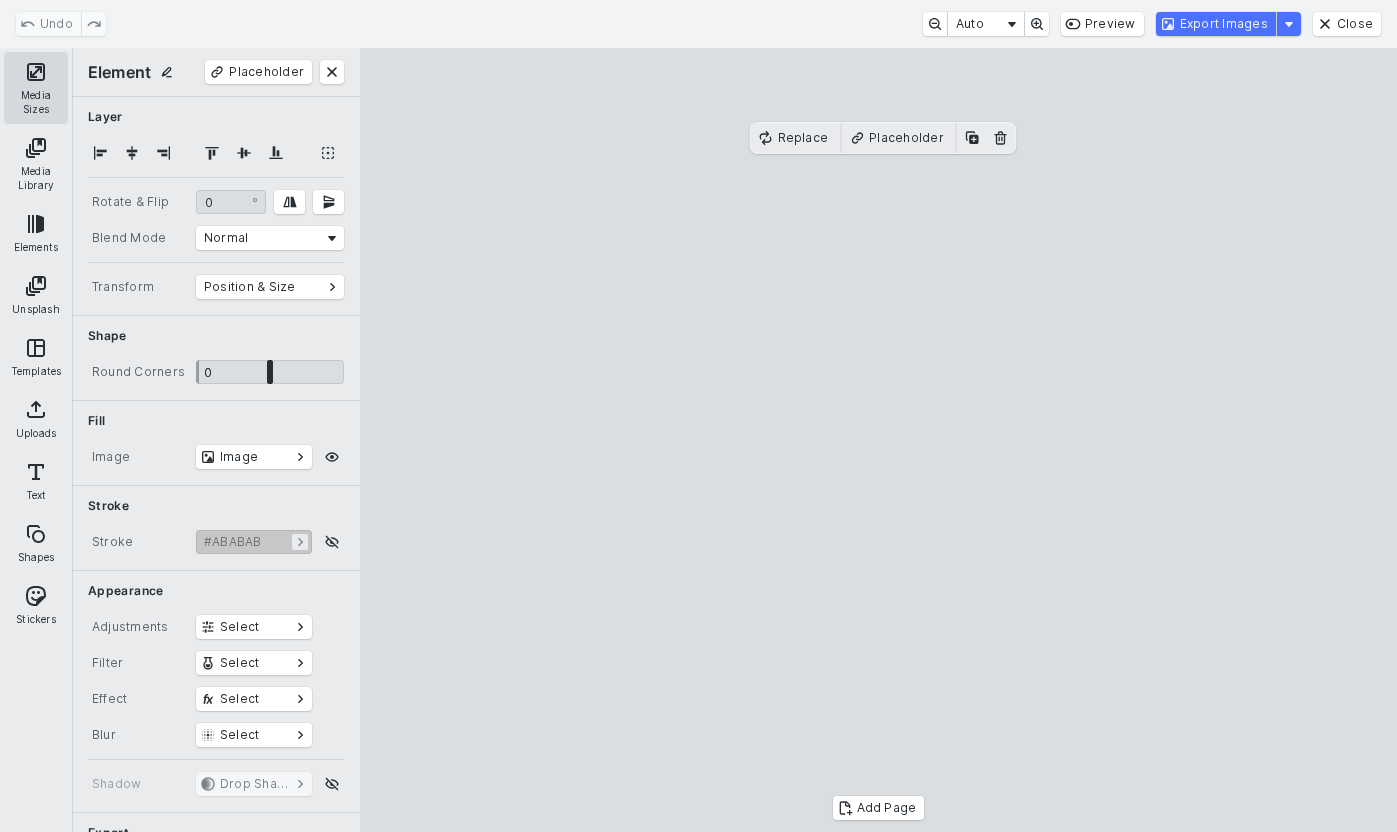 click on "Media Sizes" at bounding box center [36, 88] 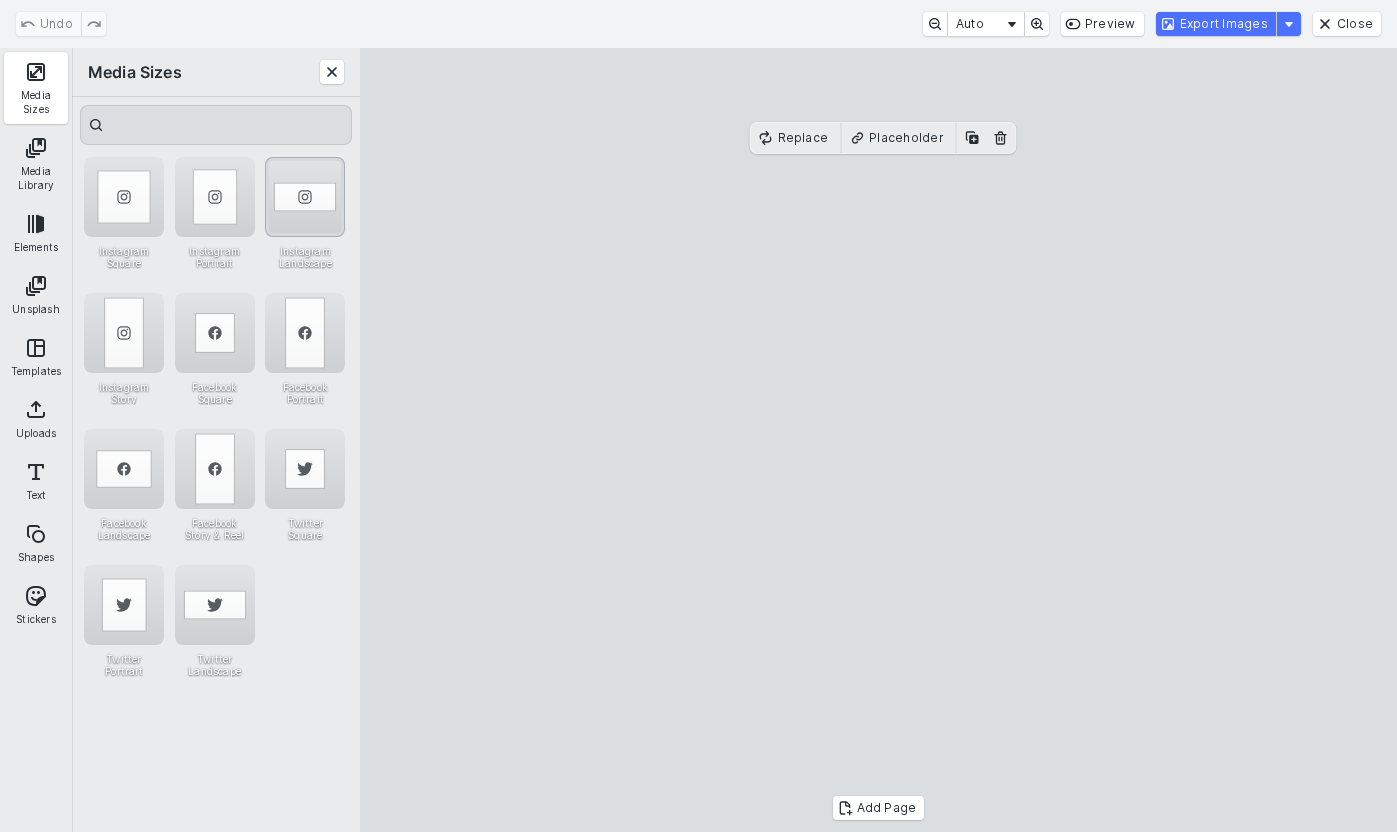 click at bounding box center [305, 197] 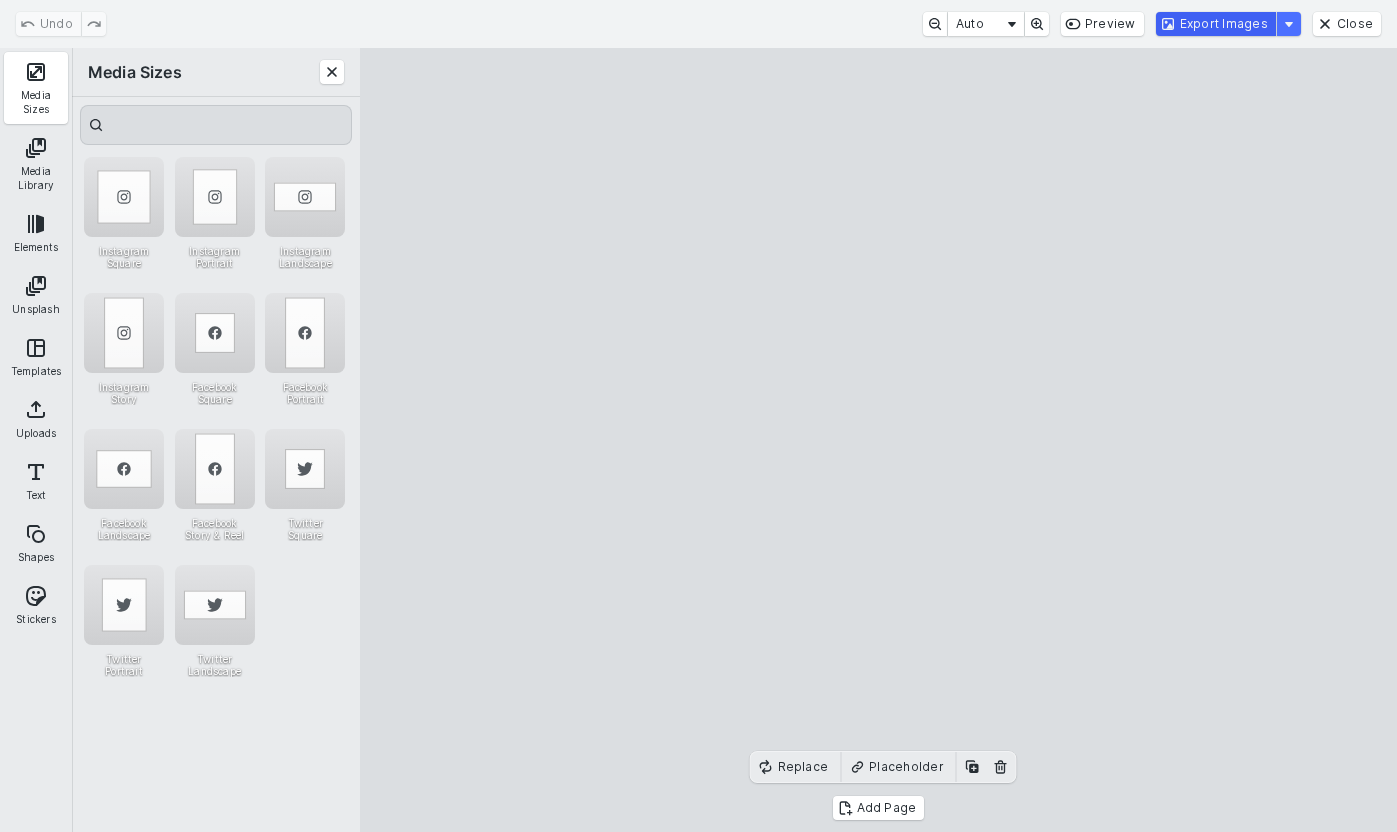 click on "Export Images" at bounding box center (1216, 24) 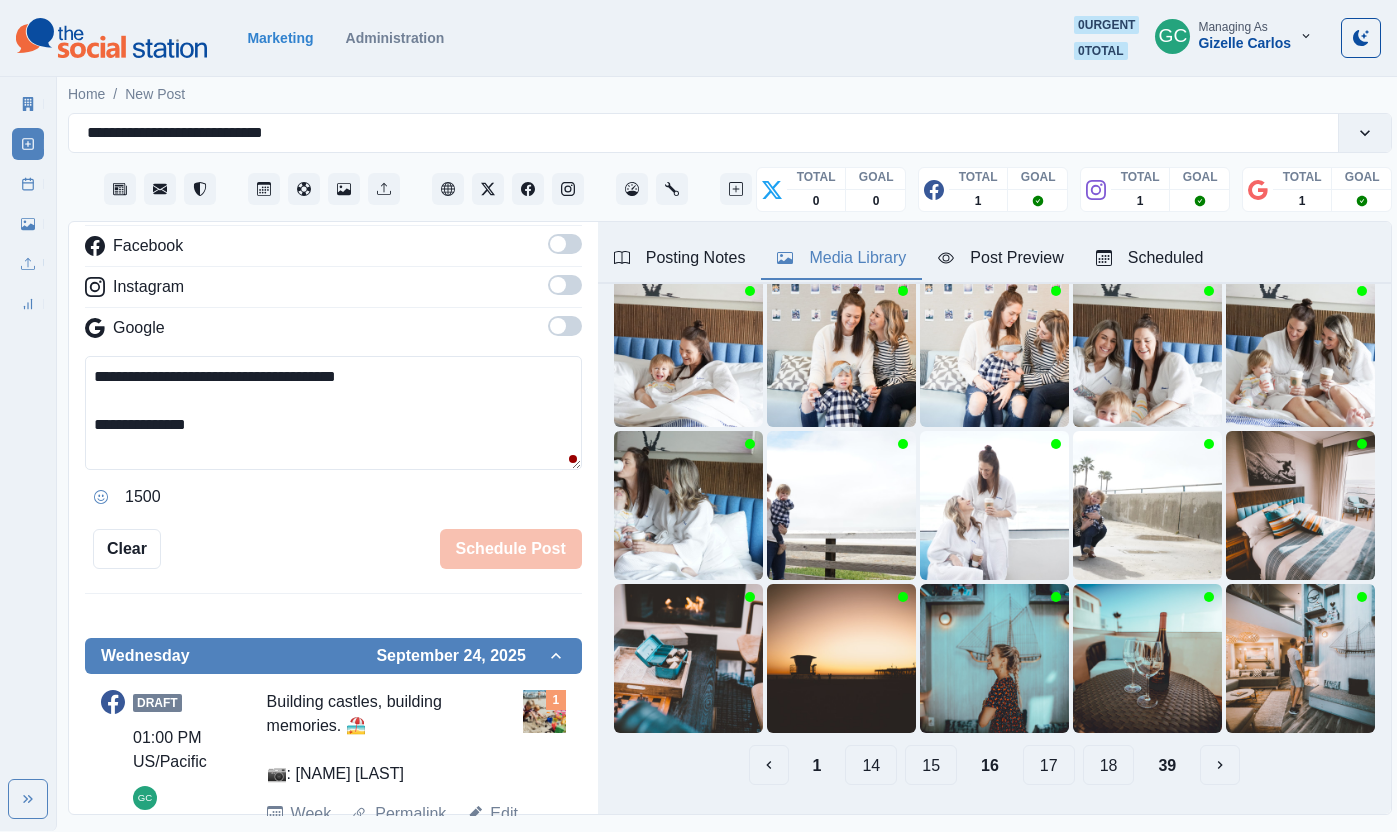 click on "**********" at bounding box center [333, 413] 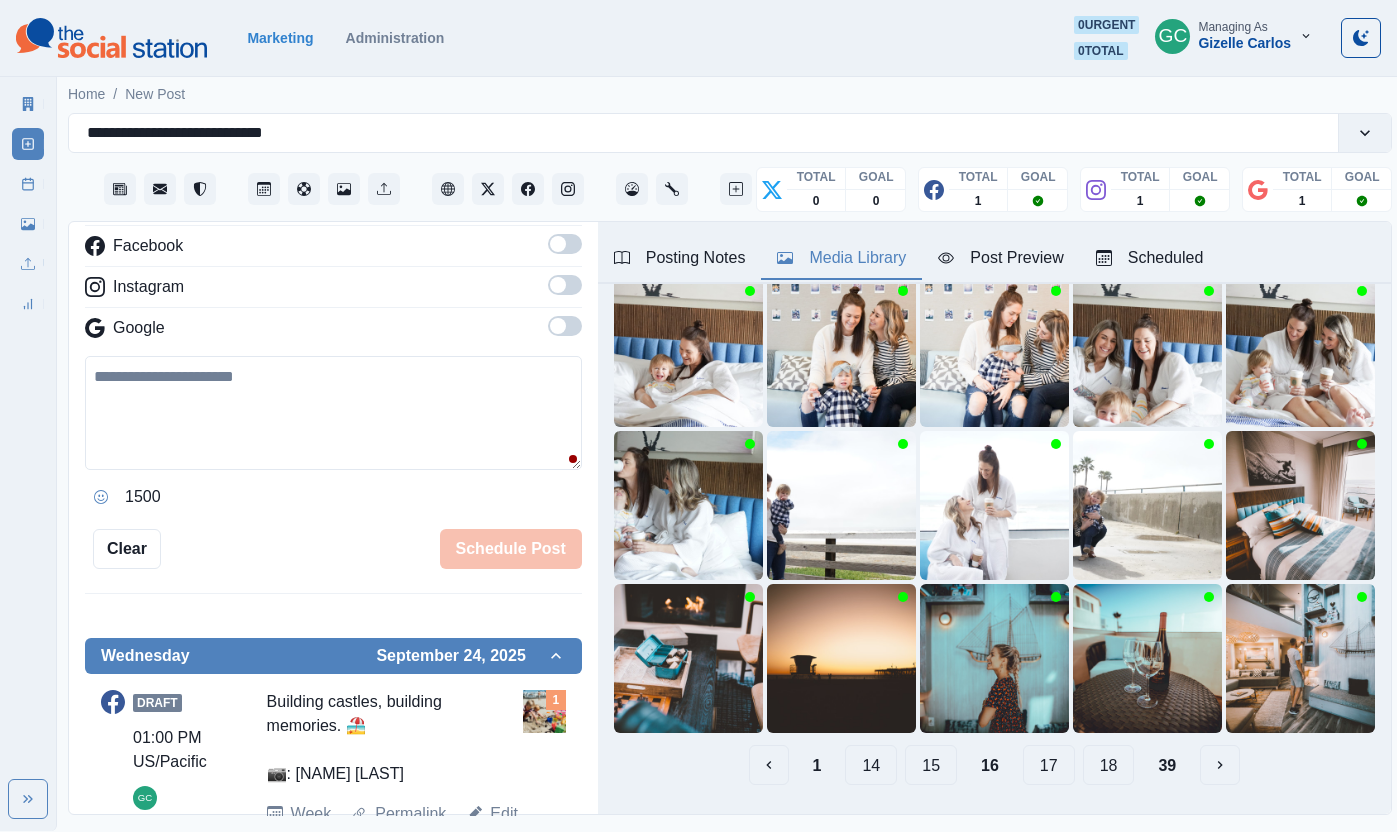 paste on "*****" 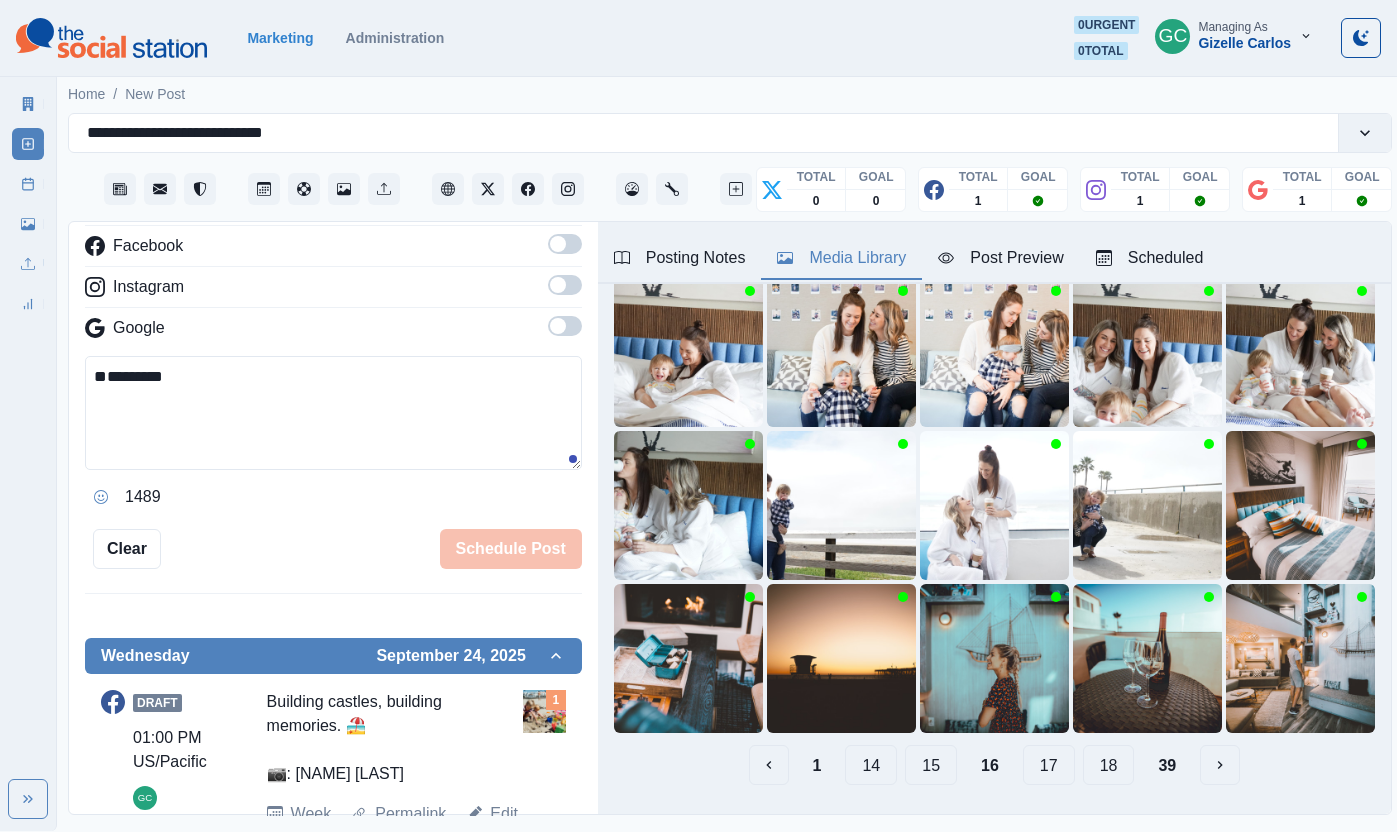click on "*********" at bounding box center (333, 413) 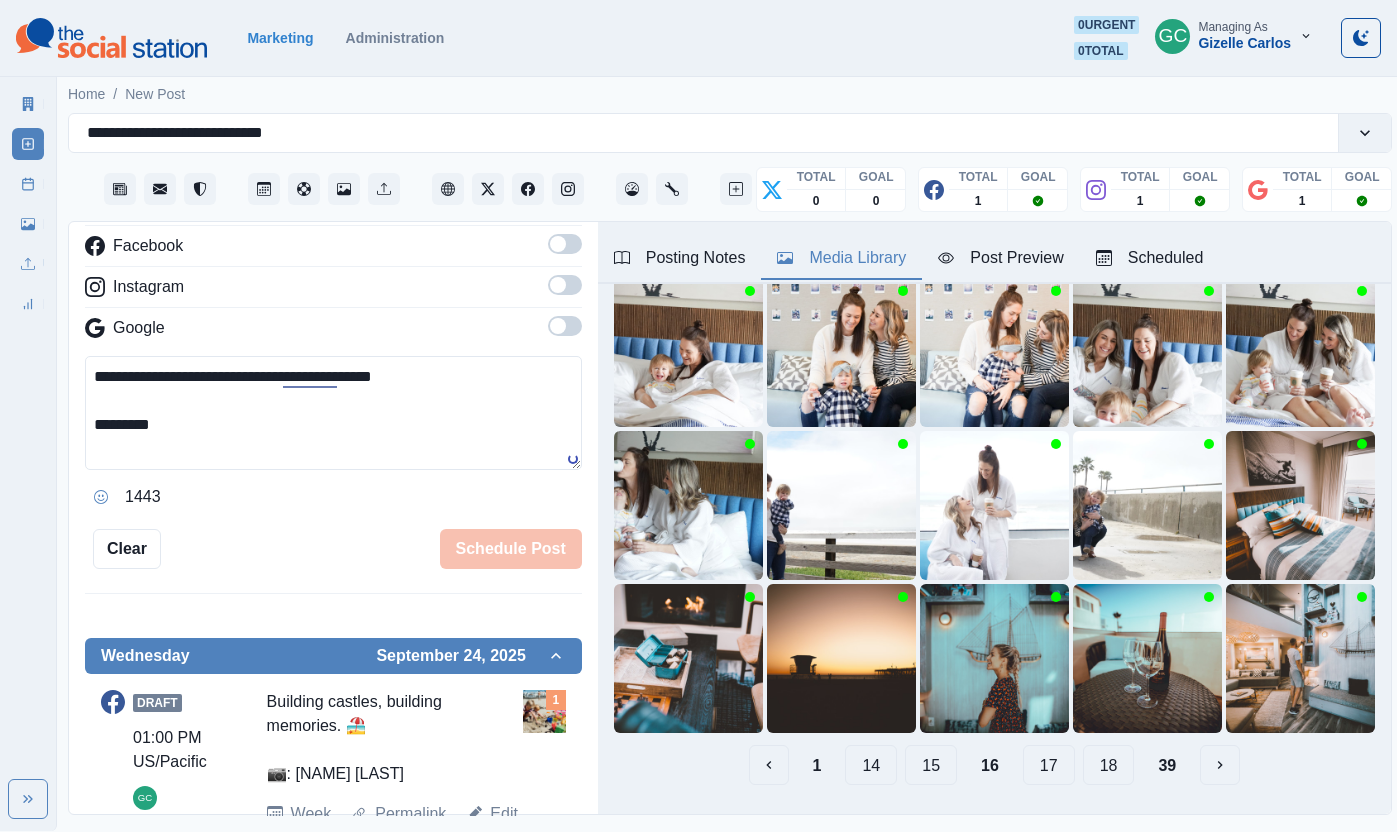 drag, startPoint x: 220, startPoint y: 381, endPoint x: 210, endPoint y: 382, distance: 10.049875 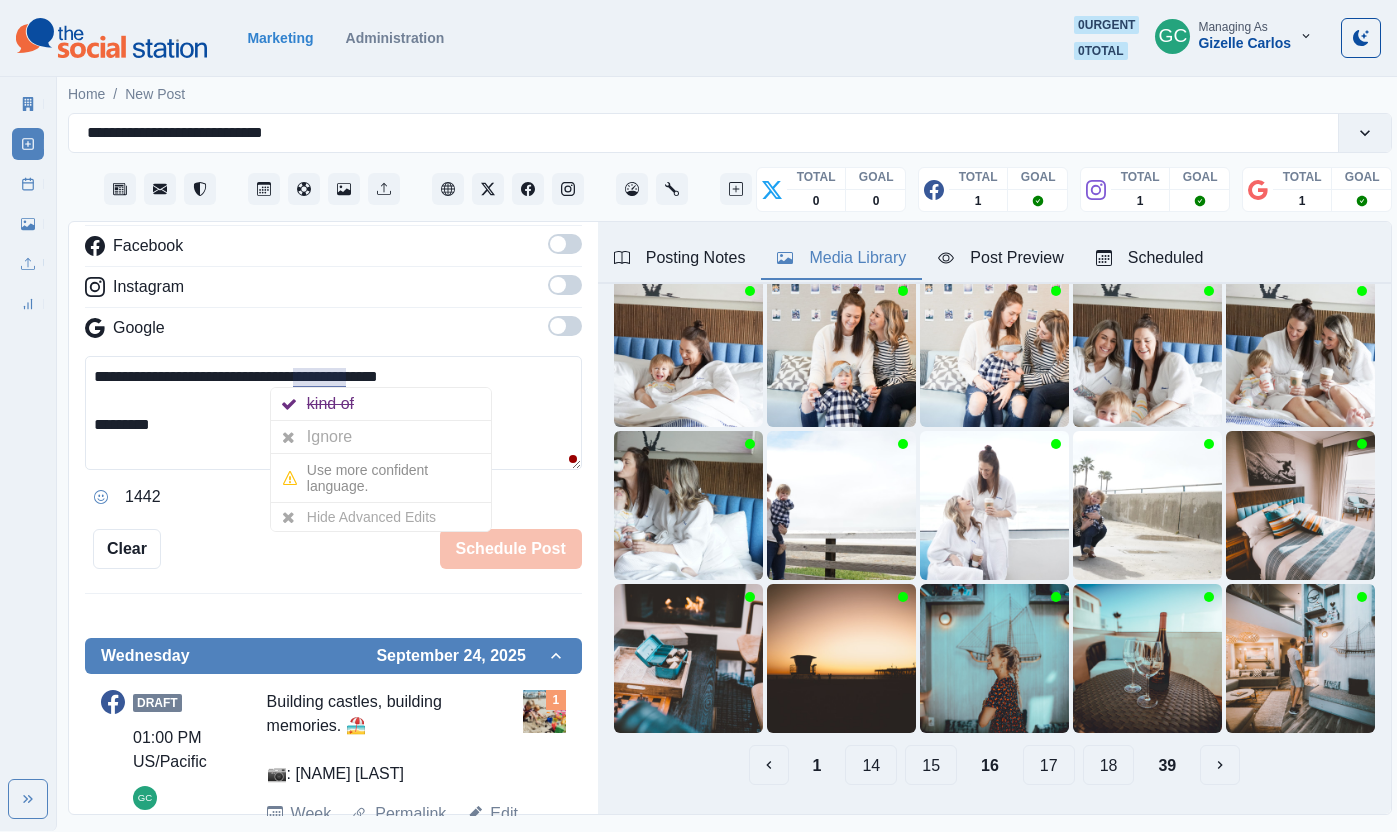 drag, startPoint x: 345, startPoint y: 374, endPoint x: 293, endPoint y: 378, distance: 52.153618 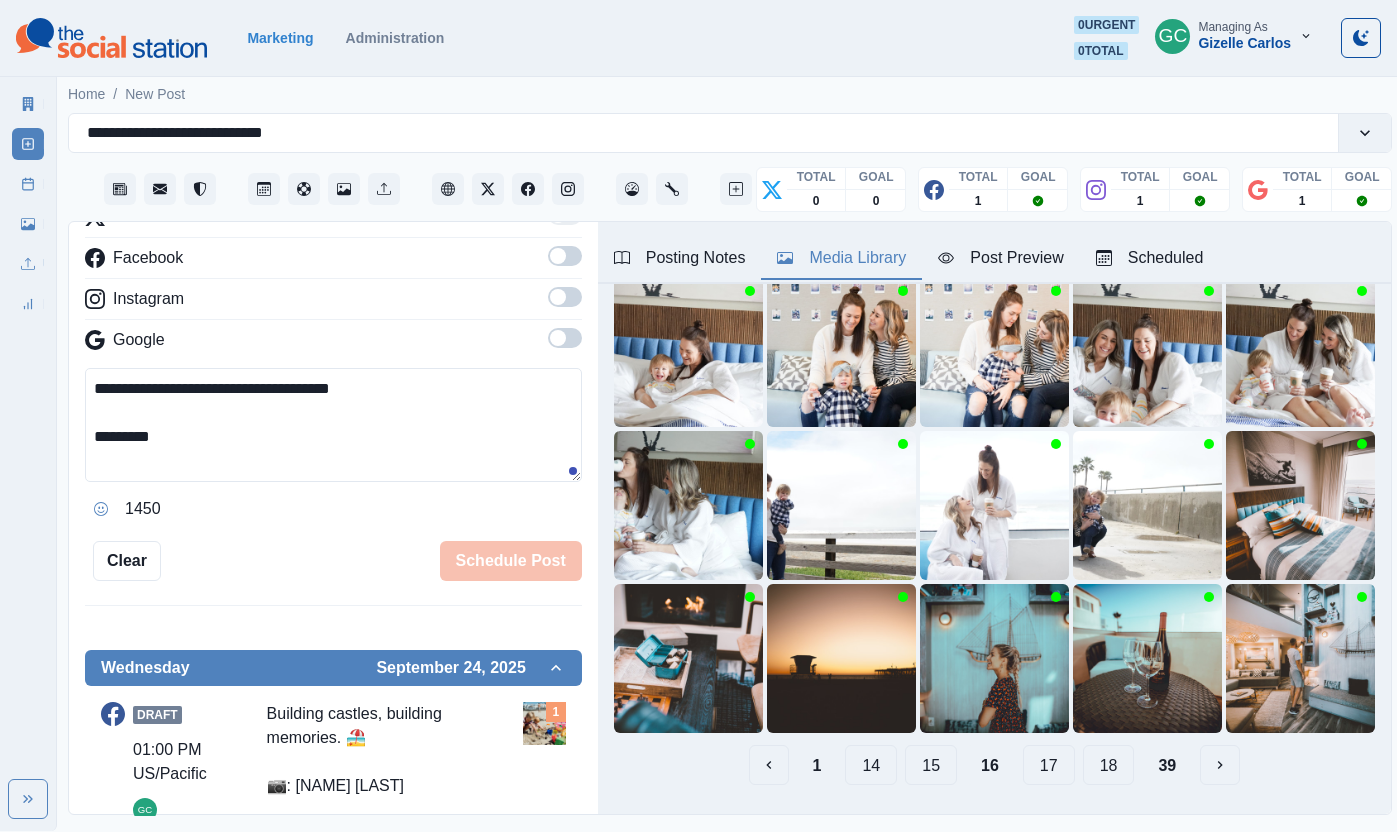 scroll, scrollTop: 283, scrollLeft: 0, axis: vertical 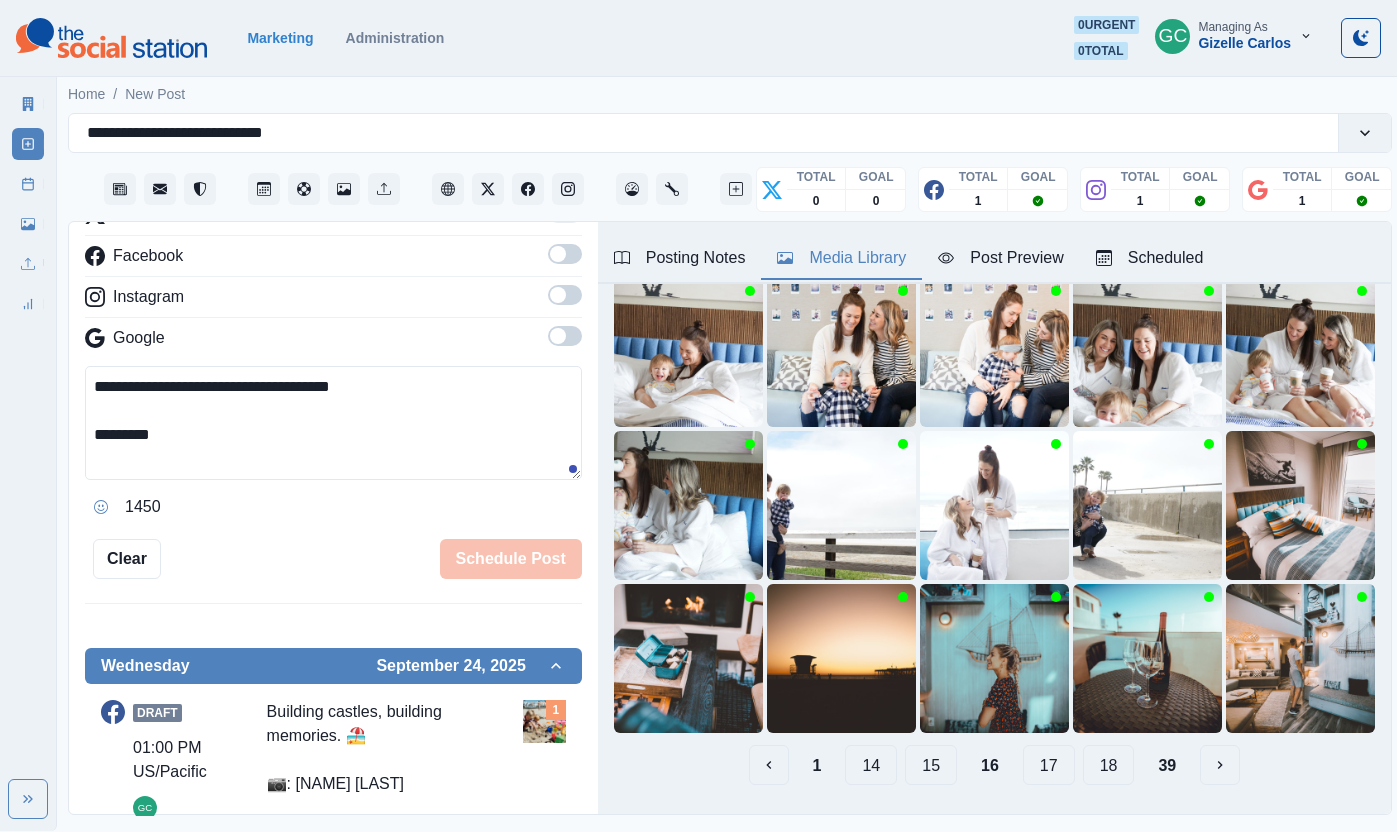 type on "**********" 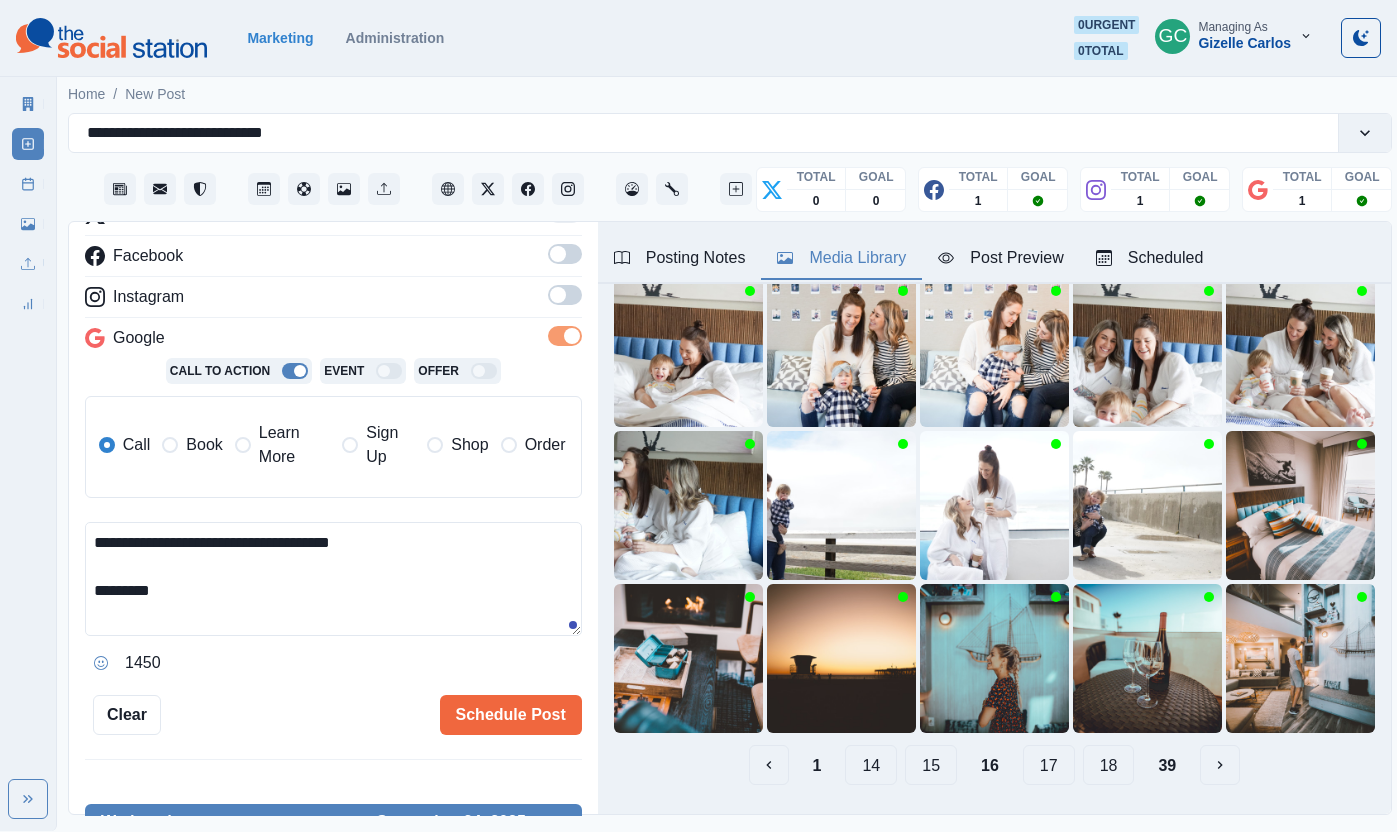 click at bounding box center [565, 301] 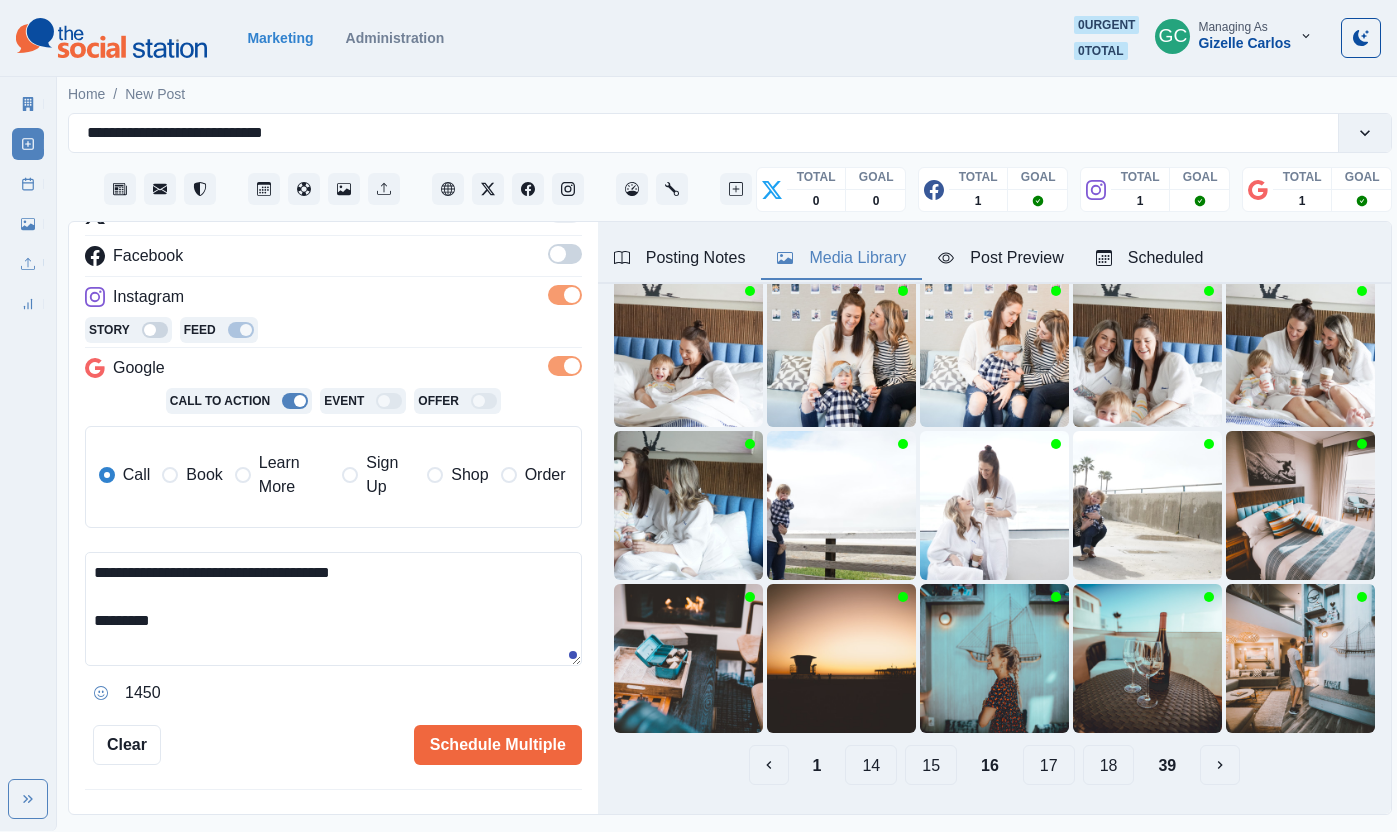 click at bounding box center [565, 260] 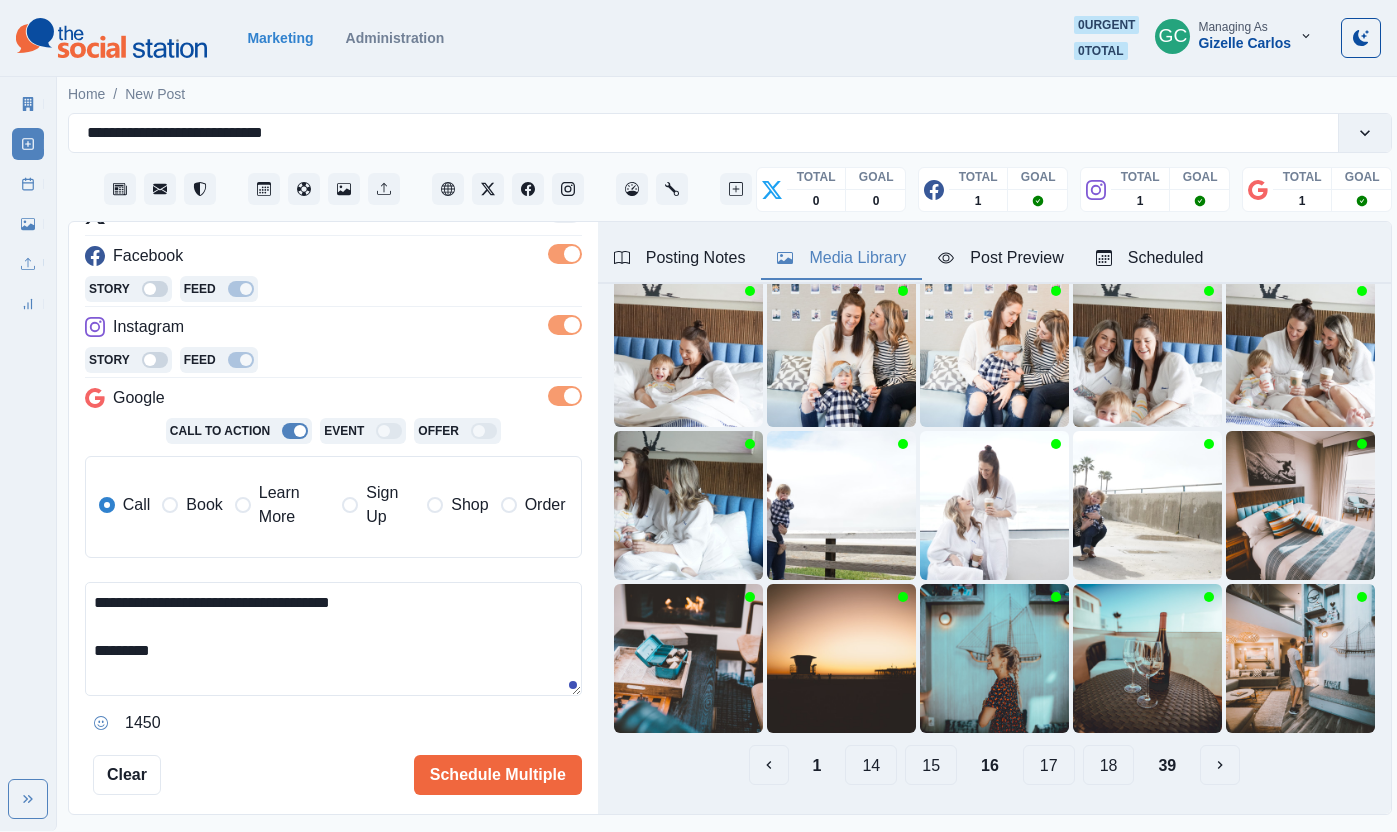 click on "Learn More" at bounding box center (294, 505) 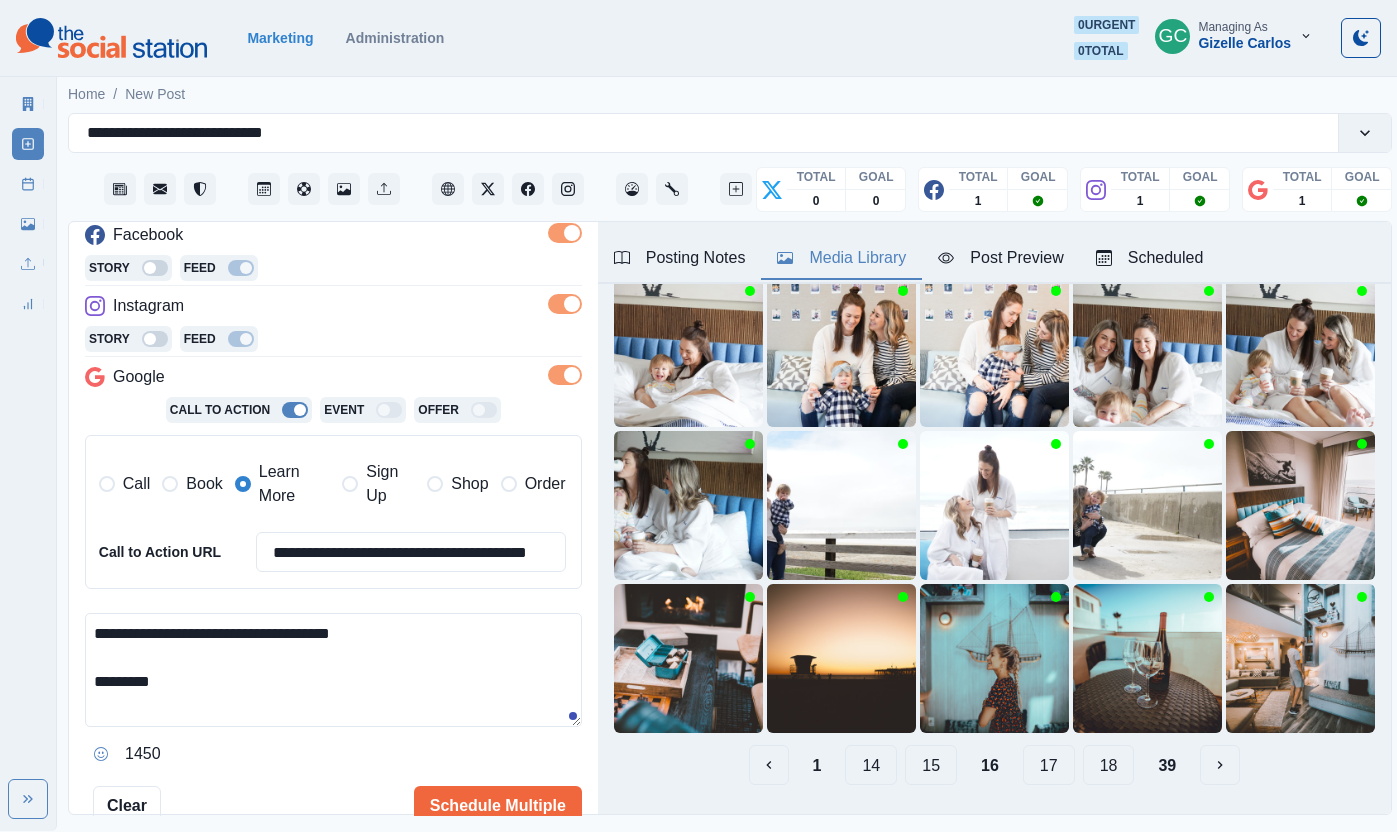 scroll, scrollTop: 344, scrollLeft: 0, axis: vertical 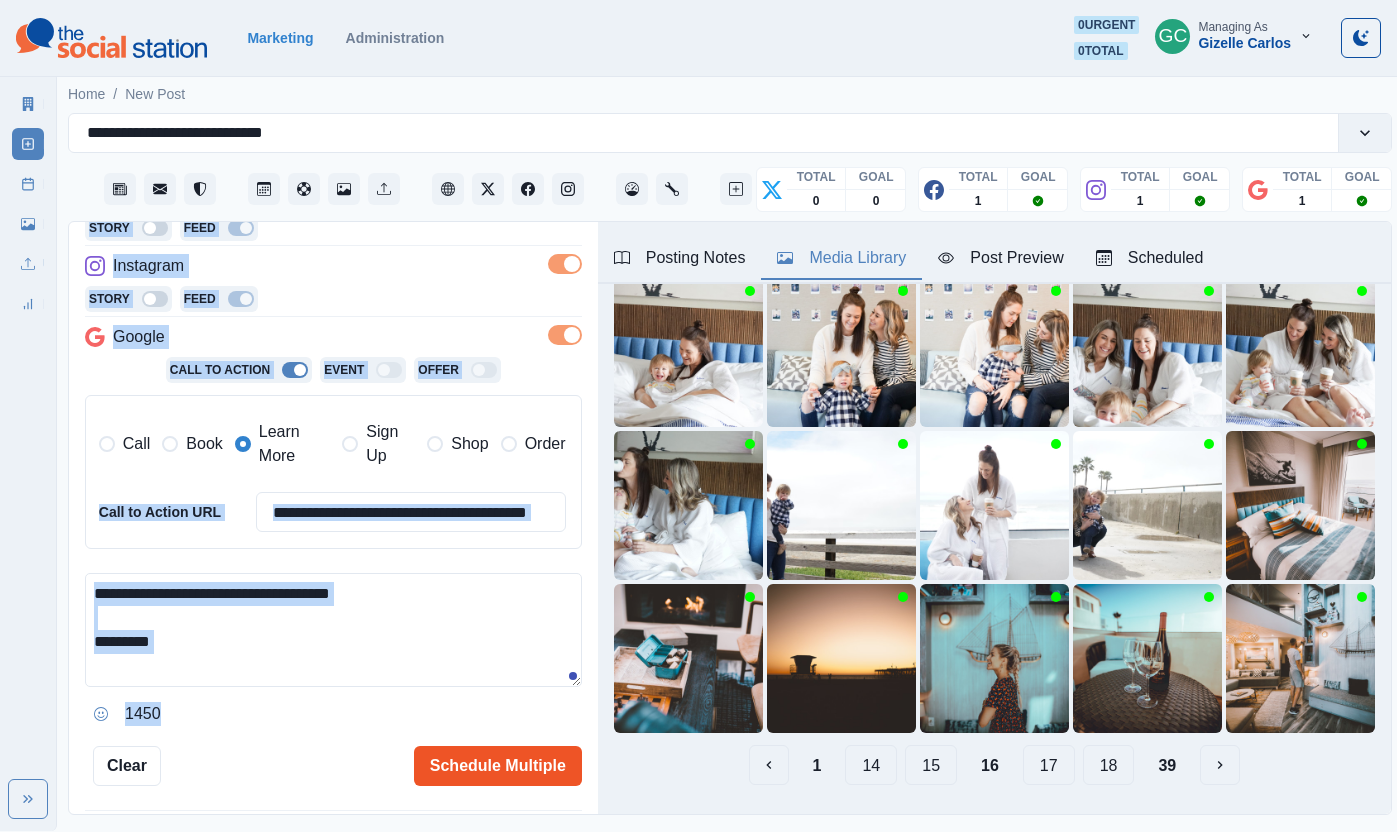 drag, startPoint x: 508, startPoint y: 746, endPoint x: 516, endPoint y: 754, distance: 11.313708 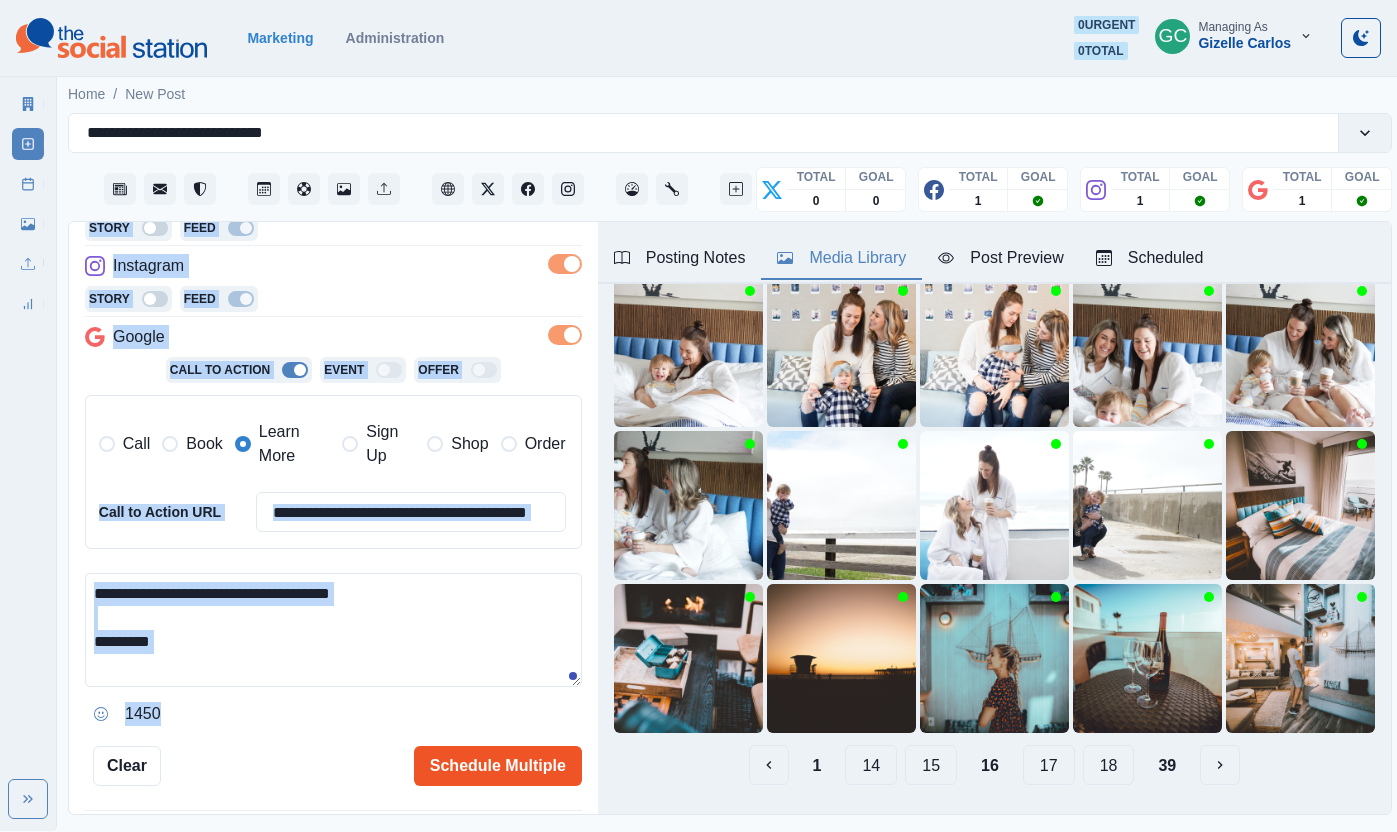 click on "**********" at bounding box center [333, 368] 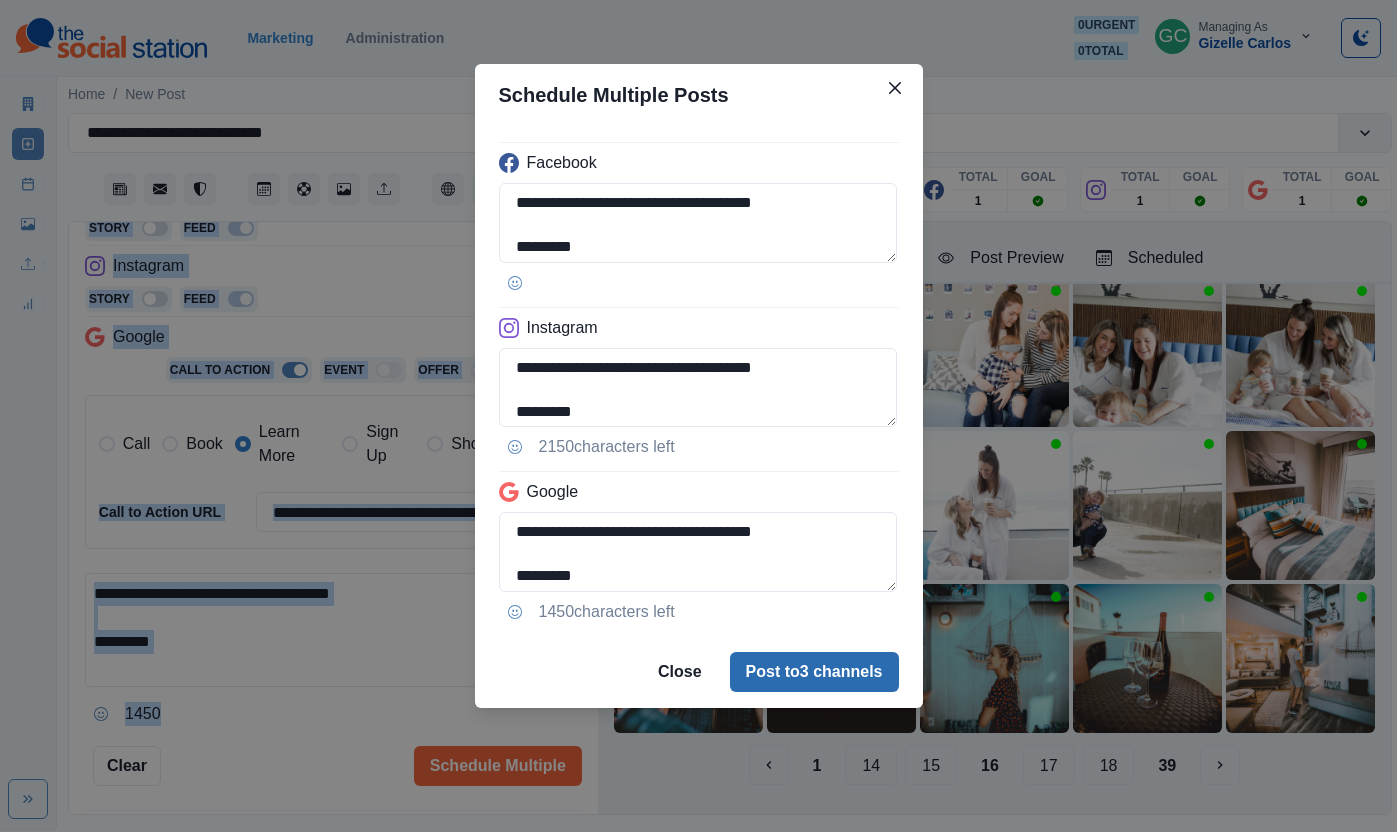 click on "Post to  3   channels" at bounding box center (814, 672) 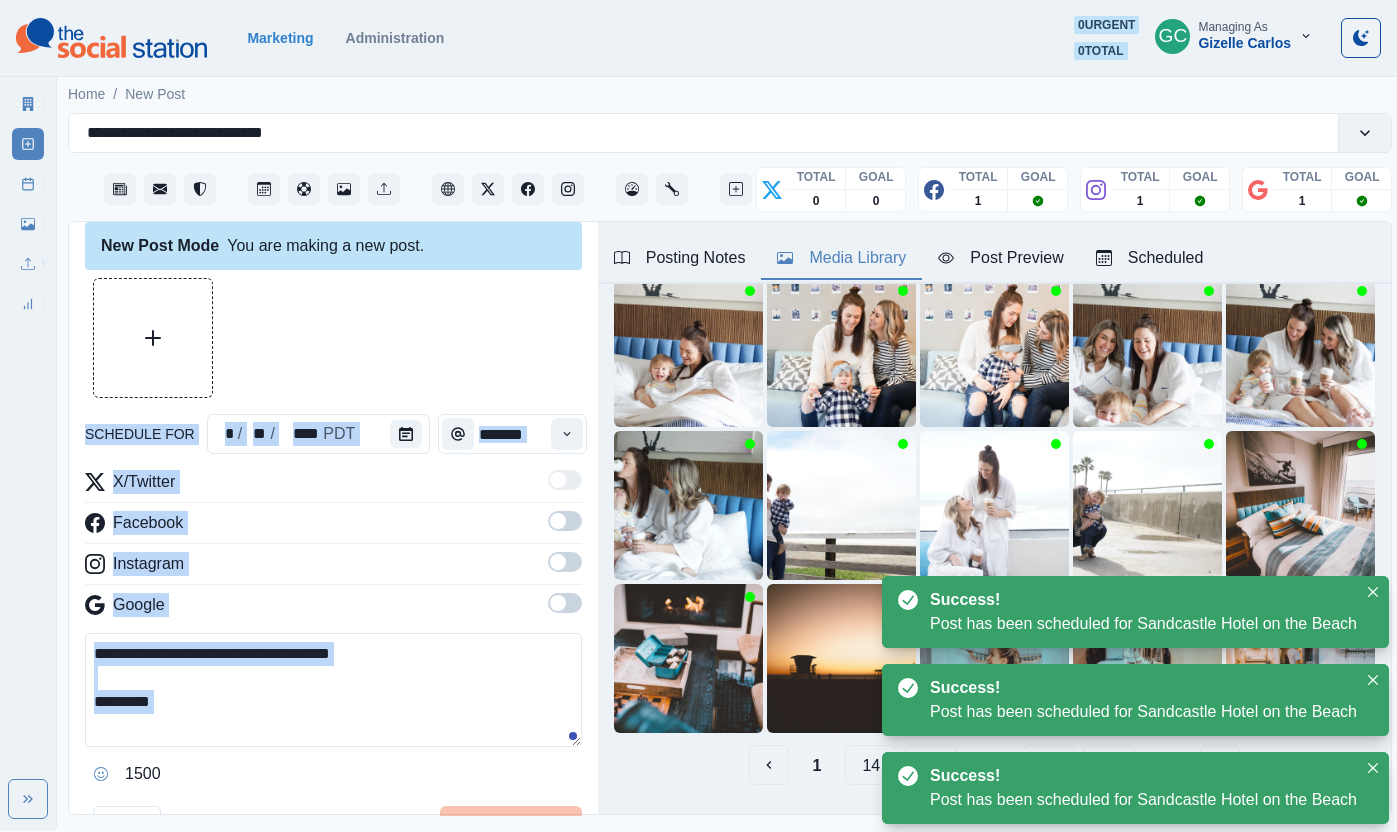 scroll, scrollTop: 0, scrollLeft: 0, axis: both 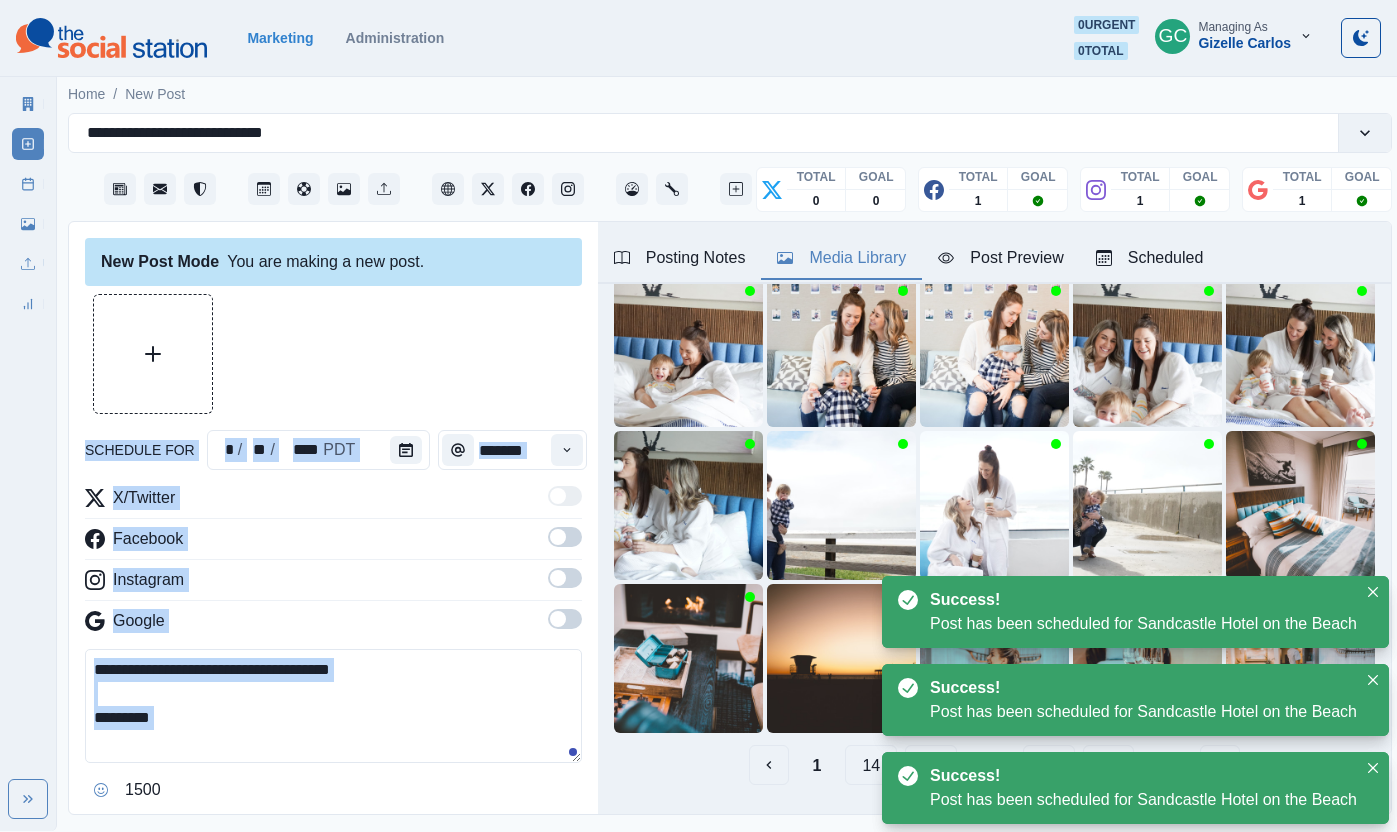 click on "Scheduled" at bounding box center (1150, 258) 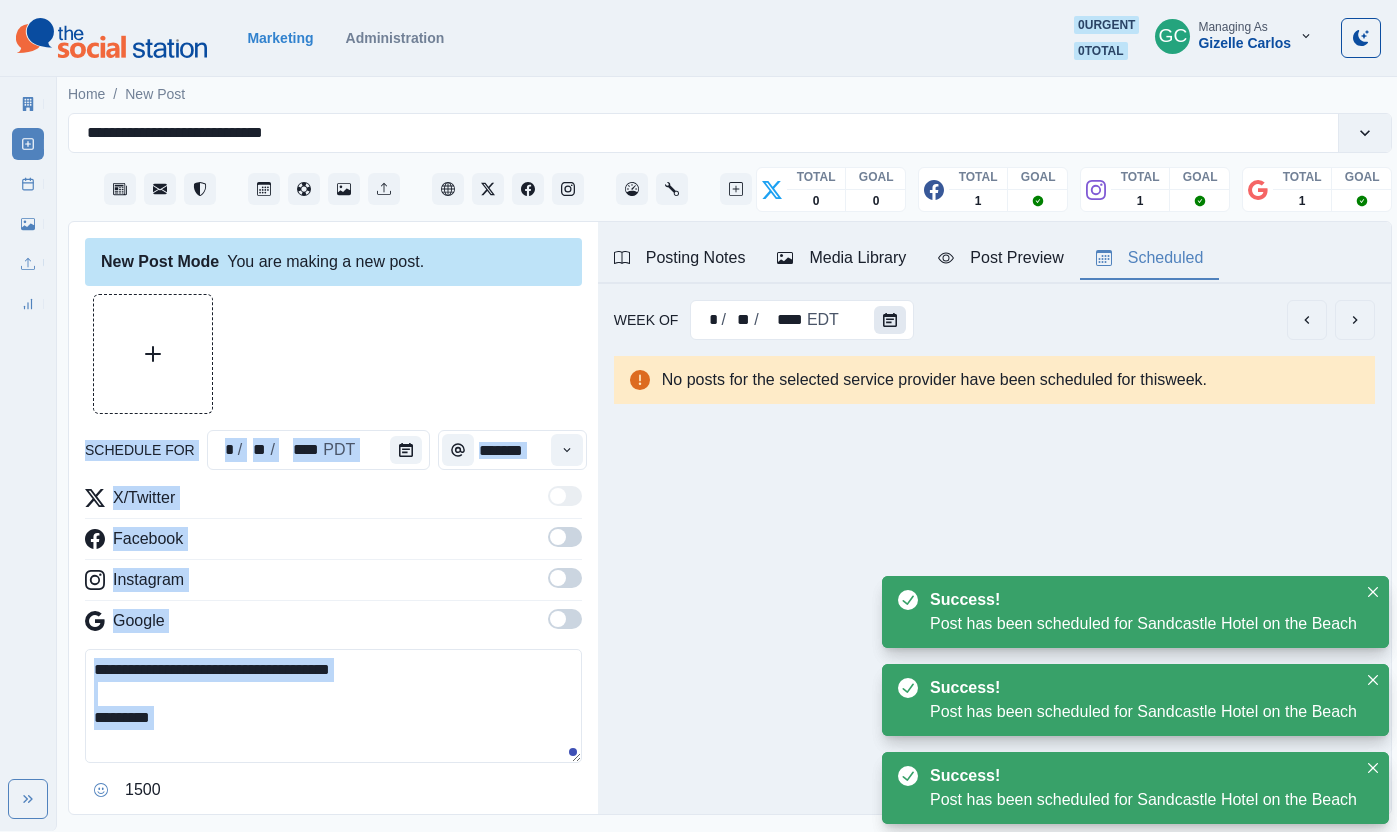click at bounding box center [890, 320] 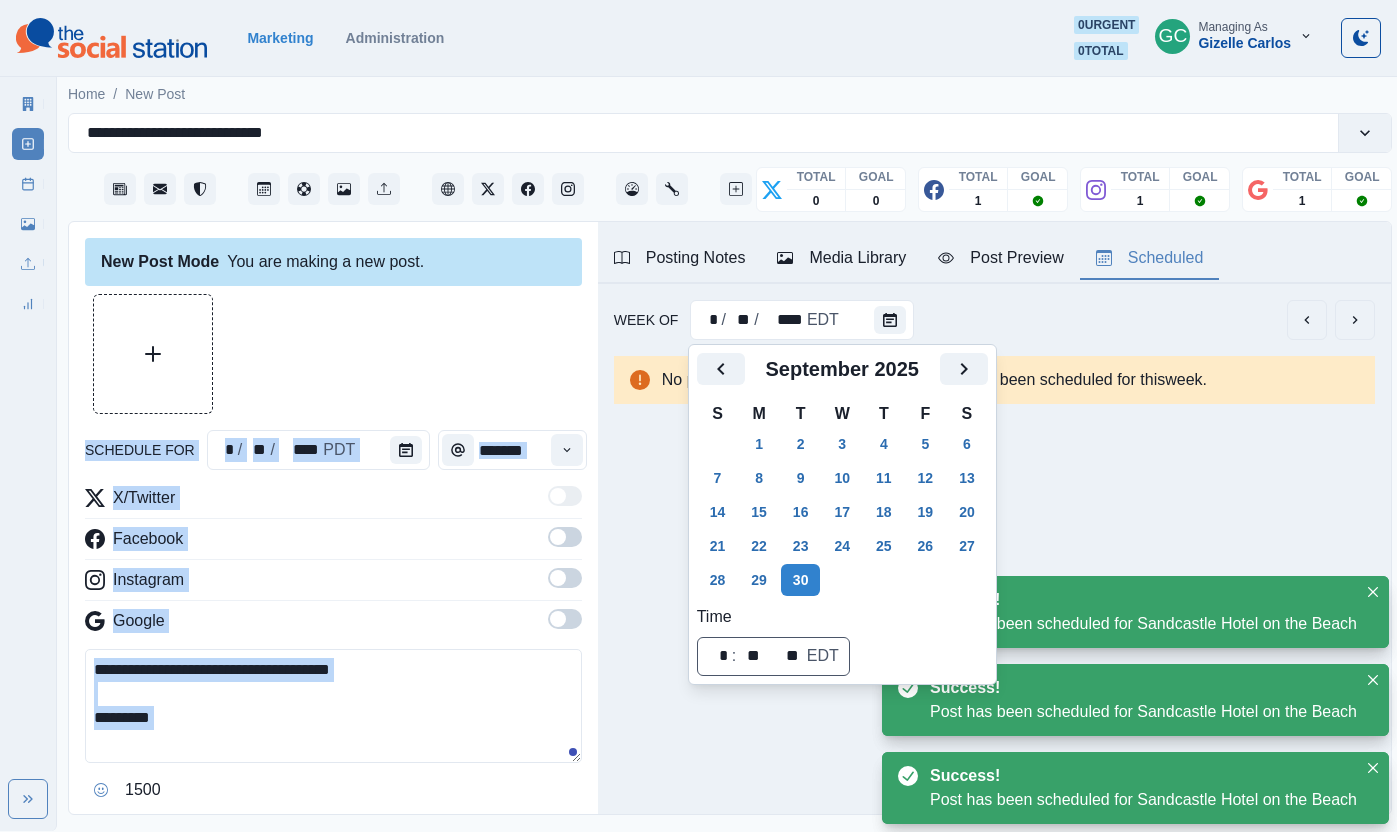 click on "24" at bounding box center [842, 546] 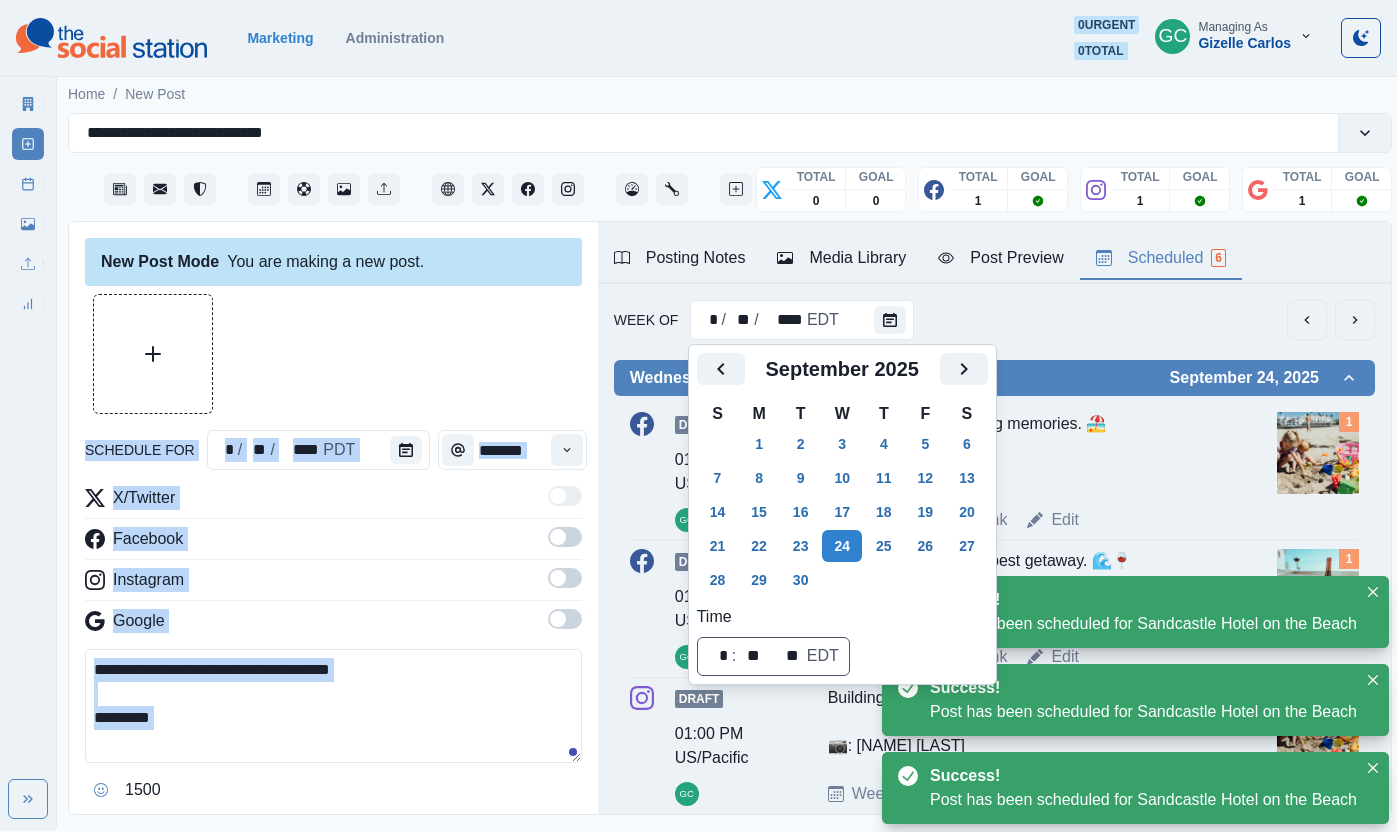 scroll, scrollTop: 106, scrollLeft: 0, axis: vertical 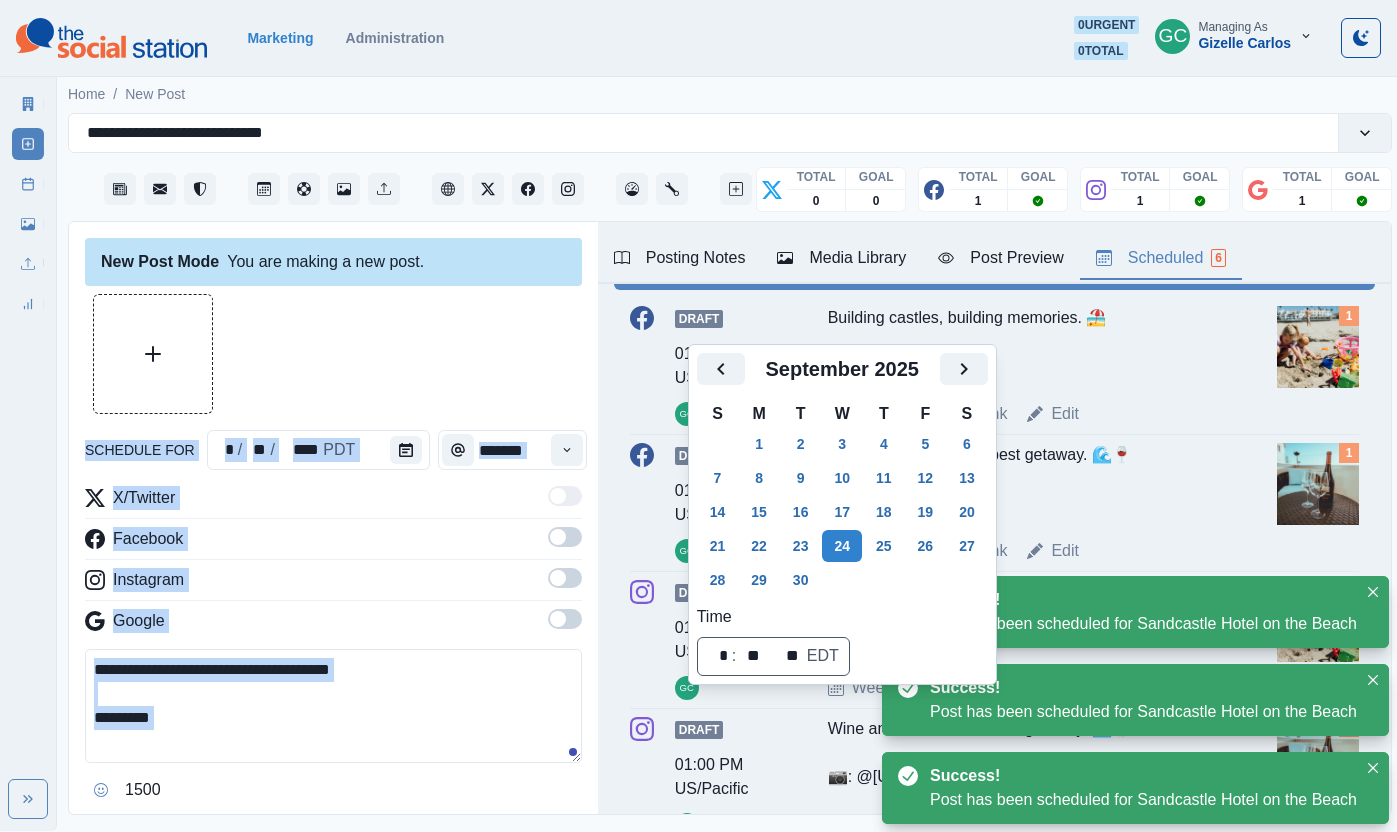 click on "Wine and waves = the best getaway. 🌊🍷
📷: @[USERNAME]" at bounding box center [1026, 483] 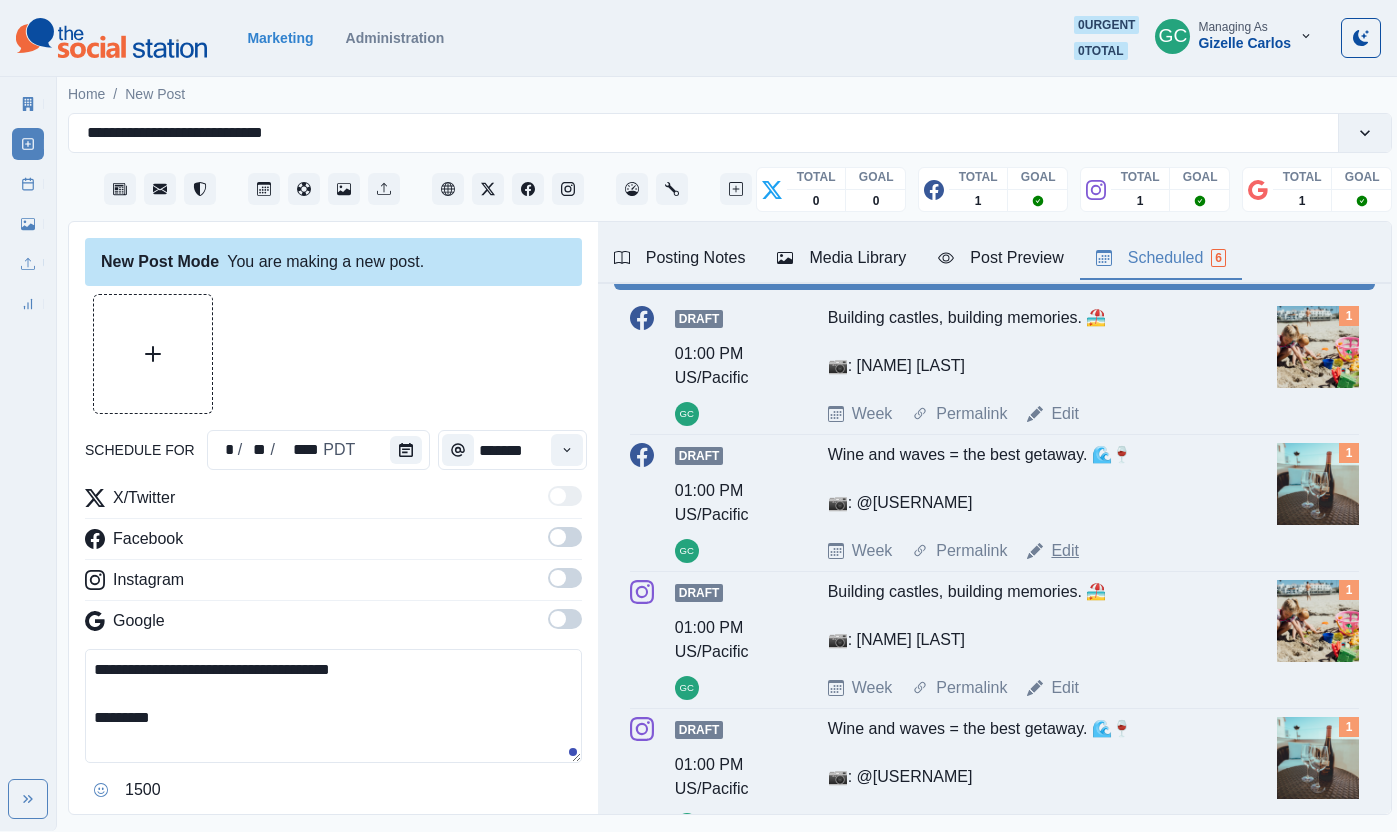 click on "Edit" at bounding box center (1065, 551) 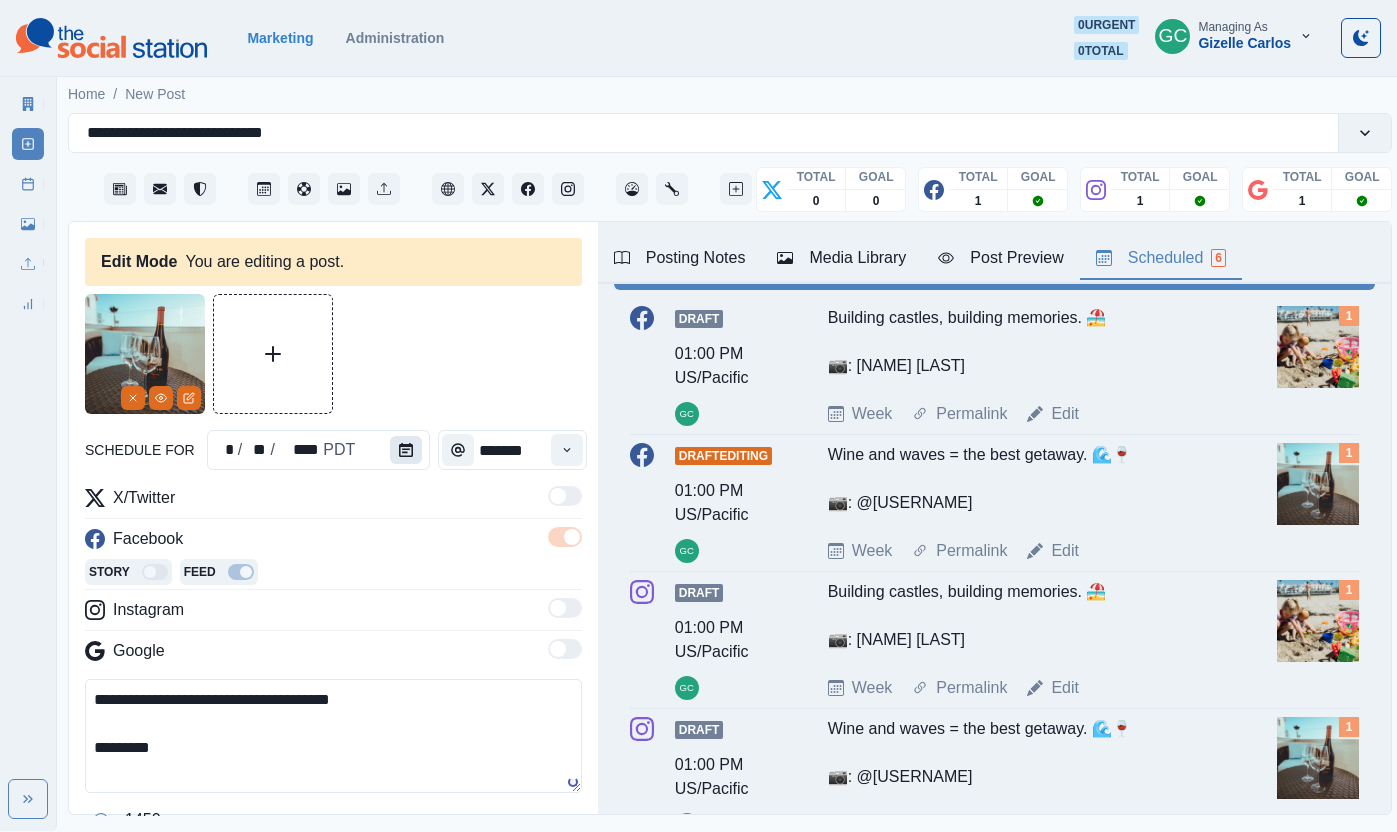 click 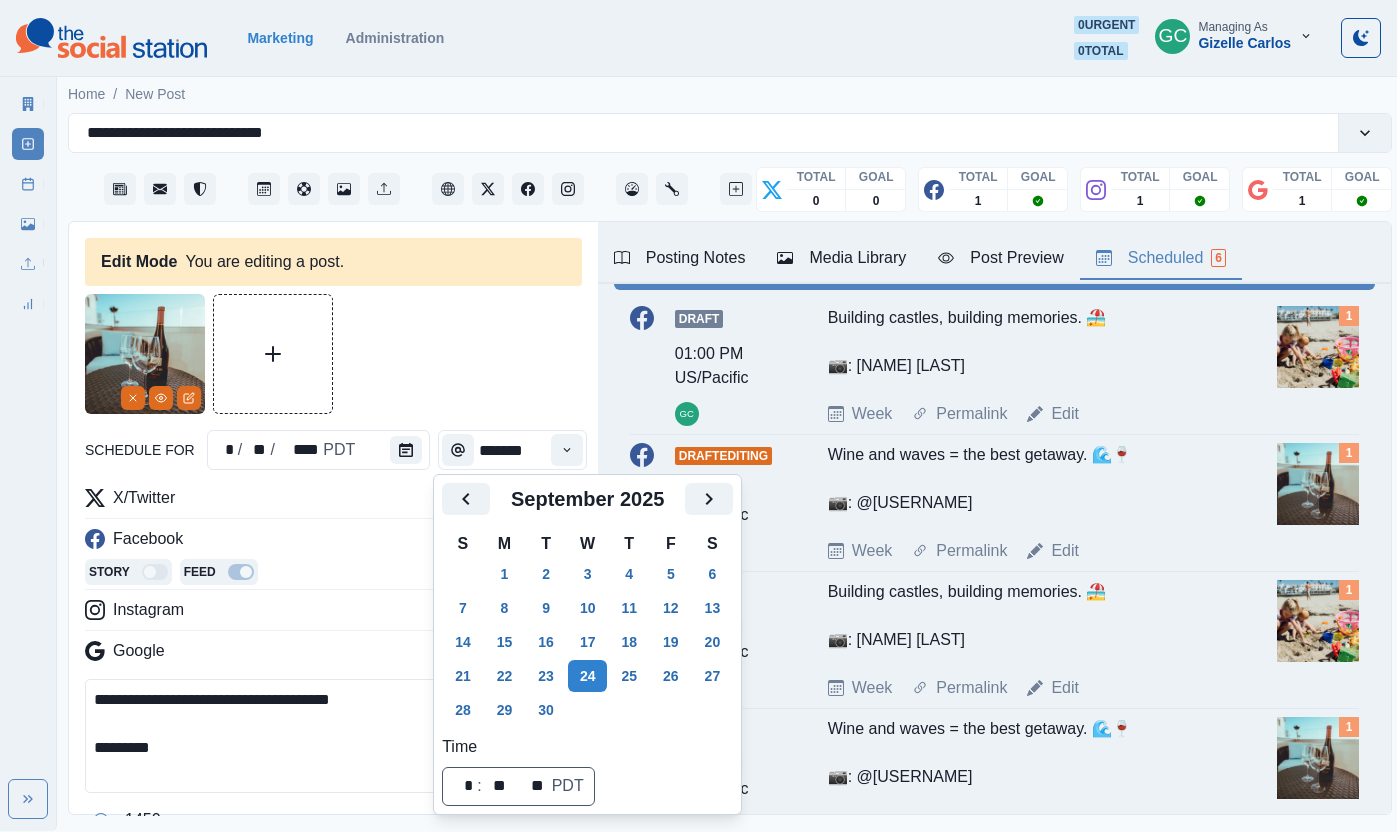 click on "30" at bounding box center [546, 710] 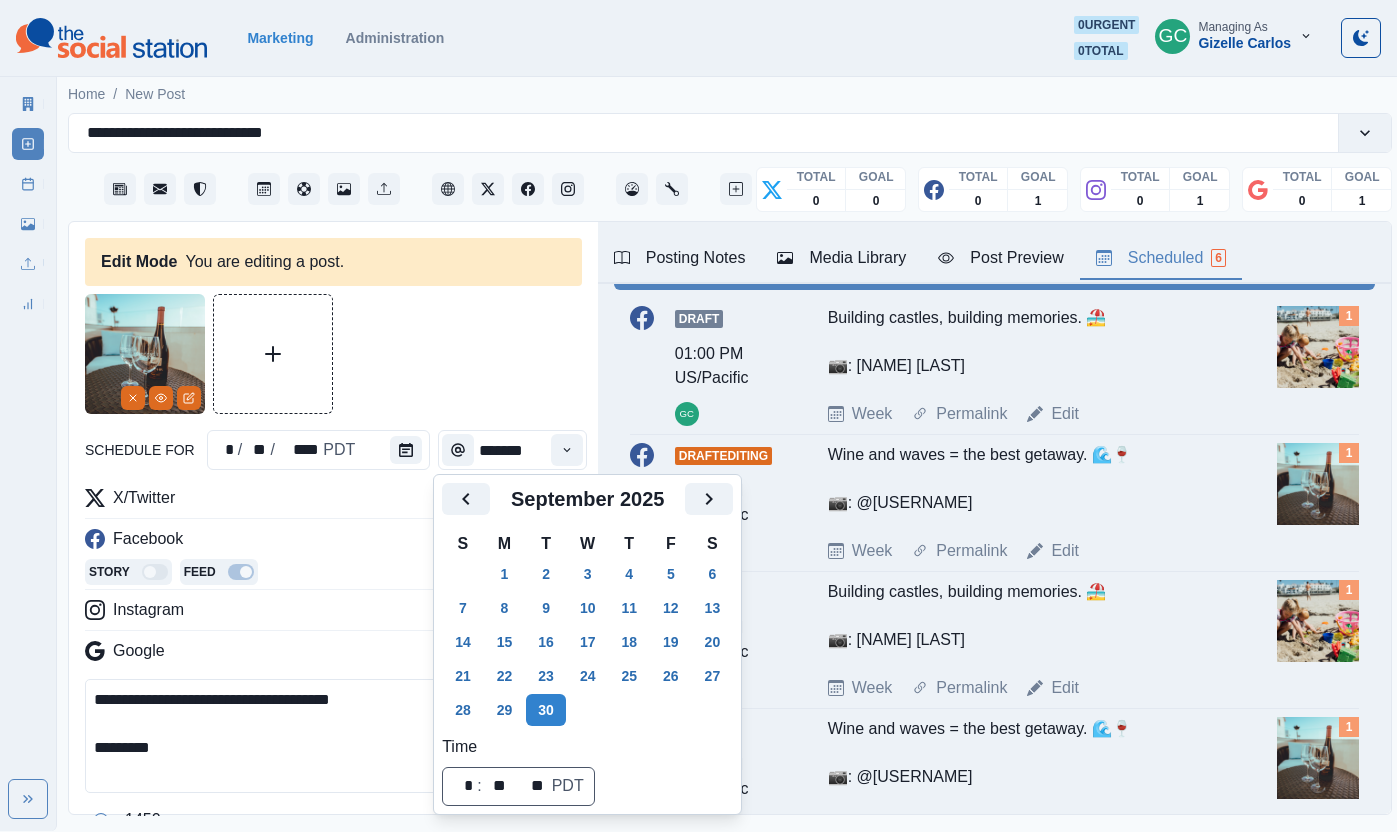 click on "Story Feed" at bounding box center (333, 574) 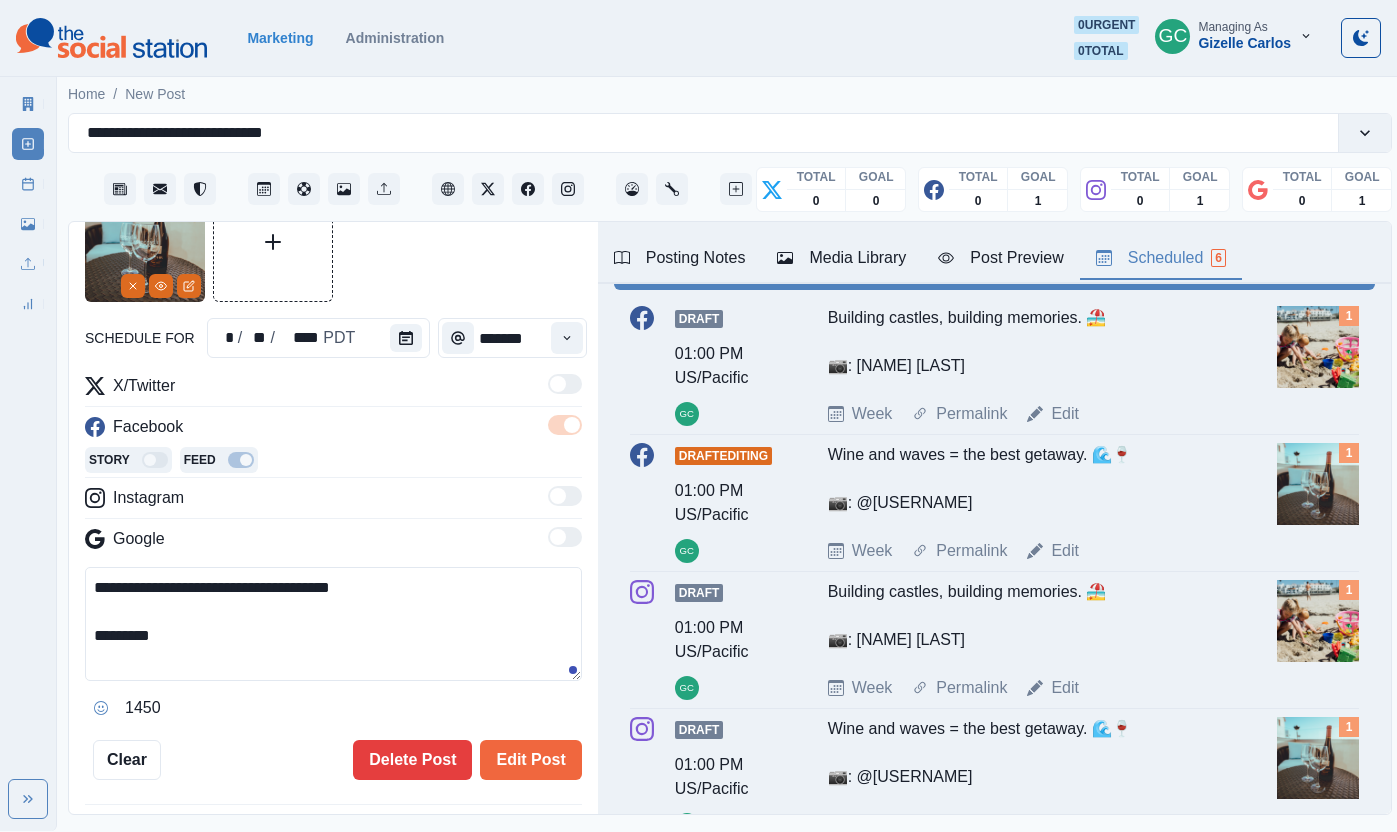 drag, startPoint x: 550, startPoint y: 761, endPoint x: 597, endPoint y: 759, distance: 47.042534 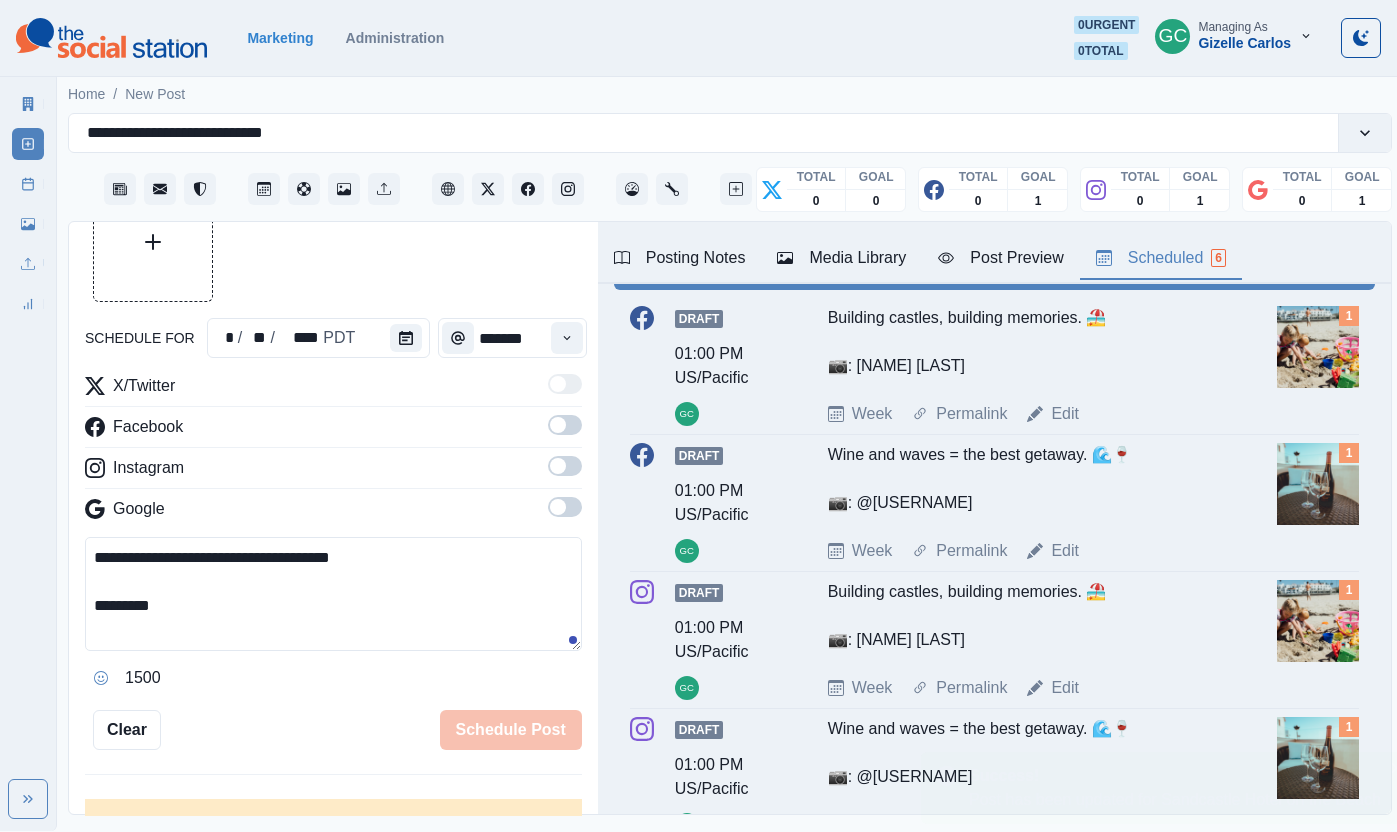 scroll, scrollTop: 112, scrollLeft: 0, axis: vertical 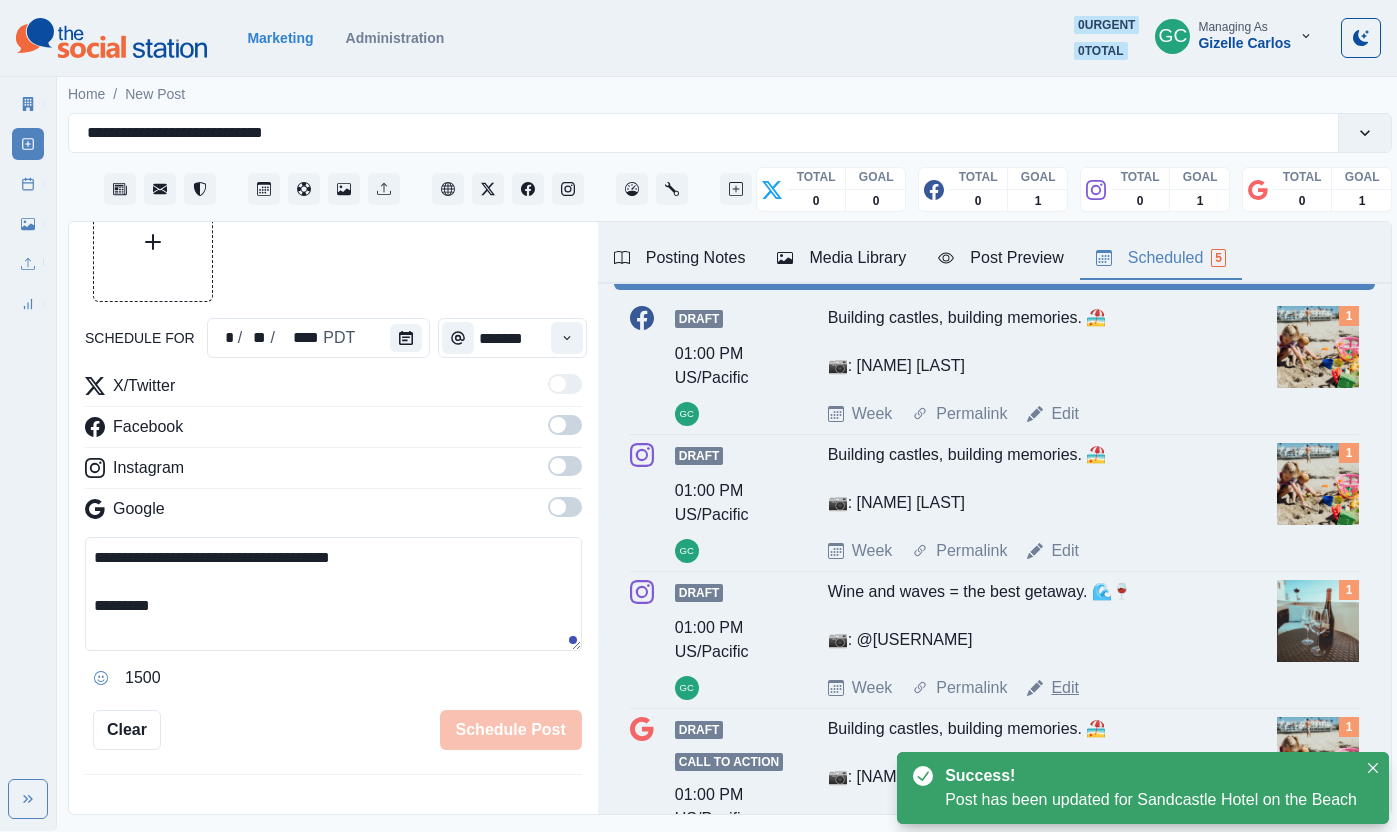 click on "Edit" at bounding box center [1065, 688] 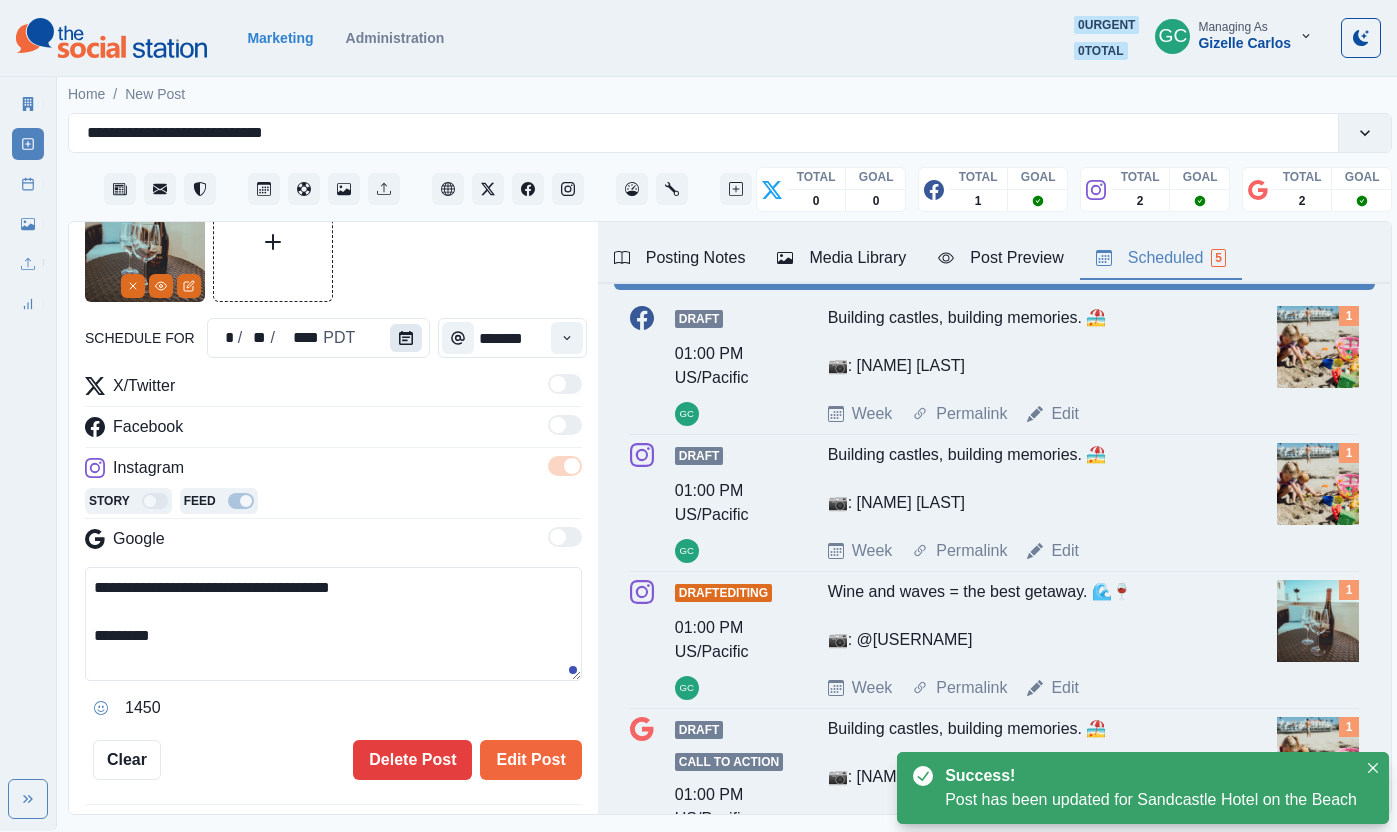 click at bounding box center [406, 338] 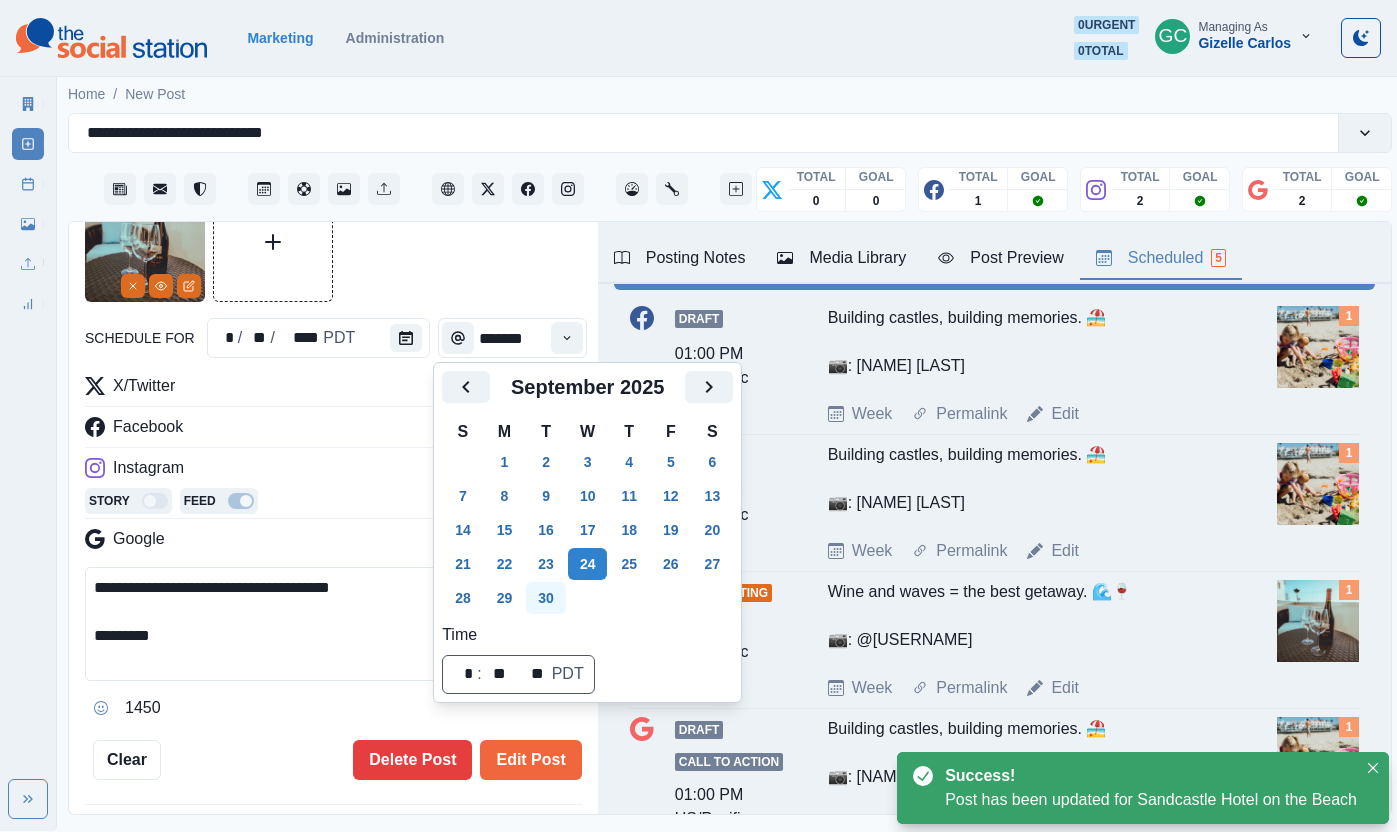 click on "30" at bounding box center [546, 598] 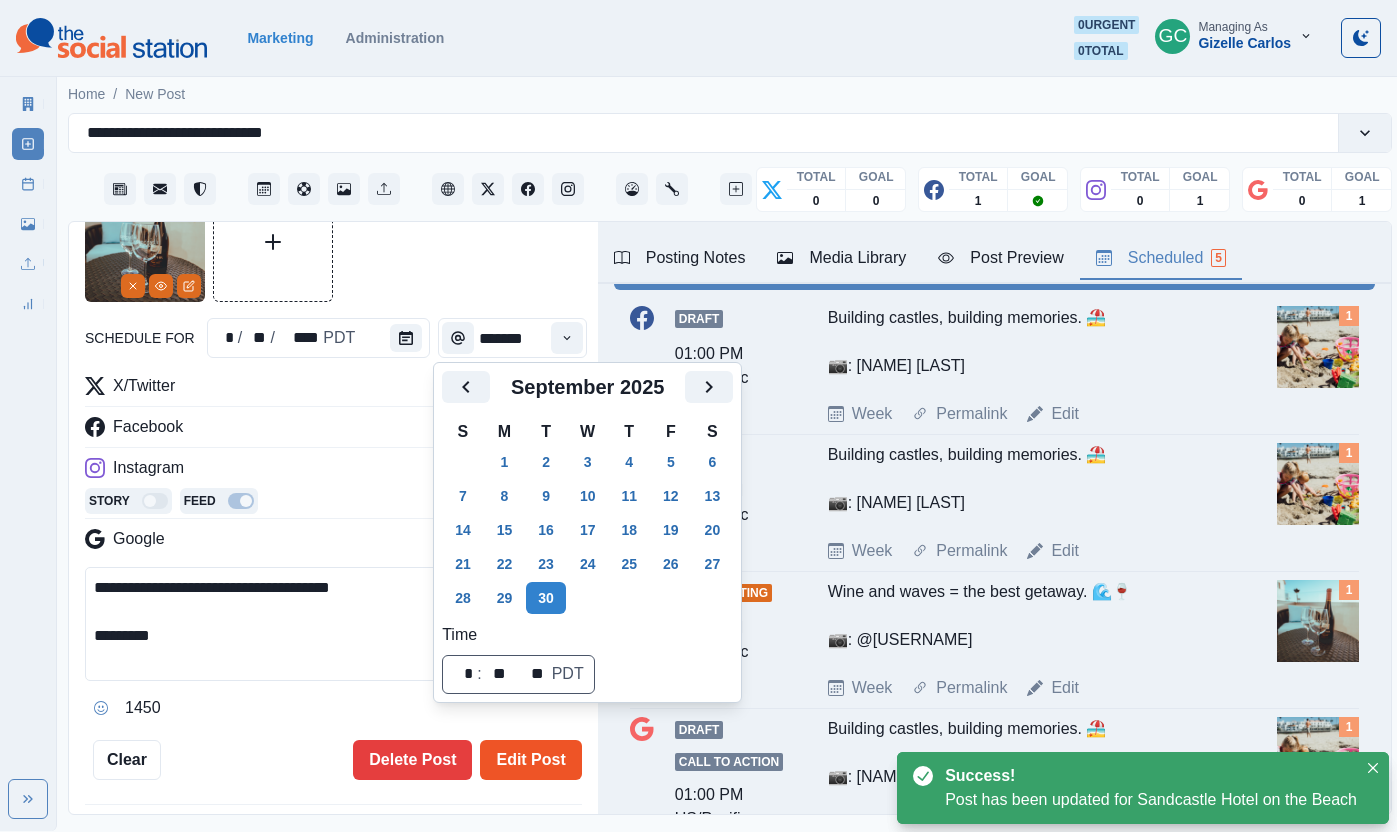 click on "Edit Post" at bounding box center [530, 760] 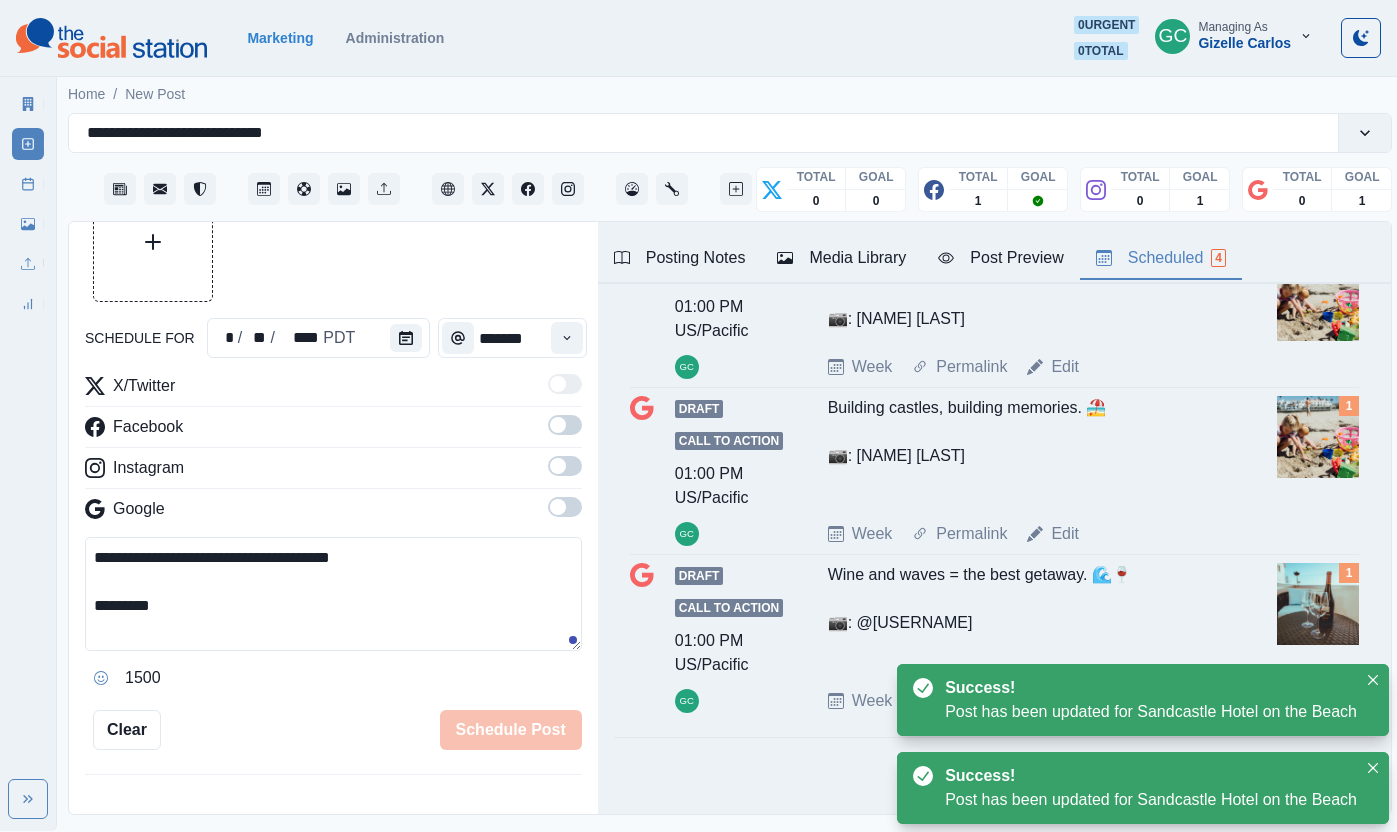 scroll, scrollTop: 312, scrollLeft: 0, axis: vertical 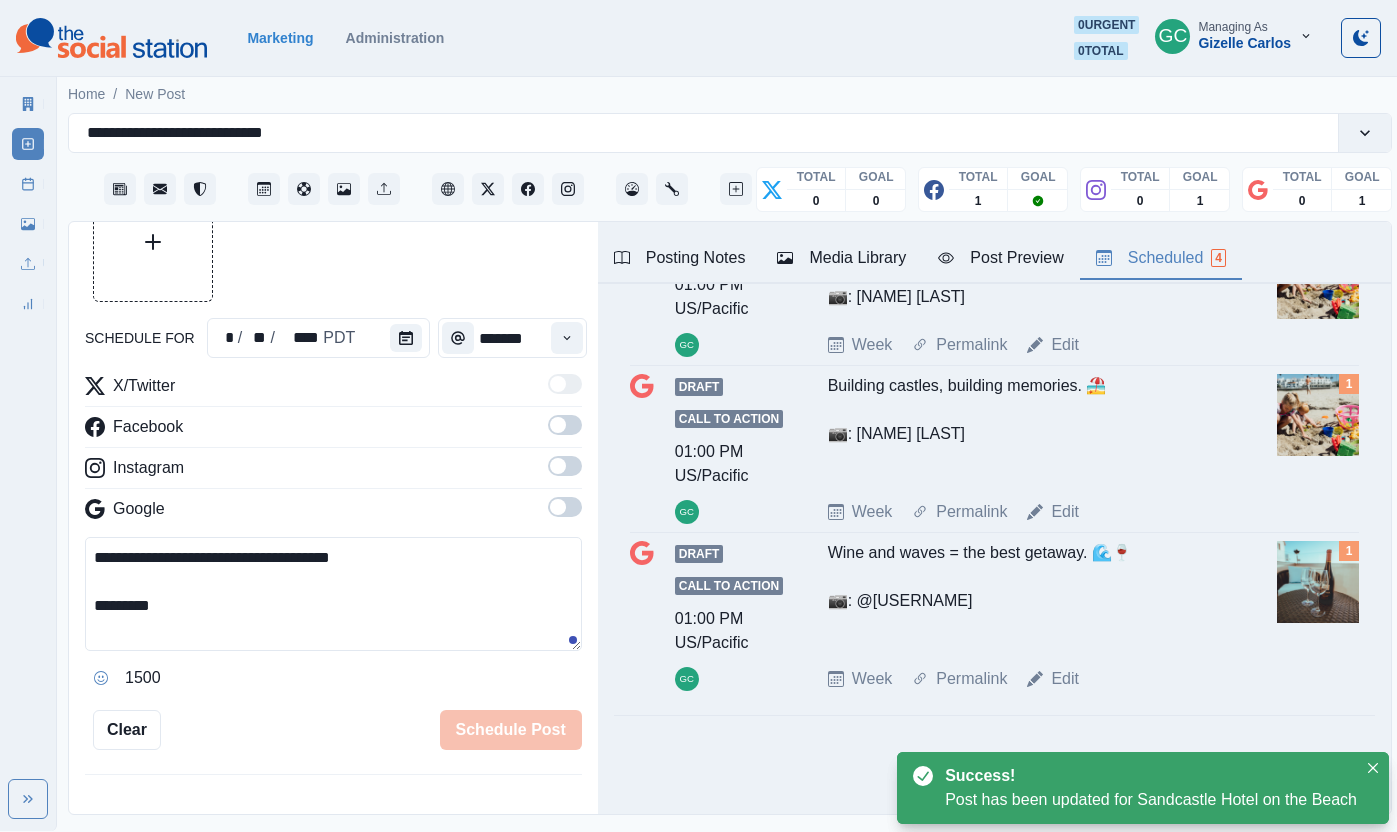 drag, startPoint x: 1069, startPoint y: 674, endPoint x: 1026, endPoint y: 664, distance: 44.14748 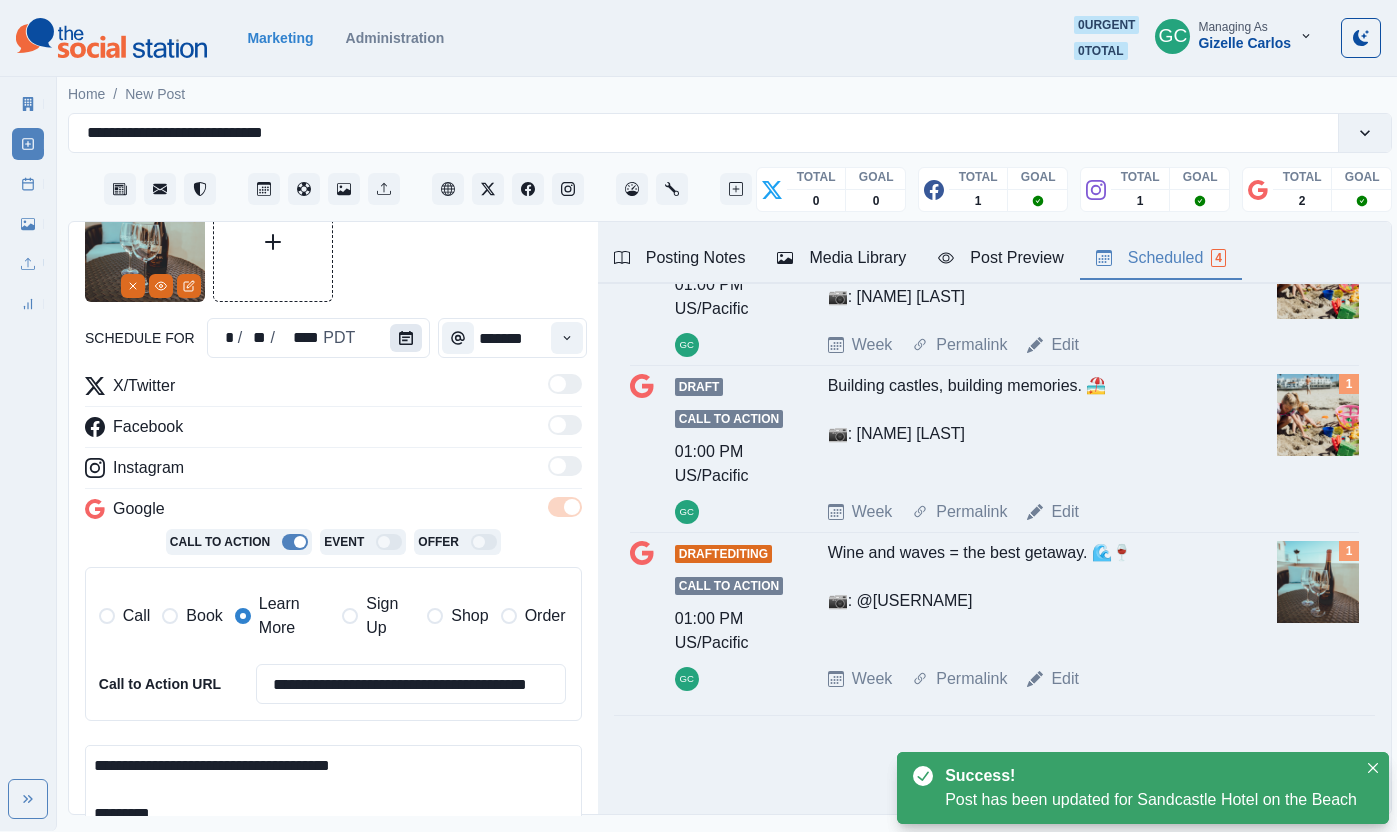click at bounding box center [406, 338] 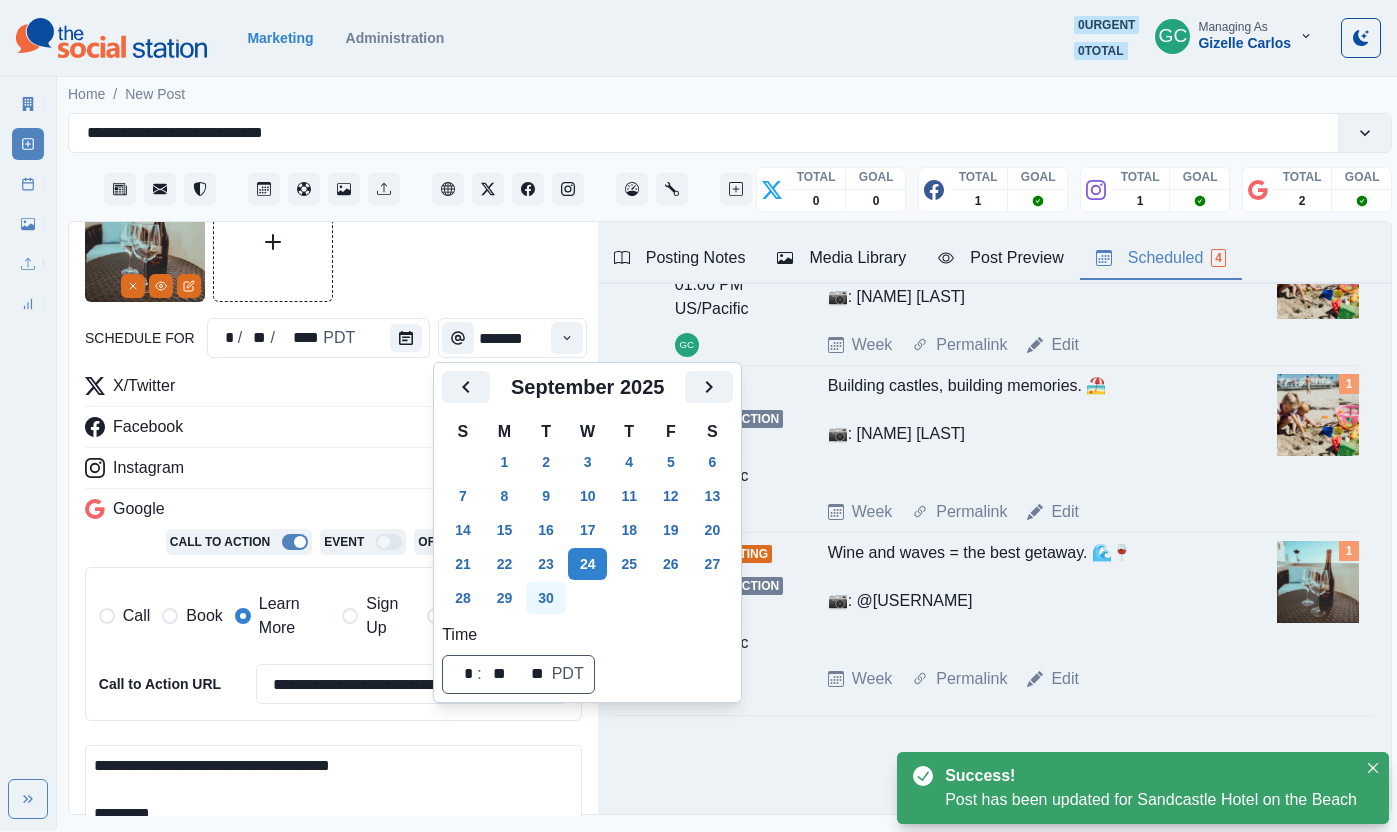 click on "30" at bounding box center (546, 598) 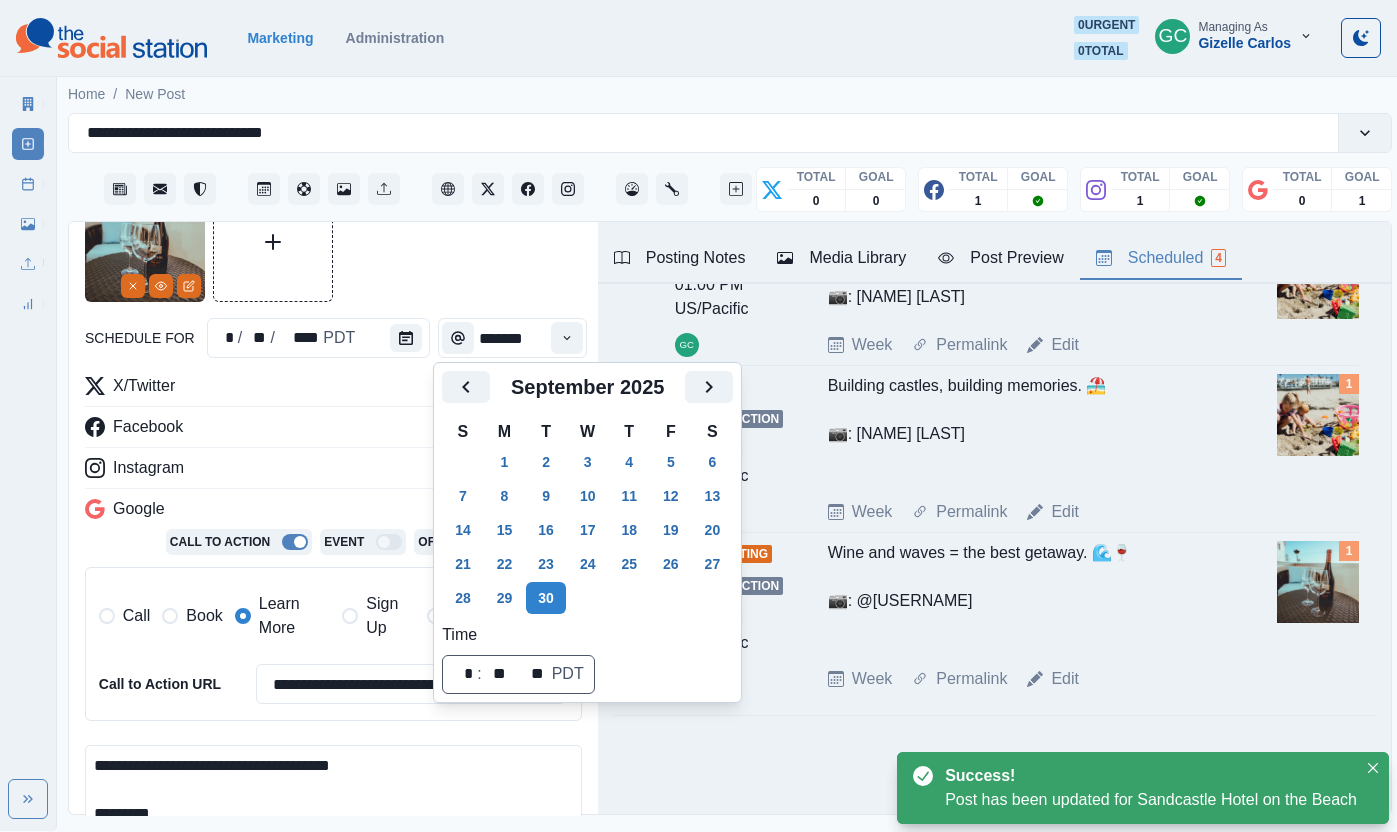 click on "Instagram" at bounding box center [333, 472] 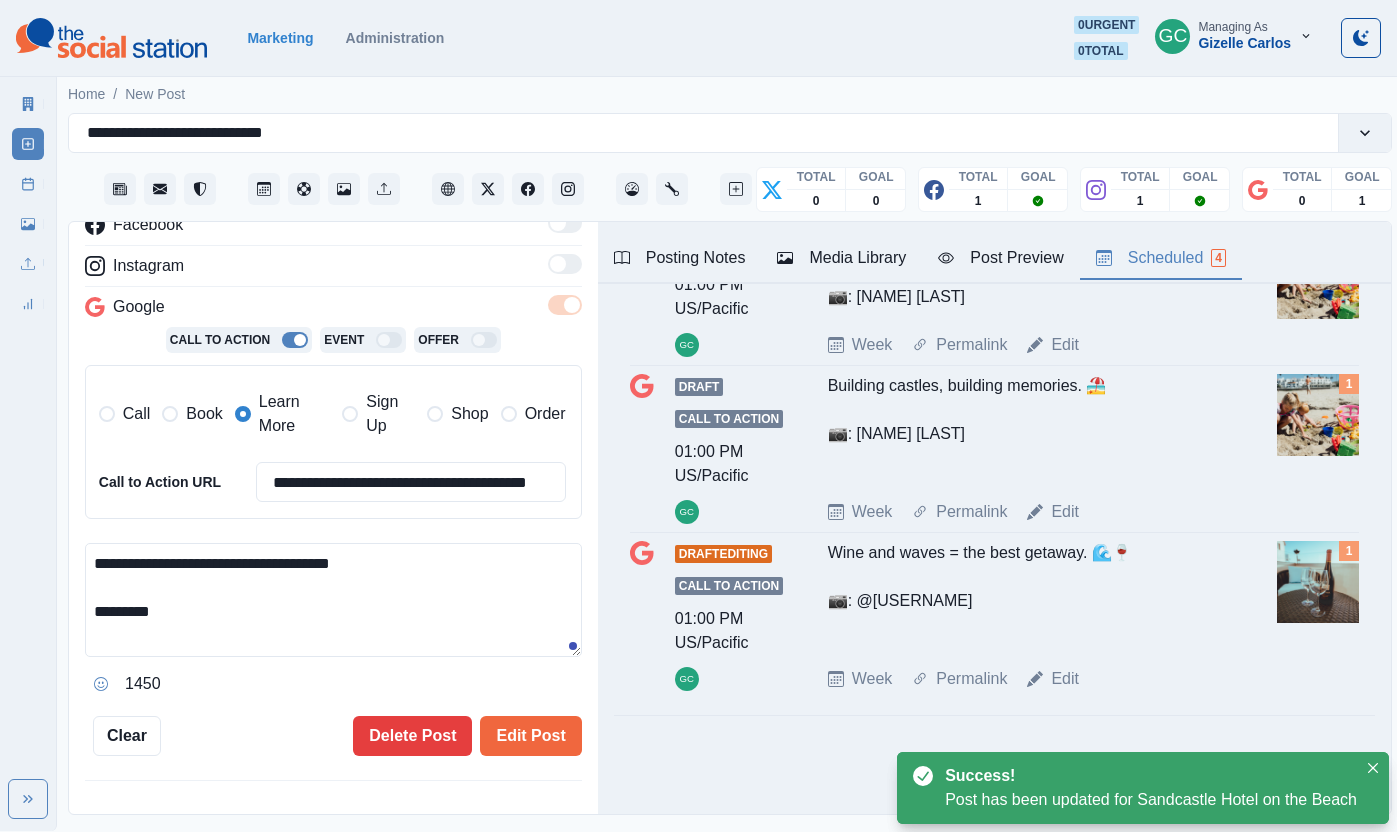 scroll, scrollTop: 454, scrollLeft: 0, axis: vertical 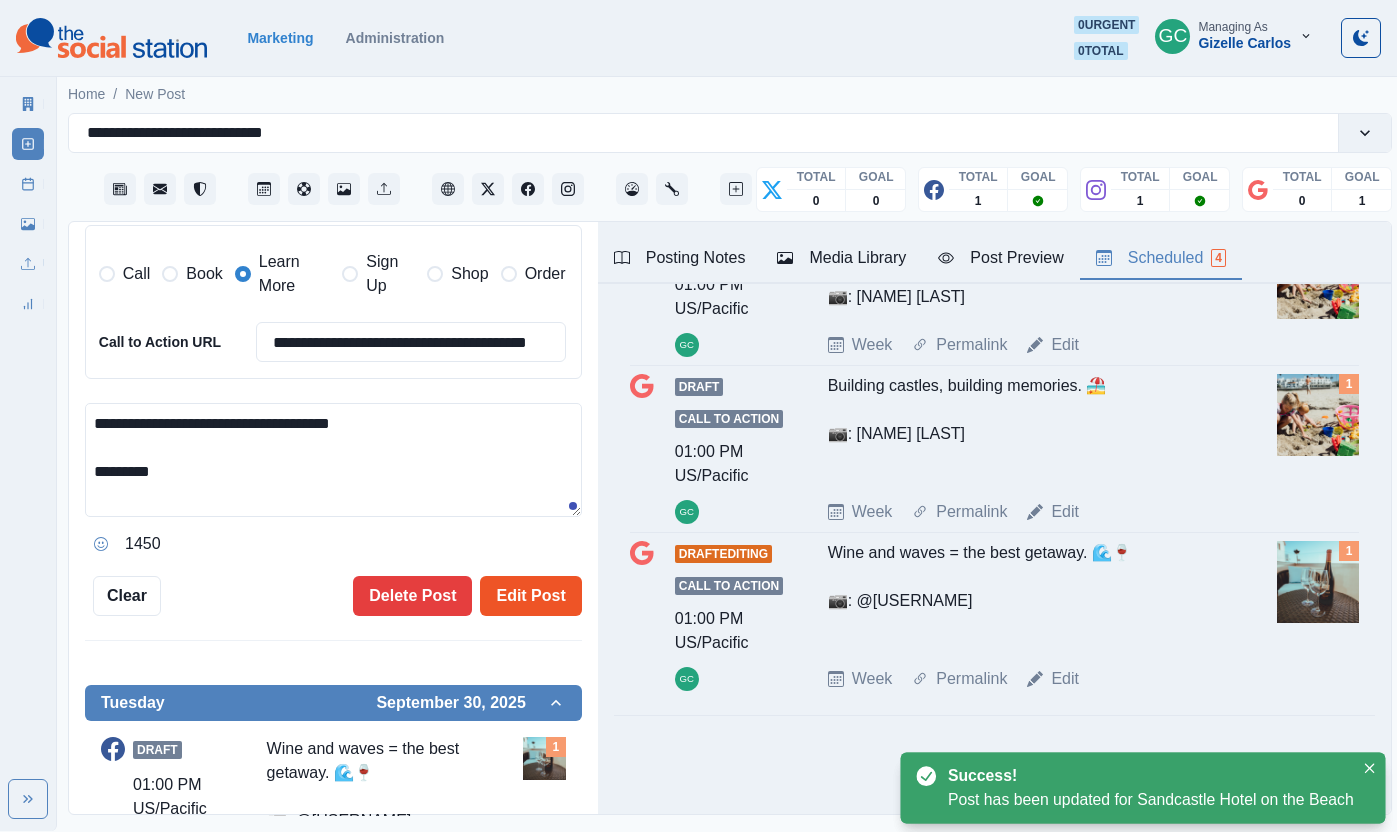 click on "Edit Post" at bounding box center (530, 596) 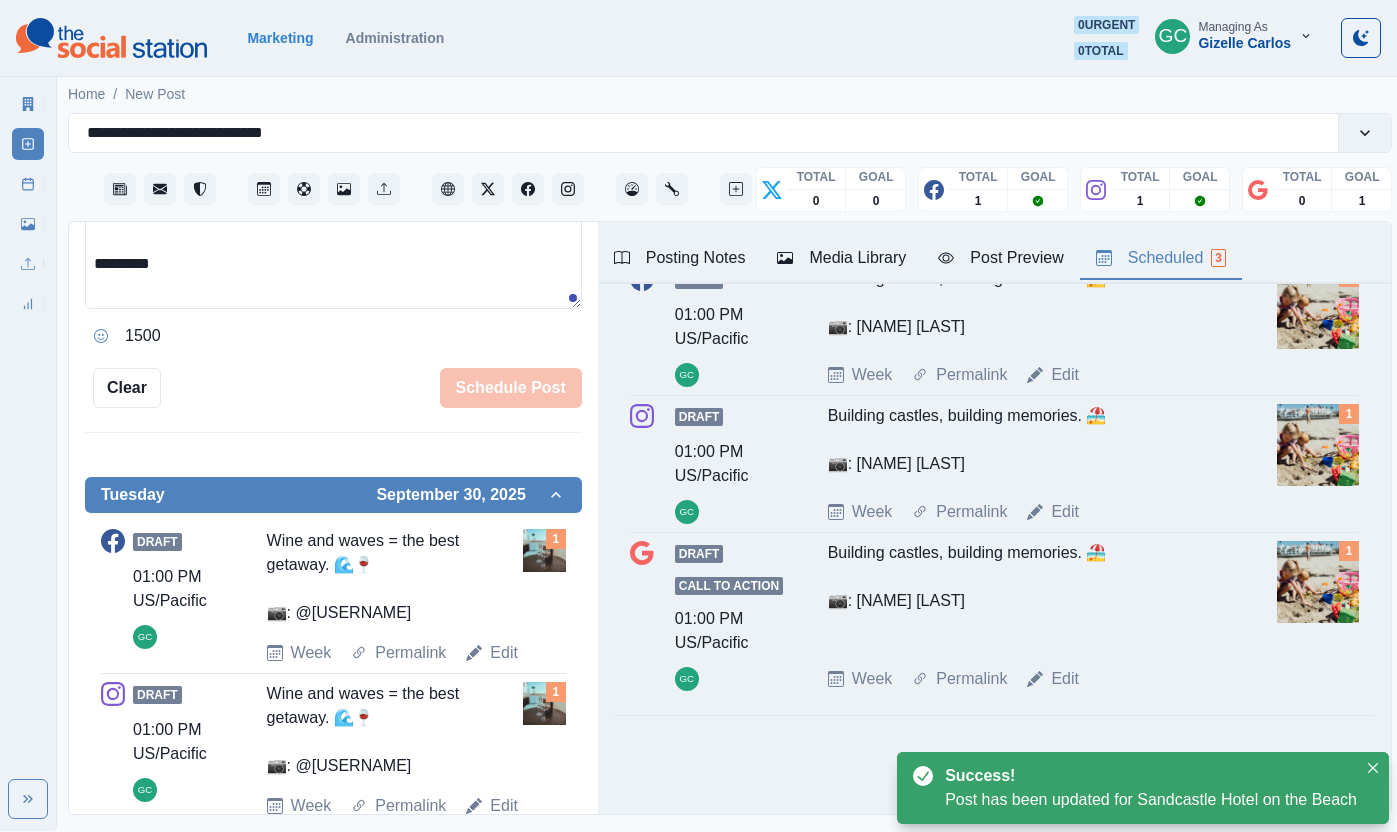 scroll, scrollTop: 0, scrollLeft: 0, axis: both 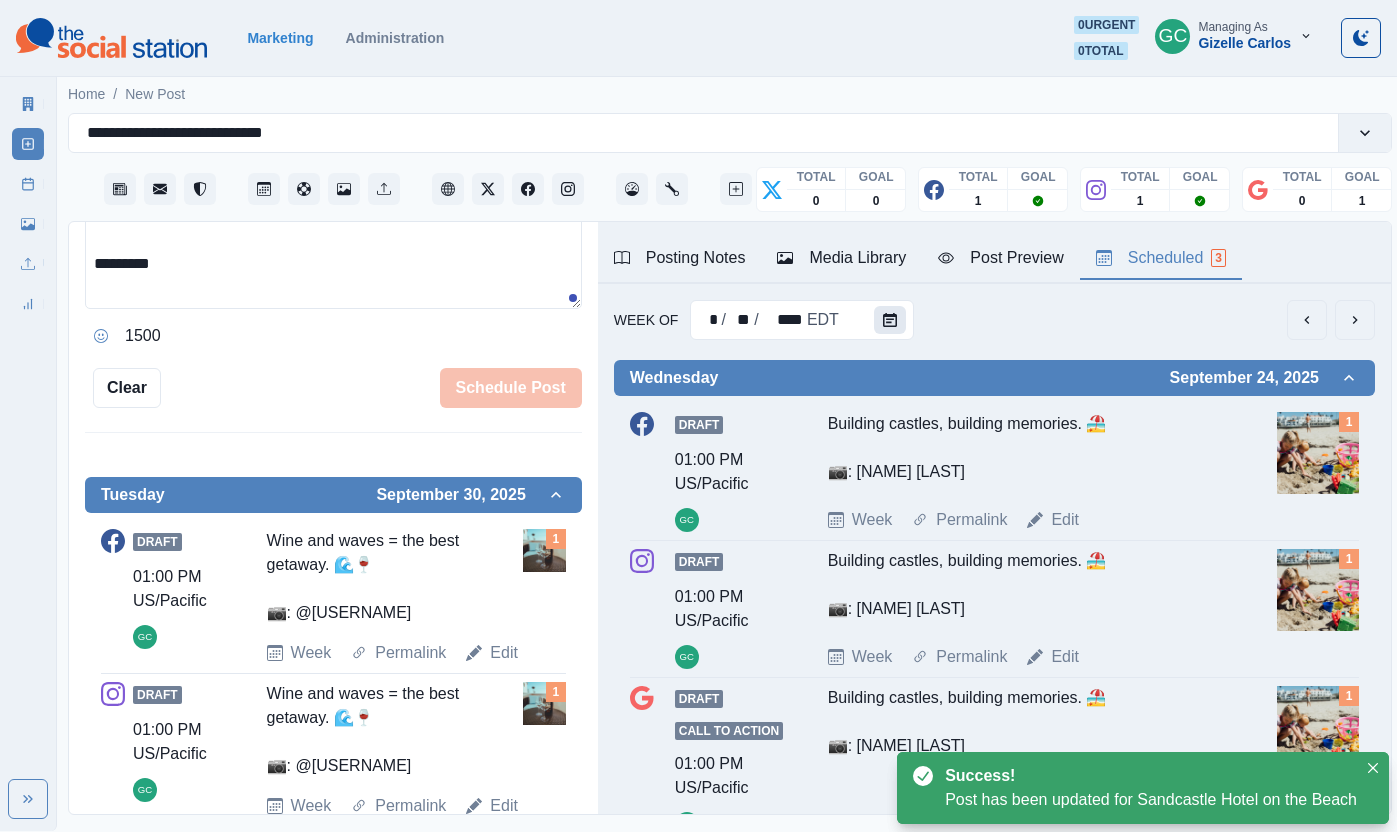 click 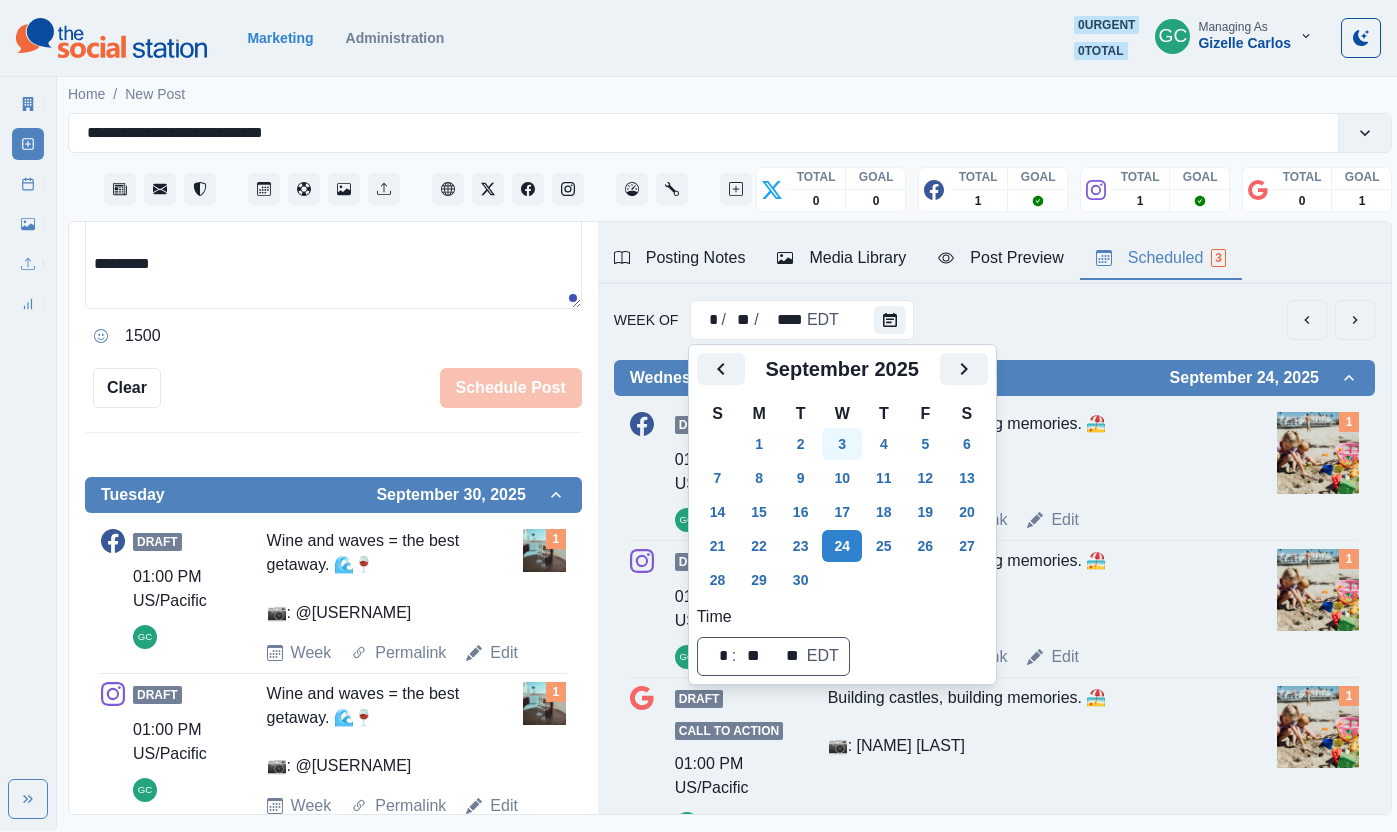 click on "3" at bounding box center (842, 444) 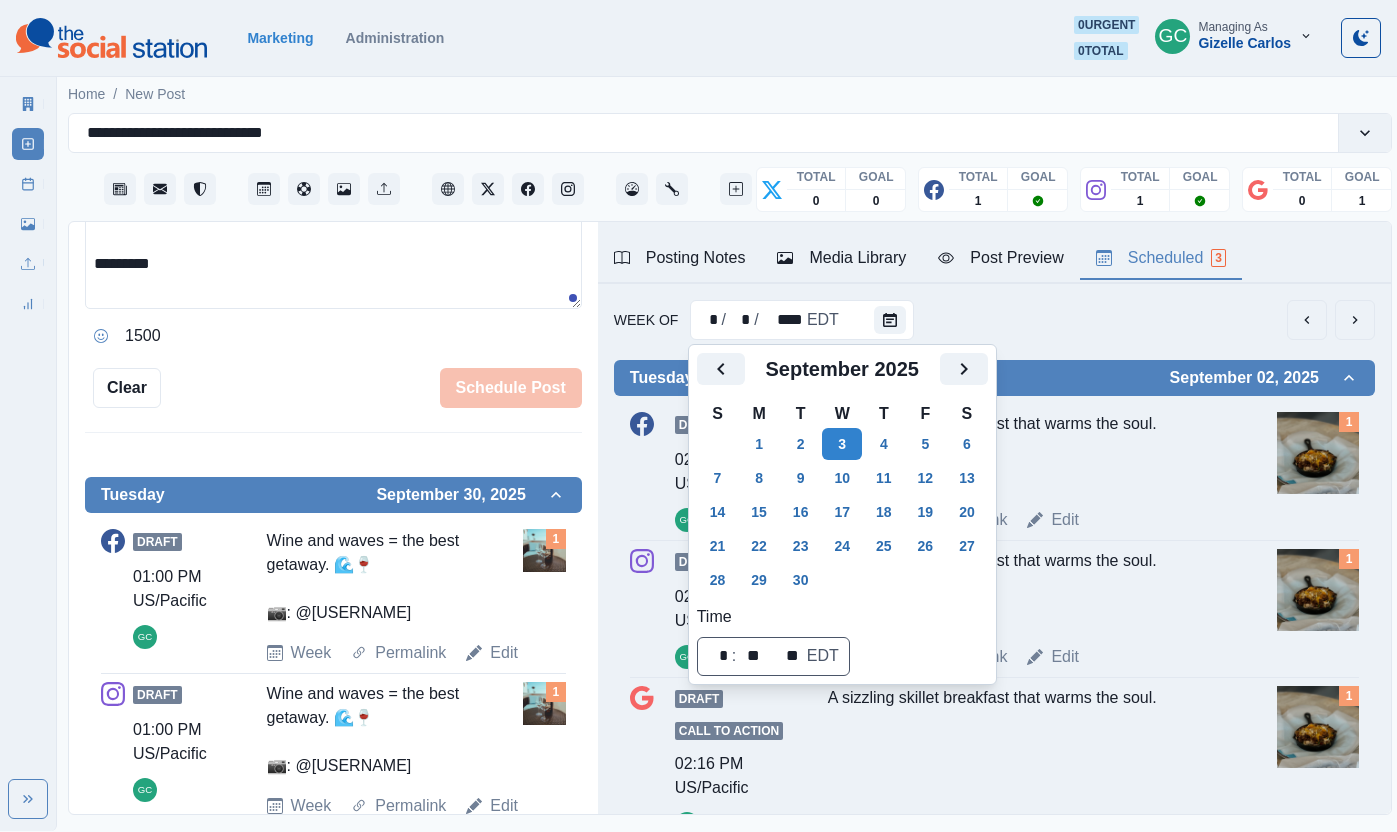 click on "A sizzling skillet breakfast that warms the soul." at bounding box center [1026, 452] 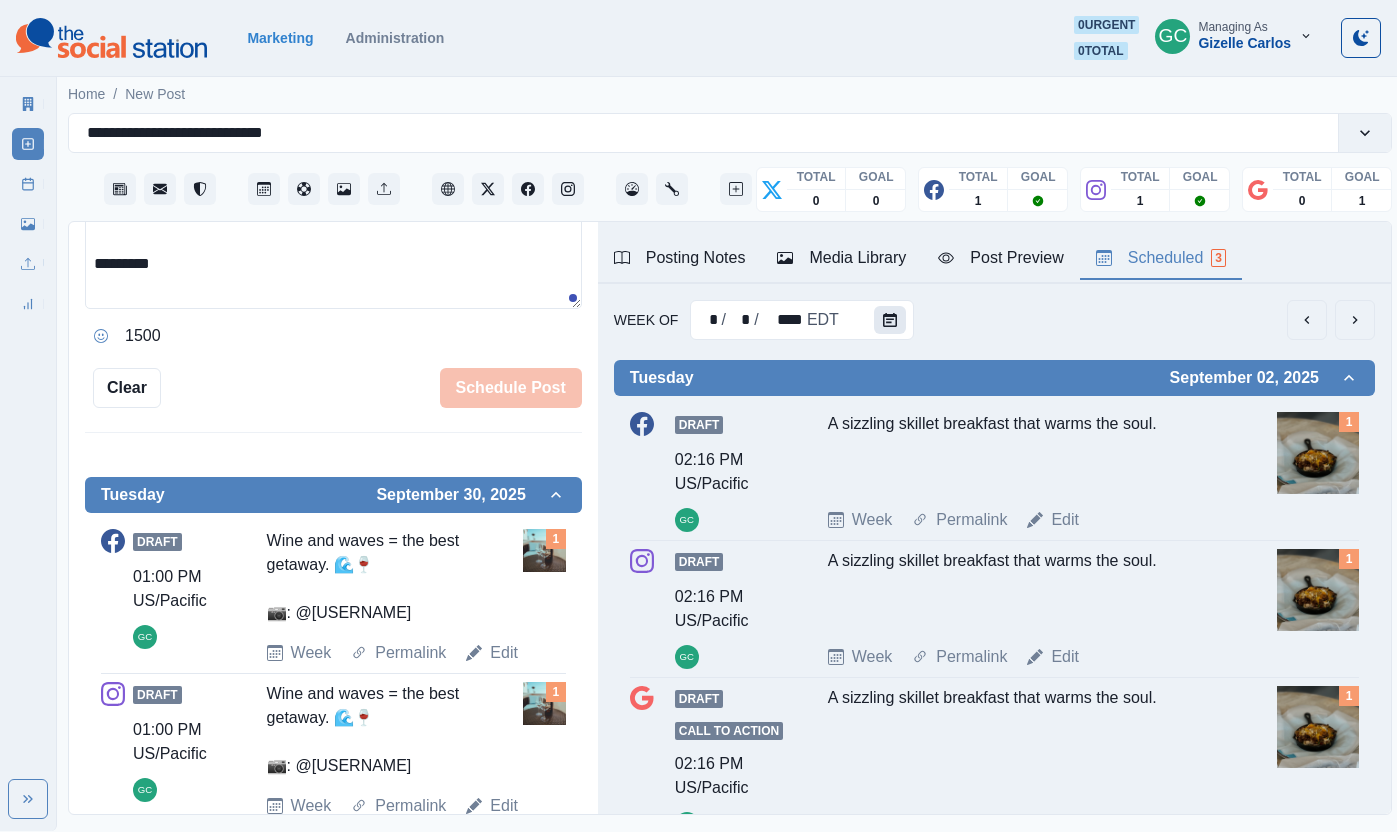 click 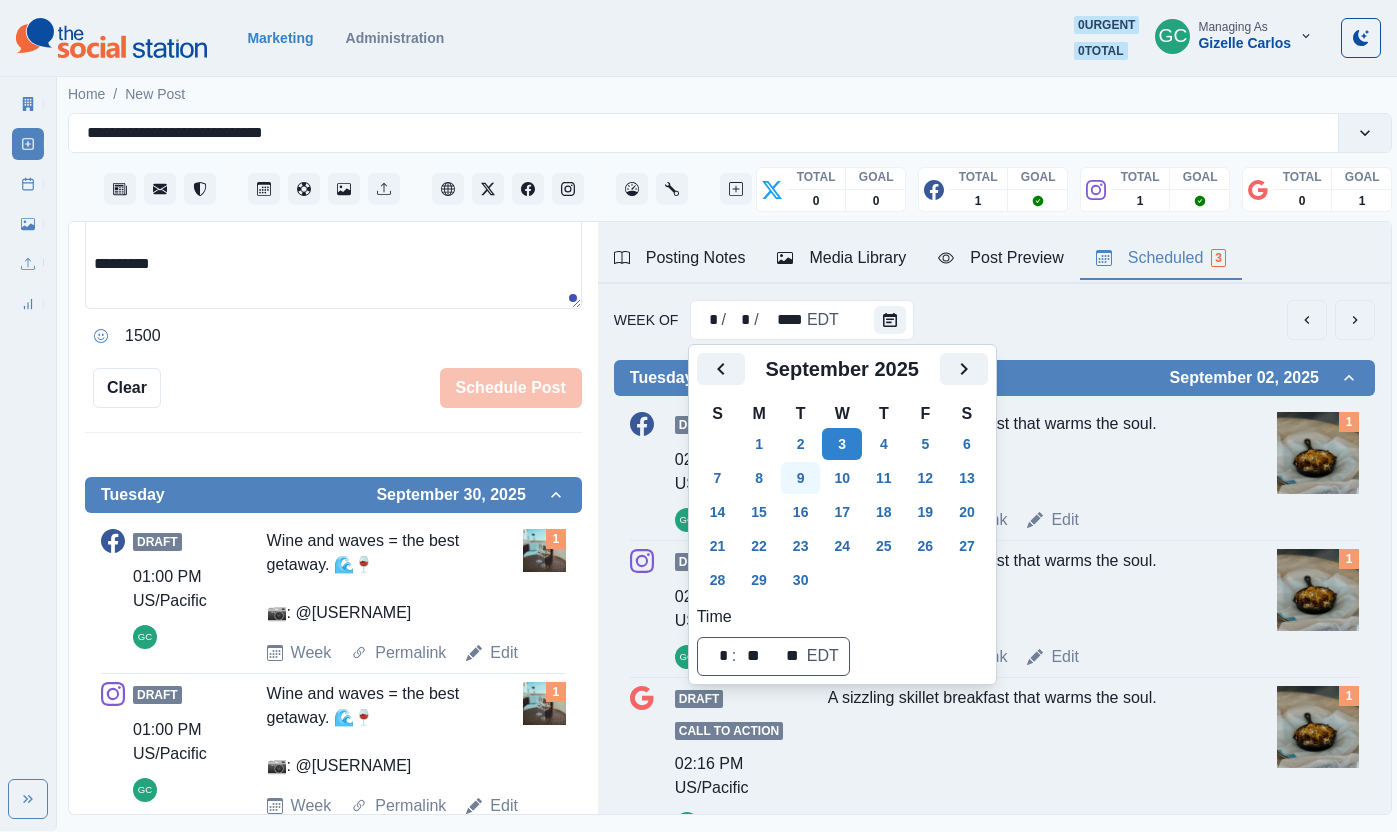 click on "9" at bounding box center (801, 478) 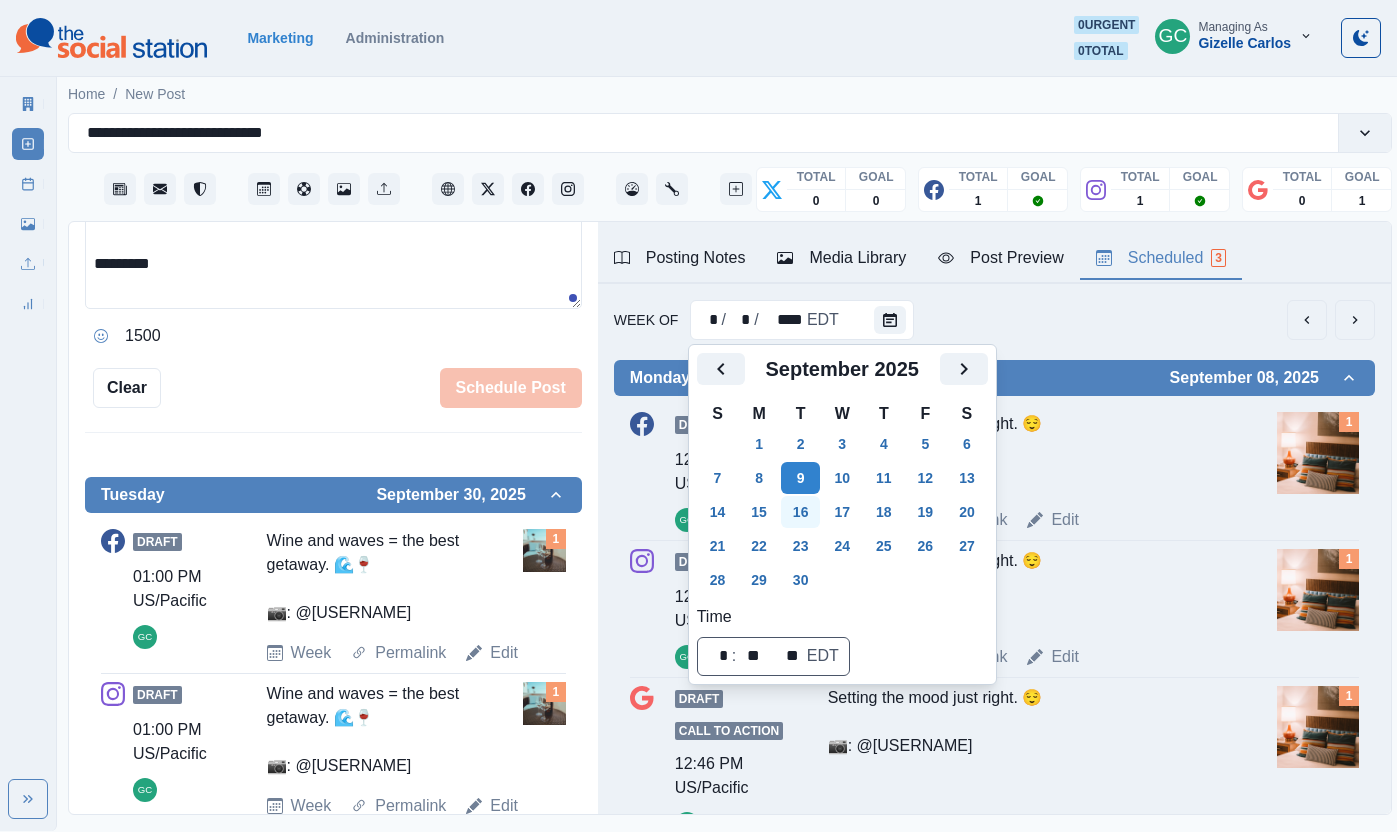click on "16" at bounding box center [801, 512] 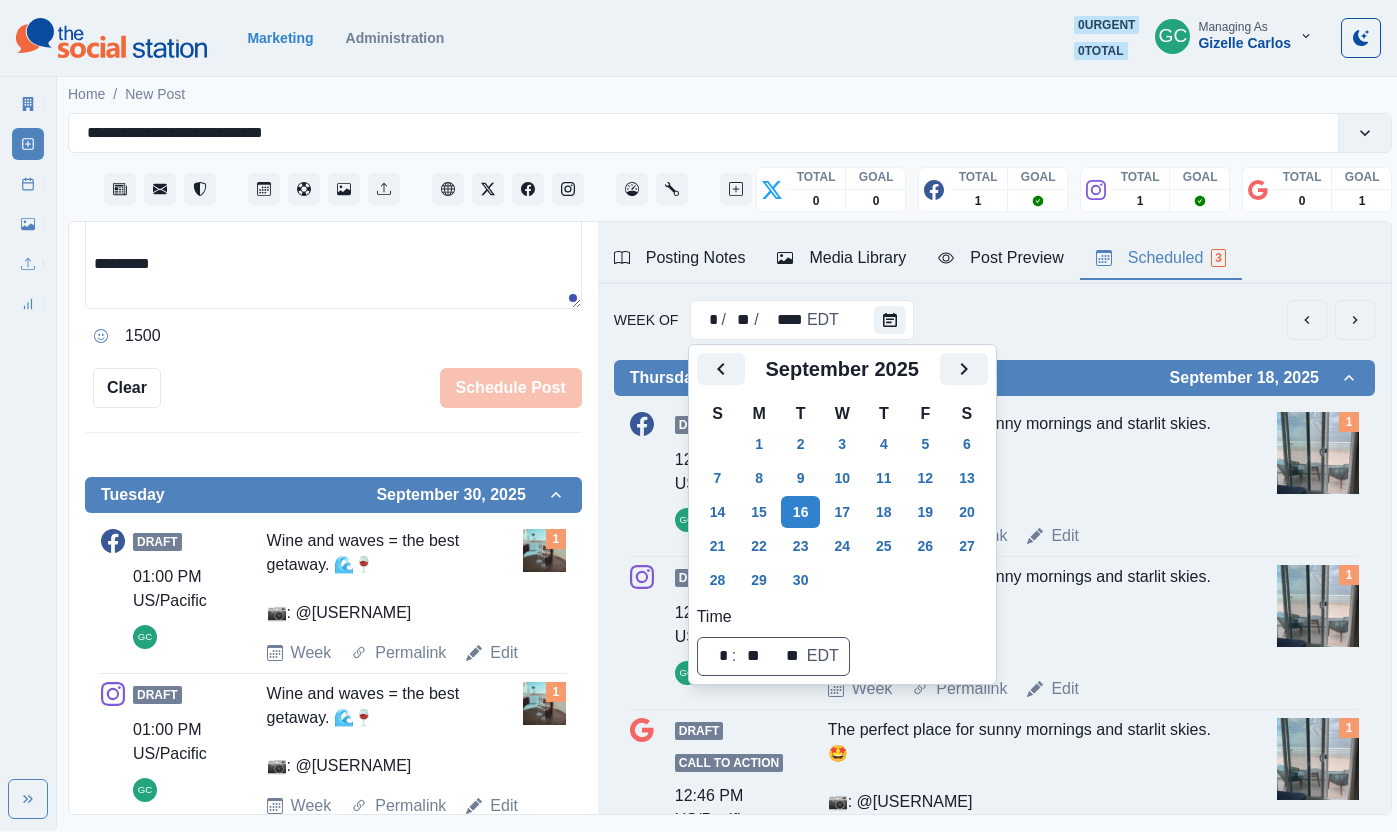 click on "The perfect place for sunny mornings and starlit skies. 🤩
📷: @[USERNAME]" at bounding box center (1026, 460) 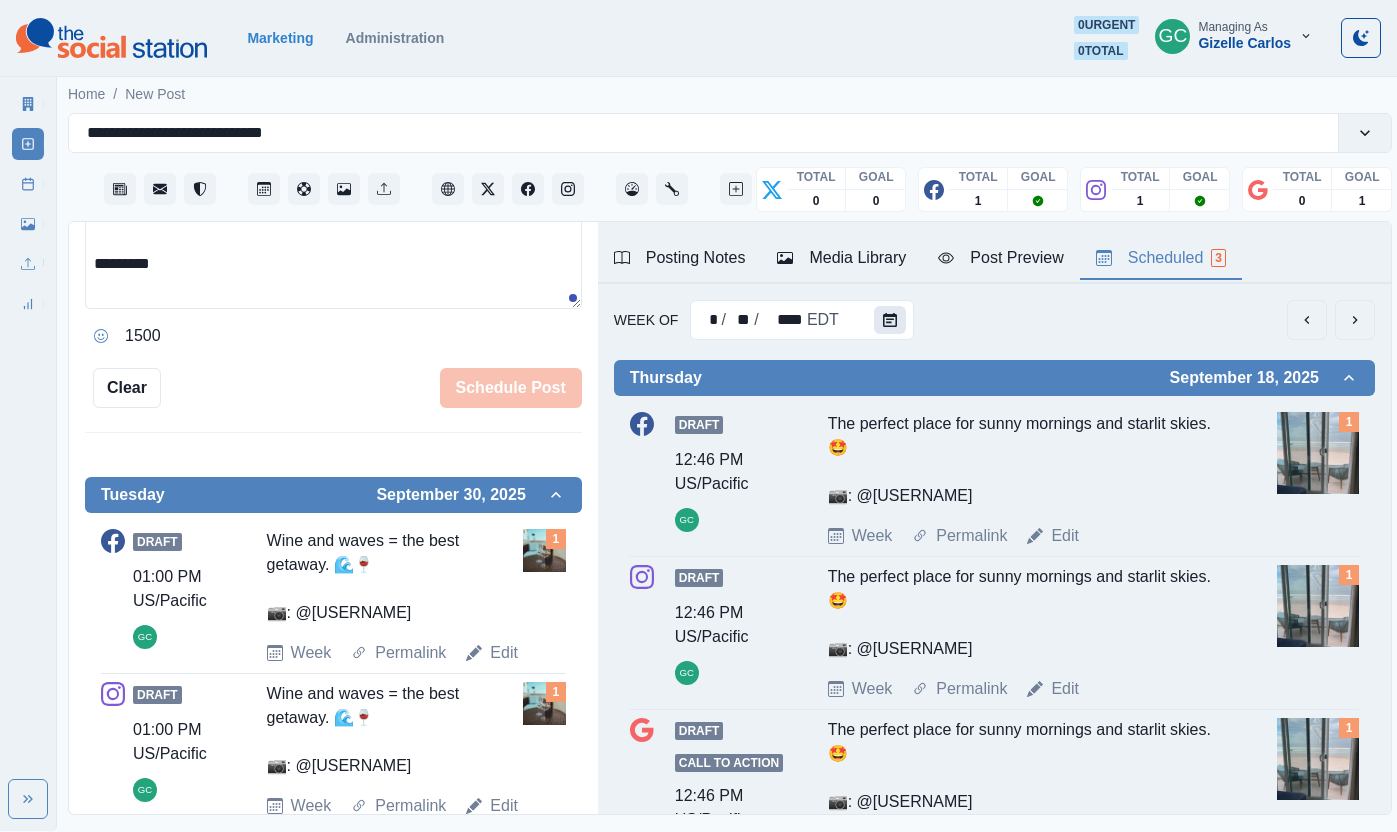 click 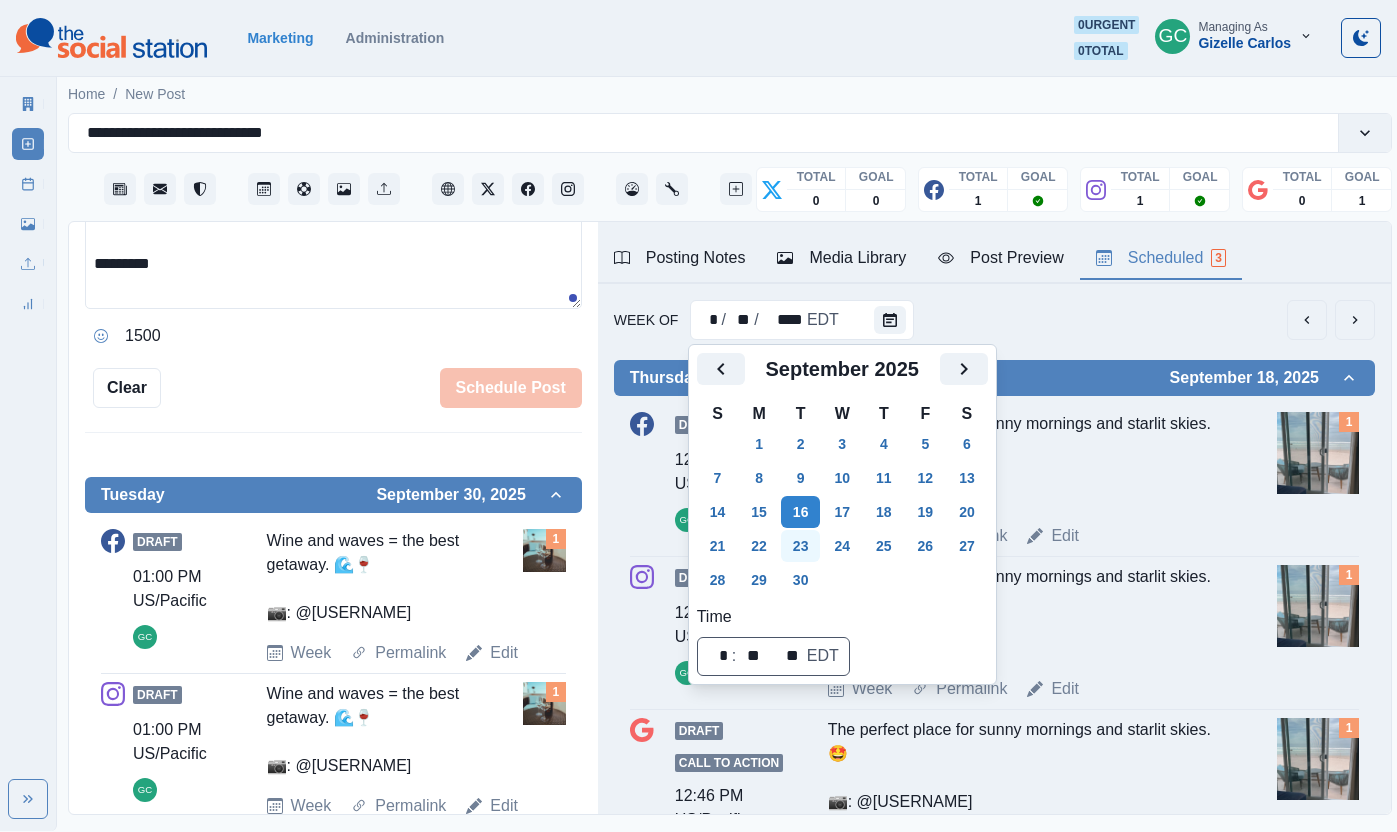 click on "23" at bounding box center (801, 546) 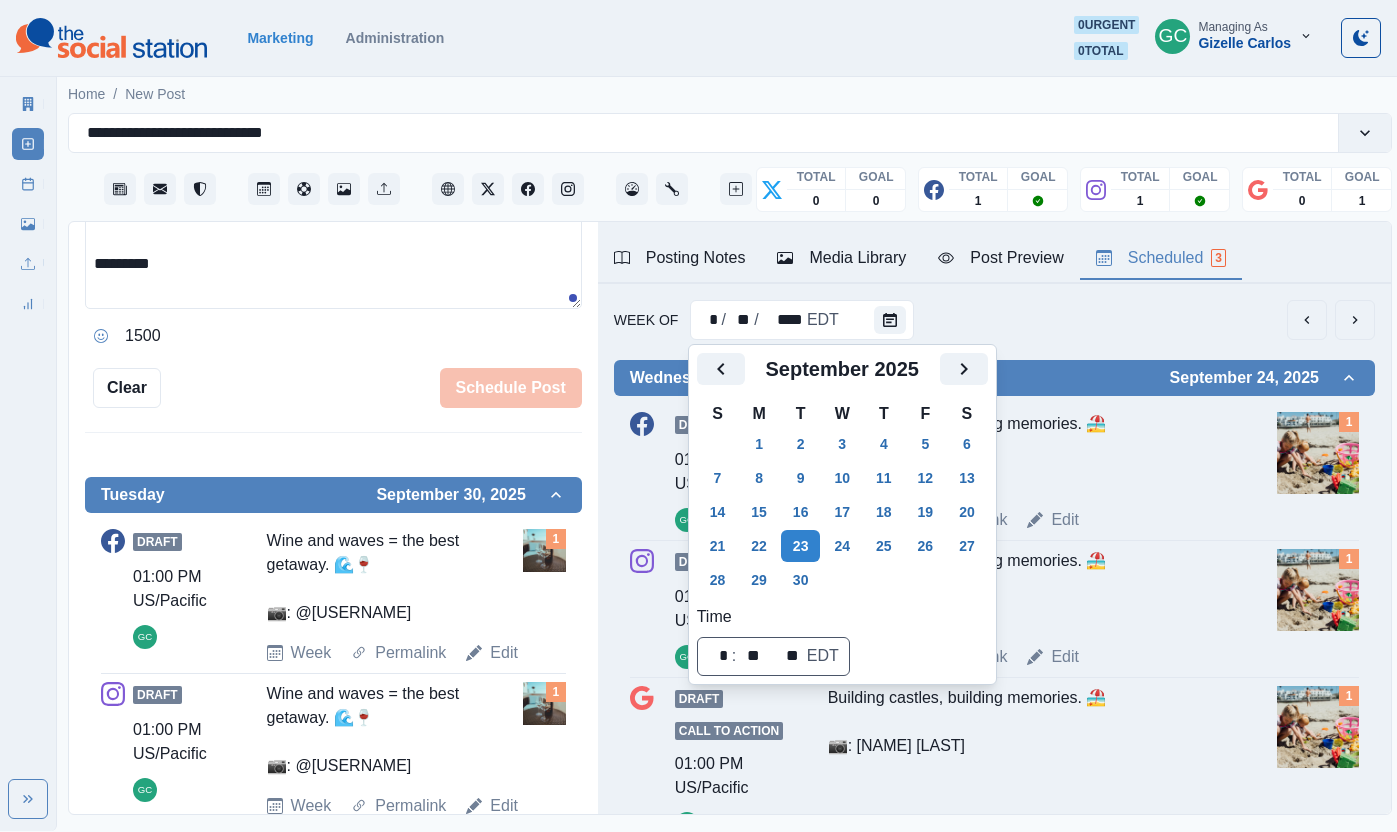 click on "Draft  01:00 PM US/Pacific GC Building castles, building memories. 🏖️
📷: [USERNAME] Week Permalink Edit 1" at bounding box center [994, 472] 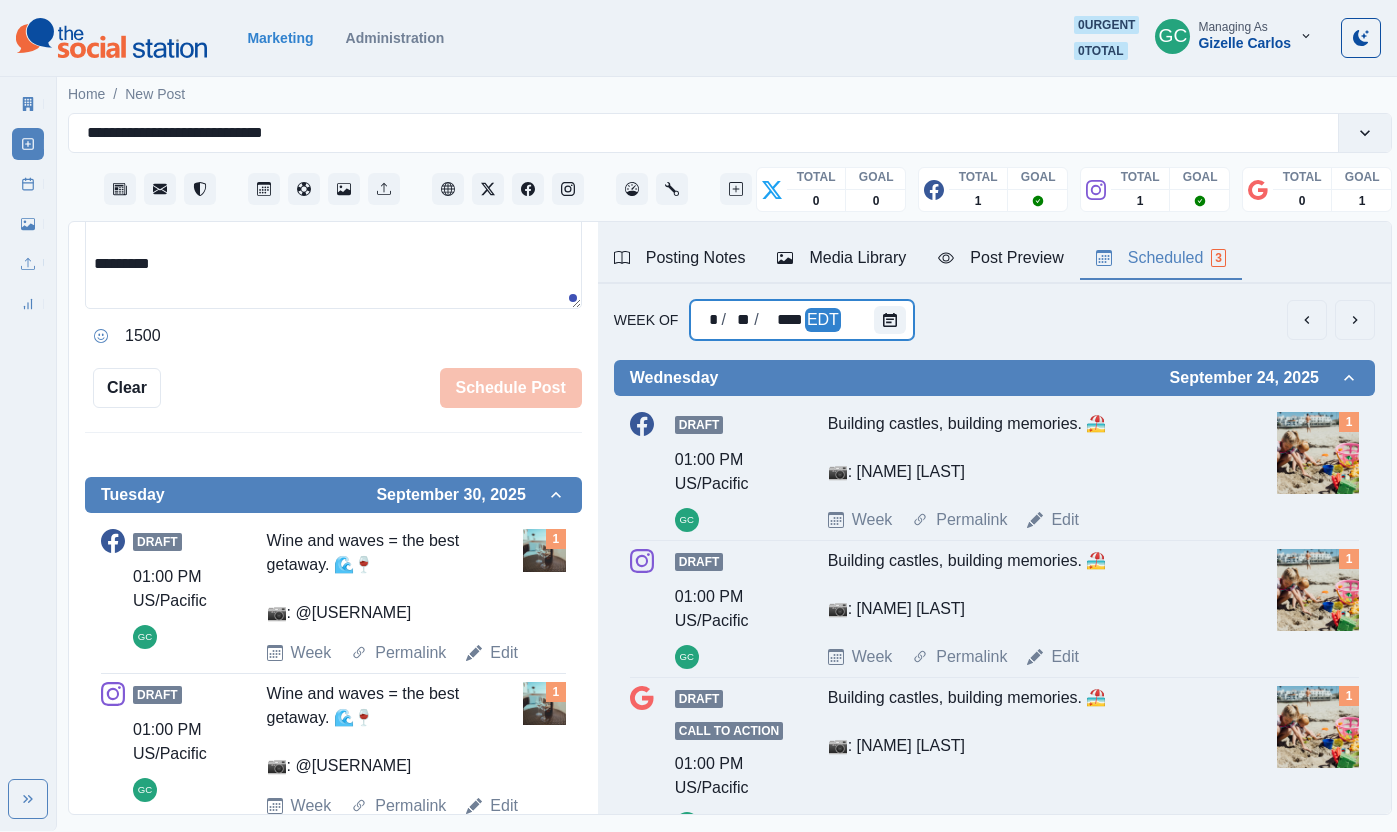 click at bounding box center (894, 320) 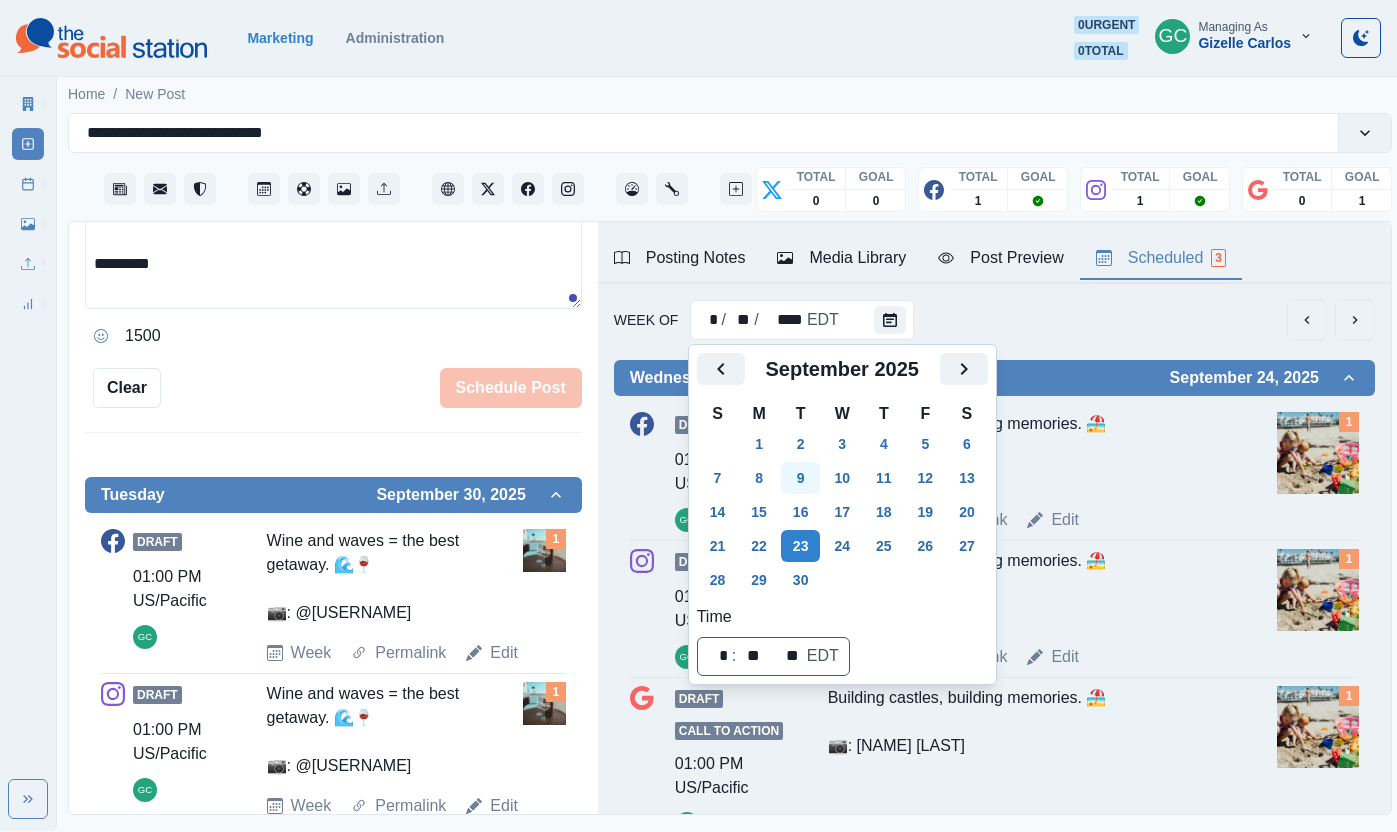 click on "9" at bounding box center (801, 478) 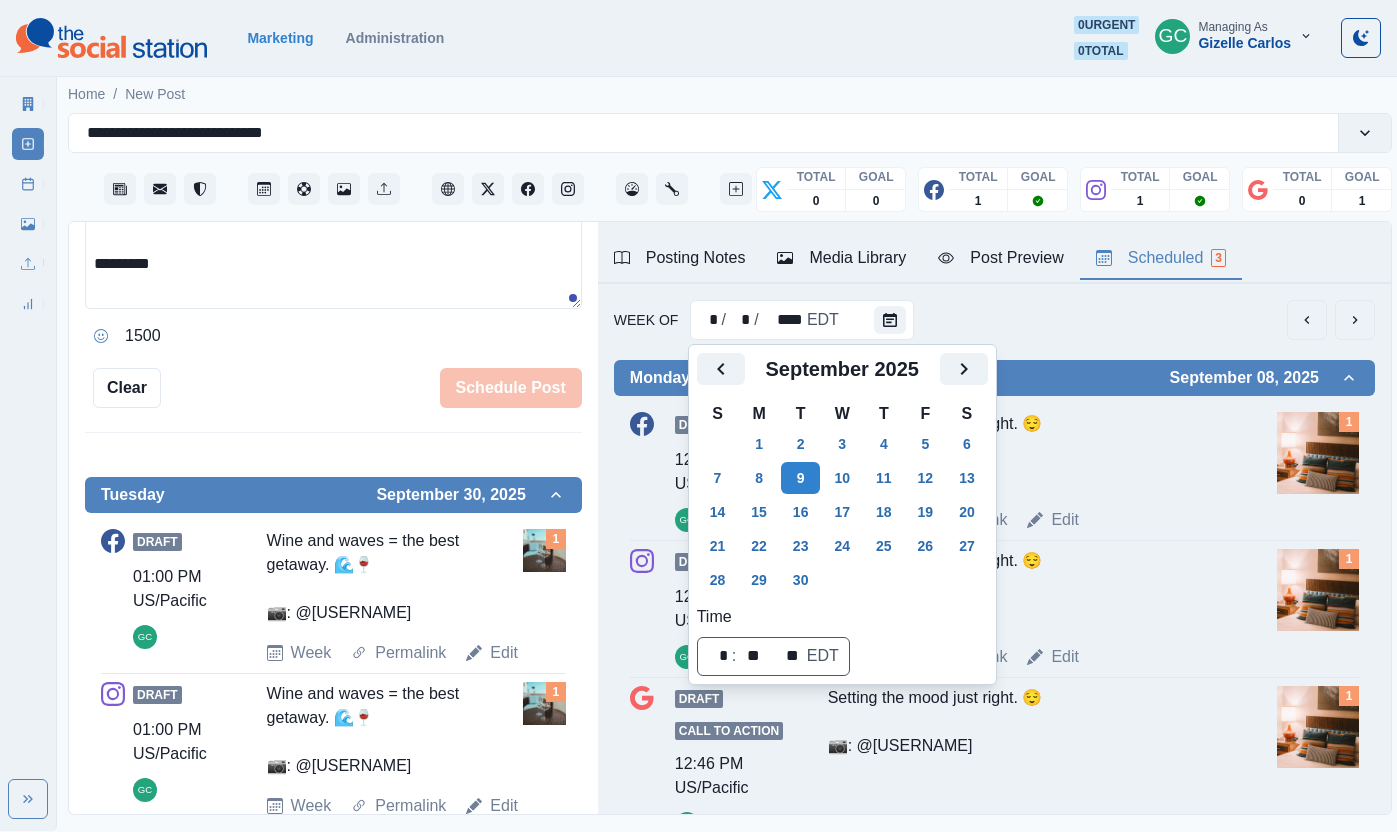 click on "1" at bounding box center (759, 444) 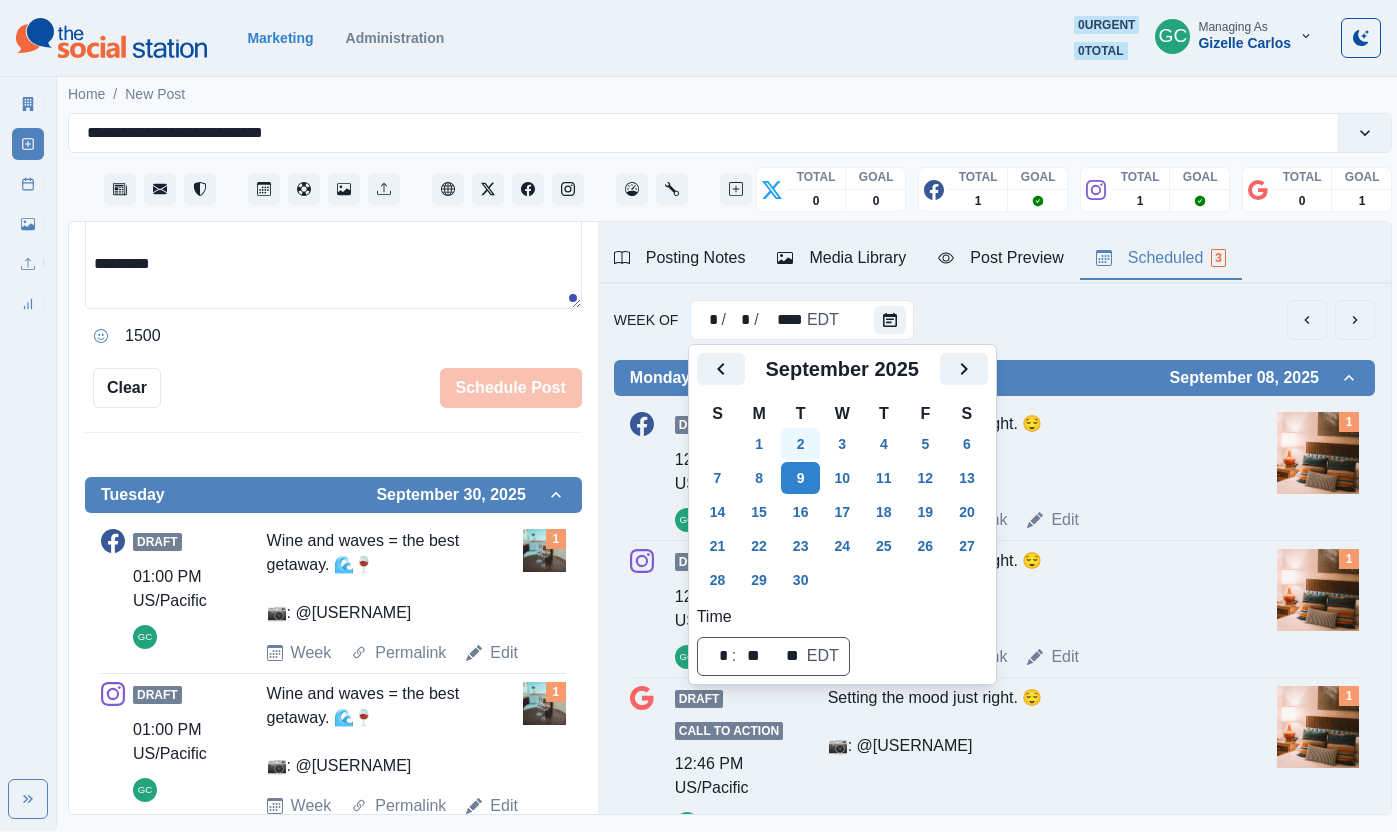 click on "2" at bounding box center [801, 444] 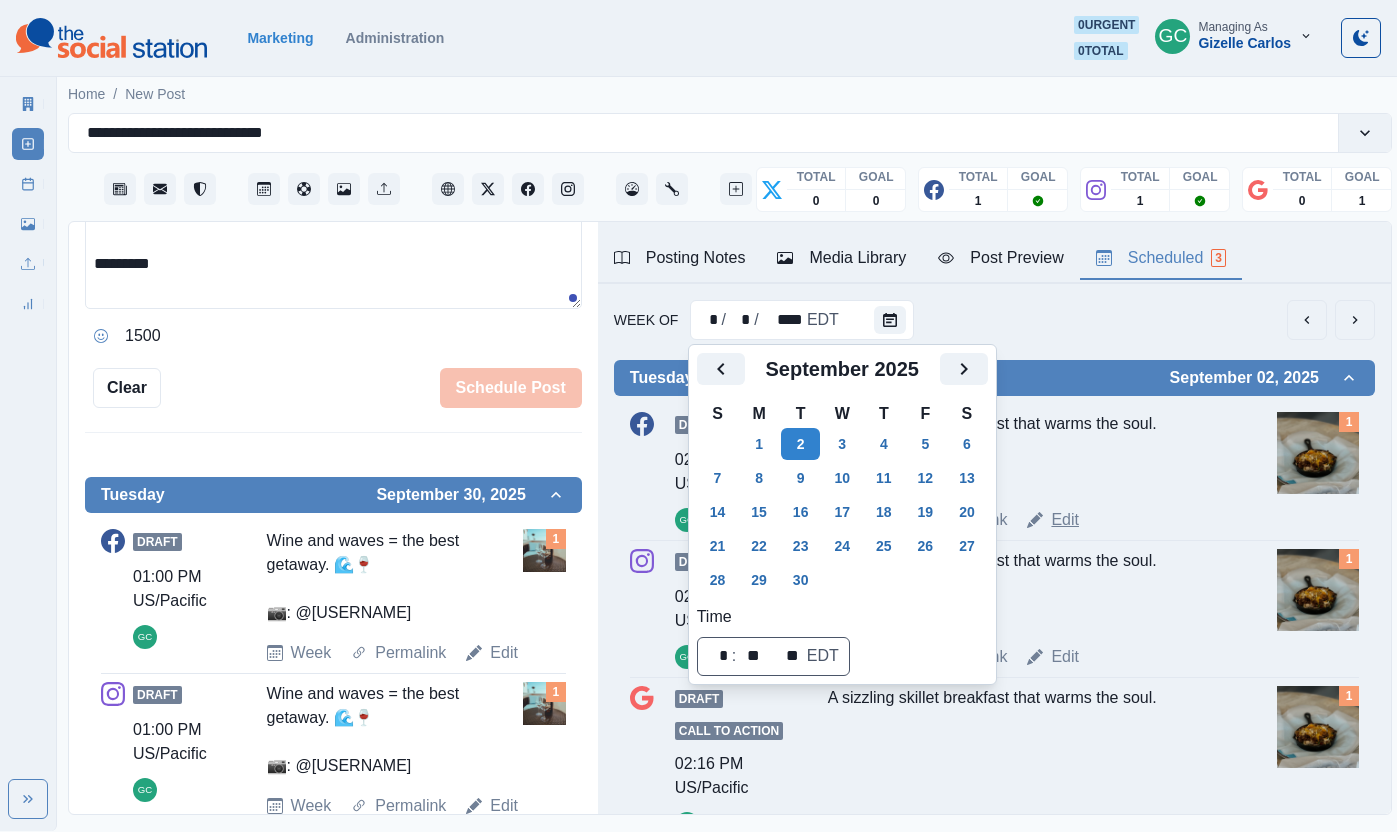 click on "Edit" at bounding box center (1065, 520) 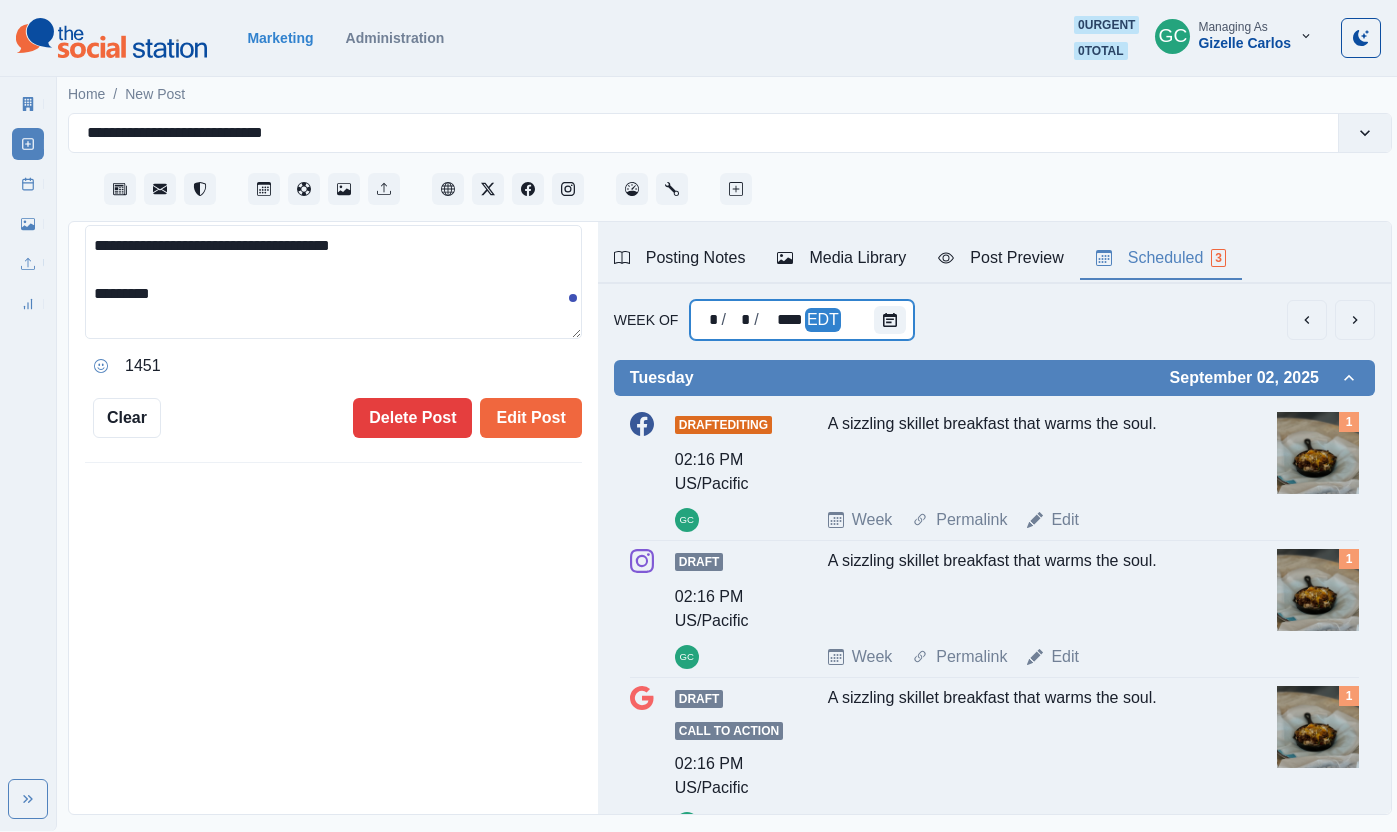 type on "*******" 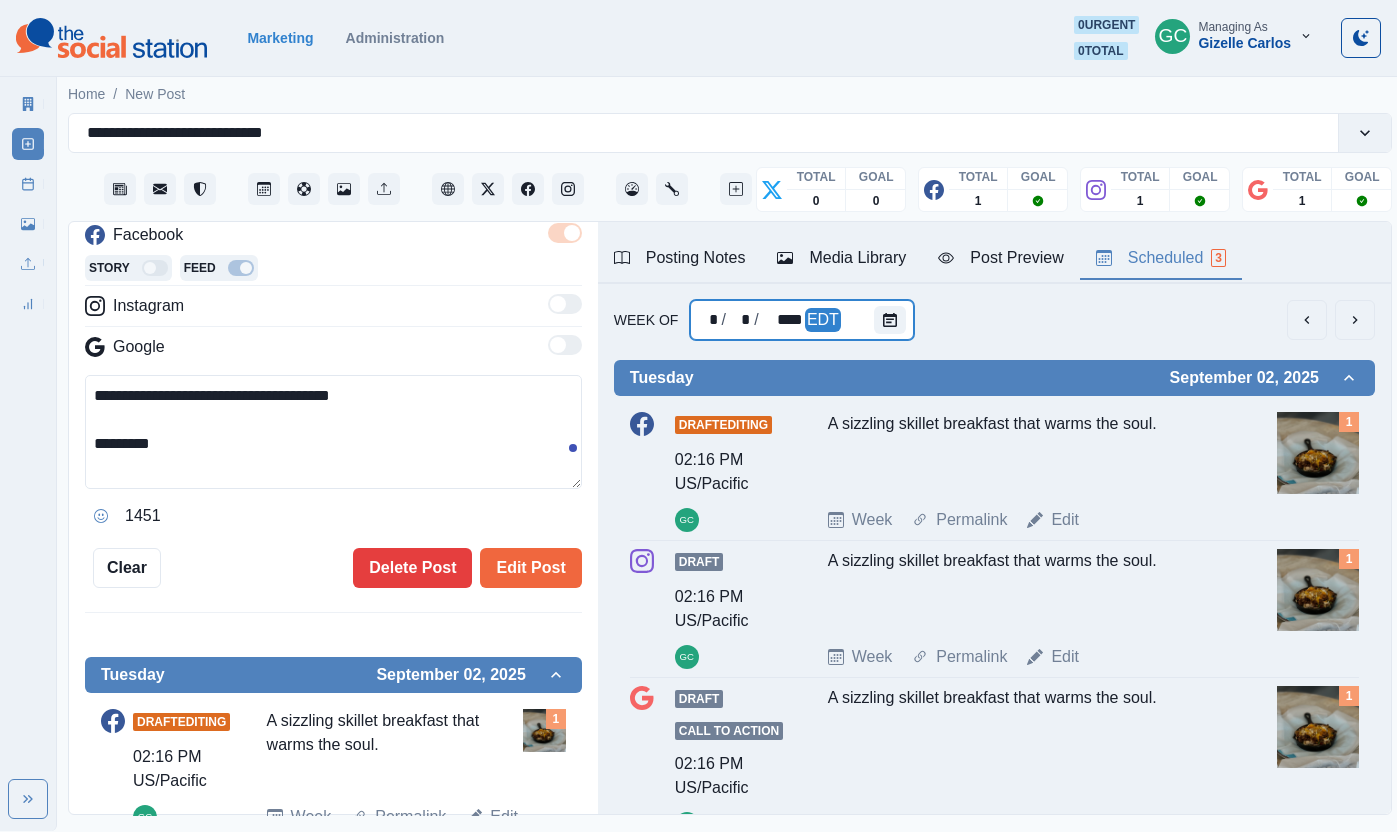 scroll, scrollTop: 0, scrollLeft: 0, axis: both 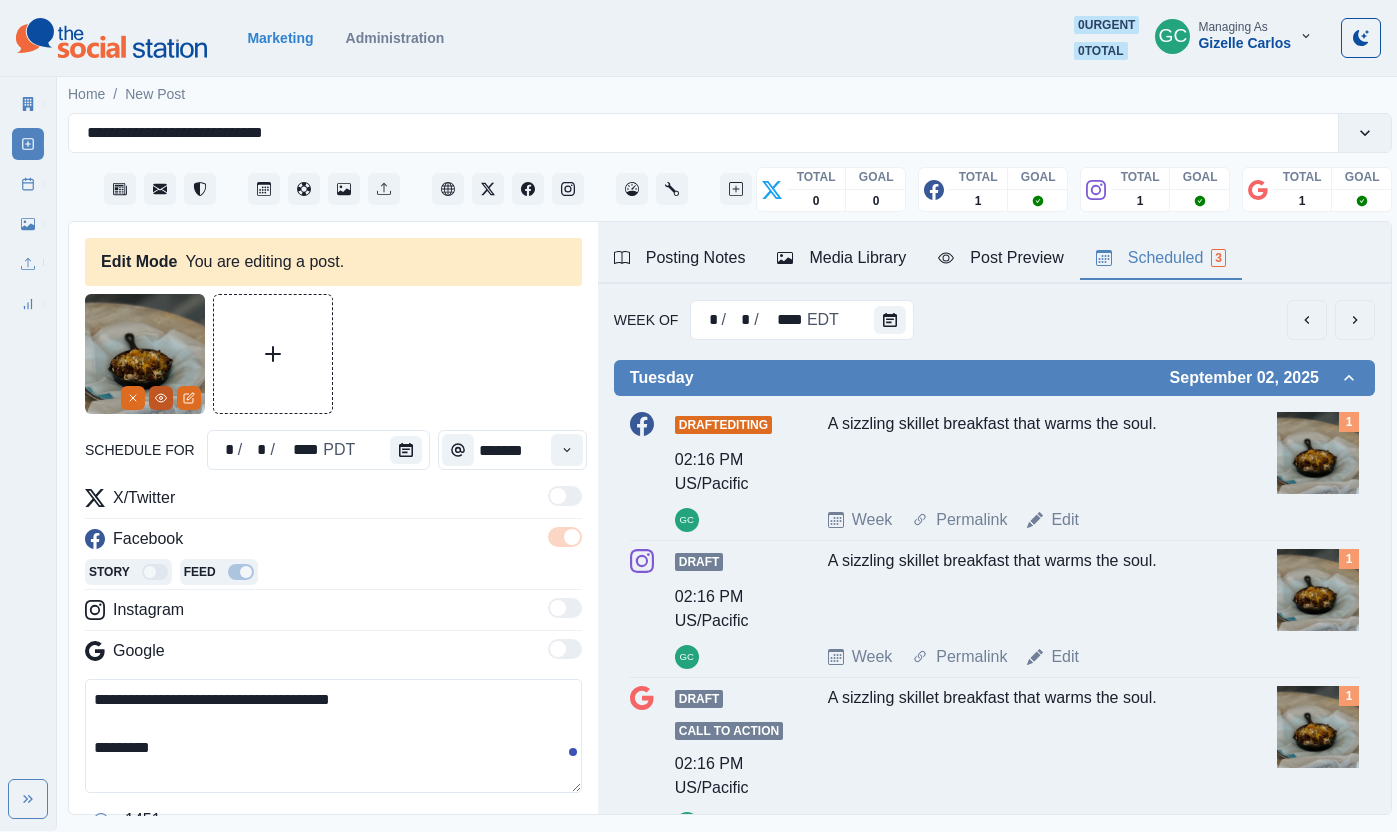 click at bounding box center [161, 398] 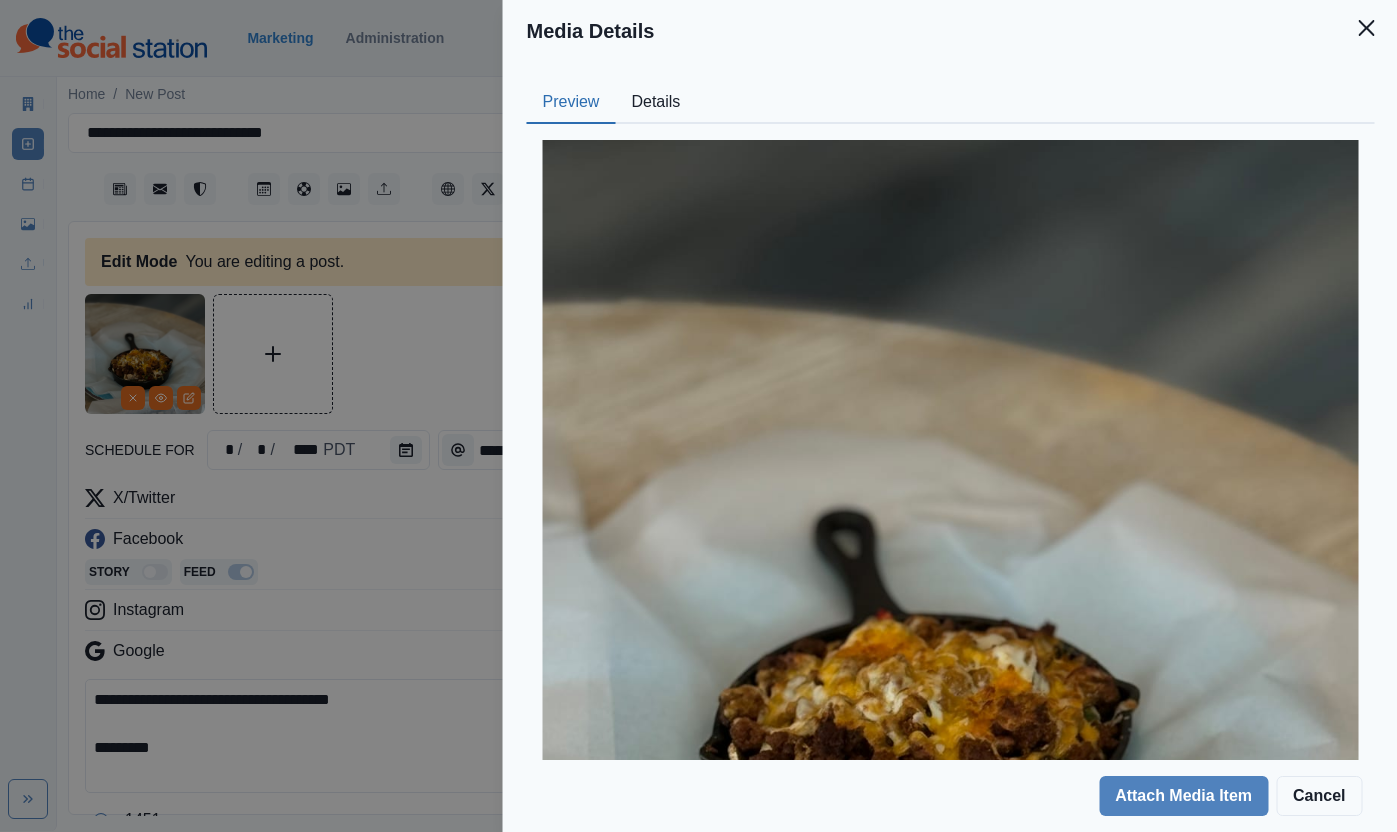 click at bounding box center (951, 650) 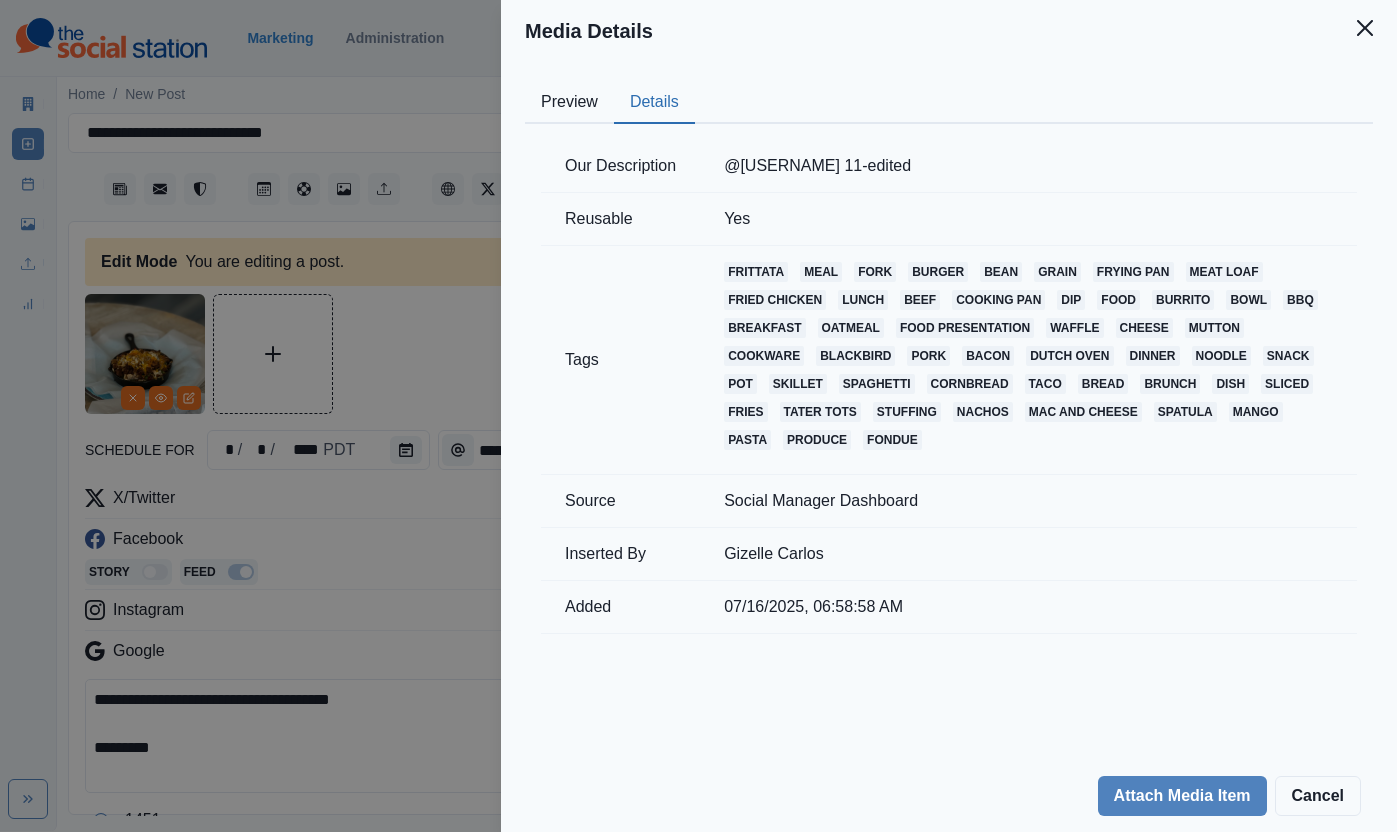 click on "Details" at bounding box center [654, 103] 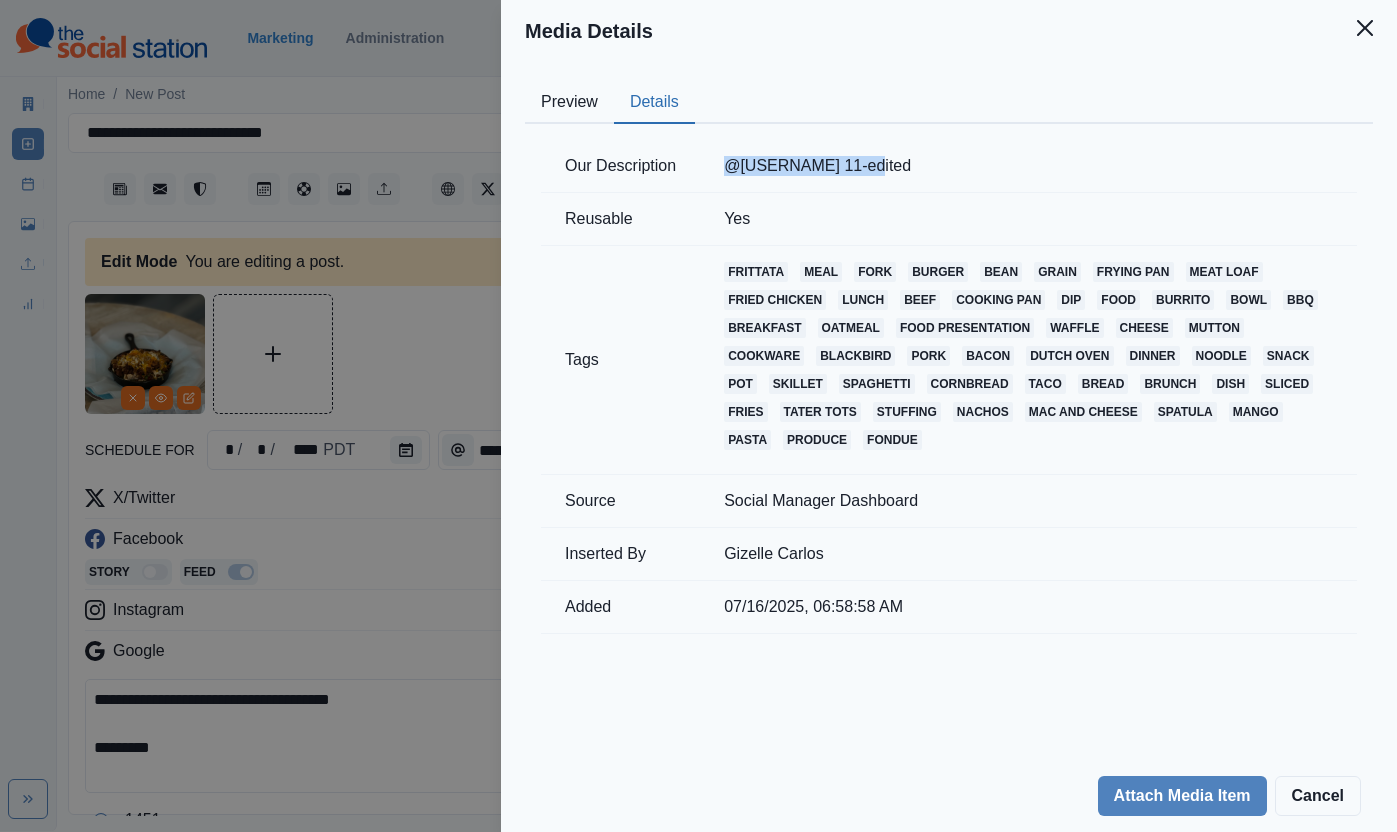 drag, startPoint x: 879, startPoint y: 167, endPoint x: 717, endPoint y: 170, distance: 162.02777 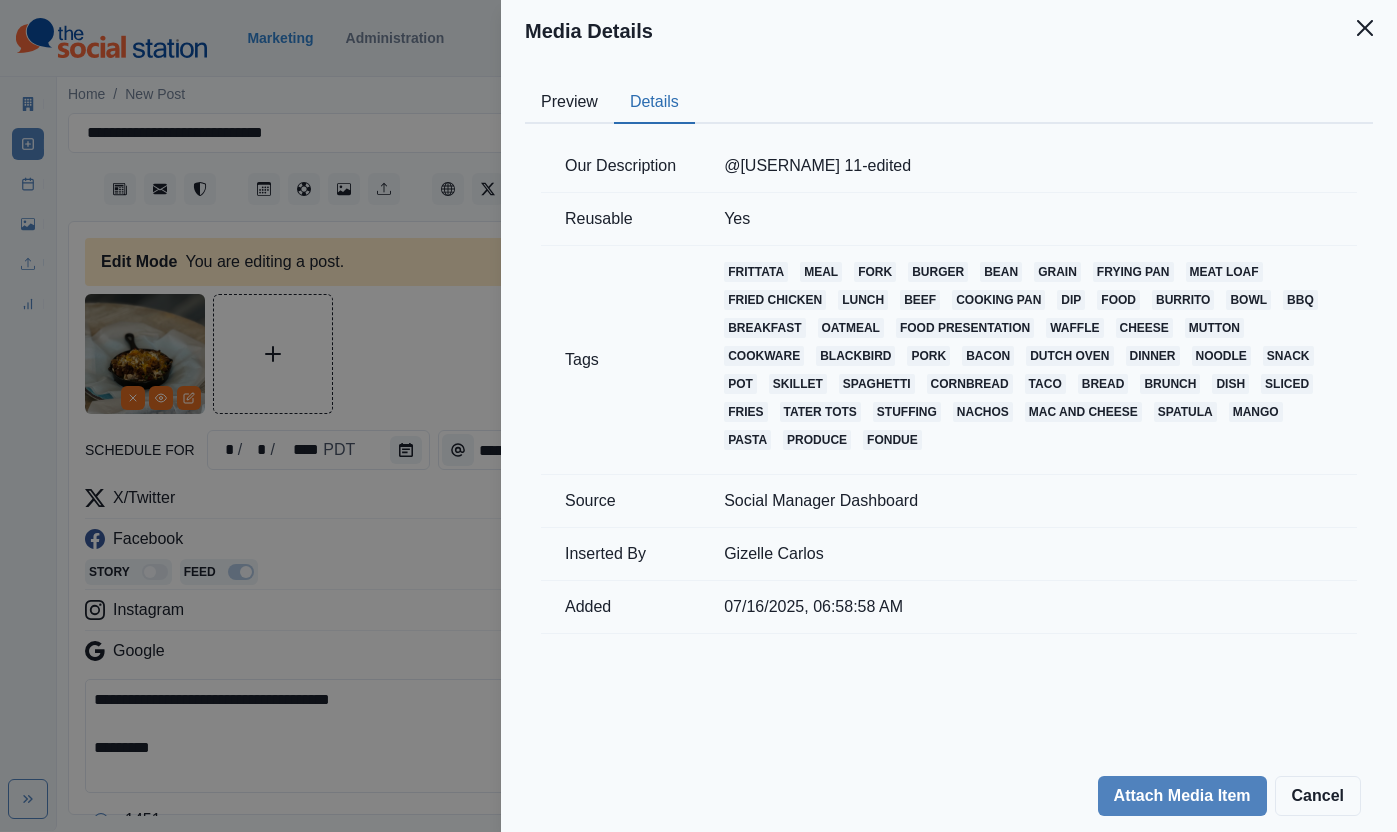 click on "Media Details Preview Details Our Description @[USERNAME] 11-edited Reusable Yes Tags frittata meal fork burger bean grain frying pan meat loaf fried chicken lunch beef cooking pan dip food burrito bowl bbq breakfast oatmeal food presentation waffle cheese mutton cookware blackbird pork bacon dutch oven dinner noodle snack pot skillet spaghetti cornbread taco bread brunch dish sliced fries tater tots stuffing nachos mac and cheese spatula mango pasta produce fondue Source Social Manager Dashboard Inserted By [NAME] Added 07/16/2025, 06:58:58 AM Attach Media Item Cancel" at bounding box center (698, 416) 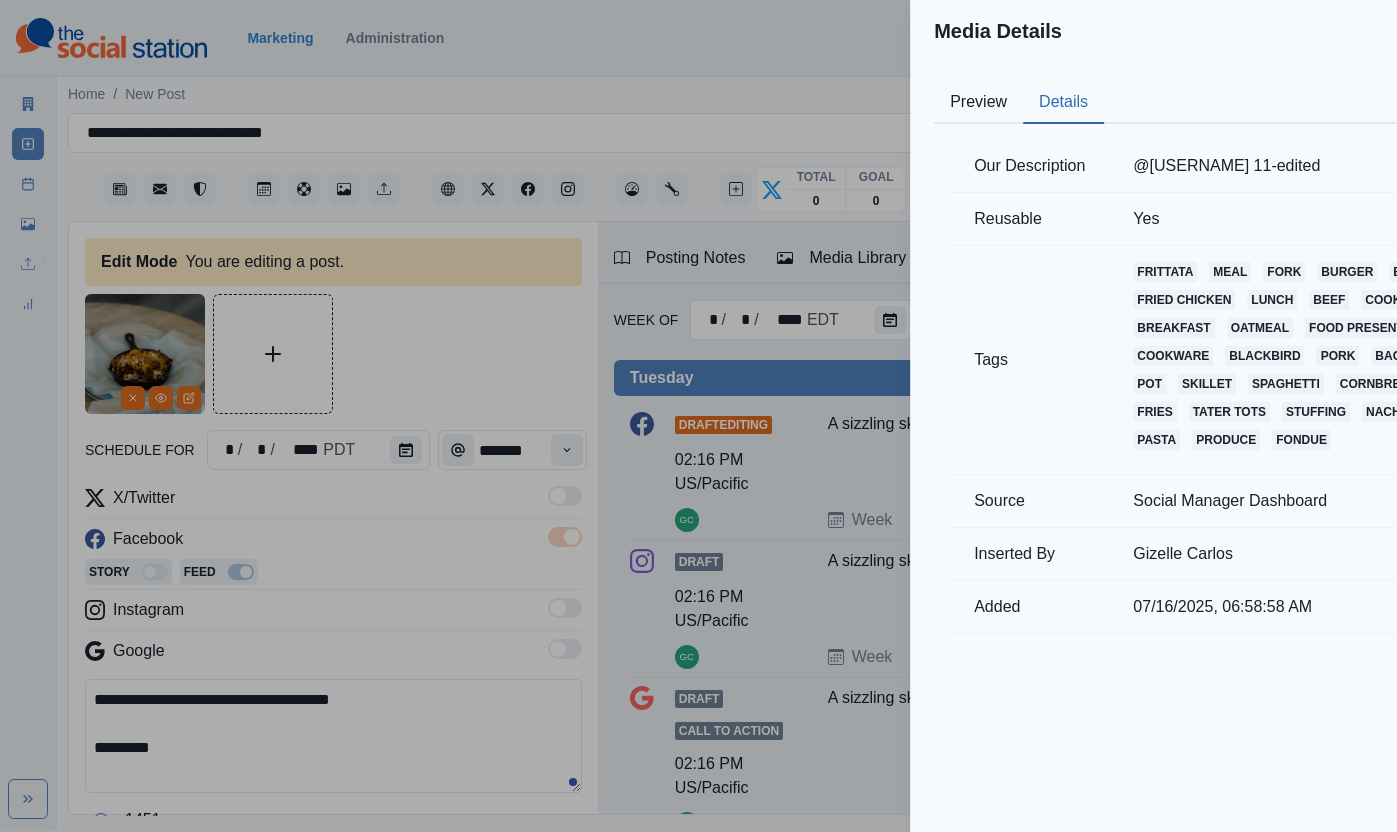 click on "**********" at bounding box center (333, 736) 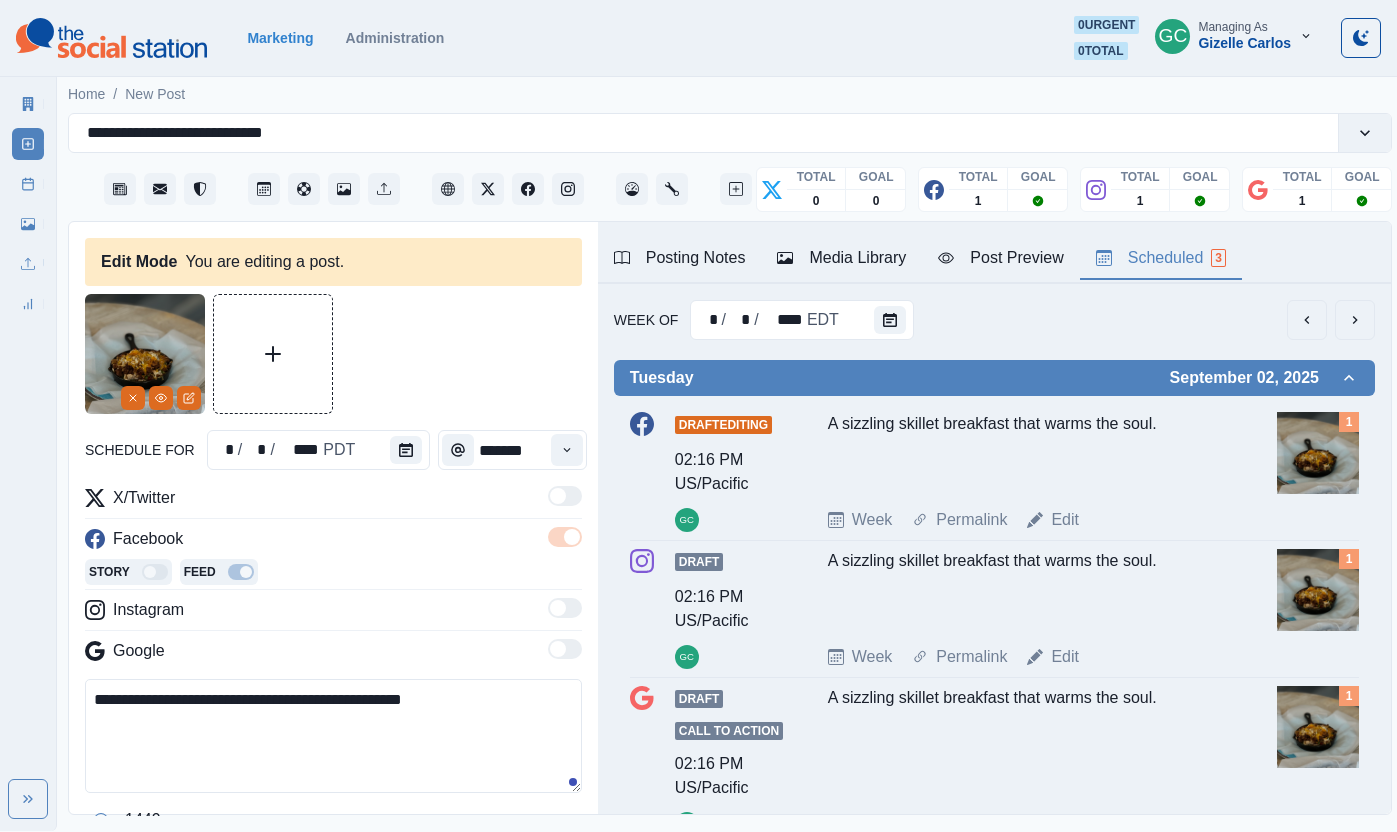 paste on "**********" 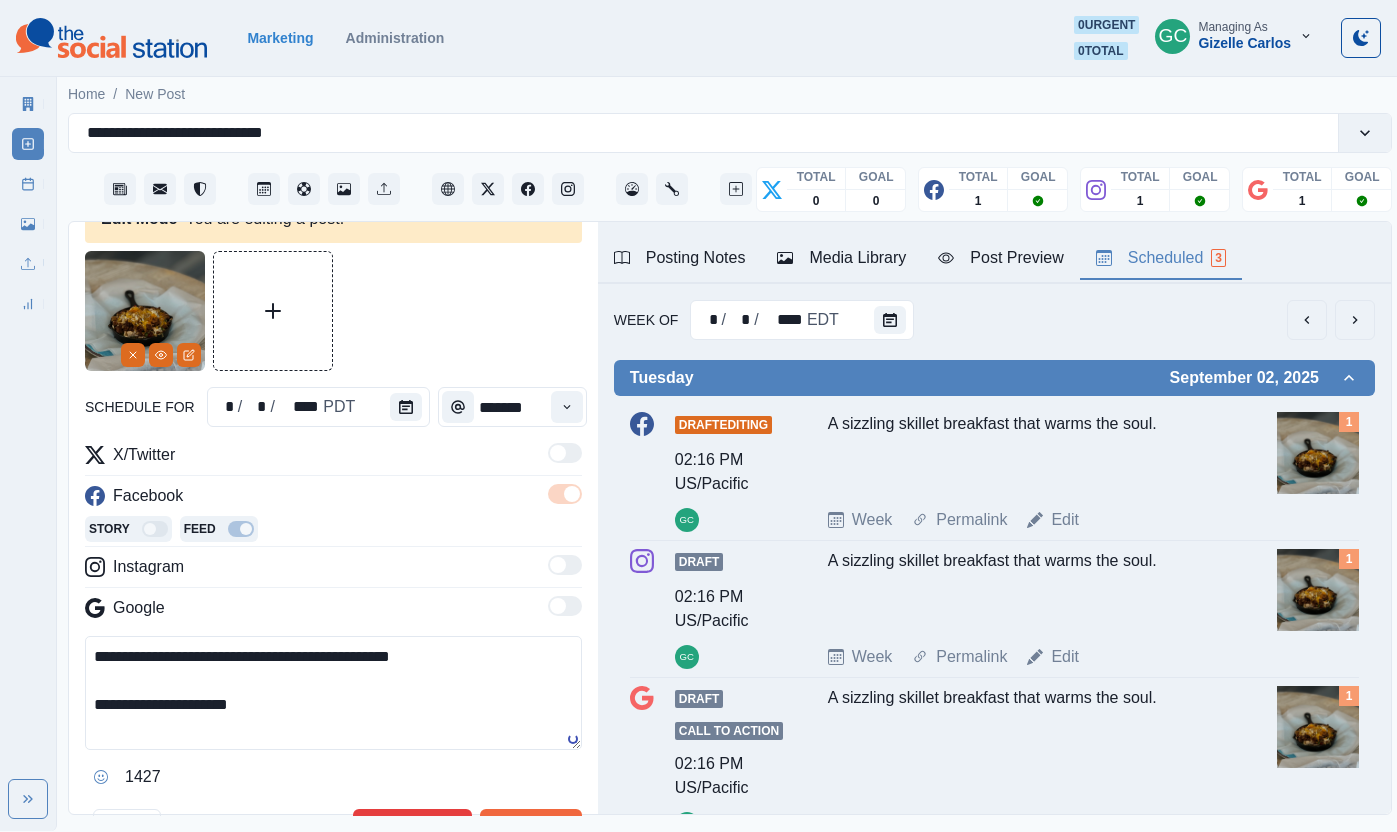 scroll, scrollTop: 90, scrollLeft: 0, axis: vertical 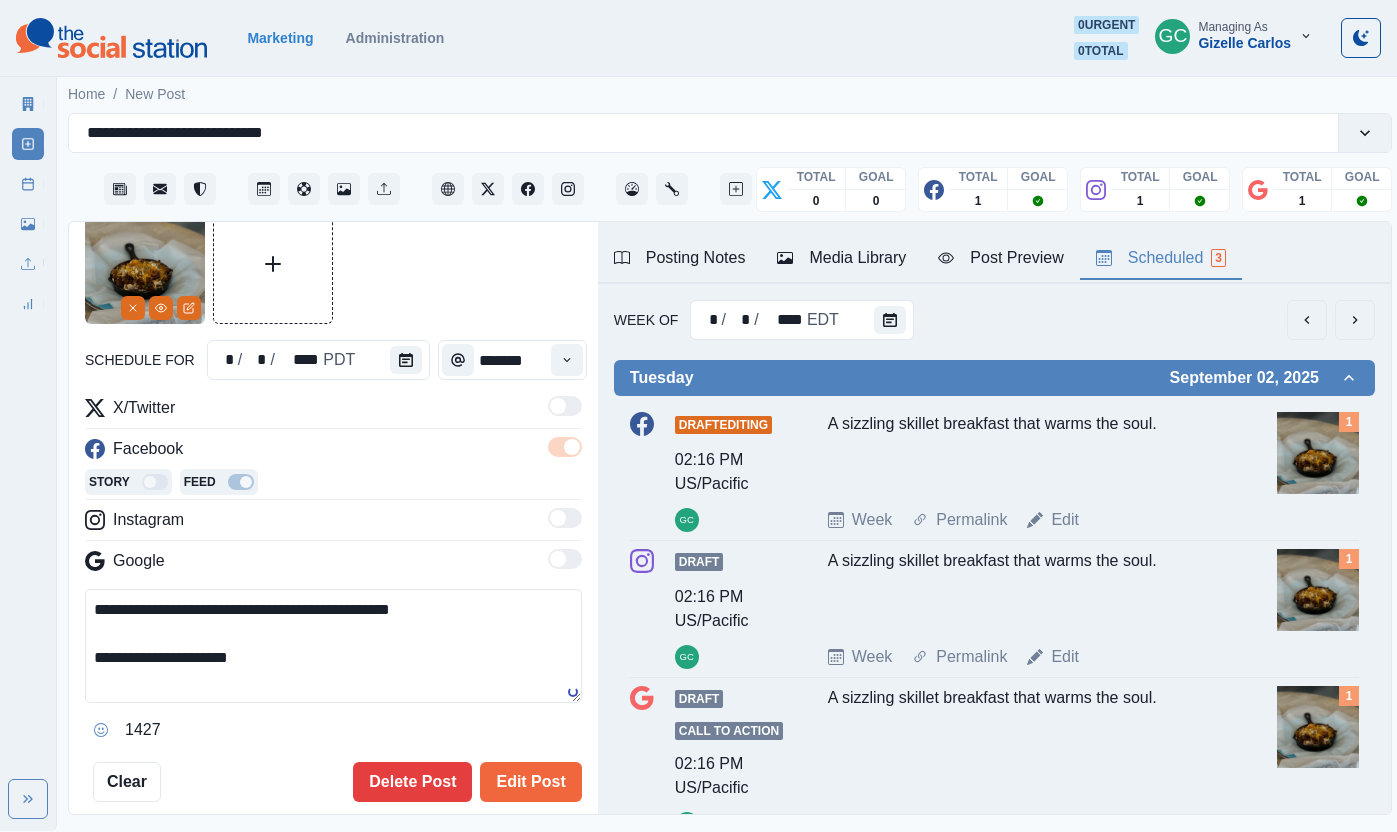 drag, startPoint x: 367, startPoint y: 677, endPoint x: 0, endPoint y: 371, distance: 477.83365 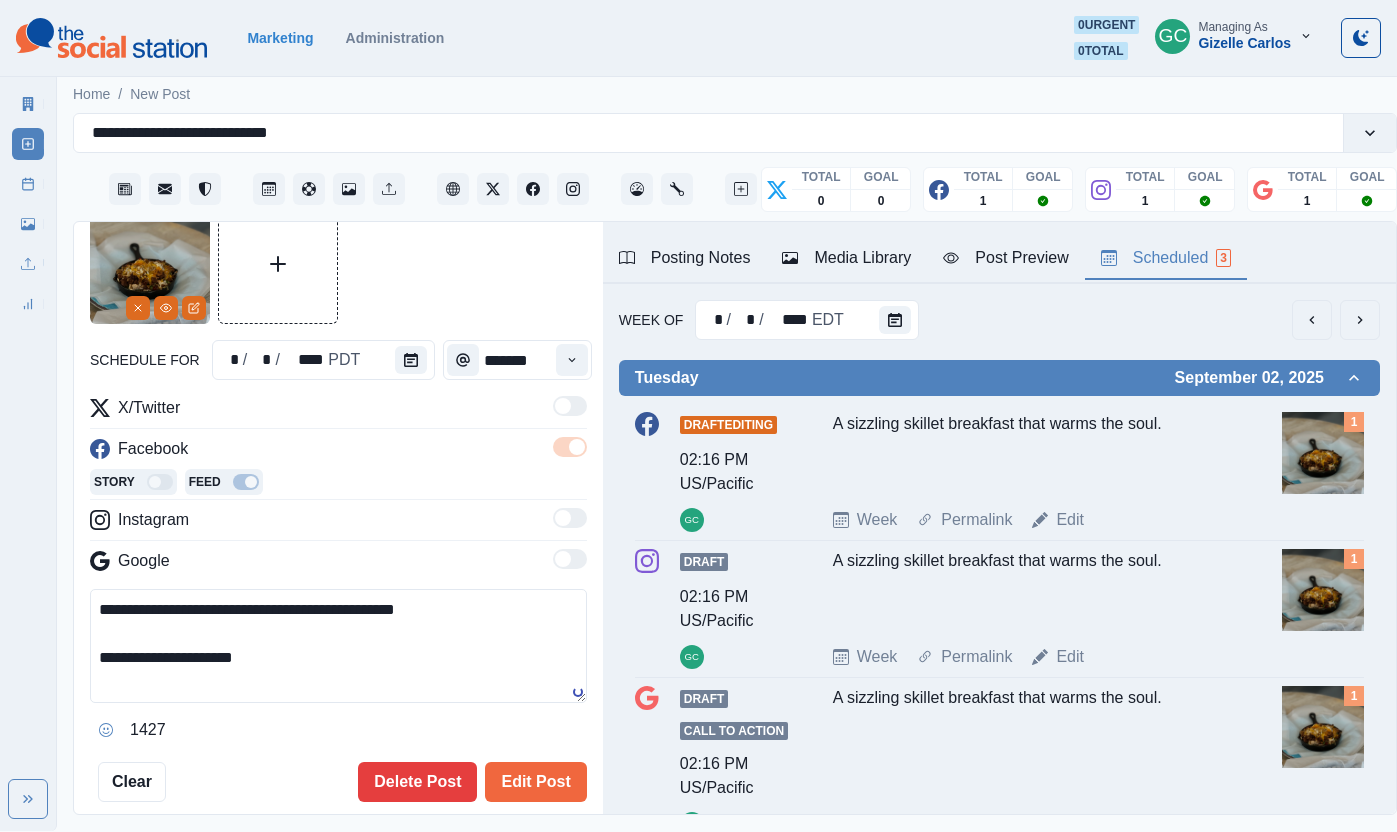 drag, startPoint x: 572, startPoint y: 789, endPoint x: 635, endPoint y: 772, distance: 65.25335 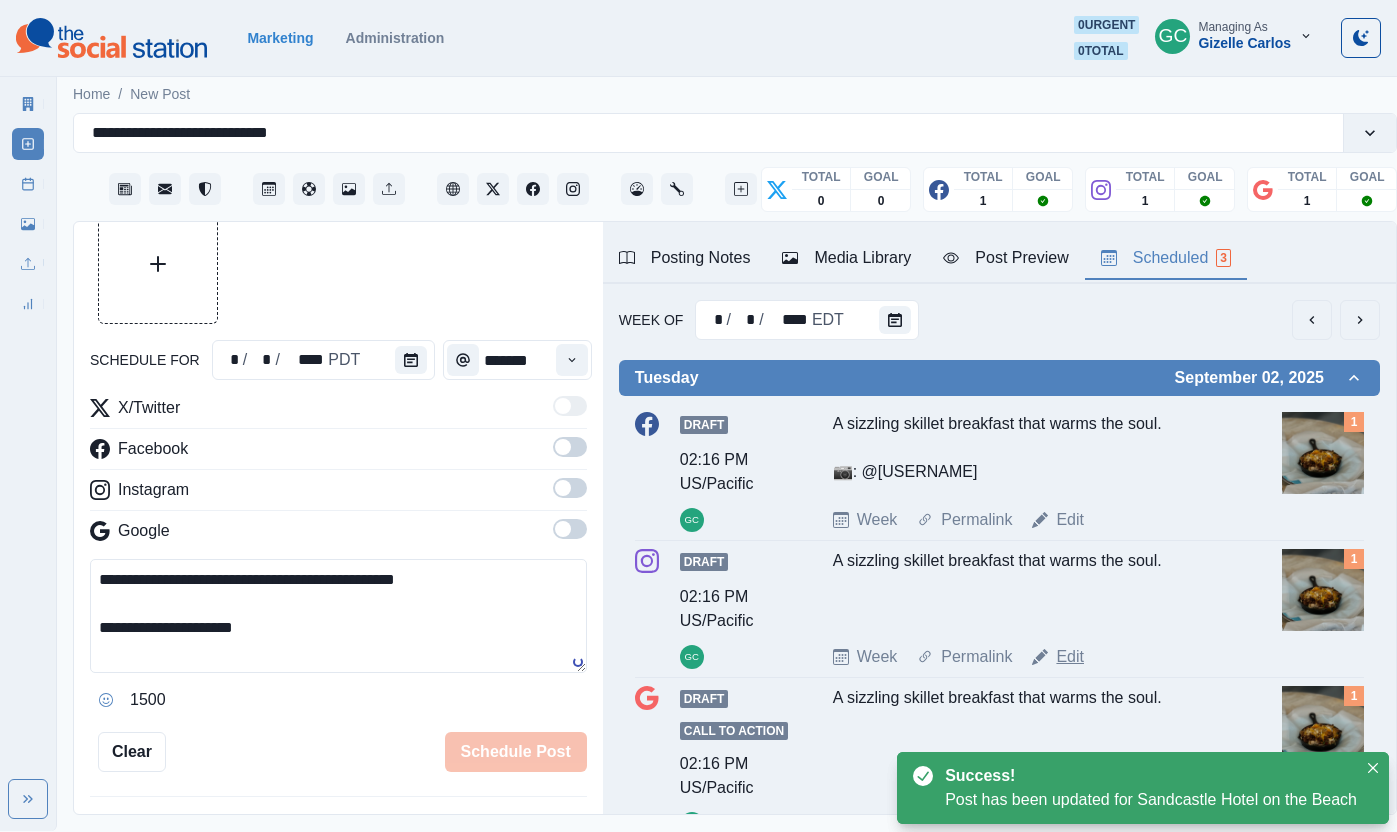 click on "Edit" at bounding box center (1070, 657) 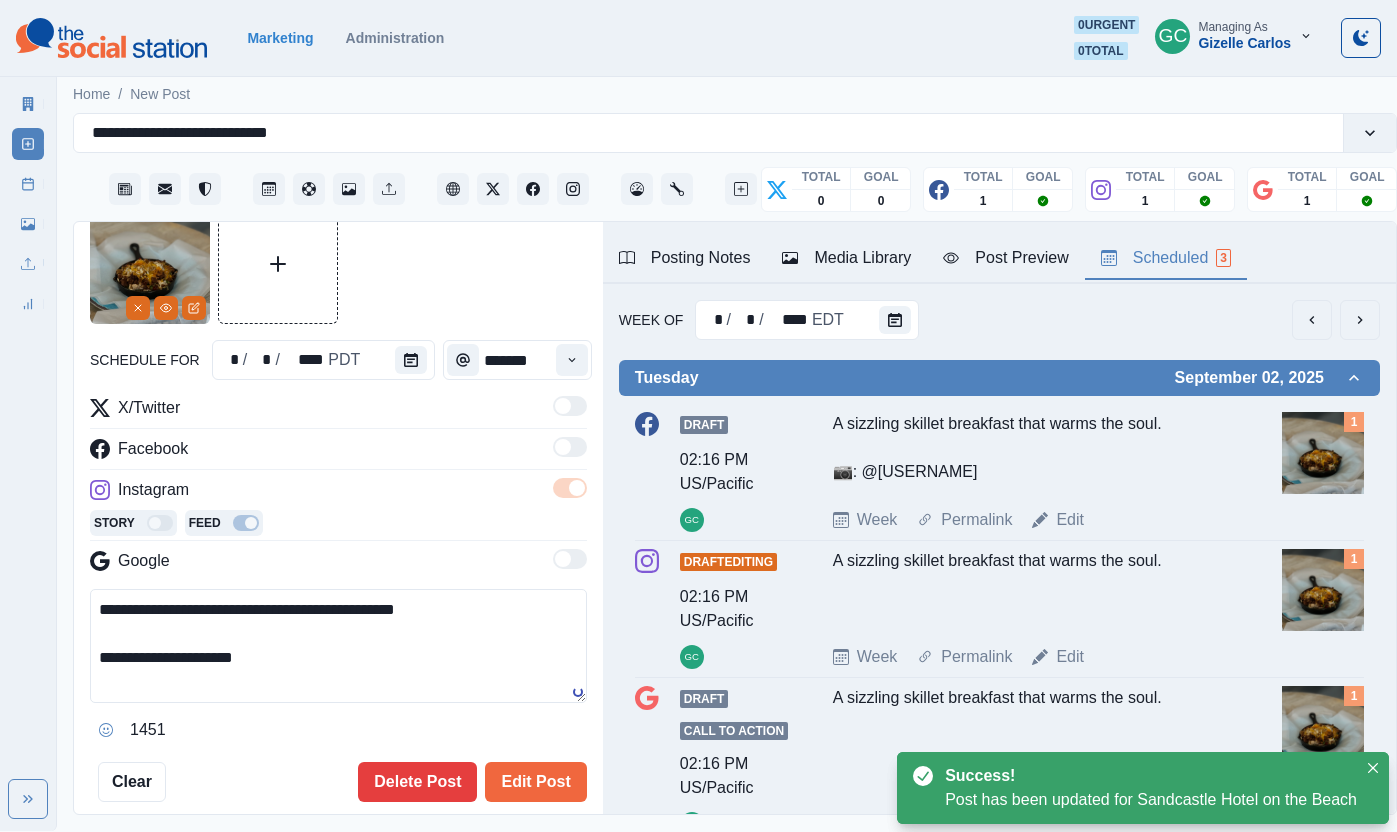 click on "**********" at bounding box center [338, 646] 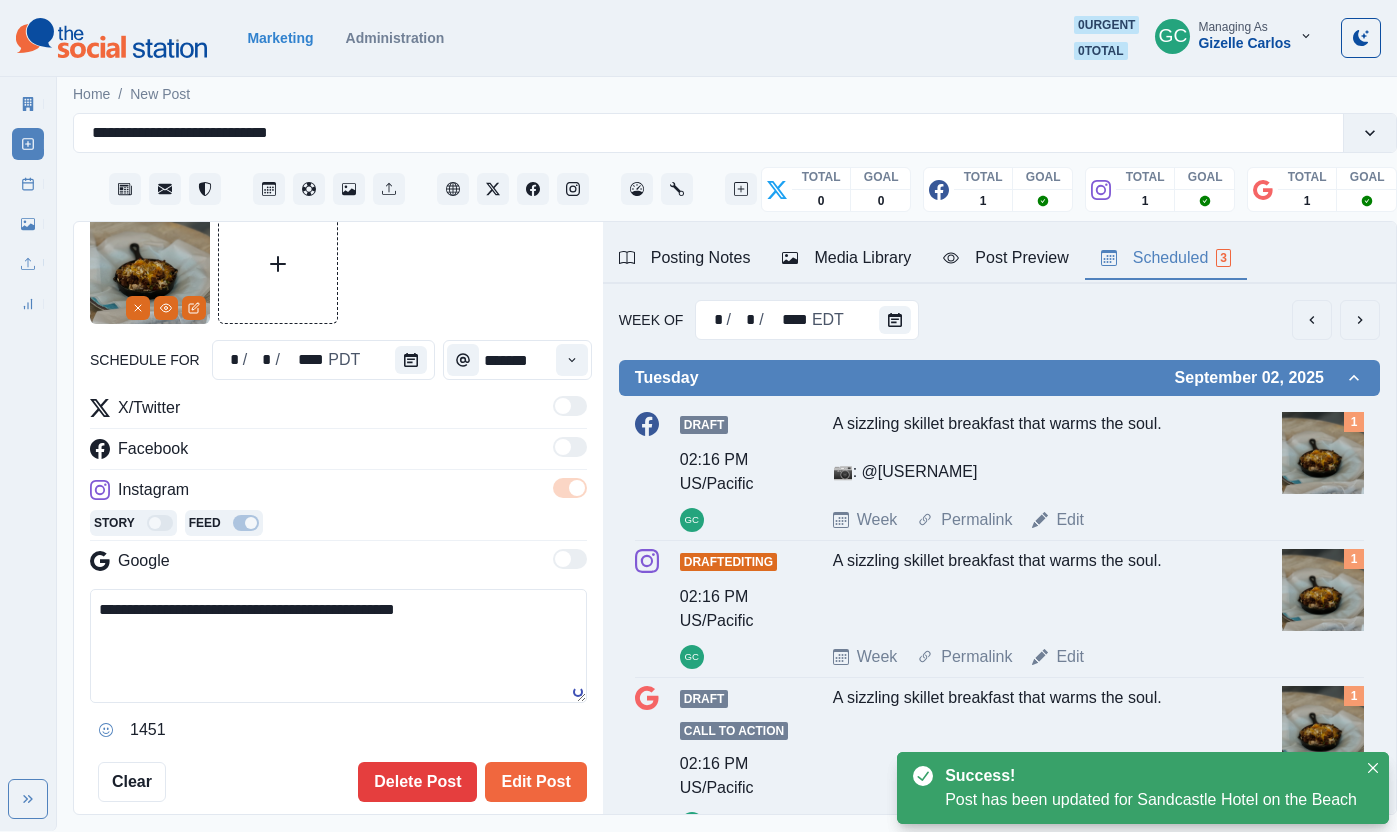paste on "**********" 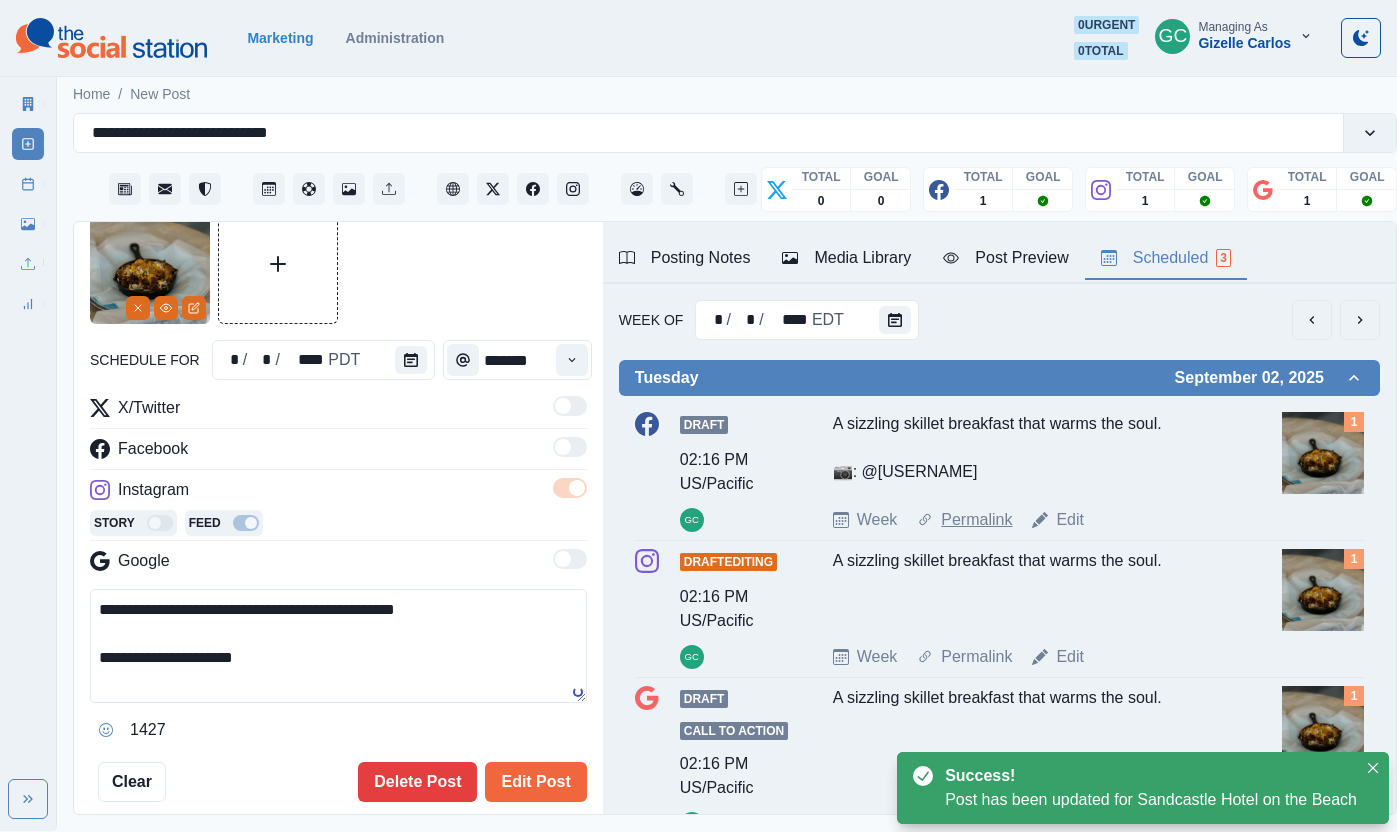 drag, startPoint x: 524, startPoint y: 778, endPoint x: 954, endPoint y: 514, distance: 504.57507 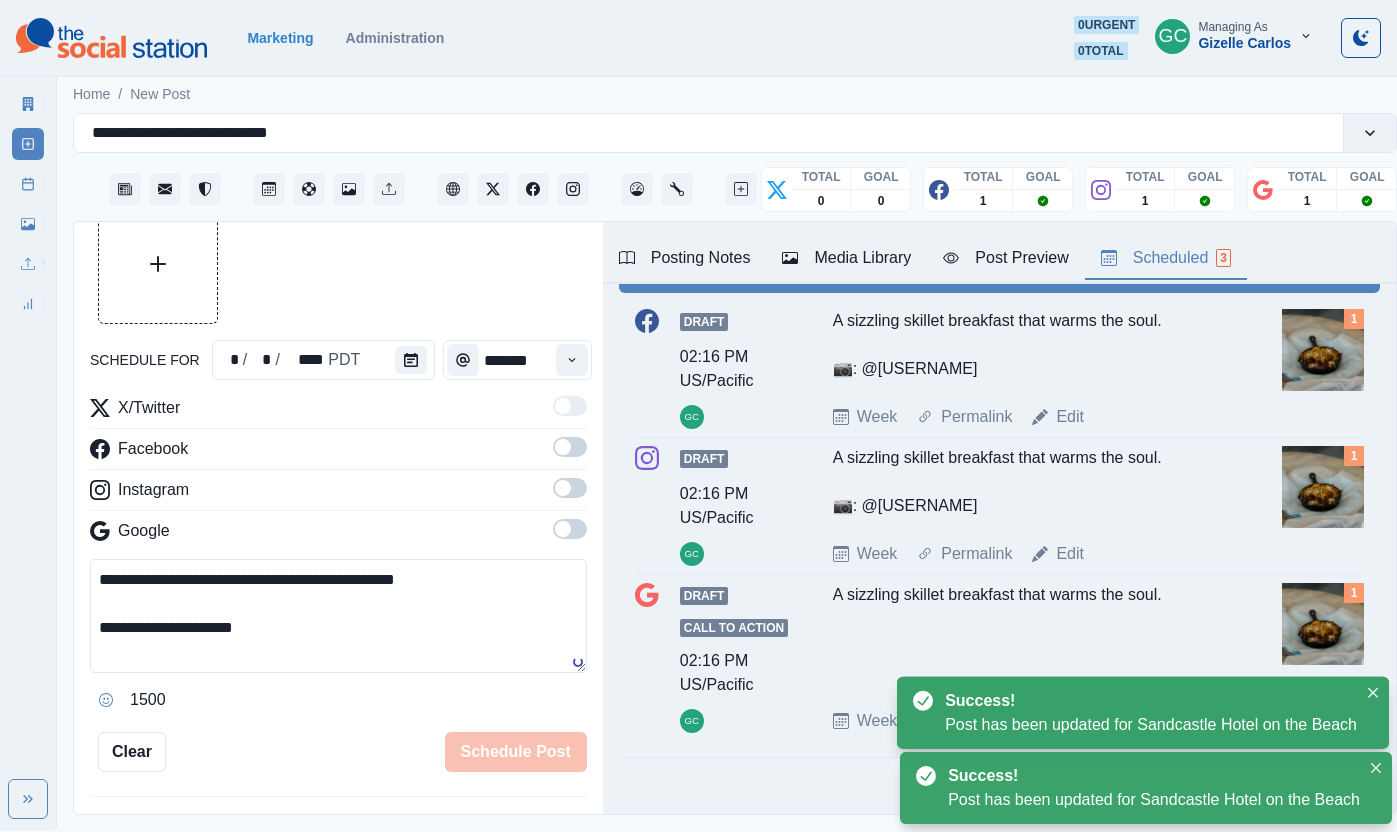 scroll, scrollTop: 145, scrollLeft: 0, axis: vertical 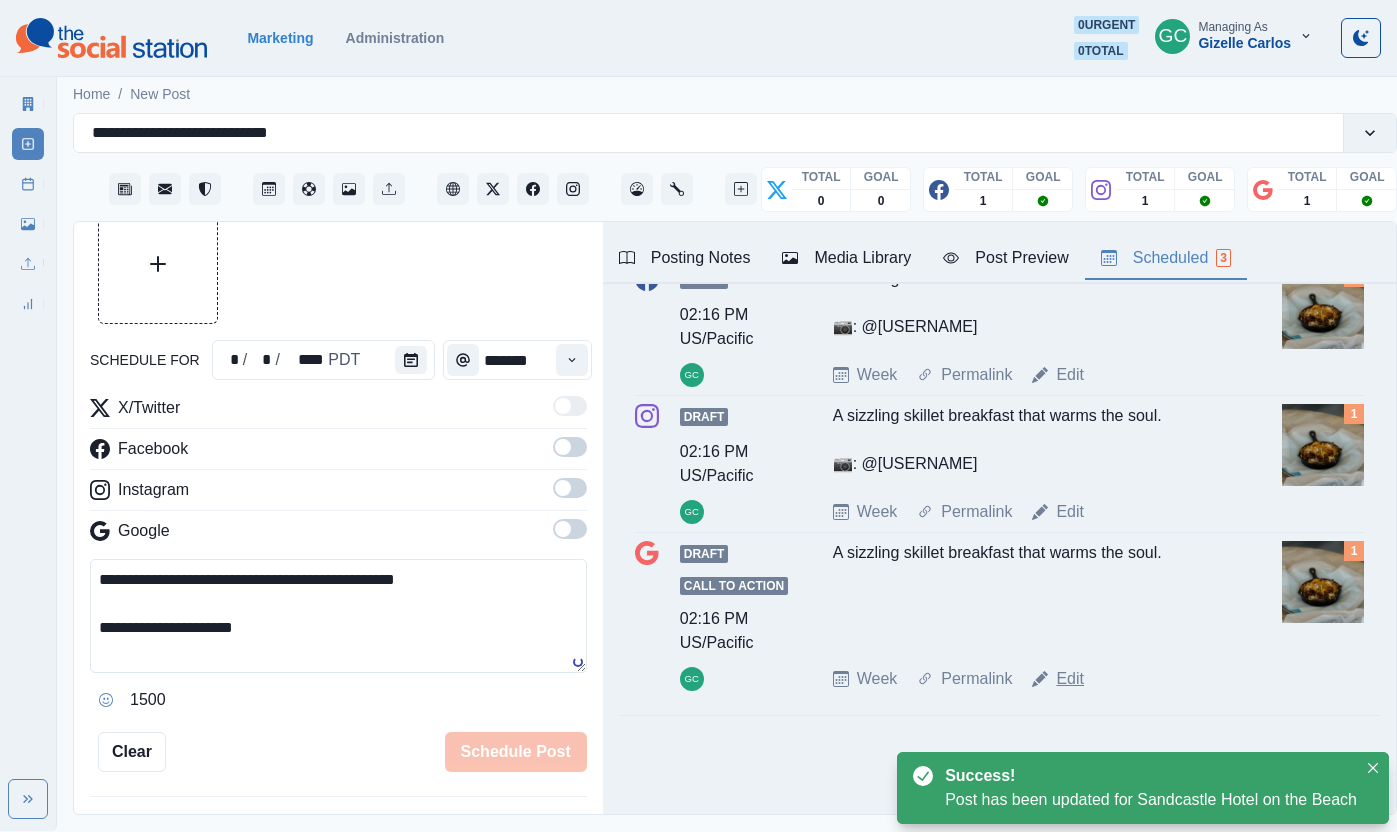 drag, startPoint x: 1070, startPoint y: 681, endPoint x: 415, endPoint y: 680, distance: 655.0008 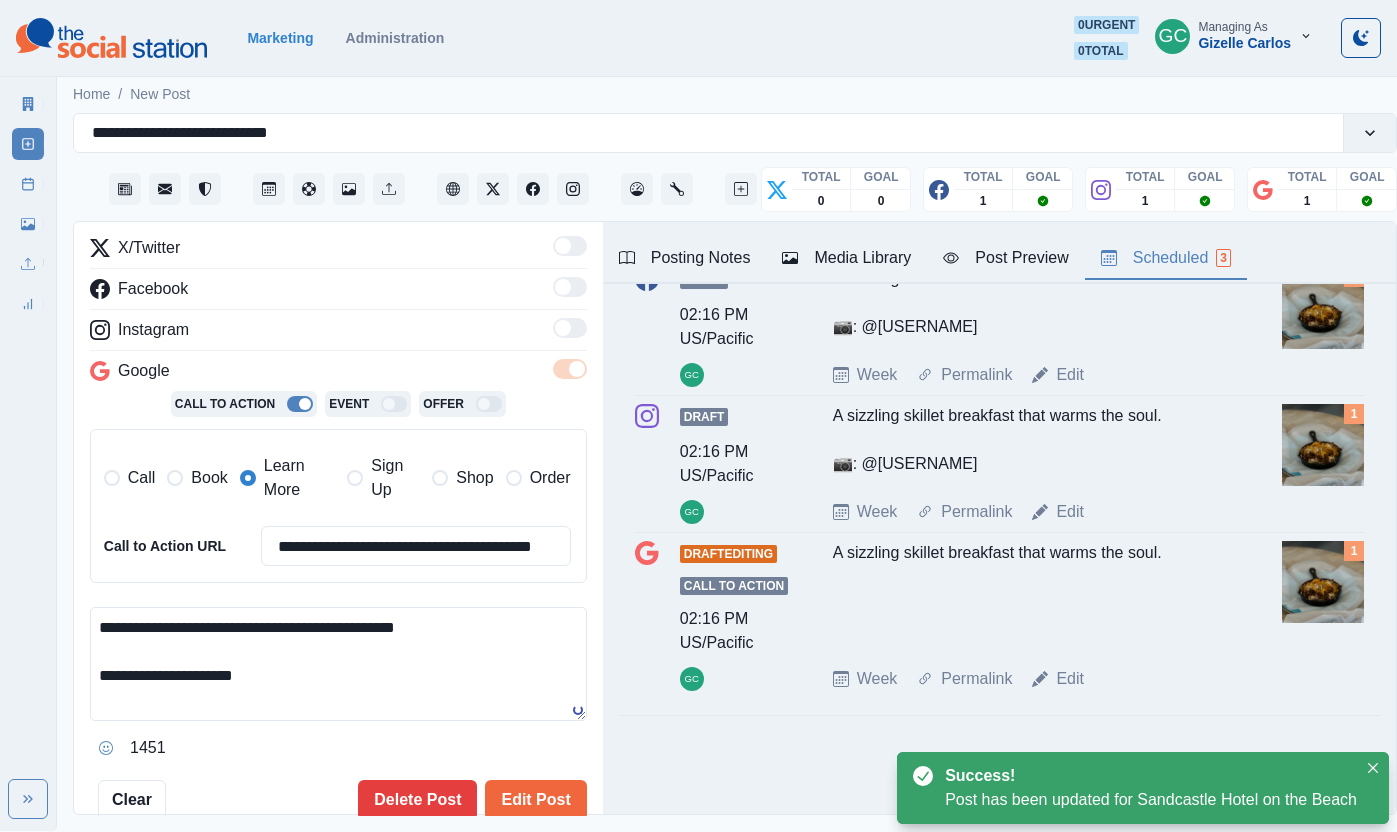 scroll, scrollTop: 303, scrollLeft: 0, axis: vertical 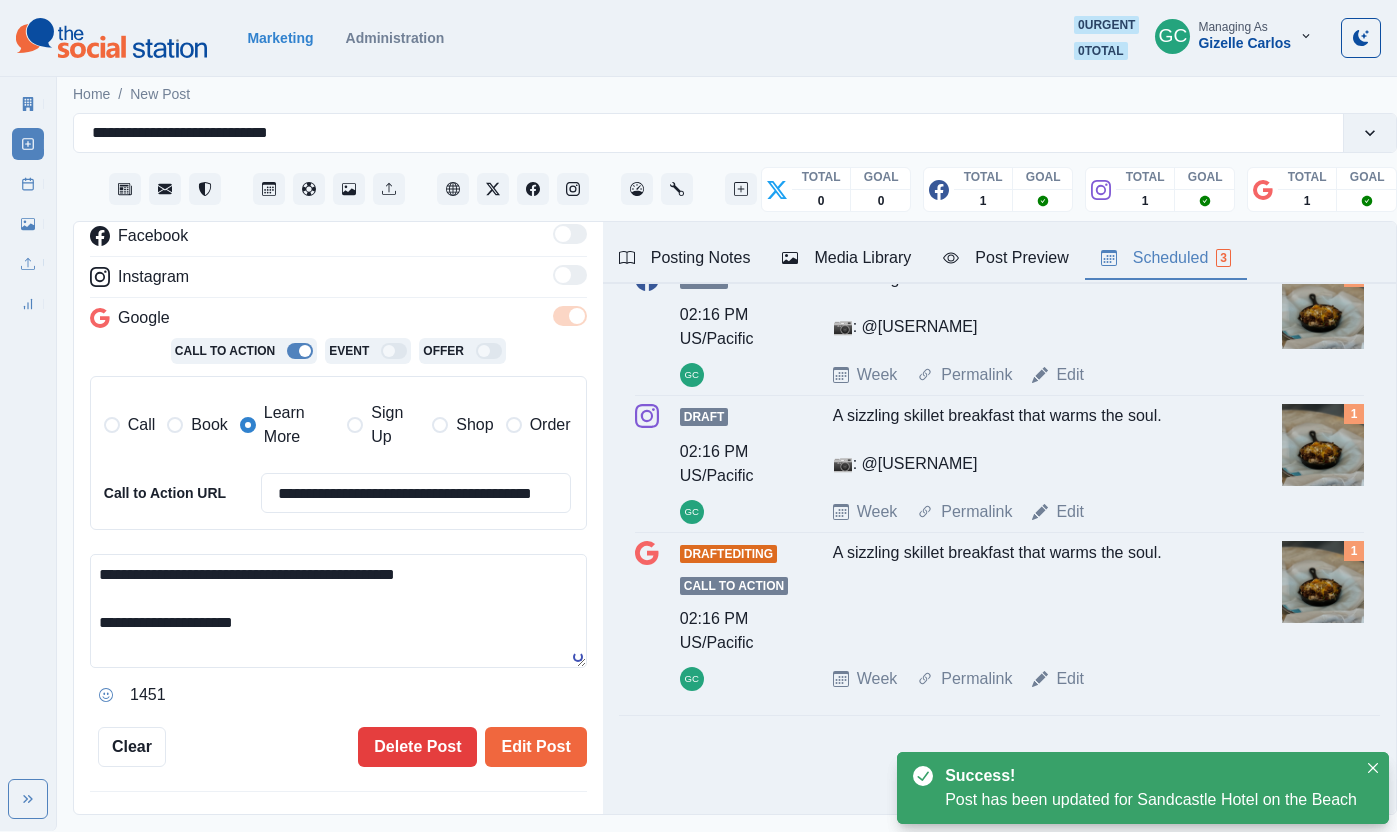 drag, startPoint x: 127, startPoint y: 589, endPoint x: 0, endPoint y: 382, distance: 242.85387 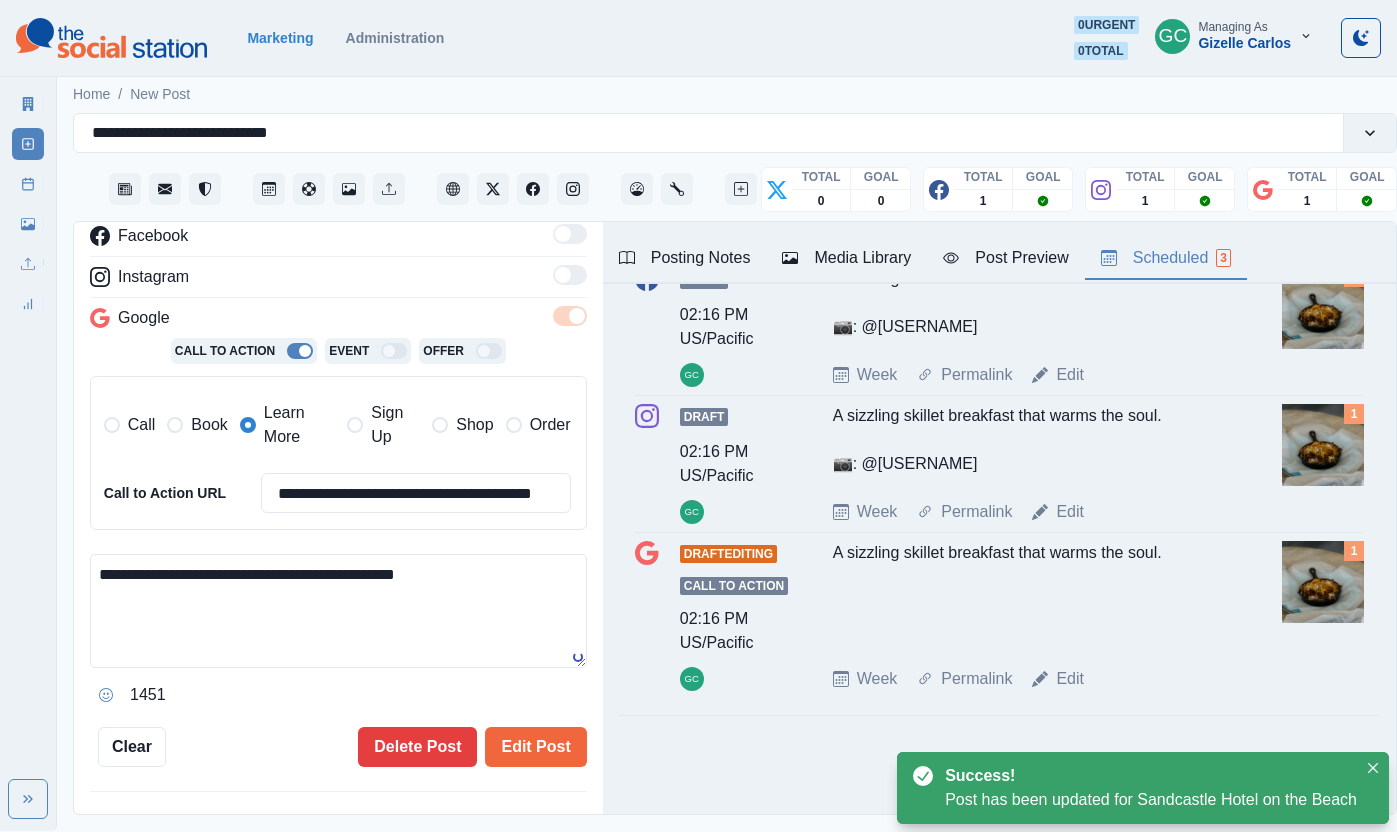 paste on "**********" 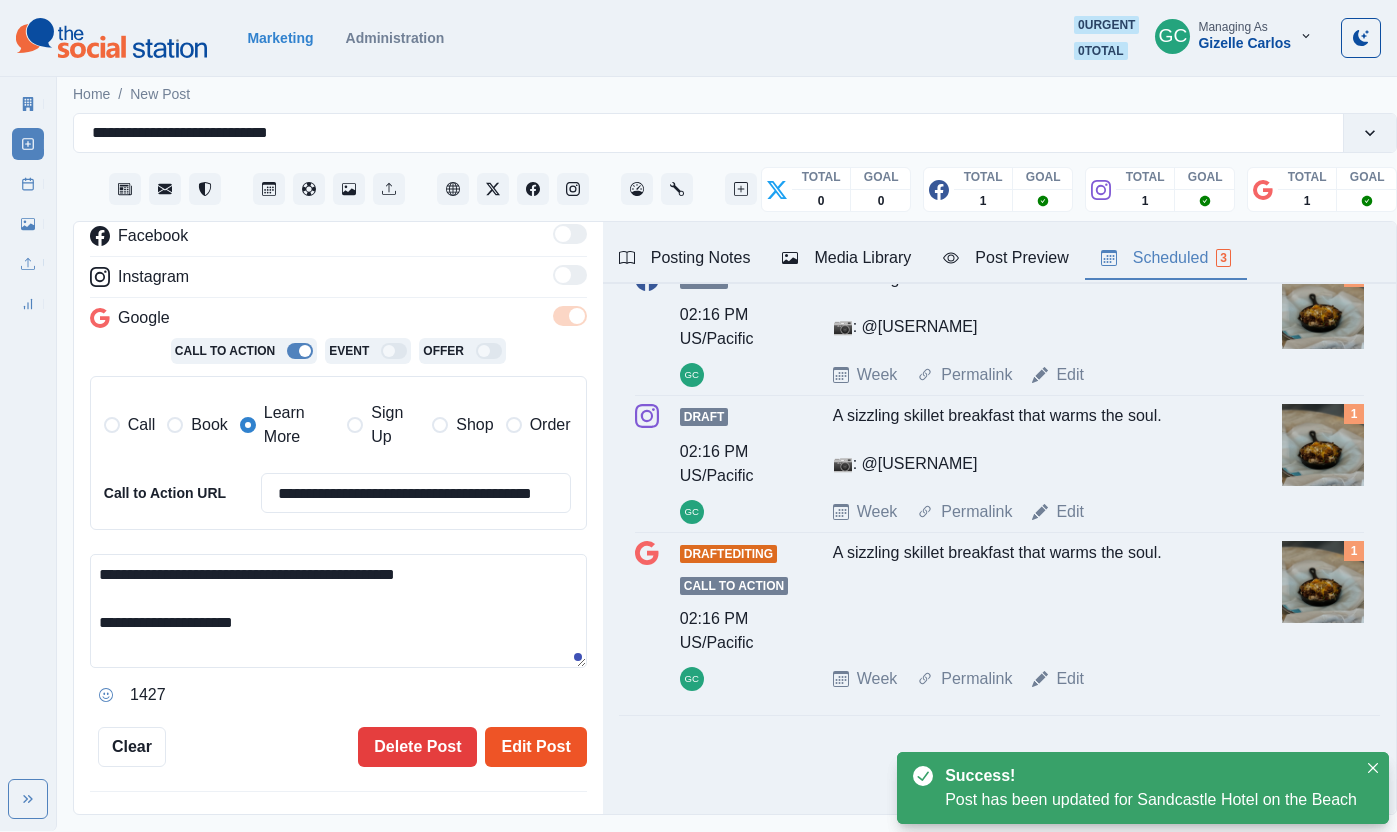 type on "**********" 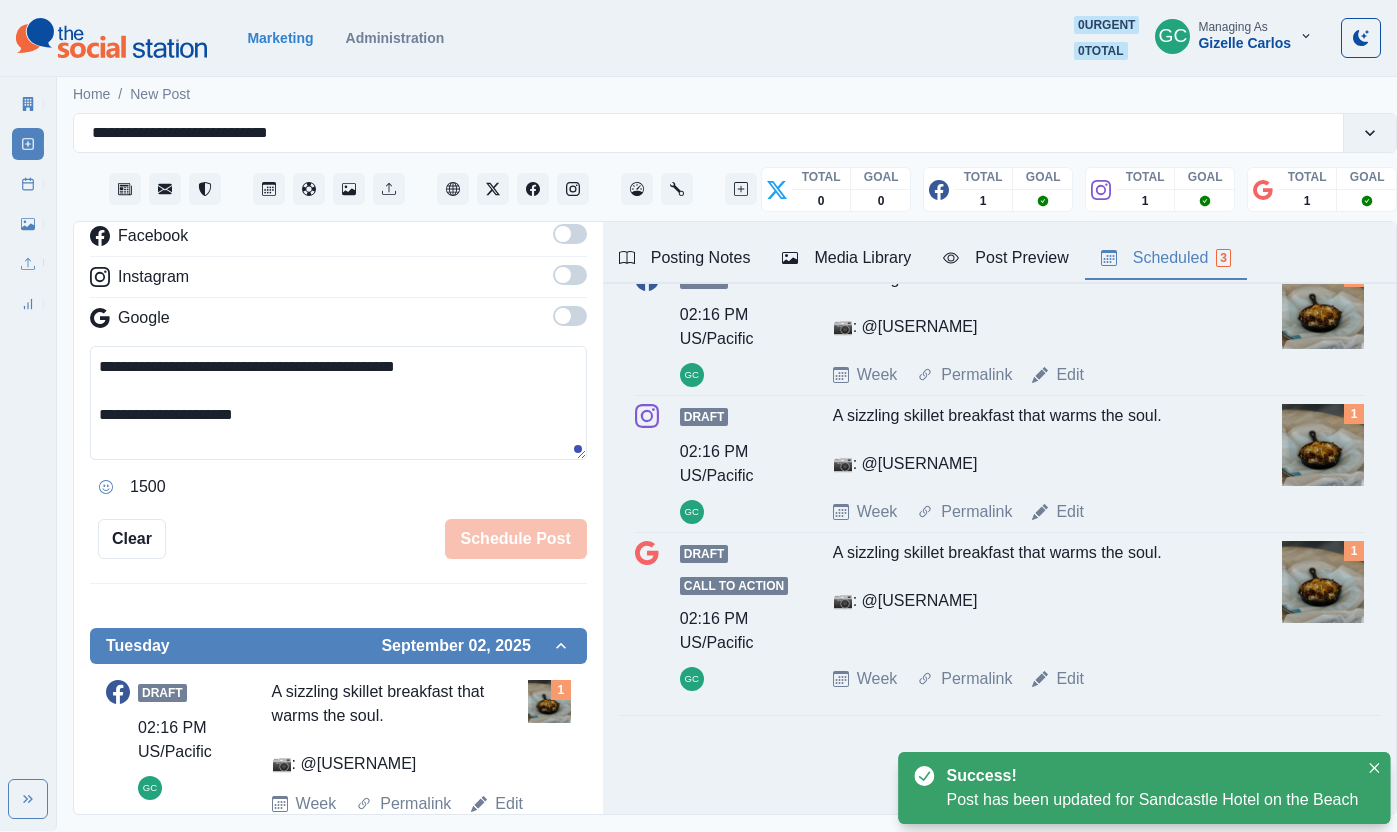 scroll, scrollTop: 0, scrollLeft: 0, axis: both 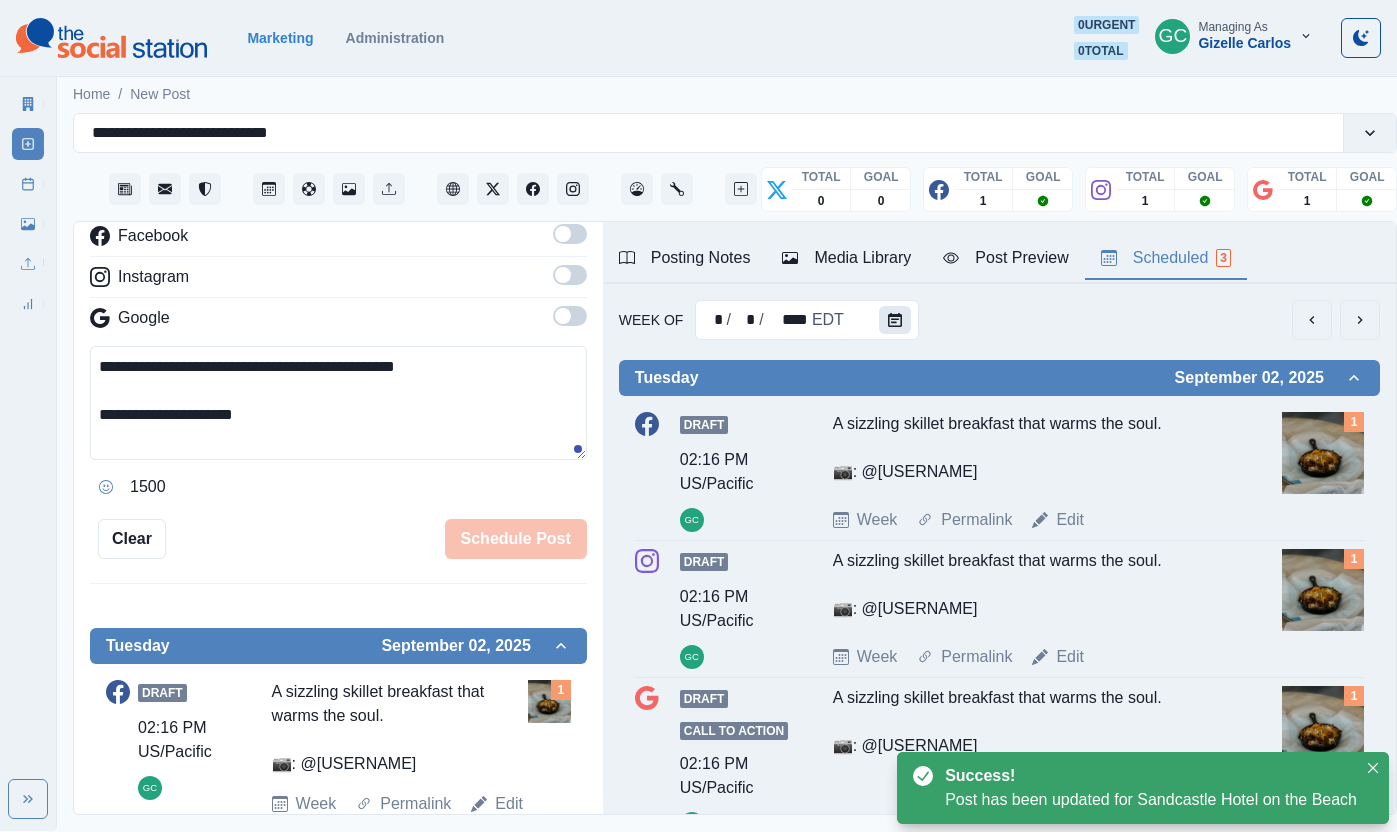 click at bounding box center (895, 320) 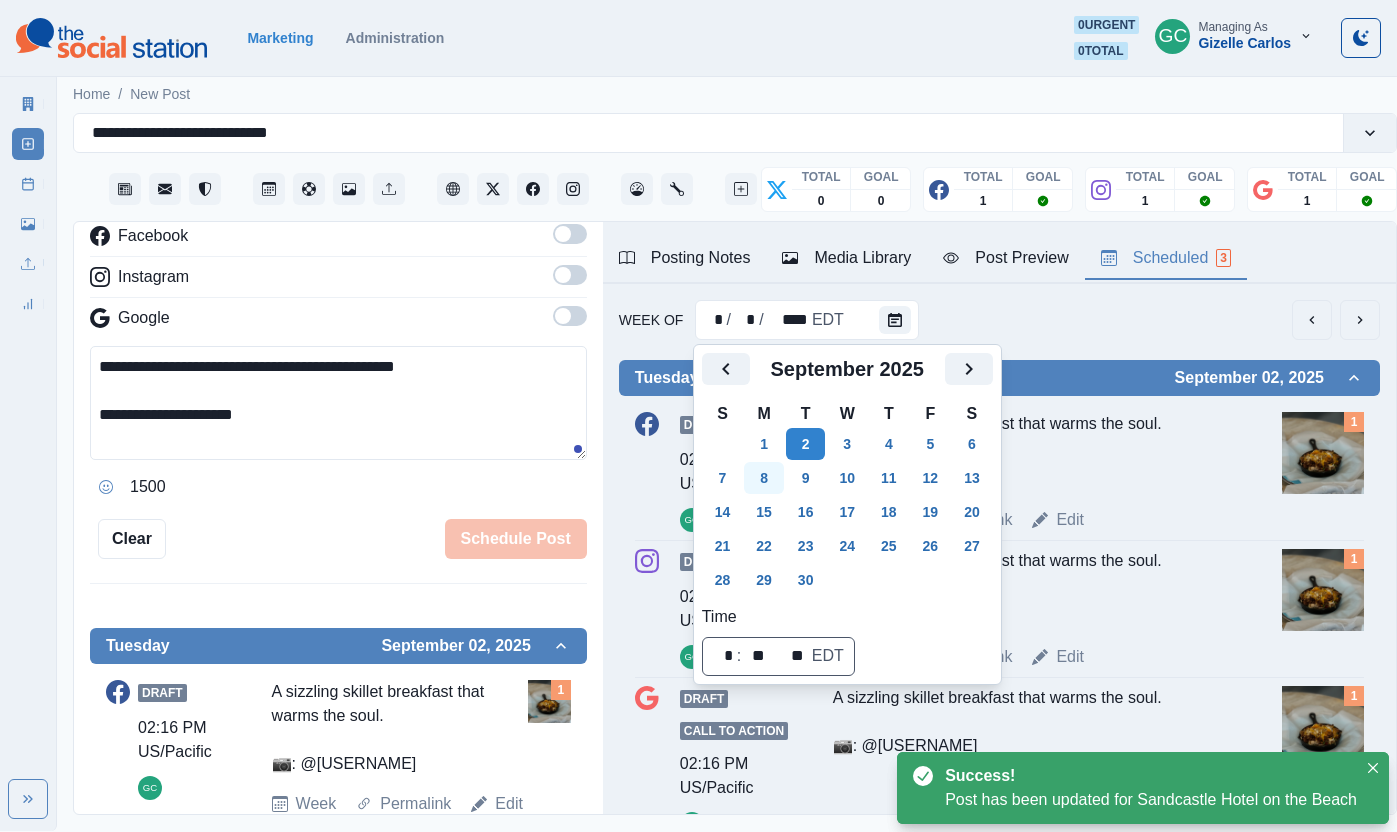 click on "8" at bounding box center [764, 478] 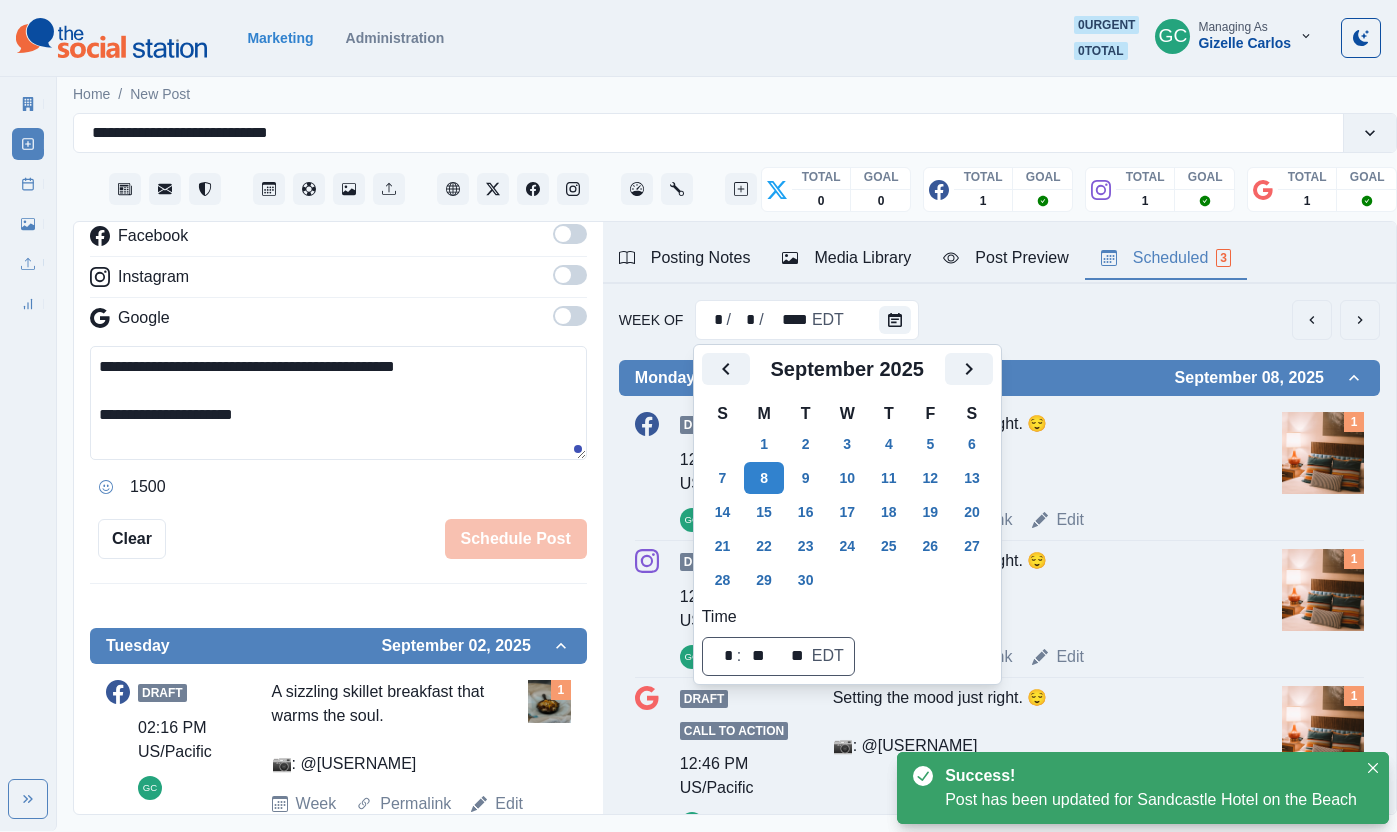 click on "Setting the mood just right. 😌
📷: @[USERNAME]" at bounding box center (1031, 452) 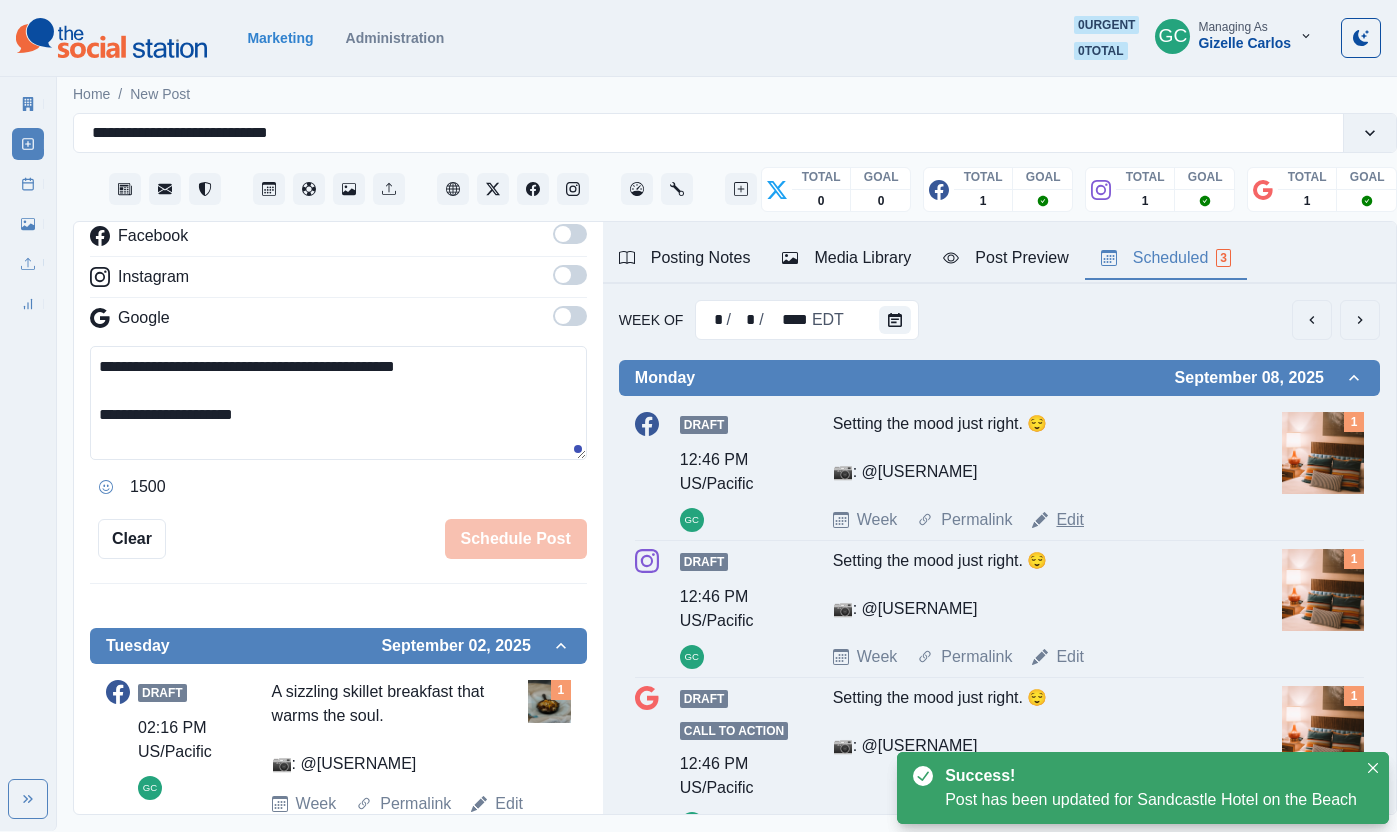 click on "Edit" at bounding box center [1070, 520] 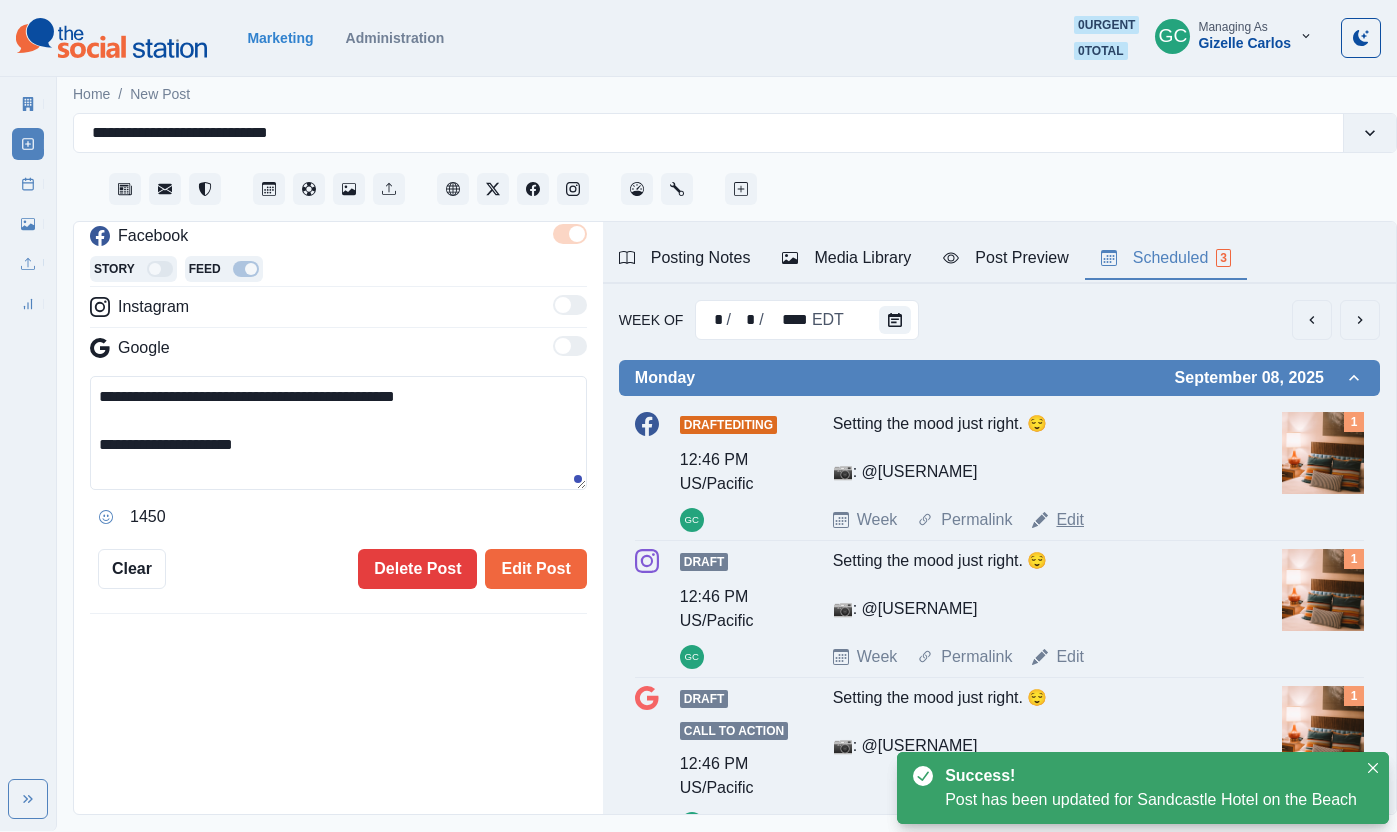 scroll, scrollTop: 303, scrollLeft: 0, axis: vertical 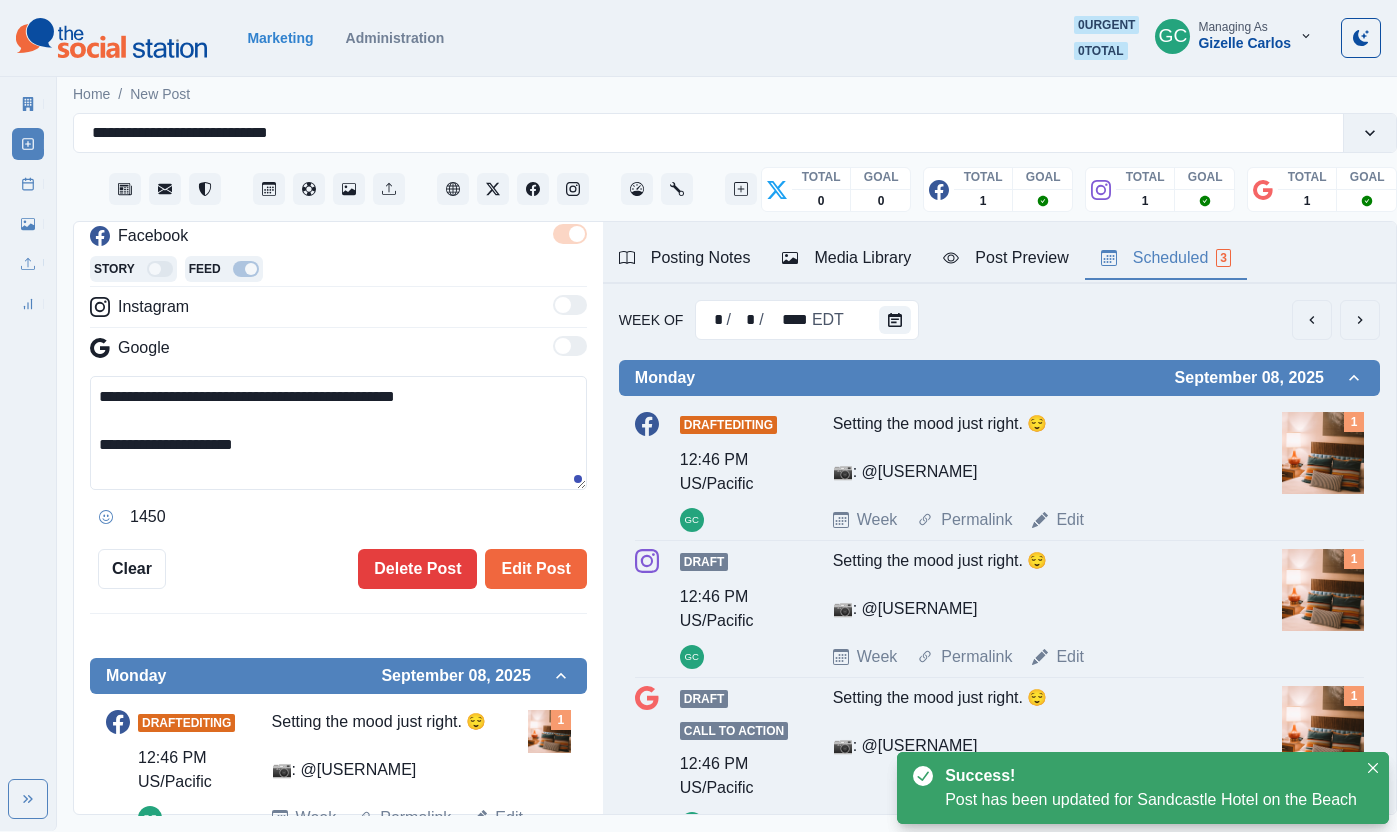 drag, startPoint x: 558, startPoint y: 564, endPoint x: 874, endPoint y: 304, distance: 409.21387 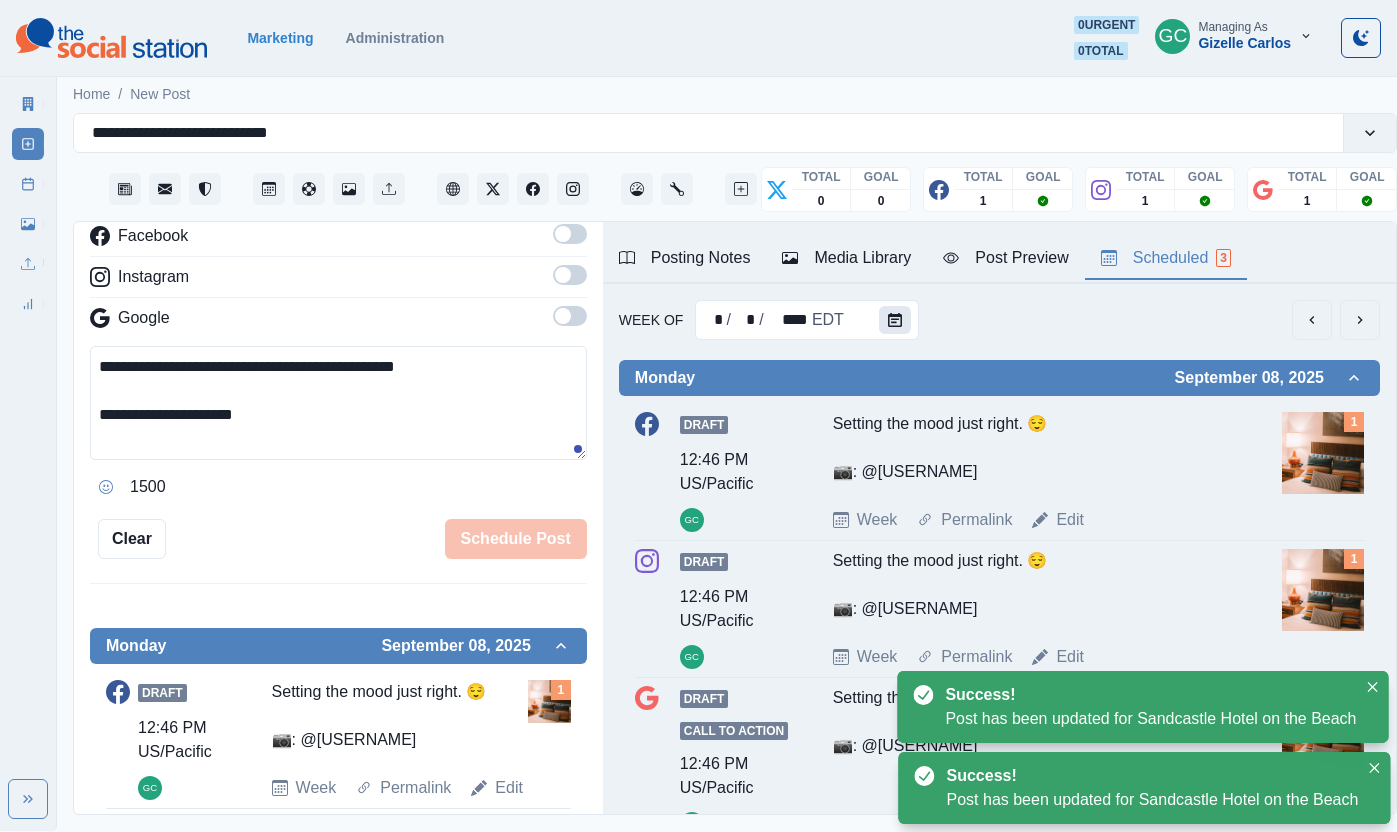 click 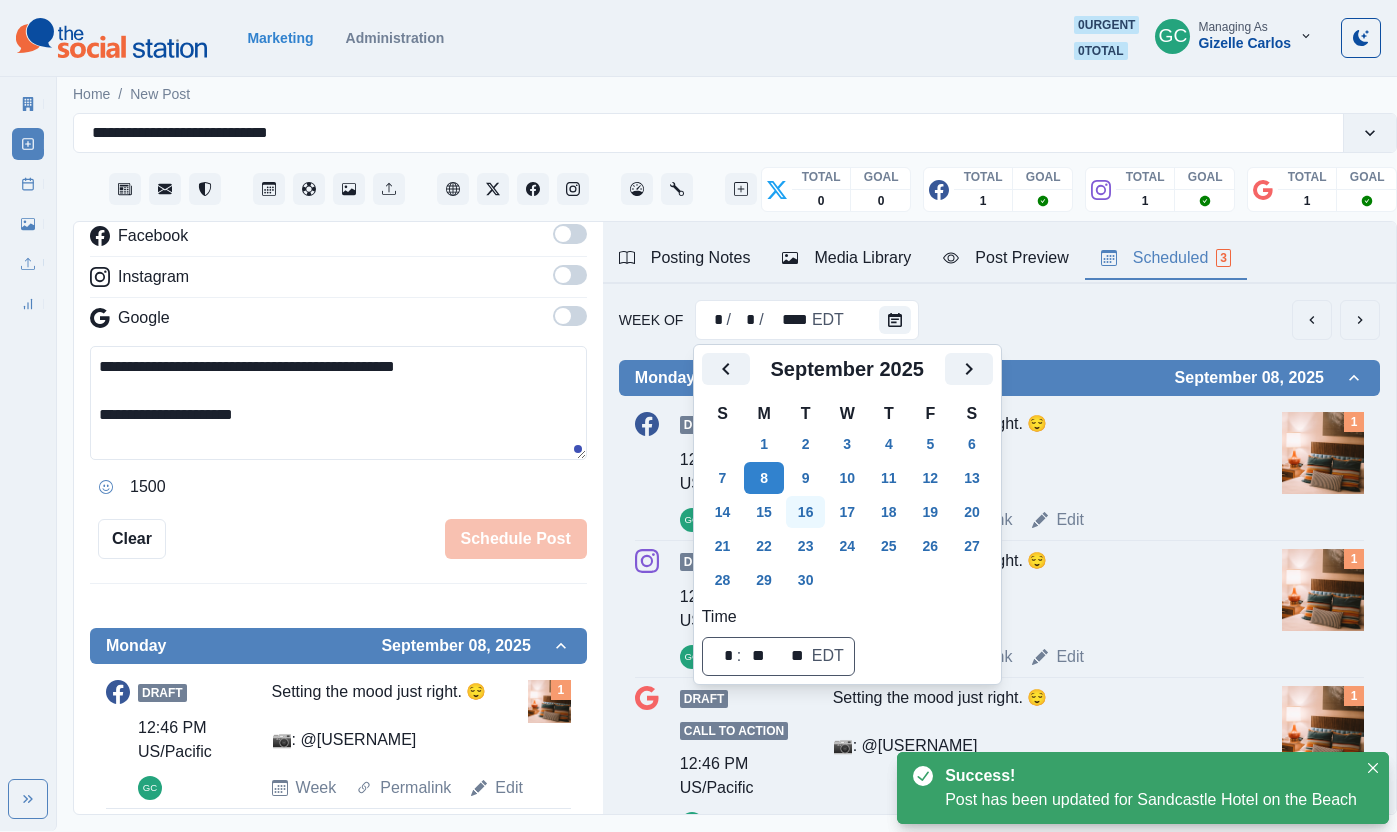 click on "9" at bounding box center (806, 478) 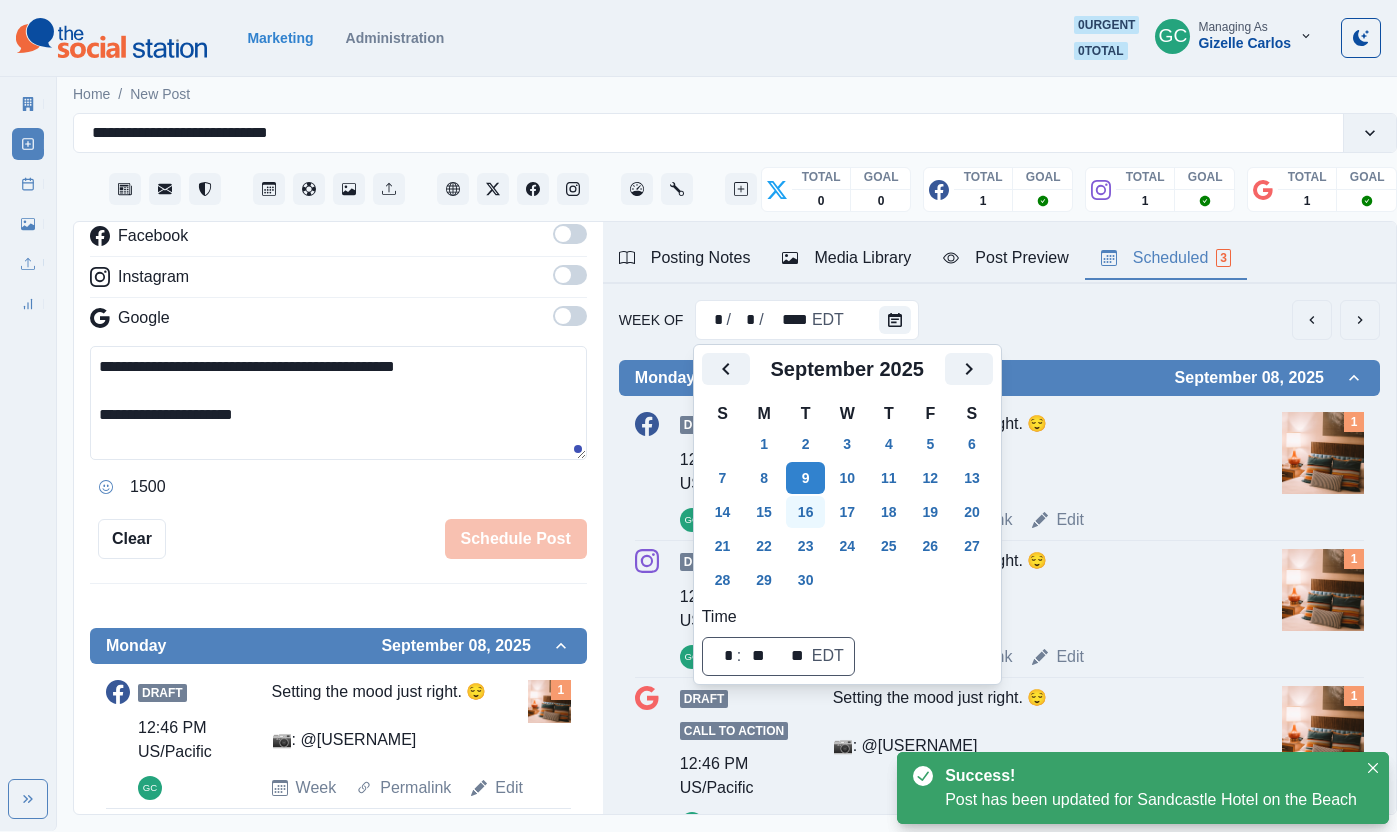 click on "16" at bounding box center [806, 512] 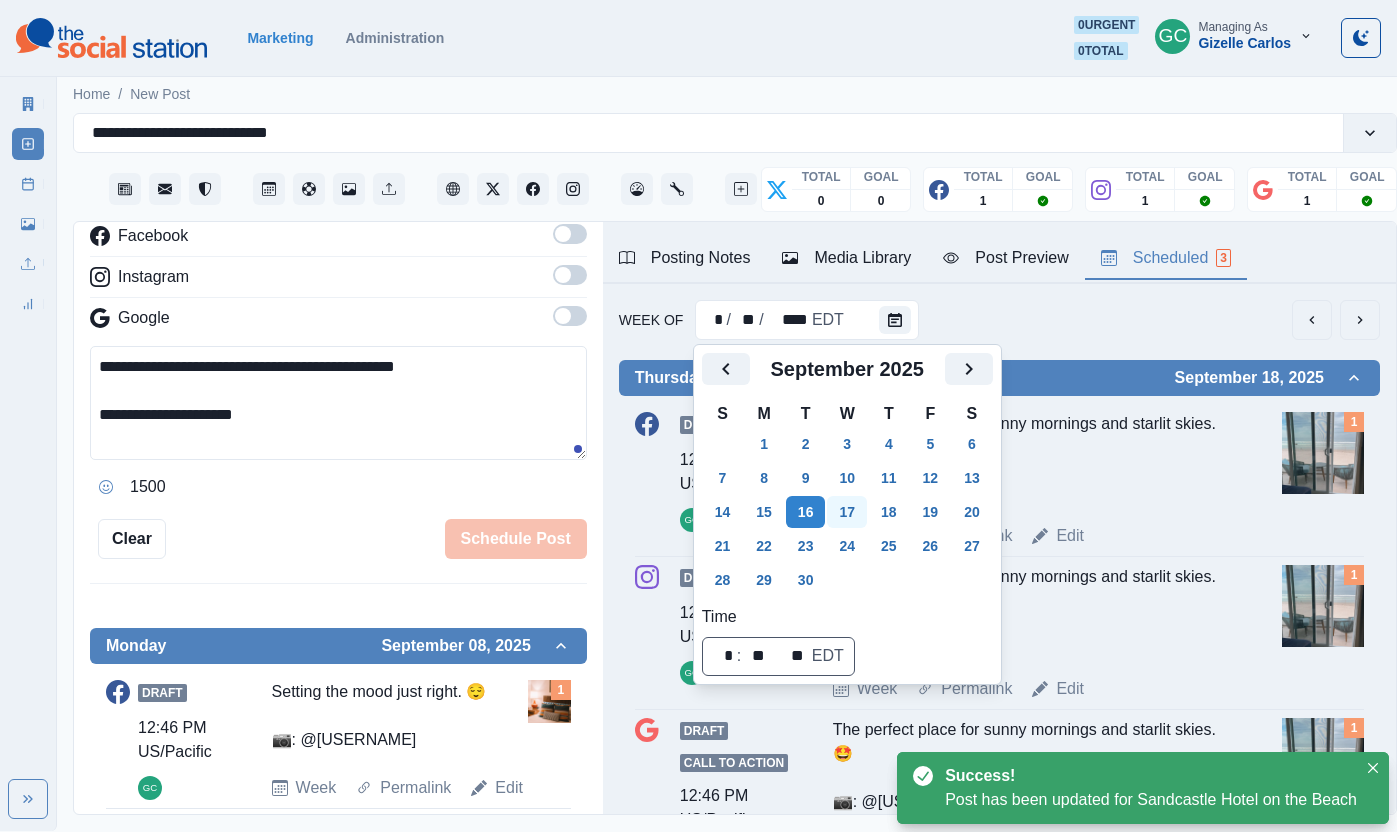 click on "17" at bounding box center [847, 512] 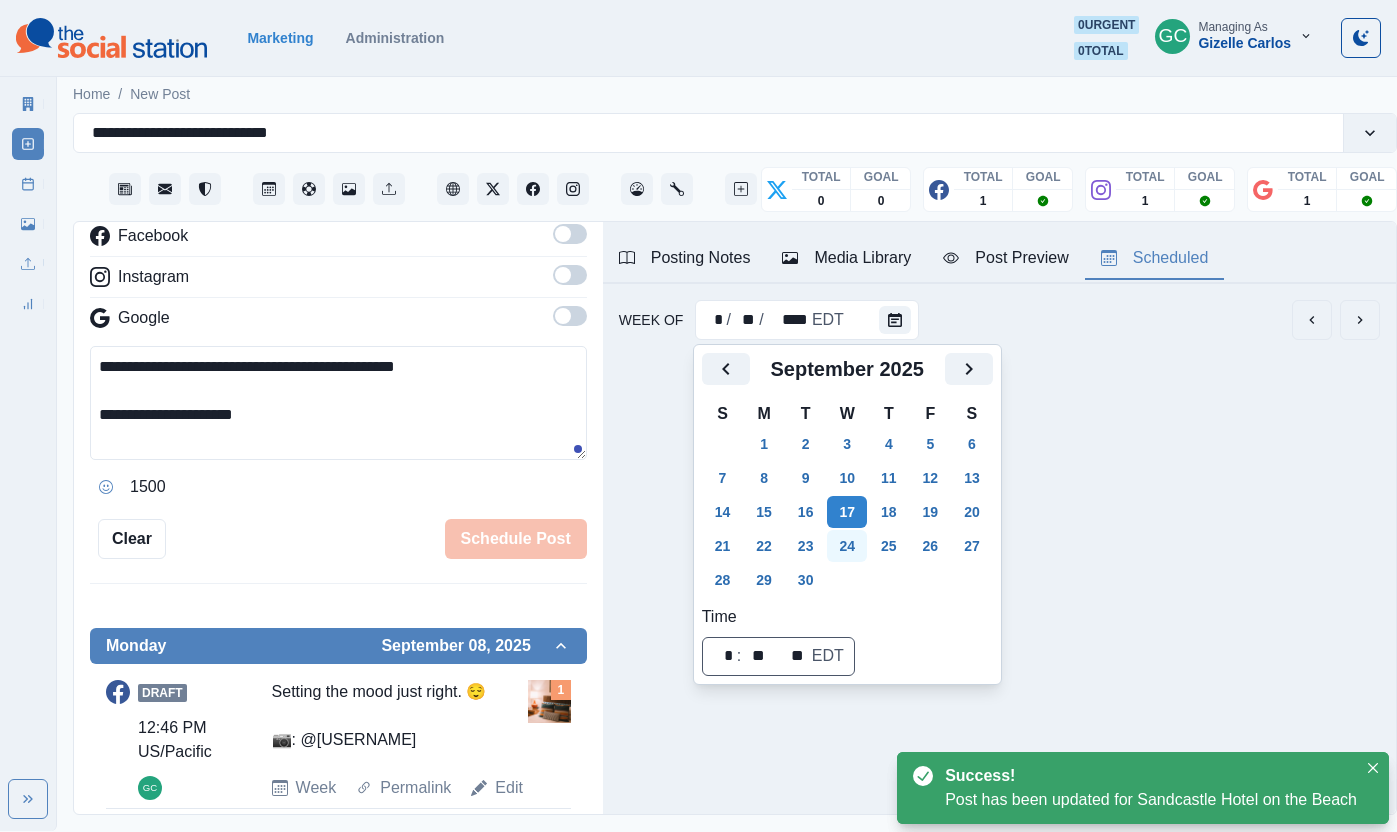 click on "24" at bounding box center (847, 546) 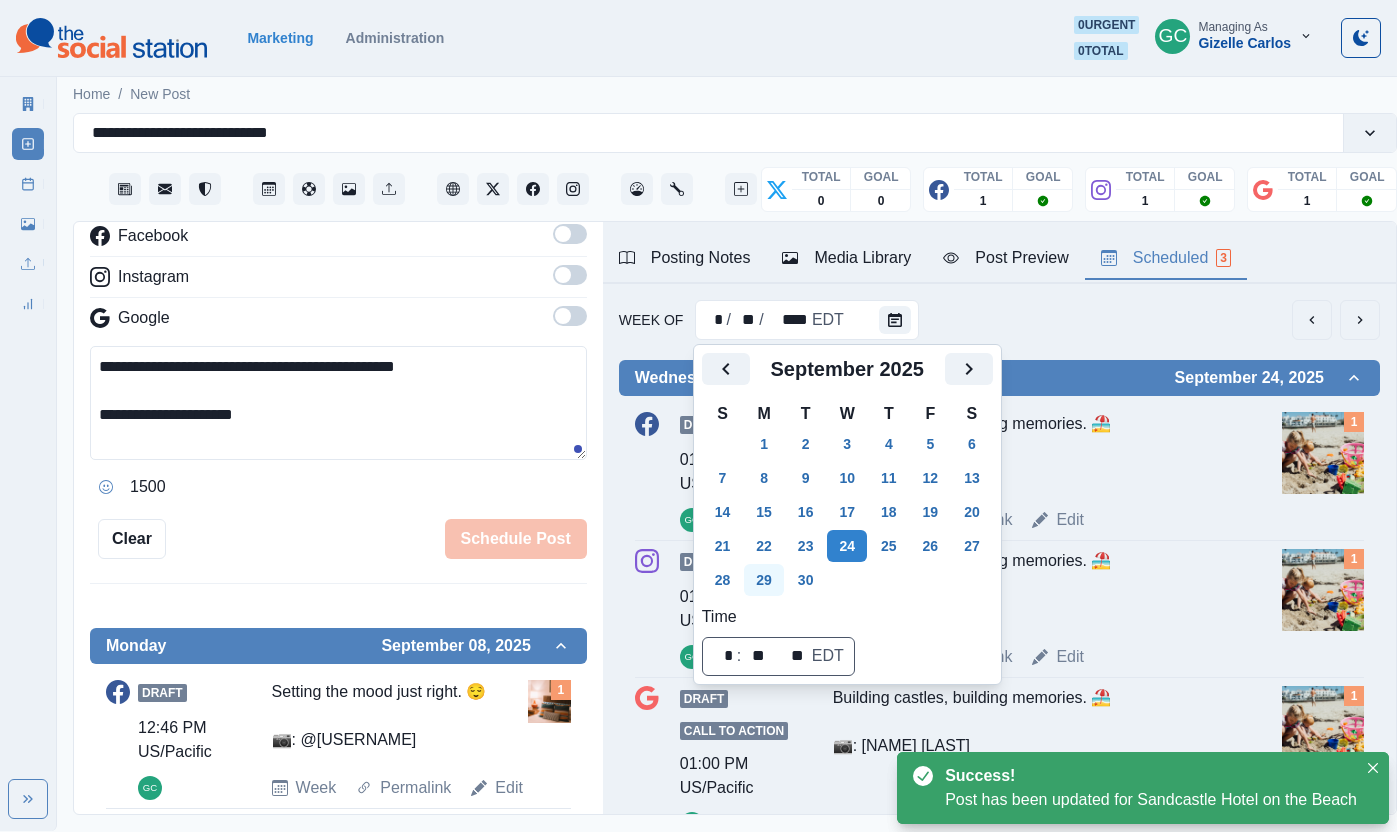 click on "29" at bounding box center (764, 580) 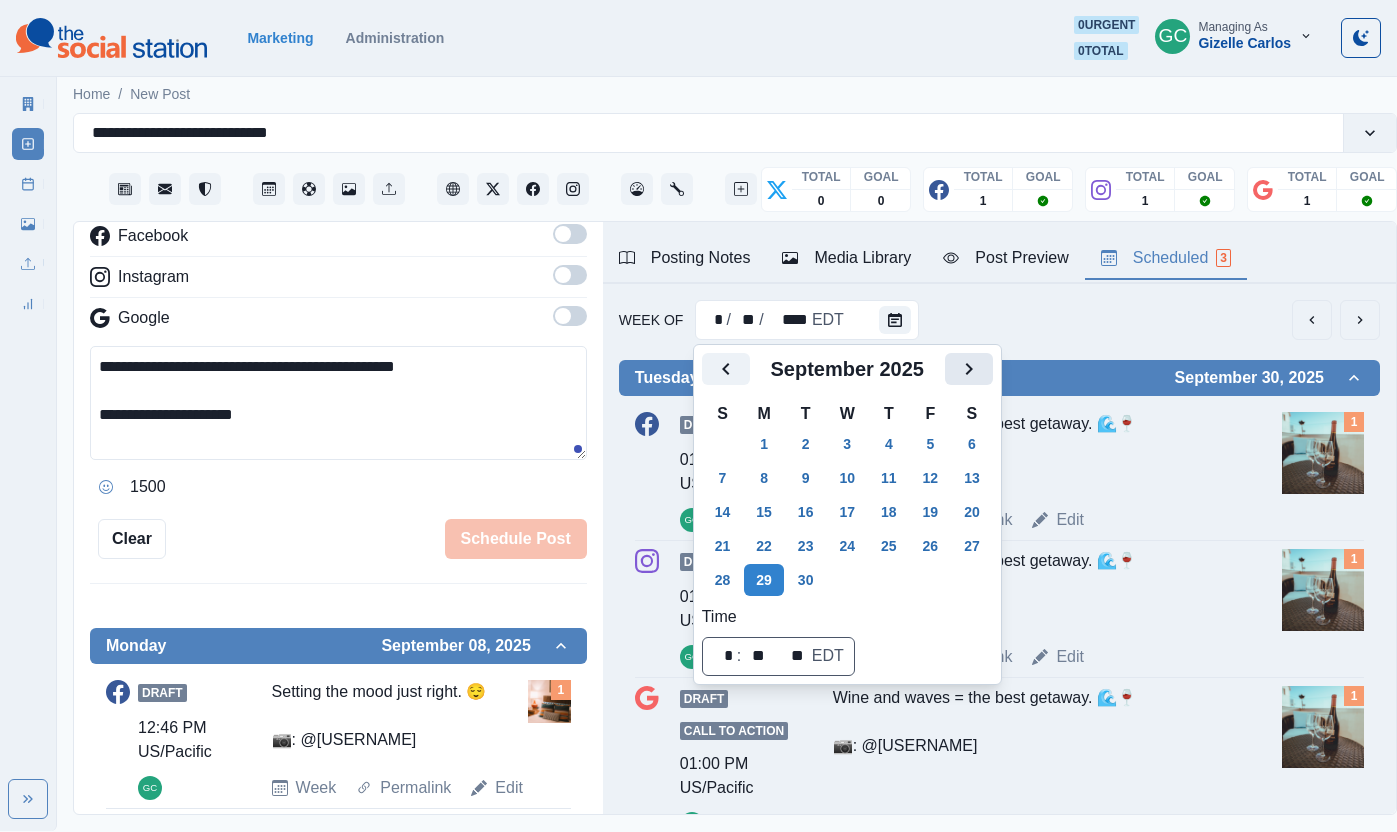 click 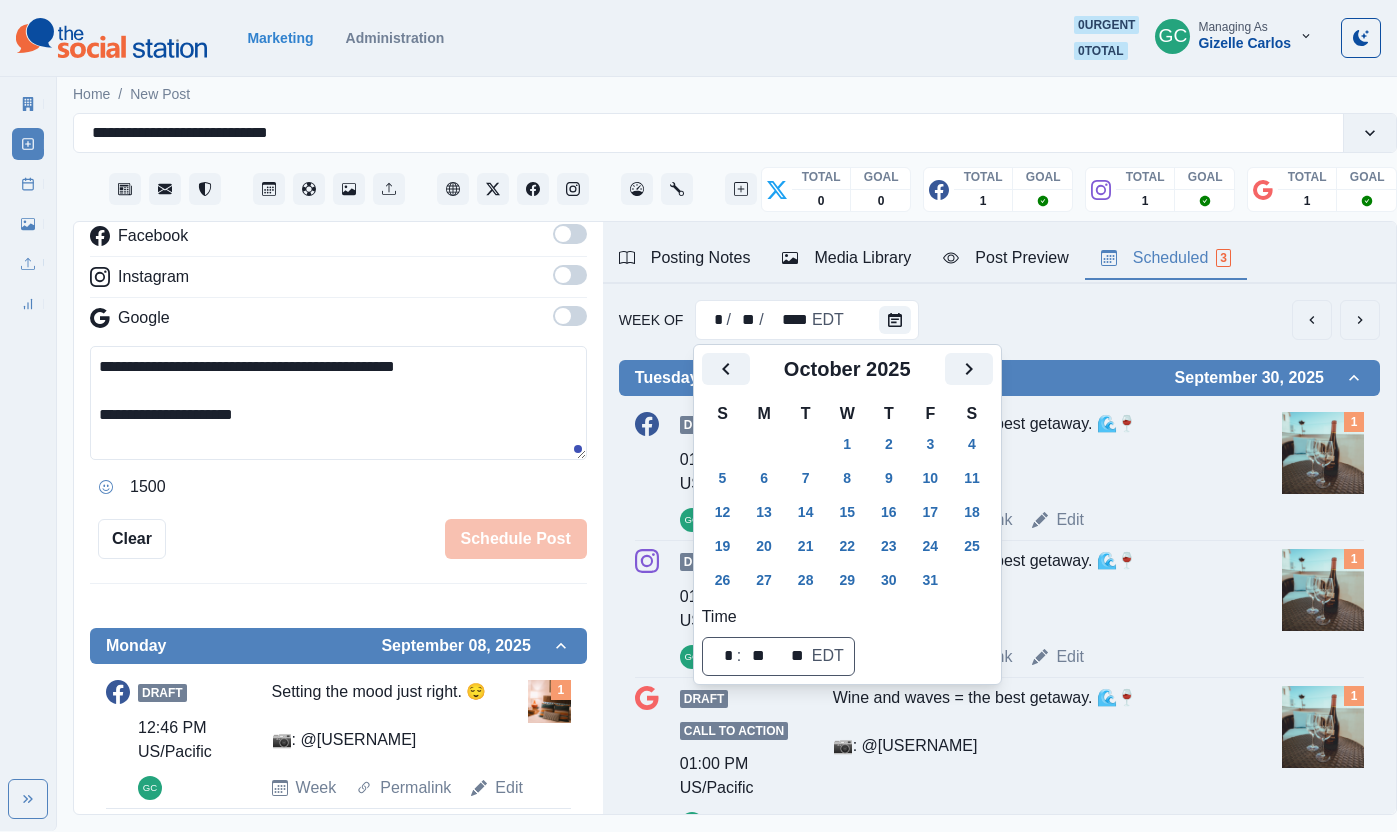 click on "Week Of * / ** / **** EDT" at bounding box center [999, 320] 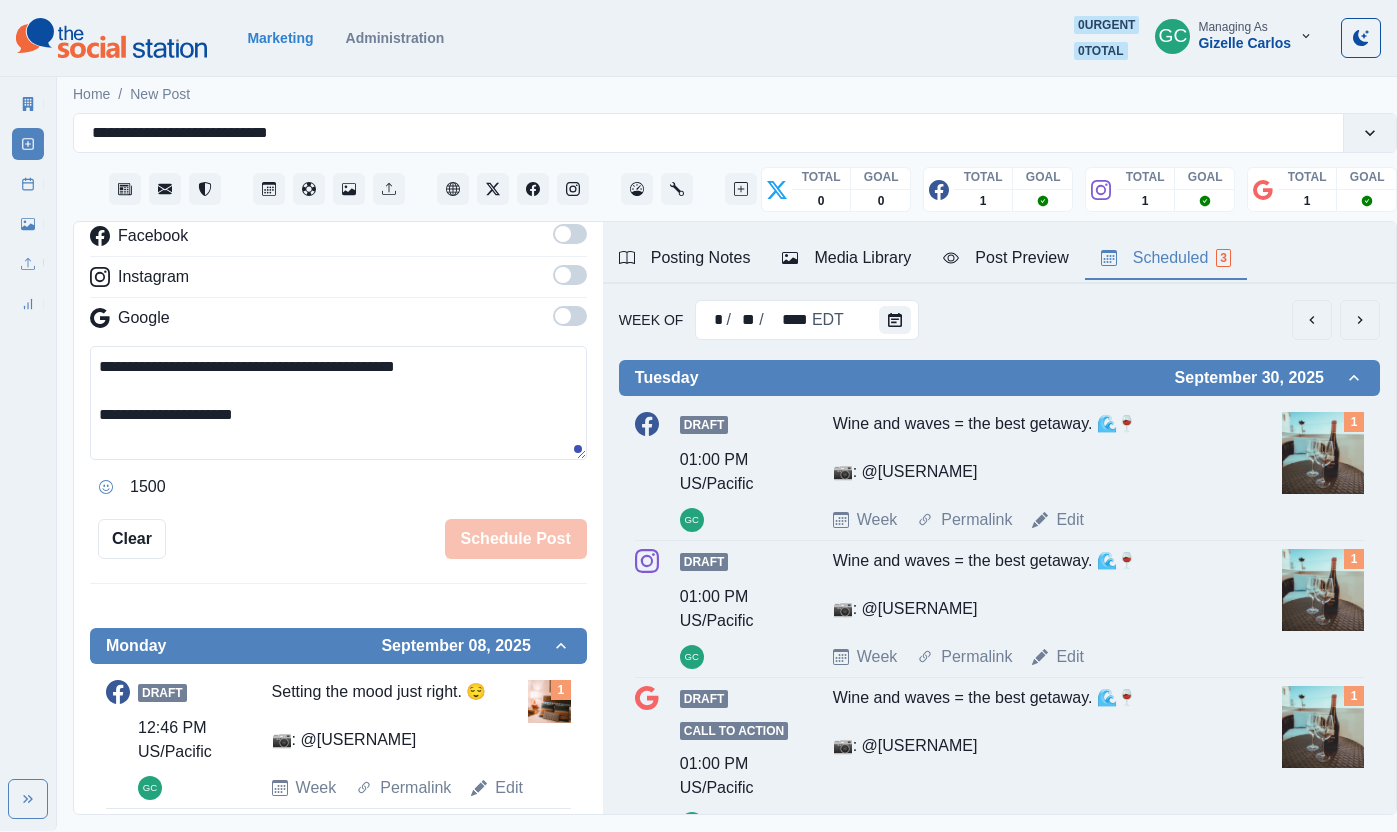 scroll, scrollTop: 1, scrollLeft: 0, axis: vertical 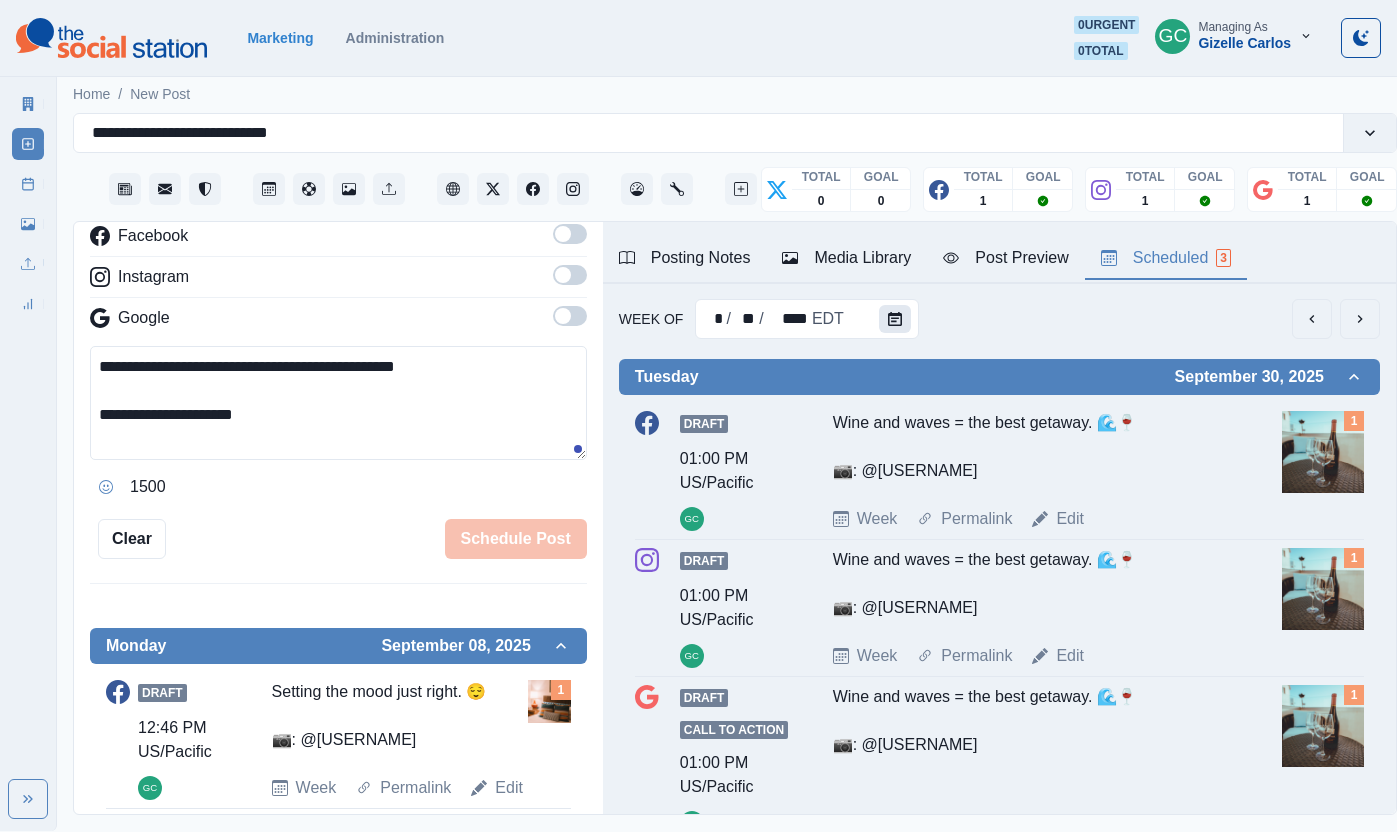 click 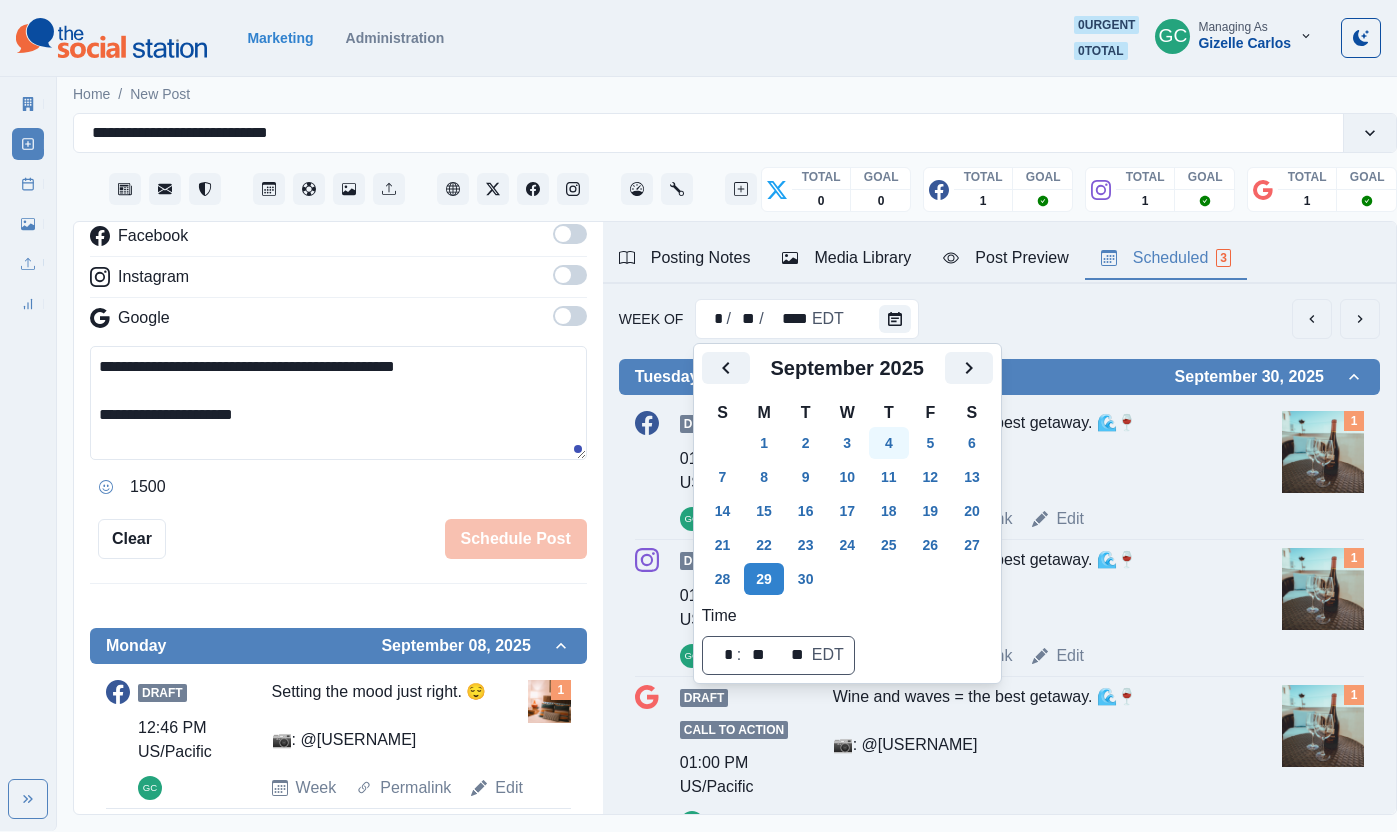 click 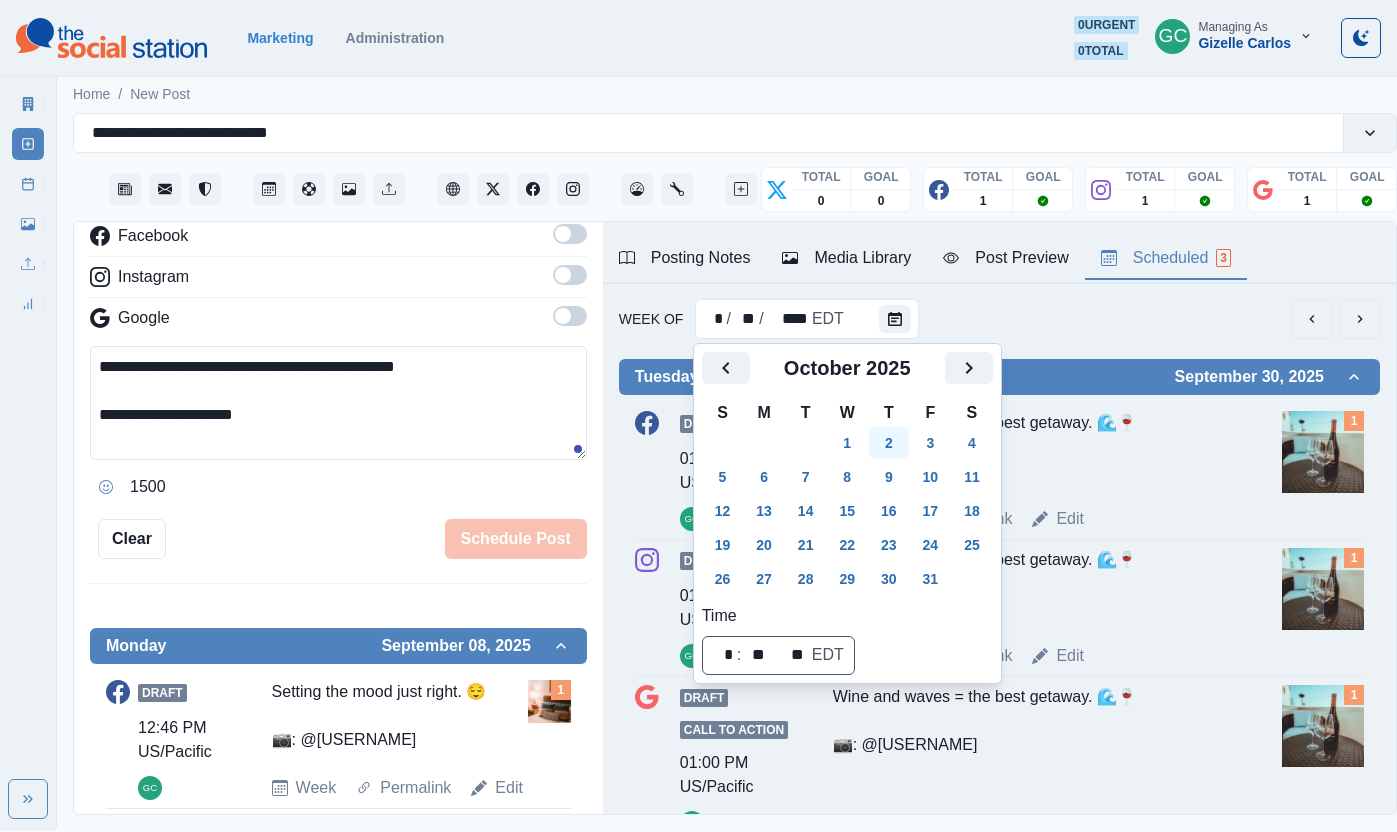click on "2" at bounding box center [889, 443] 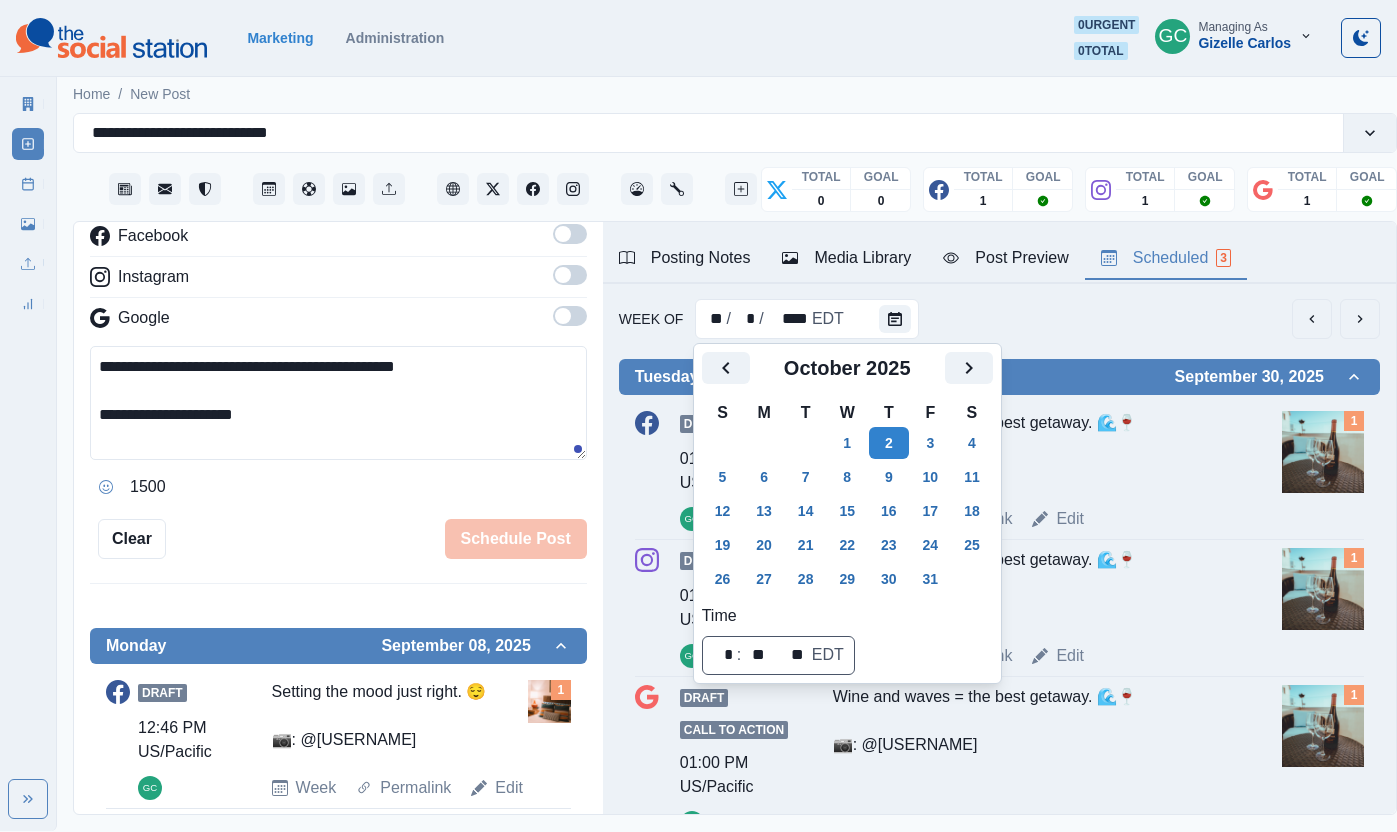 scroll, scrollTop: 0, scrollLeft: 0, axis: both 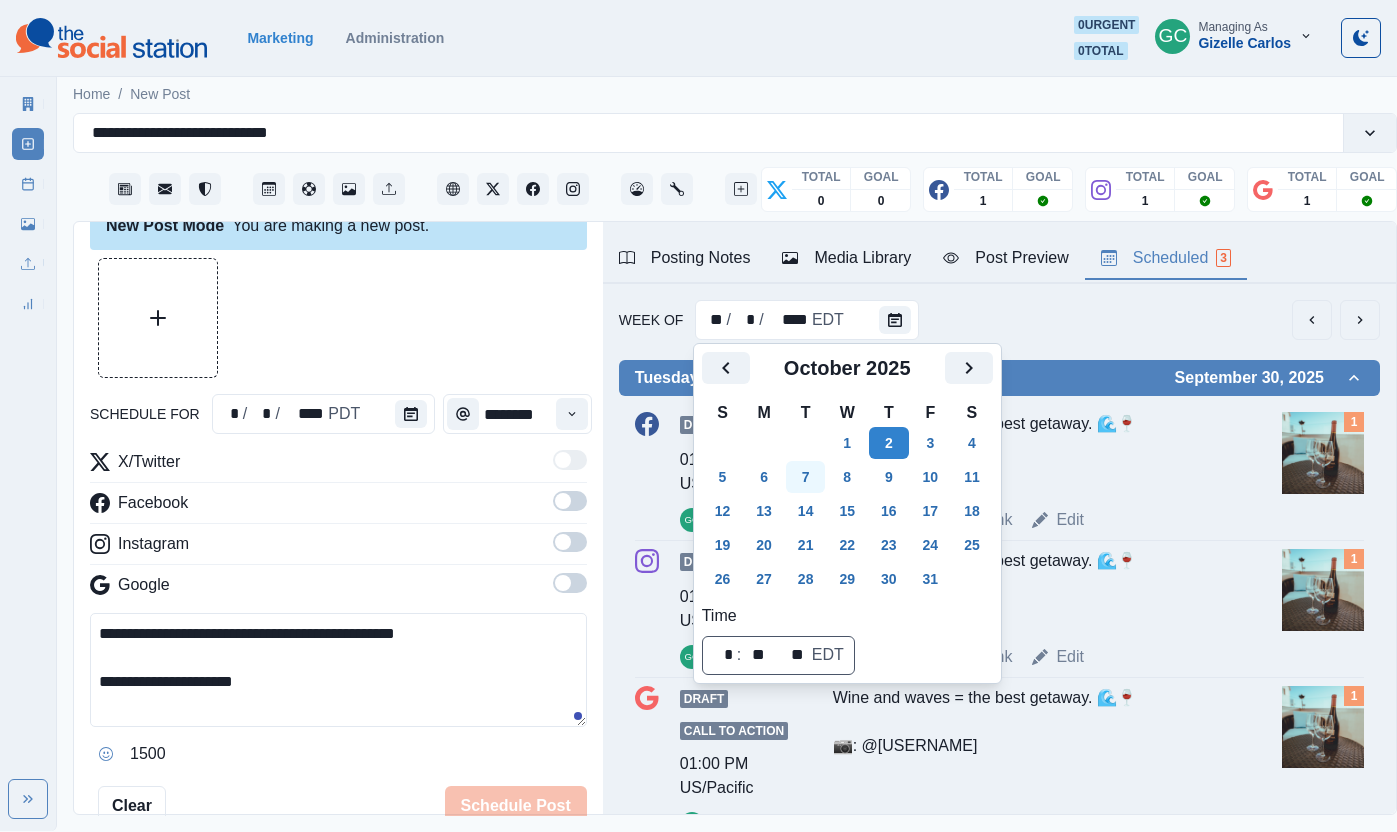 click on "7" at bounding box center (806, 477) 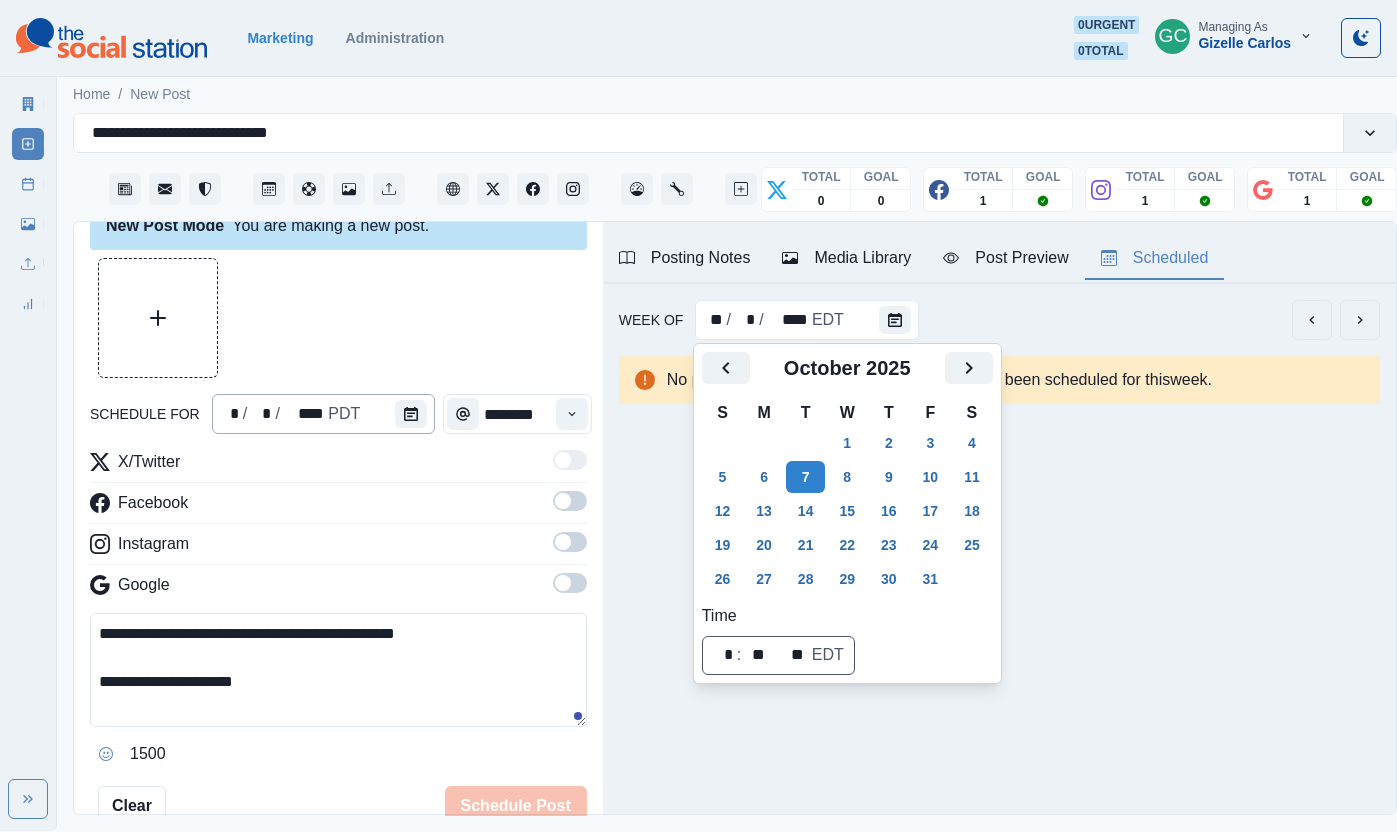 click on "* / * / **** PDT" at bounding box center (324, 414) 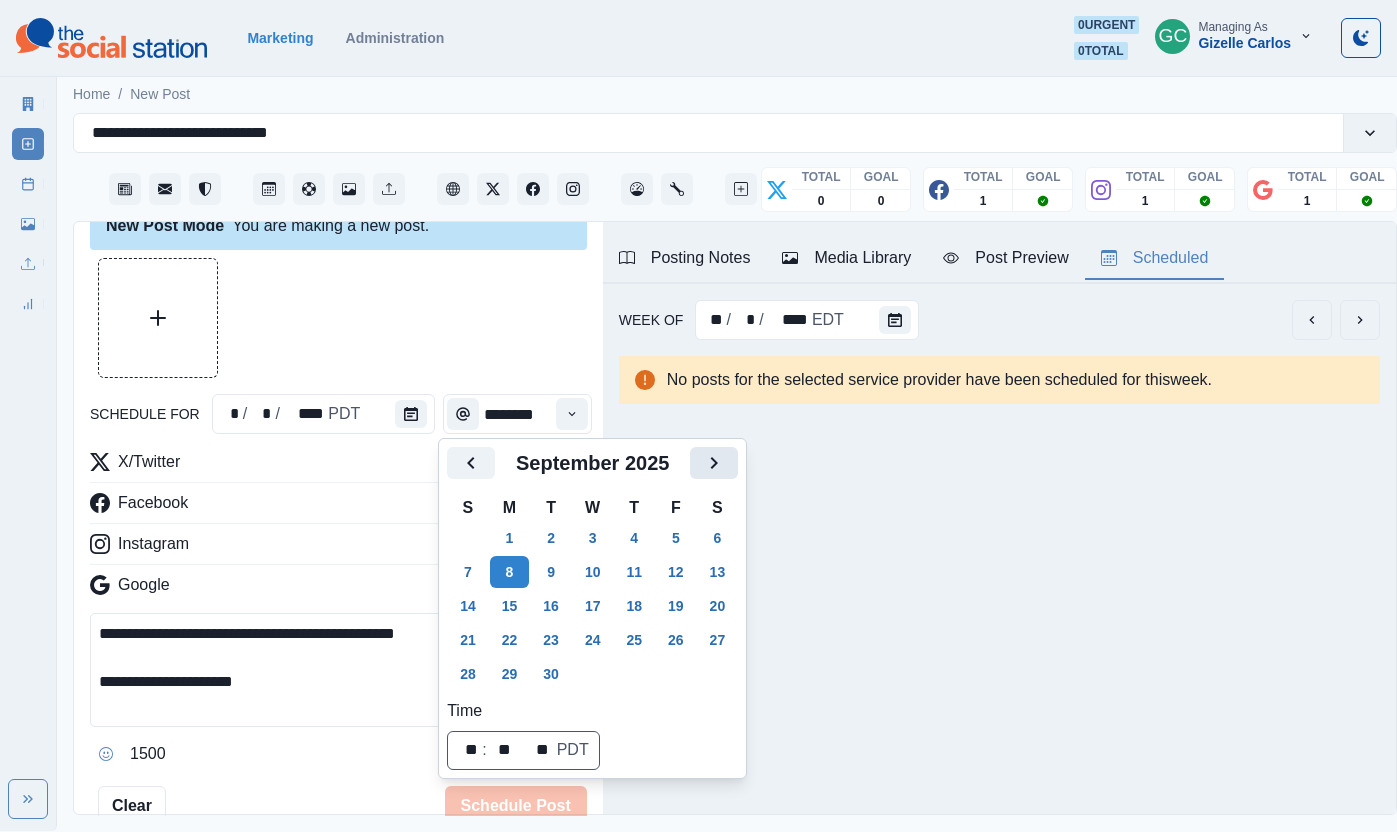 click 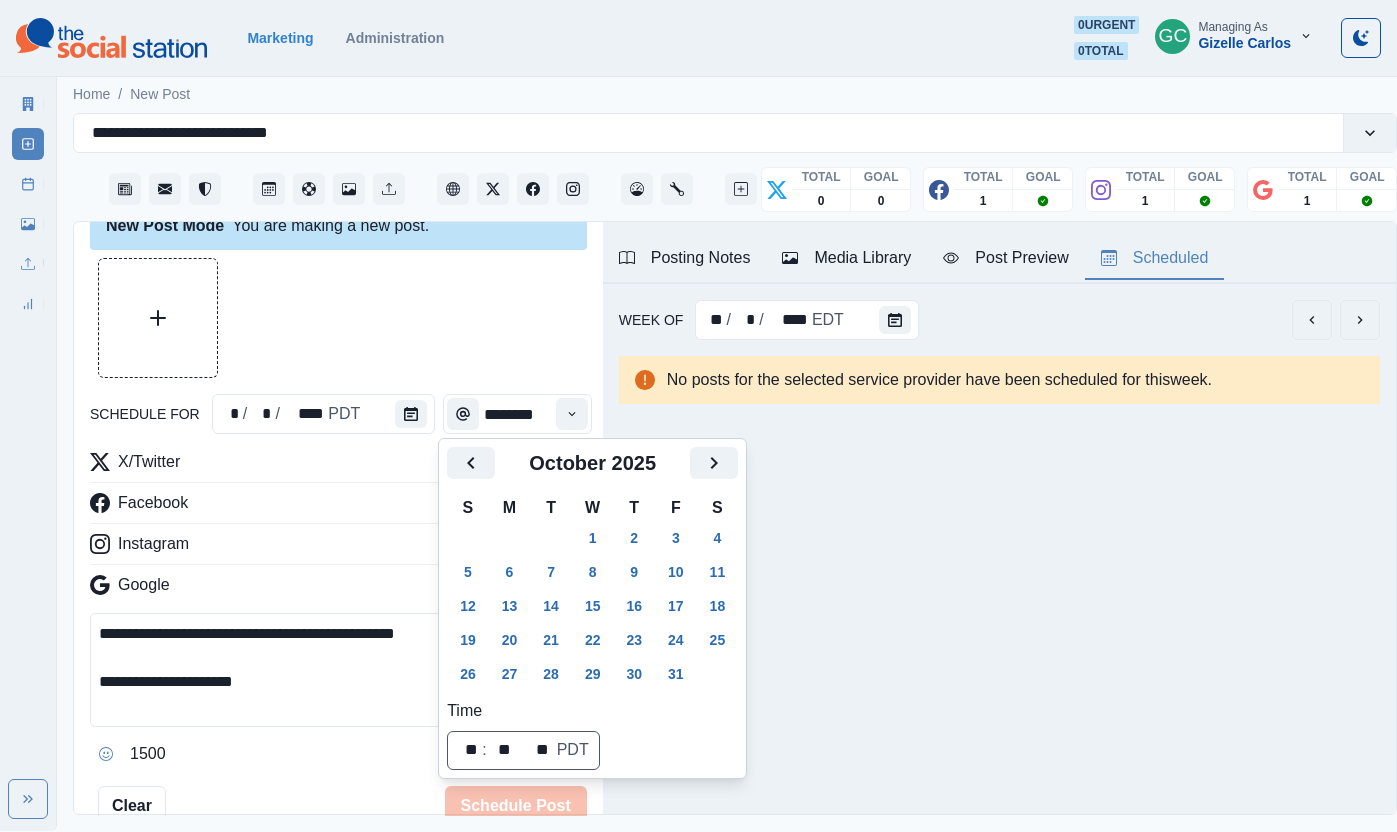 click on "7" at bounding box center (551, 572) 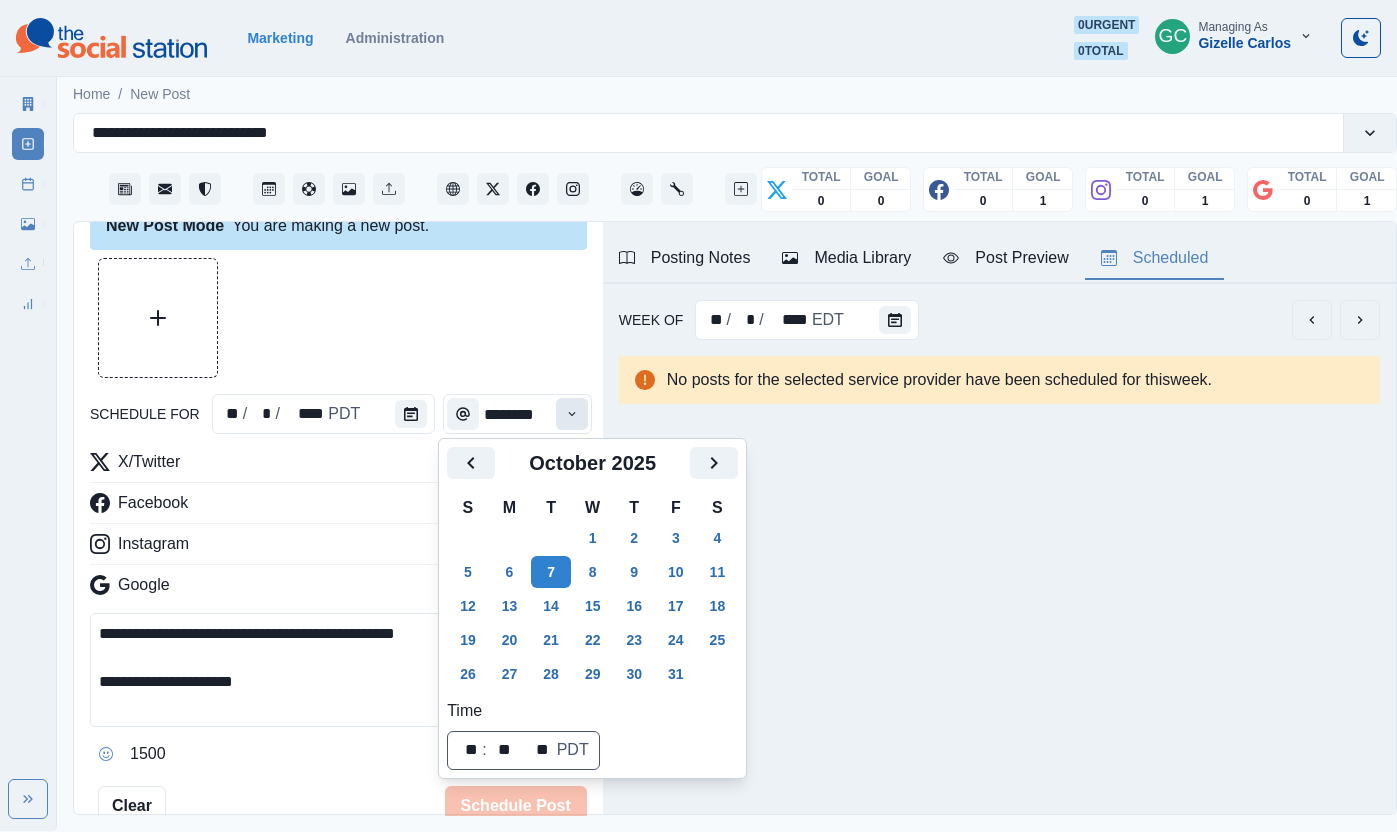 click at bounding box center [572, 414] 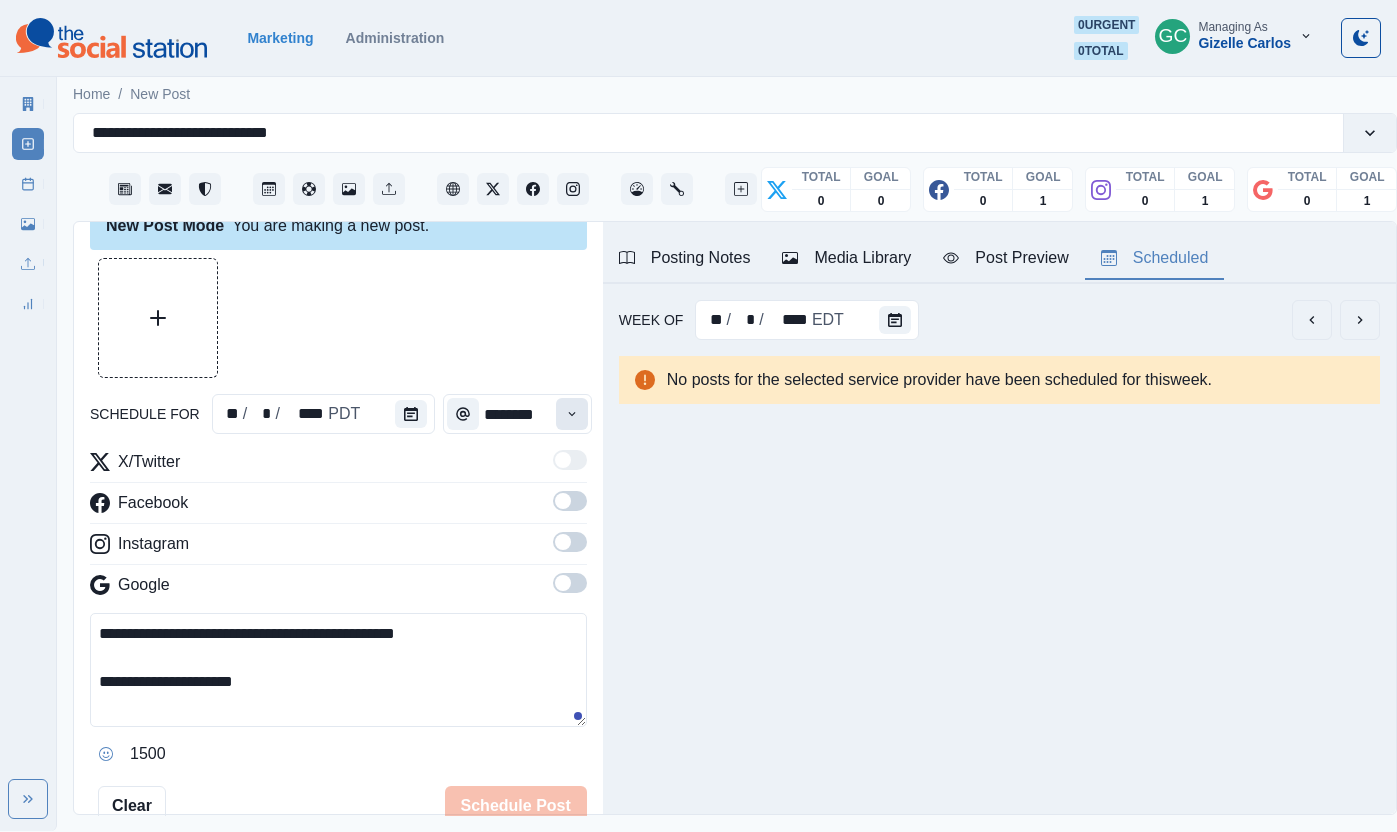click at bounding box center (572, 414) 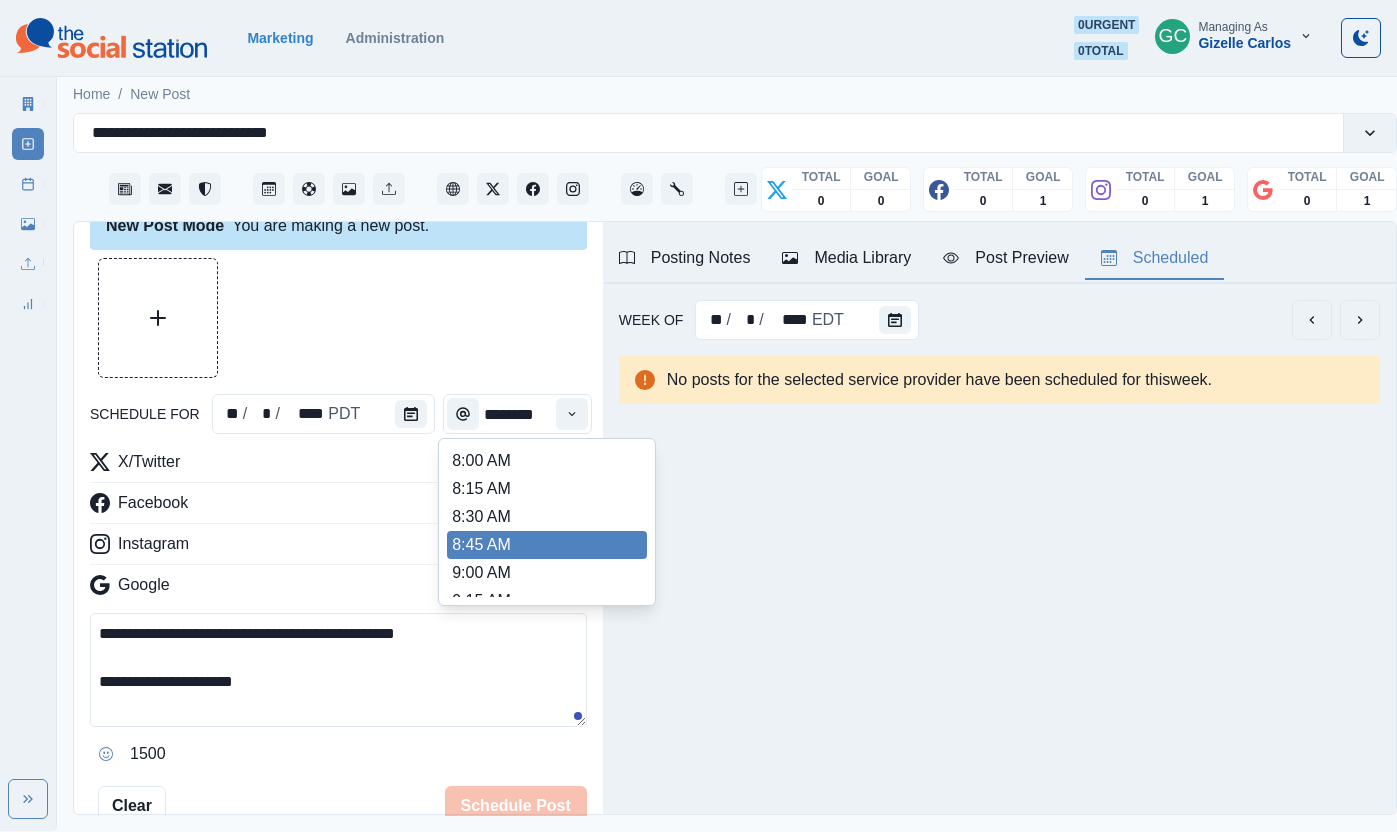 scroll, scrollTop: 385, scrollLeft: 0, axis: vertical 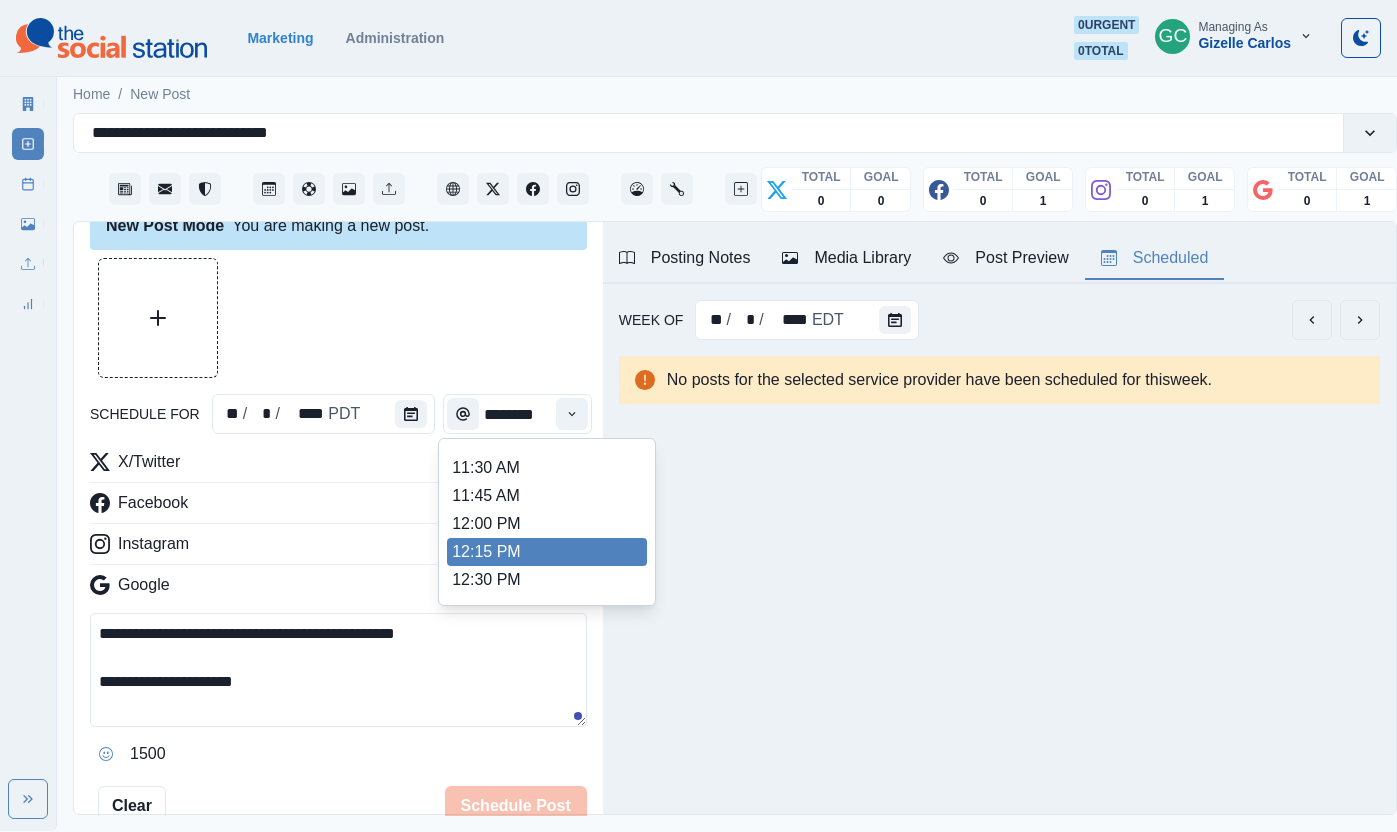 click on "12:15 PM" at bounding box center [547, 552] 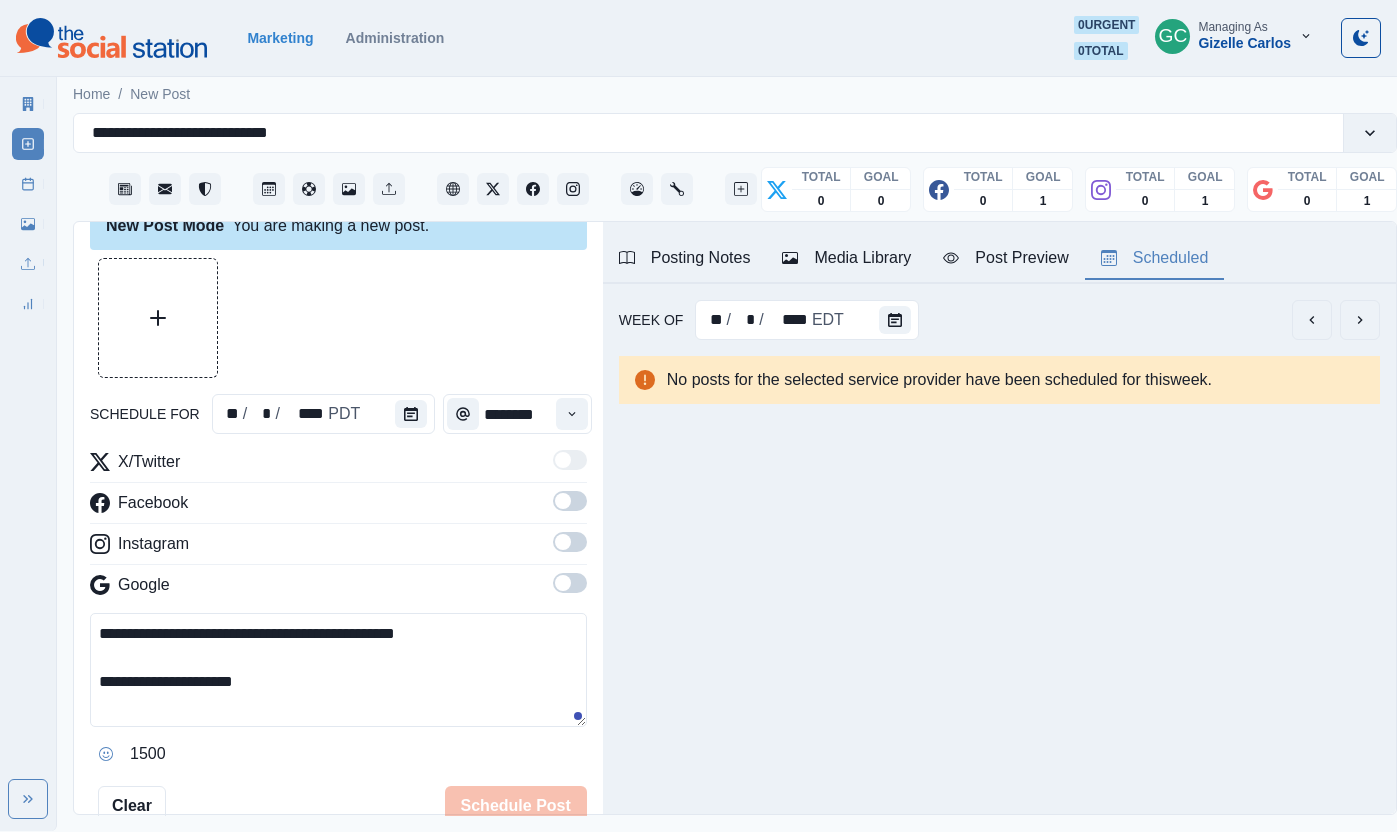 scroll, scrollTop: 0, scrollLeft: 0, axis: both 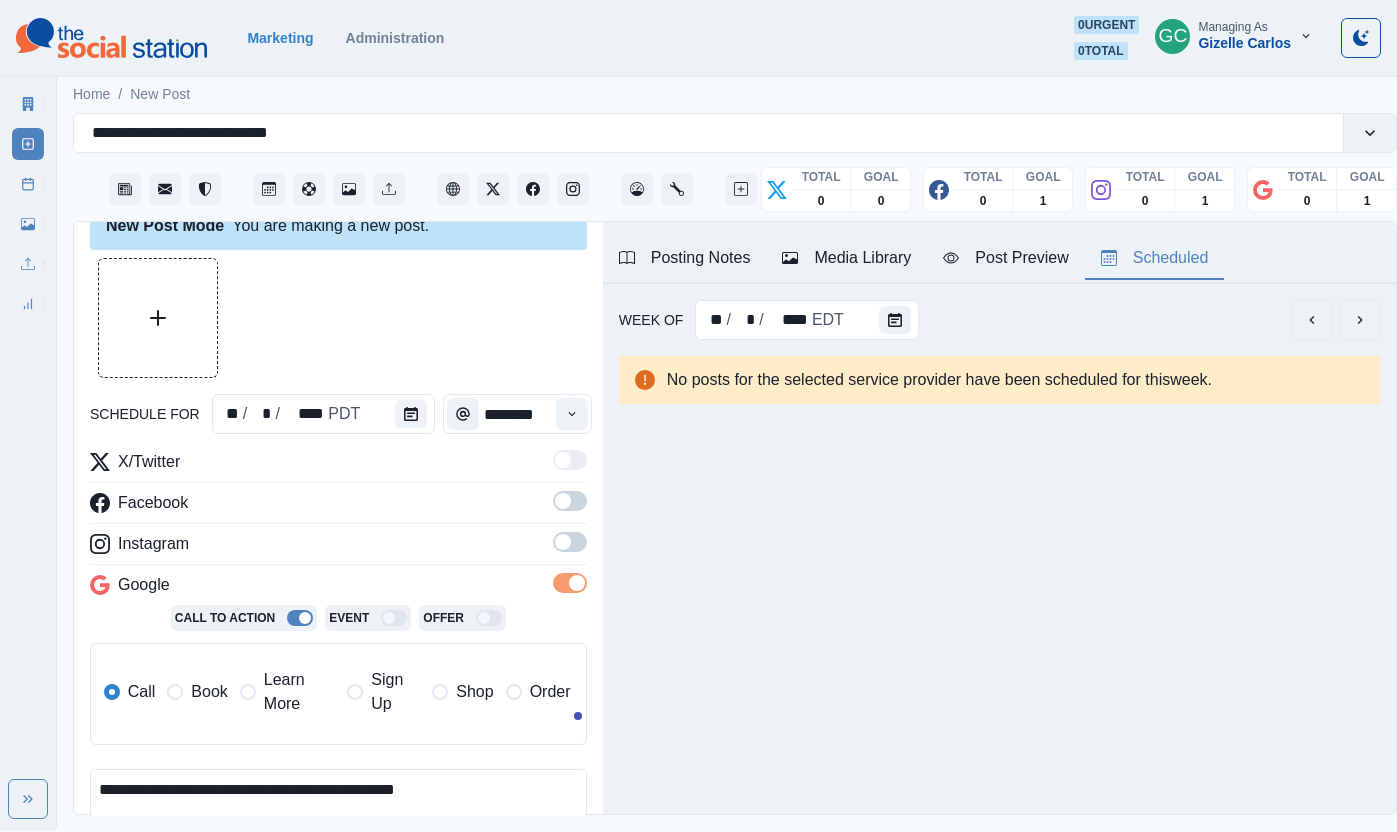 click at bounding box center [570, 542] 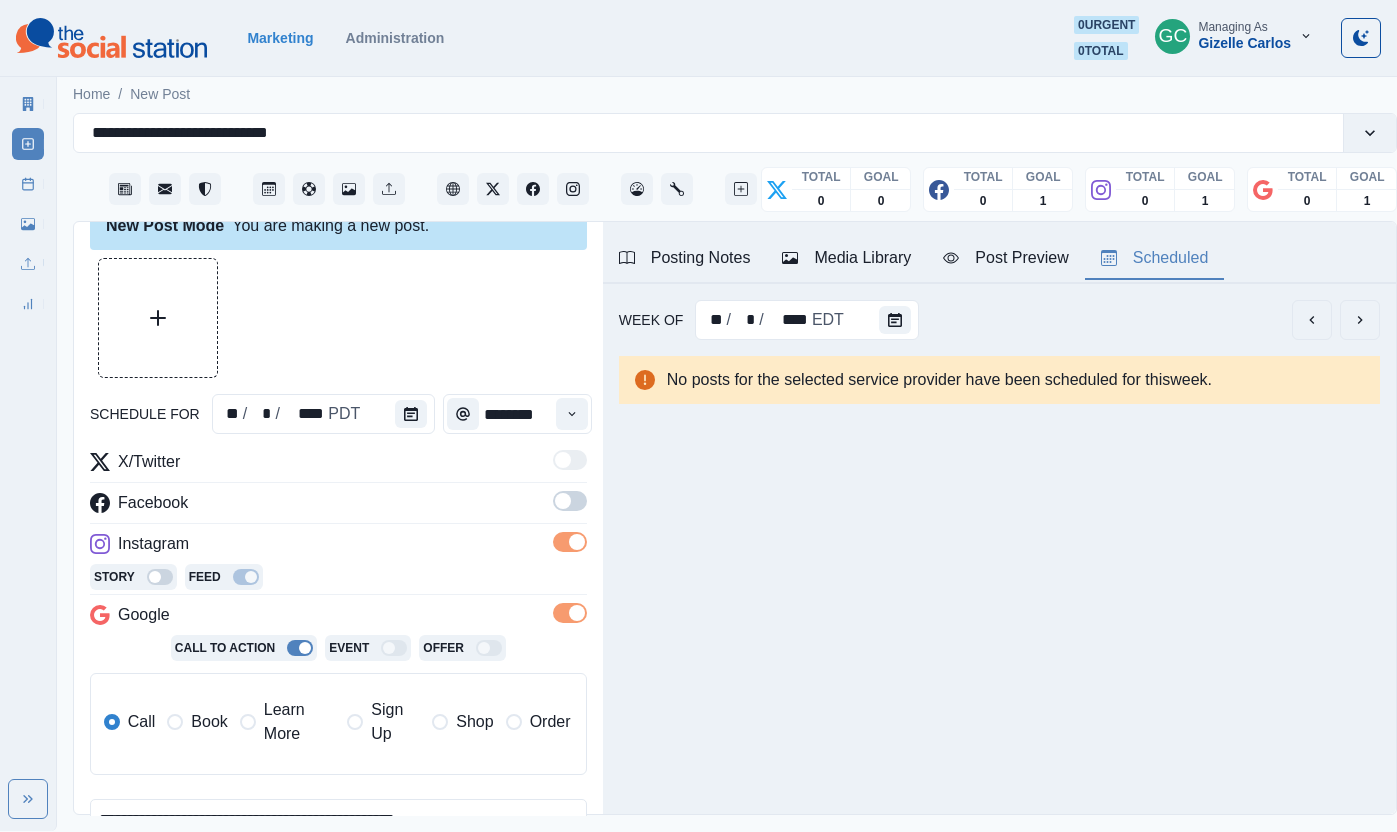 click on "X/Twitter Facebook Instagram Story Feed Google Call To Action Event Offer Call Book Learn More Sign Up Shop Order" at bounding box center (338, 620) 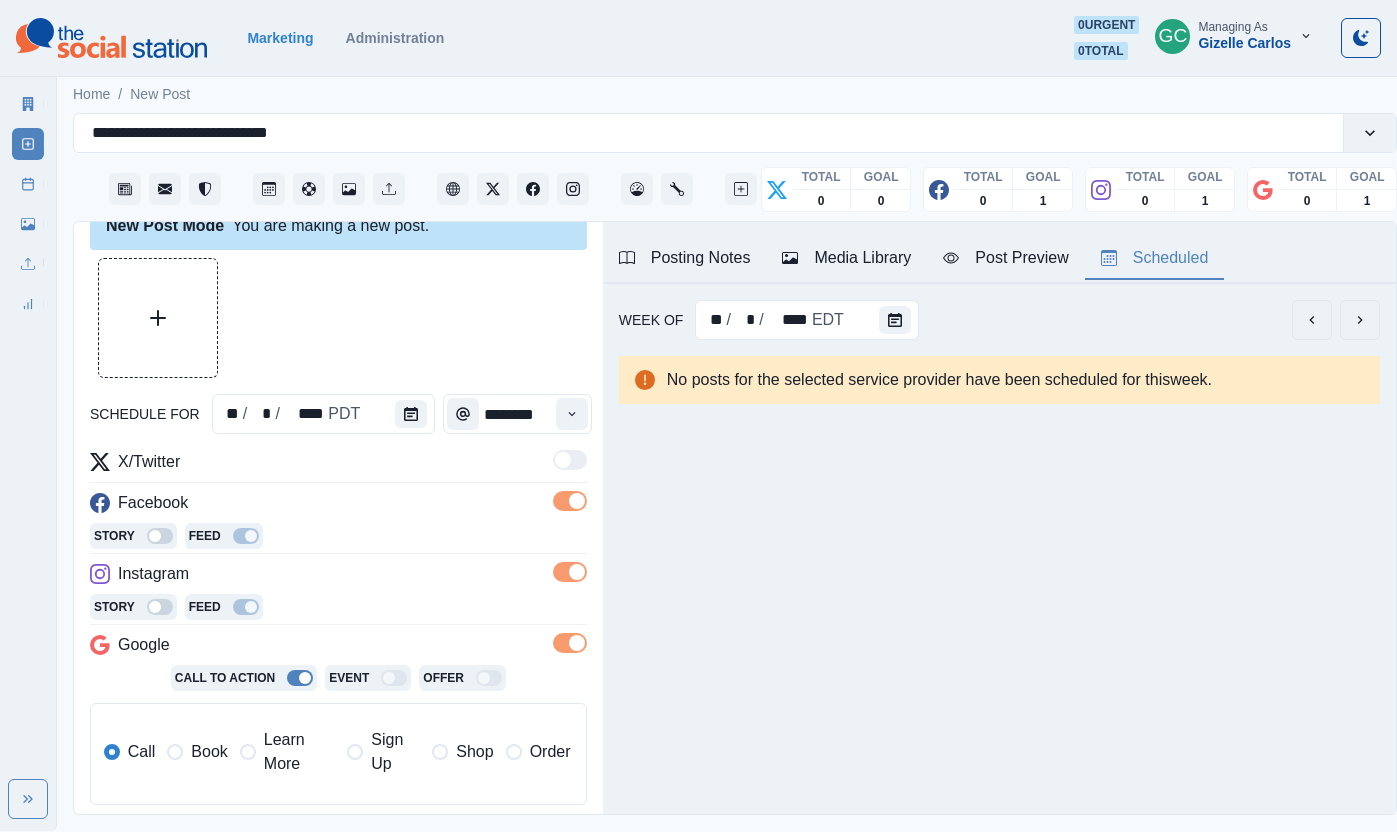 click on "Learn More" at bounding box center (299, 752) 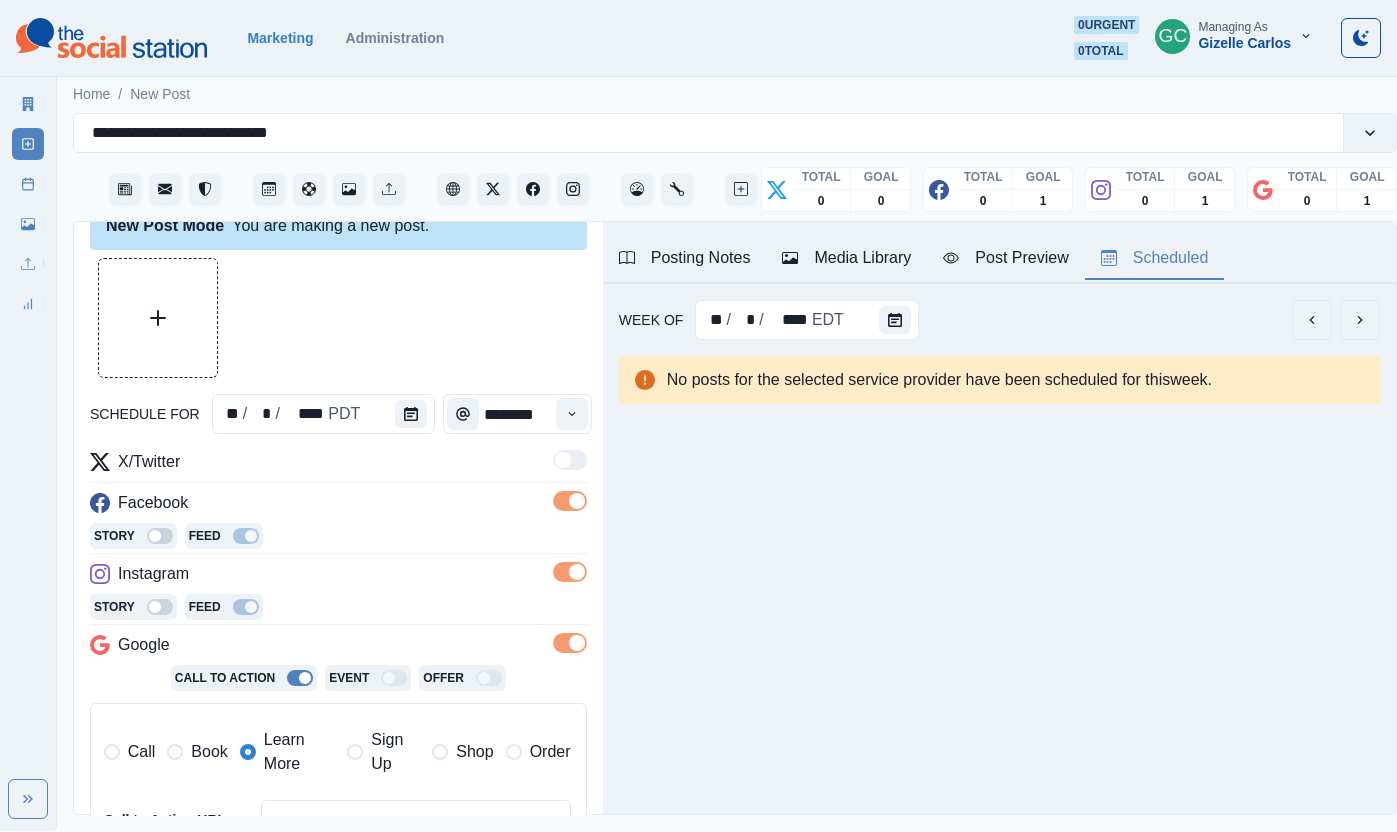 click on "Media Library" at bounding box center (846, 258) 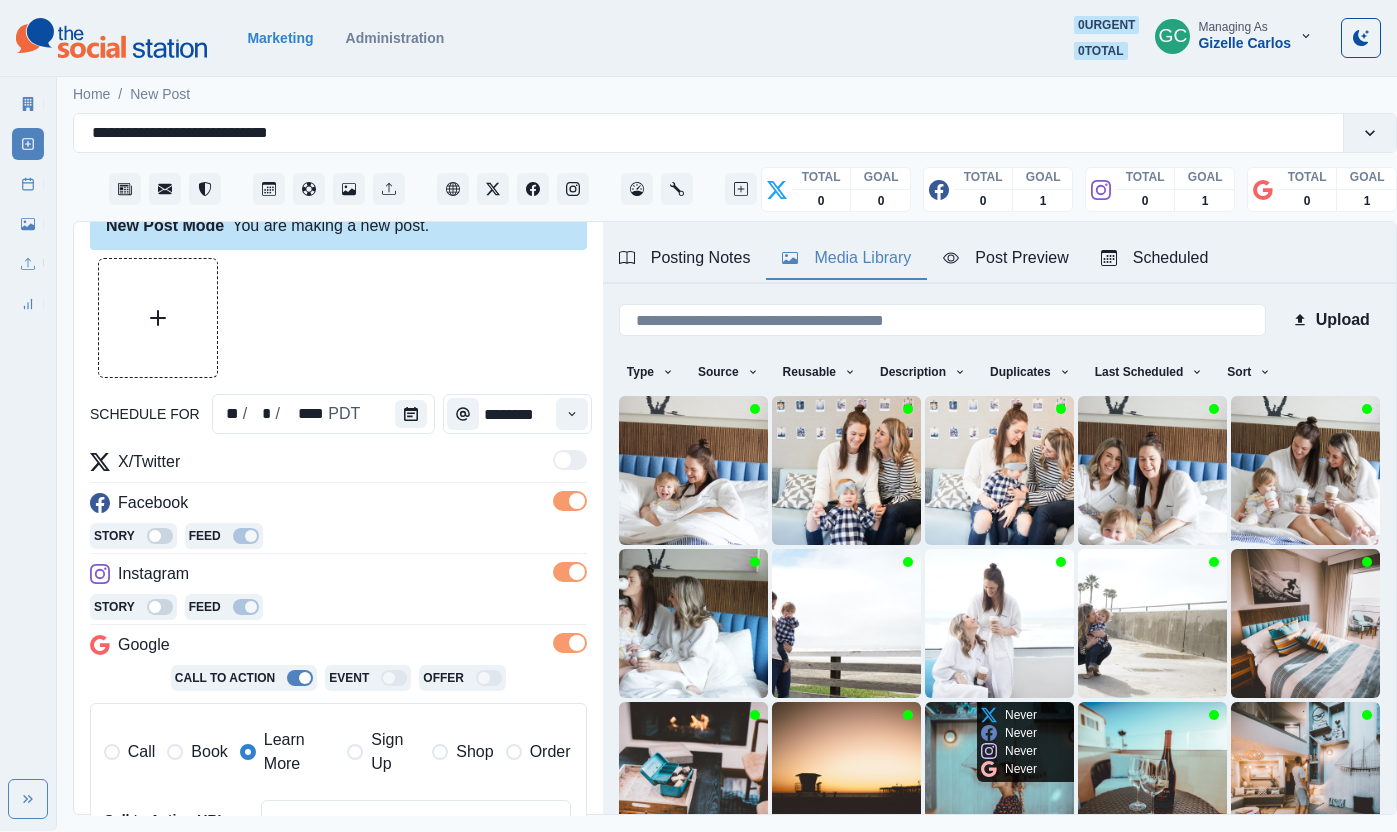 scroll, scrollTop: 167, scrollLeft: 0, axis: vertical 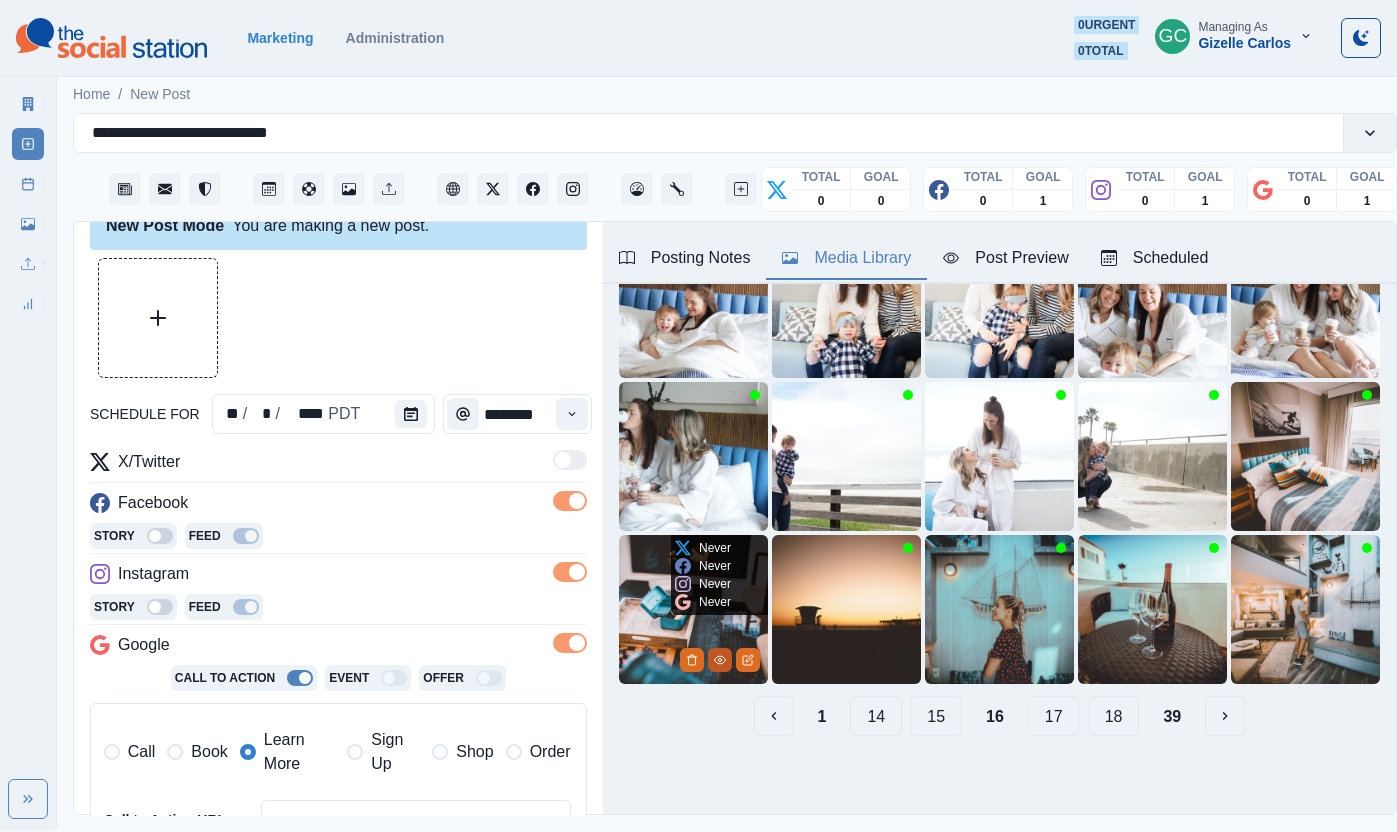 click 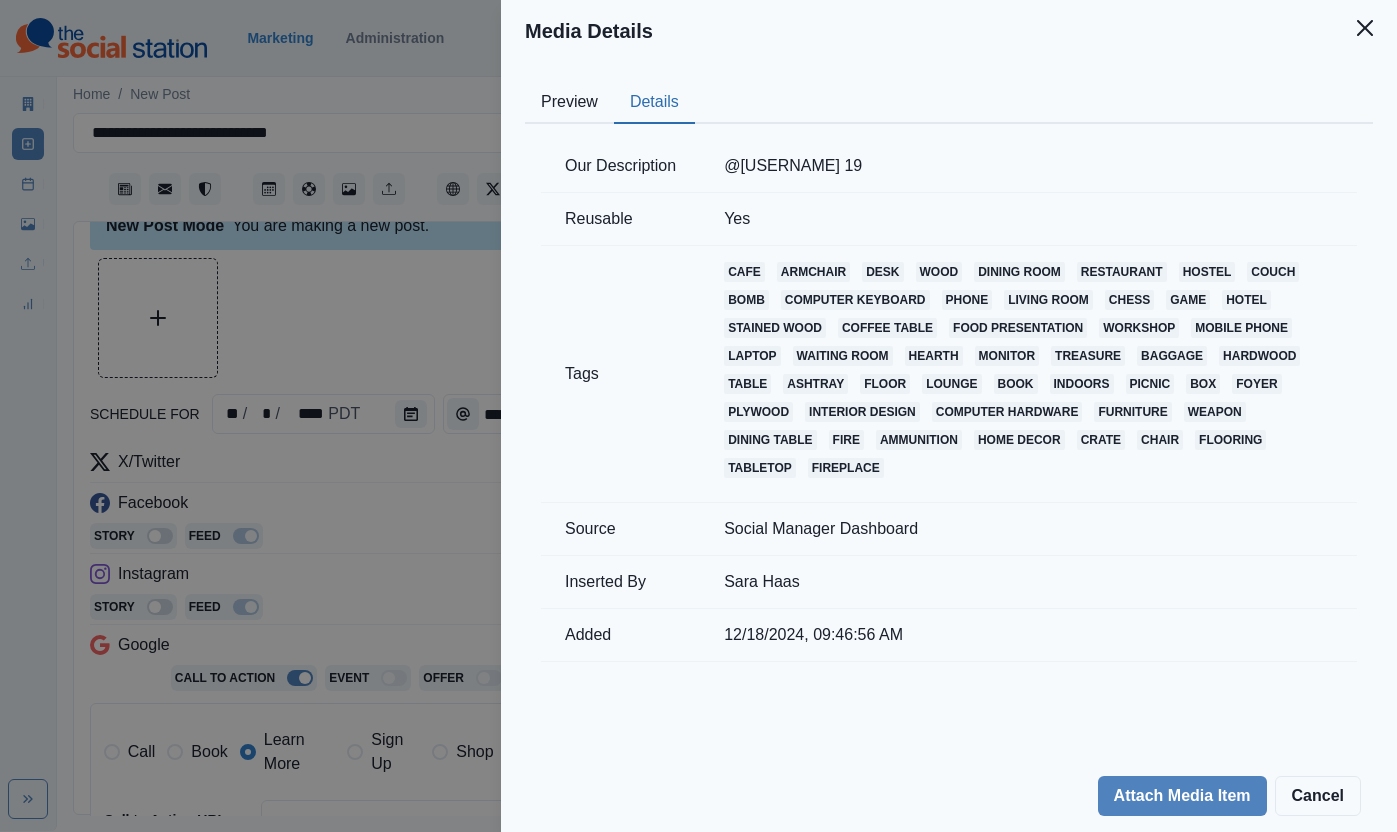 click on "Details" at bounding box center [654, 103] 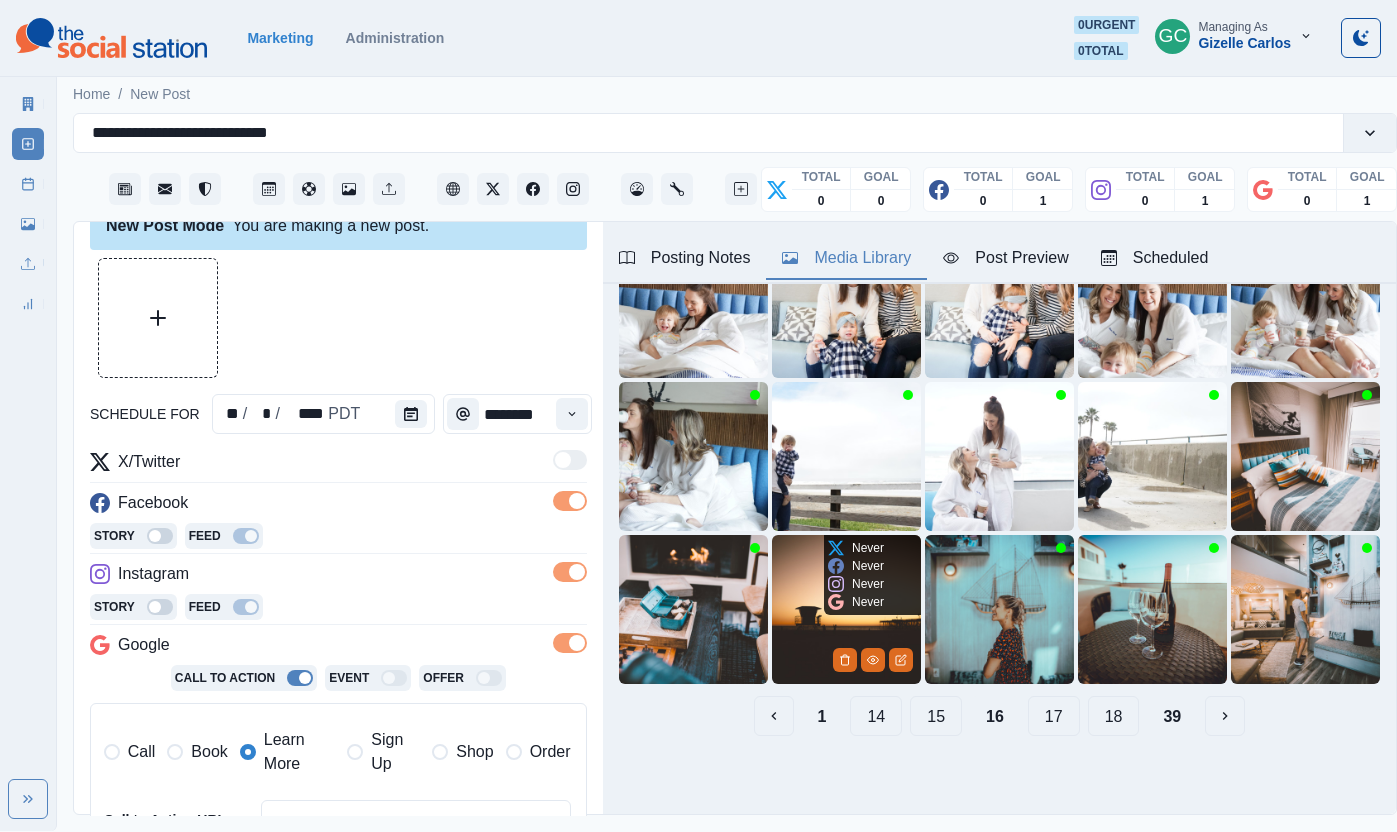 click at bounding box center (846, 609) 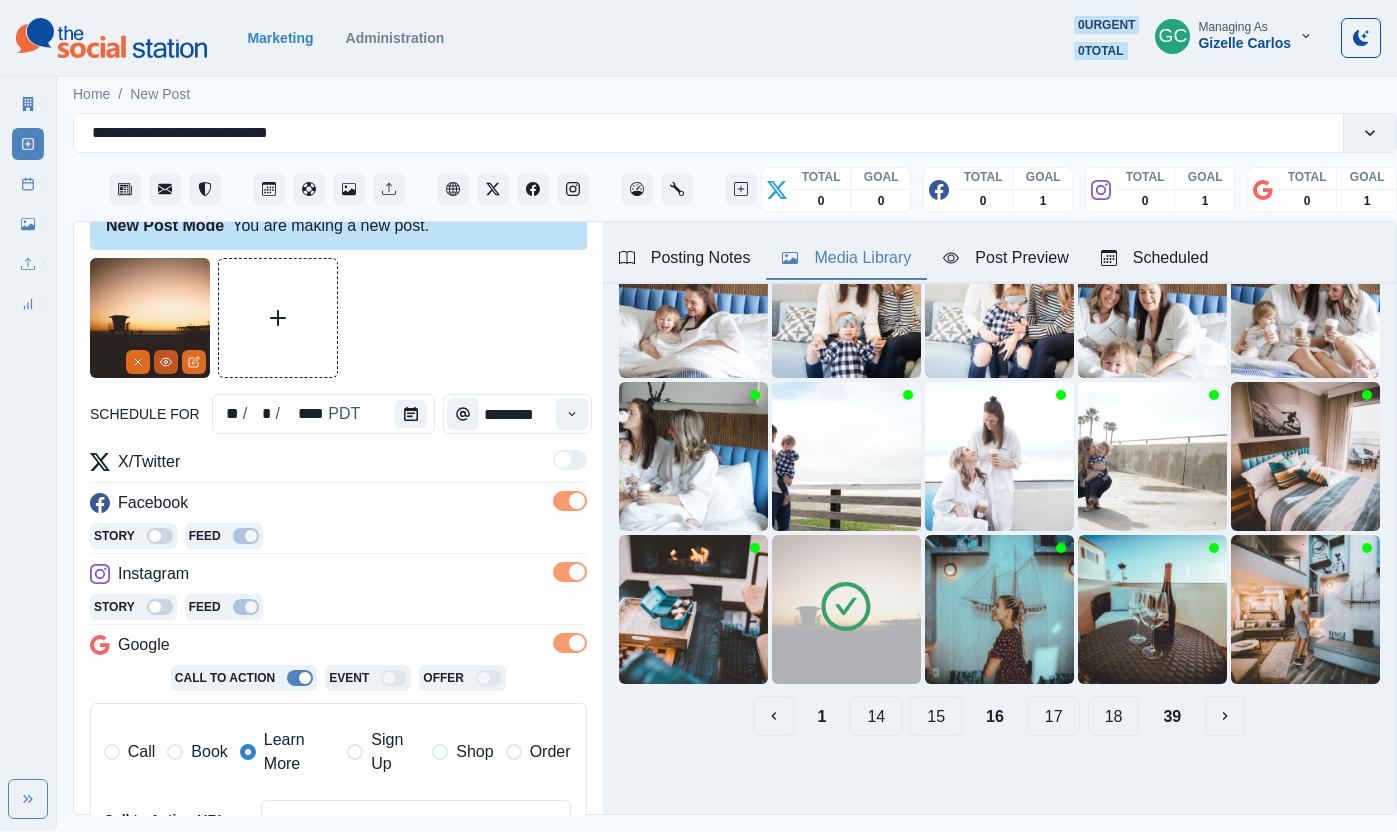 click 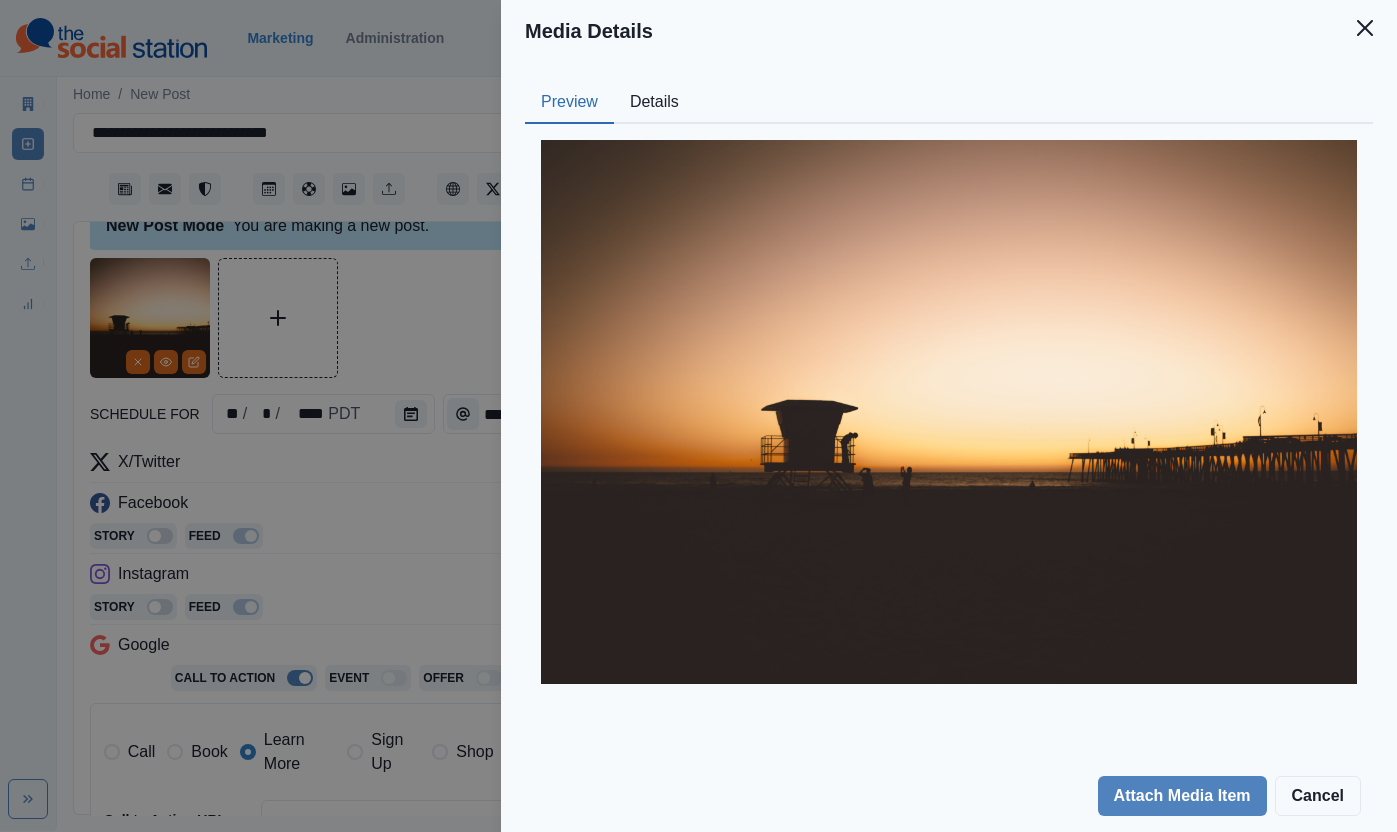 drag, startPoint x: 629, startPoint y: 72, endPoint x: 629, endPoint y: 89, distance: 17 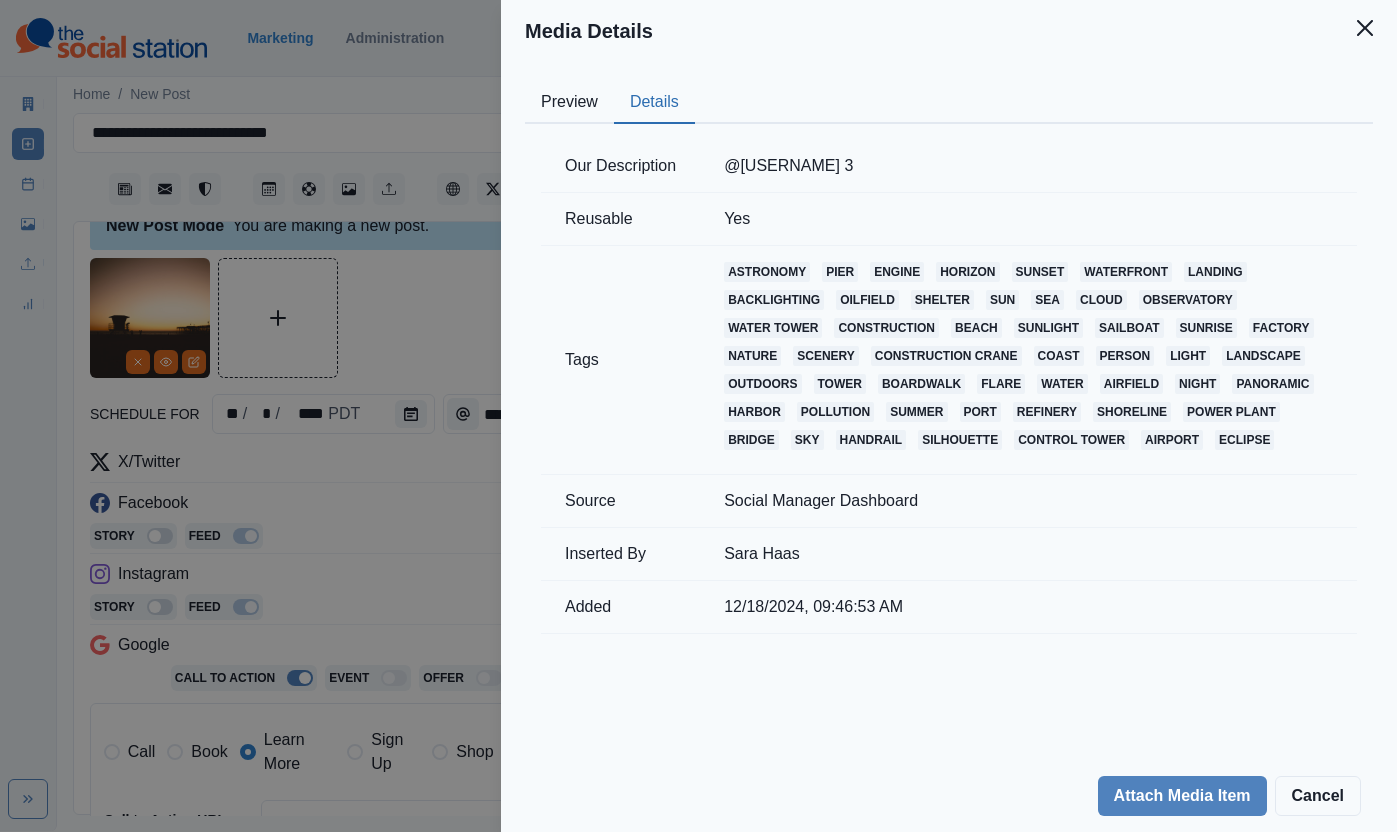 drag, startPoint x: 333, startPoint y: 334, endPoint x: 394, endPoint y: 386, distance: 80.1561 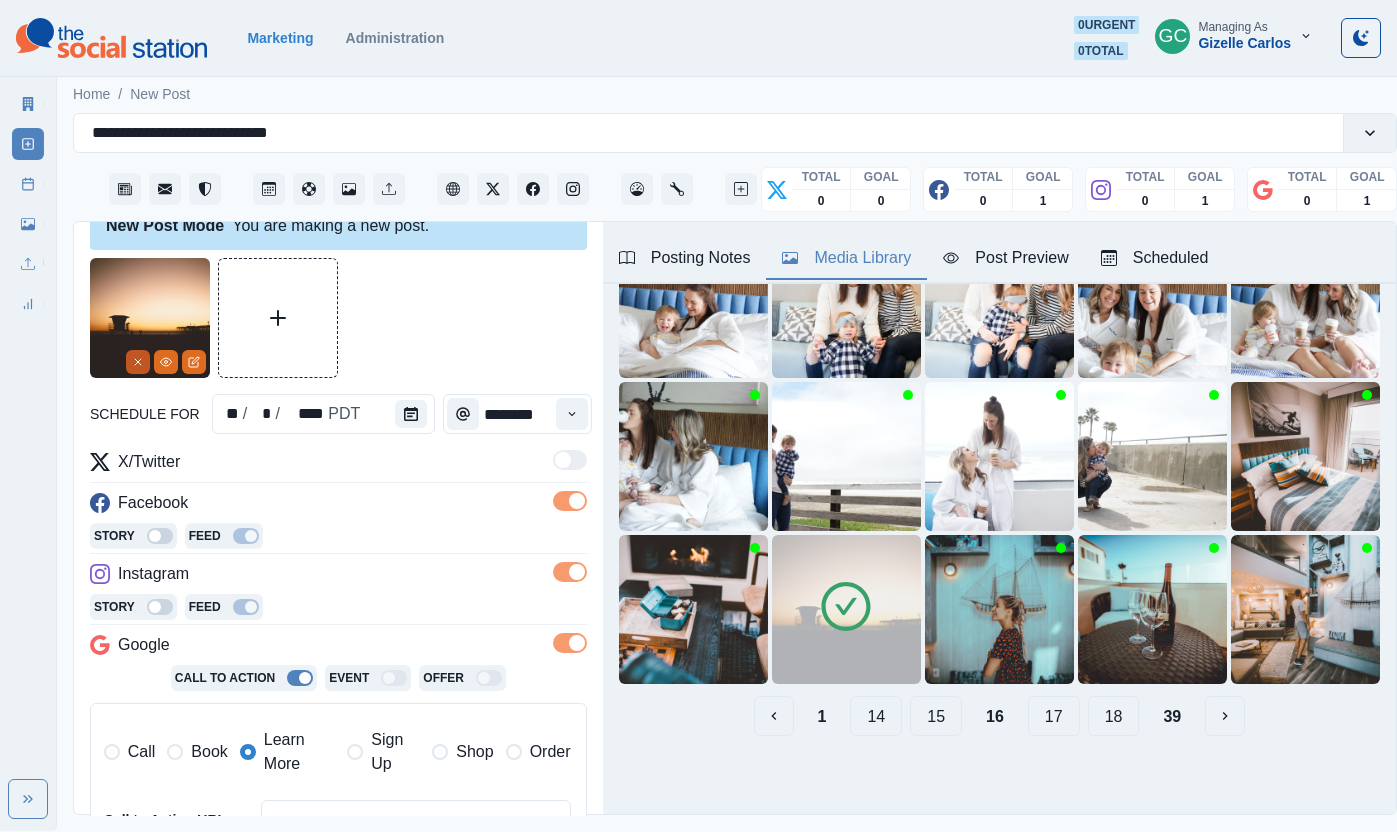 click at bounding box center [138, 362] 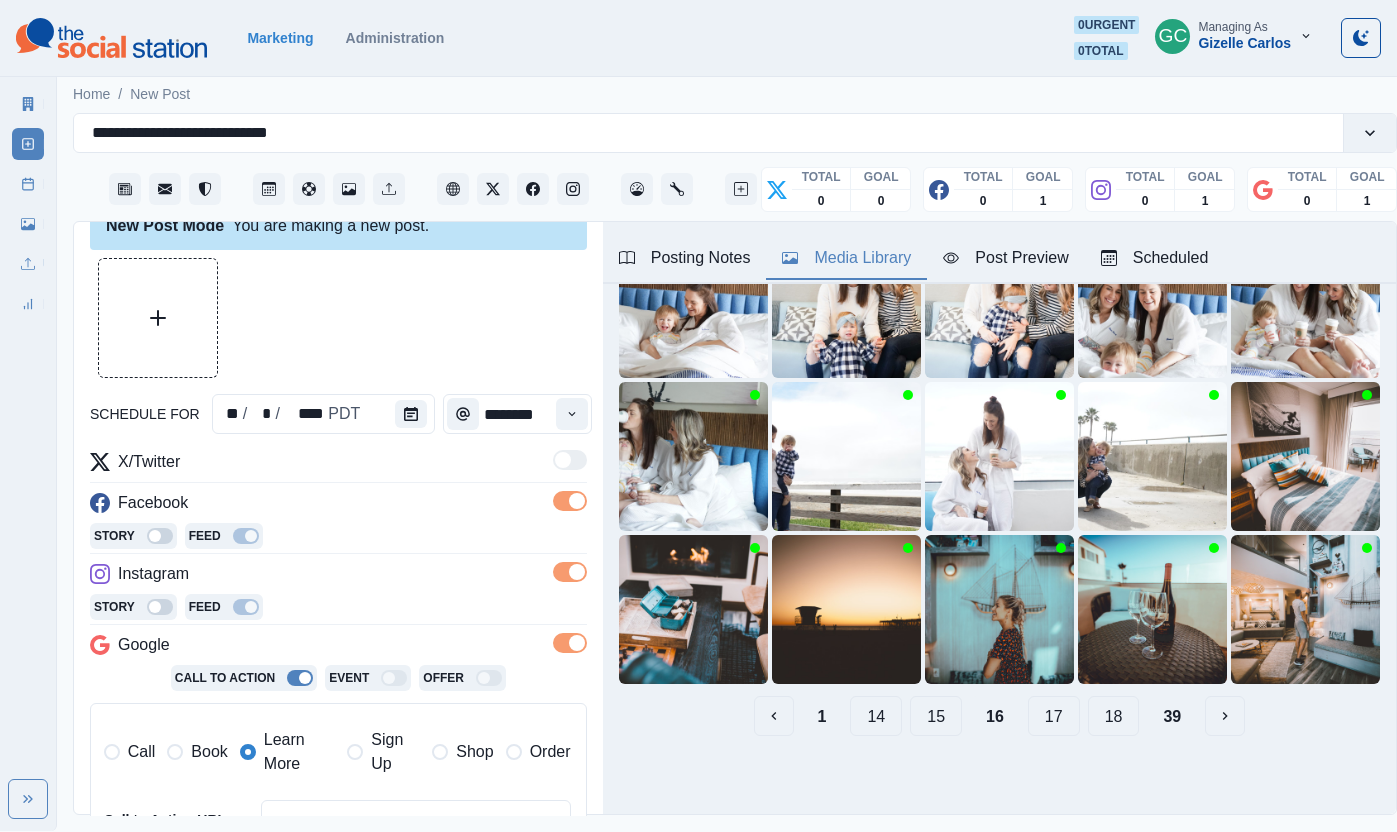 click on "14" at bounding box center [876, 716] 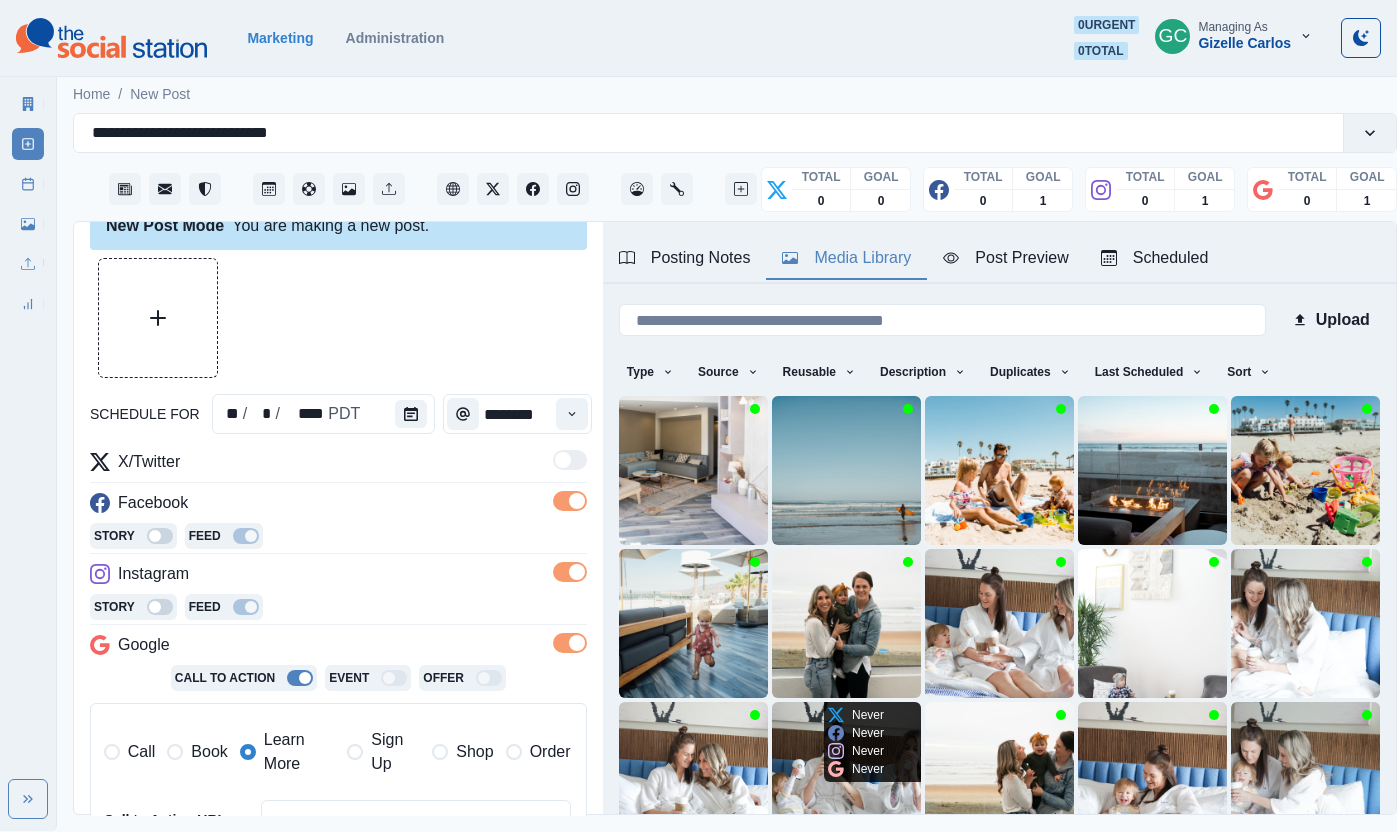 scroll, scrollTop: 167, scrollLeft: 0, axis: vertical 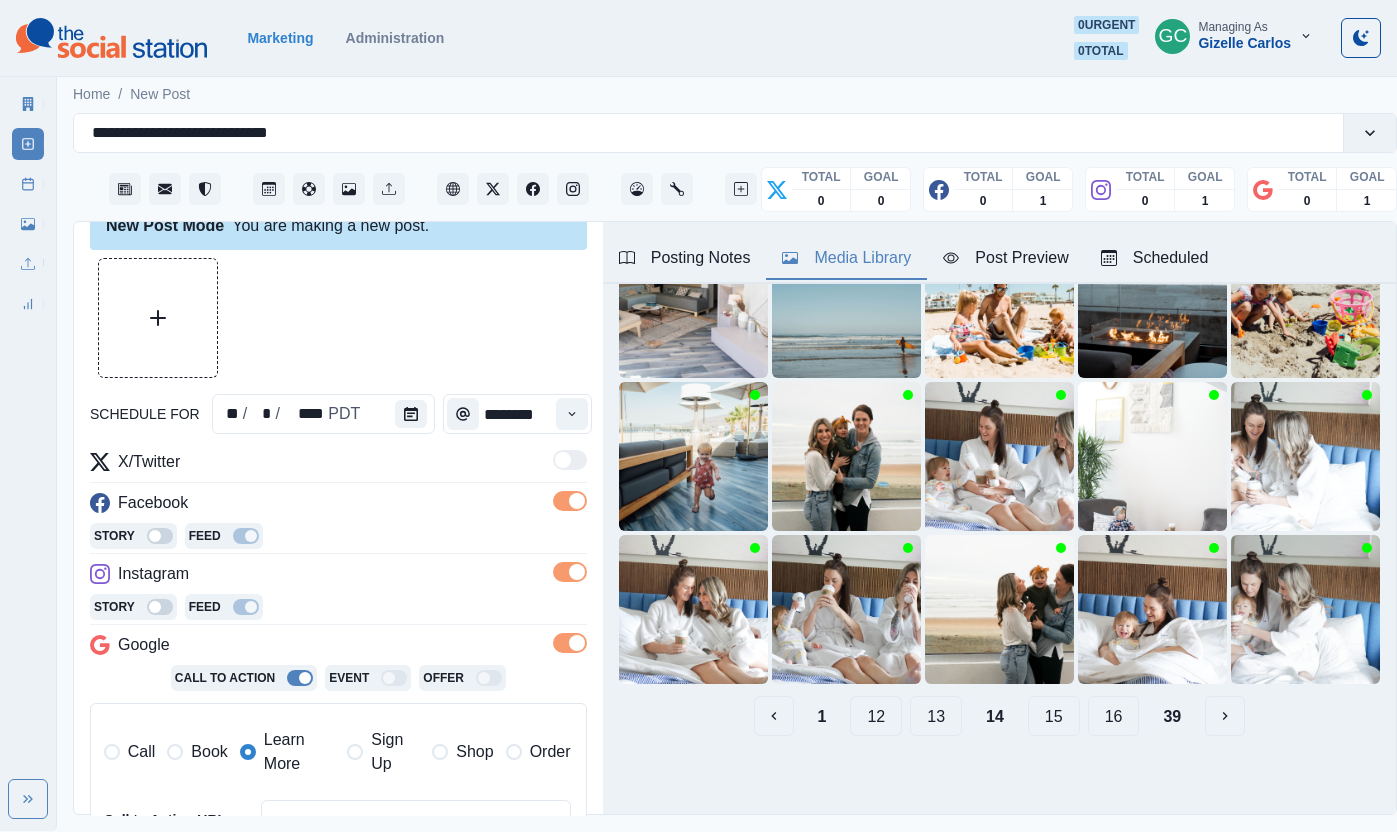 click on "12" at bounding box center [876, 716] 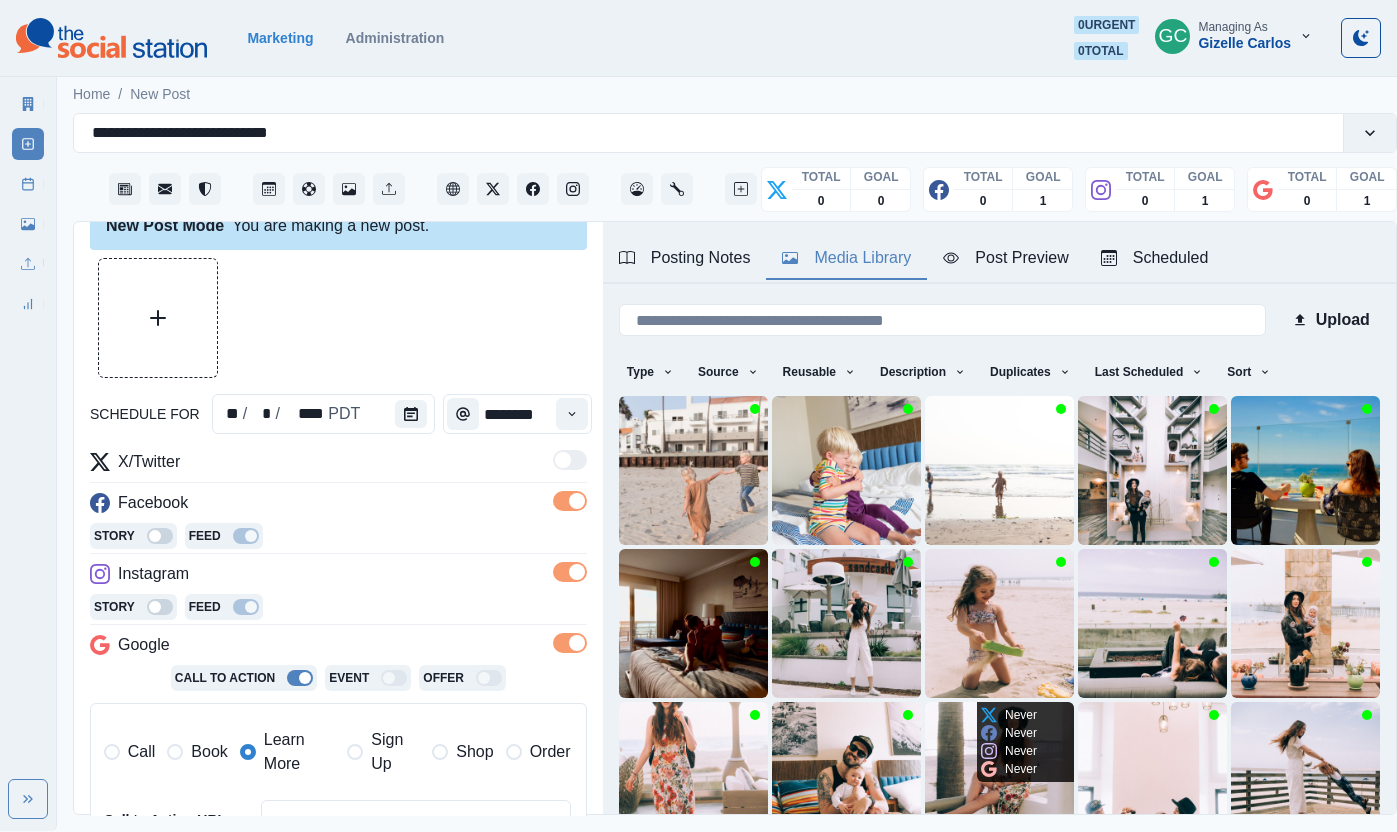 scroll, scrollTop: 167, scrollLeft: 0, axis: vertical 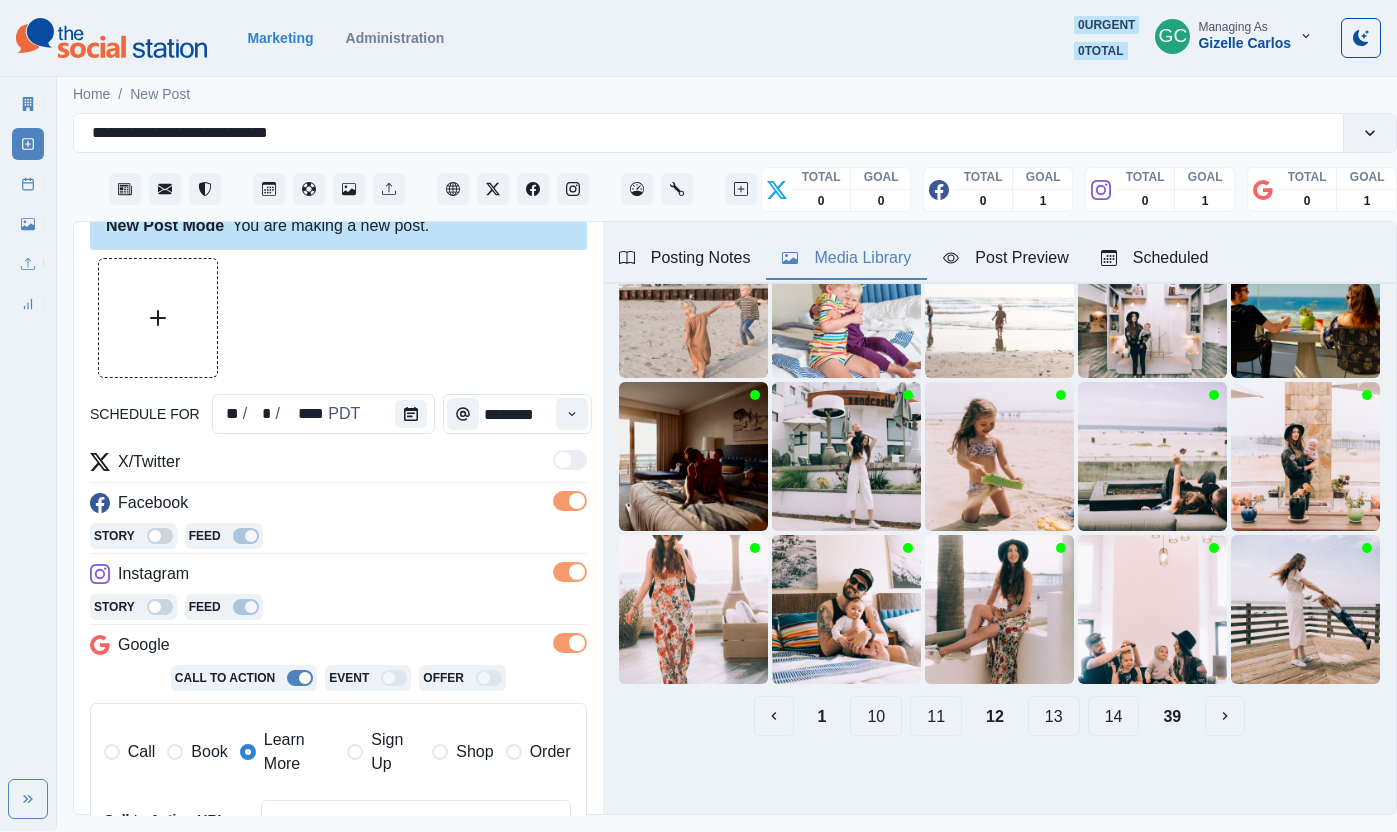 click on "11" at bounding box center (936, 716) 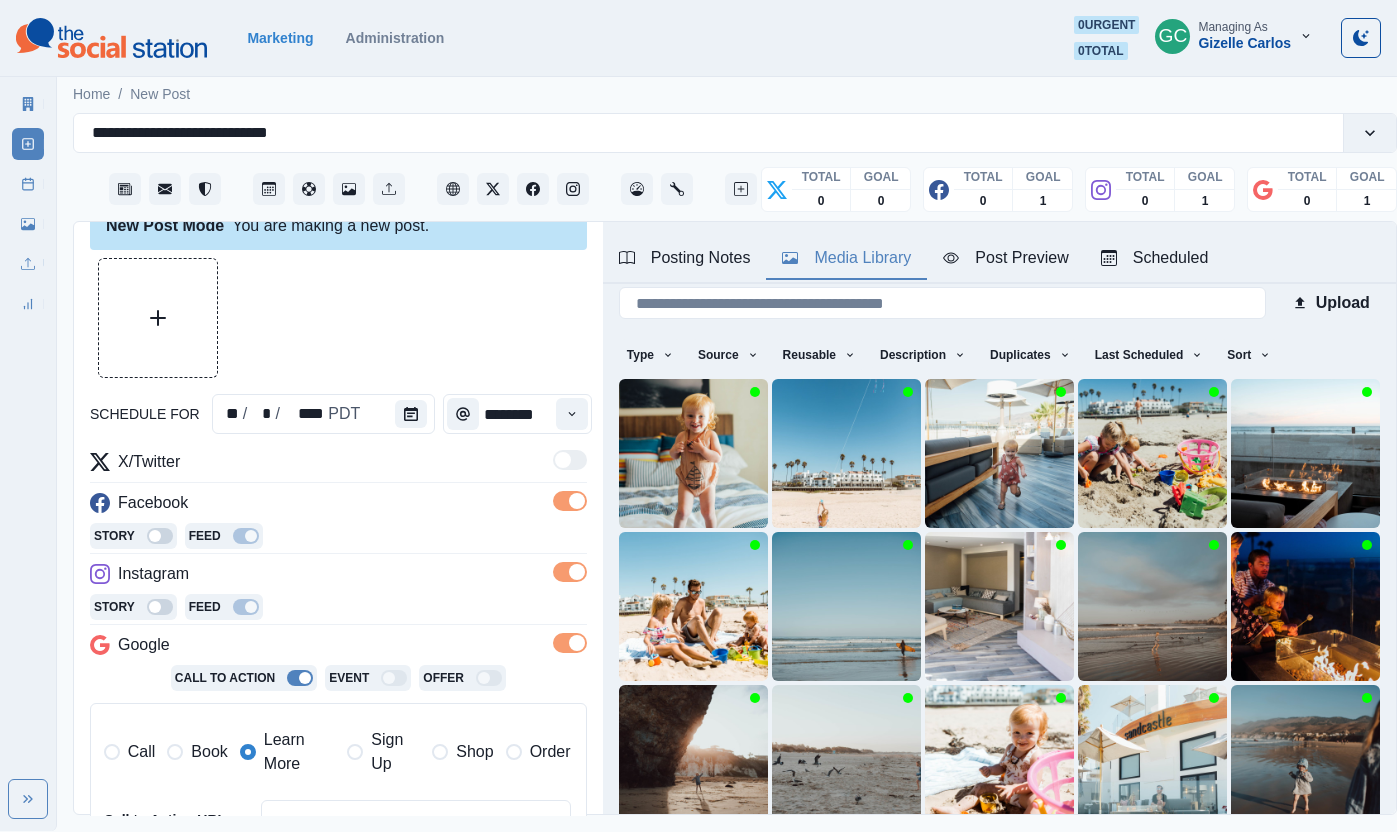 scroll, scrollTop: 167, scrollLeft: 0, axis: vertical 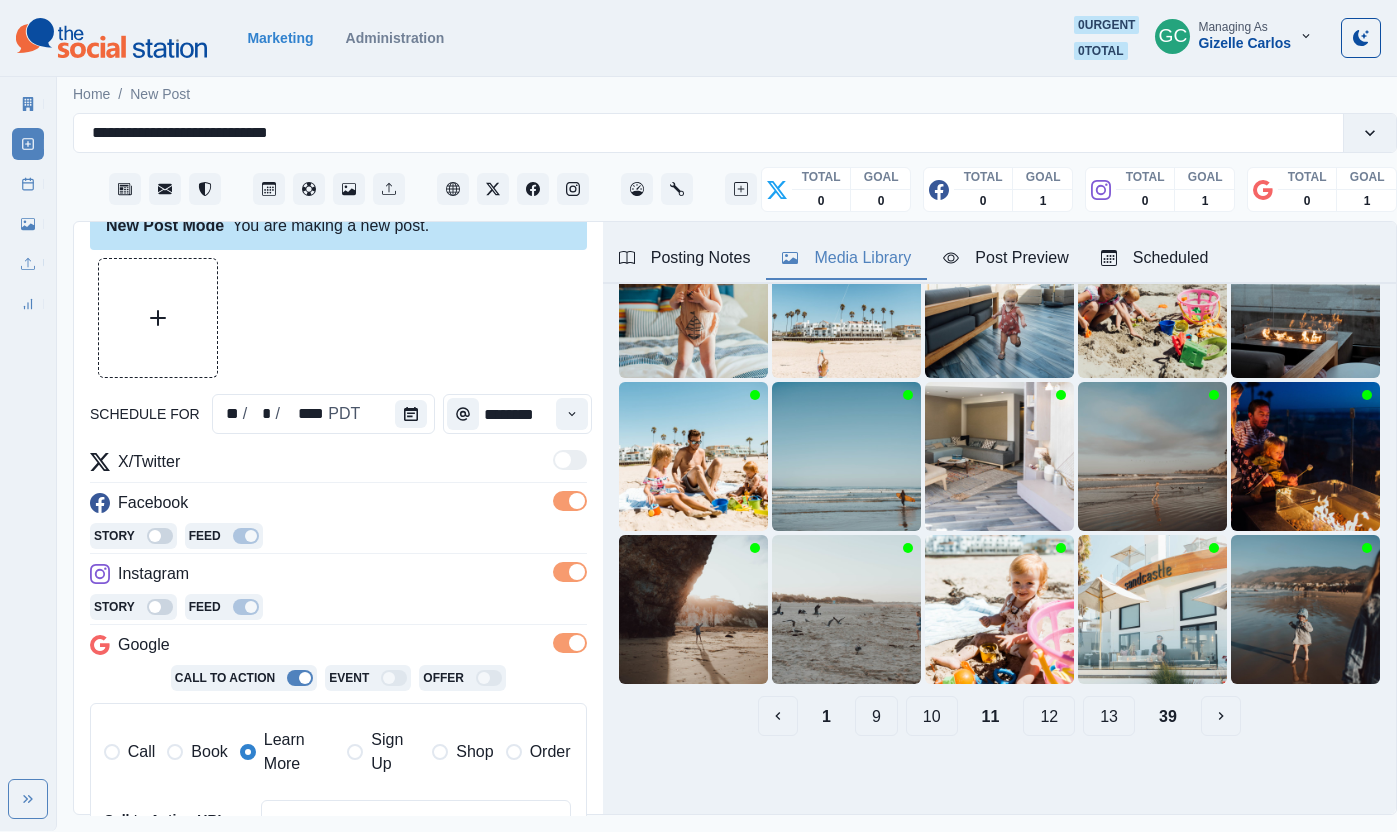 click on "10" at bounding box center [932, 716] 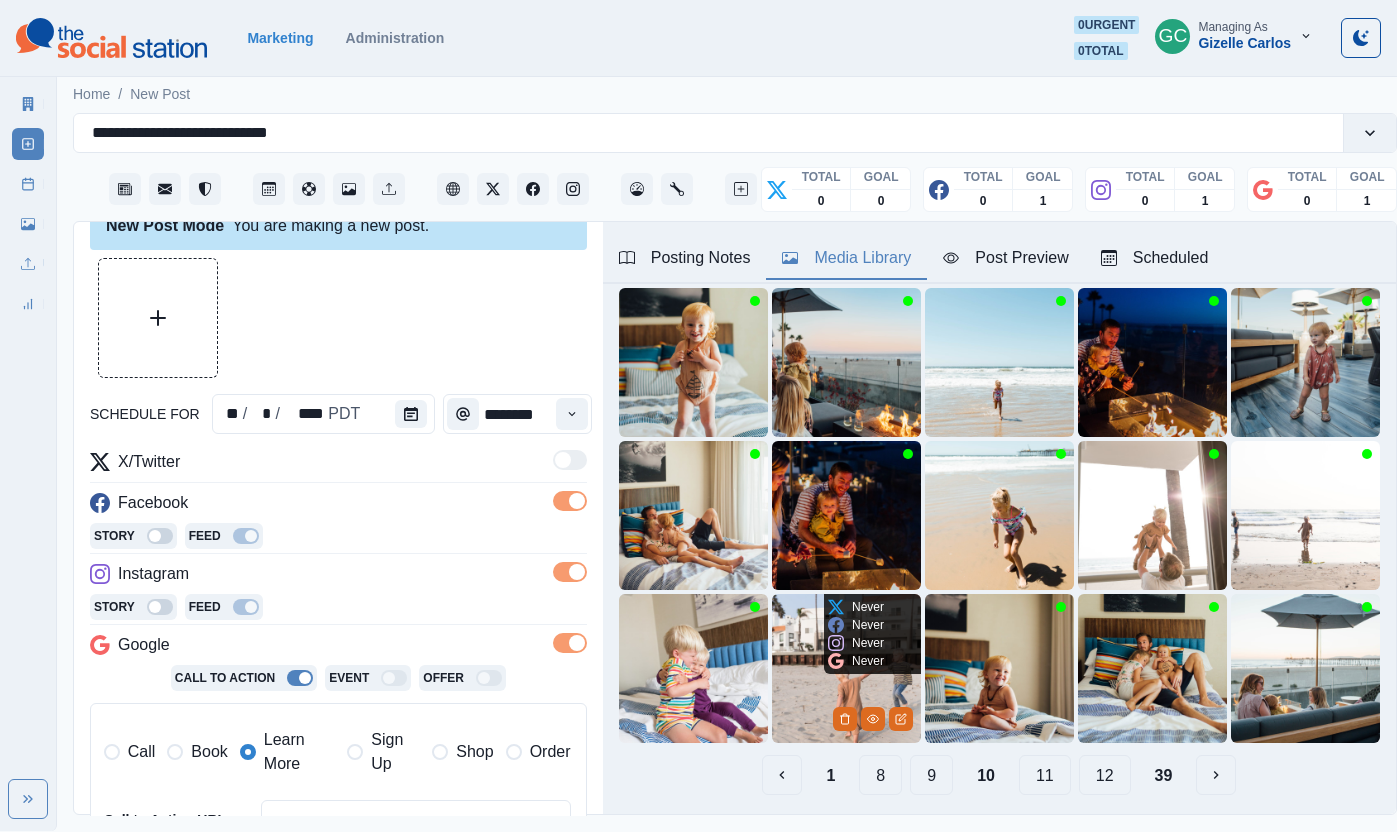scroll, scrollTop: 111, scrollLeft: 0, axis: vertical 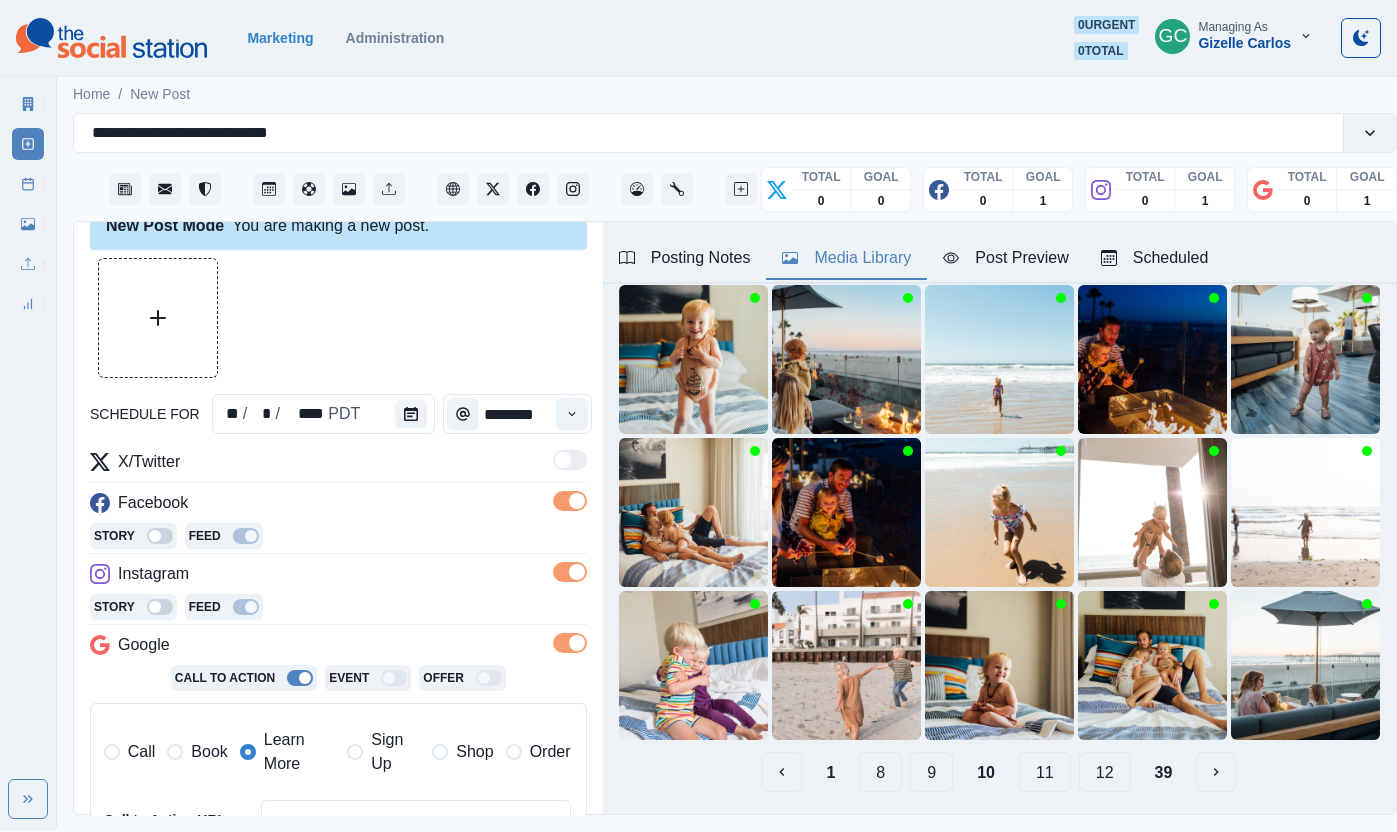 click on "8" at bounding box center [880, 772] 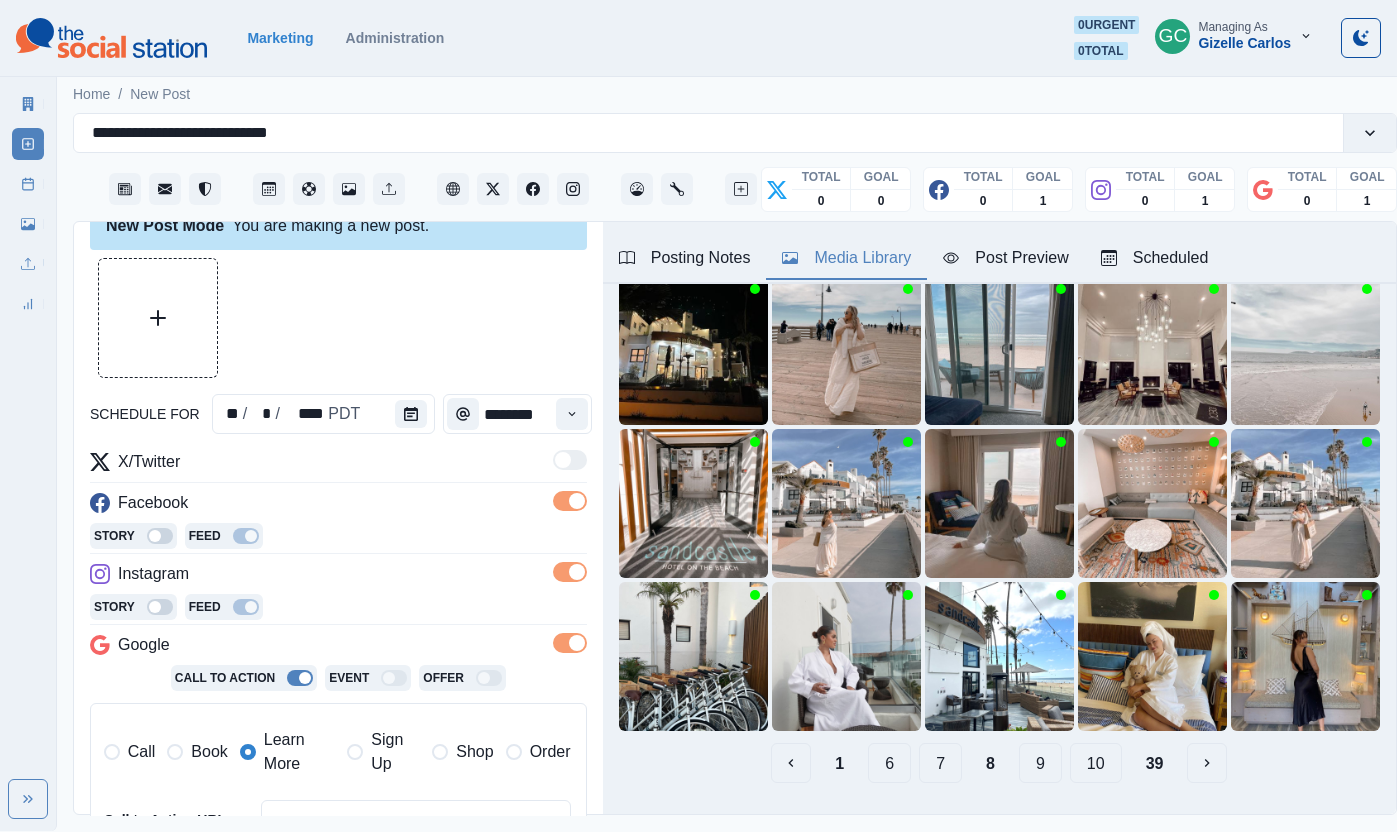 scroll, scrollTop: 167, scrollLeft: 0, axis: vertical 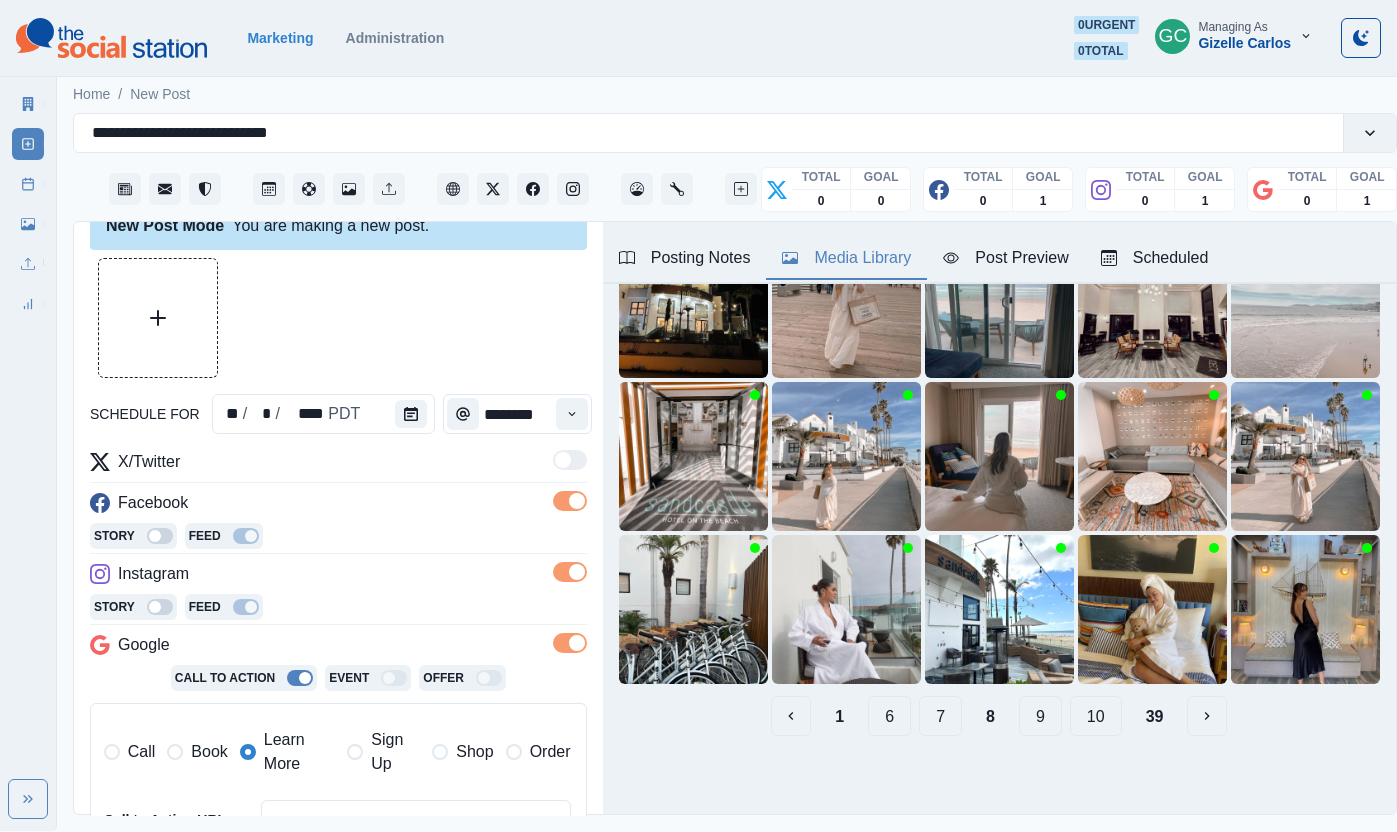 drag, startPoint x: 935, startPoint y: 715, endPoint x: 895, endPoint y: 756, distance: 57.280014 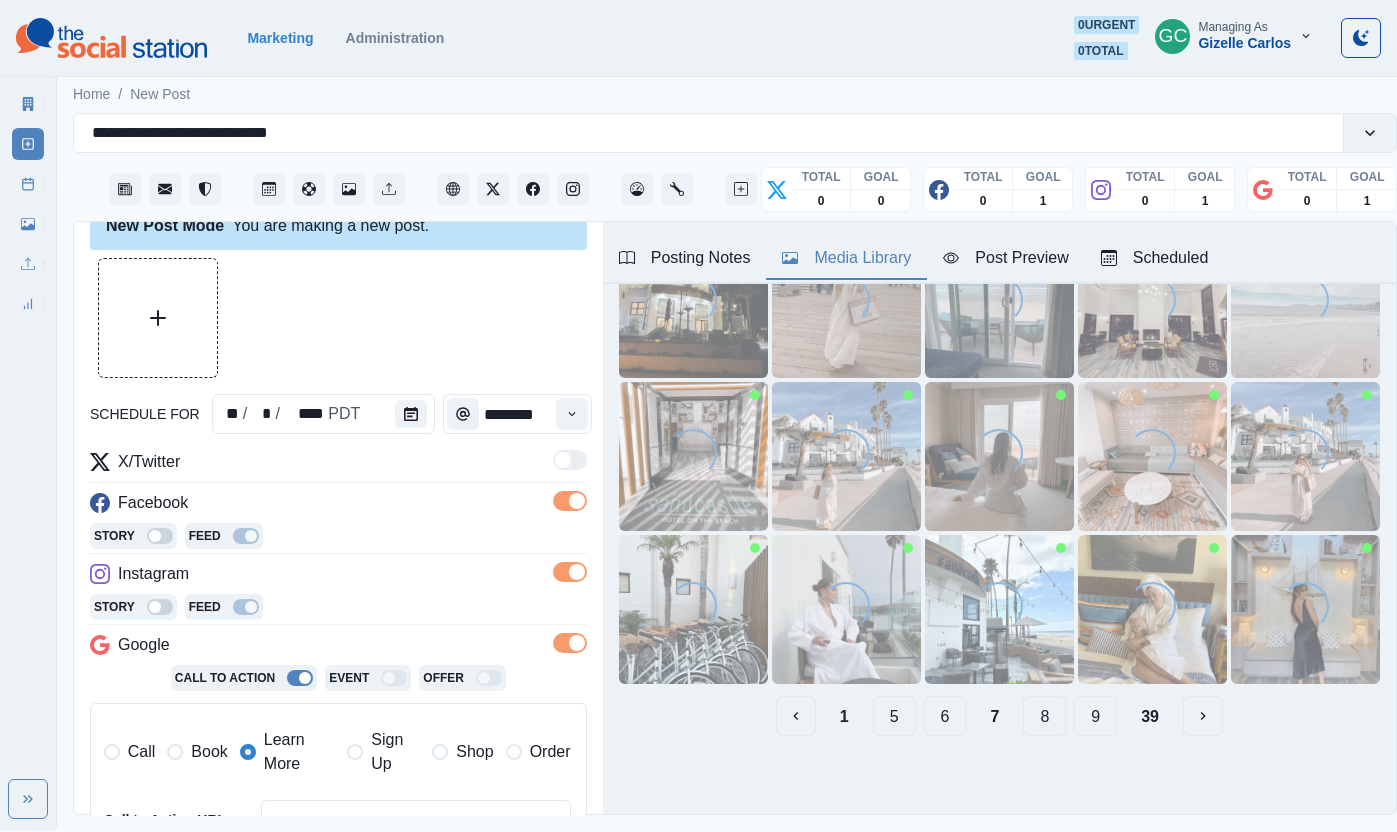 scroll, scrollTop: 167, scrollLeft: 0, axis: vertical 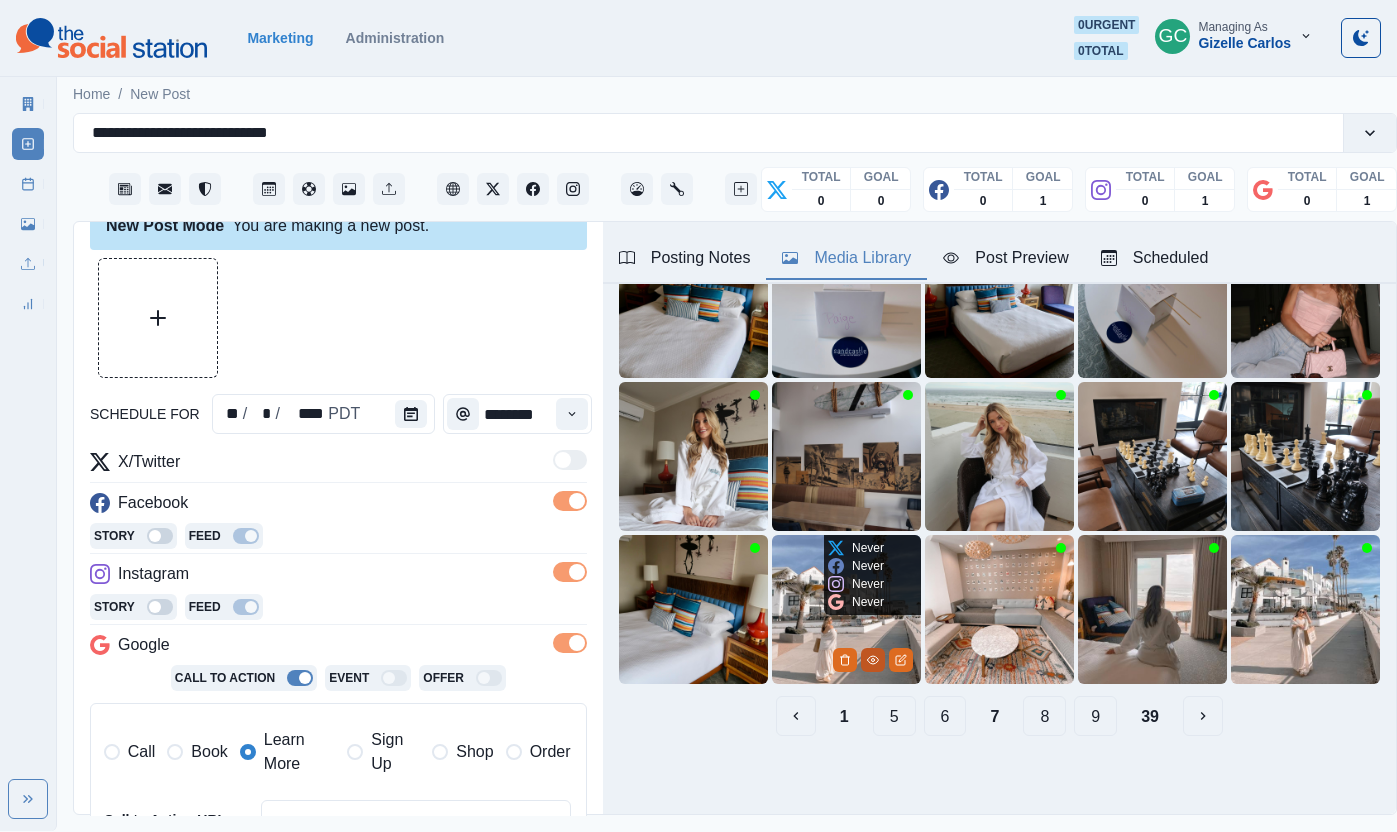 click at bounding box center [873, 660] 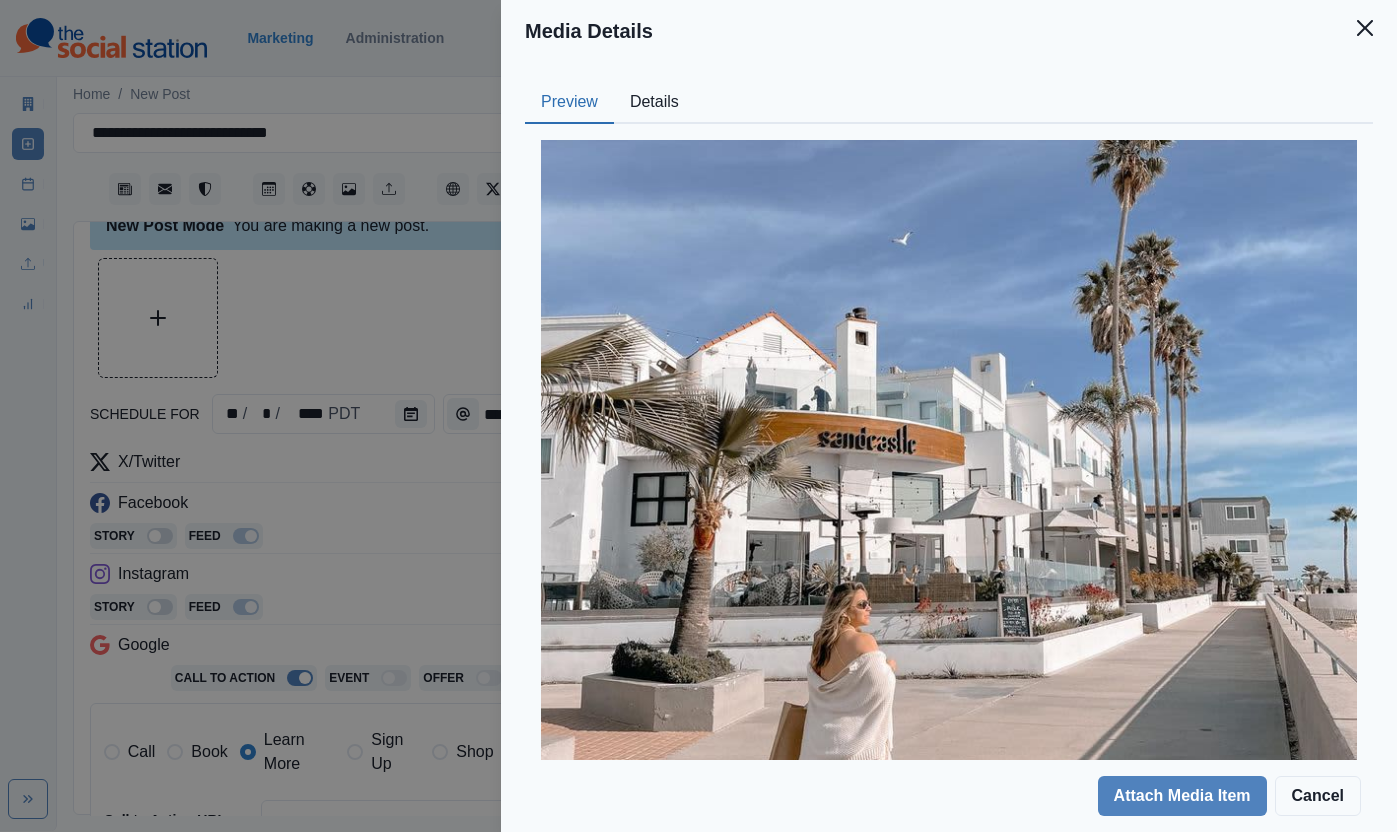 click on "Details" at bounding box center (654, 103) 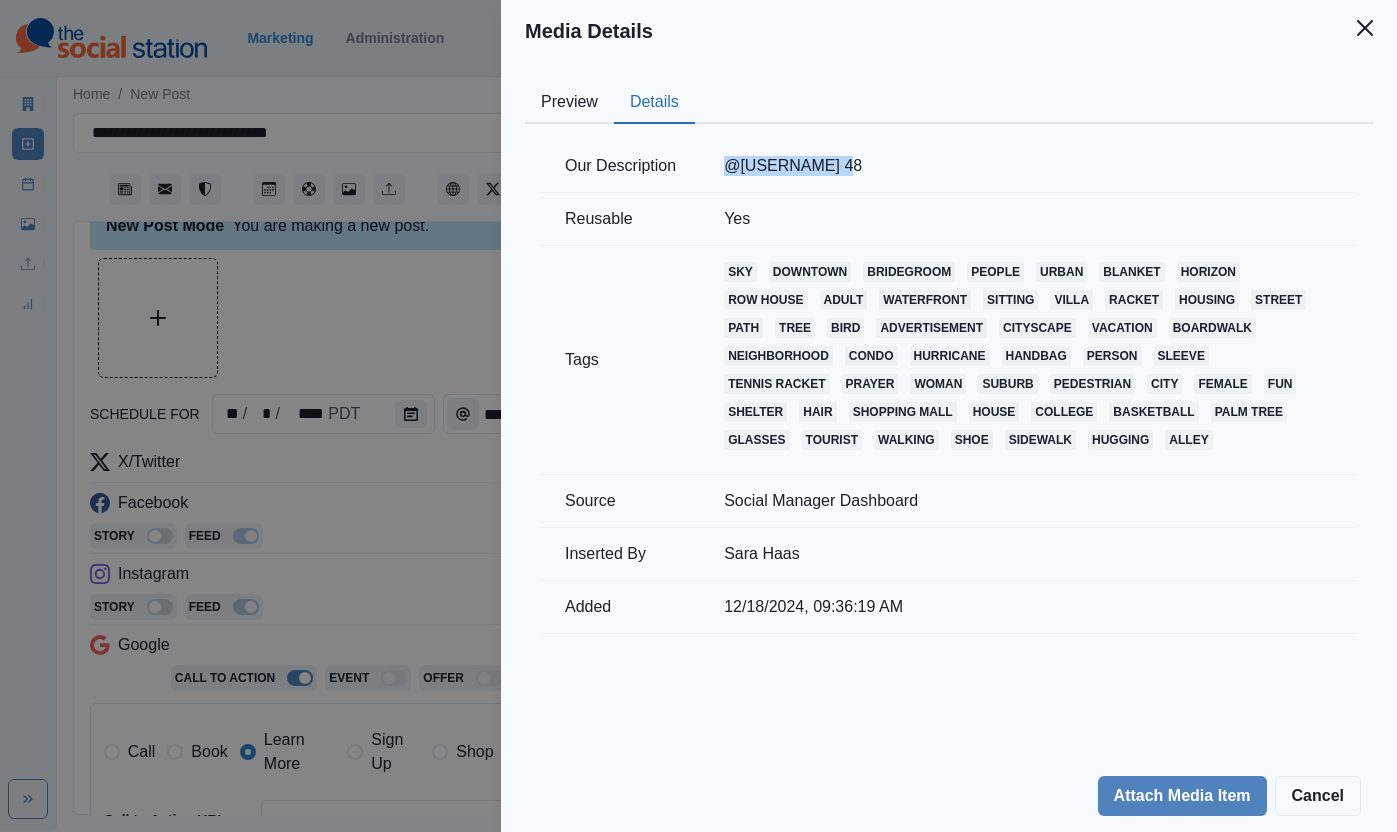 drag, startPoint x: 726, startPoint y: 168, endPoint x: 835, endPoint y: 169, distance: 109.004585 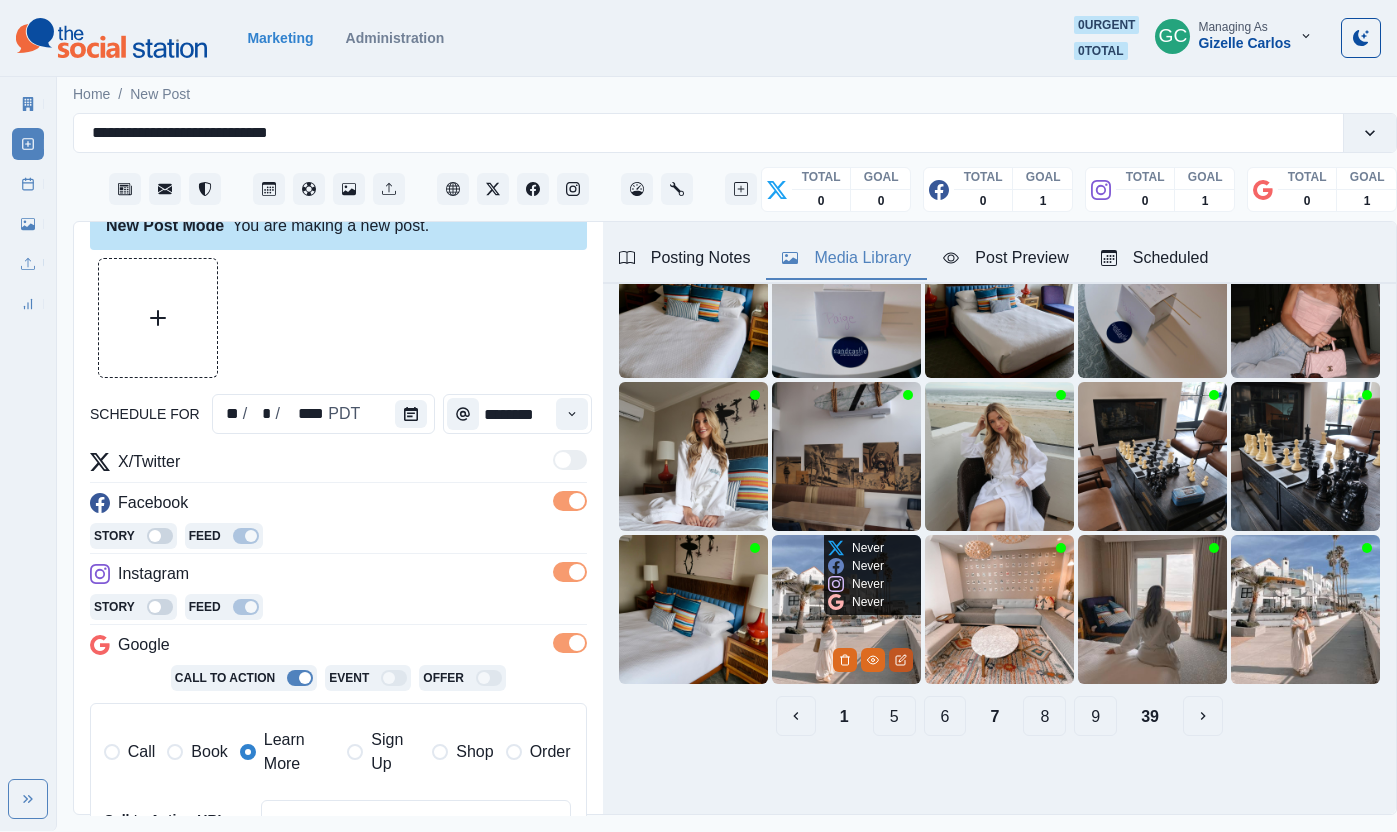 click at bounding box center [901, 660] 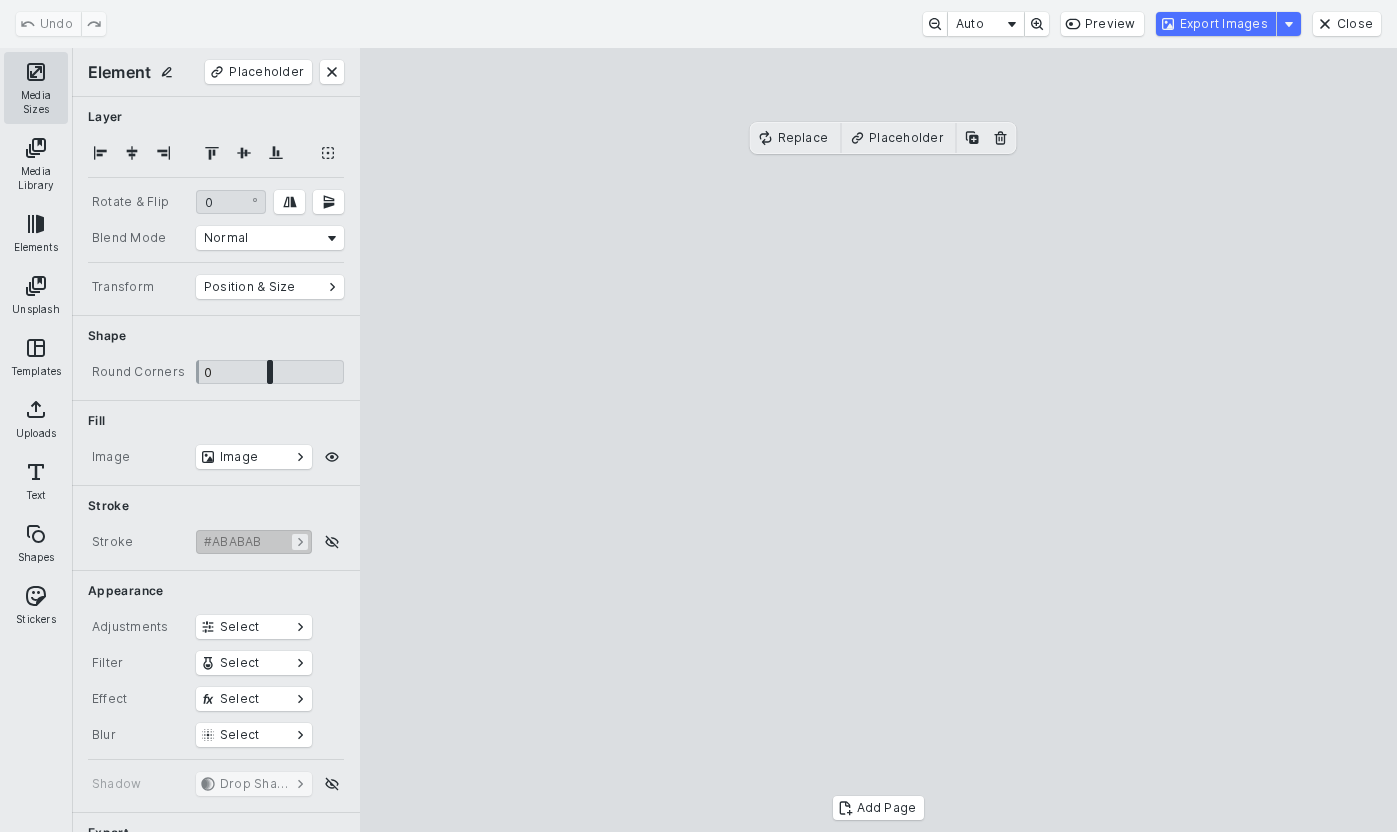 click on "Media Sizes" at bounding box center [36, 88] 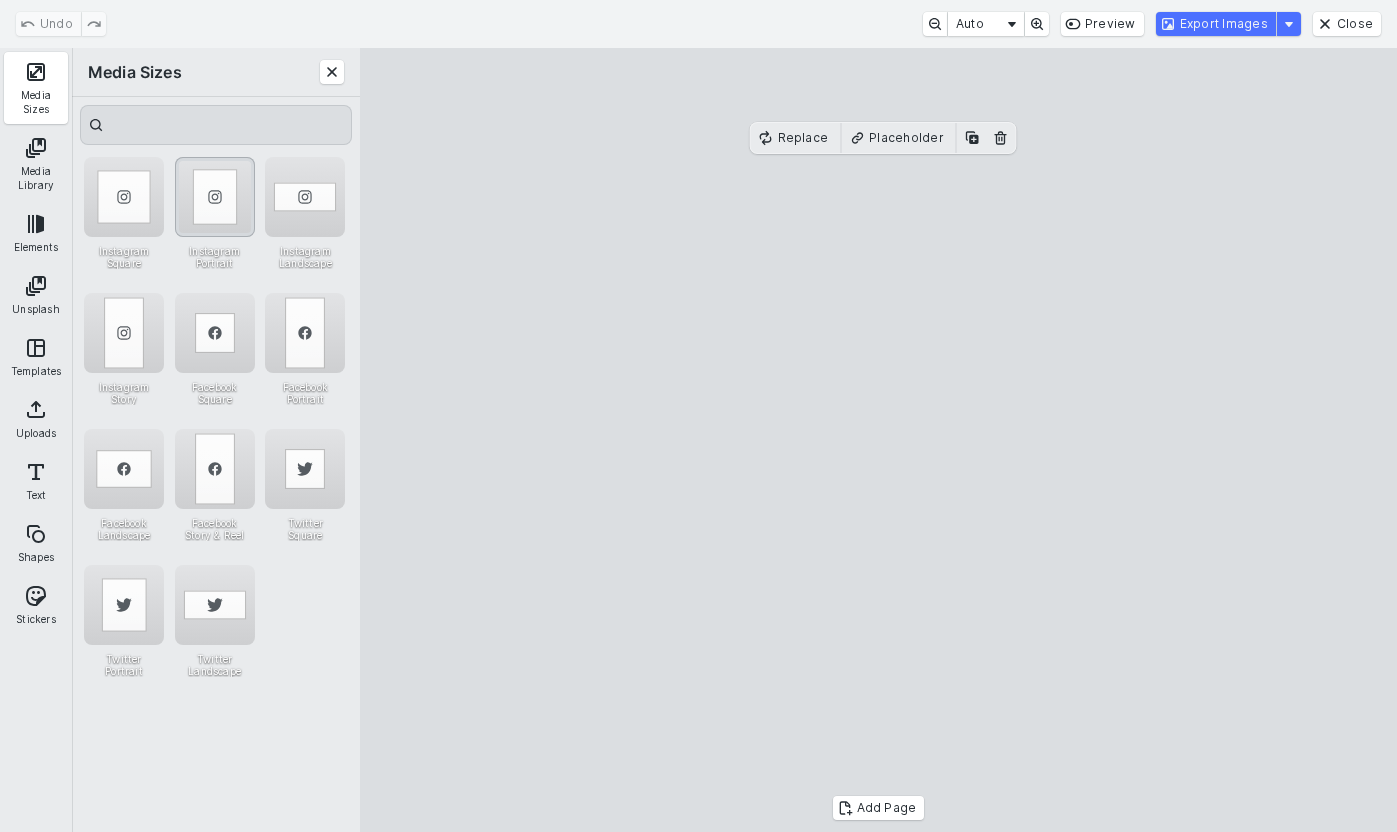 click at bounding box center [215, 197] 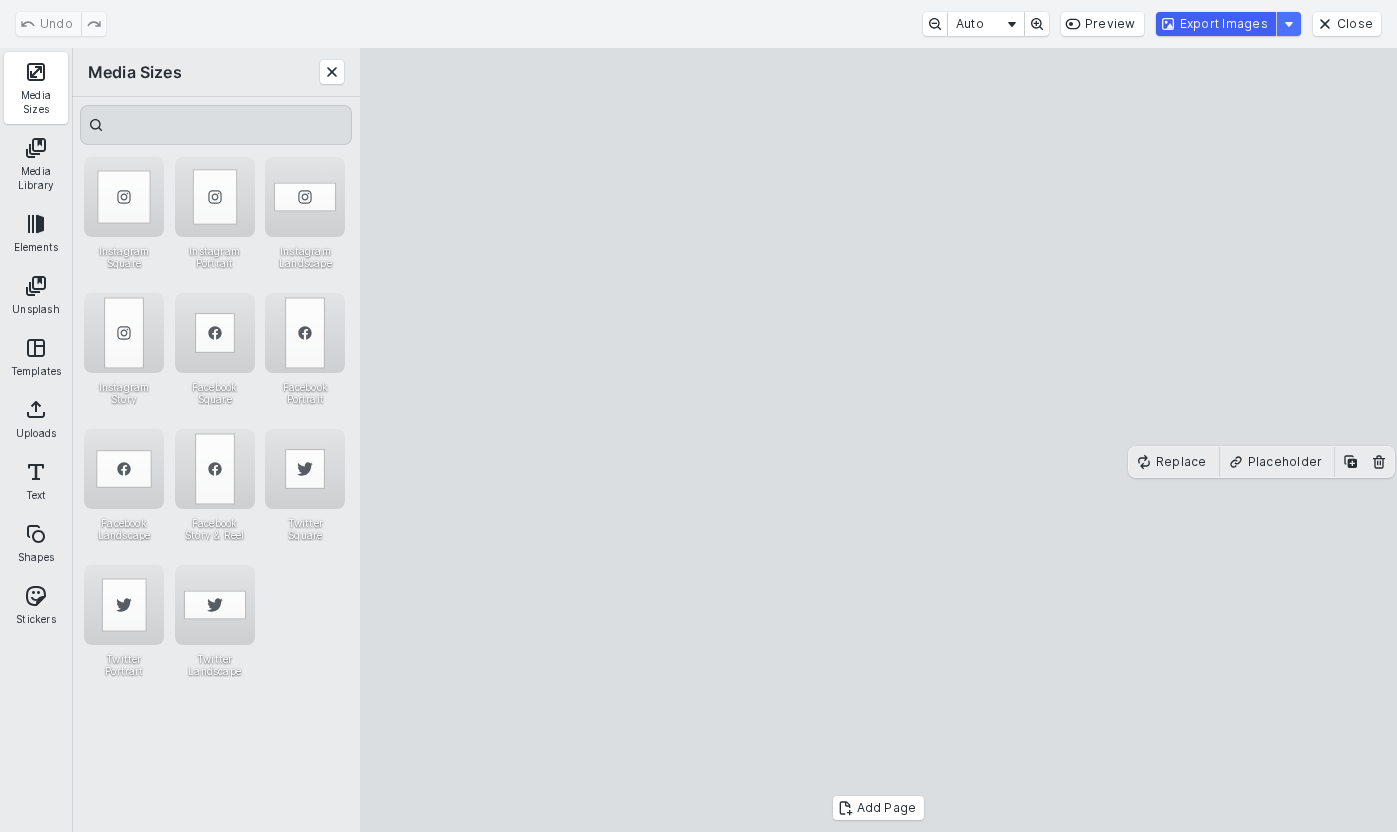 click on "Export Images" at bounding box center [1216, 24] 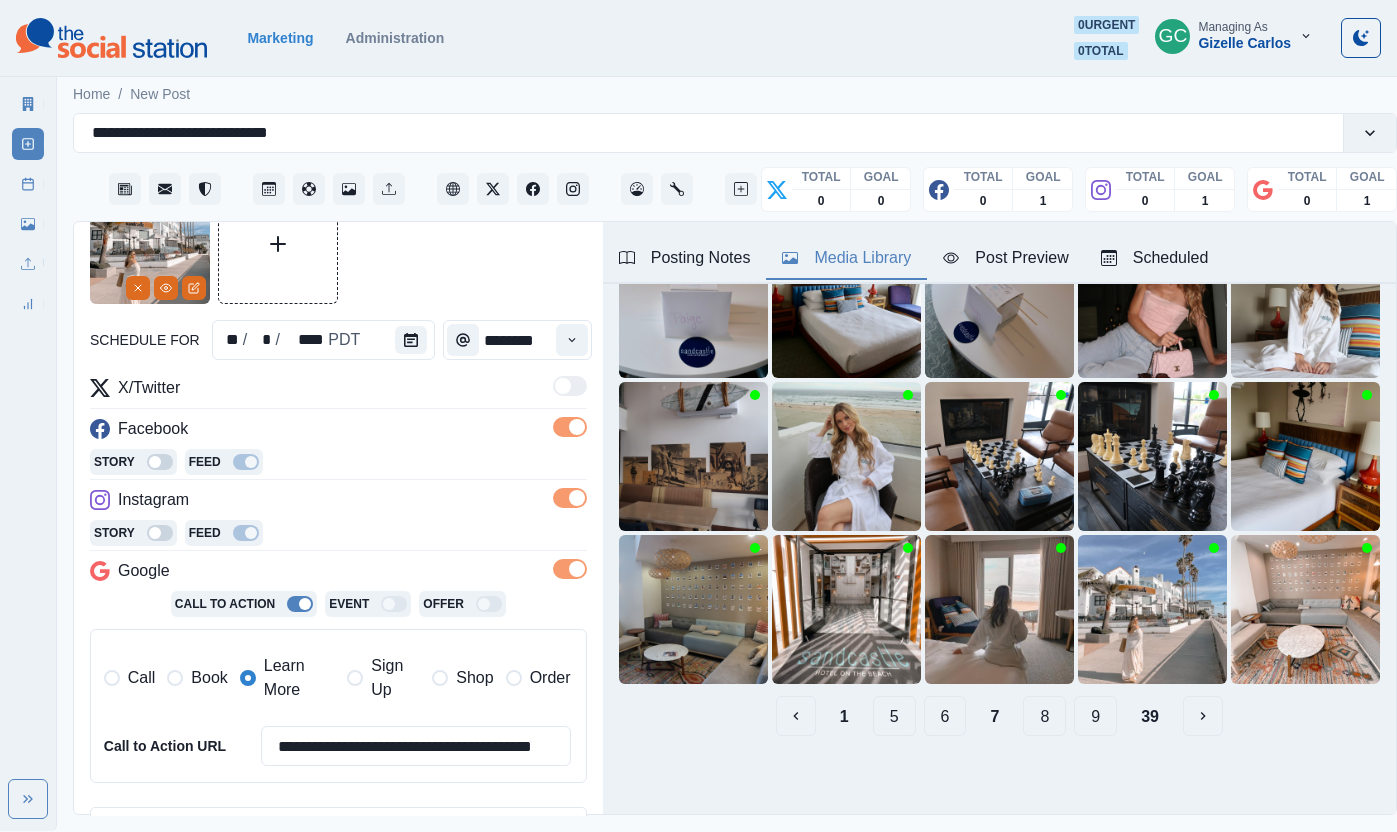 scroll, scrollTop: 185, scrollLeft: 0, axis: vertical 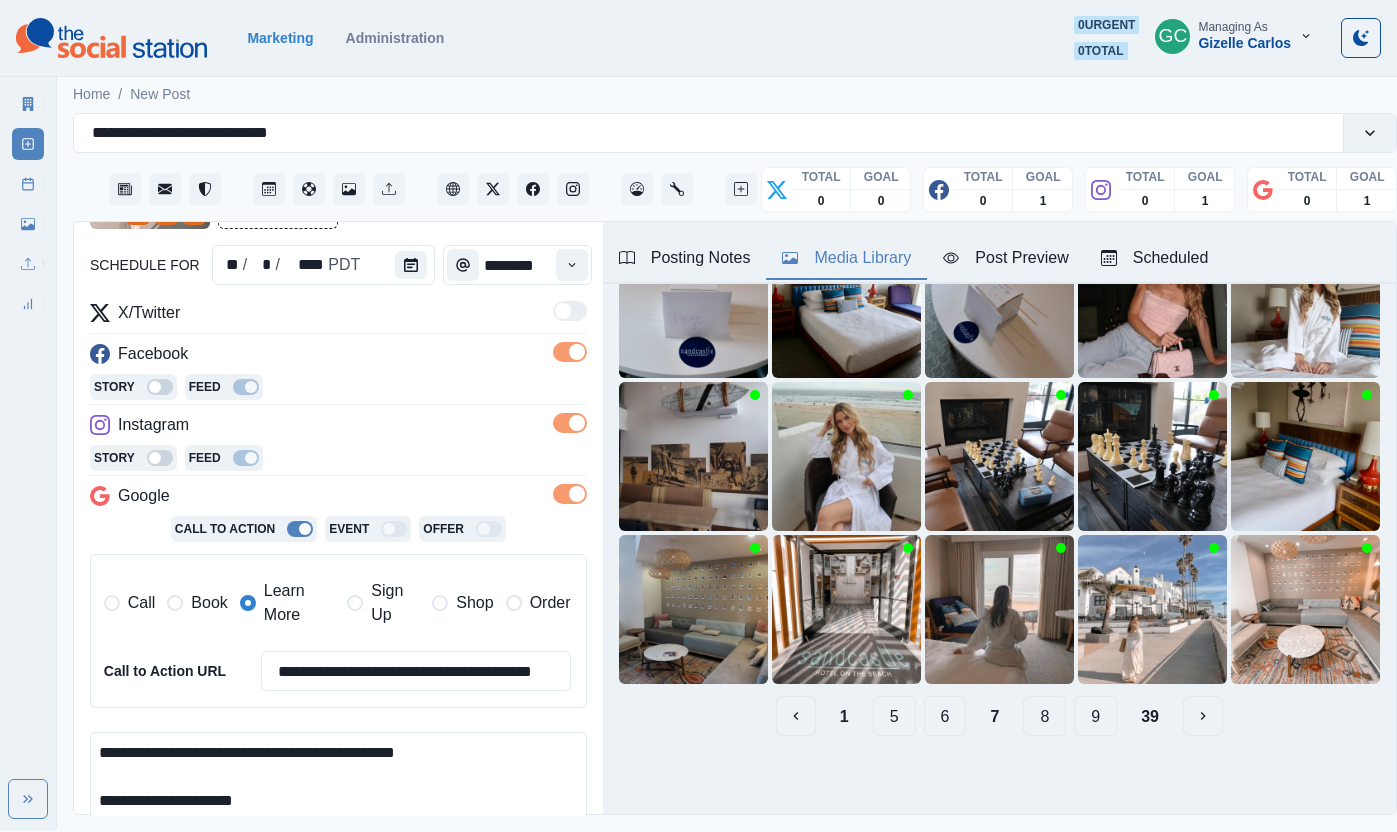 click on "**********" at bounding box center [338, 789] 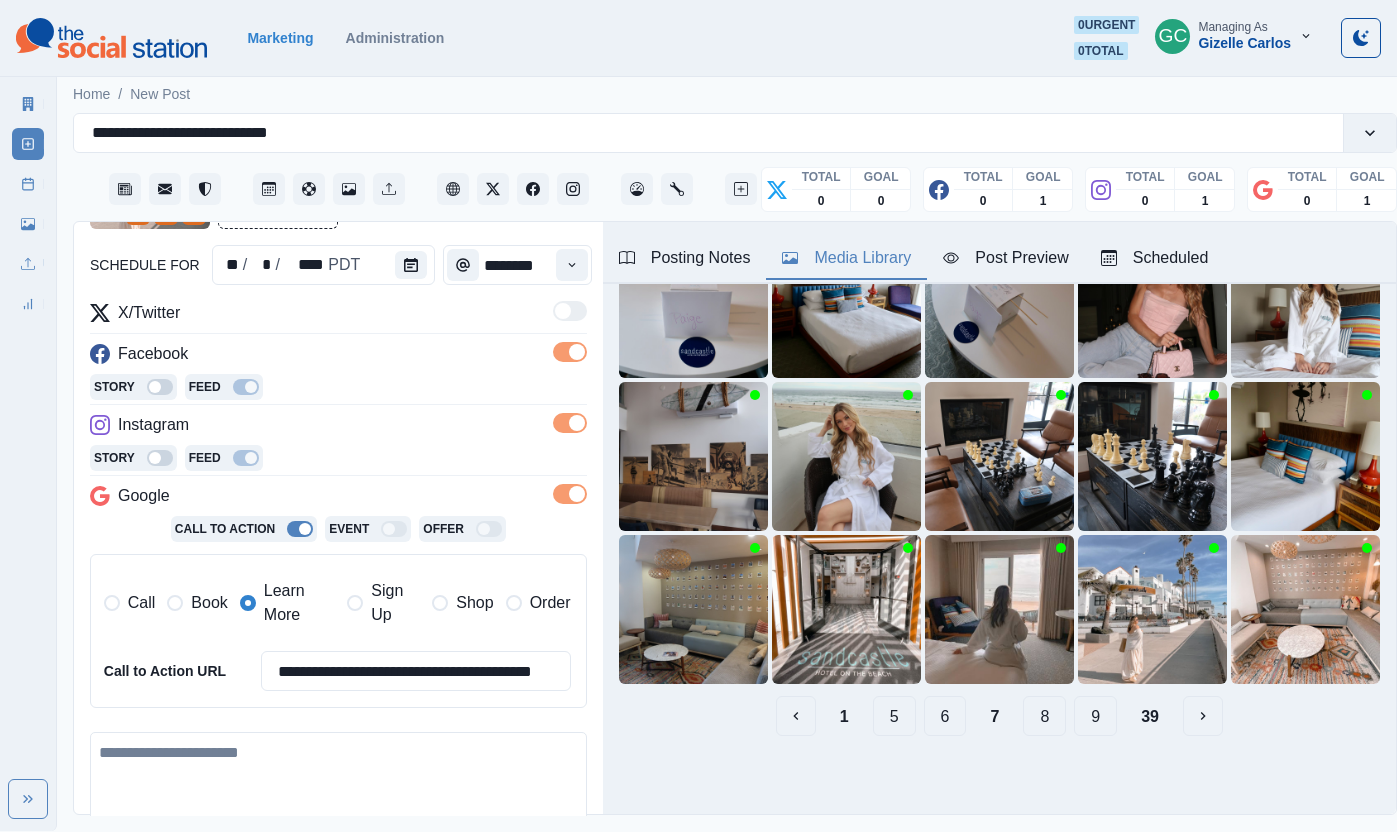 paste on "**********" 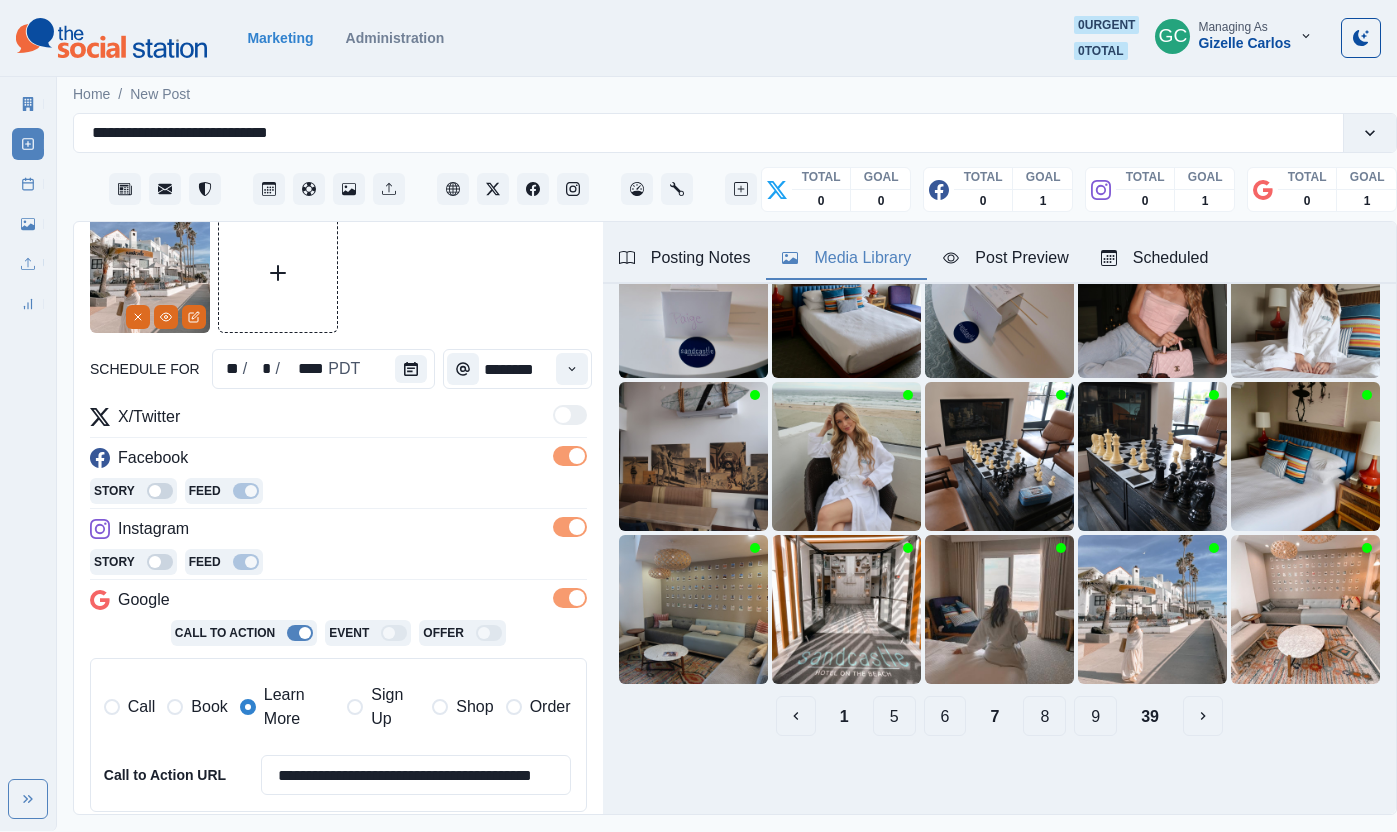 scroll, scrollTop: 0, scrollLeft: 0, axis: both 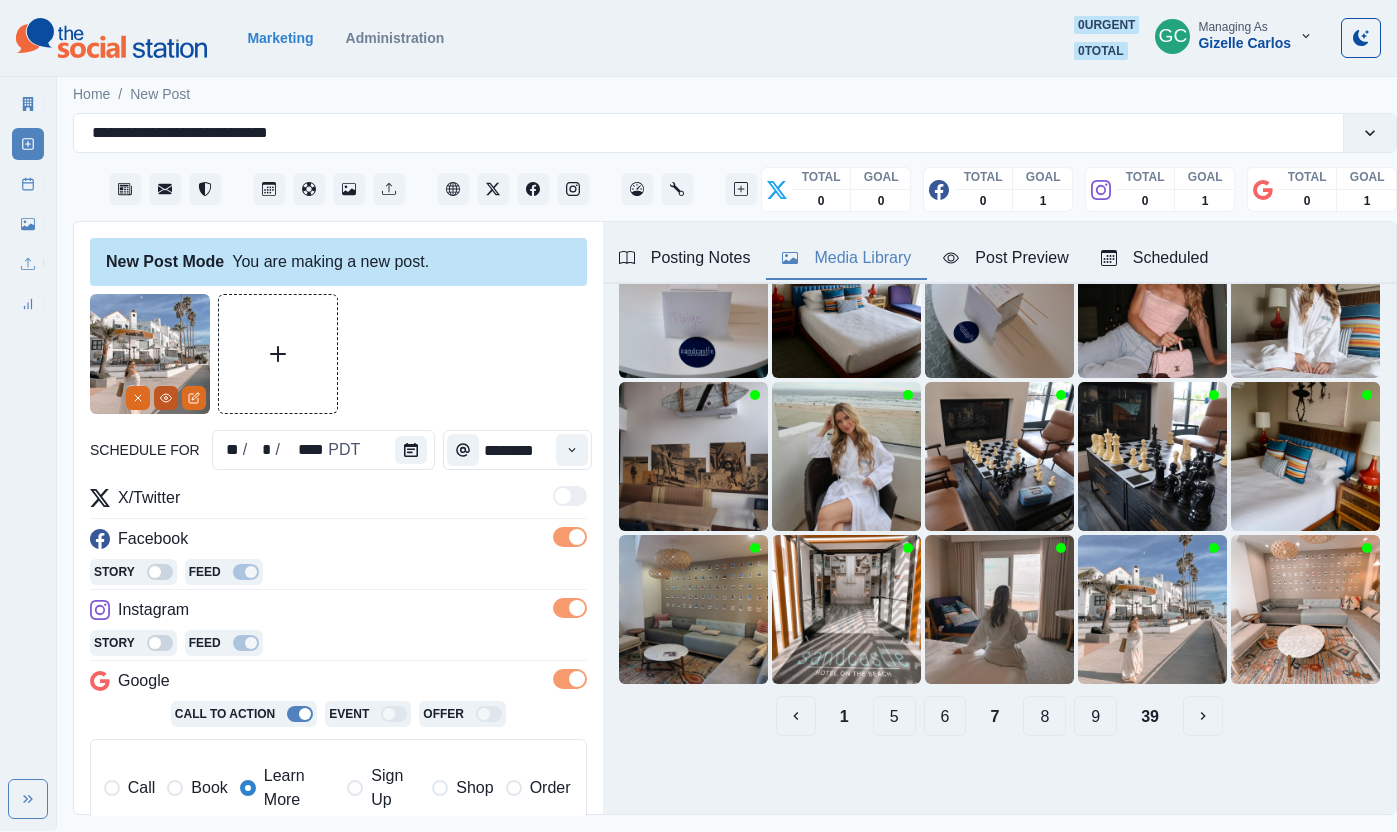 click 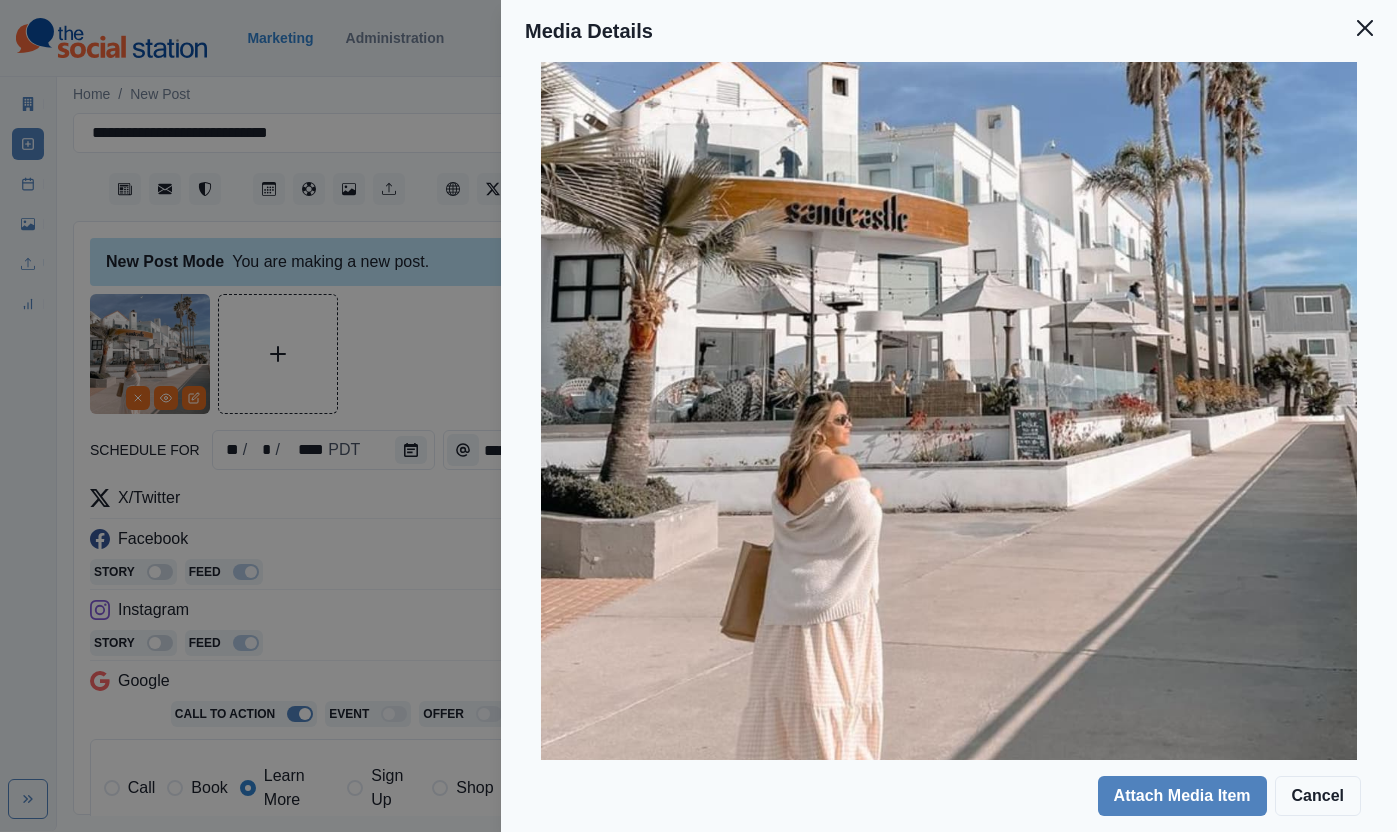 scroll, scrollTop: 307, scrollLeft: 0, axis: vertical 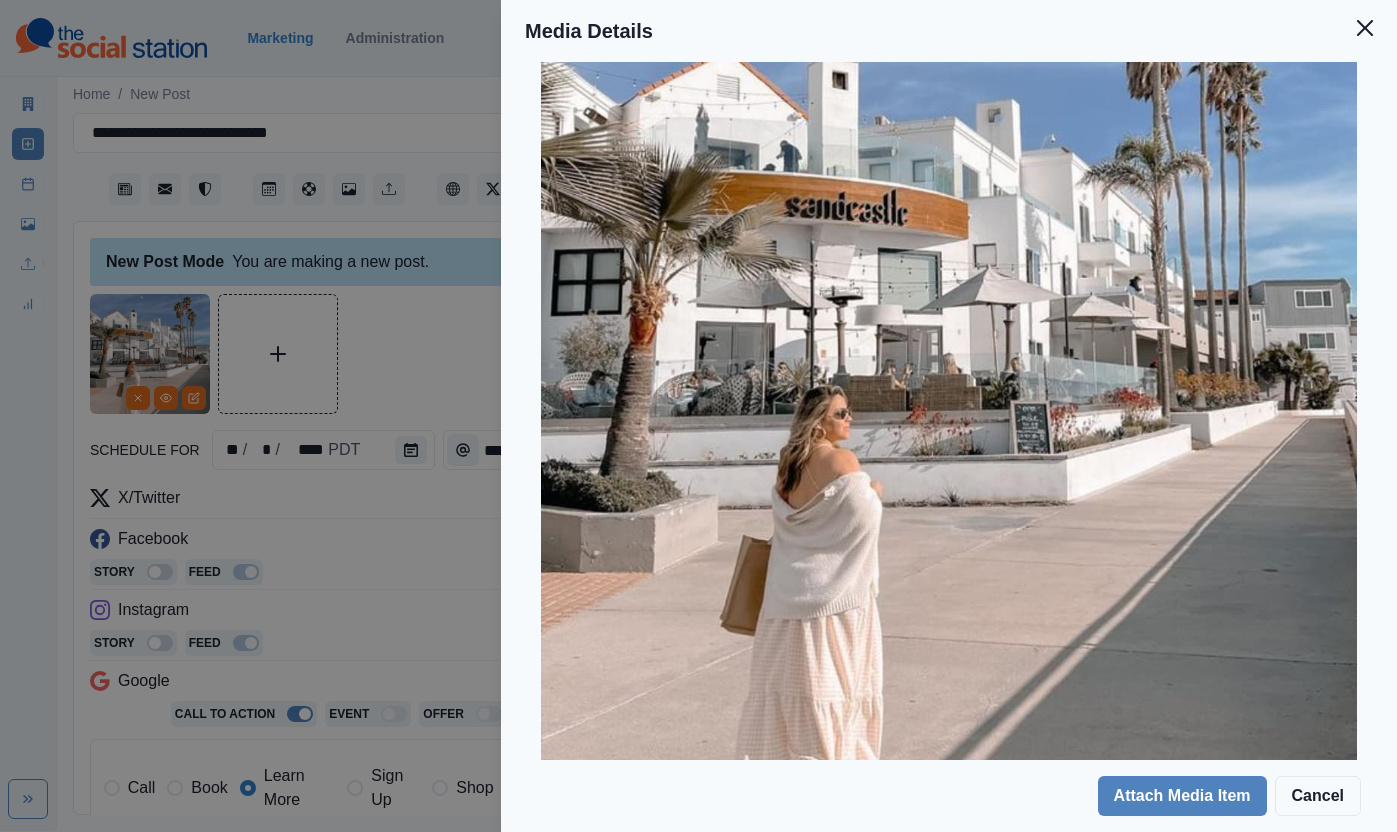 click on "Media Details Preview Details Our Description @[USERNAME]  48-edited Reusable Yes Tags monastery palm tree path person female pedestrian handbag shopping condo building college dress tennis racket tourist alley boardwalk skirt sidewalk sky suburb sitting villa convention center sleeve beachwear face head shopping mall house hair horizon street urban city advertisement adult housing walking people downtown bird high rise poster neighborhood cityscape vacation woman tree racket Source Social Manager Dashboard Inserted By [USERNAME] Added 07/16/2025, 07:35:51 AM Attach Media Item Cancel" at bounding box center (698, 416) 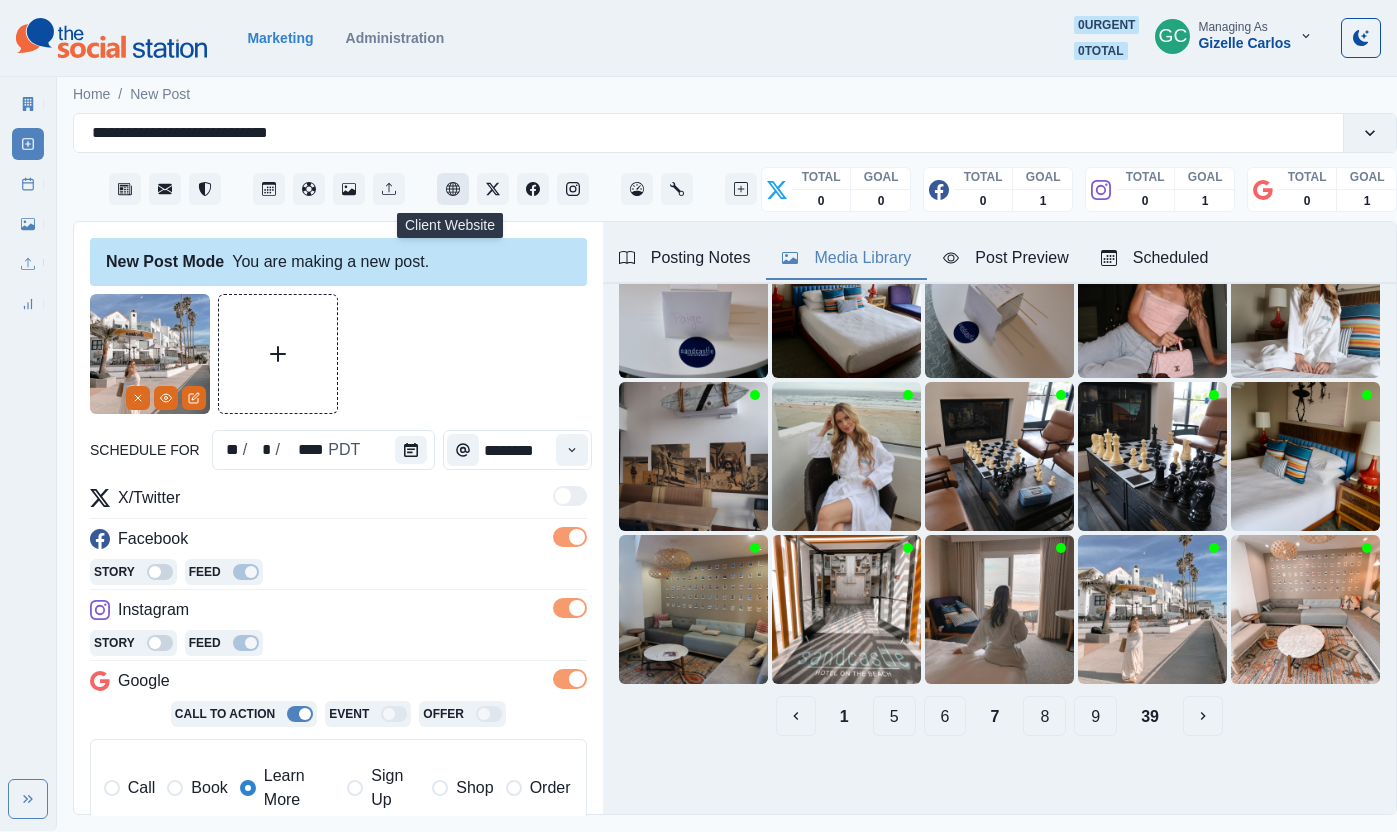 click at bounding box center (453, 189) 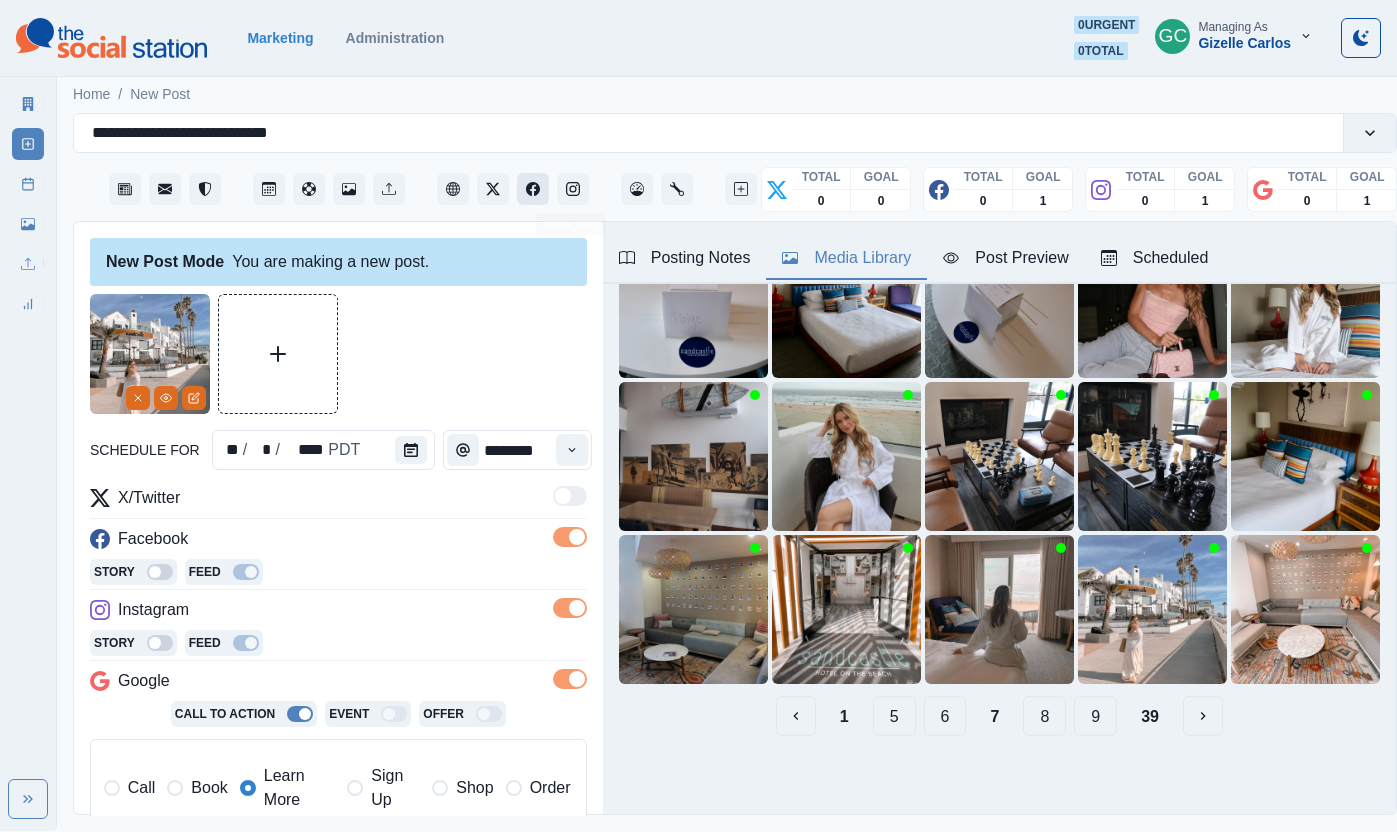 click 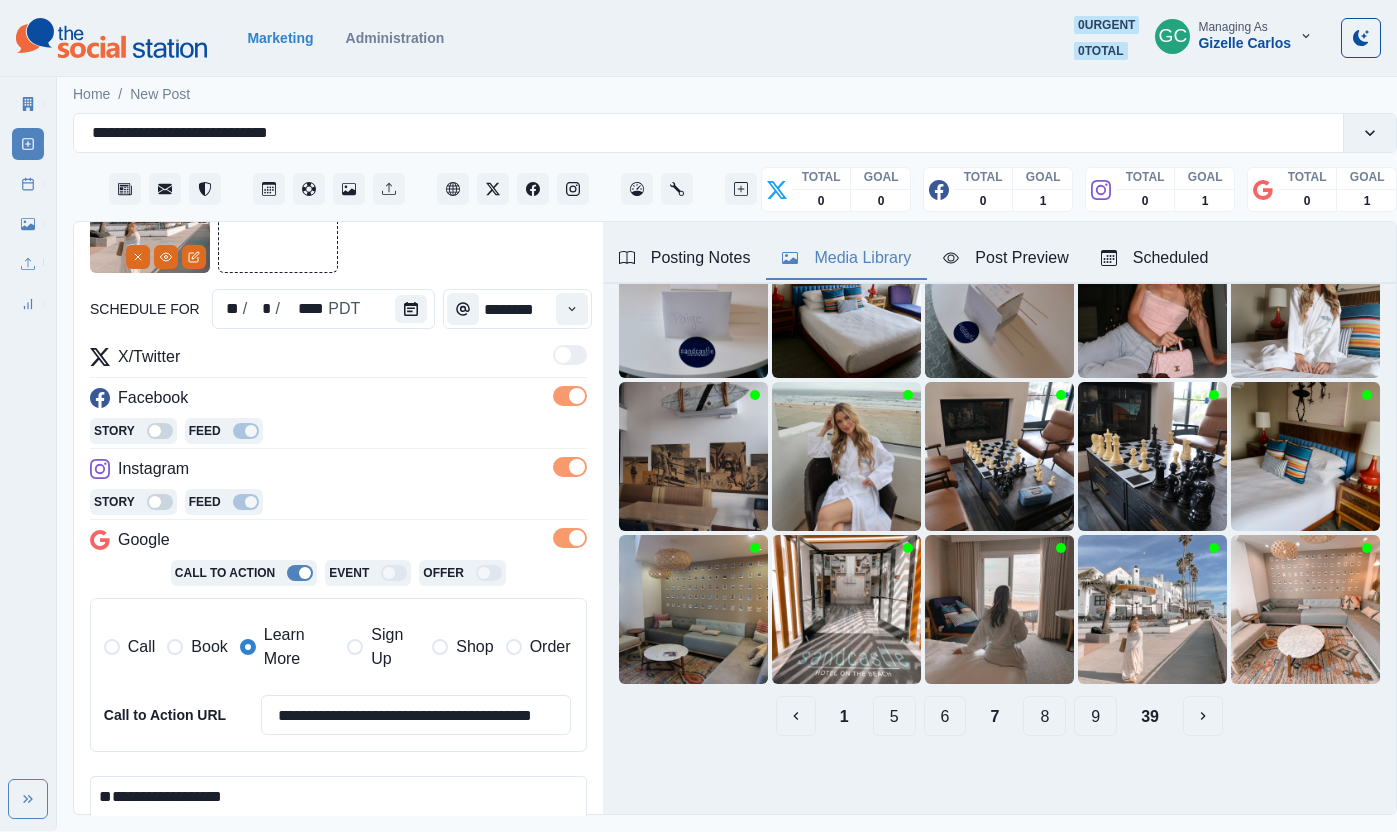scroll, scrollTop: 316, scrollLeft: 0, axis: vertical 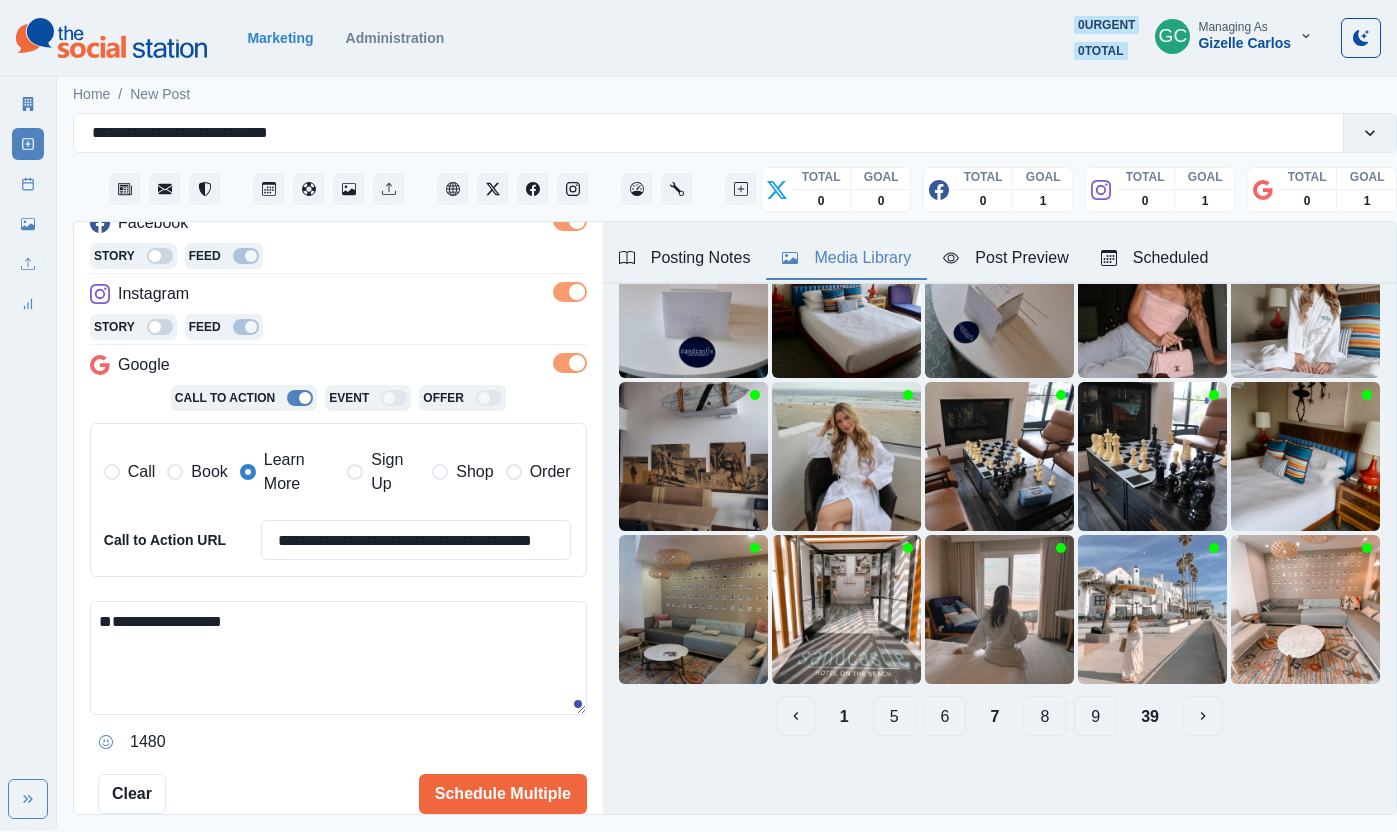 click on "**********" at bounding box center (338, 658) 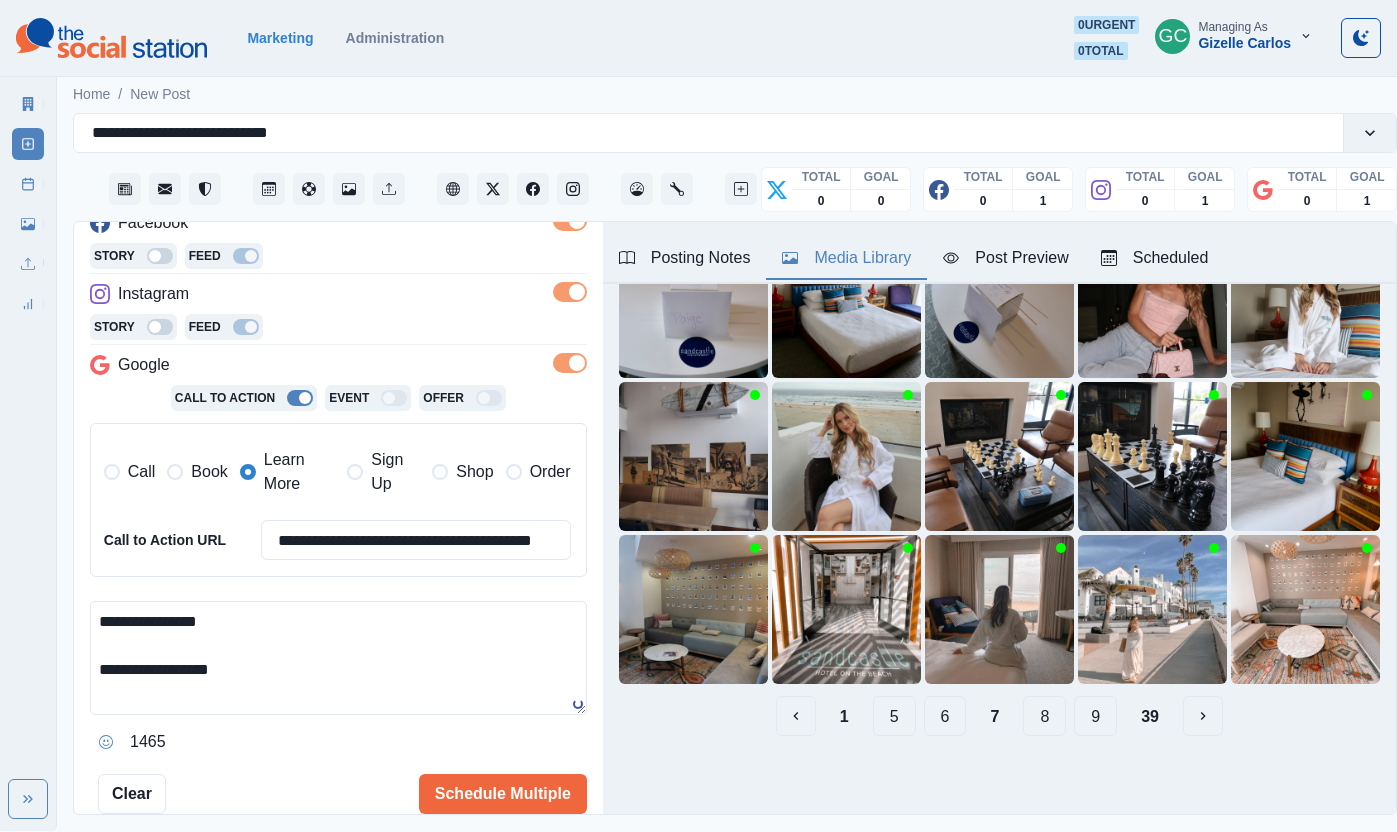 paste on "**********" 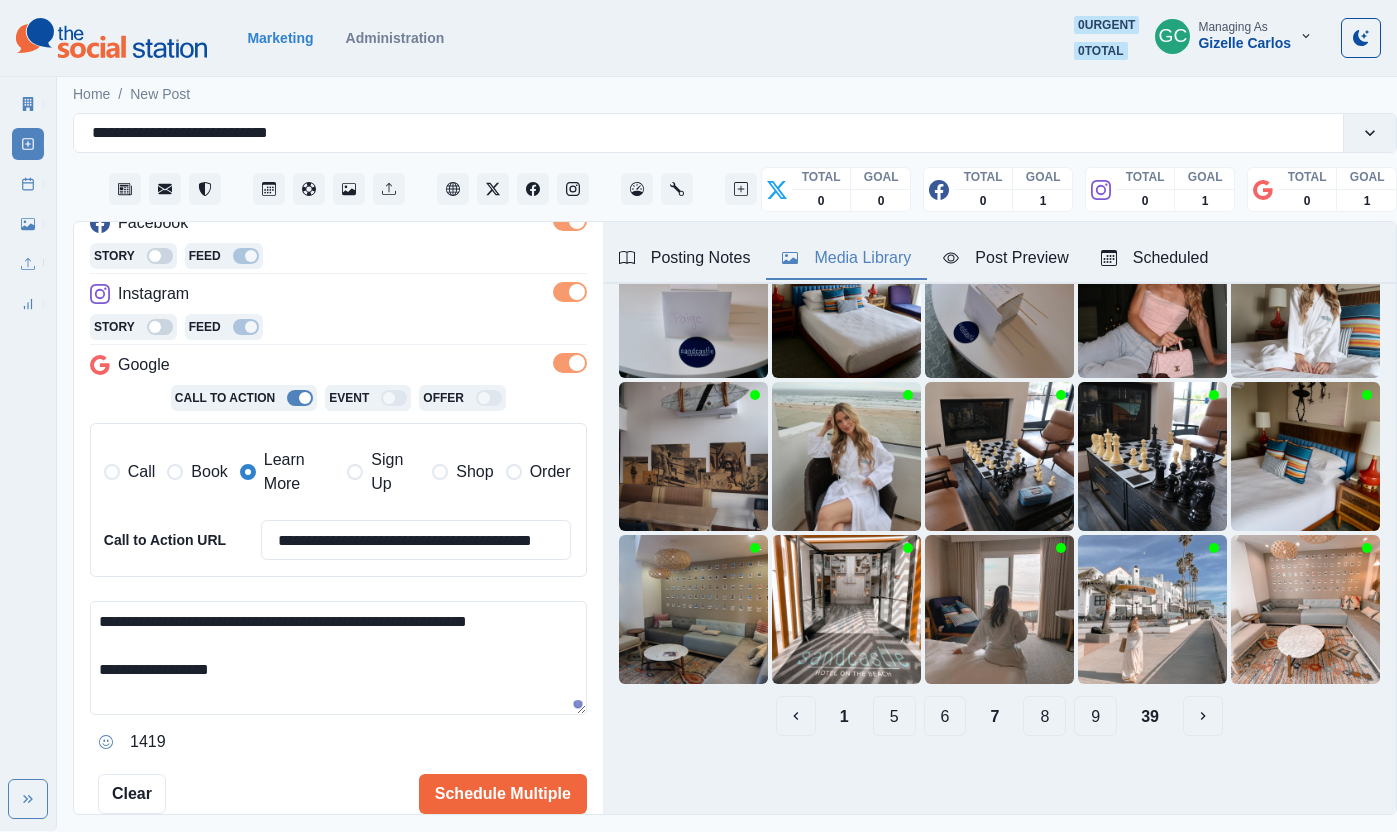 scroll, scrollTop: 0, scrollLeft: 16, axis: horizontal 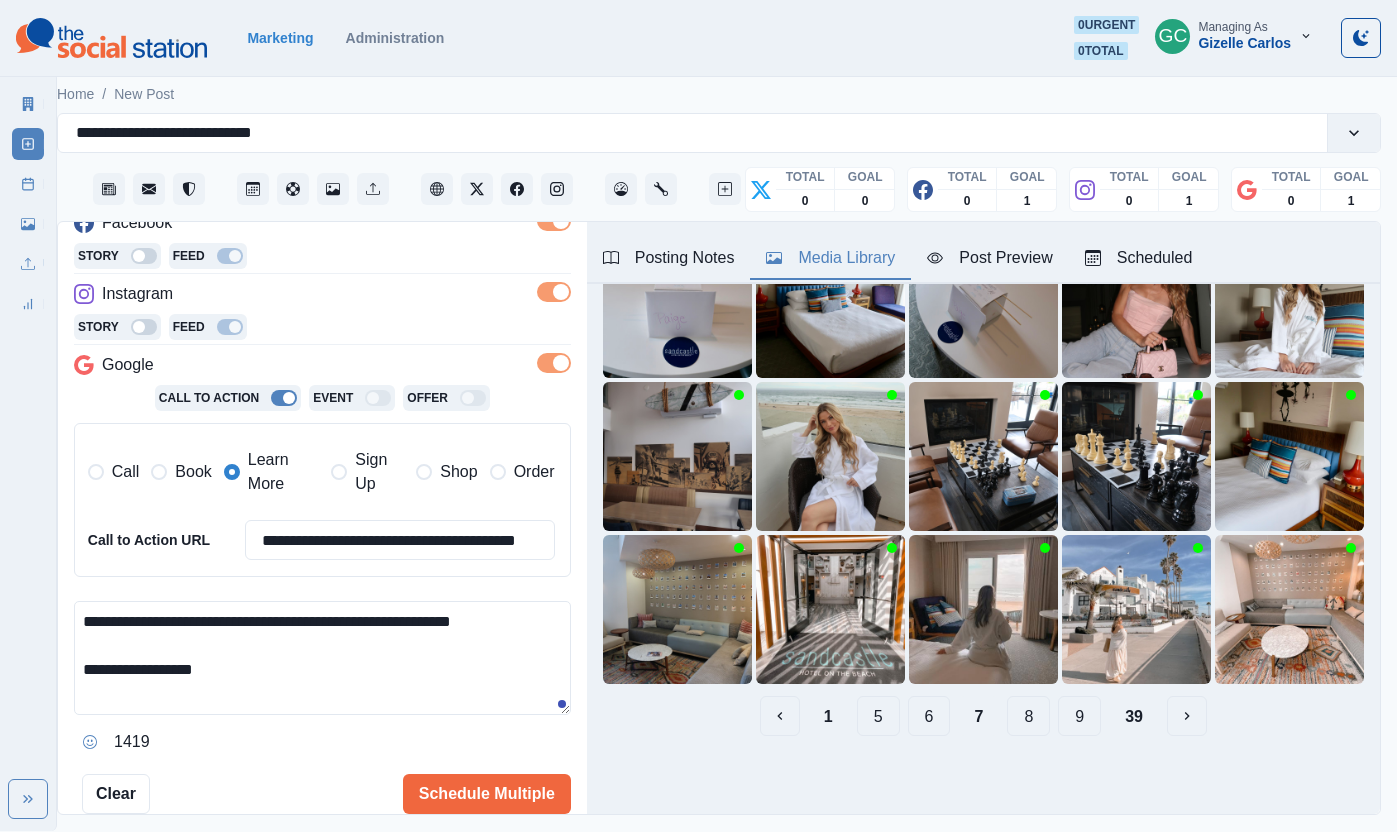 click on "**********" at bounding box center (322, 658) 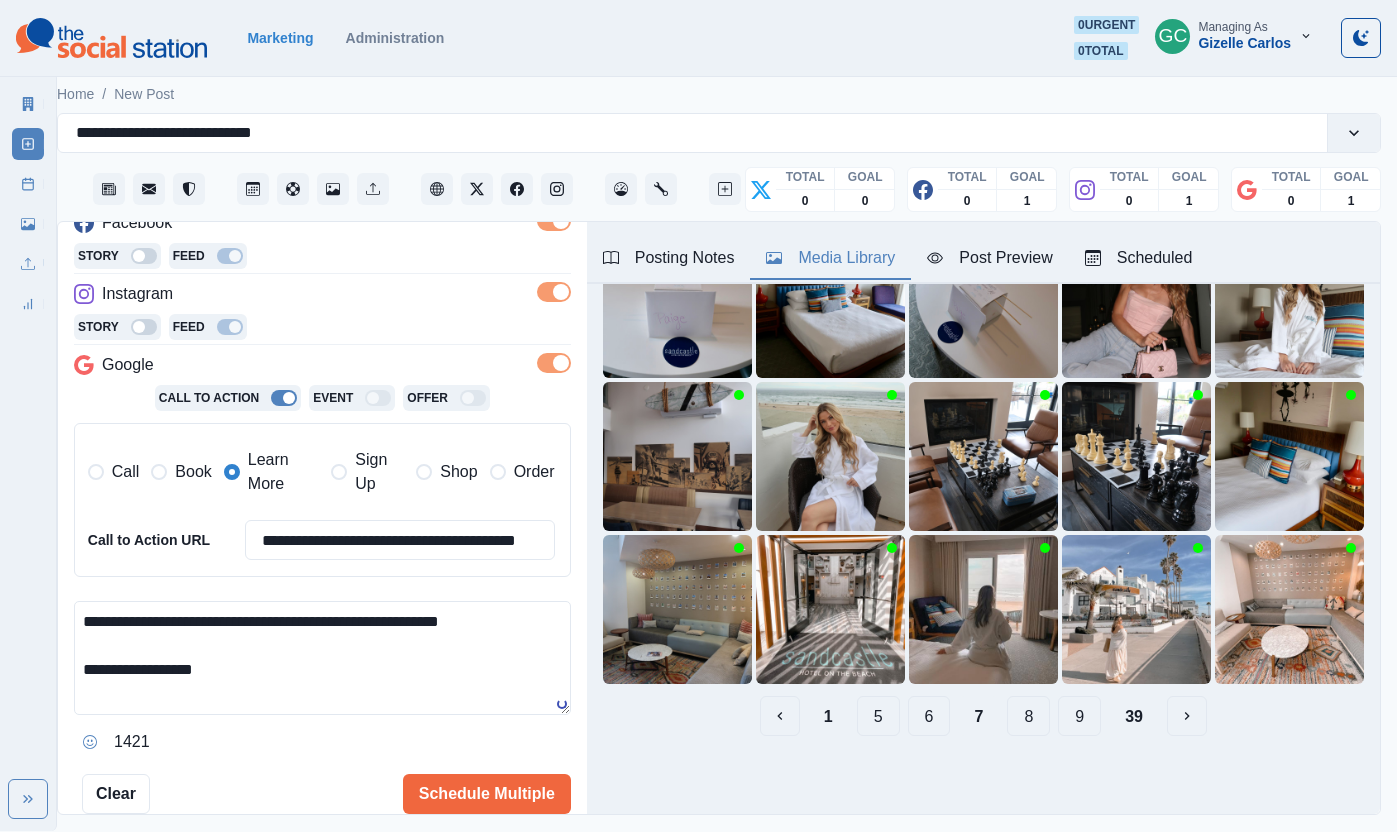 click on "**********" at bounding box center (322, 658) 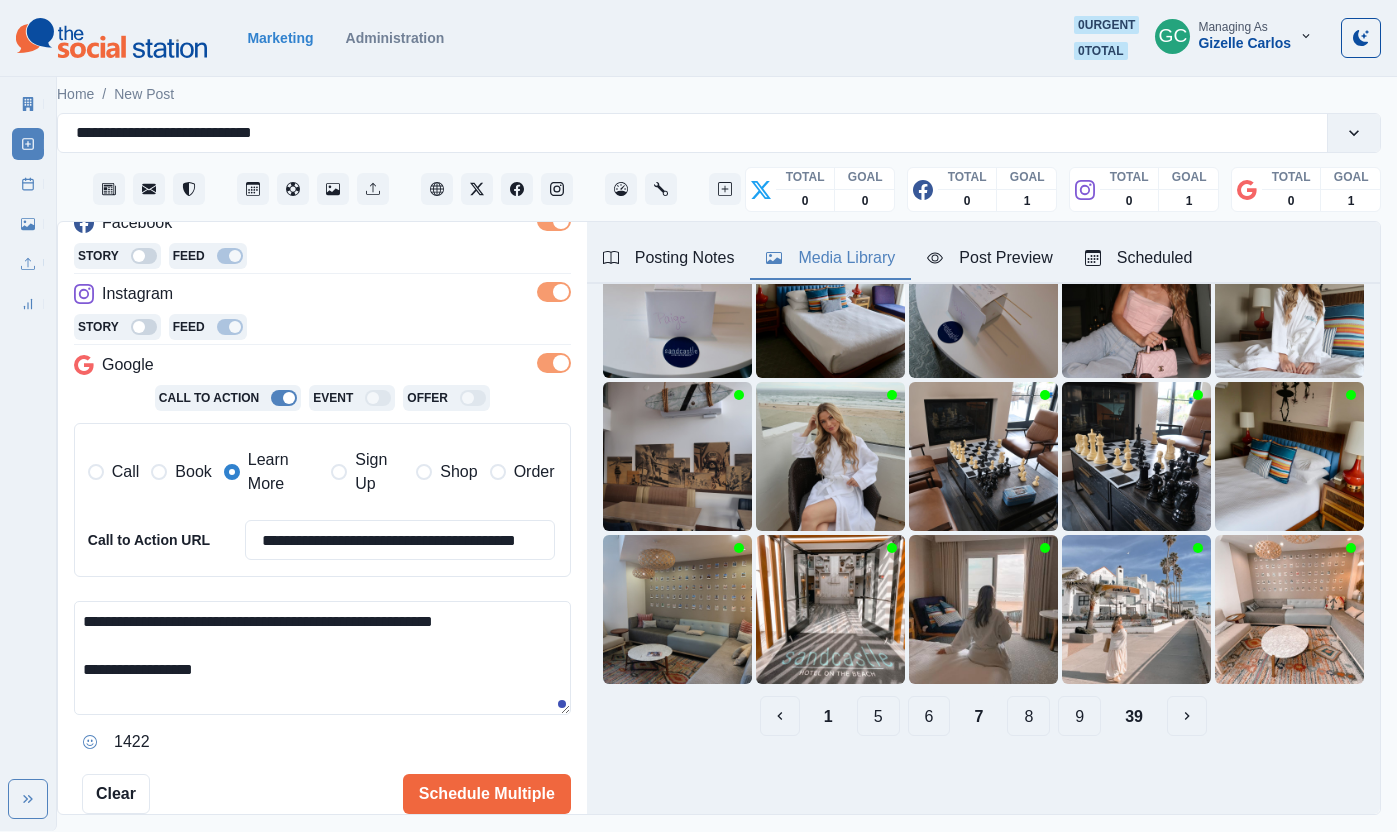 click on "**********" at bounding box center [322, 658] 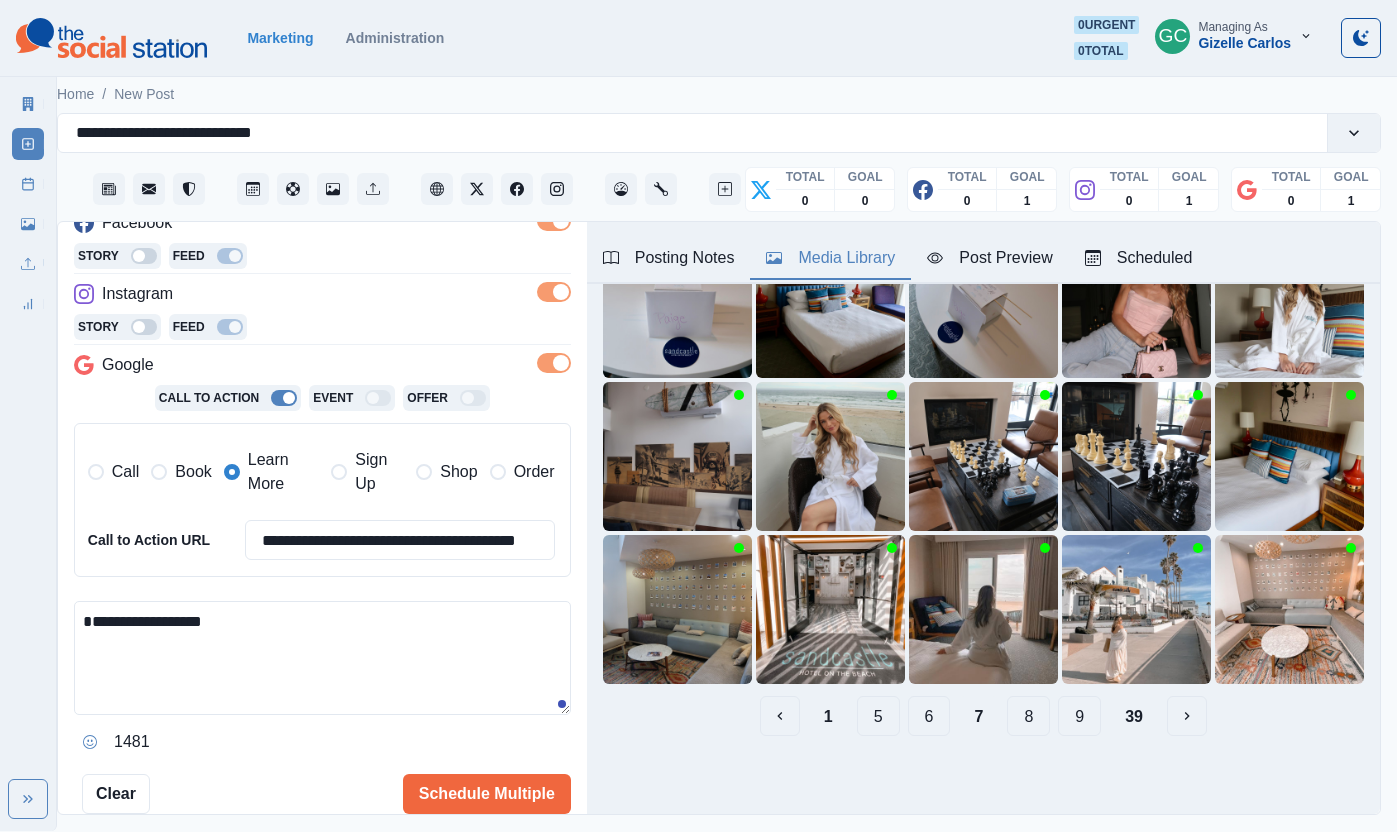 scroll, scrollTop: 0, scrollLeft: 10, axis: horizontal 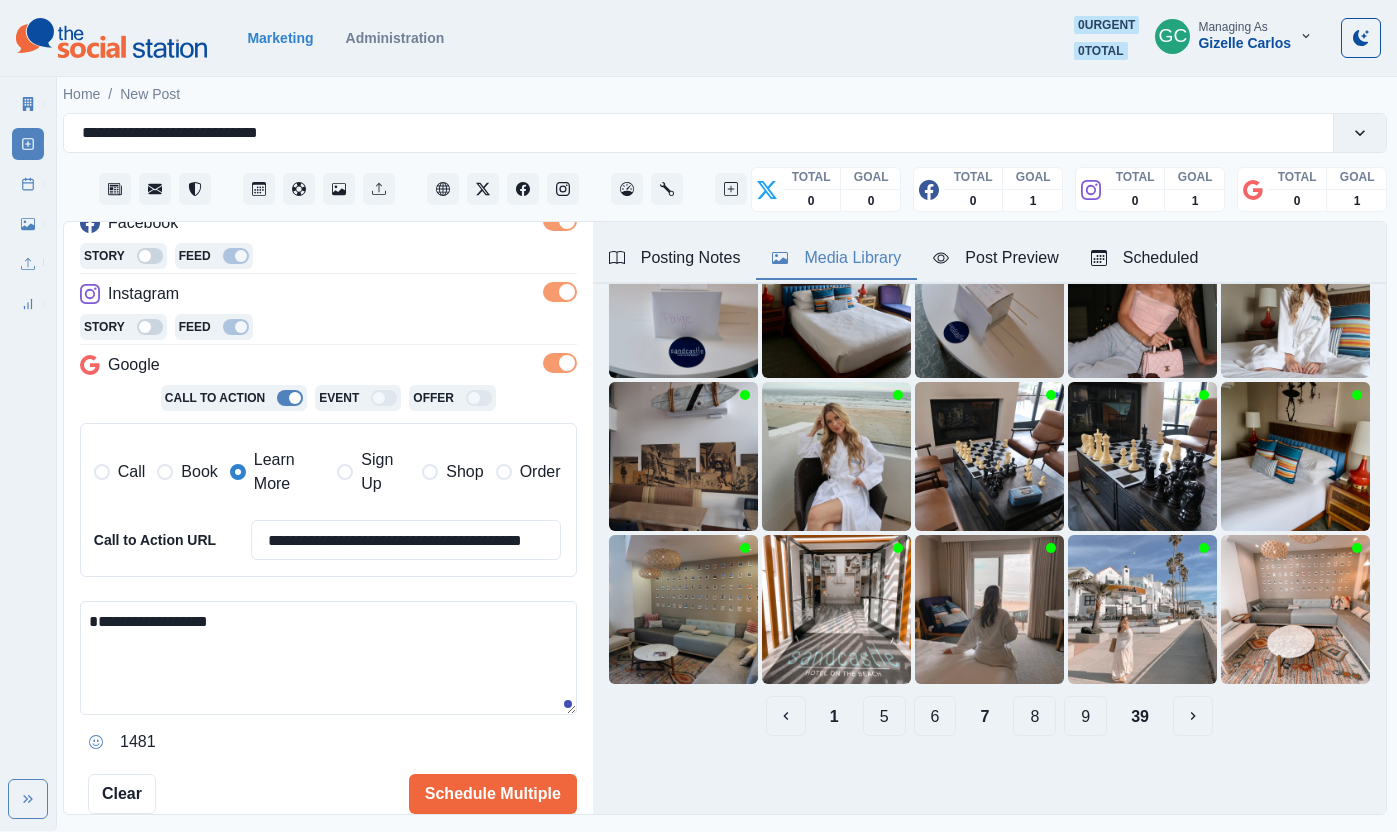 paste on "**********" 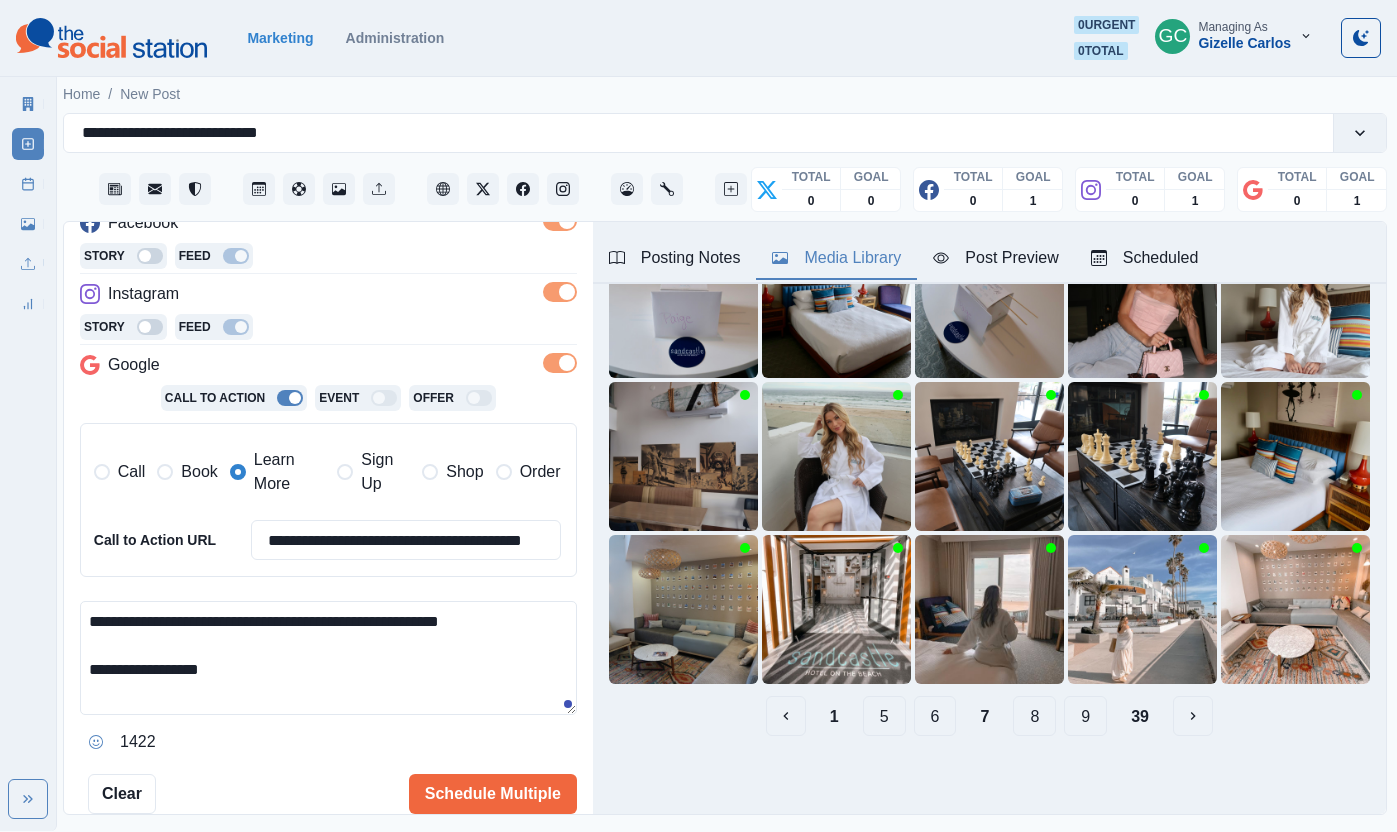 click on "**********" at bounding box center (328, 658) 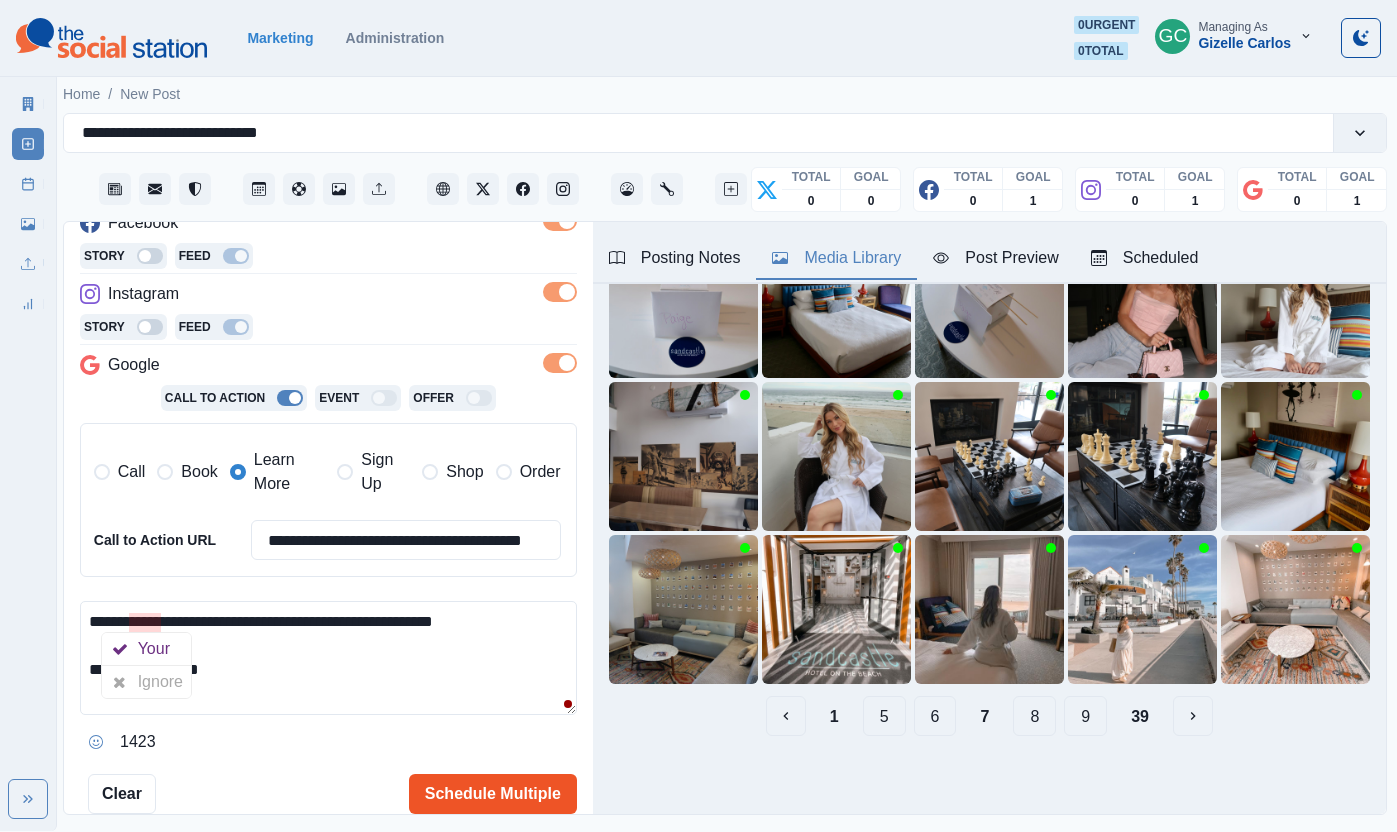 type on "**********" 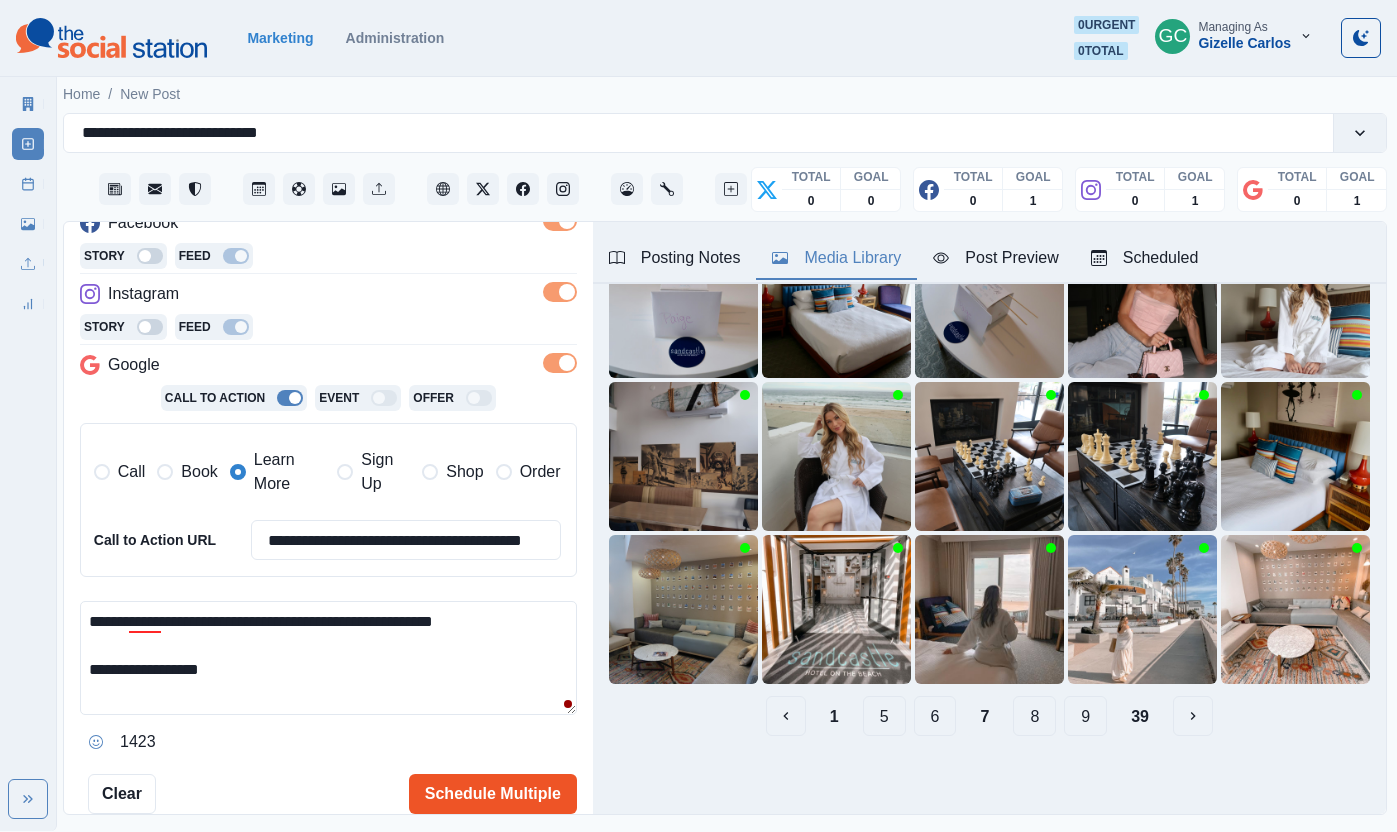 click on "Schedule Multiple" at bounding box center (493, 794) 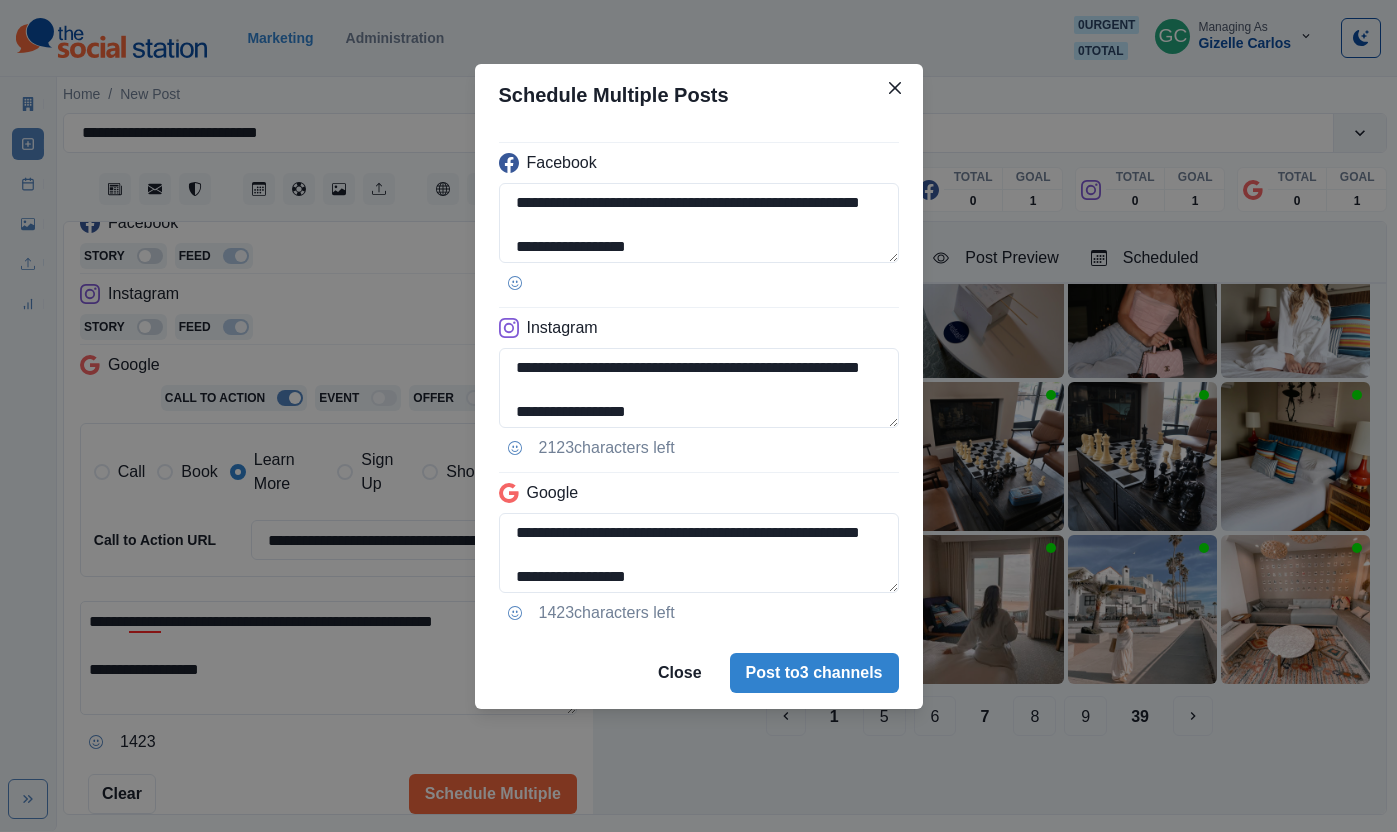 drag, startPoint x: 841, startPoint y: 692, endPoint x: 854, endPoint y: 695, distance: 13.341664 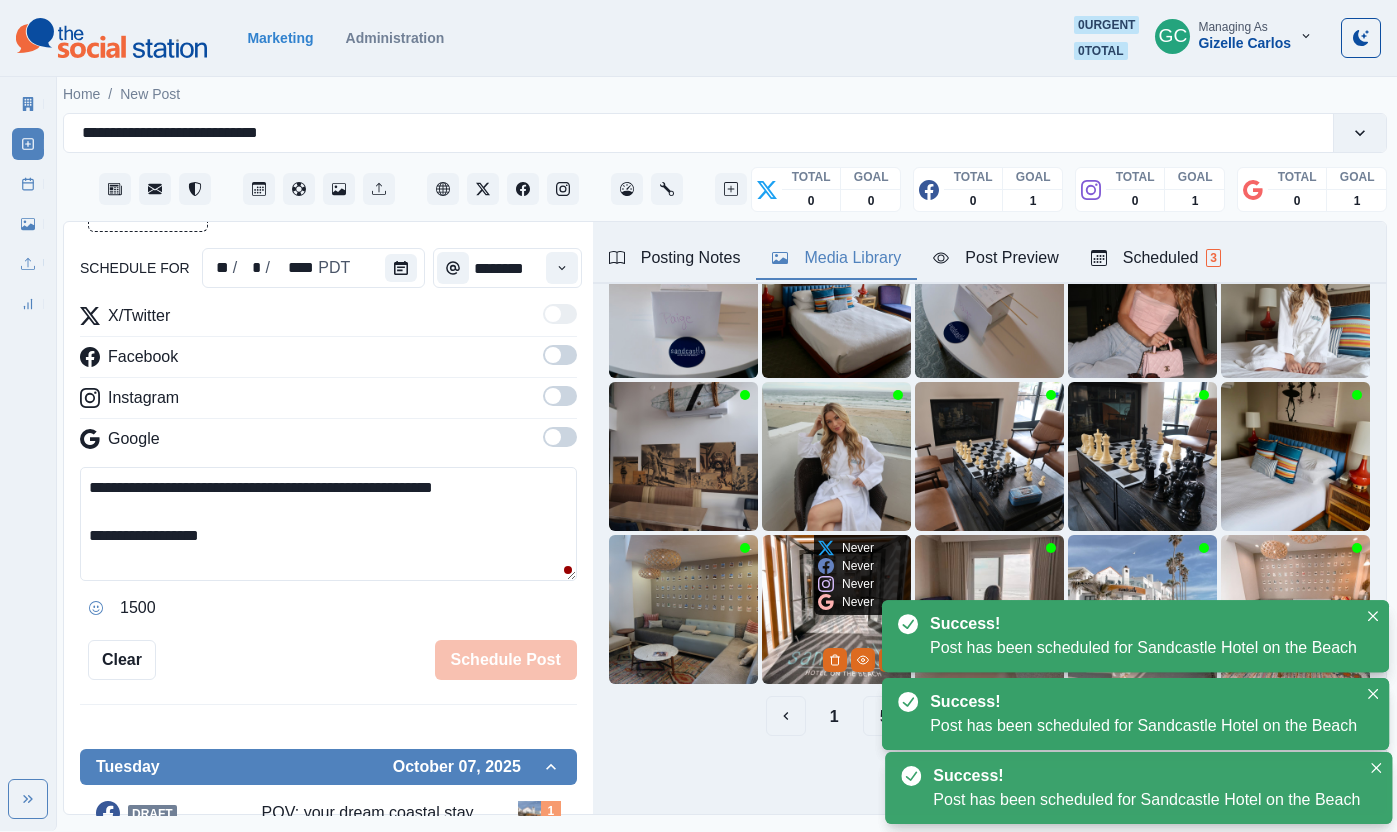 scroll, scrollTop: 316, scrollLeft: 0, axis: vertical 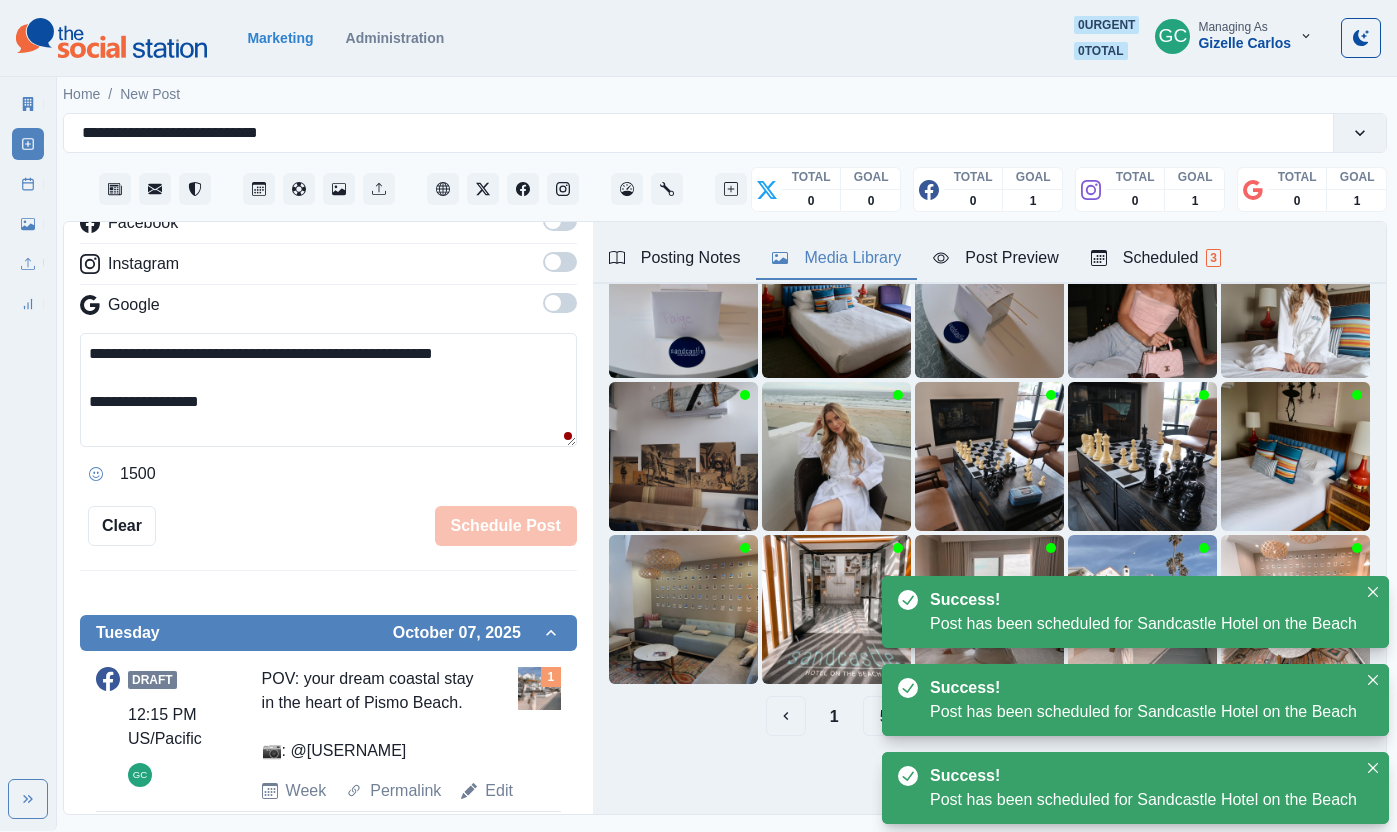 click on "Scheduled 3" at bounding box center (1156, 258) 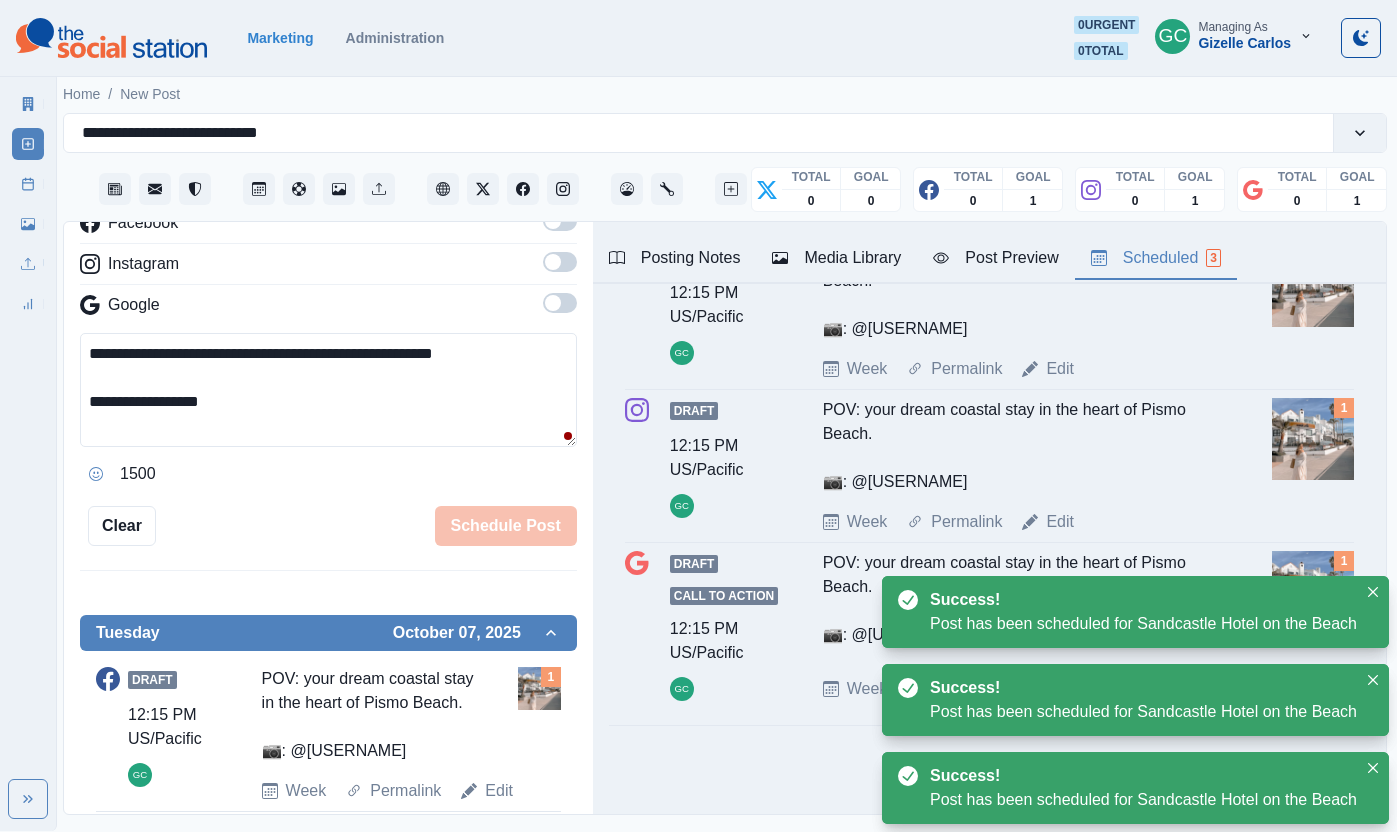 scroll, scrollTop: 0, scrollLeft: 0, axis: both 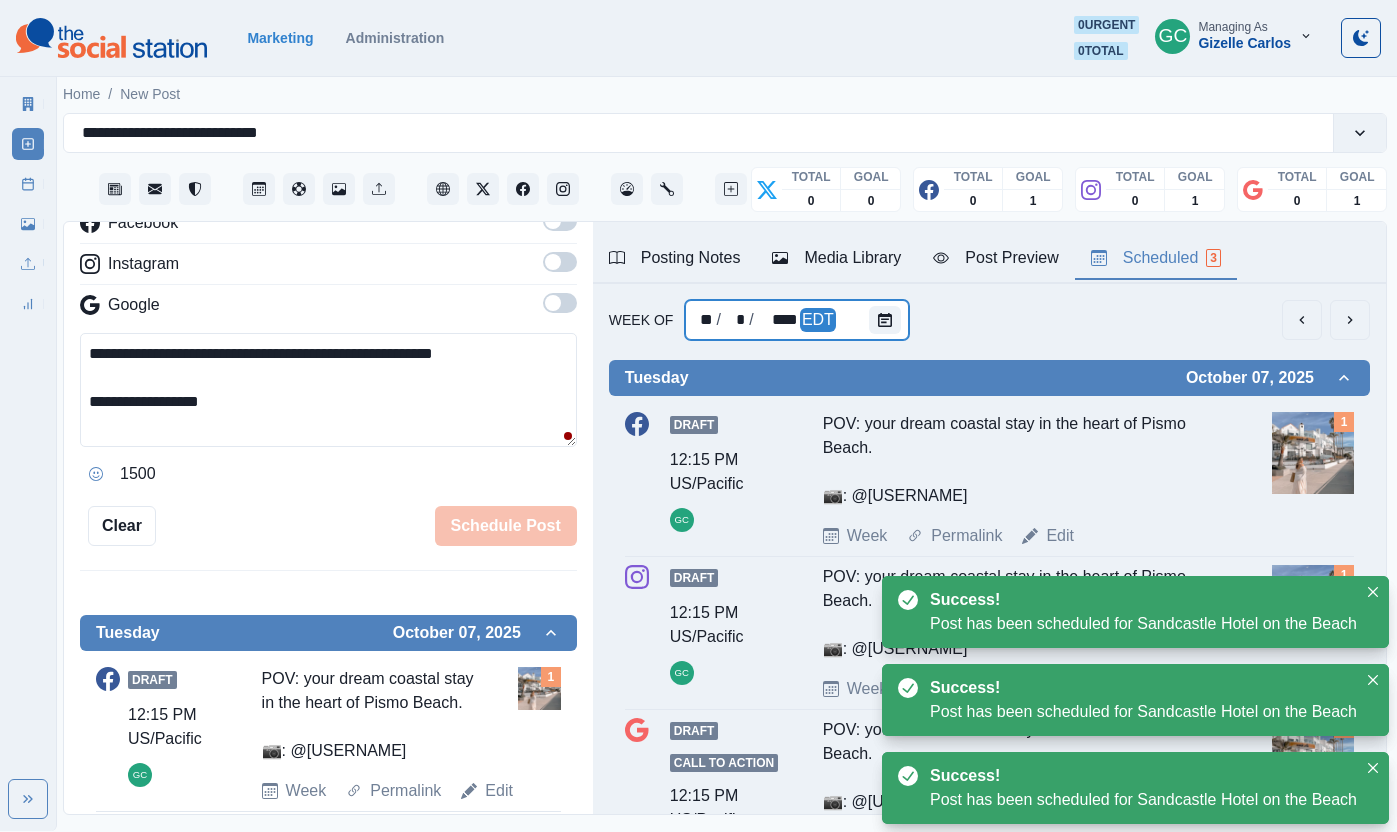 click on "** / * / **** EDT" at bounding box center [797, 320] 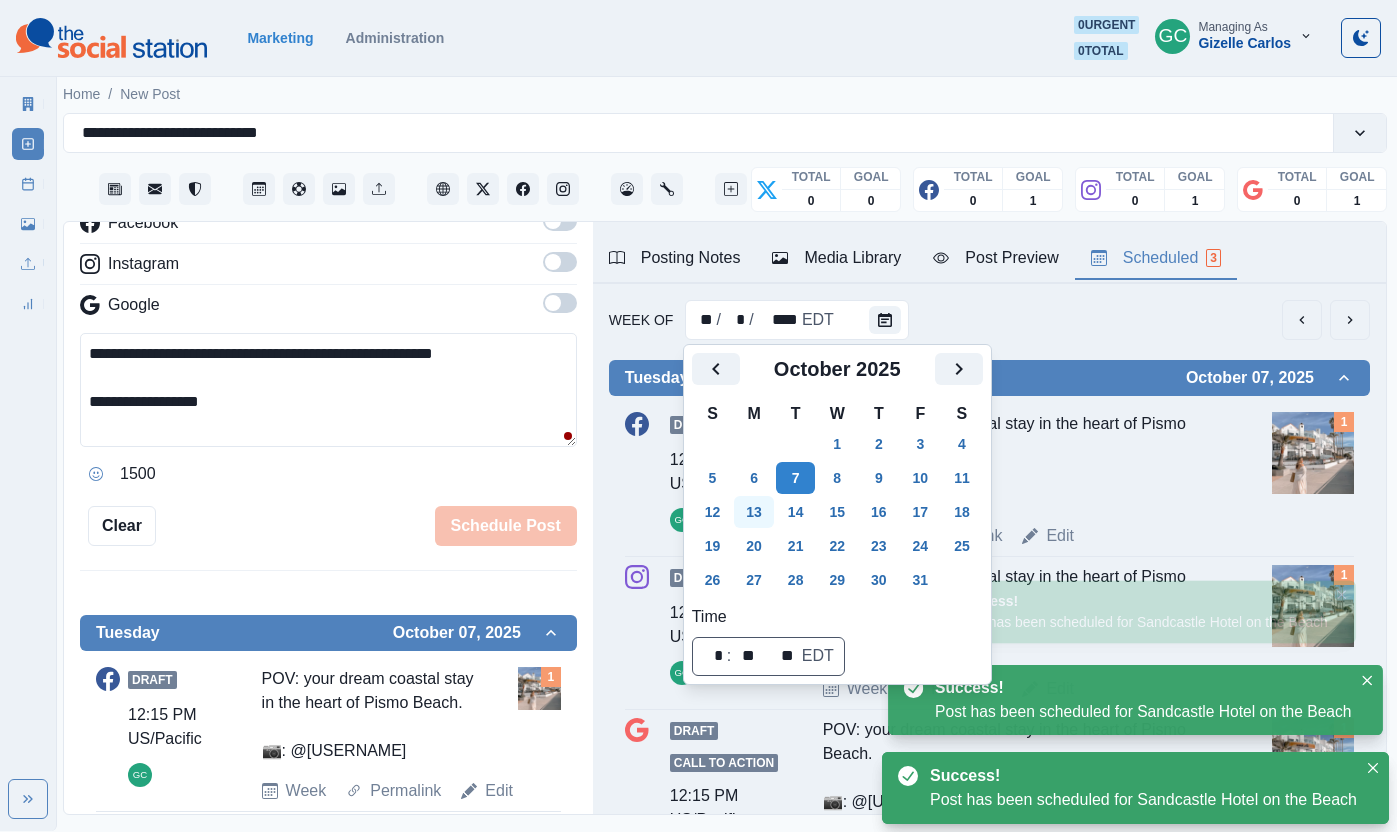 click on "16" at bounding box center (879, 512) 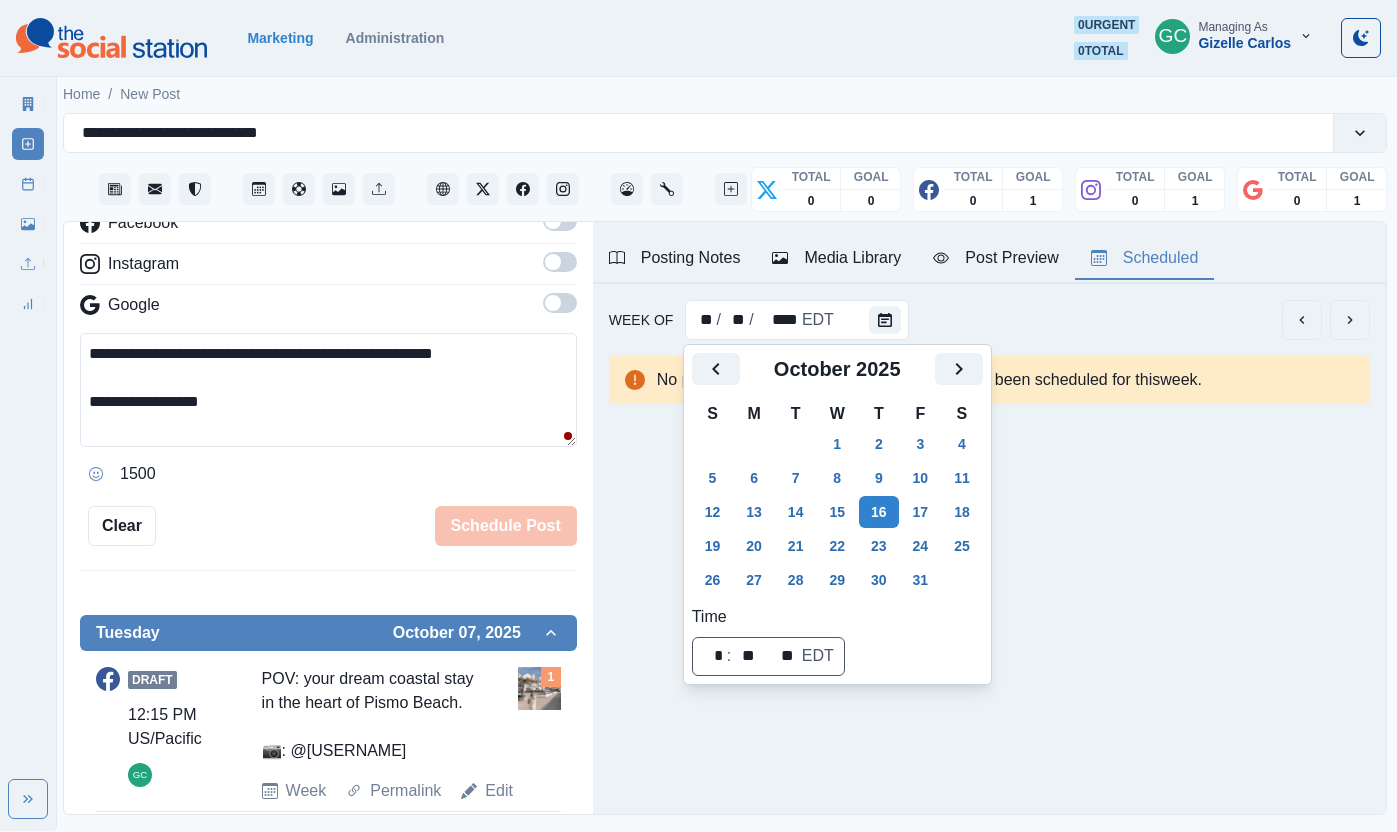 scroll, scrollTop: 0, scrollLeft: 0, axis: both 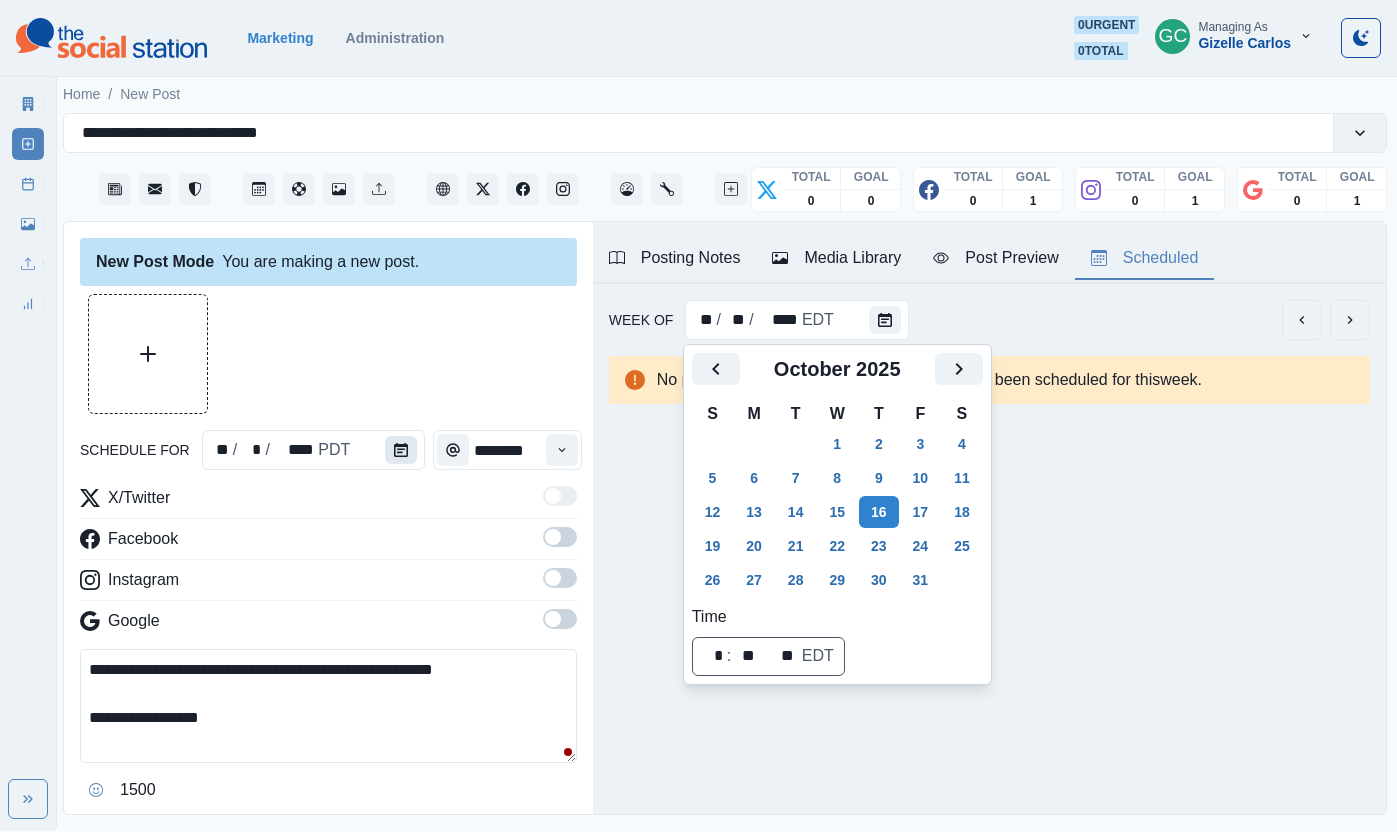 click at bounding box center [405, 450] 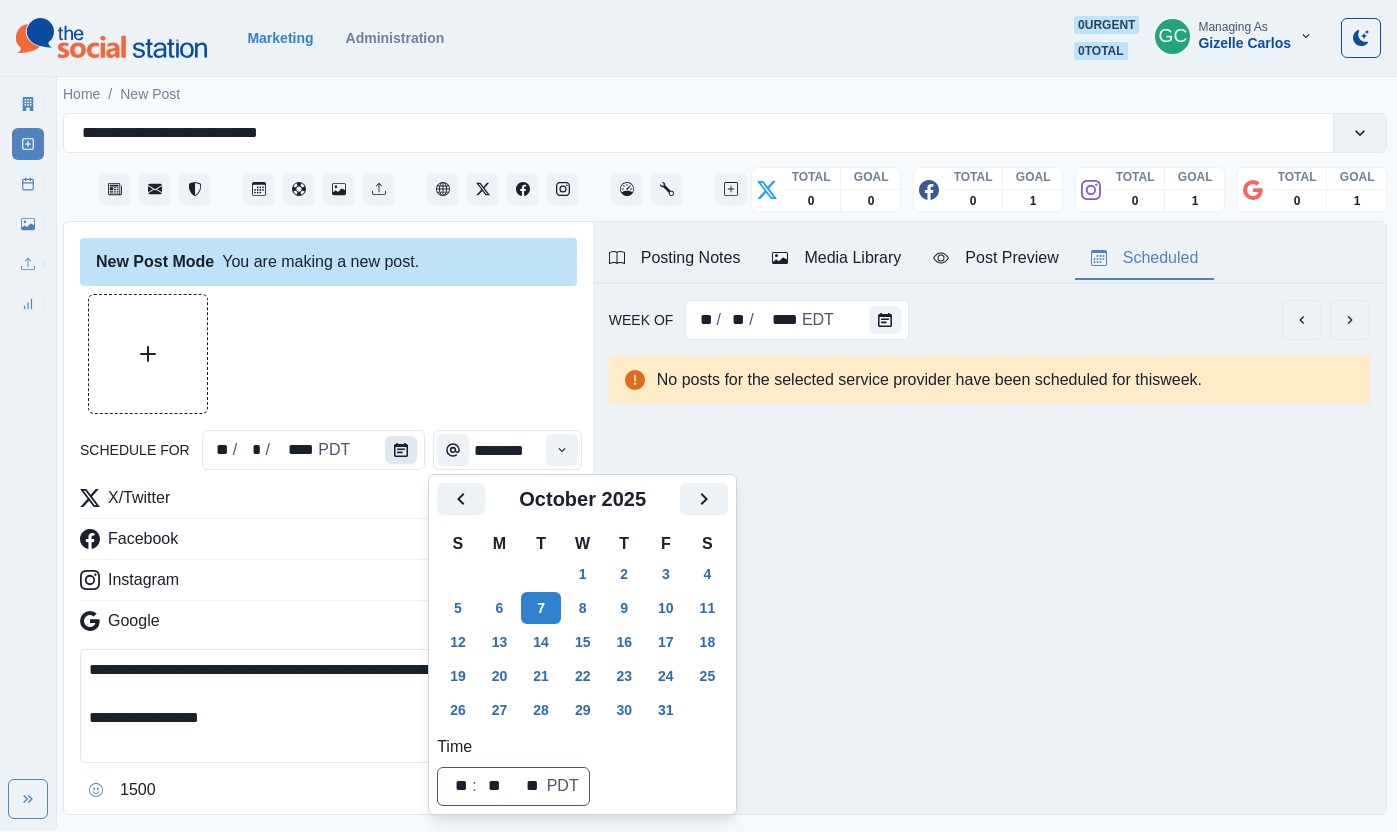 click at bounding box center (401, 450) 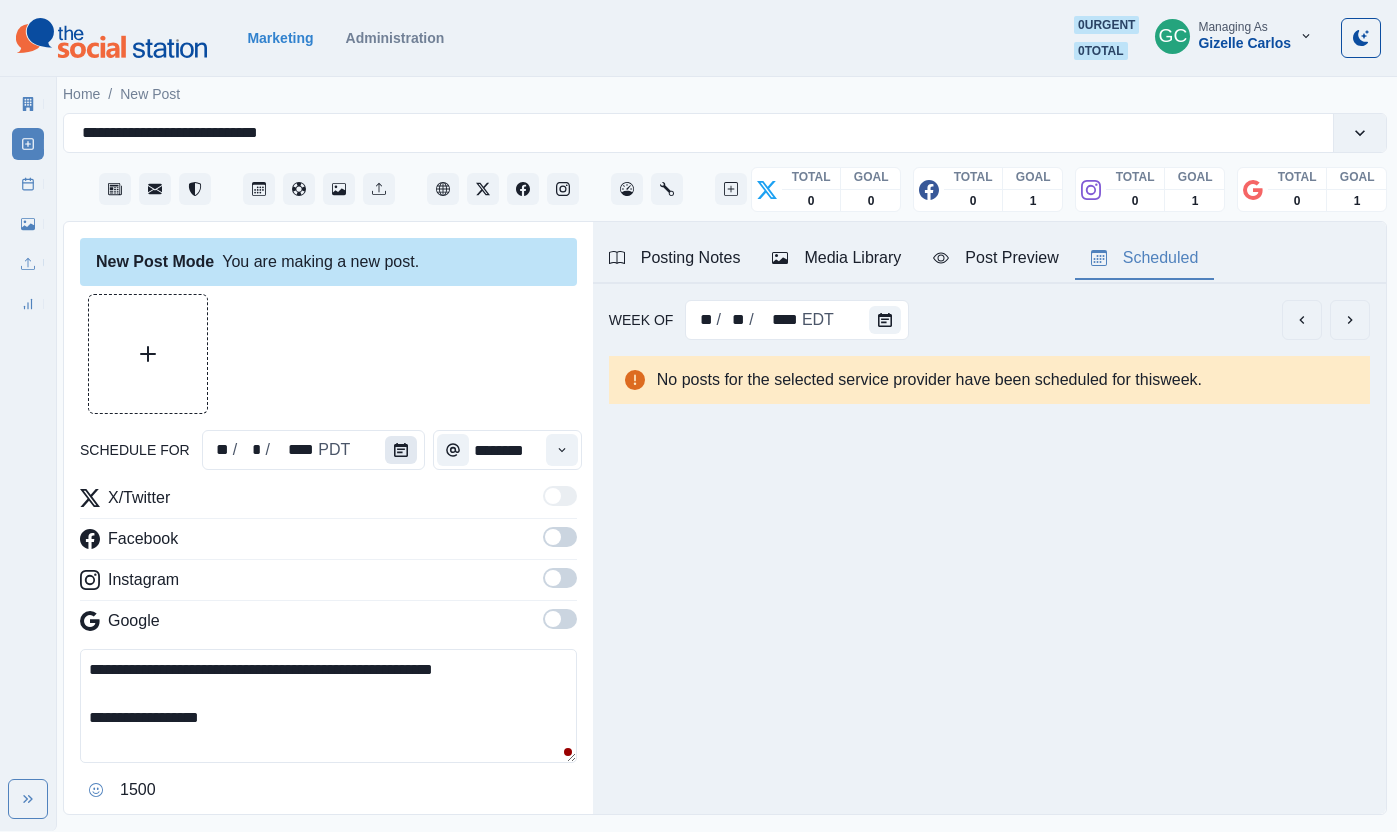 click at bounding box center [401, 450] 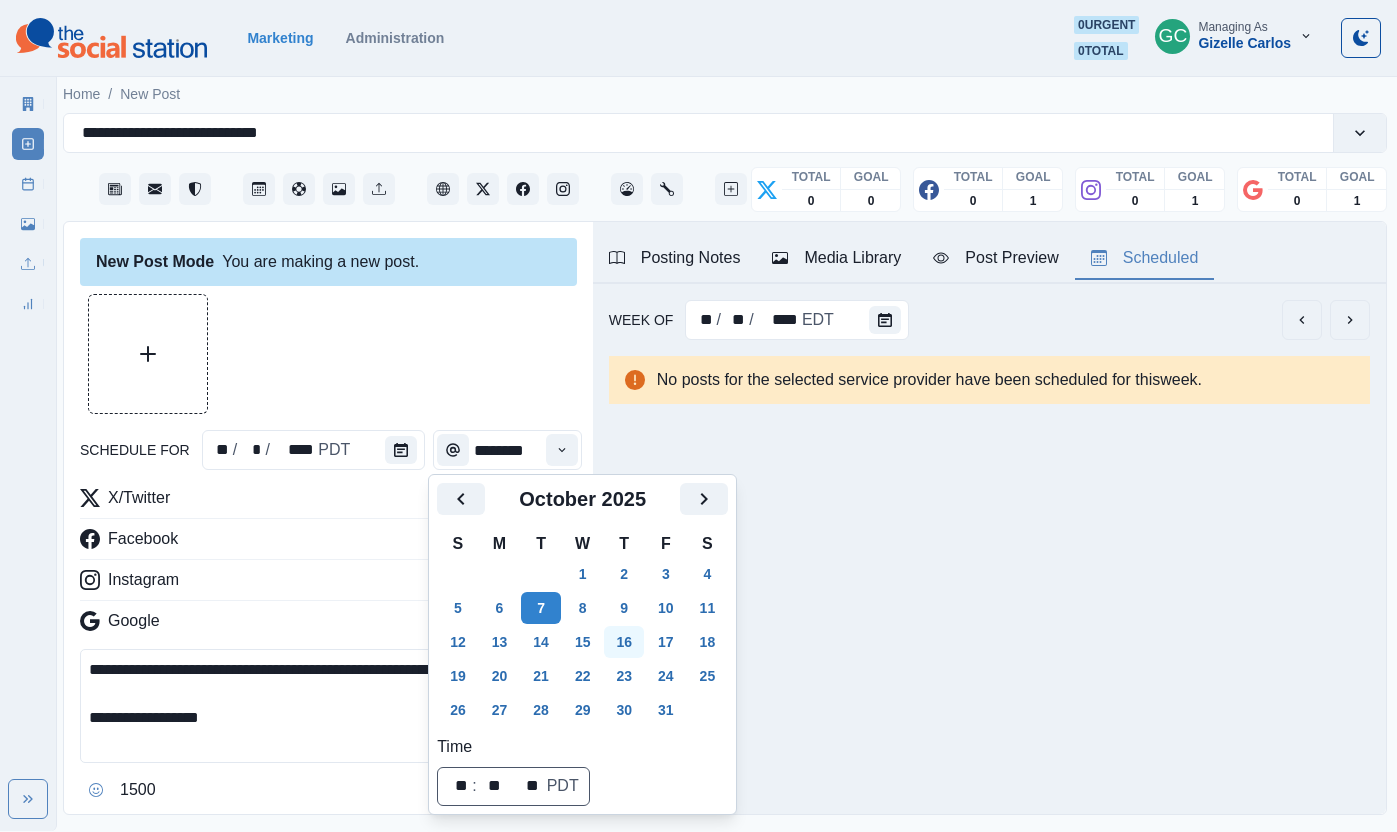 click on "16" at bounding box center [624, 642] 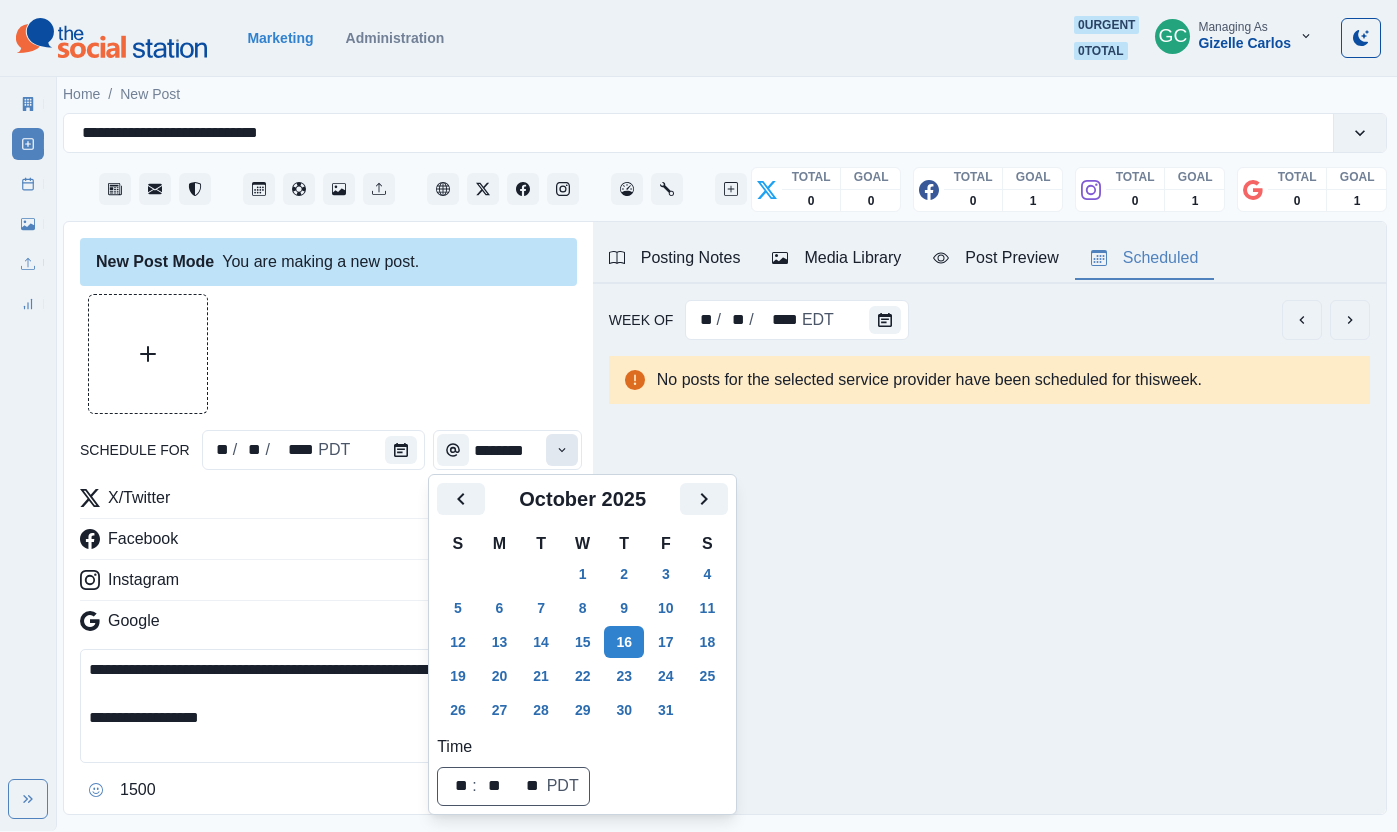 click at bounding box center (562, 450) 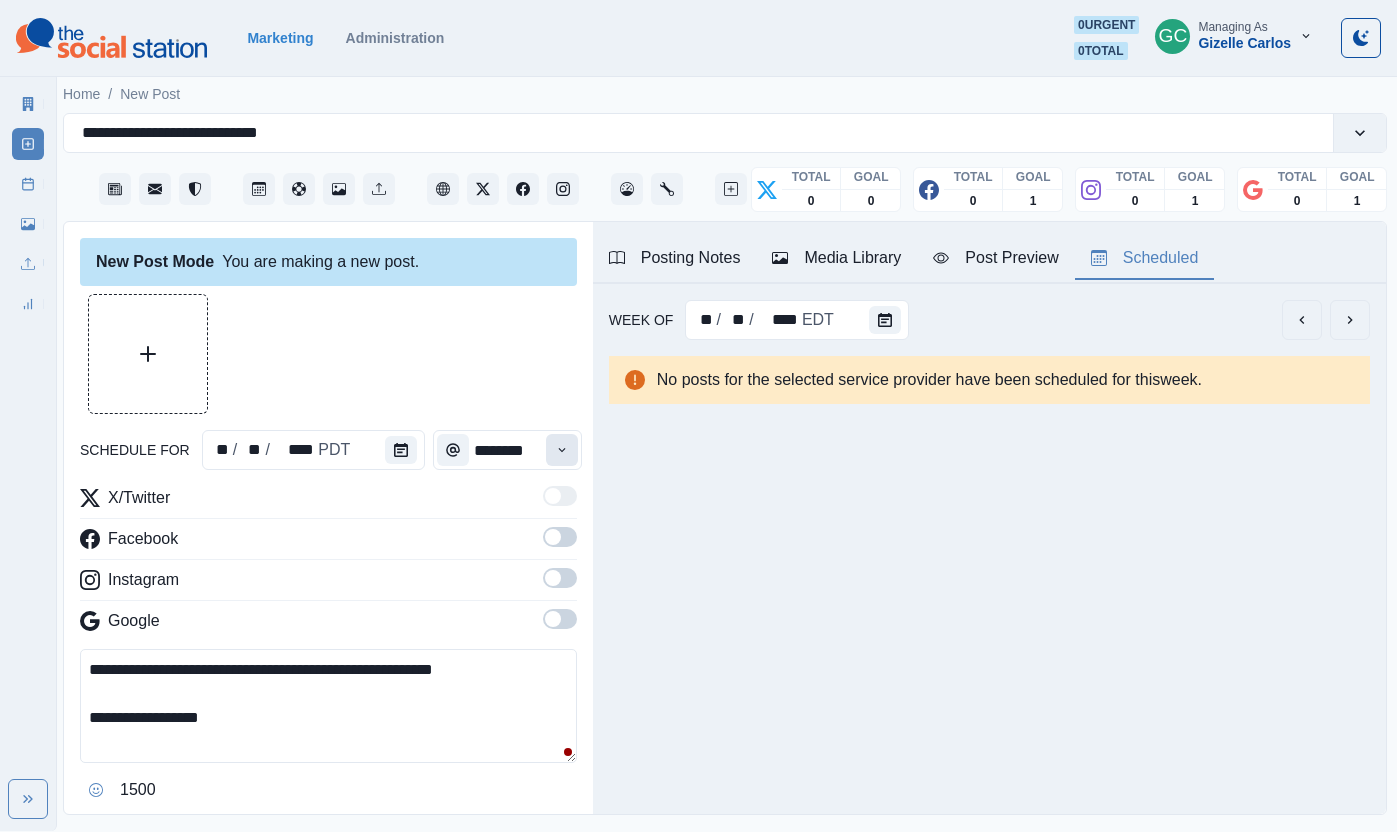 click 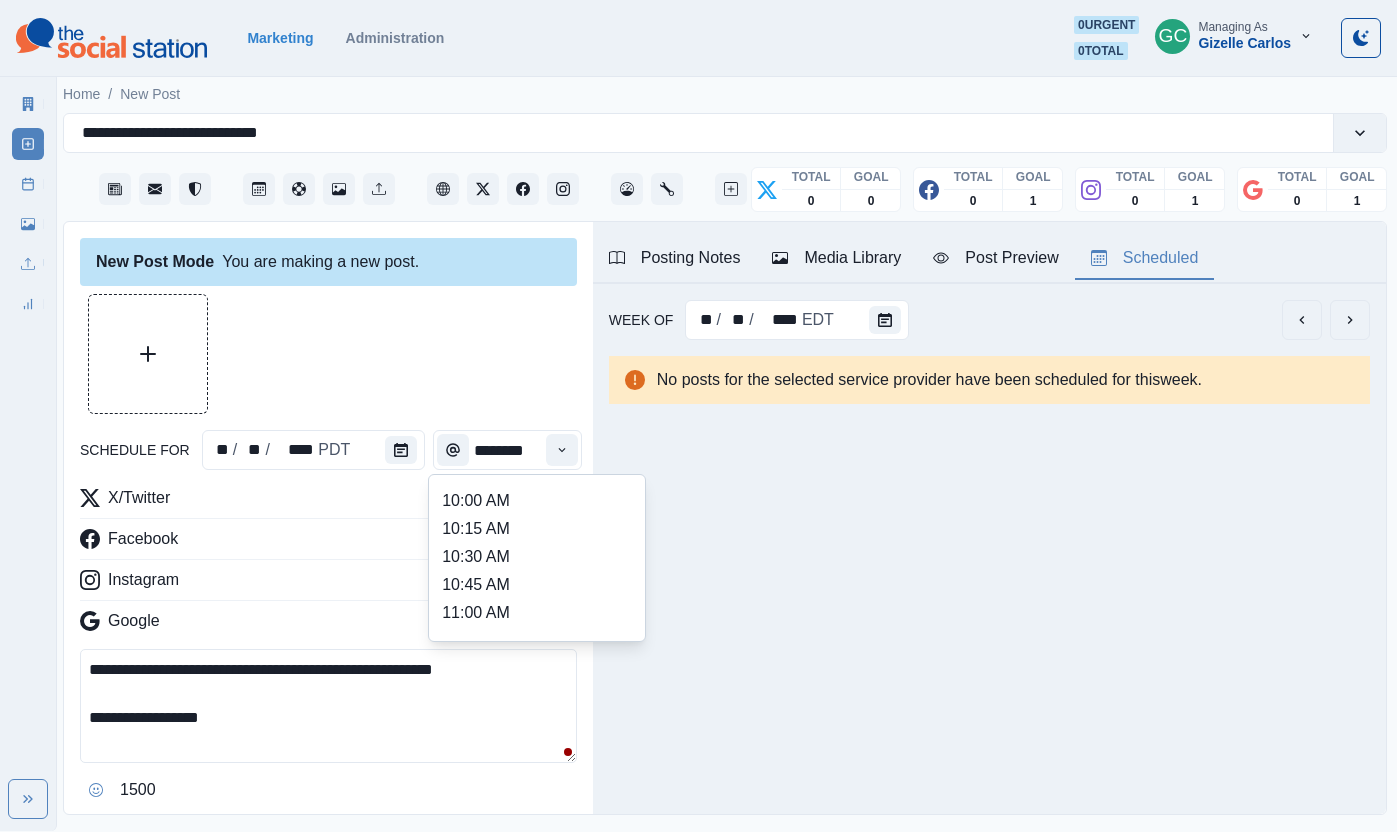 scroll, scrollTop: 442, scrollLeft: 0, axis: vertical 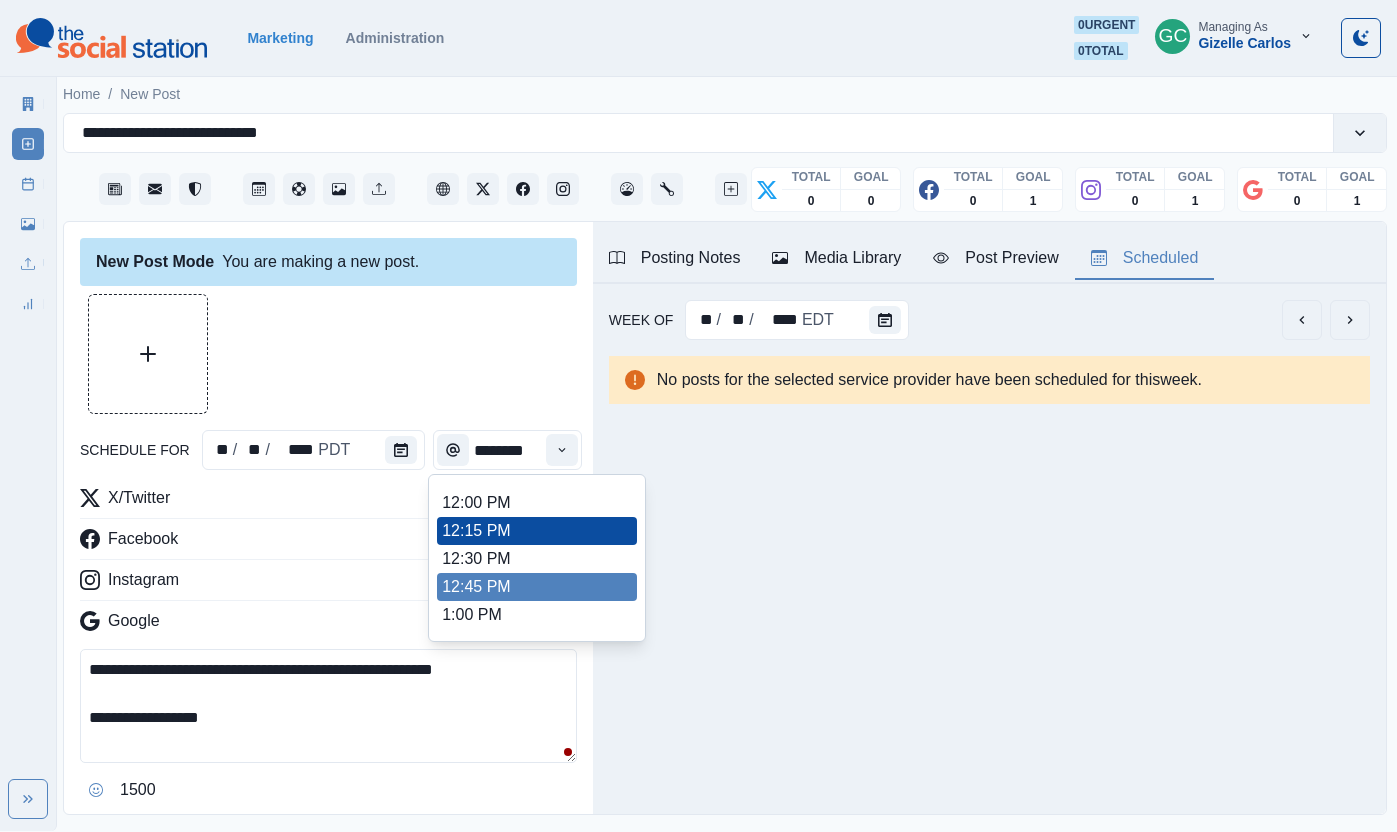 click on "12:45 PM" at bounding box center (537, 587) 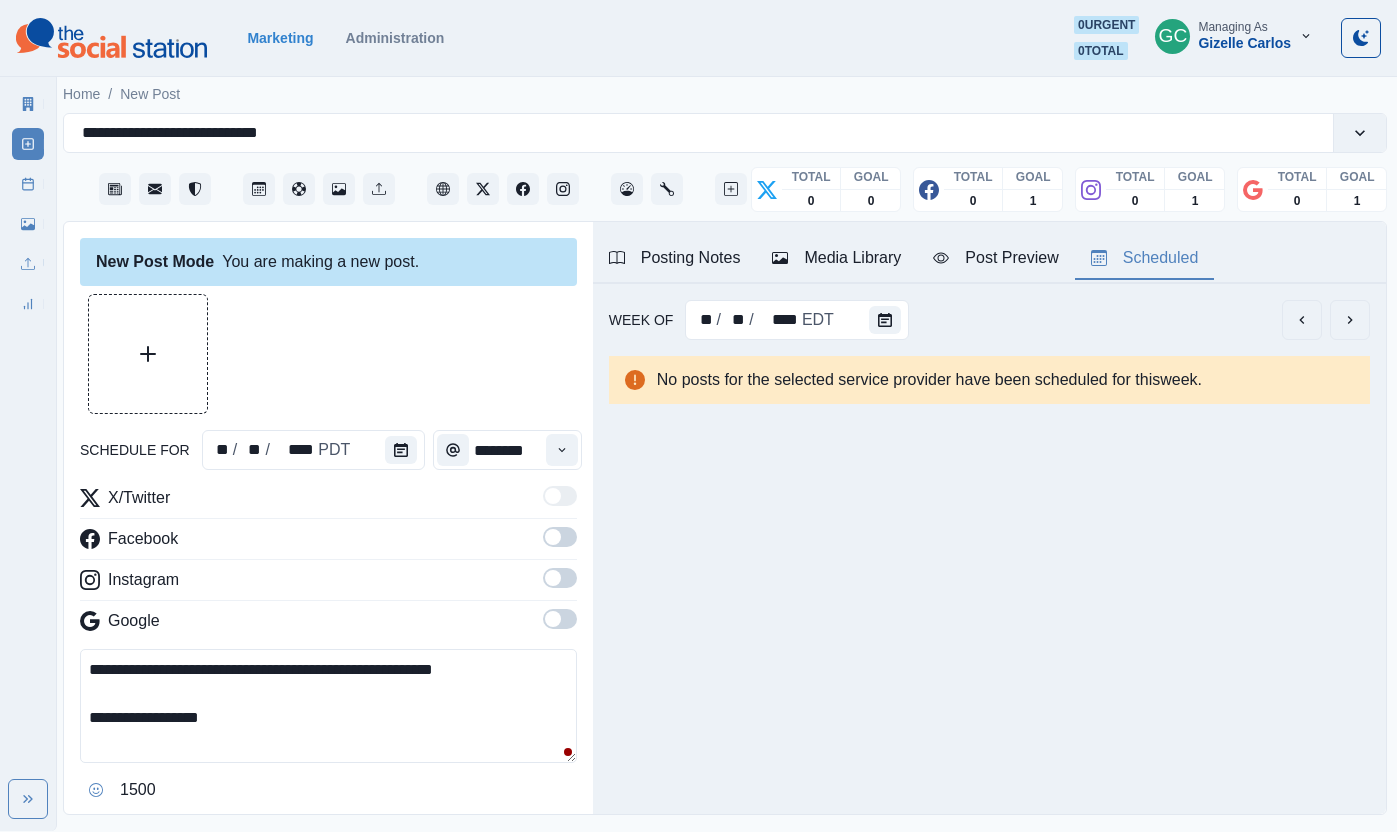 click at bounding box center [553, 619] 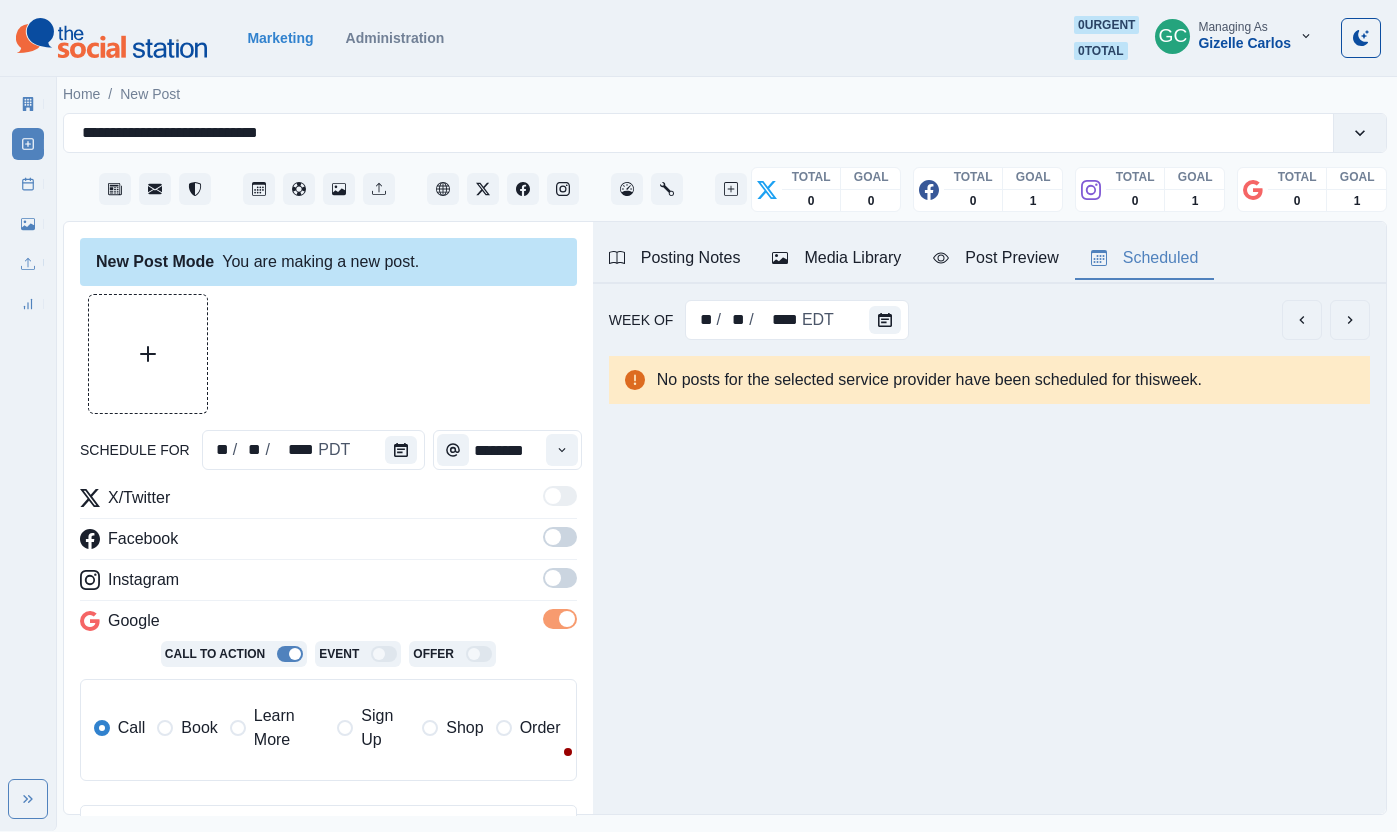 click at bounding box center (560, 578) 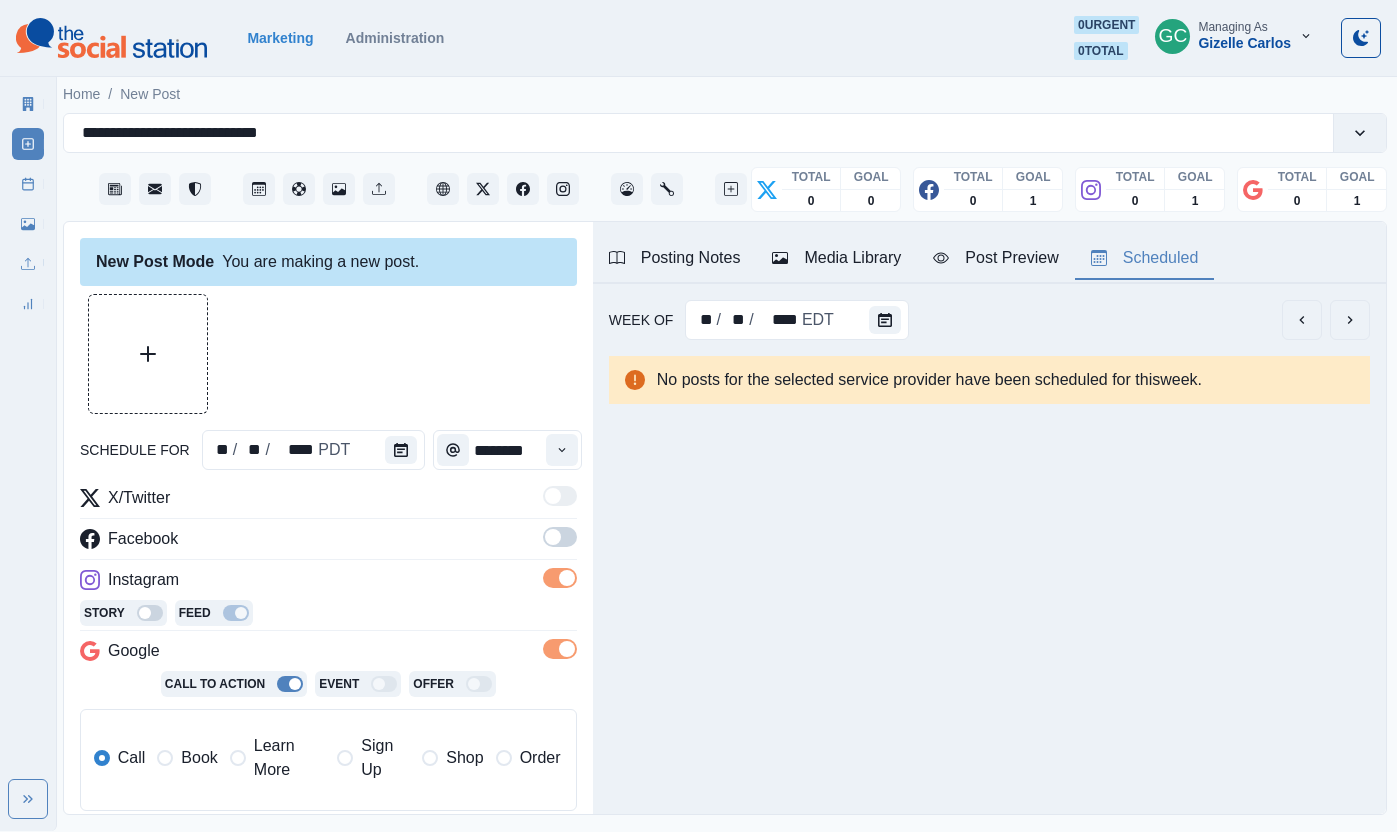 click at bounding box center [560, 537] 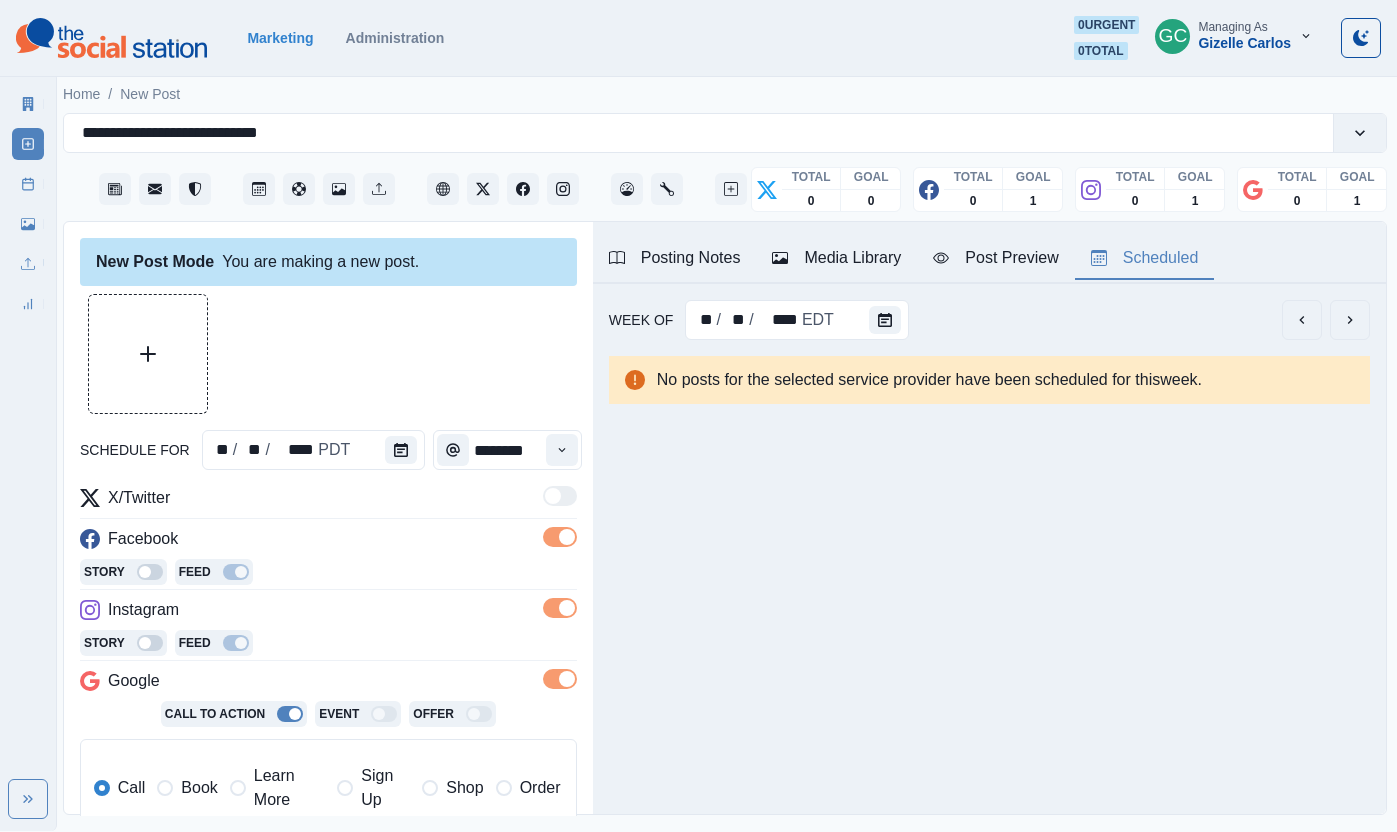 click on "Learn More" at bounding box center [289, 788] 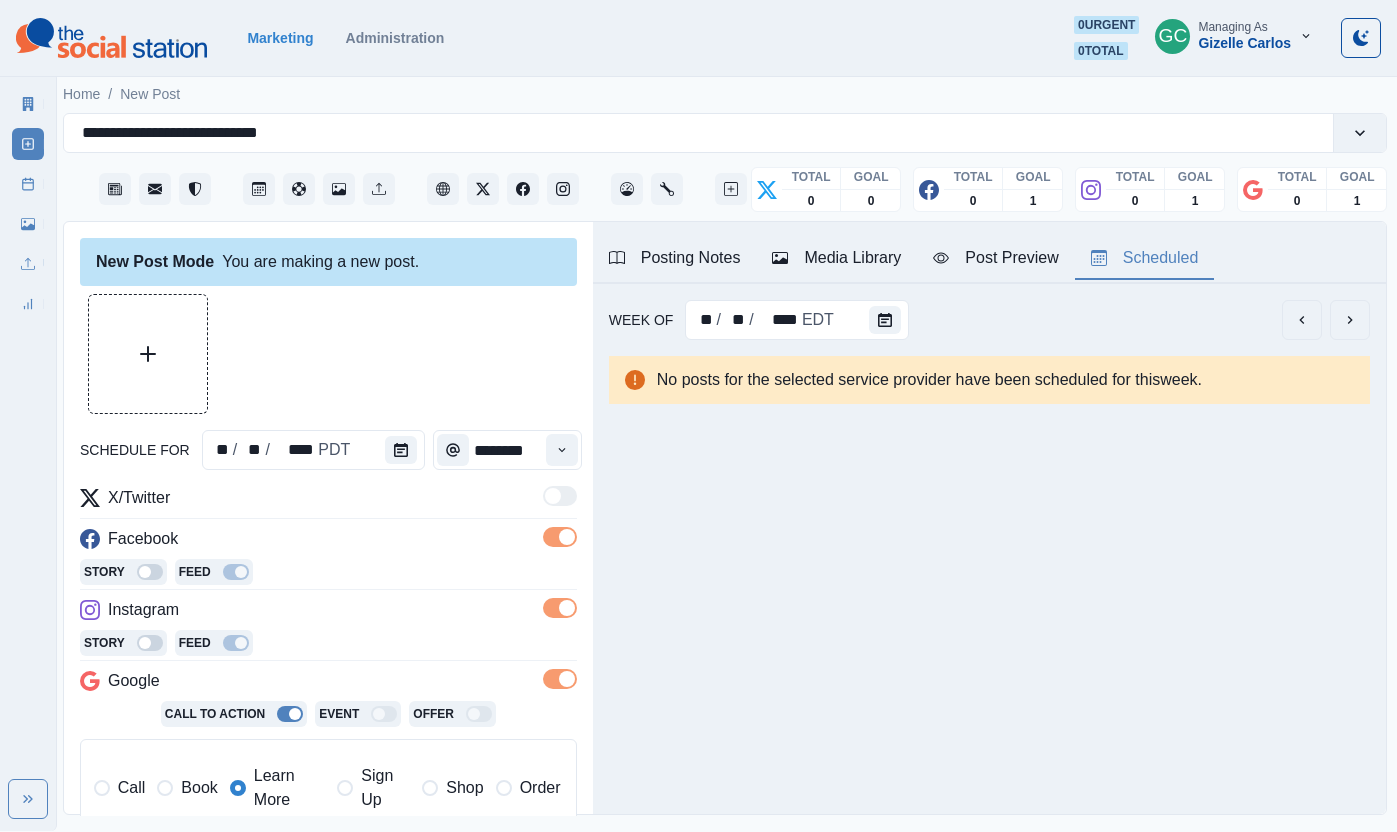 scroll, scrollTop: 0, scrollLeft: 0, axis: both 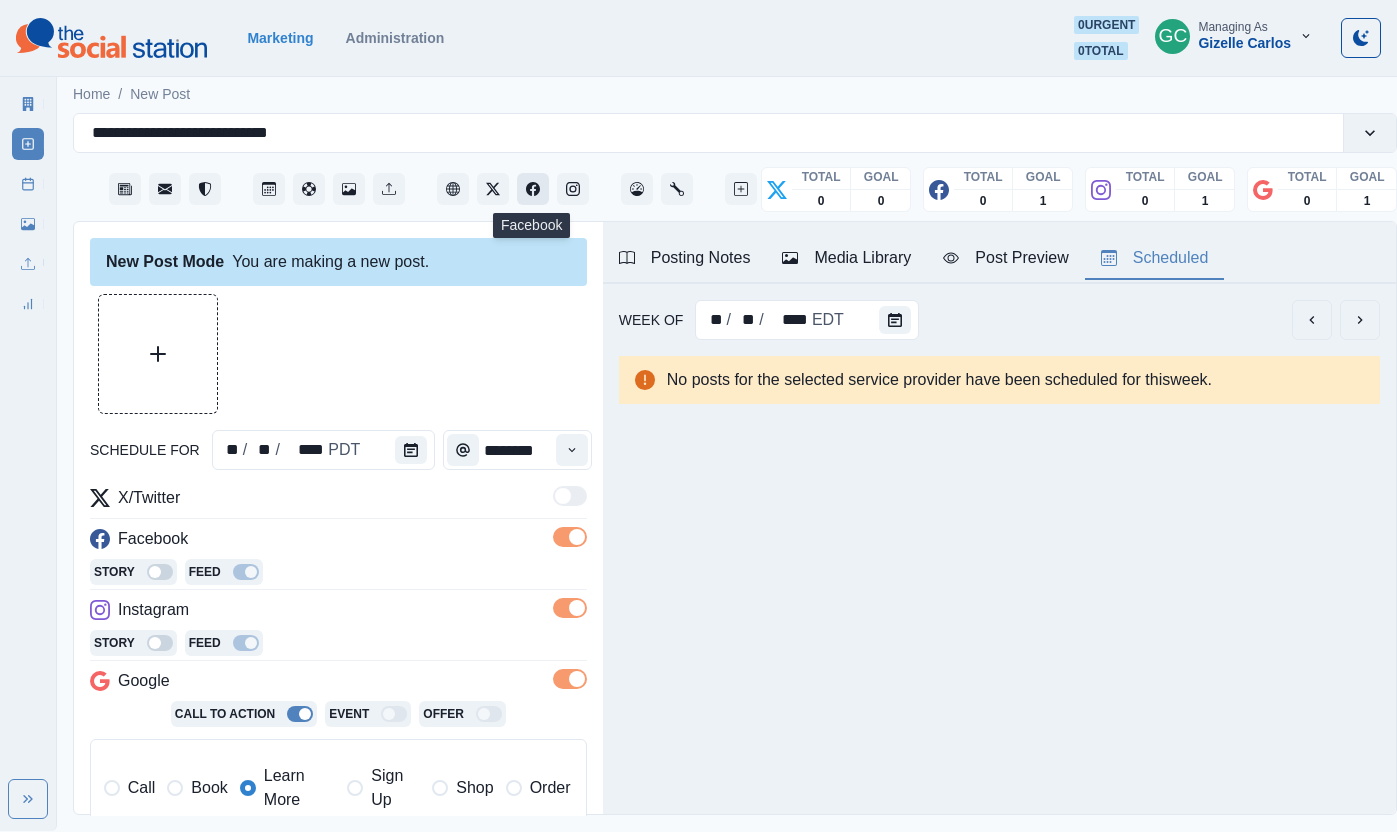 click at bounding box center (533, 189) 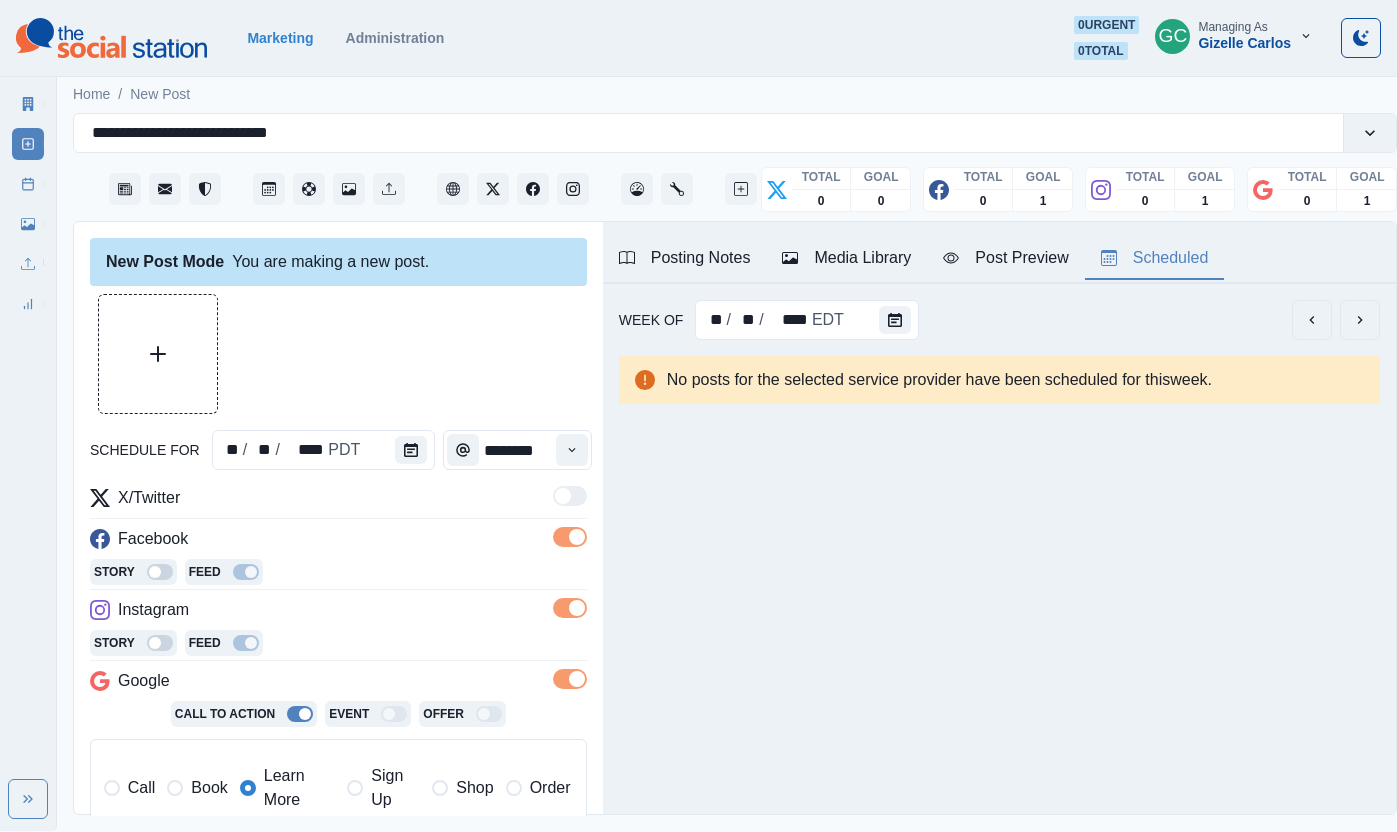 click on "Media Library" at bounding box center (846, 258) 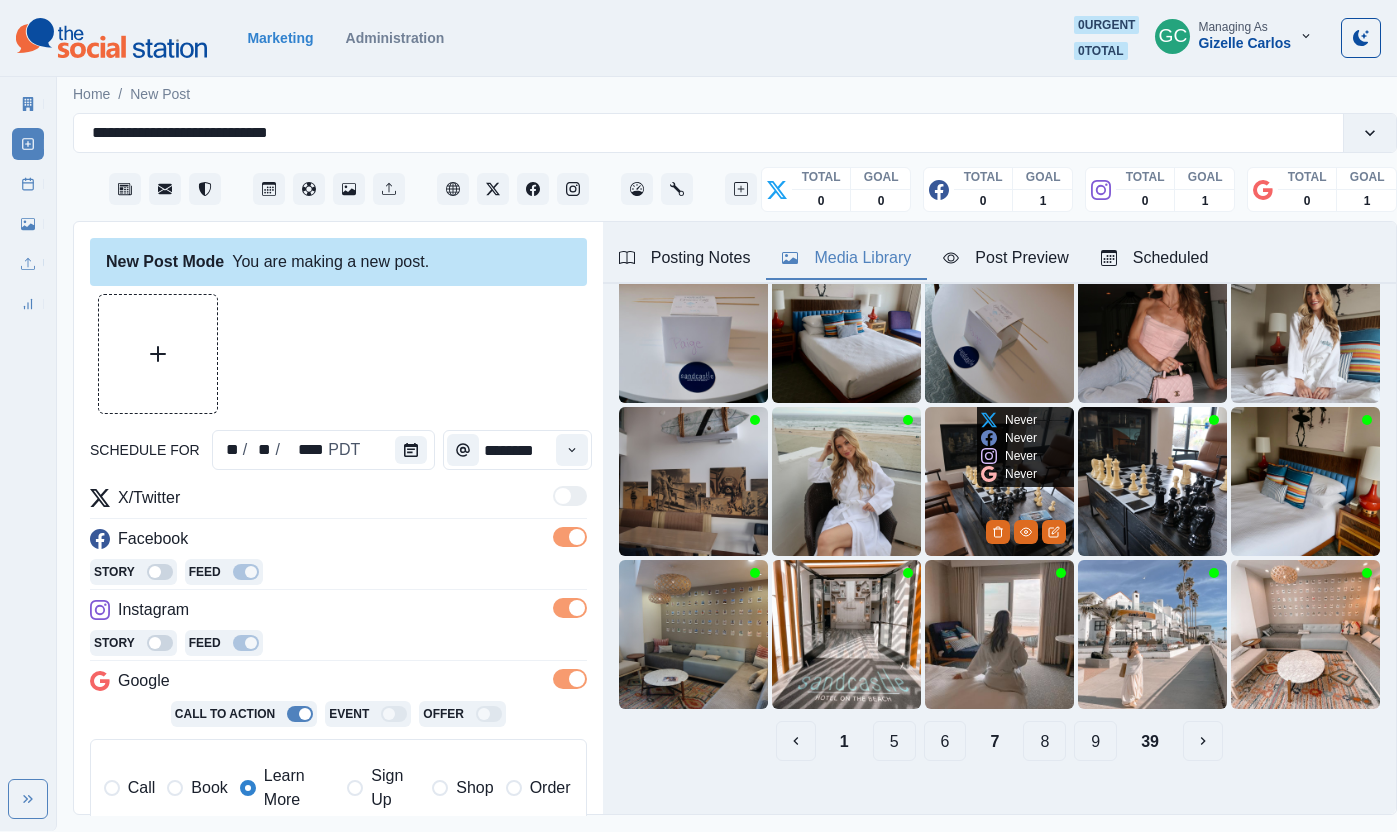 scroll, scrollTop: 147, scrollLeft: 0, axis: vertical 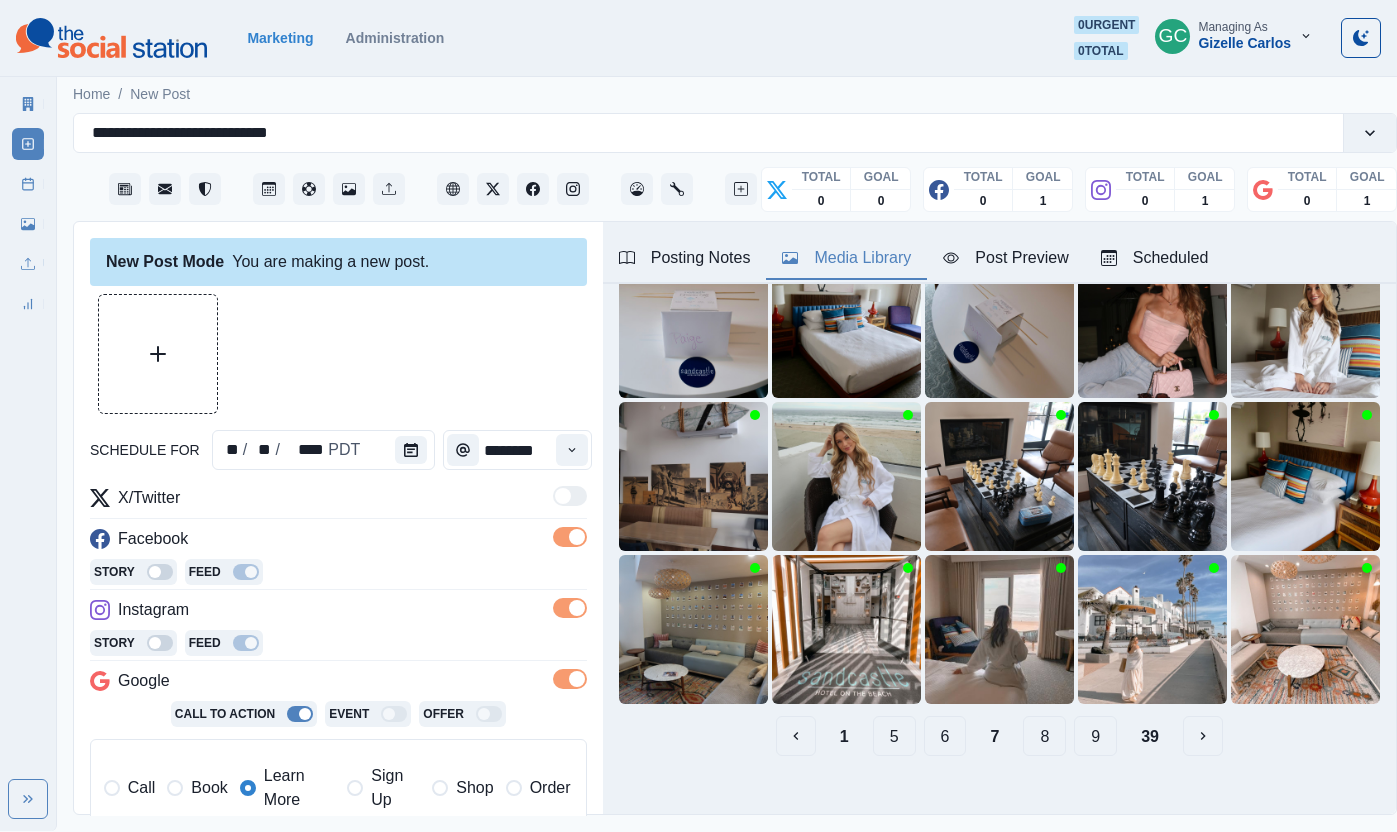 click on "6" at bounding box center (945, 736) 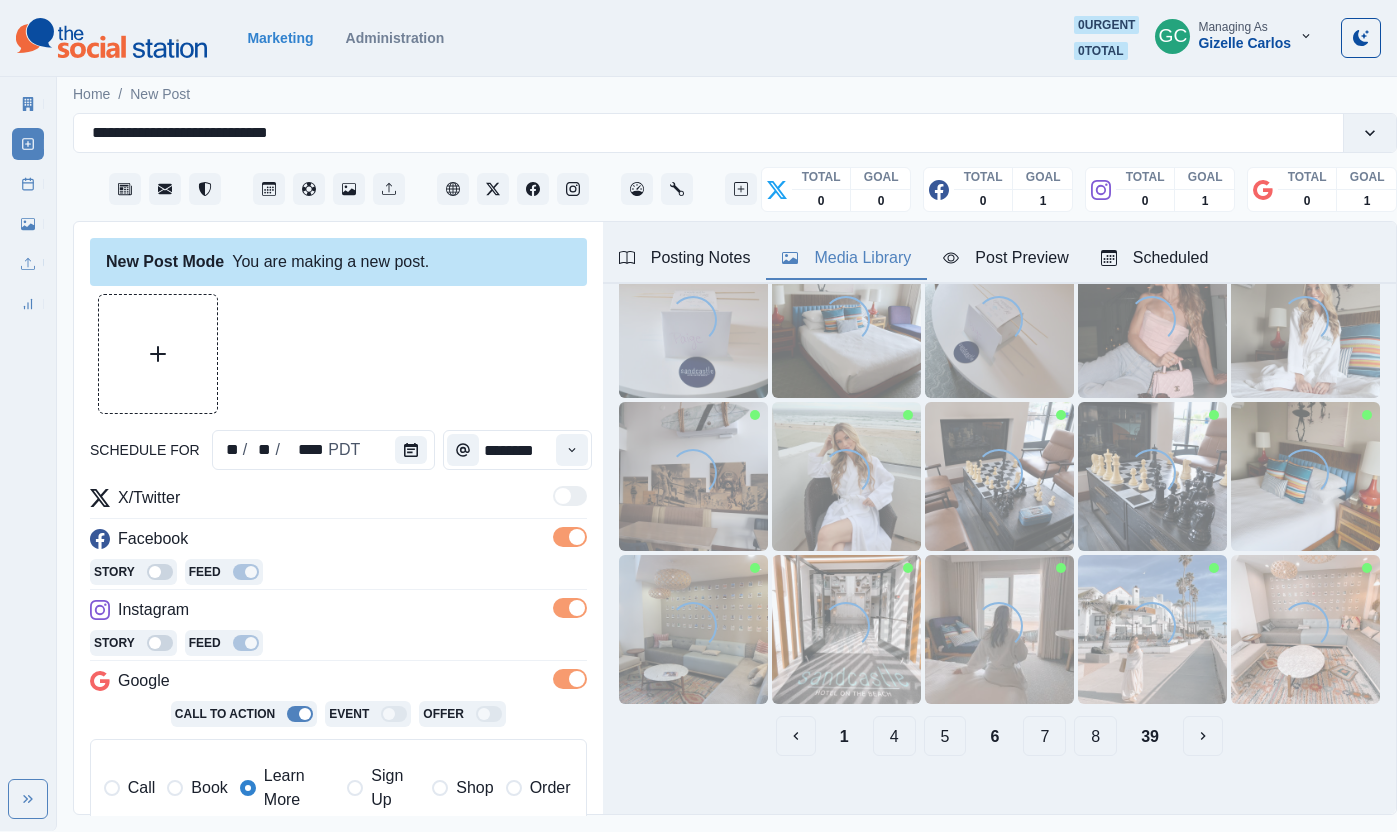 scroll, scrollTop: 147, scrollLeft: 0, axis: vertical 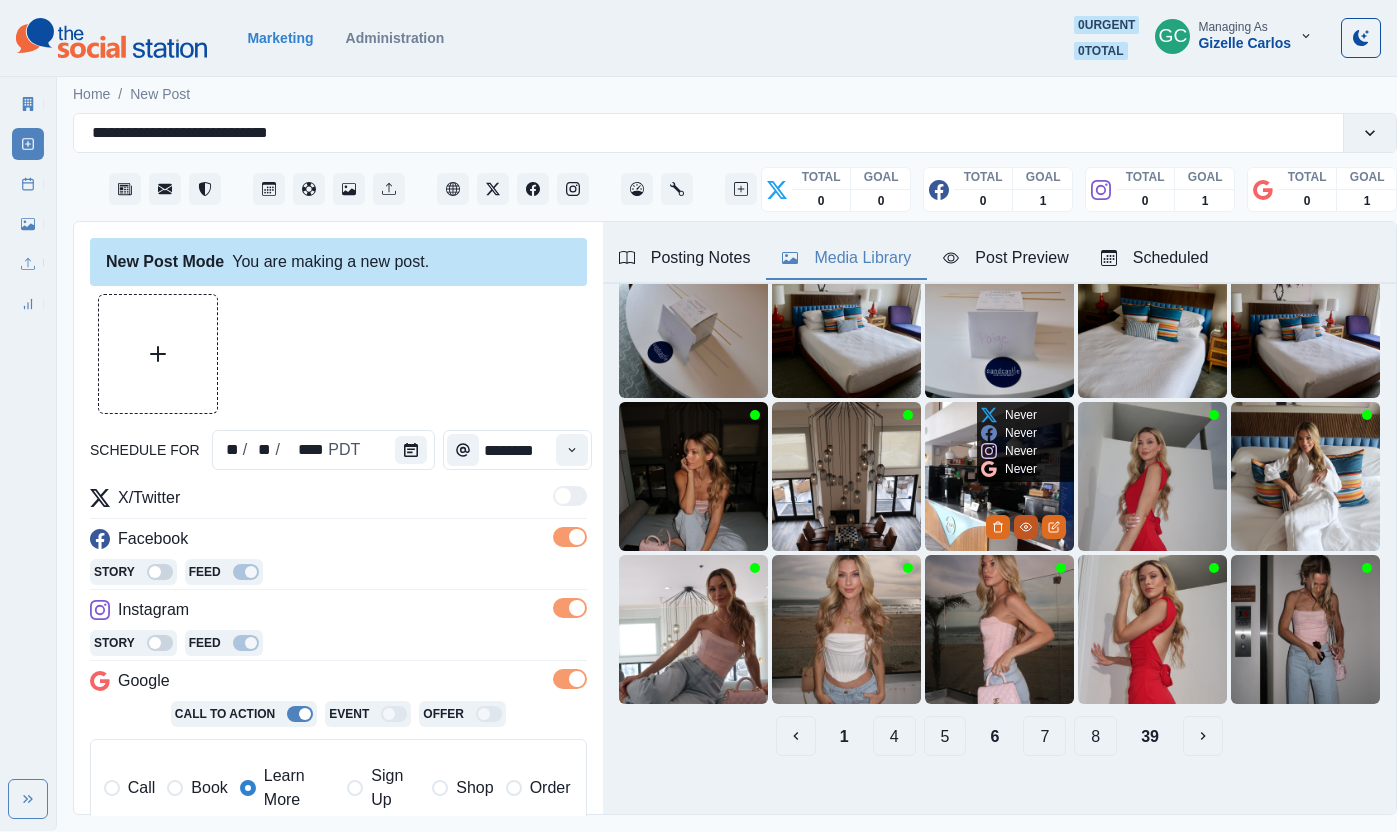 click 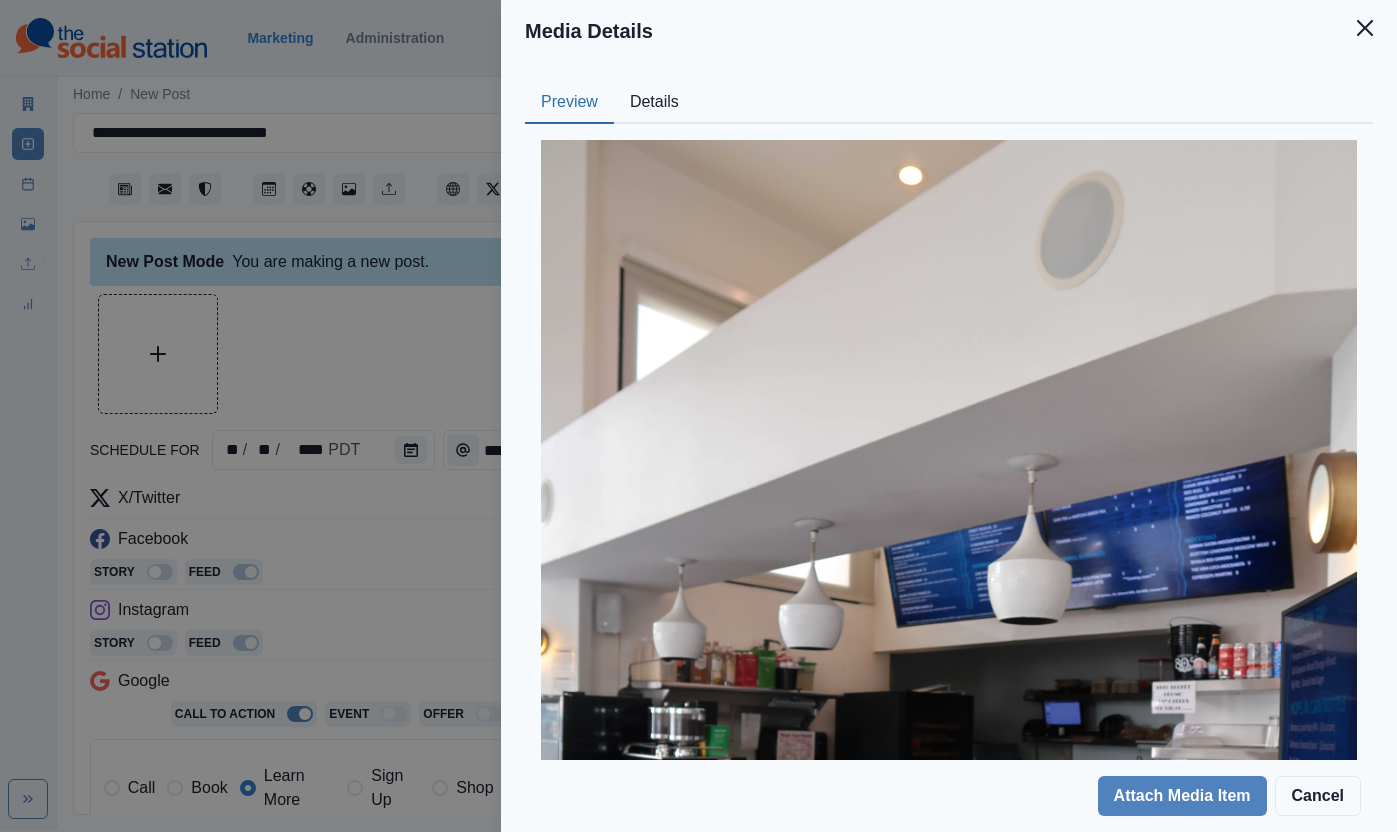 click on "Details" at bounding box center [654, 103] 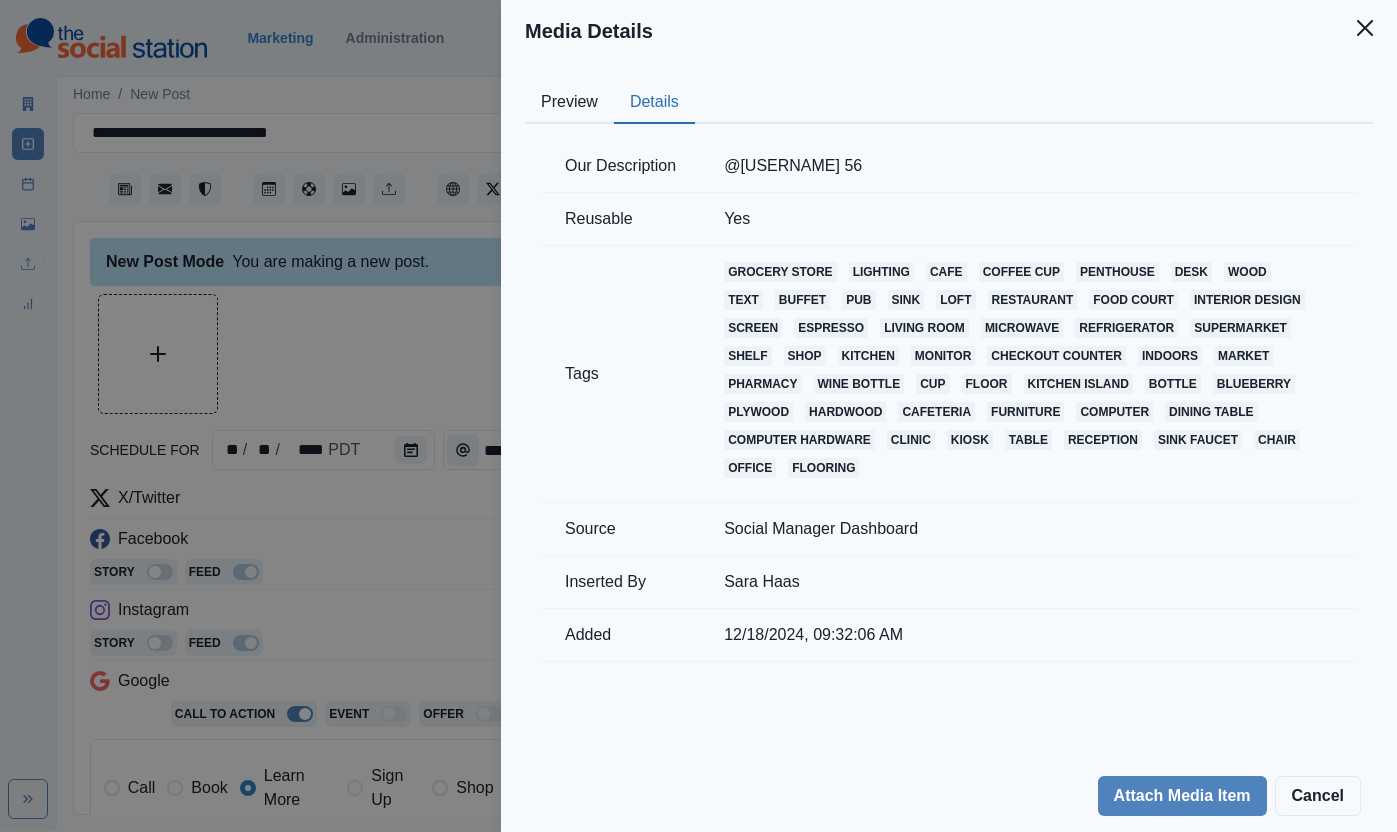drag, startPoint x: 799, startPoint y: 167, endPoint x: 850, endPoint y: 172, distance: 51.24451 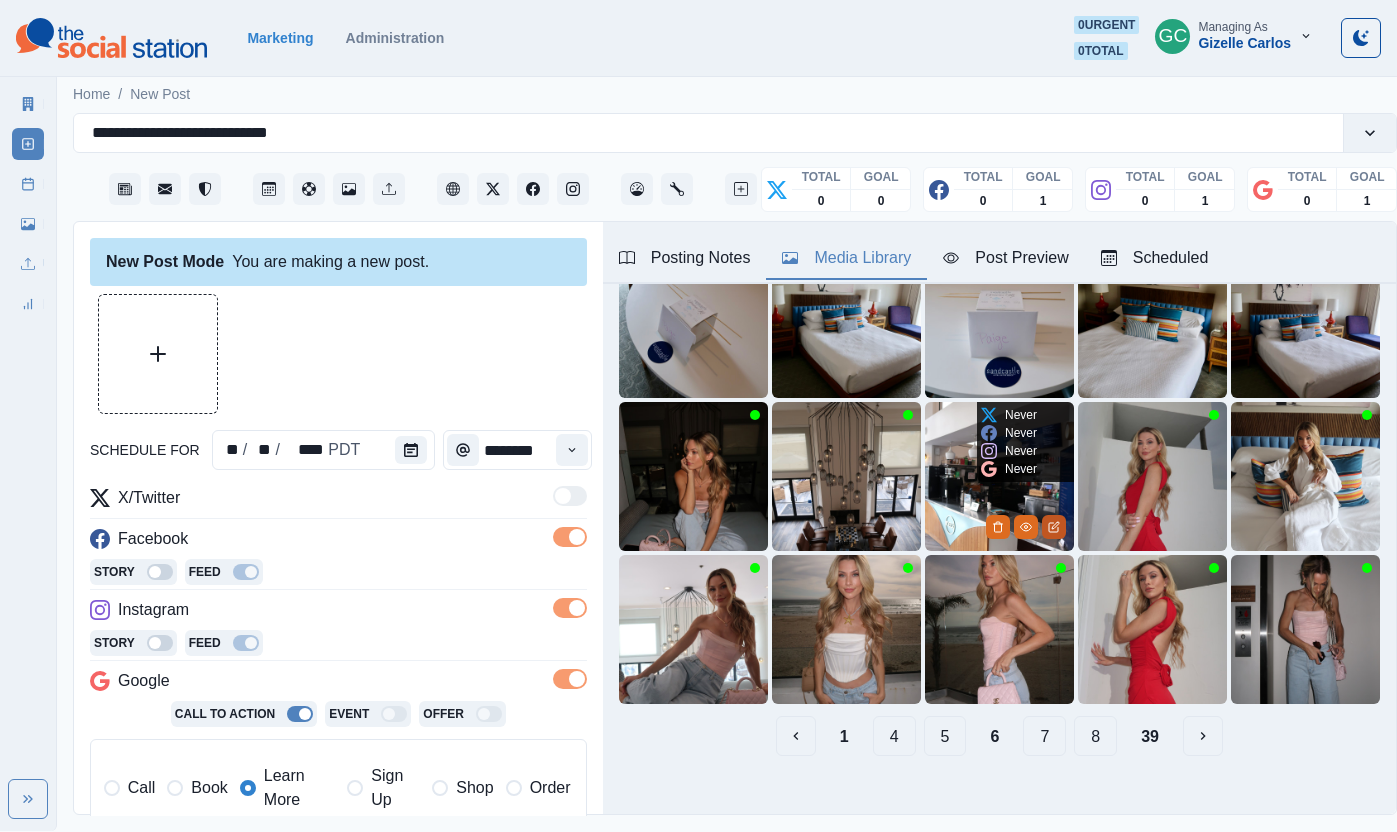 click at bounding box center (1054, 527) 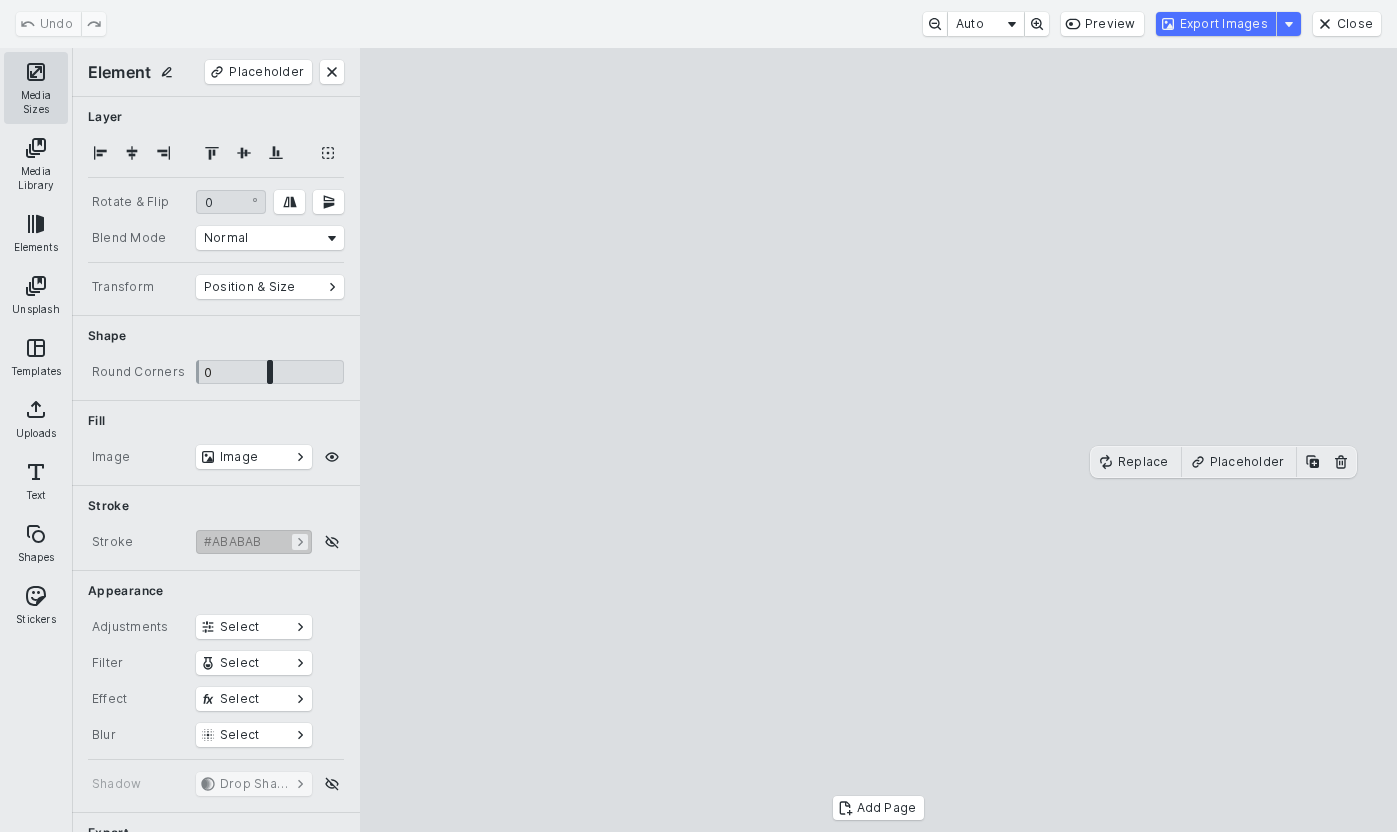 drag, startPoint x: 34, startPoint y: 77, endPoint x: 65, endPoint y: 89, distance: 33.24154 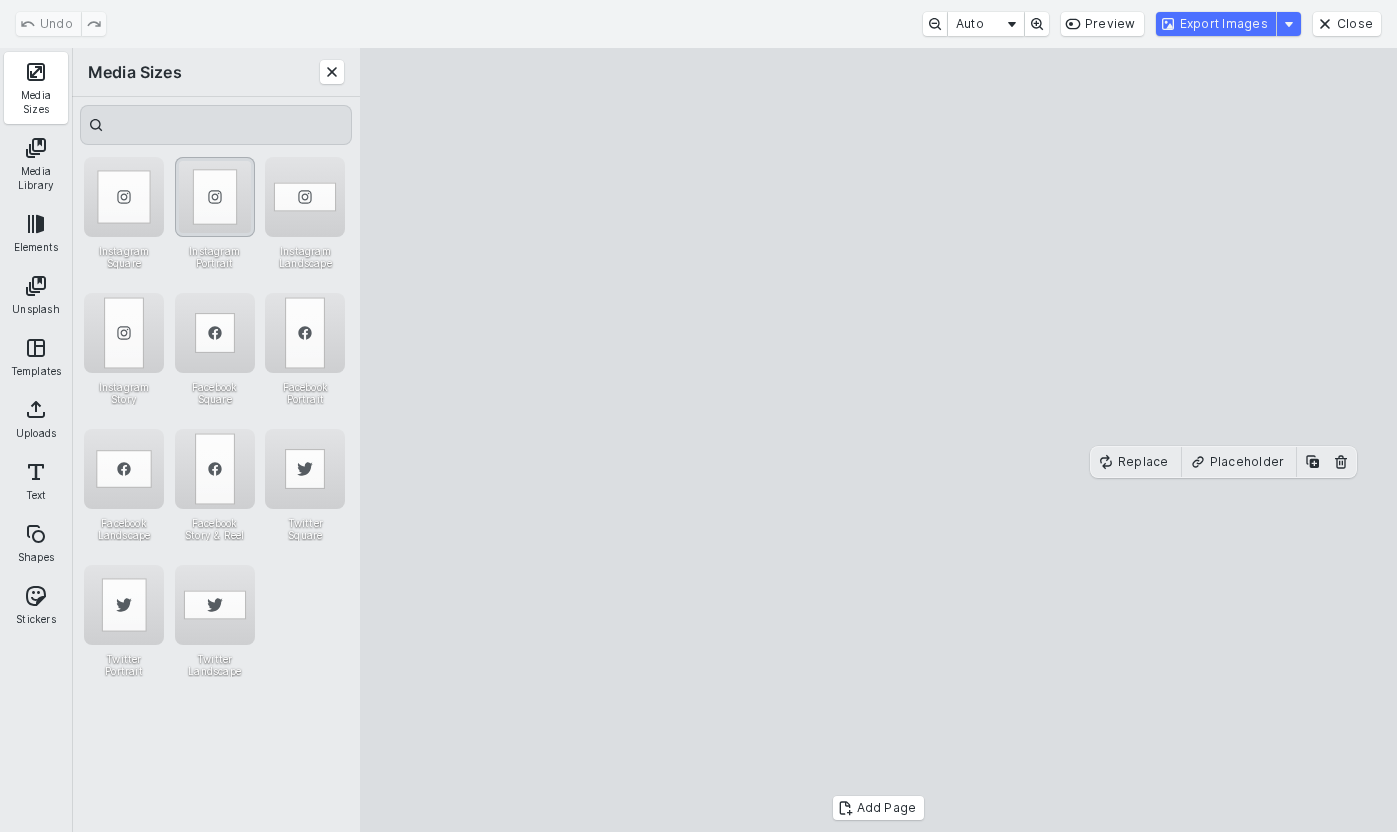 drag, startPoint x: 207, startPoint y: 191, endPoint x: 614, endPoint y: 160, distance: 408.1789 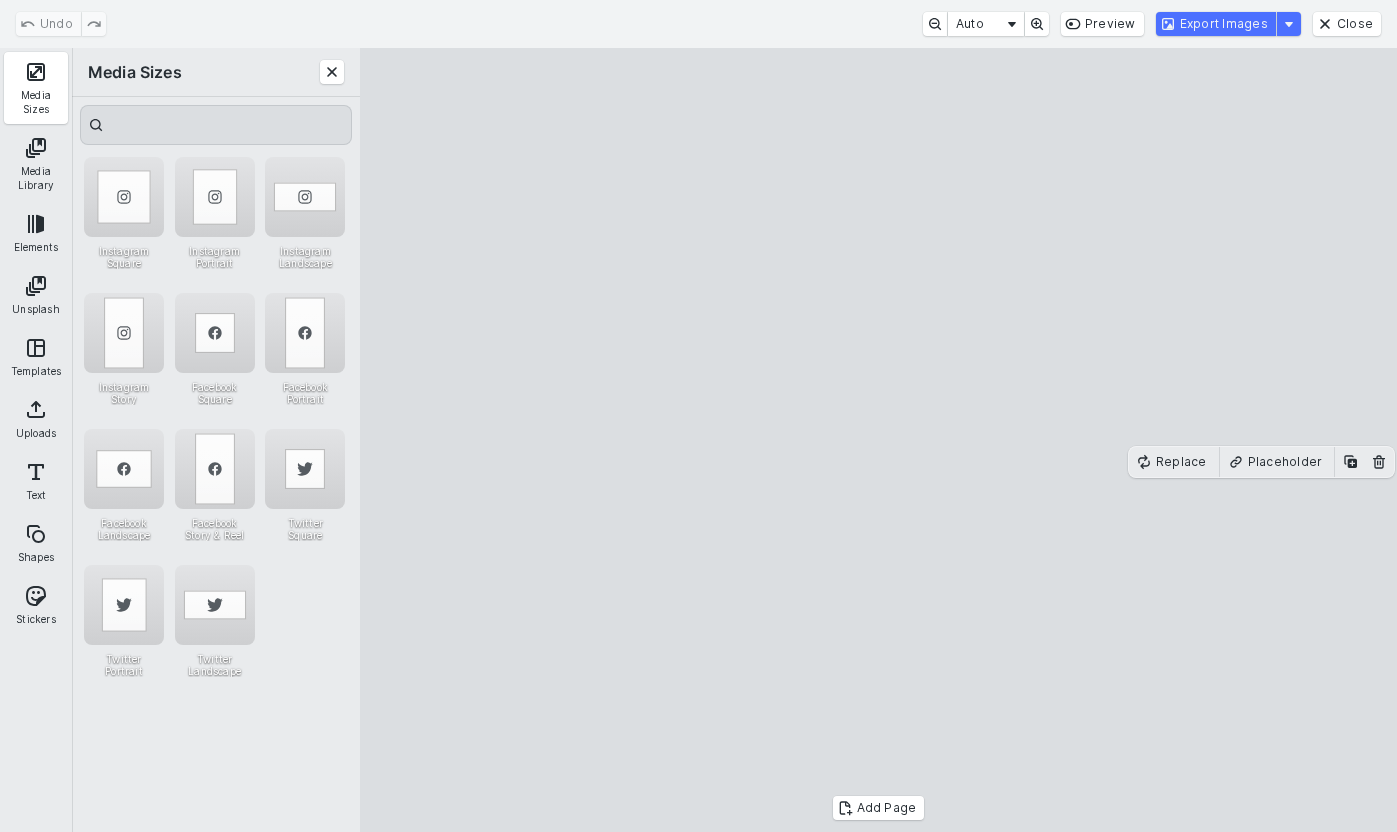 click on "Export Images" at bounding box center (1216, 24) 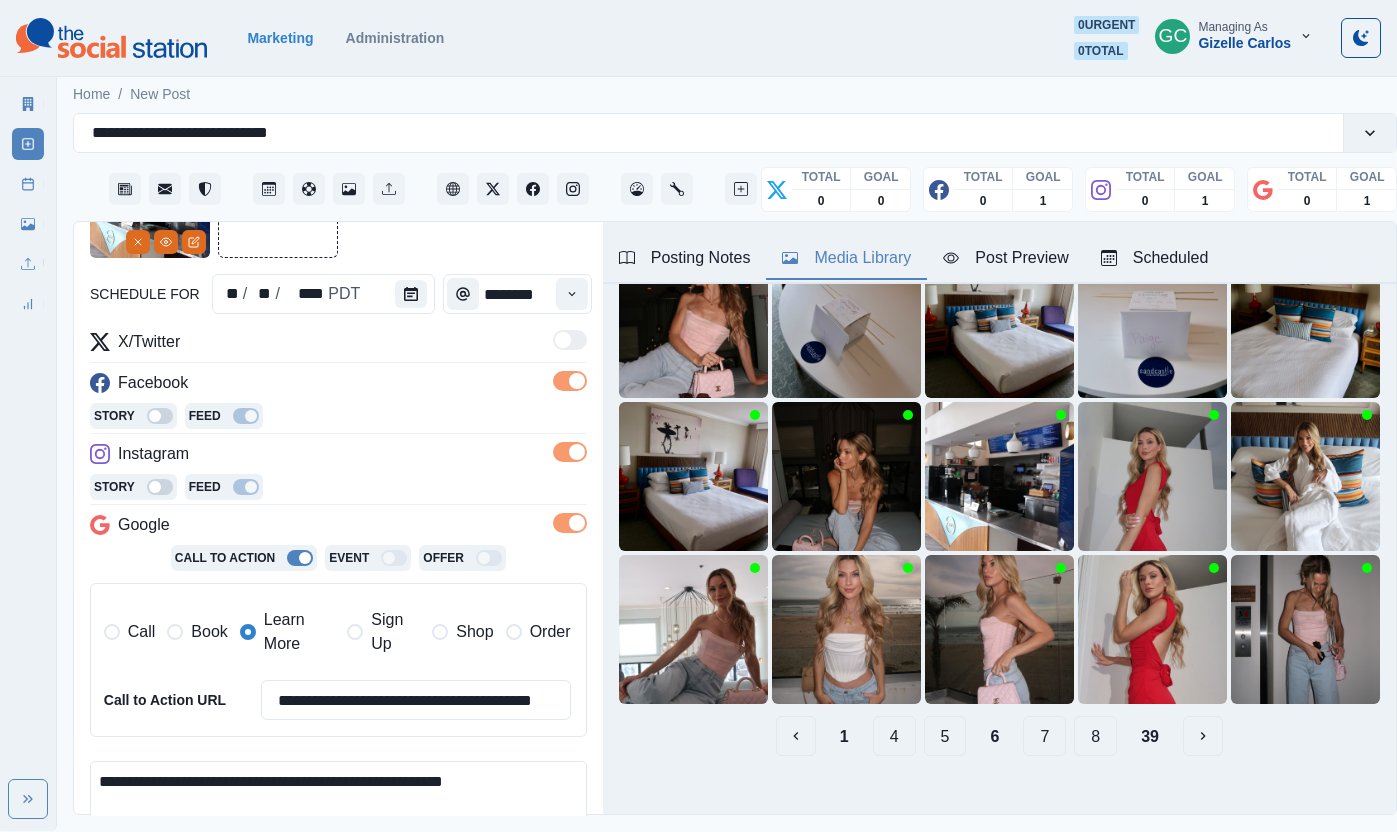 scroll, scrollTop: 211, scrollLeft: 0, axis: vertical 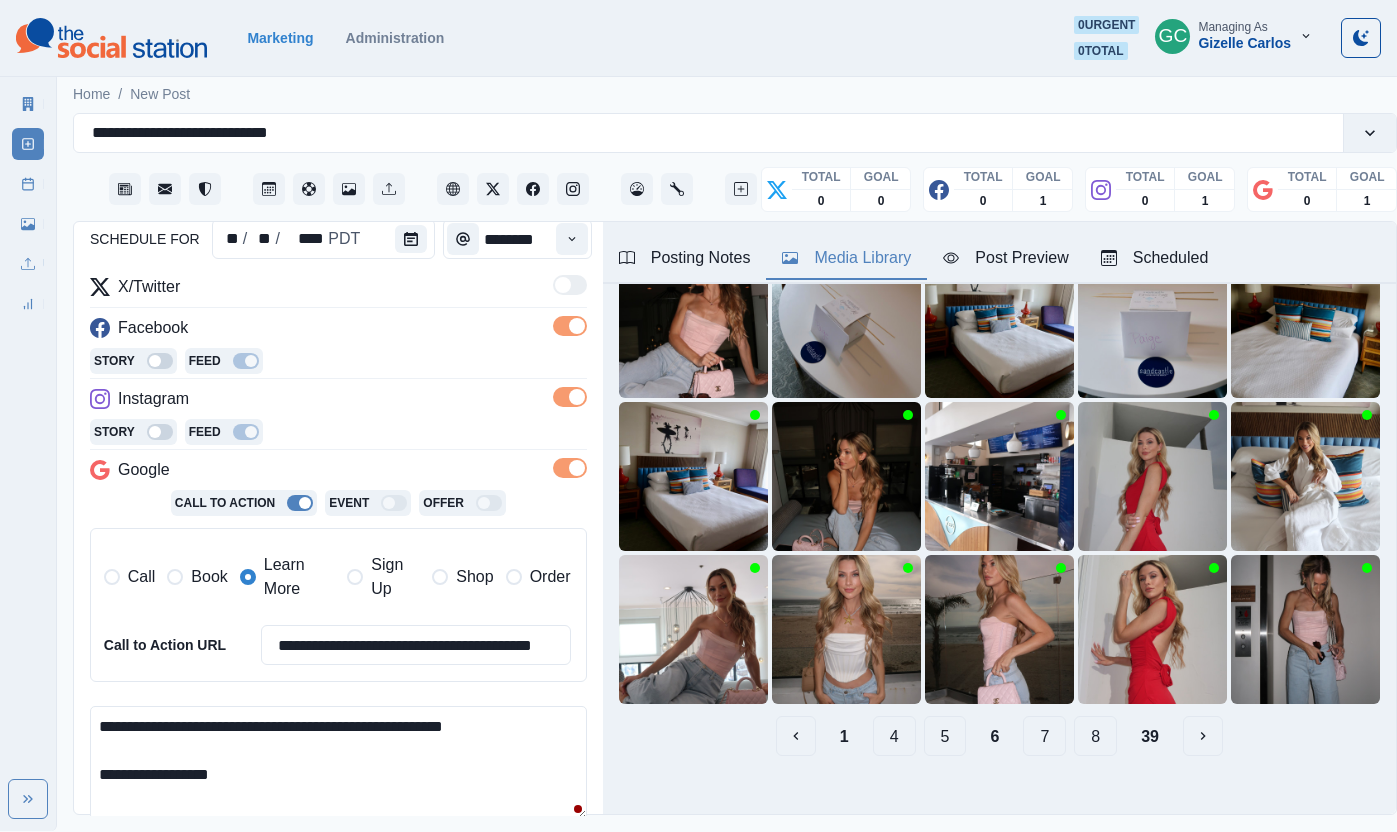 click on "**********" at bounding box center (338, 763) 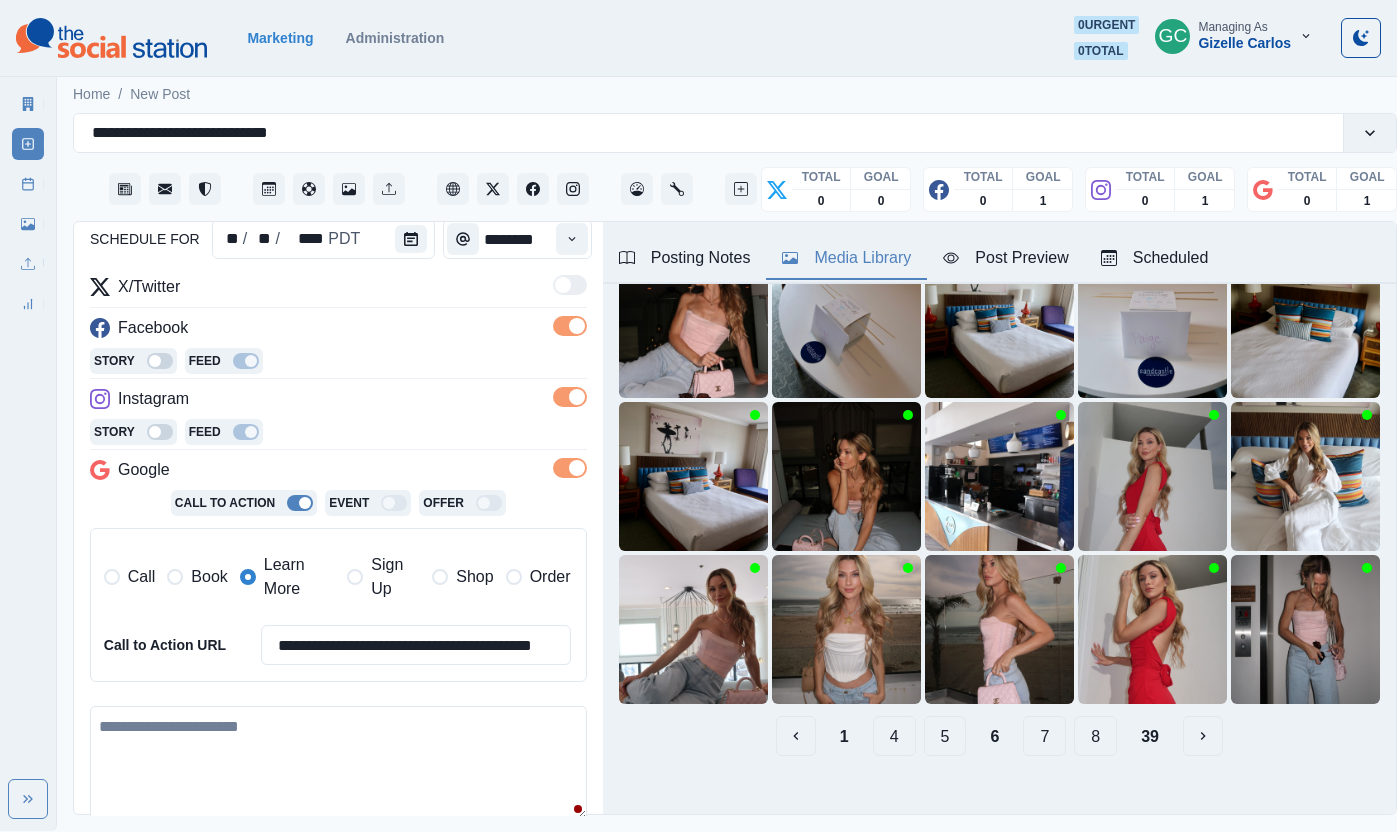 paste on "**********" 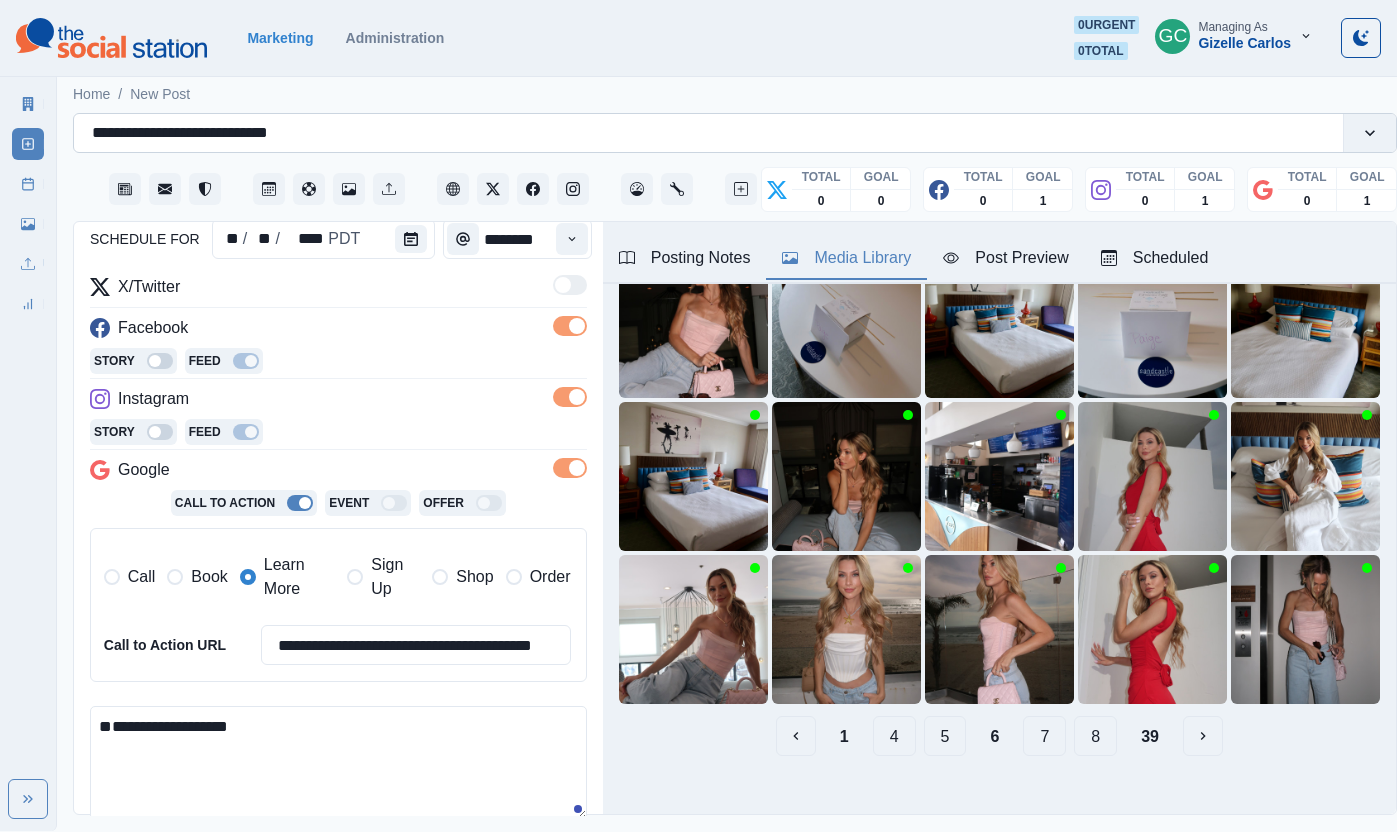 type on "**********" 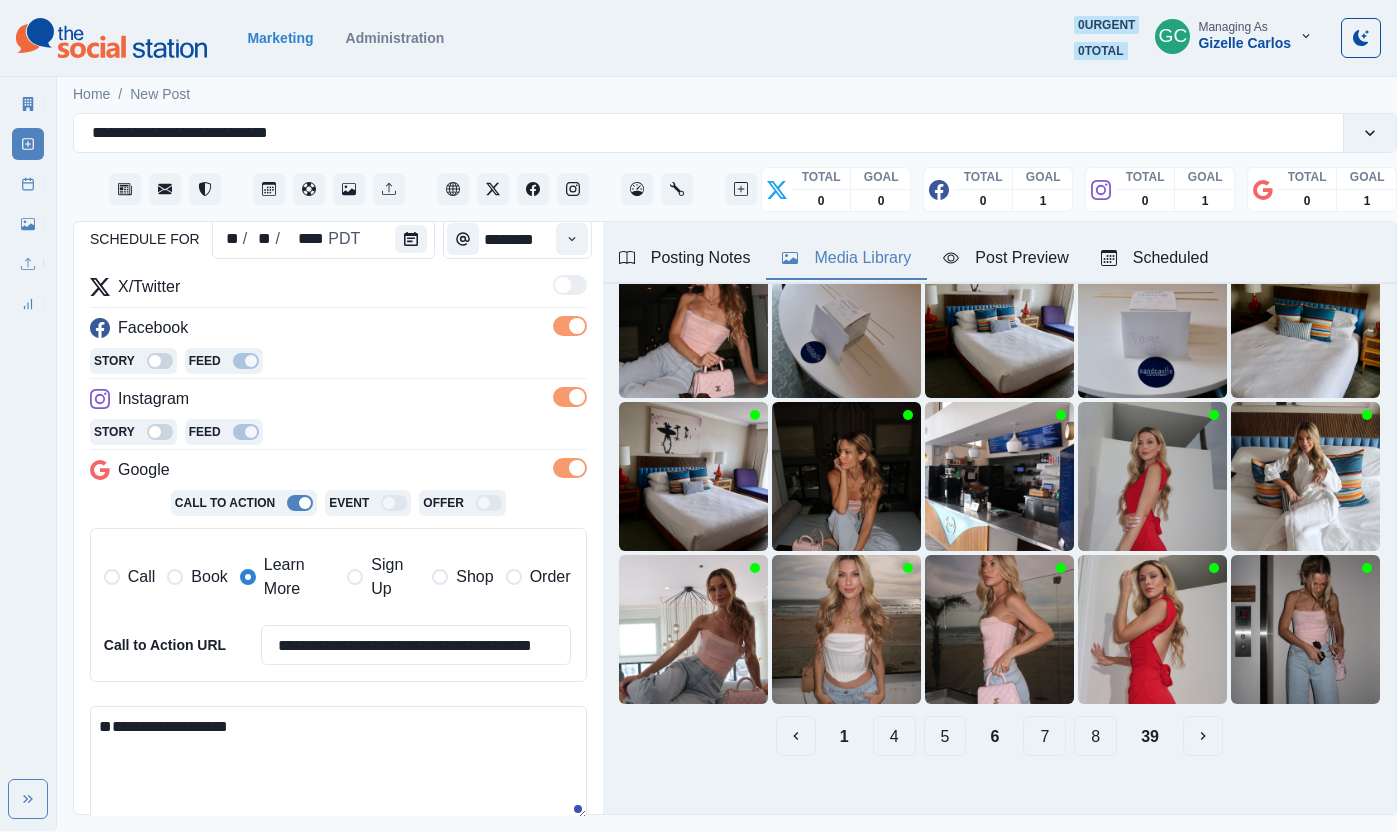 scroll, scrollTop: 0, scrollLeft: 0, axis: both 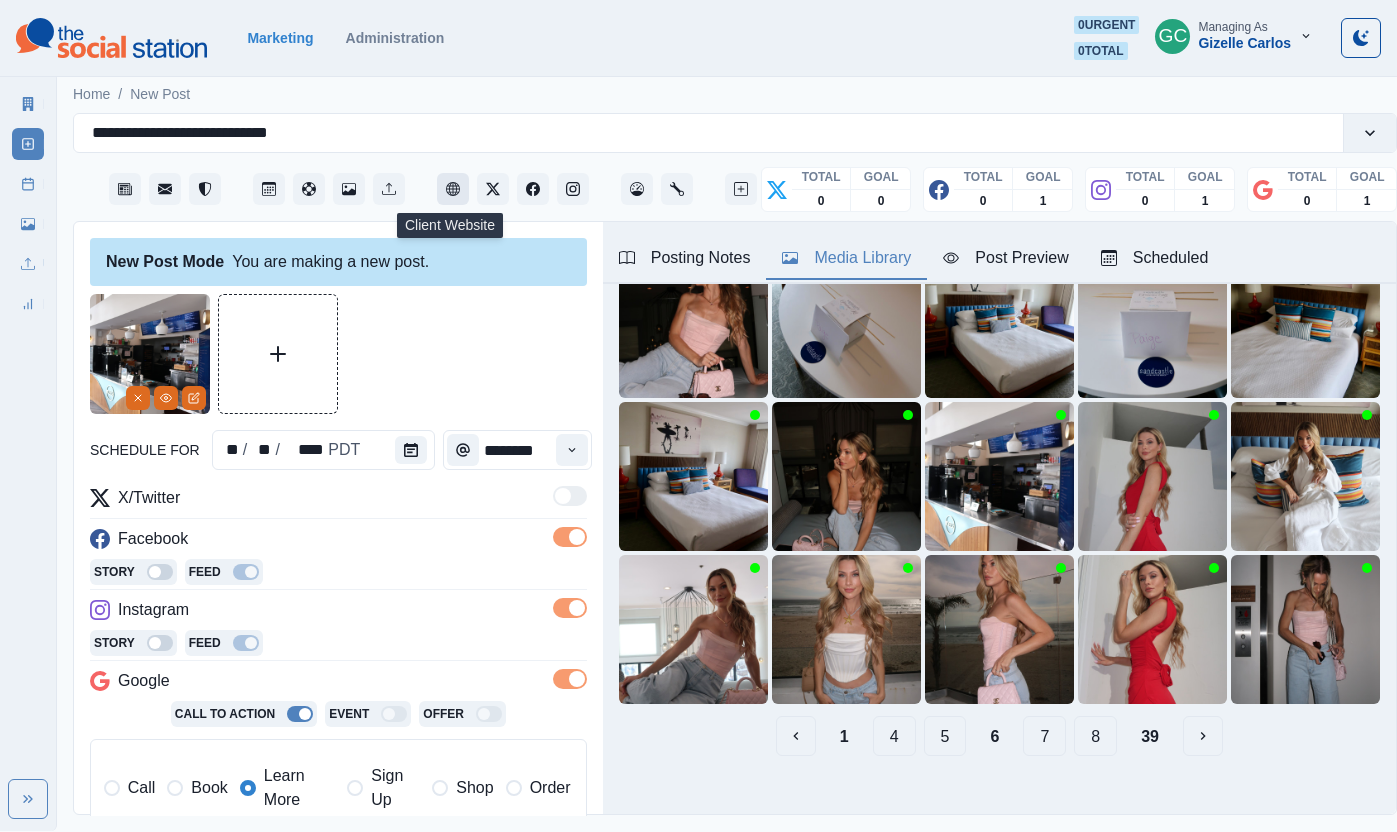 click at bounding box center (453, 189) 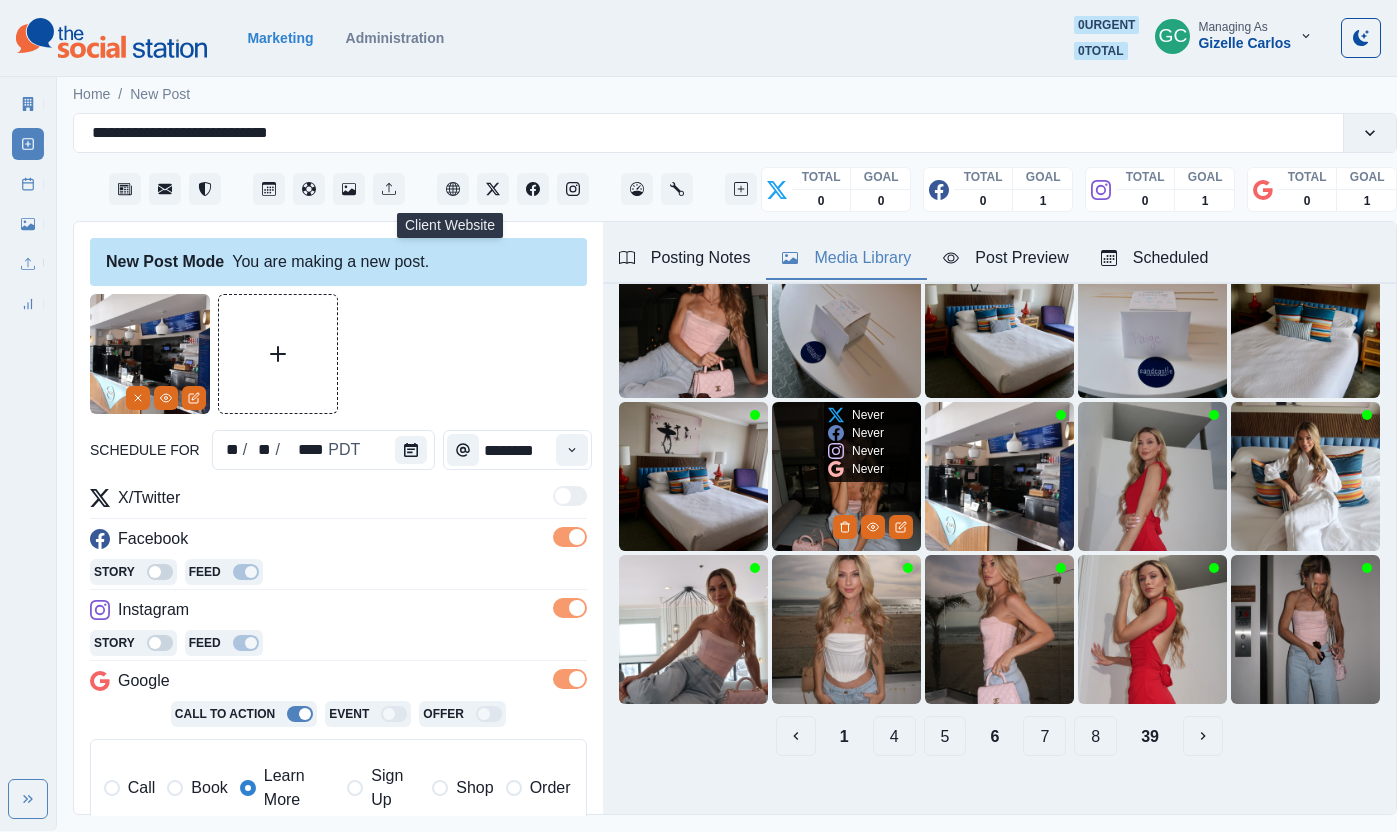 scroll, scrollTop: 0, scrollLeft: 0, axis: both 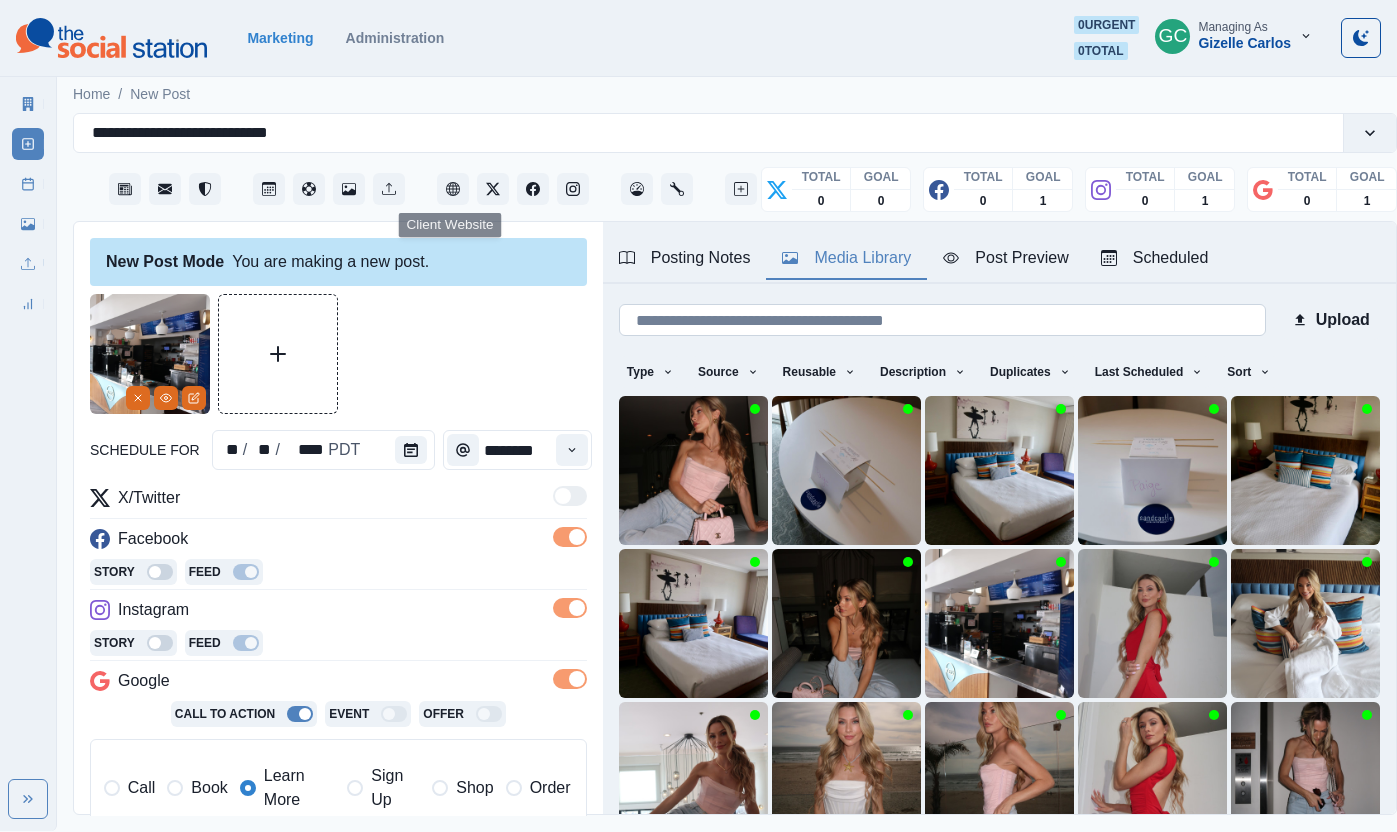 click at bounding box center (942, 320) 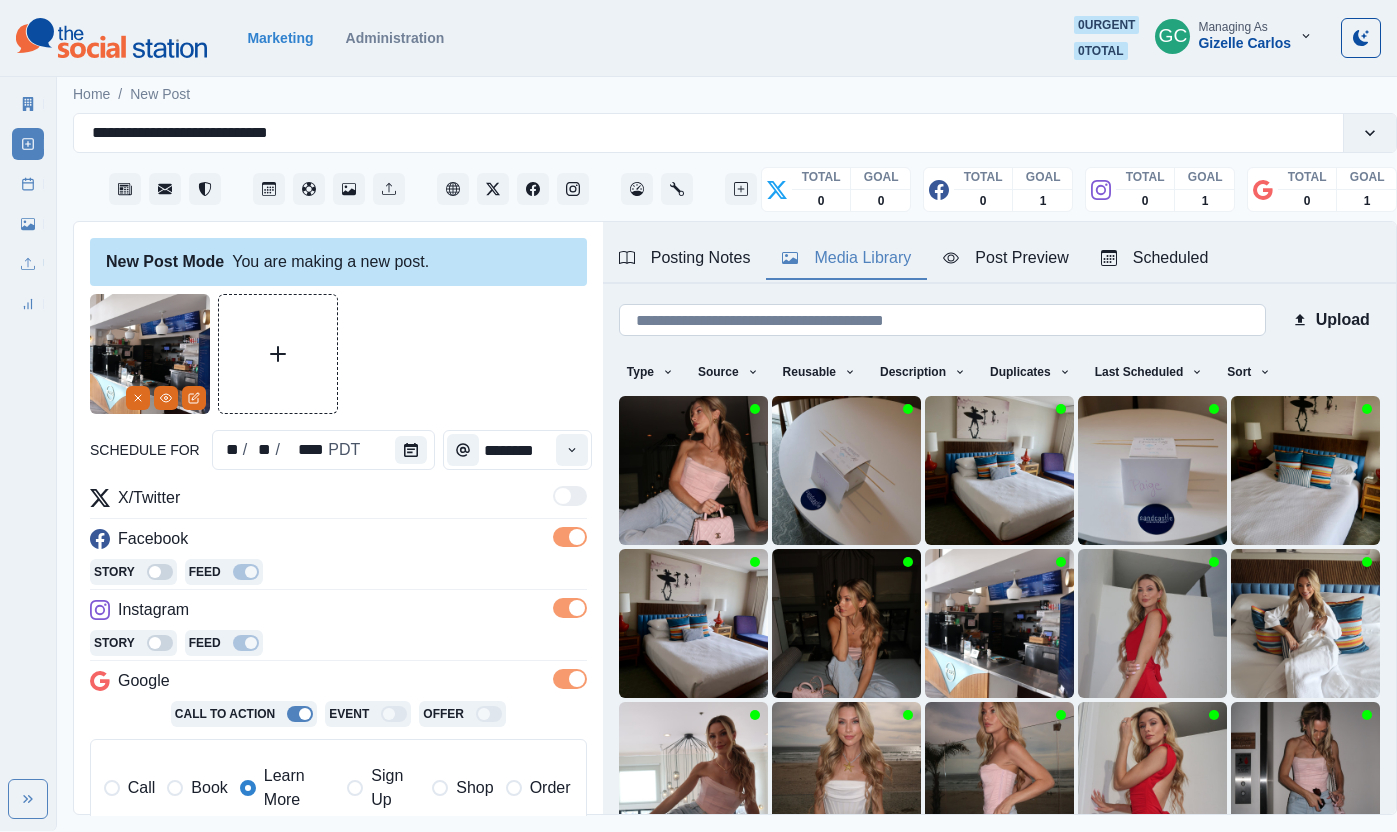 type on "*" 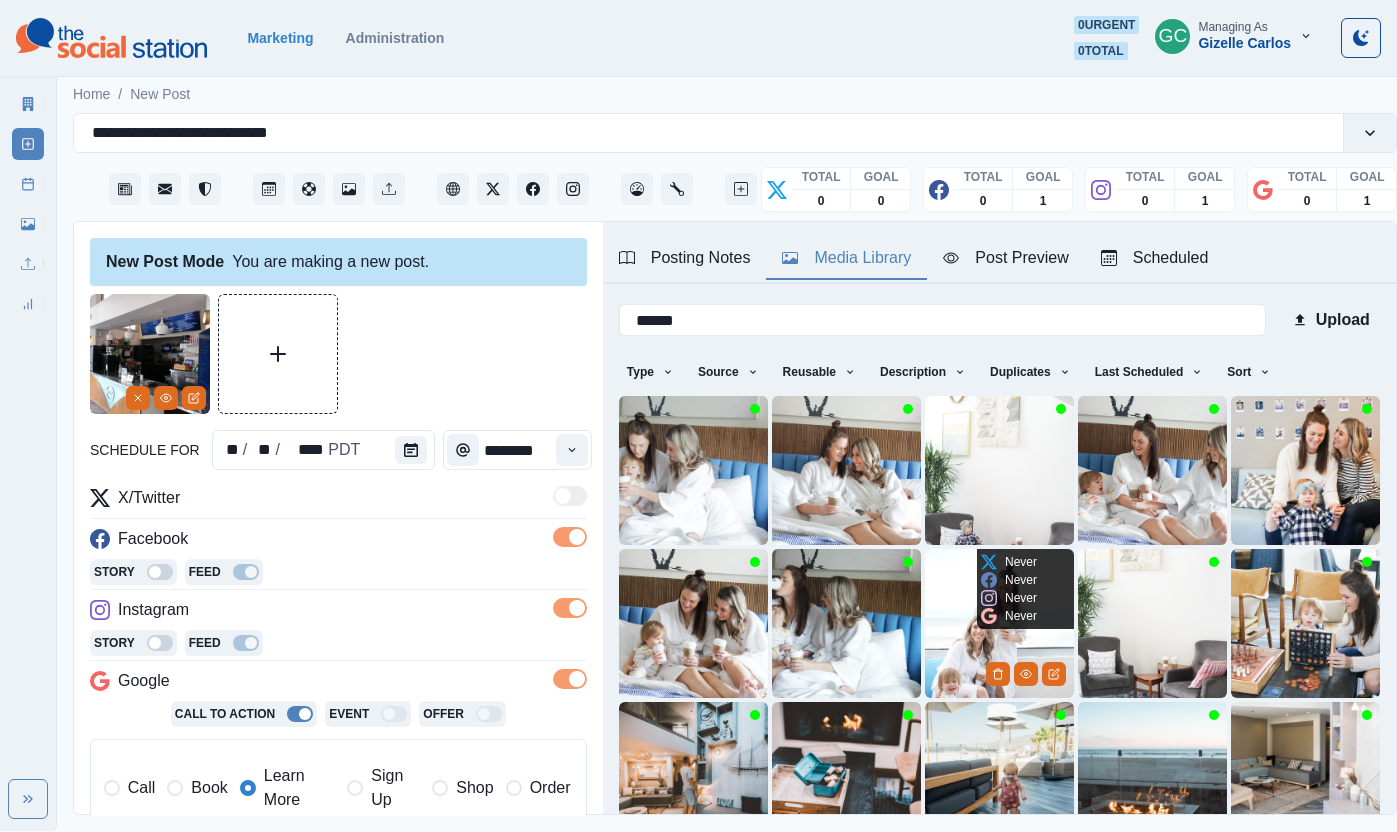 scroll, scrollTop: 167, scrollLeft: 0, axis: vertical 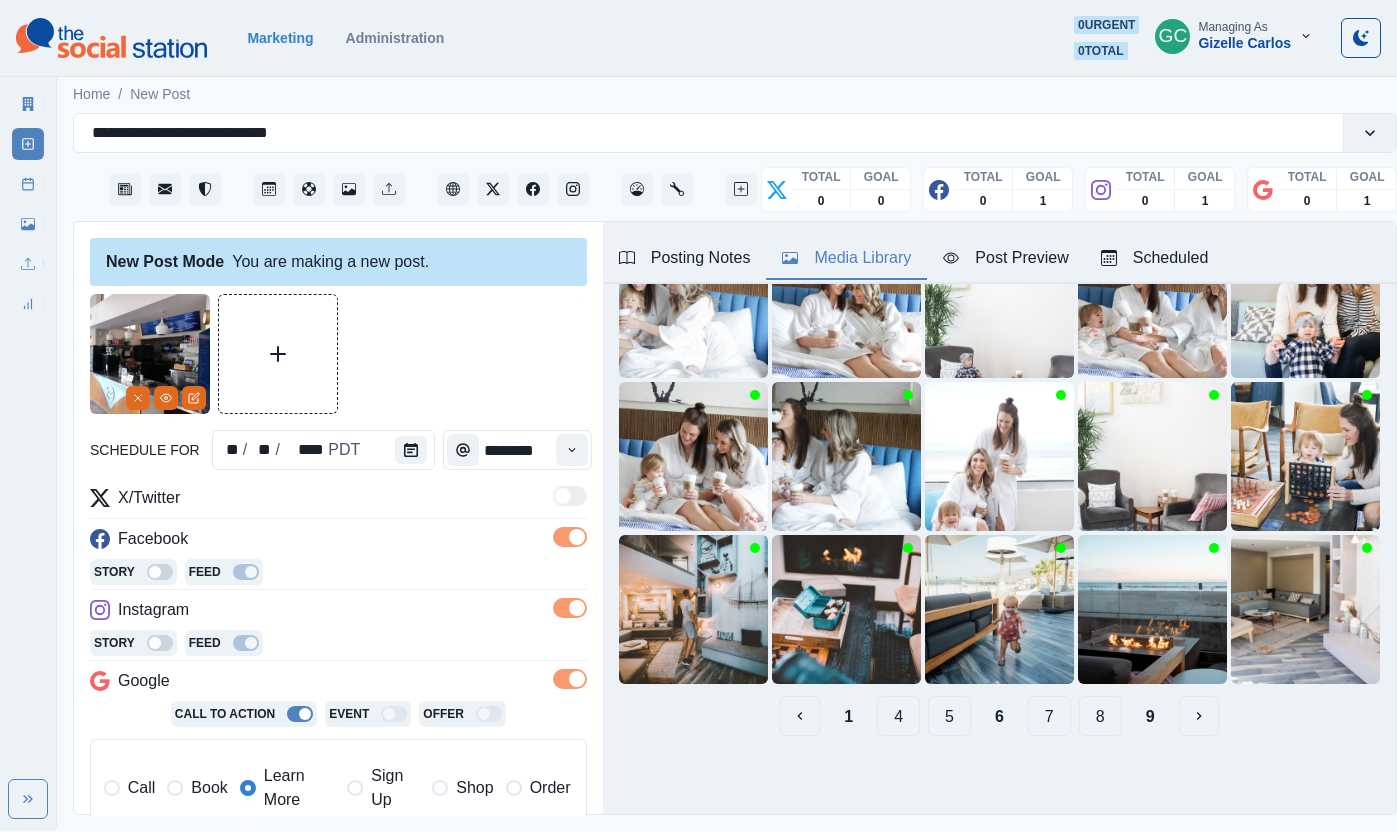 type on "******" 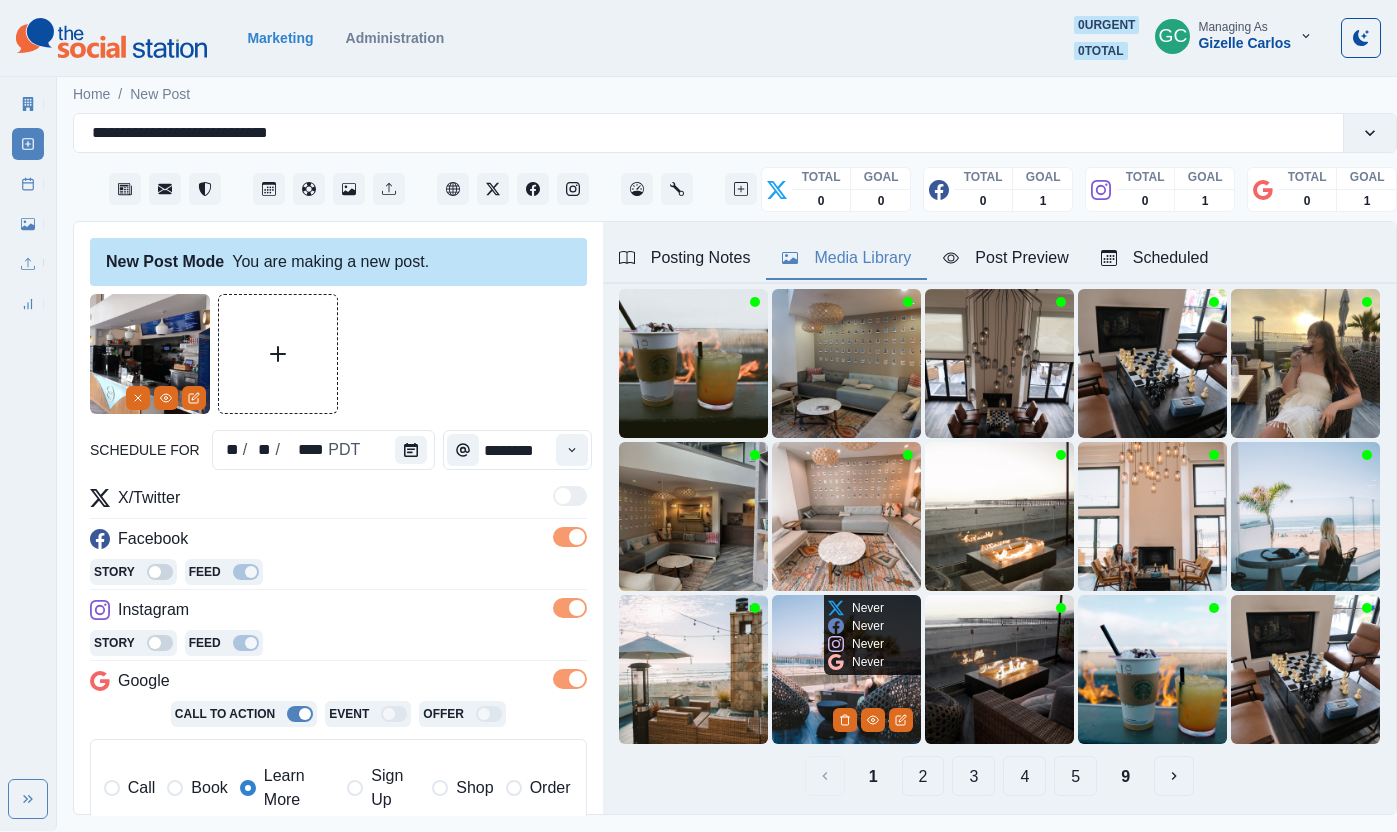 scroll, scrollTop: 108, scrollLeft: 0, axis: vertical 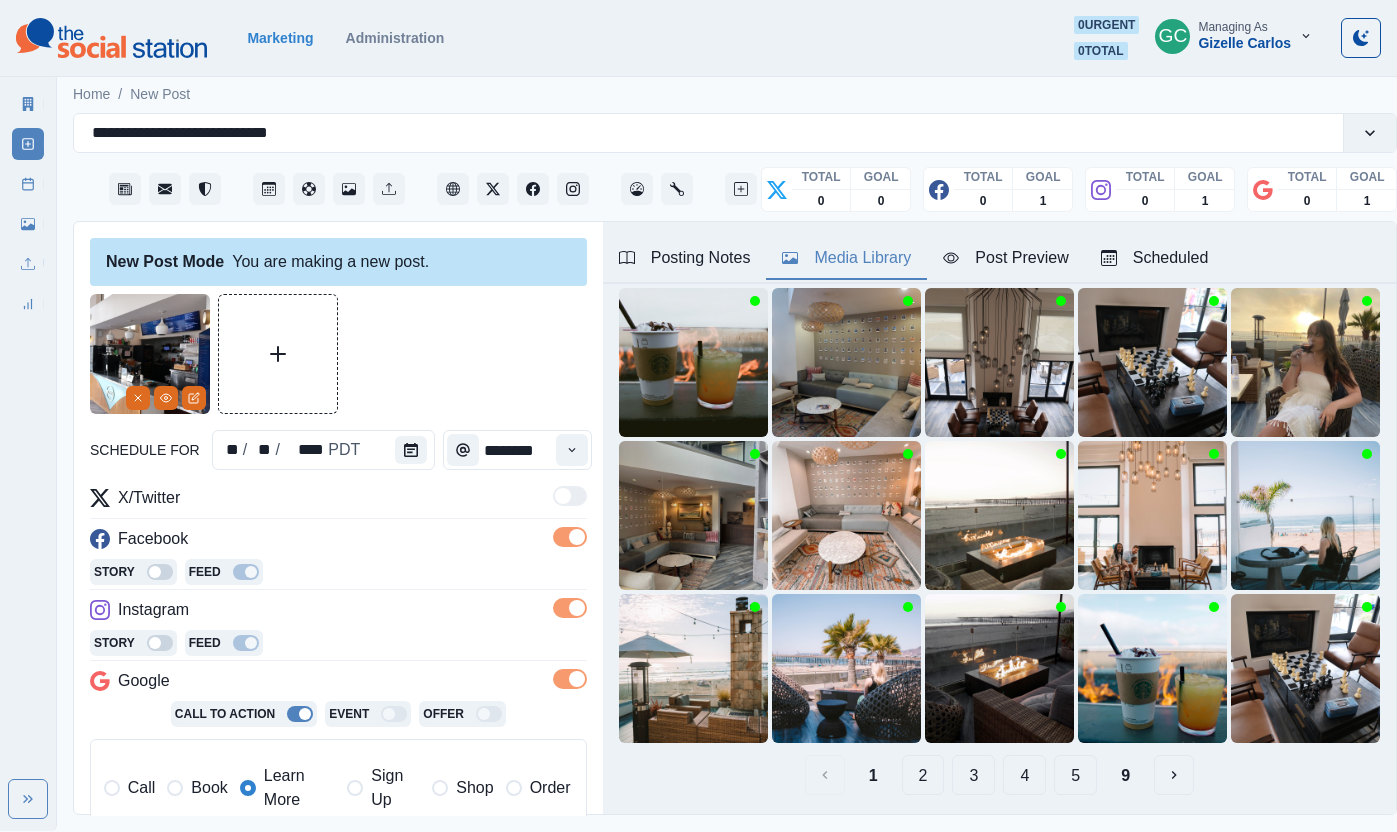 click on "2" at bounding box center (923, 775) 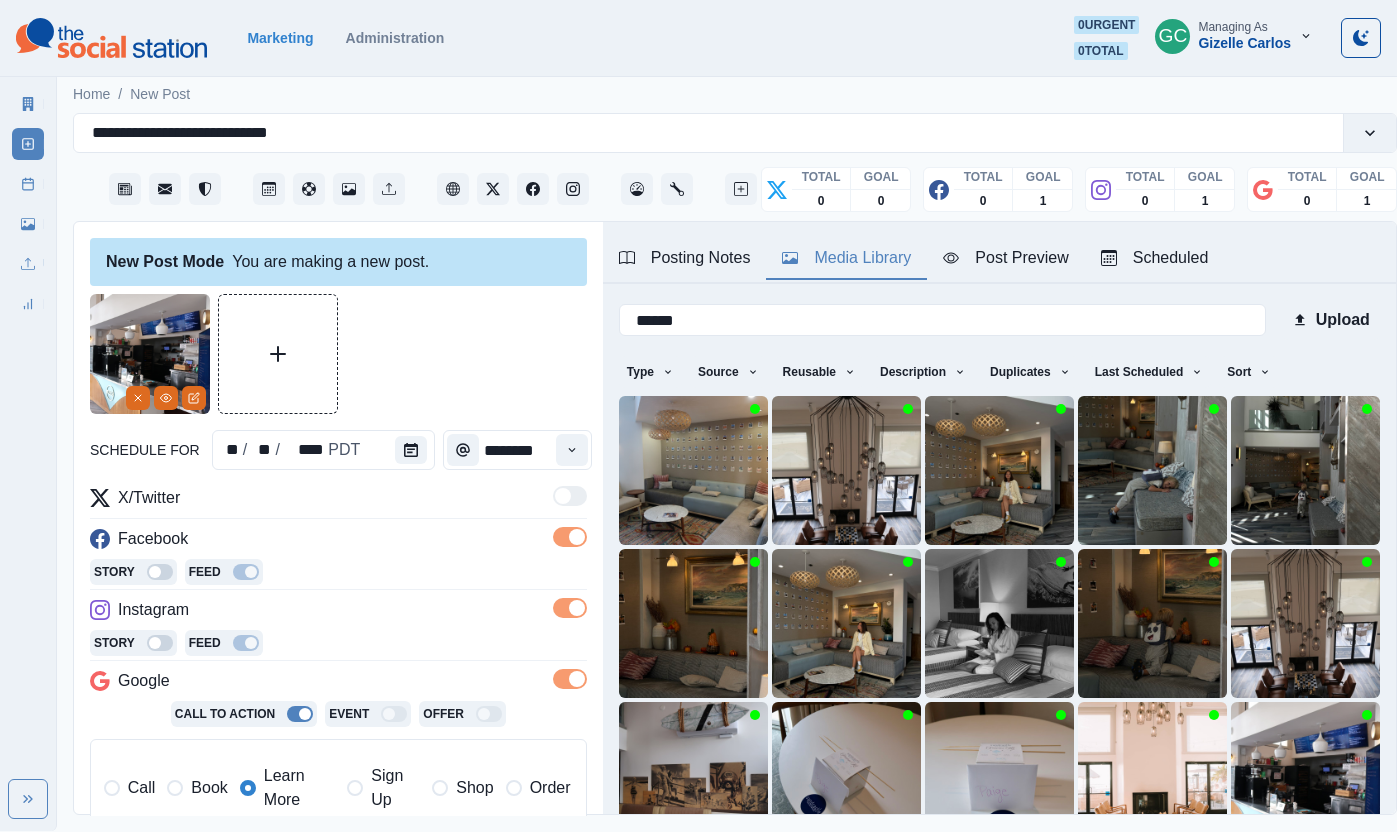 scroll, scrollTop: 167, scrollLeft: 0, axis: vertical 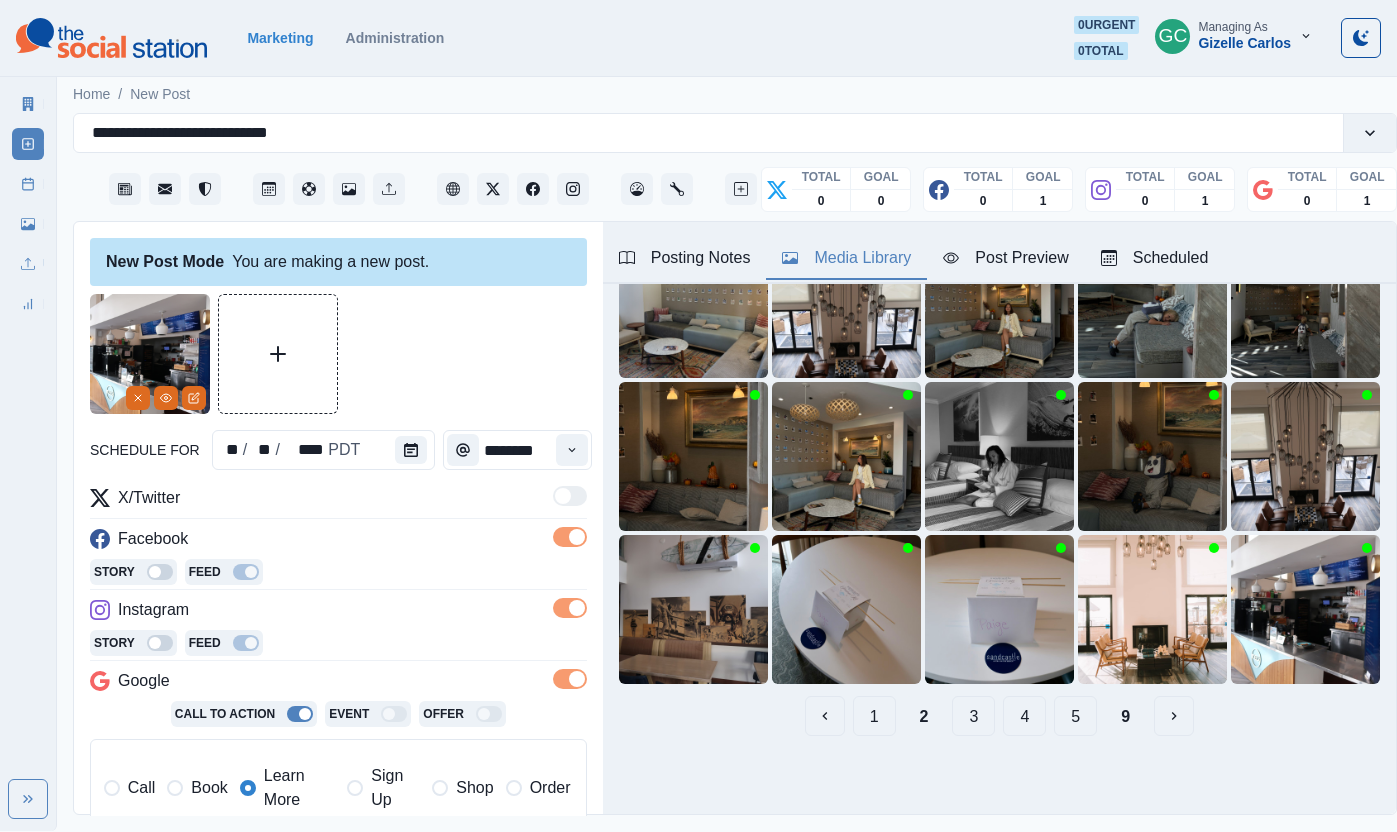 click on "3" at bounding box center (973, 716) 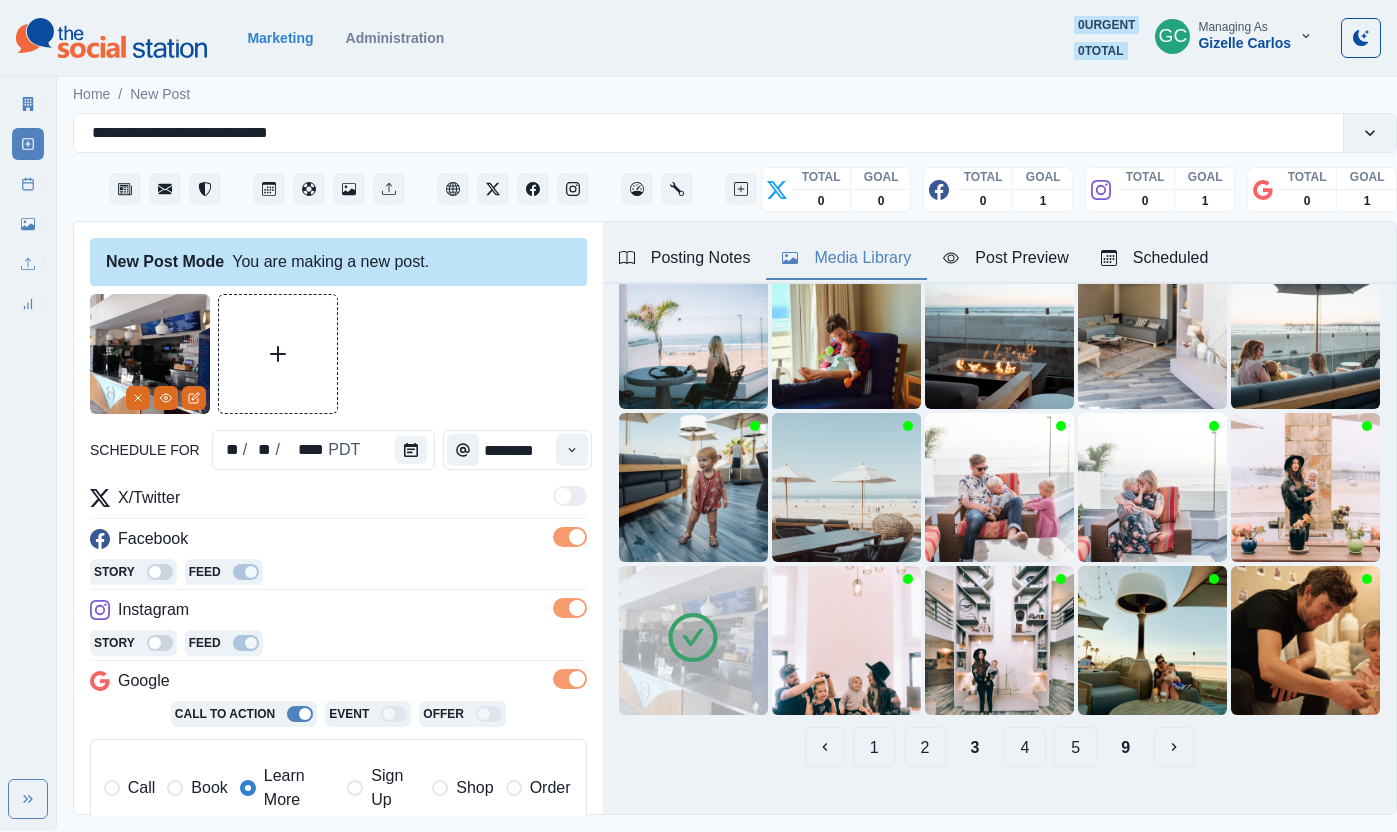 scroll, scrollTop: 138, scrollLeft: 0, axis: vertical 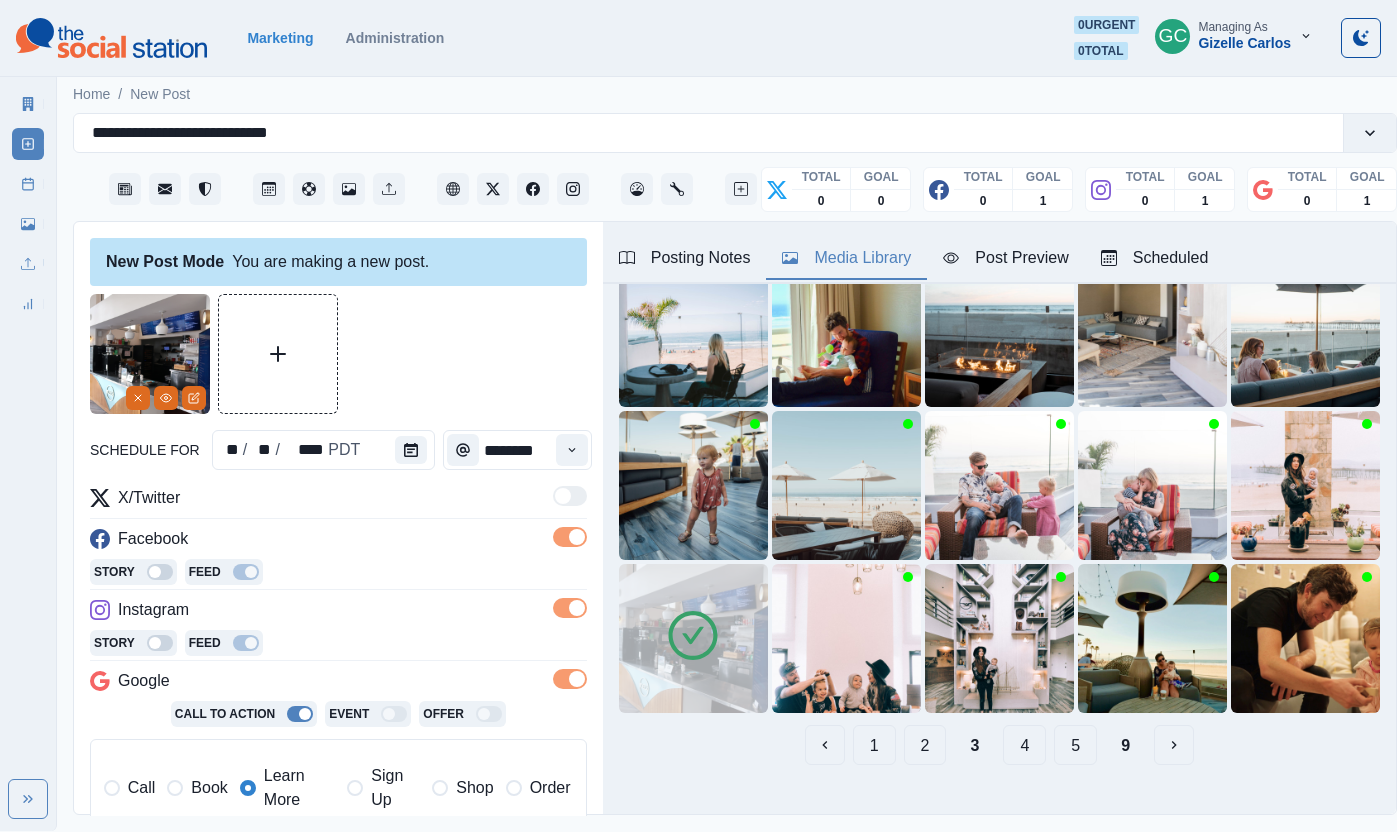 click on "4" at bounding box center [1024, 745] 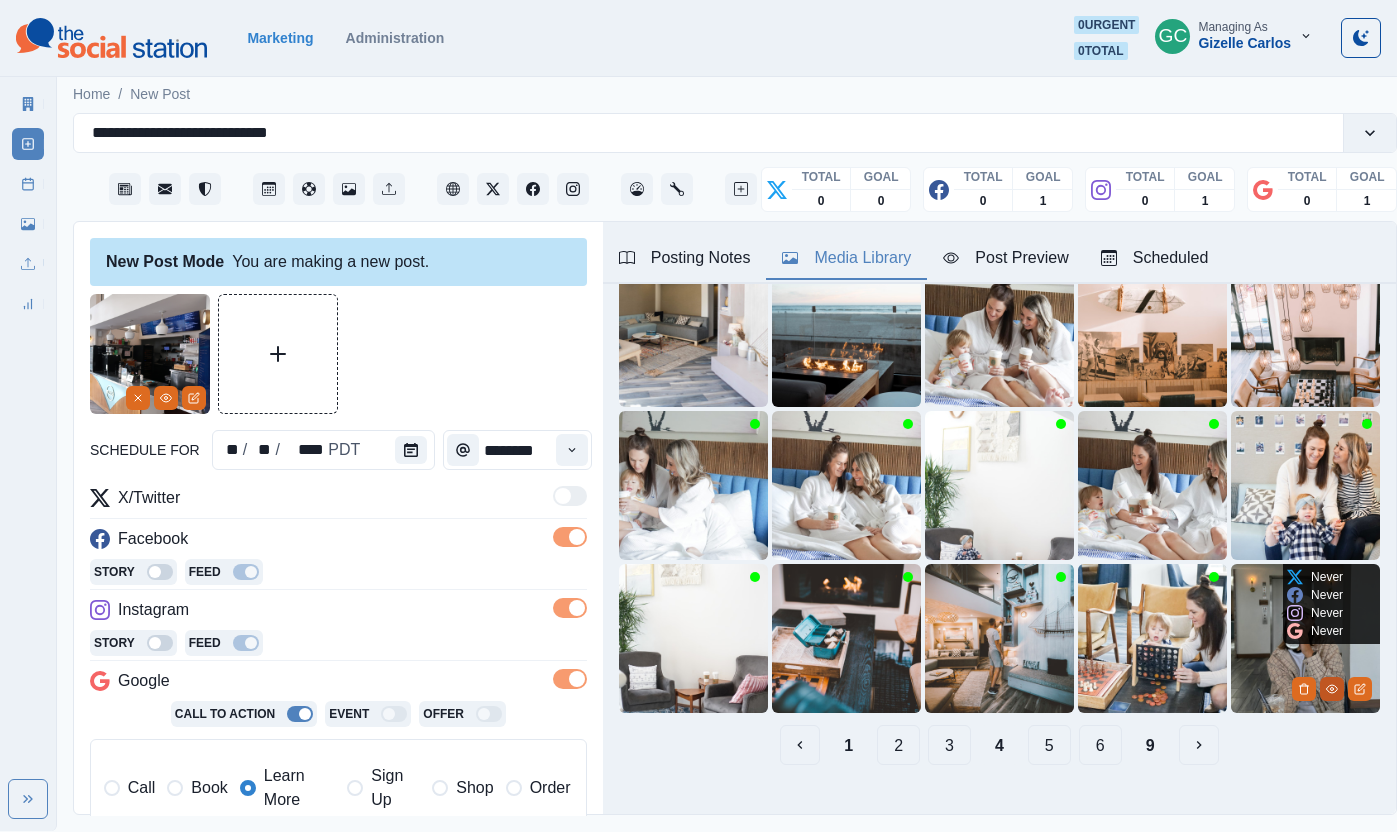 click 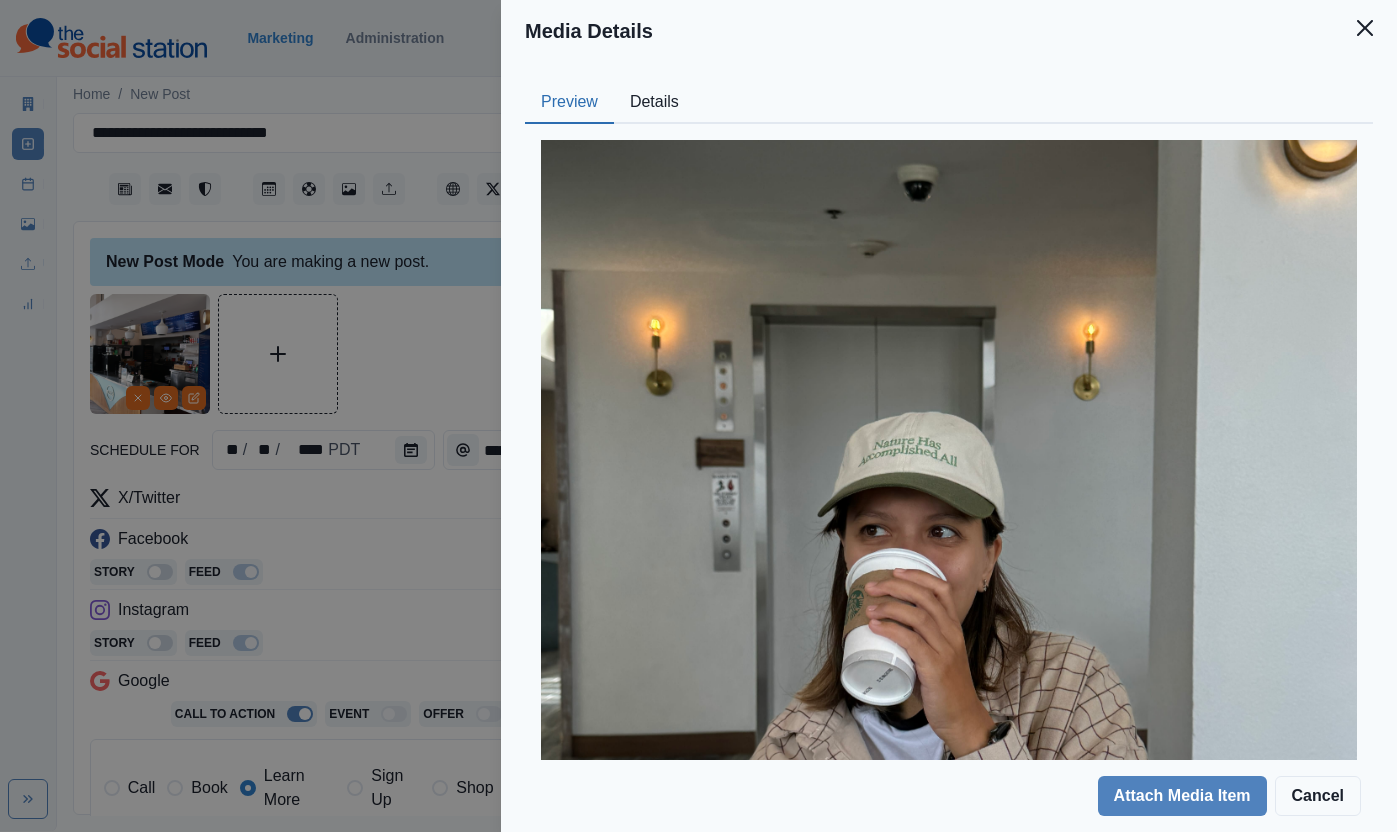 click on "Details" at bounding box center (654, 103) 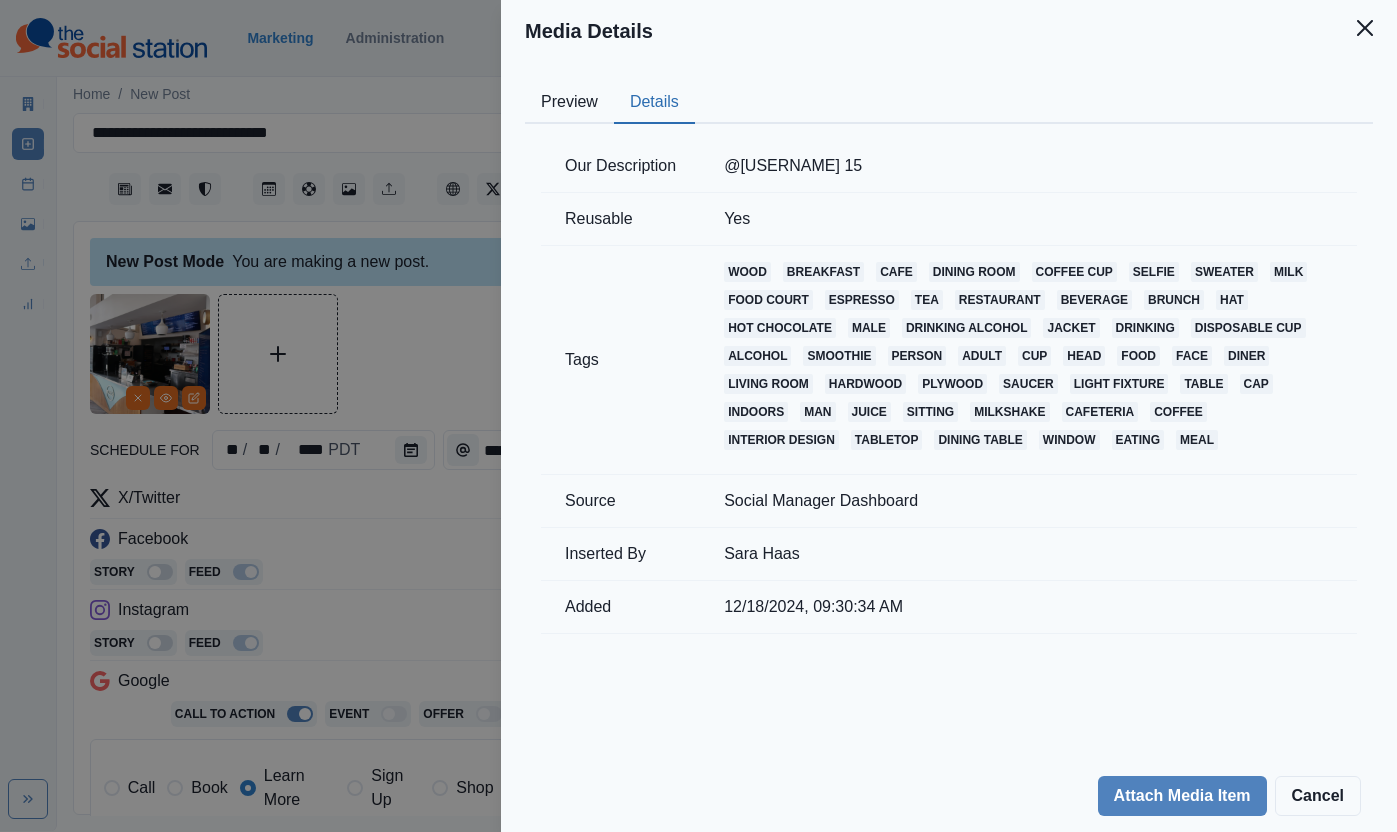 click on "Media Details Preview Details Our Description @[USERNAME]  15 Reusable Yes Tags wood breakfast cafe dining room coffee cup selfie sweater milk food court espresso tea restaurant beverage brunch hat hot chocolate male drinking alcohol jacket drinking disposable cup alcohol smoothie person adult cup head food face diner living room hardwood plywood saucer light fixture table cap indoors man juice sitting milkshake cafeteria coffee interior design tabletop dining table window eating meal Source Social Manager Dashboard Inserted By [USERNAME] Added 12/18/2024, 09:30:34 AM Attach Media Item Cancel" at bounding box center (698, 416) 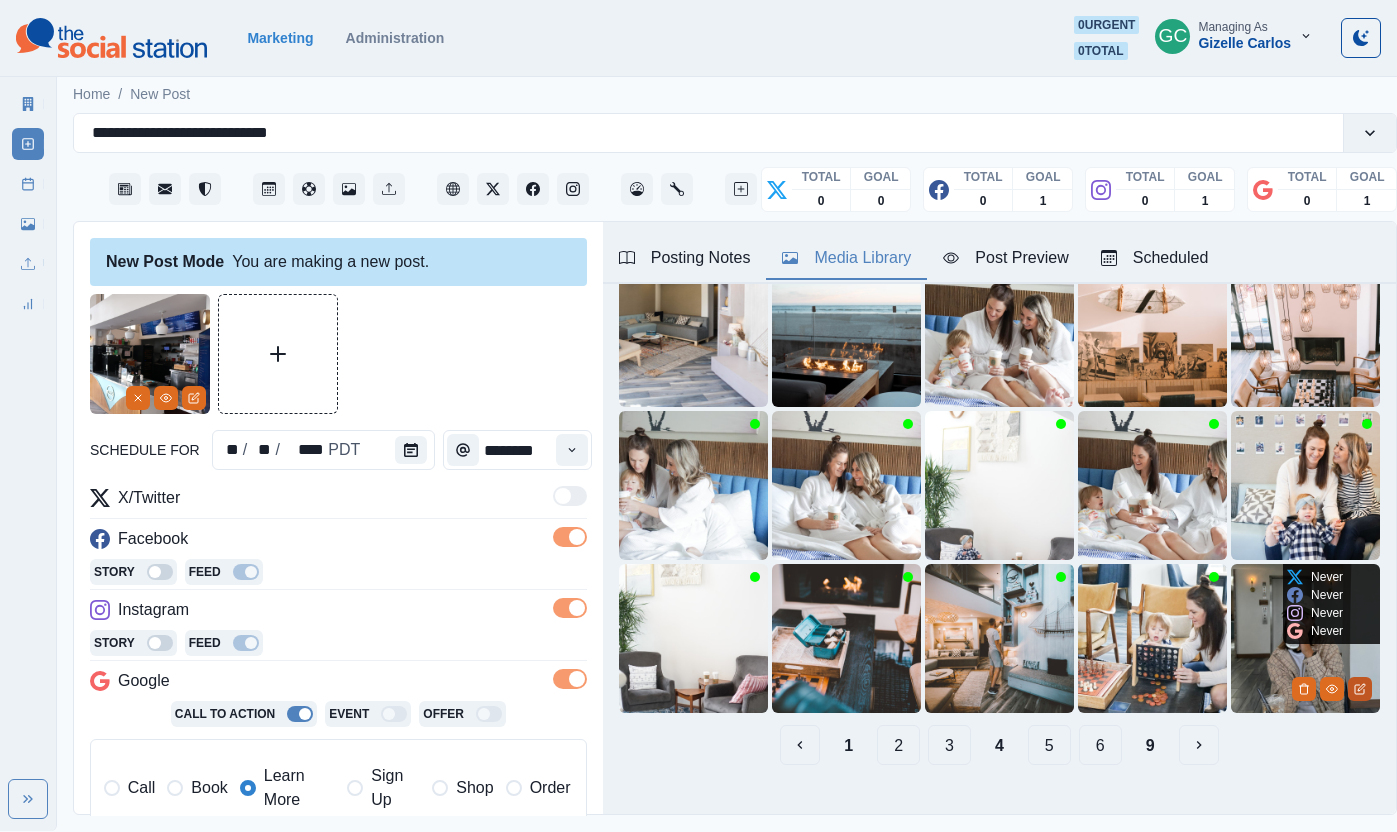 click 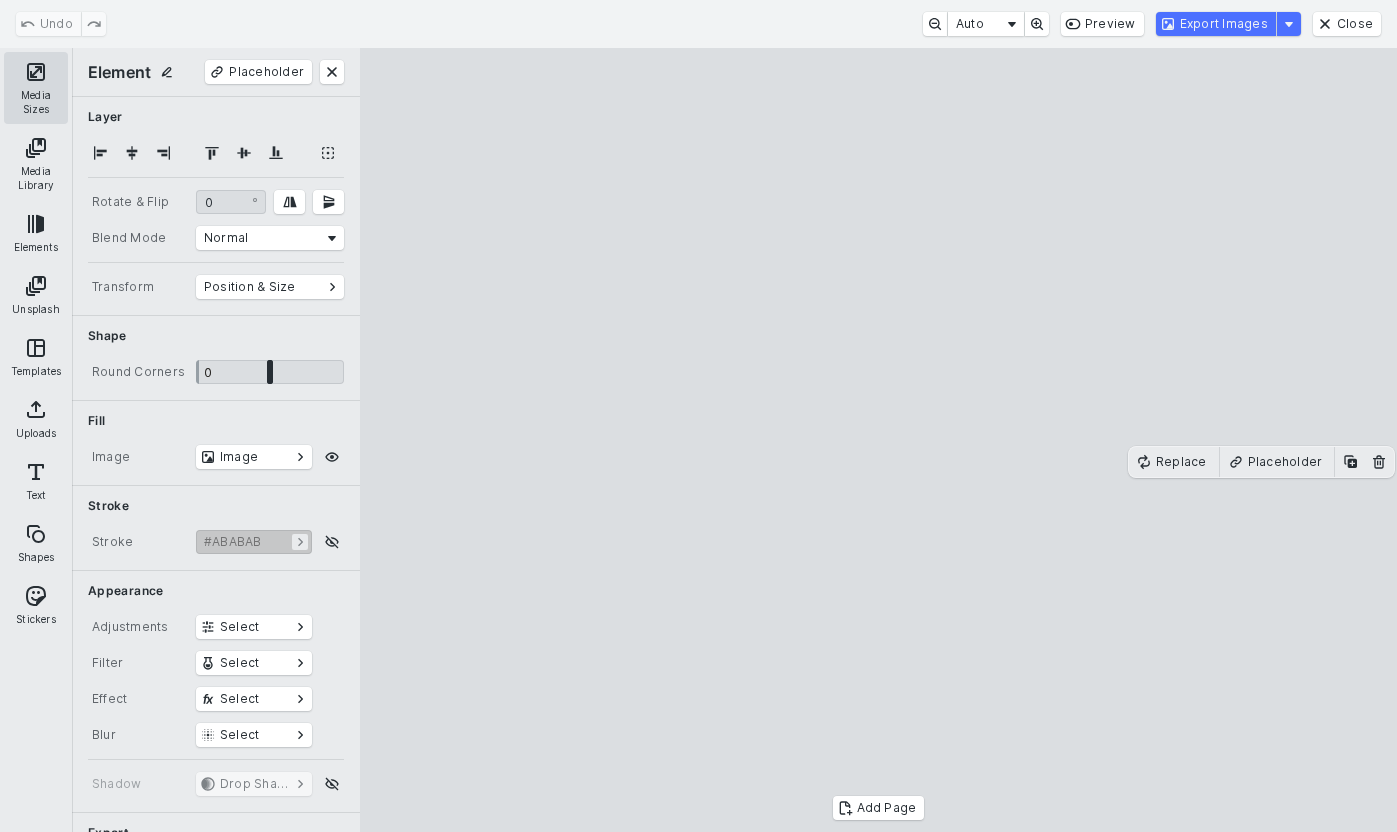 click on "Media Sizes" at bounding box center [36, 88] 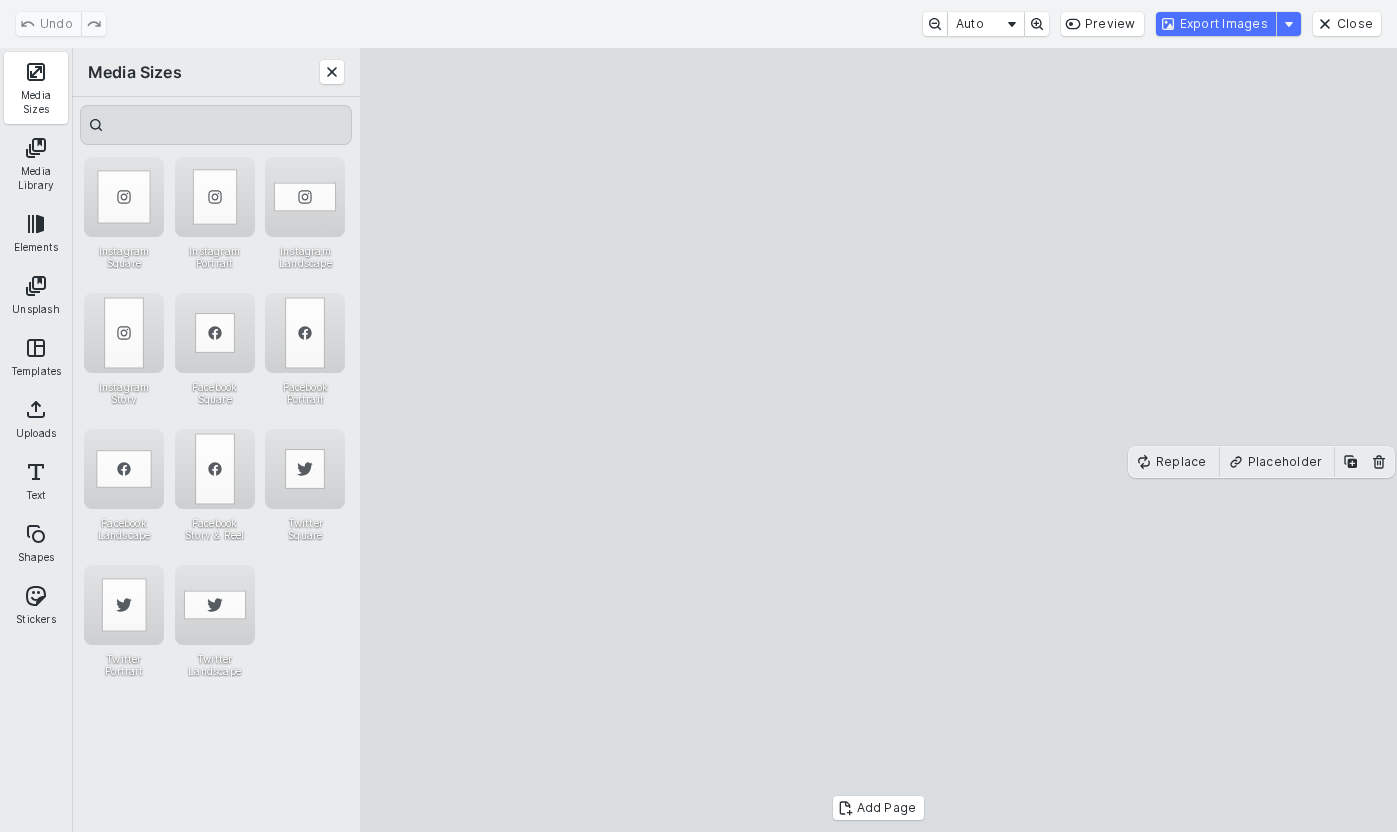 click on "Instagram Portrait" at bounding box center (216, 221) 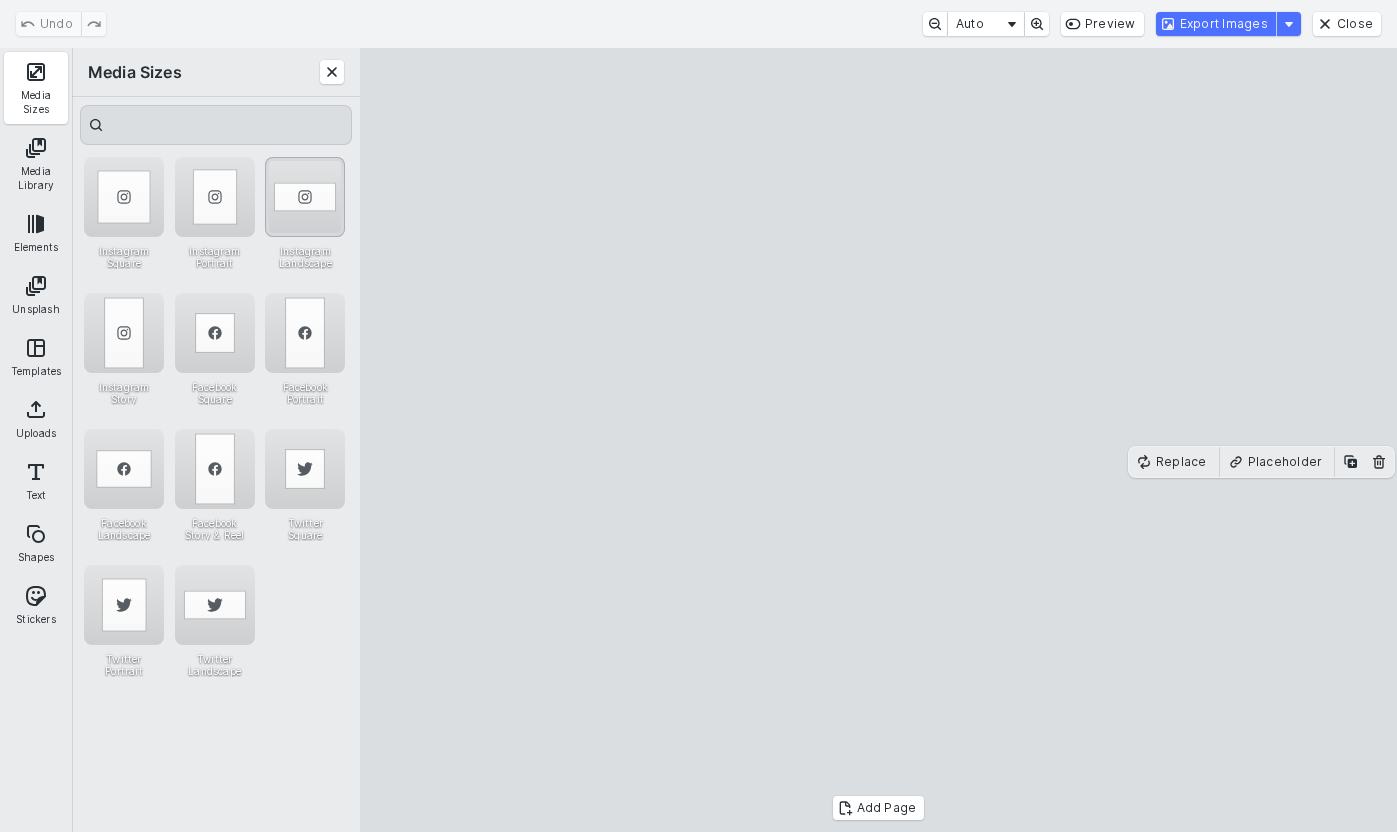 drag, startPoint x: 241, startPoint y: 195, endPoint x: 272, endPoint y: 182, distance: 33.61547 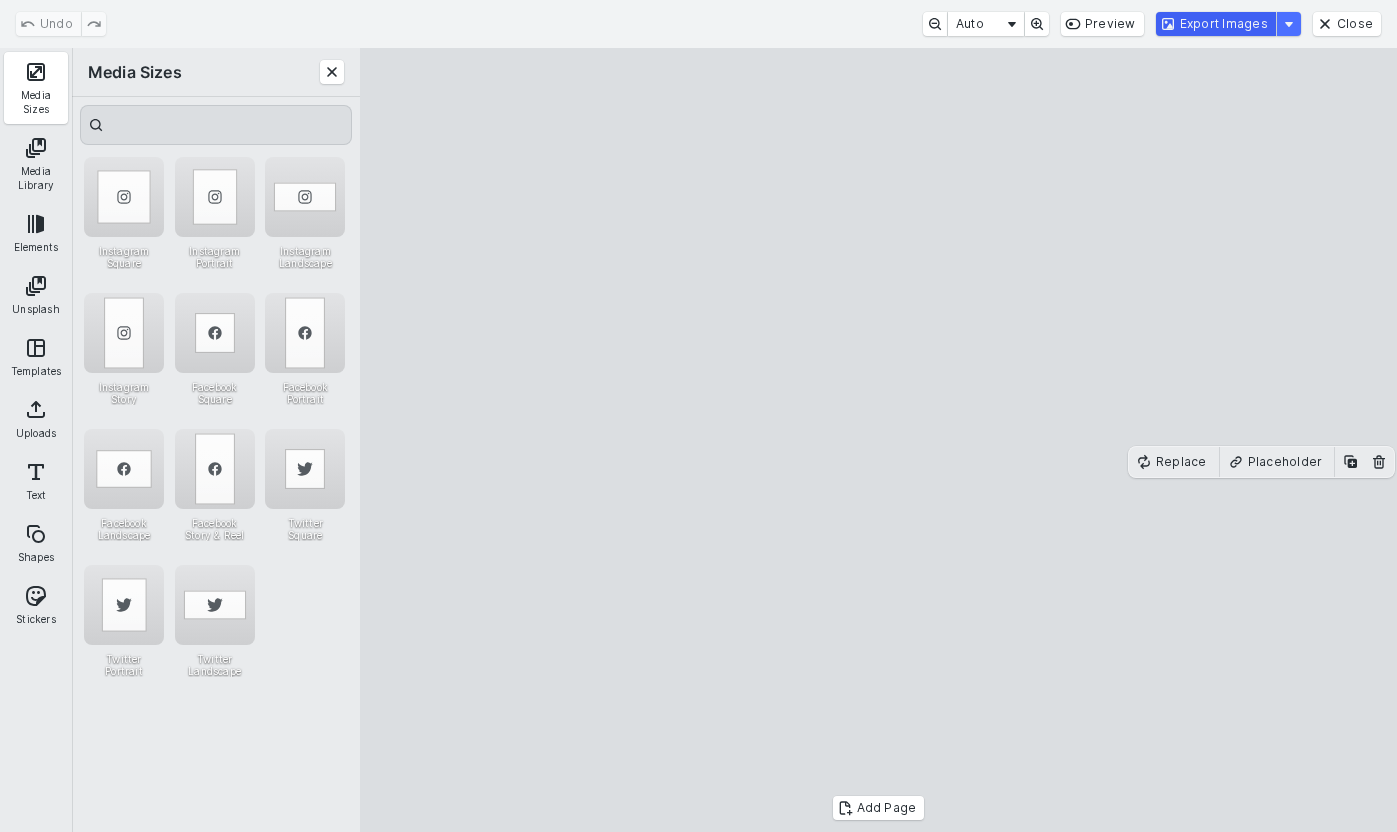click on "Export Images" at bounding box center [1216, 24] 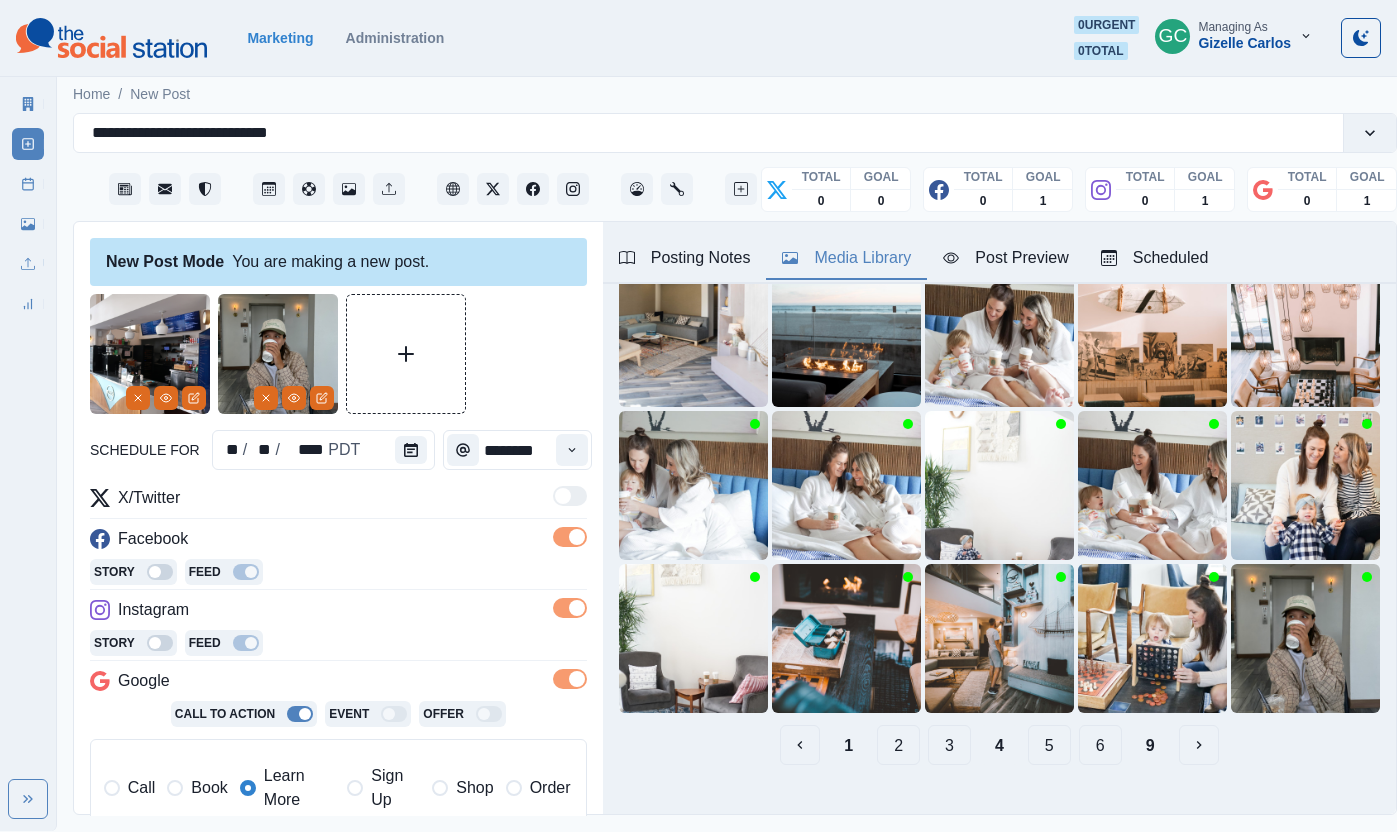 click 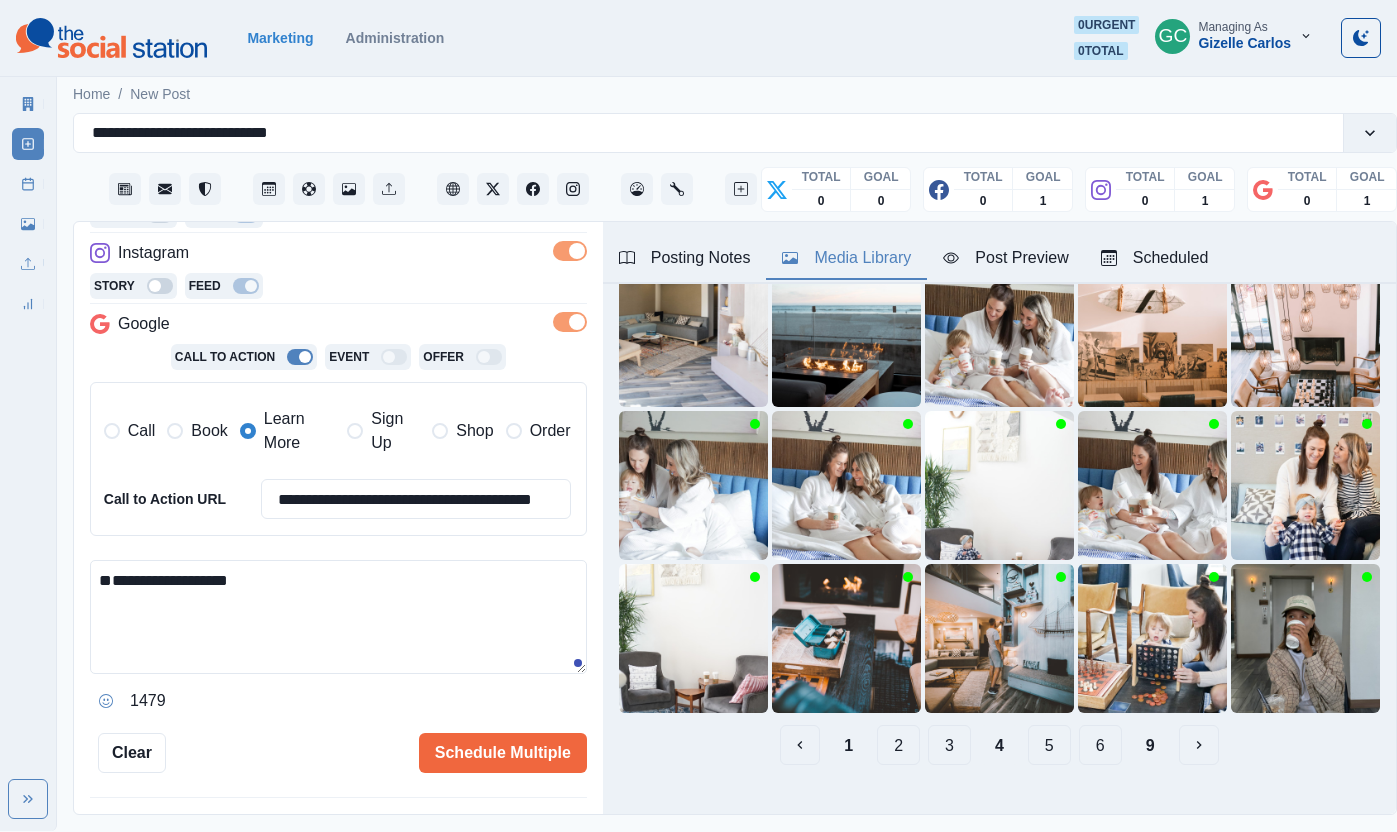 scroll, scrollTop: 377, scrollLeft: 0, axis: vertical 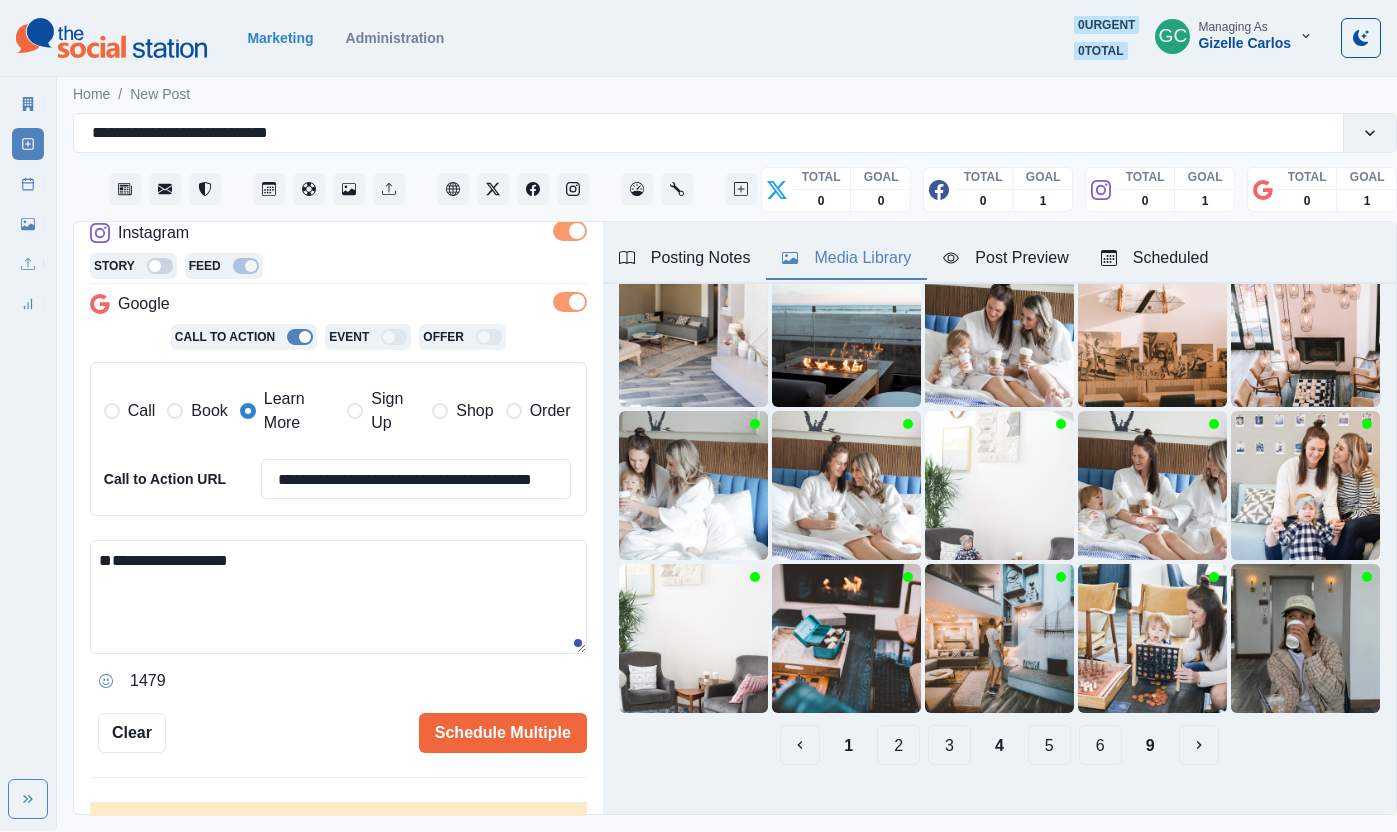 click on "**********" at bounding box center [338, 597] 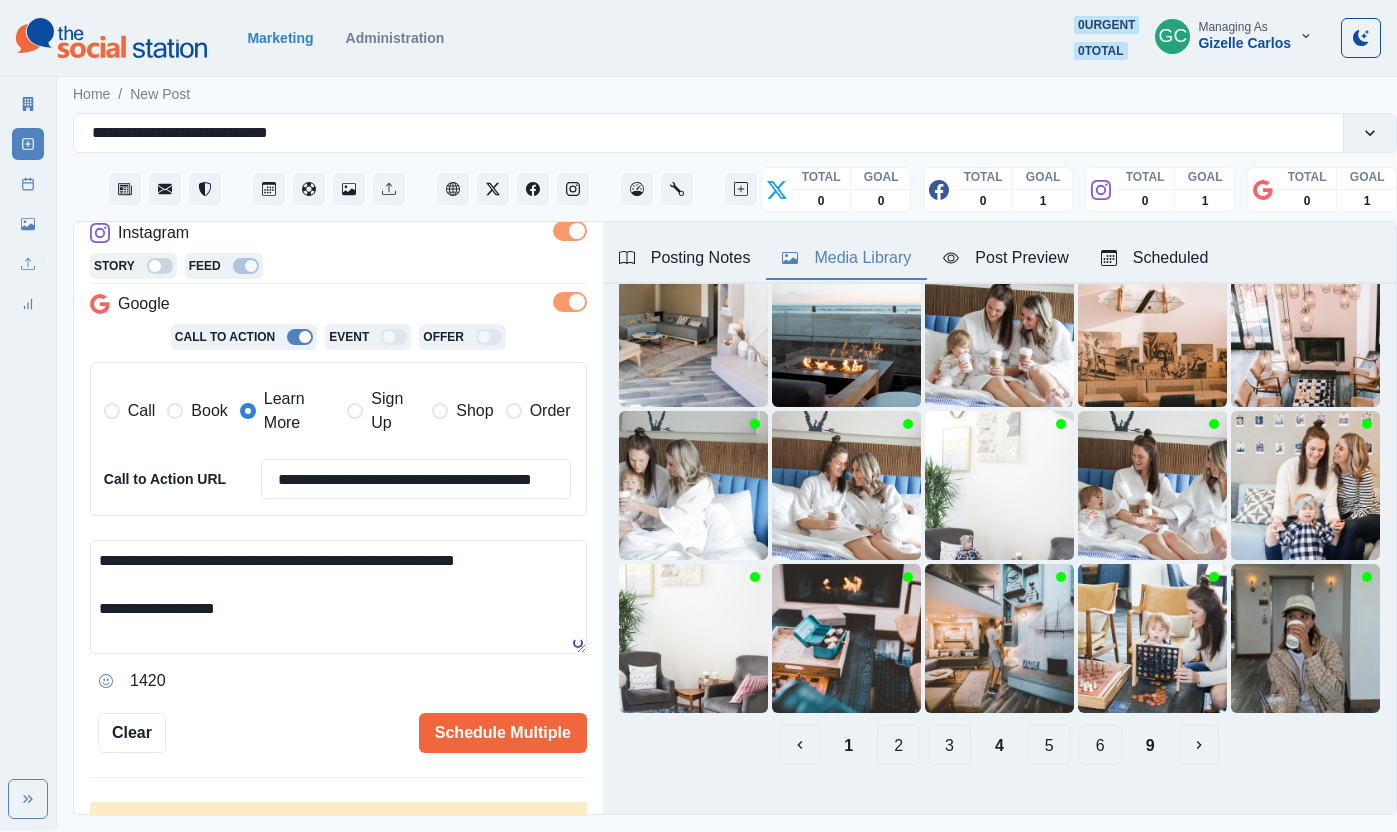drag, startPoint x: 306, startPoint y: 623, endPoint x: 32, endPoint y: 511, distance: 296.00674 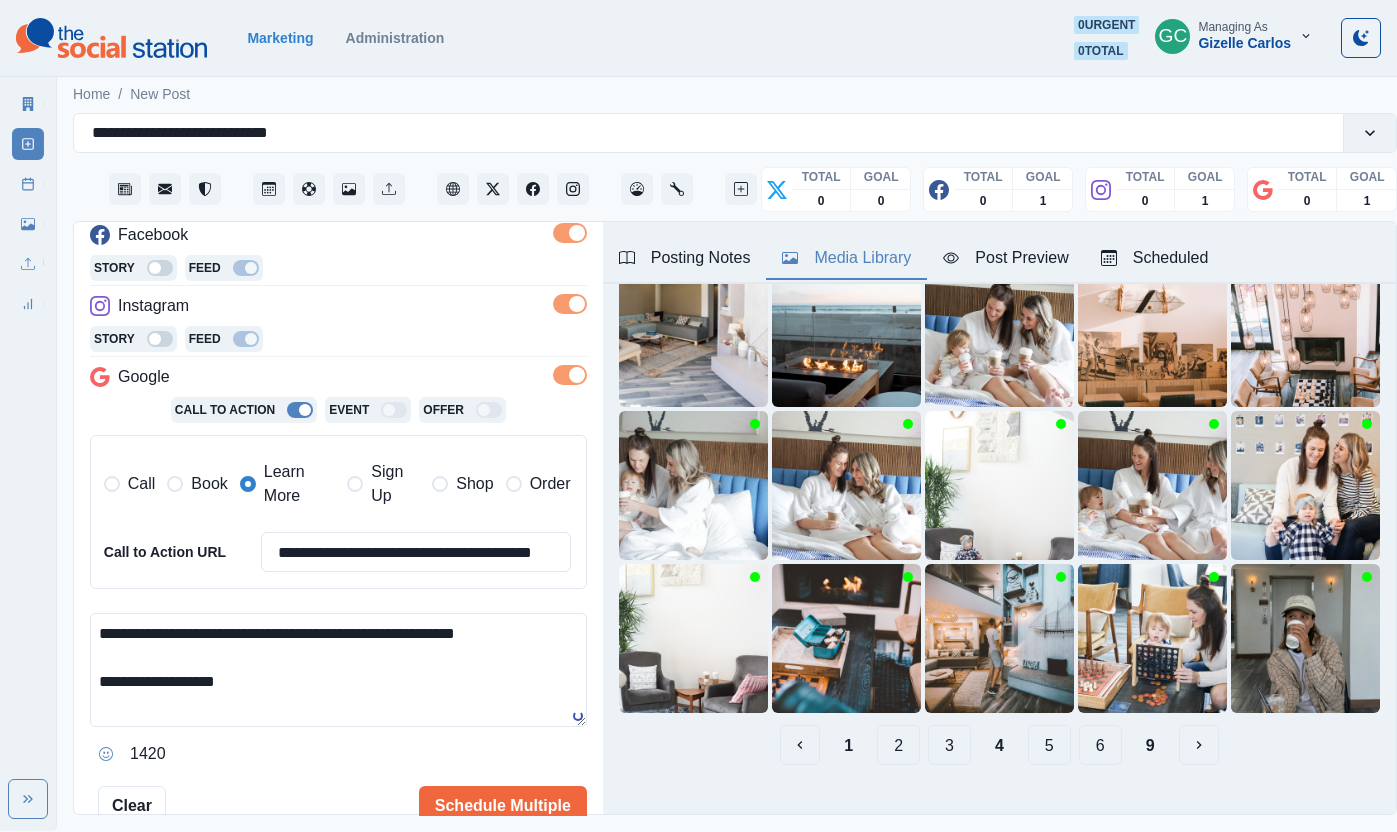 scroll, scrollTop: 348, scrollLeft: 0, axis: vertical 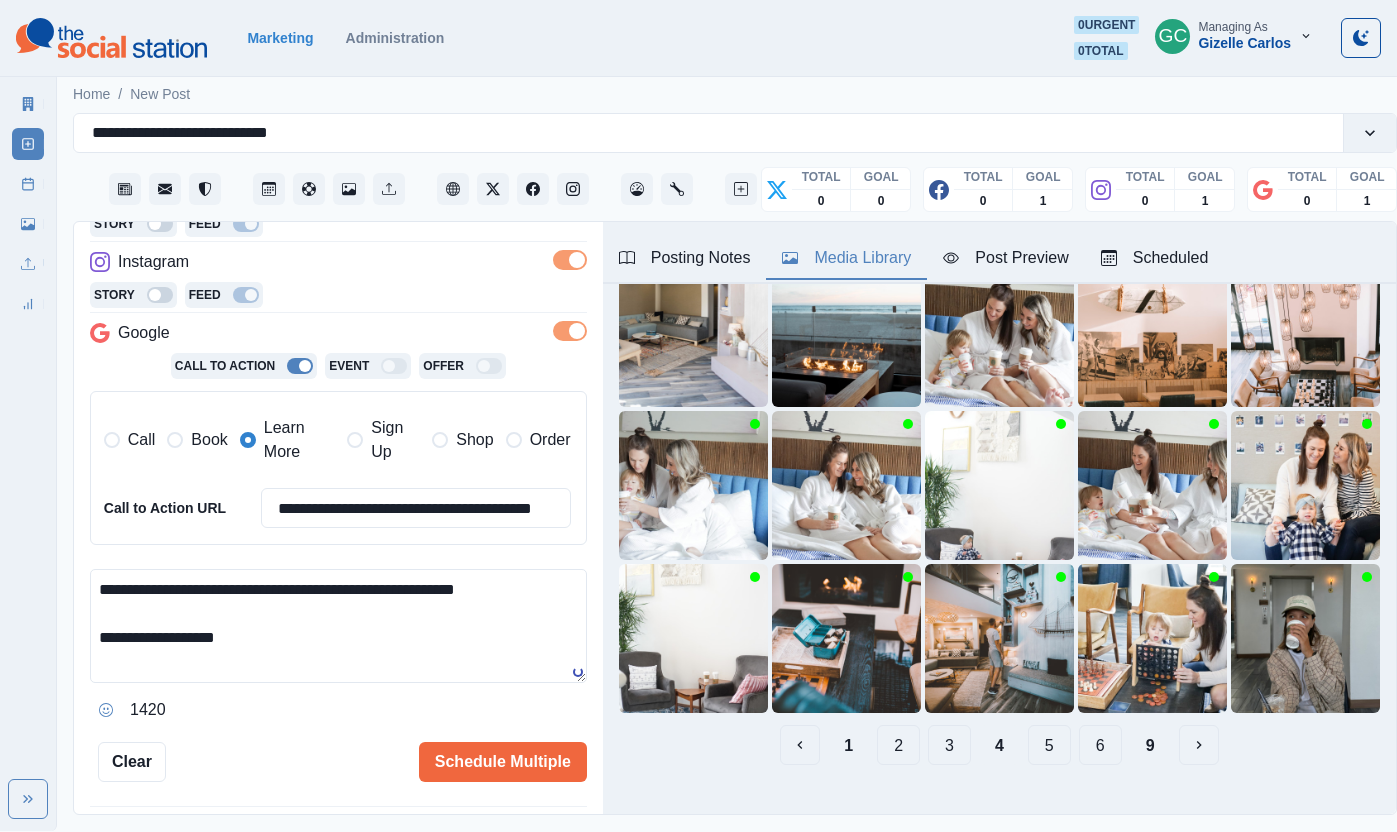type on "**********" 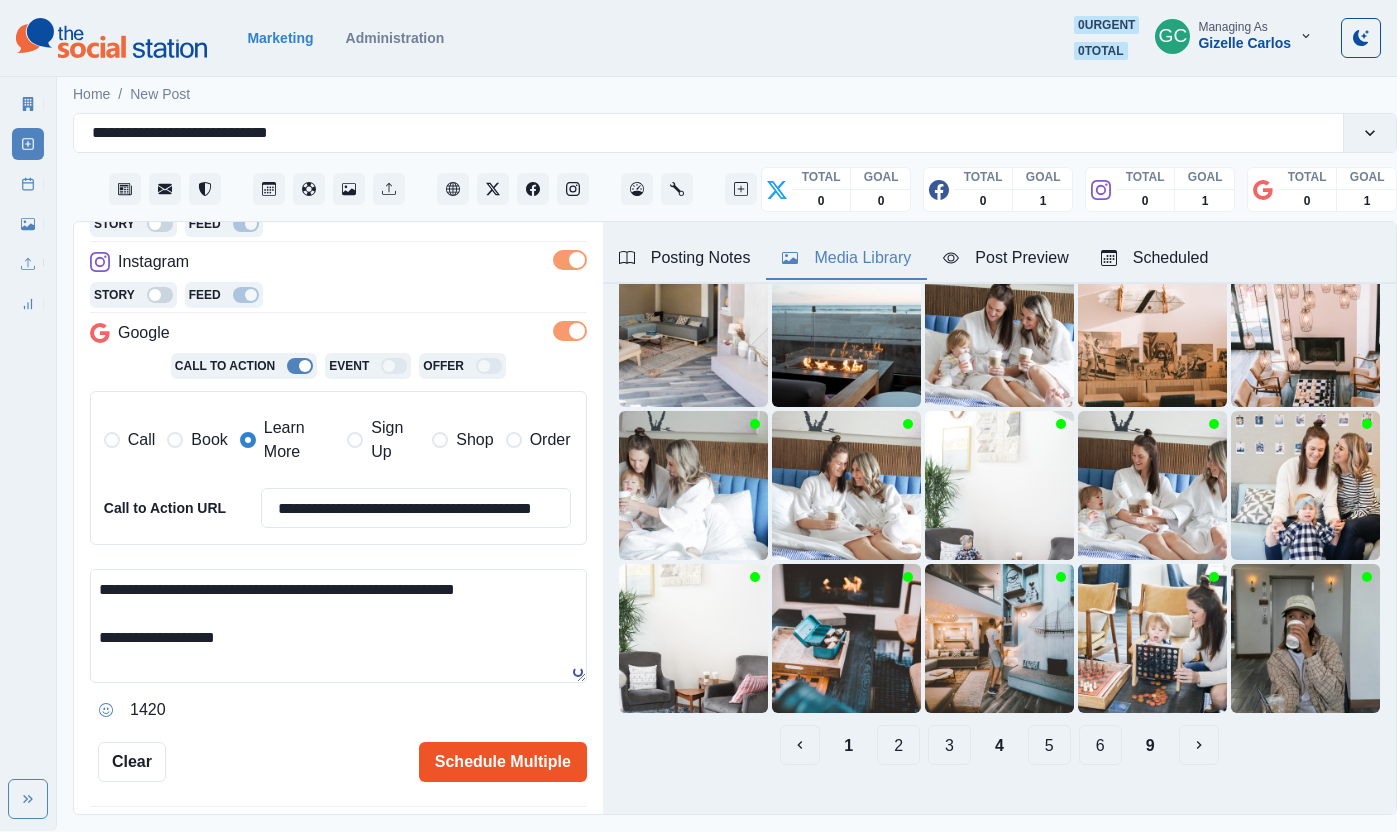 click on "Schedule Multiple" at bounding box center [503, 762] 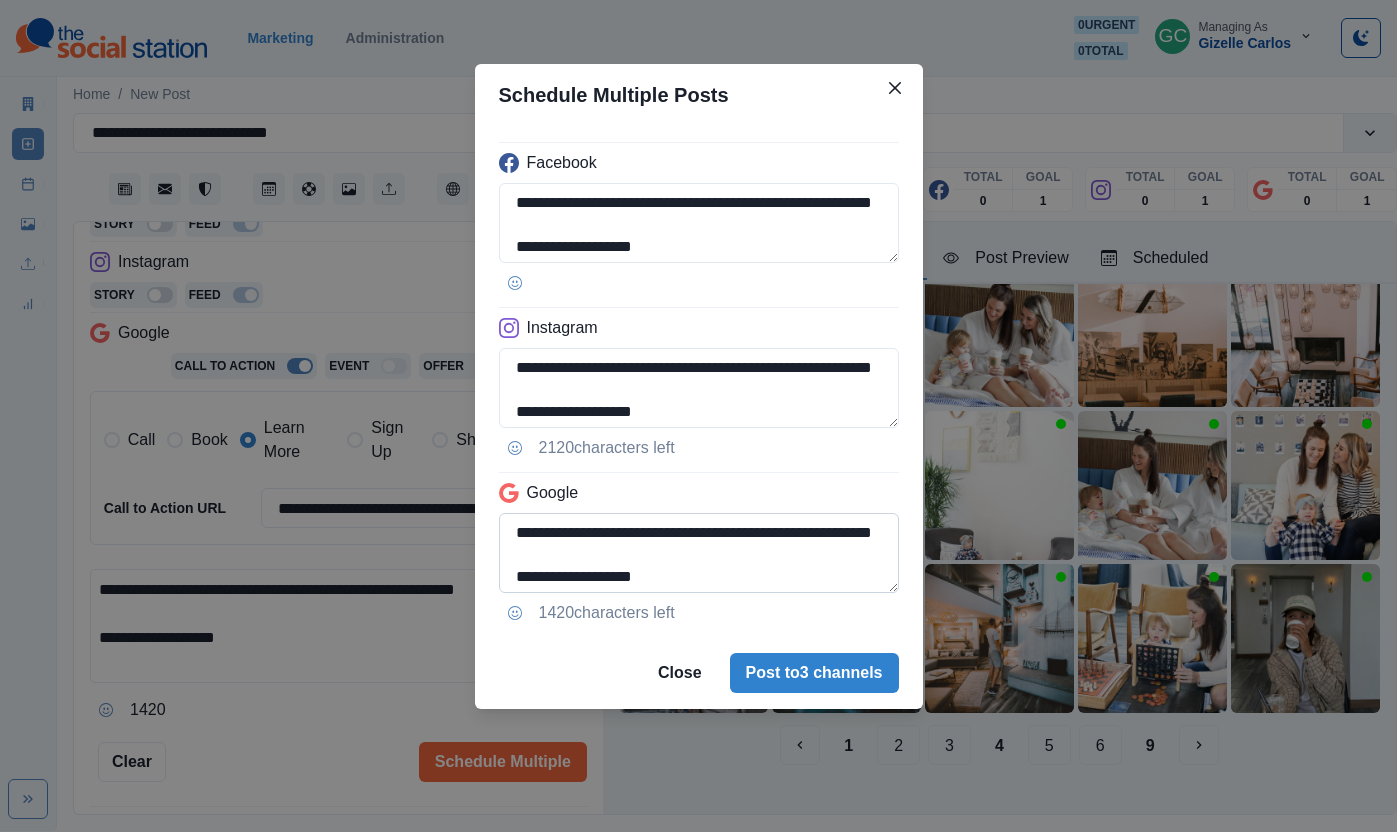 scroll, scrollTop: 26, scrollLeft: 0, axis: vertical 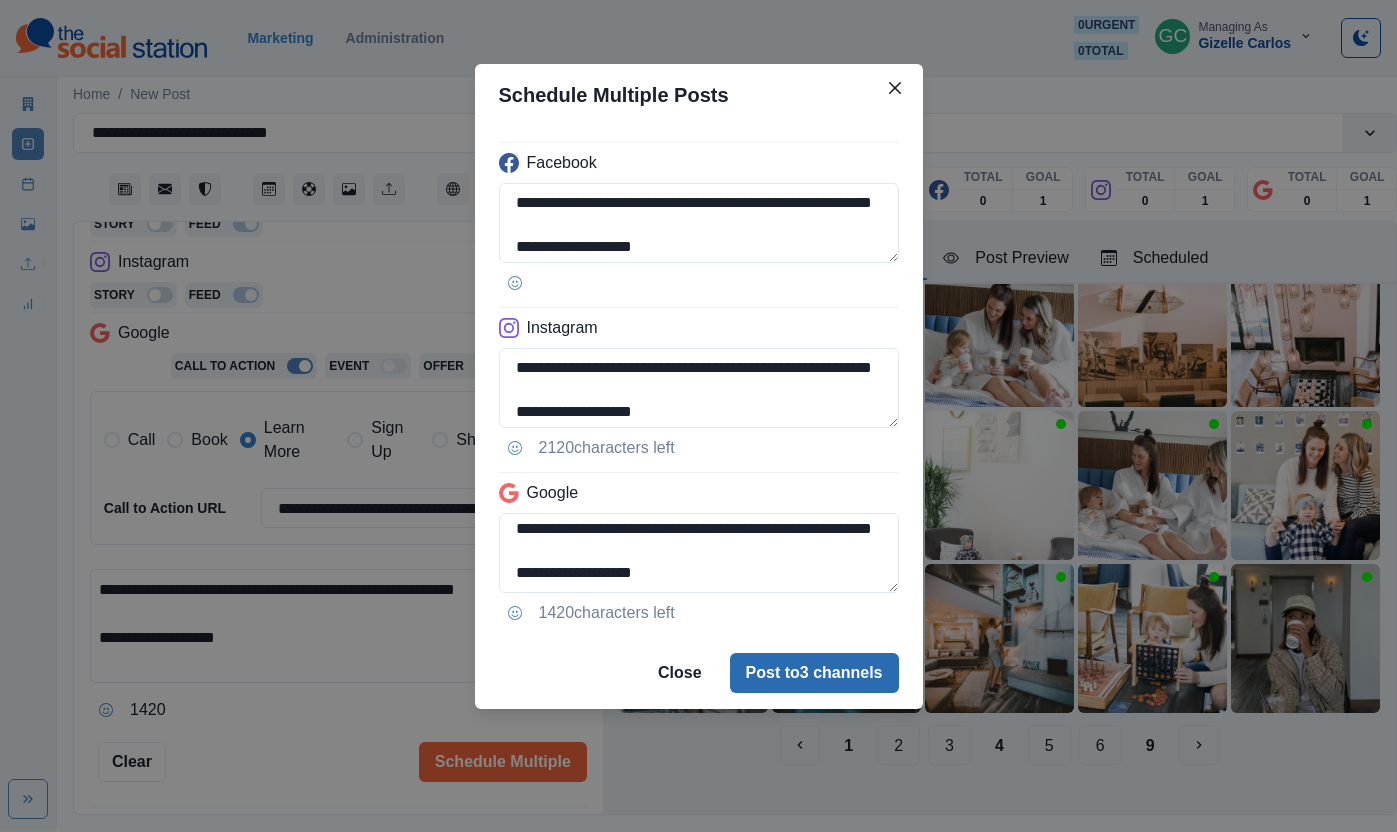 click on "Post to  3   channels" at bounding box center (814, 673) 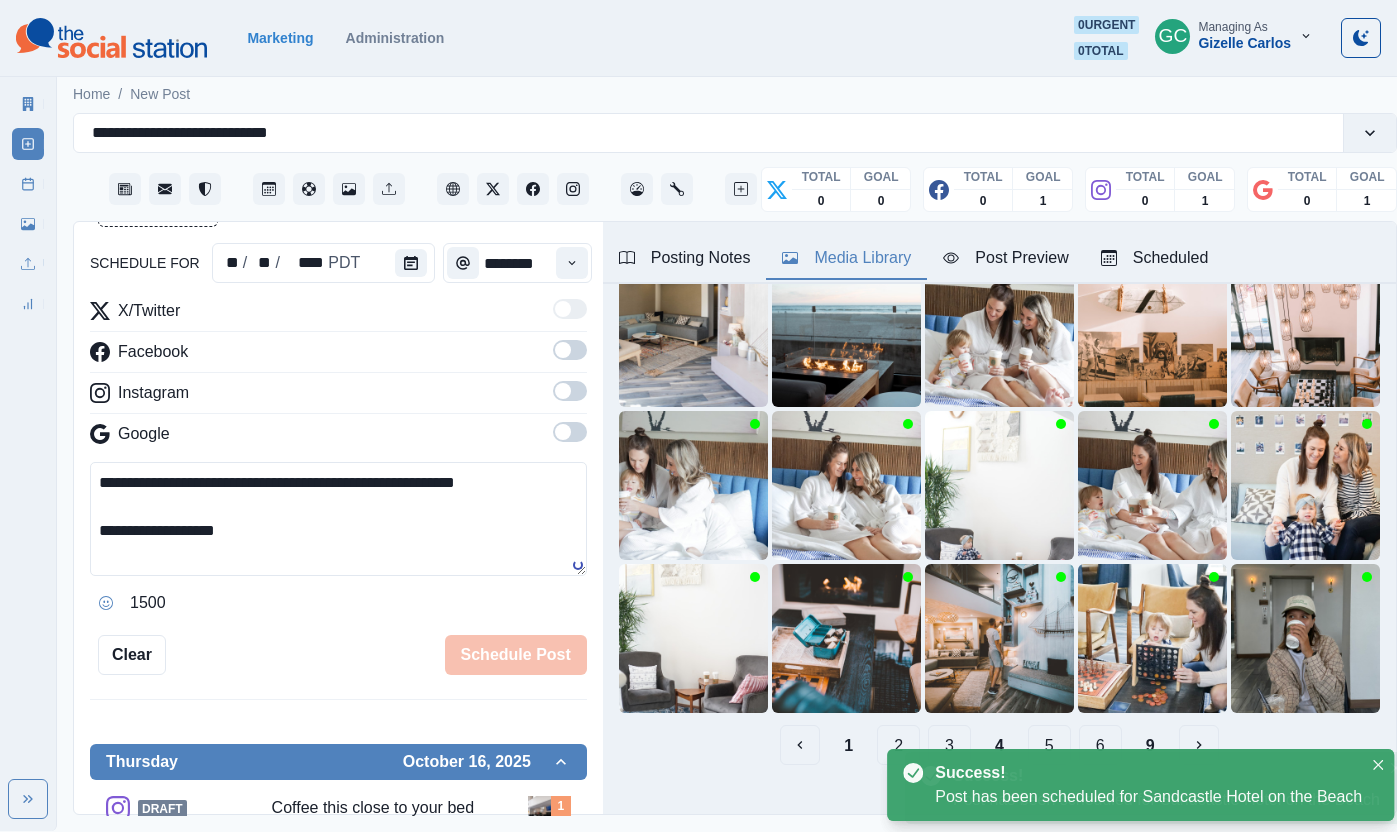 scroll, scrollTop: 348, scrollLeft: 0, axis: vertical 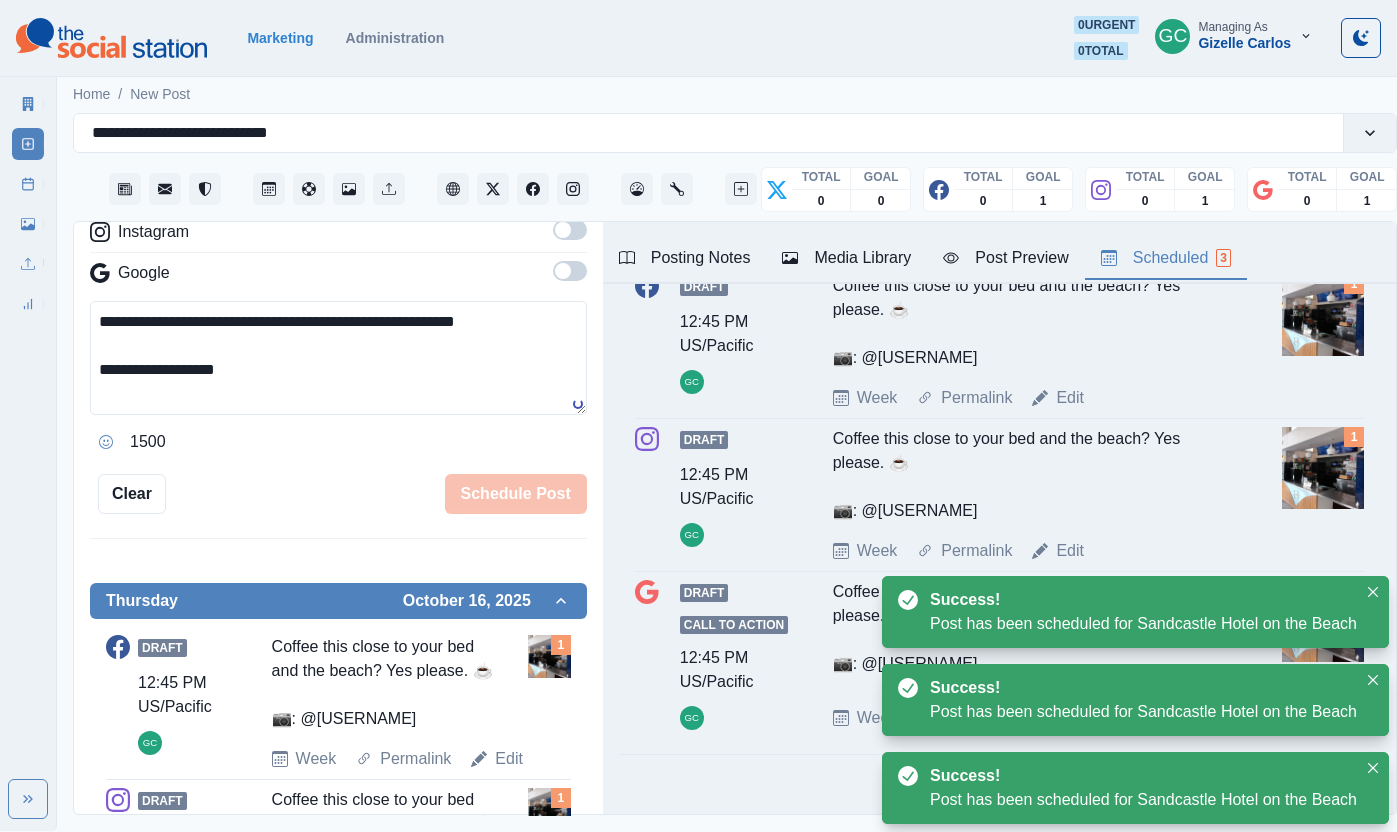 drag, startPoint x: 1199, startPoint y: 258, endPoint x: 1170, endPoint y: 290, distance: 43.185646 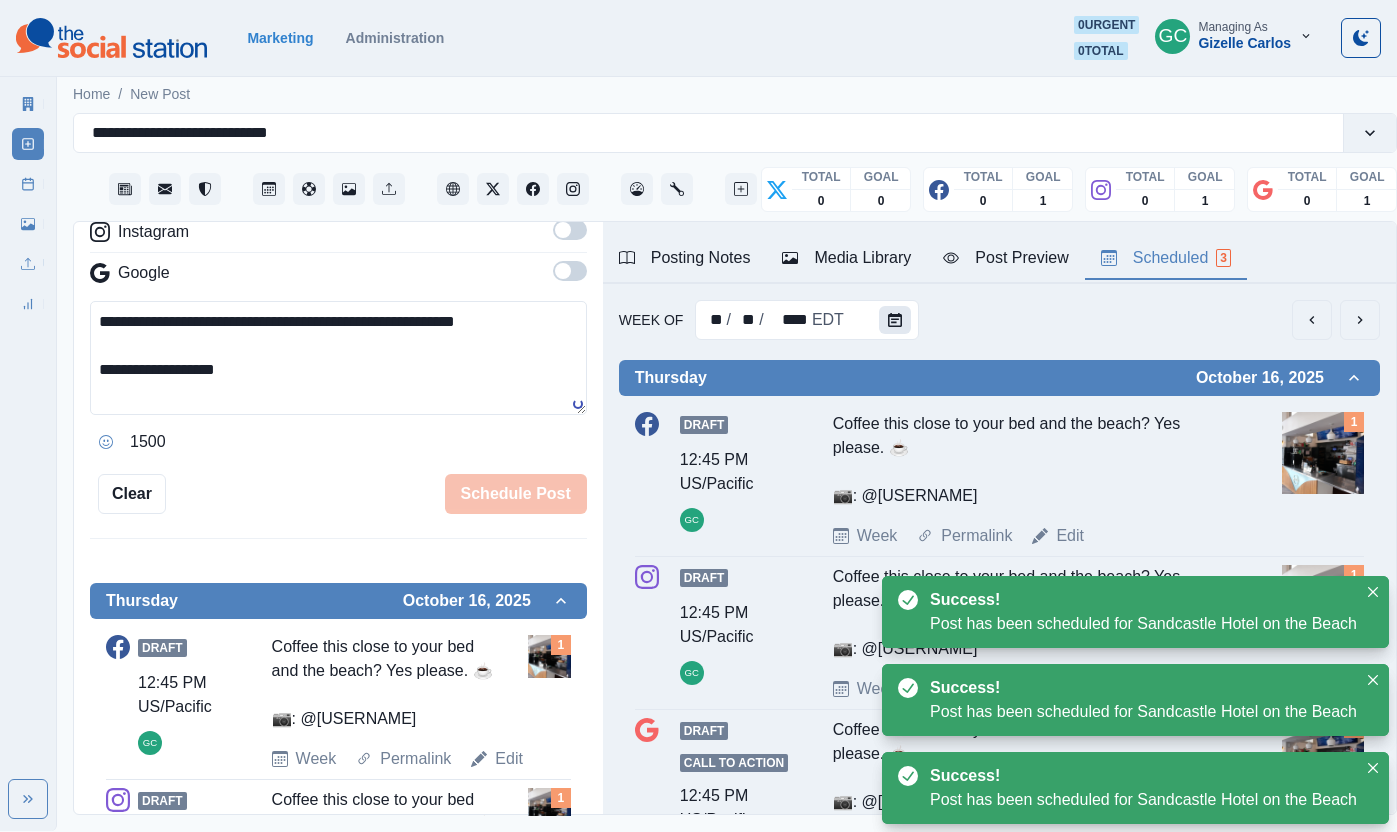 click 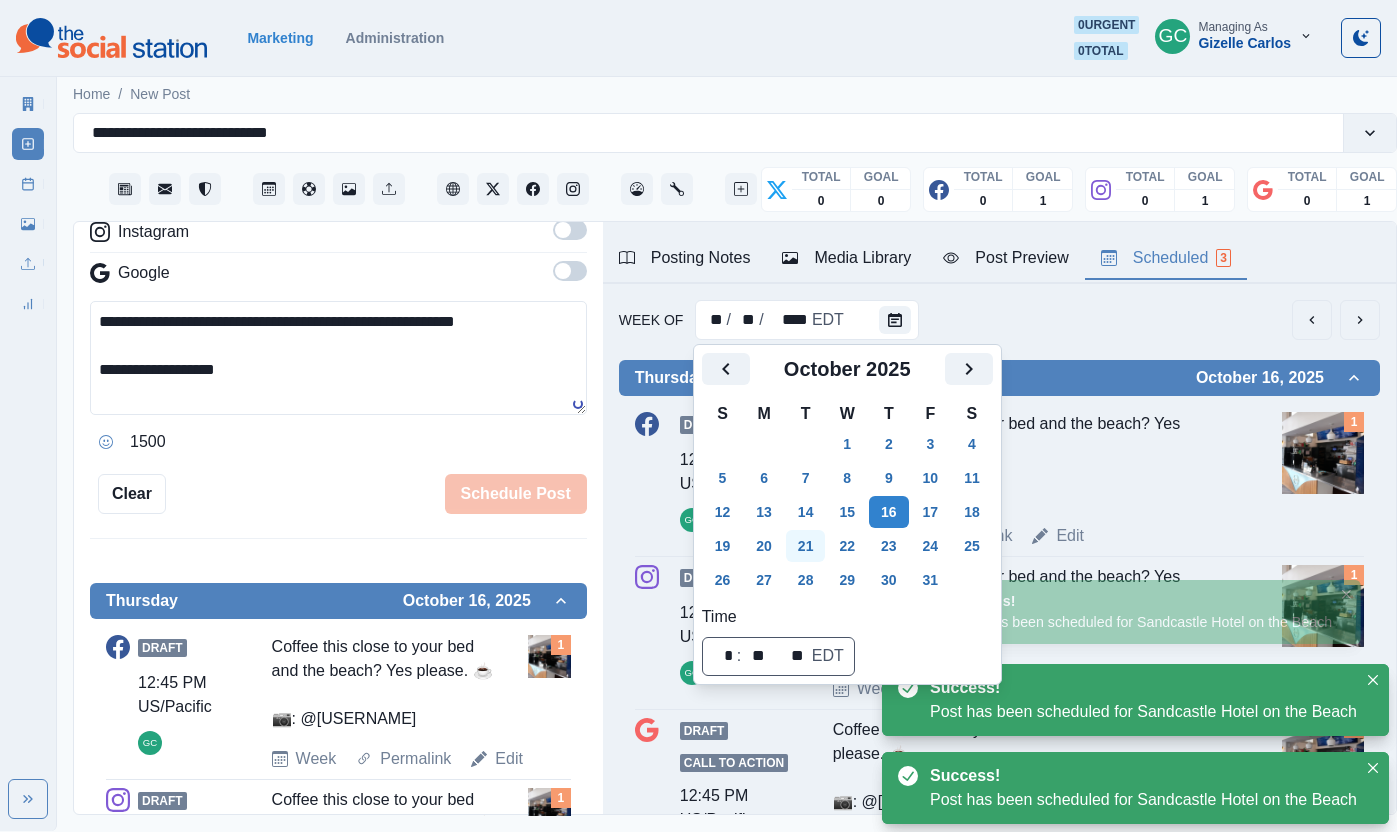 click on "21" at bounding box center [806, 546] 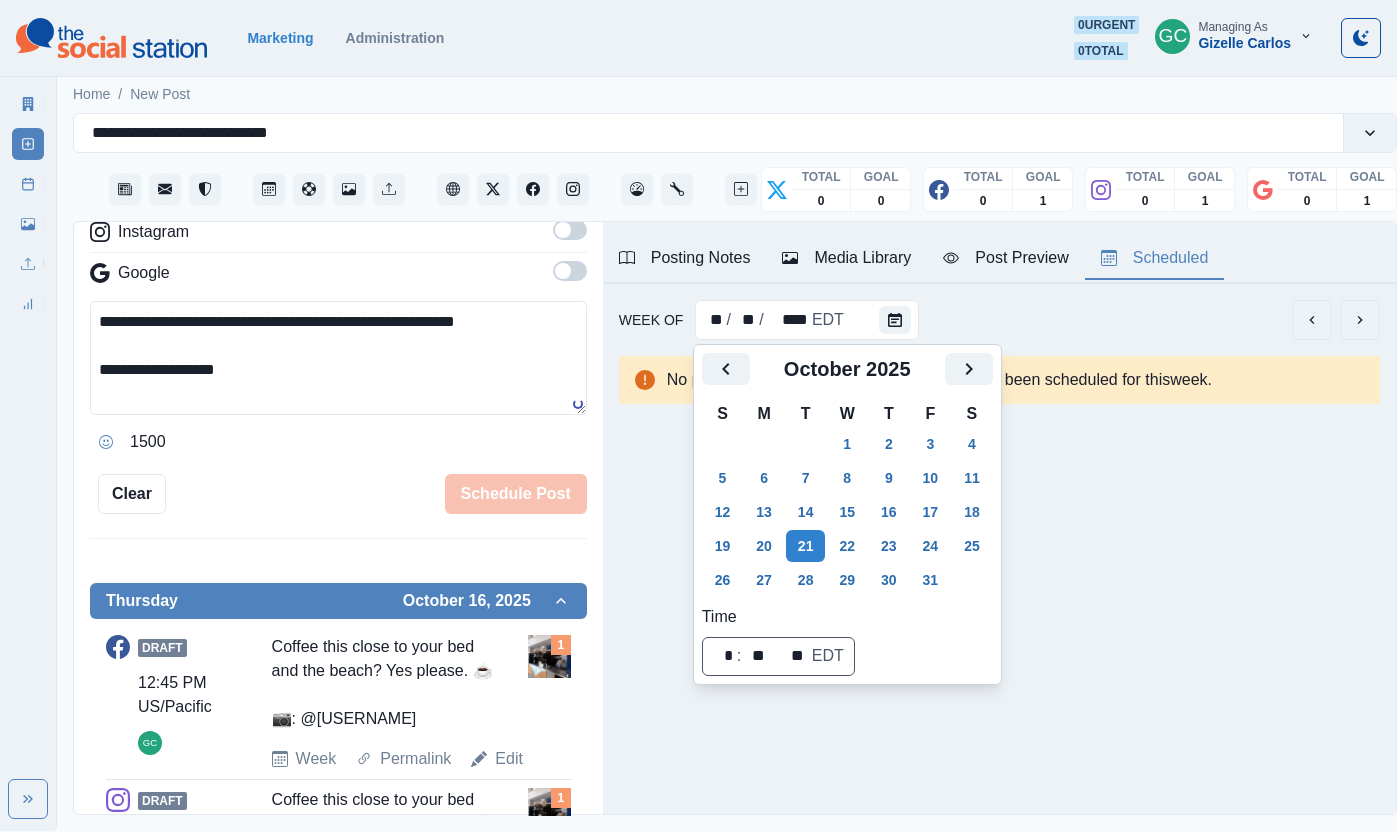 scroll, scrollTop: 0, scrollLeft: 0, axis: both 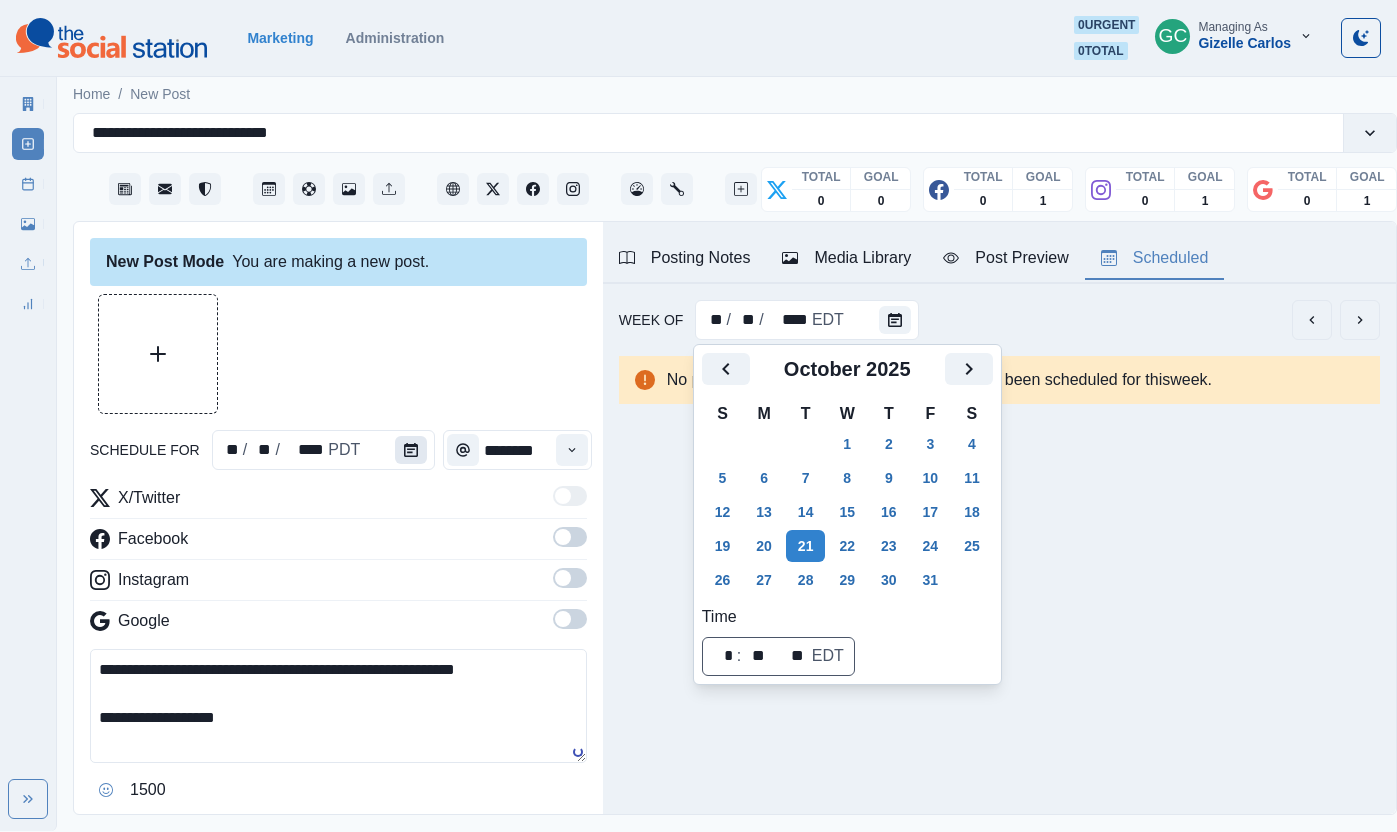 click at bounding box center [411, 450] 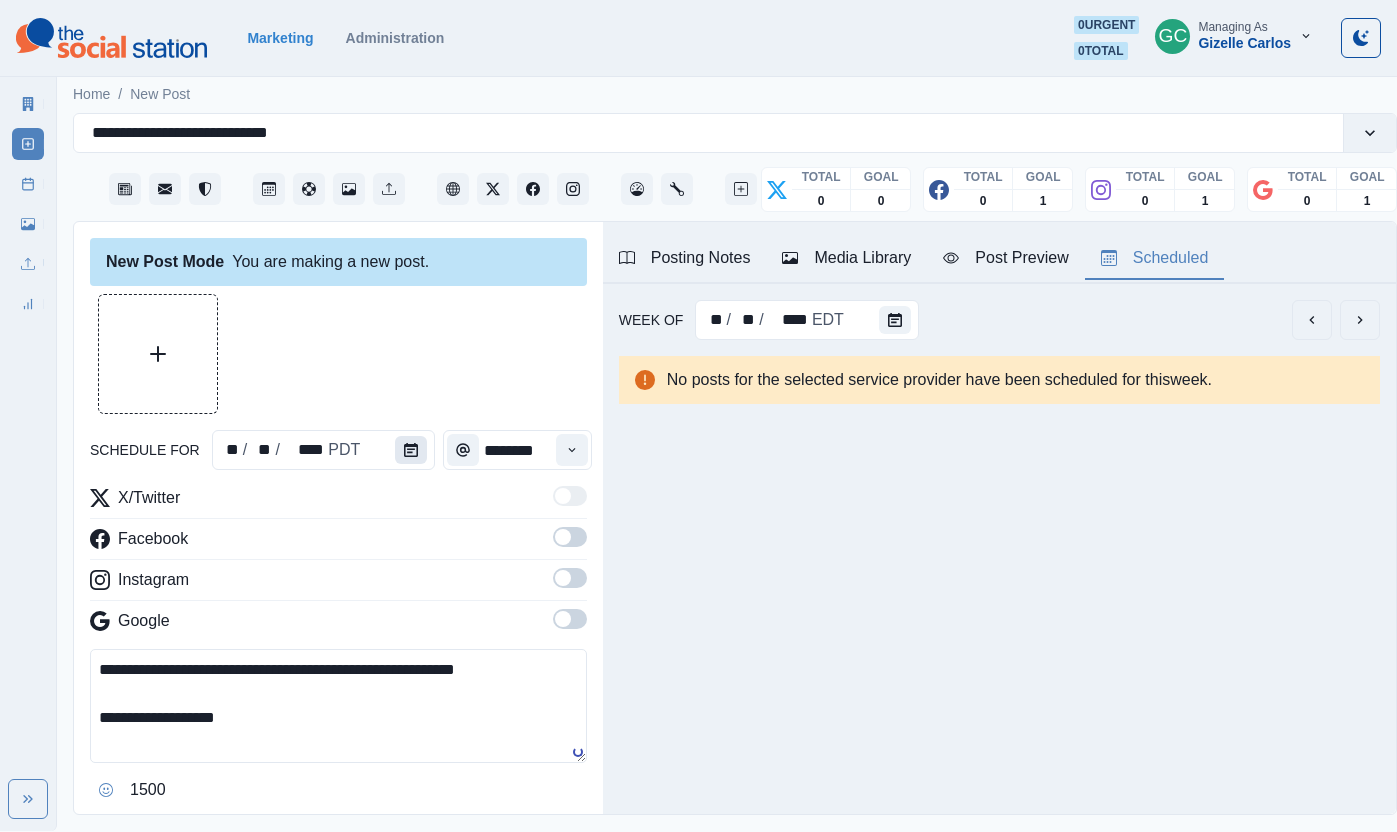 click 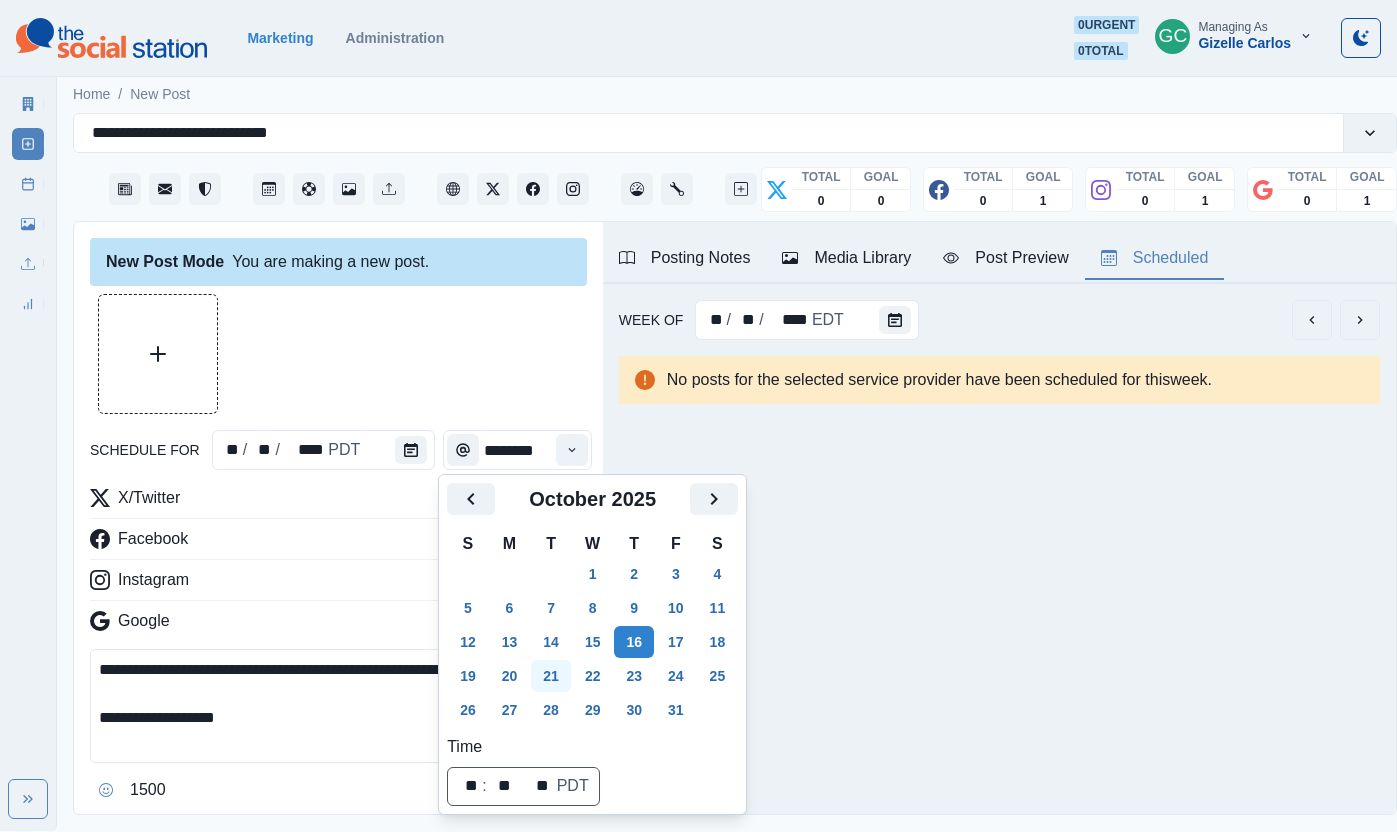 click on "21" at bounding box center [551, 676] 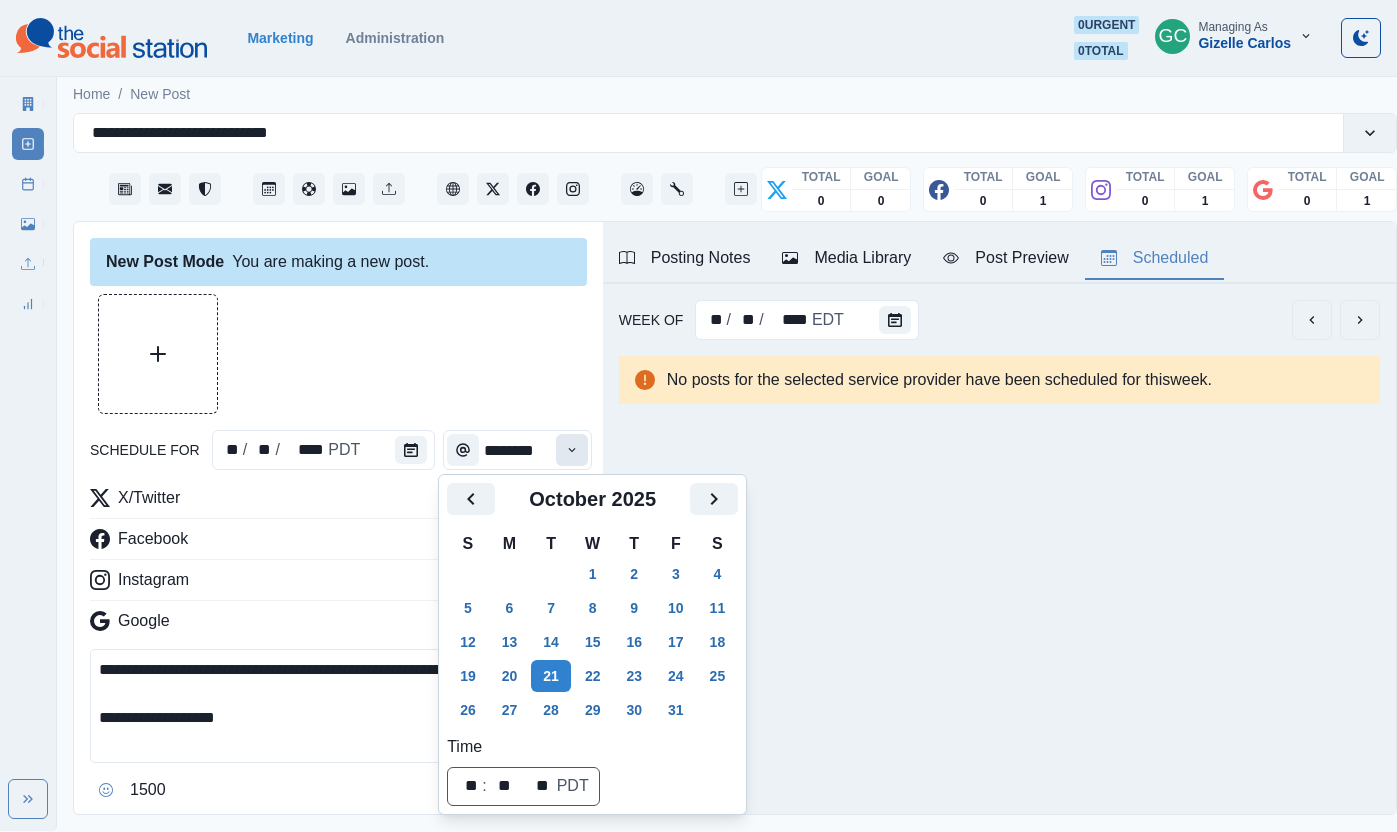 click at bounding box center (572, 450) 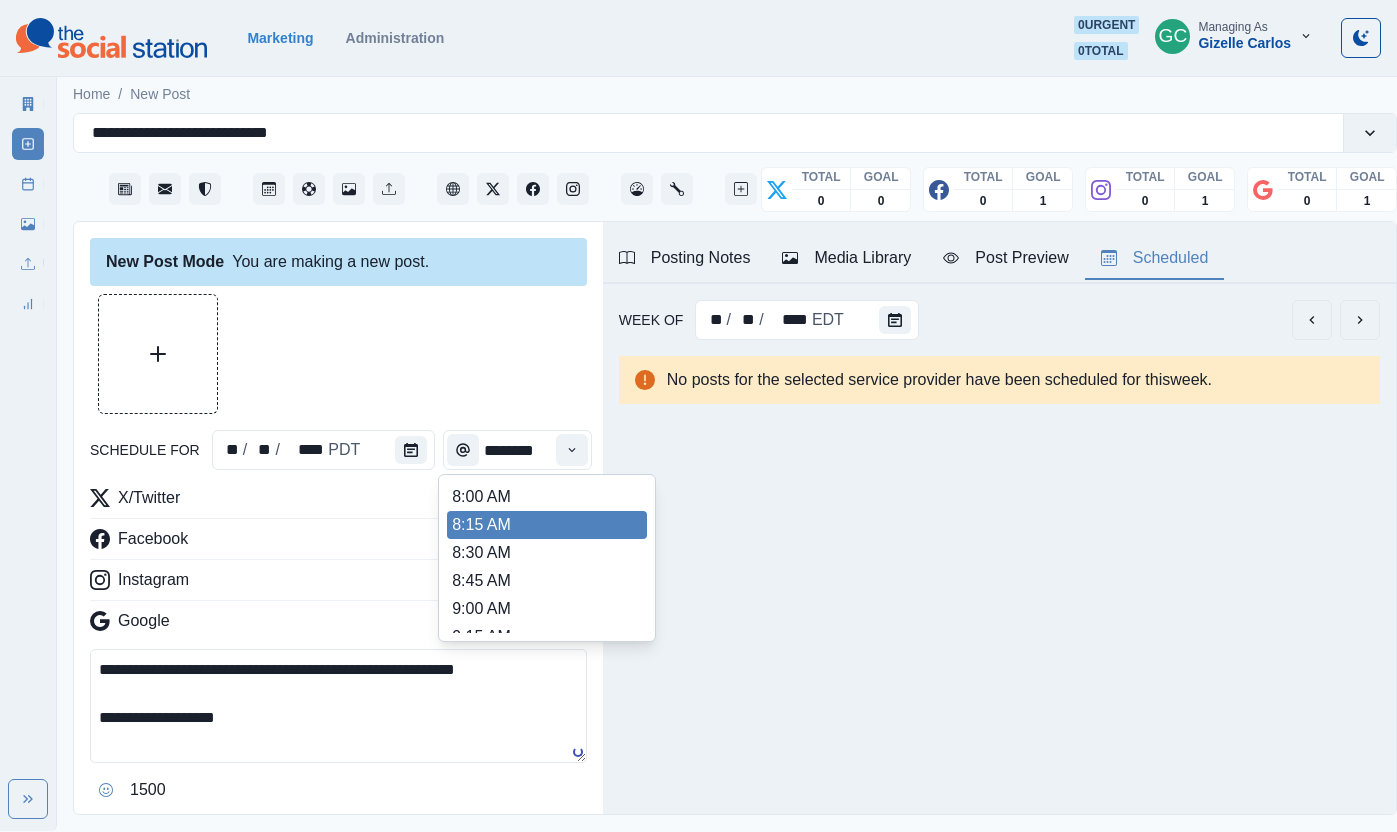 scroll, scrollTop: 502, scrollLeft: 0, axis: vertical 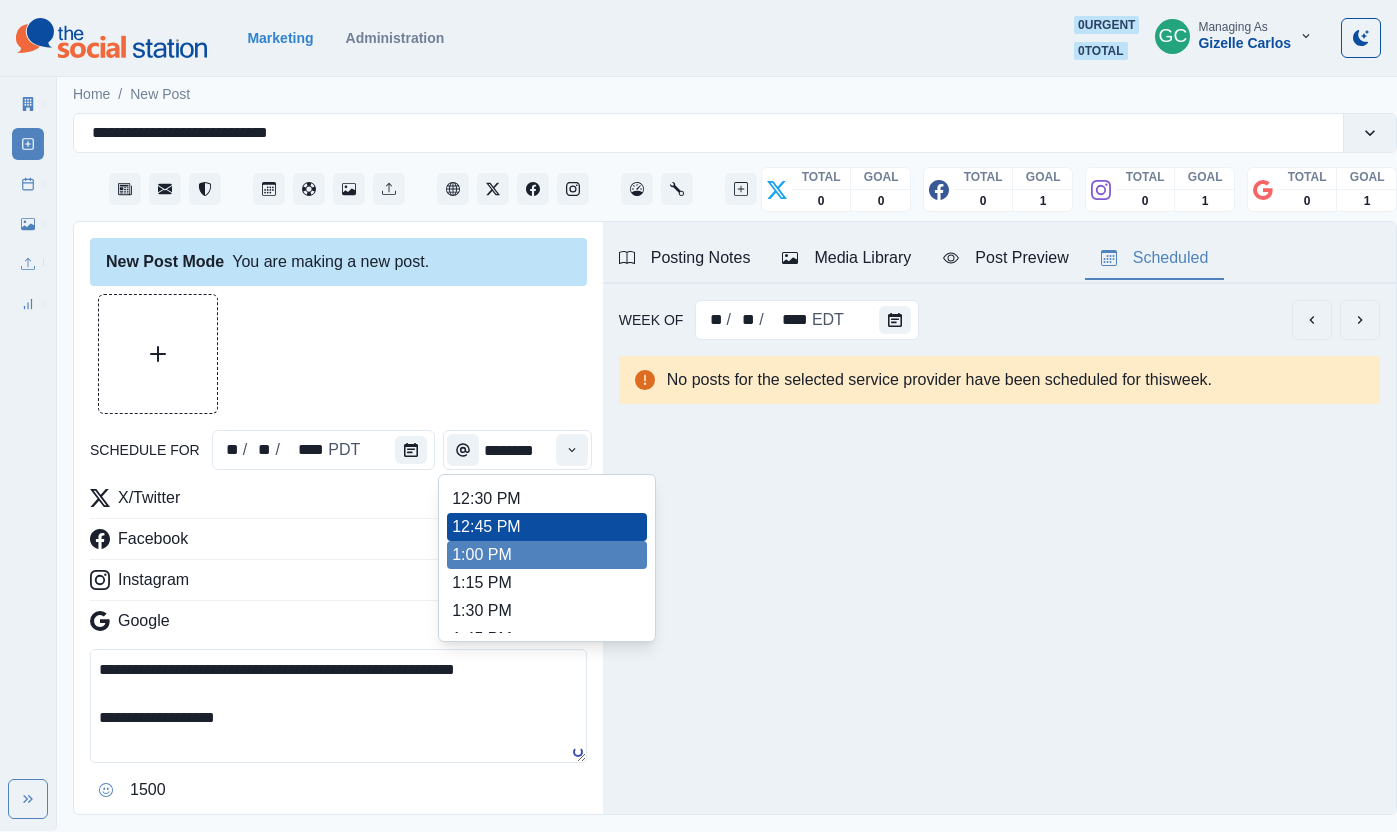 click on "1:00 PM" at bounding box center (547, 555) 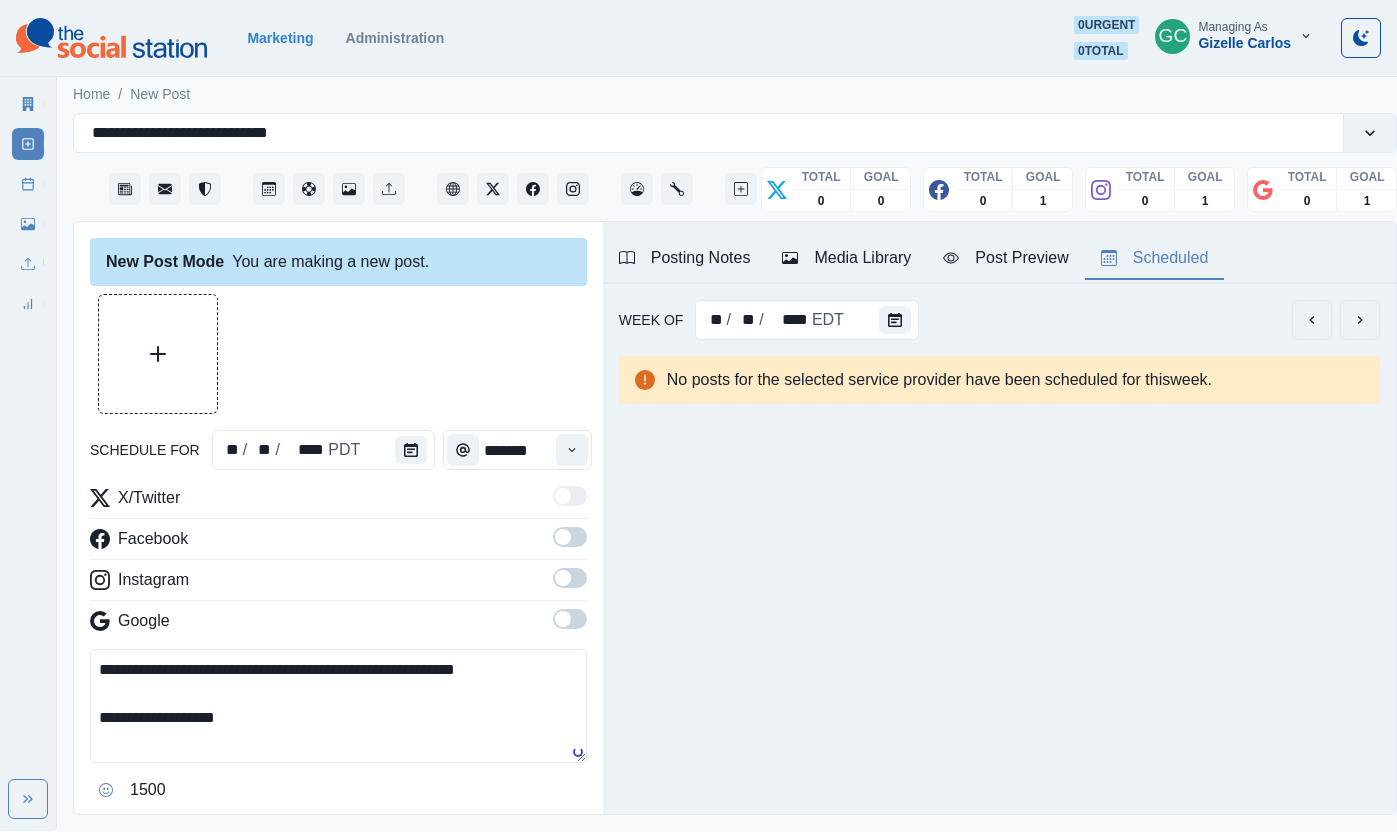 scroll, scrollTop: 0, scrollLeft: 0, axis: both 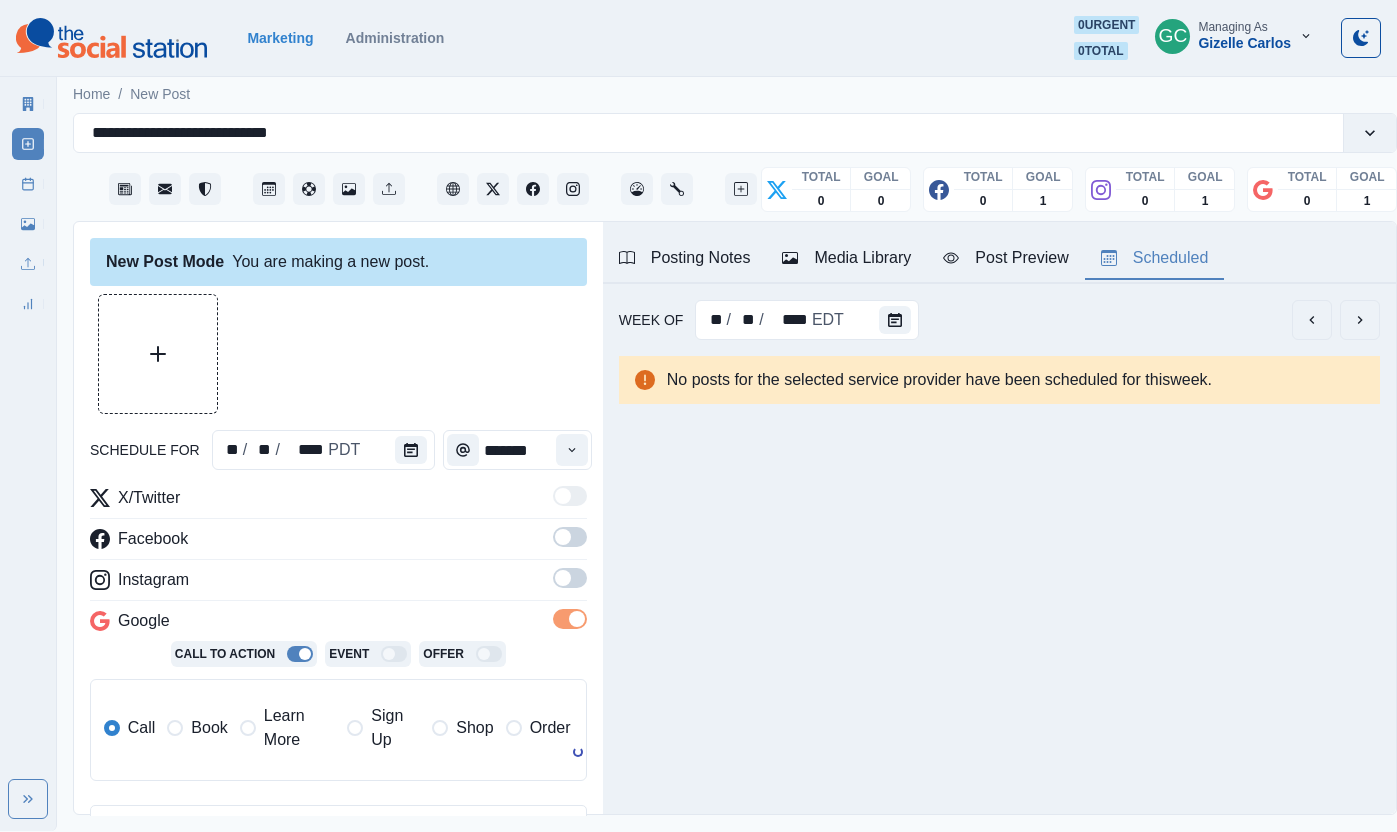 drag, startPoint x: 581, startPoint y: 581, endPoint x: 571, endPoint y: 536, distance: 46.09772 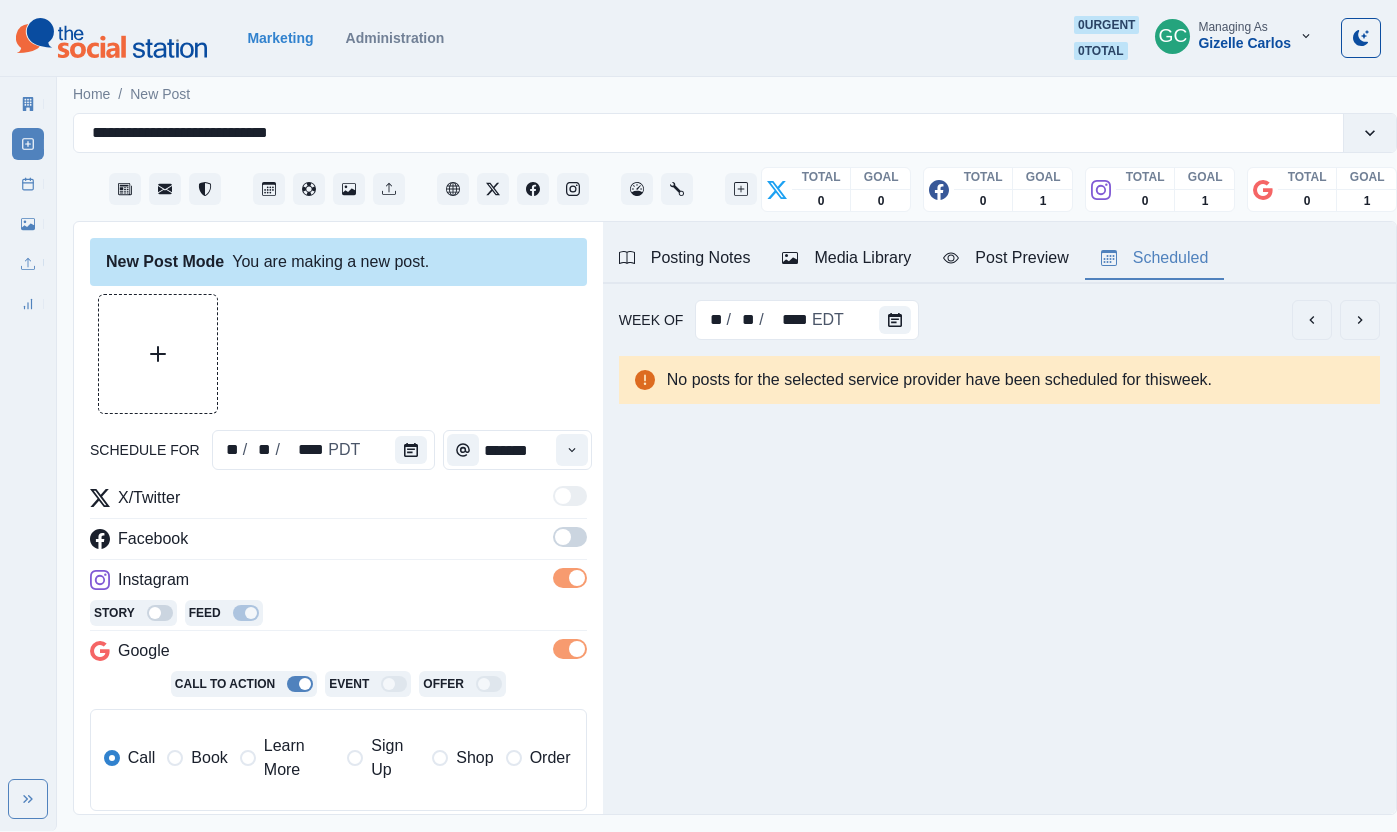 click on "X/Twitter Facebook Instagram Story Feed Google Call To Action Event Offer Call Book Learn More Sign Up Shop Order" at bounding box center [338, 656] 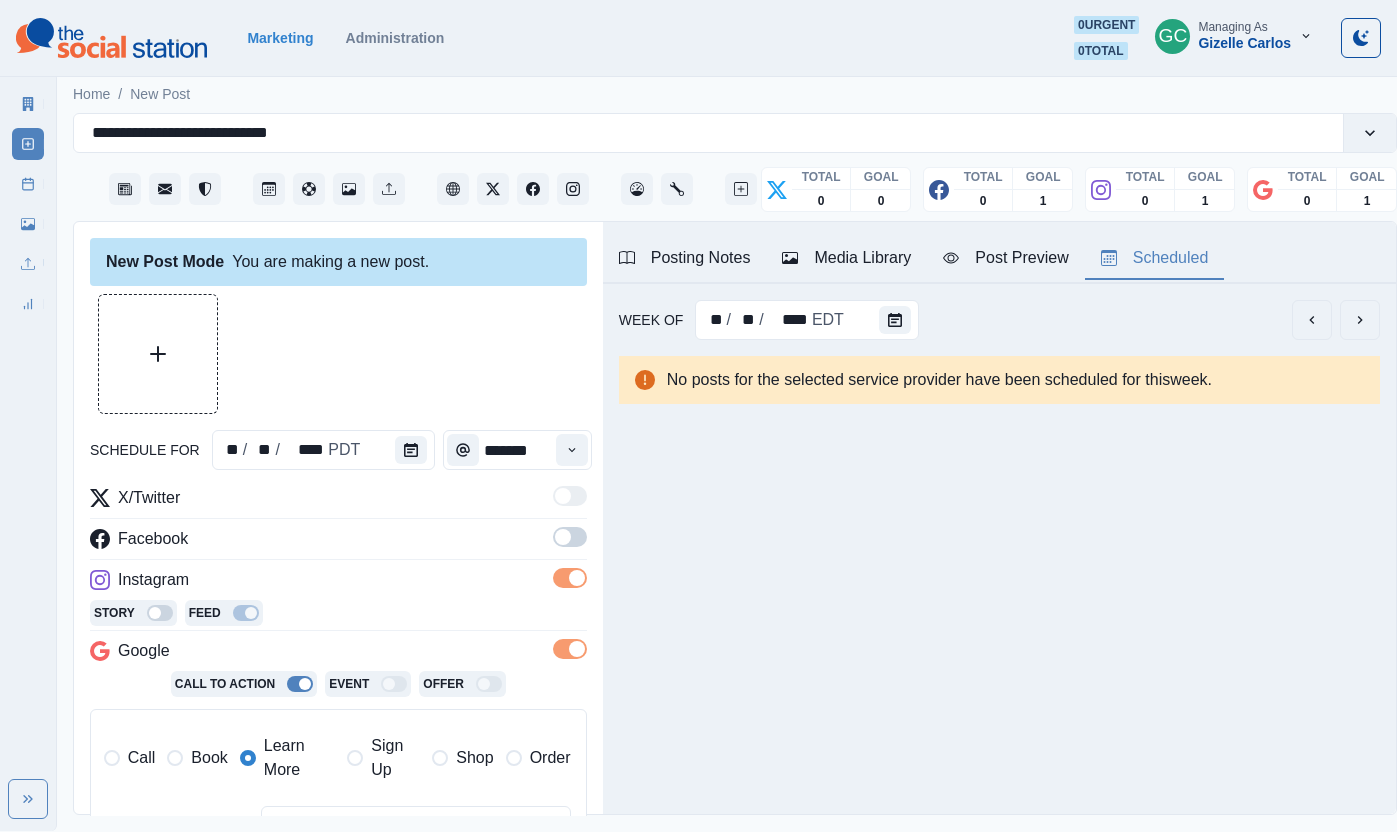 click at bounding box center [570, 543] 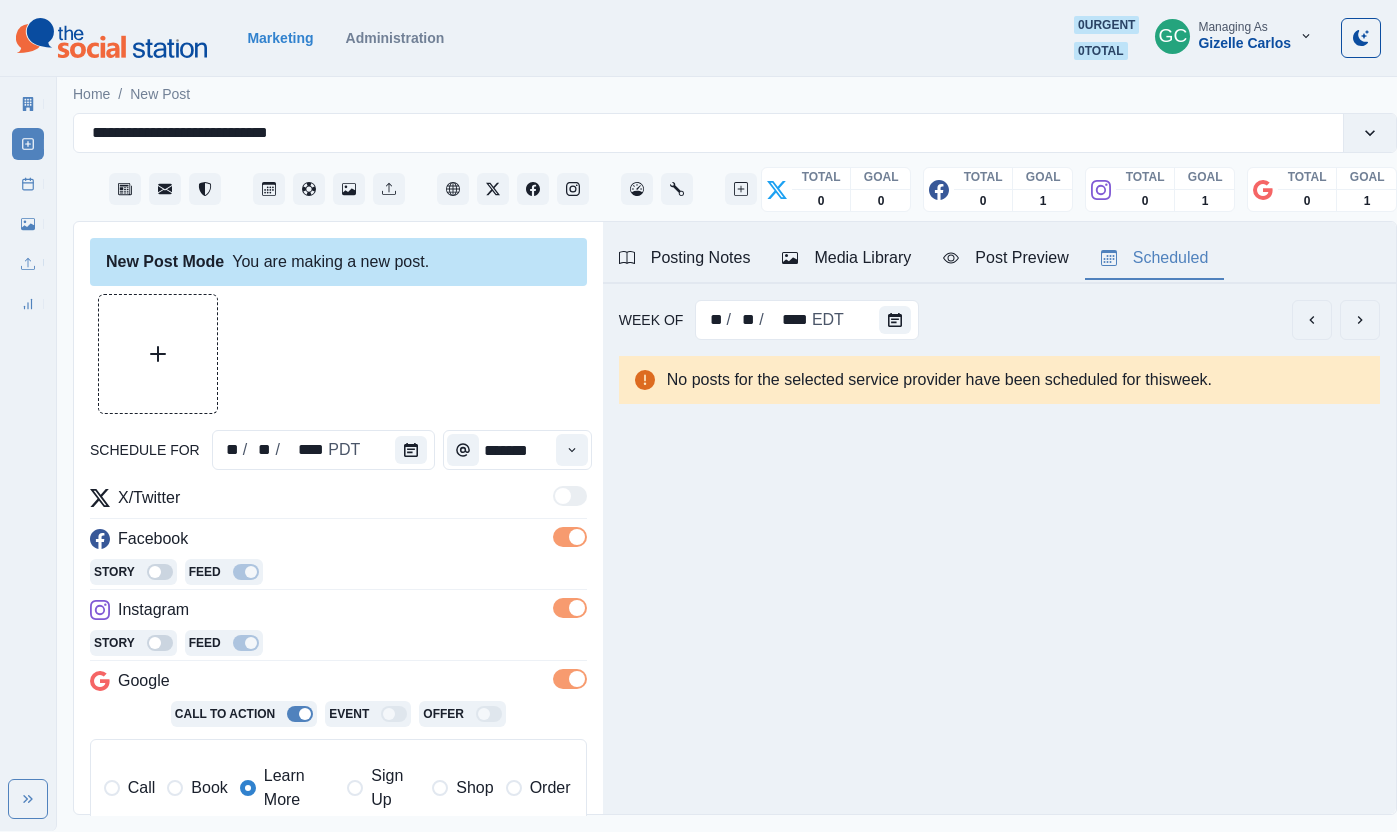 click on "Media Library" at bounding box center (846, 258) 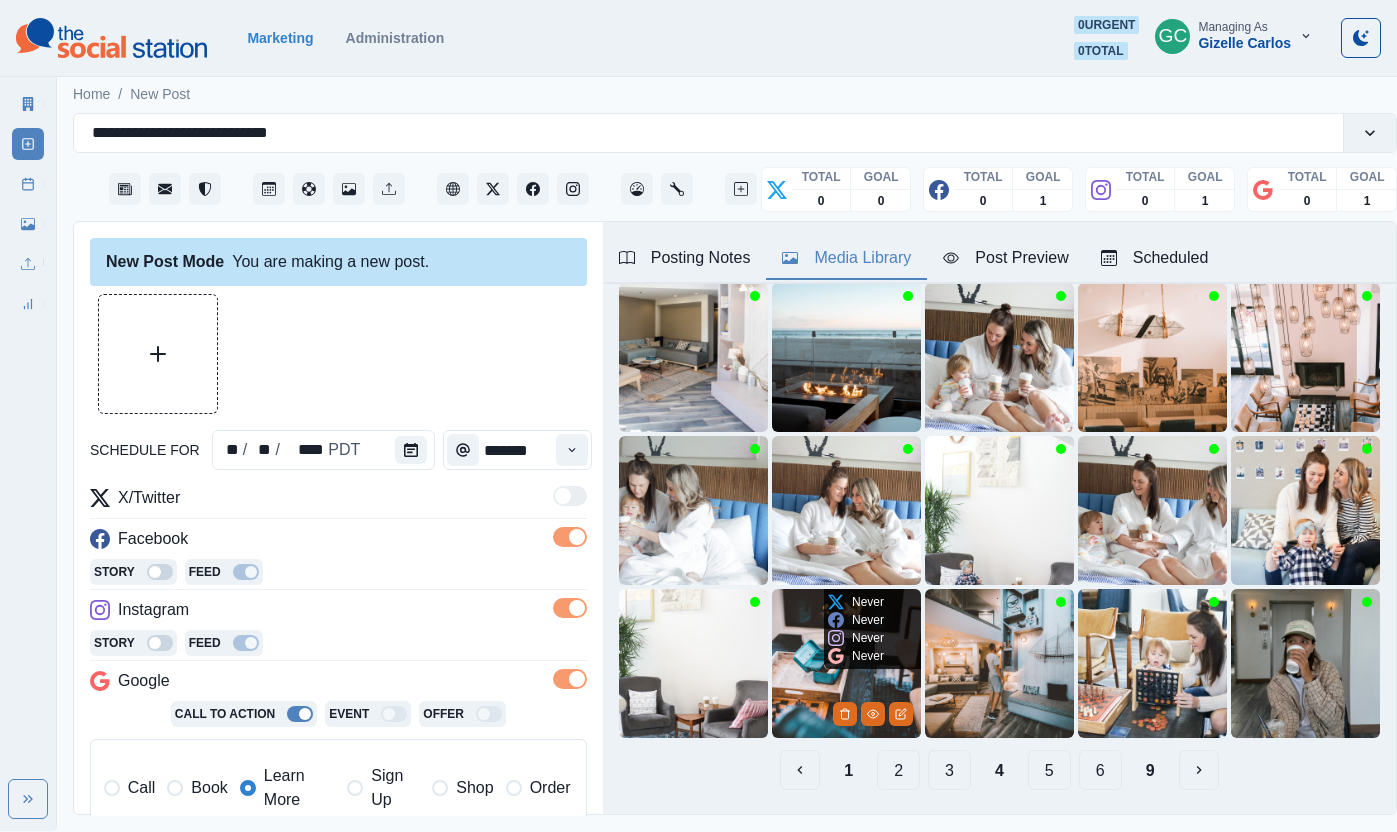 scroll, scrollTop: 116, scrollLeft: 0, axis: vertical 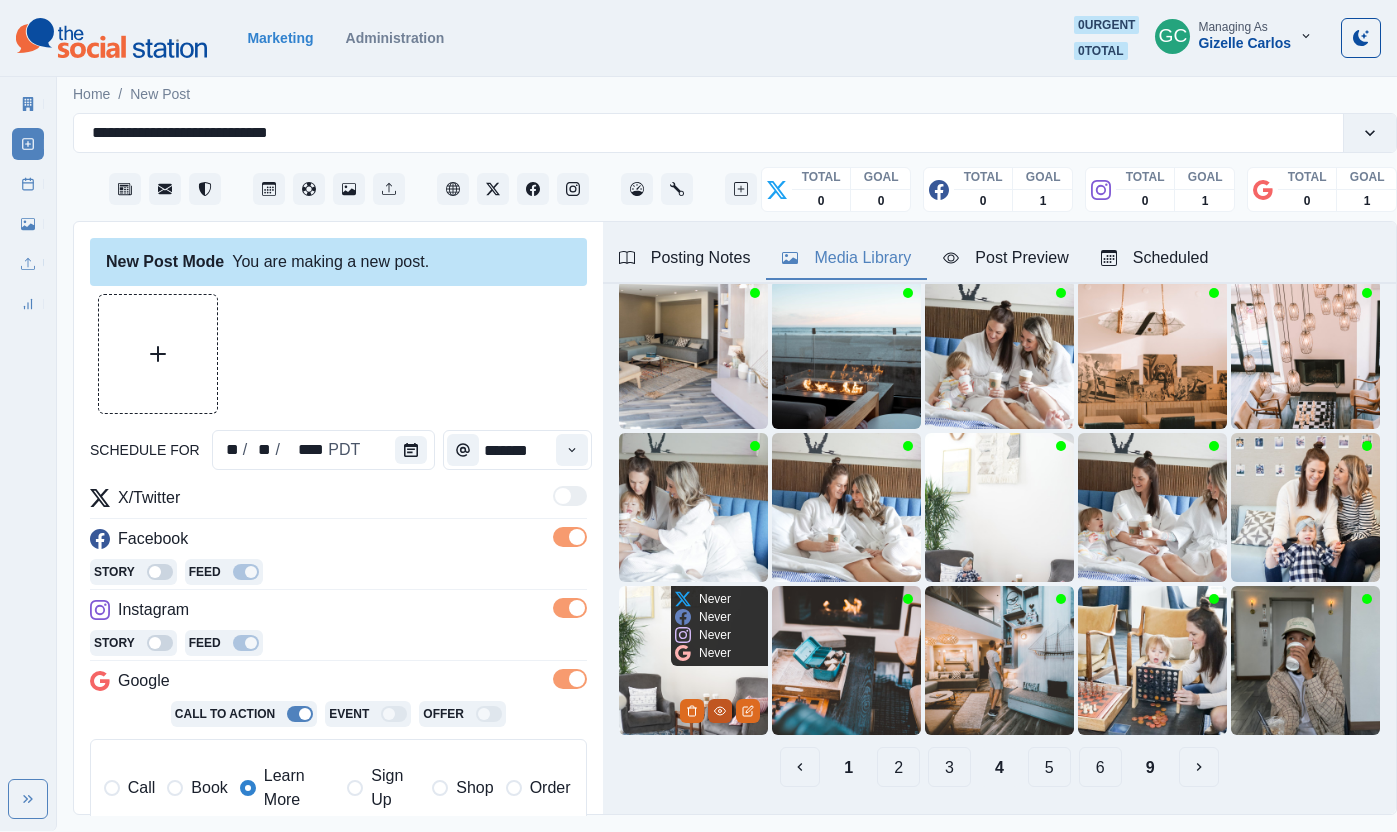 click 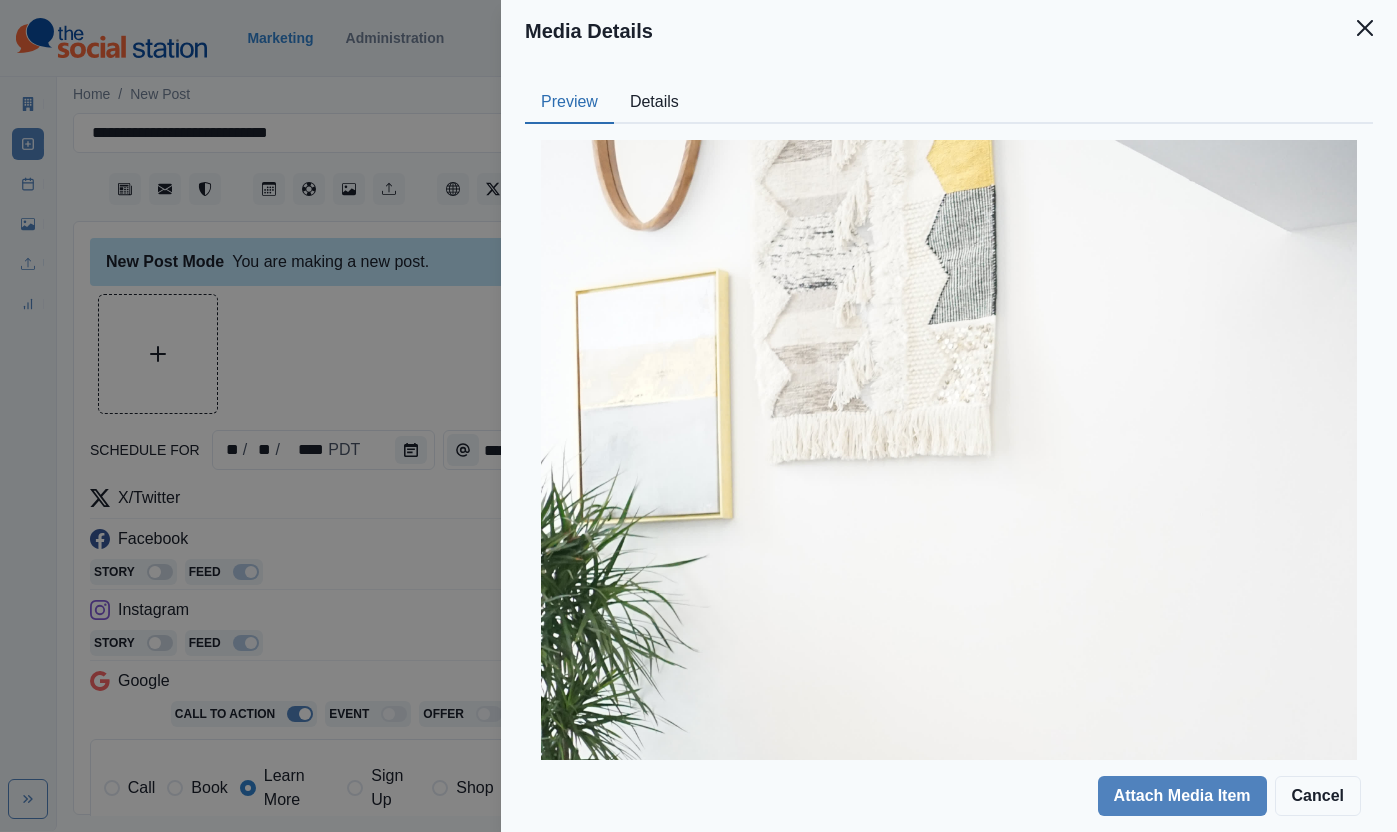 click on "Details" at bounding box center (654, 103) 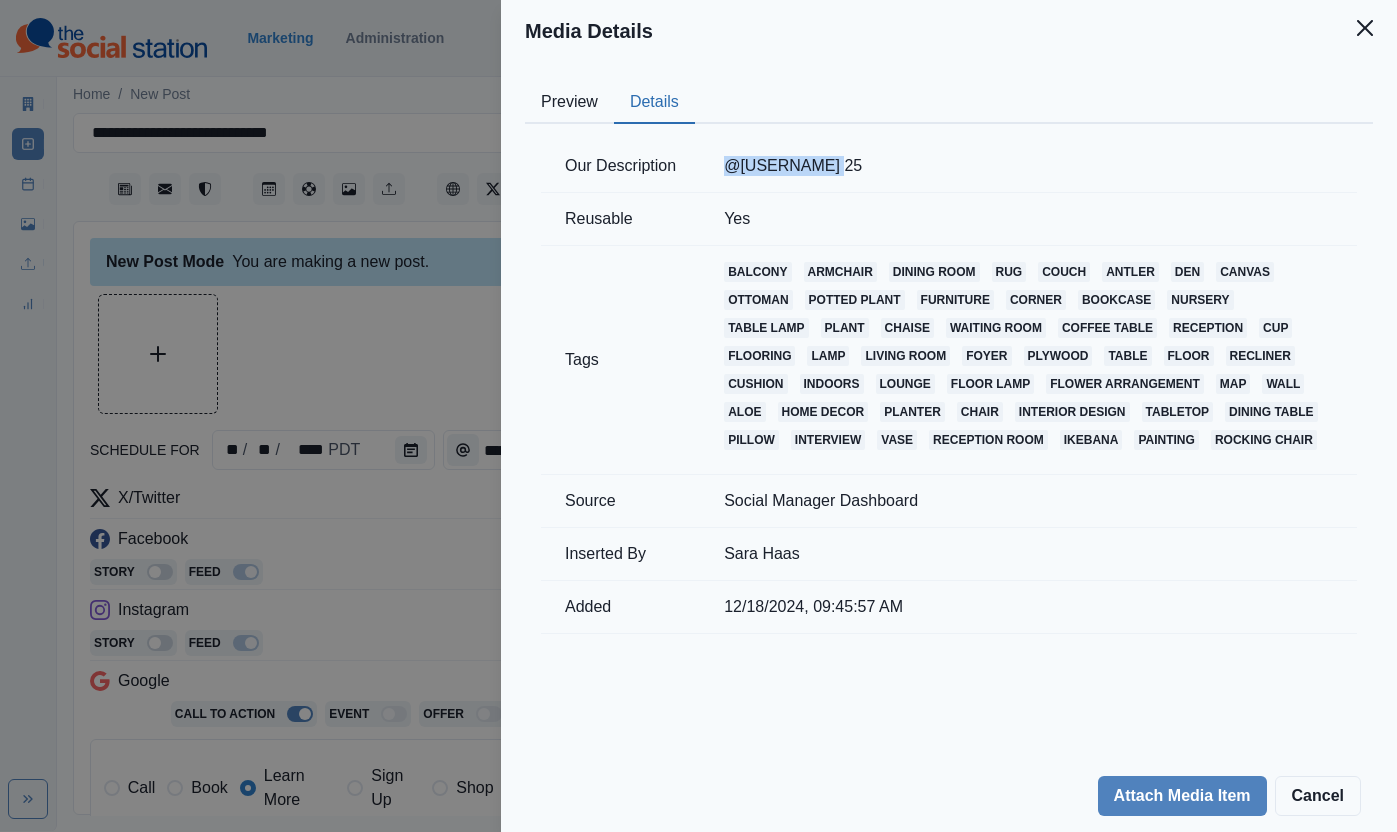 drag, startPoint x: 706, startPoint y: 162, endPoint x: 831, endPoint y: 164, distance: 125.016 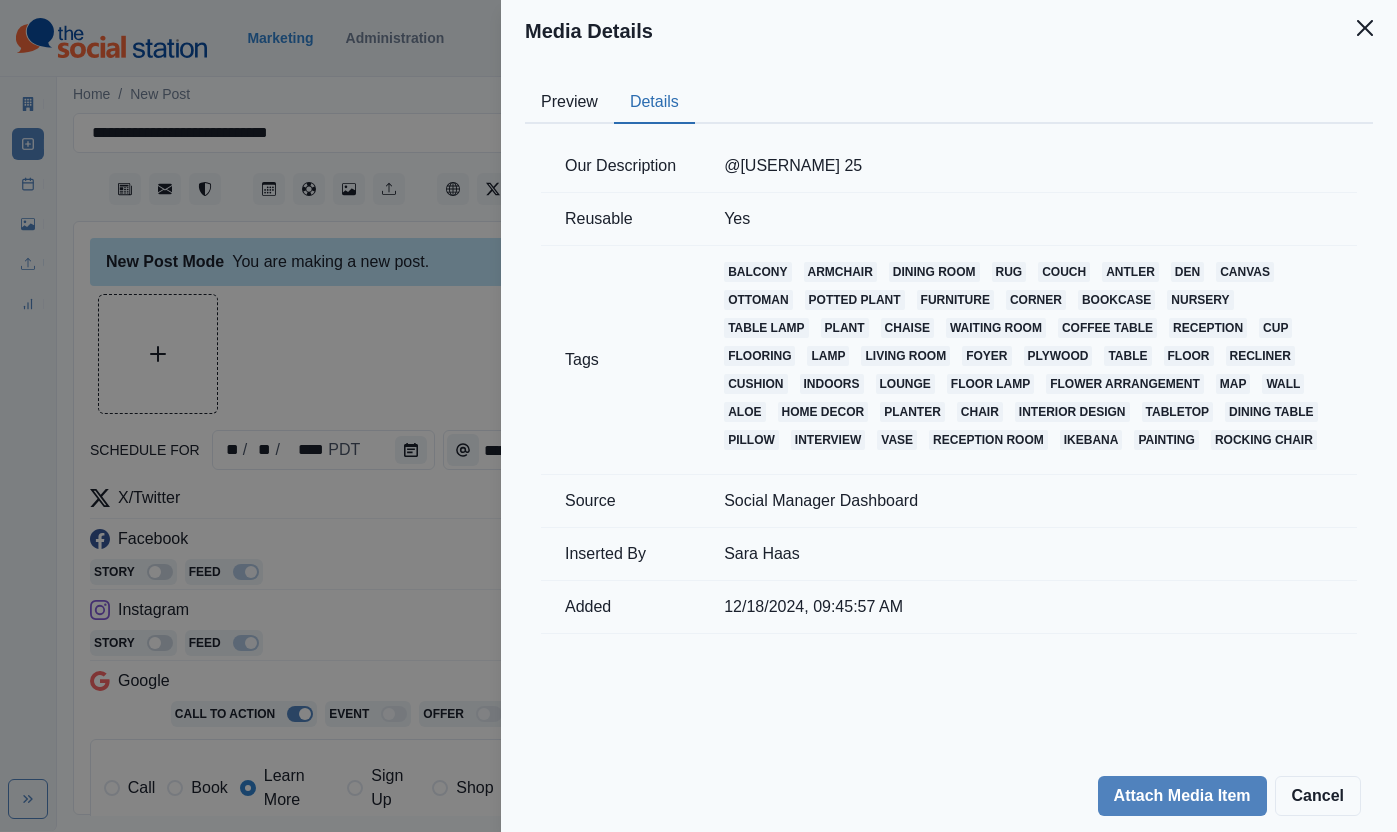 click on "Media Details Preview Details Our Description @[USERNAME]  25 Reusable Yes Tags balcony armchair dining room rug couch antler den canvas ottoman potted plant furniture corner bookcase nursery table lamp plant chaise waiting room coffee table reception cup flooring lamp living room foyer plywood table floor recliner cushion indoors lounge floor lamp flower arrangement map wall aloe home decor planter chair interior design tabletop dining table pillow interview vase reception room ikebana painting rocking chair Source Social Manager Dashboard Inserted By [USERNAME] Added 12/18/2024, 09:45:57 AM Attach Media Item Cancel" at bounding box center [698, 416] 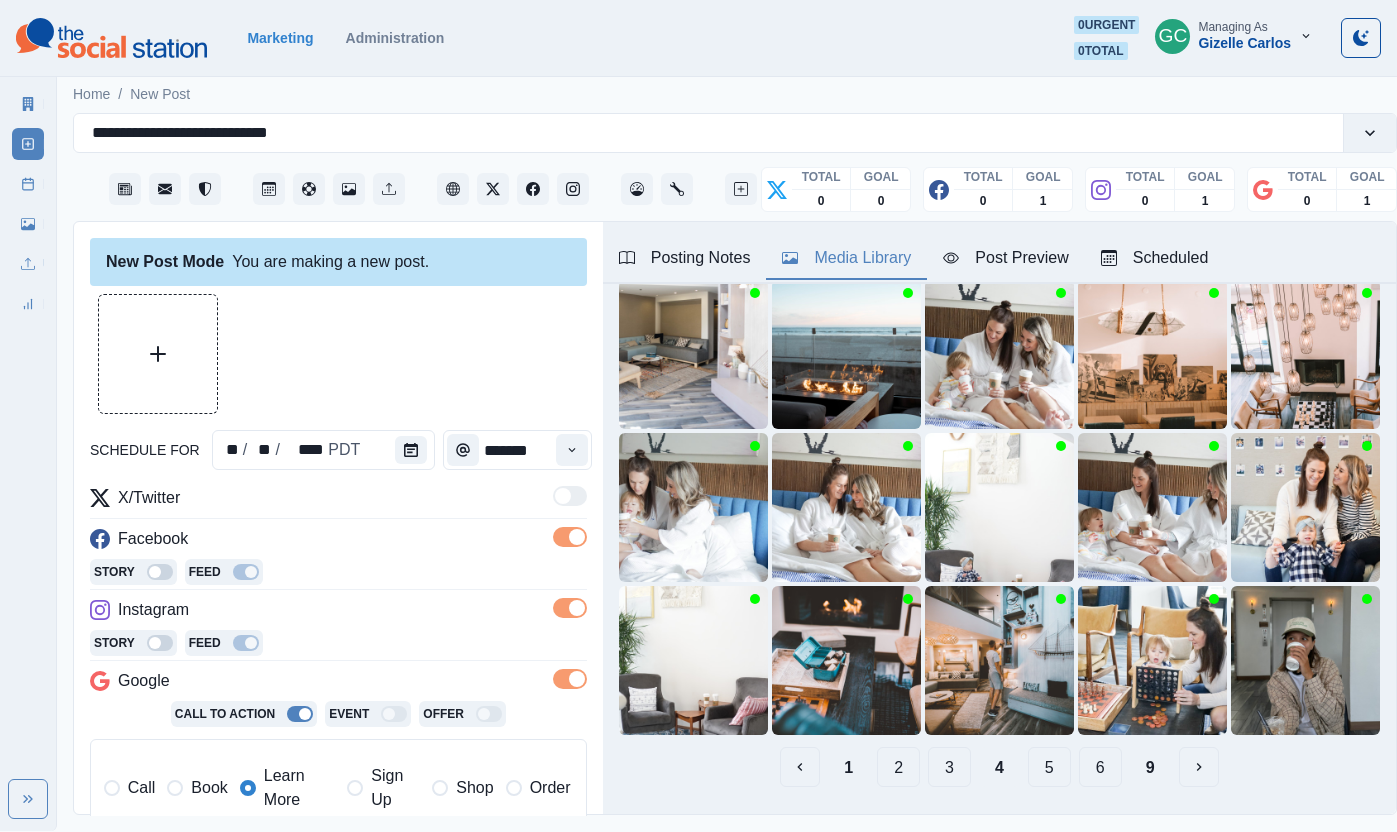 scroll, scrollTop: 248, scrollLeft: 0, axis: vertical 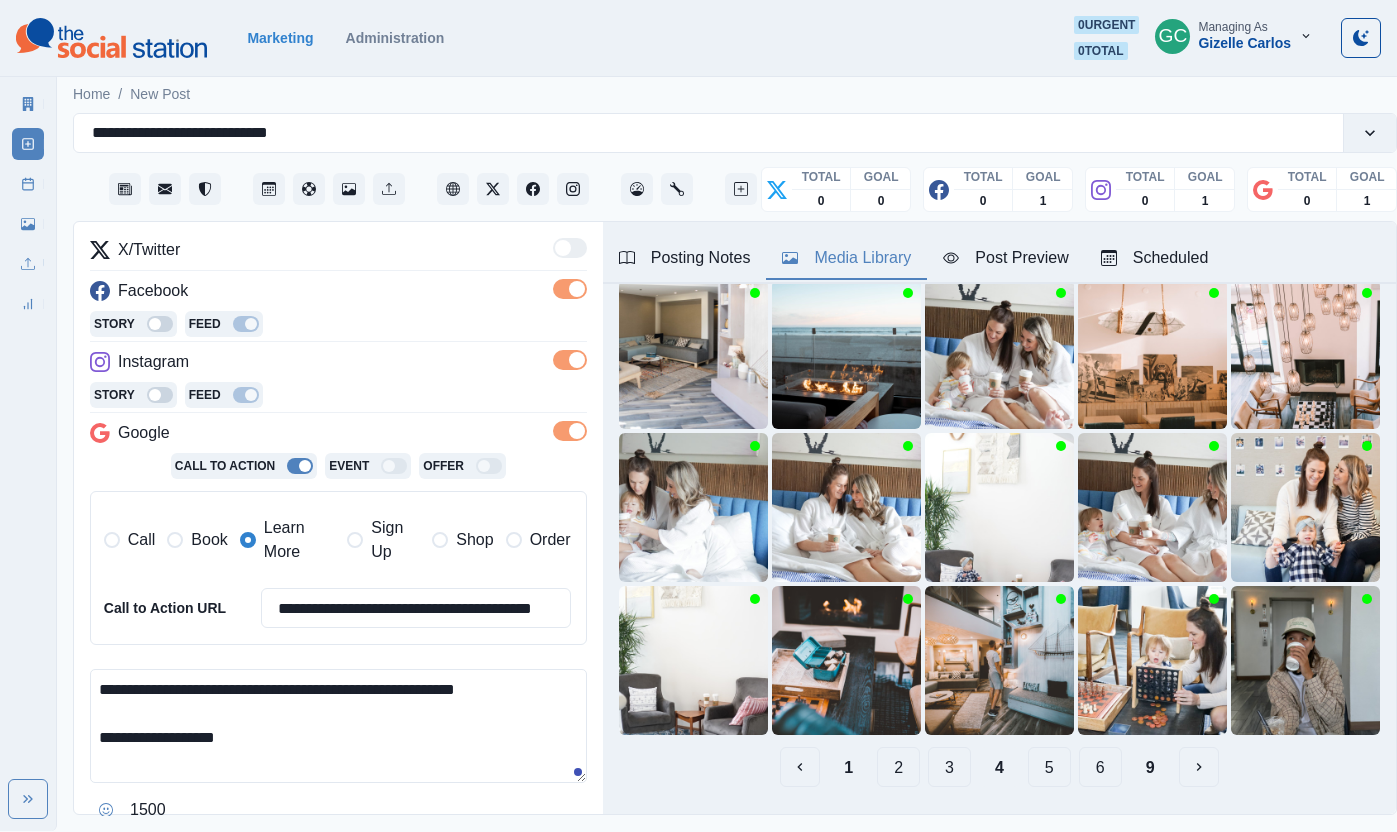click on "**********" at bounding box center [338, 726] 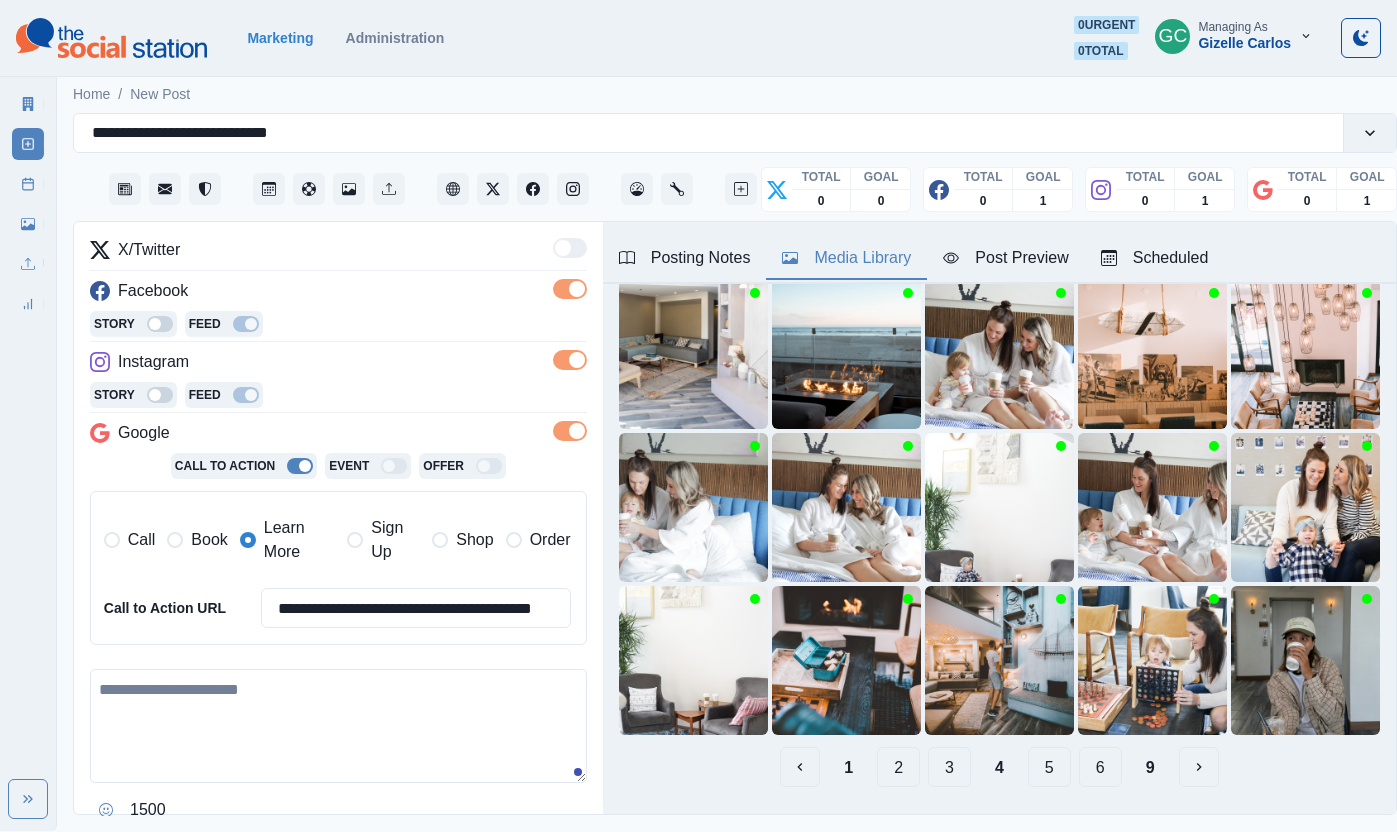 paste on "**********" 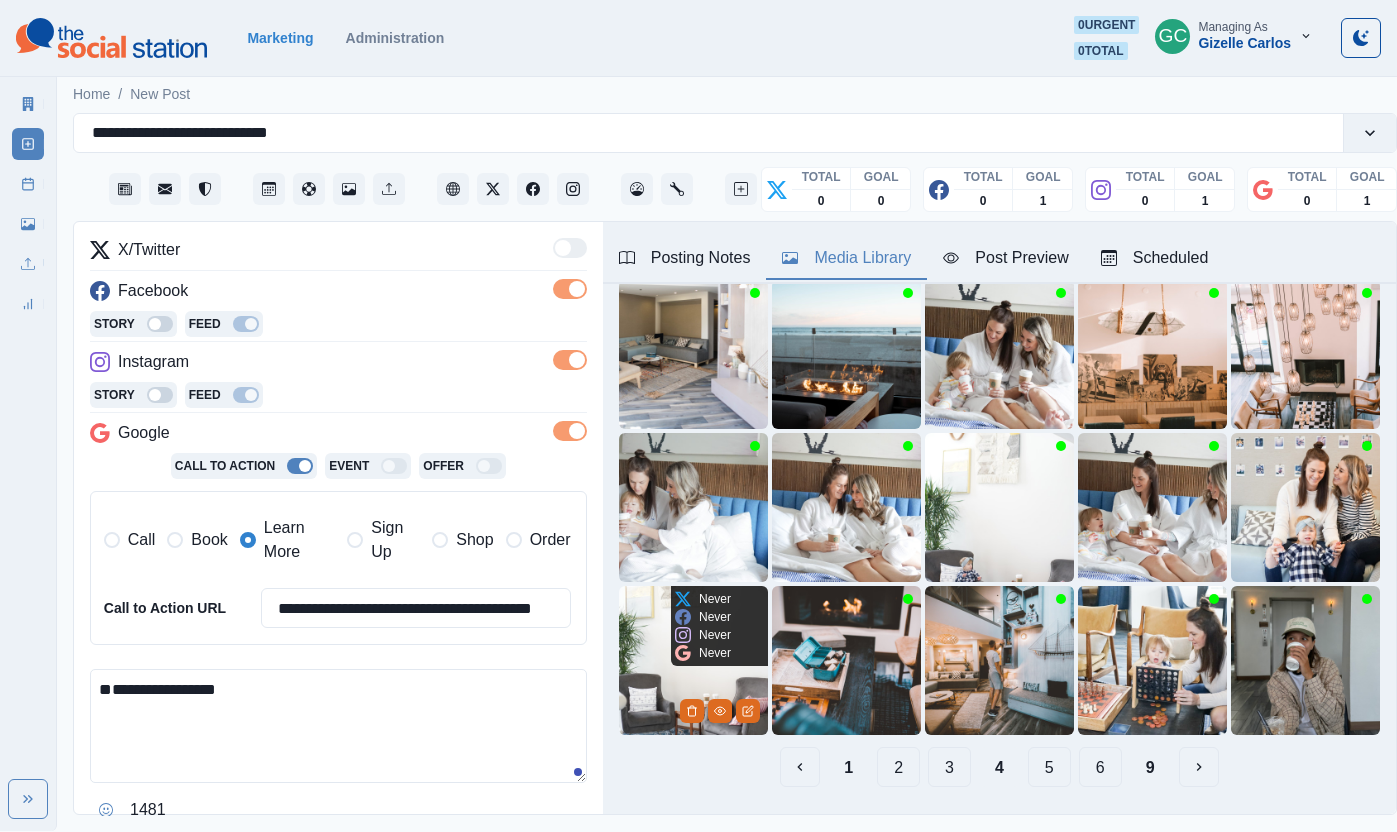 type on "**********" 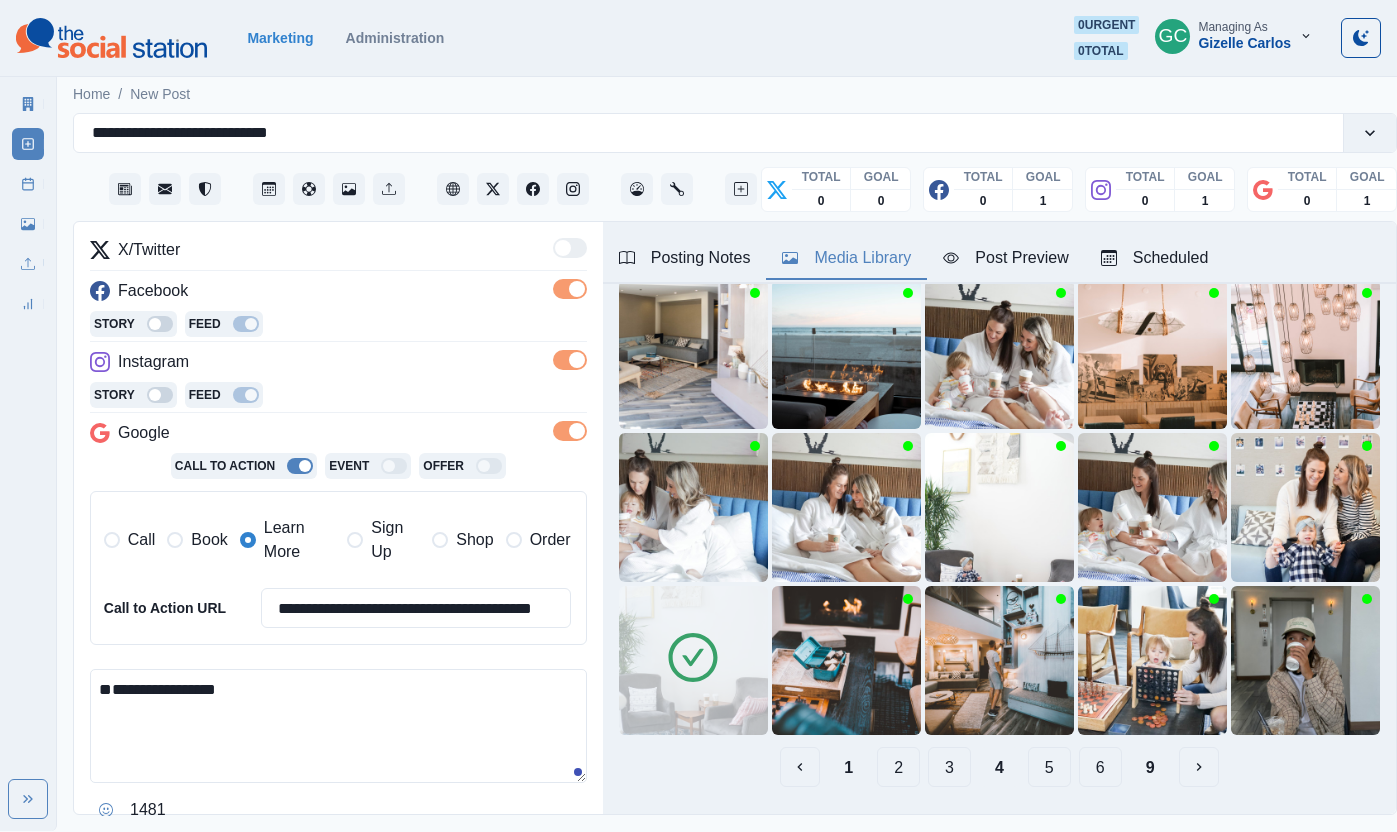 click at bounding box center [693, 660] 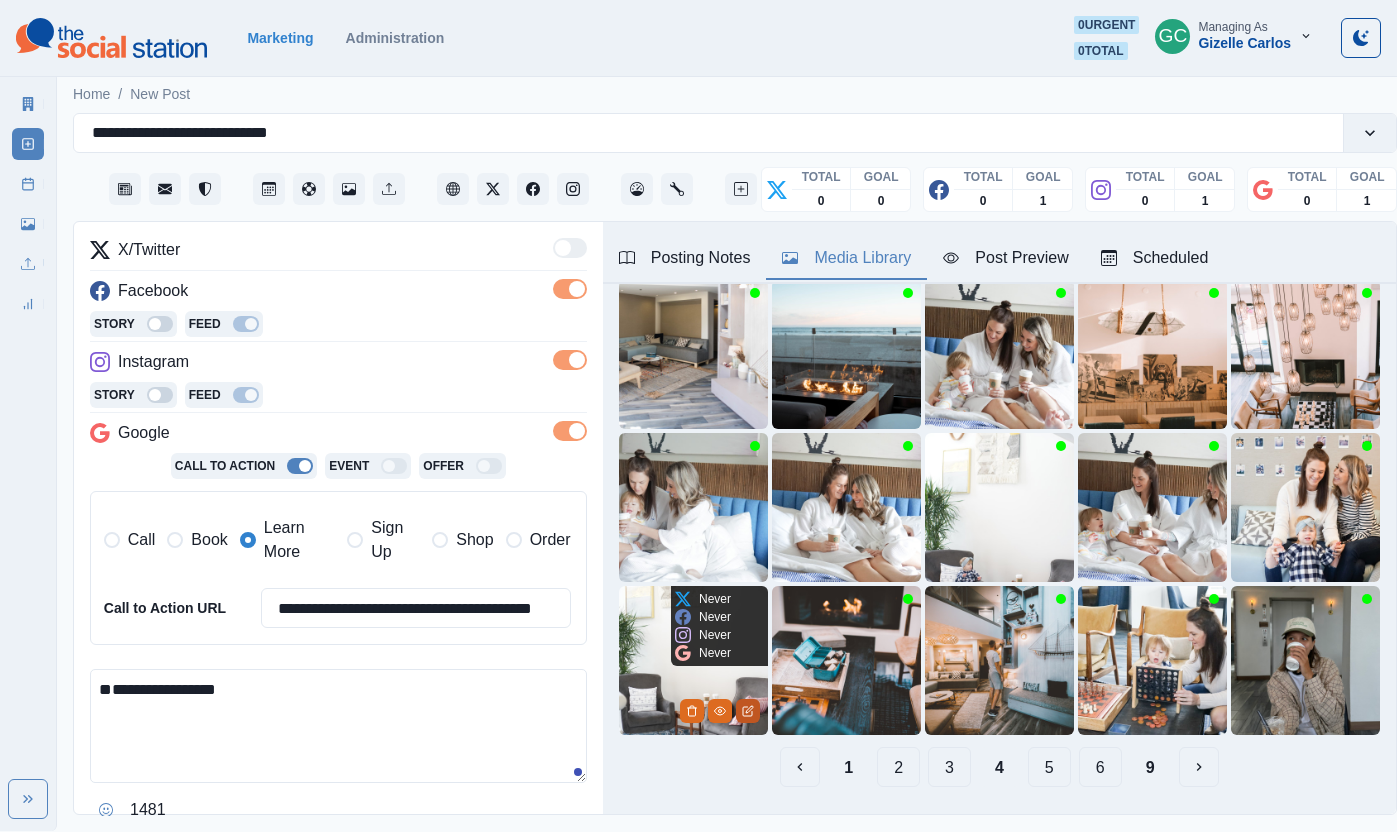 click at bounding box center [748, 711] 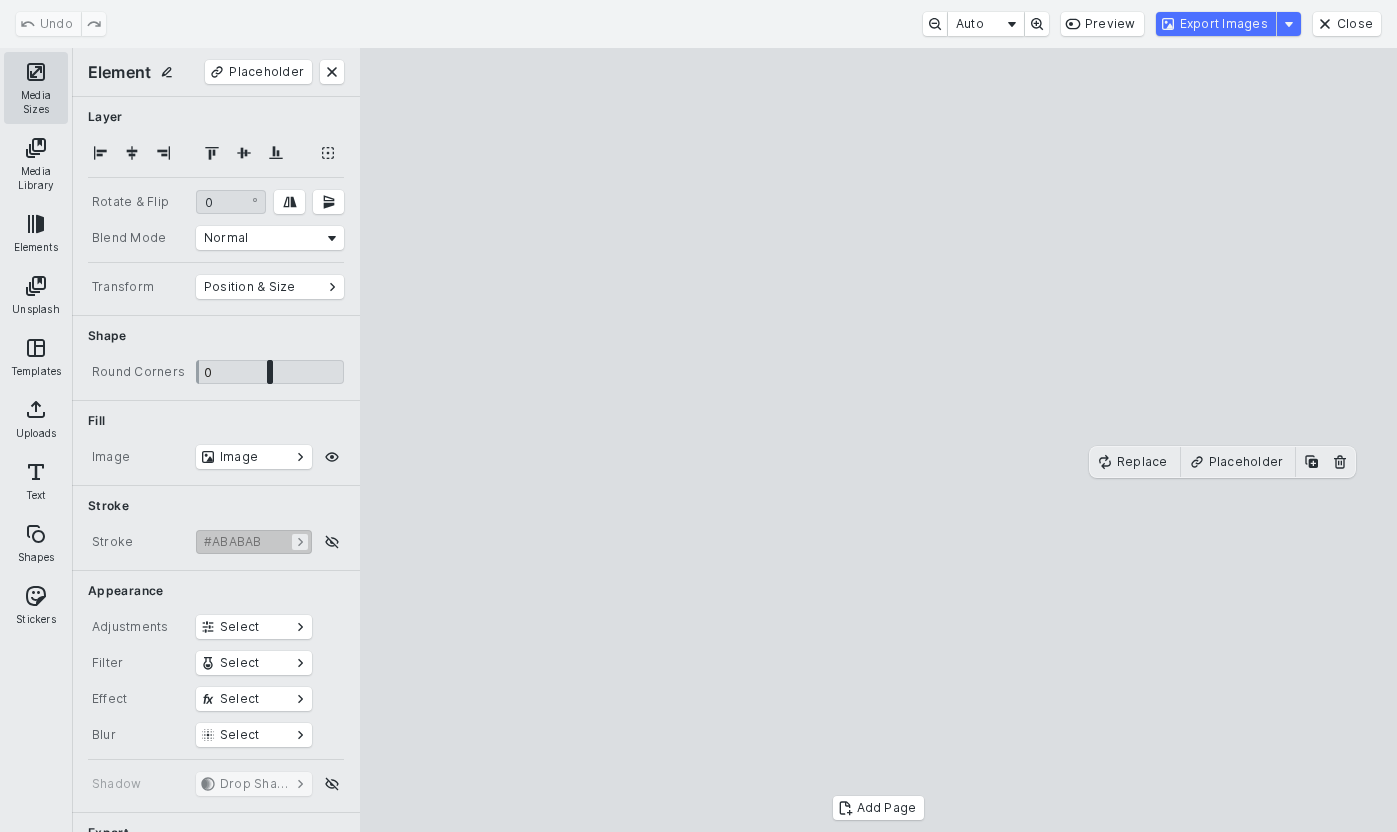 click on "Media Sizes" at bounding box center (36, 88) 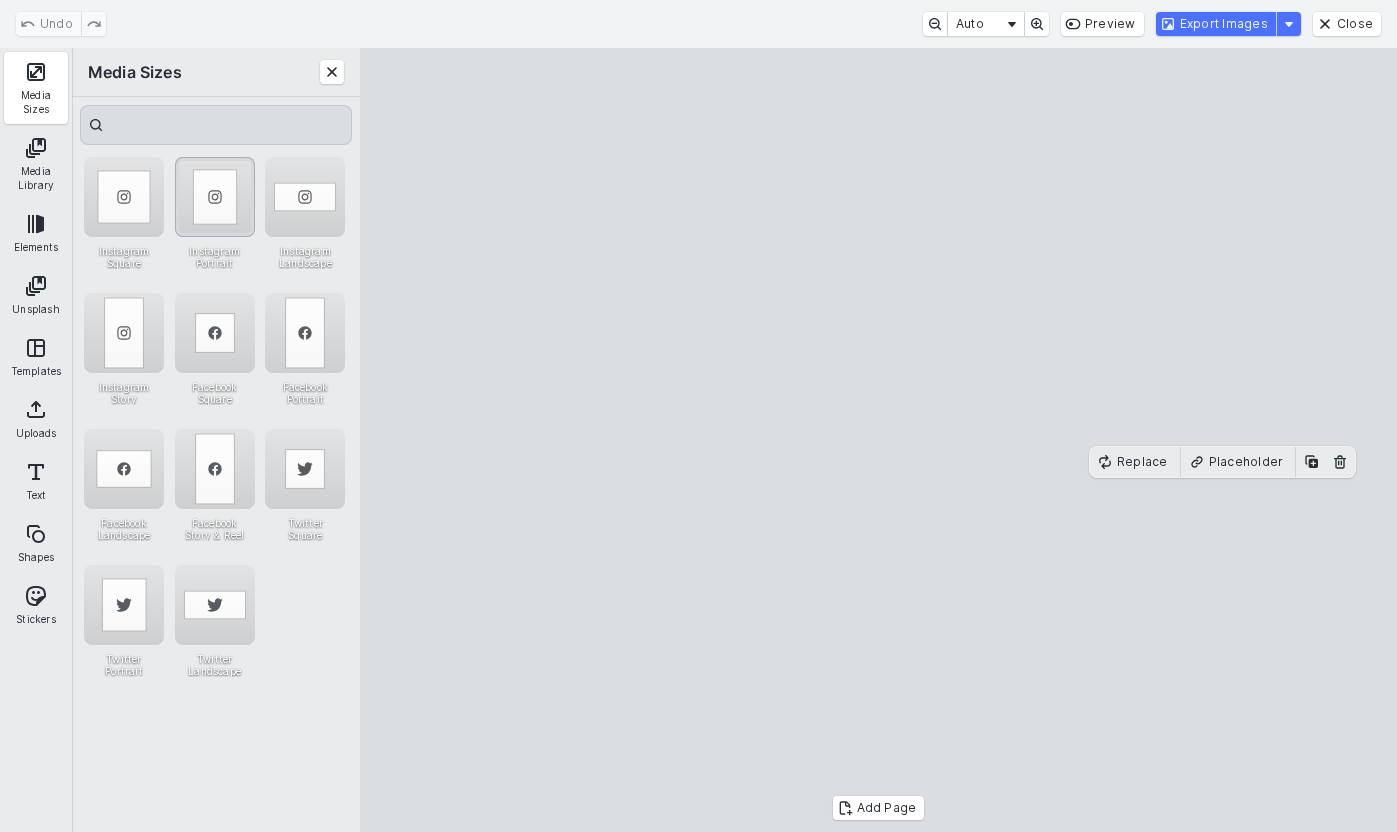 click at bounding box center [215, 197] 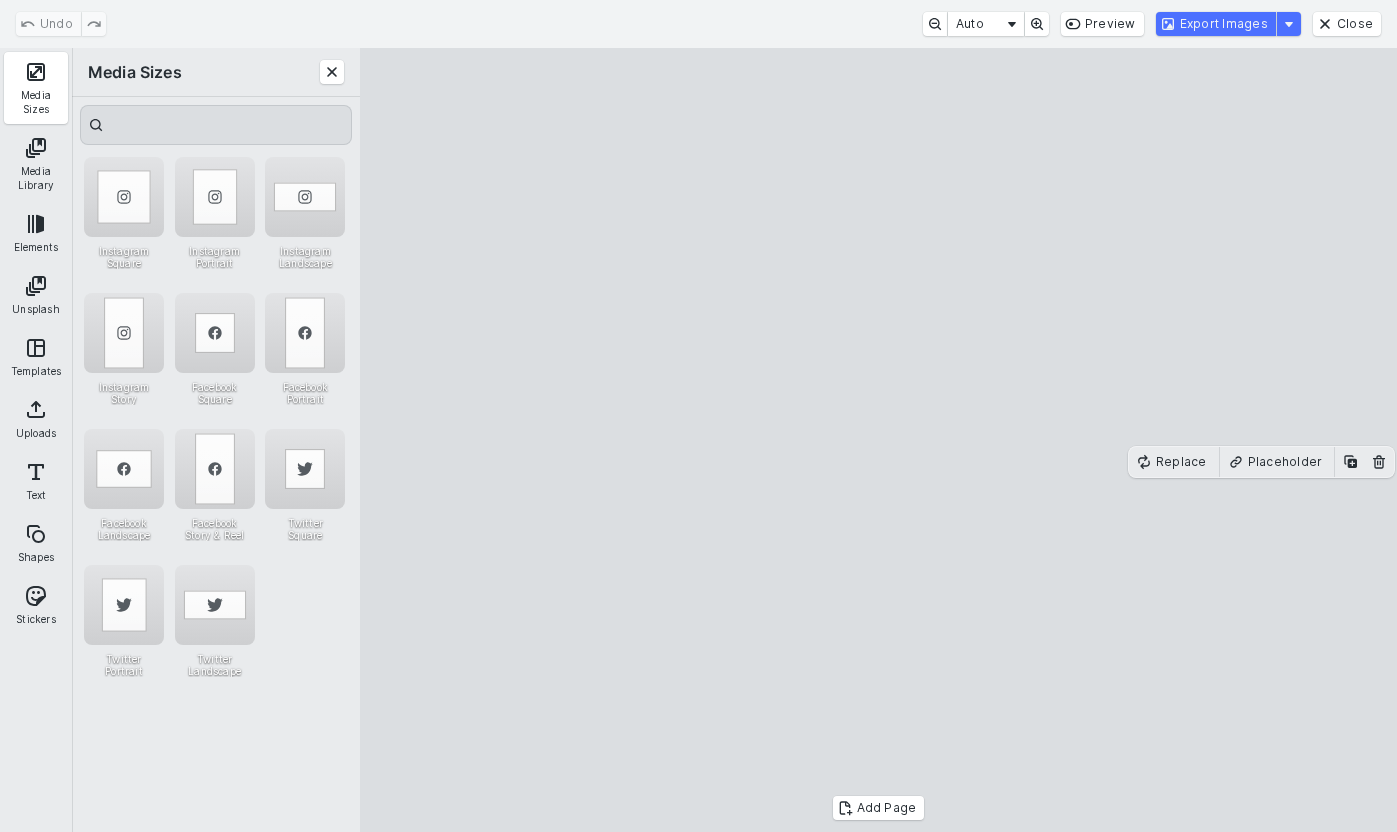 drag, startPoint x: 807, startPoint y: 544, endPoint x: 809, endPoint y: 526, distance: 18.110771 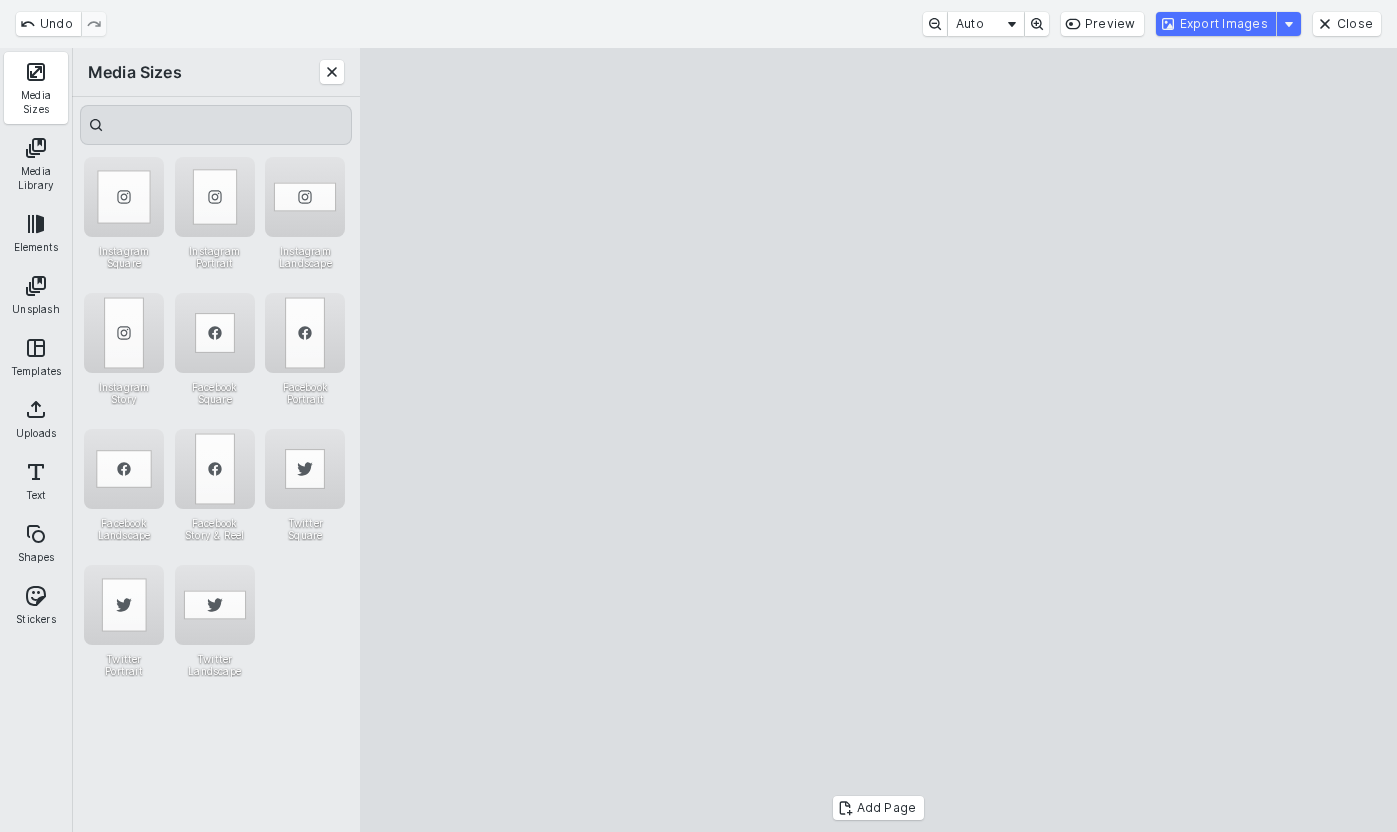 drag, startPoint x: 877, startPoint y: 744, endPoint x: 880, endPoint y: 778, distance: 34.132095 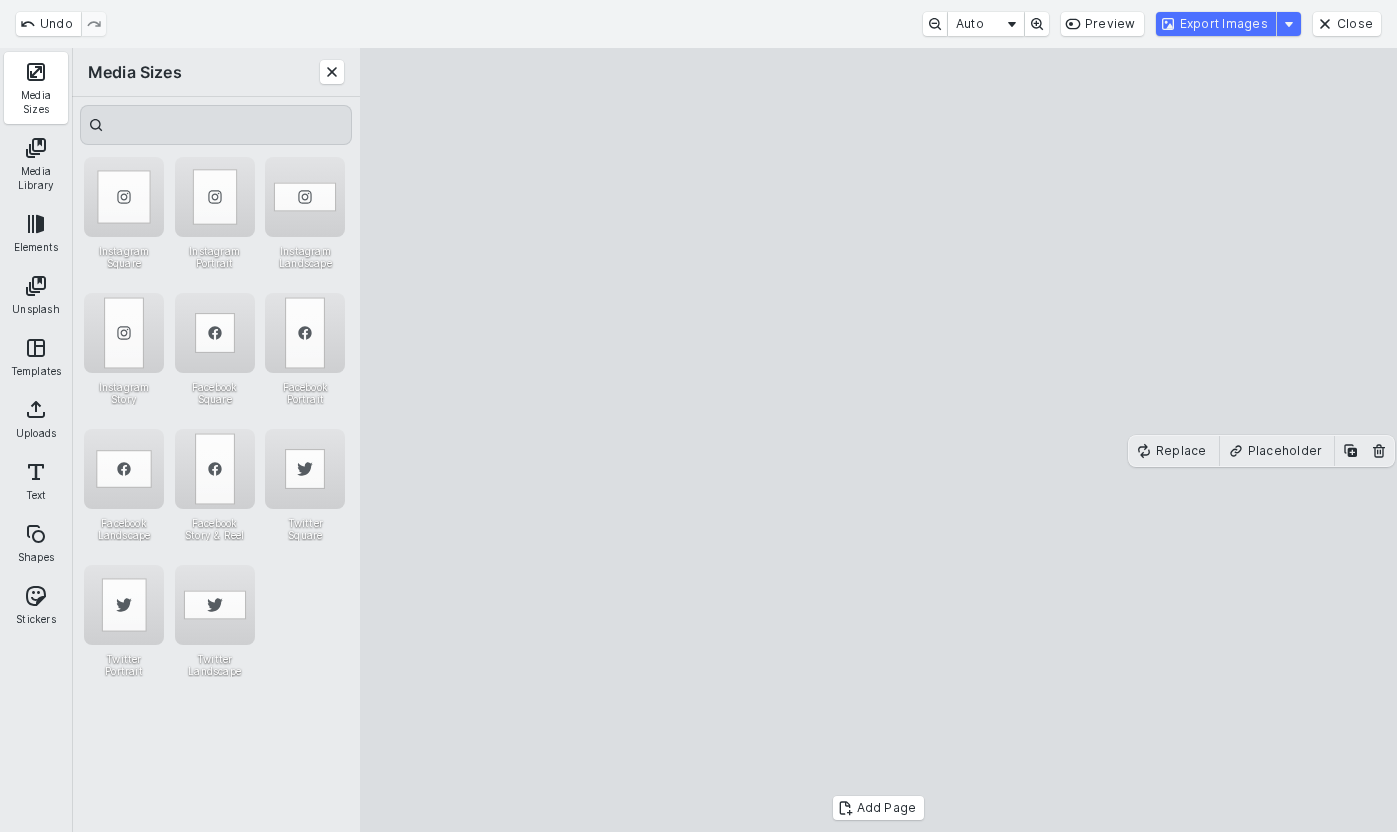 type 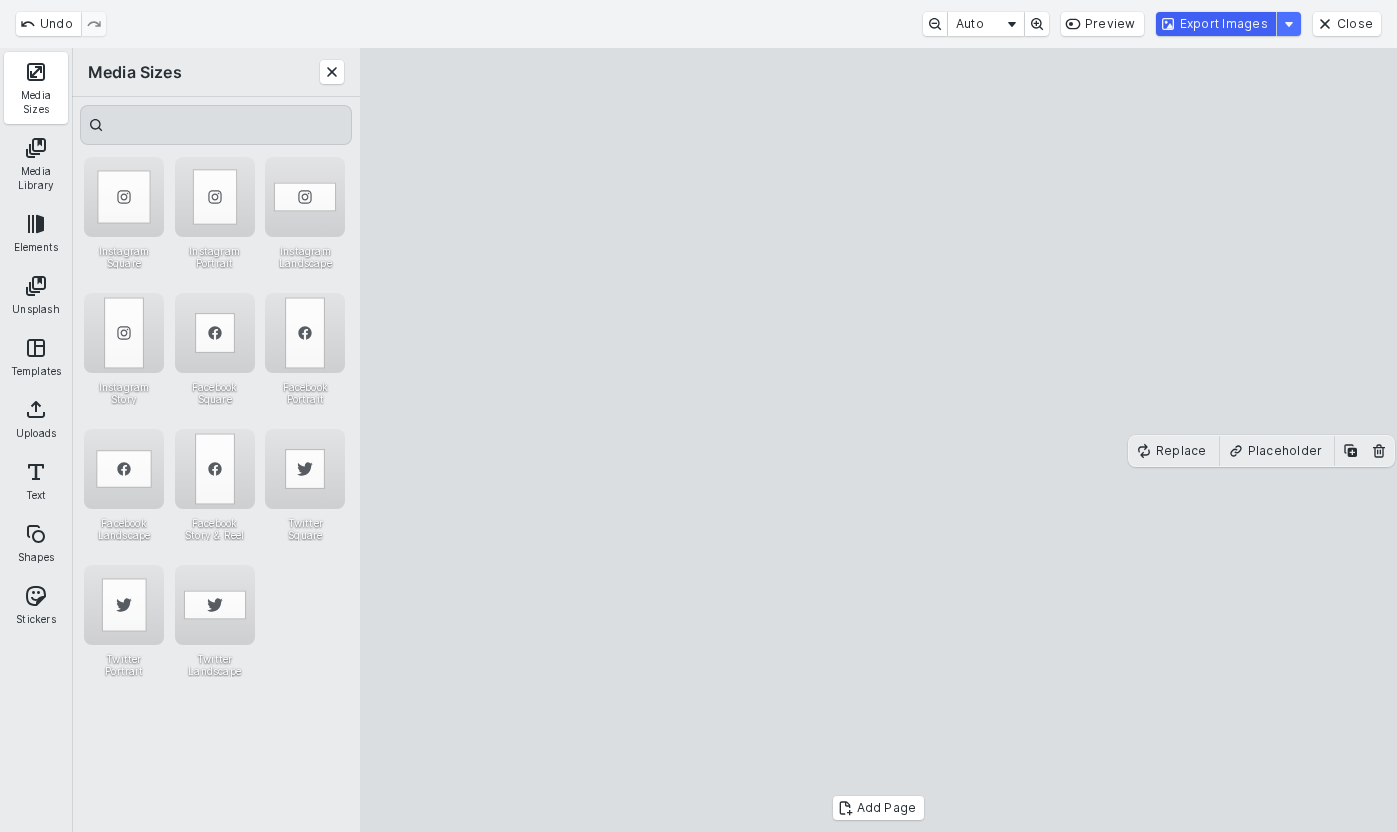 drag, startPoint x: 1235, startPoint y: 25, endPoint x: 1387, endPoint y: 136, distance: 188.2153 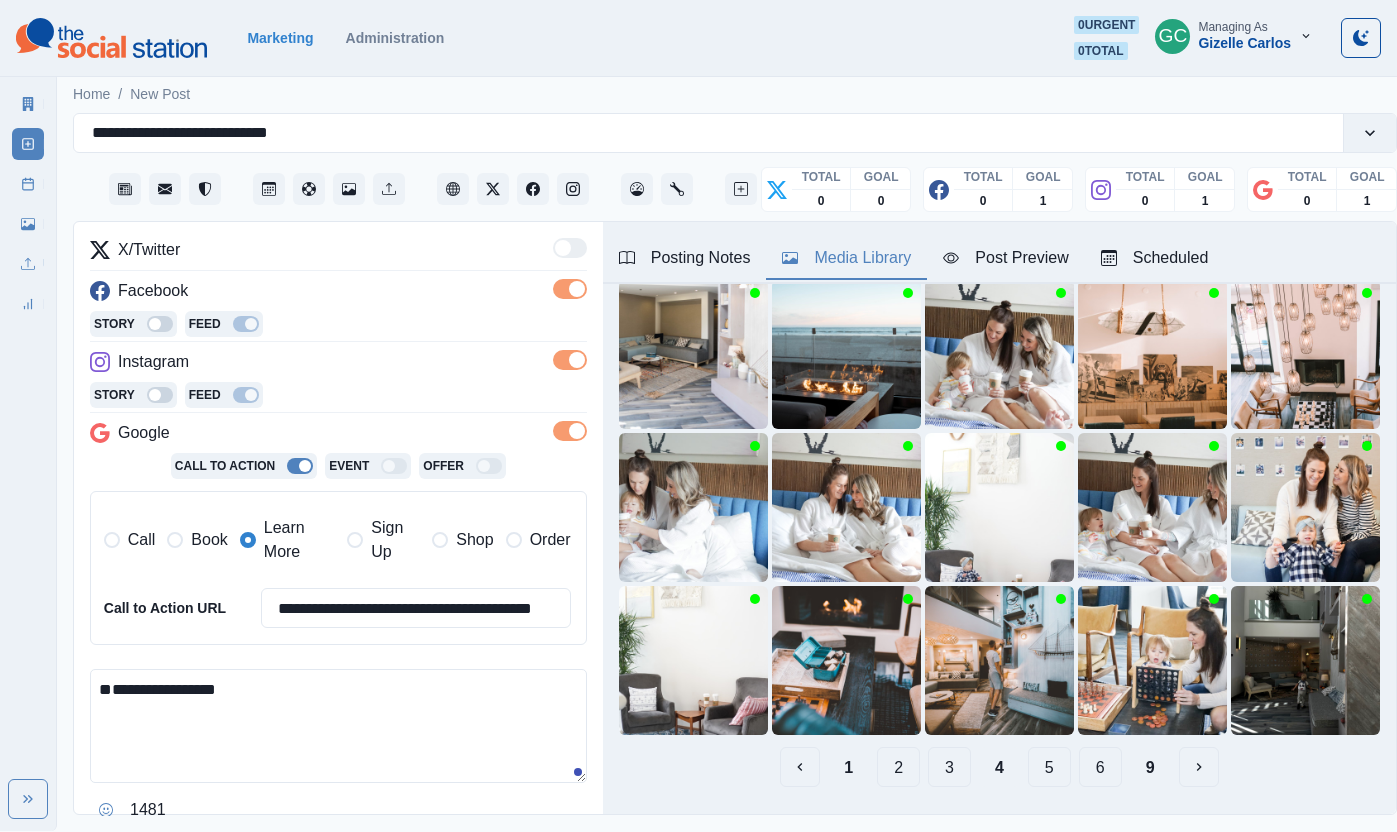 scroll, scrollTop: 0, scrollLeft: 0, axis: both 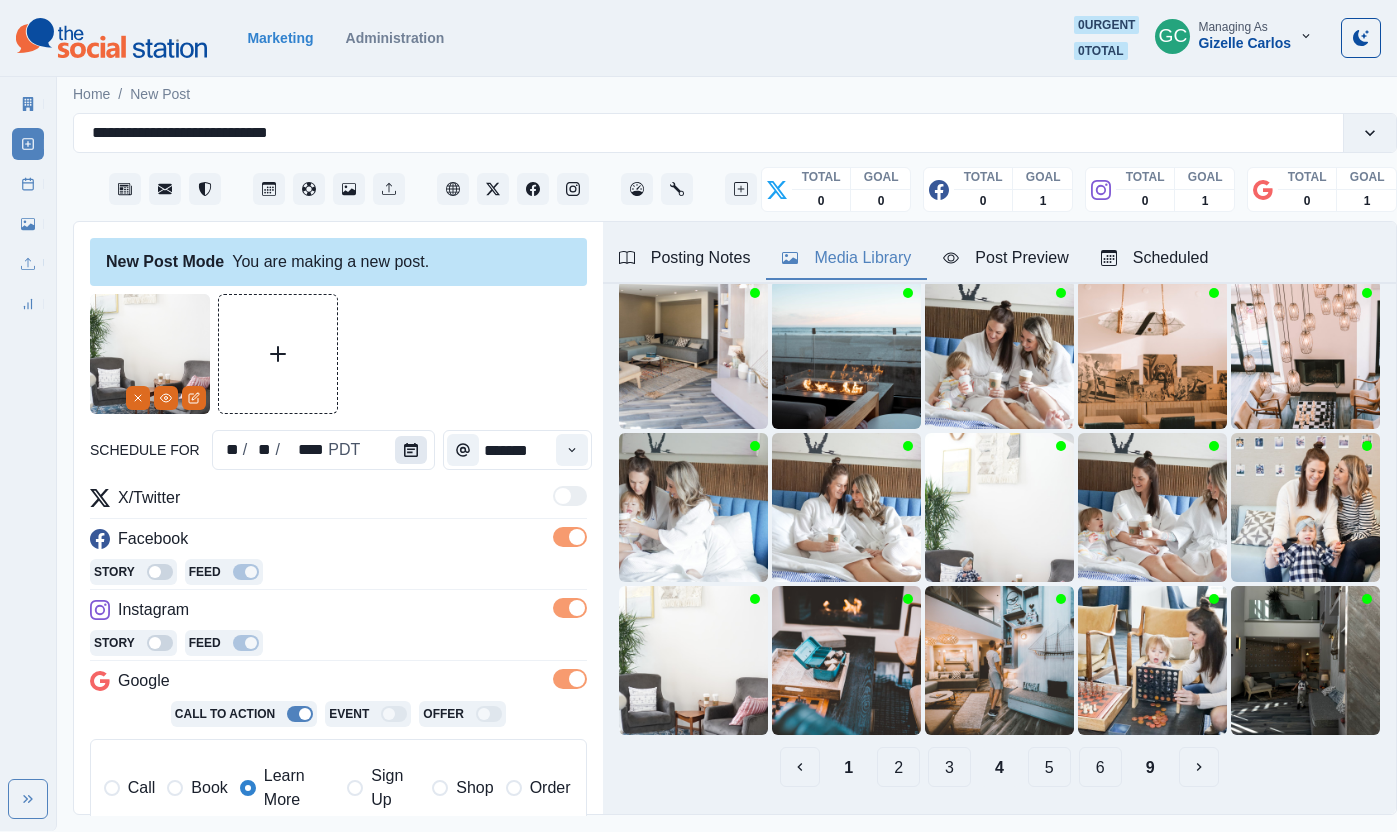 click at bounding box center [411, 450] 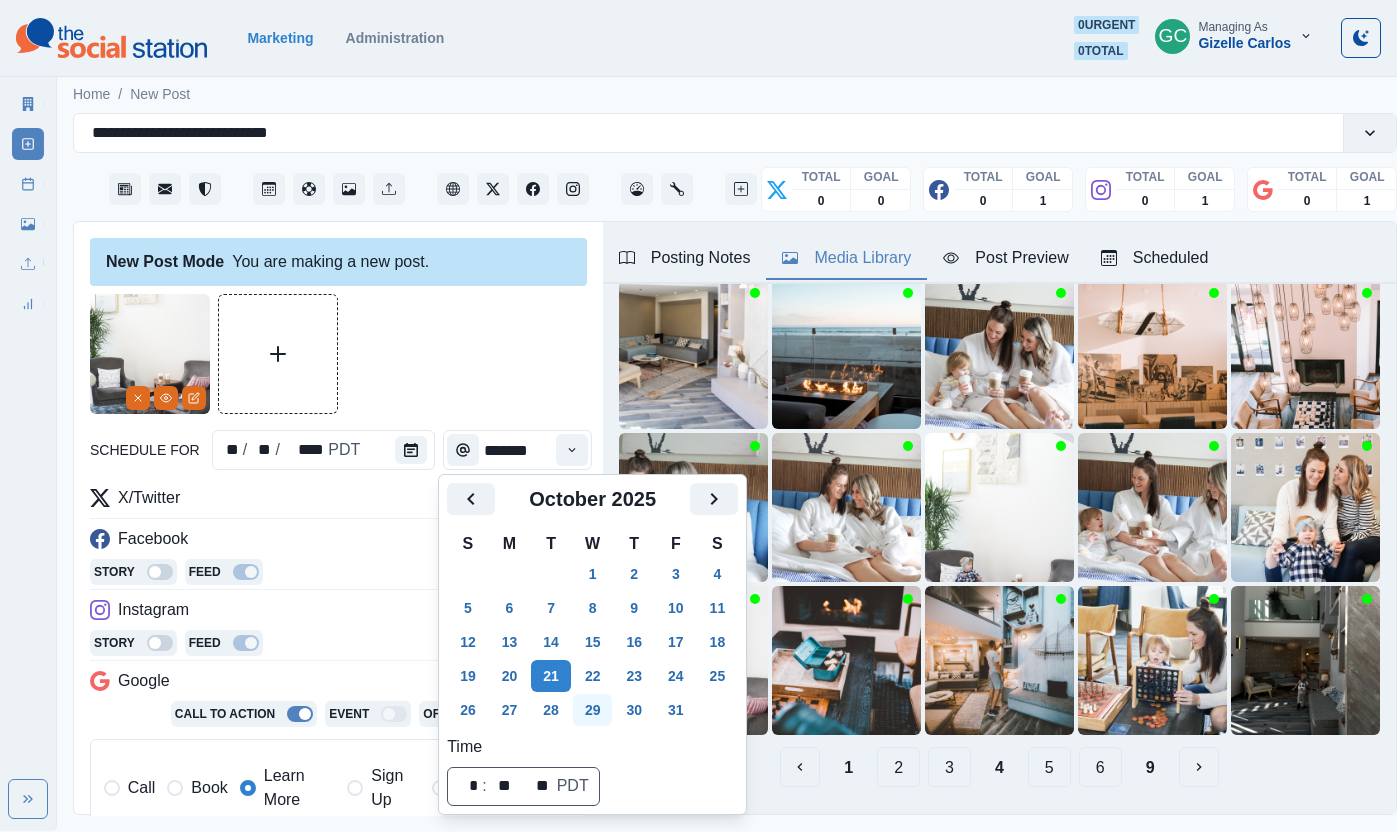 click on "29" at bounding box center [593, 710] 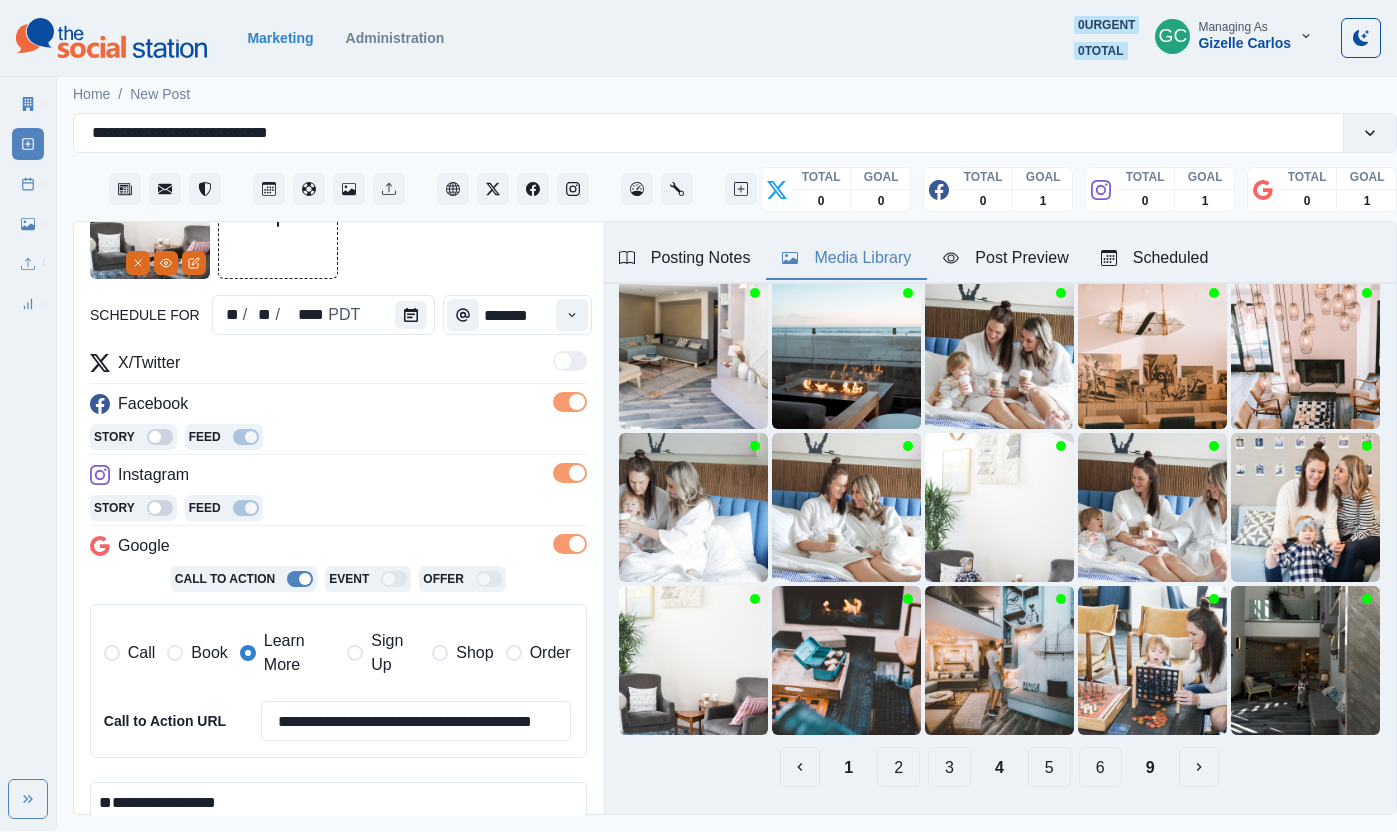 scroll, scrollTop: 235, scrollLeft: 0, axis: vertical 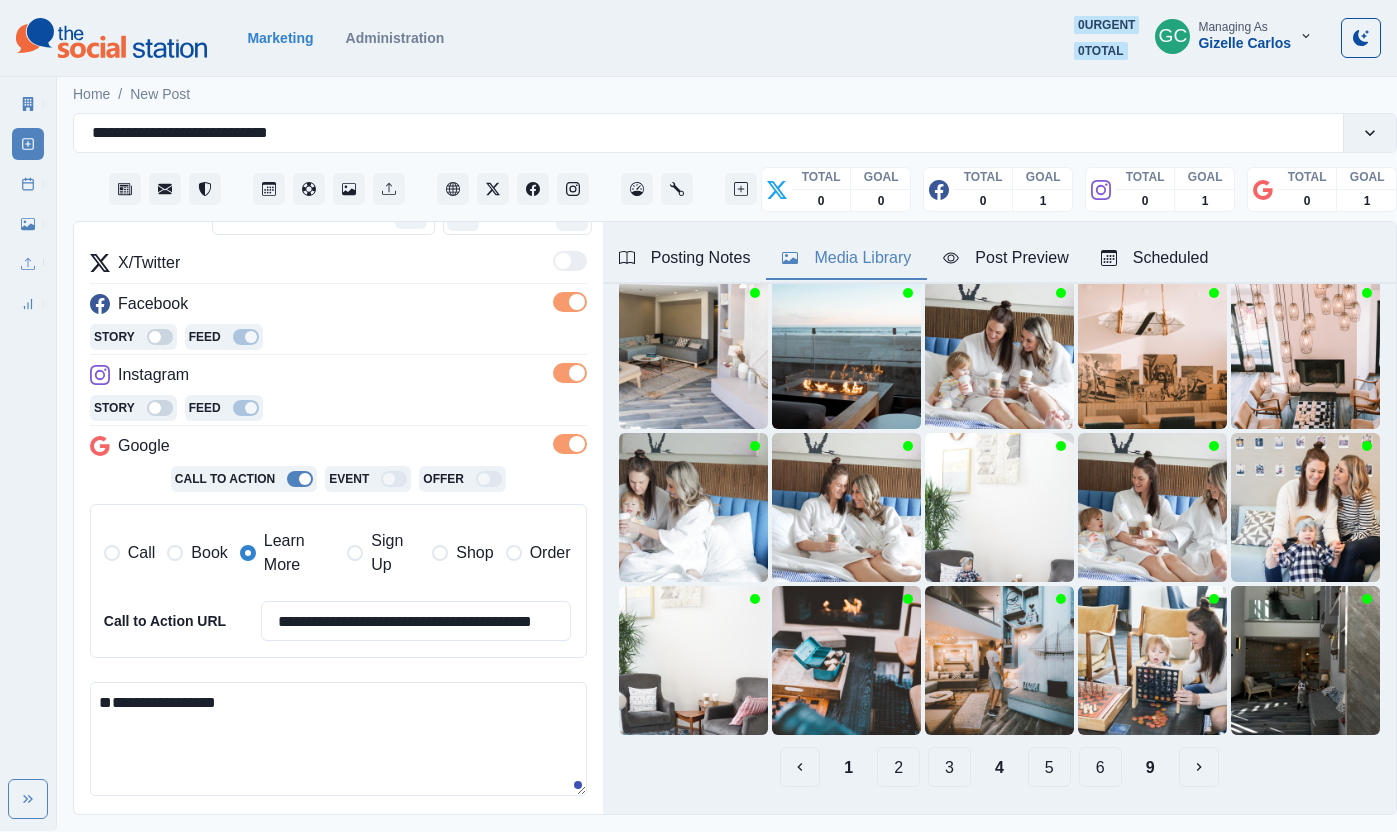 click on "**********" at bounding box center (338, 739) 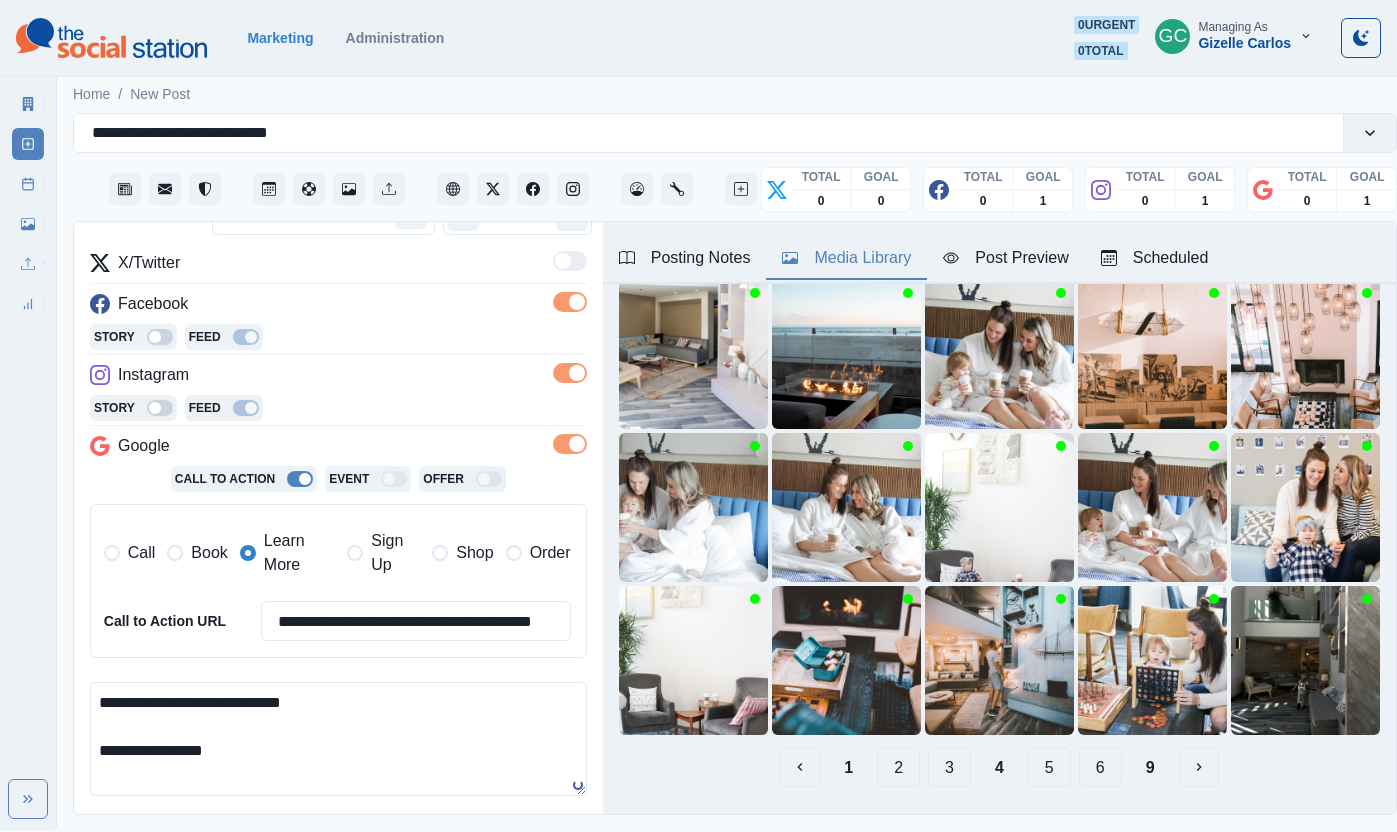 click on "**********" at bounding box center [338, 739] 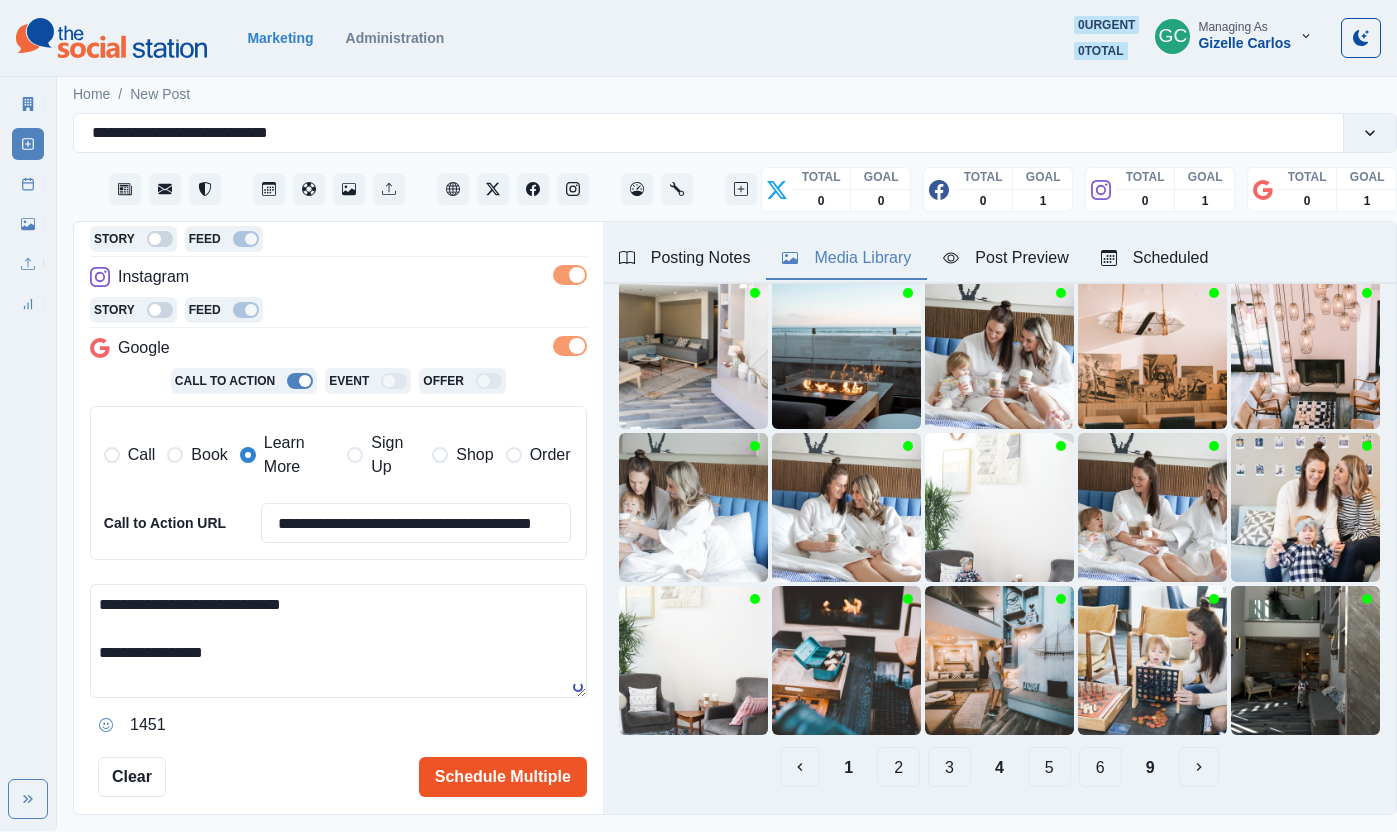 type on "**********" 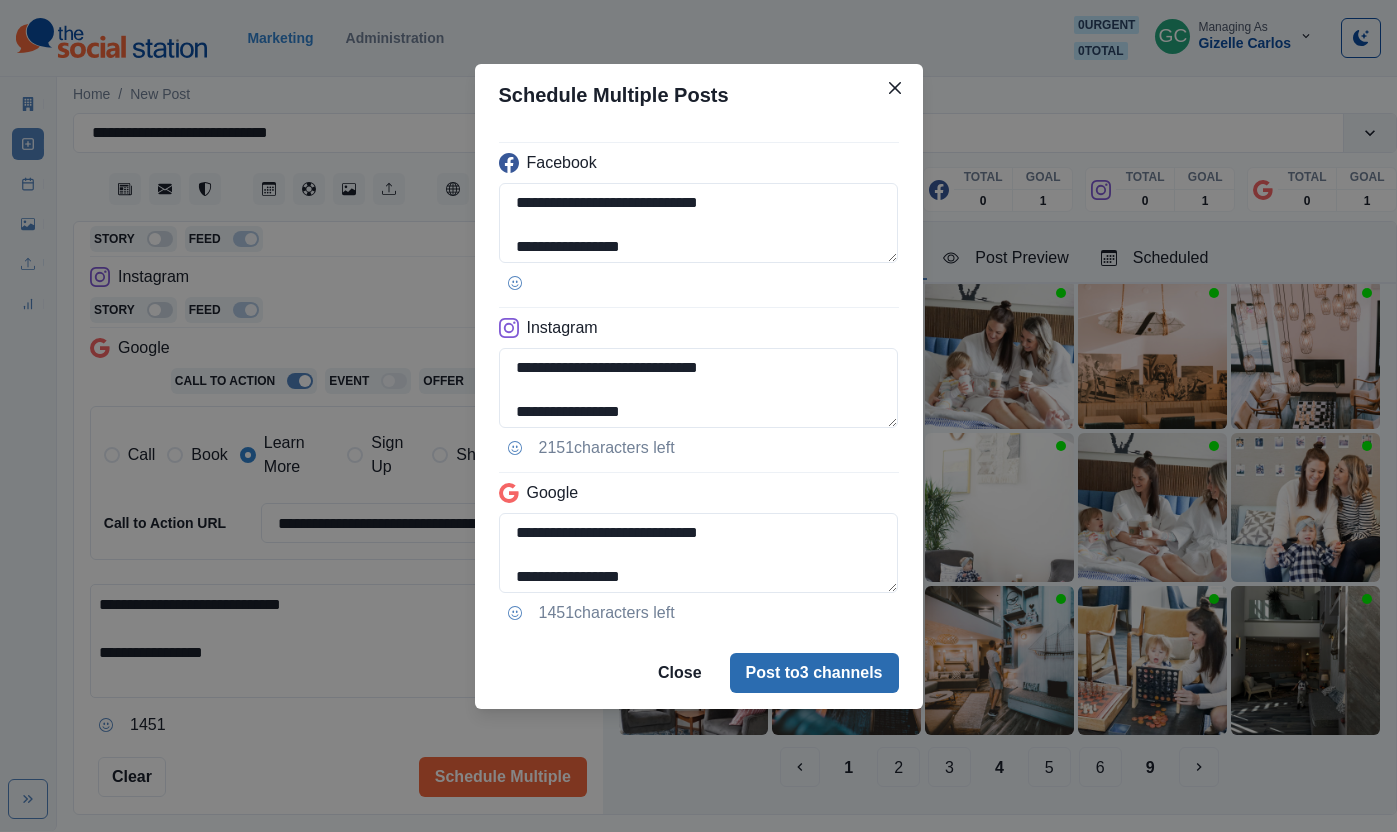 click on "Post to  3   channels" at bounding box center [814, 673] 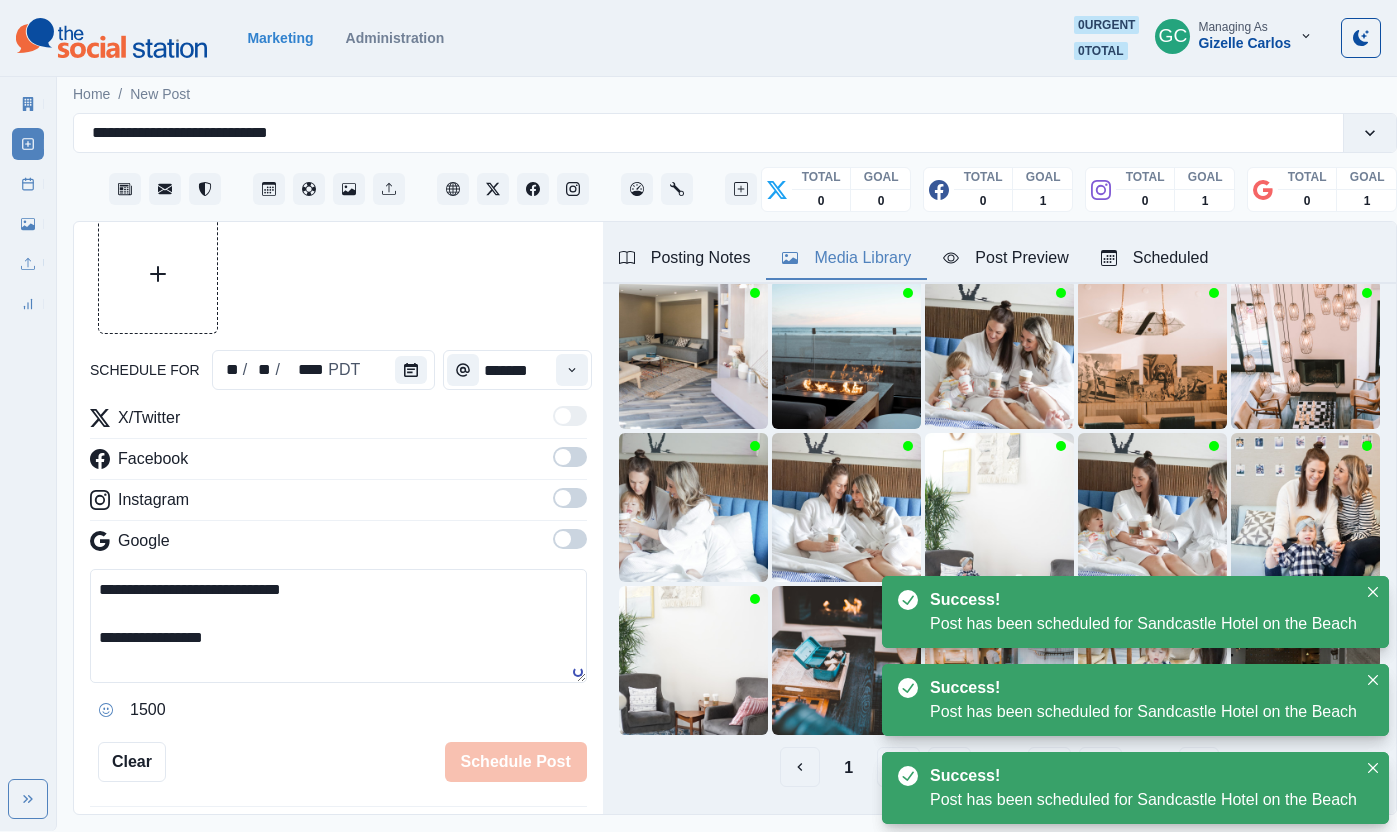 scroll, scrollTop: 0, scrollLeft: 0, axis: both 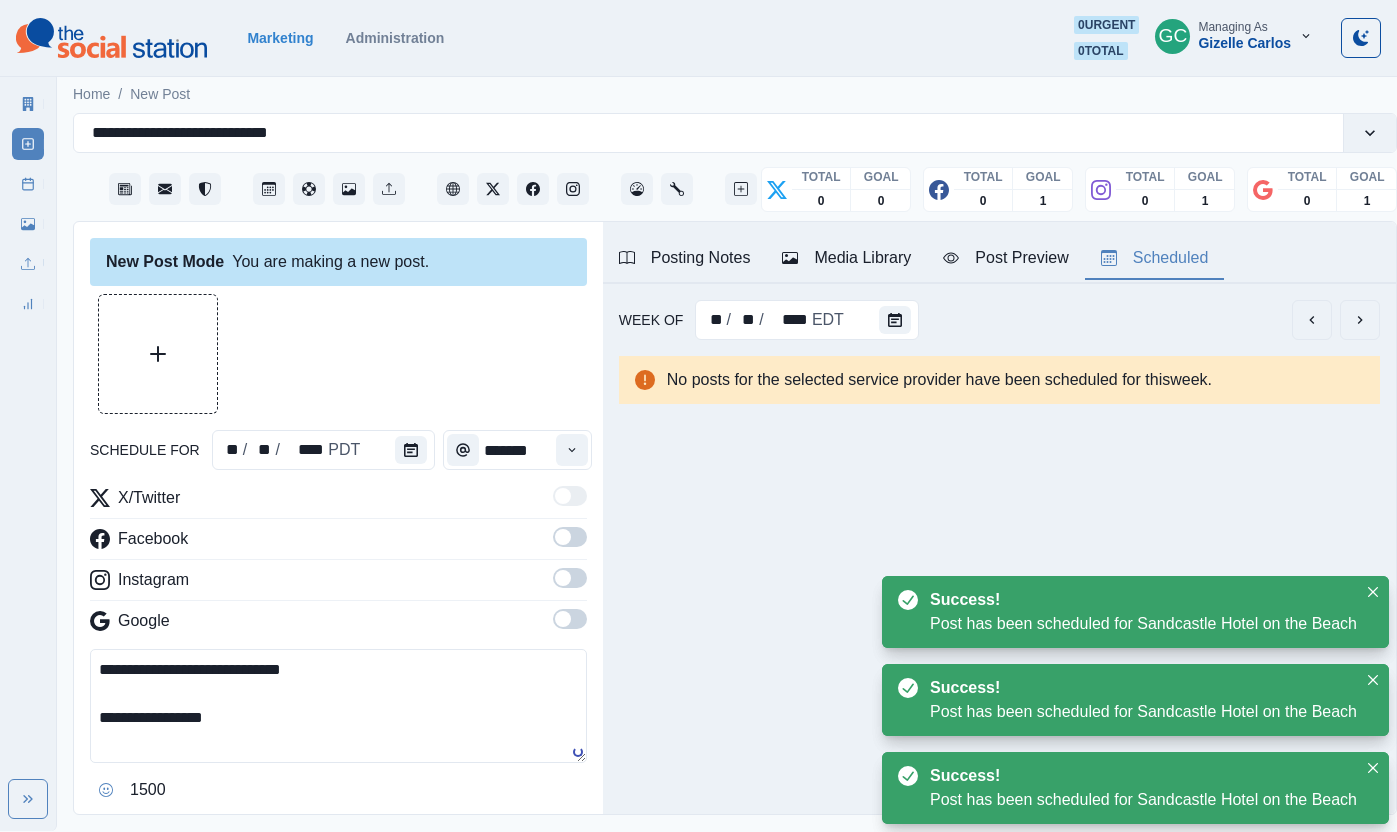 click on "Scheduled" at bounding box center [1155, 258] 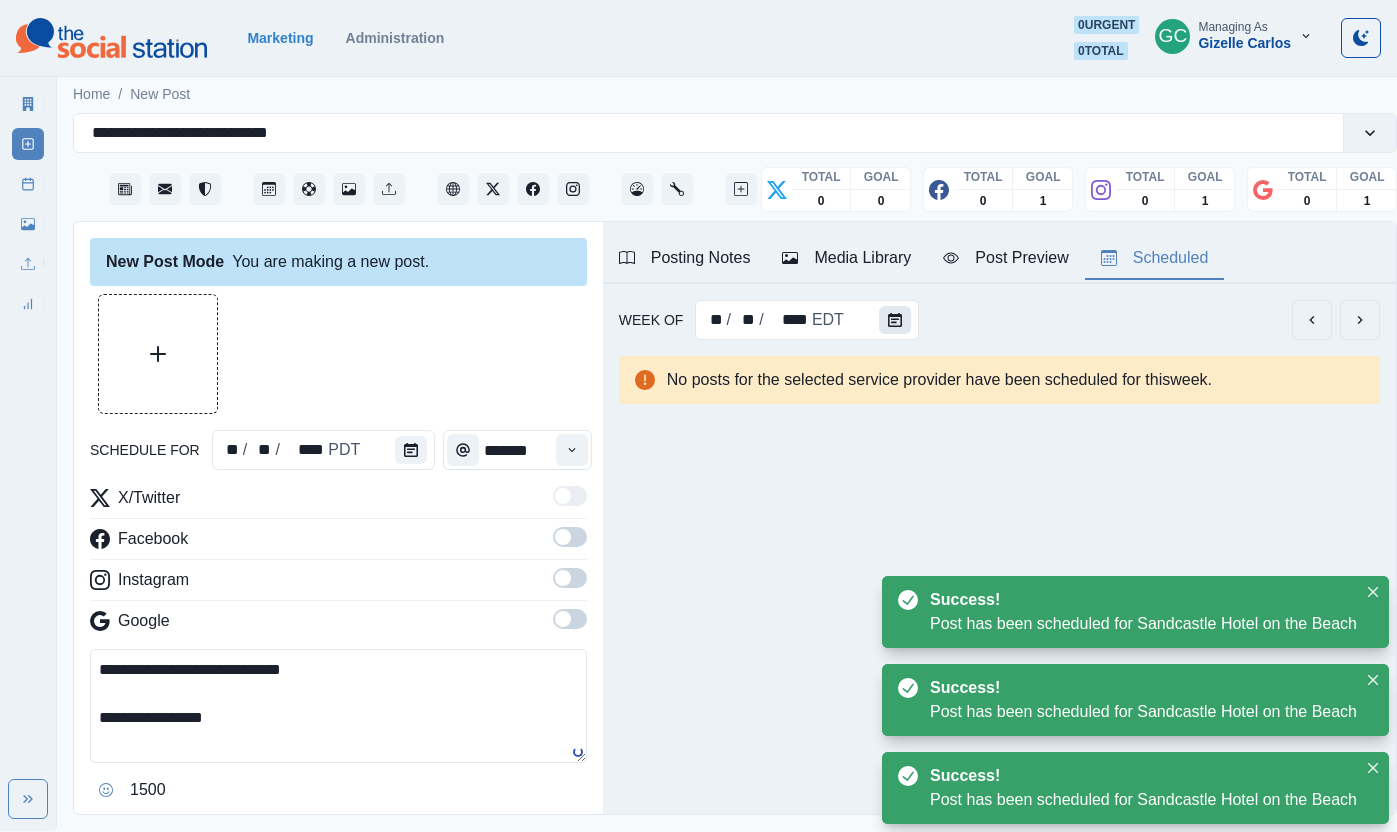 click at bounding box center [895, 320] 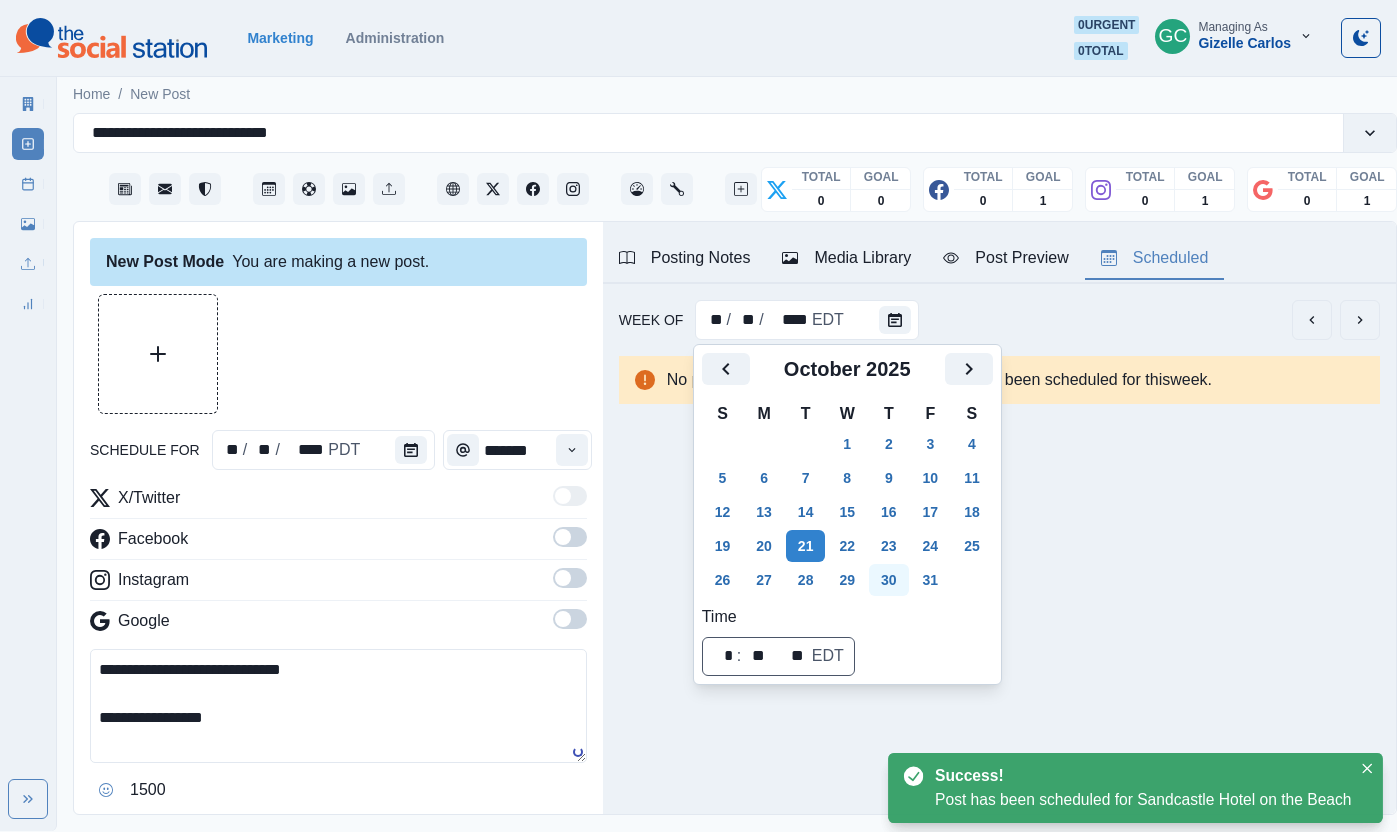 click on "30" at bounding box center (889, 580) 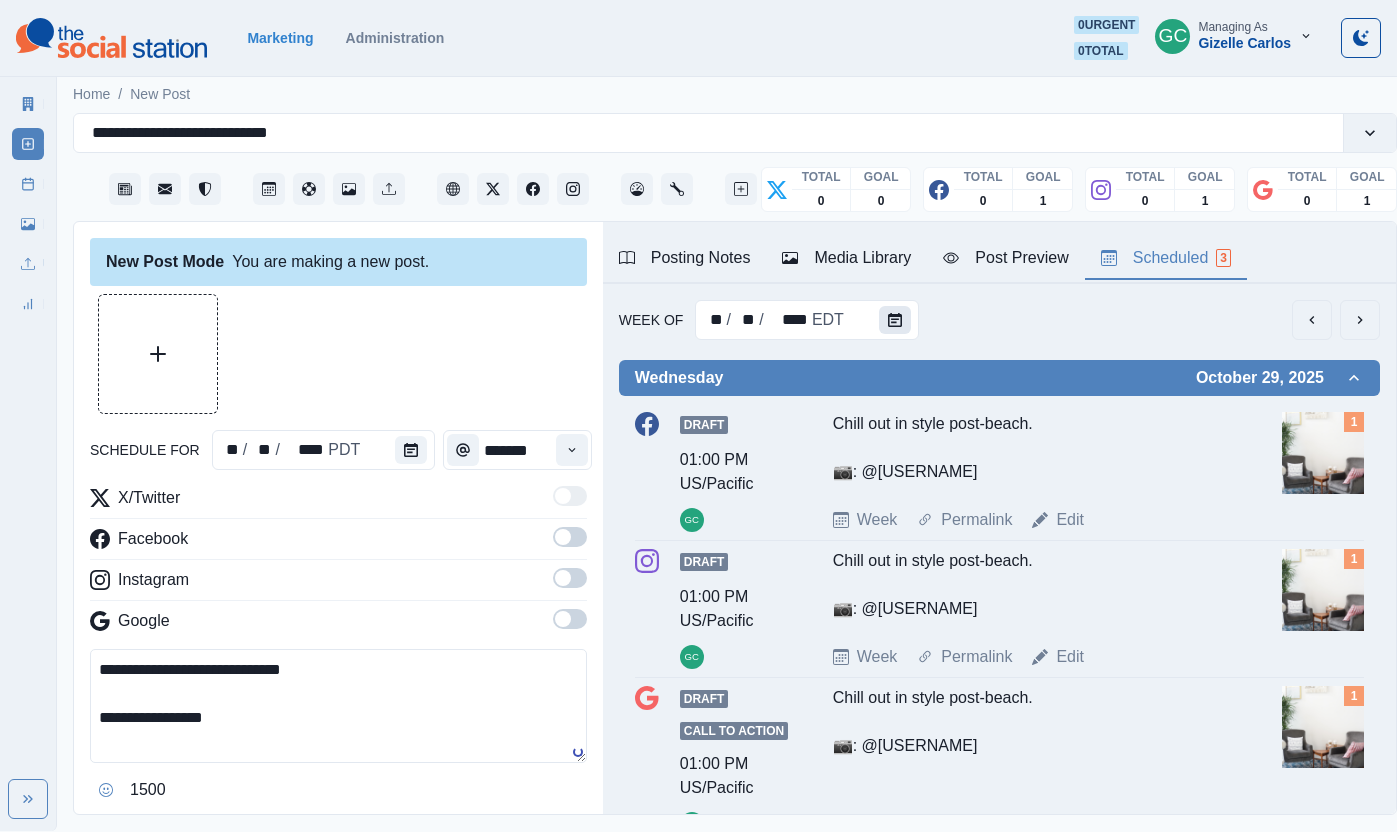 click 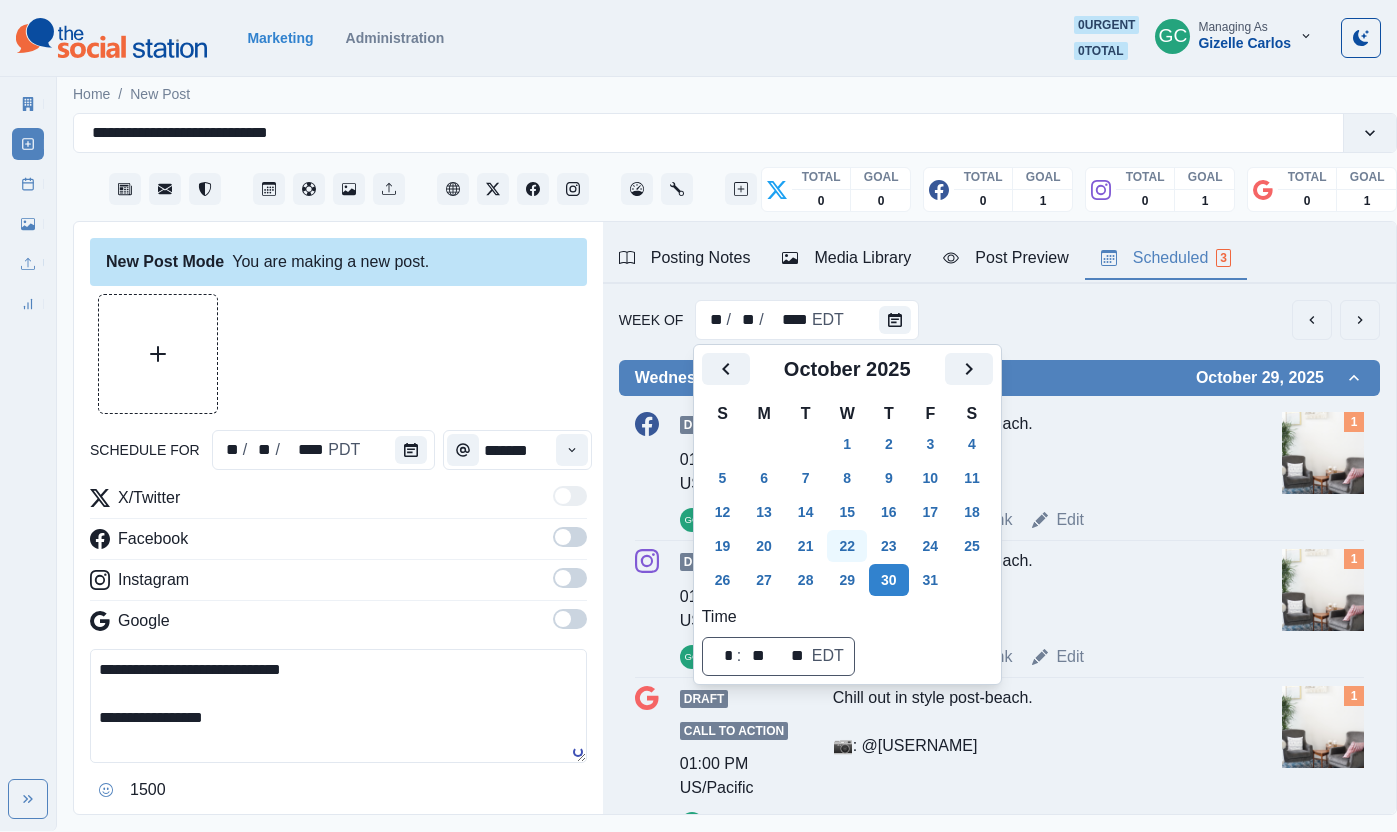 click on "22" at bounding box center (847, 546) 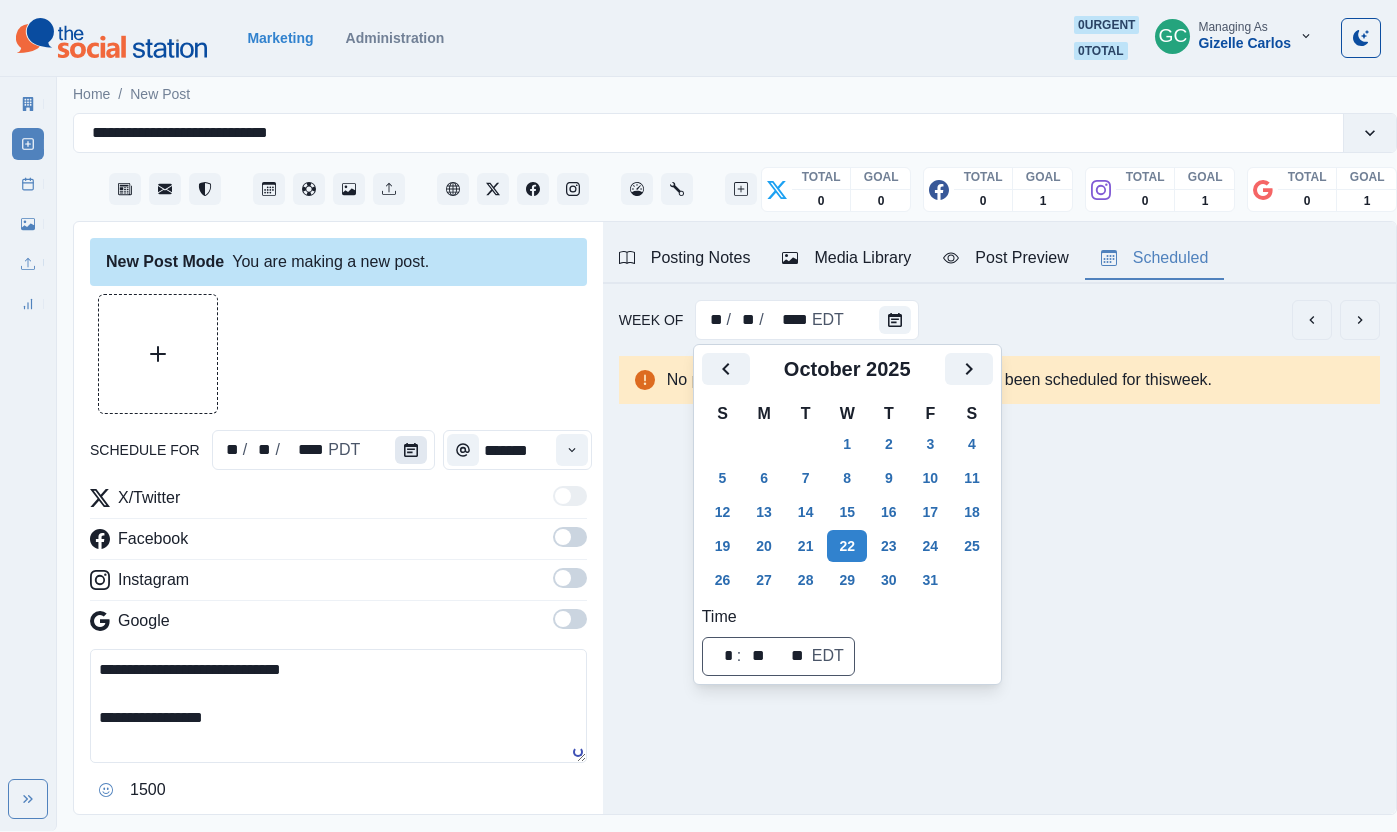 click 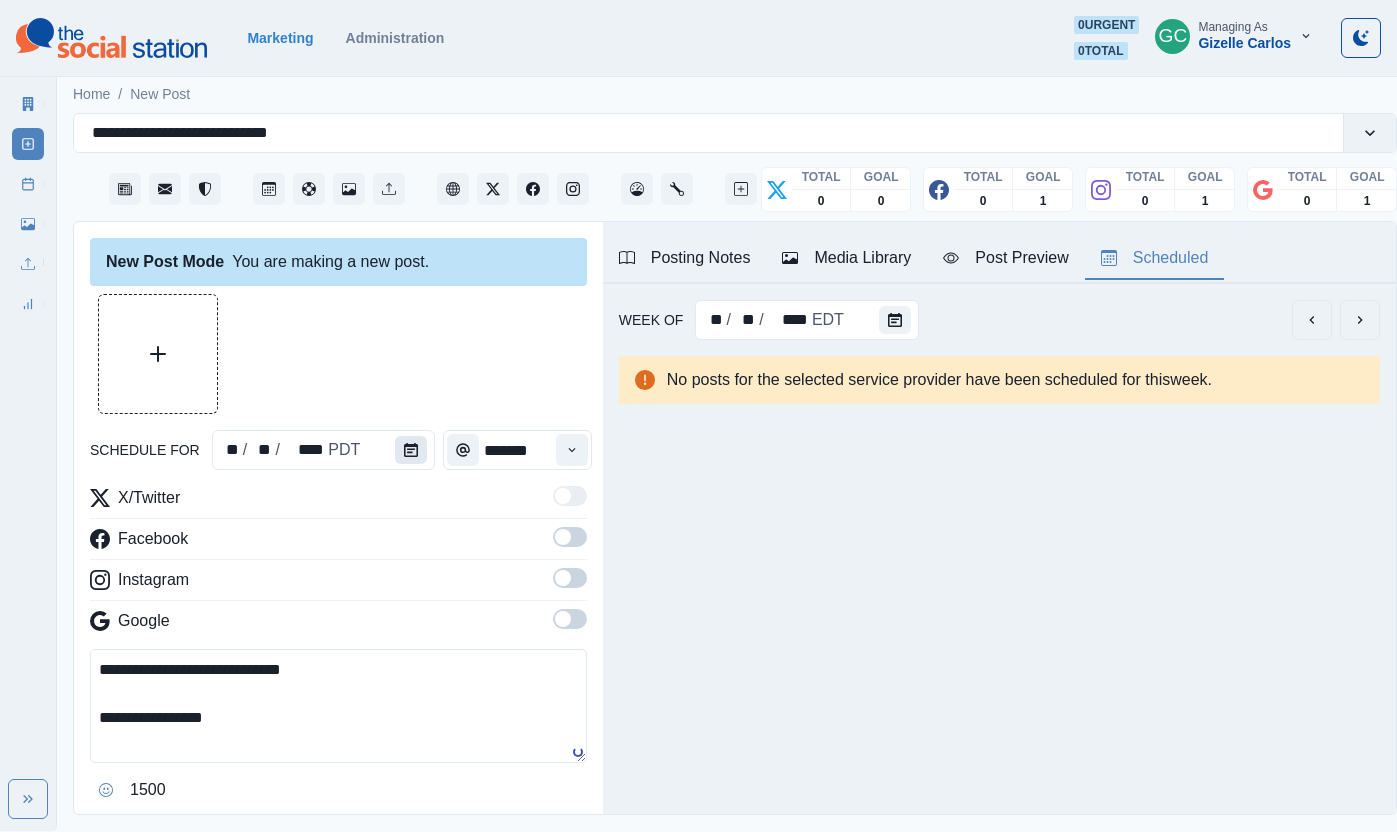 click 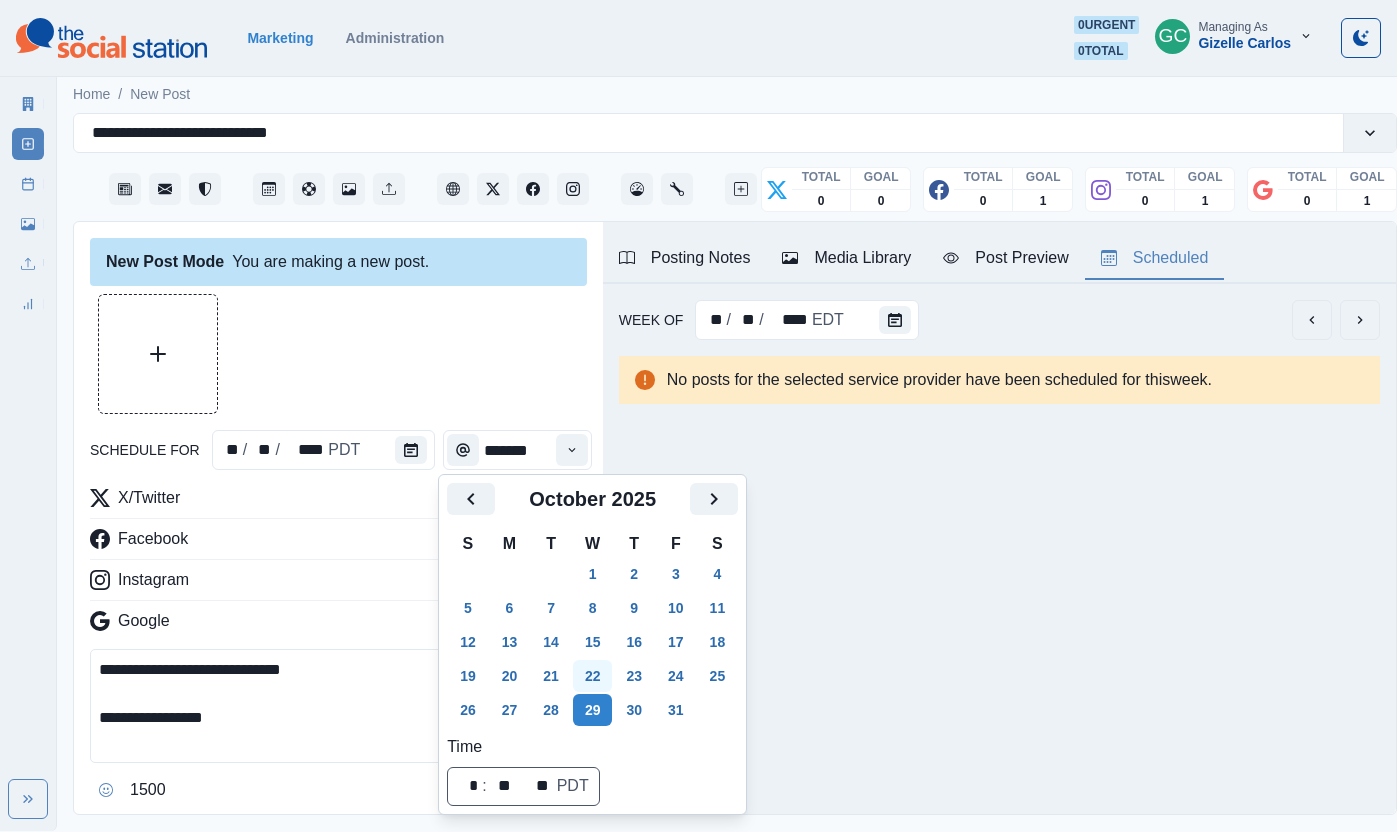 click on "22" at bounding box center (593, 676) 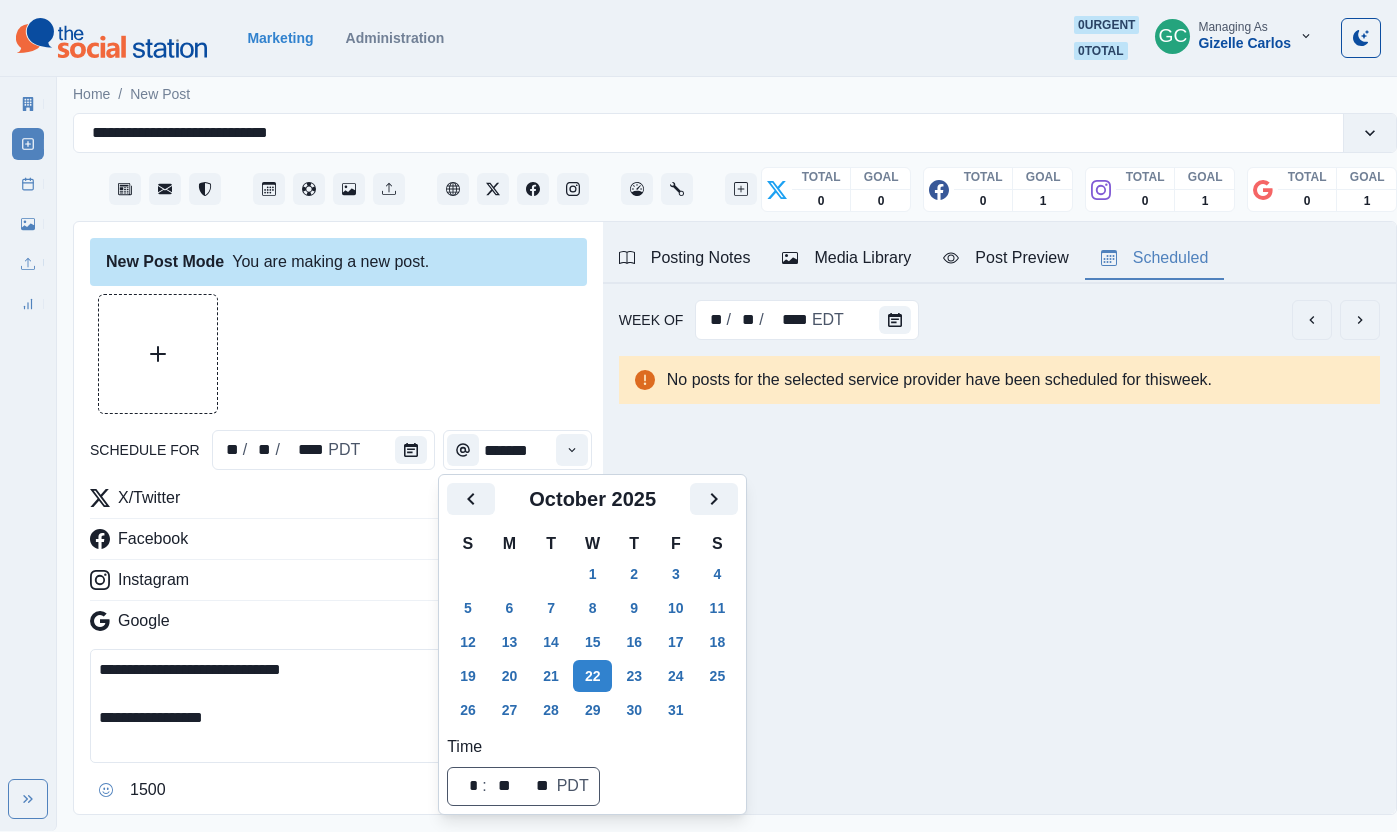 click at bounding box center (572, 450) 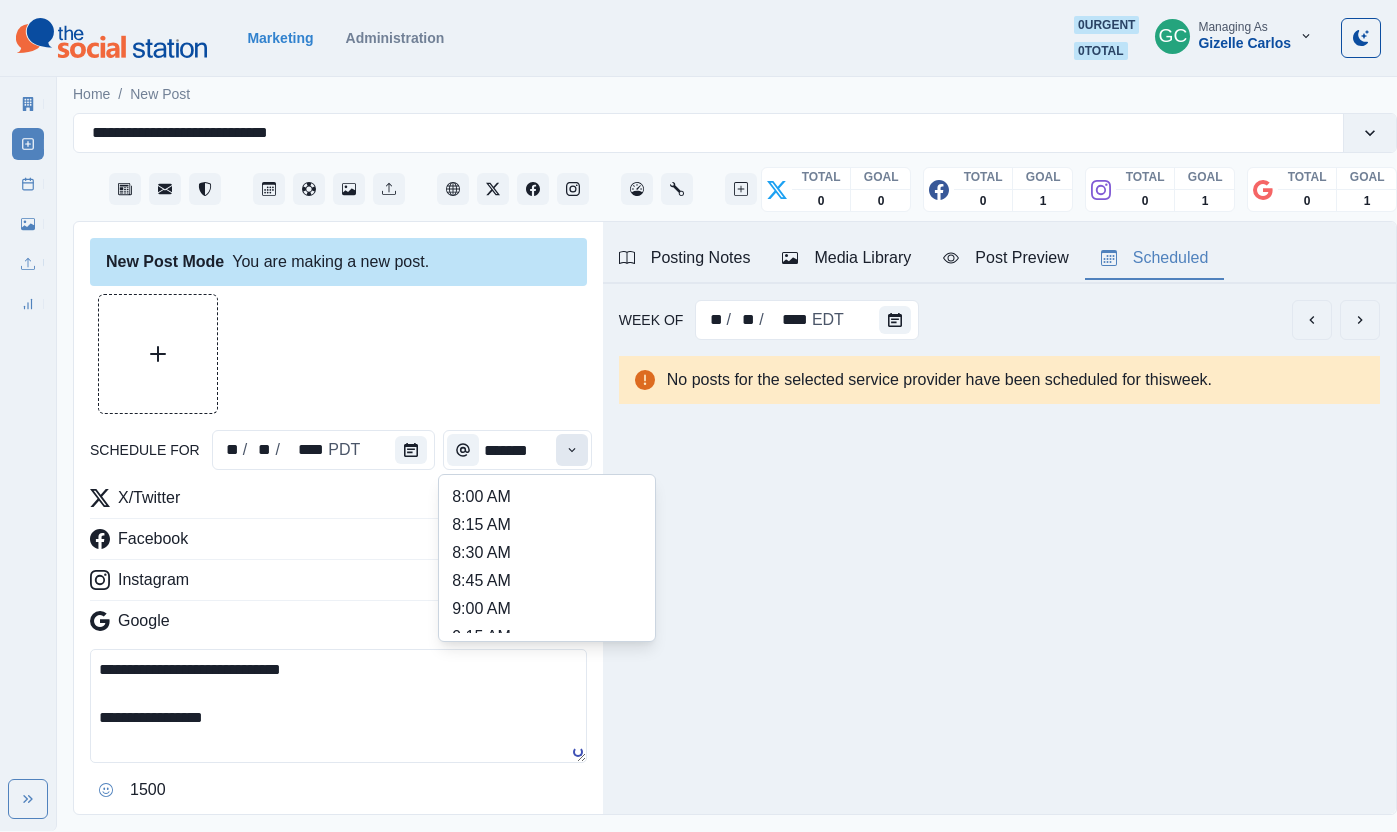 click at bounding box center (572, 450) 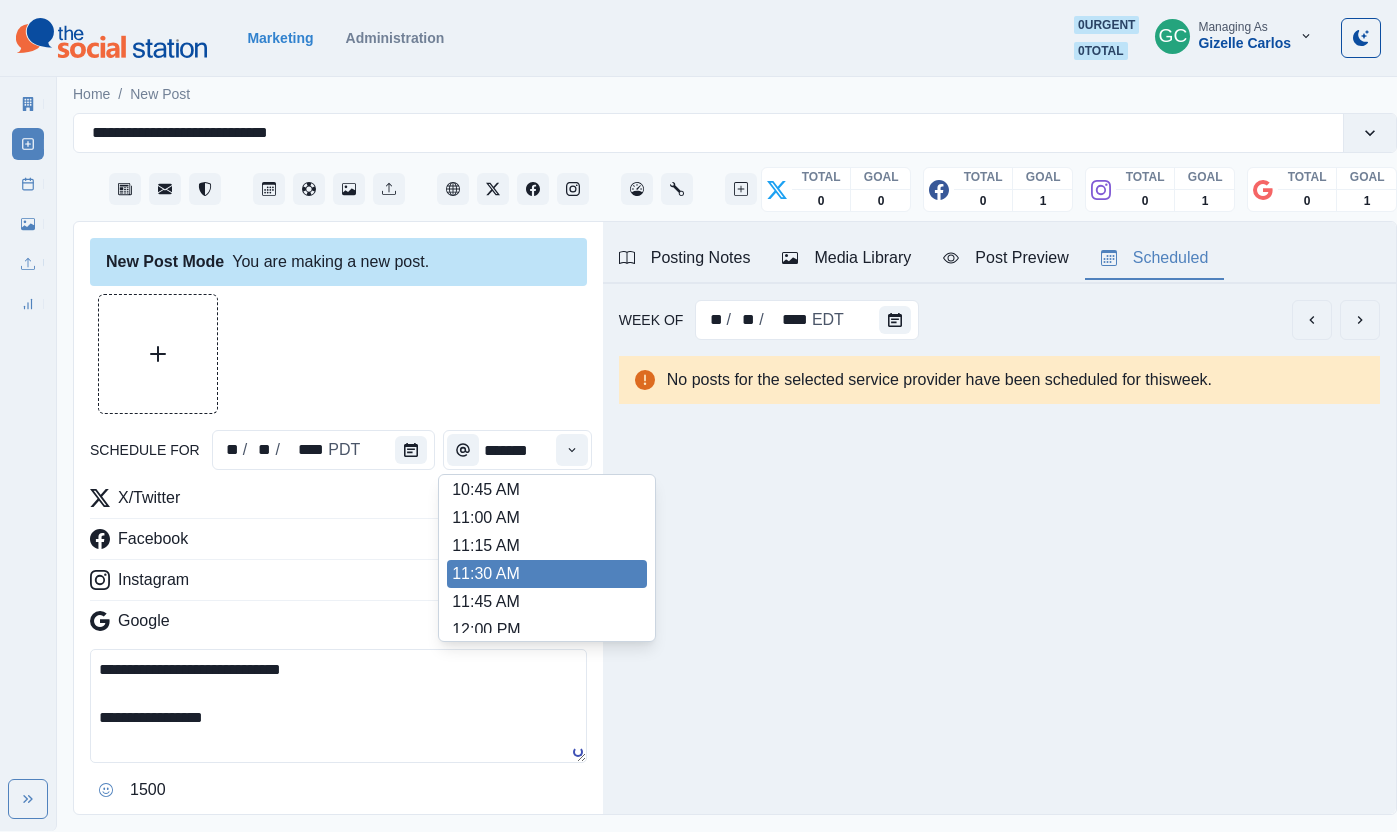scroll, scrollTop: 494, scrollLeft: 0, axis: vertical 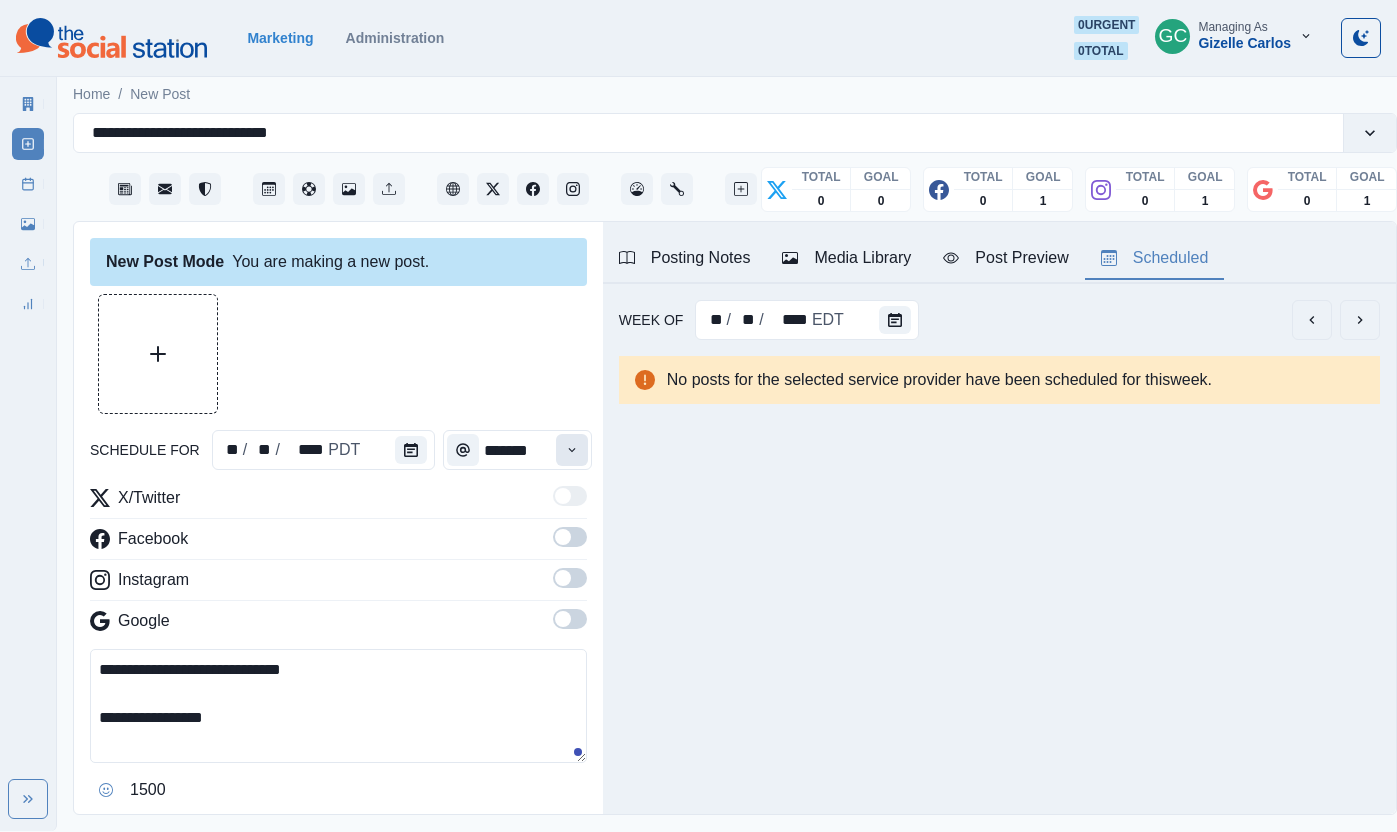click 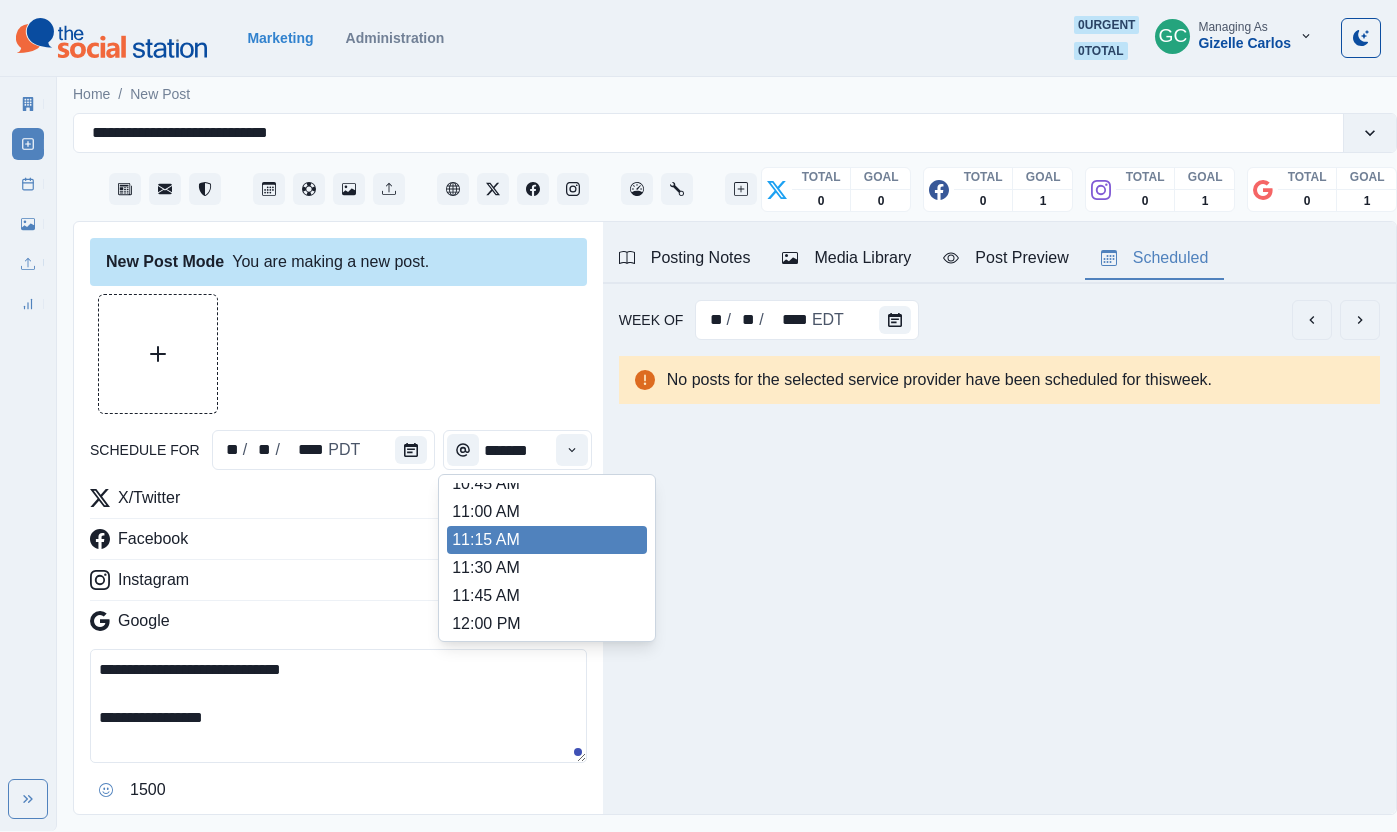 scroll, scrollTop: 616, scrollLeft: 0, axis: vertical 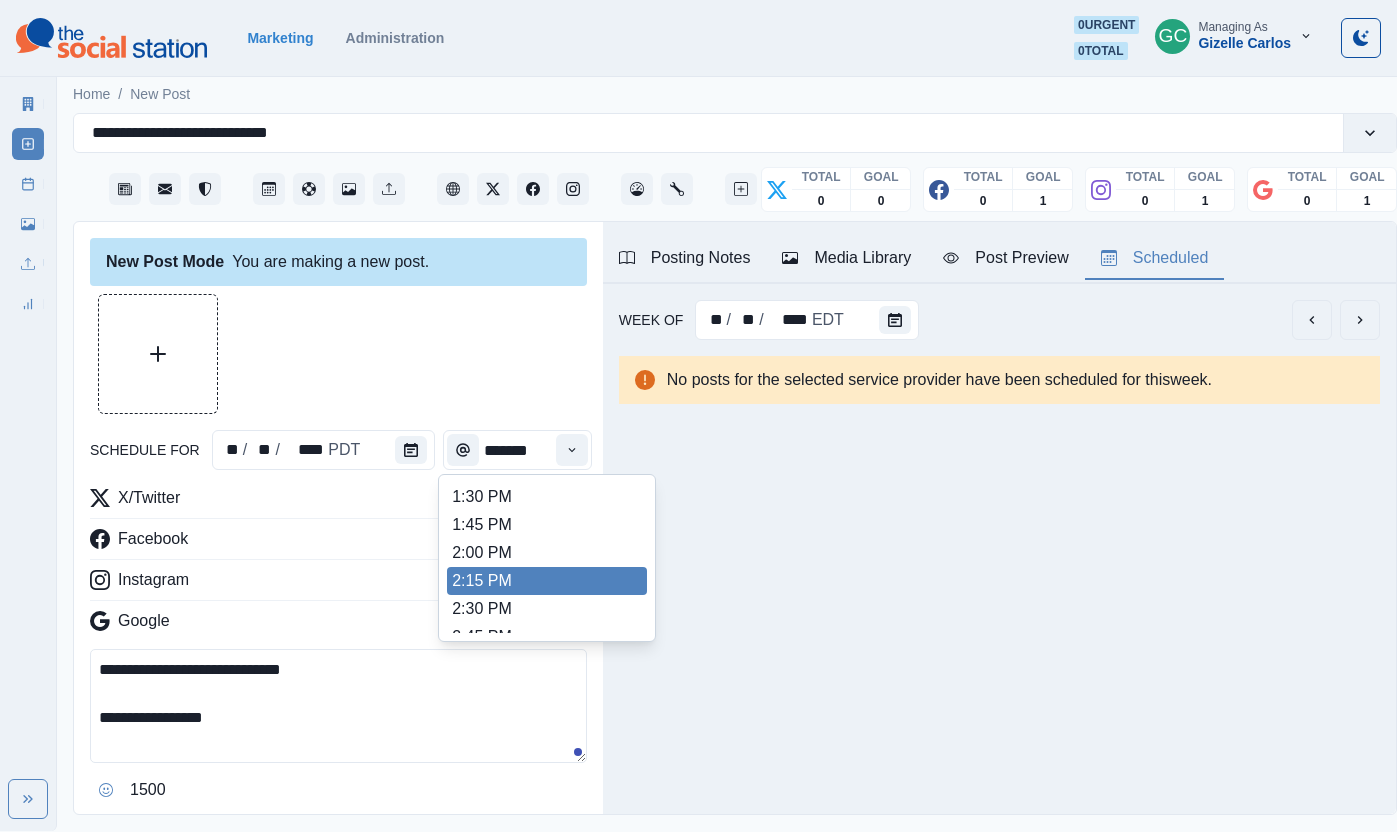 click on "2:30 PM" at bounding box center [547, 609] 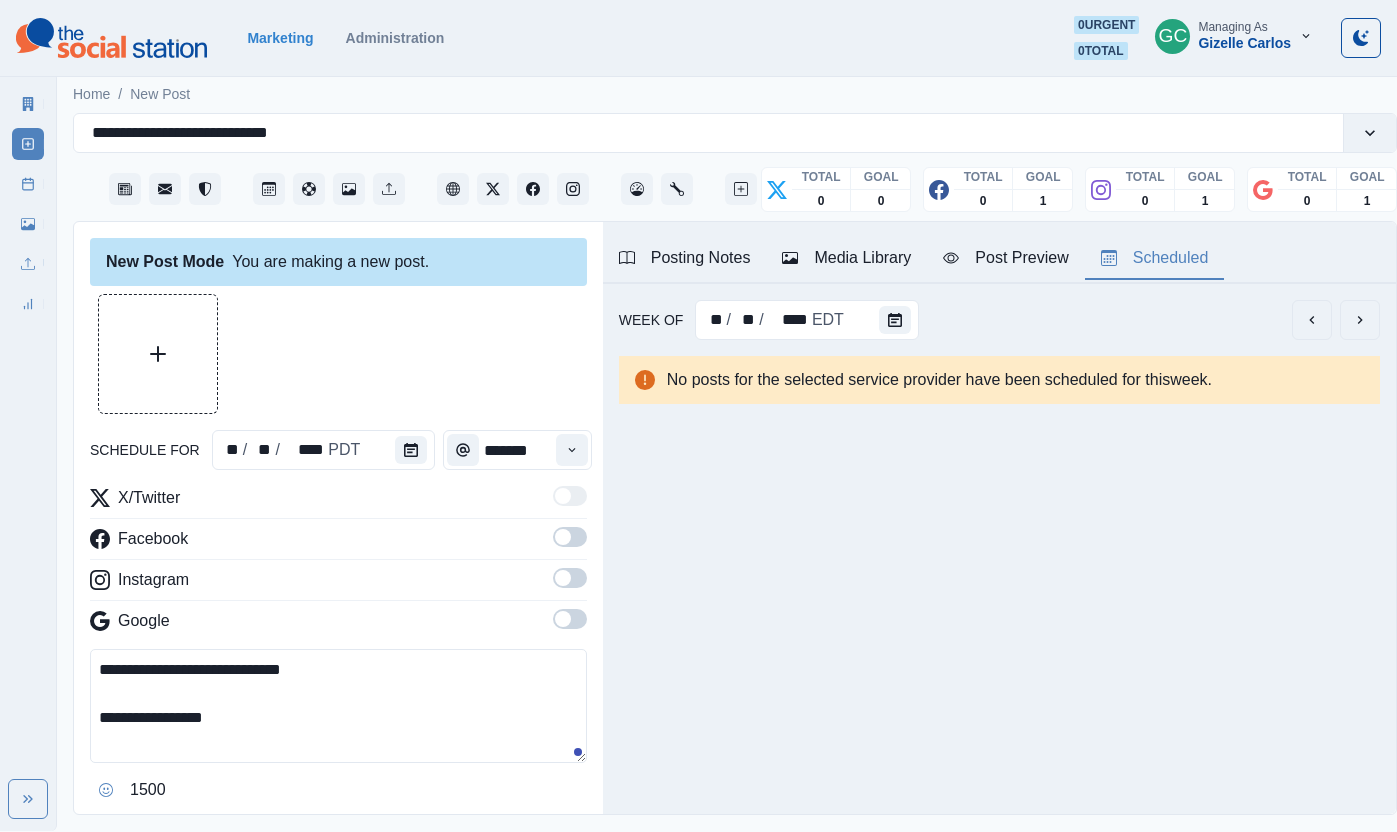 click at bounding box center (563, 619) 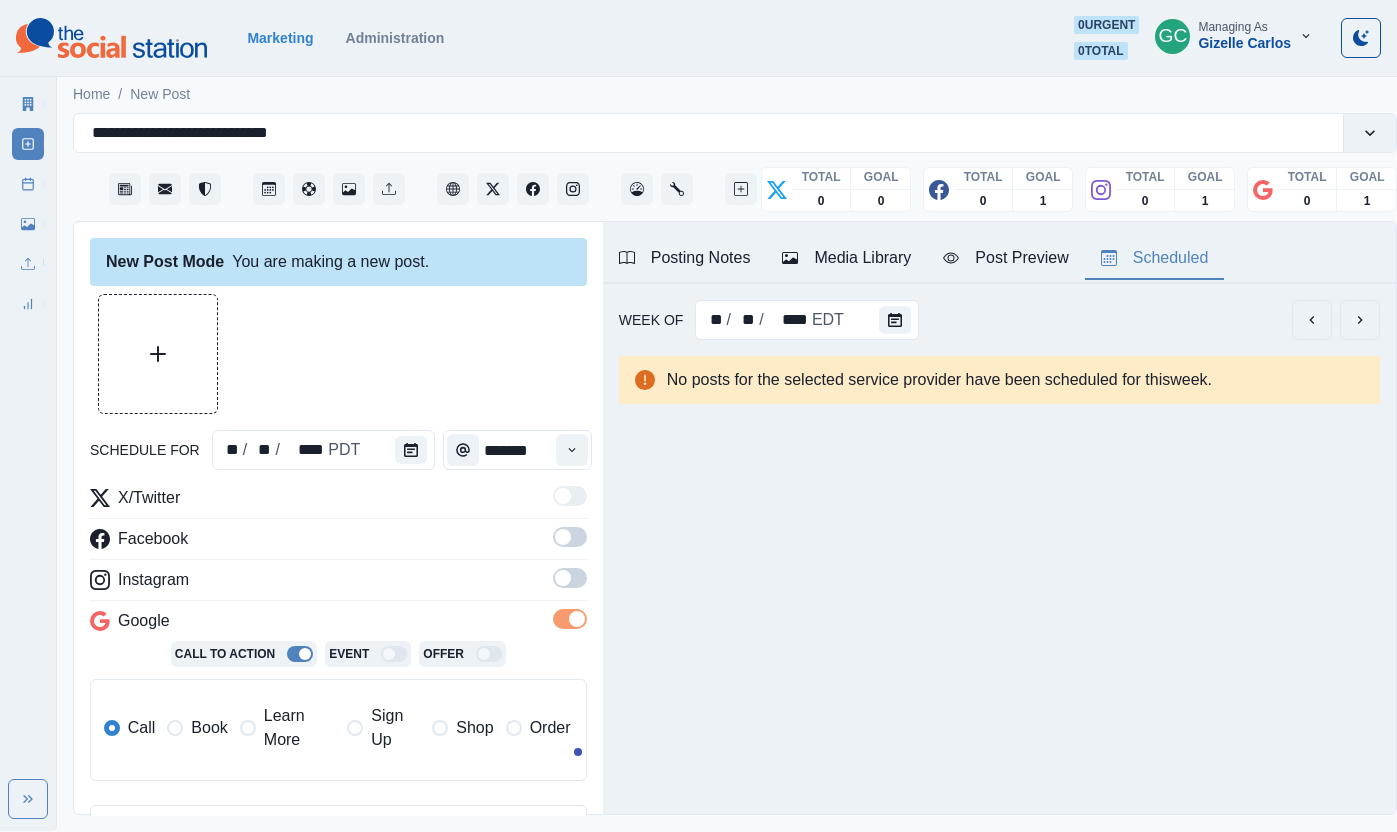 drag, startPoint x: 568, startPoint y: 588, endPoint x: 567, endPoint y: 556, distance: 32.01562 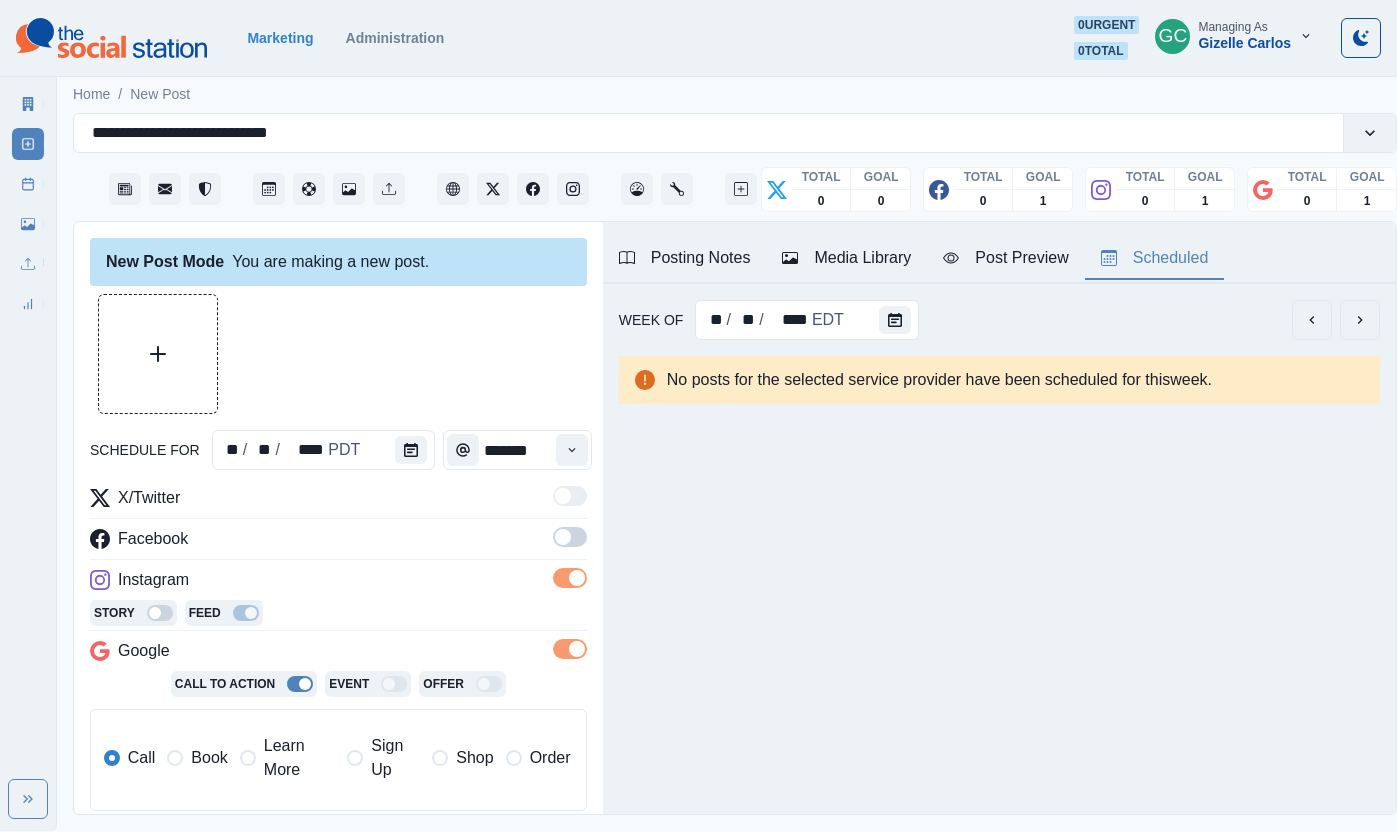 click at bounding box center [563, 537] 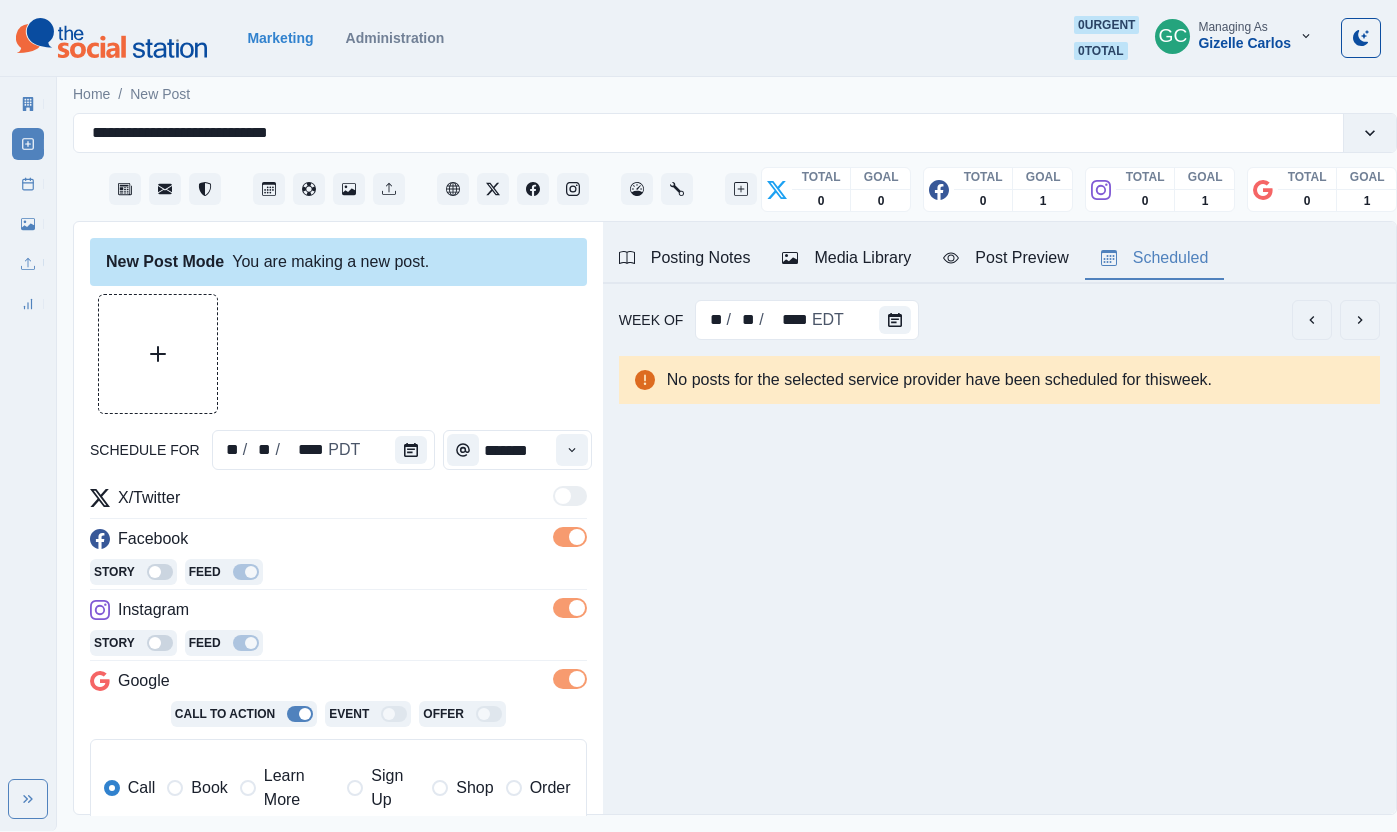 click on "Learn More" at bounding box center (299, 788) 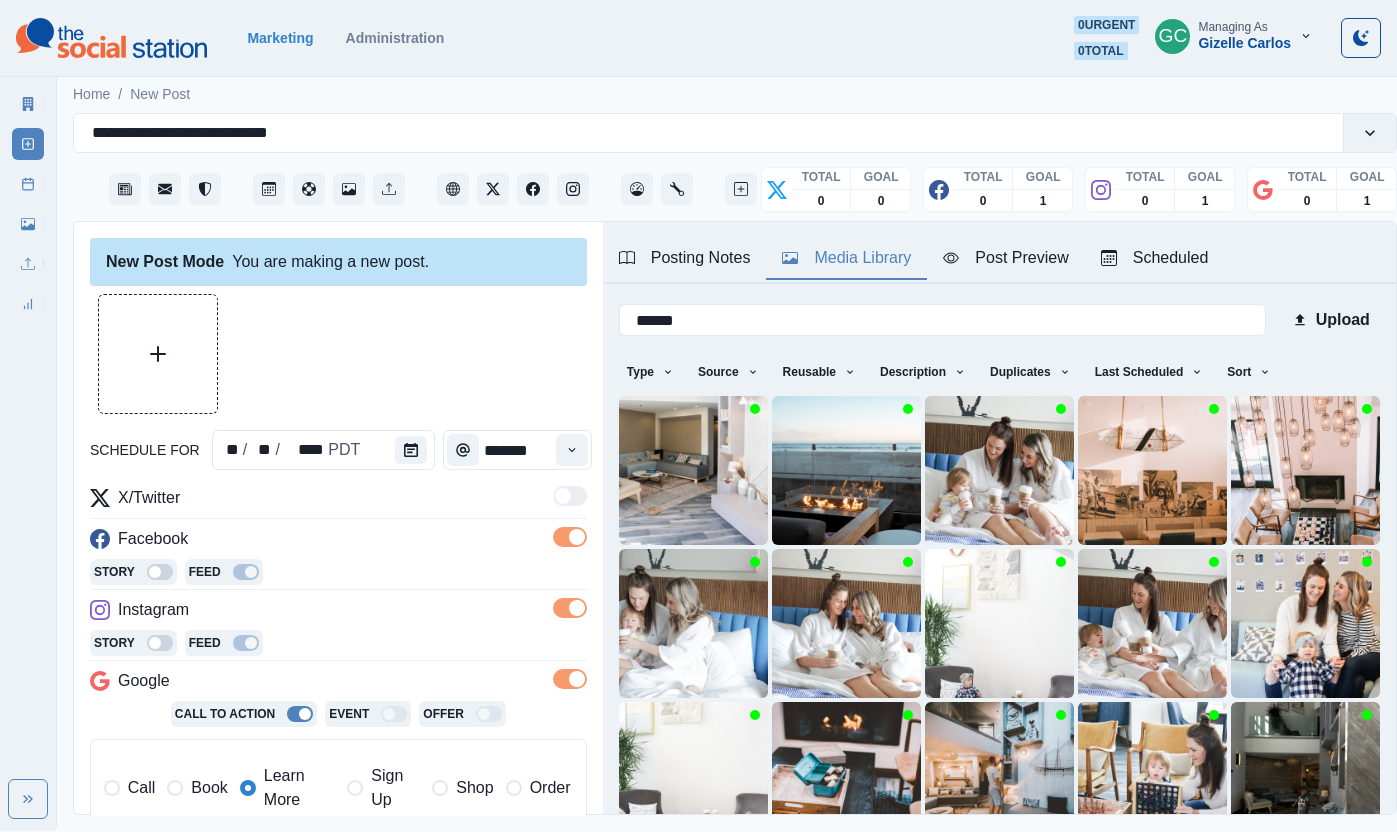 click on "Media Library" at bounding box center [846, 258] 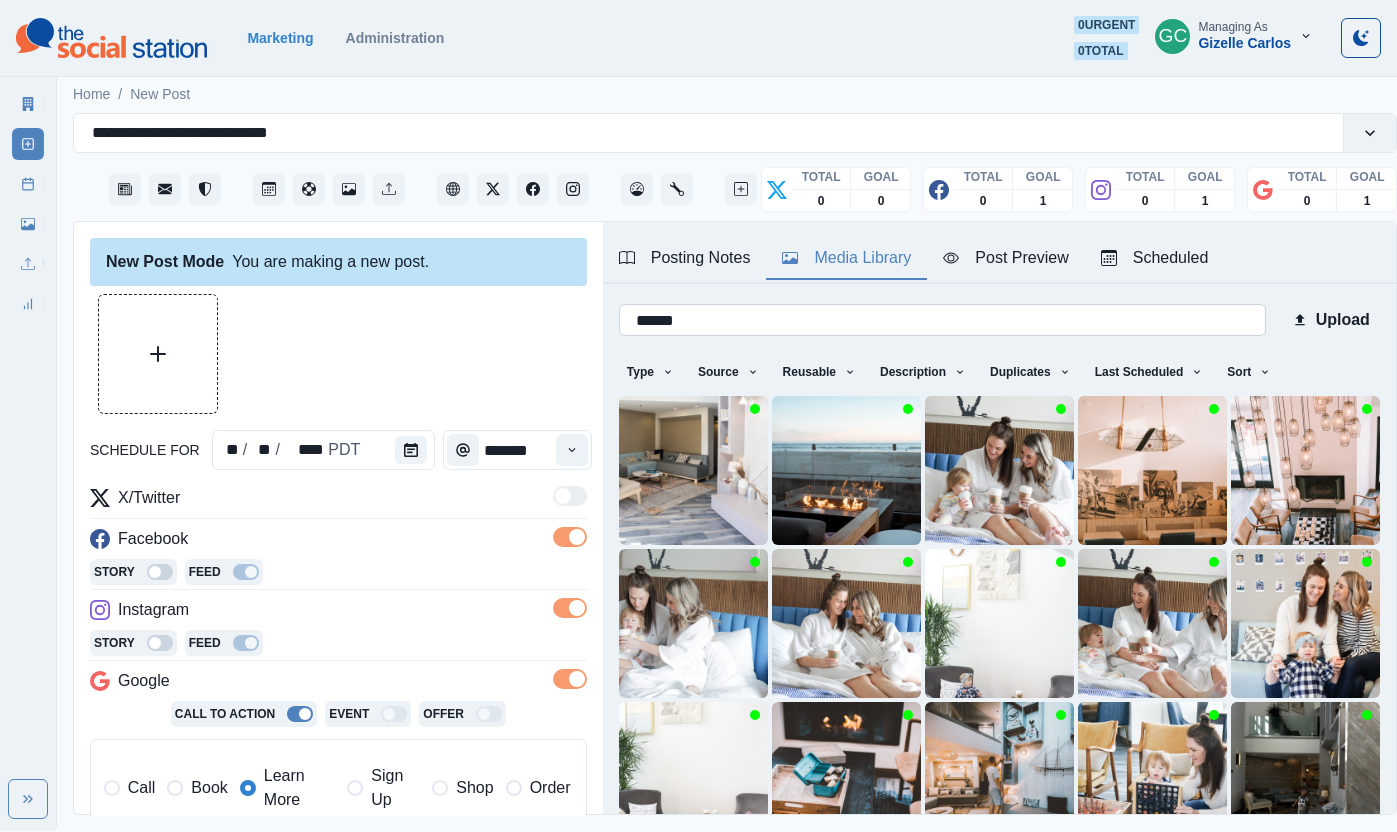 click on "******" at bounding box center [942, 320] 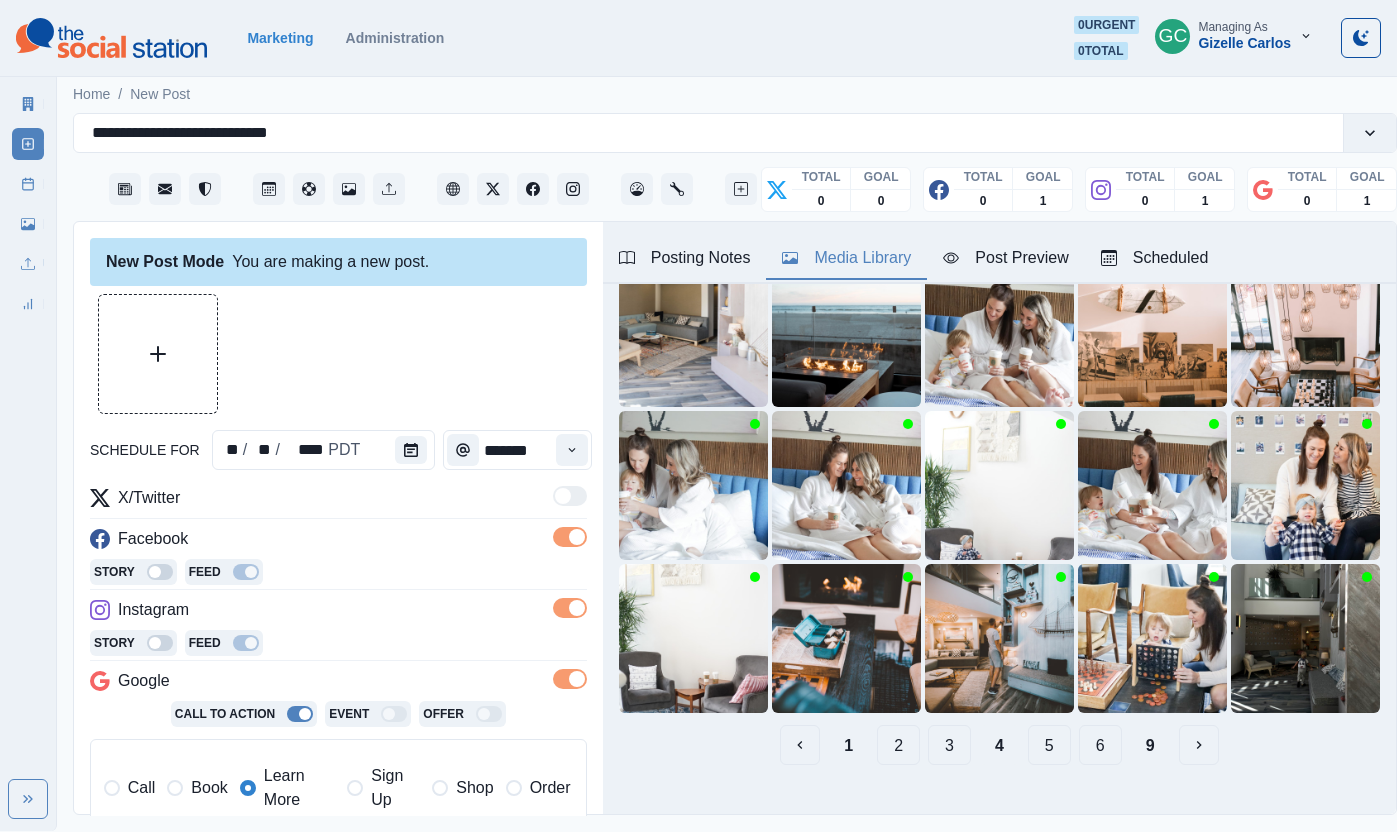 scroll, scrollTop: 167, scrollLeft: 0, axis: vertical 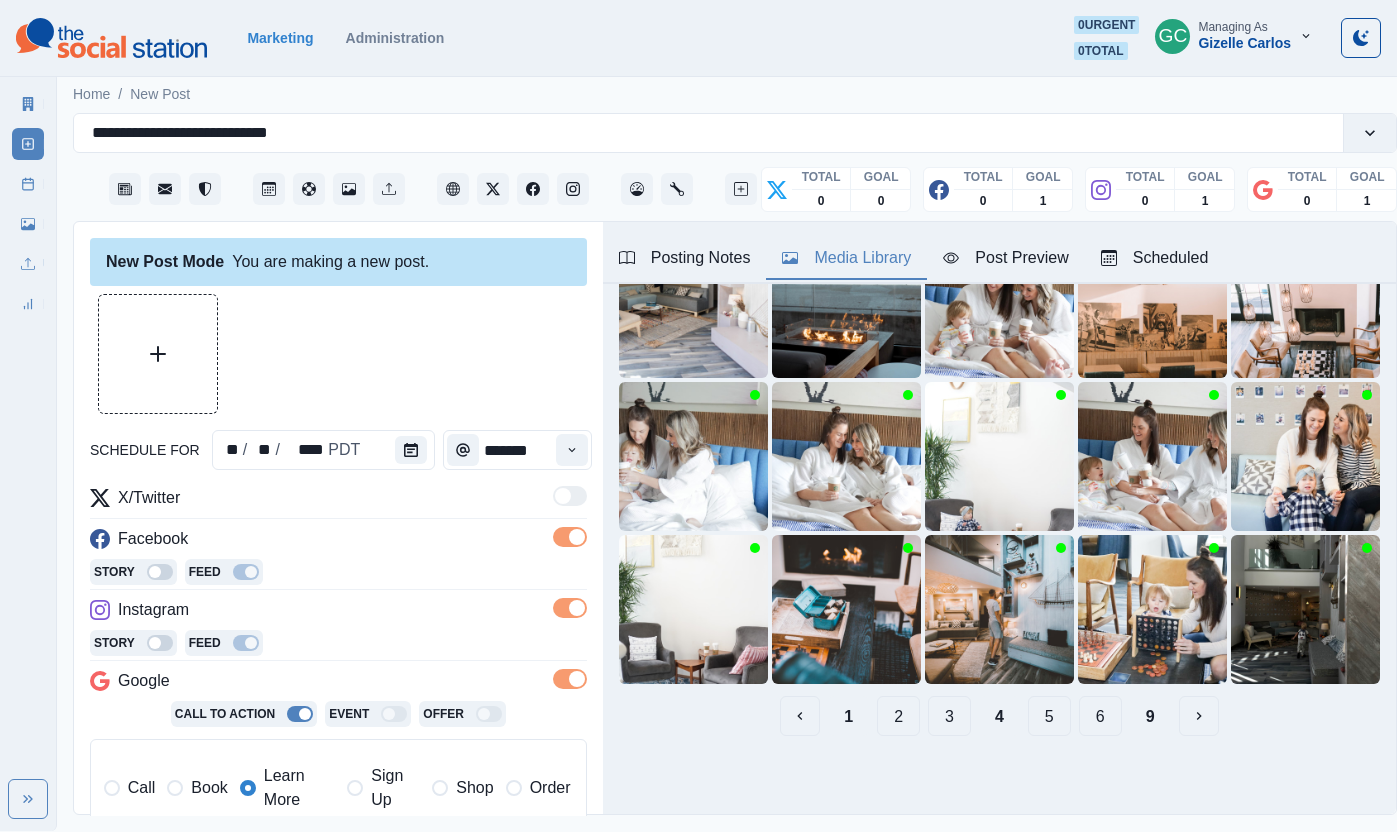 type 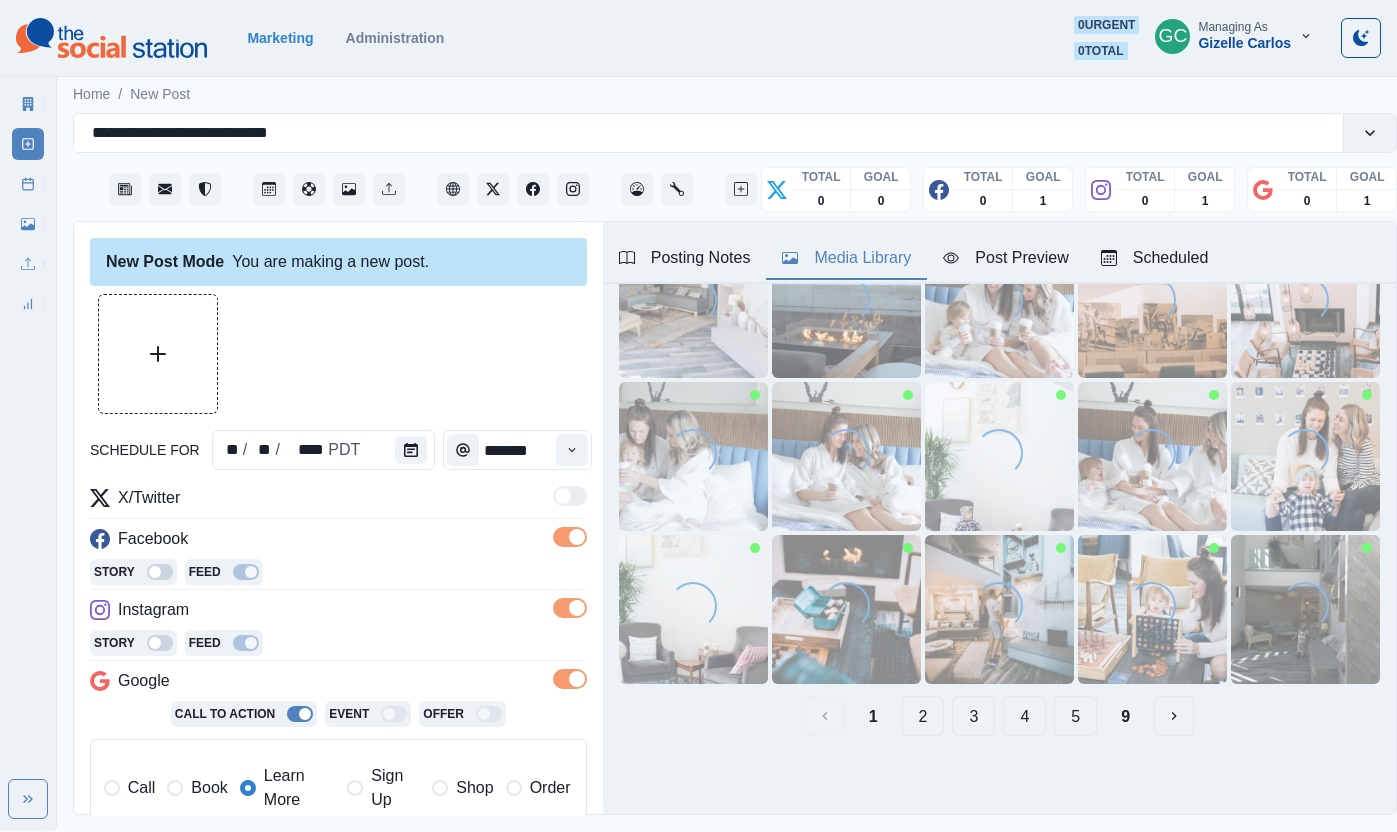 scroll, scrollTop: 167, scrollLeft: 0, axis: vertical 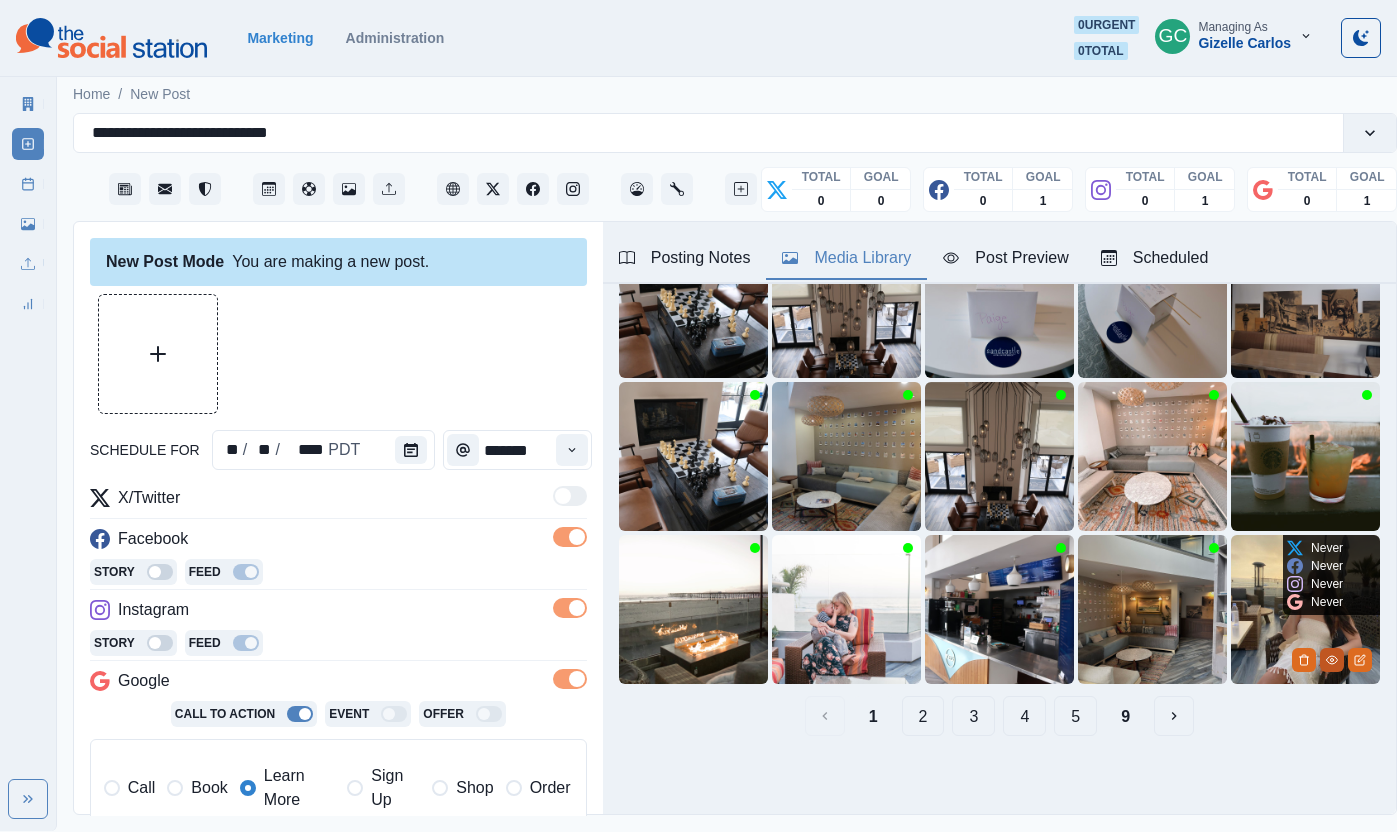 click 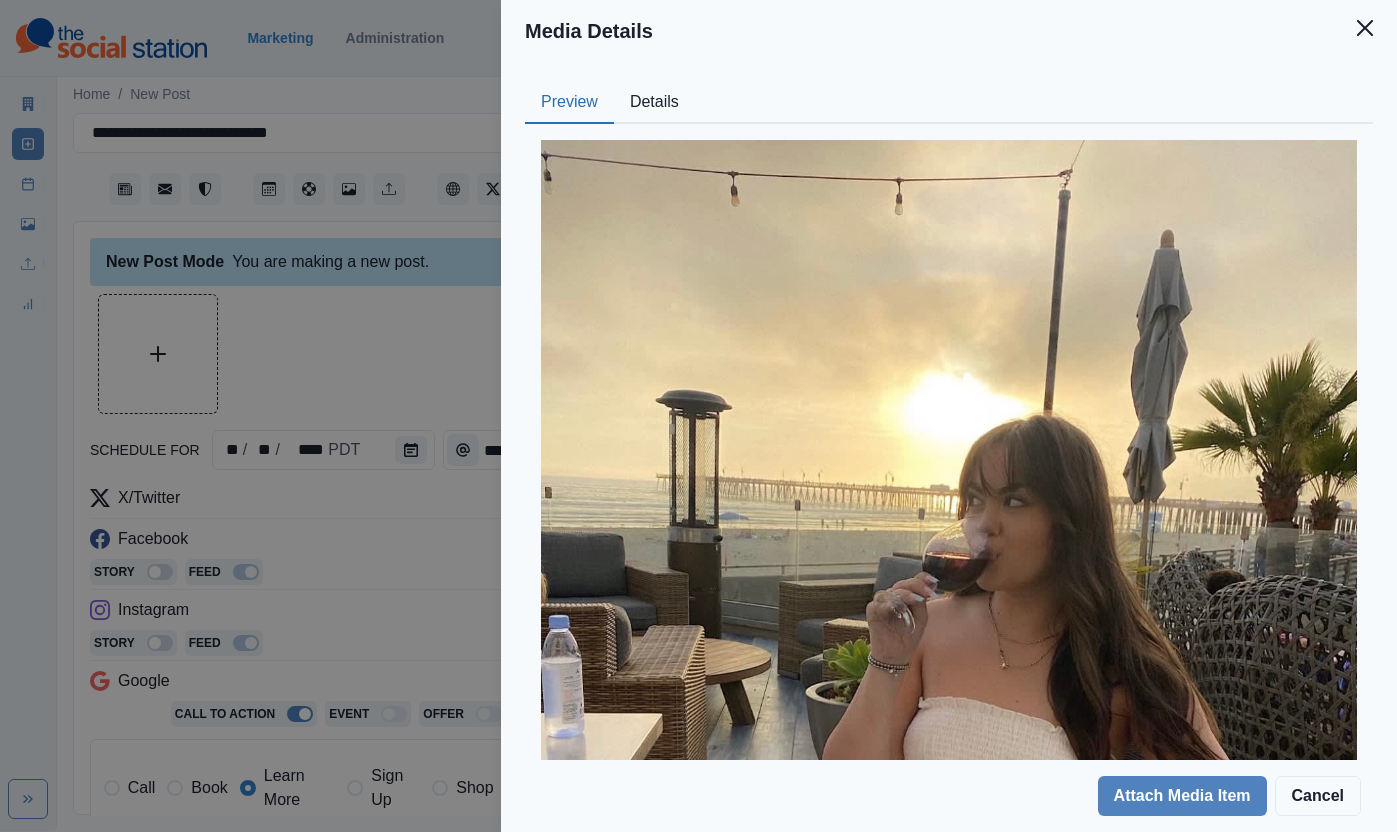 scroll, scrollTop: 167, scrollLeft: 0, axis: vertical 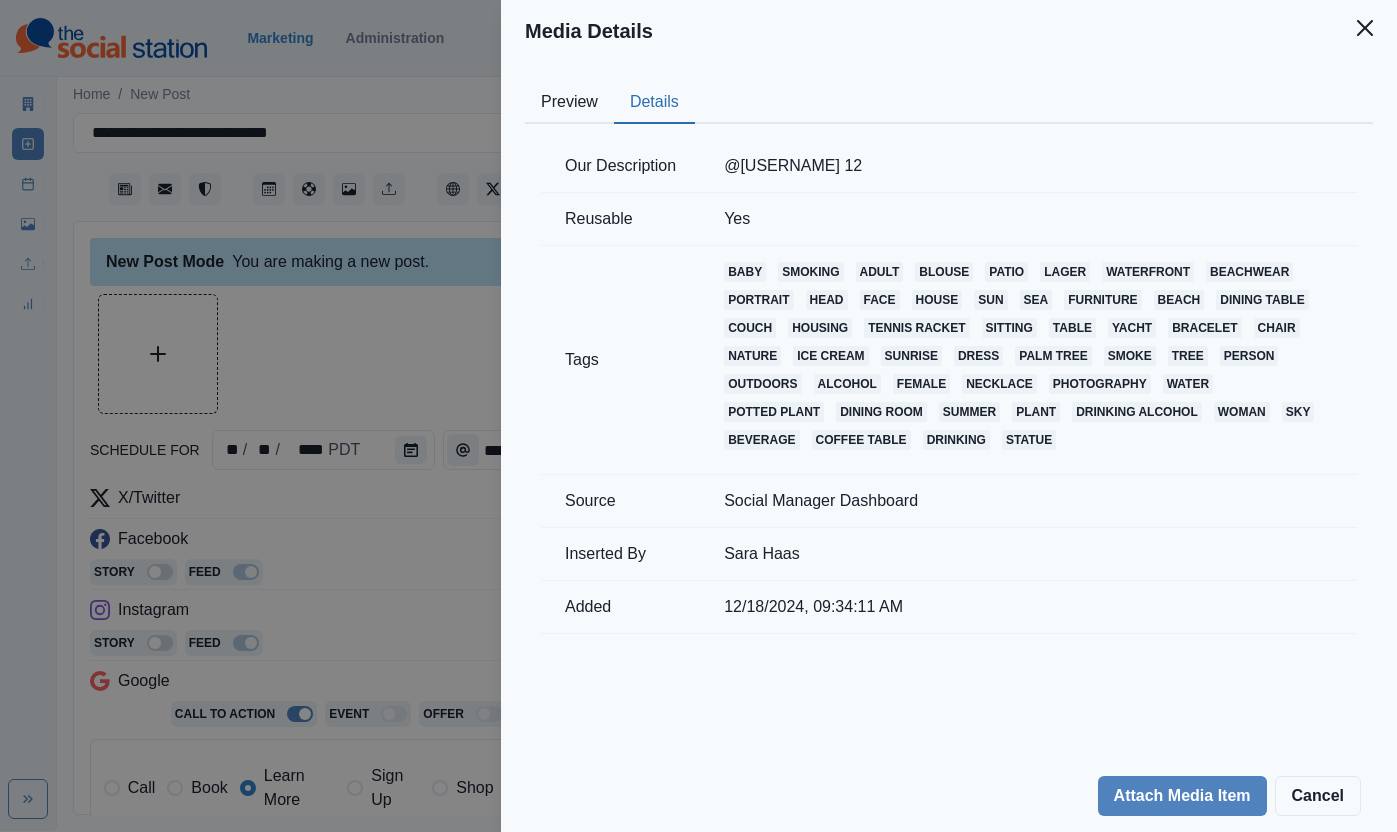 click on "Details" at bounding box center (654, 103) 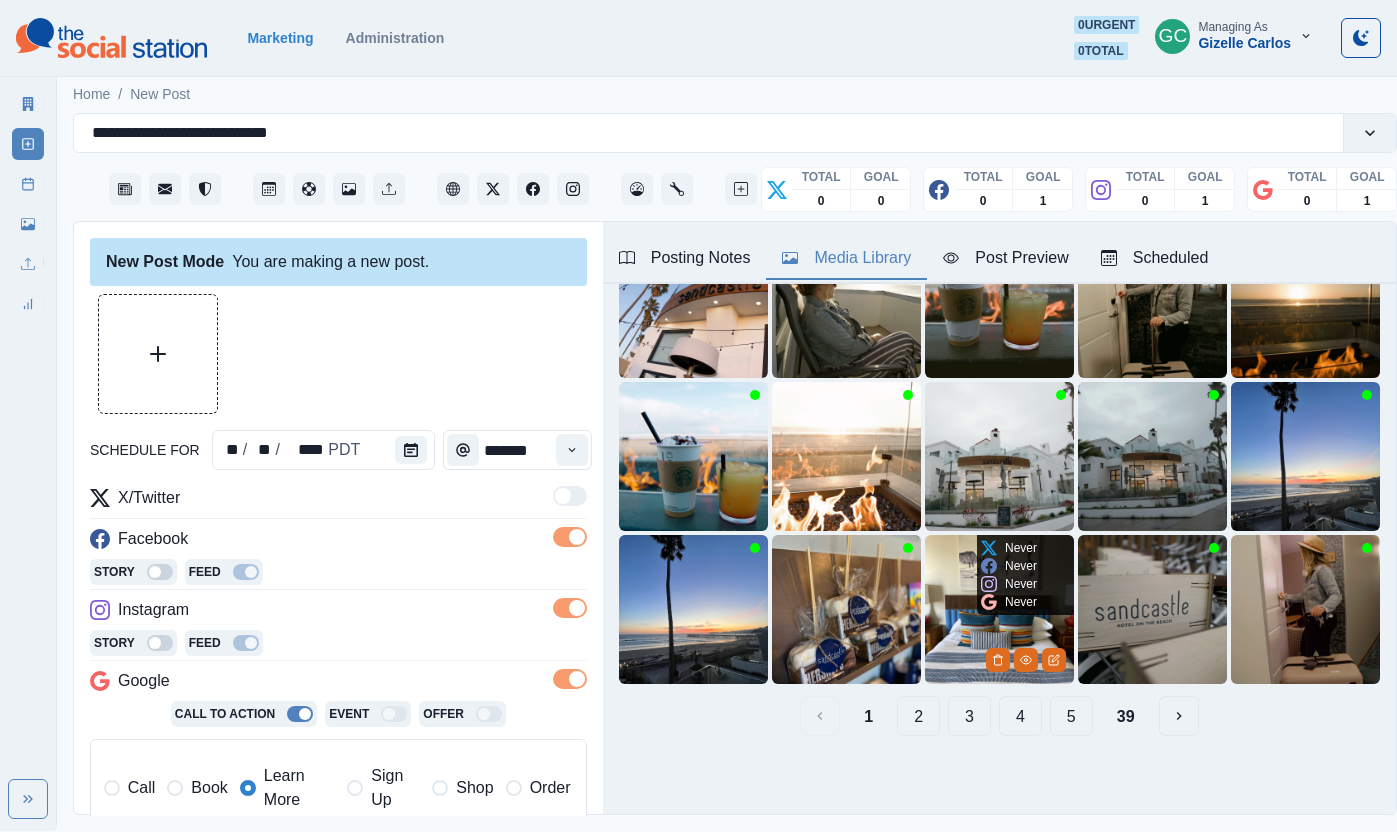 scroll, scrollTop: 110, scrollLeft: 0, axis: vertical 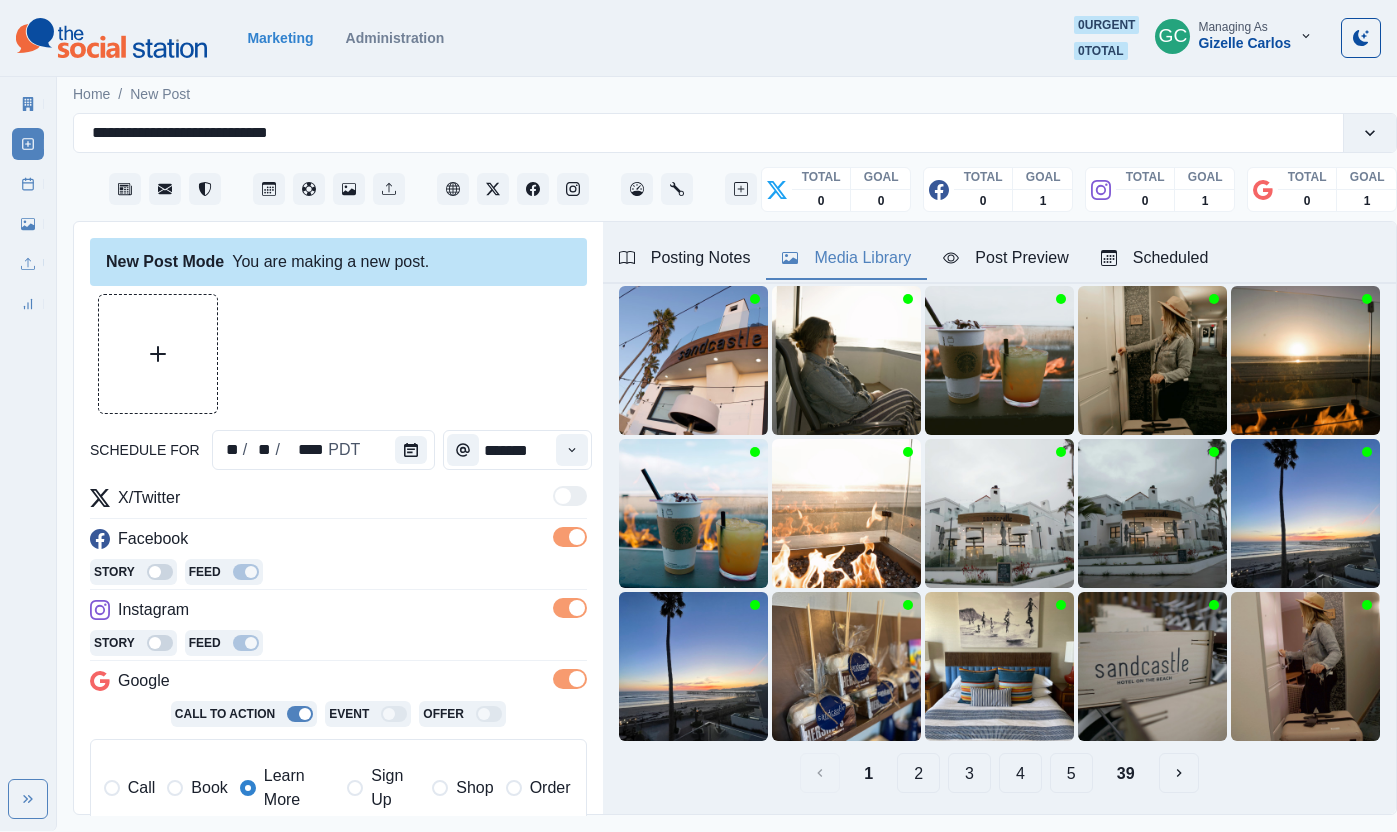 click on "2" at bounding box center [918, 773] 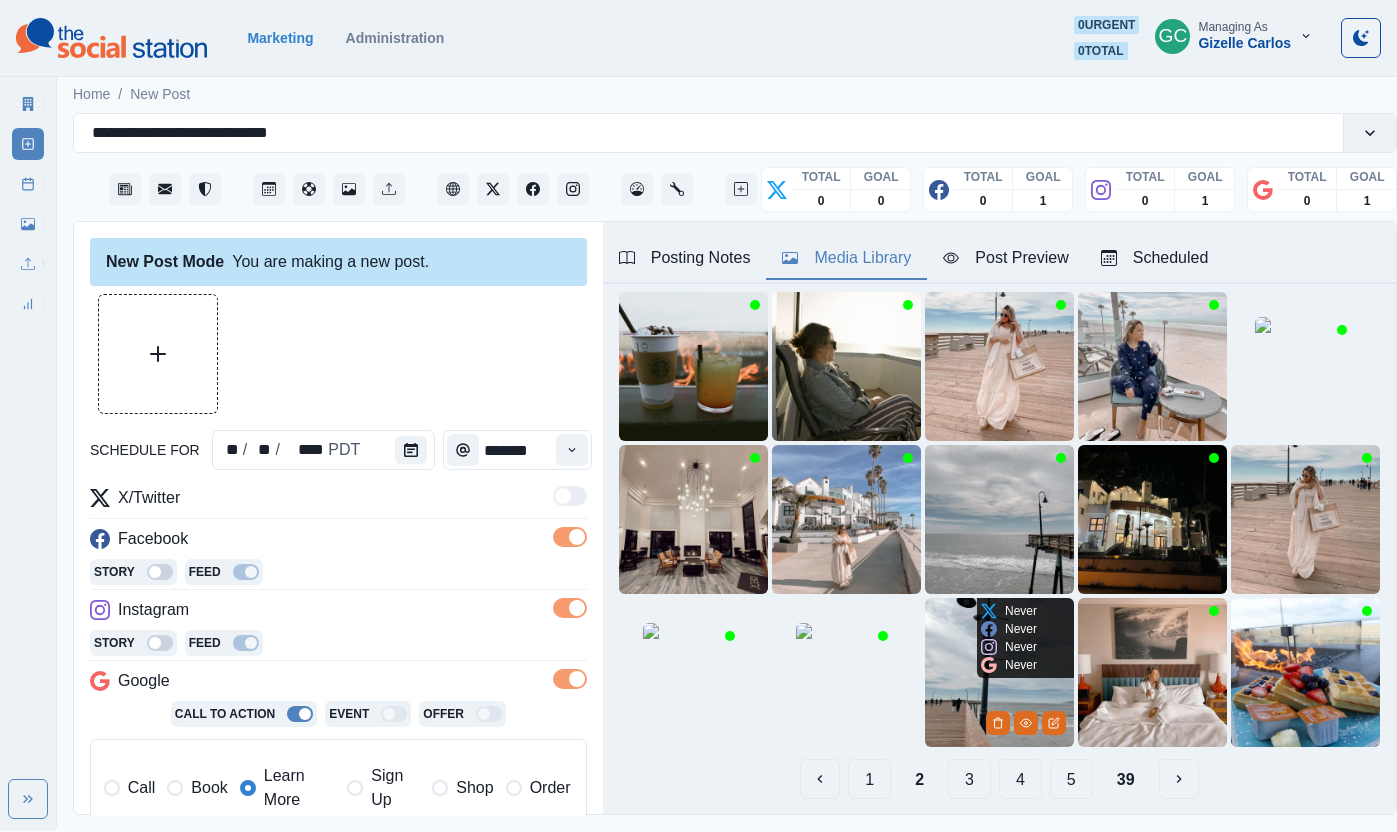 scroll, scrollTop: 112, scrollLeft: 0, axis: vertical 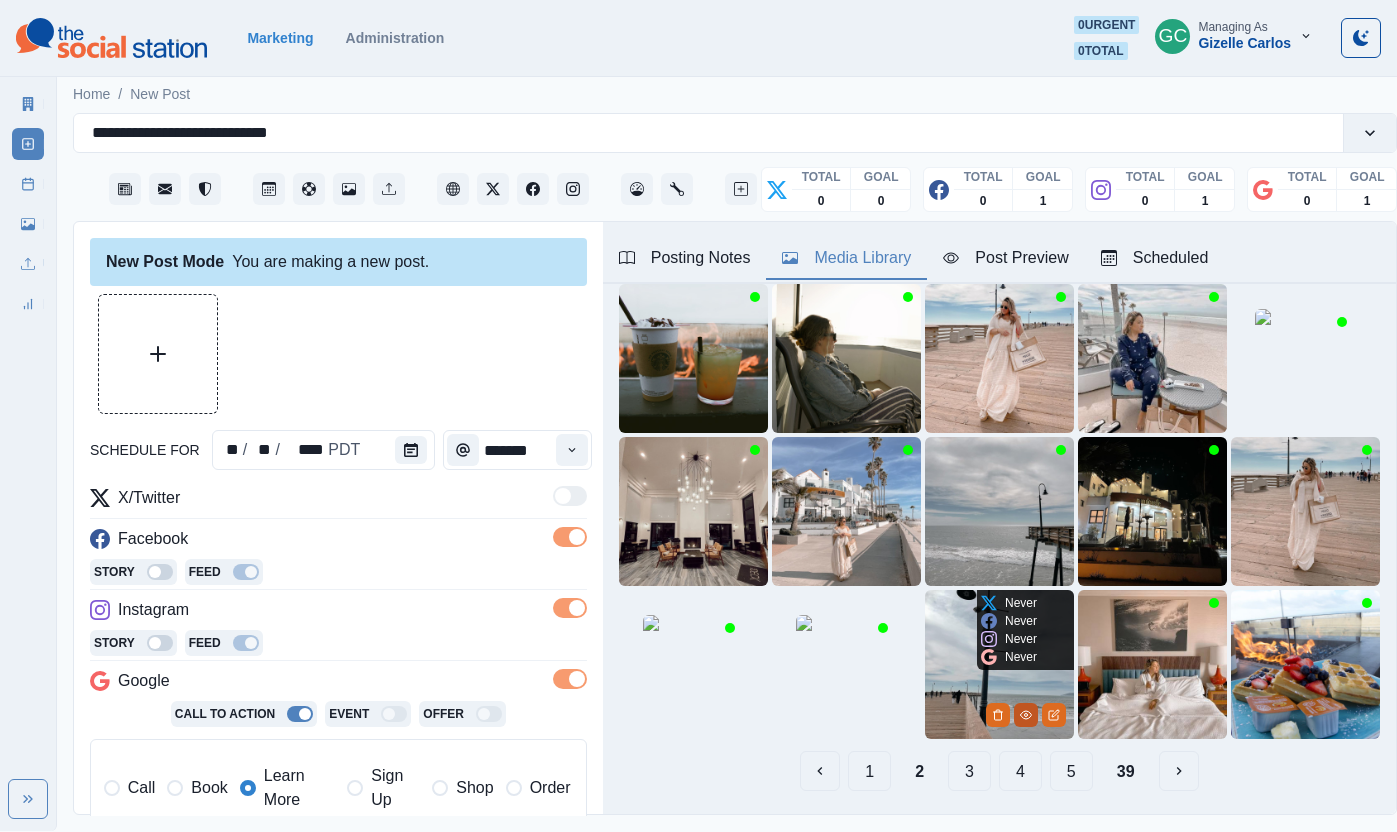 click 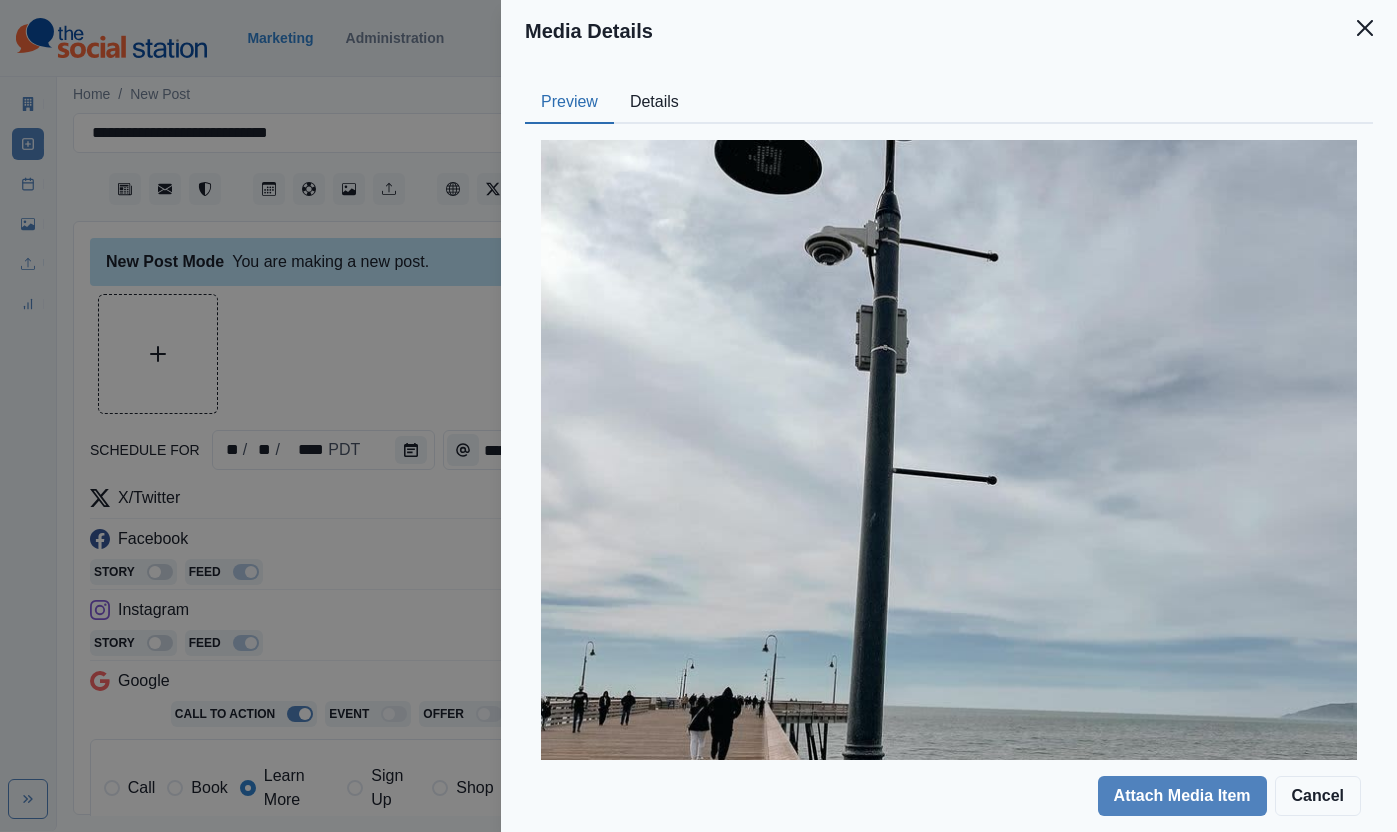 click on "Details" at bounding box center (654, 103) 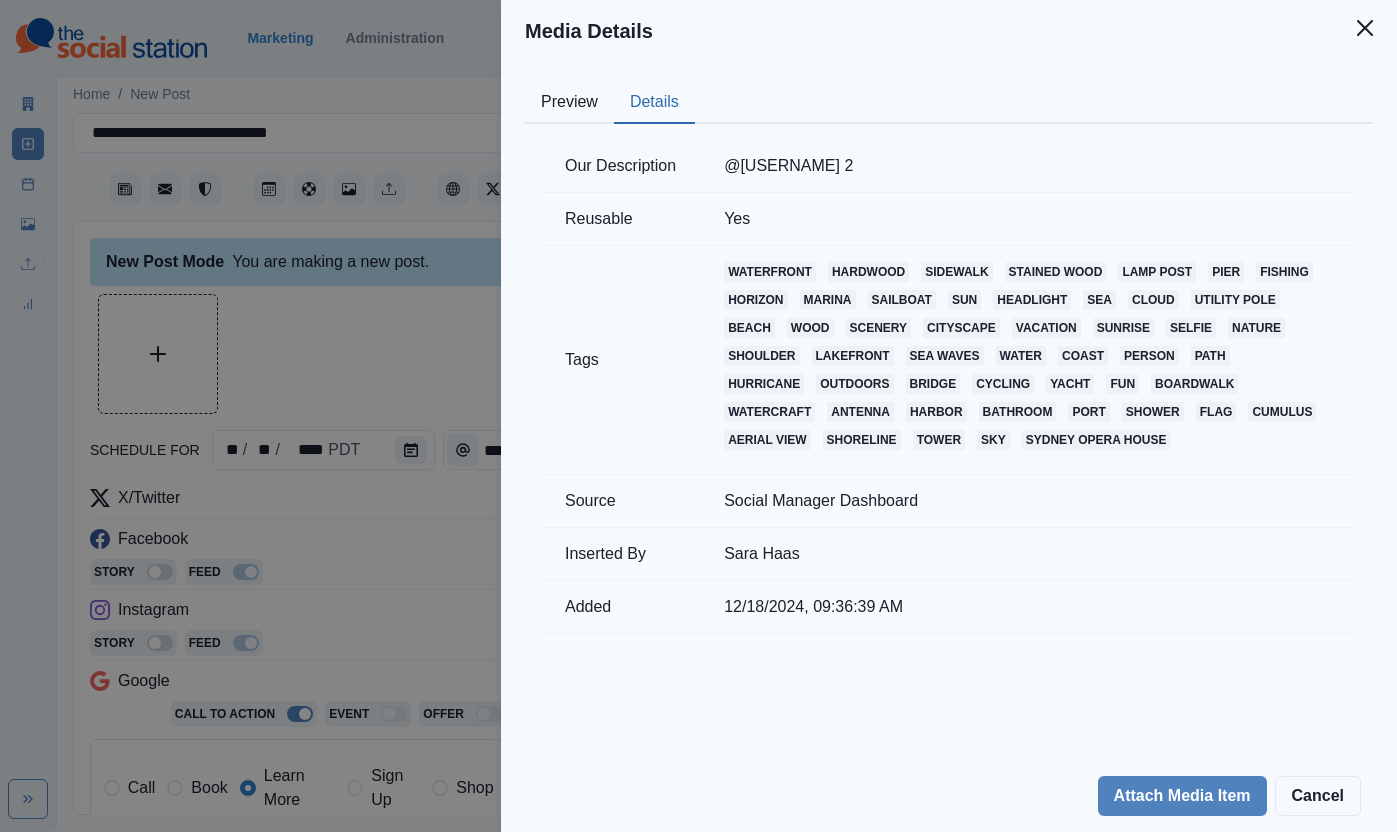 click on "Media Details Preview Details Our Description @[USERNAME]  2 Reusable Yes Tags waterfront hardwood sidewalk stained wood lamp post pier fishing horizon marina sailboat sun headlight sea cloud utility pole beach wood scenery cityscape vacation sunrise nature shoulder lakefront sea waves water coast person path hurricane outdoors bridge cycling yacht fun boardwalk watercraft antenna harbor bathroom port shower flag cumulus aerial view shoreline tower sky sydney opera house Source Social Manager Dashboard Inserted By [USERNAME] Added 12/18/2024, 09:36:39 AM Attach Media Item Cancel" at bounding box center [698, 416] 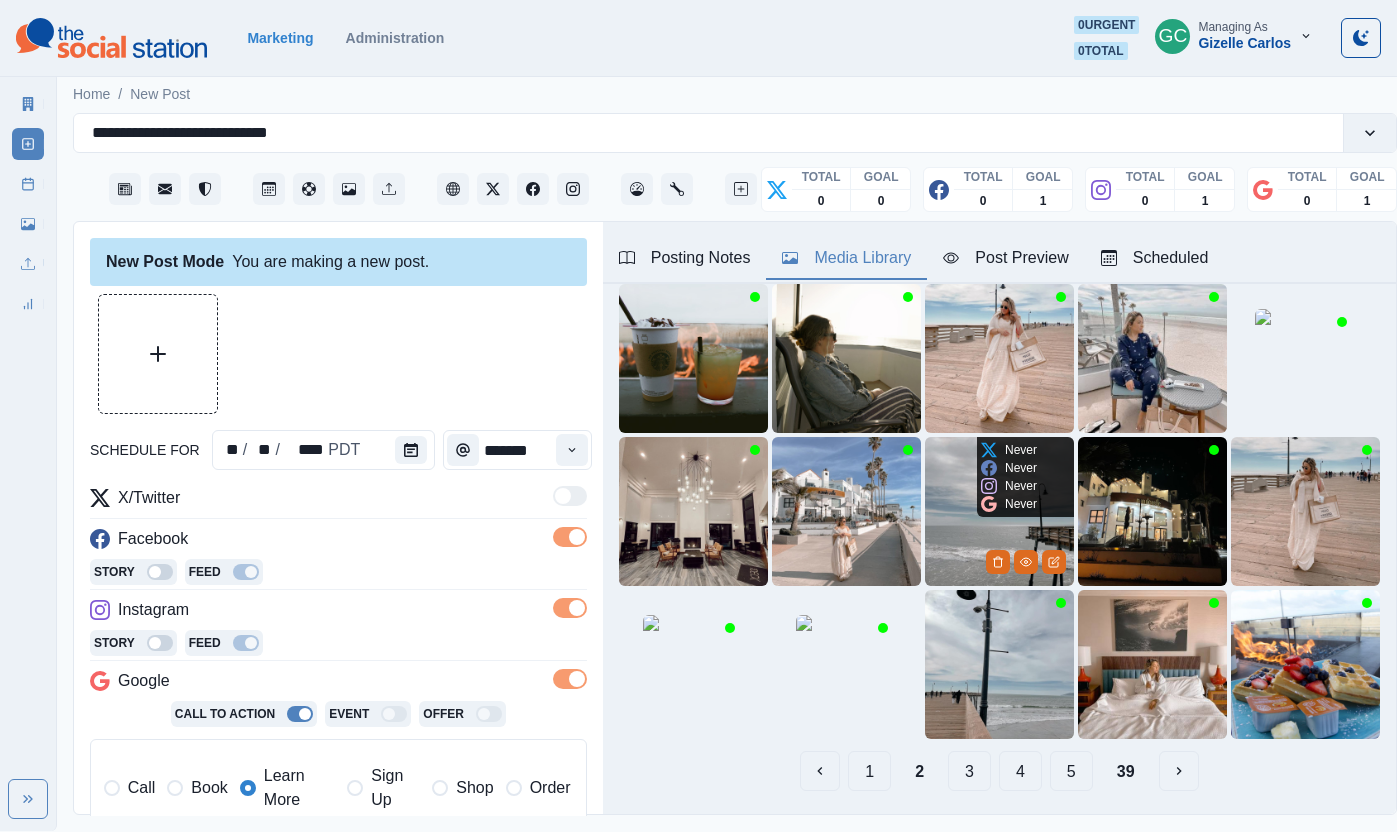 scroll, scrollTop: 167, scrollLeft: 0, axis: vertical 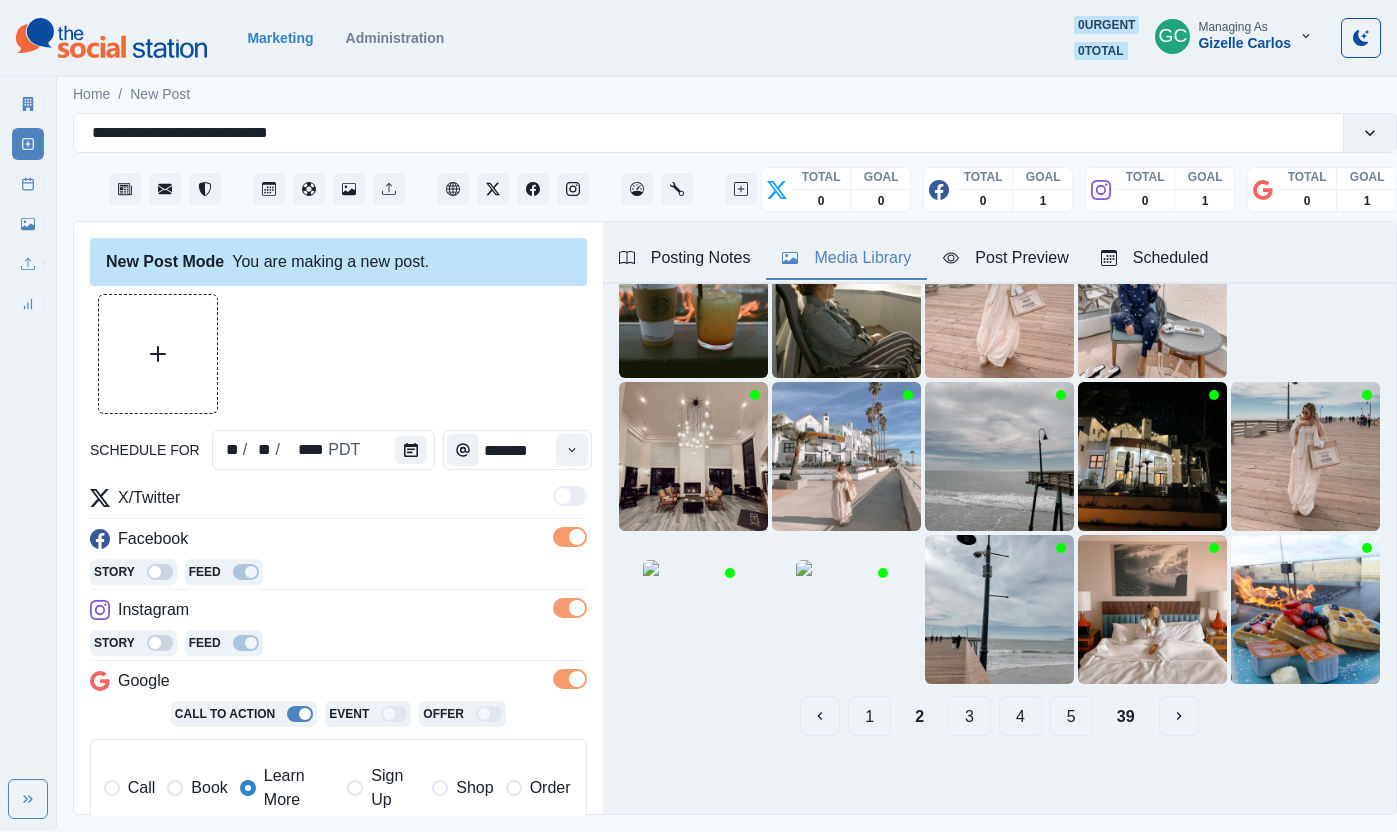 click on "3" at bounding box center [969, 716] 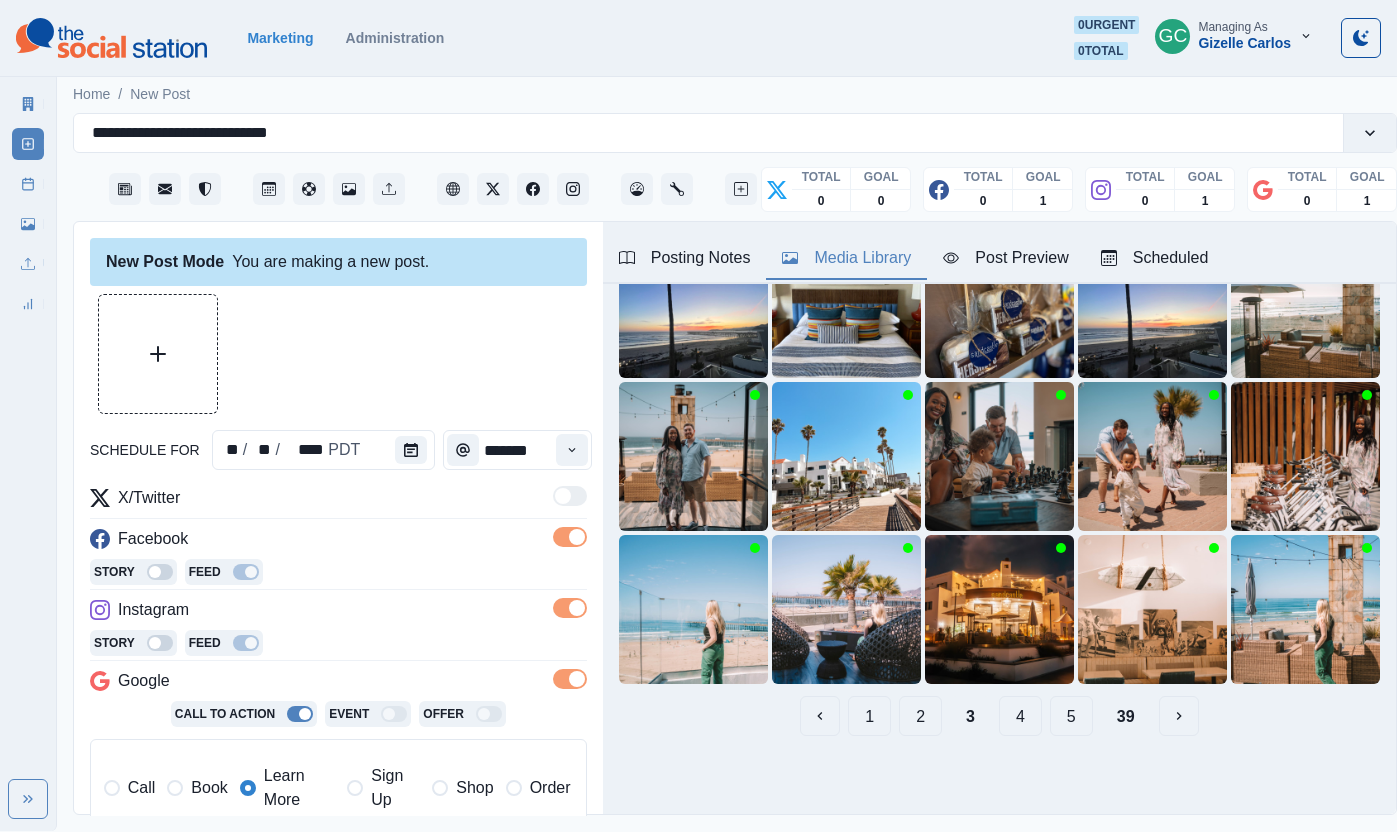 click on "4" at bounding box center (1020, 716) 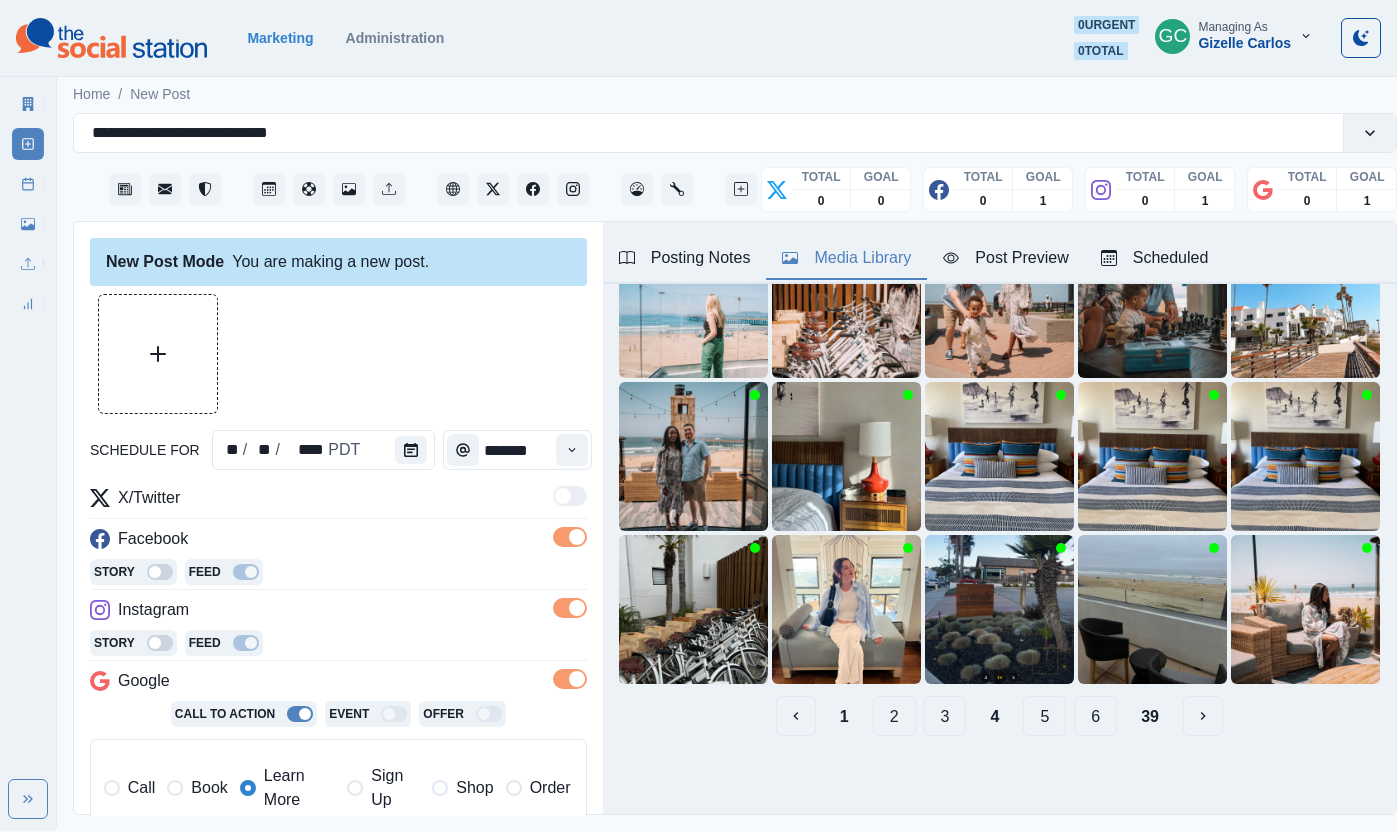 scroll, scrollTop: 135, scrollLeft: 0, axis: vertical 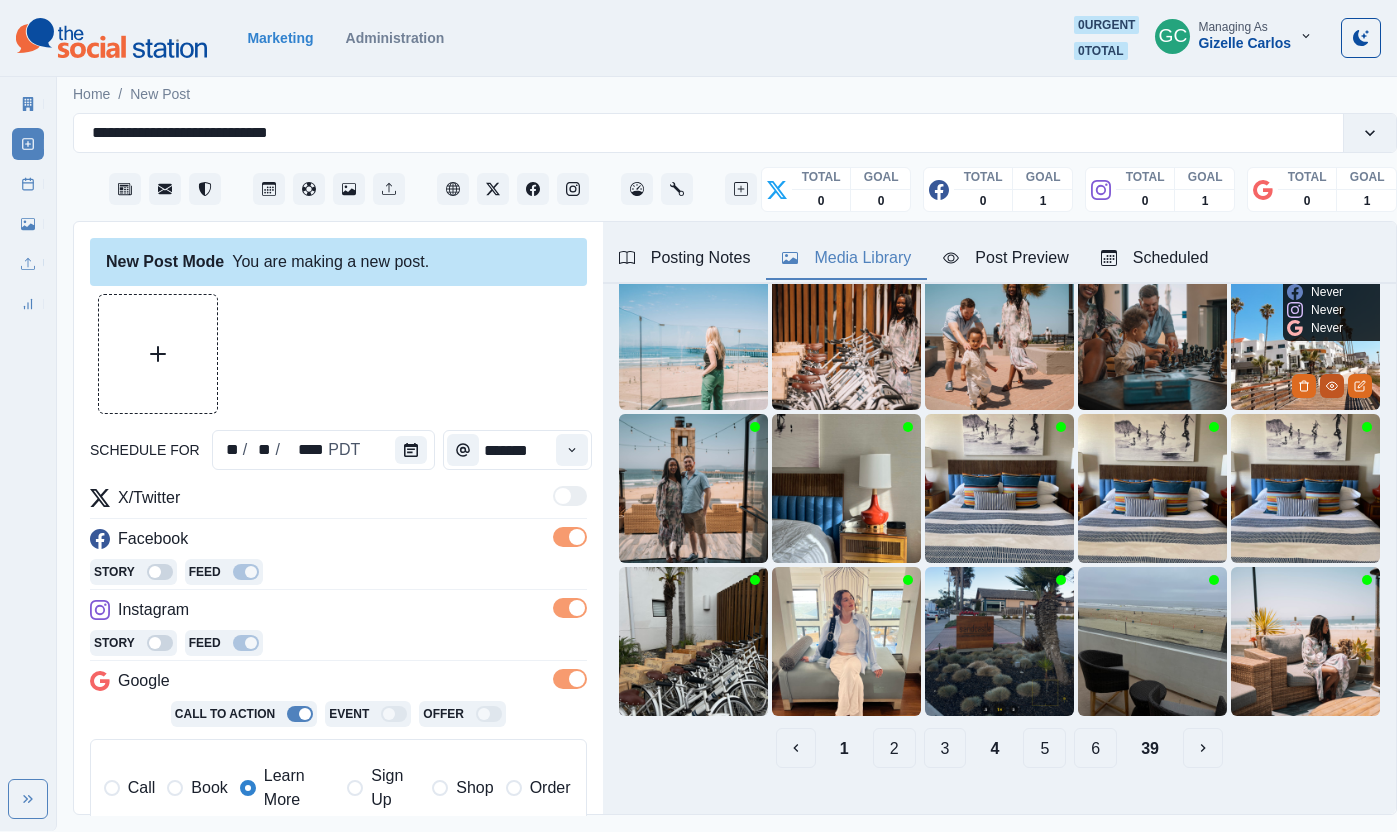 click 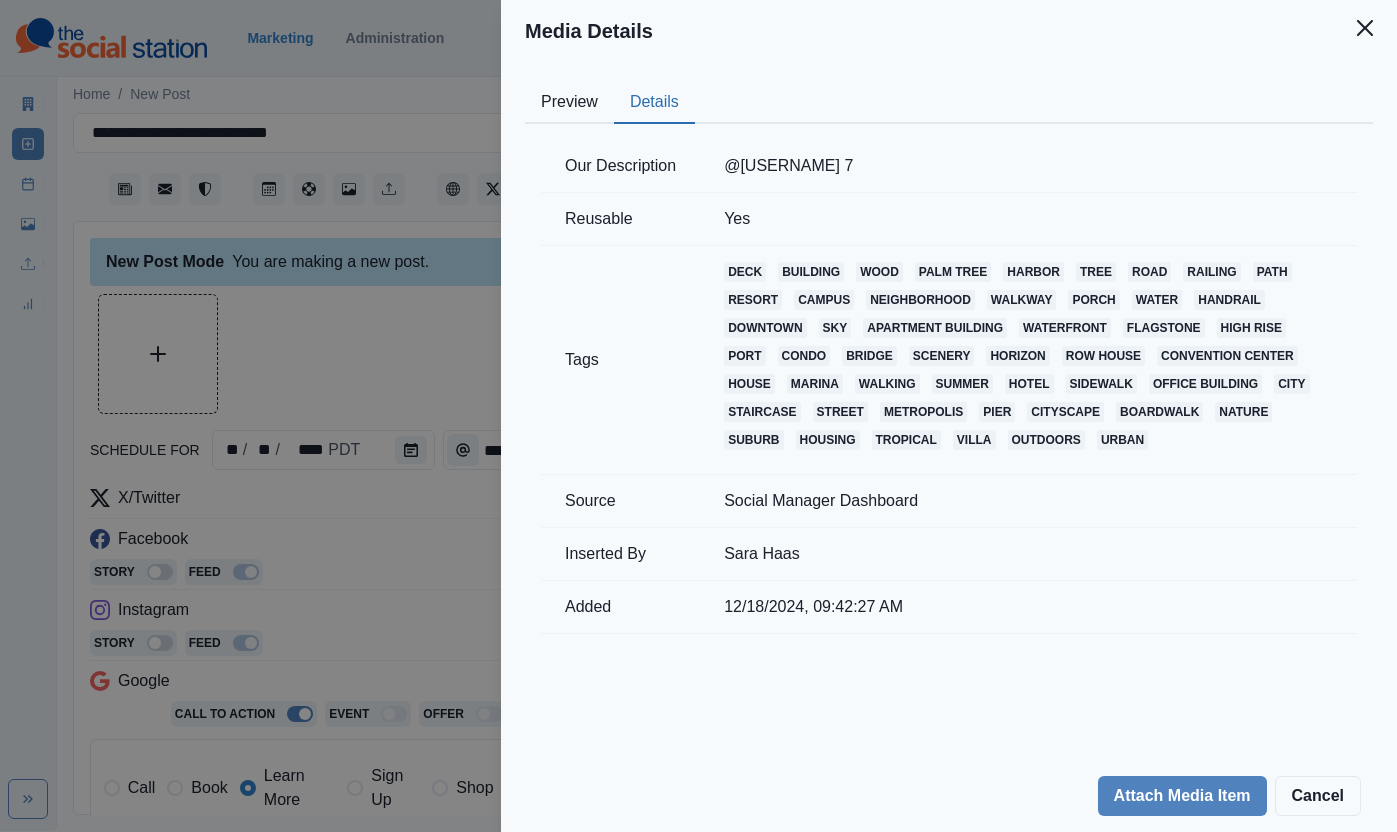 click on "Details" at bounding box center (654, 103) 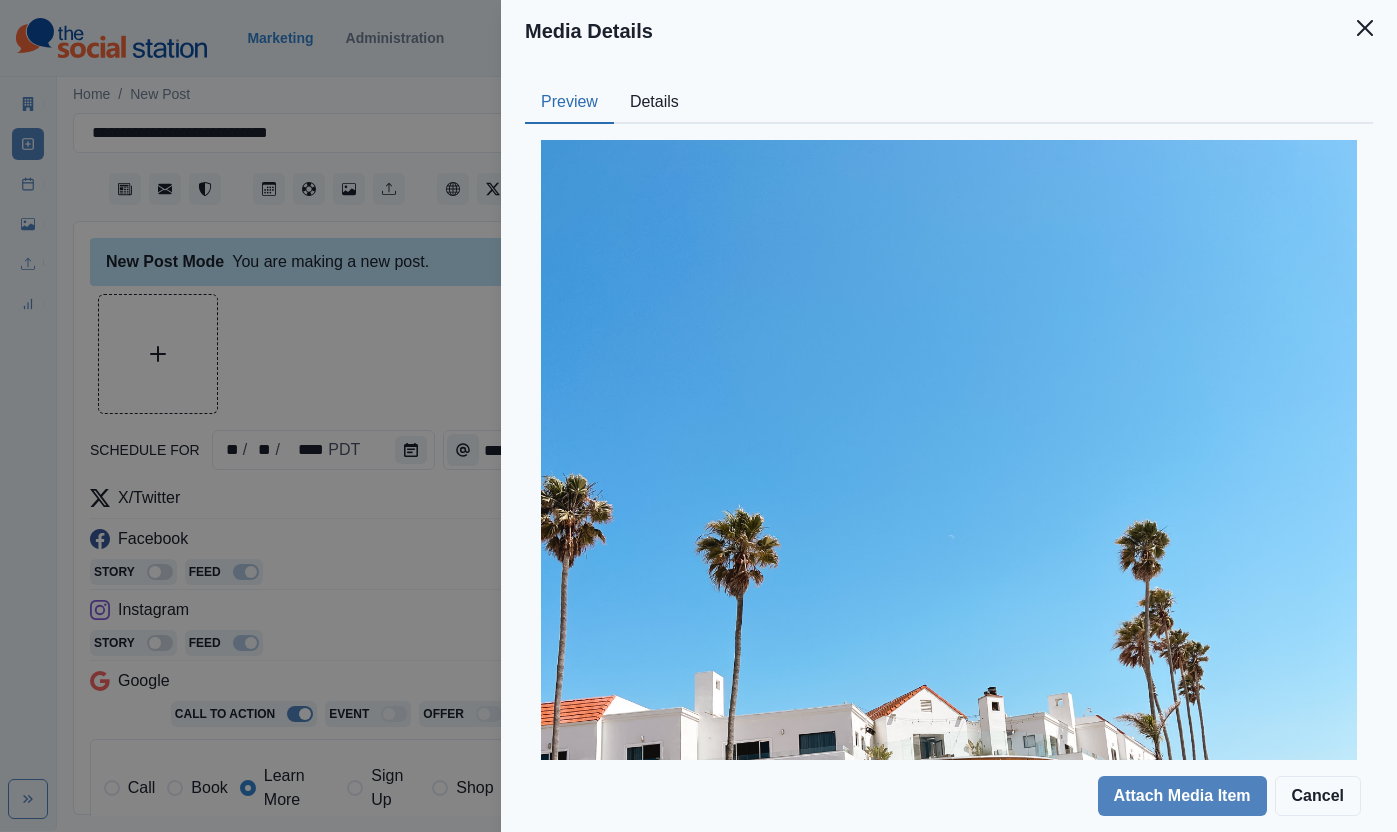 drag, startPoint x: 427, startPoint y: 284, endPoint x: 1132, endPoint y: 483, distance: 732.5476 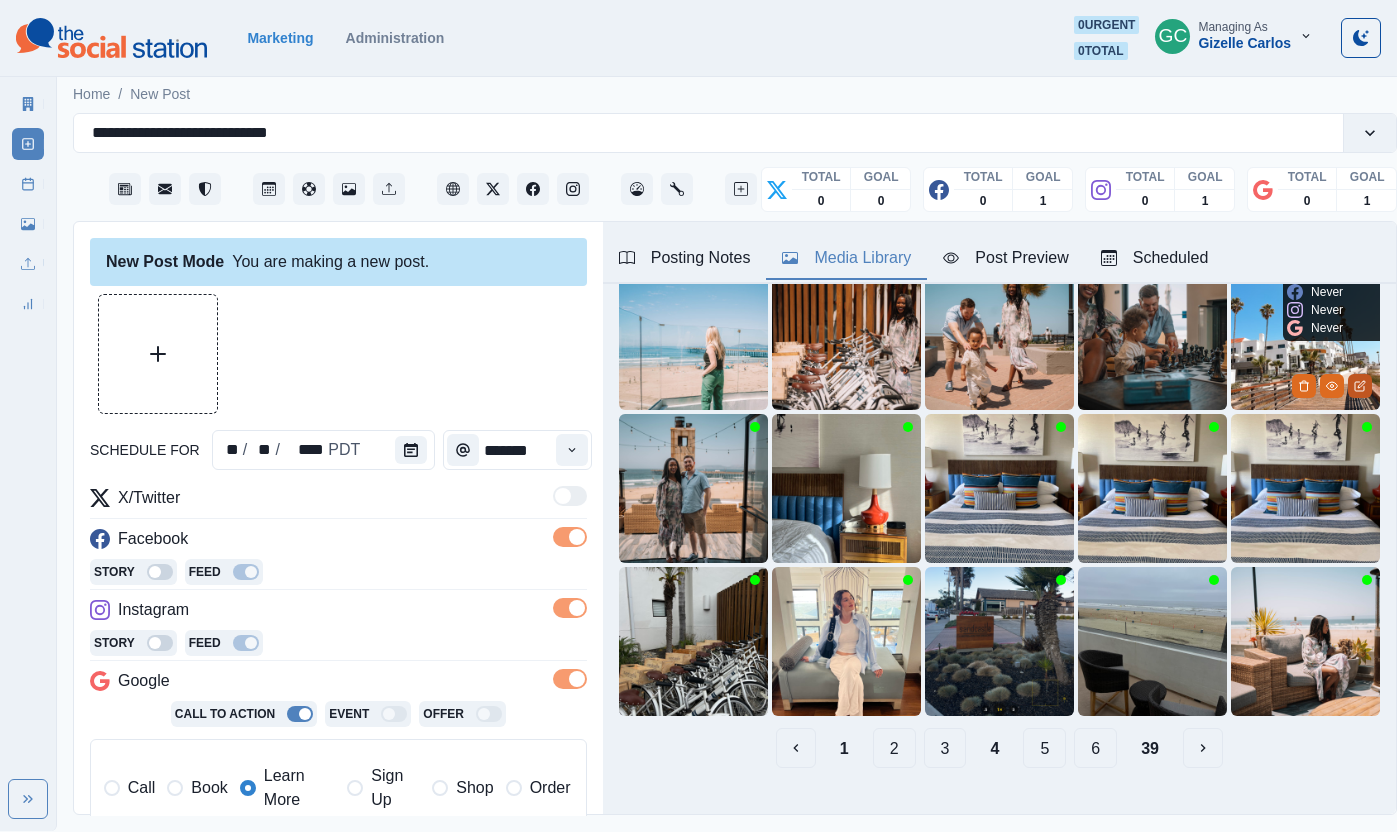click 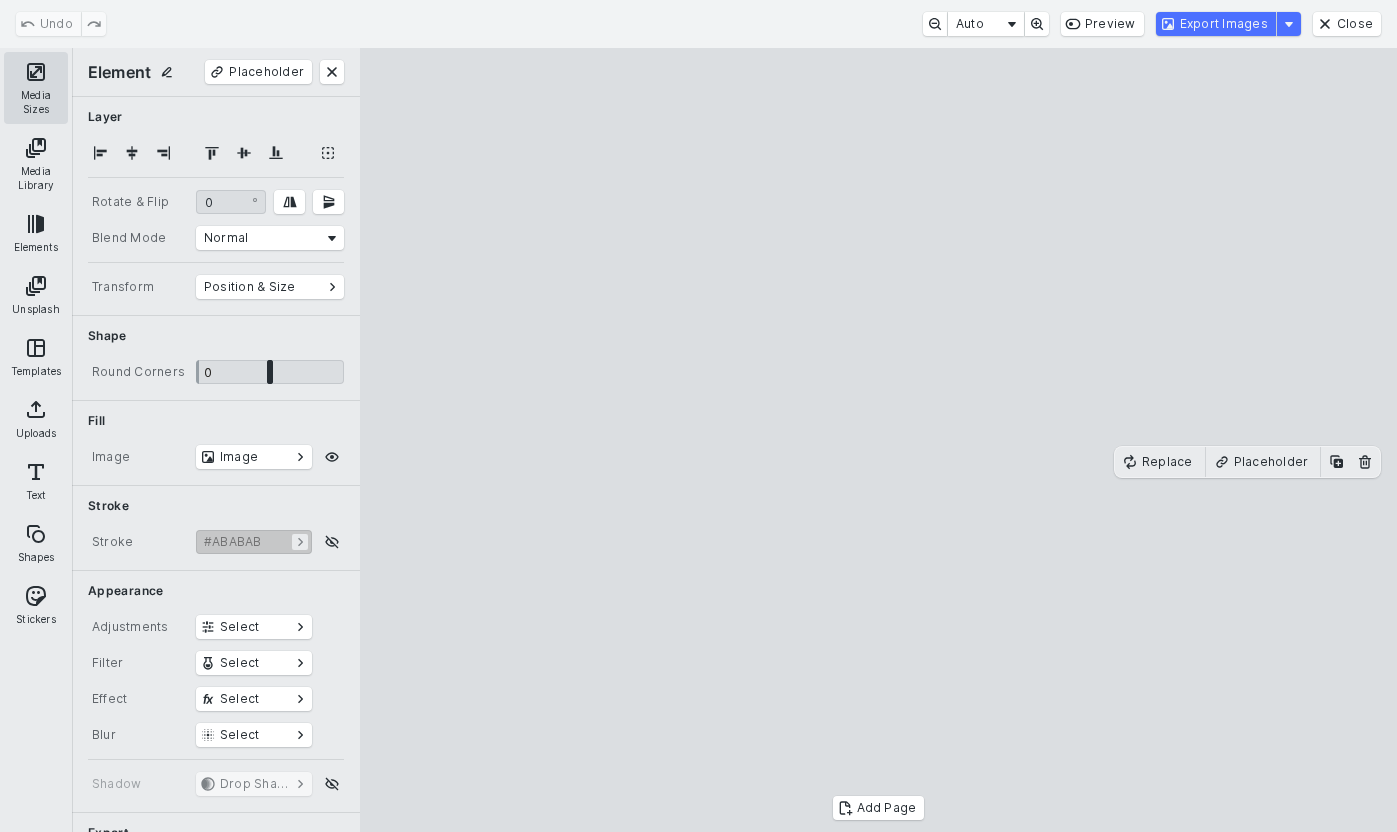 click on "Media Sizes" at bounding box center (36, 88) 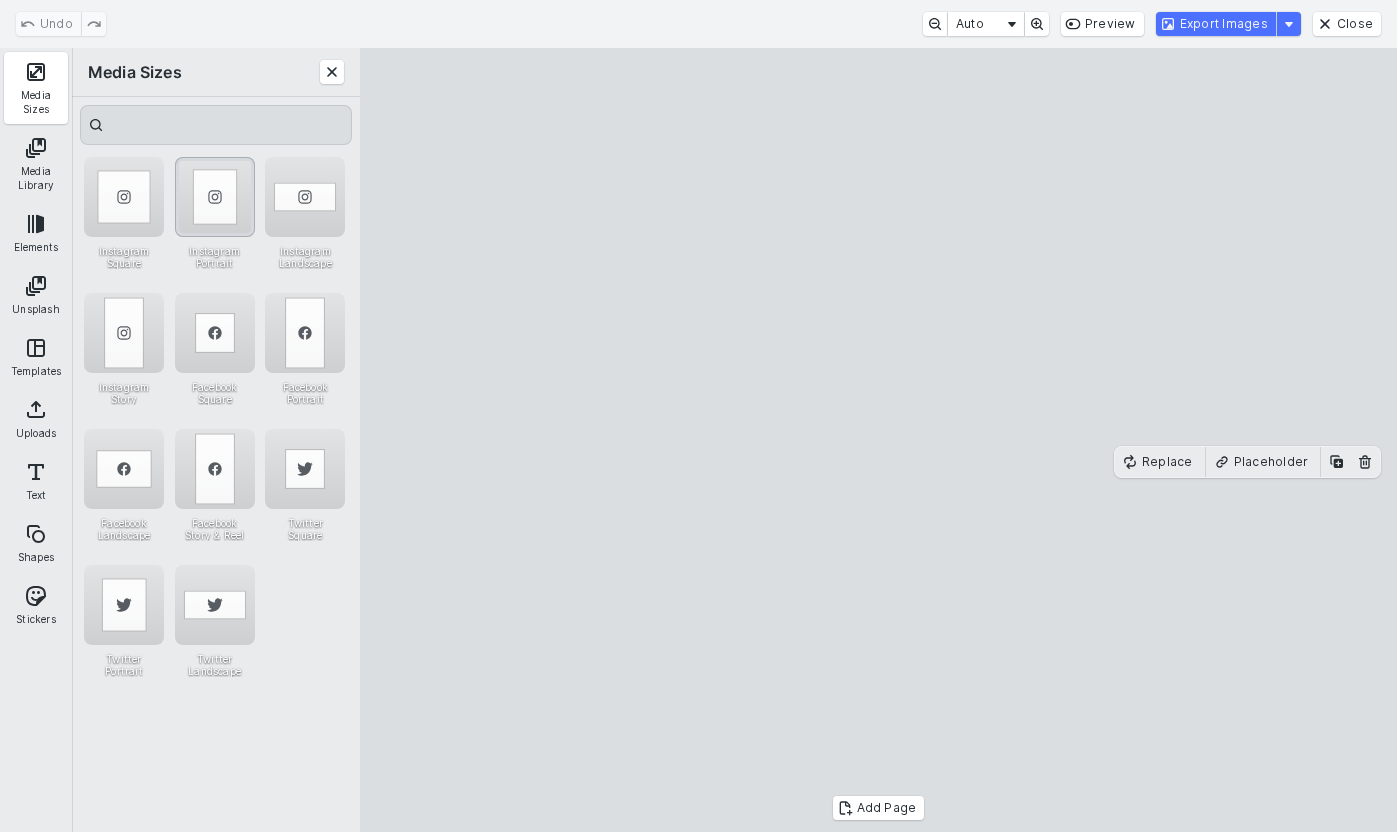drag, startPoint x: 218, startPoint y: 229, endPoint x: 231, endPoint y: 228, distance: 13.038404 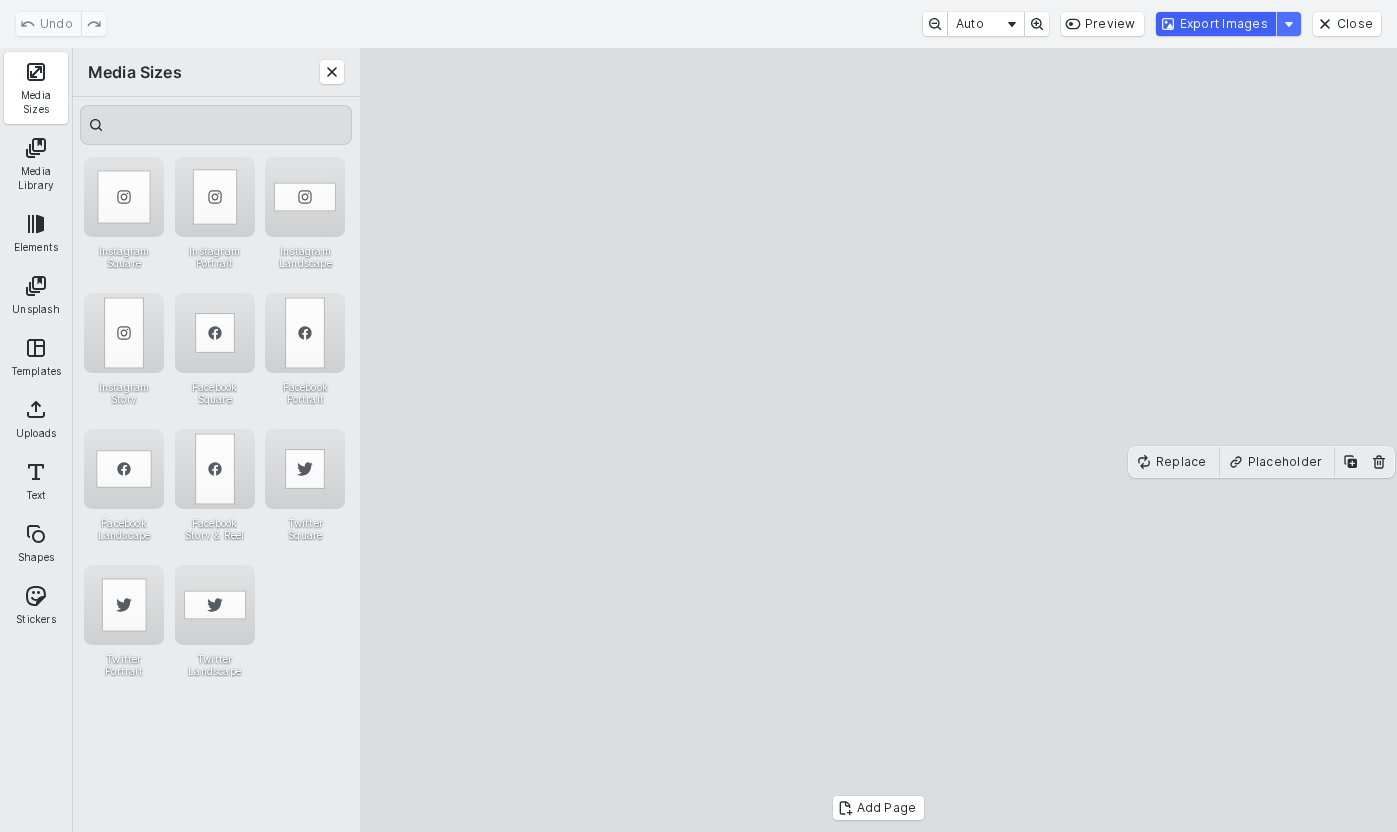 drag, startPoint x: 1249, startPoint y: 24, endPoint x: 1220, endPoint y: 23, distance: 29.017237 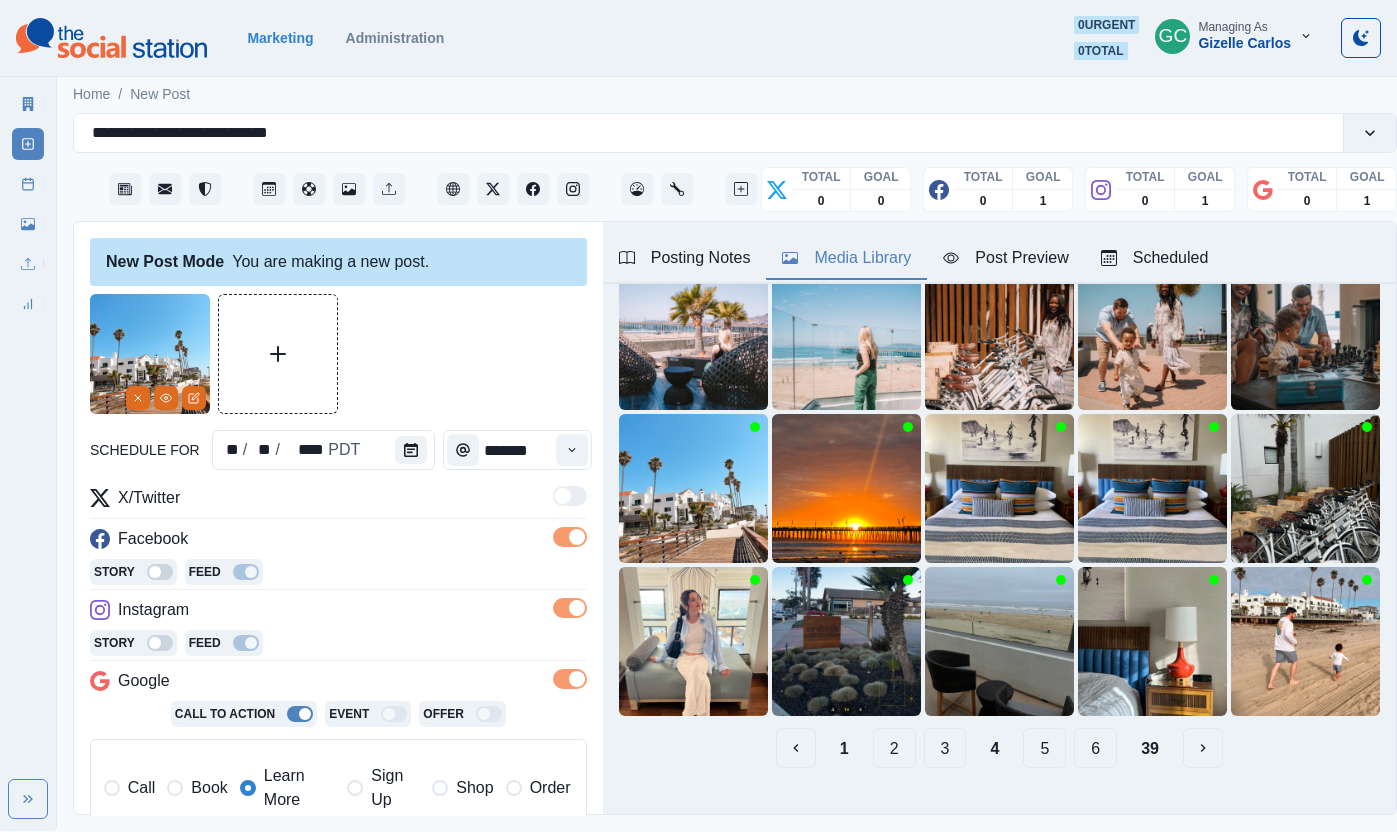 scroll, scrollTop: 299, scrollLeft: 0, axis: vertical 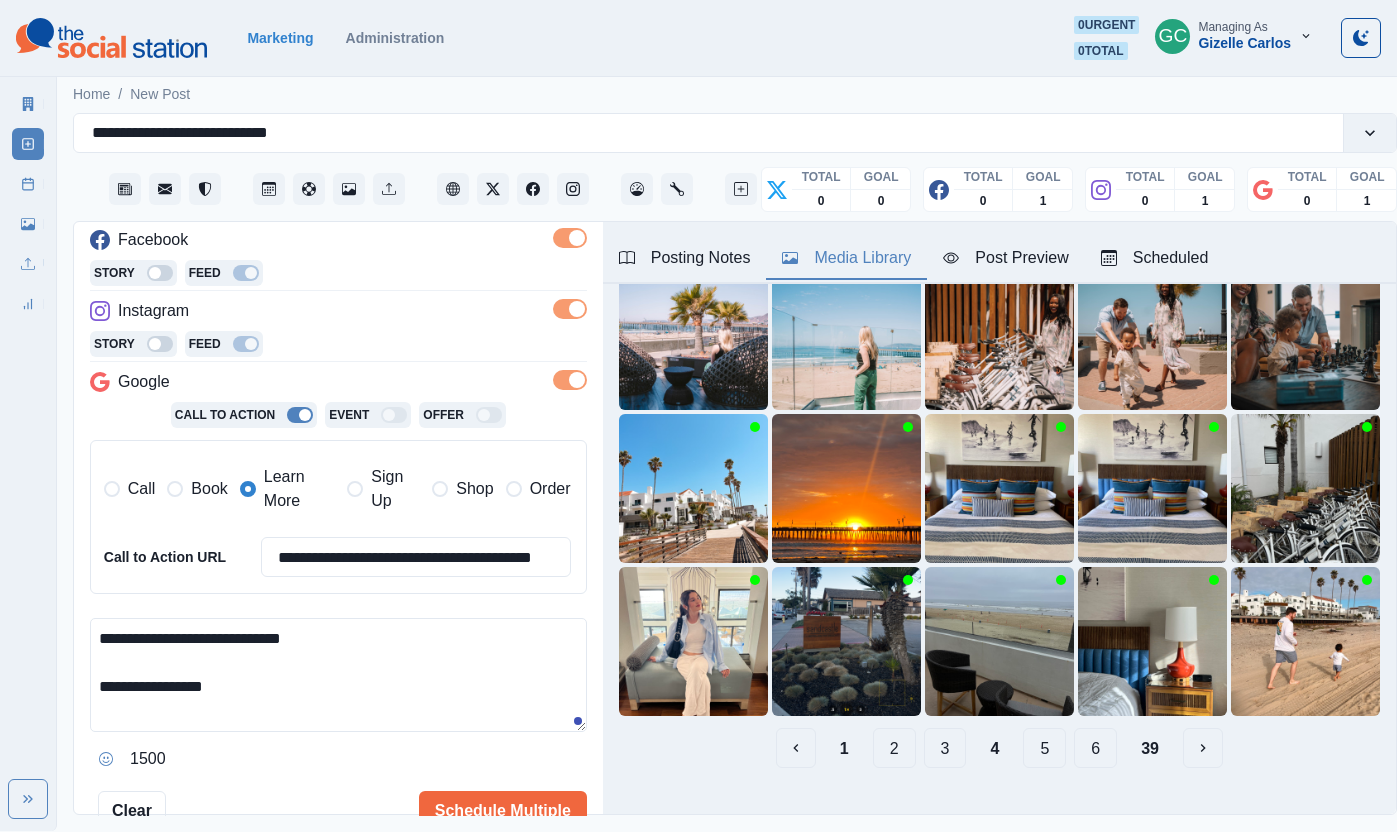 click on "**********" at bounding box center [338, 675] 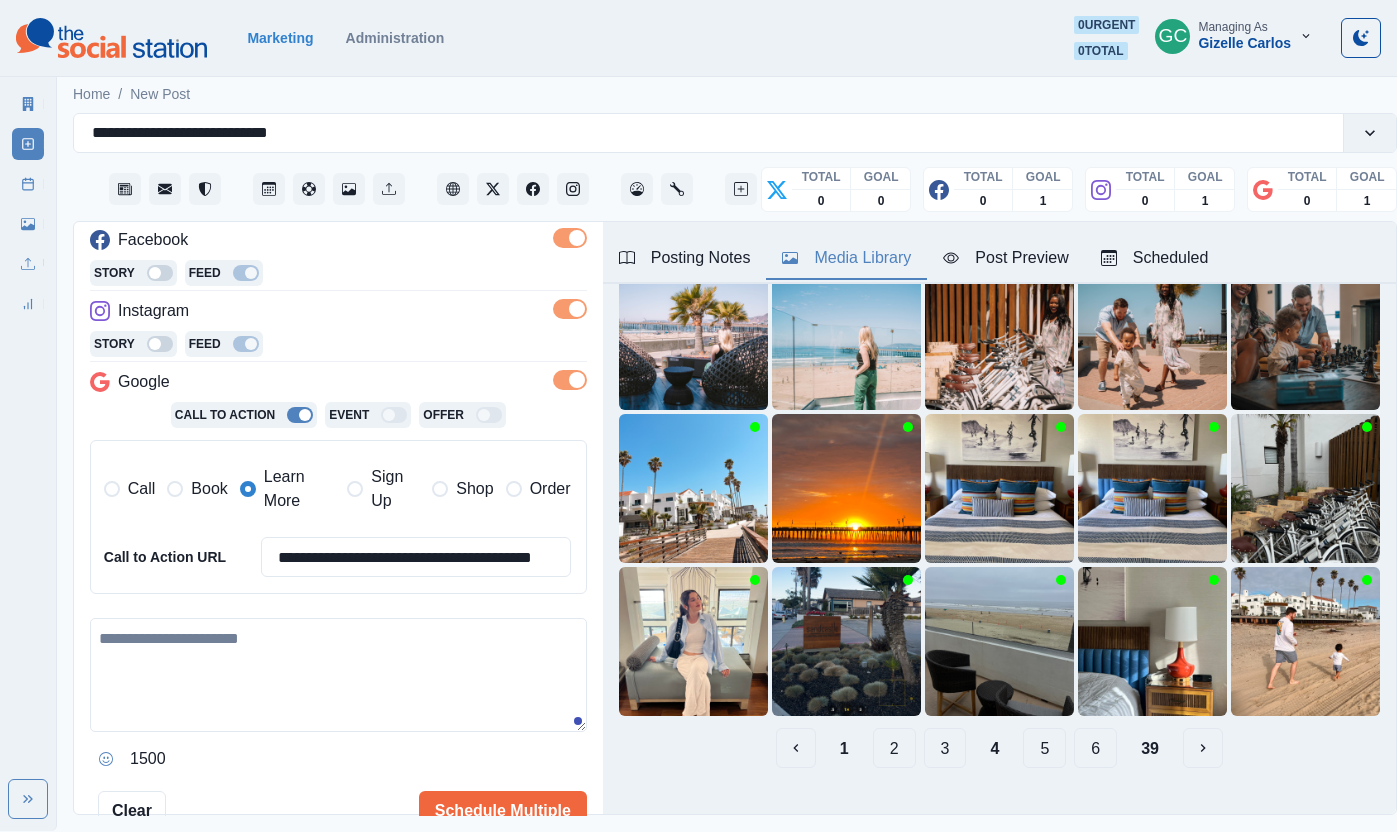 paste on "**********" 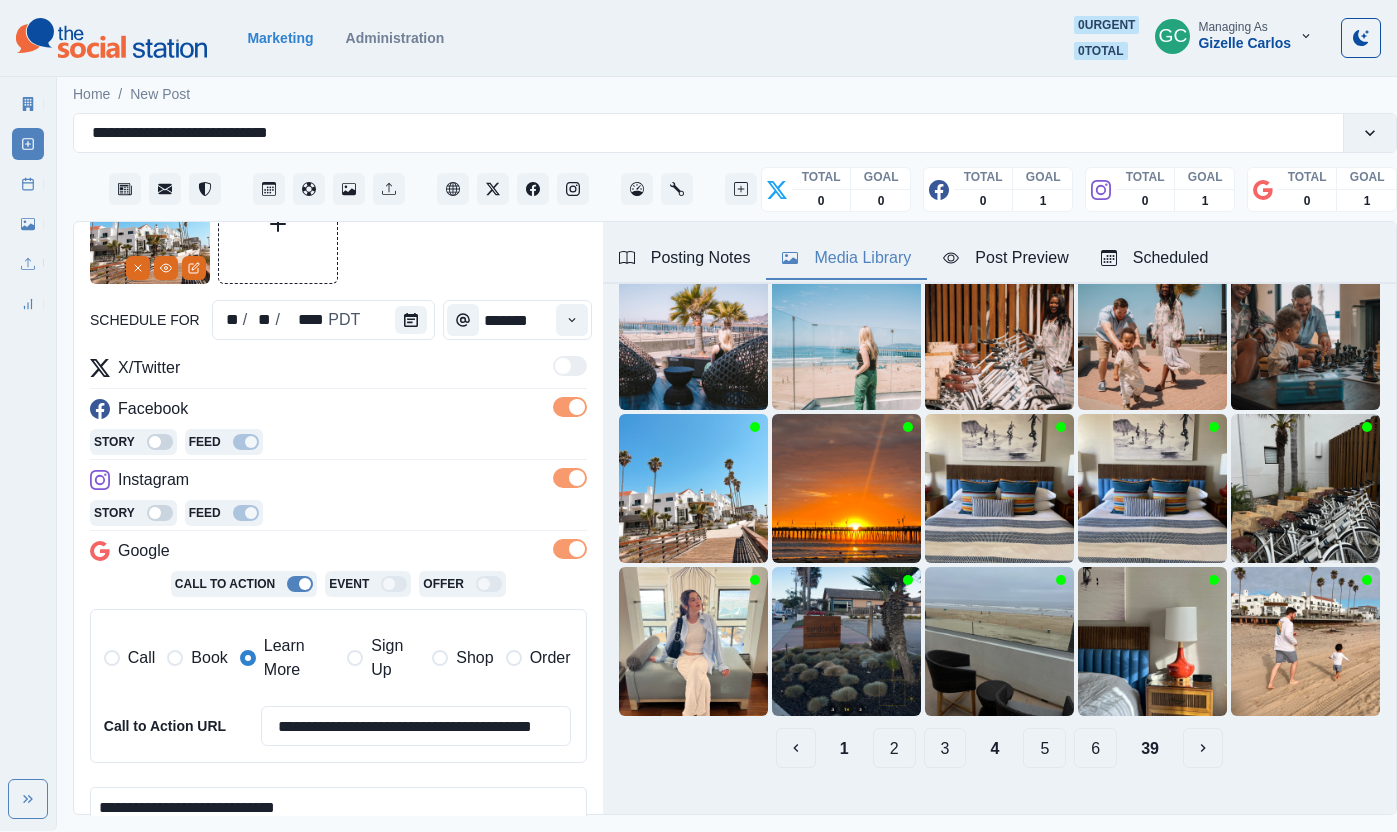scroll, scrollTop: 31, scrollLeft: 0, axis: vertical 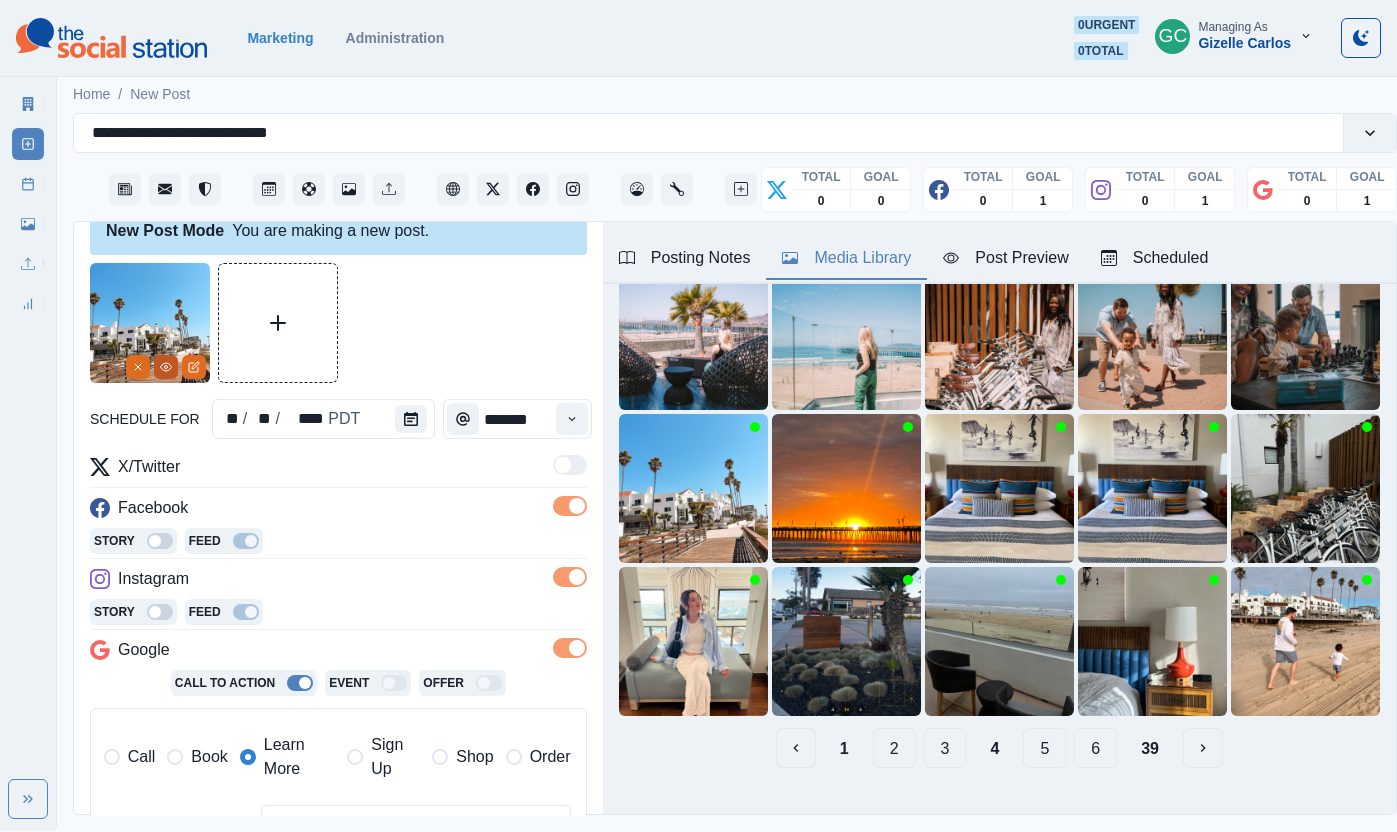 click 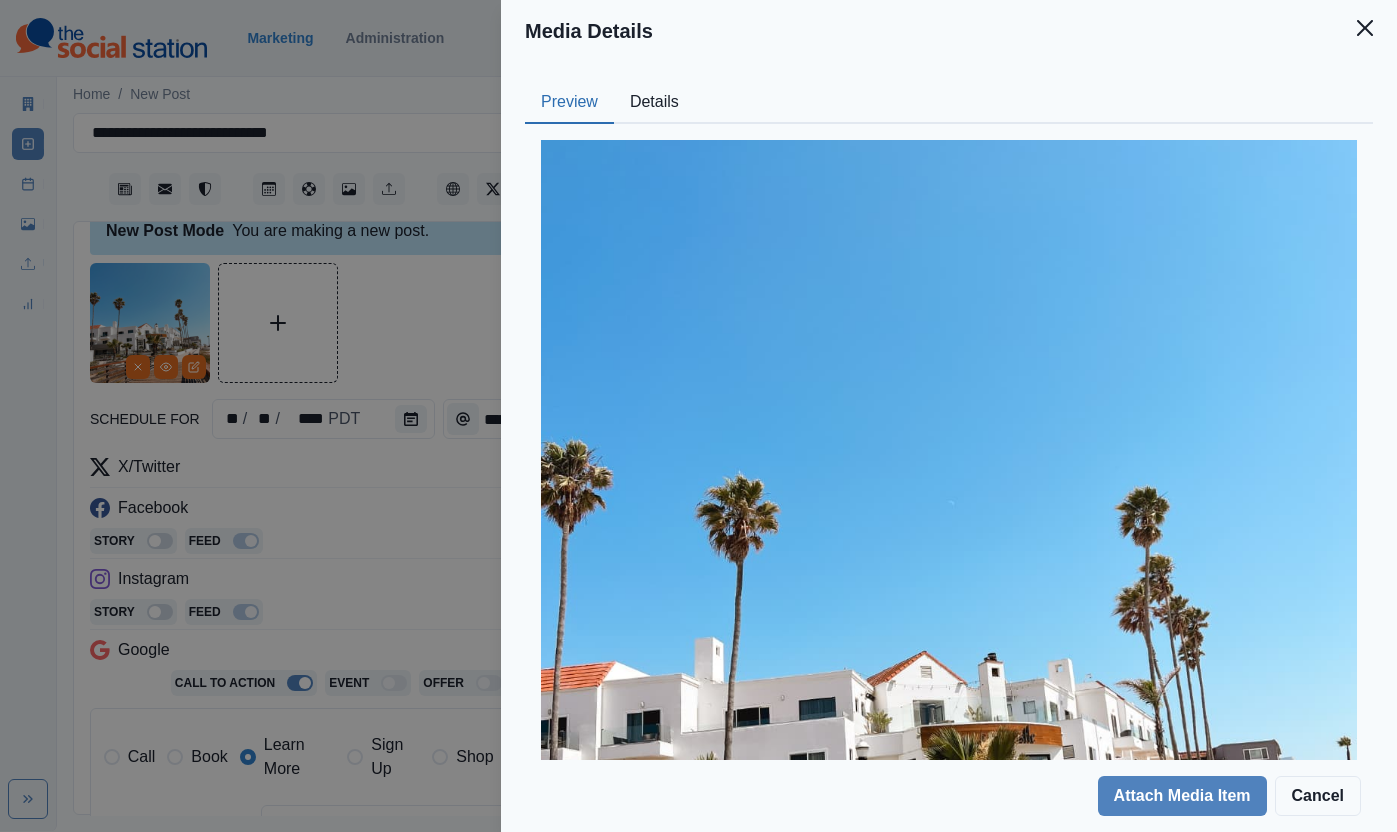 click on "Details" at bounding box center [654, 103] 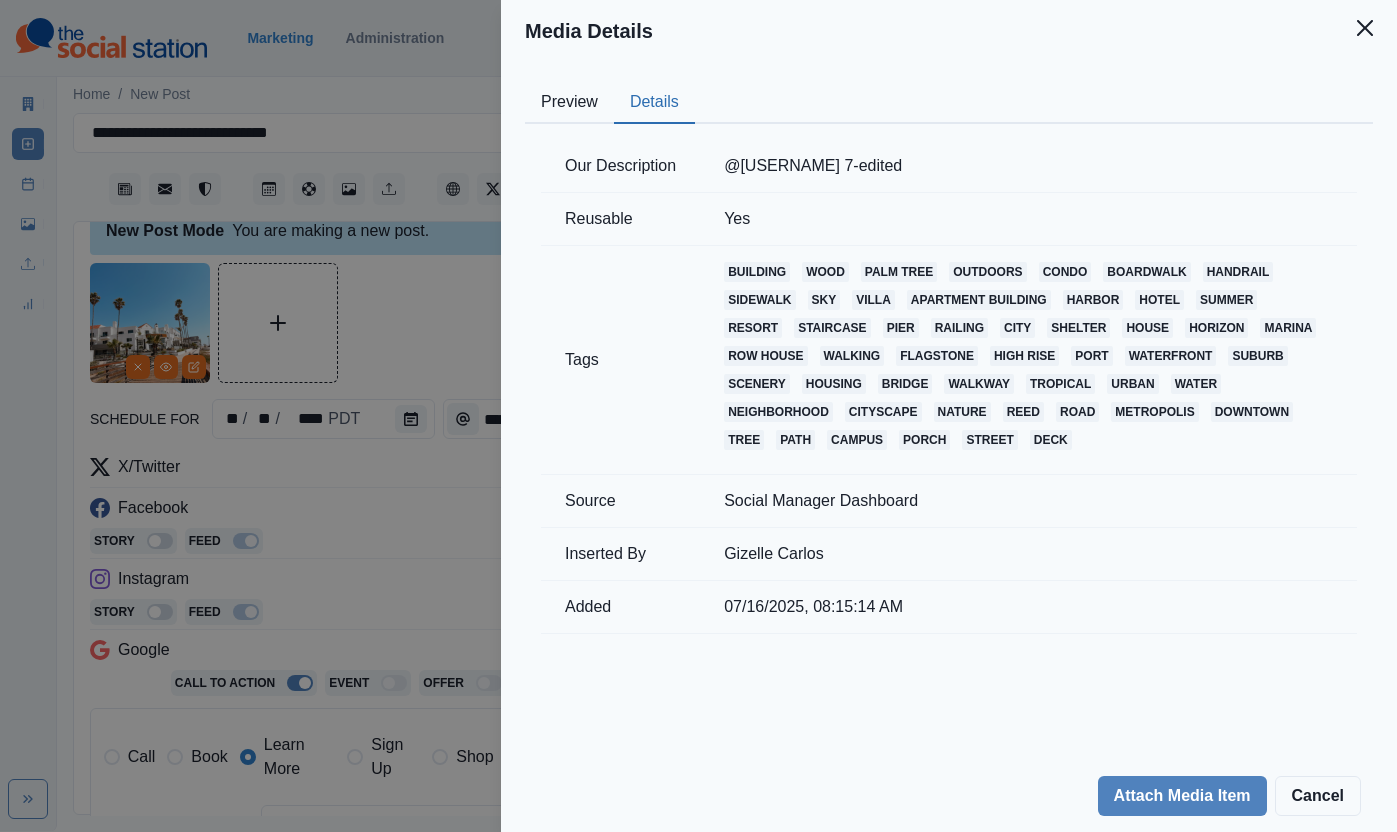 drag, startPoint x: 702, startPoint y: 164, endPoint x: 849, endPoint y: 165, distance: 147.0034 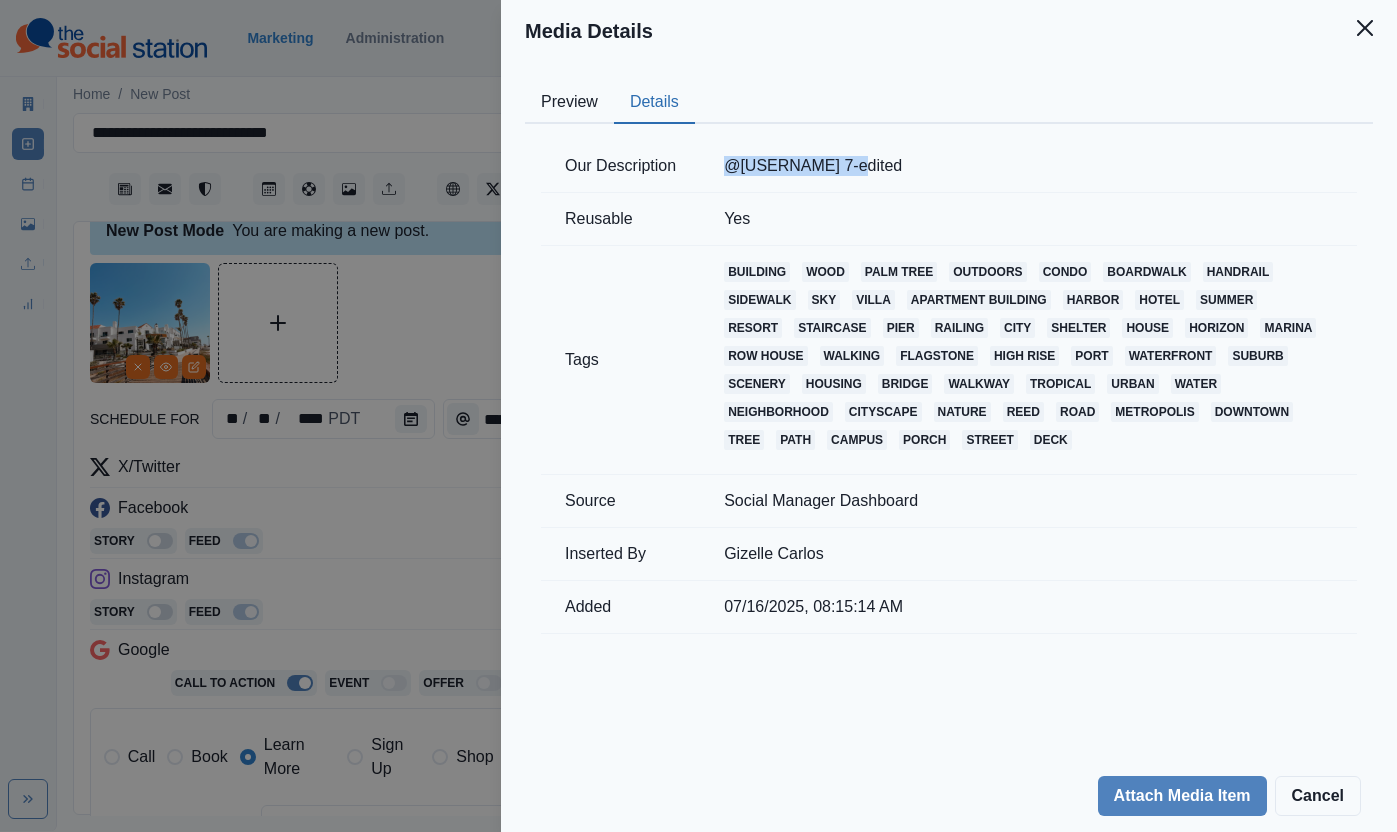 drag, startPoint x: 864, startPoint y: 161, endPoint x: 723, endPoint y: 168, distance: 141.17365 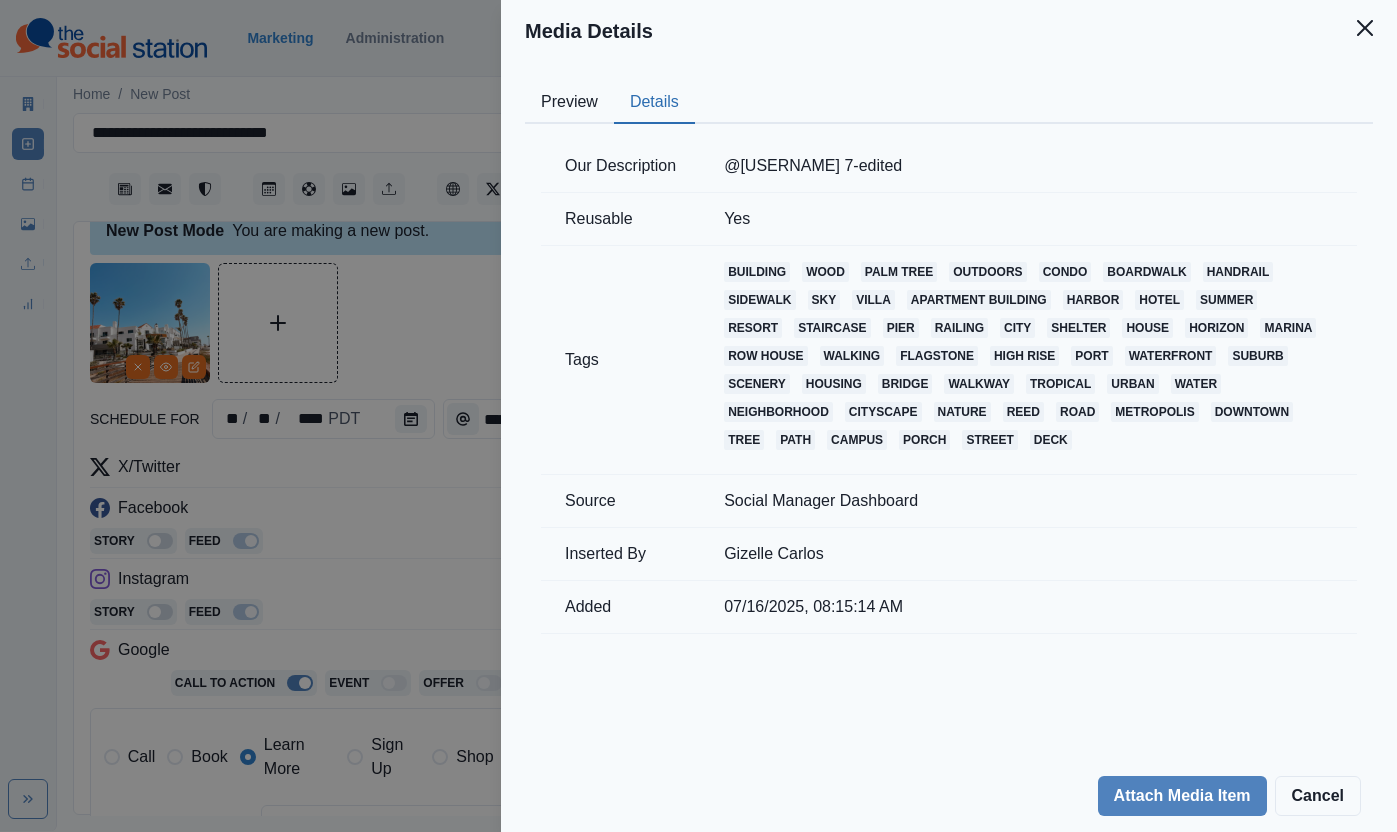 click on "Media Details Preview Details Our Description @[USERNAME] 7-edited Reusable Yes Tags building wood palm tree outdoors condo boardwalk handrail sidewalk sky villa apartment building harbor hotel summer resort staircase pier railing city shelter house horizon row house convention center house marina walking flagstone high rise port waterfront suburb scenery housing bridge walkway tropical urban water neighborhood cityscape nature reed road metropolis downtown tree path campus porch street deck Source Social Manager Dashboard Inserted By [NAME] Added 07/16/2025, 08:15:14 AM Attach Media Item Cancel" at bounding box center (698, 416) 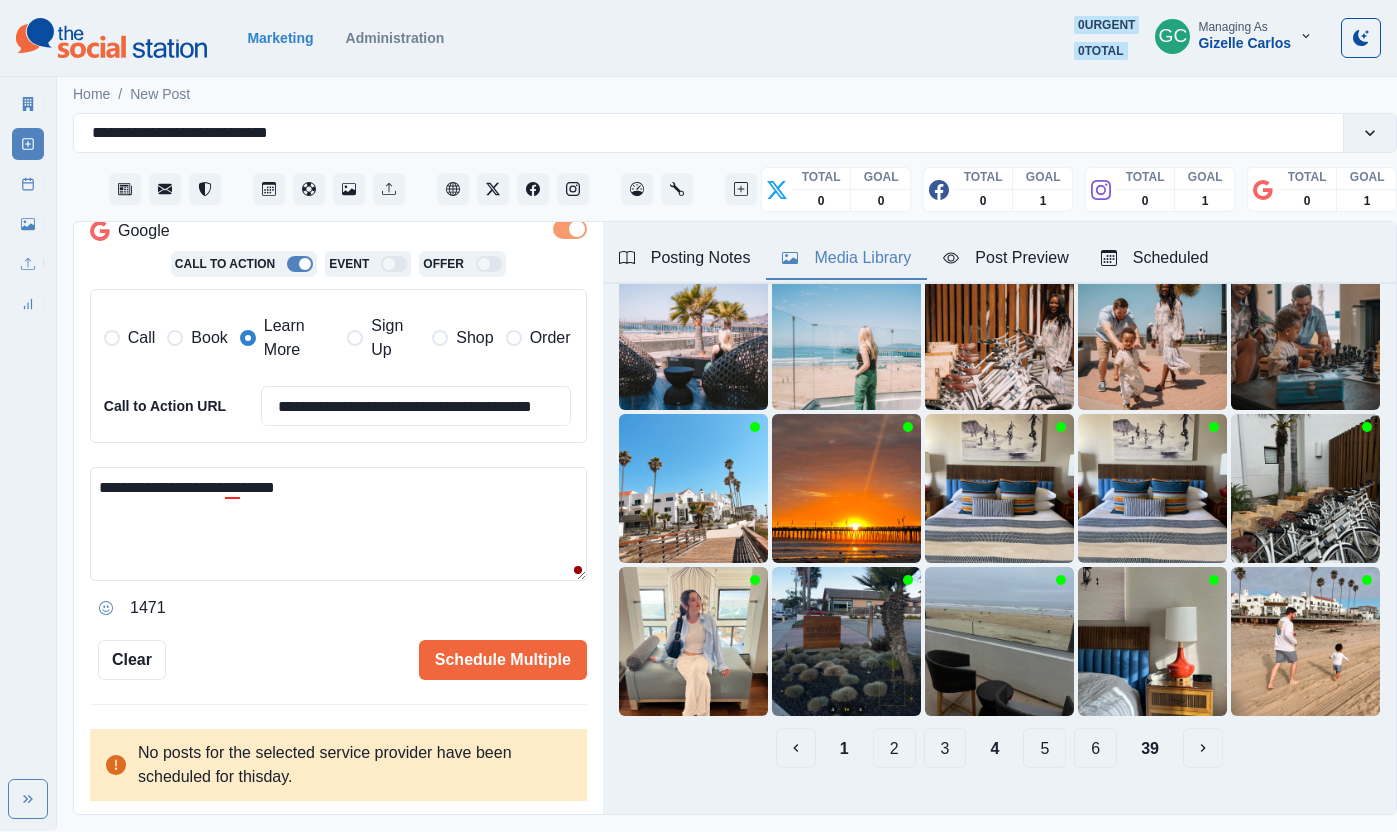click on "**********" at bounding box center [338, 524] 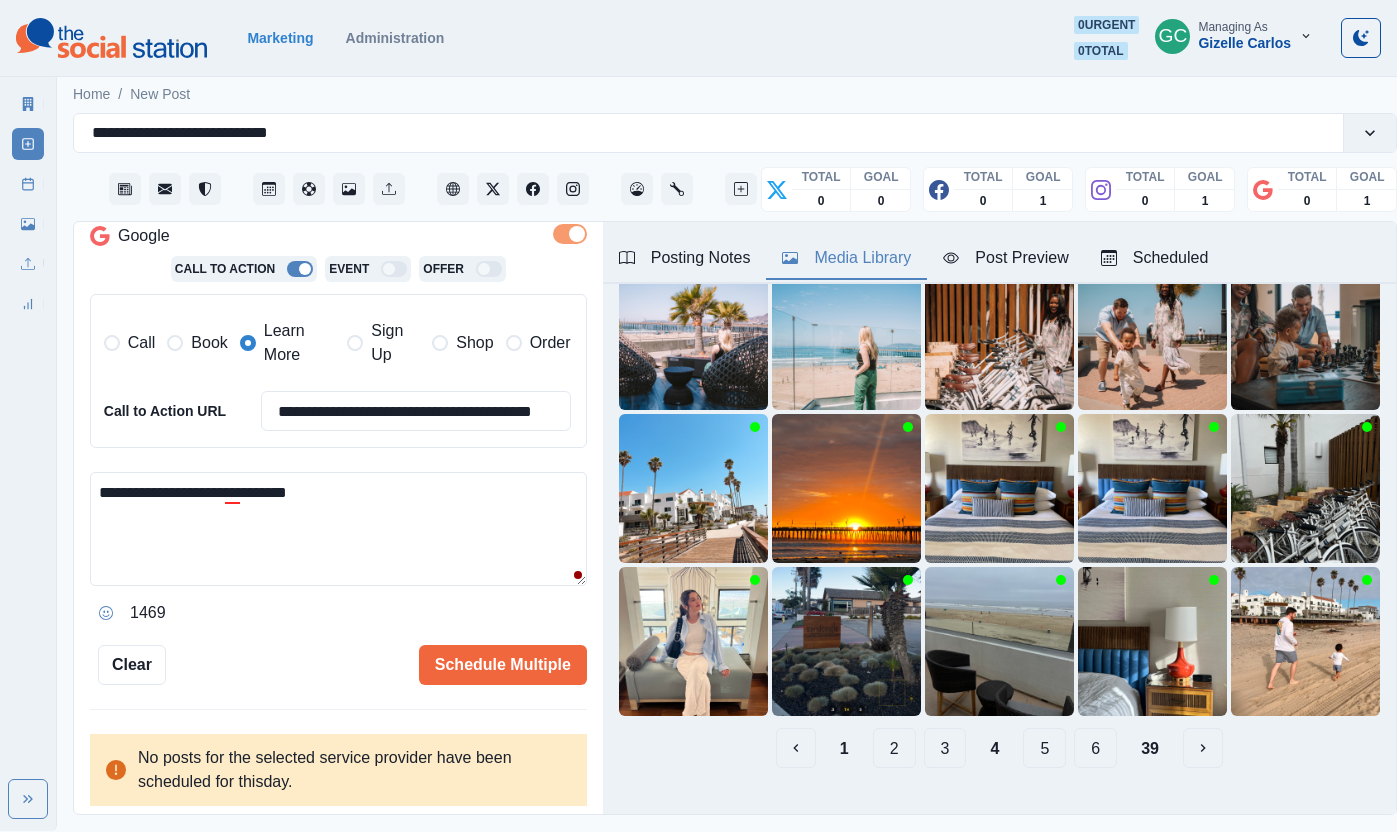 paste on "**********" 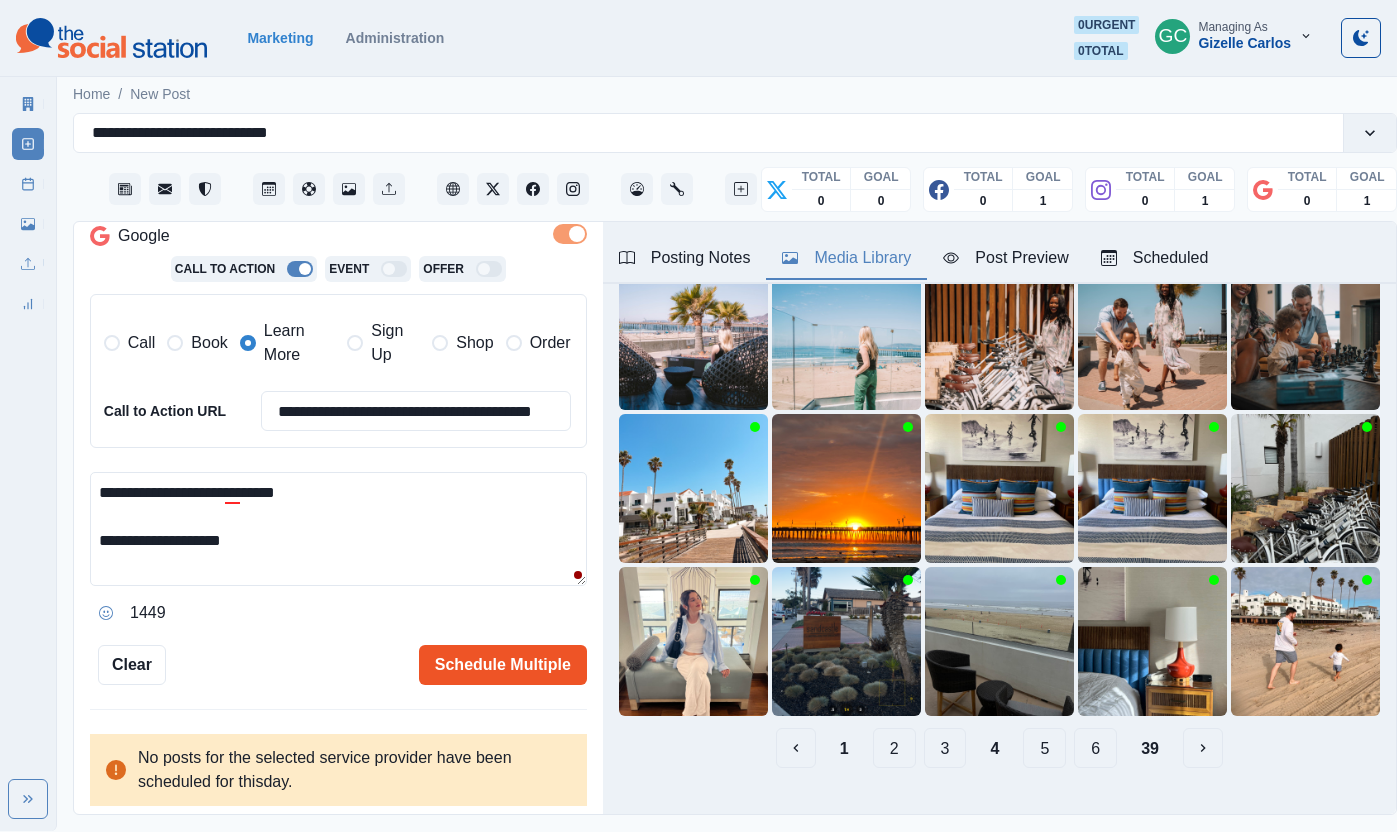 type on "**********" 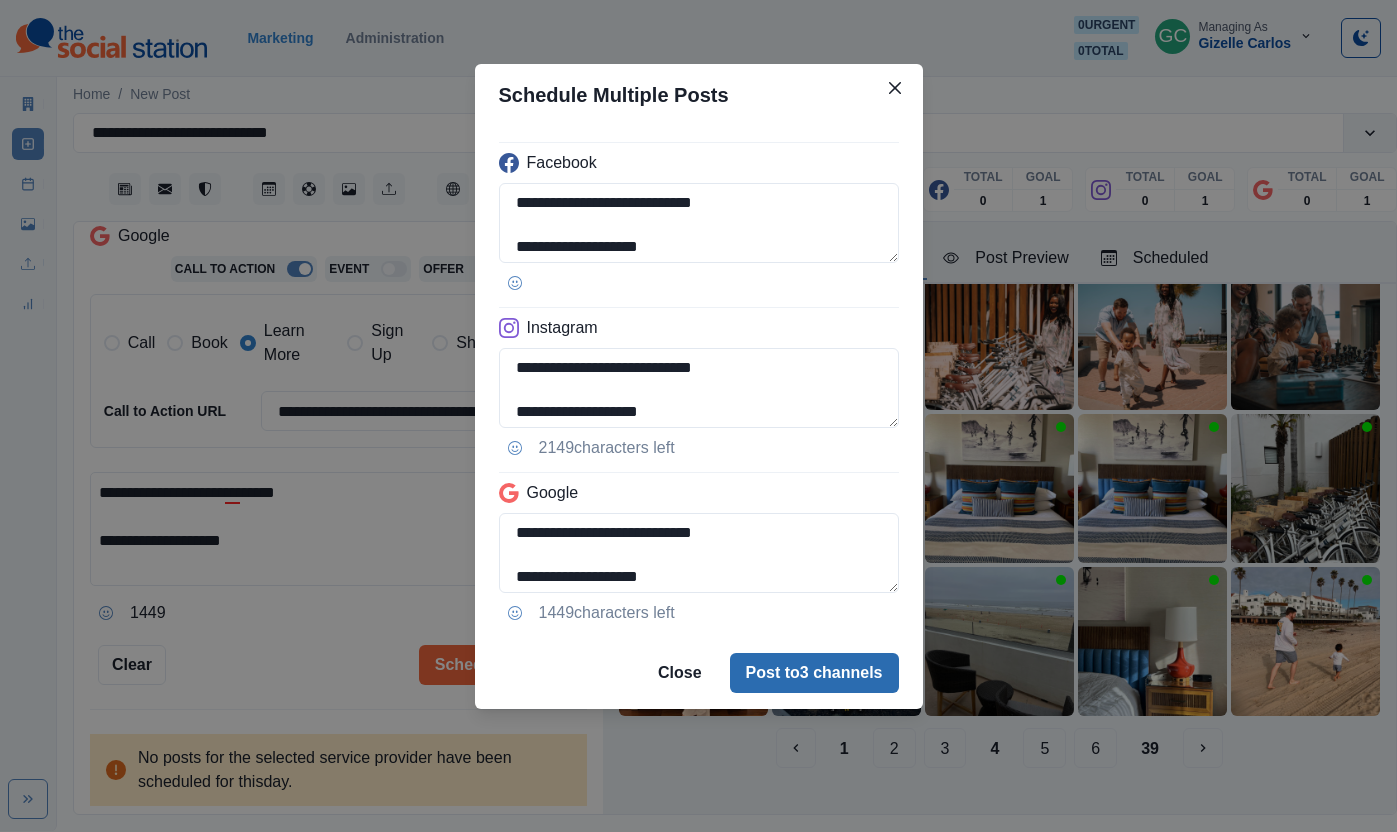 click on "Post to  3   channels" at bounding box center [814, 673] 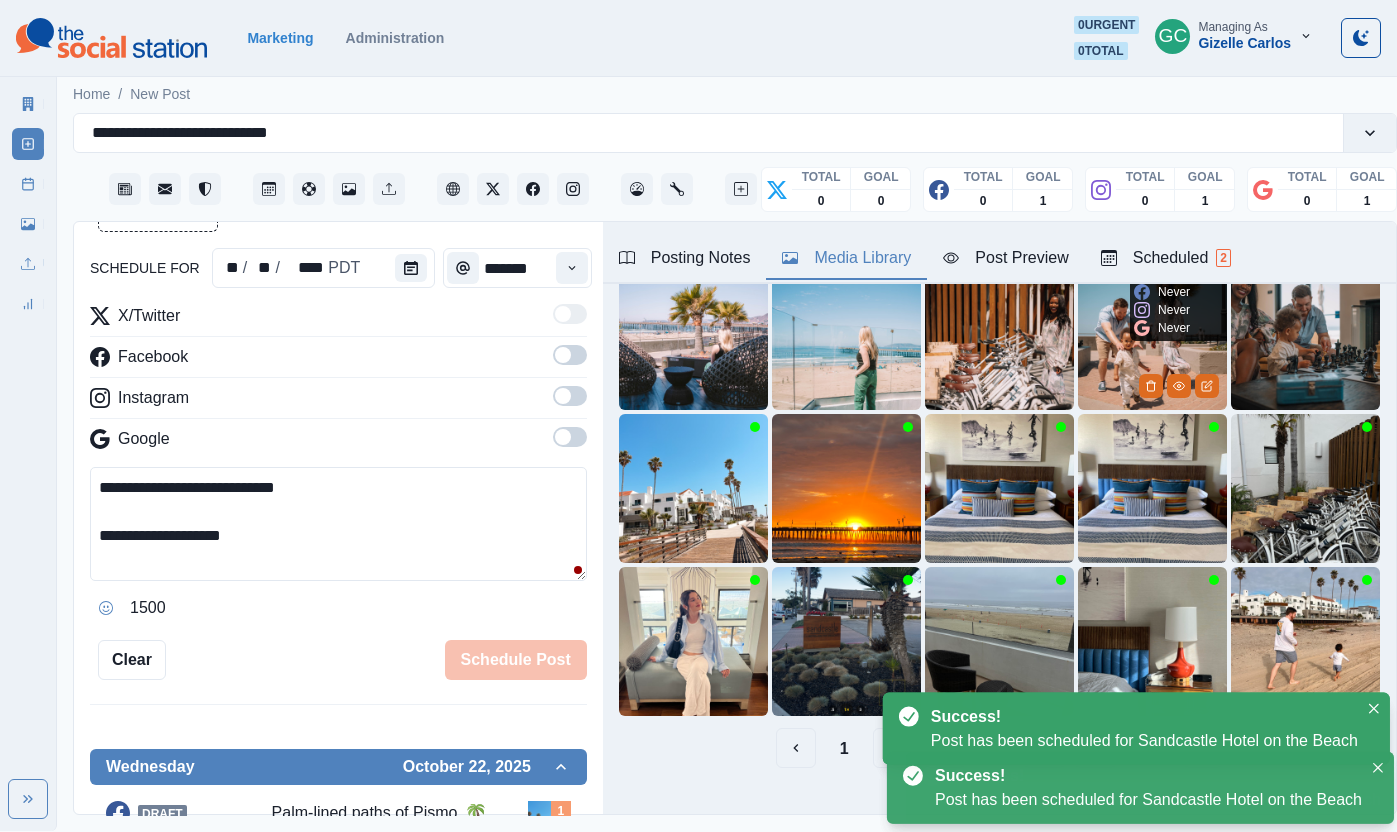 scroll, scrollTop: 385, scrollLeft: 0, axis: vertical 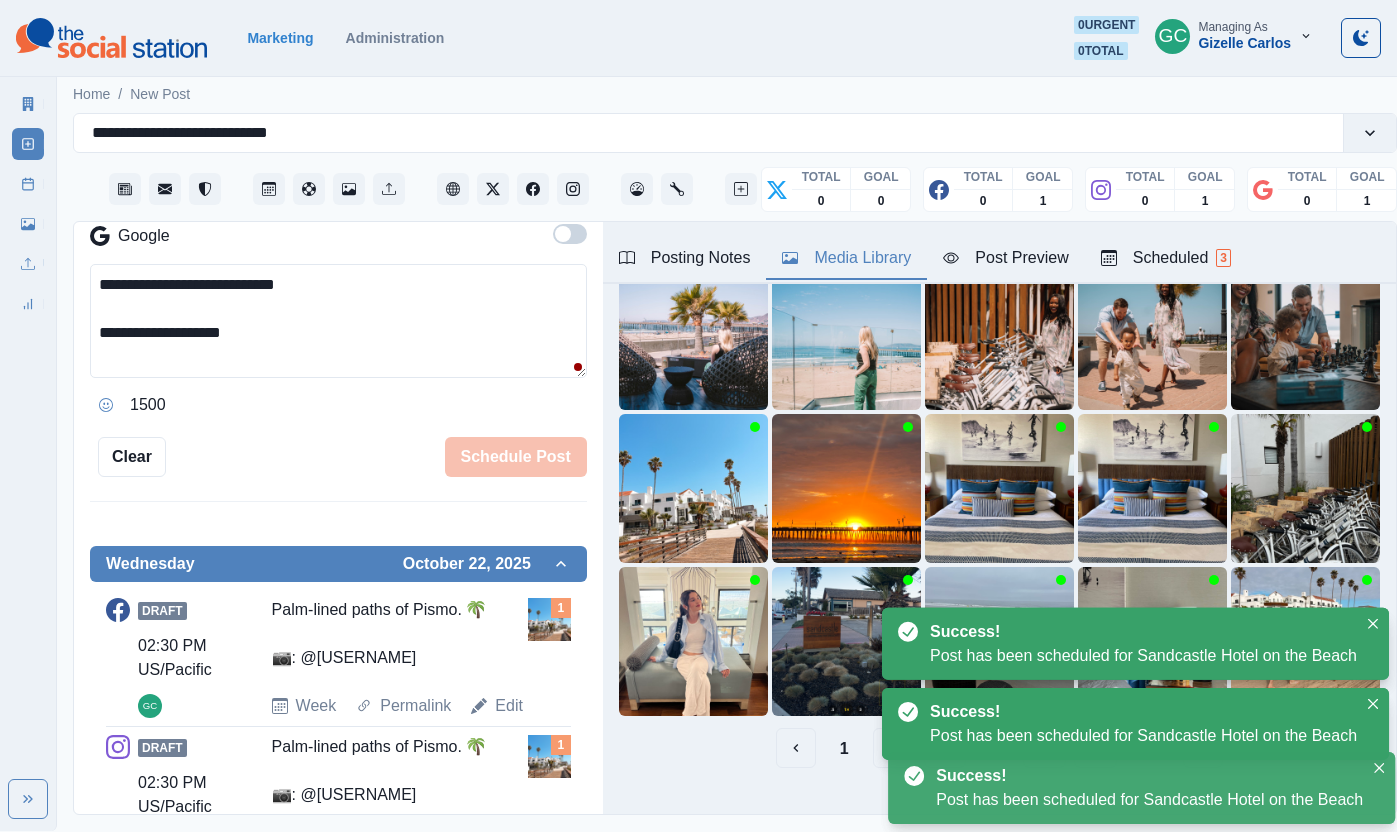 click on "Scheduled 3" at bounding box center (1166, 259) 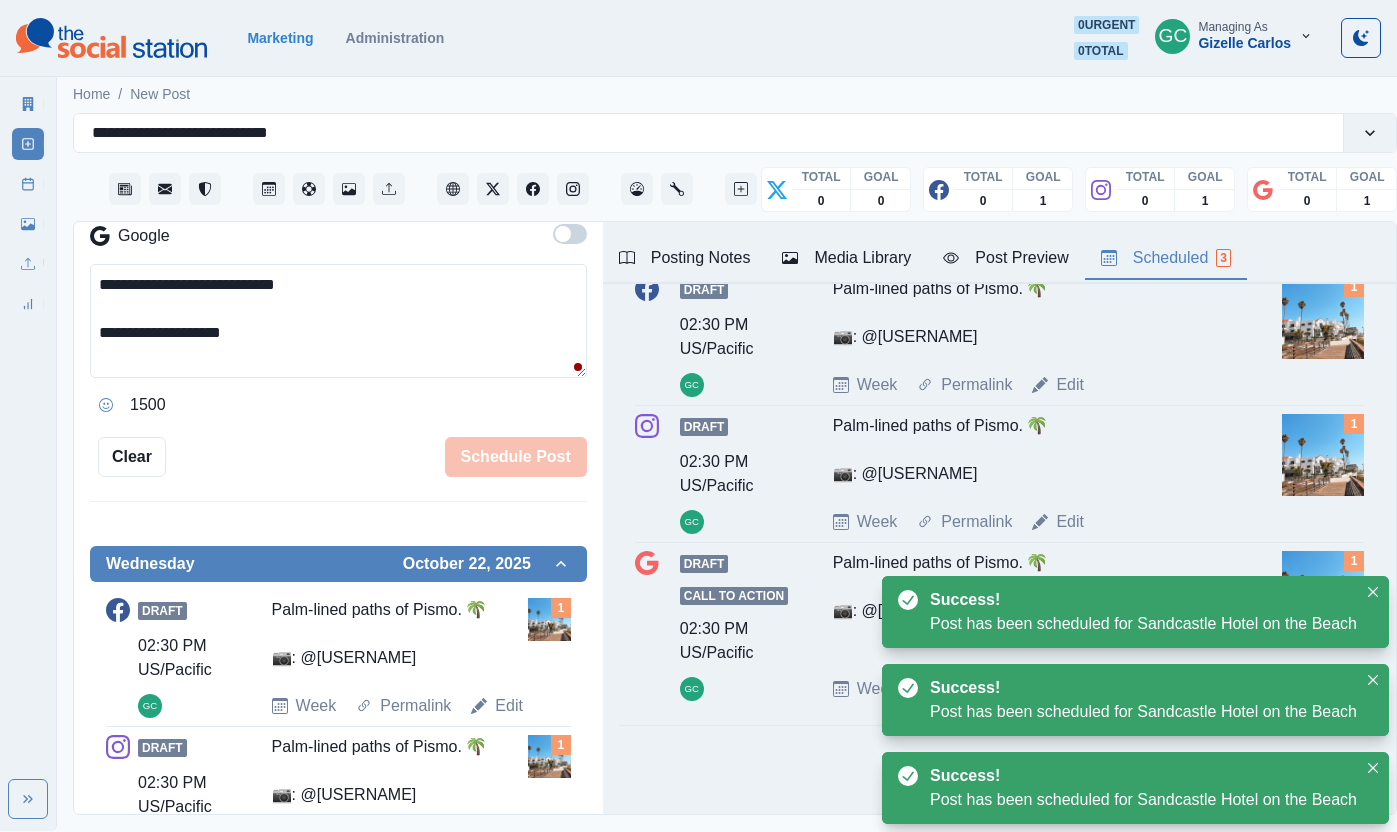 scroll, scrollTop: 0, scrollLeft: 0, axis: both 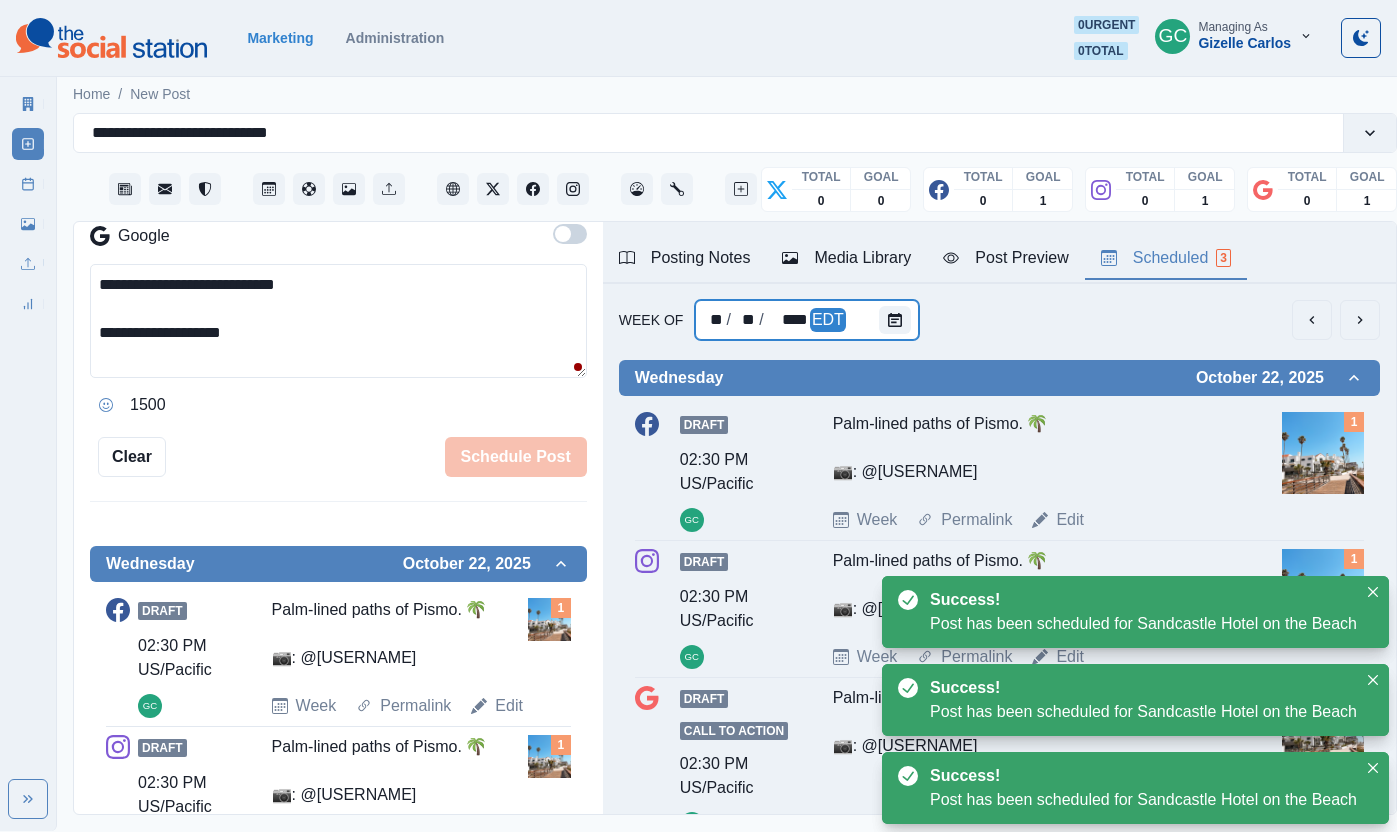 click at bounding box center [899, 320] 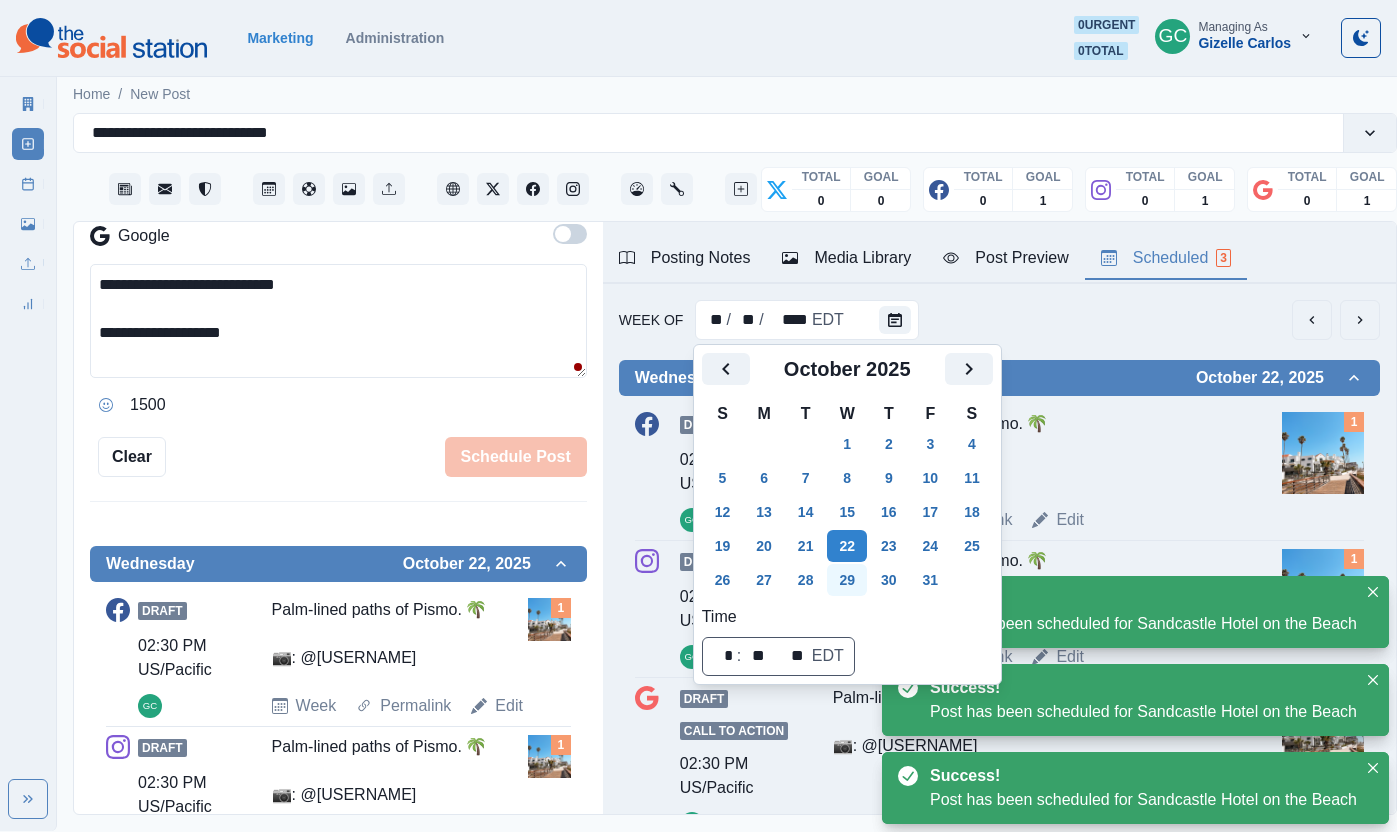 click on "29" at bounding box center (847, 580) 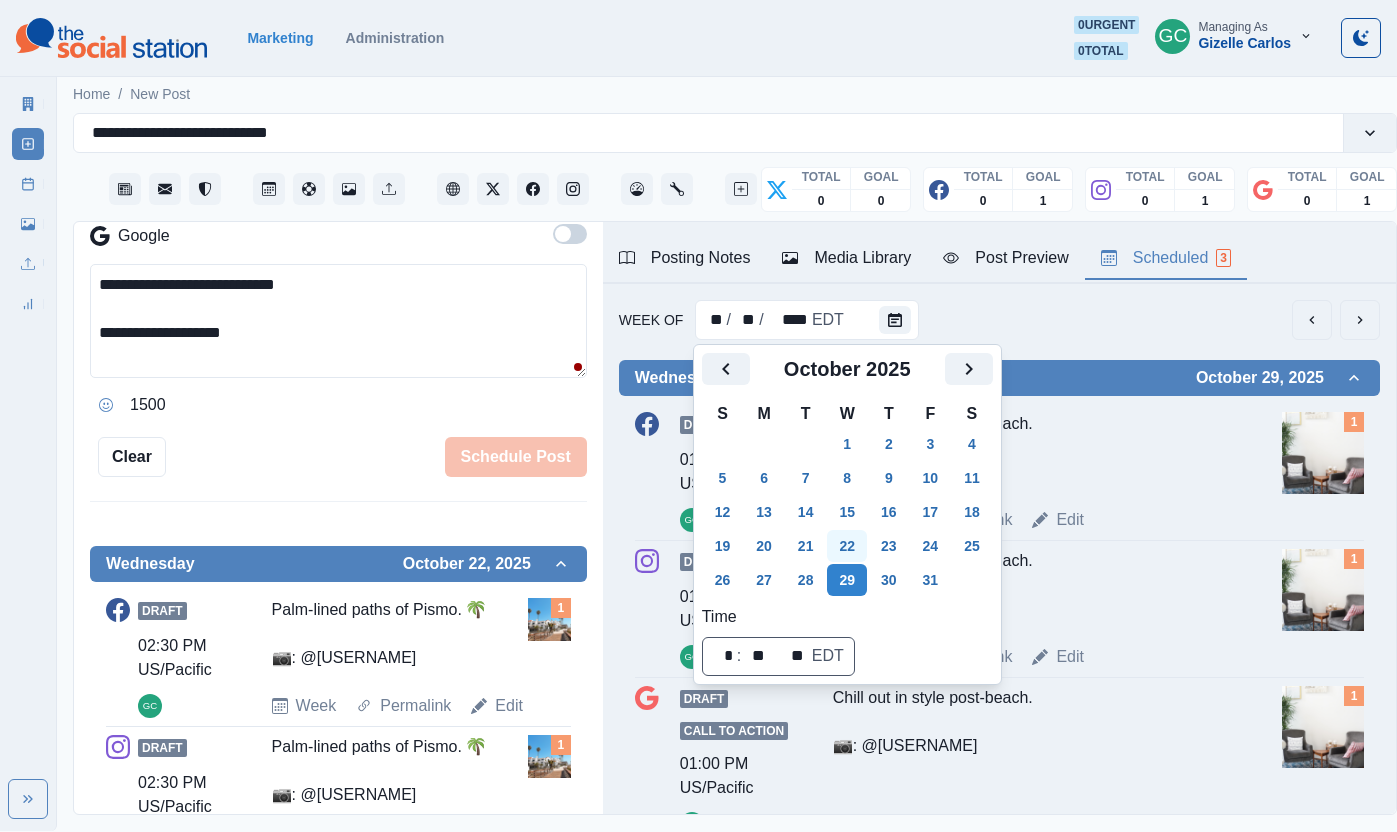 click on "22" at bounding box center [847, 546] 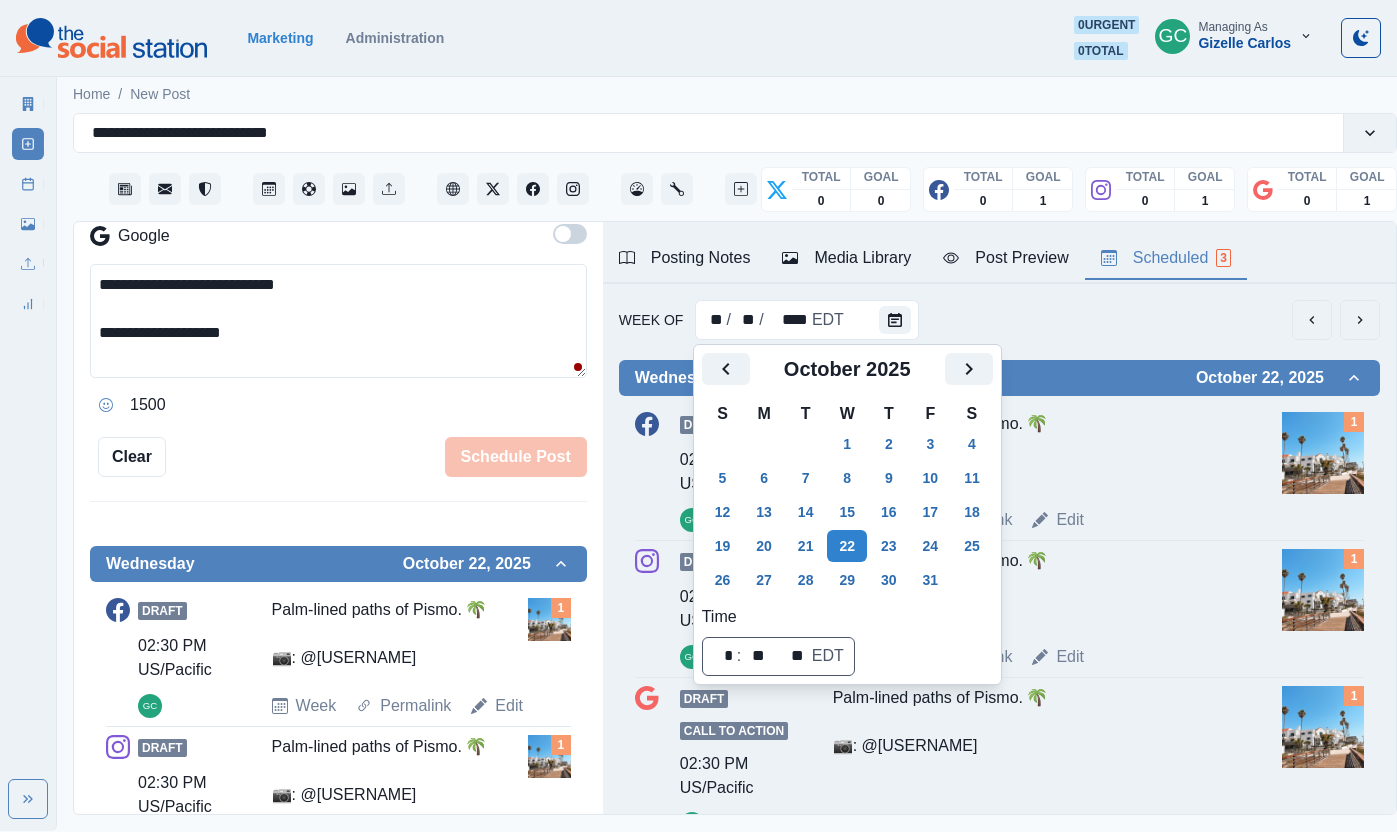 click on "Week Of ** / ** / **** EDT" at bounding box center (999, 320) 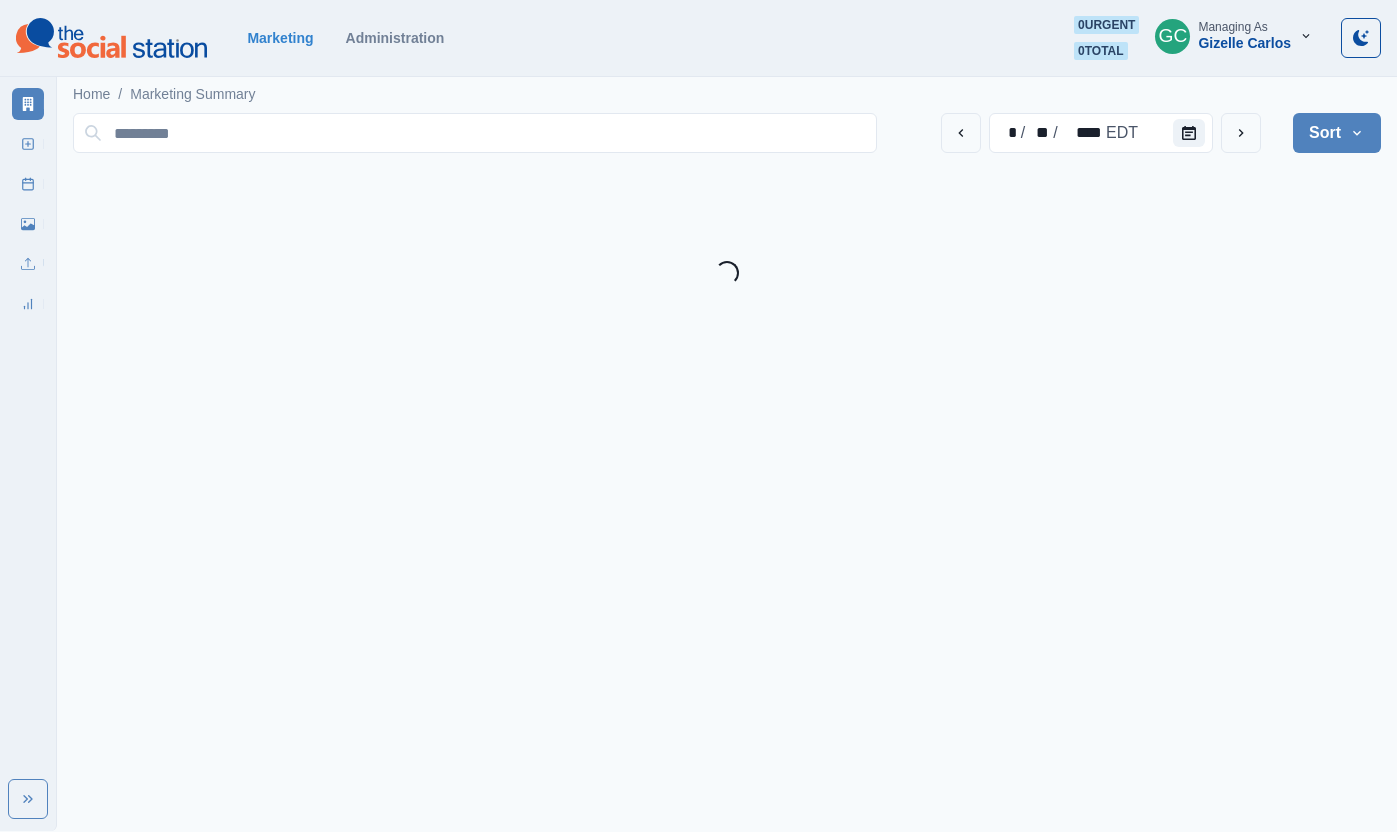 scroll, scrollTop: 0, scrollLeft: 0, axis: both 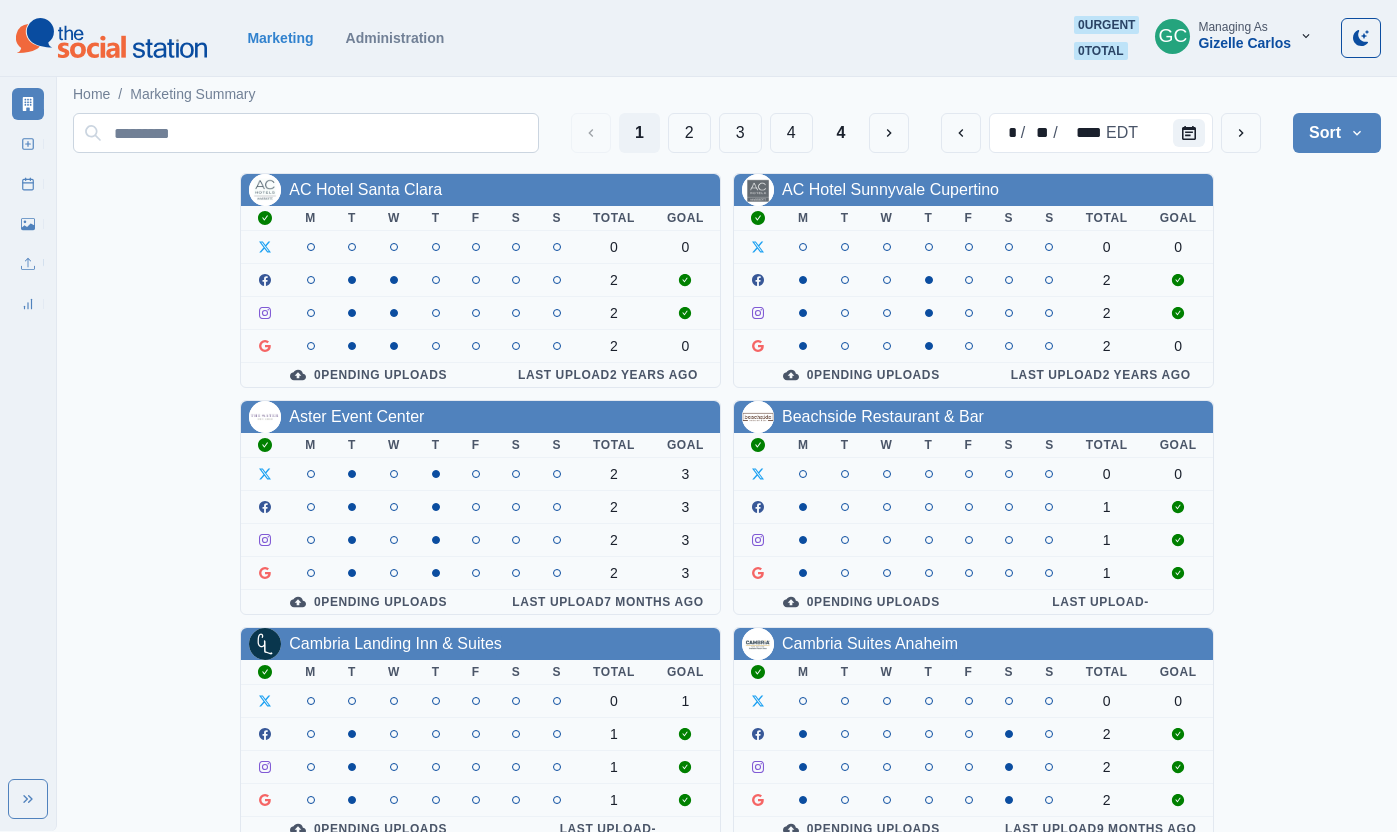click at bounding box center (306, 133) 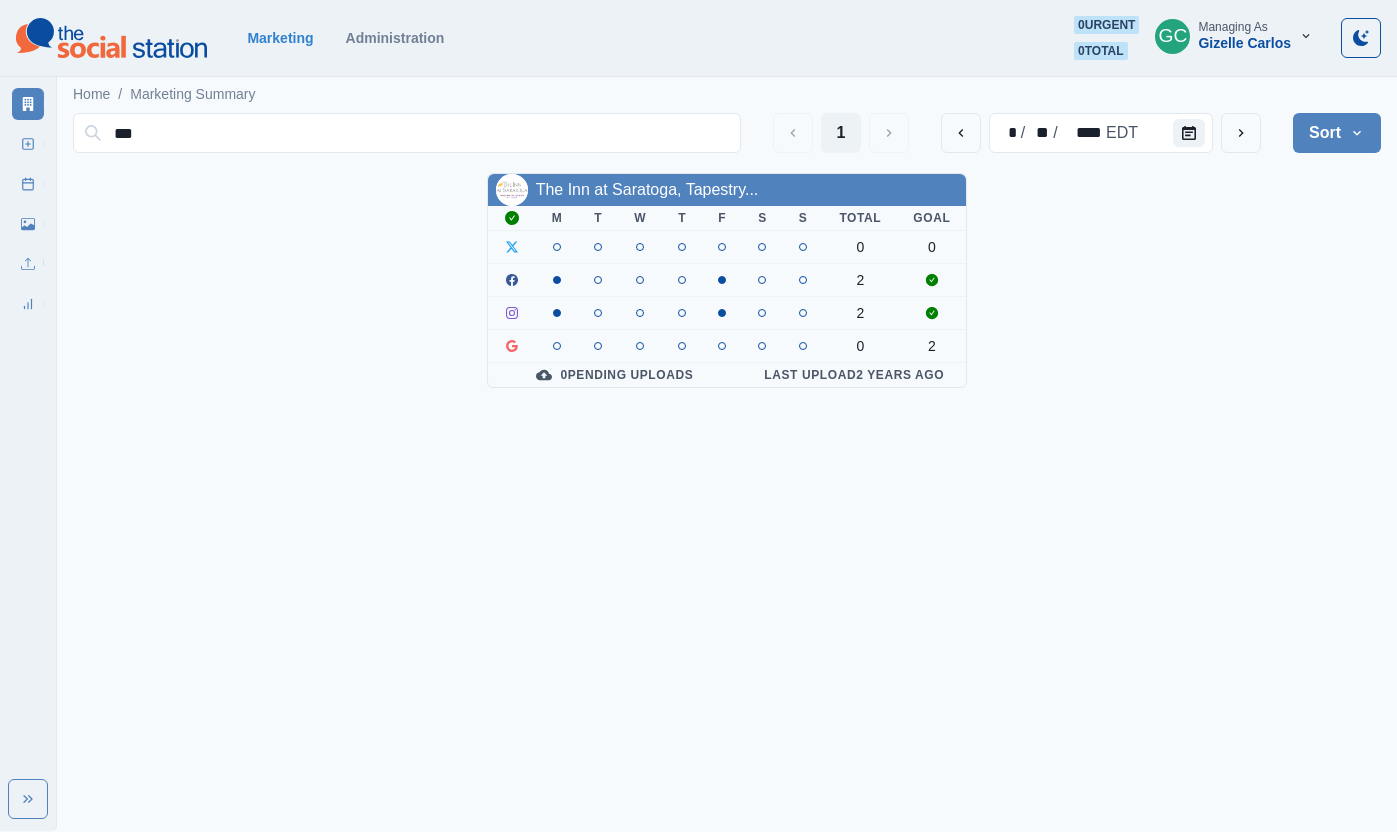 type on "***" 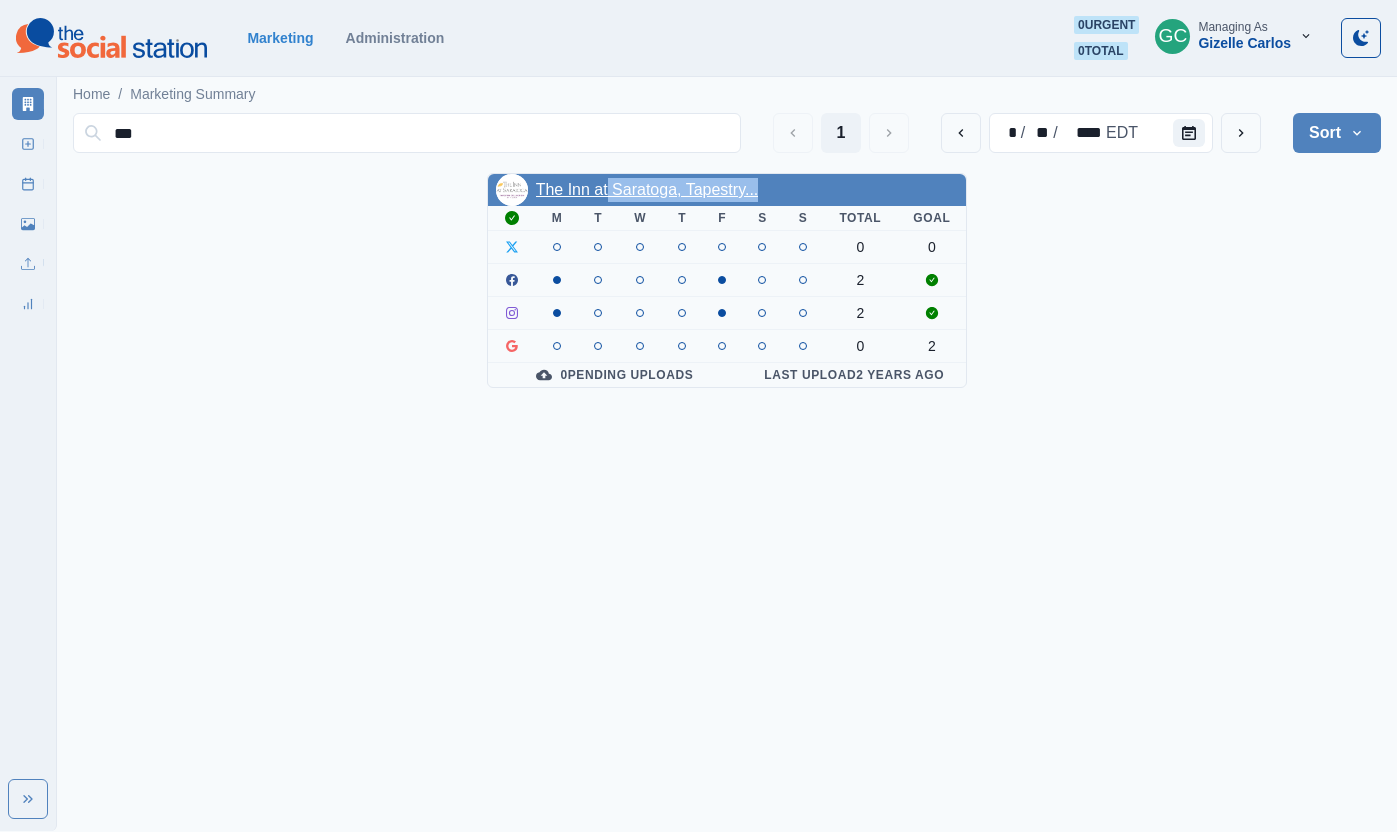 click on "The Inn at Saratoga, Tapestry..." at bounding box center (647, 189) 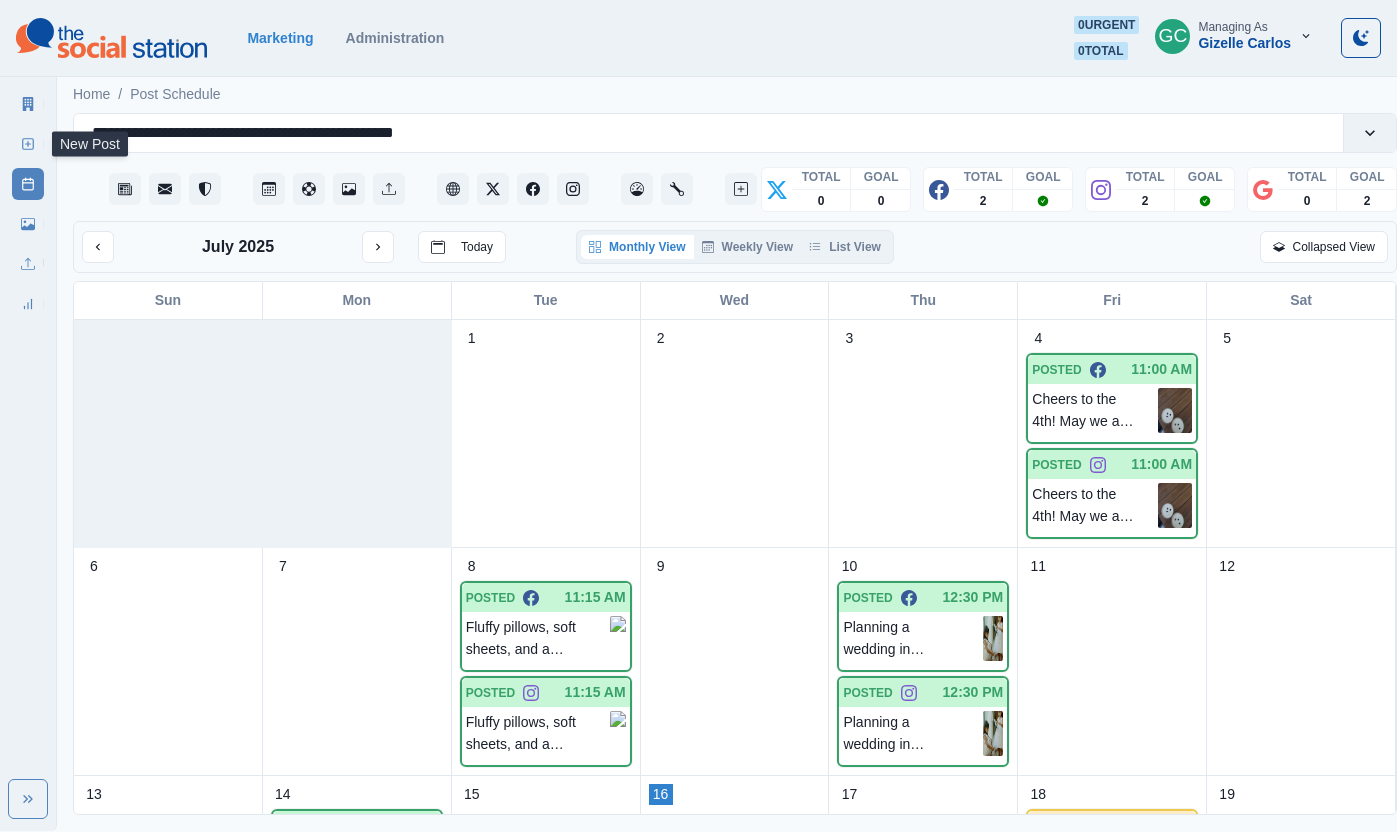click 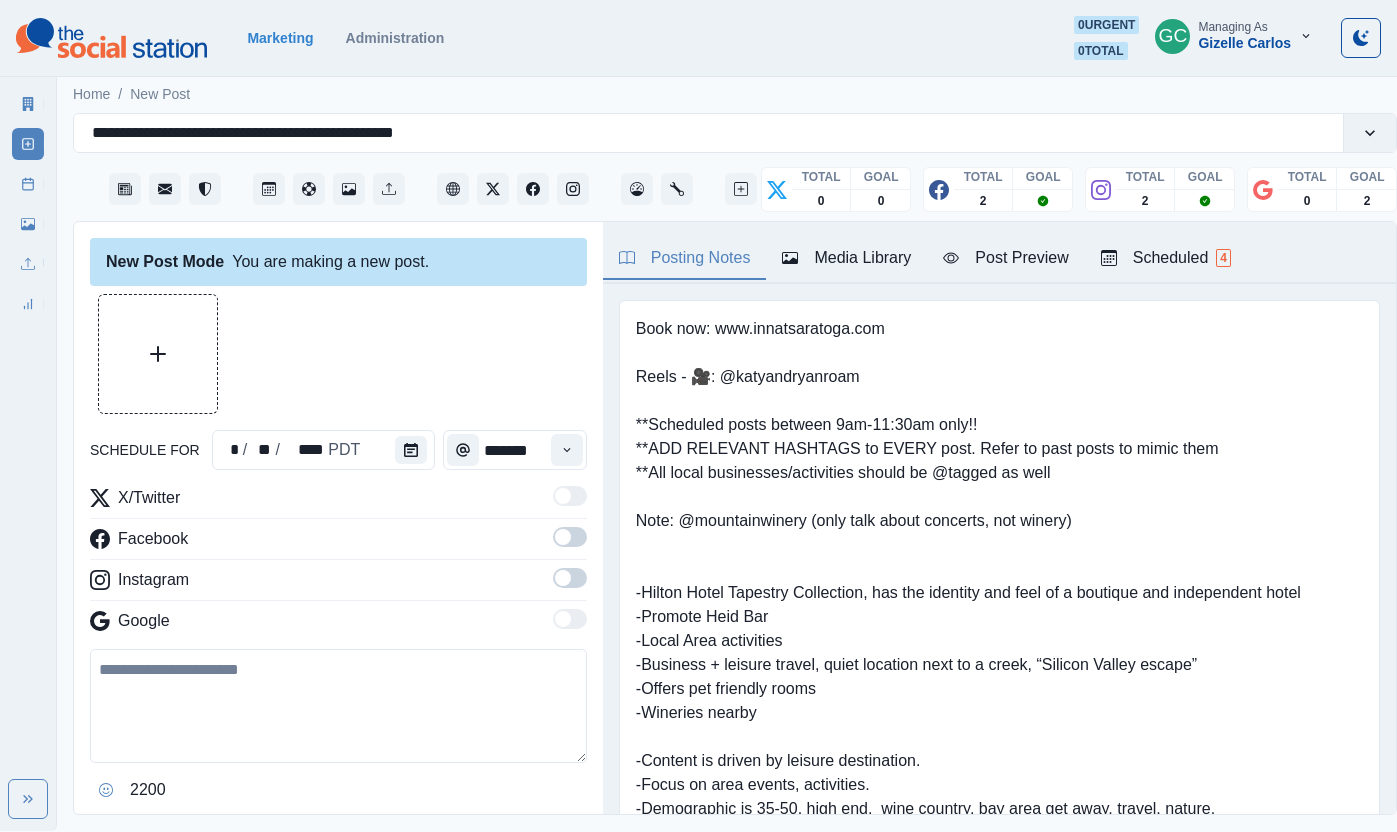 click on "Scheduled 4" at bounding box center [1166, 258] 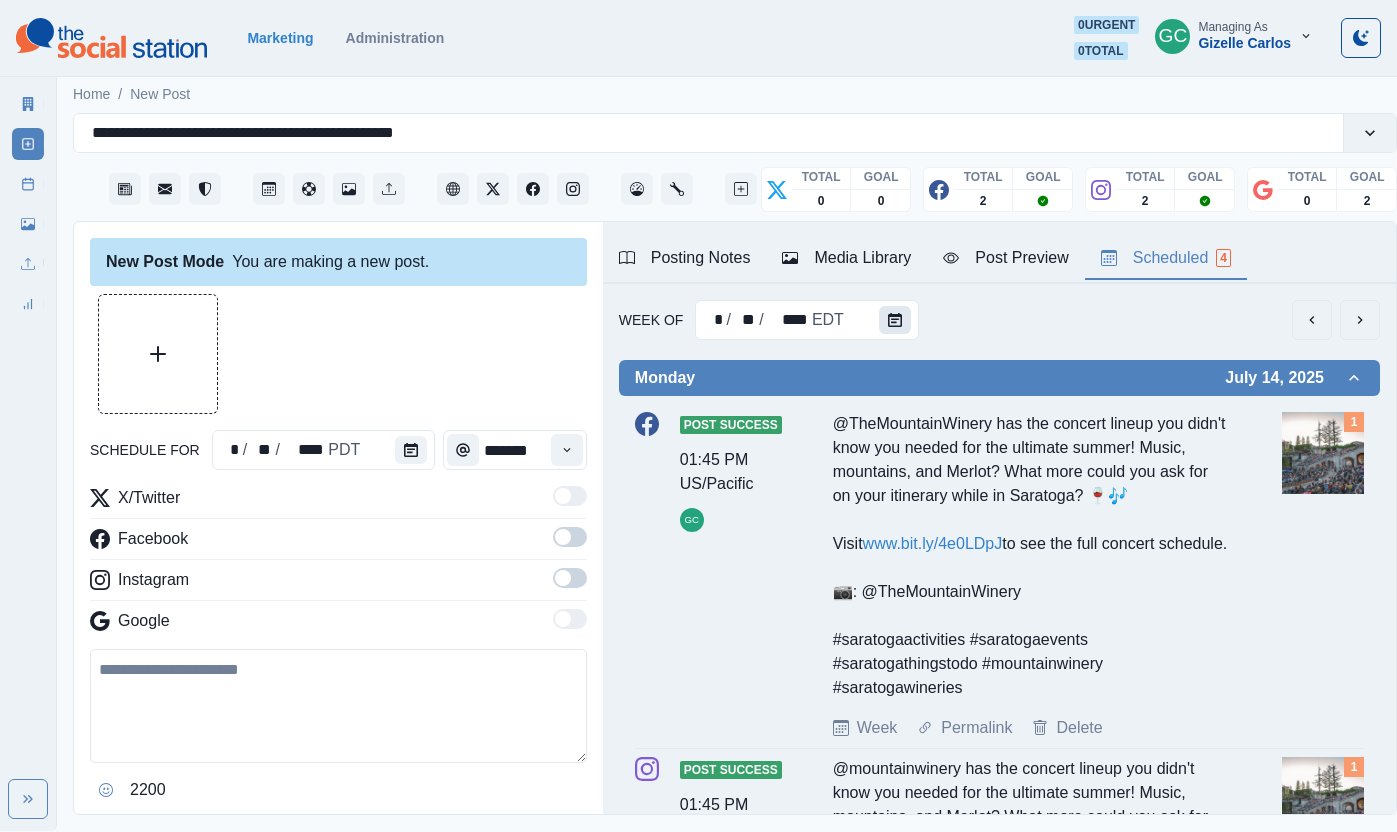 click at bounding box center (895, 320) 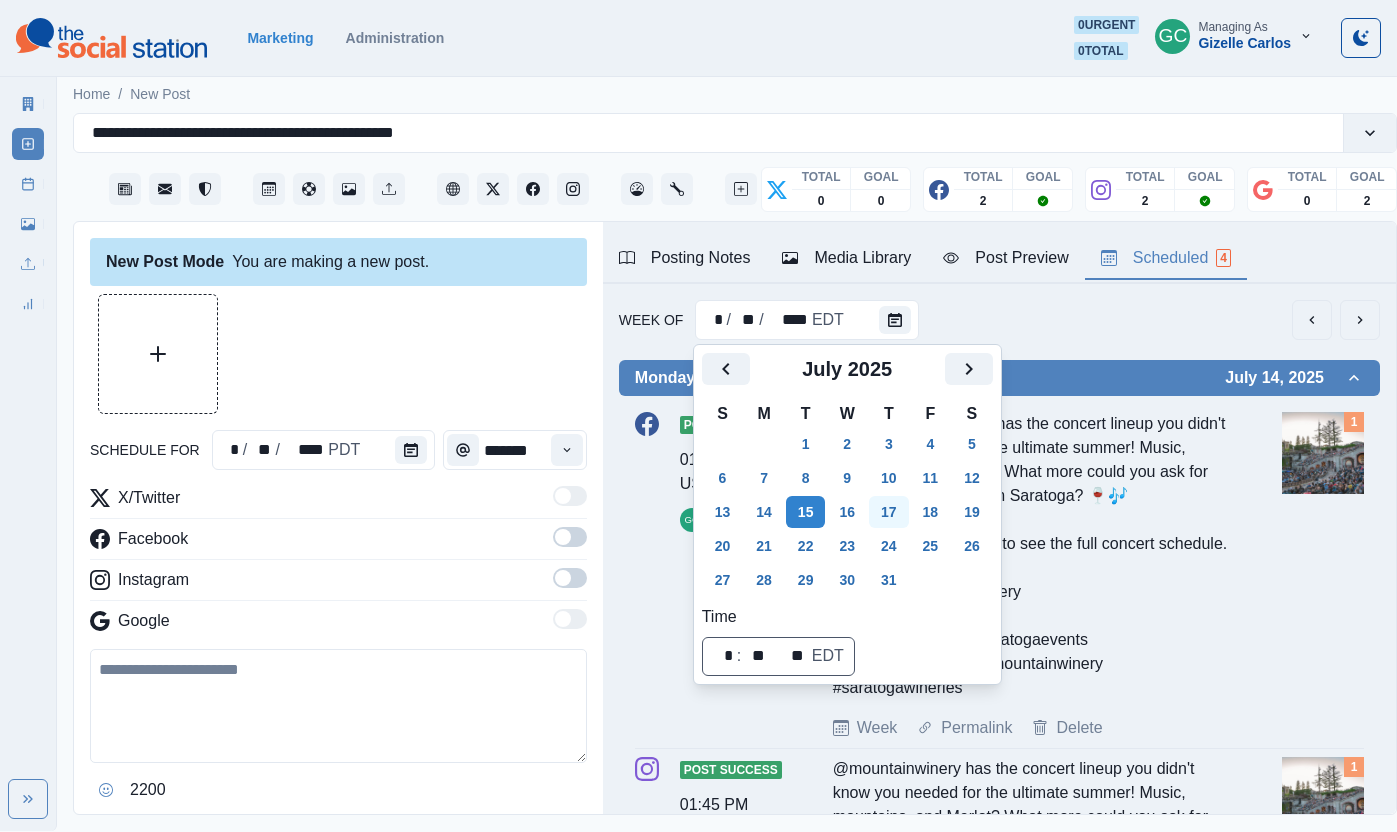 click on "16" at bounding box center [847, 512] 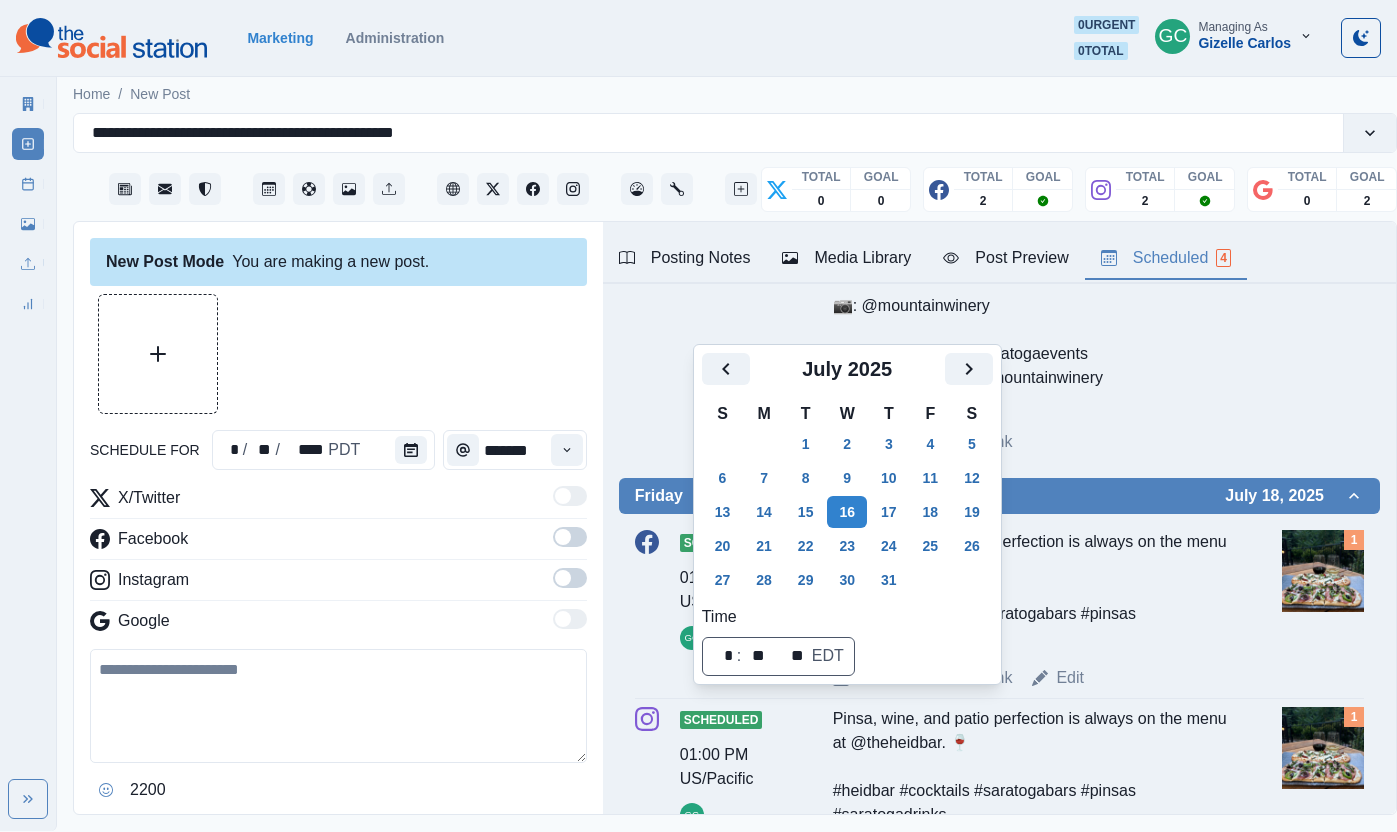 scroll, scrollTop: 855, scrollLeft: 0, axis: vertical 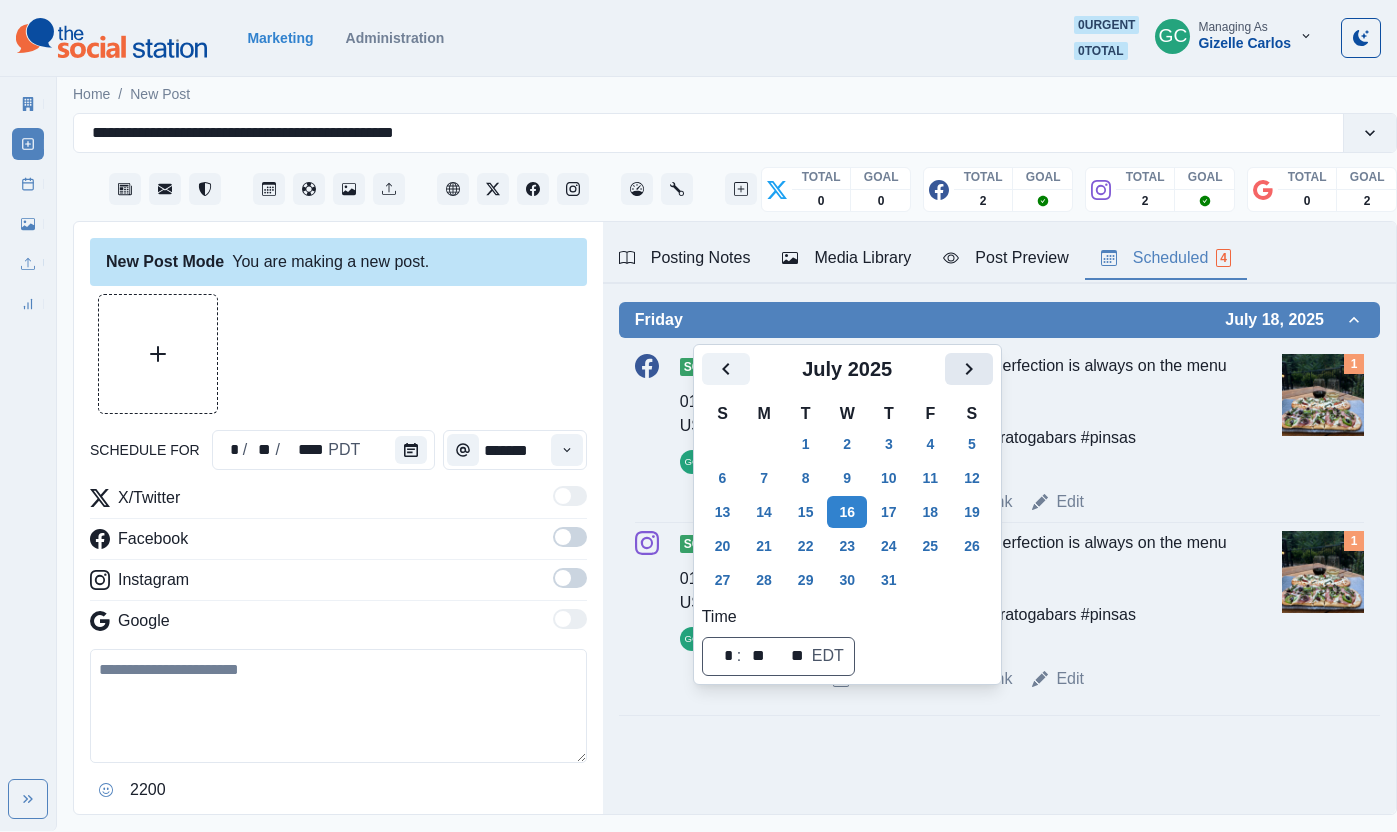 click 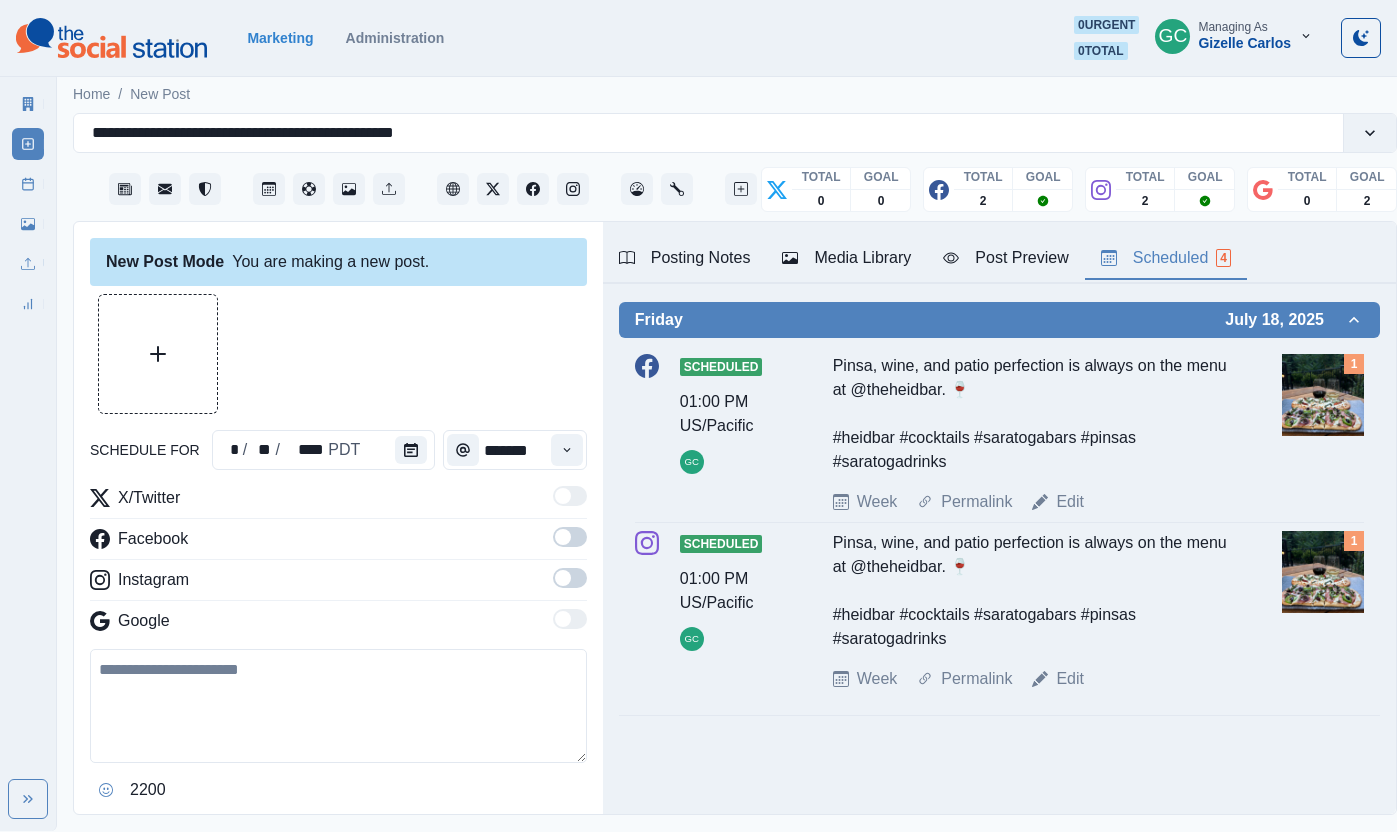 scroll, scrollTop: 0, scrollLeft: 0, axis: both 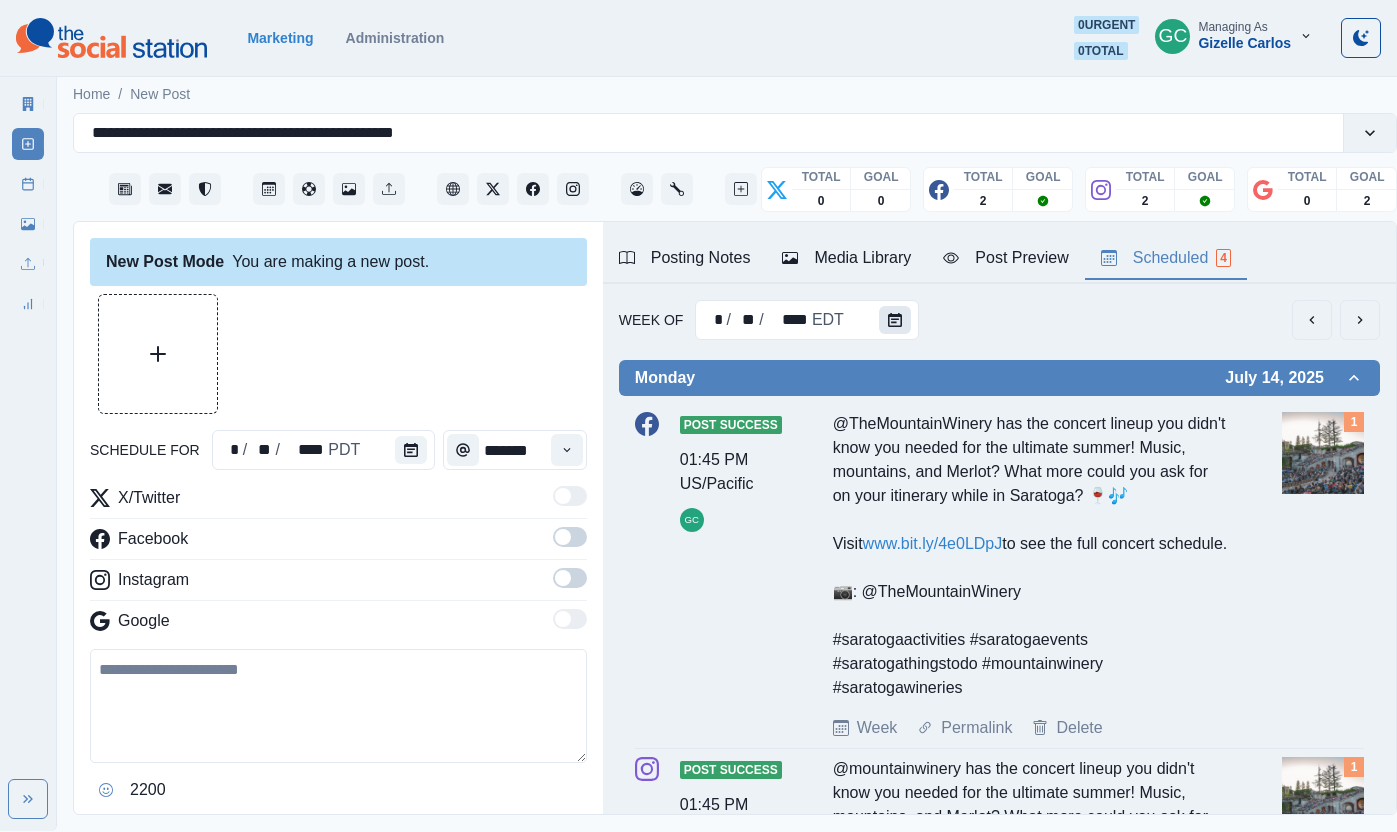 click 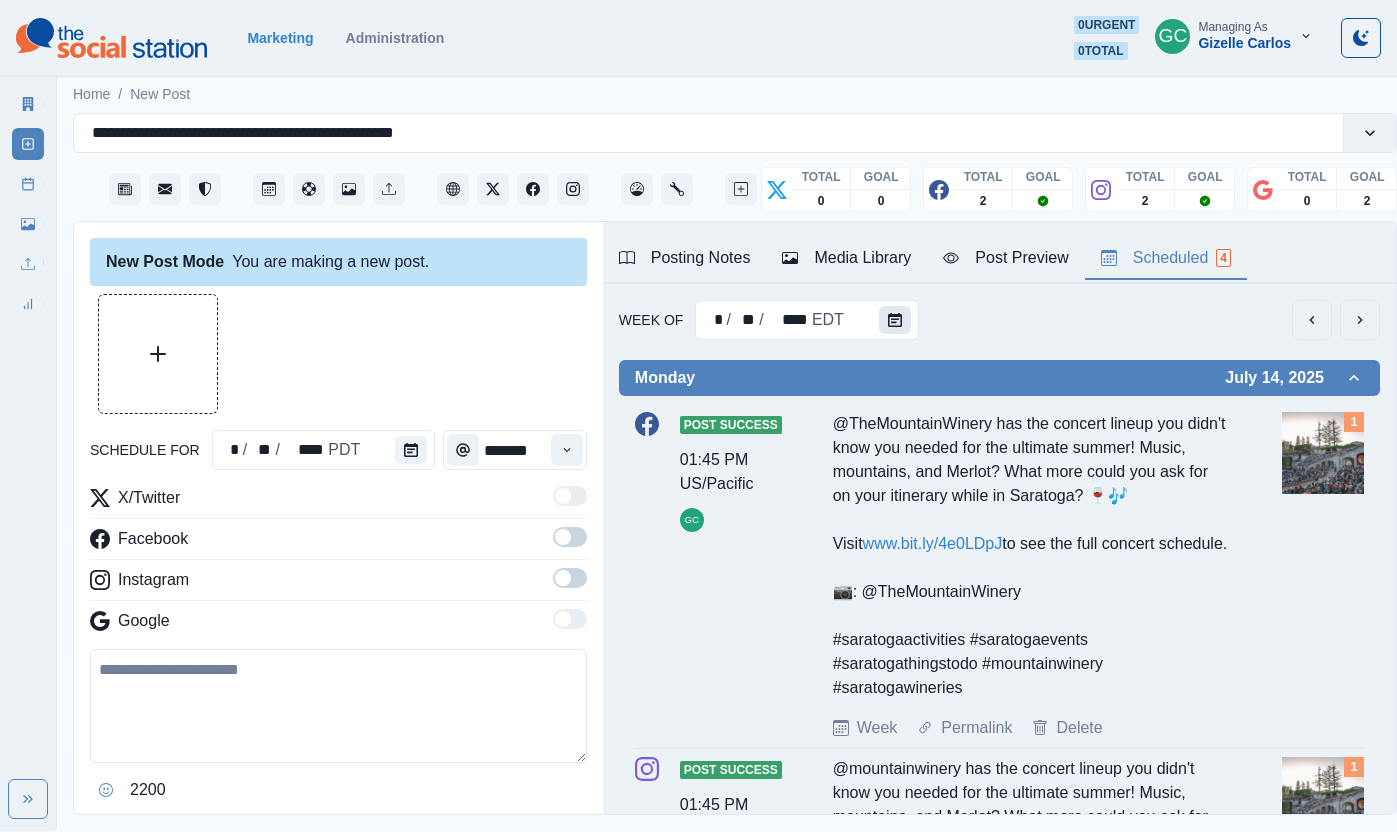 click at bounding box center (895, 320) 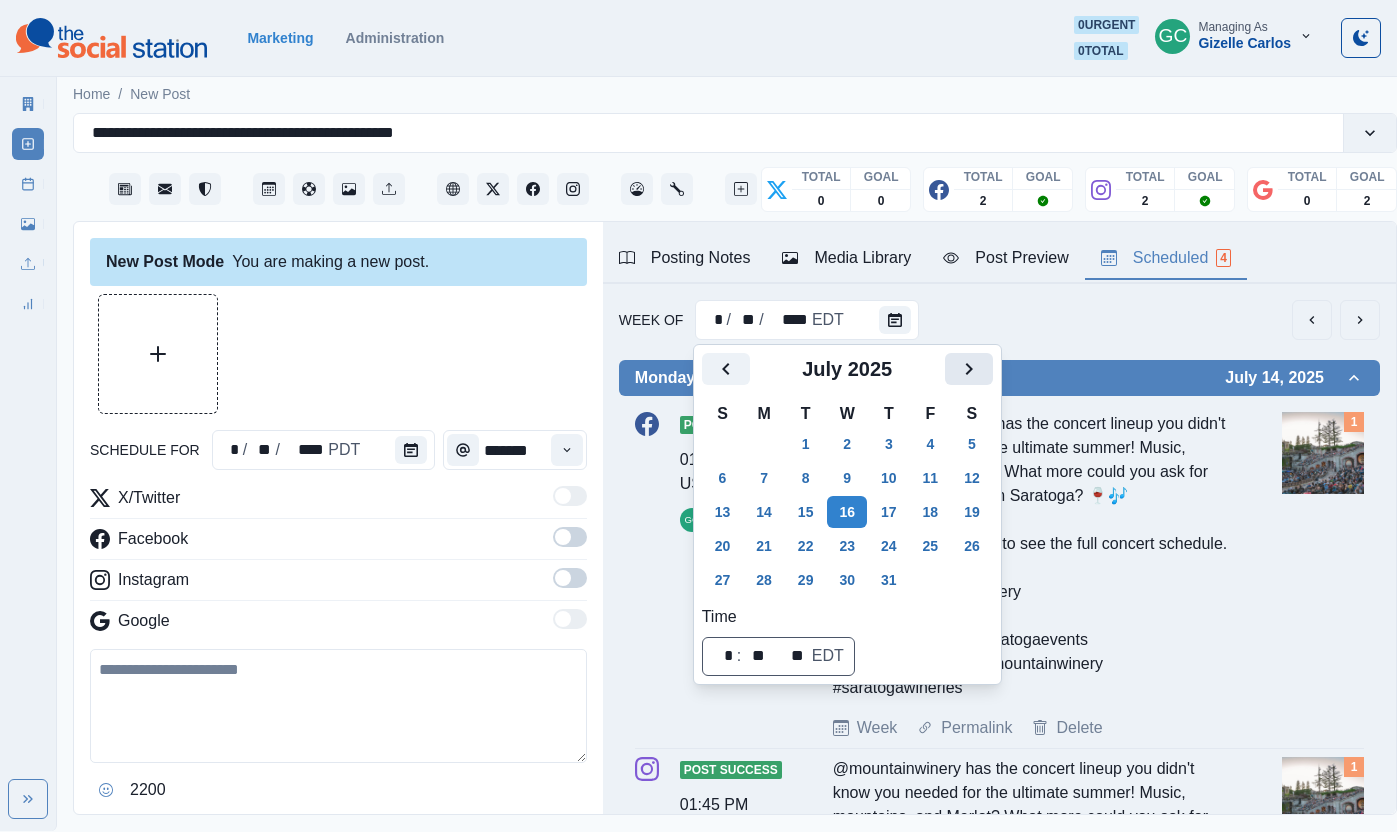 click 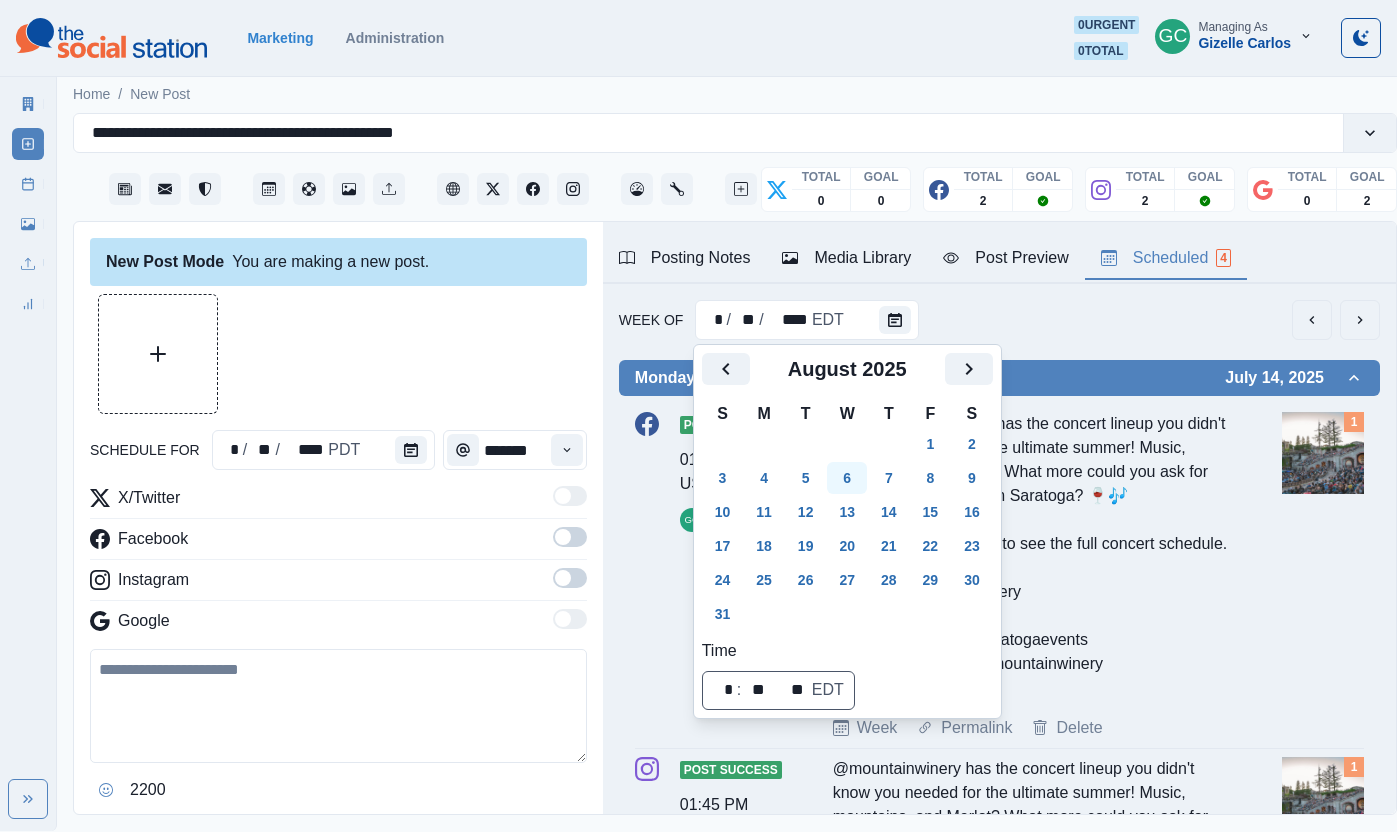 click on "6" at bounding box center [847, 478] 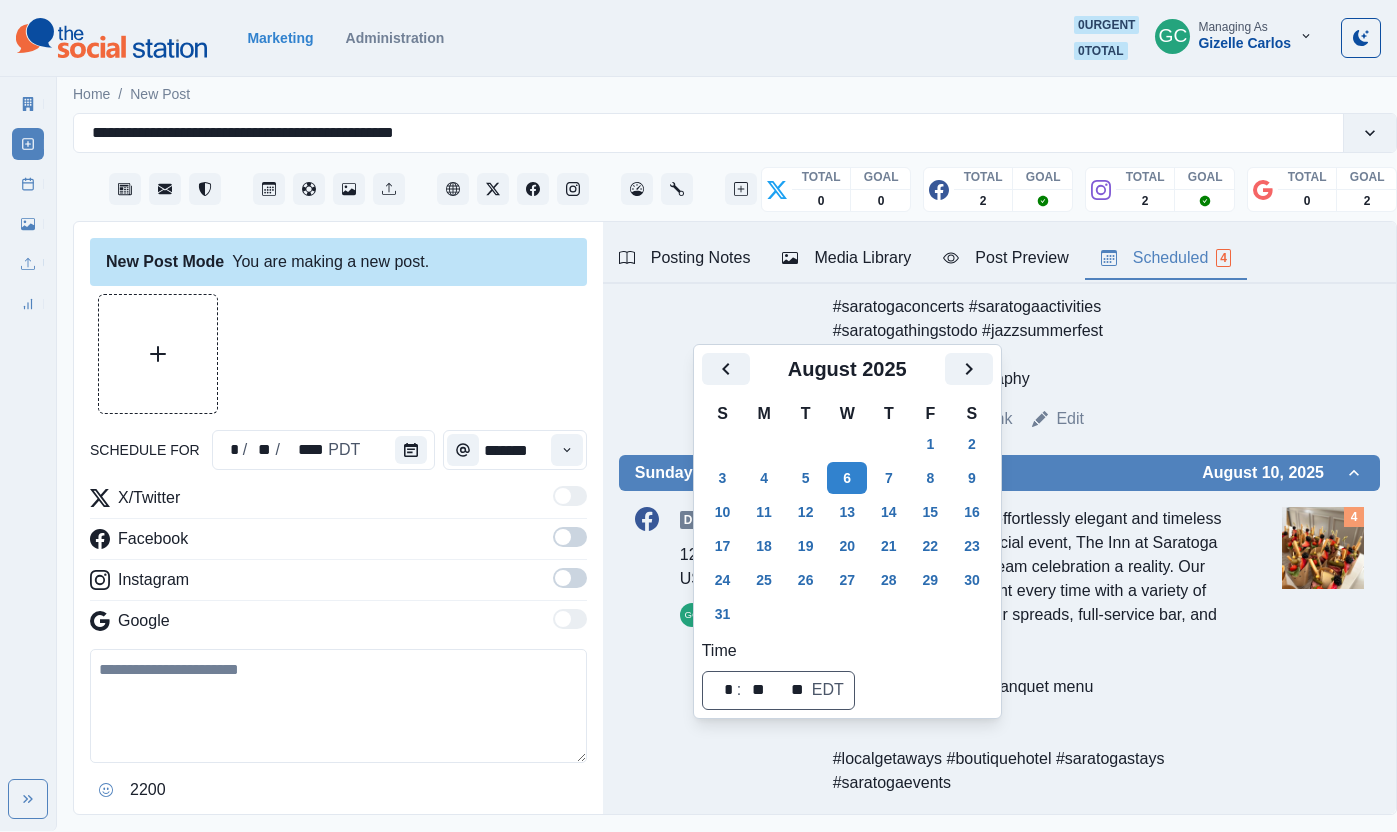 click on "35 years of music, movement, and jazz magic - that's what San Jose Jazz Summer Fest is all about! Think wine bars, food trucks, live stage performances, and more! Come for the music, stay for the moment. 🎨🍷
🎶:  www.summerfest.sanjosejazz.org
🏨: Link in bio.
#saratogaconcerts #saratogaactivities #saratogathingstodo #jazzsummerfest
📷: Chevanon Photography" at bounding box center (1031, 259) 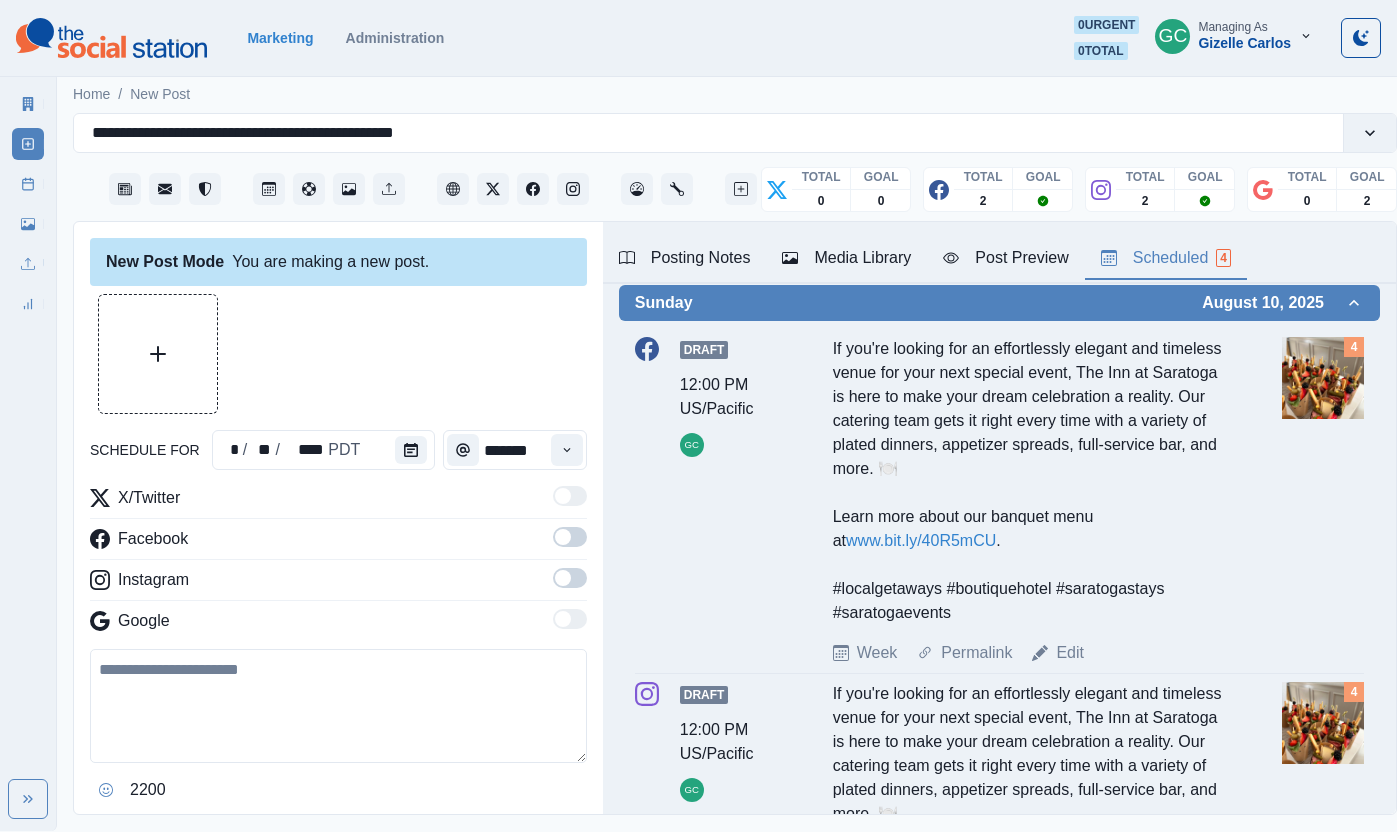 scroll, scrollTop: 797, scrollLeft: 0, axis: vertical 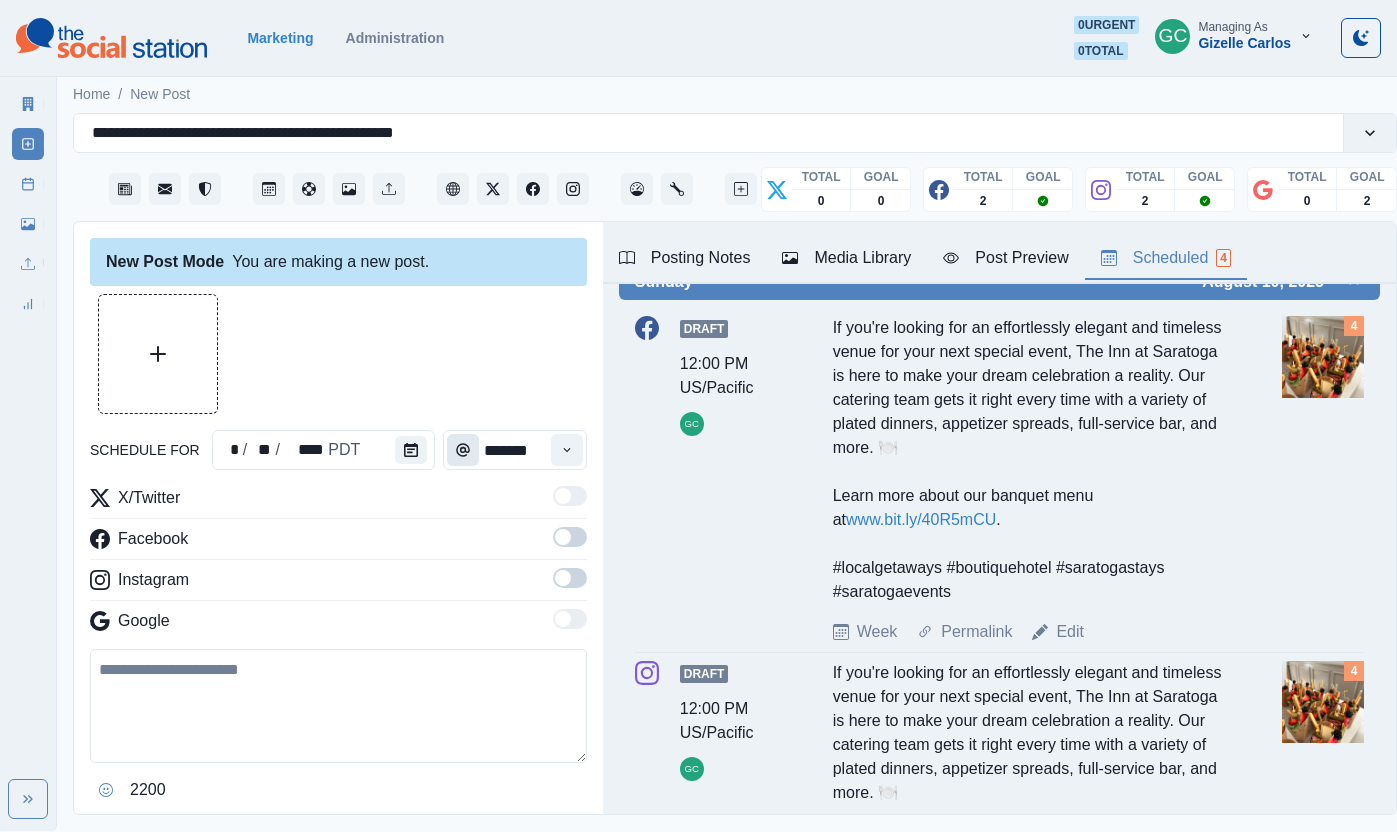 type 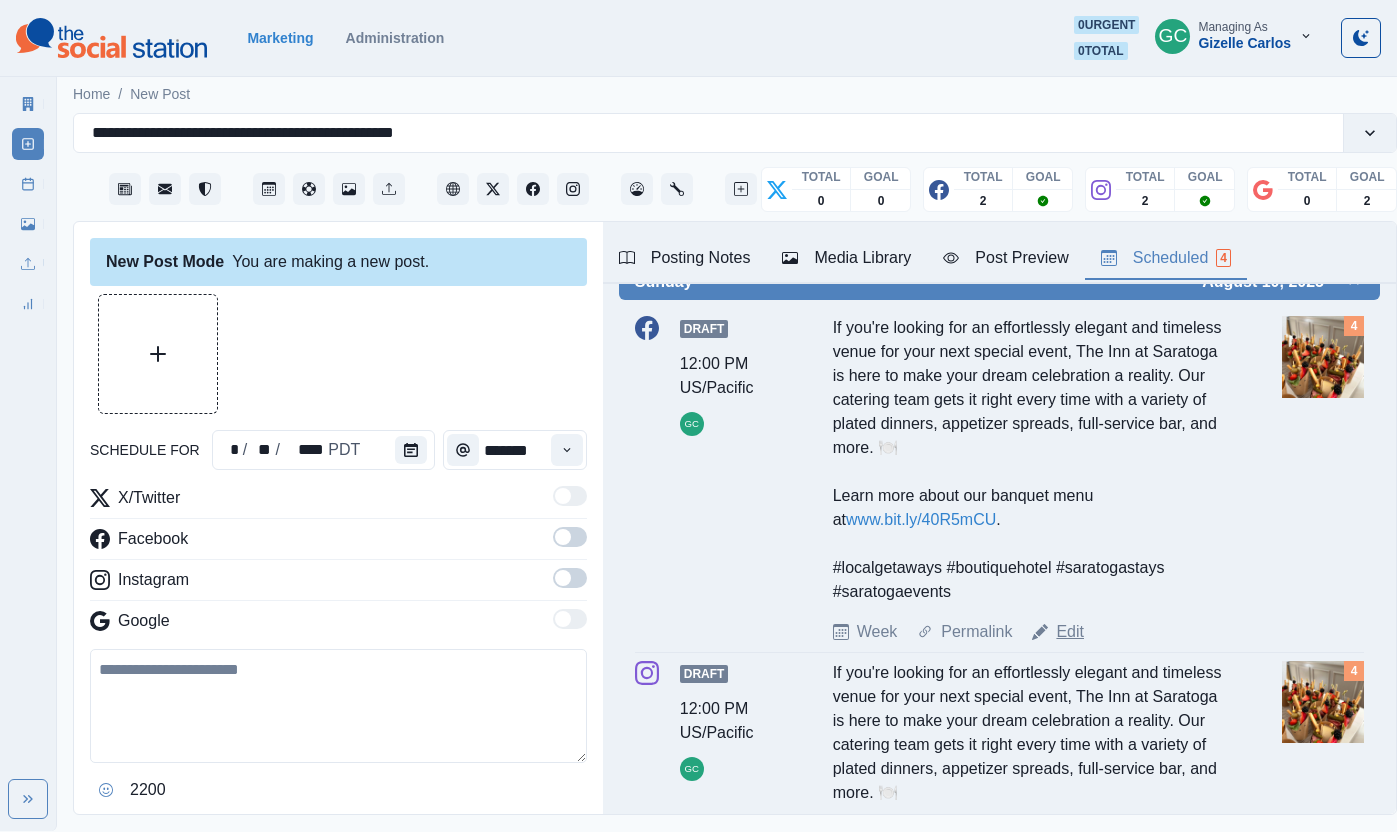 click on "Edit" at bounding box center (1070, 632) 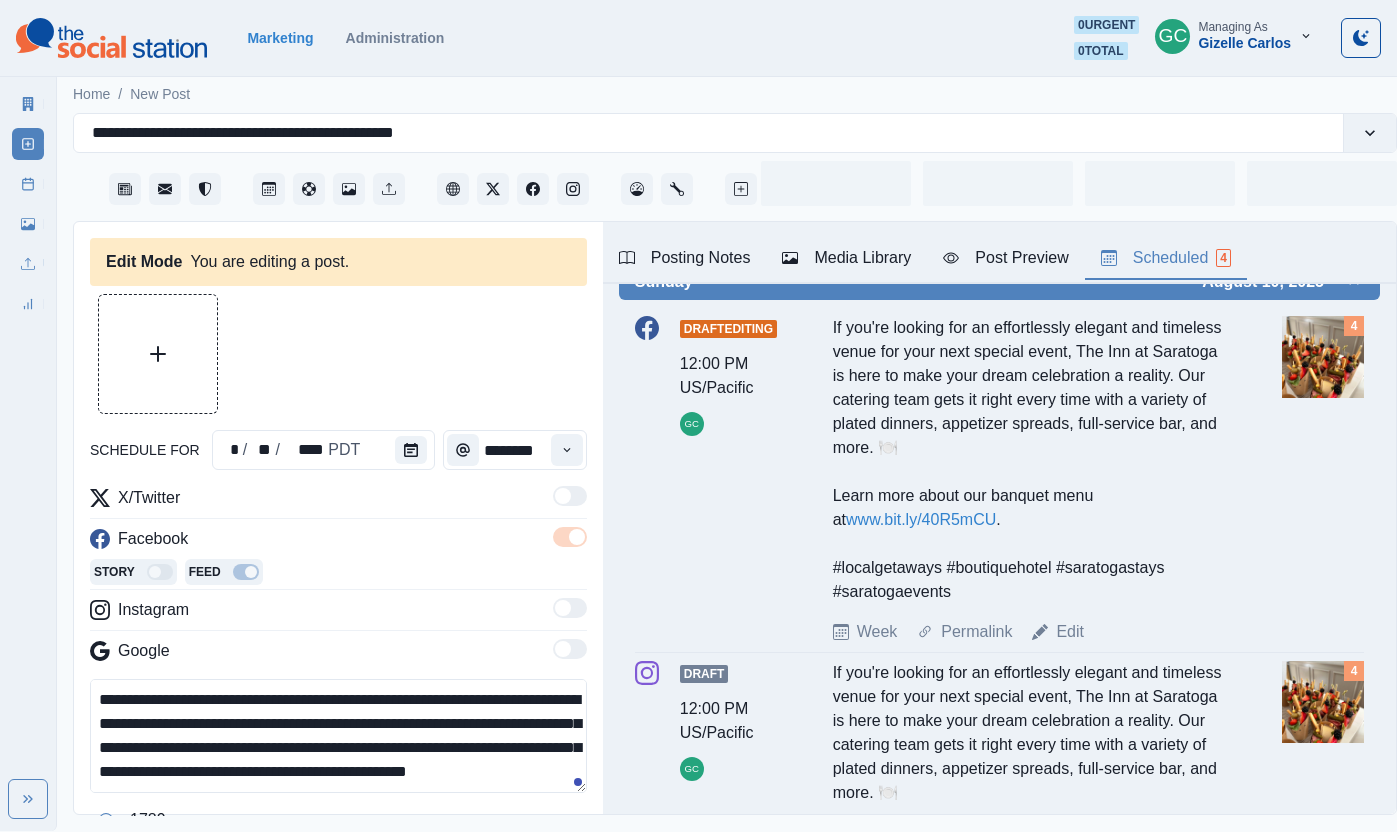 type on "********" 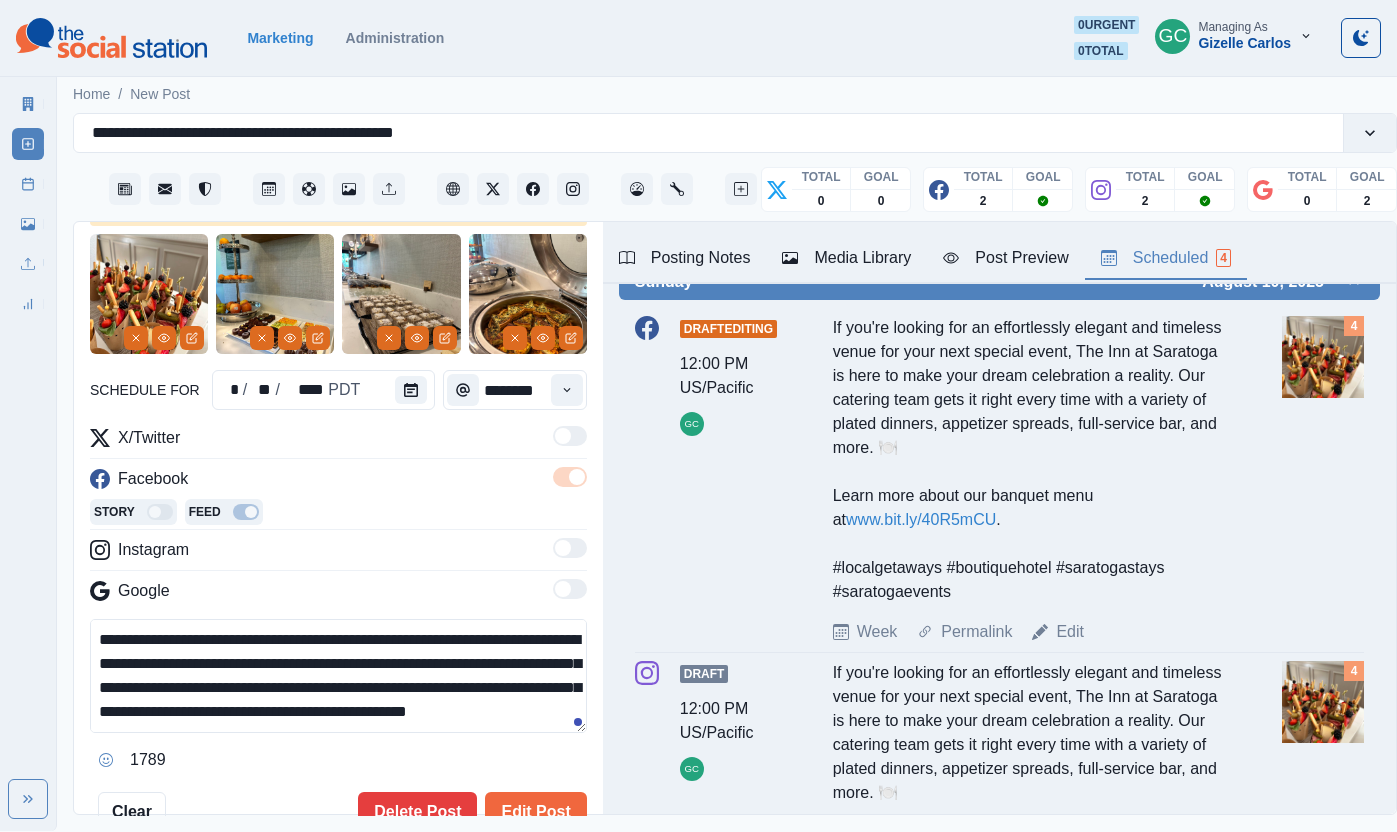 scroll, scrollTop: 62, scrollLeft: 0, axis: vertical 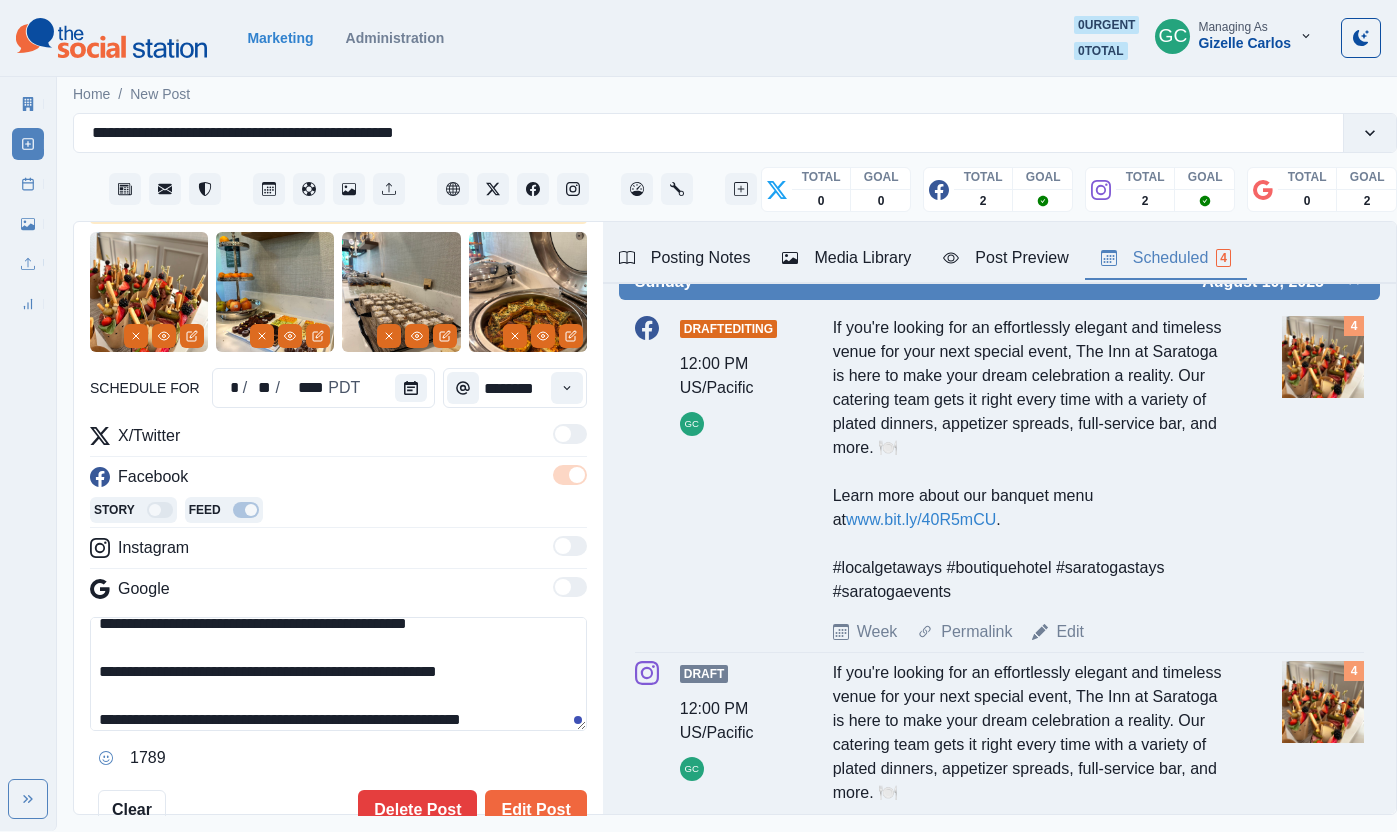 drag, startPoint x: 187, startPoint y: 696, endPoint x: 586, endPoint y: 700, distance: 399.02005 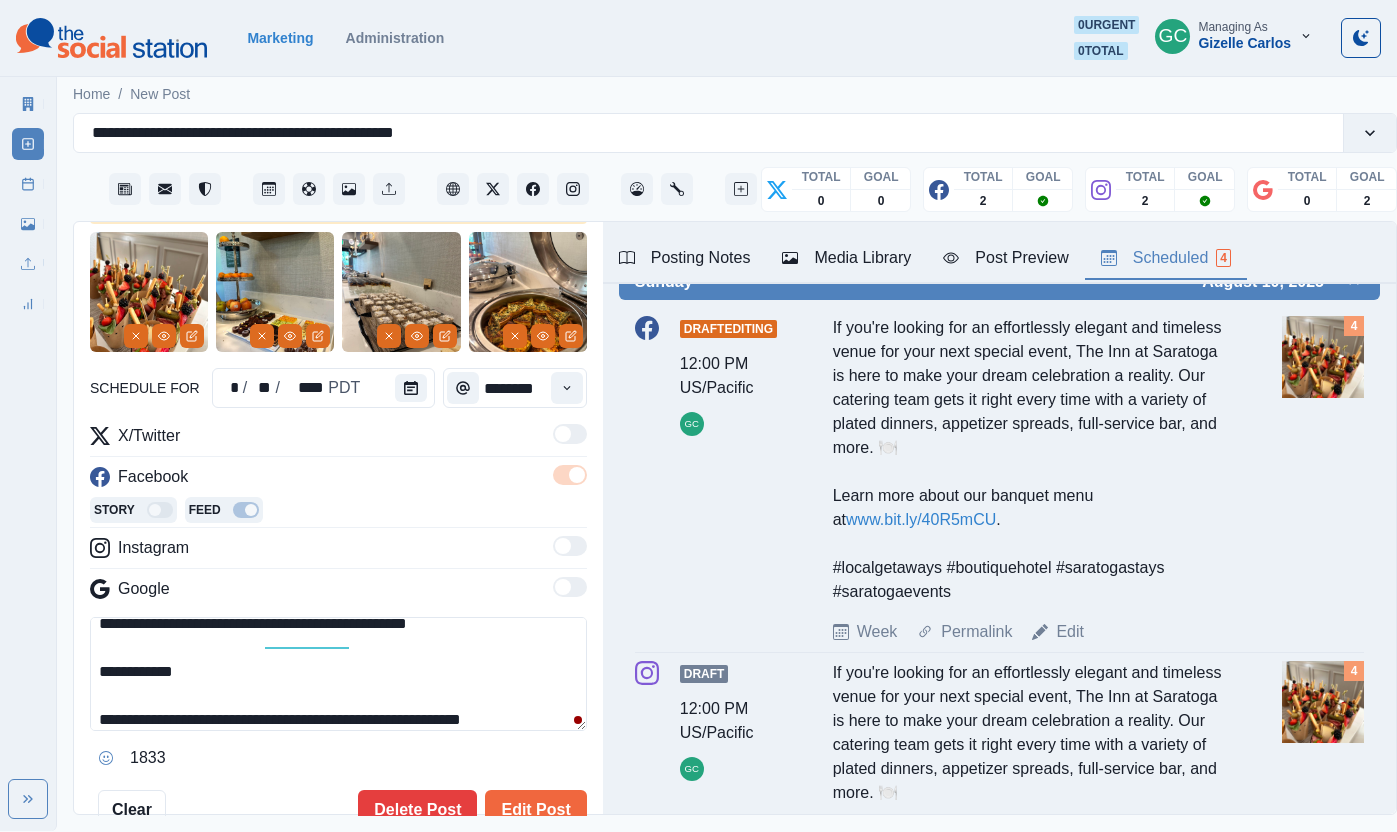 scroll, scrollTop: 0, scrollLeft: 0, axis: both 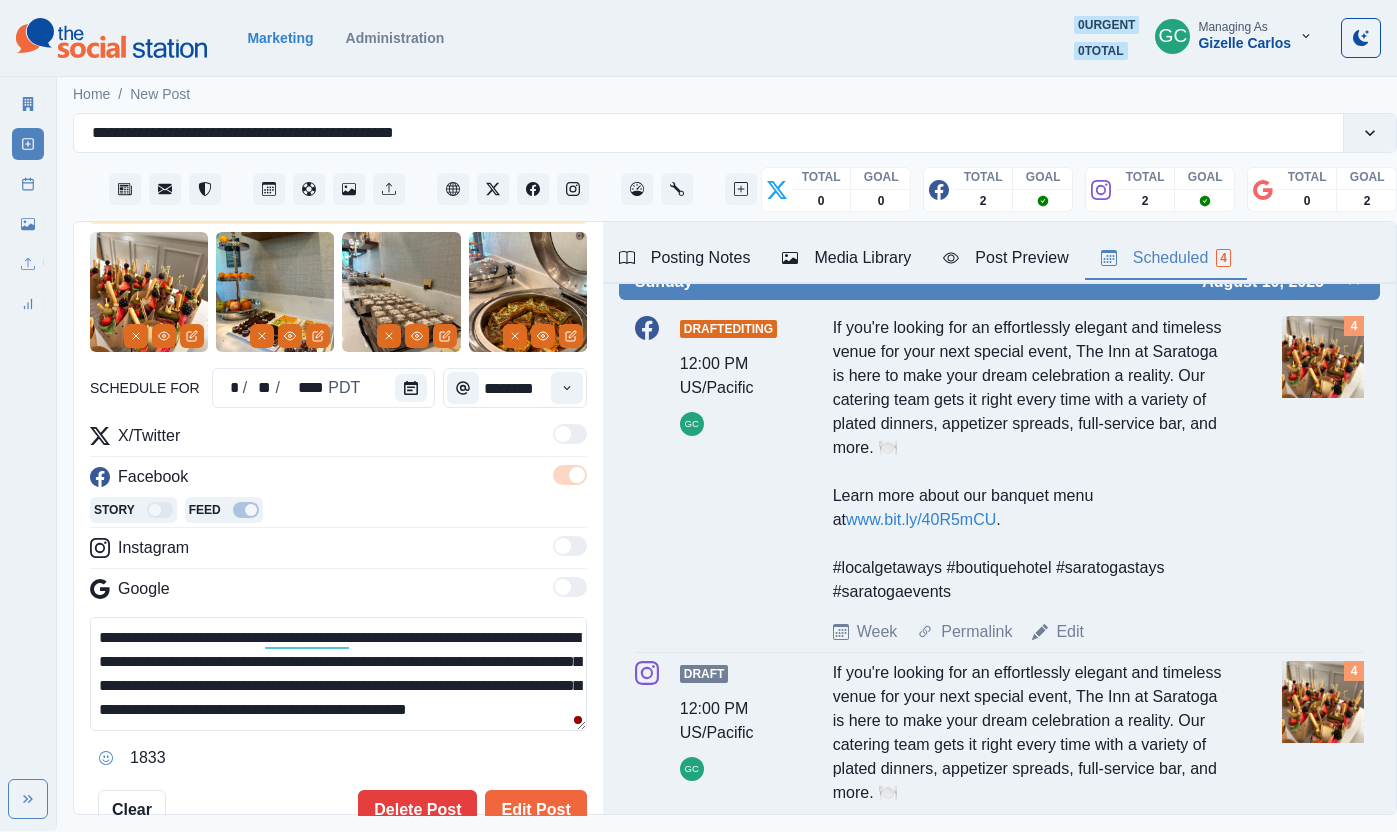 drag, startPoint x: 329, startPoint y: 652, endPoint x: 46, endPoint y: 569, distance: 294.92032 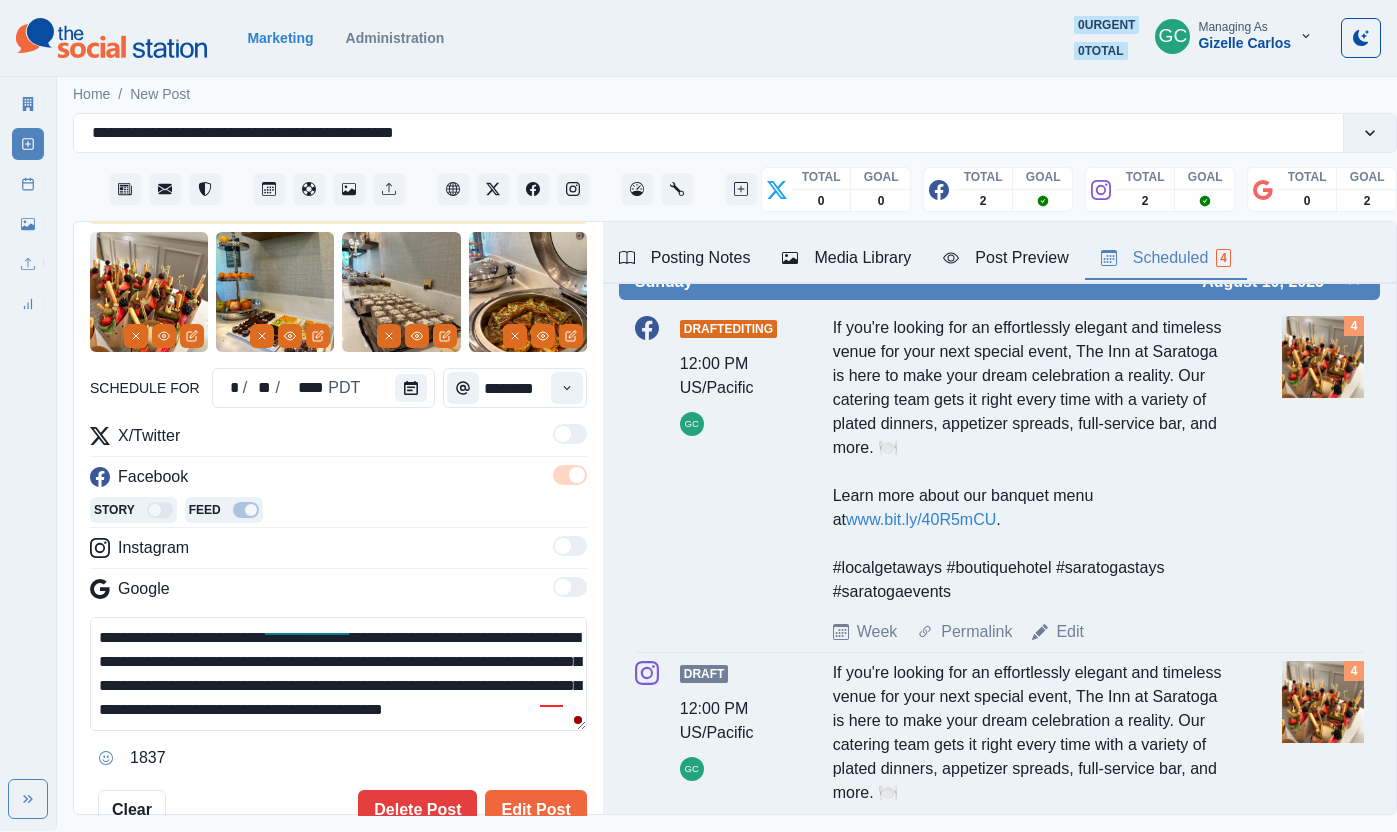 scroll, scrollTop: 13, scrollLeft: 0, axis: vertical 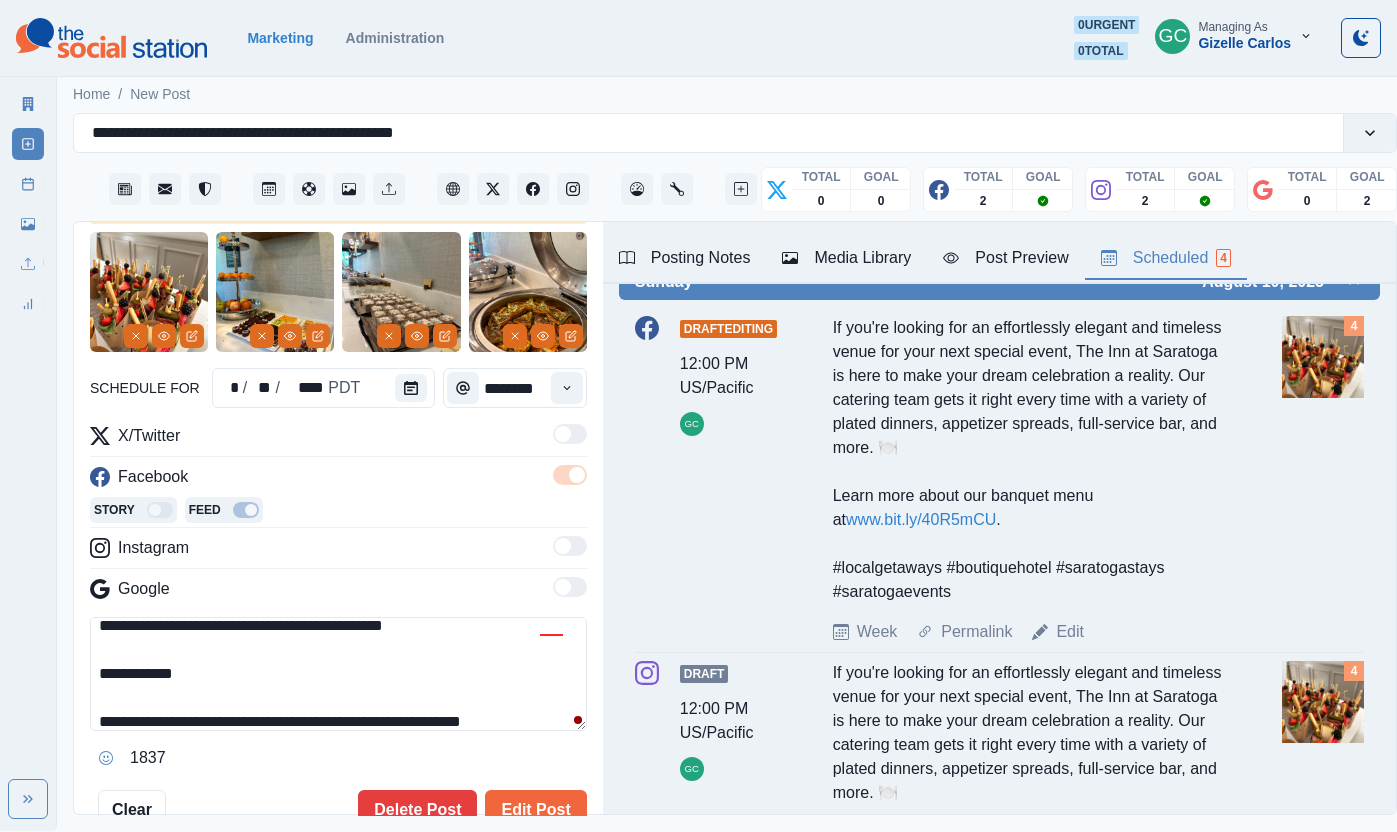 click on "Posting Notes" at bounding box center [685, 258] 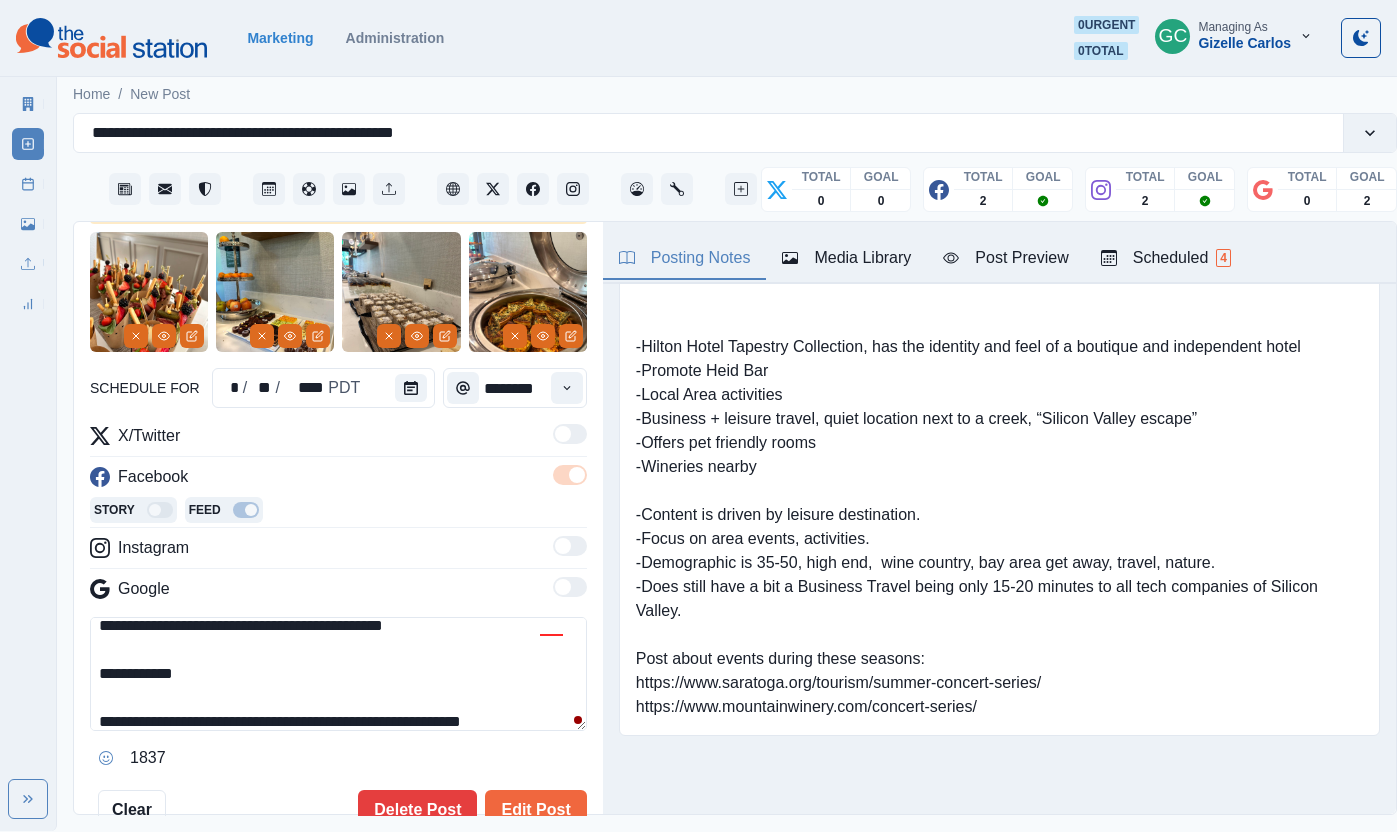 scroll, scrollTop: 246, scrollLeft: 0, axis: vertical 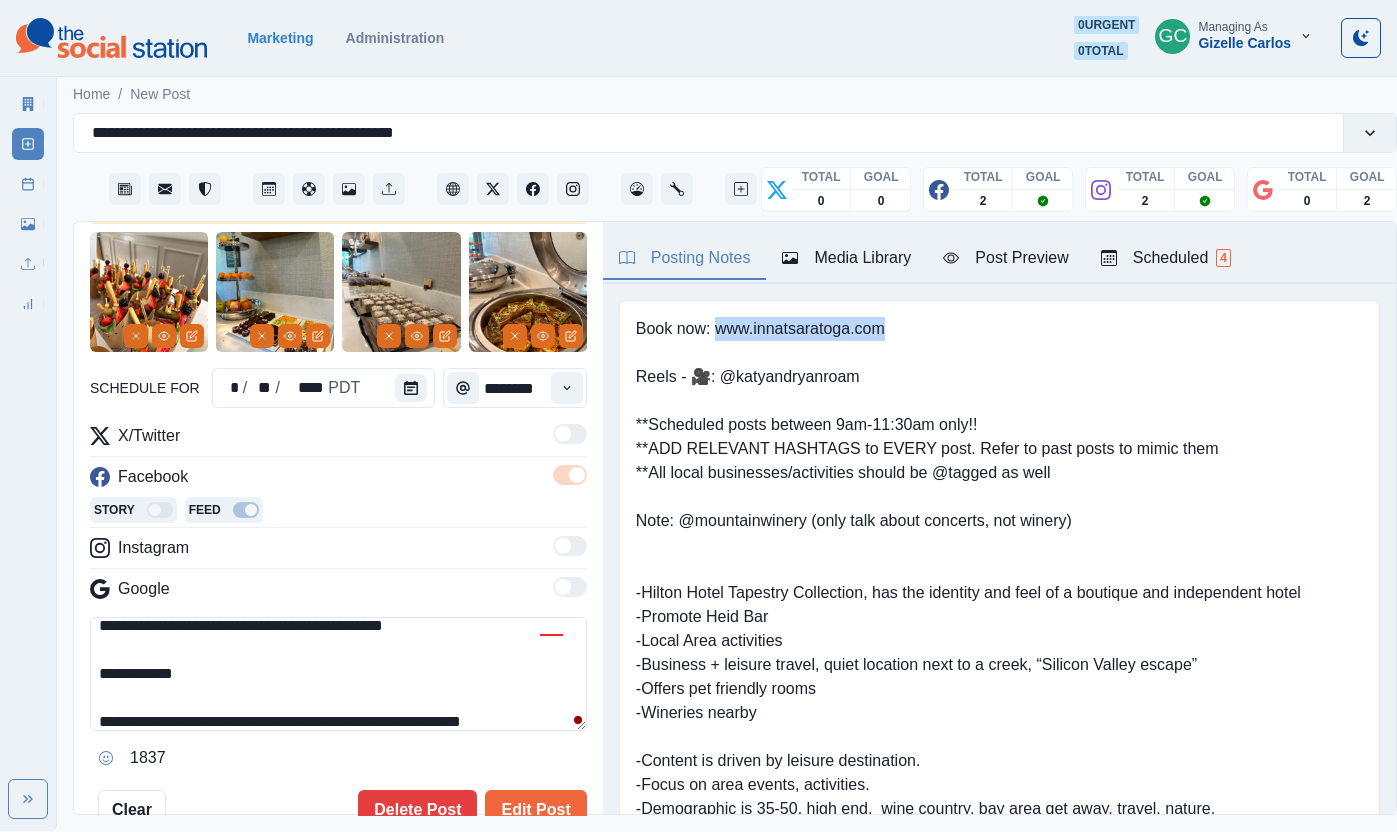 drag, startPoint x: 746, startPoint y: 329, endPoint x: 948, endPoint y: 329, distance: 202 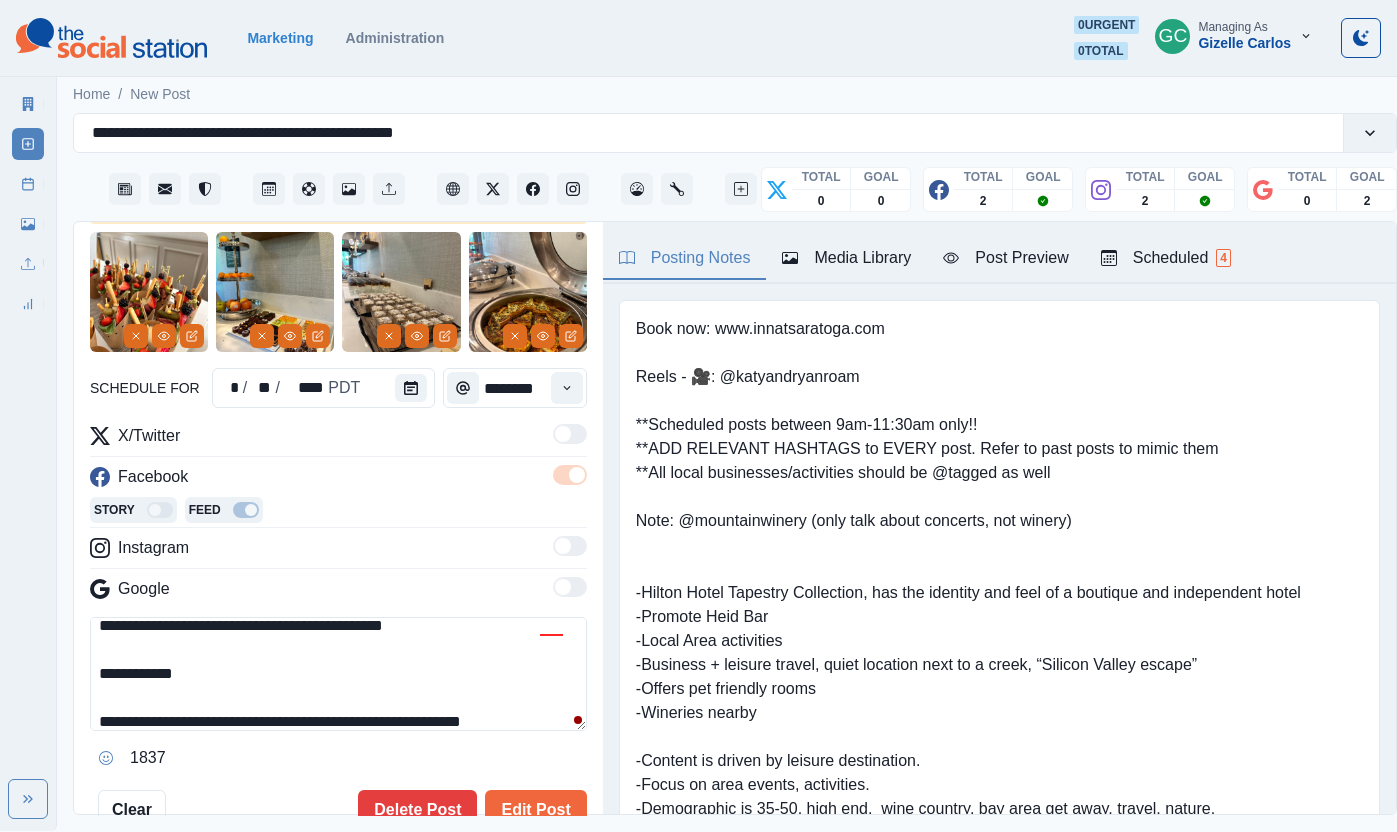 click on "**********" at bounding box center [338, 674] 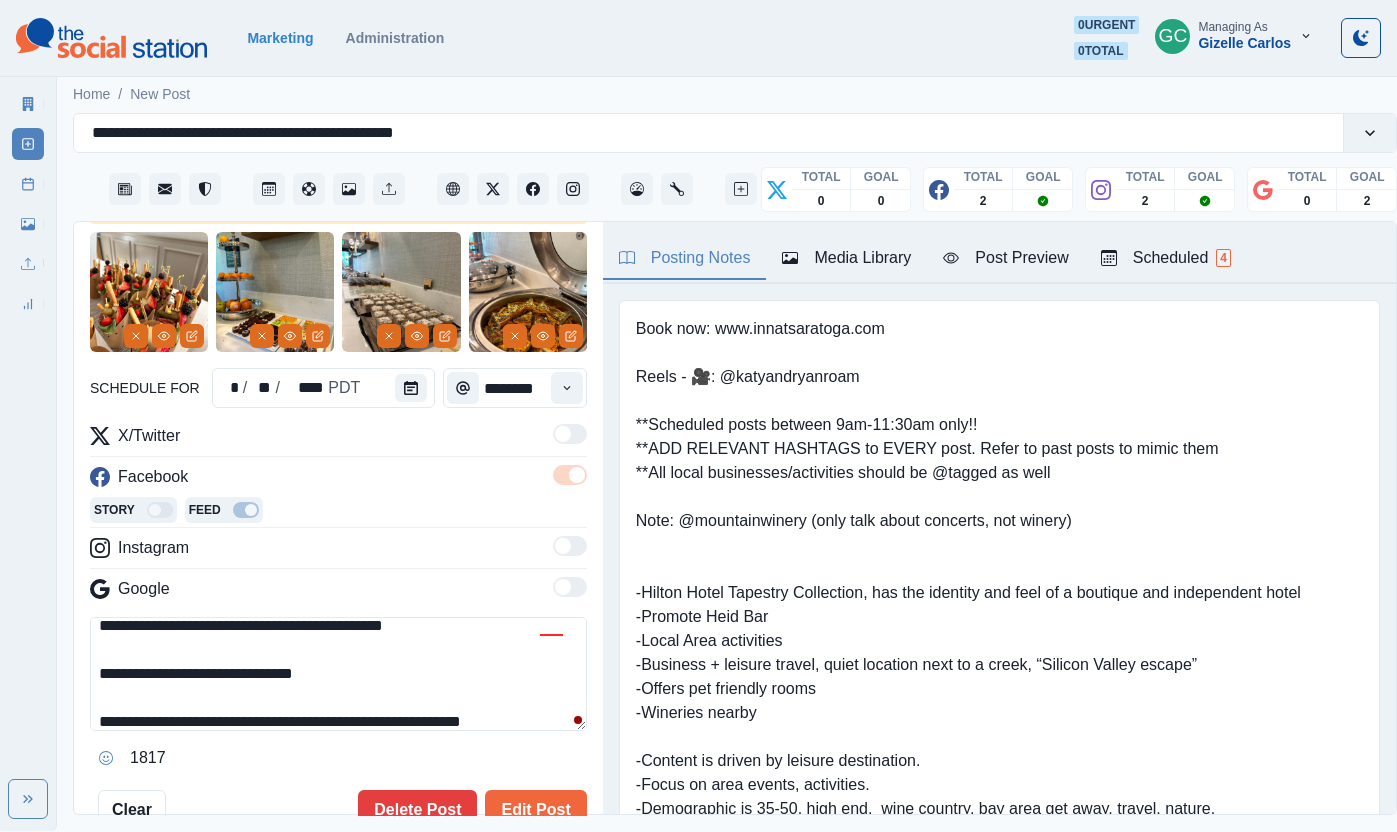 paste on "**********" 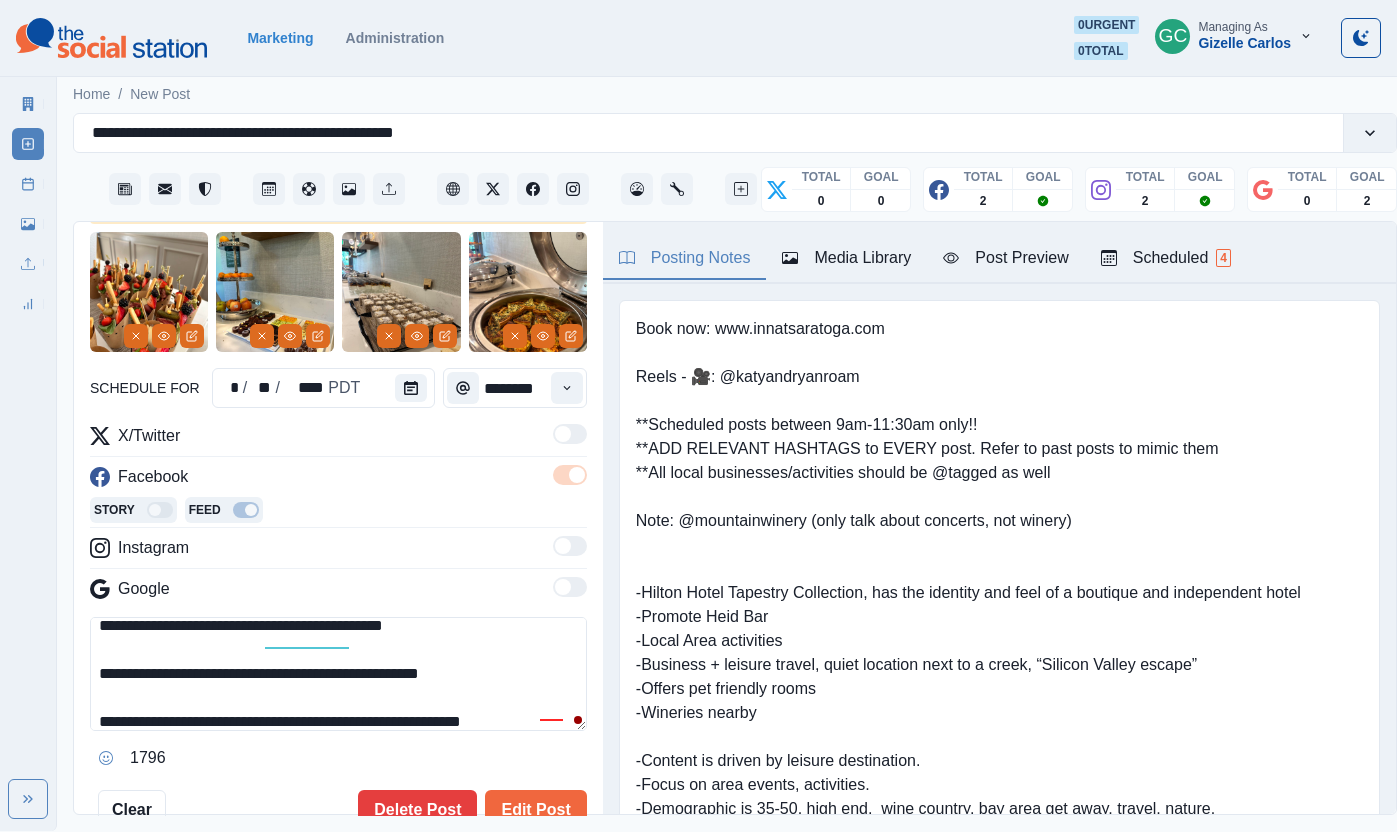 scroll, scrollTop: 0, scrollLeft: 0, axis: both 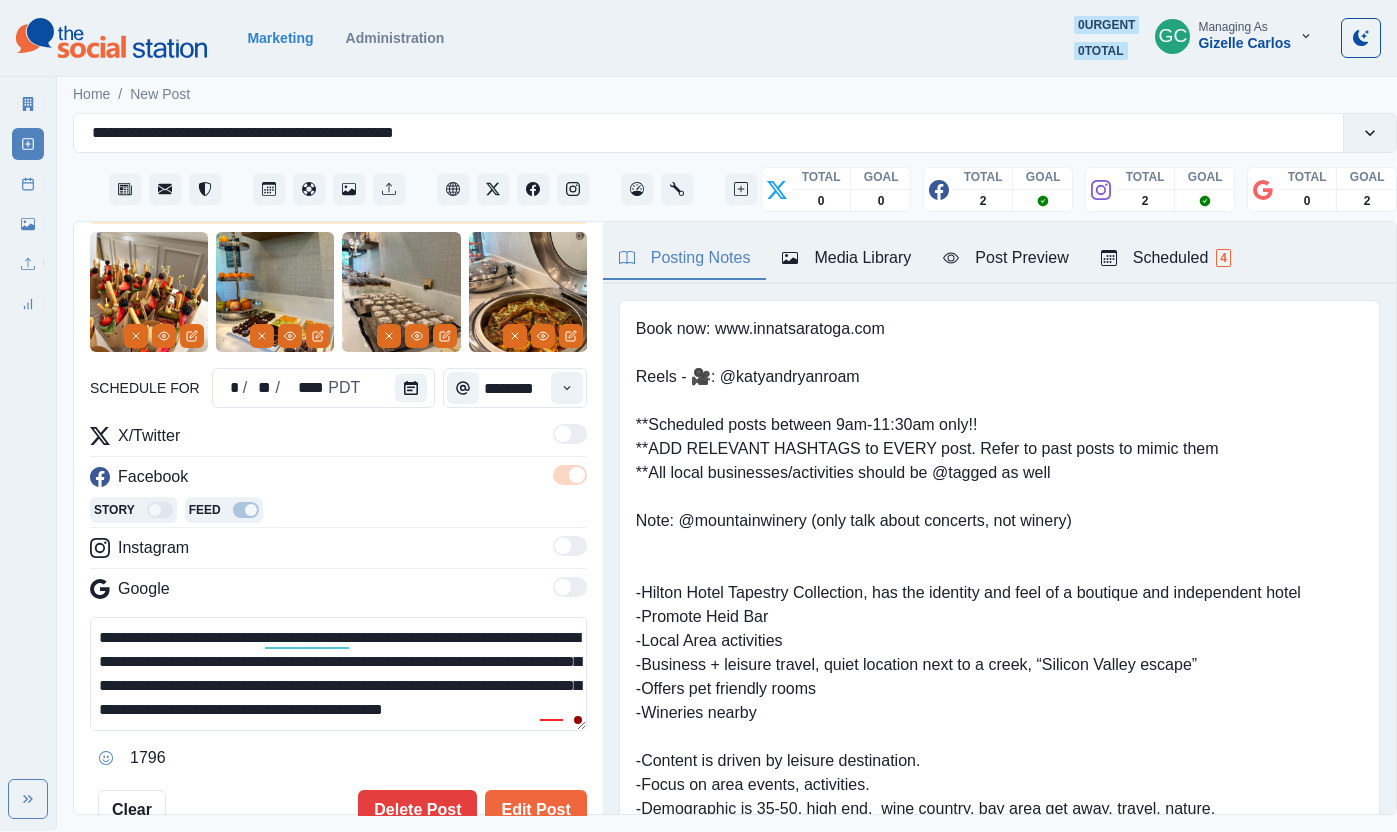drag, startPoint x: 522, startPoint y: 700, endPoint x: -22, endPoint y: 417, distance: 613.2088 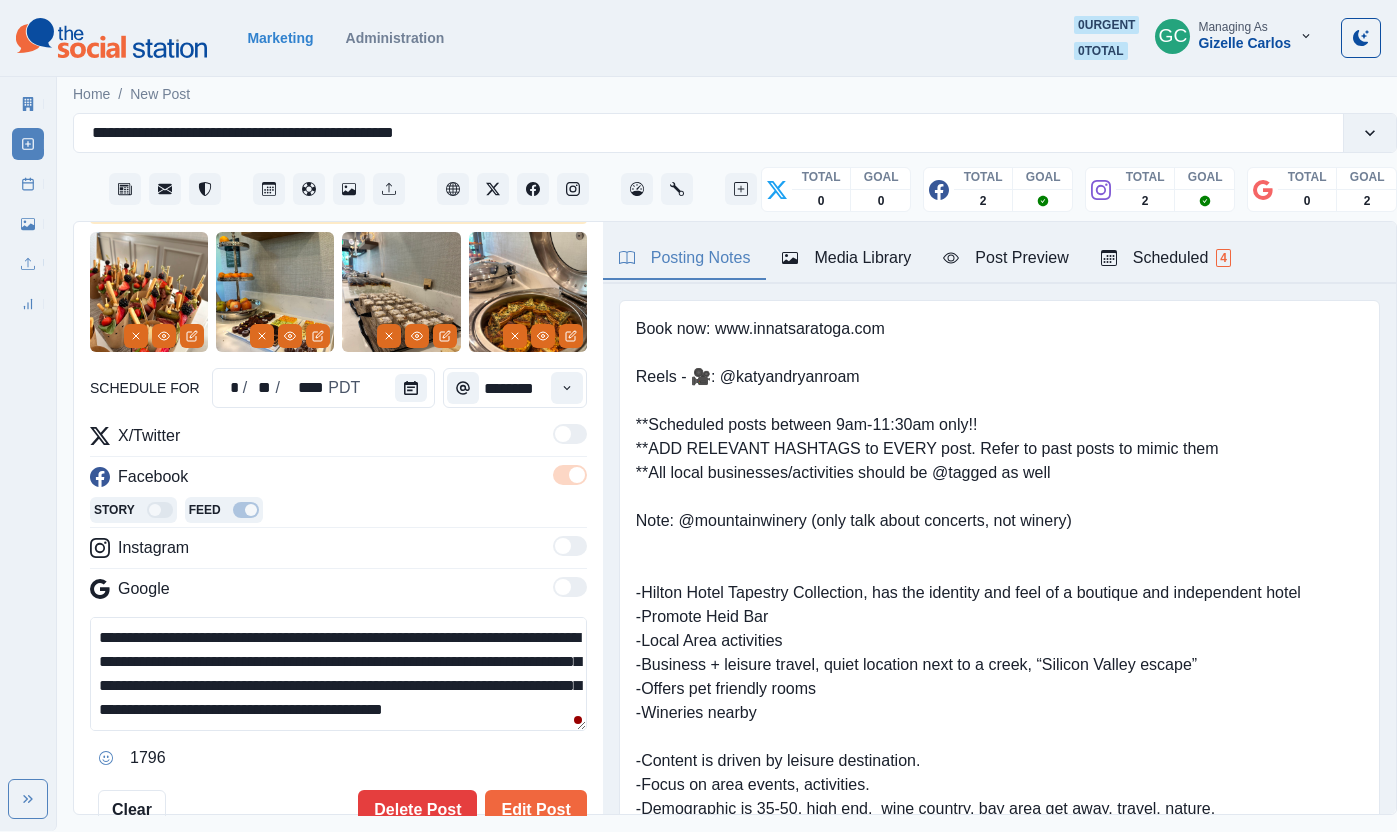 scroll, scrollTop: 120, scrollLeft: 0, axis: vertical 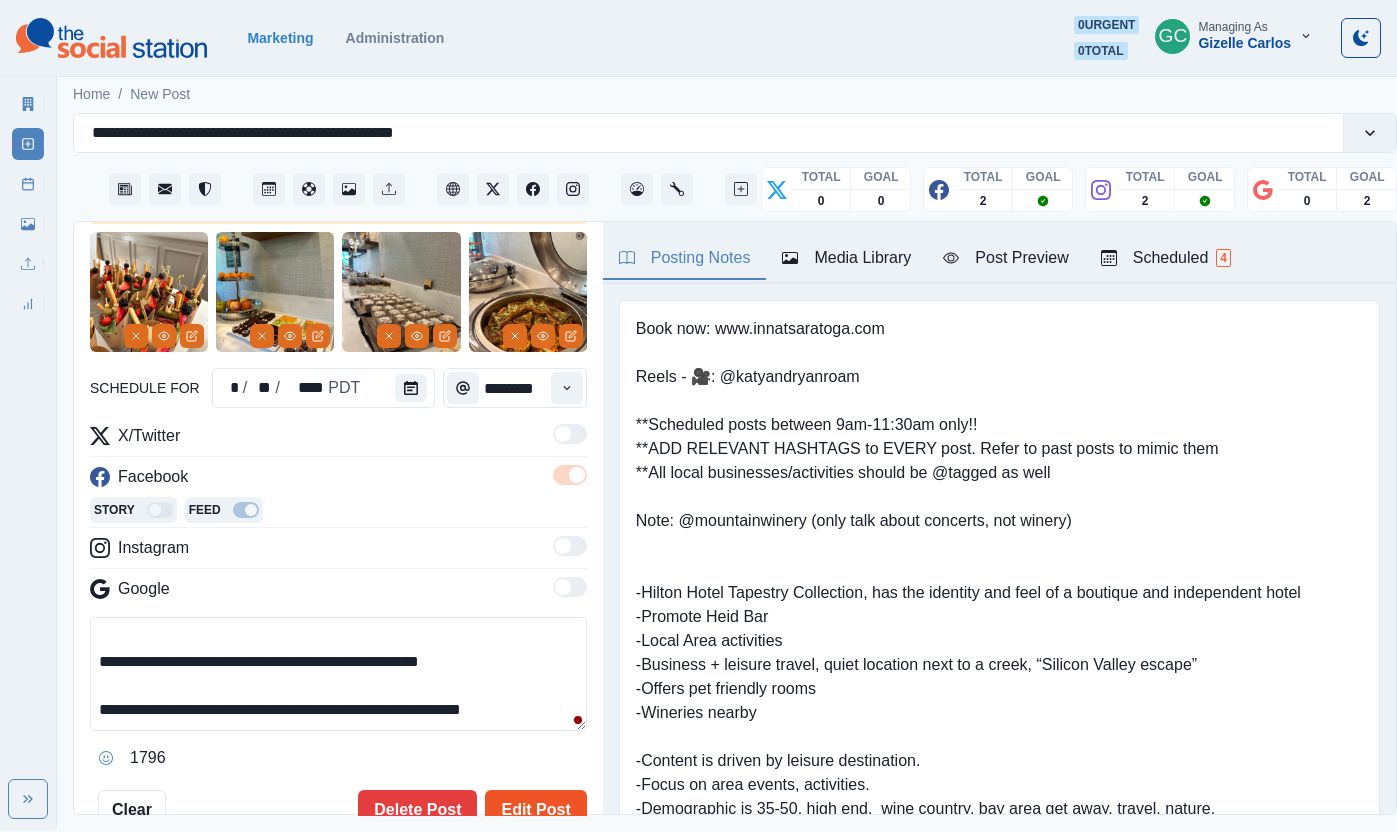 type on "**********" 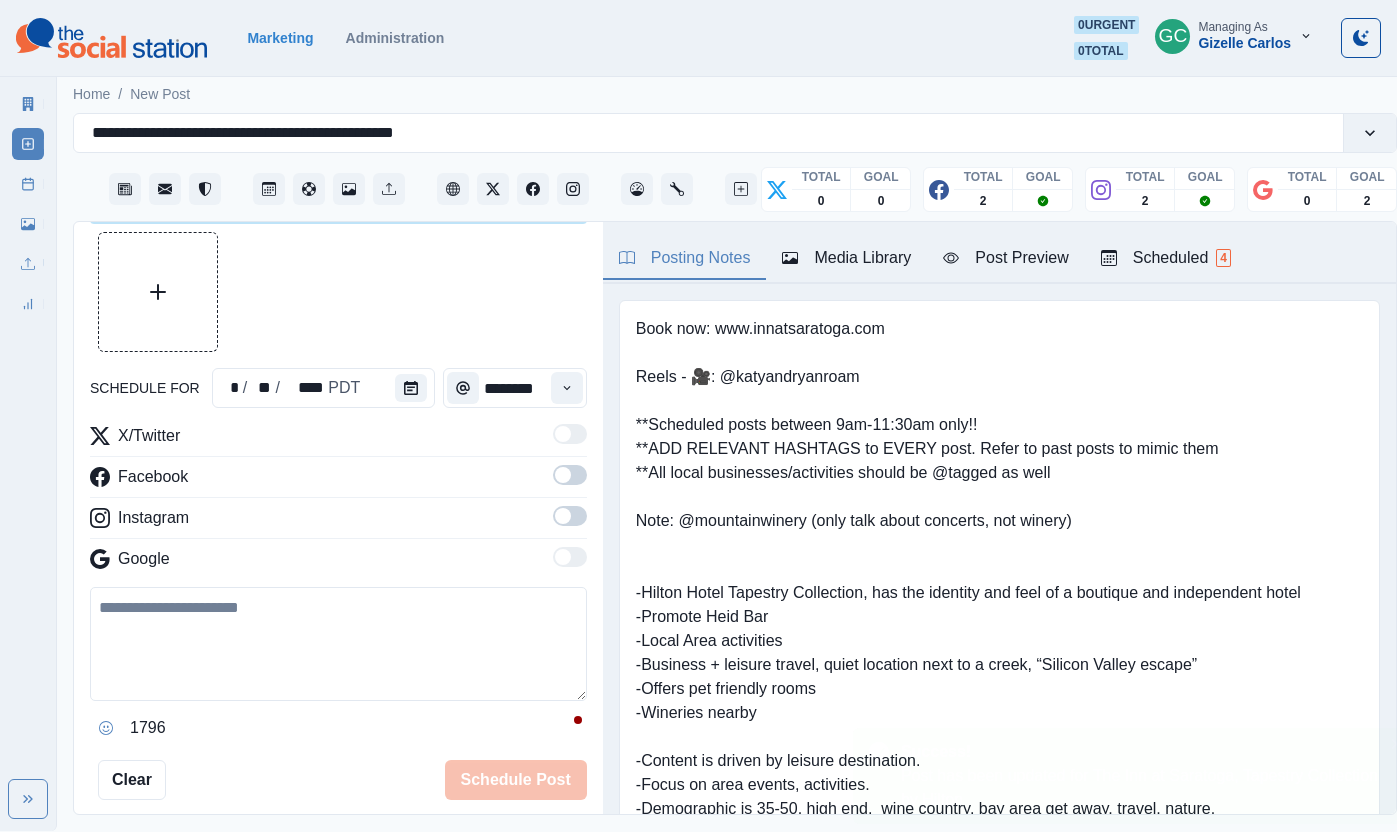 scroll, scrollTop: 0, scrollLeft: 0, axis: both 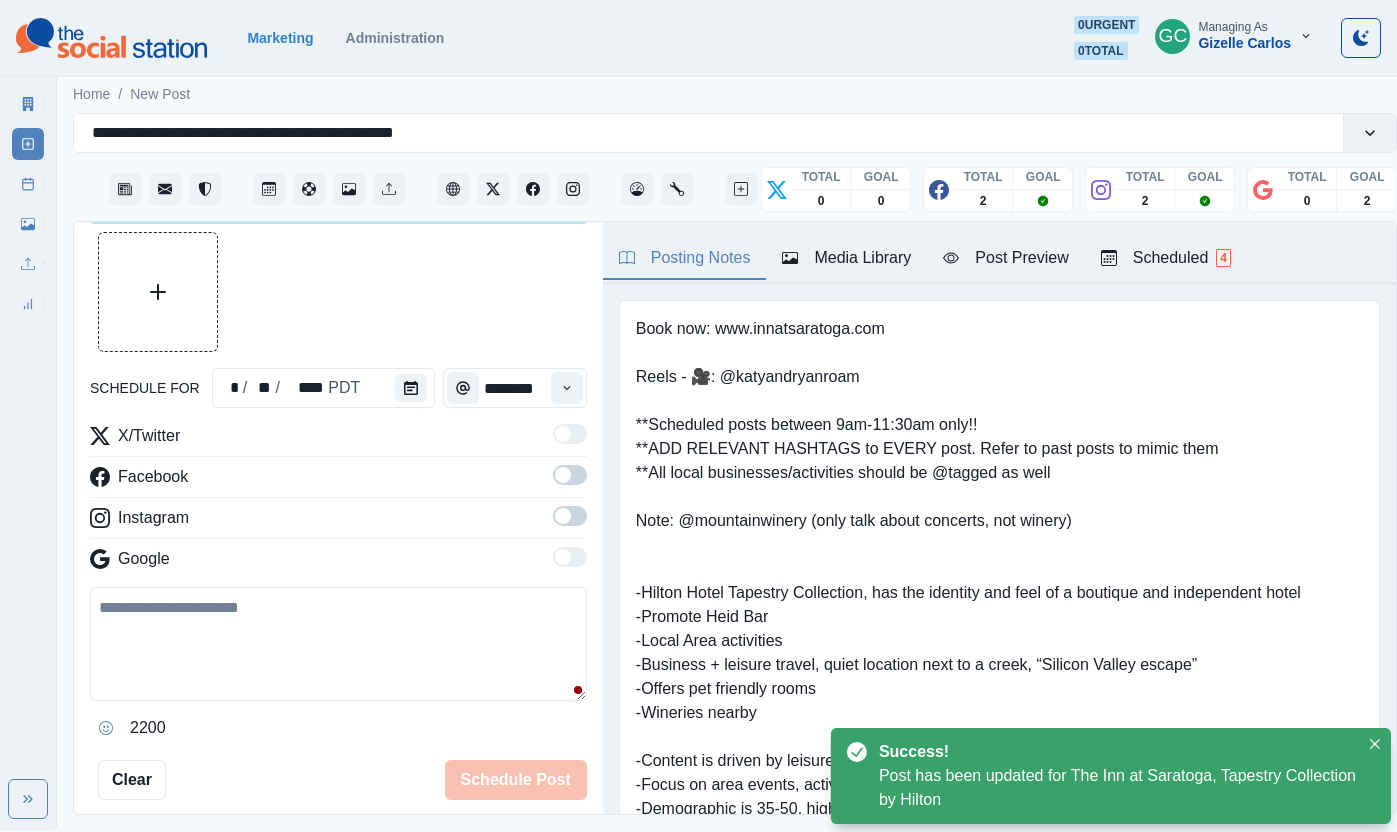 click on "Scheduled 4" at bounding box center [1166, 258] 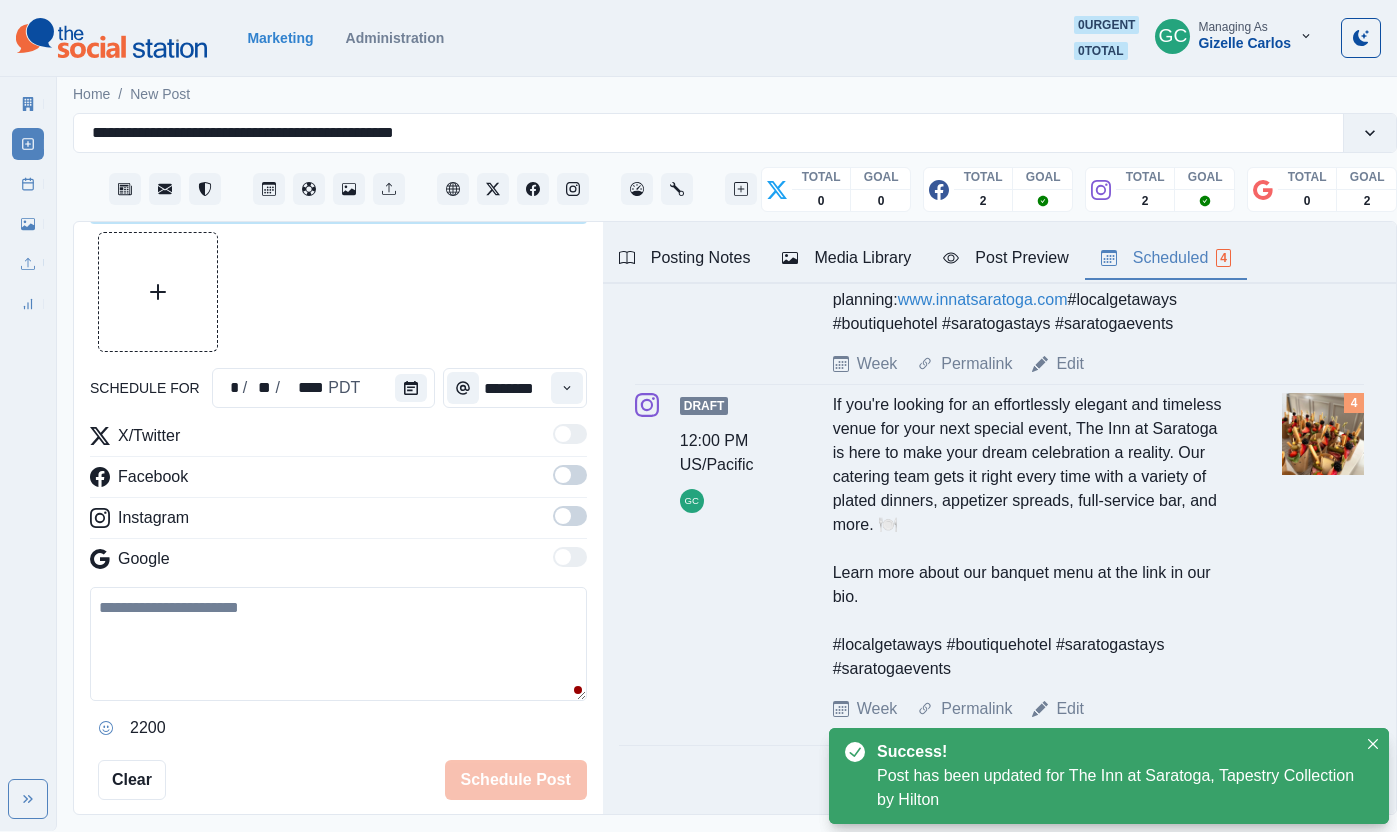 scroll, scrollTop: 1143, scrollLeft: 0, axis: vertical 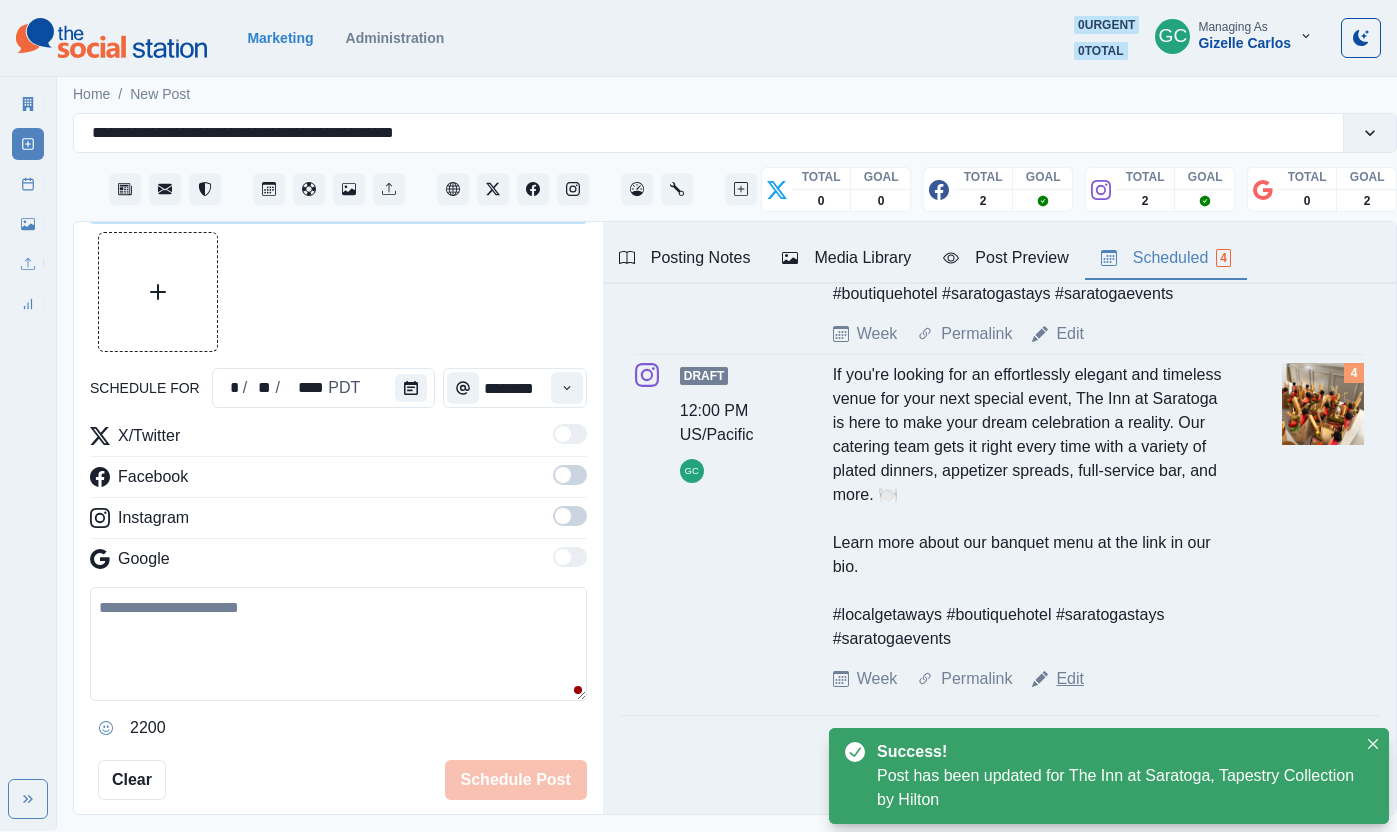 click on "Edit" at bounding box center [1070, 679] 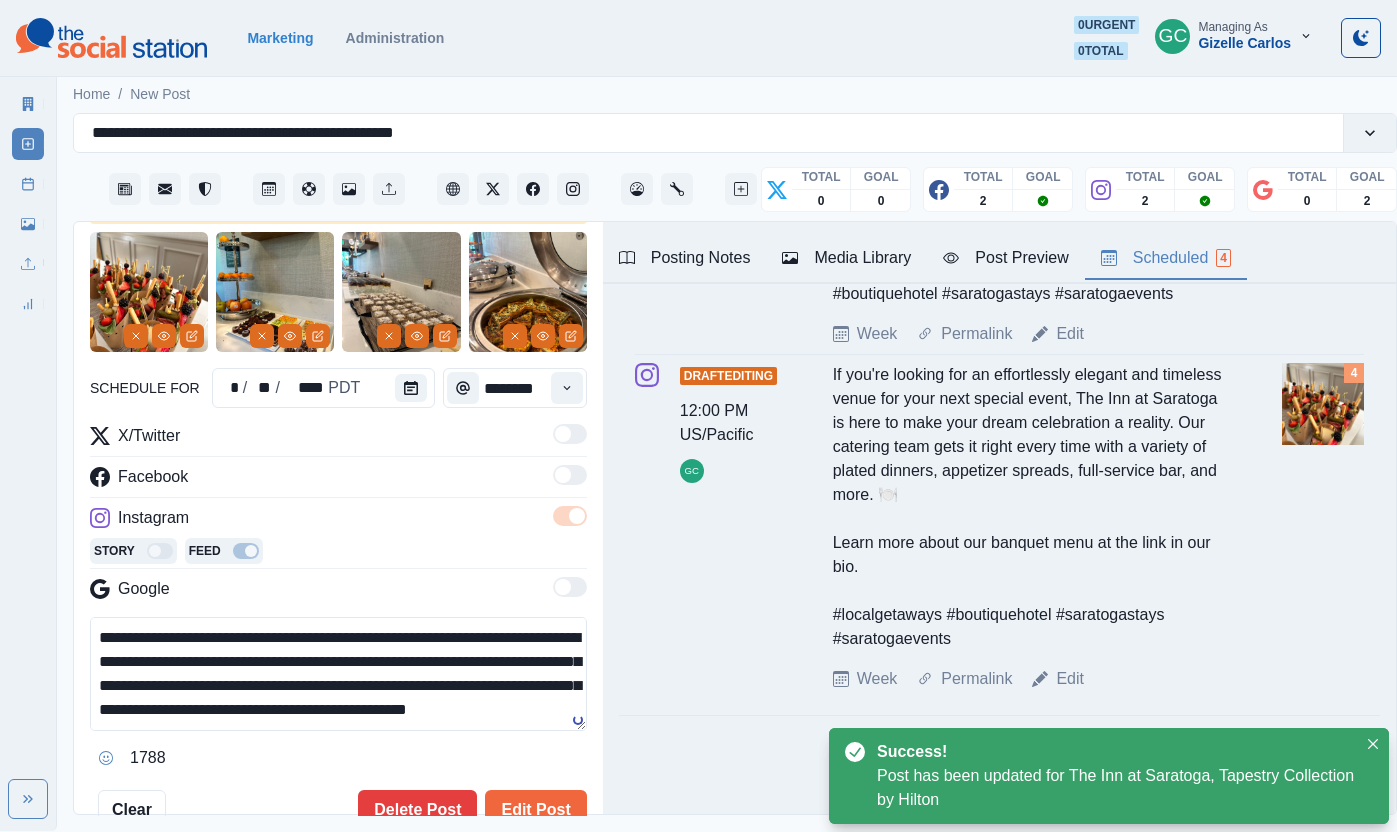 scroll, scrollTop: 120, scrollLeft: 0, axis: vertical 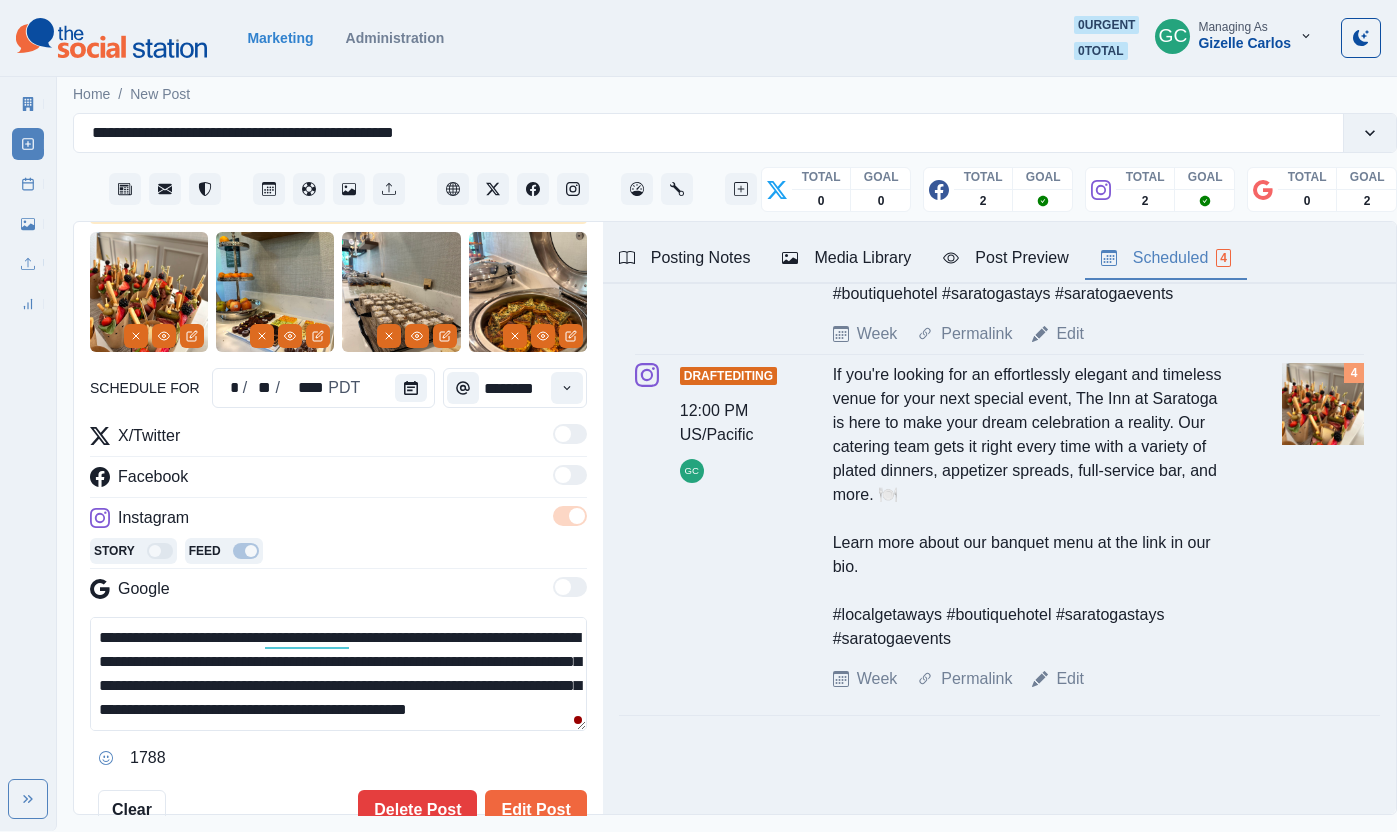drag, startPoint x: 339, startPoint y: 635, endPoint x: -10, endPoint y: 518, distance: 368.08966 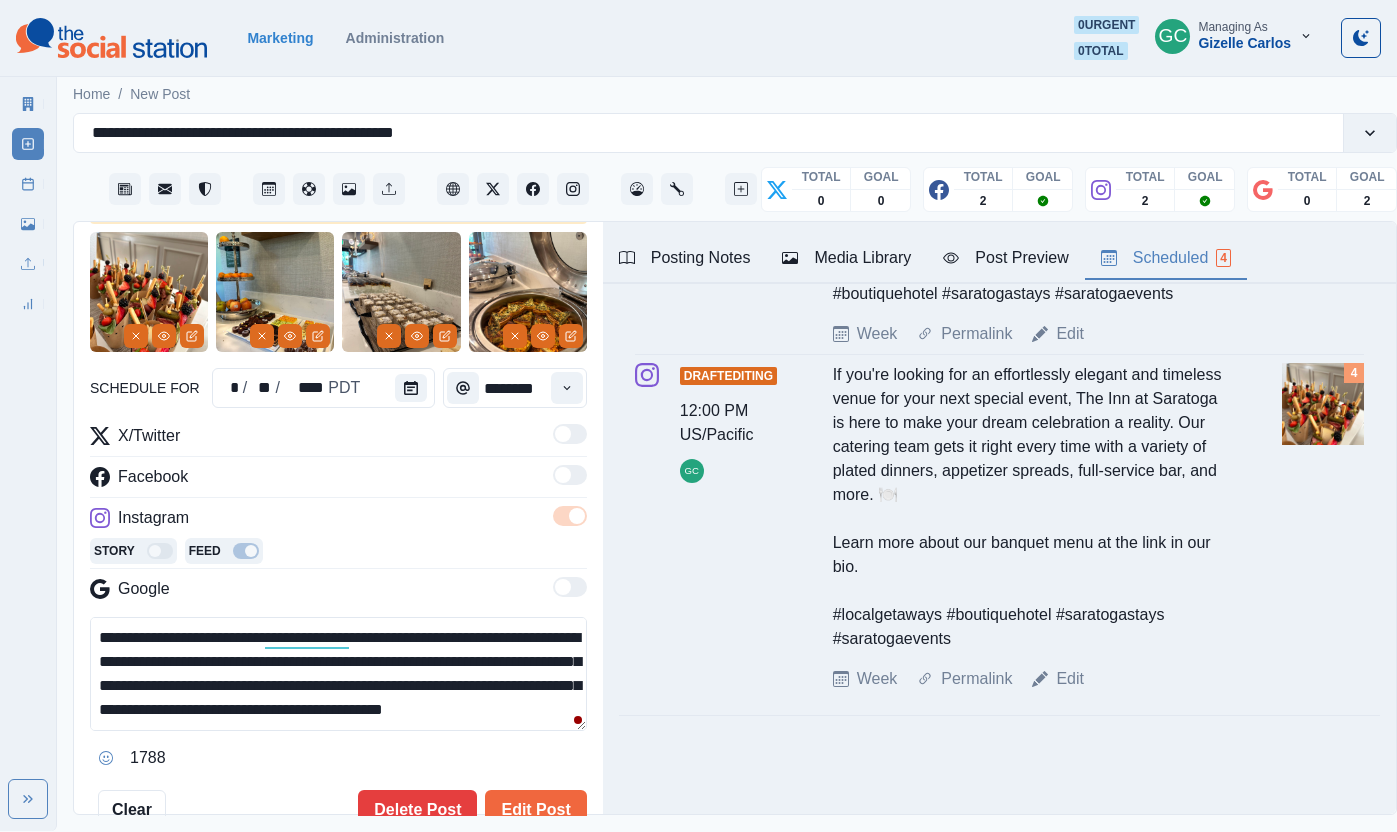 scroll, scrollTop: 61, scrollLeft: 0, axis: vertical 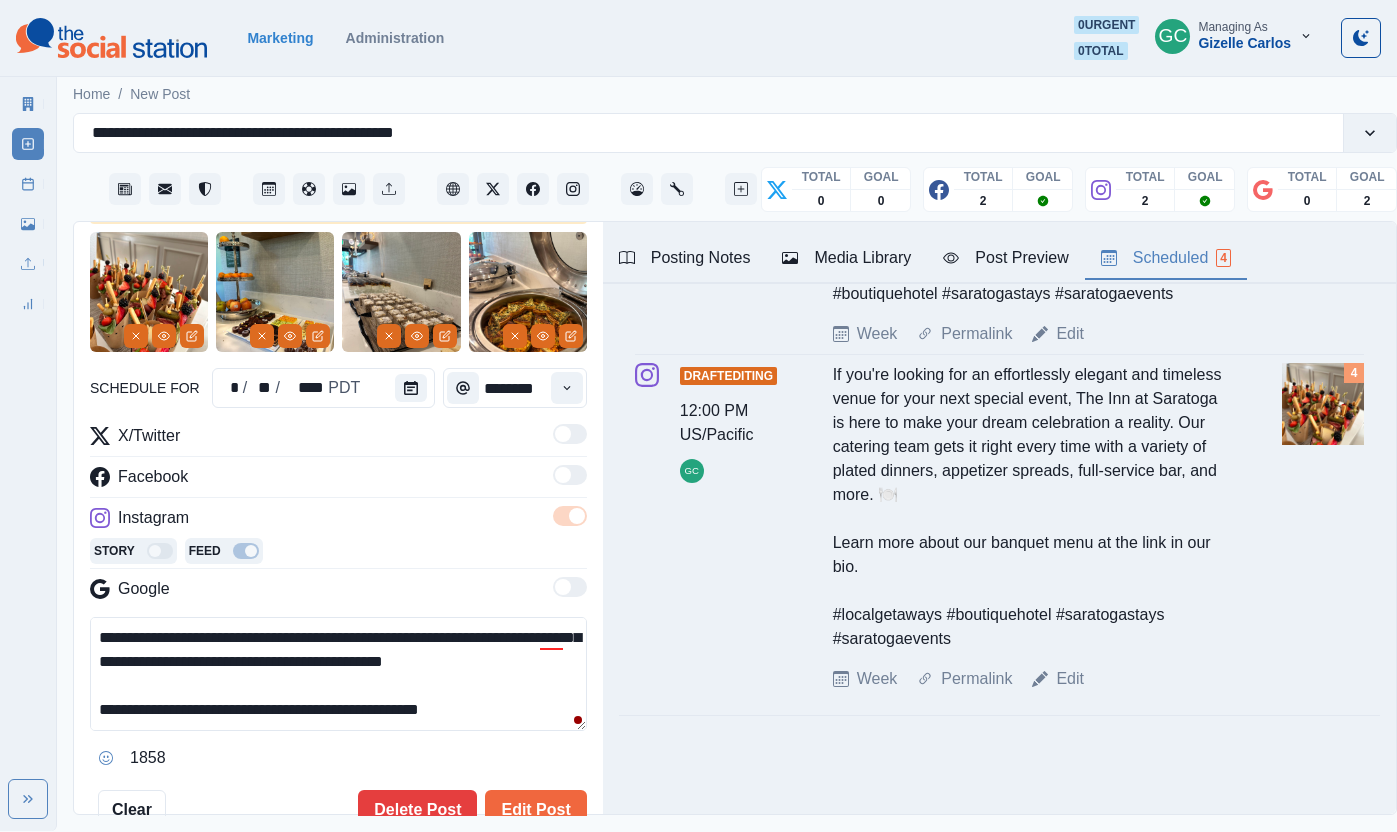 drag, startPoint x: 314, startPoint y: 709, endPoint x: 585, endPoint y: 710, distance: 271.00183 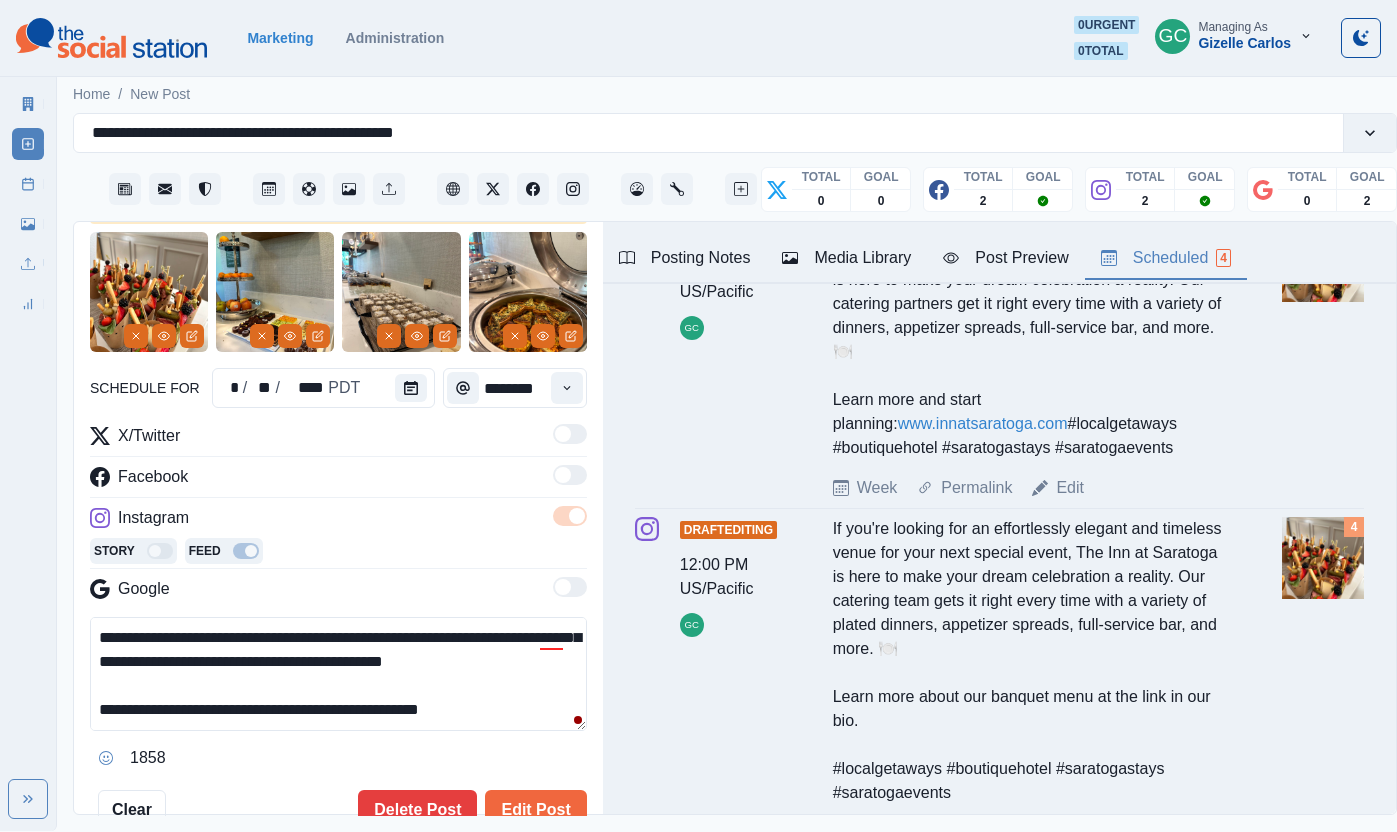scroll, scrollTop: 871, scrollLeft: 0, axis: vertical 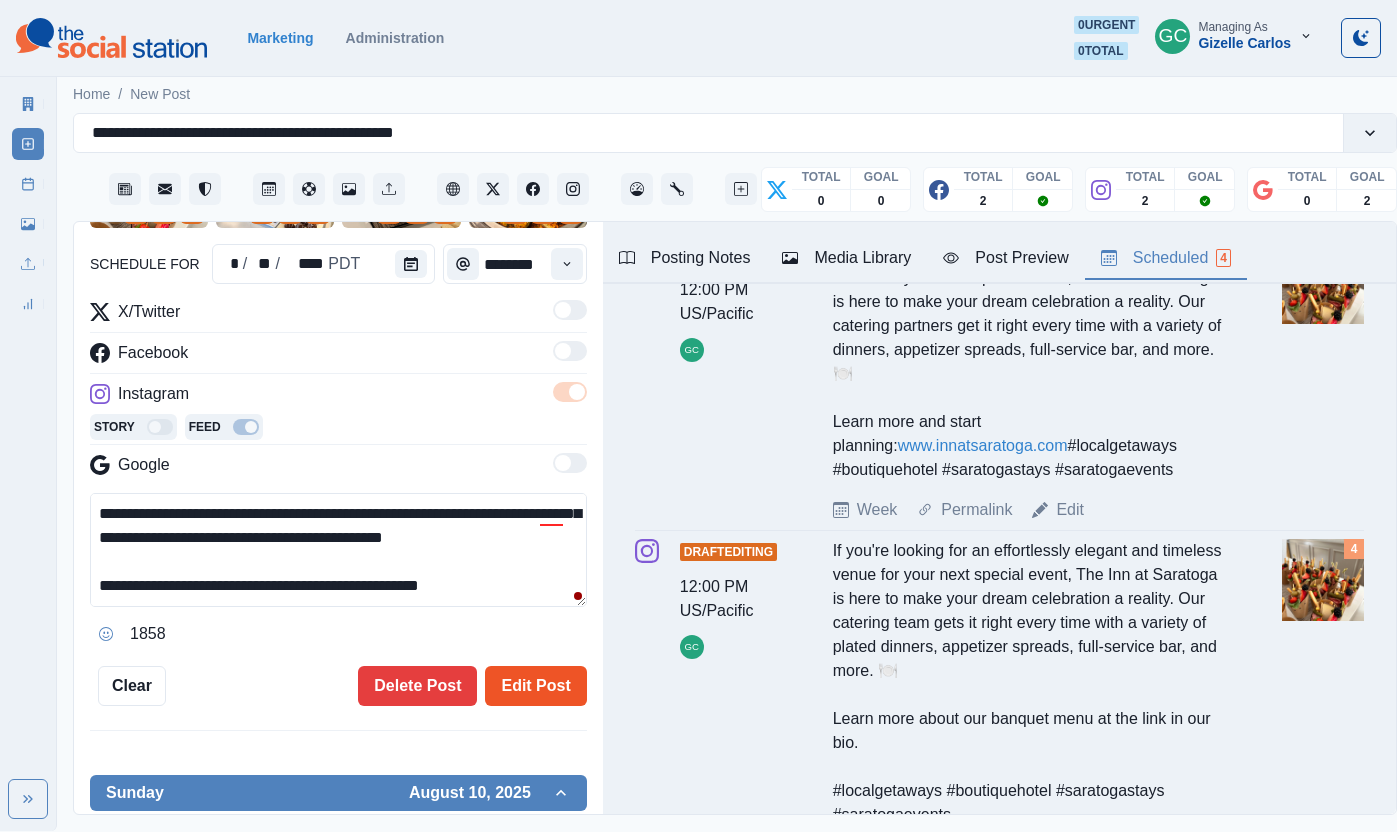 type on "**********" 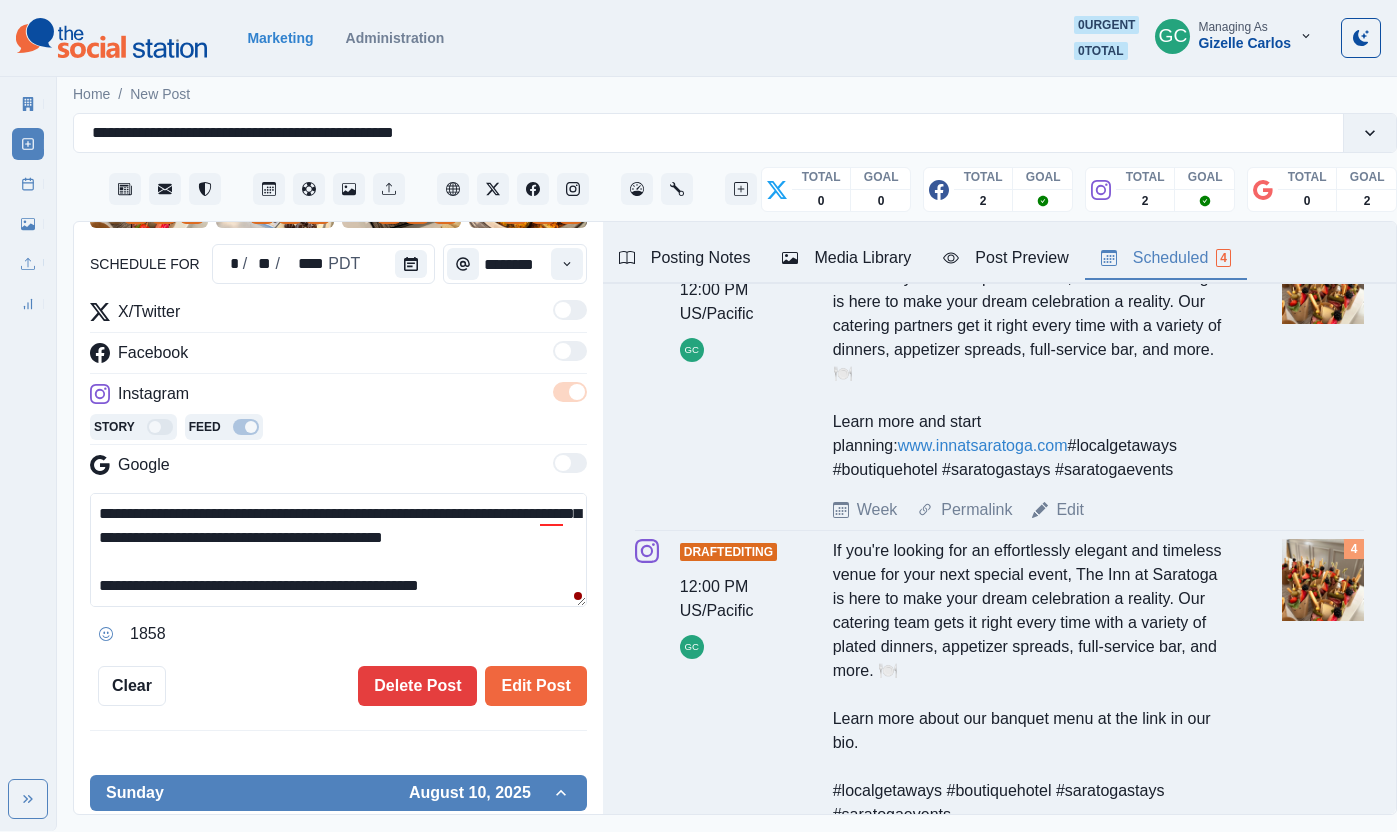type 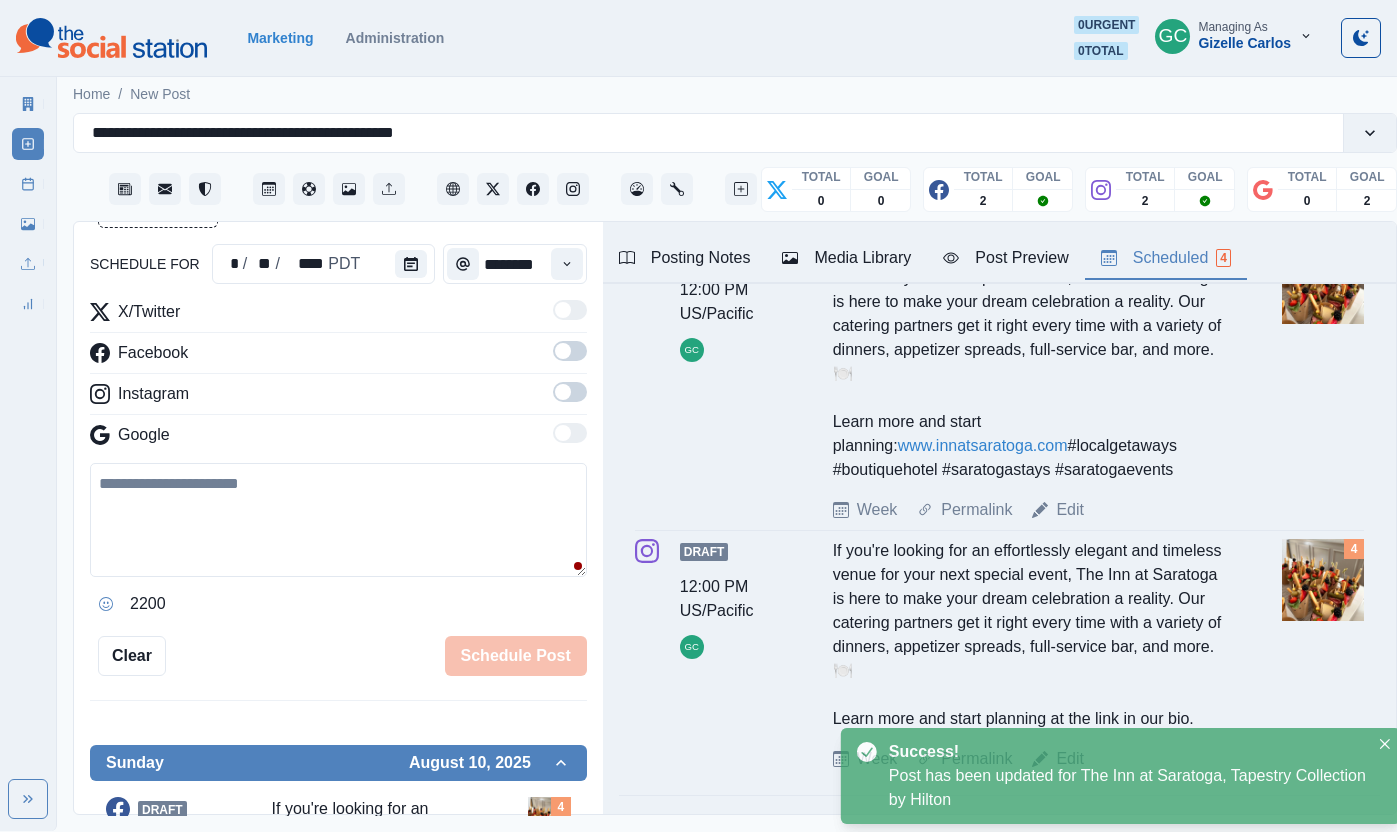 scroll, scrollTop: 0, scrollLeft: 0, axis: both 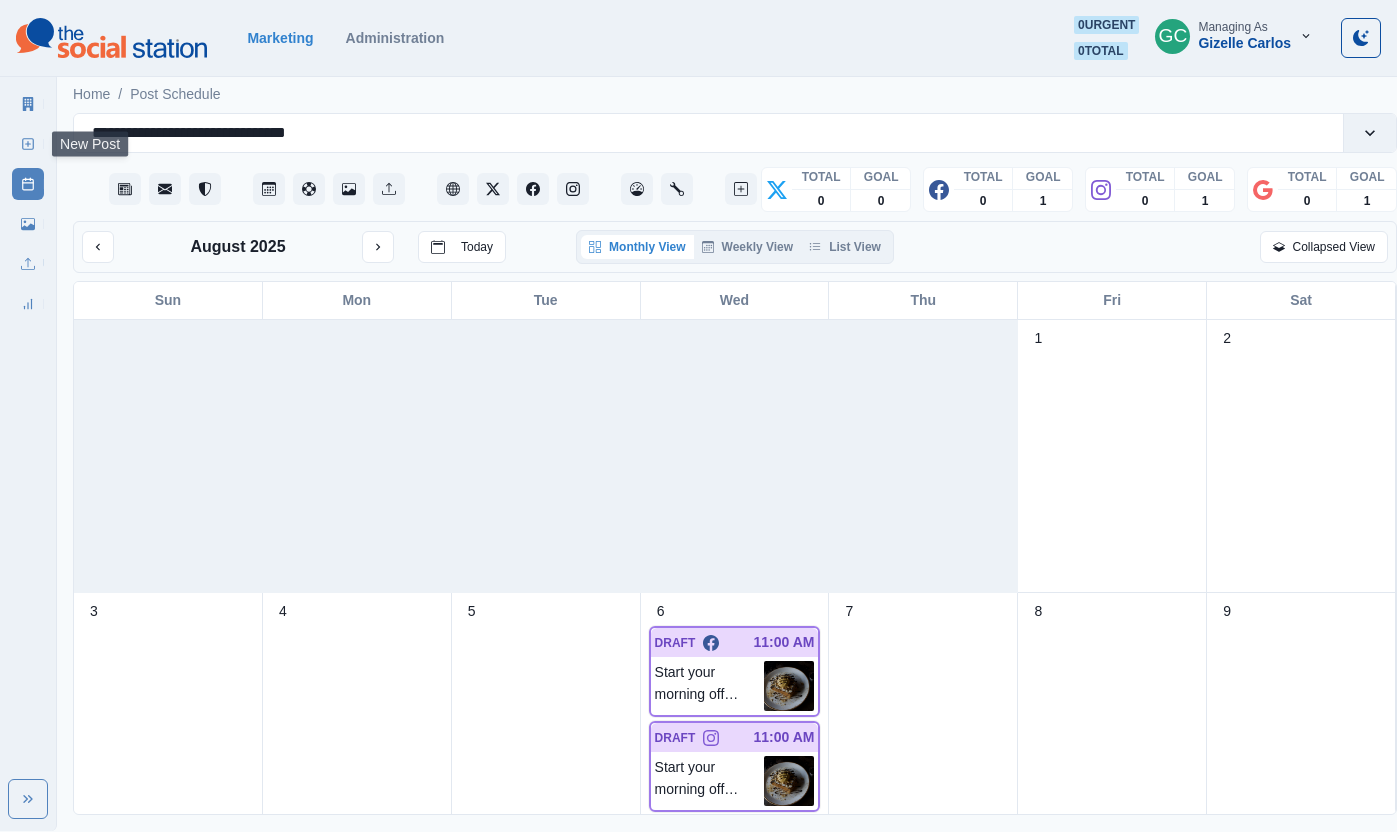 click 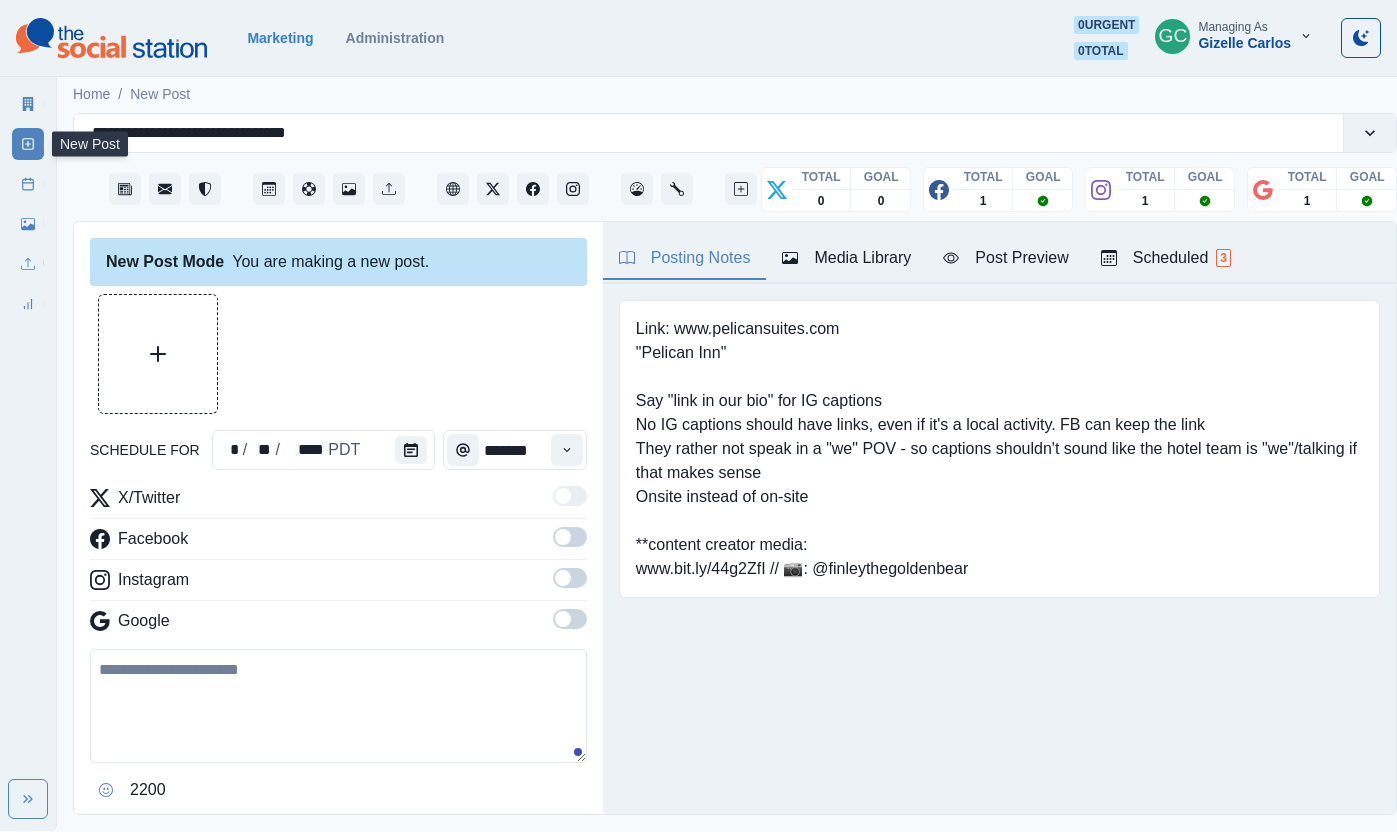 click at bounding box center (570, 619) 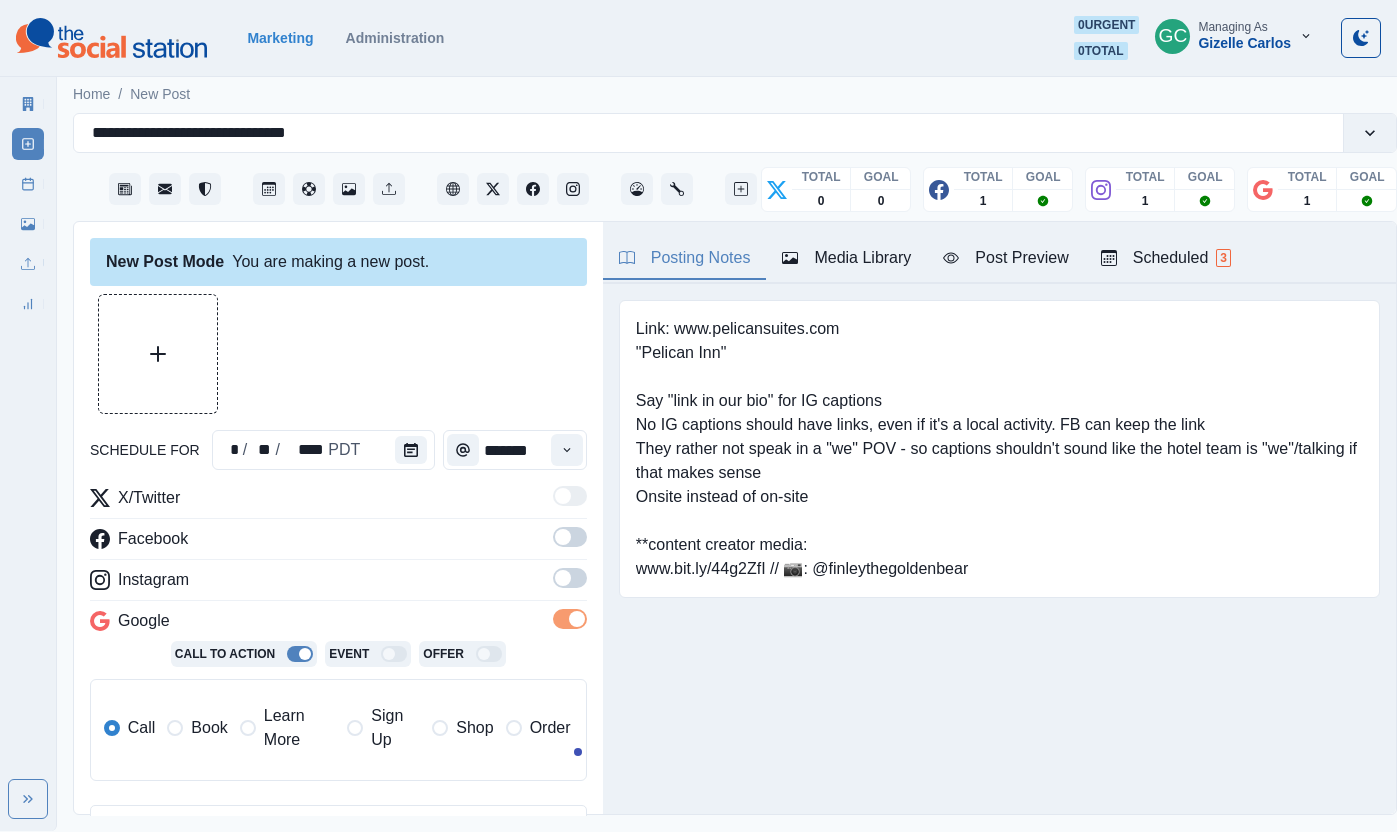 drag, startPoint x: 571, startPoint y: 579, endPoint x: 572, endPoint y: 551, distance: 28.01785 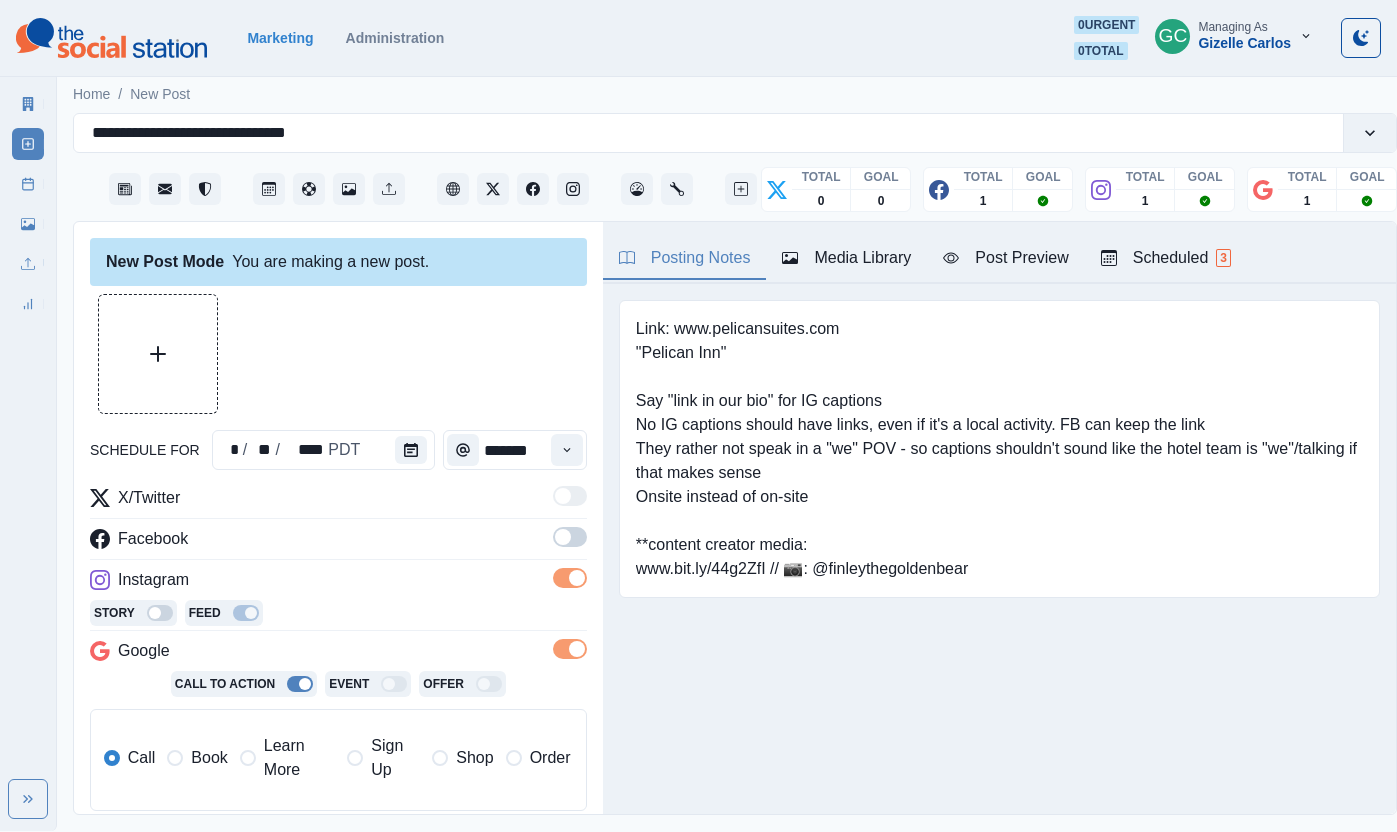 drag, startPoint x: 572, startPoint y: 544, endPoint x: 513, endPoint y: 528, distance: 61.13101 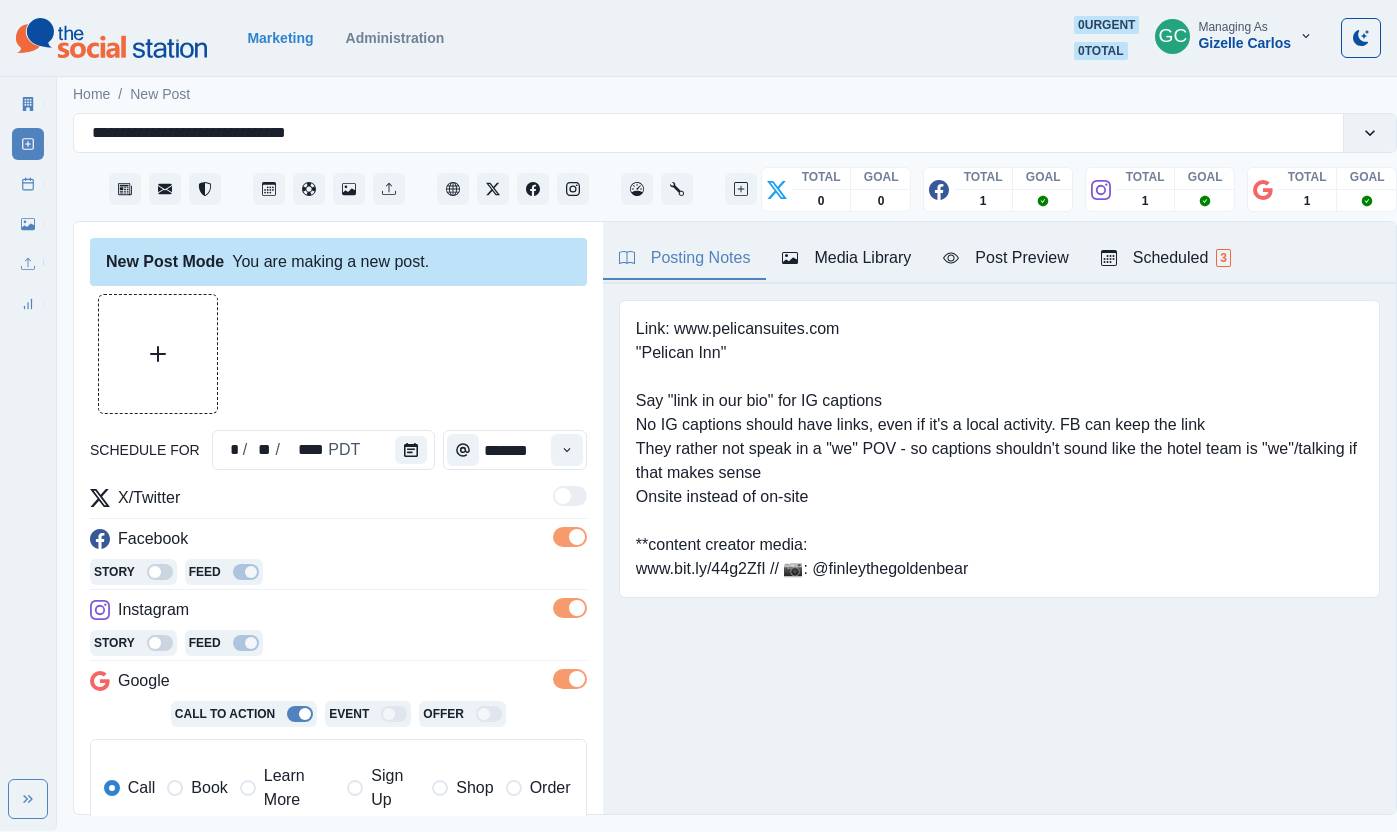 click on "Learn More" at bounding box center (287, 788) 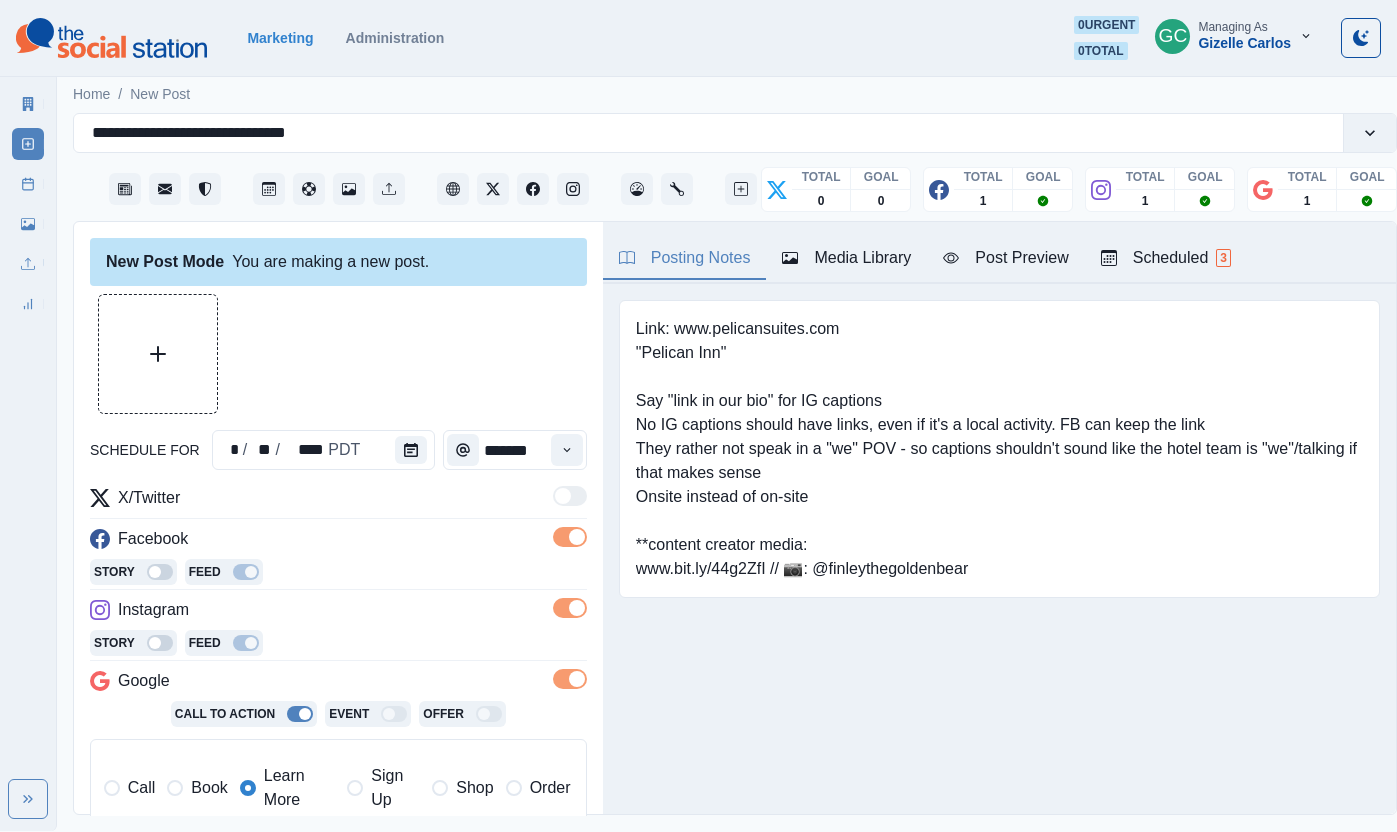 click on "Story Feed" at bounding box center [338, 645] 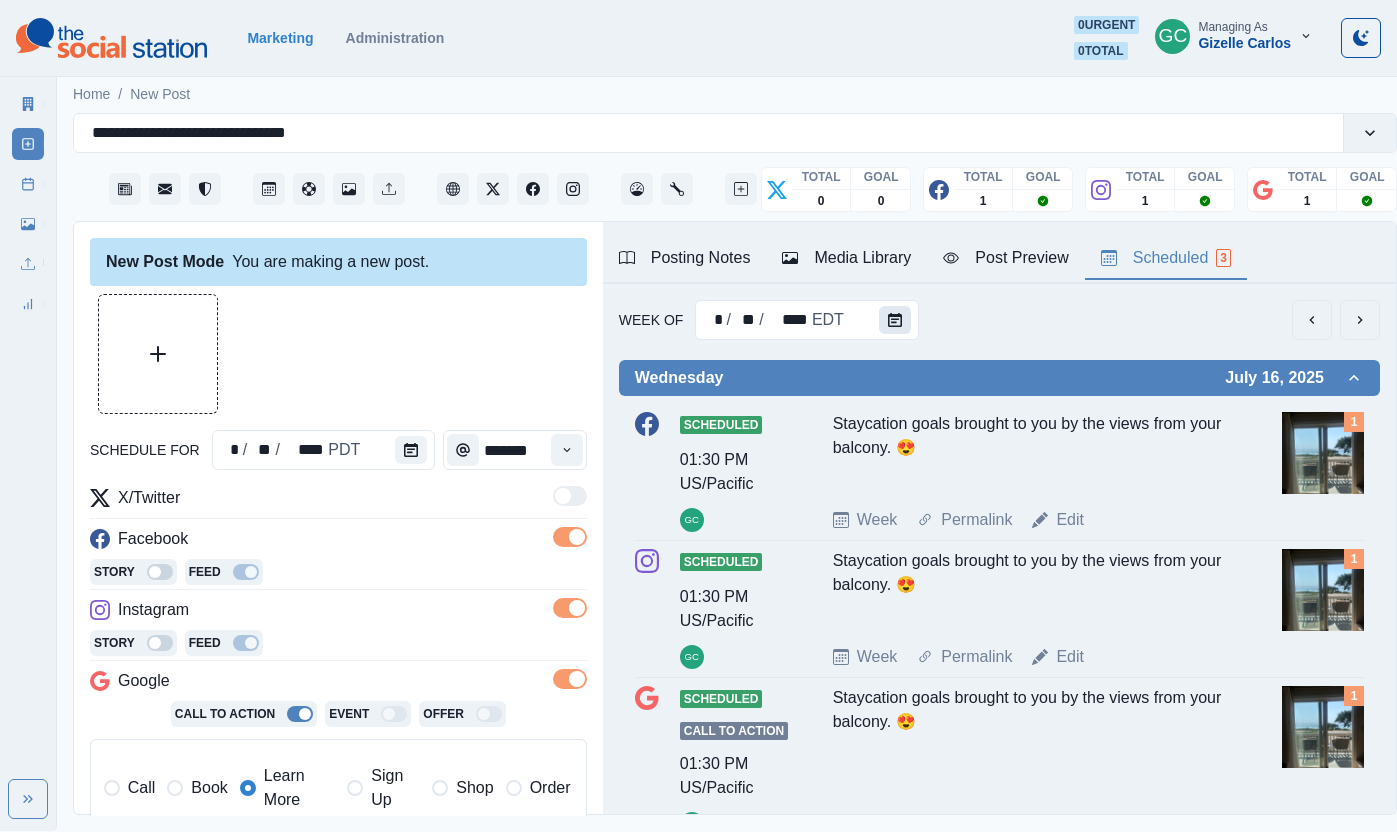 click 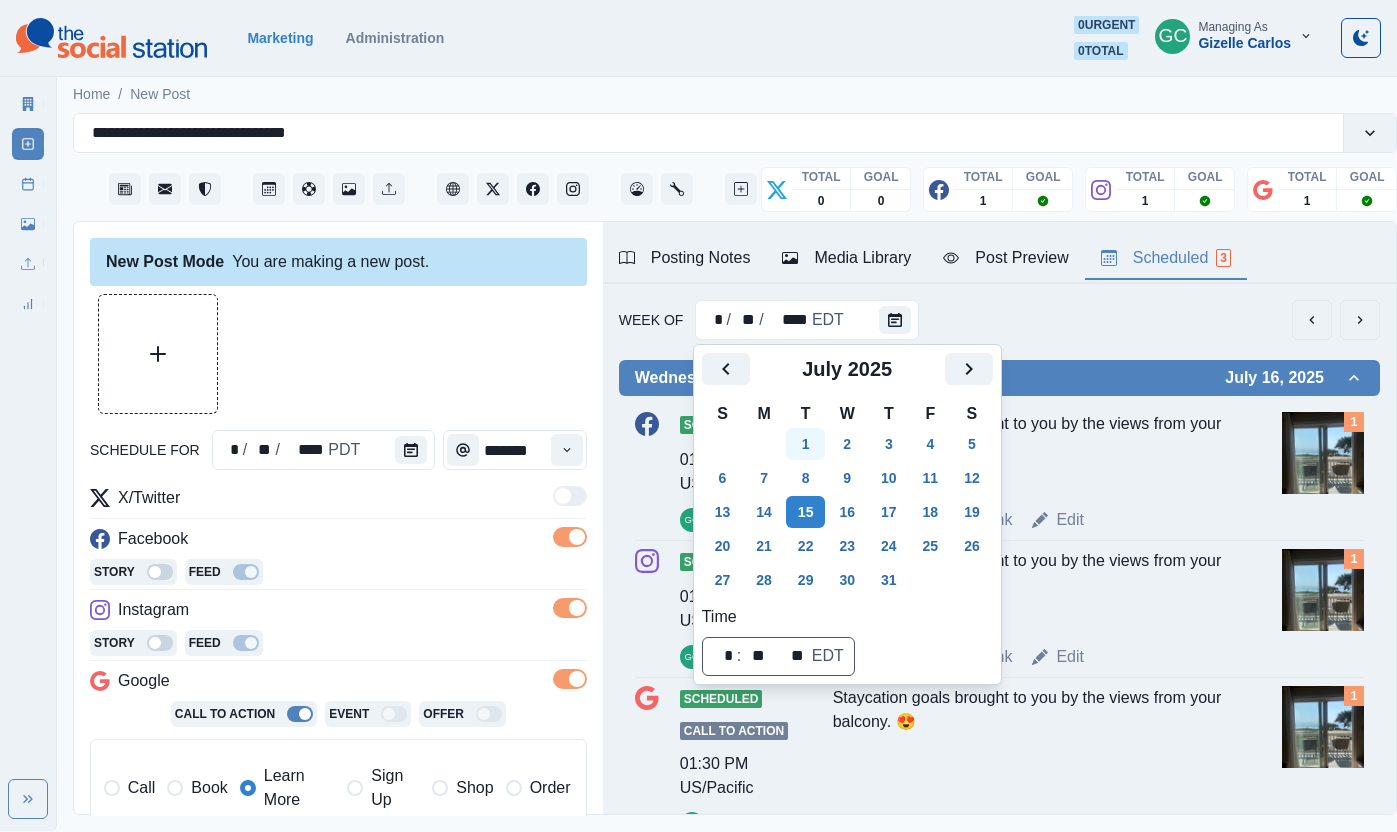 click on "1" at bounding box center [806, 444] 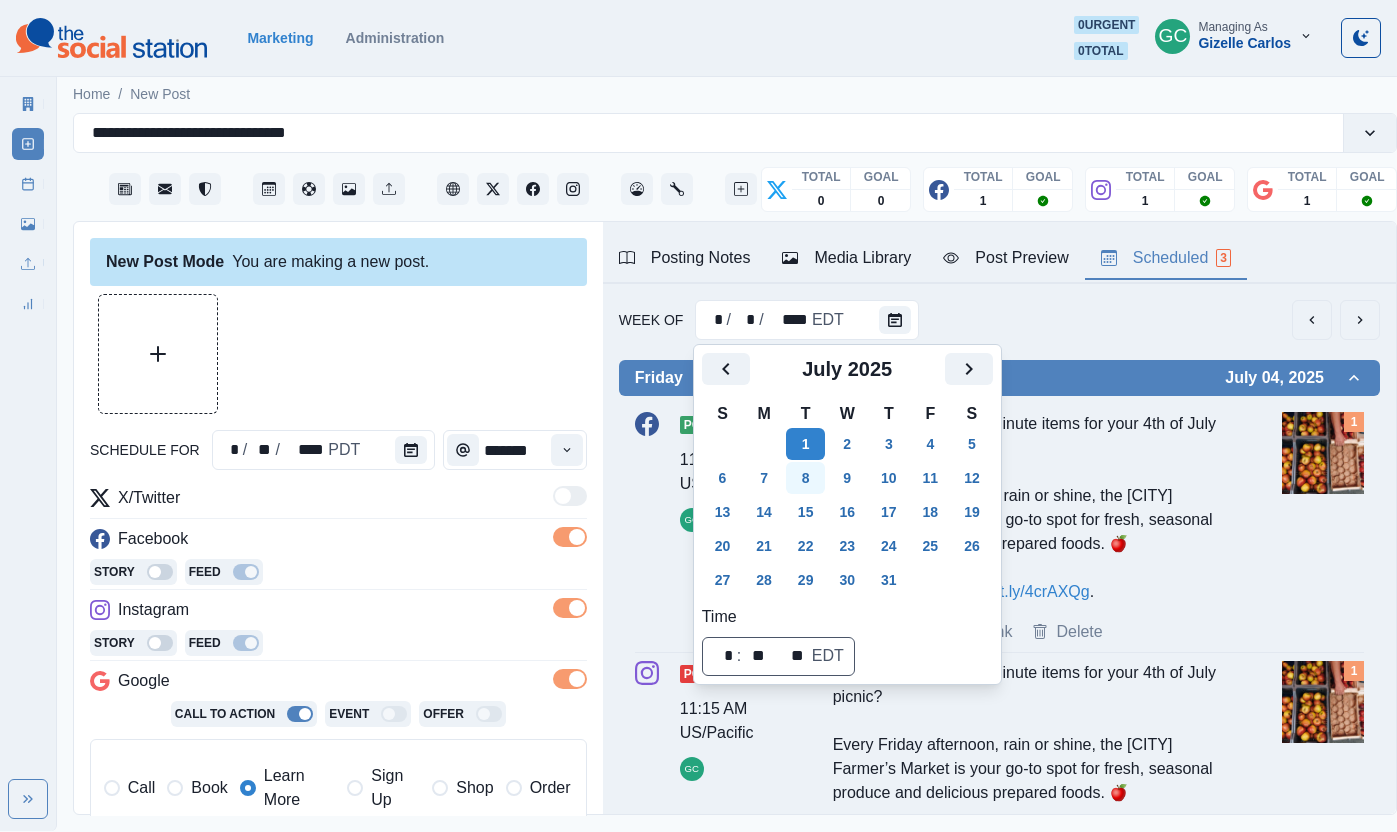 click on "8" at bounding box center (806, 478) 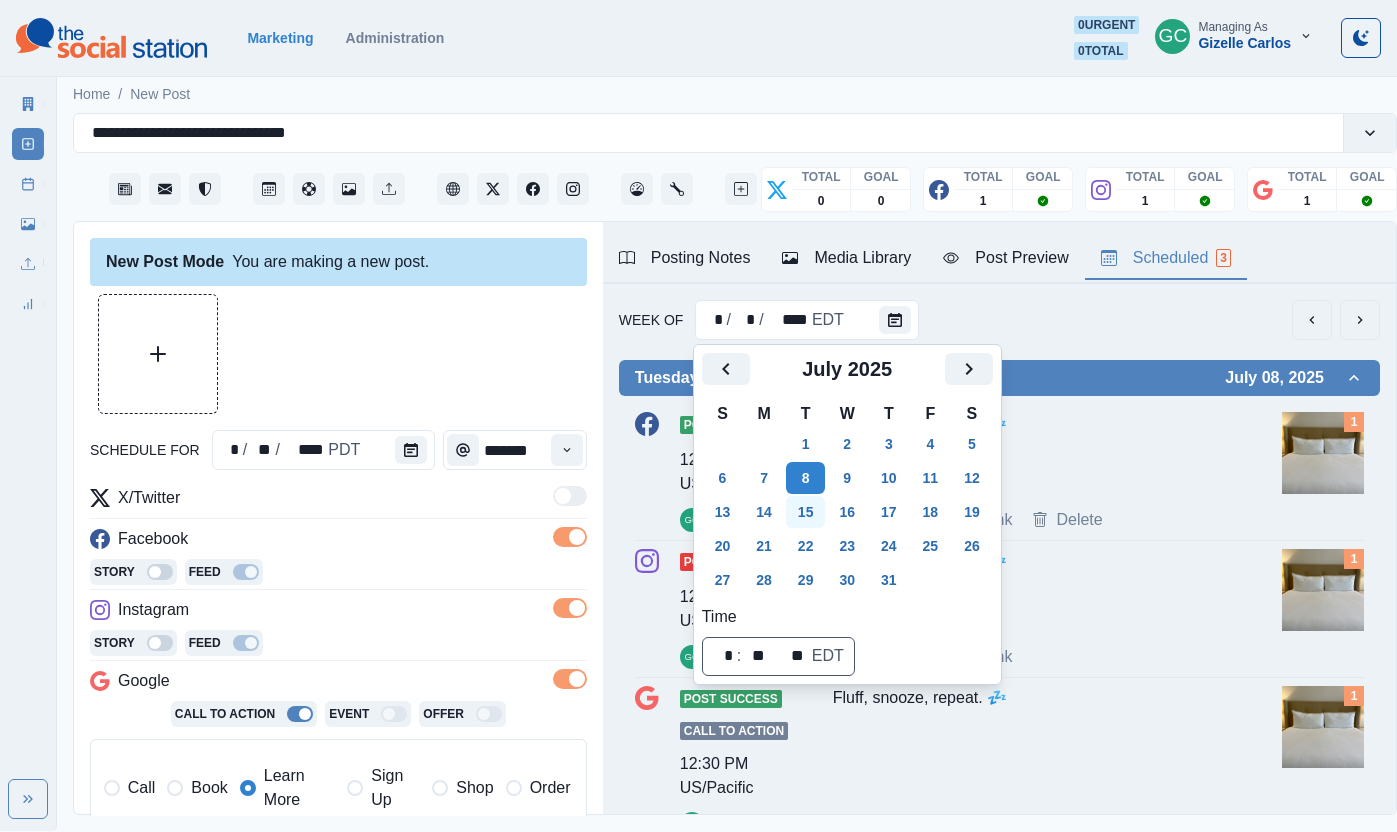 click on "15" at bounding box center [806, 512] 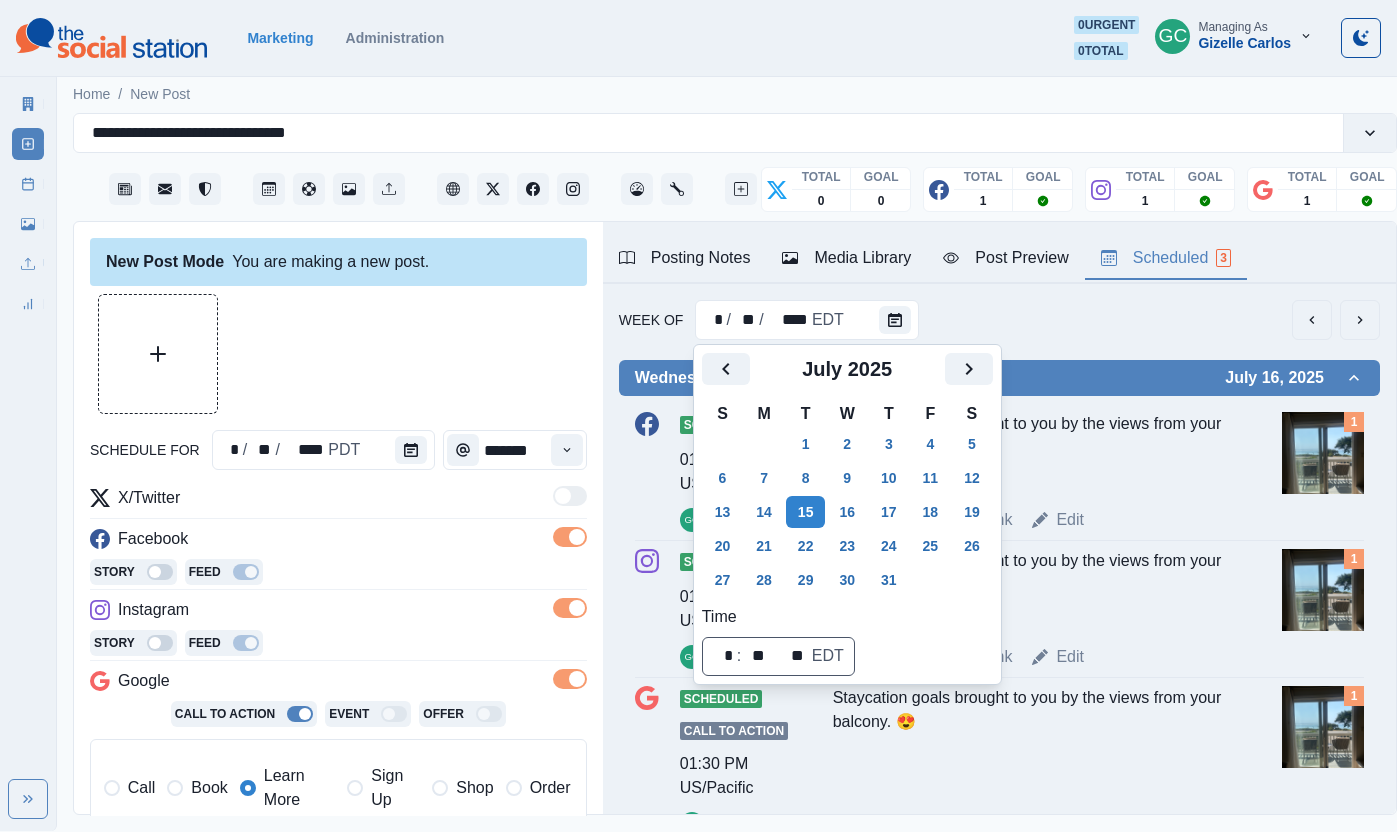 click at bounding box center [1323, 453] 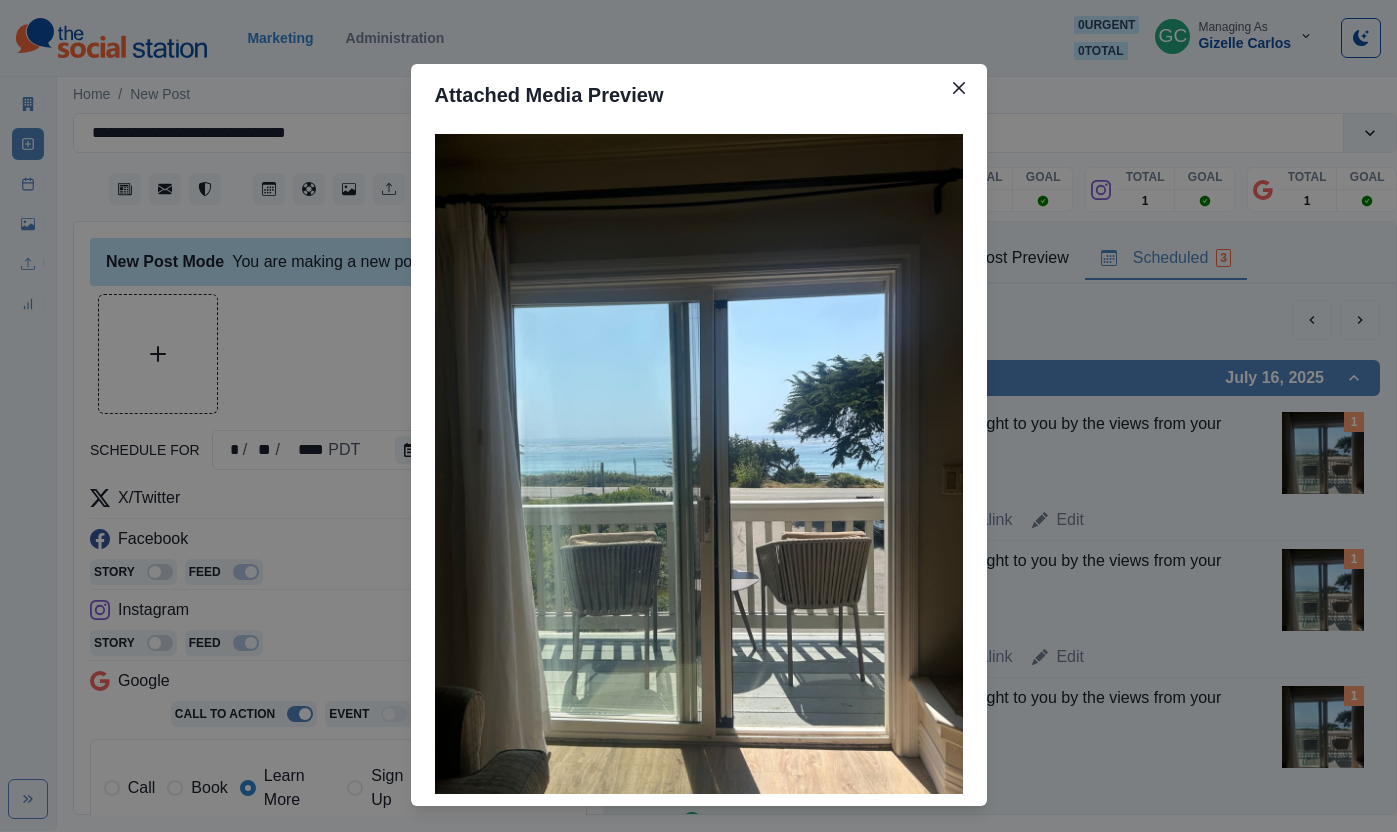 type 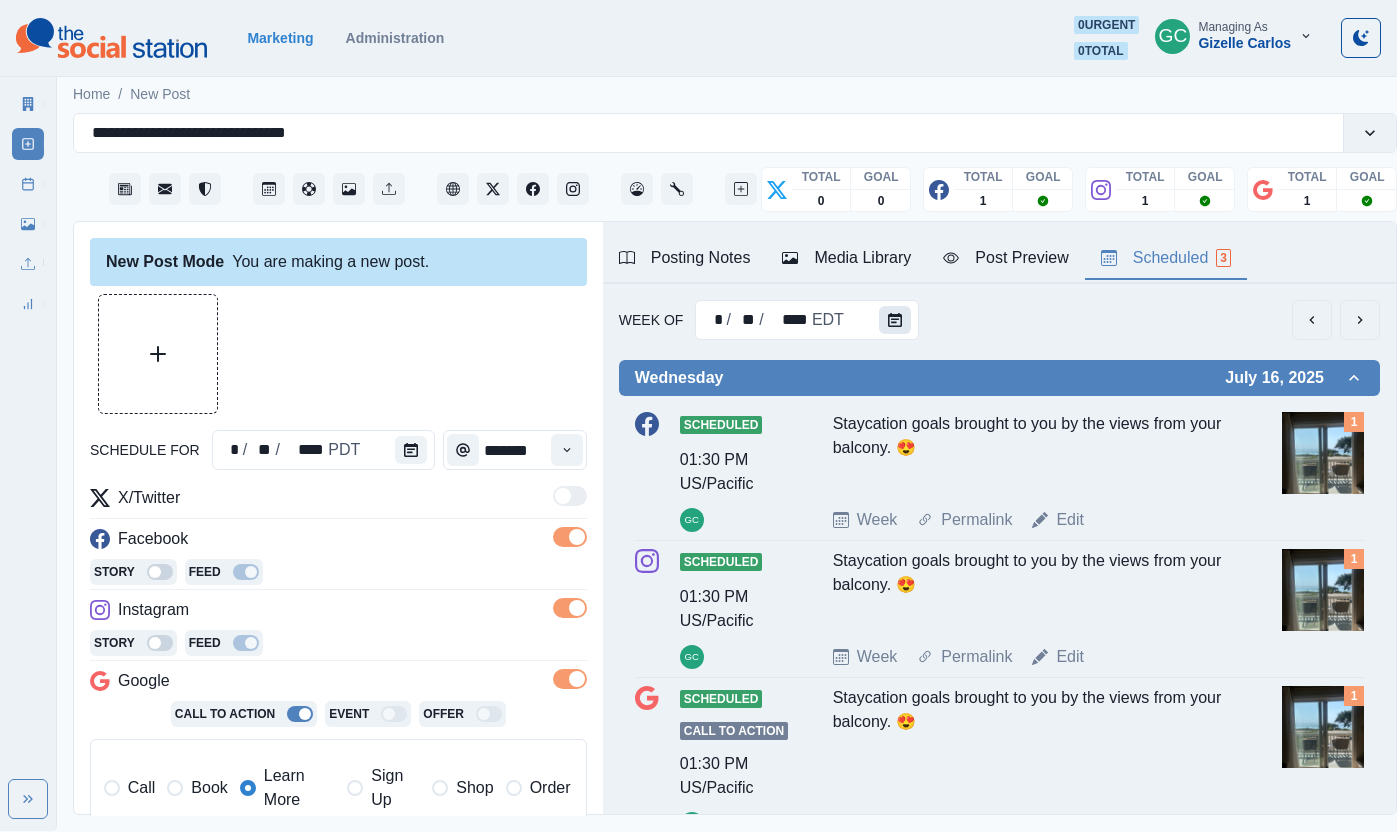 click at bounding box center (895, 320) 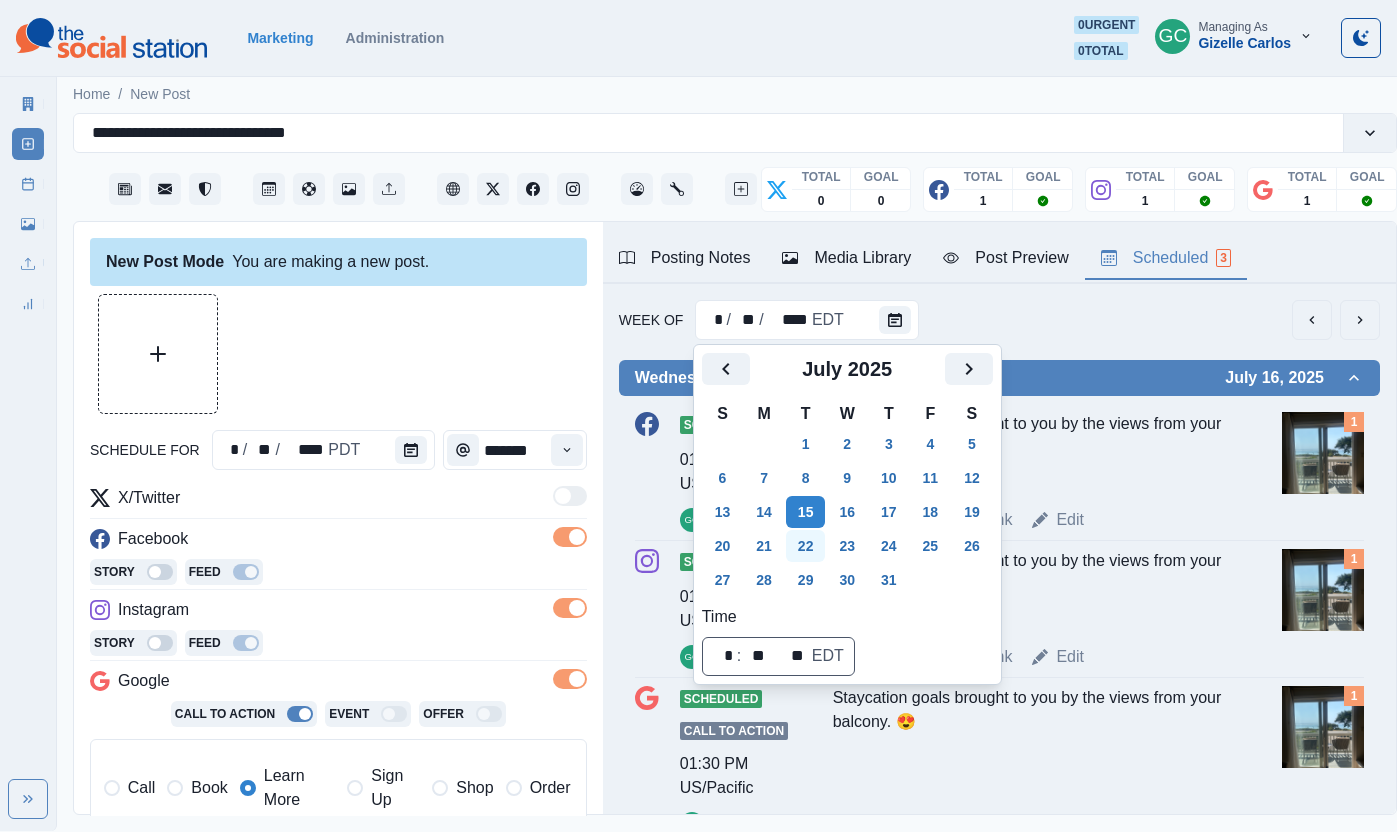 click on "22" at bounding box center [806, 546] 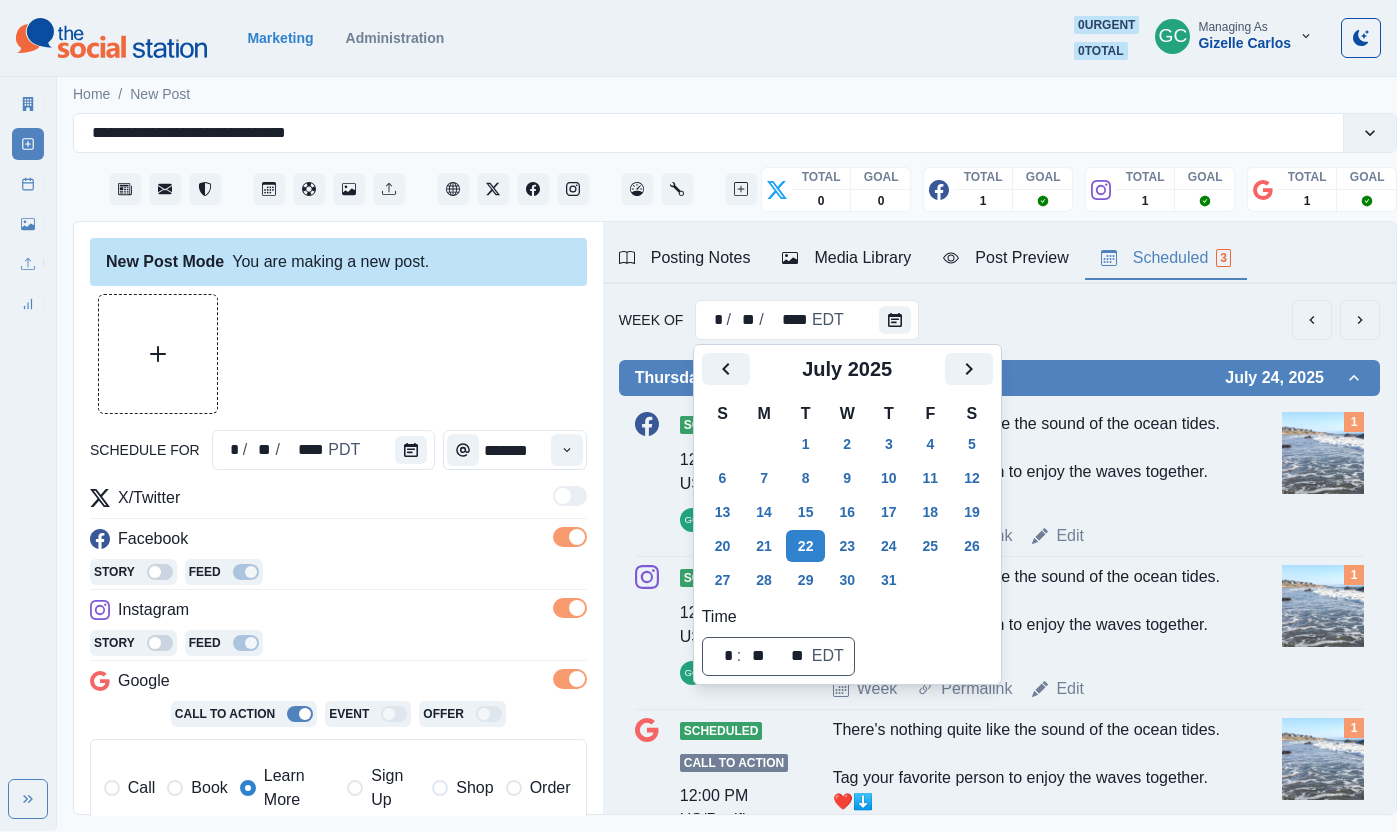 click at bounding box center [1323, 453] 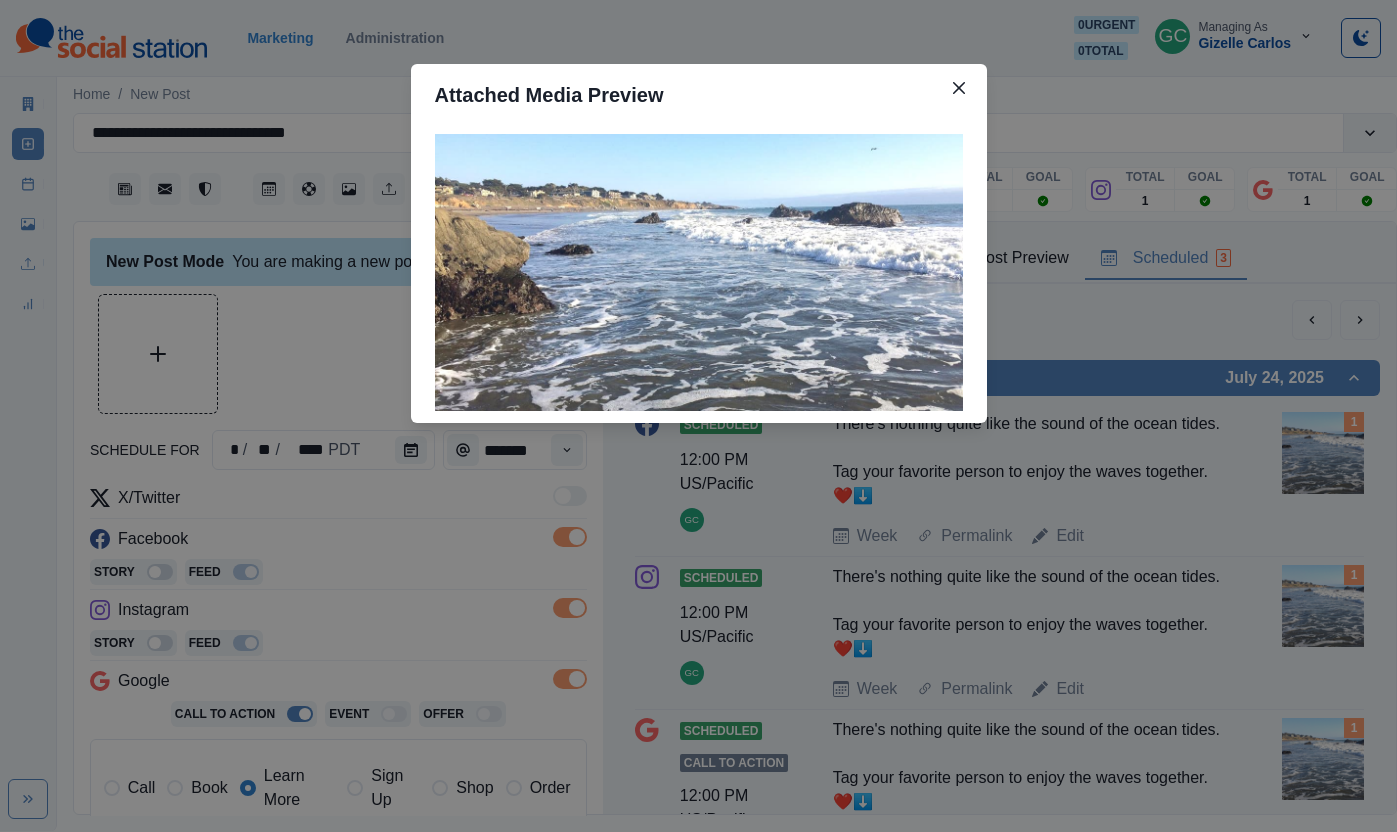type 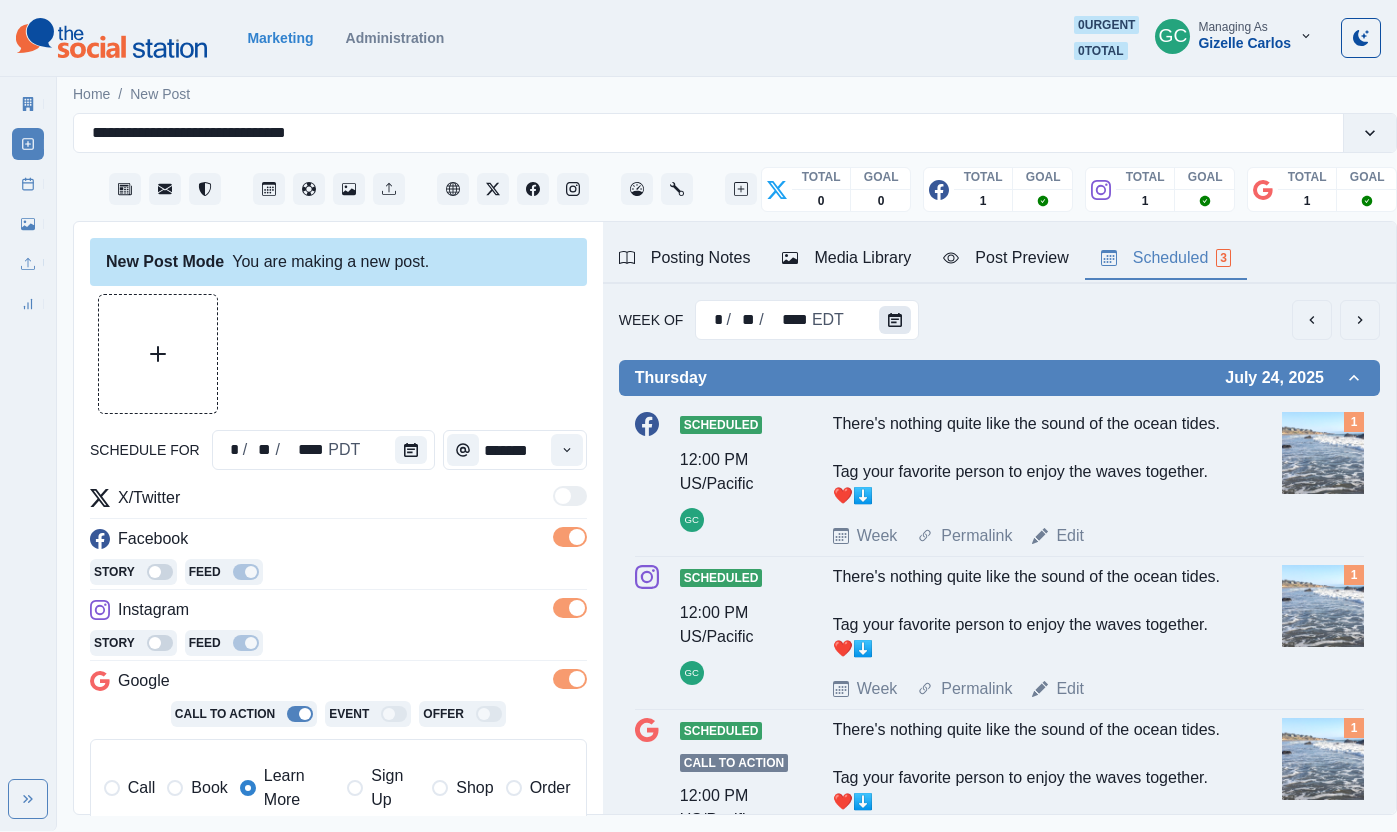 click at bounding box center [895, 320] 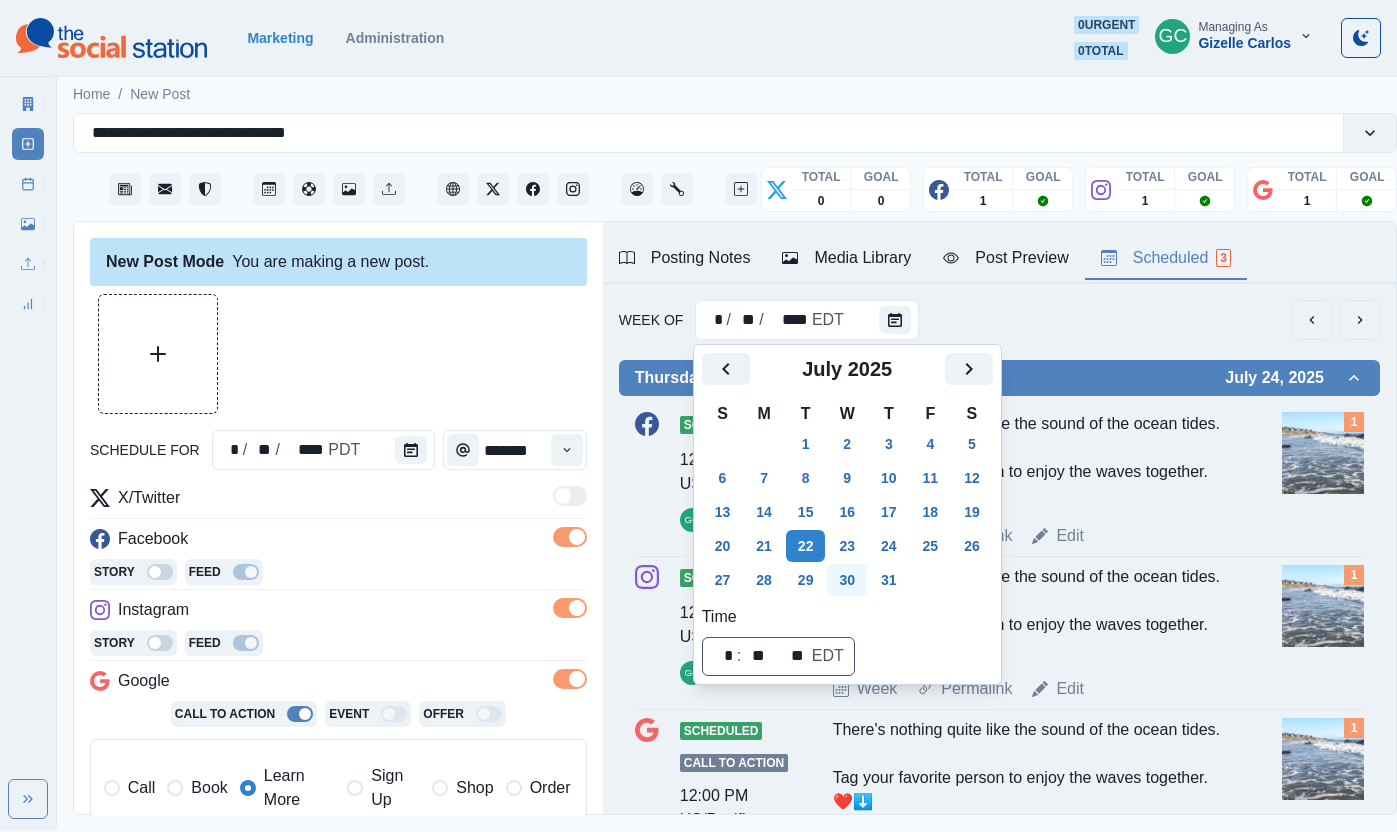 click on "30" at bounding box center [847, 580] 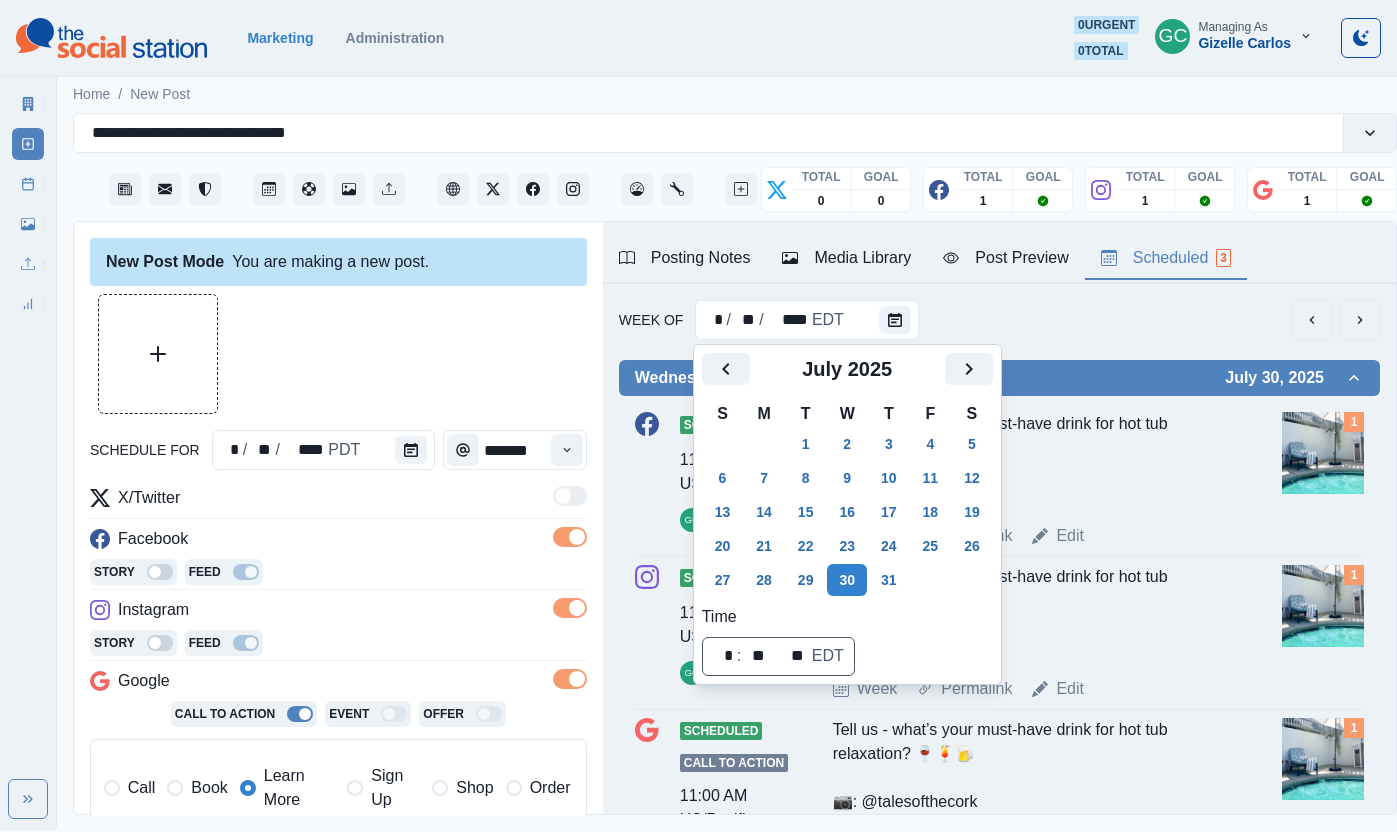 click on "Tell us - what’s your must-have drink for hot tub relaxation? 🍷🍹🍺
📷: @talesofthecork" at bounding box center (1031, 460) 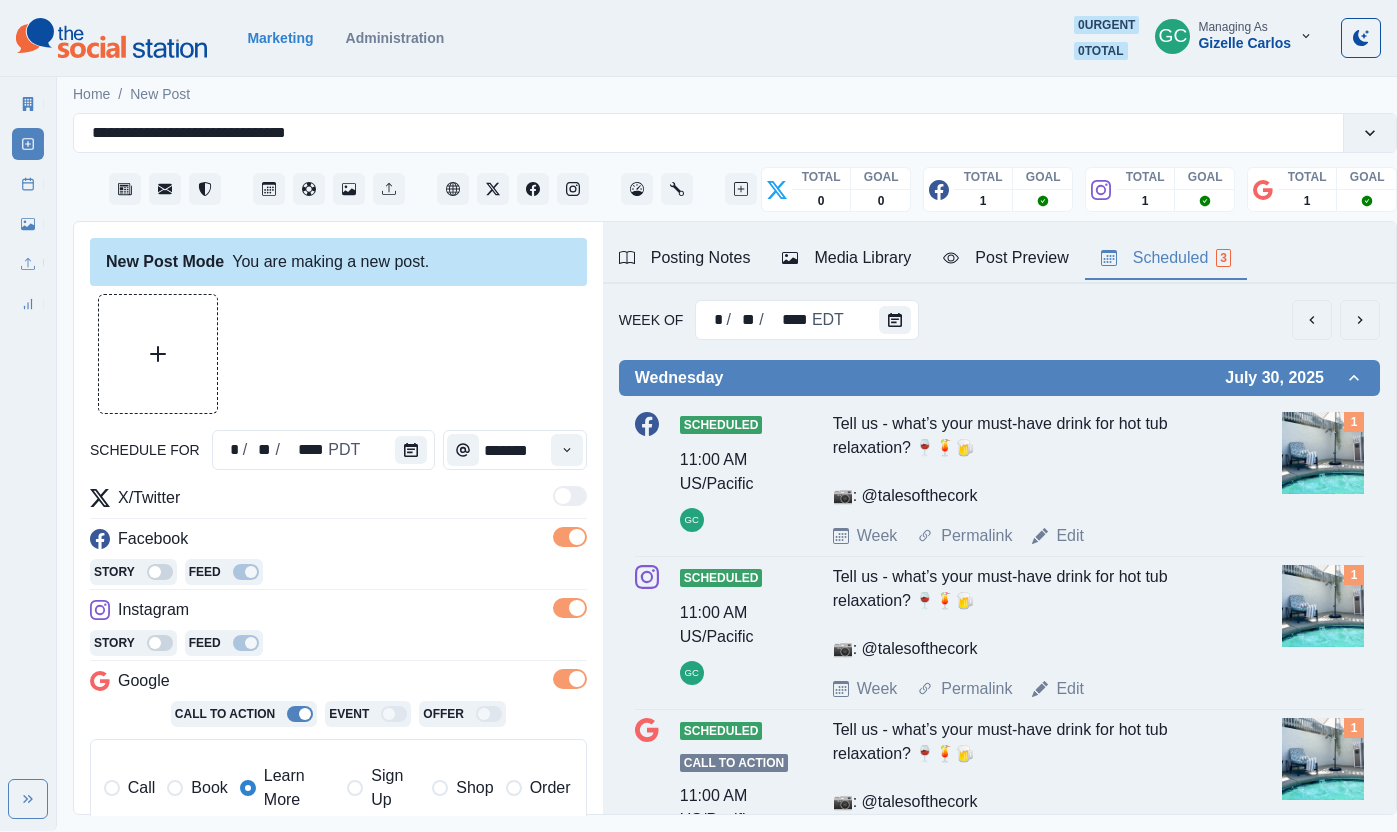 click at bounding box center [1323, 453] 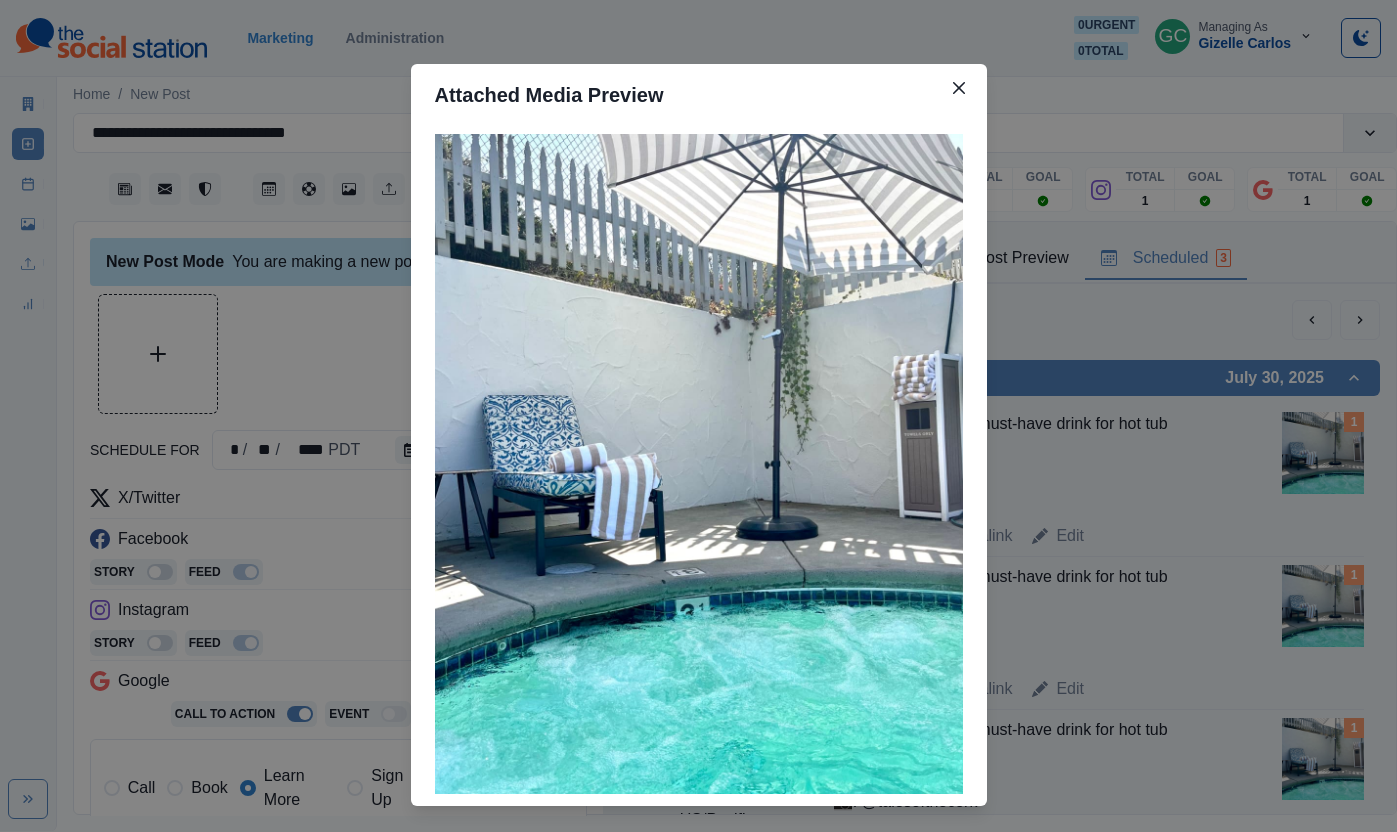 type 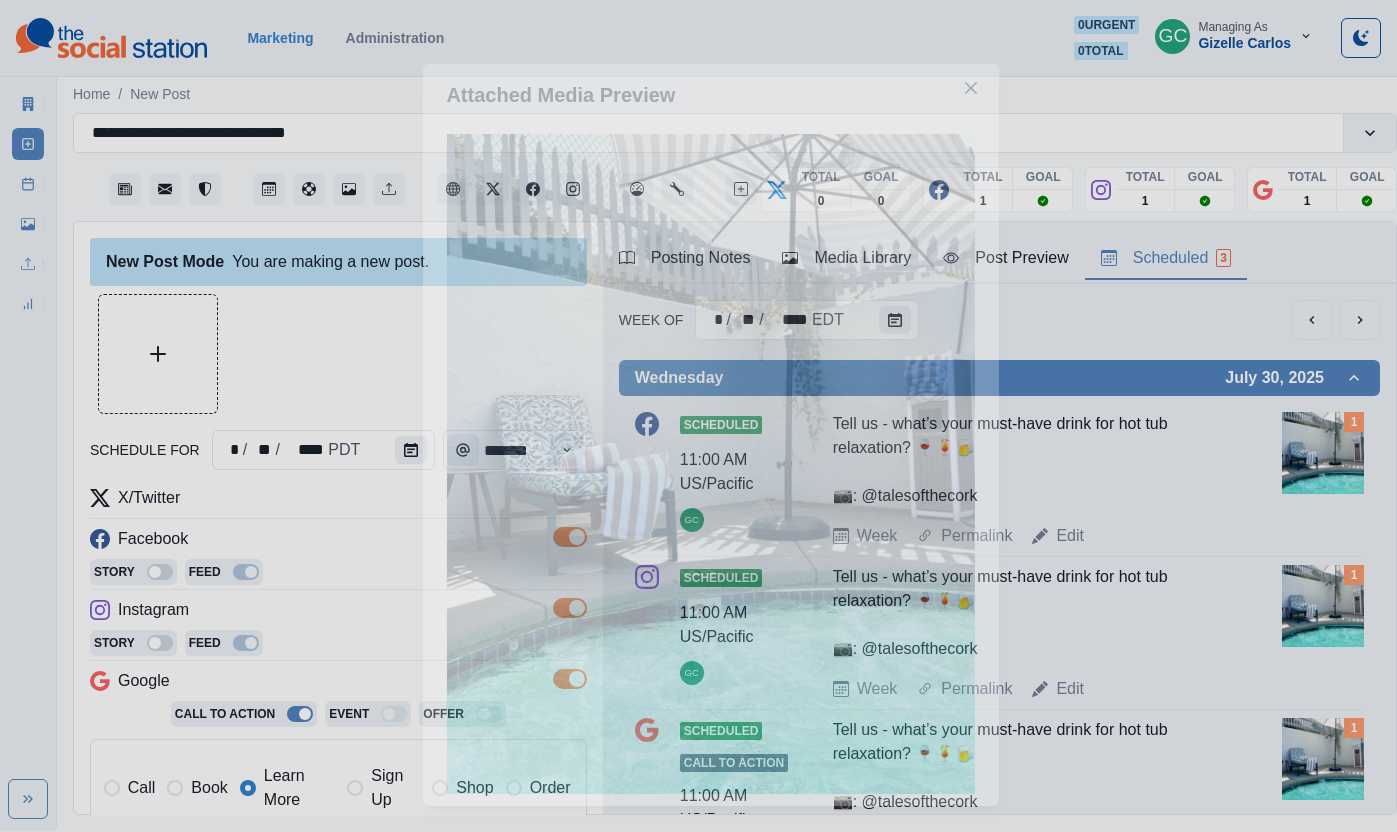 scroll, scrollTop: 62, scrollLeft: 0, axis: vertical 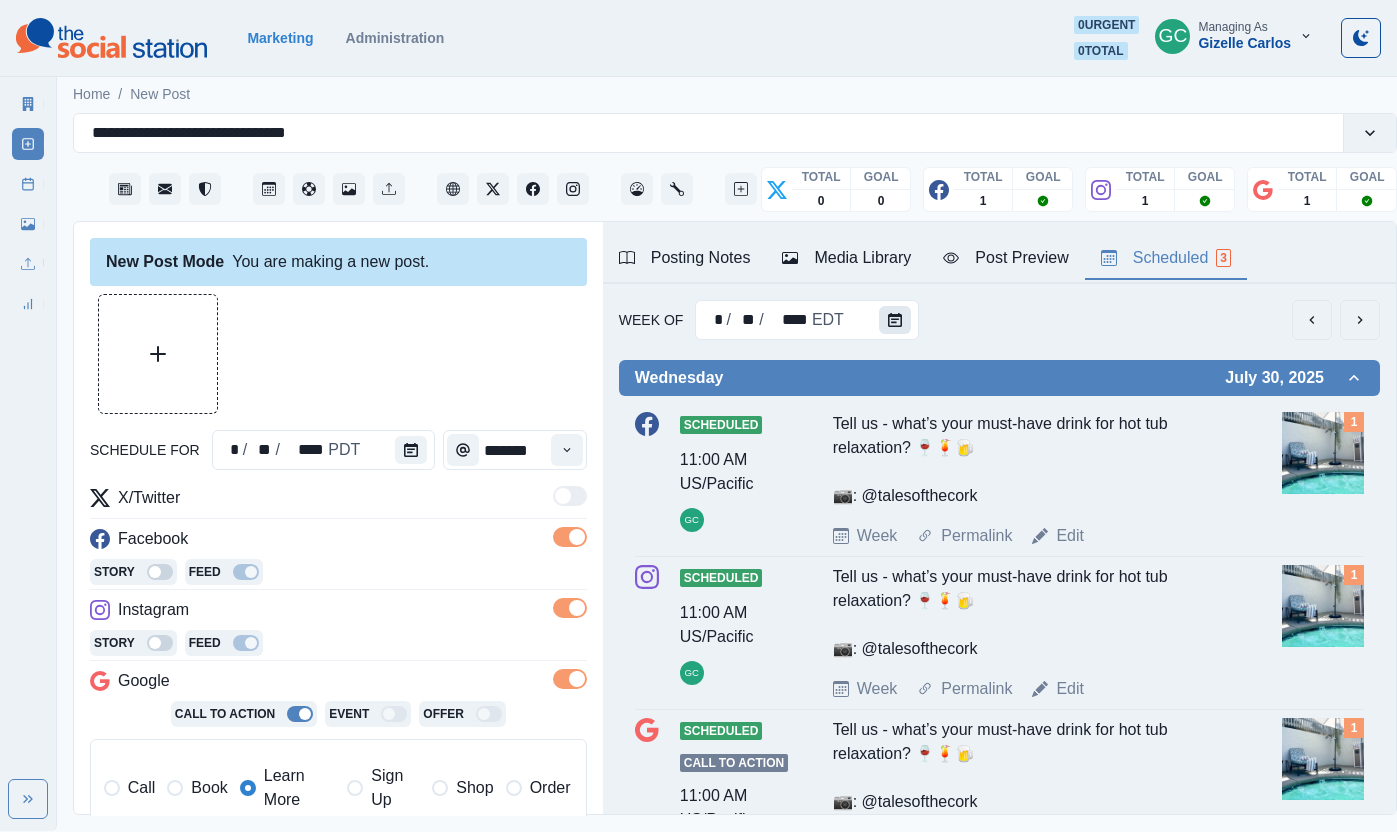 click at bounding box center [895, 320] 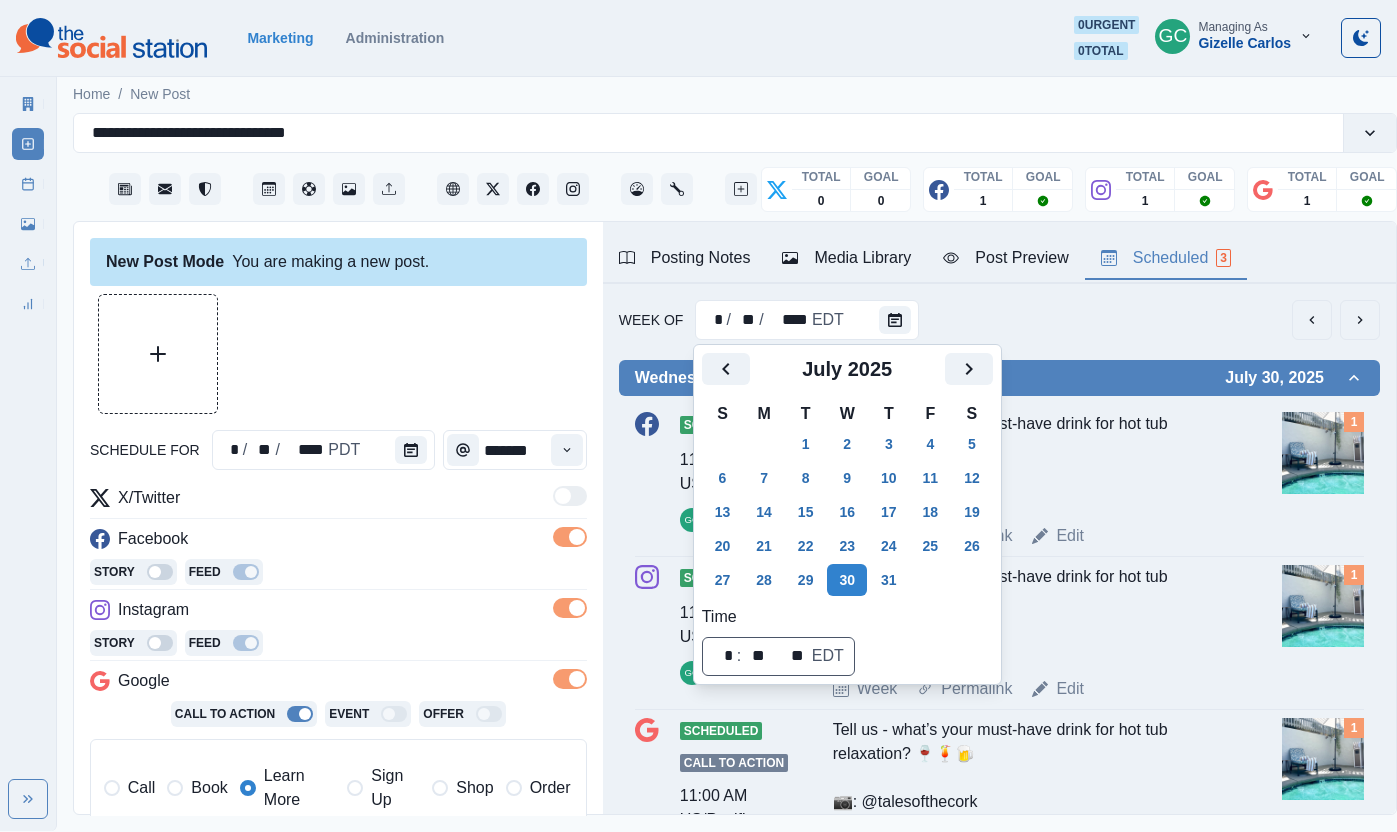 click 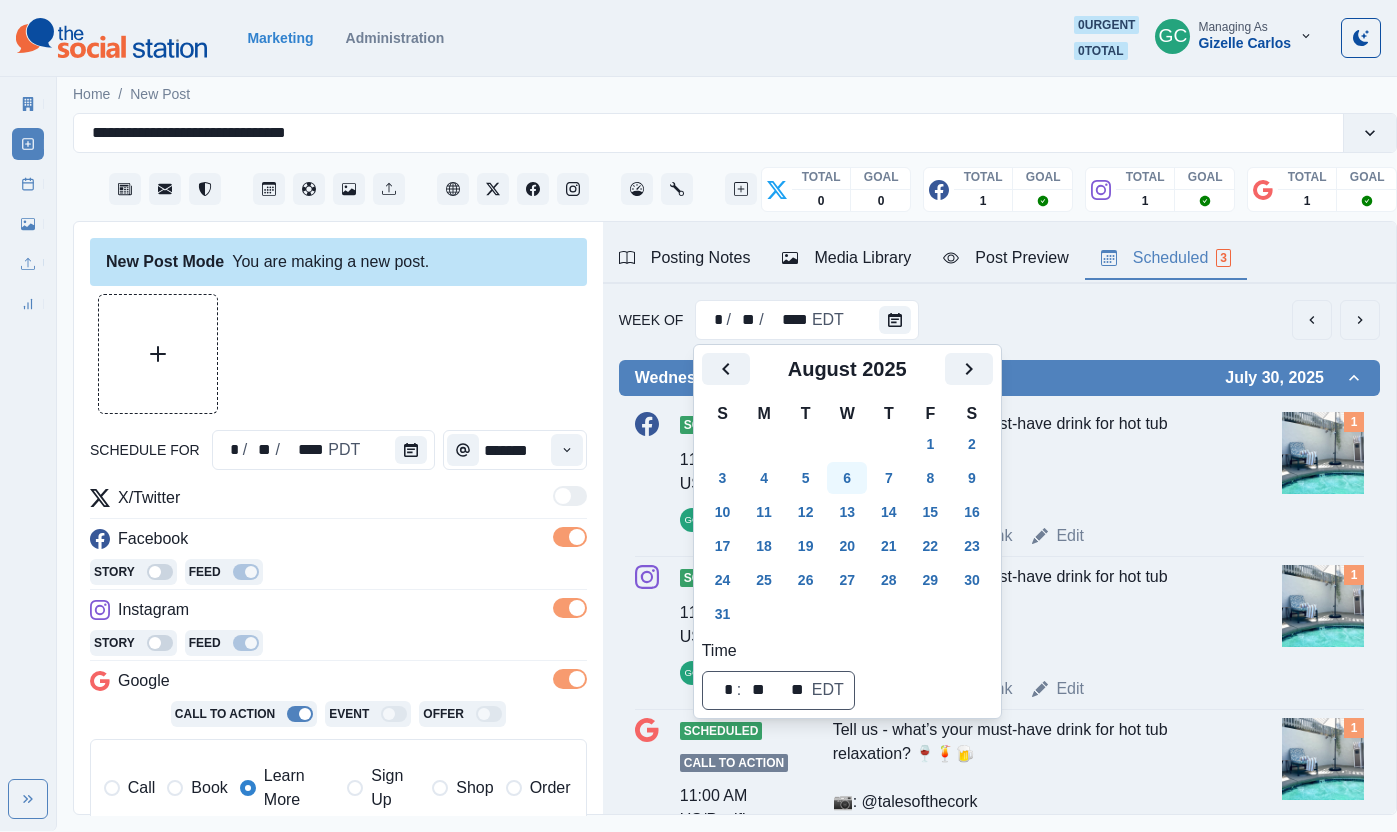 click on "6" at bounding box center (847, 478) 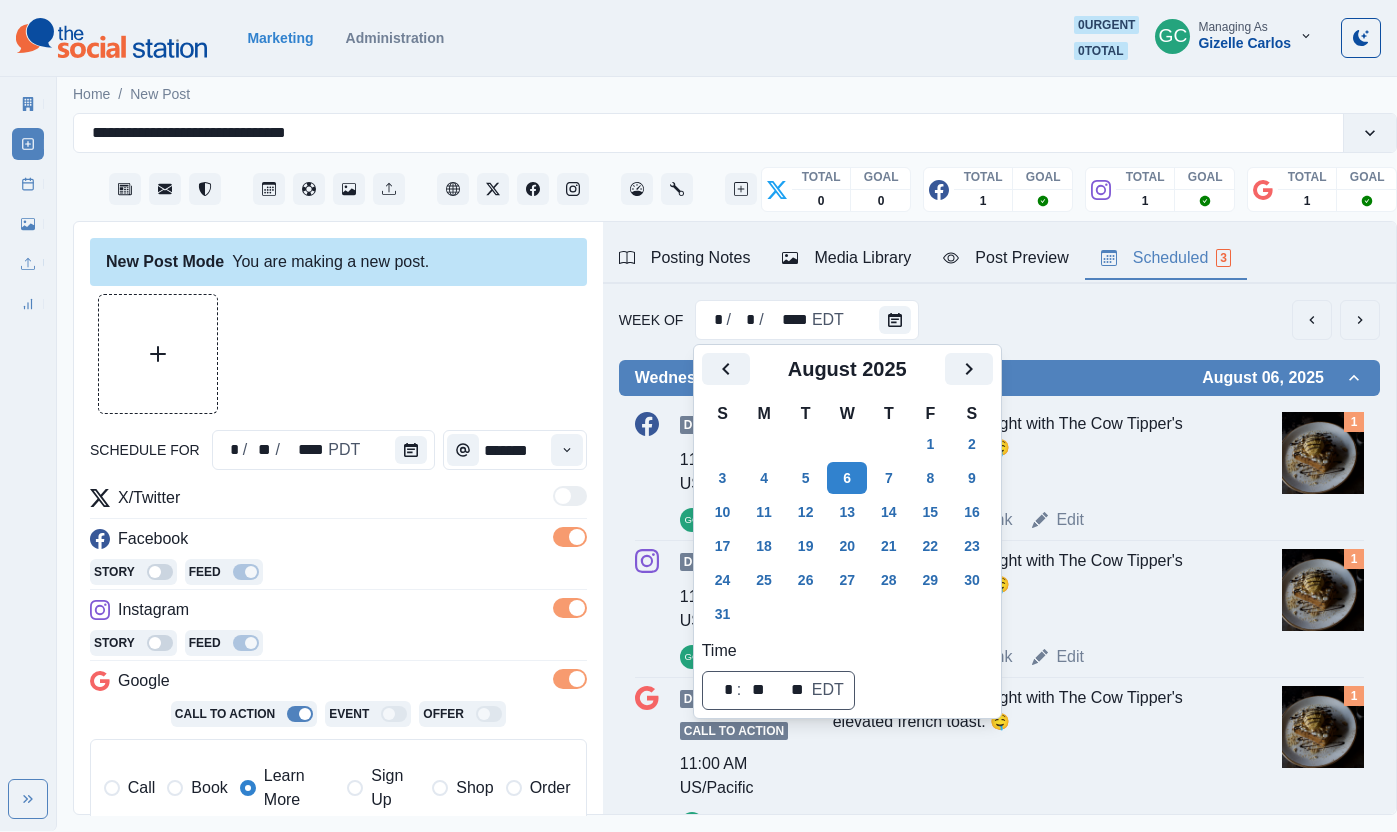 click on "Draft  11:00 AM US/Pacific GC Start your morning off right with The Cow Tipper's elevated french toast. 🤤 Week Permalink Edit 1" at bounding box center [999, 472] 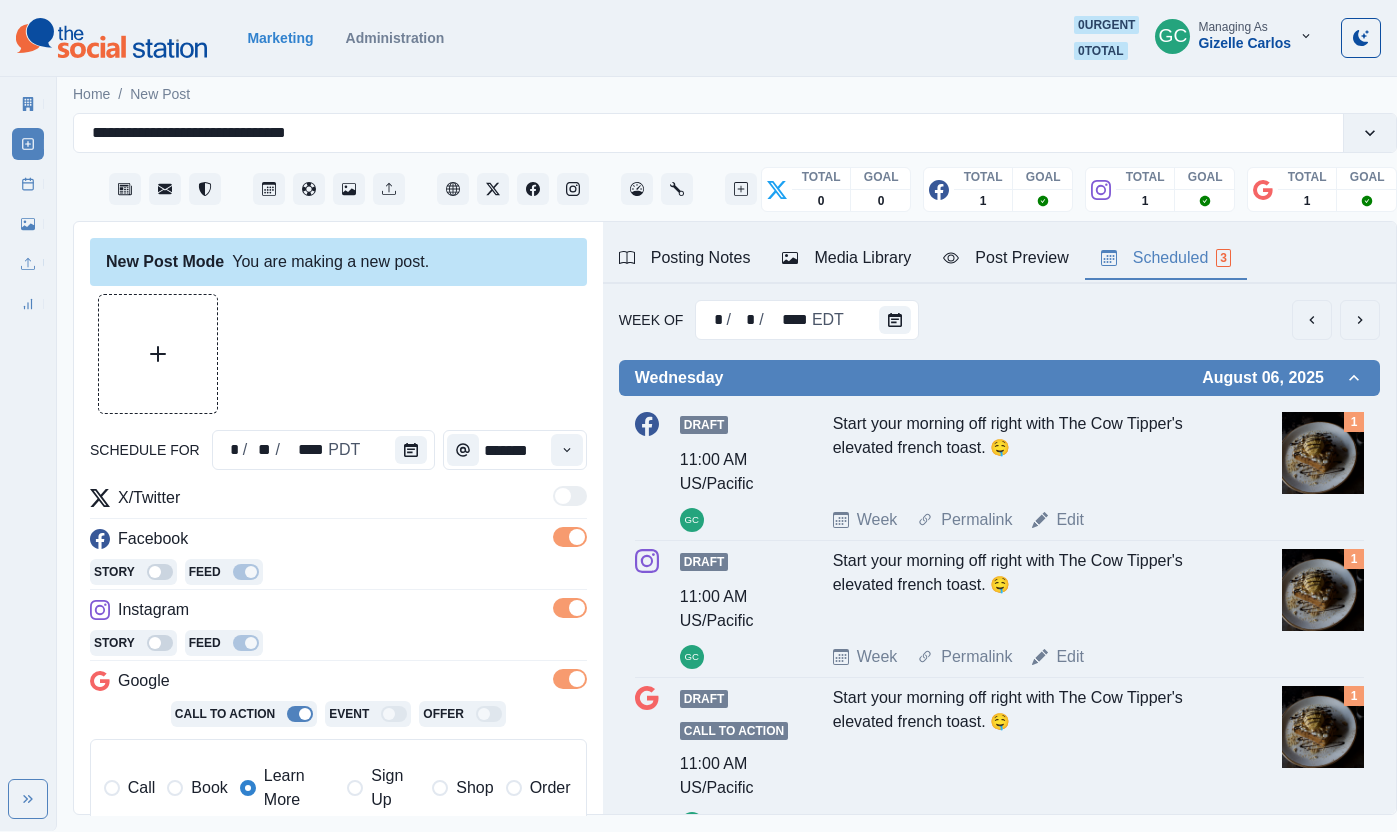 click at bounding box center [1323, 453] 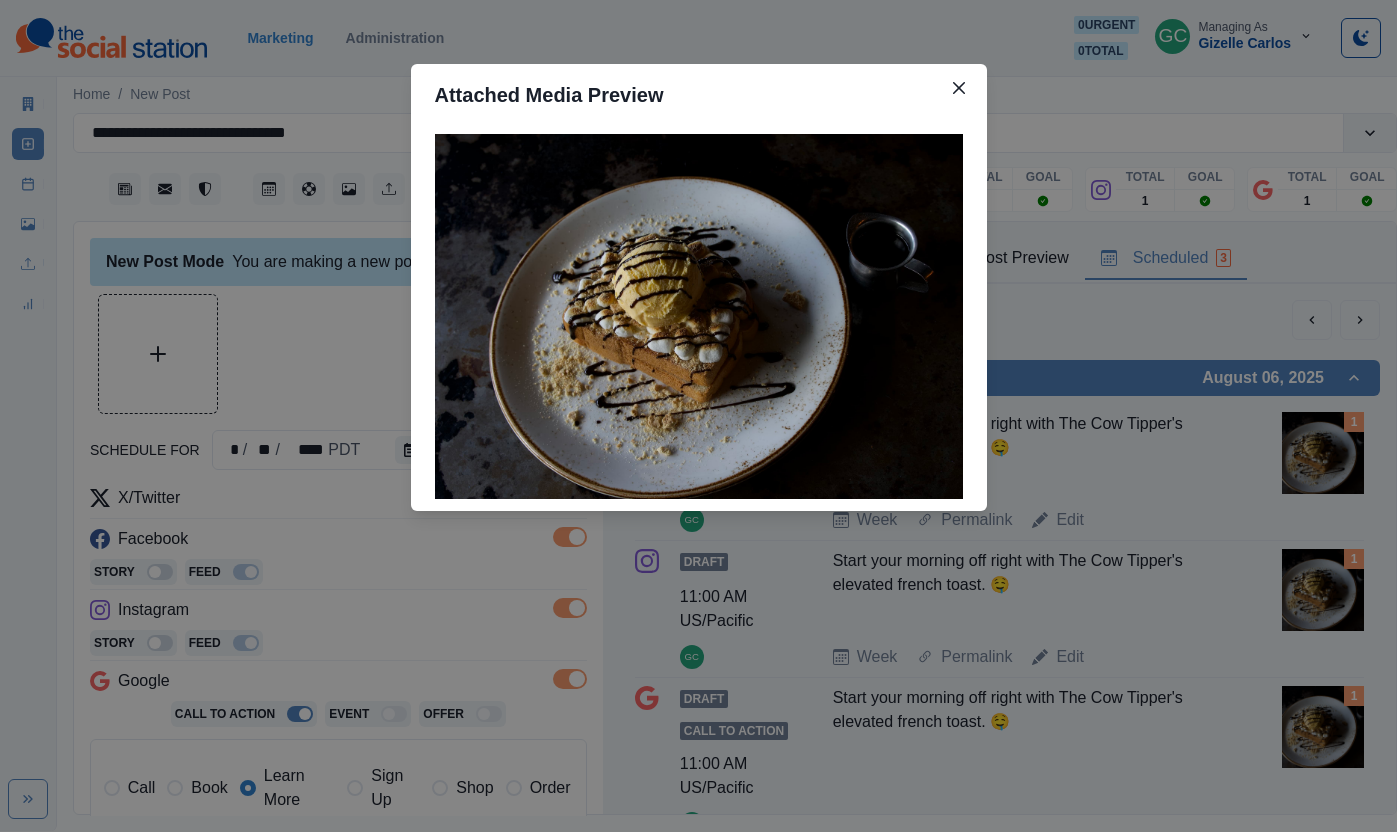 type 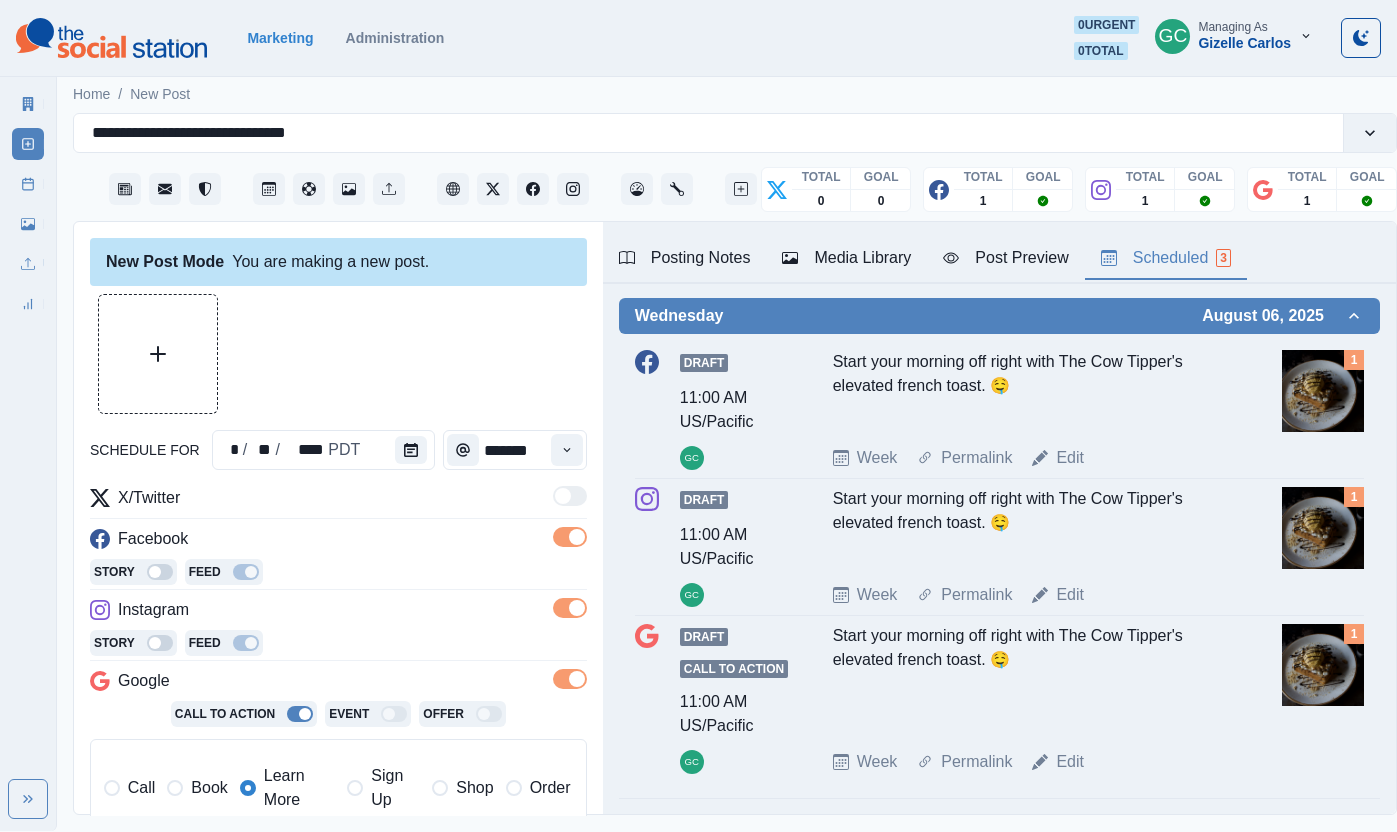 scroll, scrollTop: 0, scrollLeft: 0, axis: both 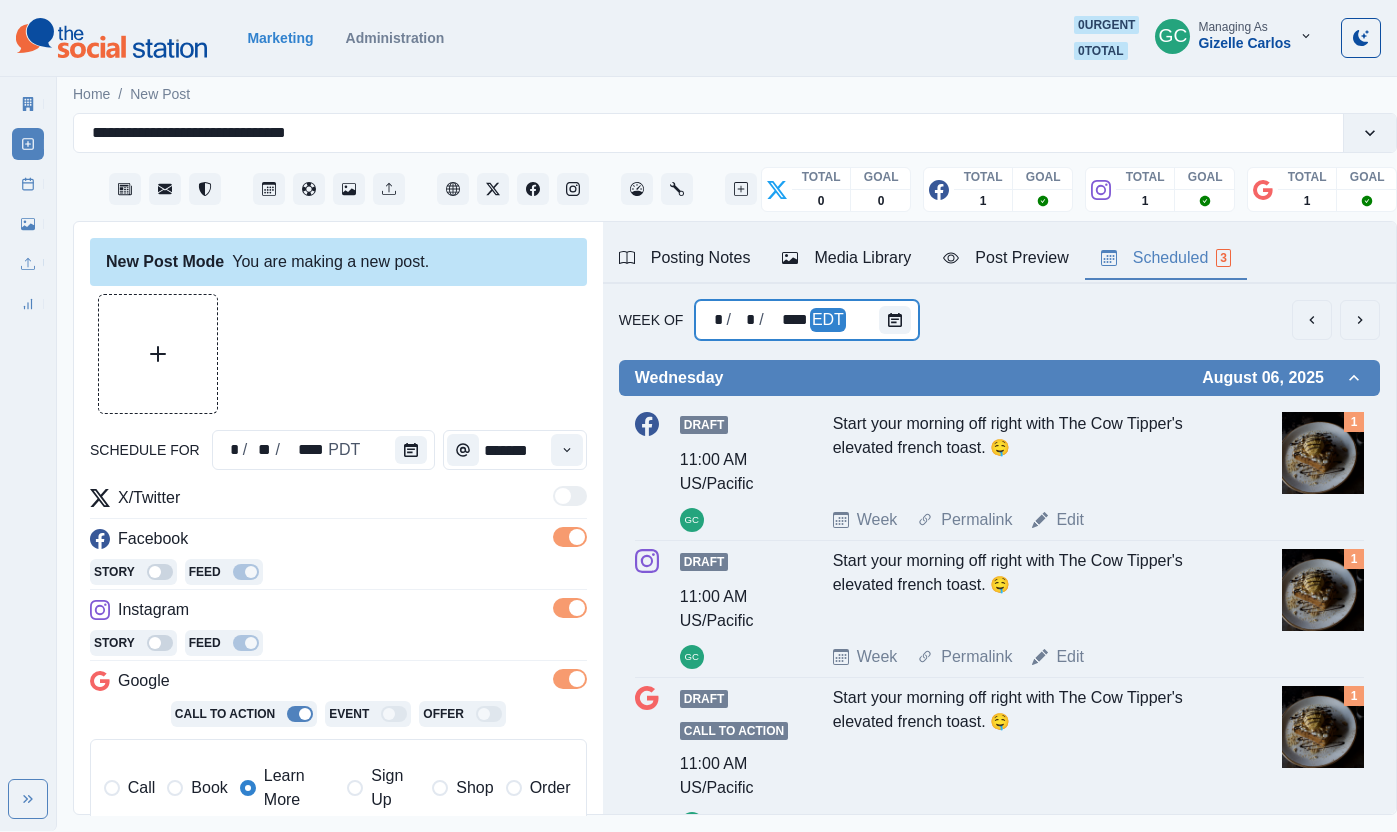 click on "* / * / **** EDT" at bounding box center [807, 320] 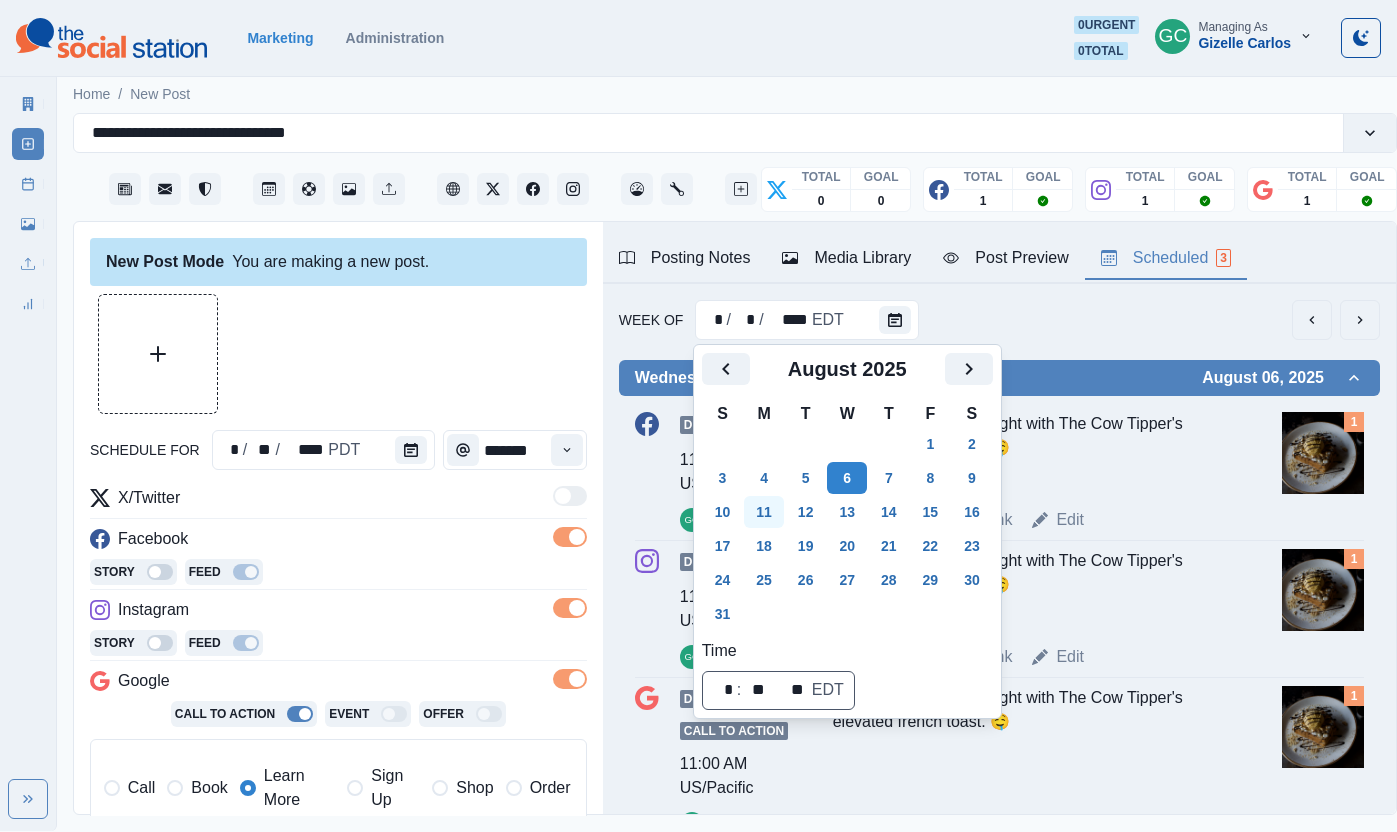 click on "11" at bounding box center (764, 512) 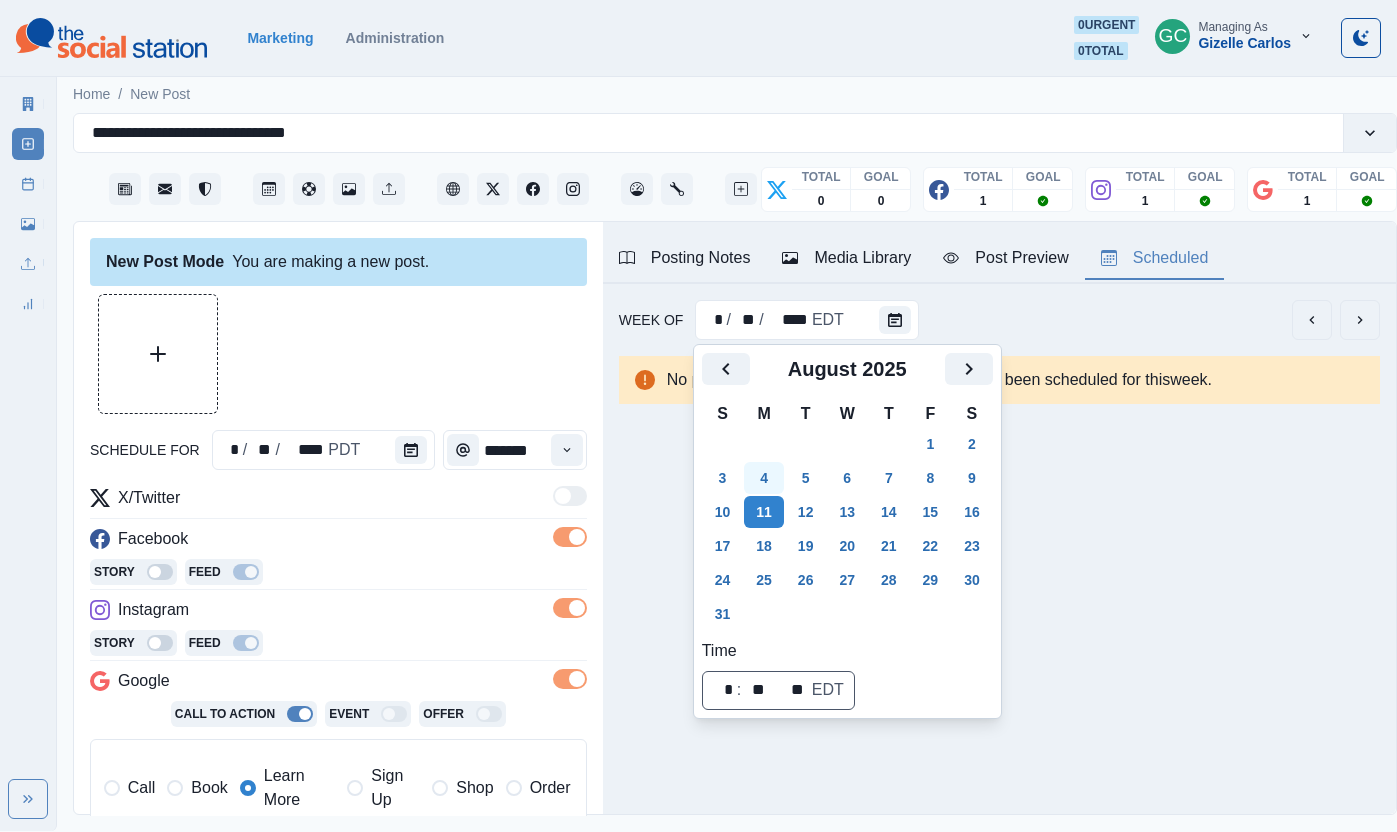 click on "4" at bounding box center (764, 478) 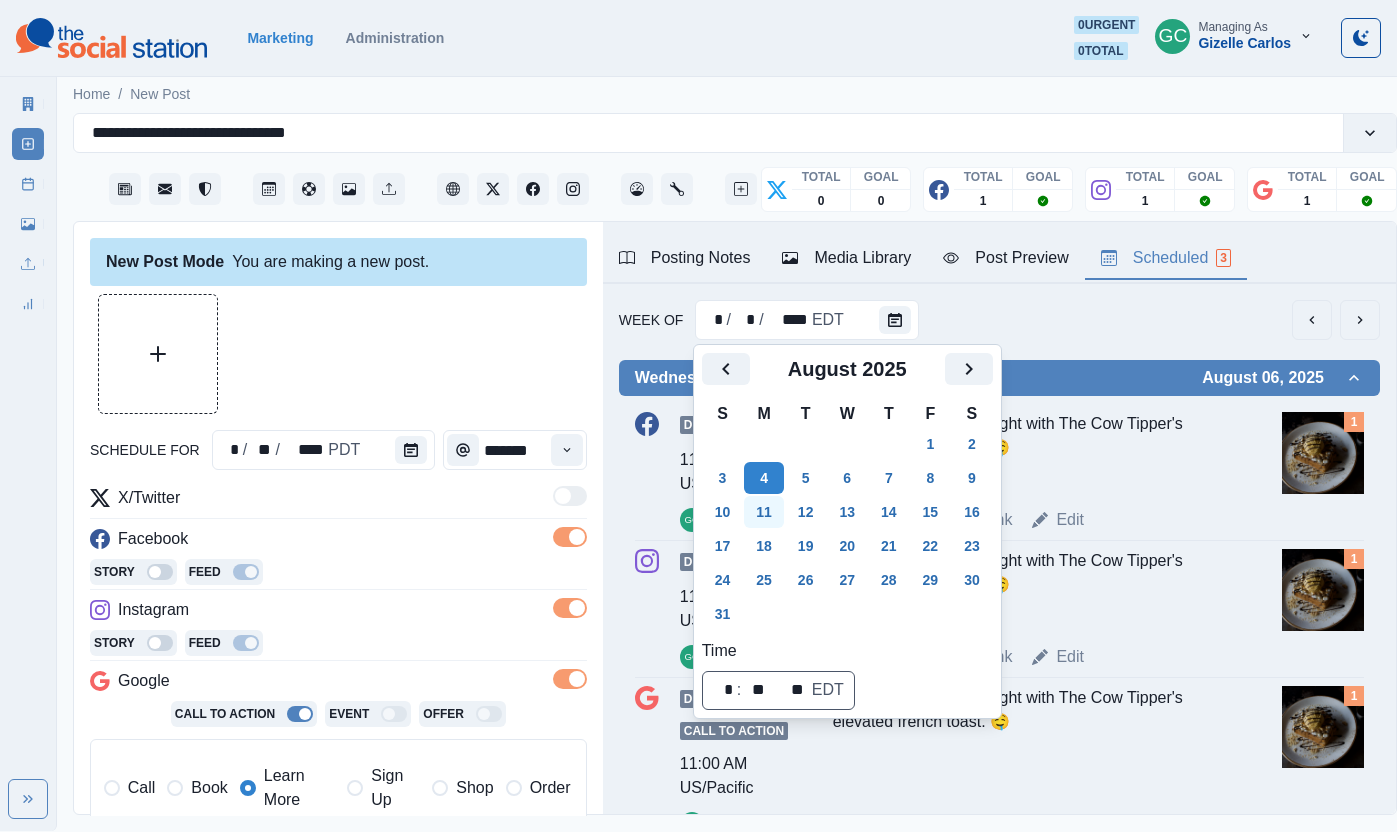 click on "11" at bounding box center (764, 512) 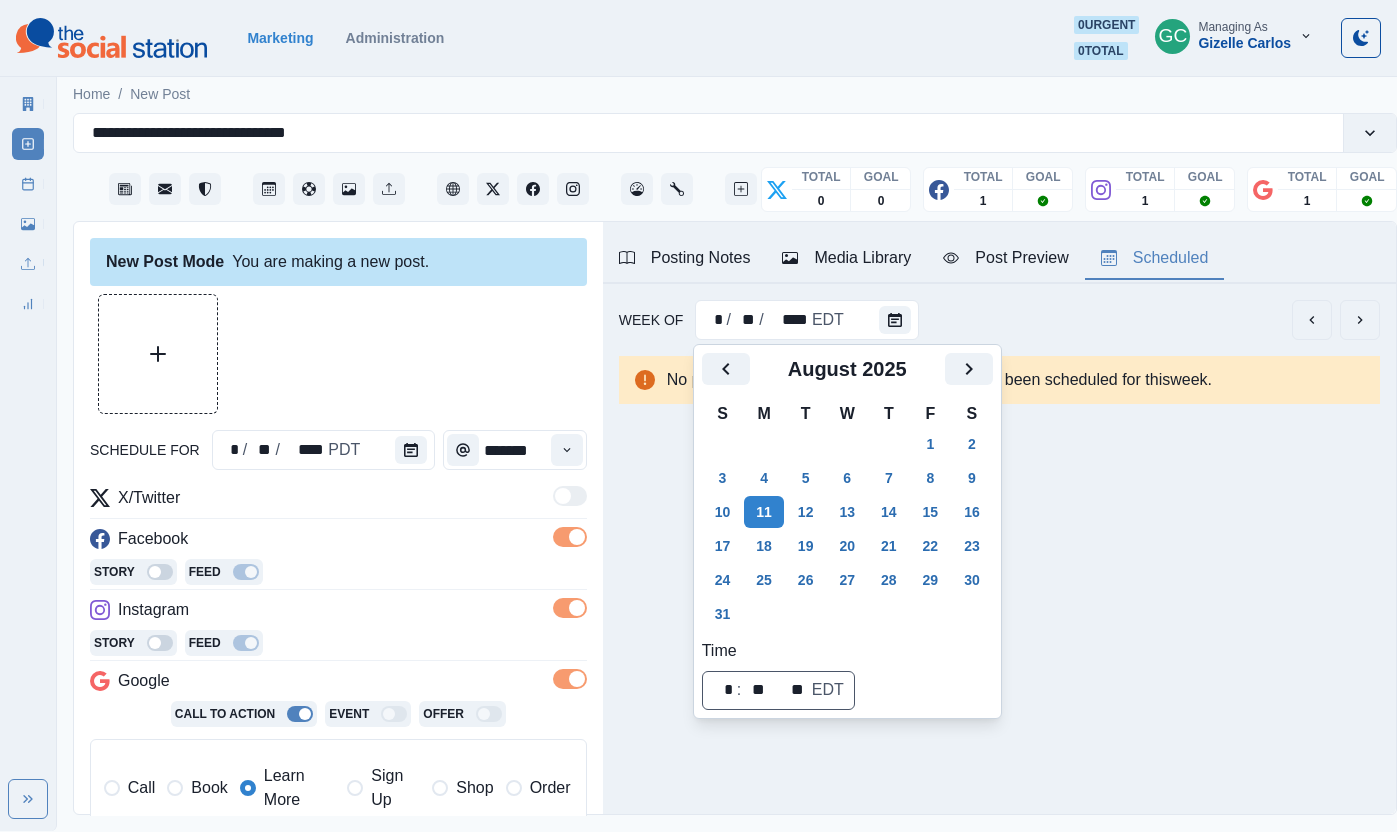 click at bounding box center (415, 450) 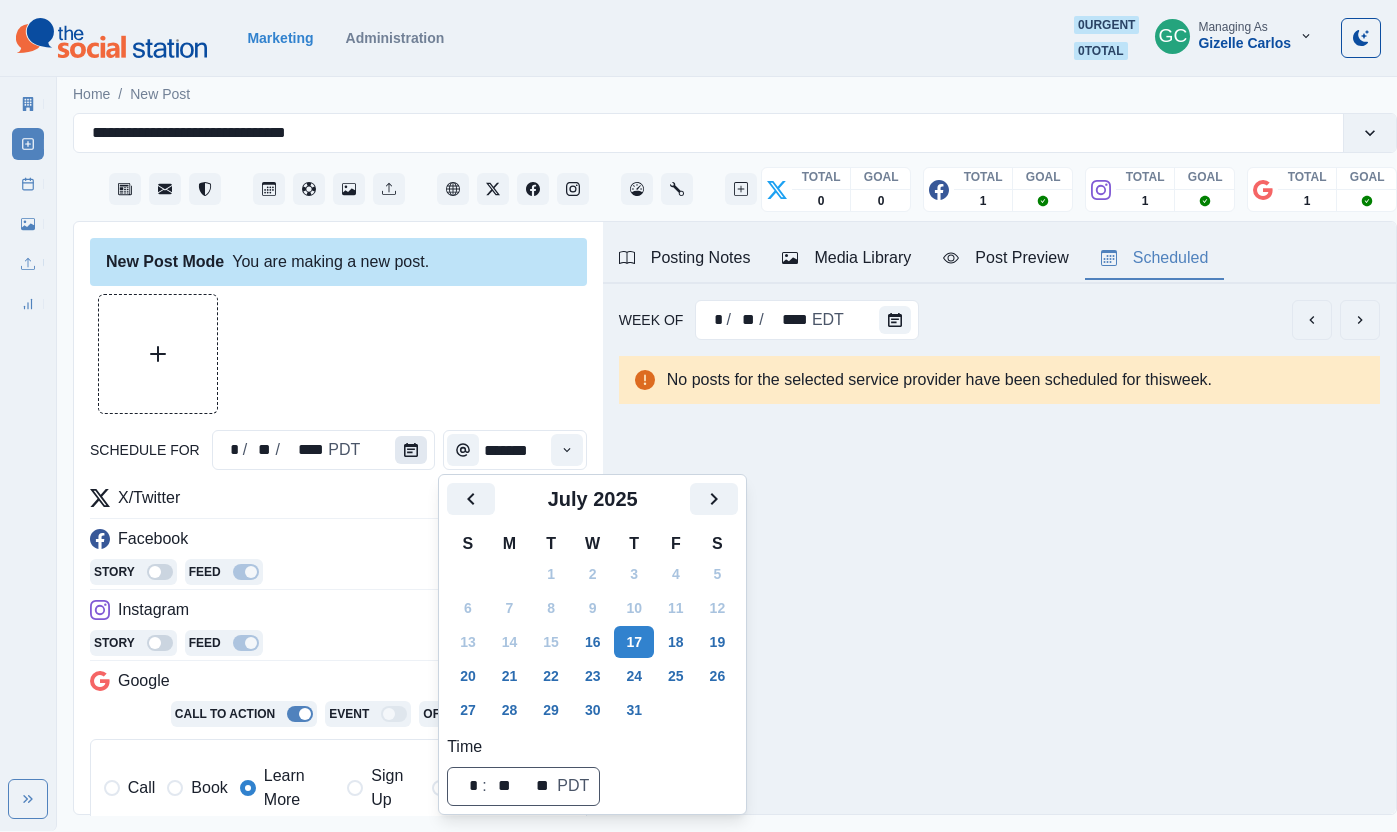 click at bounding box center [411, 450] 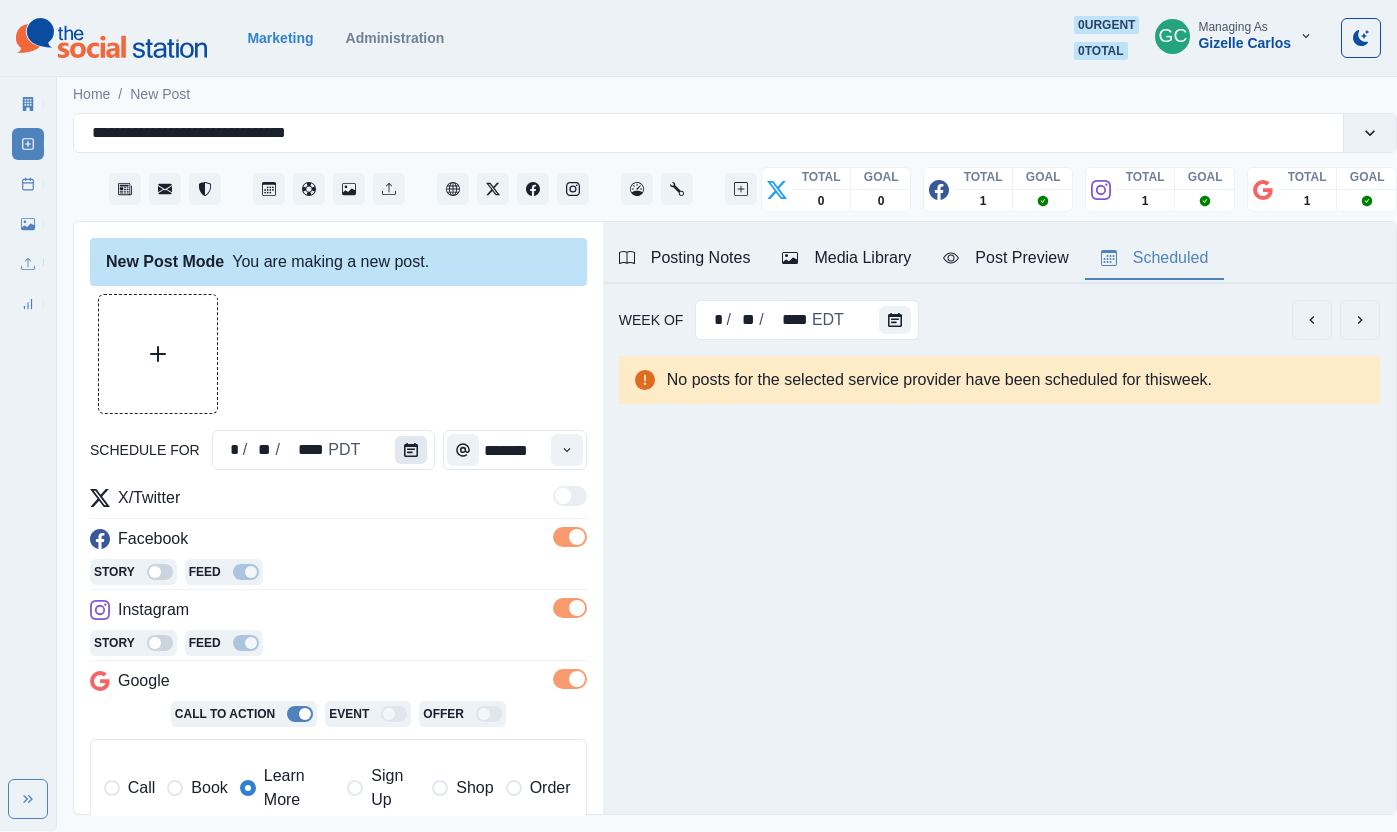 click at bounding box center (411, 450) 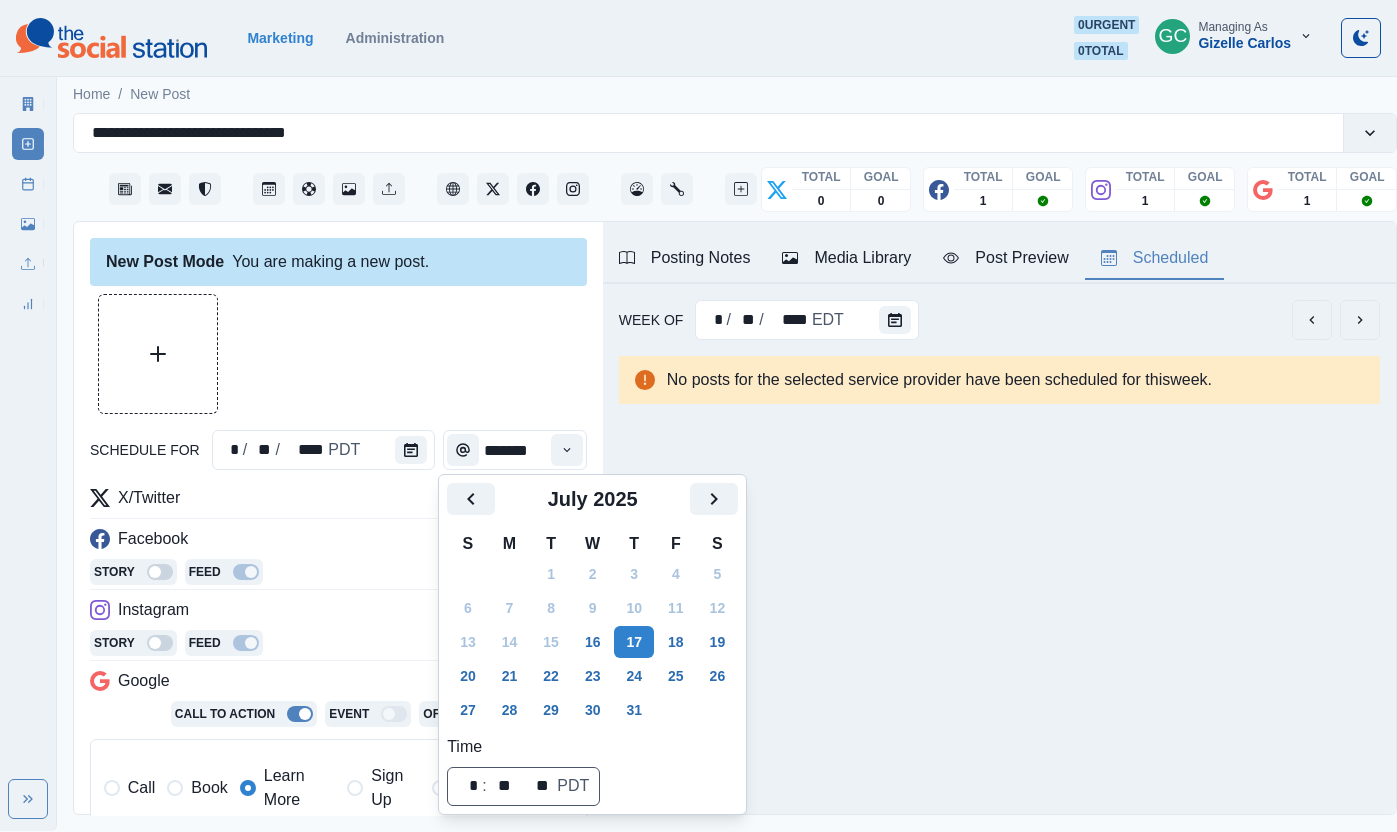 click 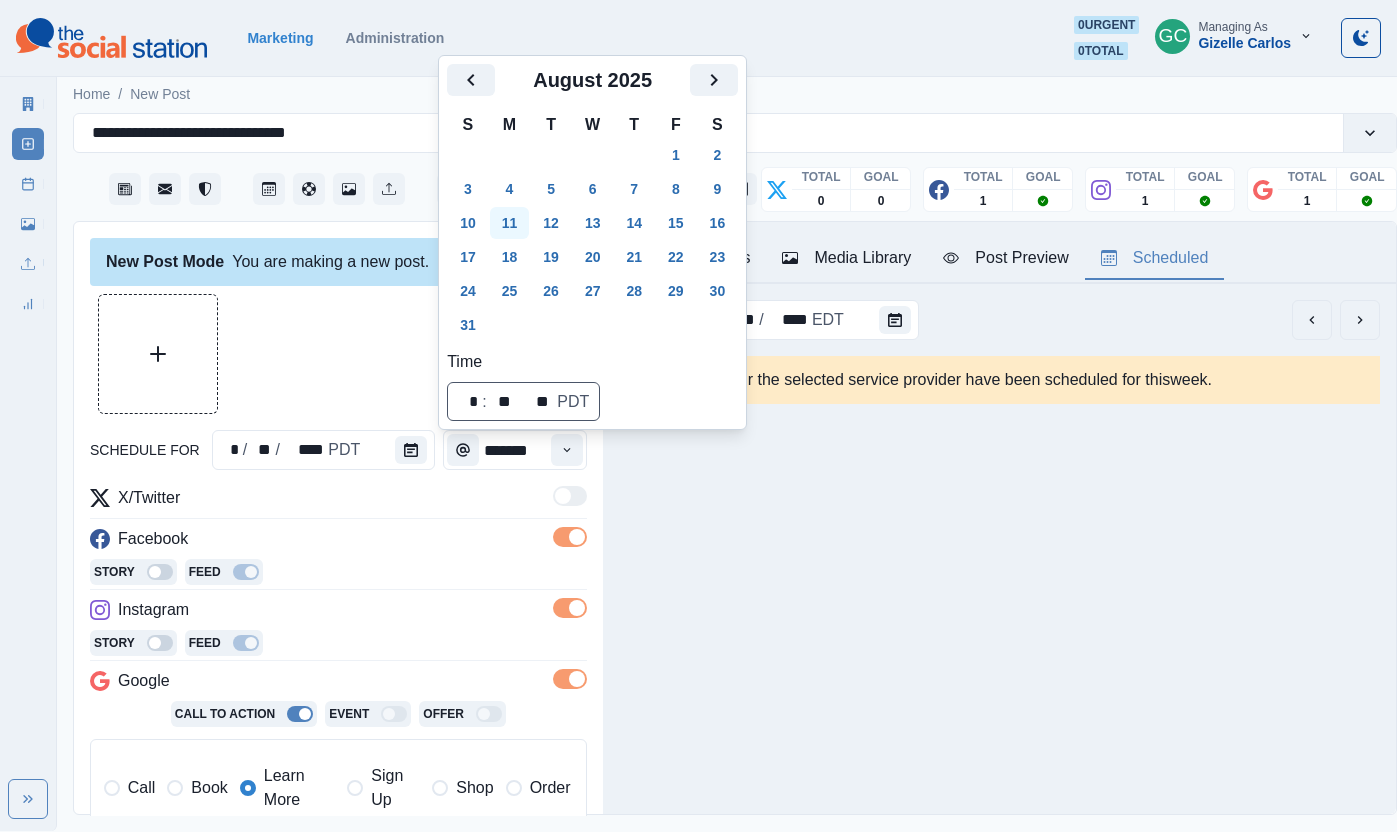 click on "11" at bounding box center [510, 223] 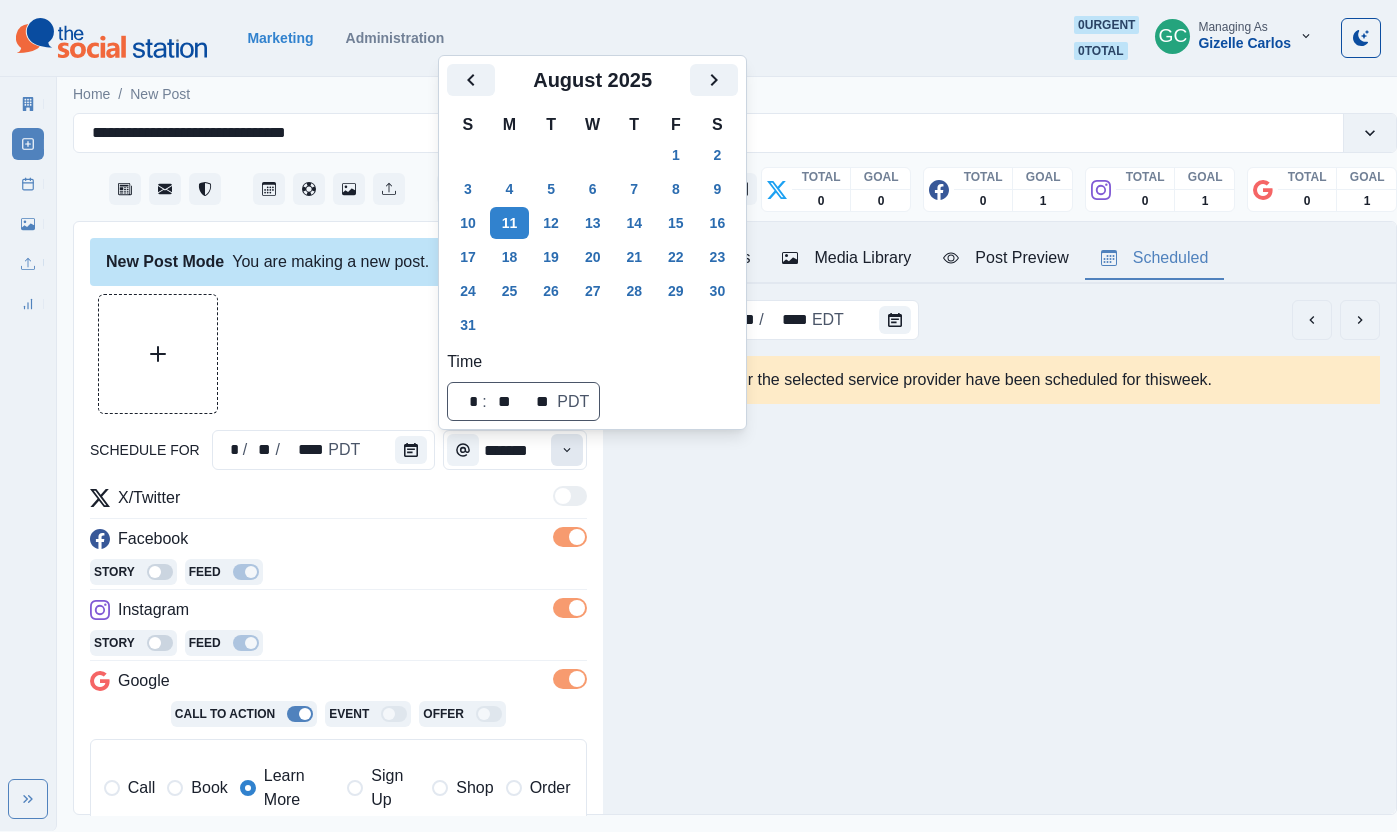 click 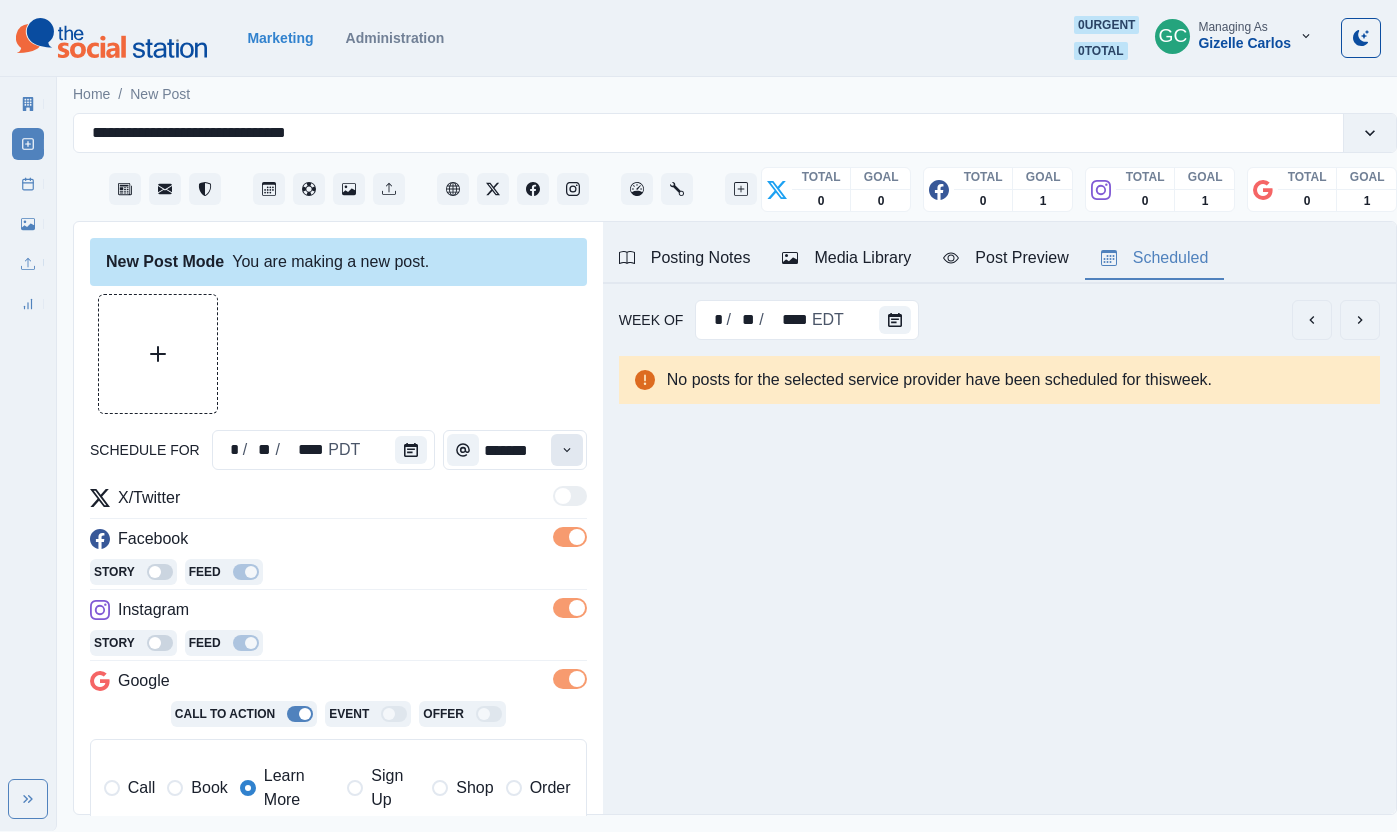 click 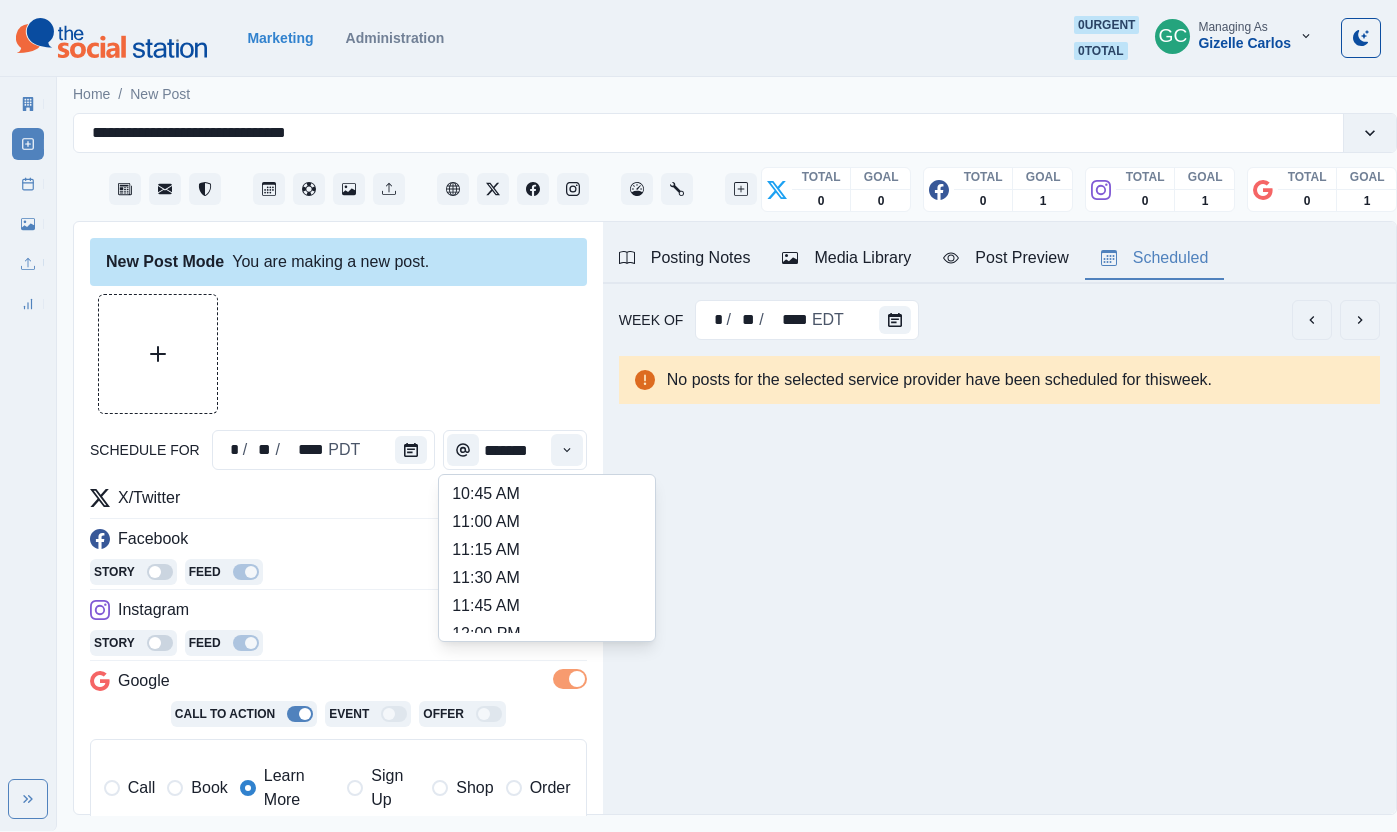 scroll, scrollTop: 528, scrollLeft: 0, axis: vertical 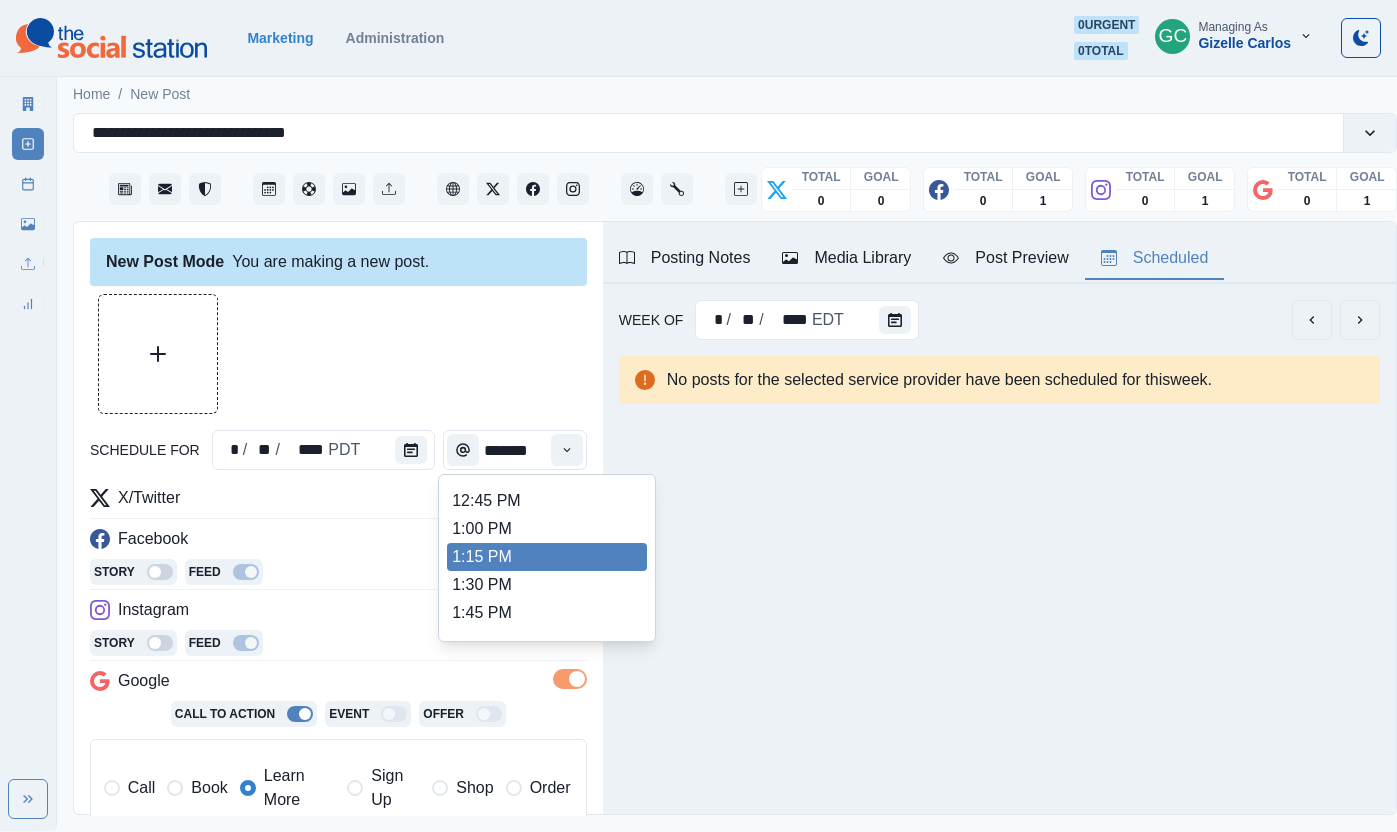 click on "1:15 PM" at bounding box center [547, 557] 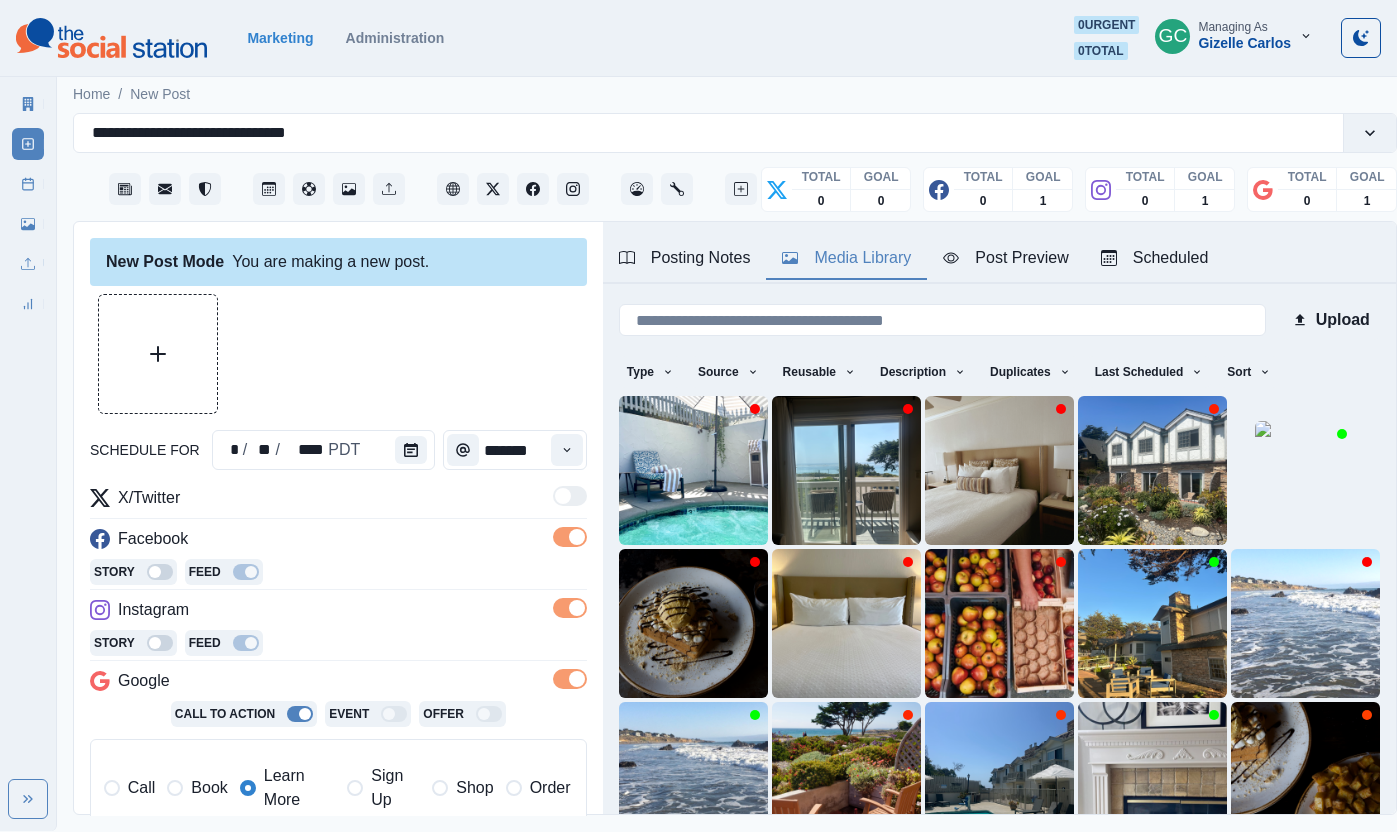 click on "Media Library" at bounding box center [846, 258] 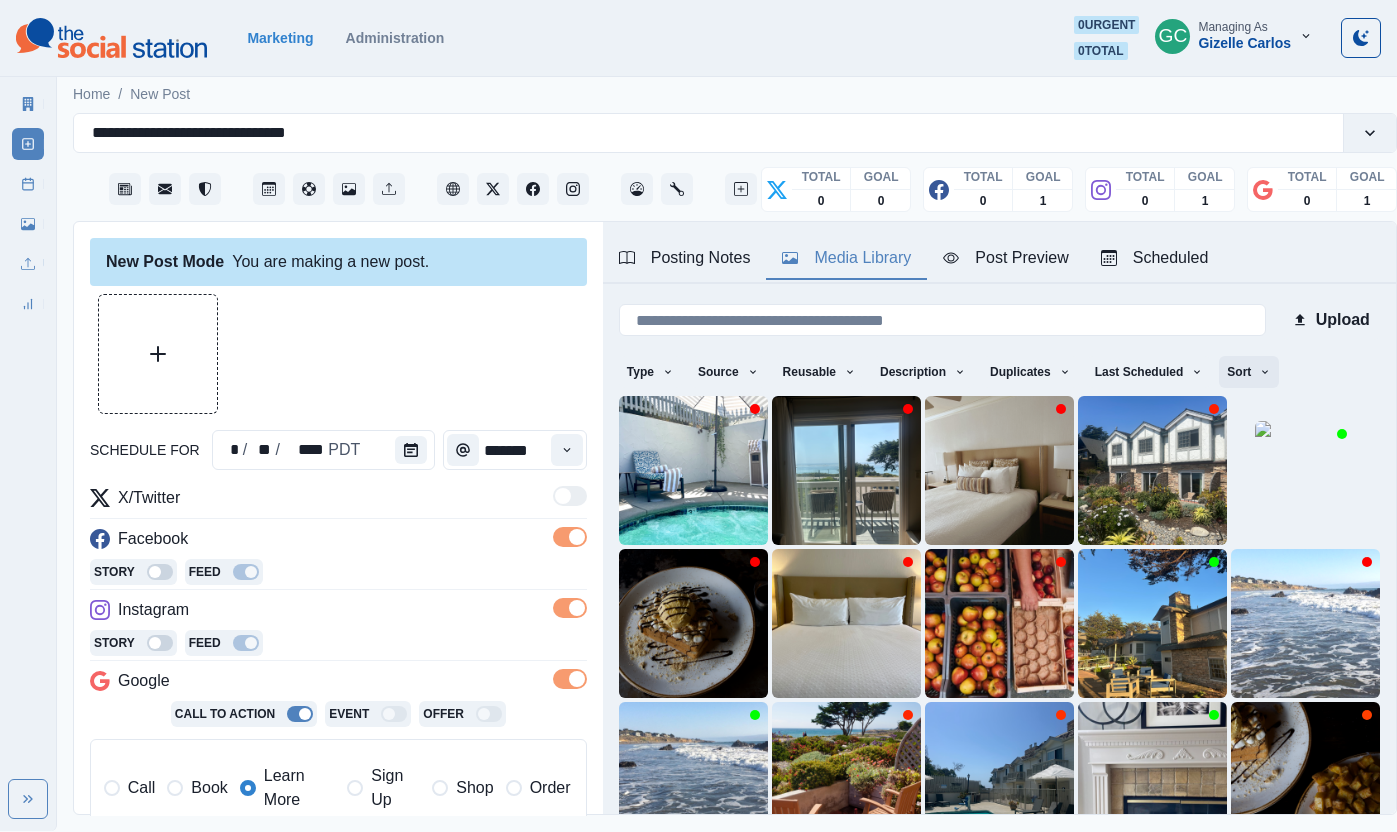 click on "Sort" at bounding box center [1249, 372] 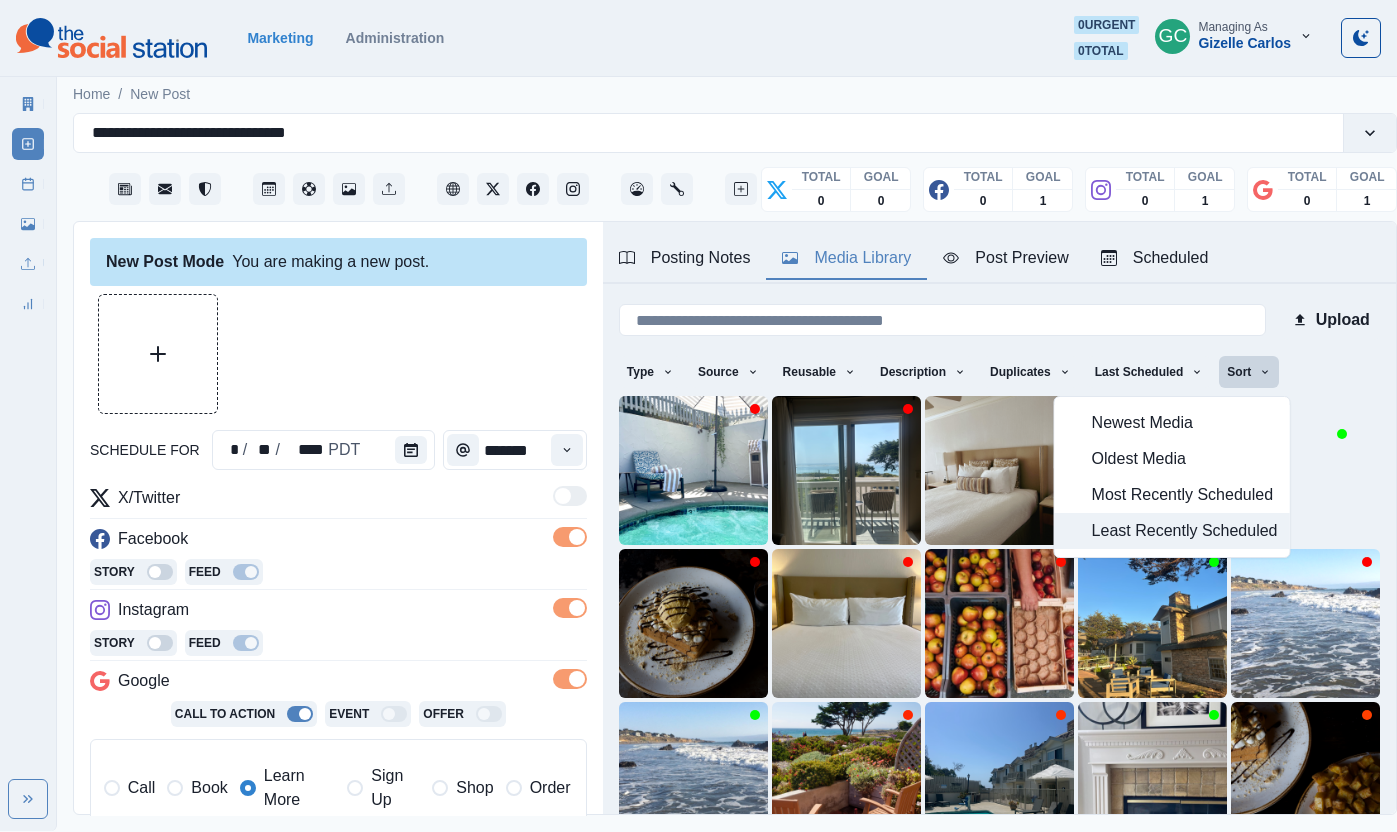 click on "Least Recently Scheduled" at bounding box center (1172, 531) 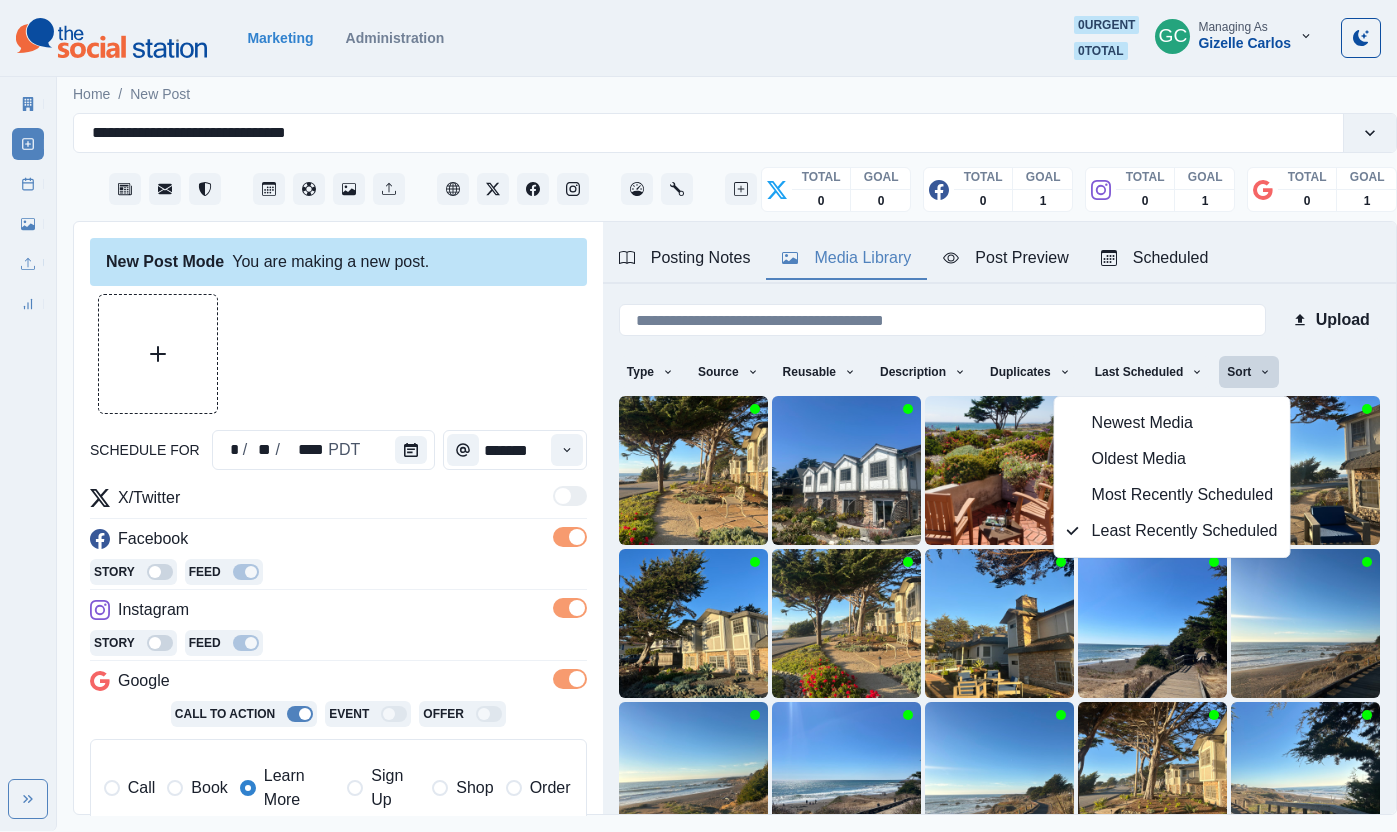 click on "Scheduled" at bounding box center [1155, 258] 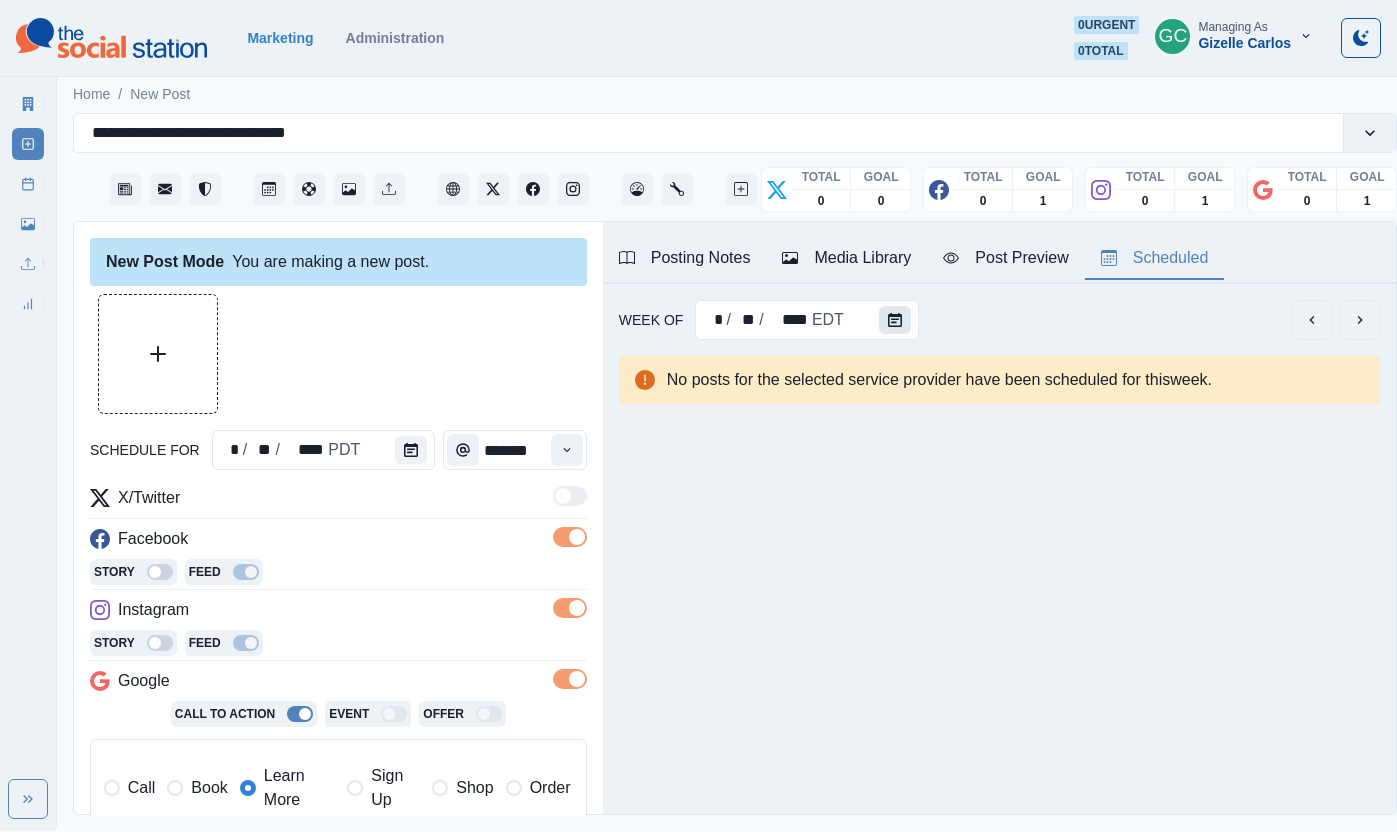 click 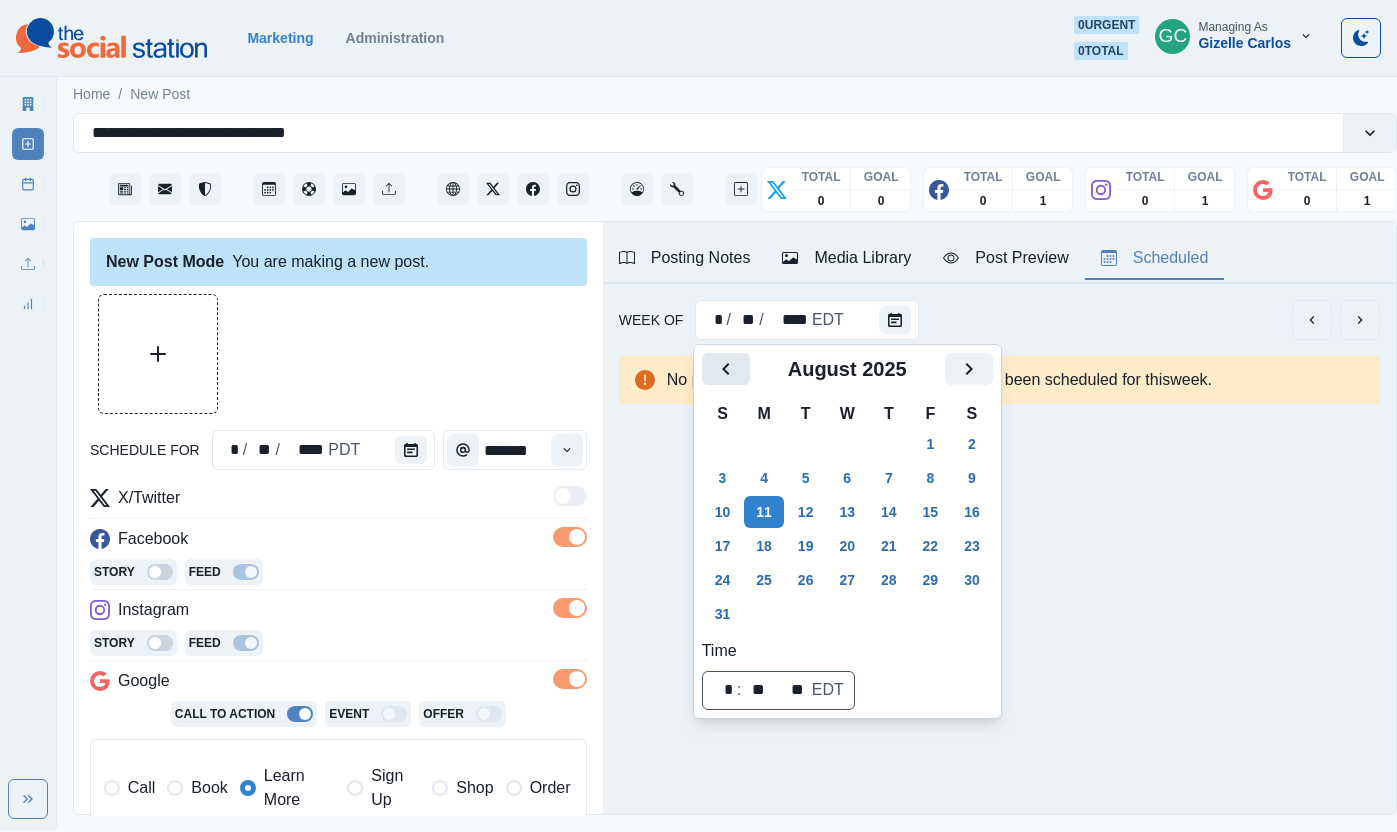 click 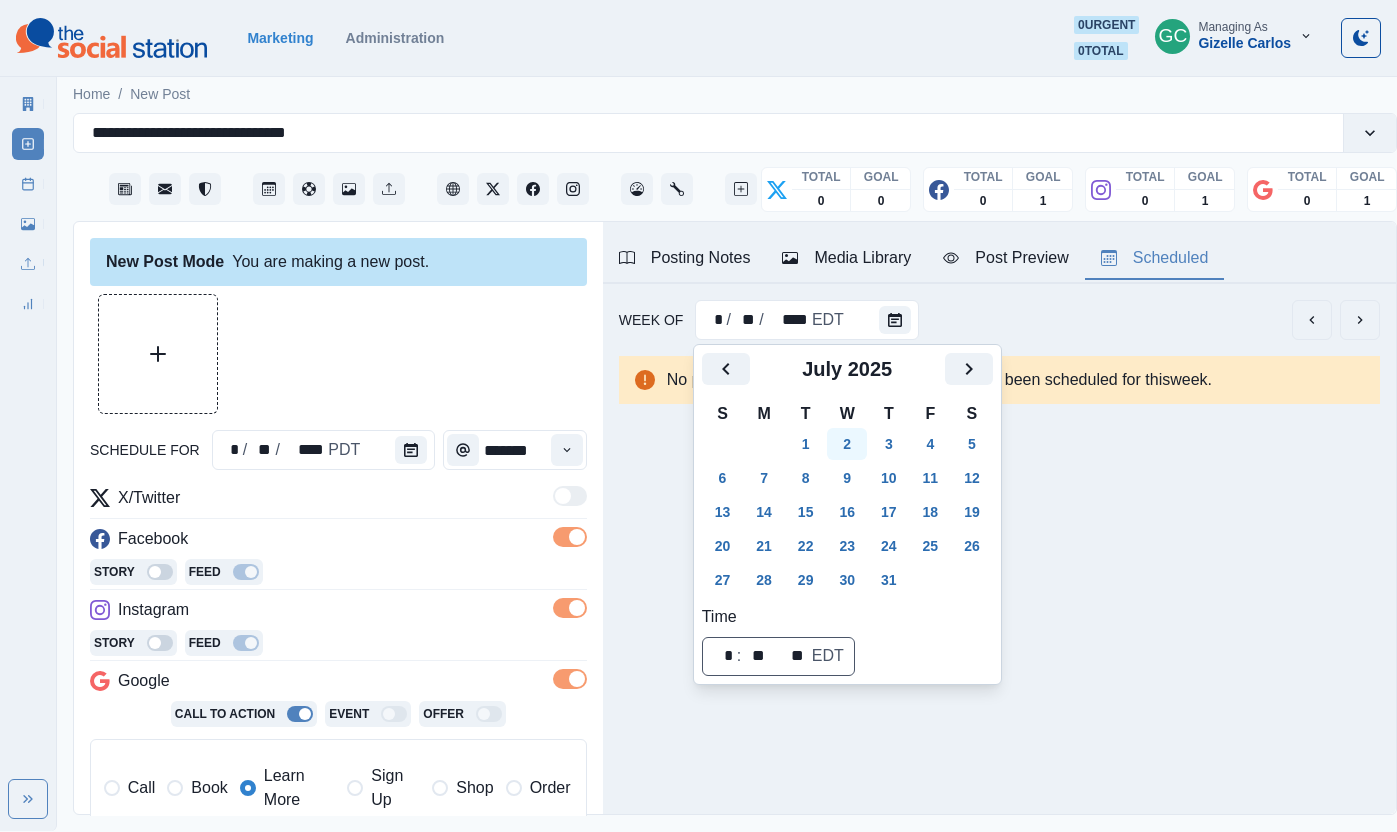click on "2" at bounding box center (847, 444) 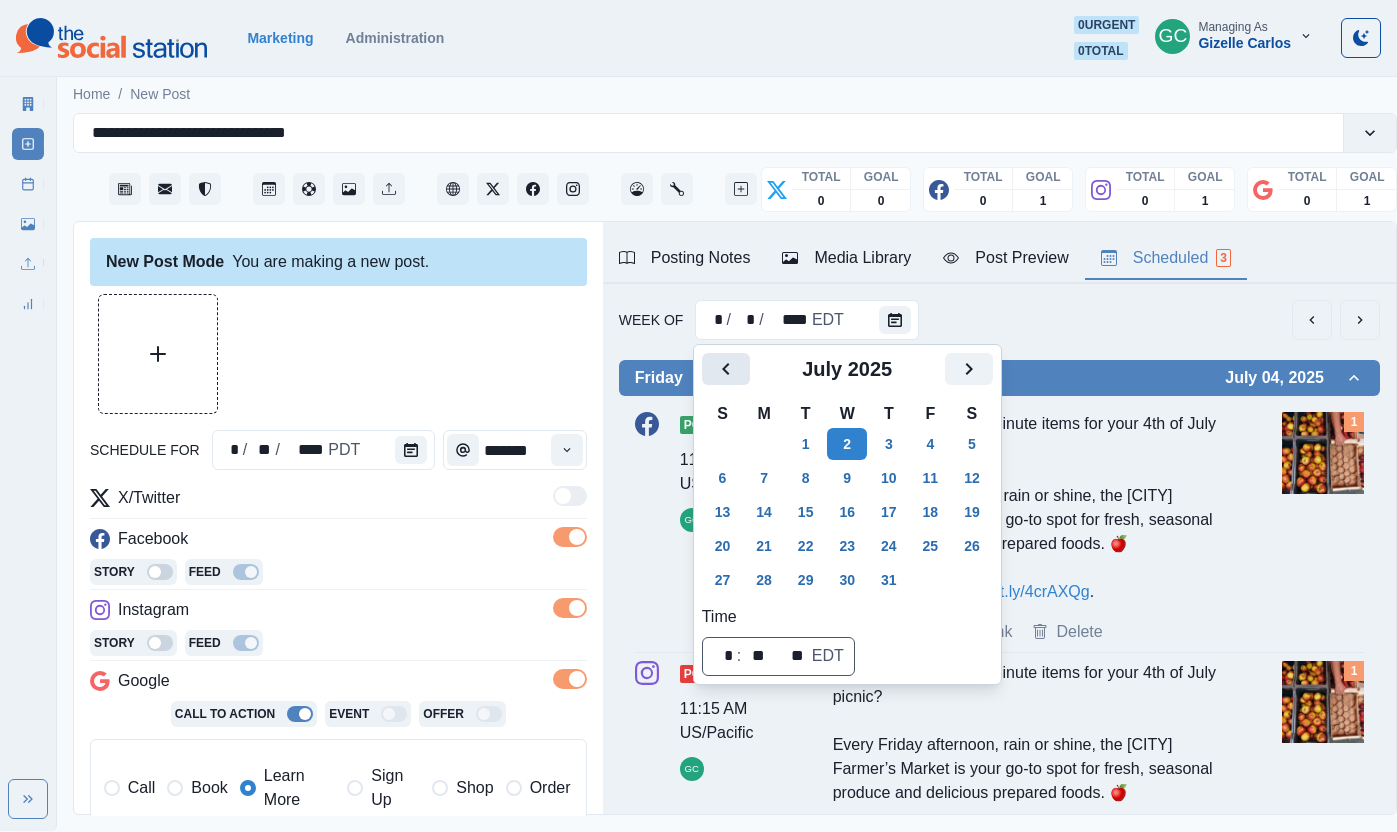 click 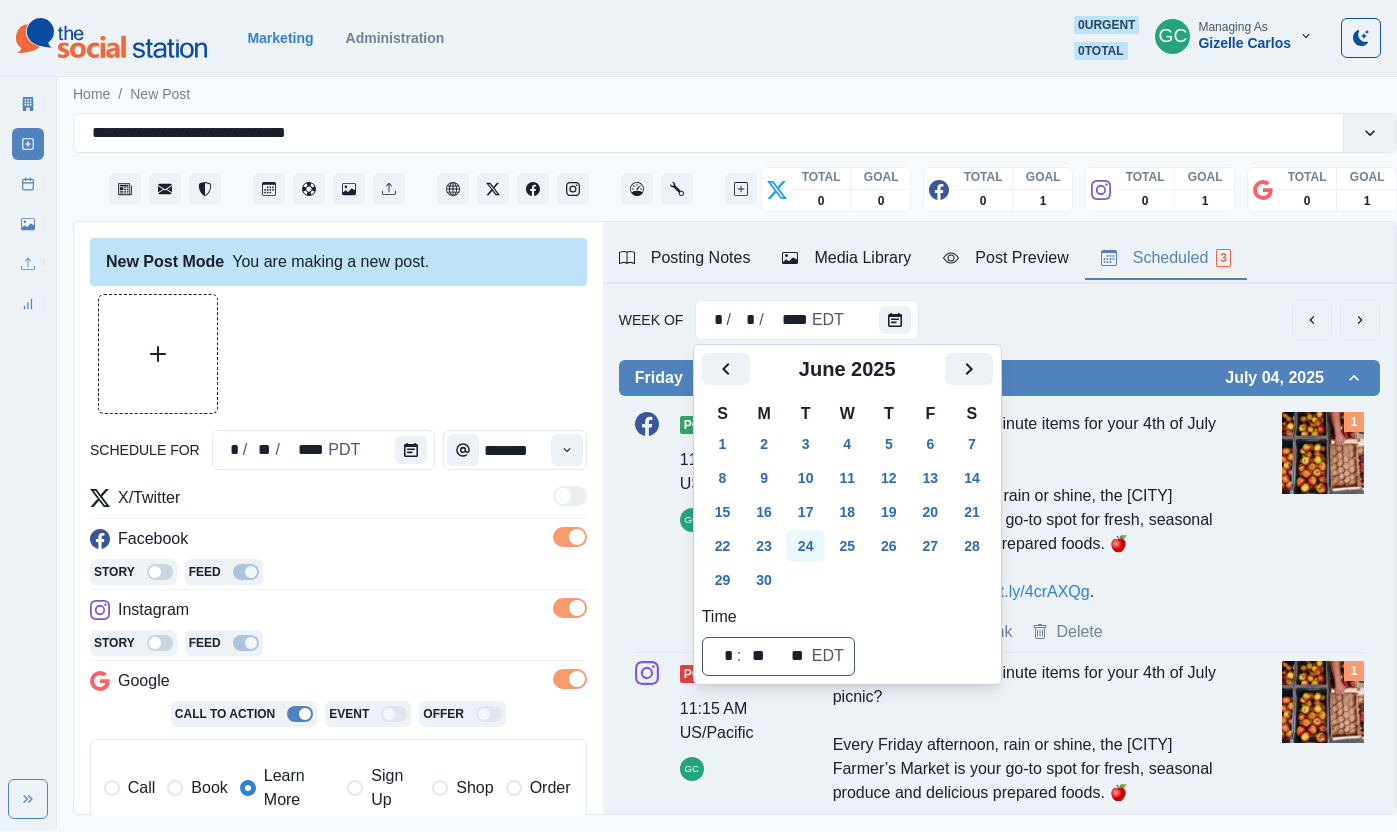 click on "24" at bounding box center [806, 546] 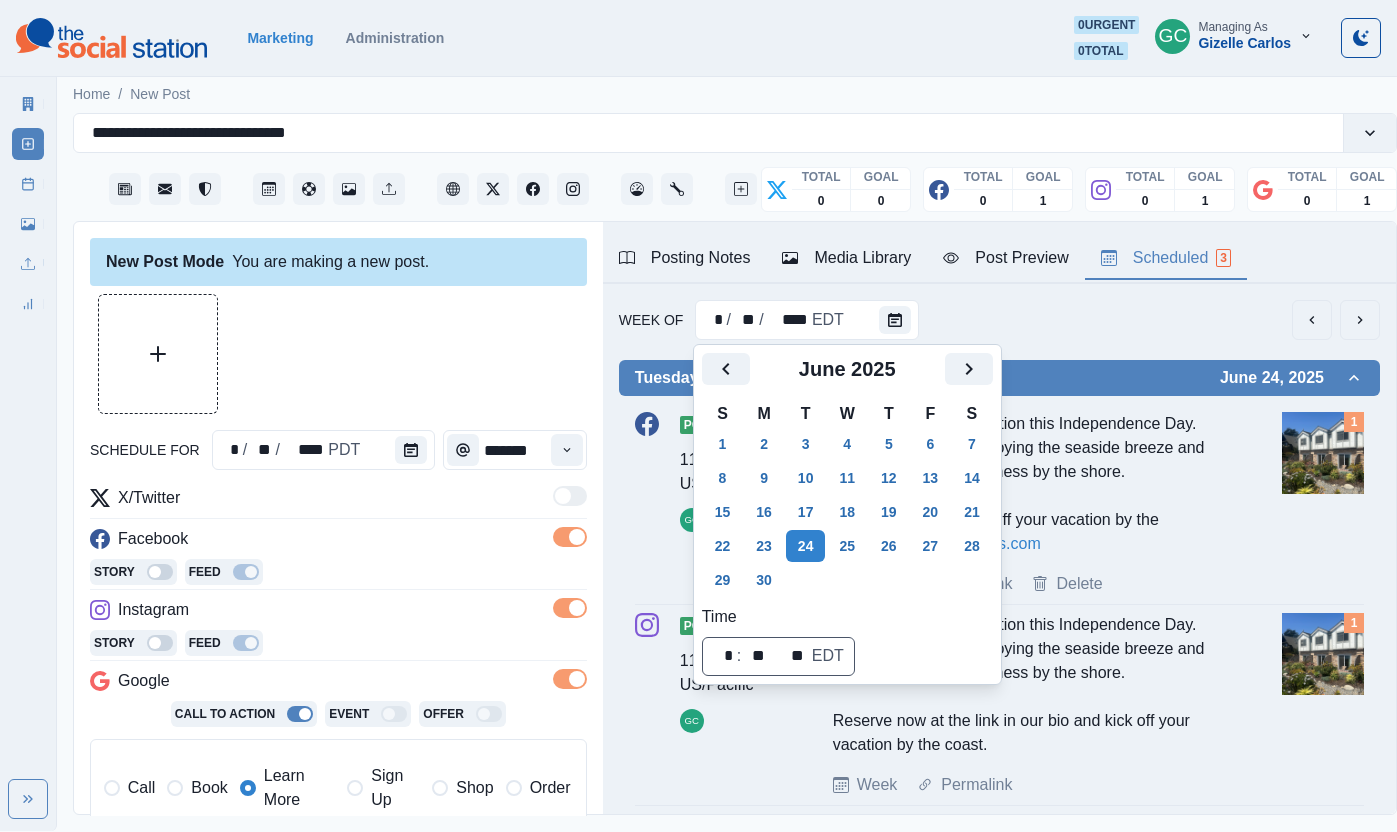 click at bounding box center [1323, 453] 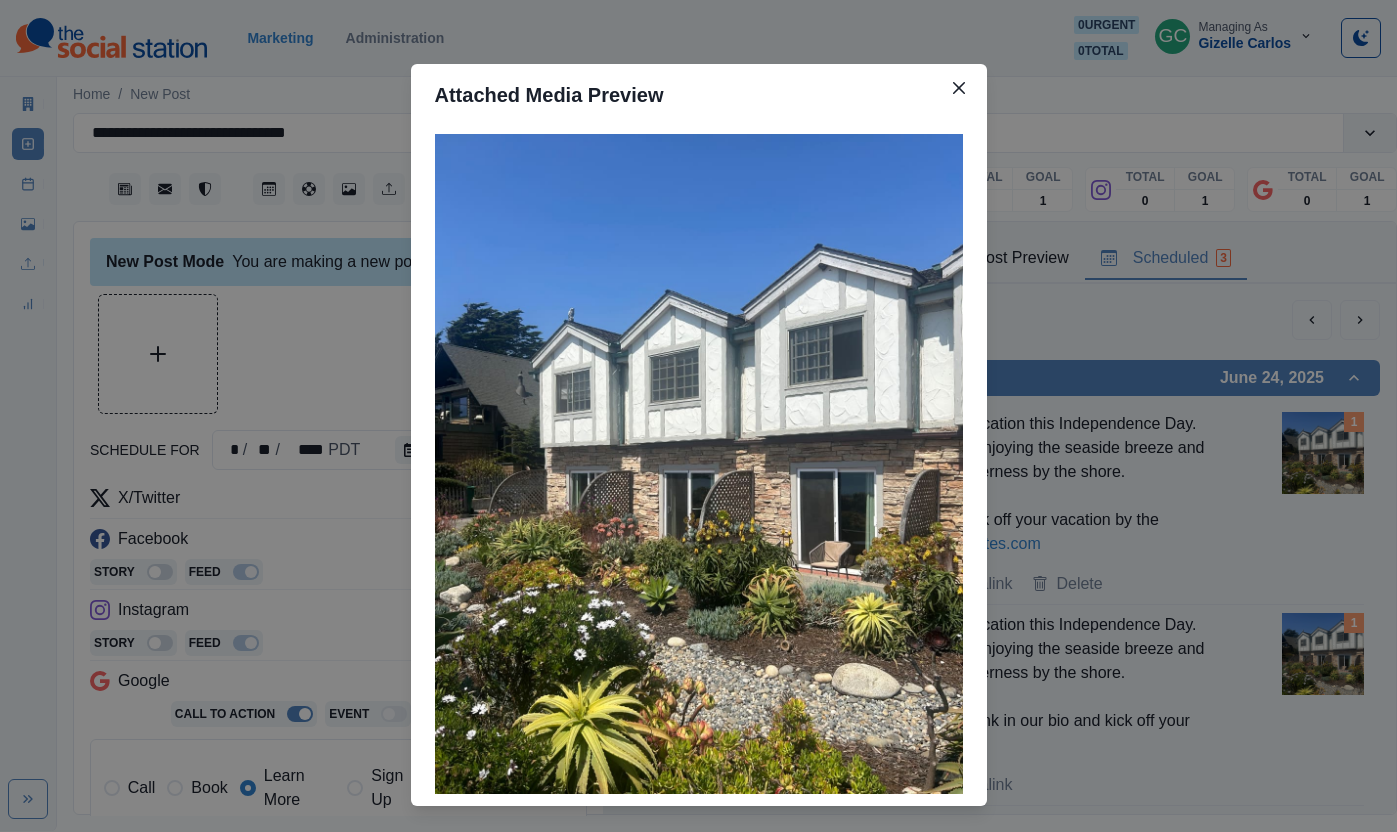 type 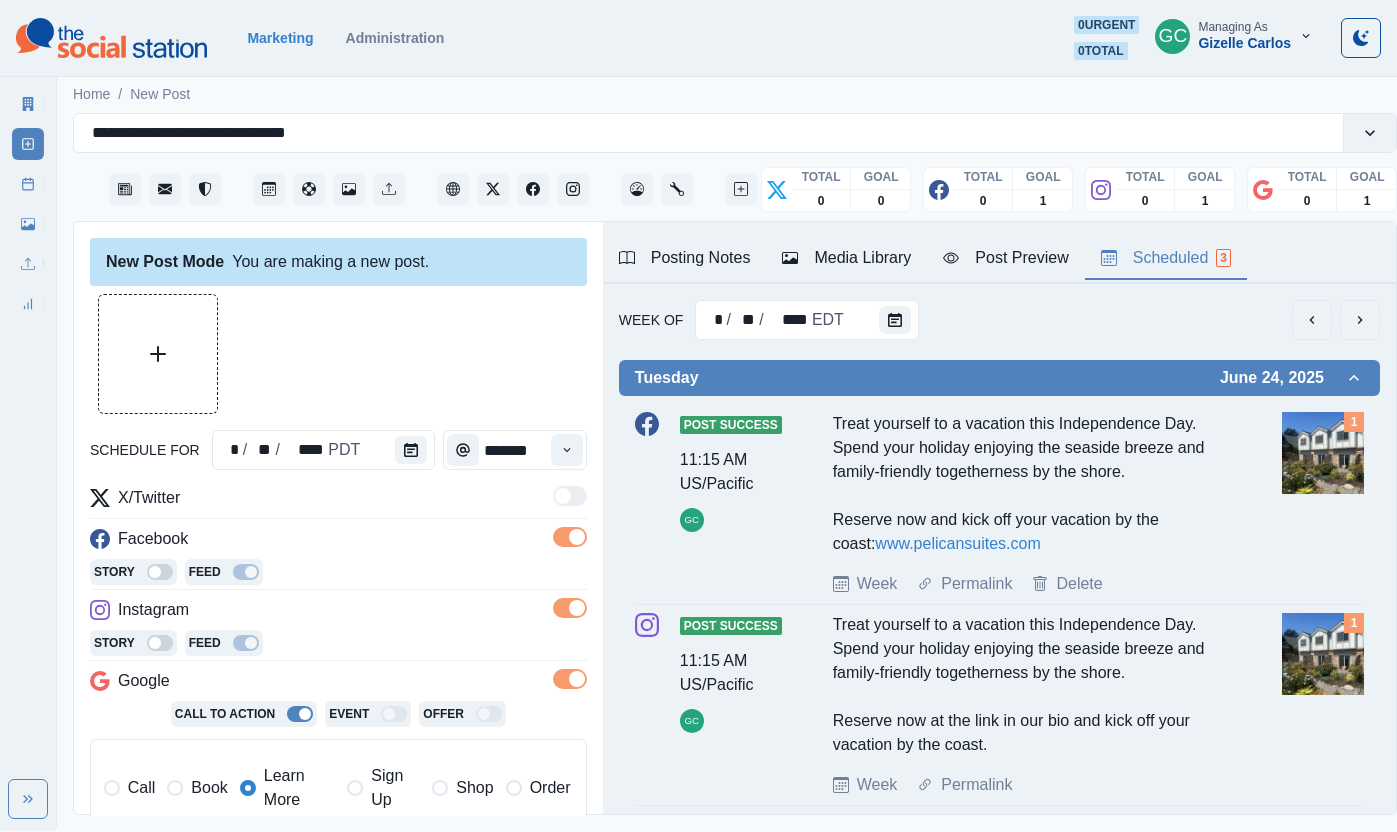 click on "Week Of * / ** / **** EDT" at bounding box center [999, 320] 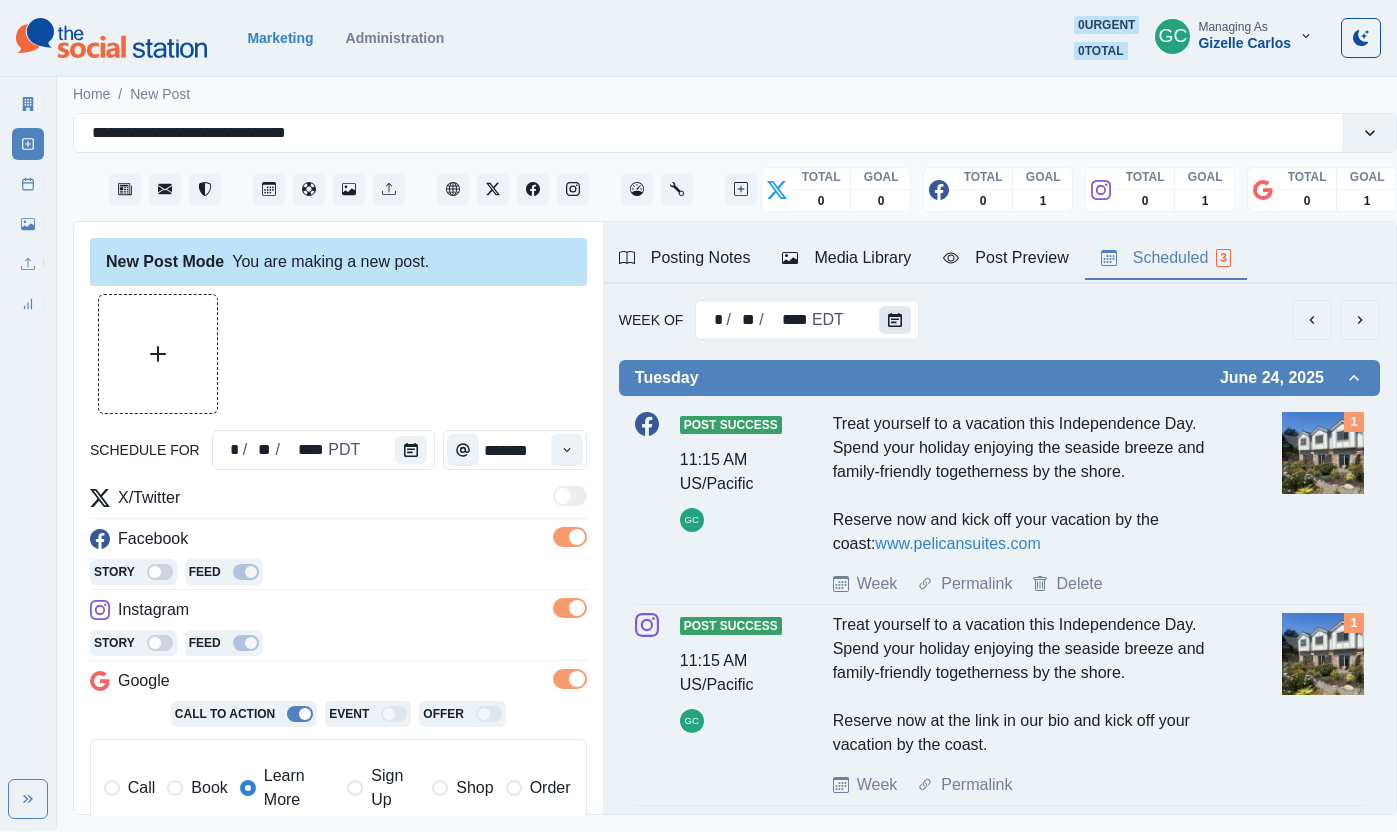click at bounding box center [895, 320] 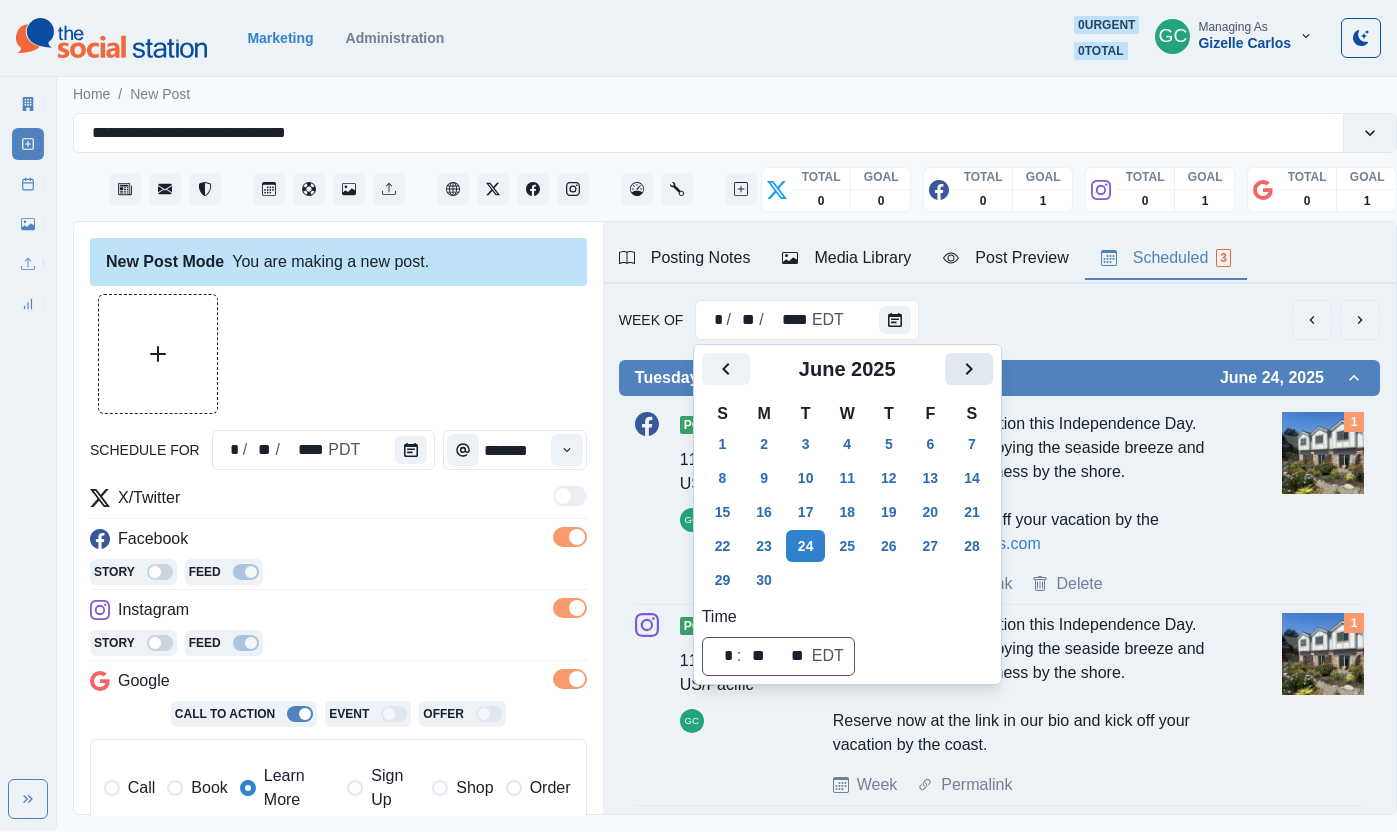 click at bounding box center [969, 369] 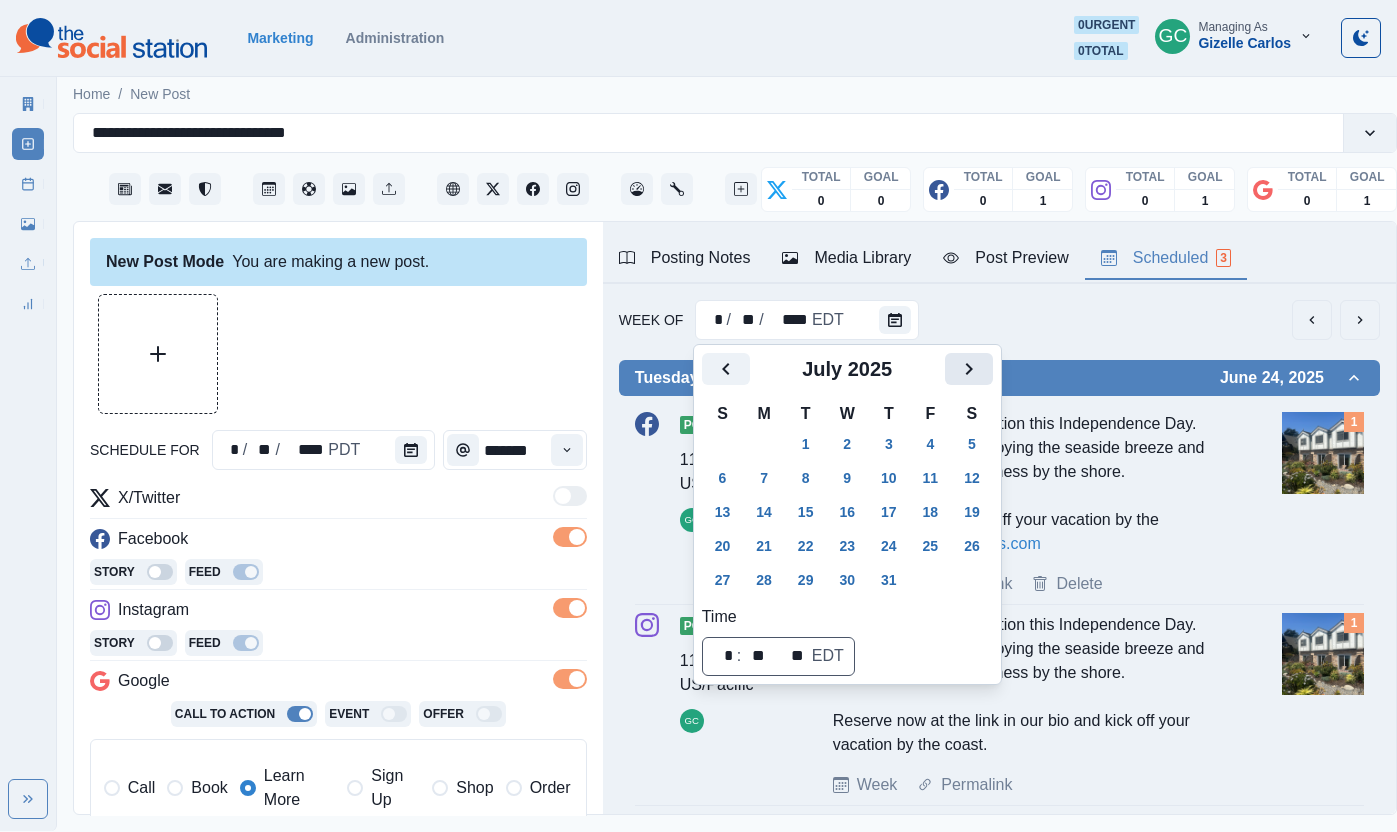 click 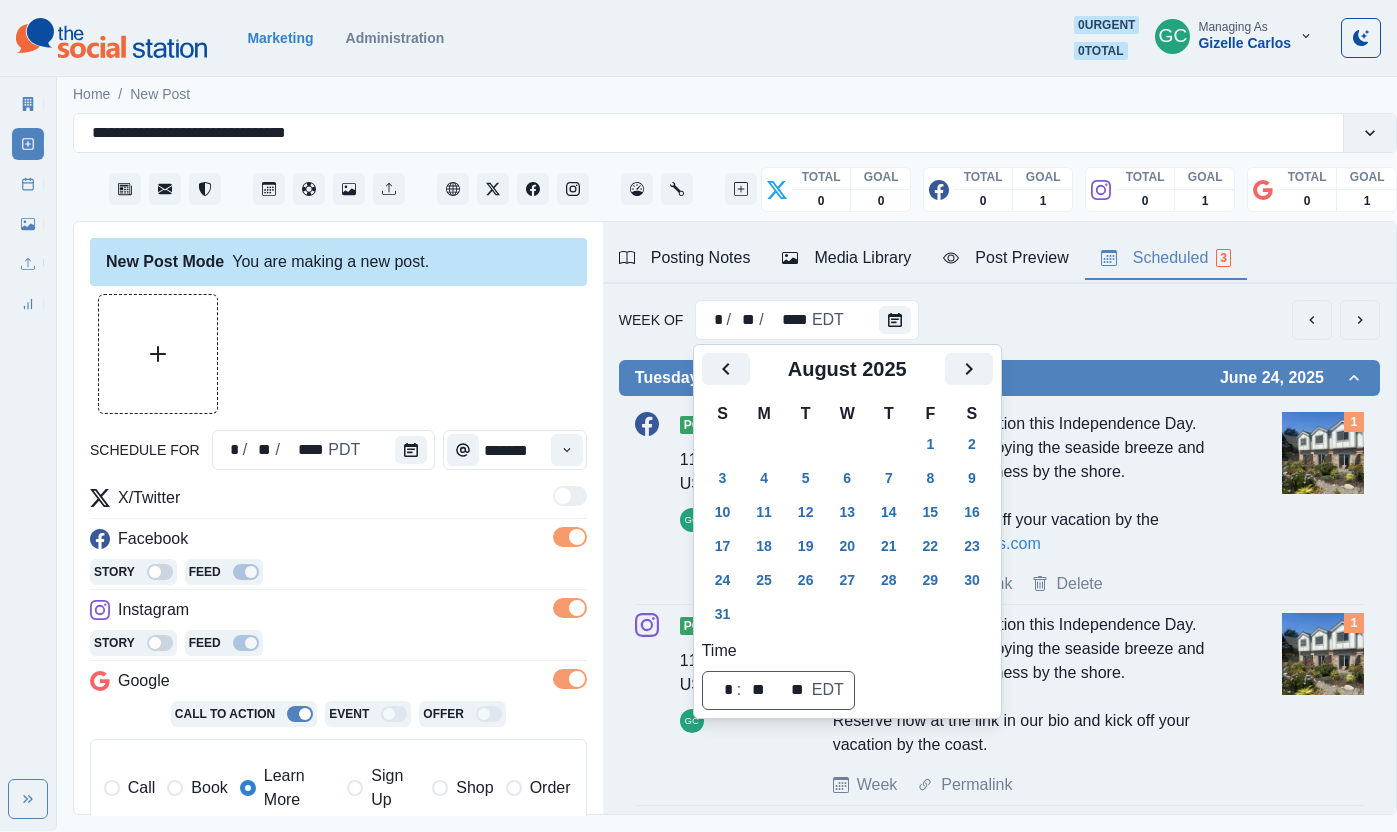click on "11" at bounding box center [764, 512] 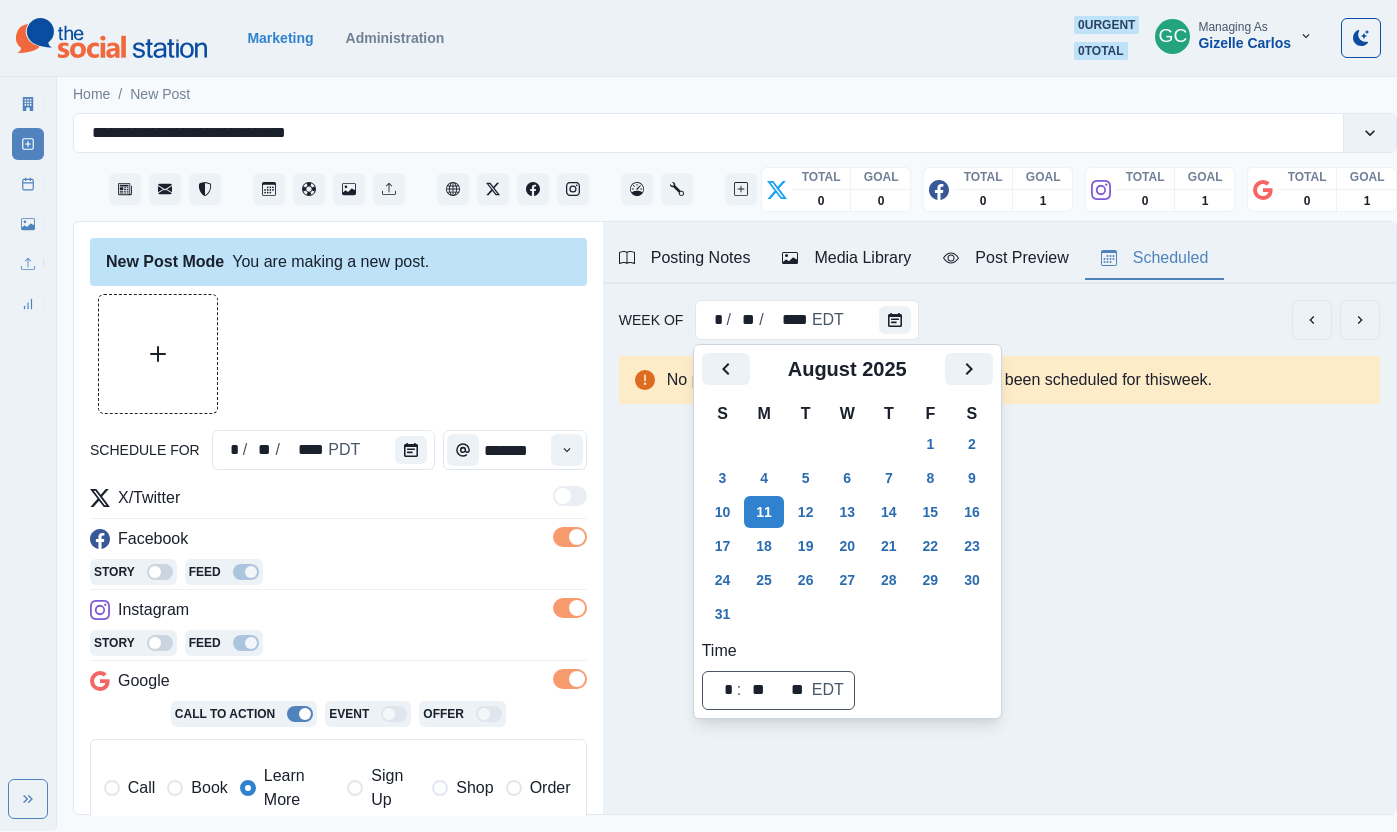 click on "Media Library" at bounding box center [846, 258] 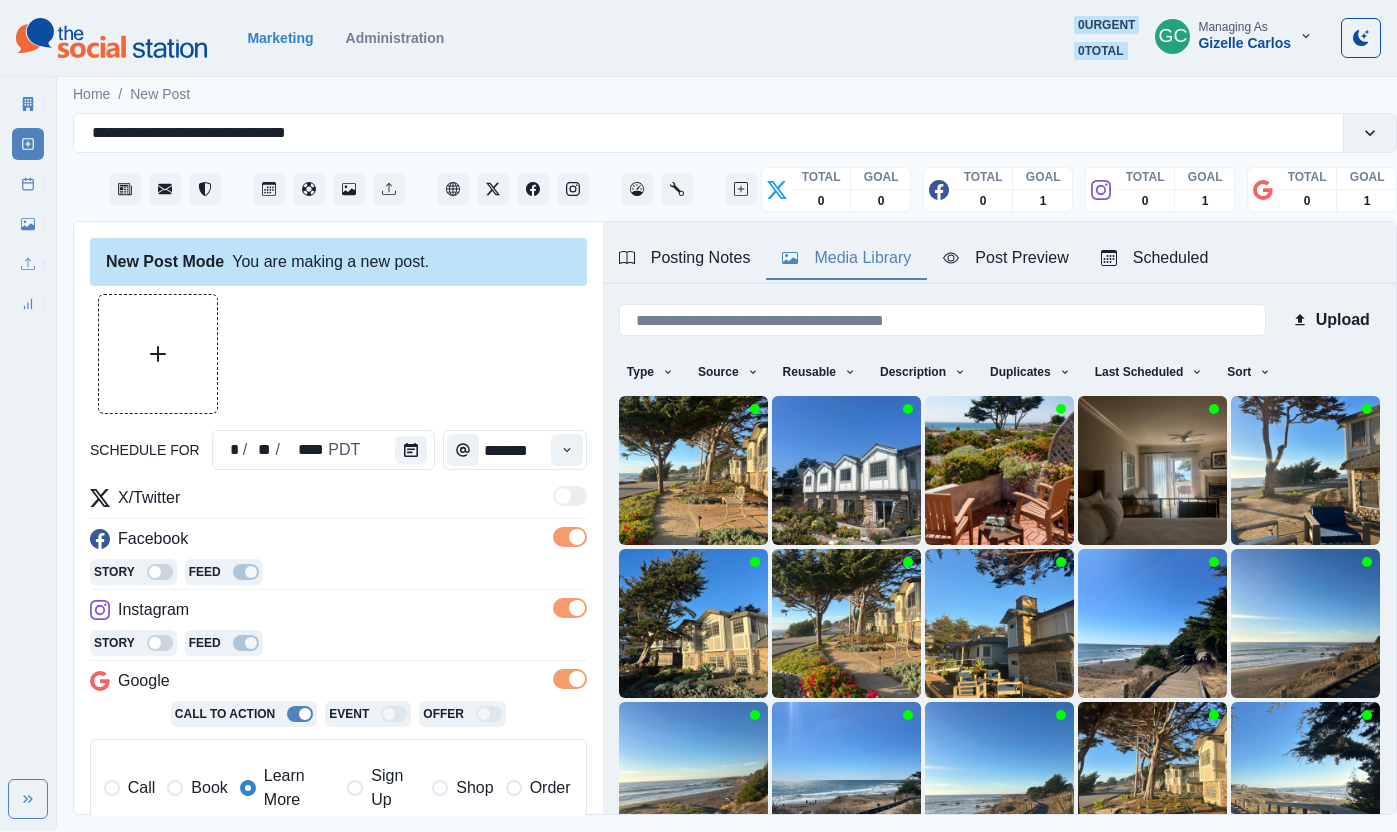 click on "Scheduled" at bounding box center [1155, 258] 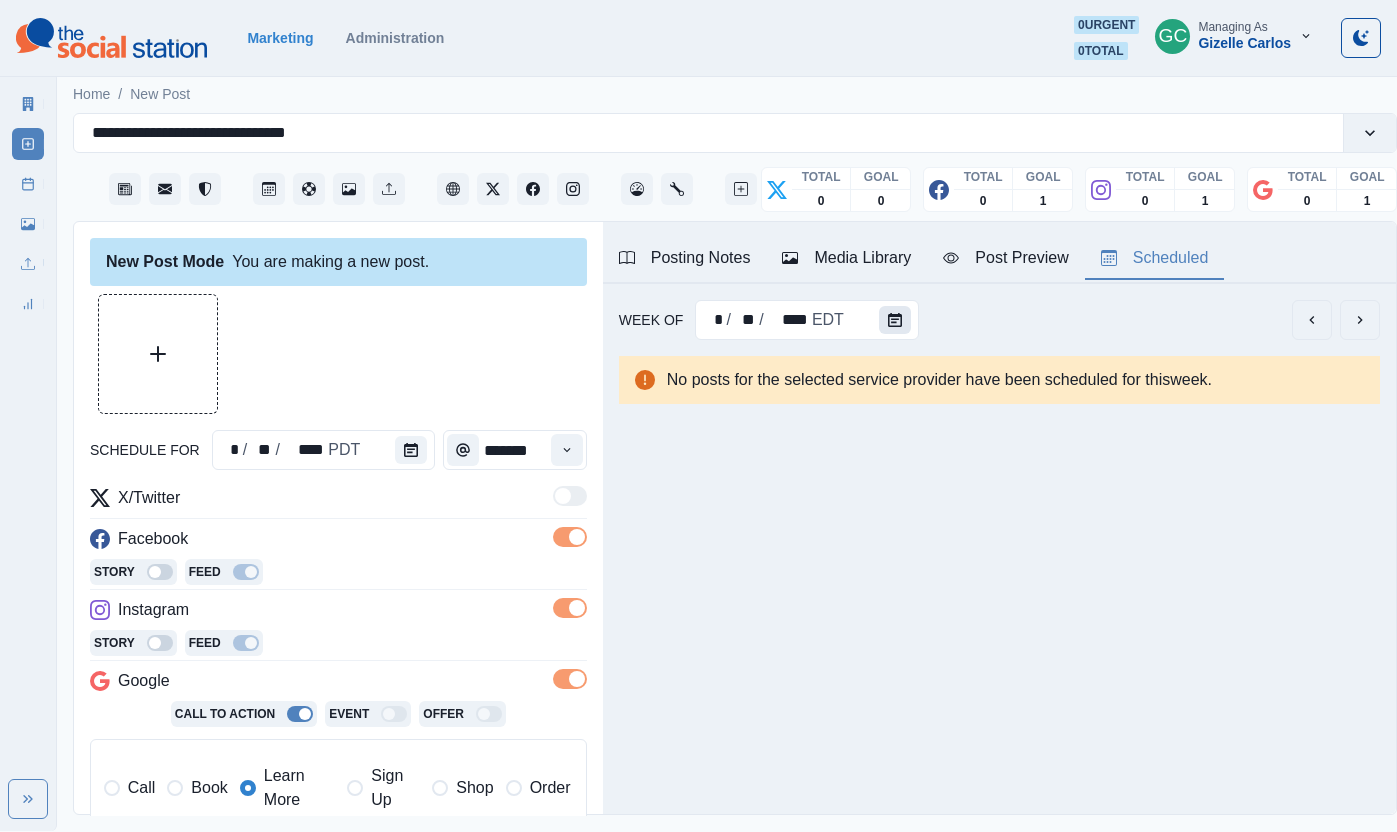 click at bounding box center [895, 320] 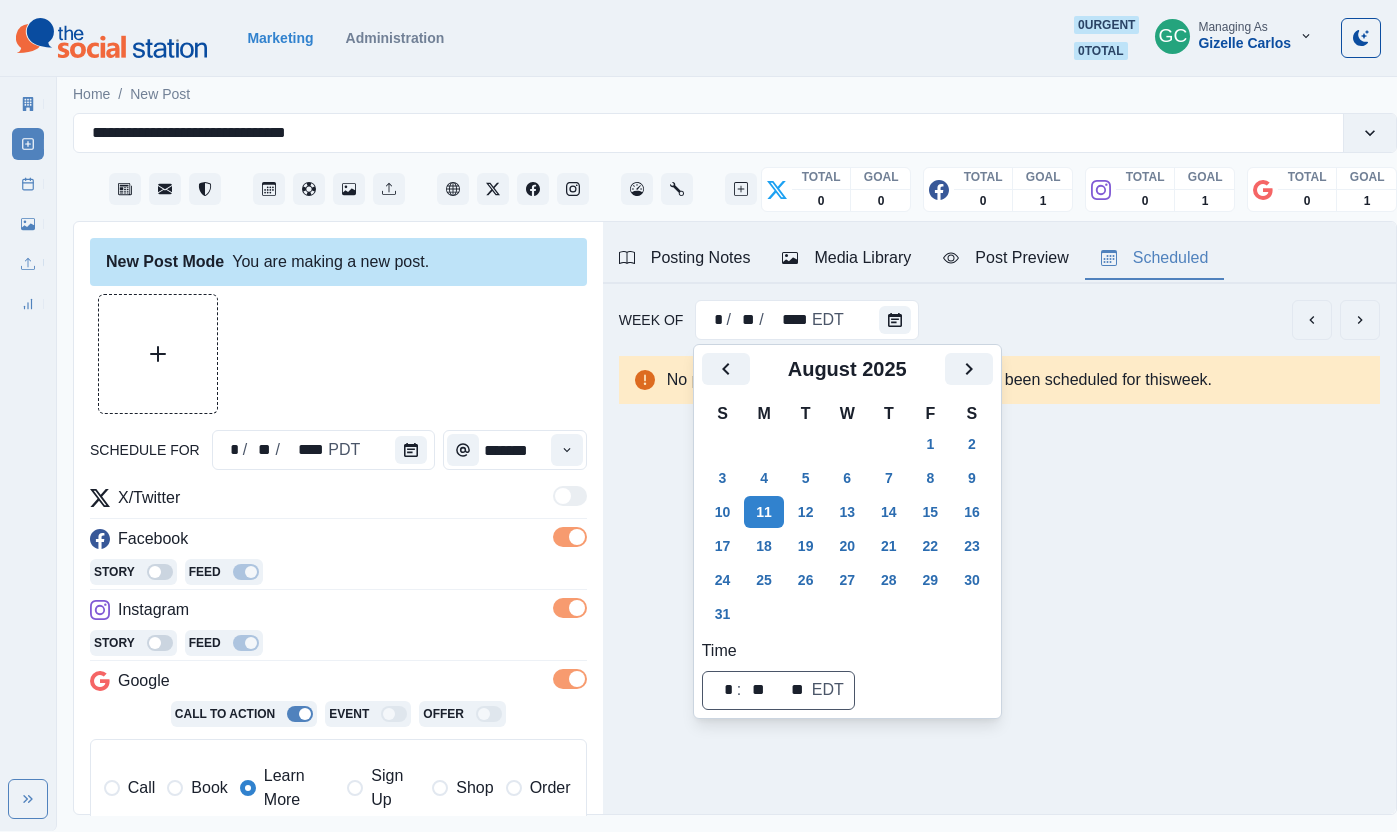 click on "6" at bounding box center (847, 478) 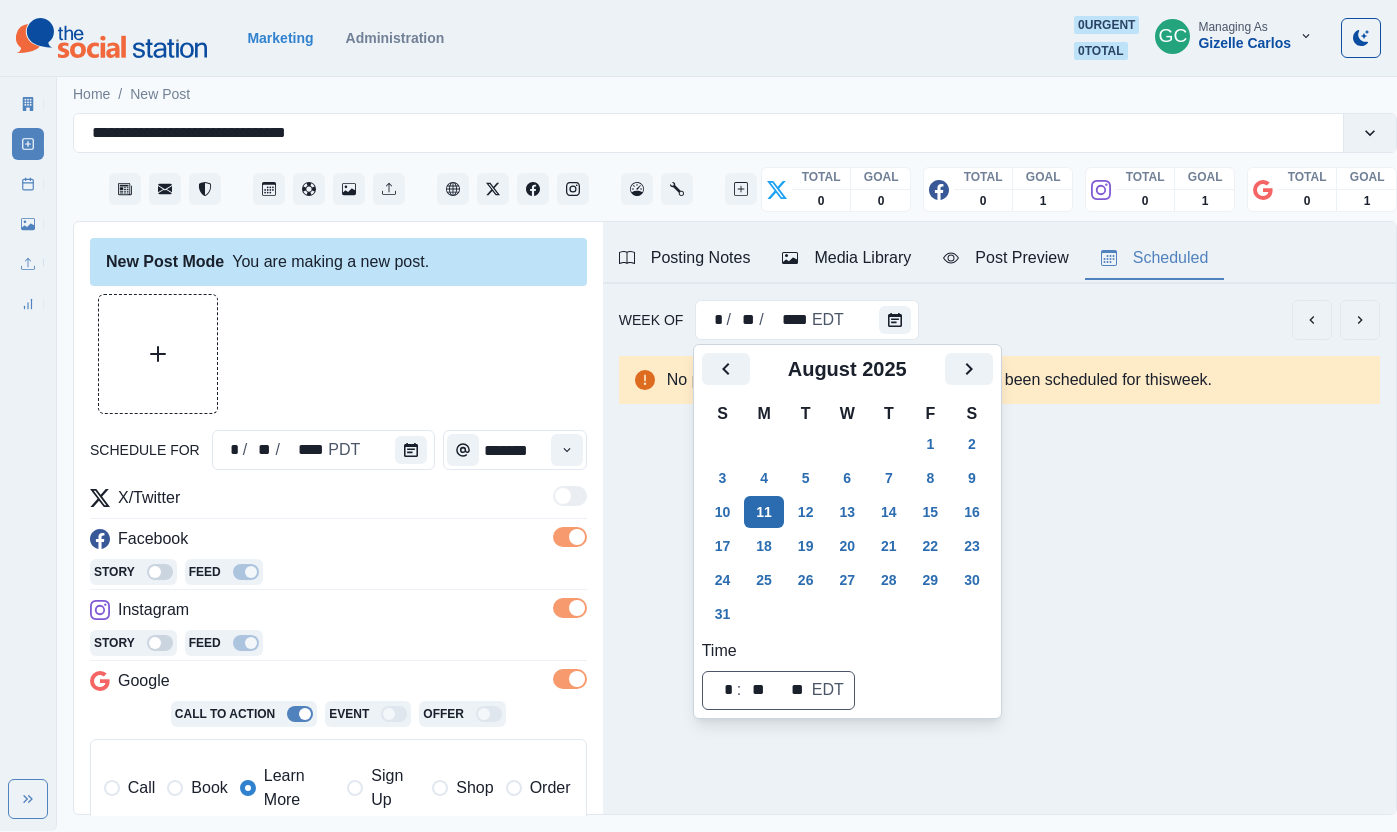 click on "4" at bounding box center [764, 478] 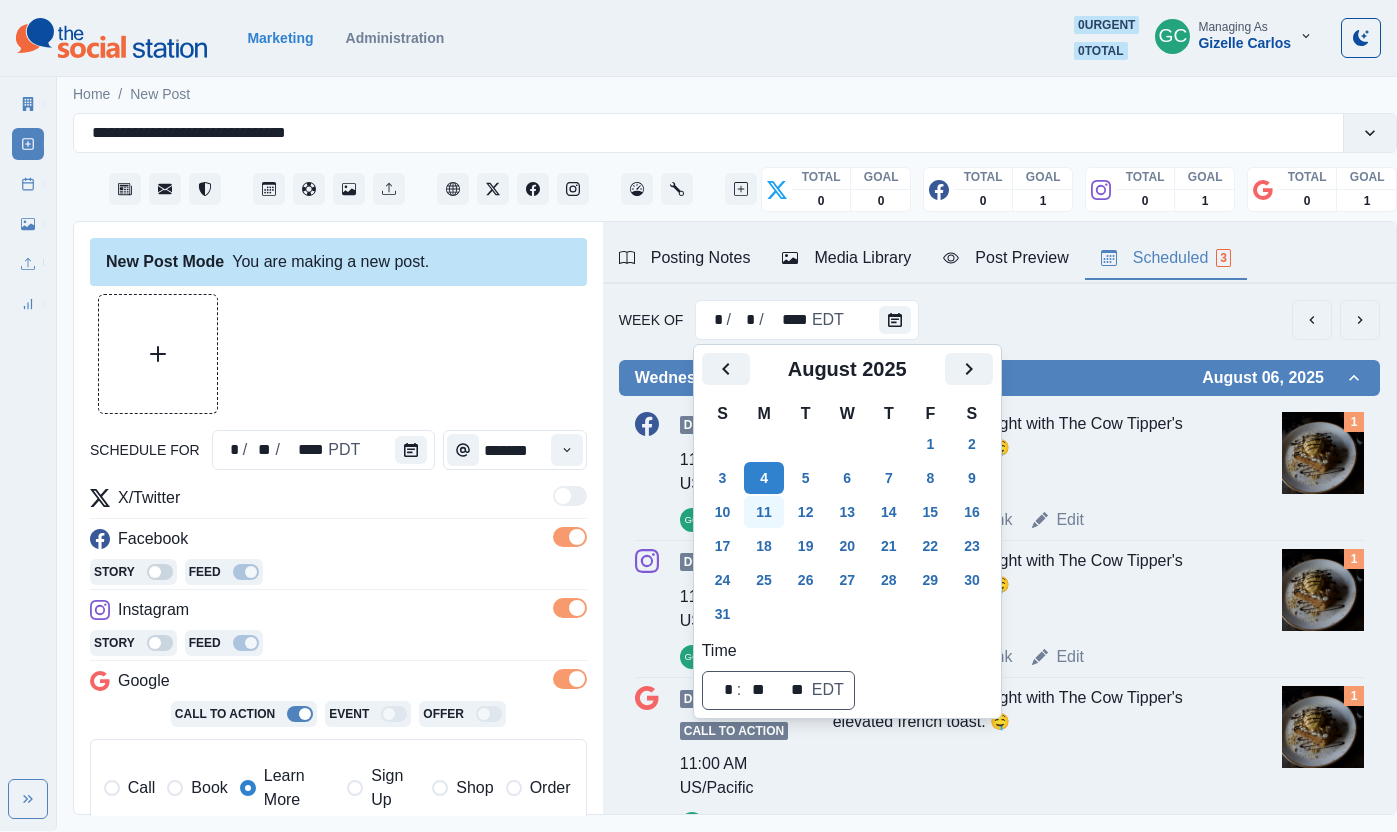 click on "11" at bounding box center [764, 512] 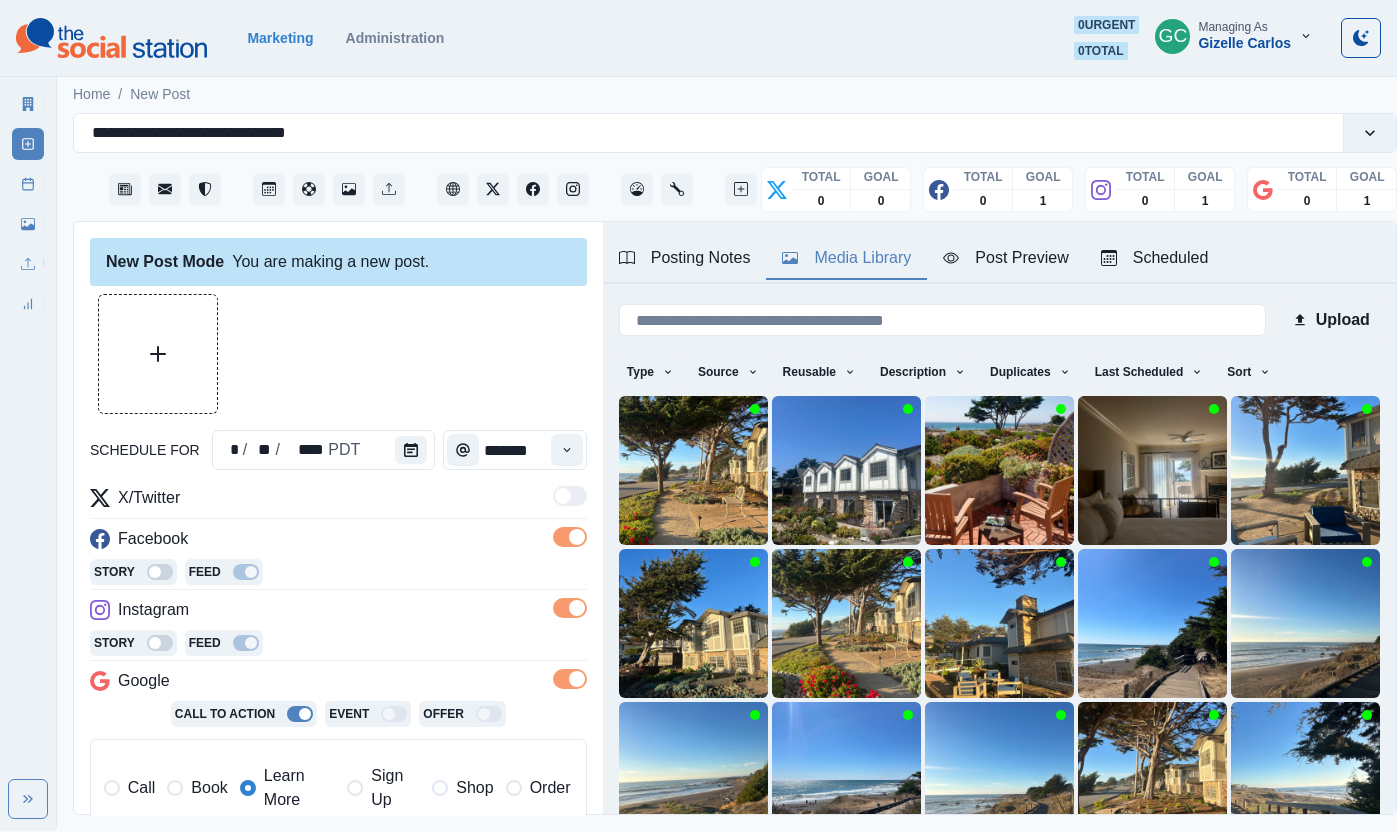 click on "Media Library" at bounding box center (846, 258) 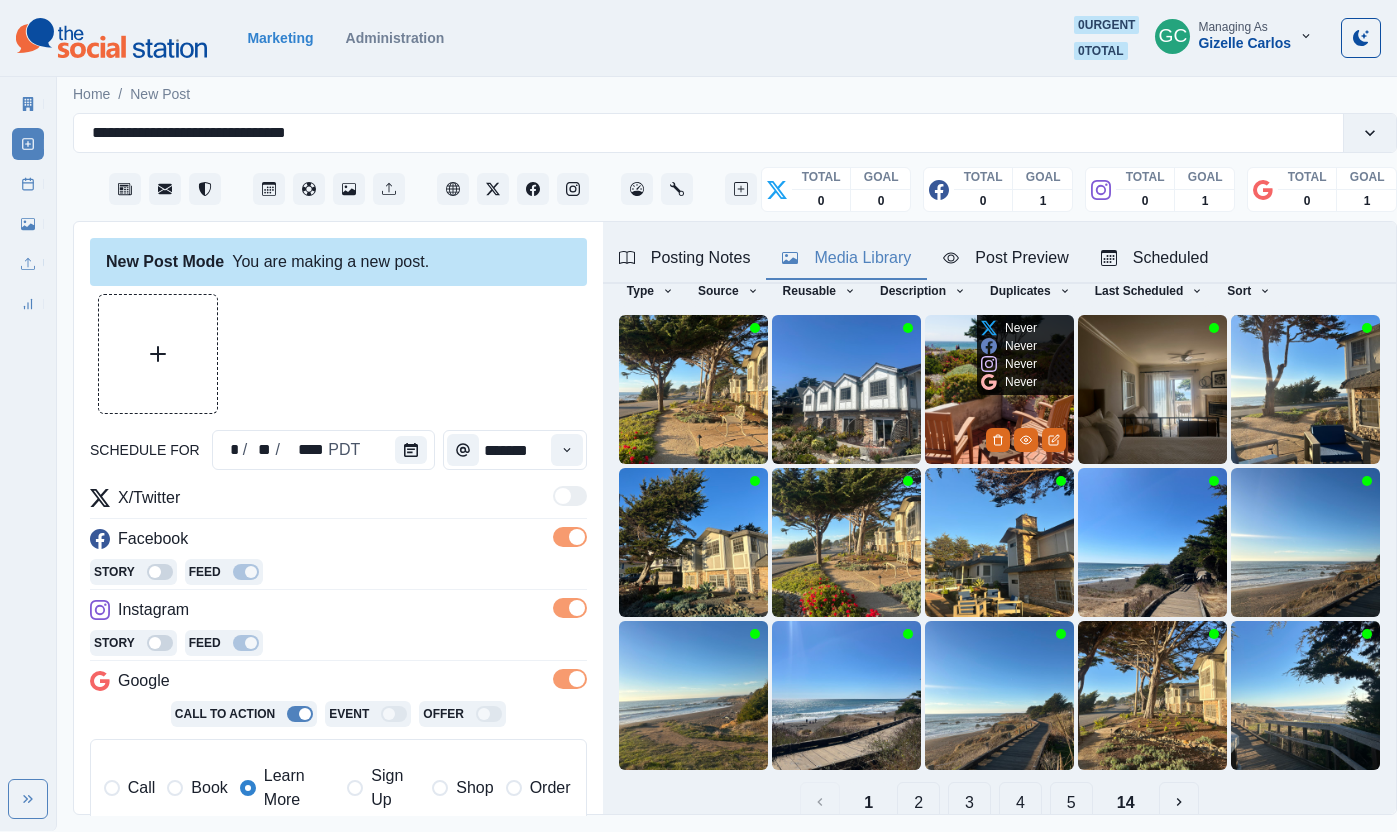 scroll, scrollTop: 70, scrollLeft: 0, axis: vertical 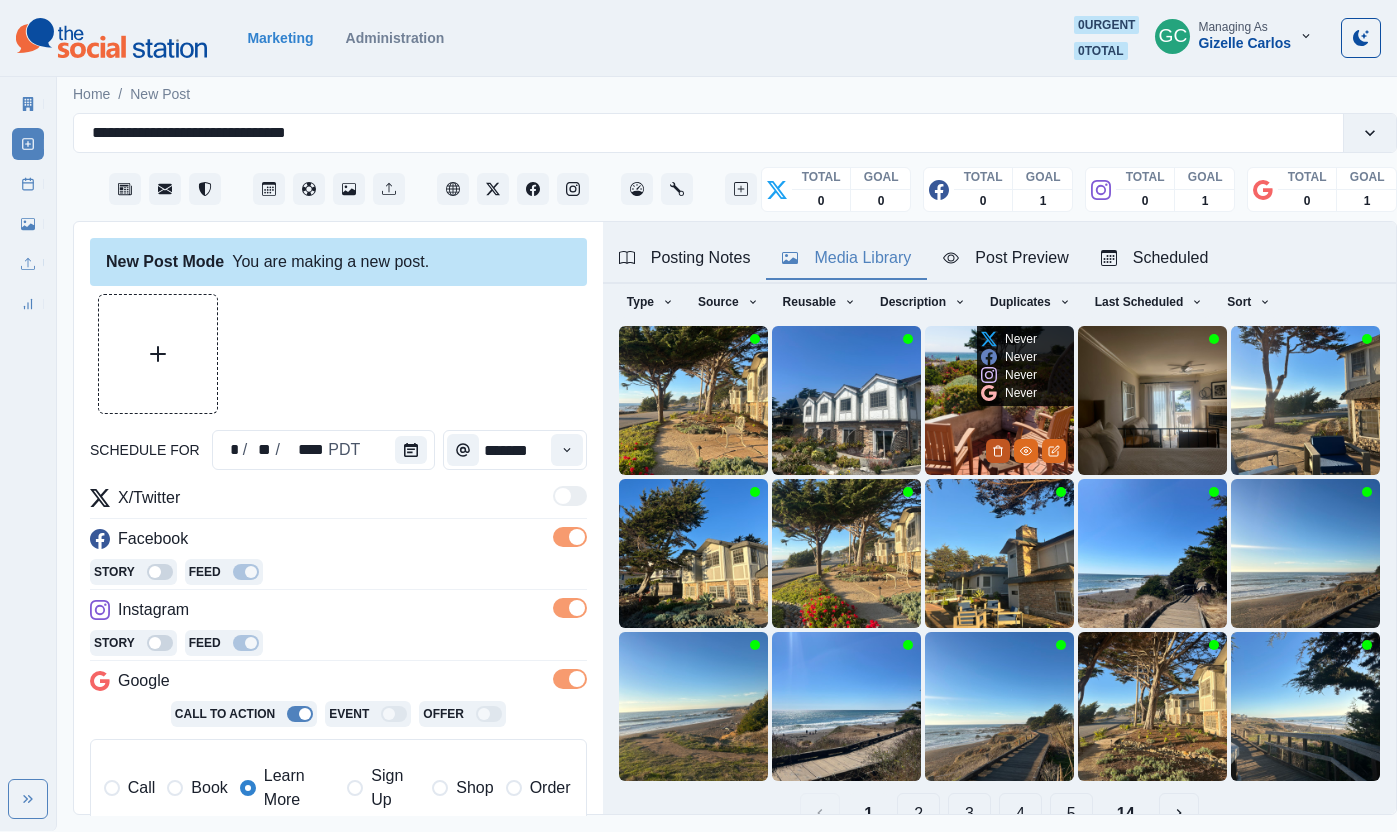 click 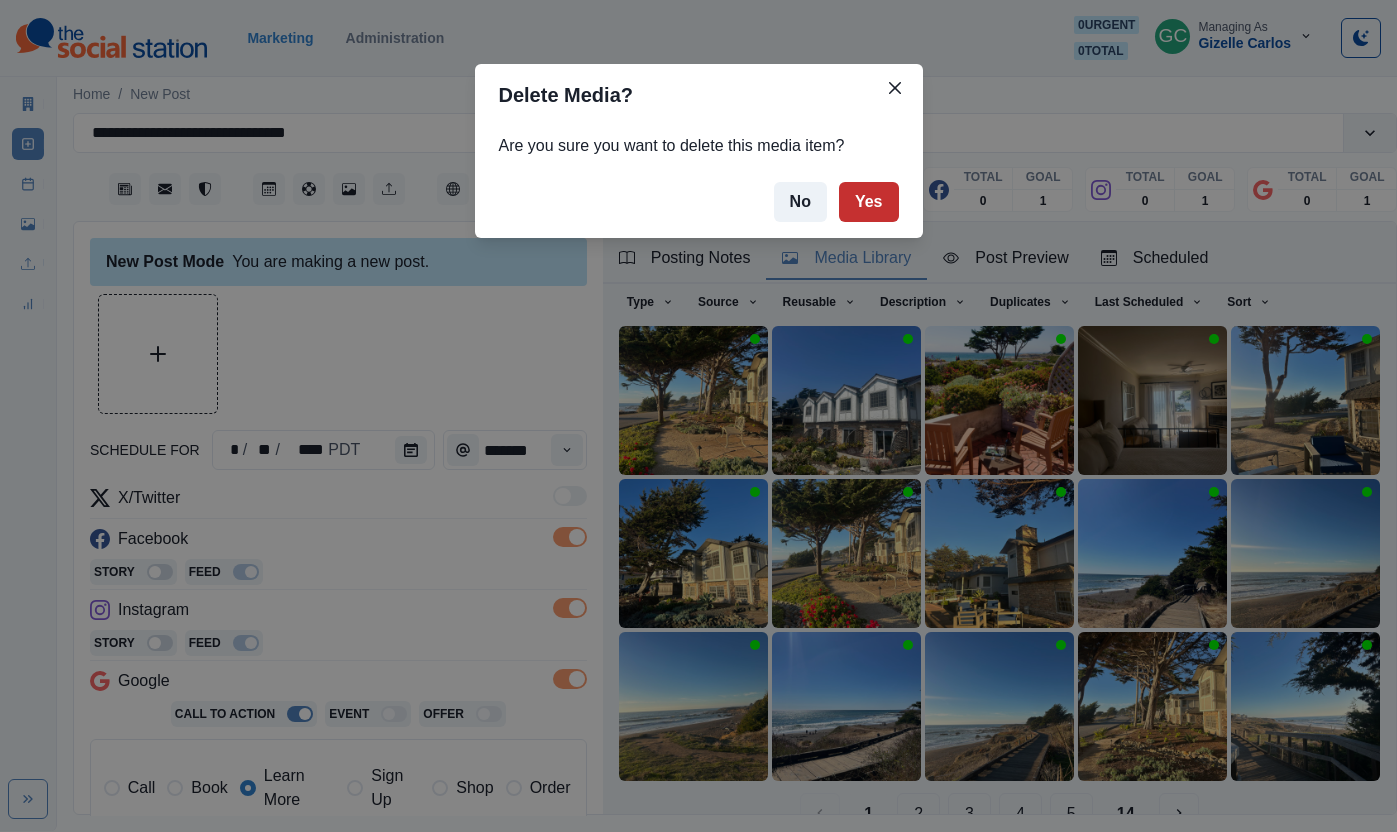 click on "Yes" at bounding box center (869, 202) 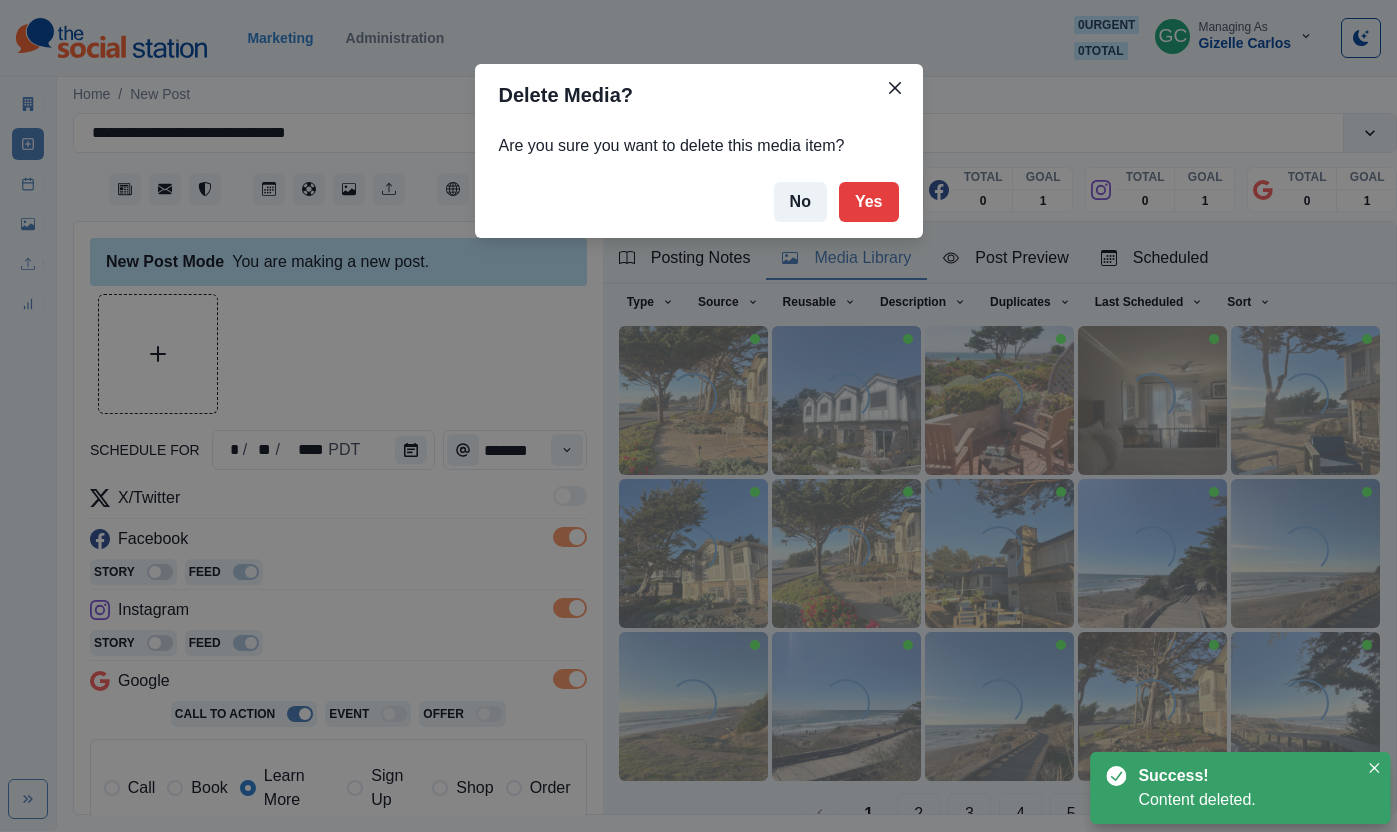 scroll, scrollTop: 0, scrollLeft: 0, axis: both 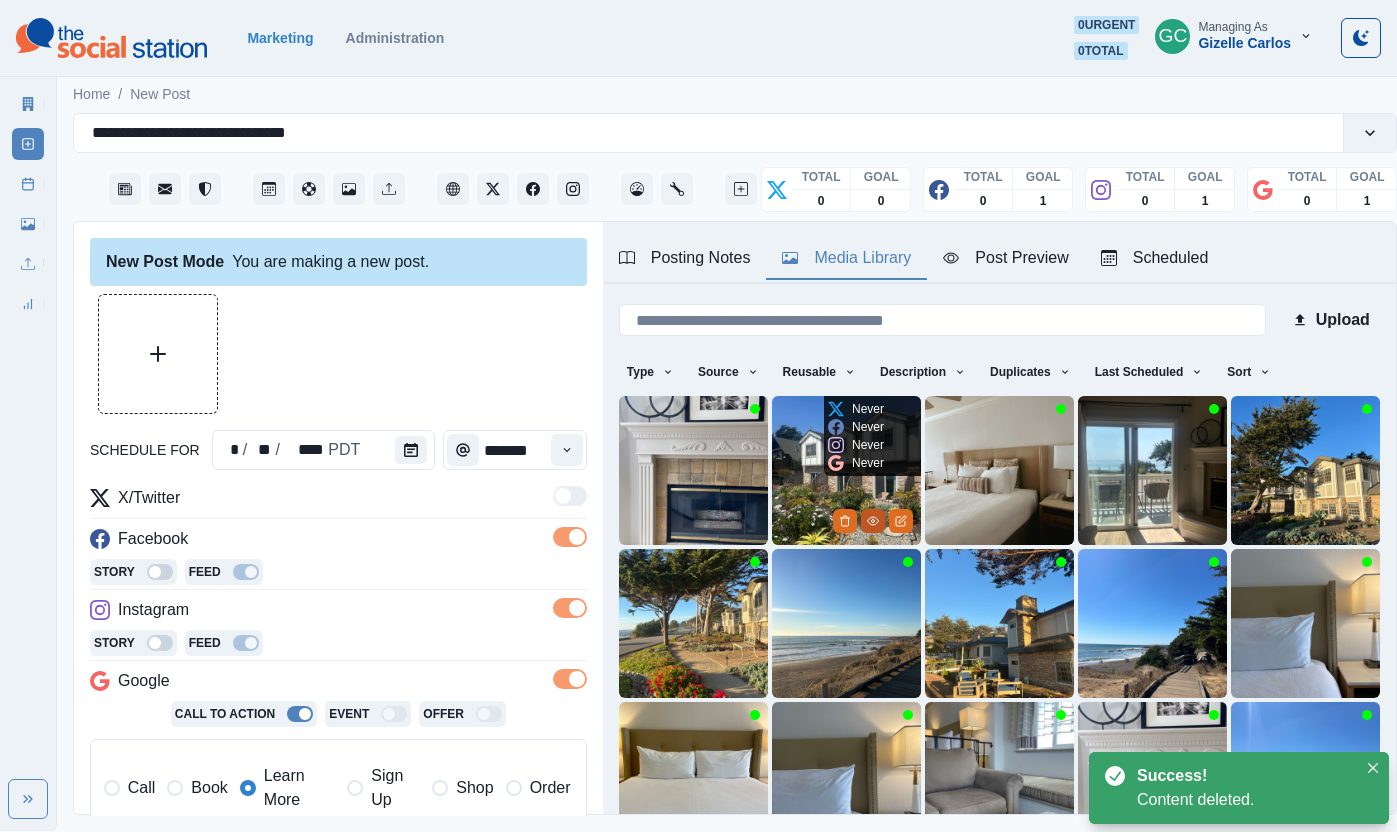 click 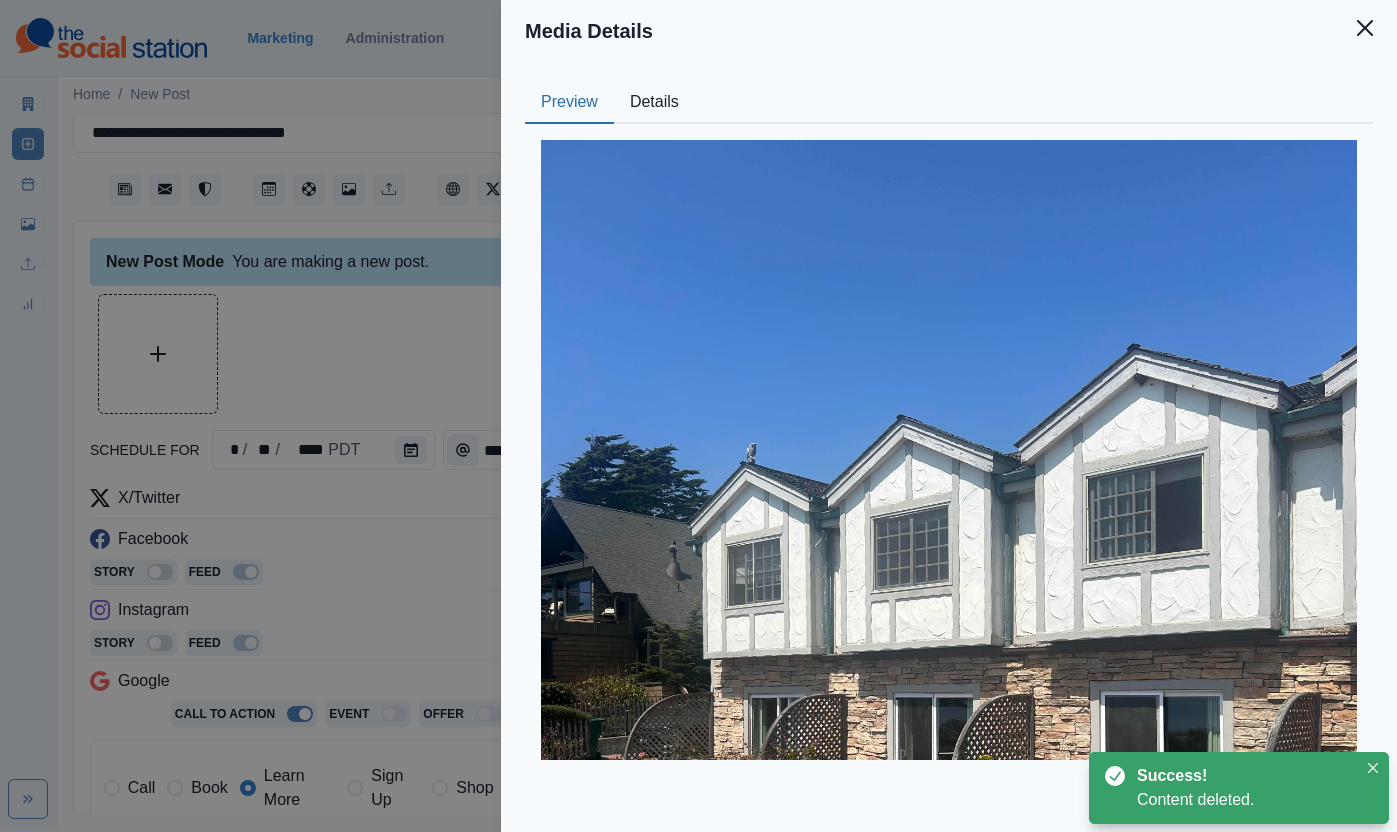 click on "Details" at bounding box center (654, 103) 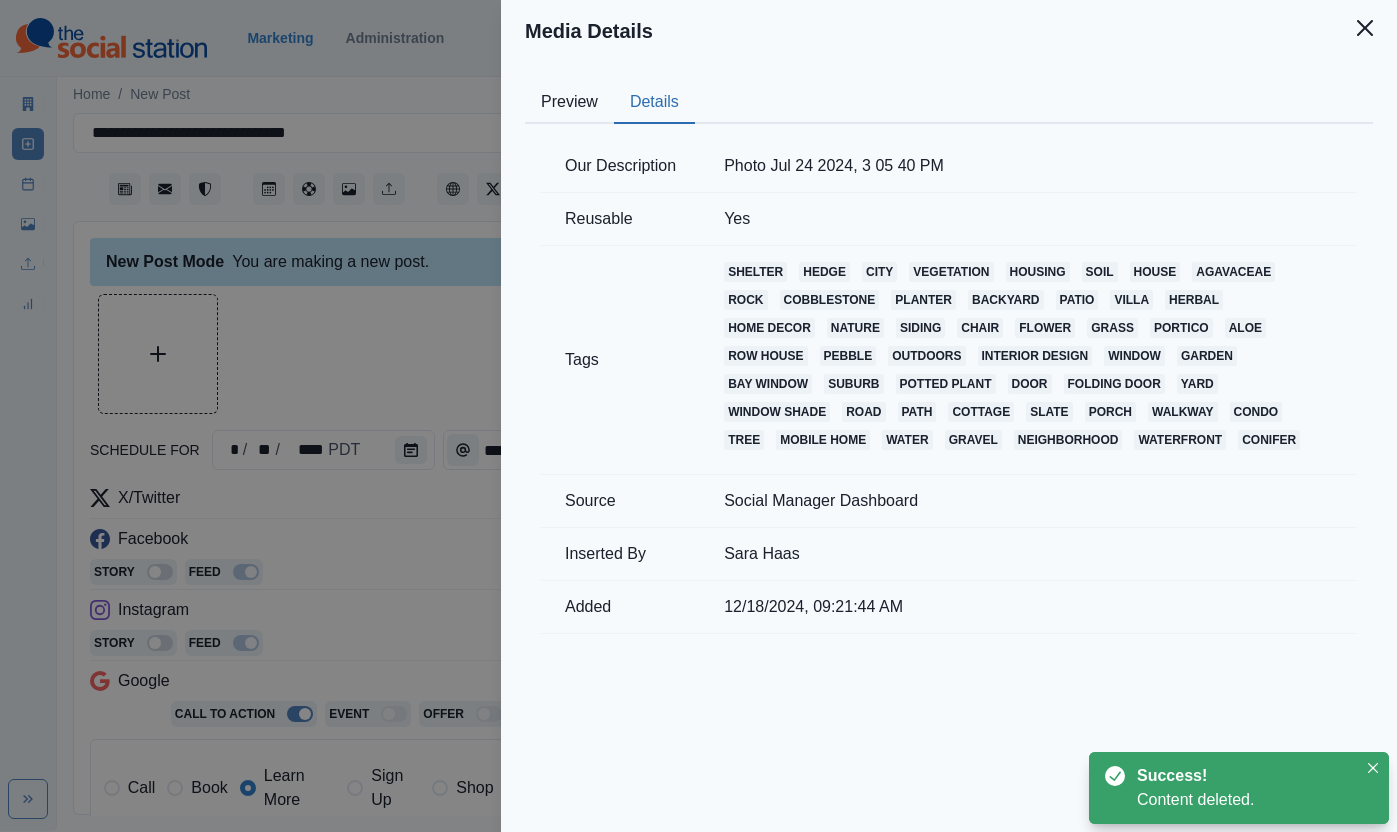 click on "Media Details Preview Details Our Description Photo Jul 24 2024, 3 05 40 PM Reusable Yes Tags shelter hedge city vegetation housing soil house agavaceae rock cobblestone planter backyard patio villa herbal home decor nature siding chair flower grass portico aloe row house pebble outdoors interior design window garden bay window suburb potted plant door folding door yard window shade road path cottage slate porch walkway condo tree mobile home water gravel neighborhood waterfront conifer Source Social Manager Dashboard Inserted By Sara Haas Added 12/18/2024, 09:21:44 AM Attach Media Item Cancel" at bounding box center (698, 416) 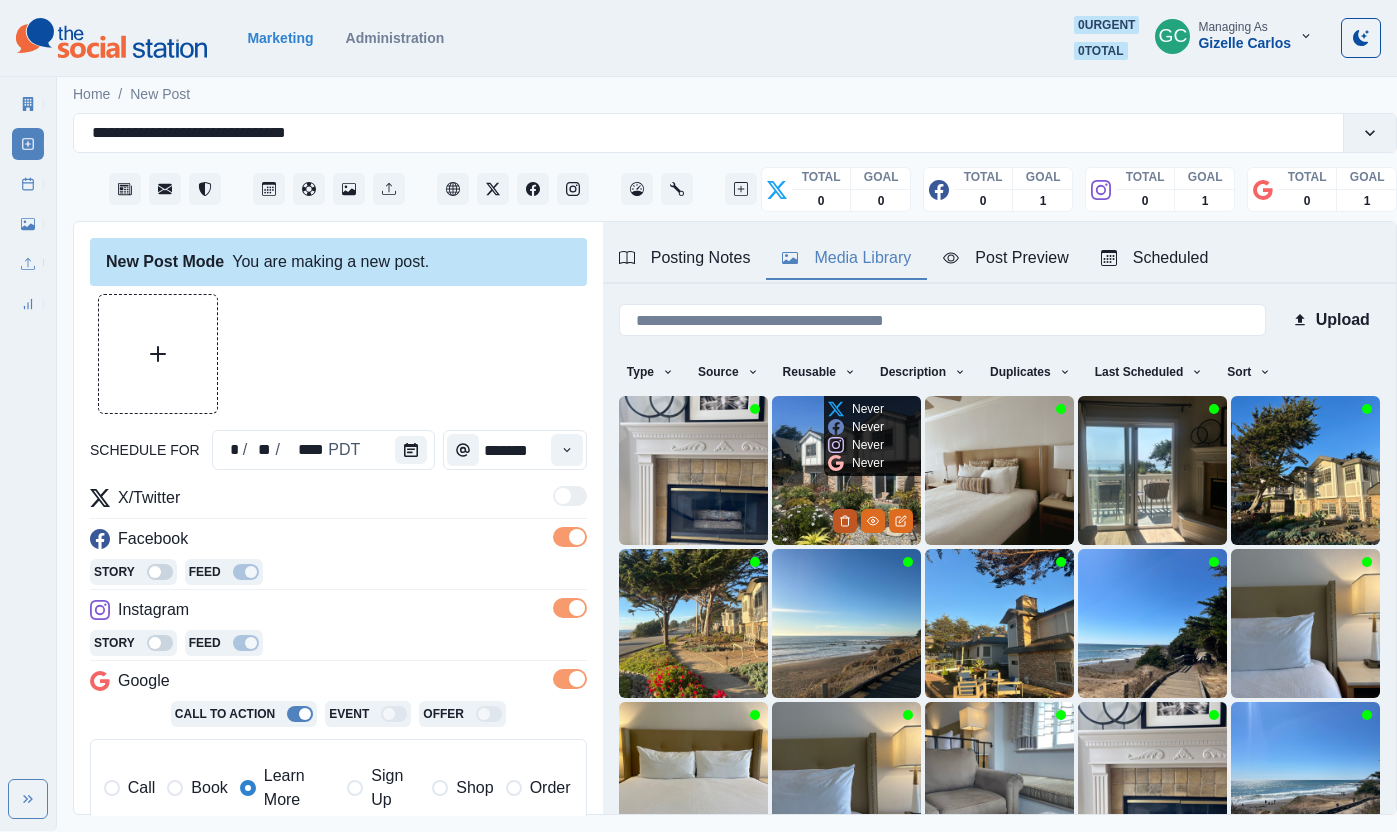 click 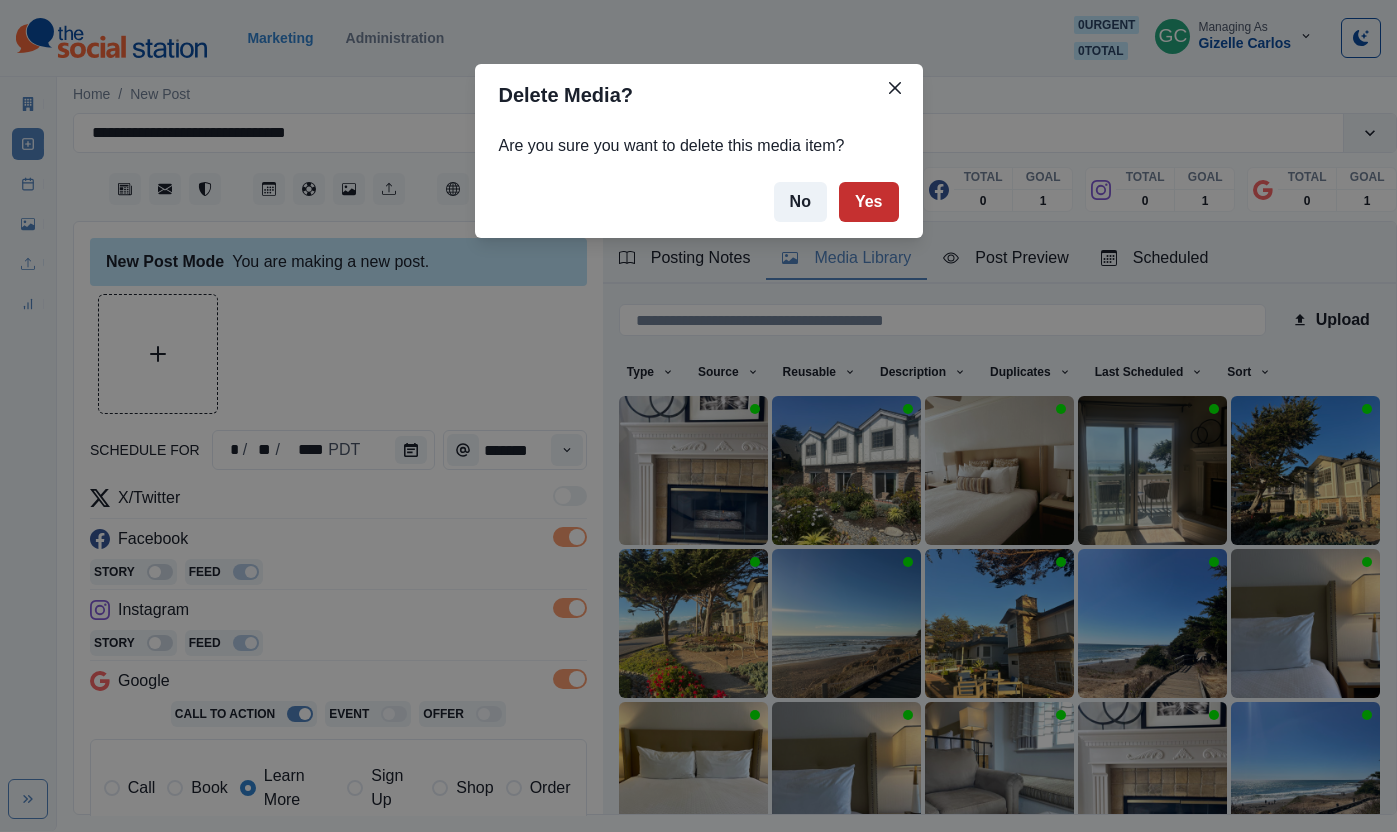 click on "Yes" at bounding box center [869, 202] 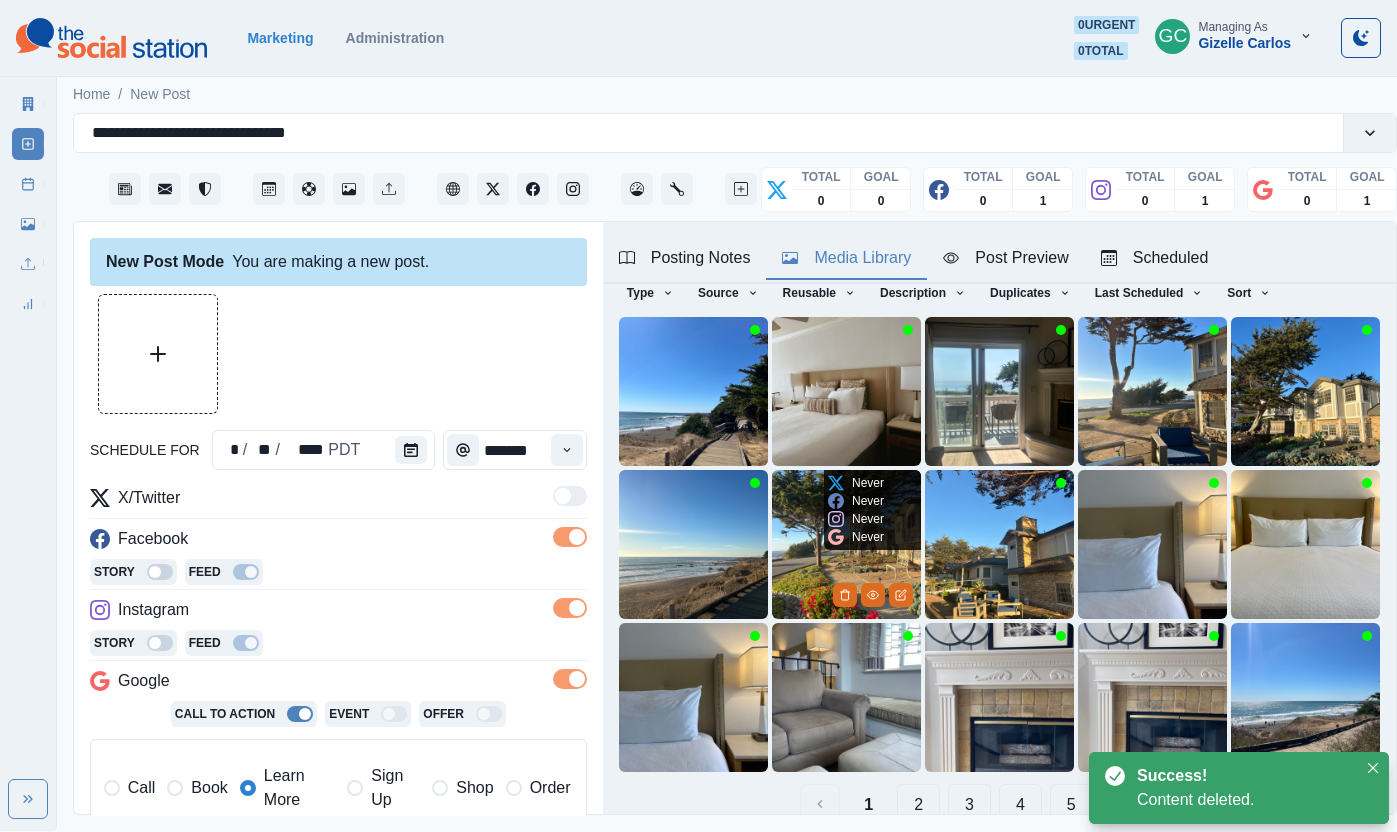 scroll, scrollTop: 105, scrollLeft: 0, axis: vertical 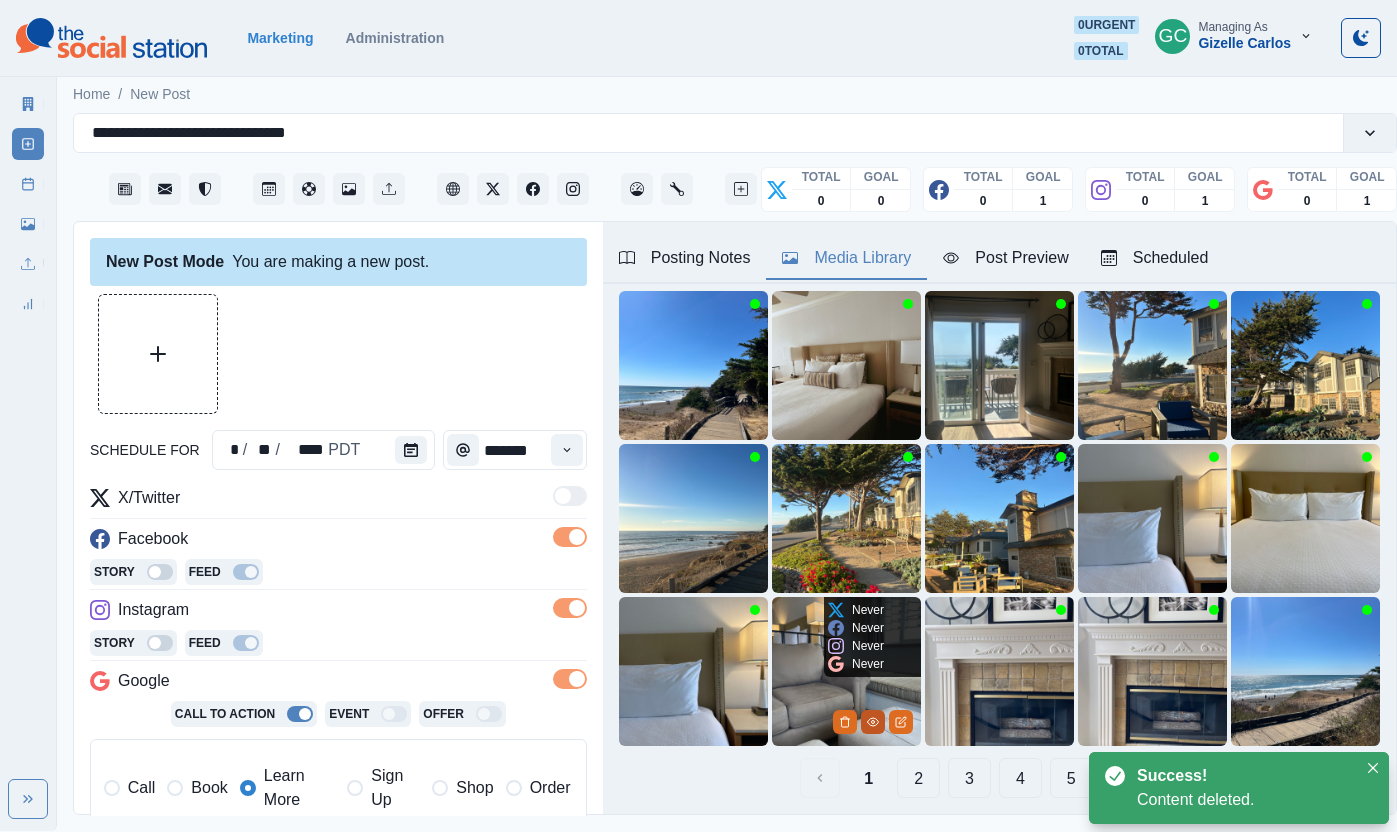 click 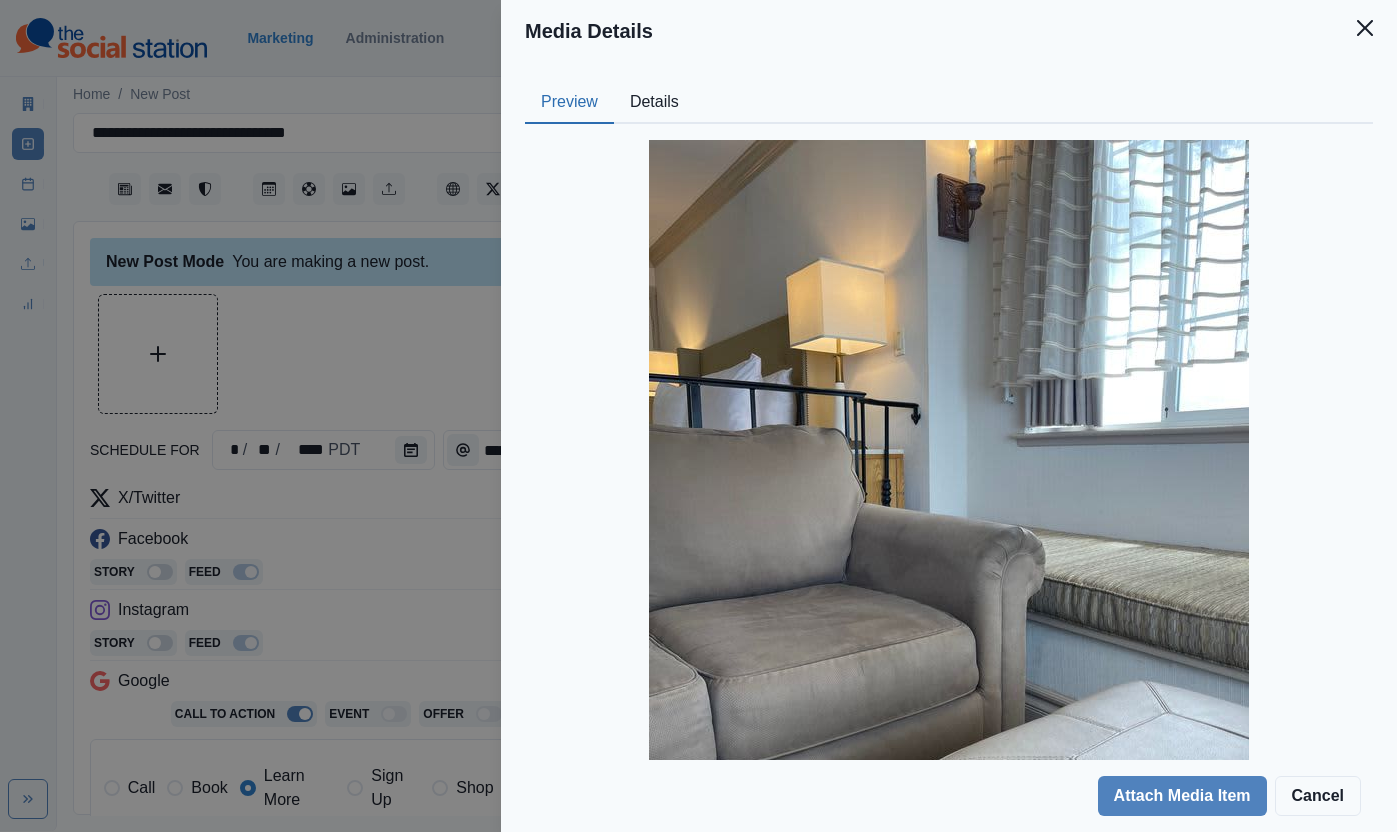 click on "Details" at bounding box center [654, 103] 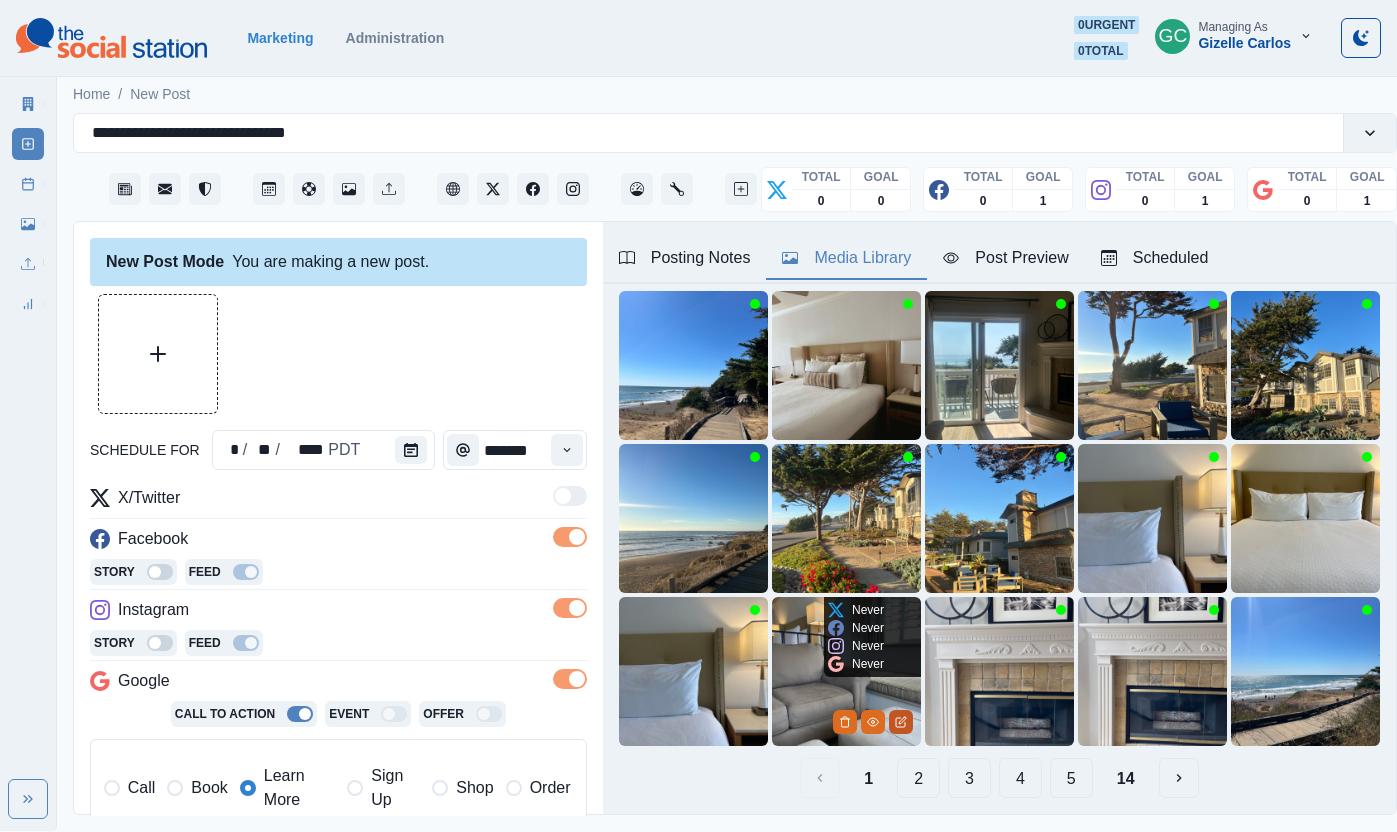 click at bounding box center (901, 722) 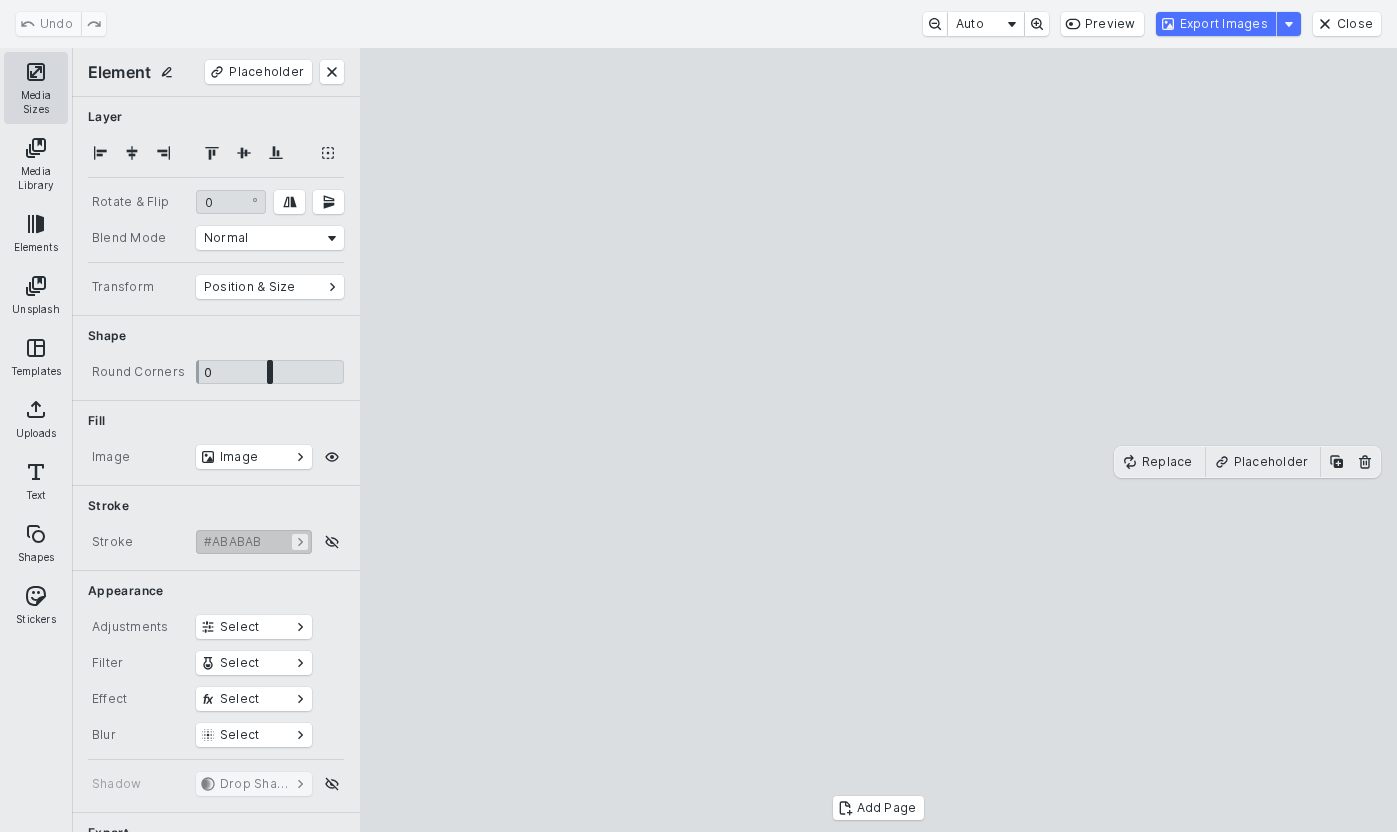 click on "Media Sizes" at bounding box center [36, 88] 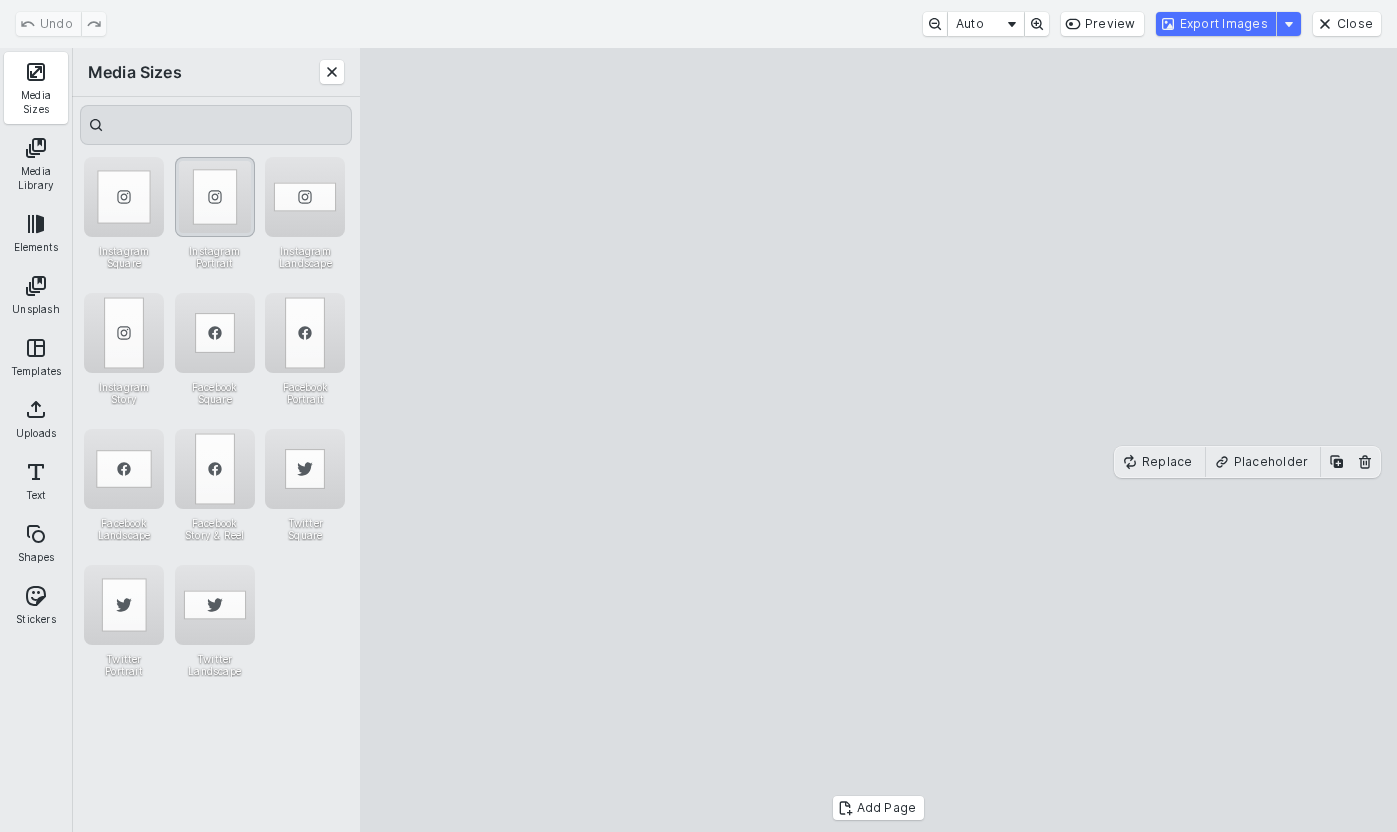 click at bounding box center [215, 197] 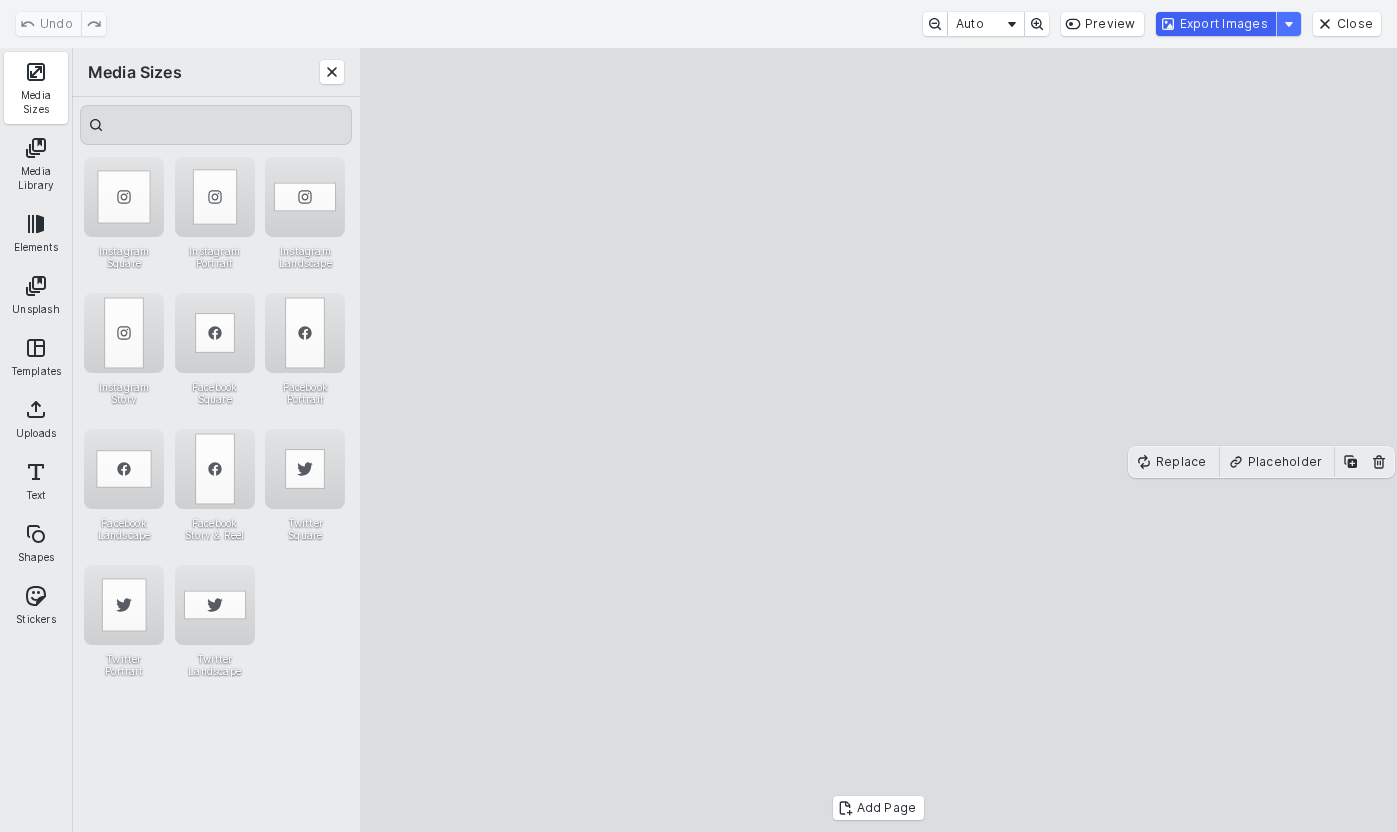 click on "Export Images" at bounding box center [1216, 24] 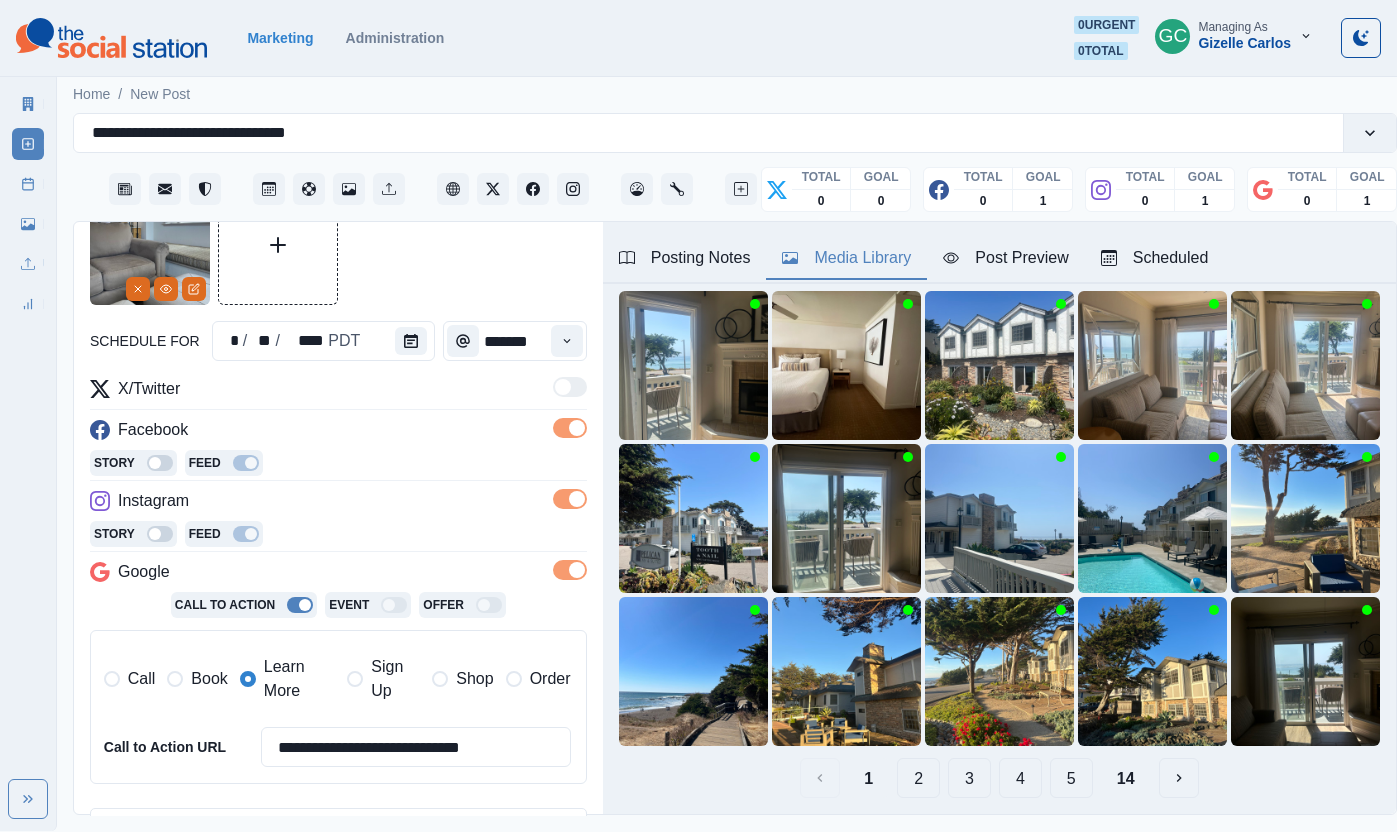 scroll, scrollTop: 276, scrollLeft: 0, axis: vertical 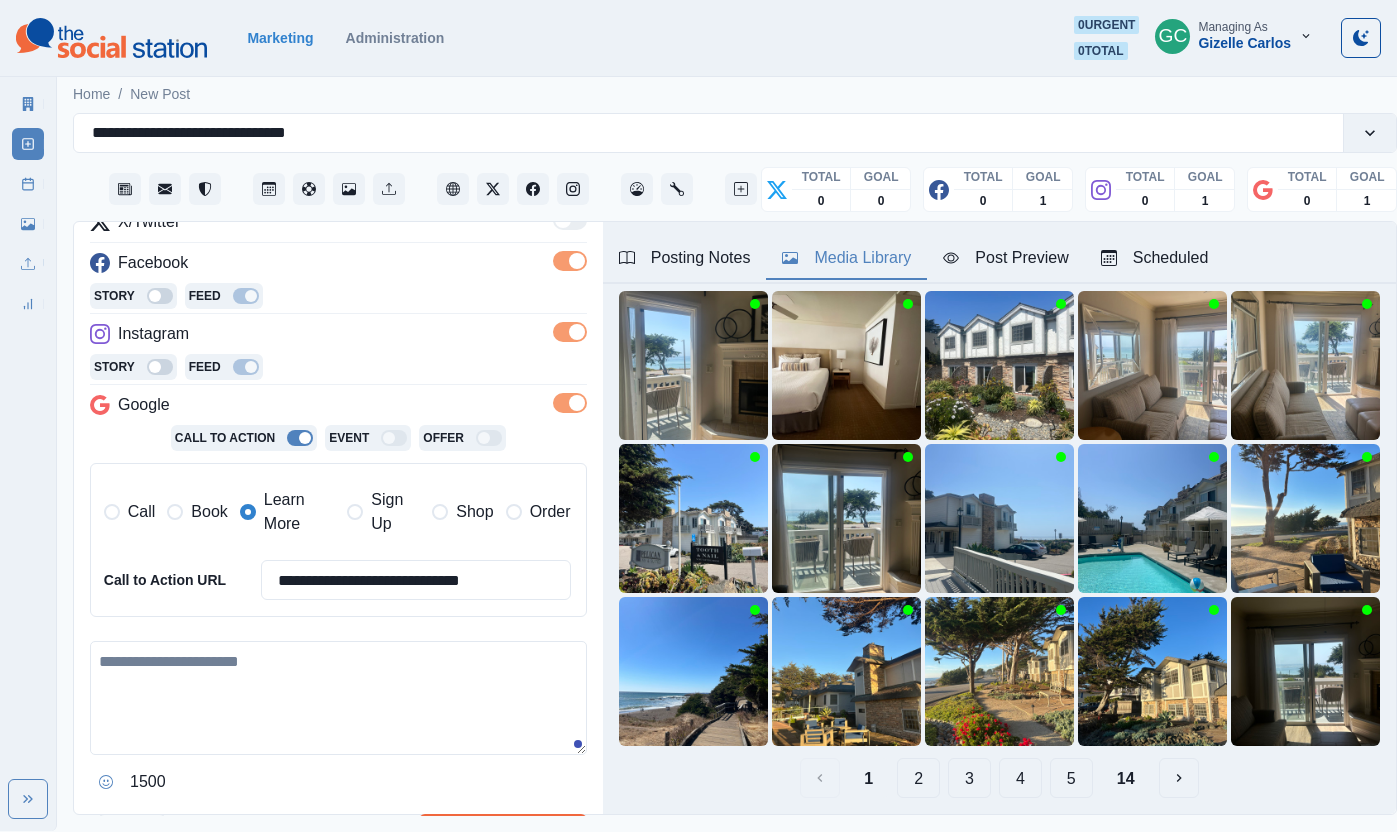 click at bounding box center (338, 698) 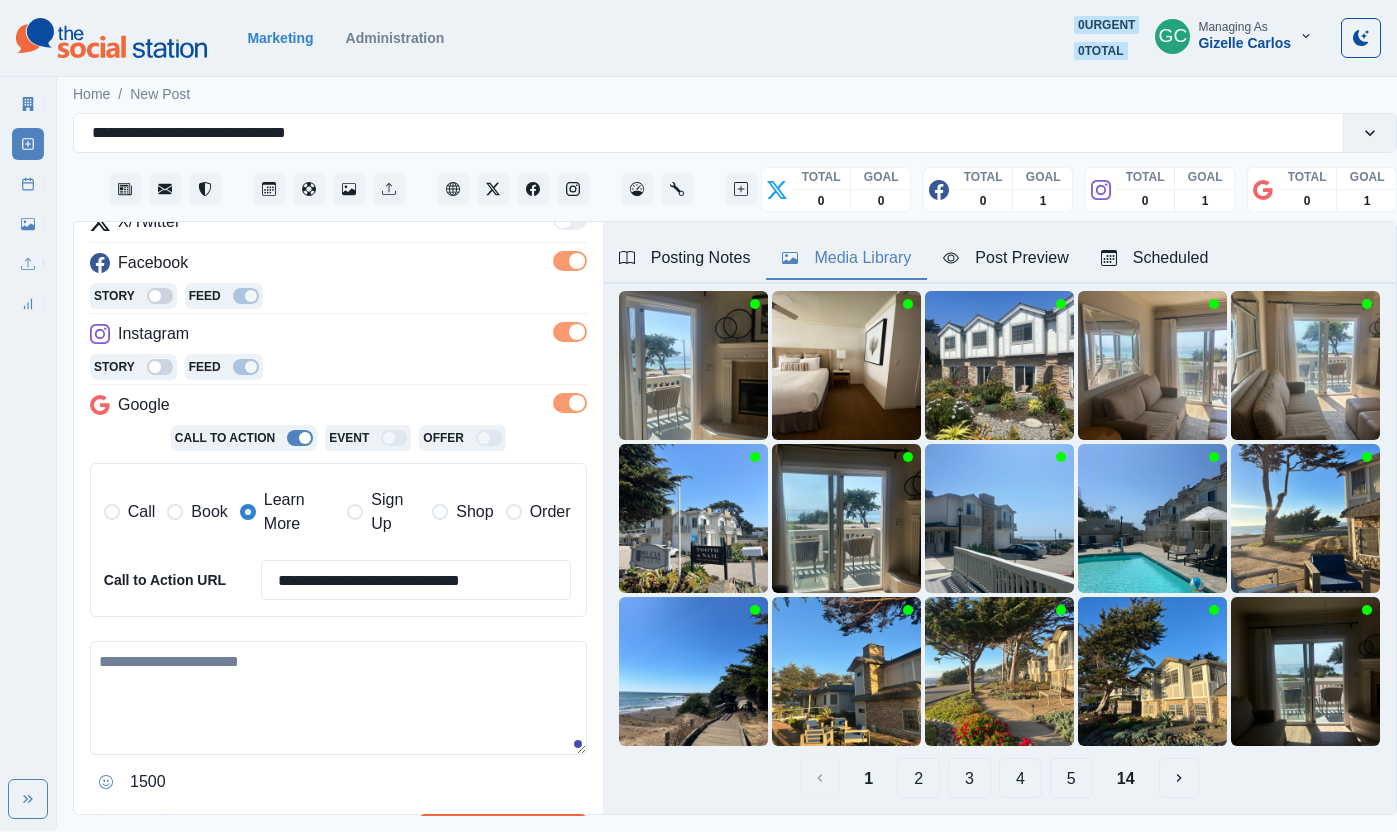 paste on "**********" 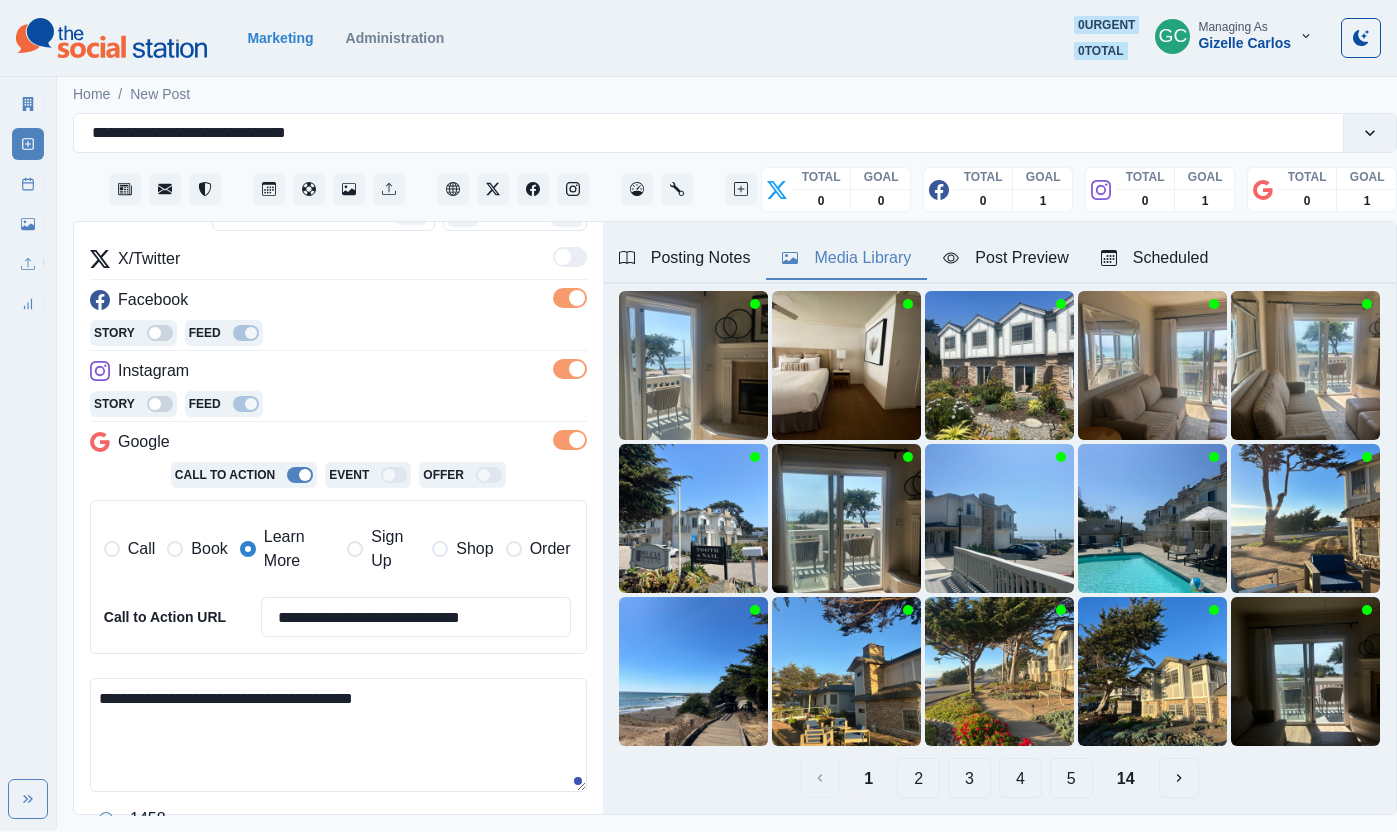 scroll, scrollTop: 0, scrollLeft: 0, axis: both 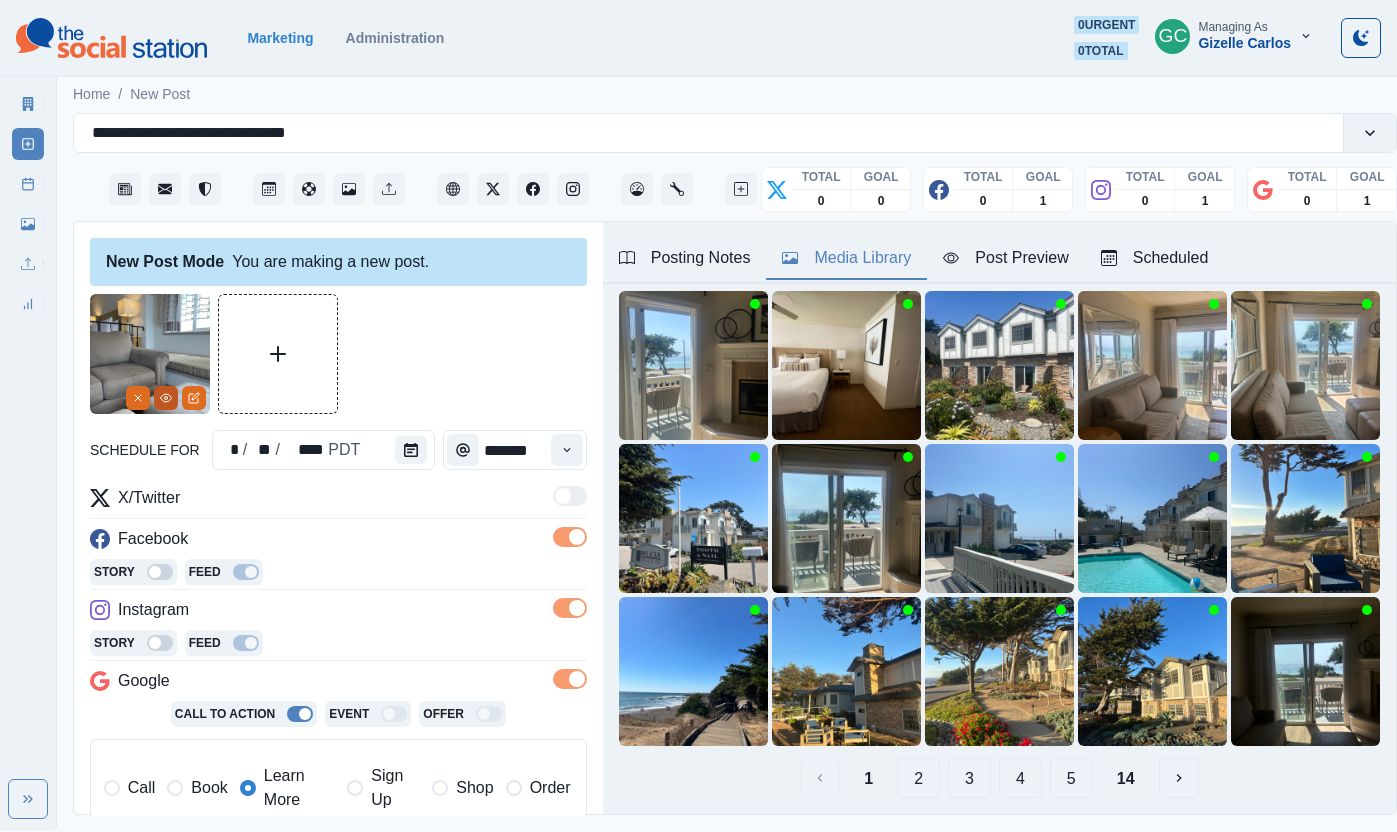 type on "**********" 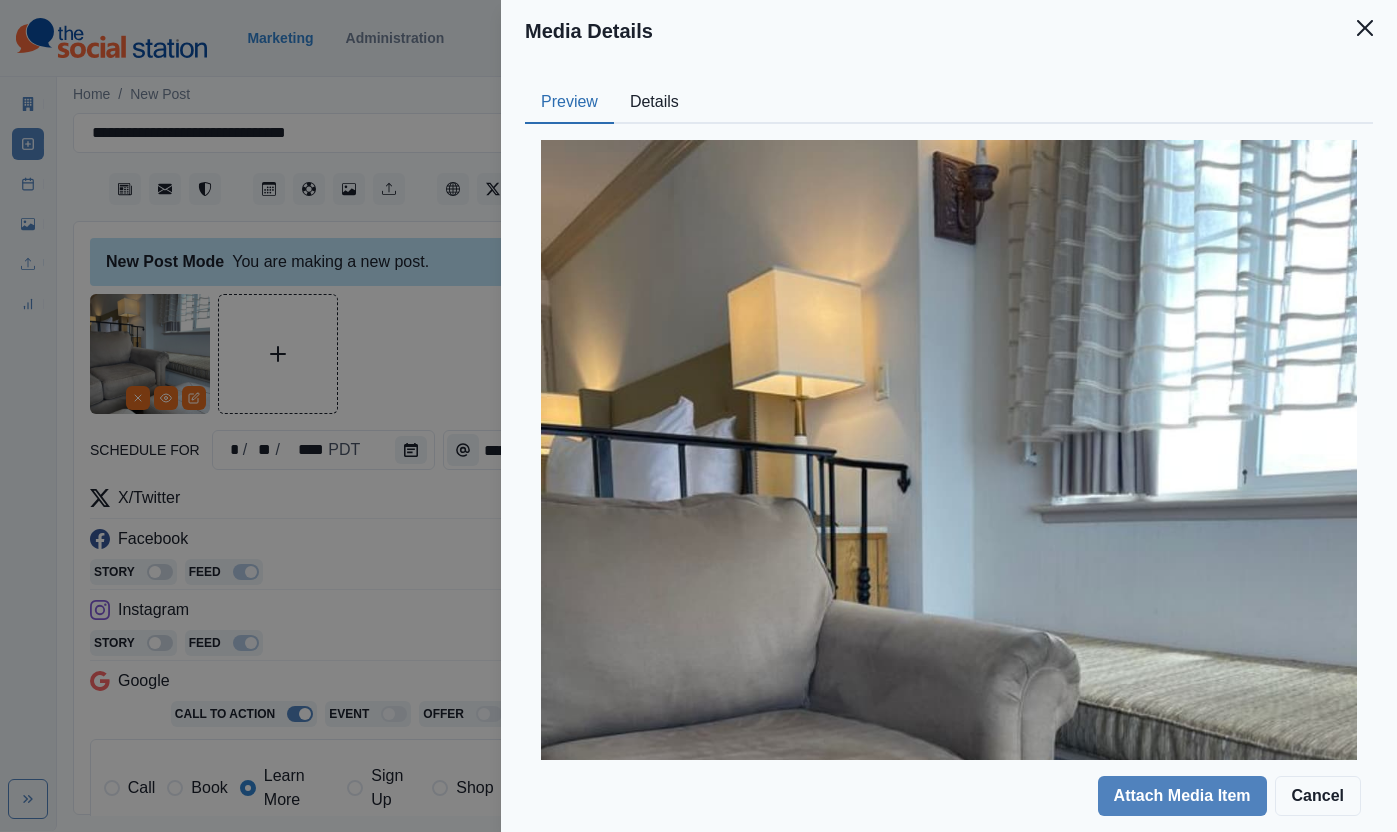 click on "Details" at bounding box center (654, 103) 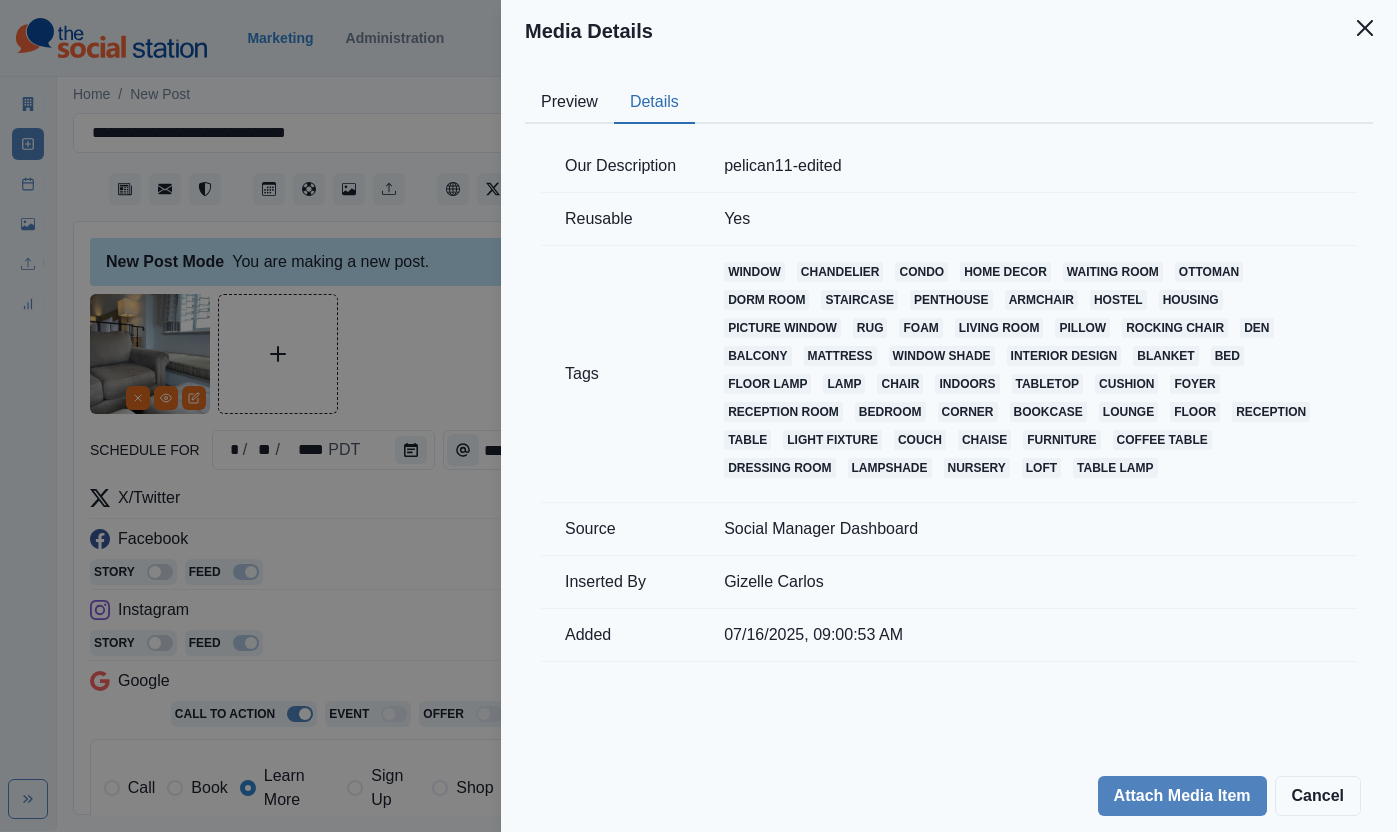 click on "Media Details Preview Details Our Description pelican11-edited Reusable Yes Tags window chandelier condo home decor waiting room ottoman dorm room staircase penthouse armchair hostel housing picture window rug foam living room pillow rocking chair den balcony mattress window shade interior design blanket bed floor lamp lamp chair indoors tabletop cushion foyer reception room bedroom corner bookcase lounge floor reception table light fixture couch chaise furniture coffee table dressing room lampshade nursery loft table lamp Source Social Manager Dashboard Inserted By Gizelle Carlos Added 07/16/2025, 09:00:53 AM Attach Media Item Cancel" at bounding box center (698, 416) 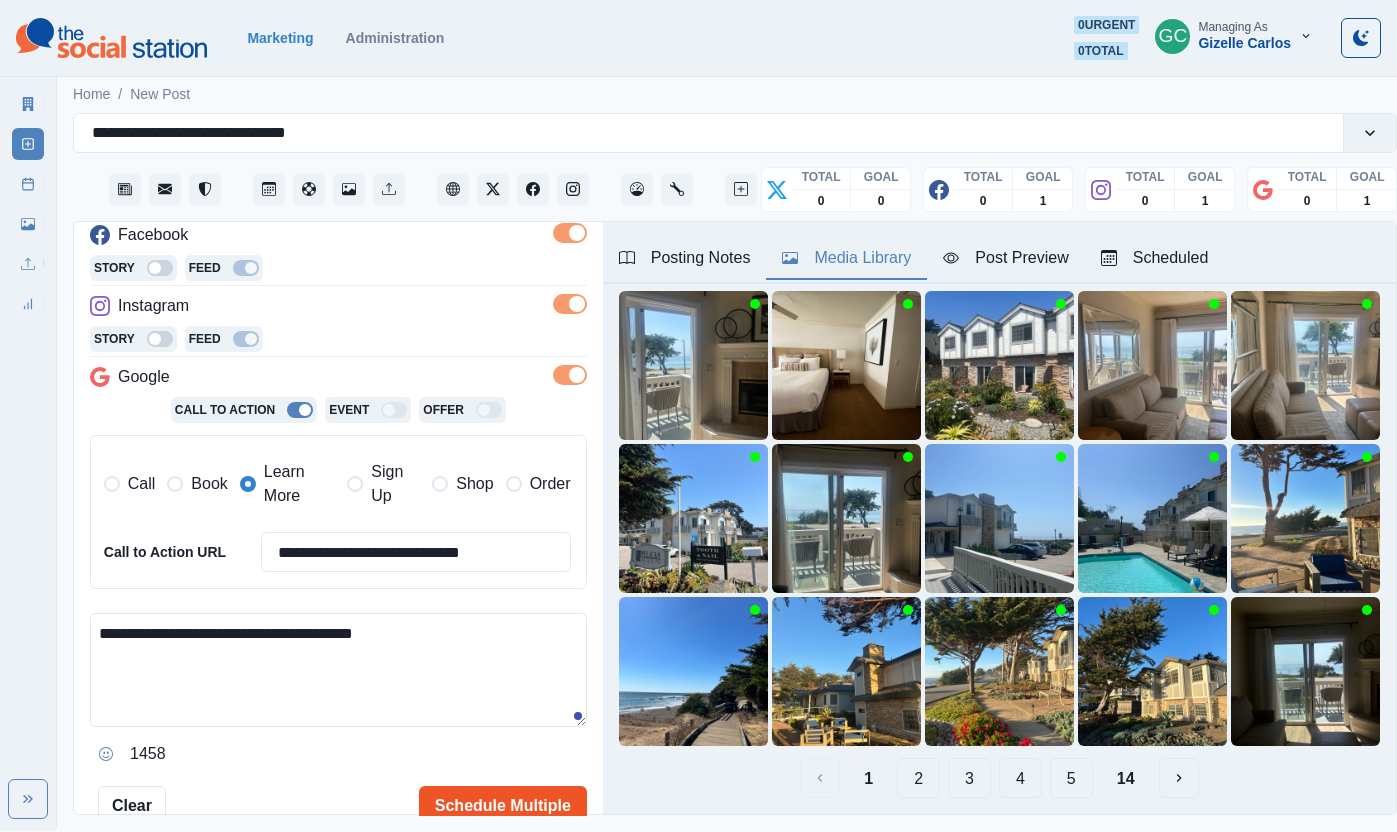 scroll, scrollTop: 385, scrollLeft: 0, axis: vertical 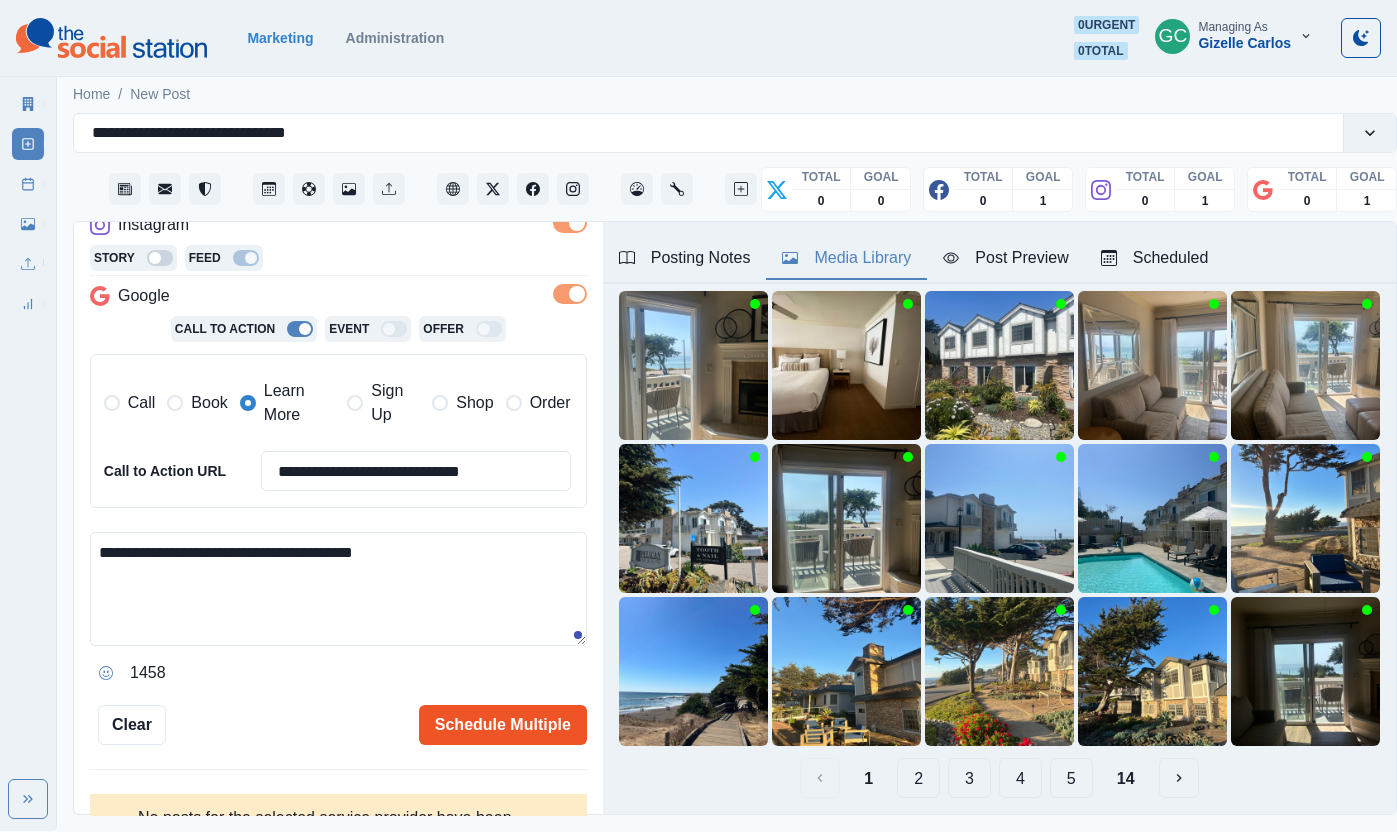 click on "Schedule Multiple" at bounding box center [503, 725] 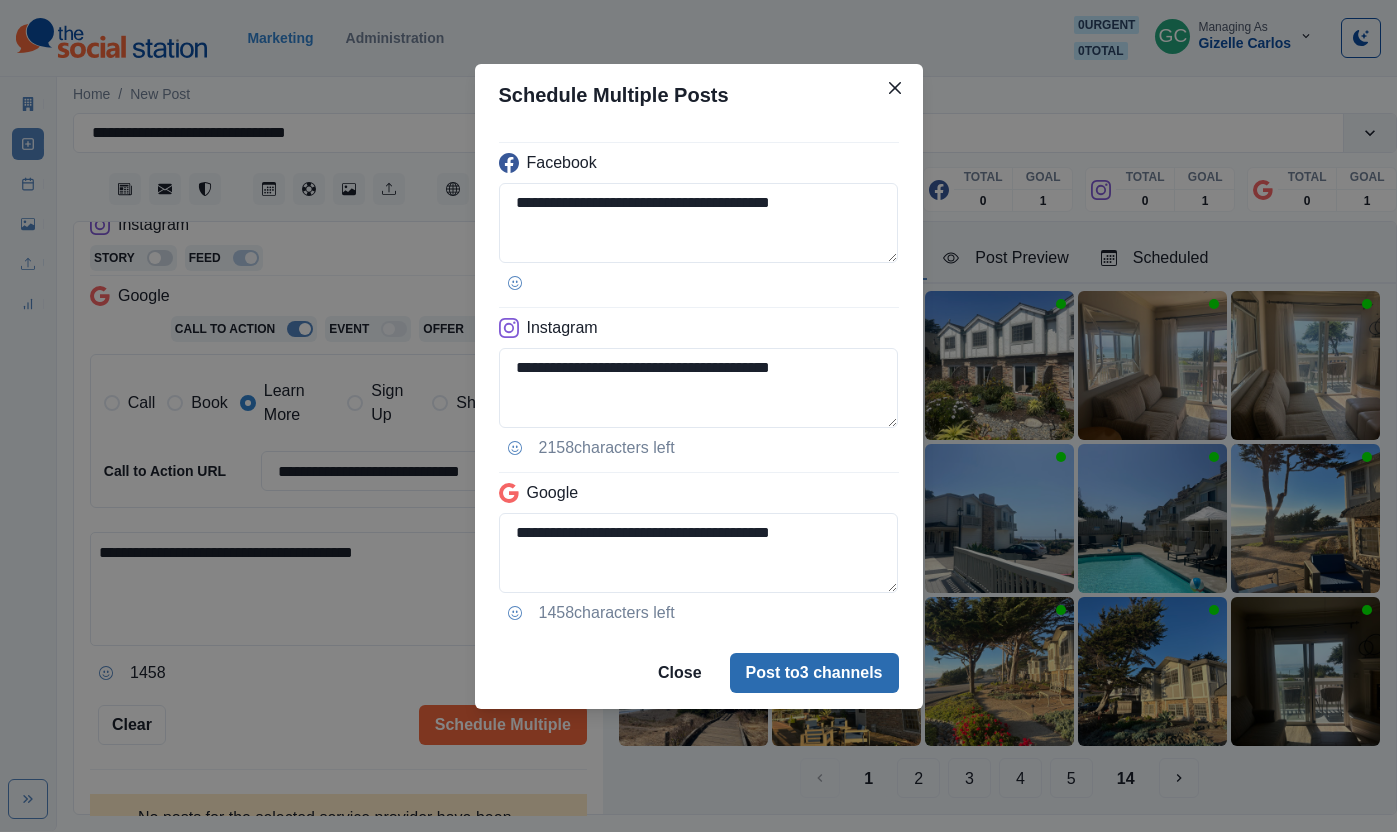 click on "Post to  3   channels" at bounding box center (814, 673) 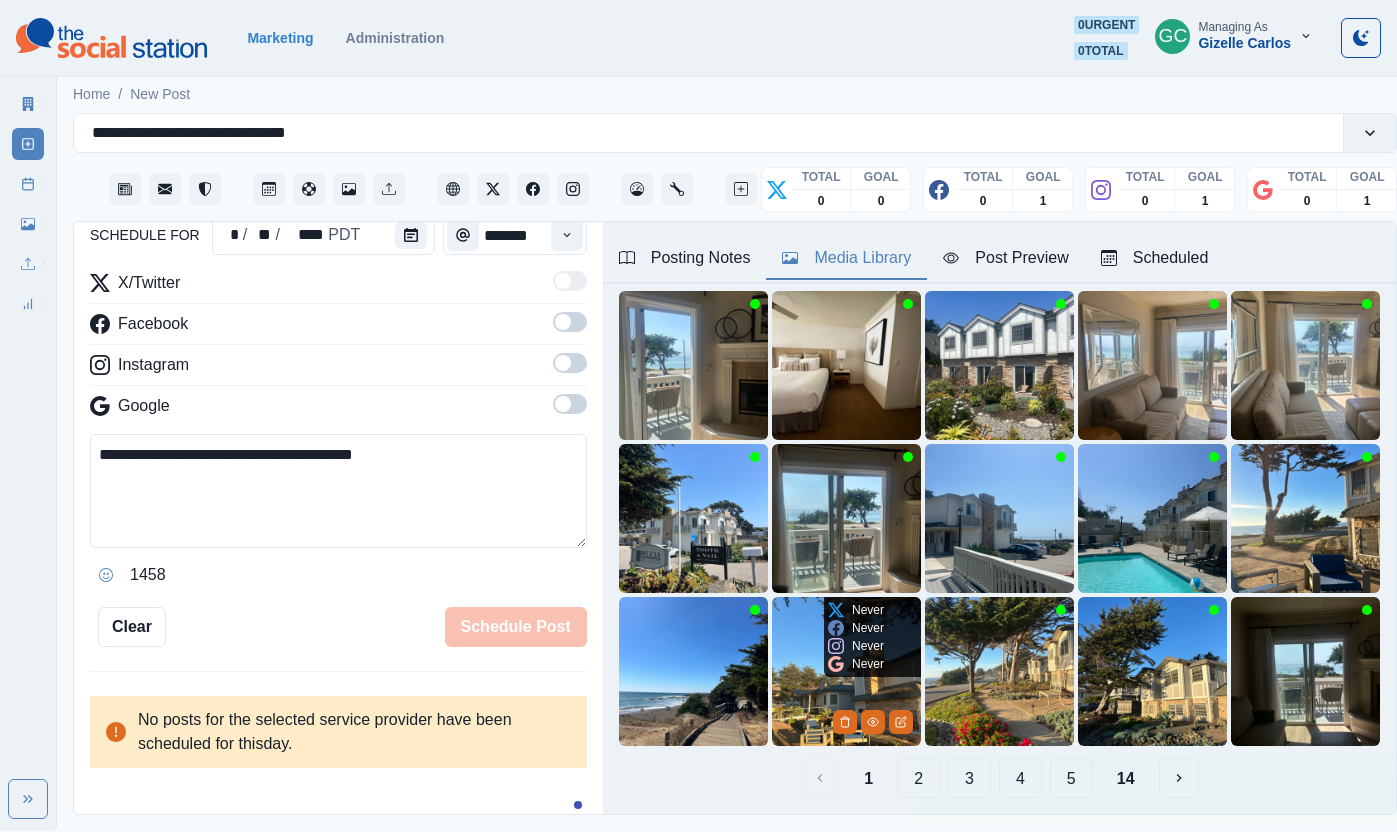 type 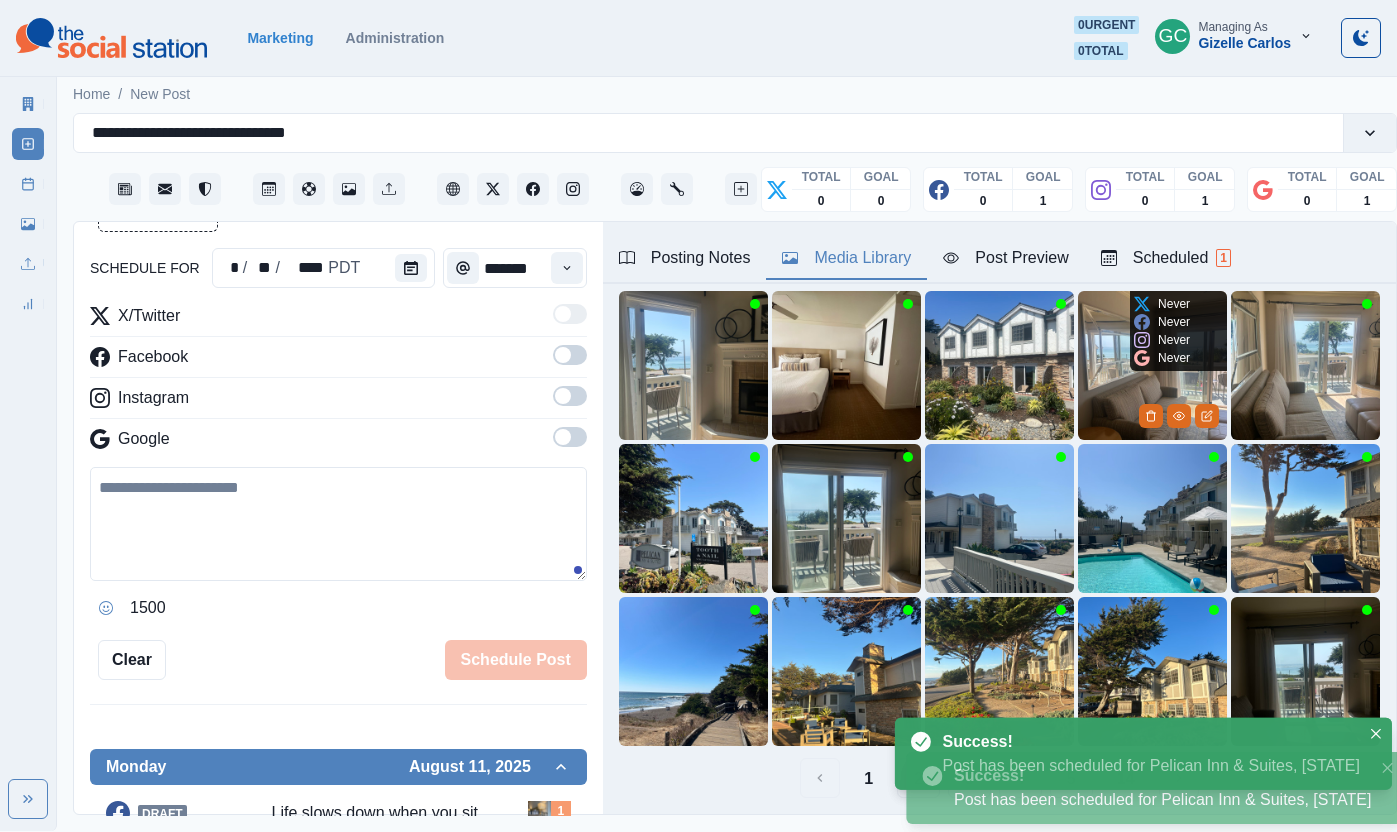 scroll, scrollTop: 355, scrollLeft: 0, axis: vertical 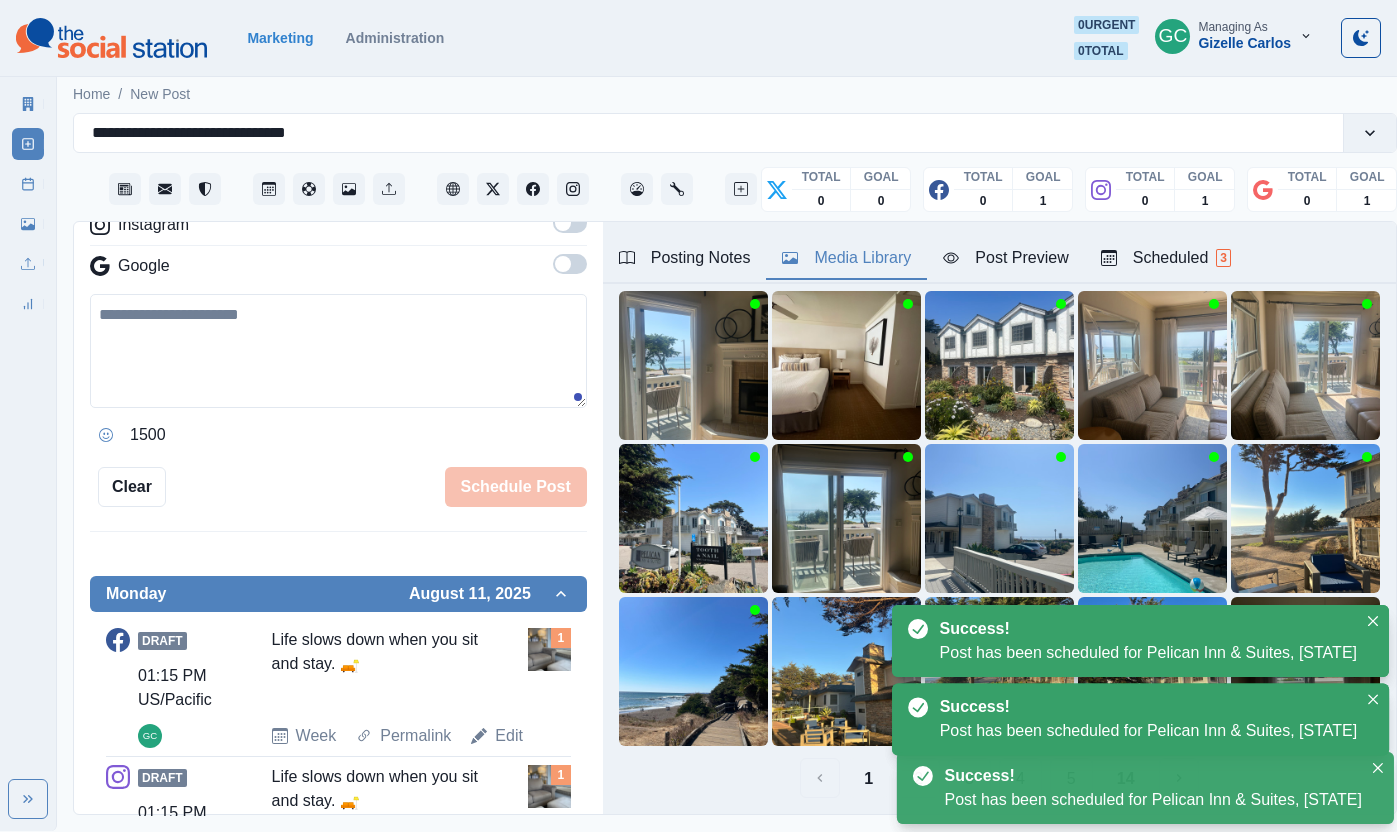 click on "Scheduled 3" at bounding box center (1166, 258) 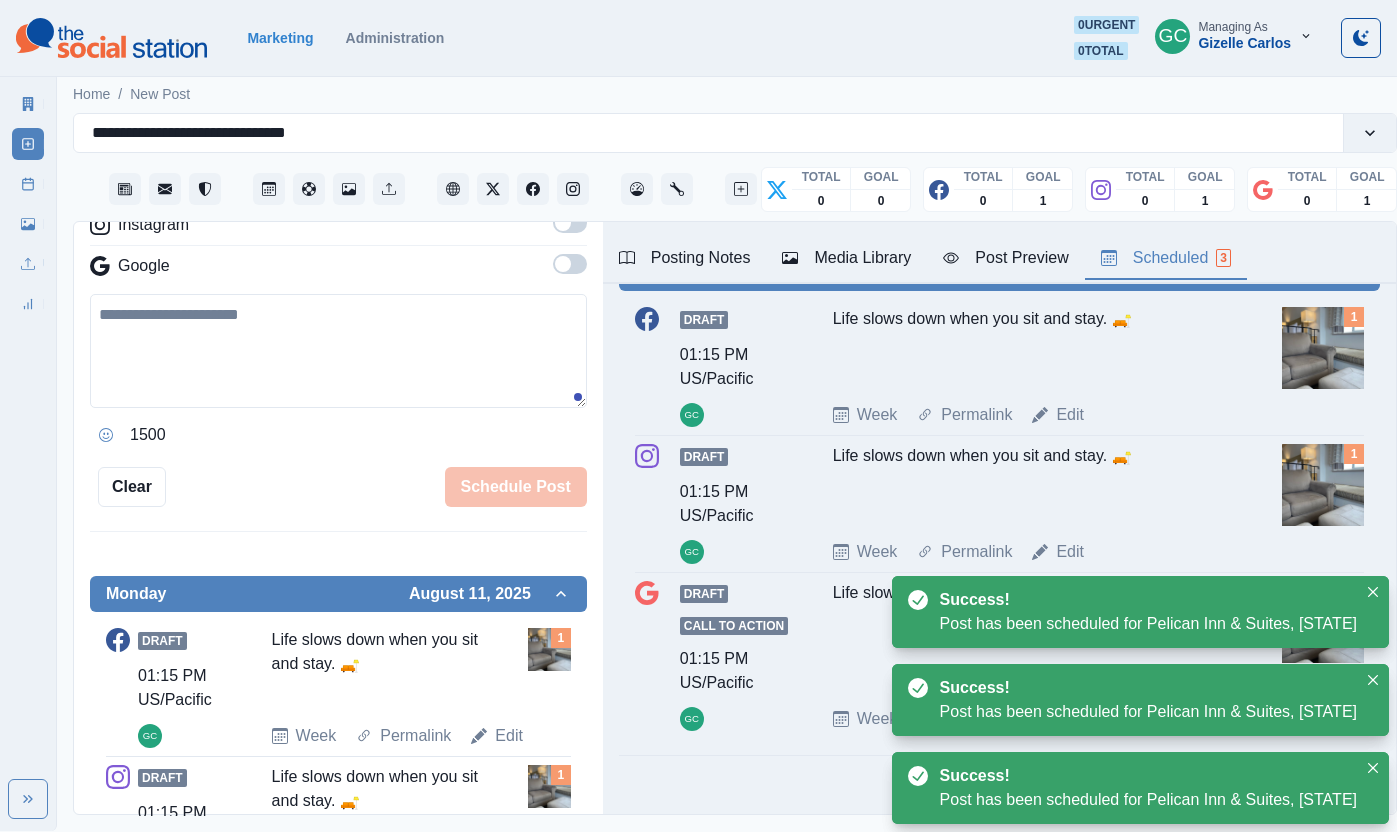 scroll, scrollTop: 0, scrollLeft: 0, axis: both 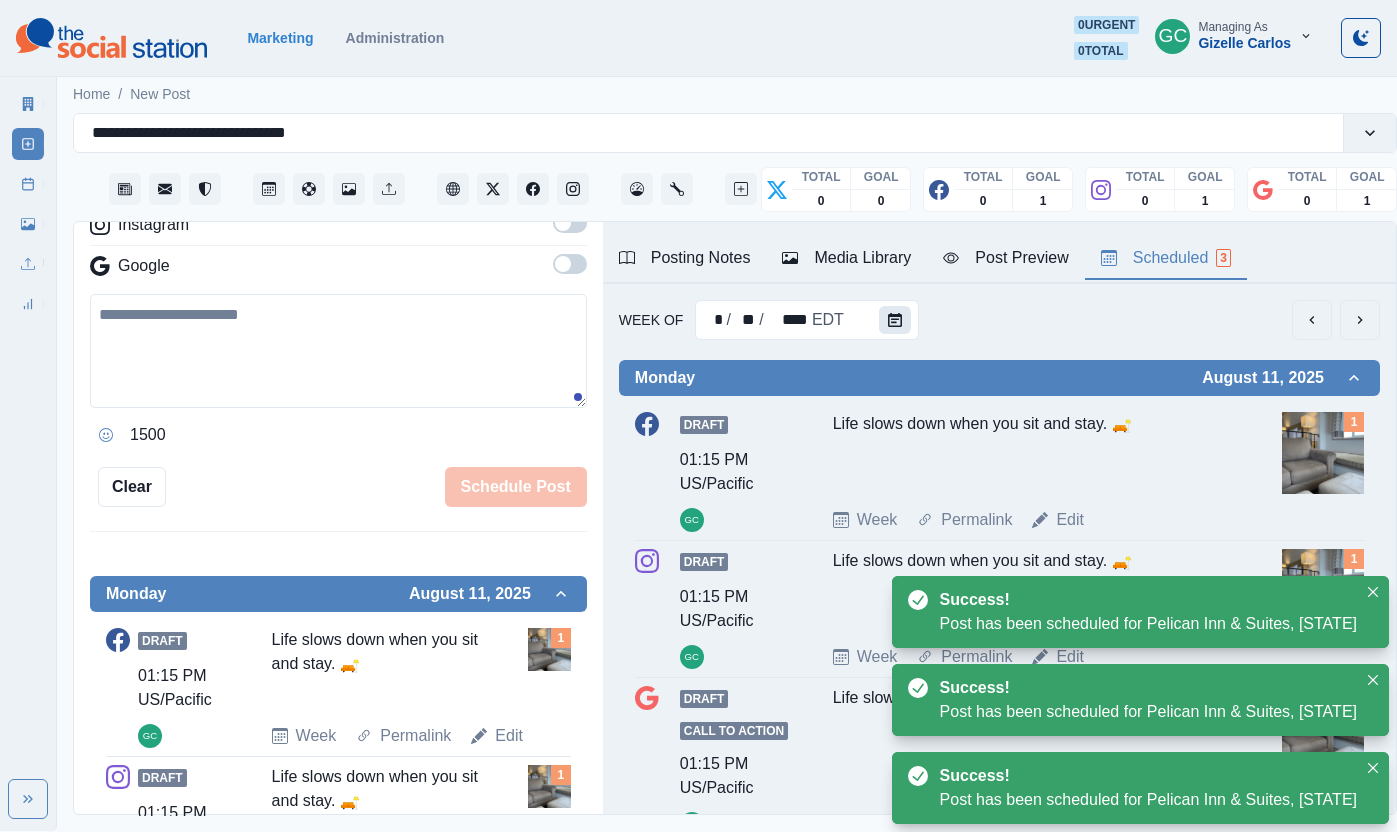 click at bounding box center [895, 320] 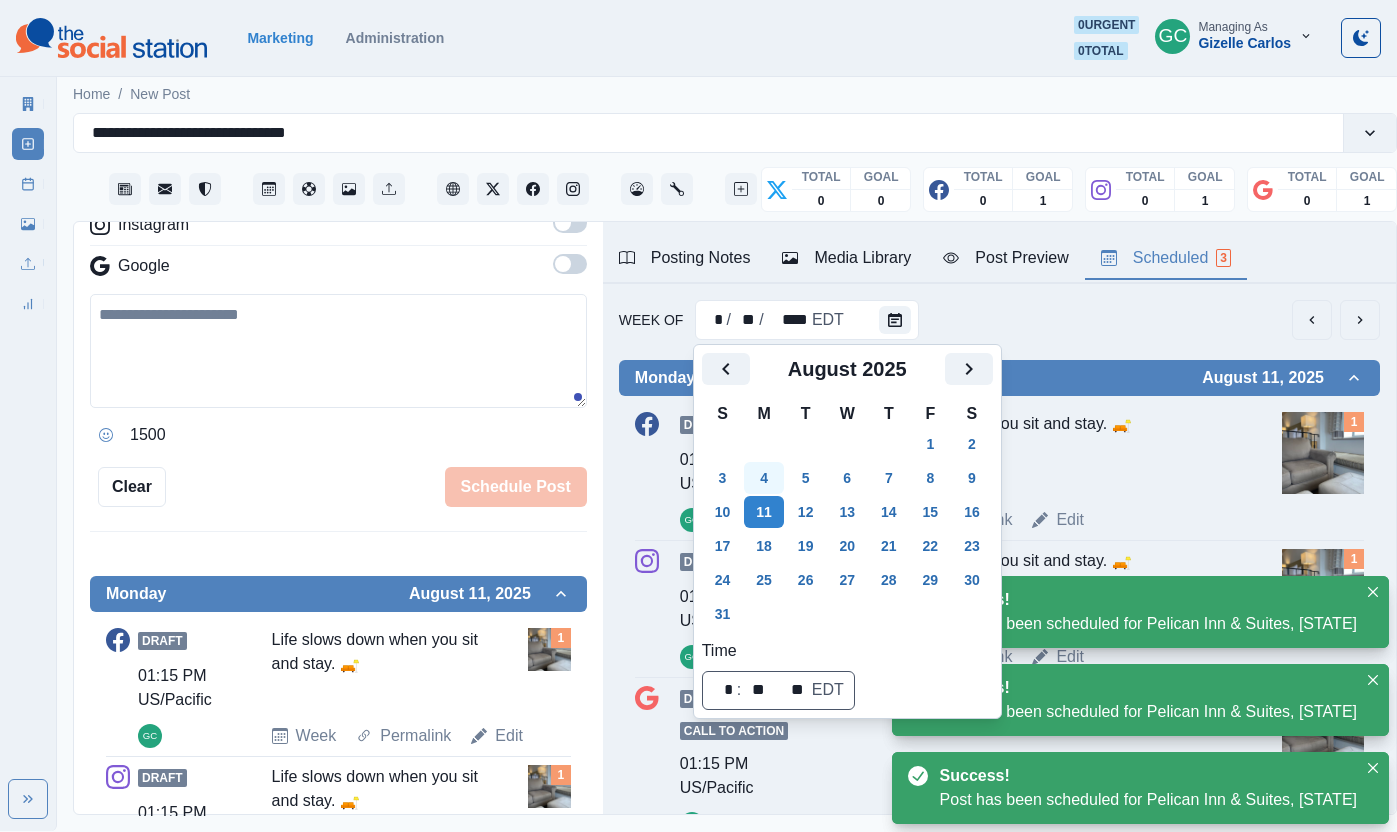 click on "4" at bounding box center [764, 478] 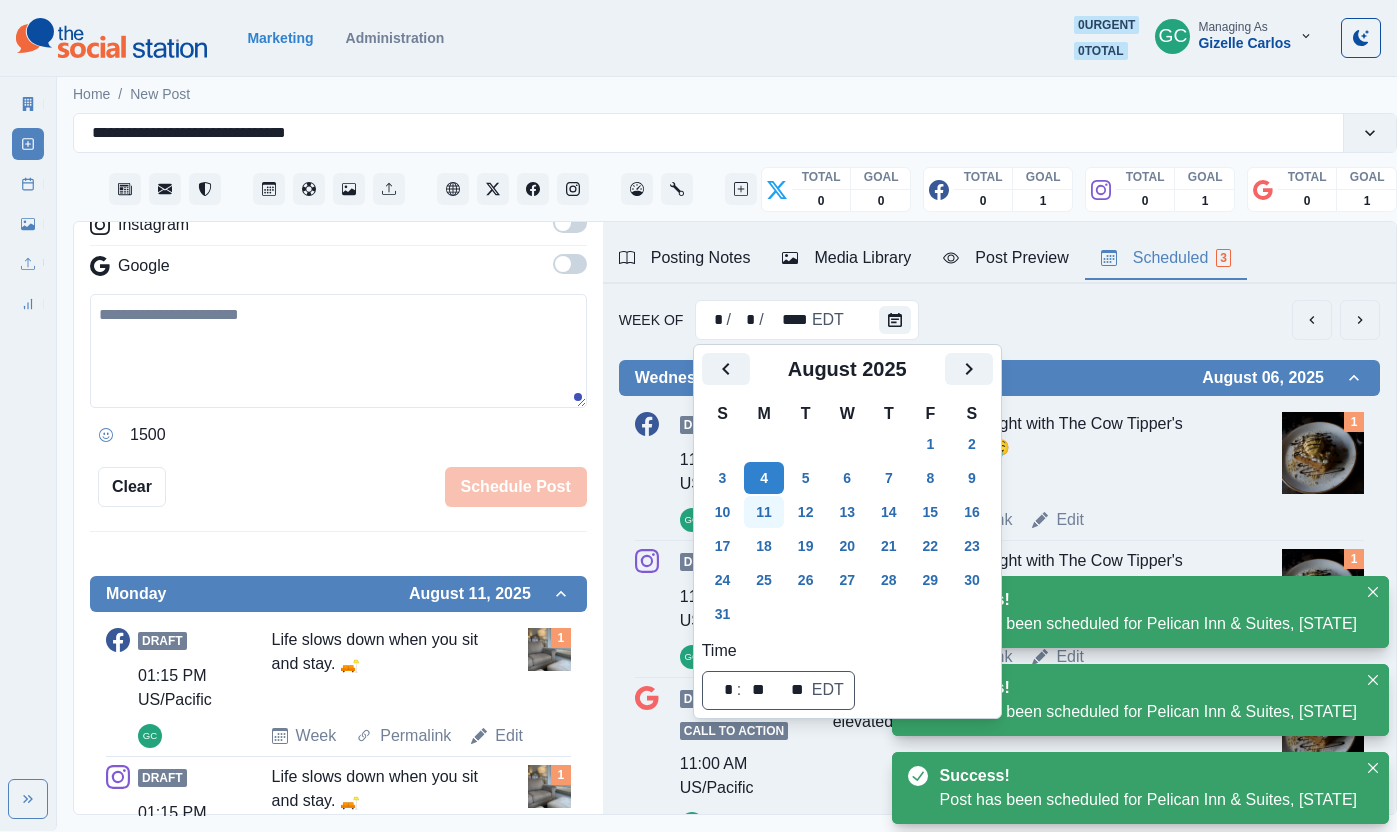 click on "11" at bounding box center [764, 512] 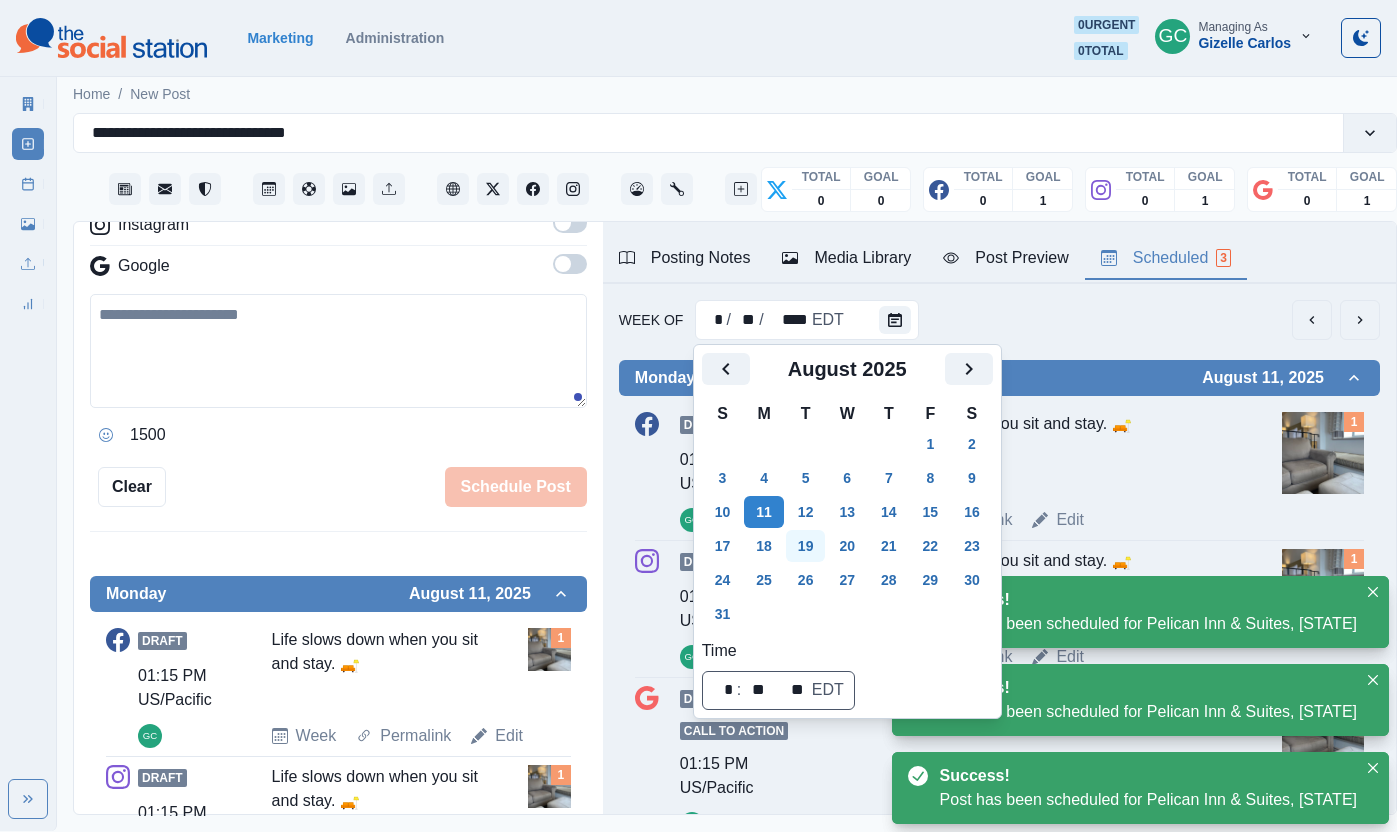 click on "19" at bounding box center (806, 546) 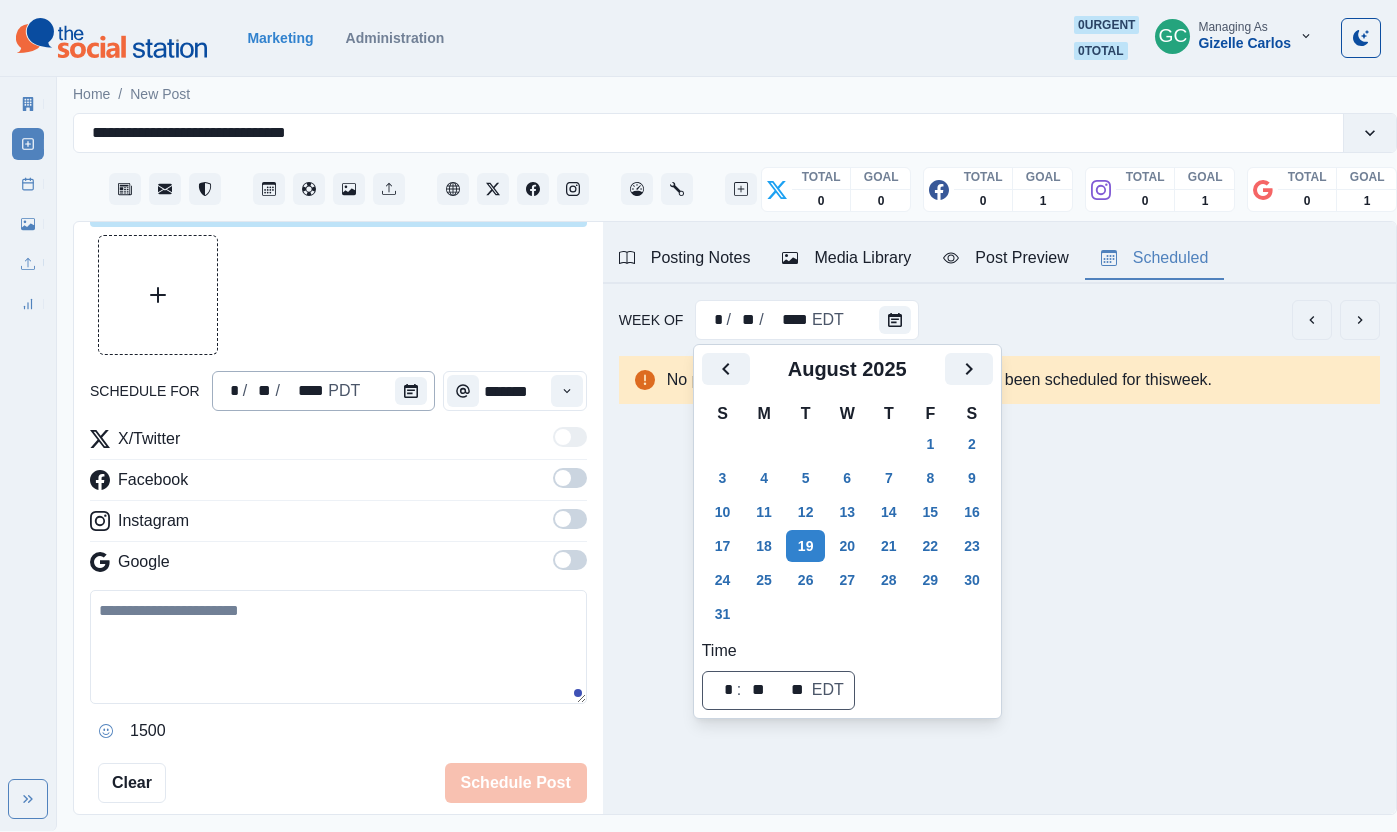 scroll, scrollTop: 0, scrollLeft: 0, axis: both 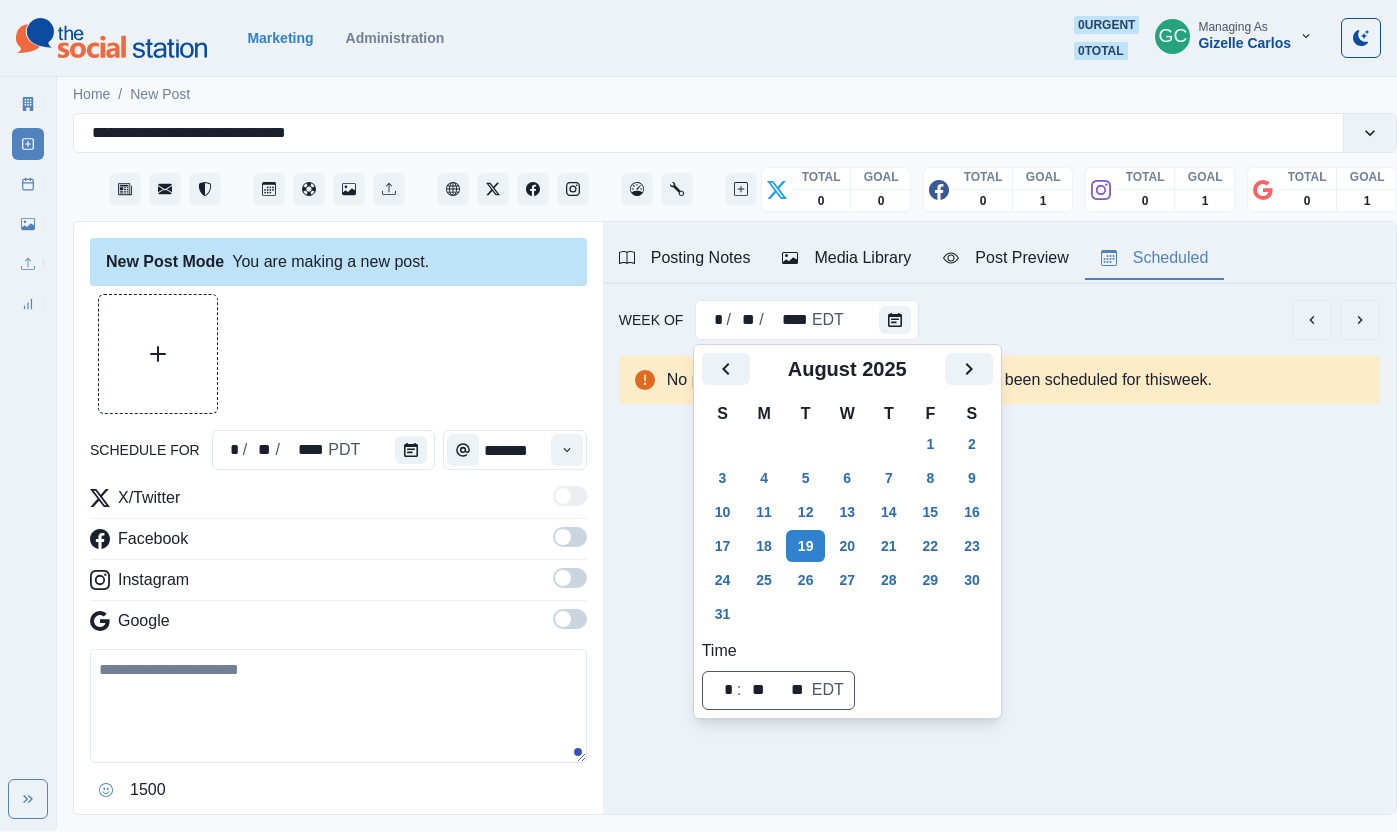 click at bounding box center (411, 450) 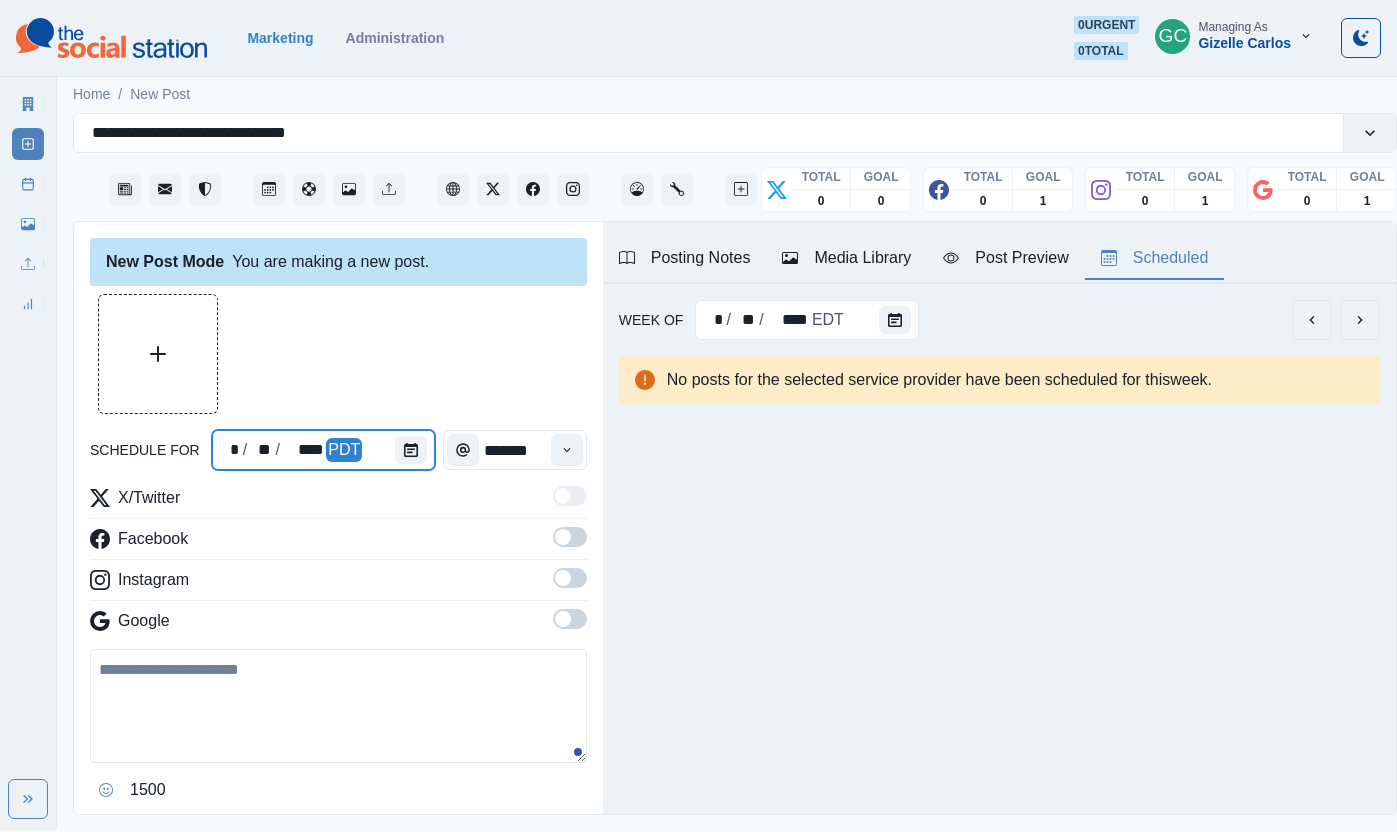 click at bounding box center (415, 450) 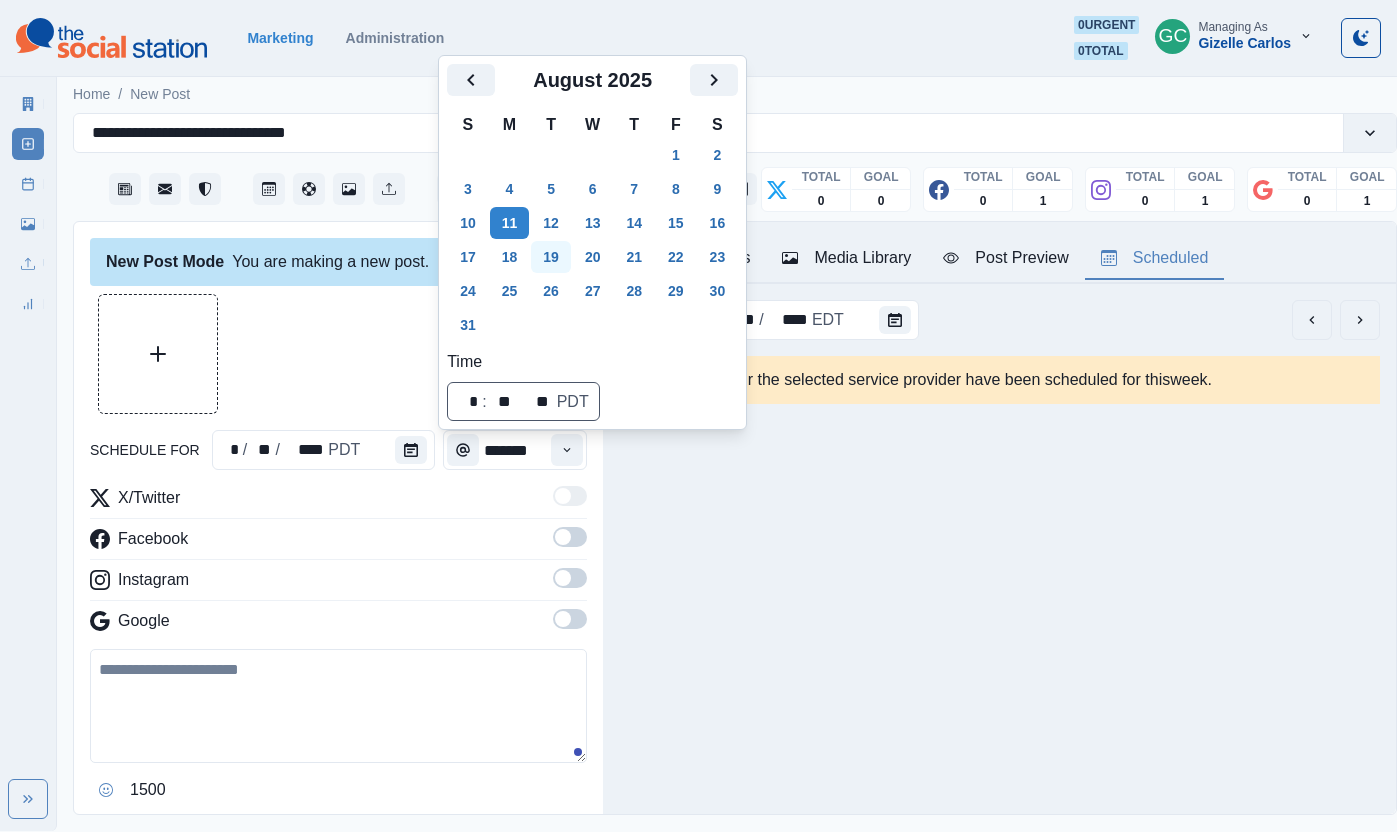 click on "19" at bounding box center (551, 257) 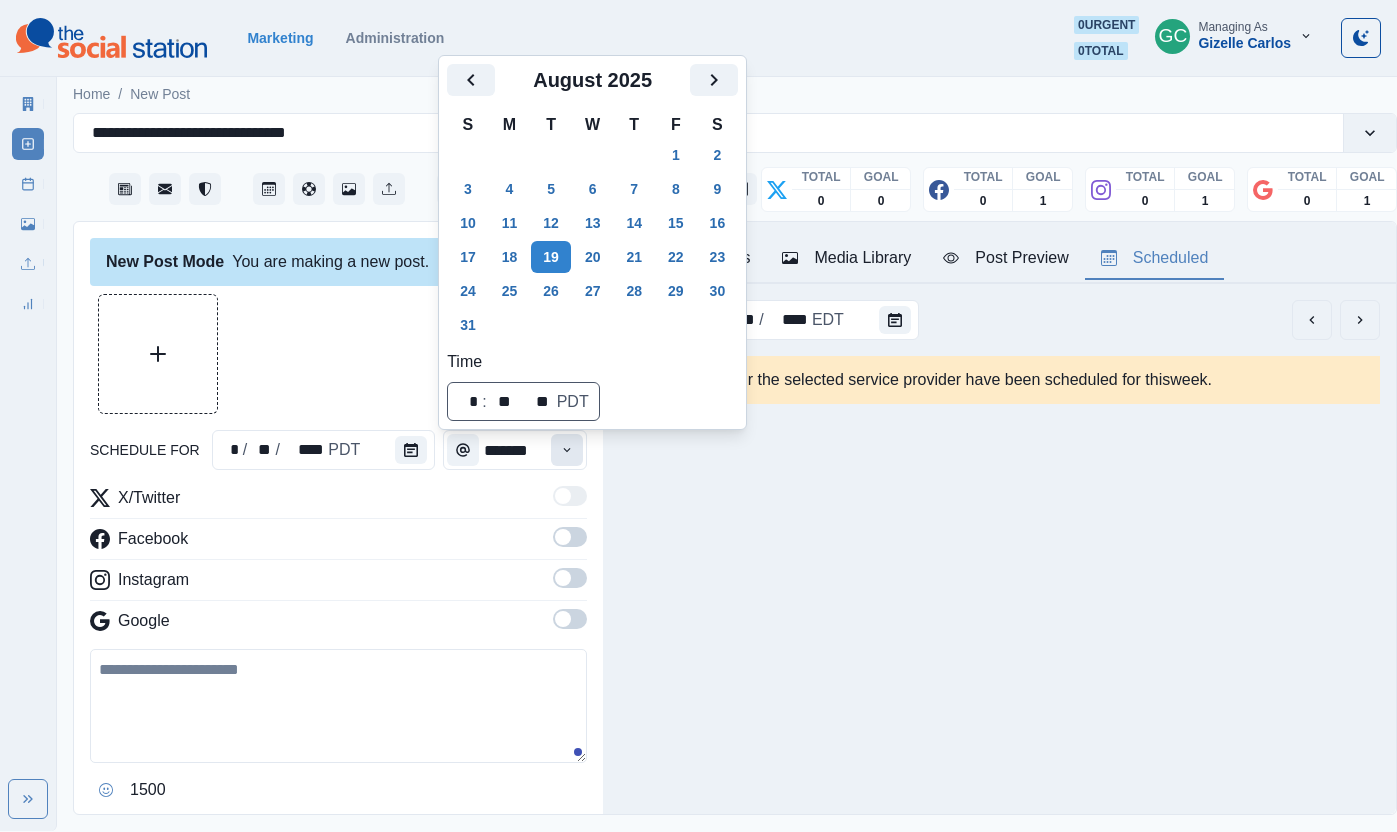 click 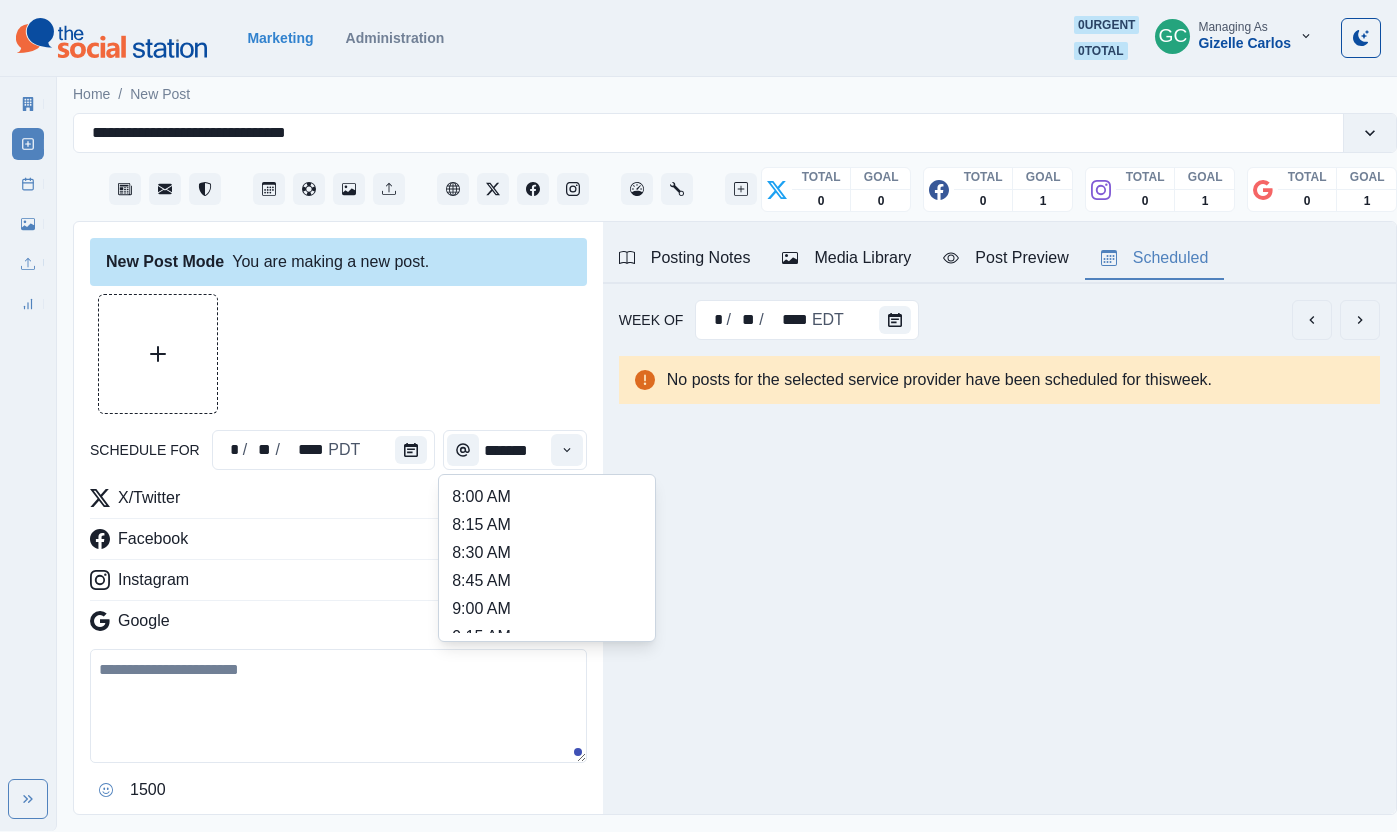 click 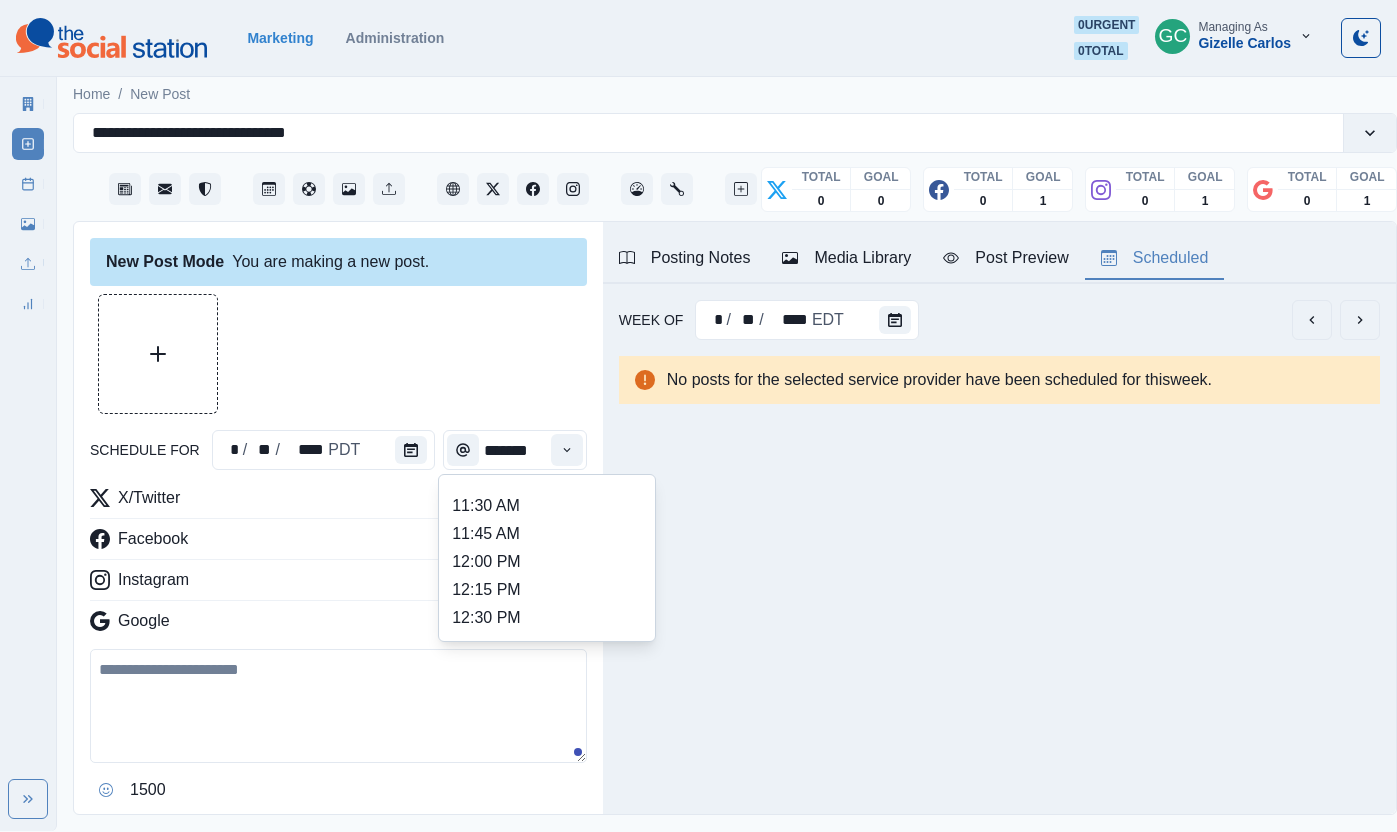 scroll, scrollTop: 576, scrollLeft: 0, axis: vertical 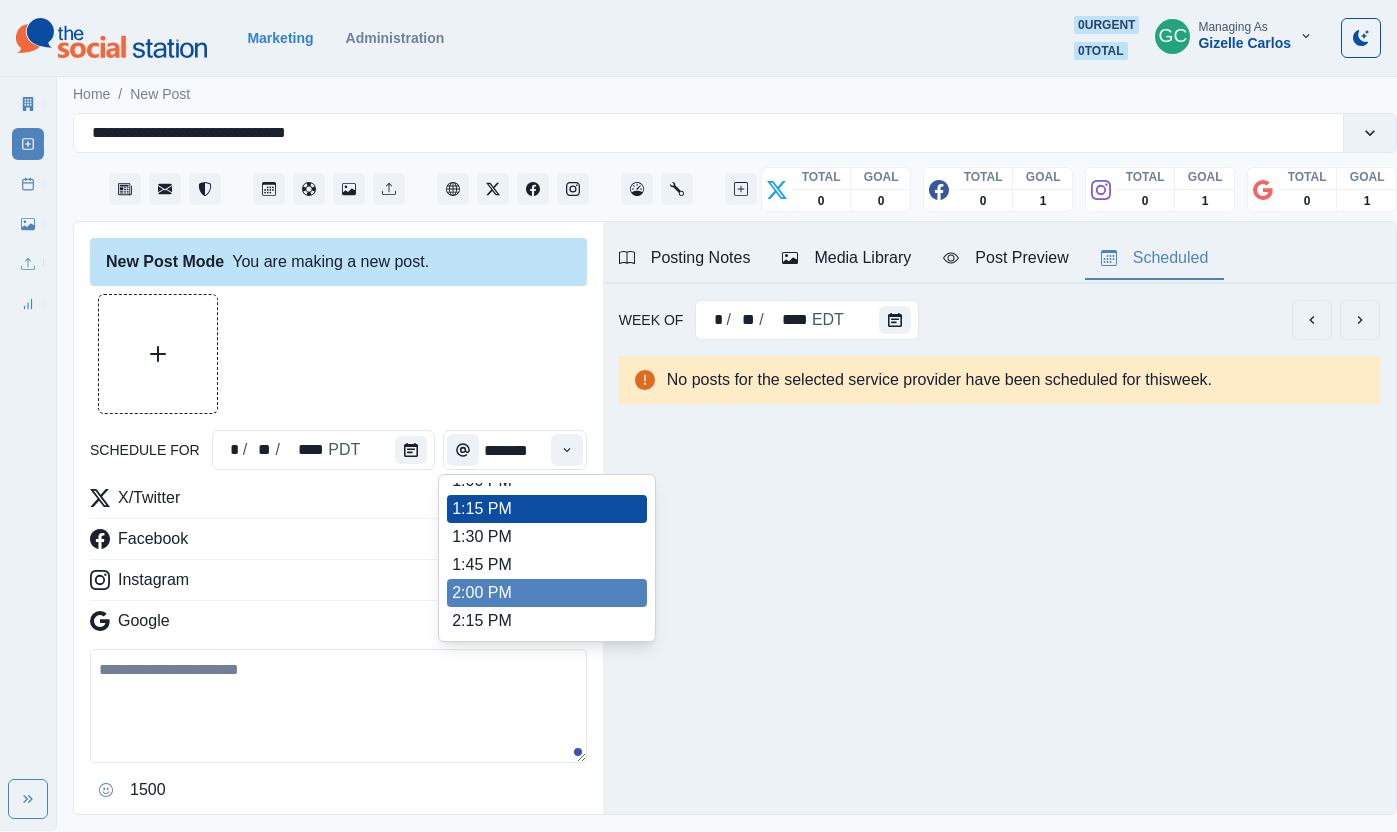 click on "2:00 PM" at bounding box center [547, 593] 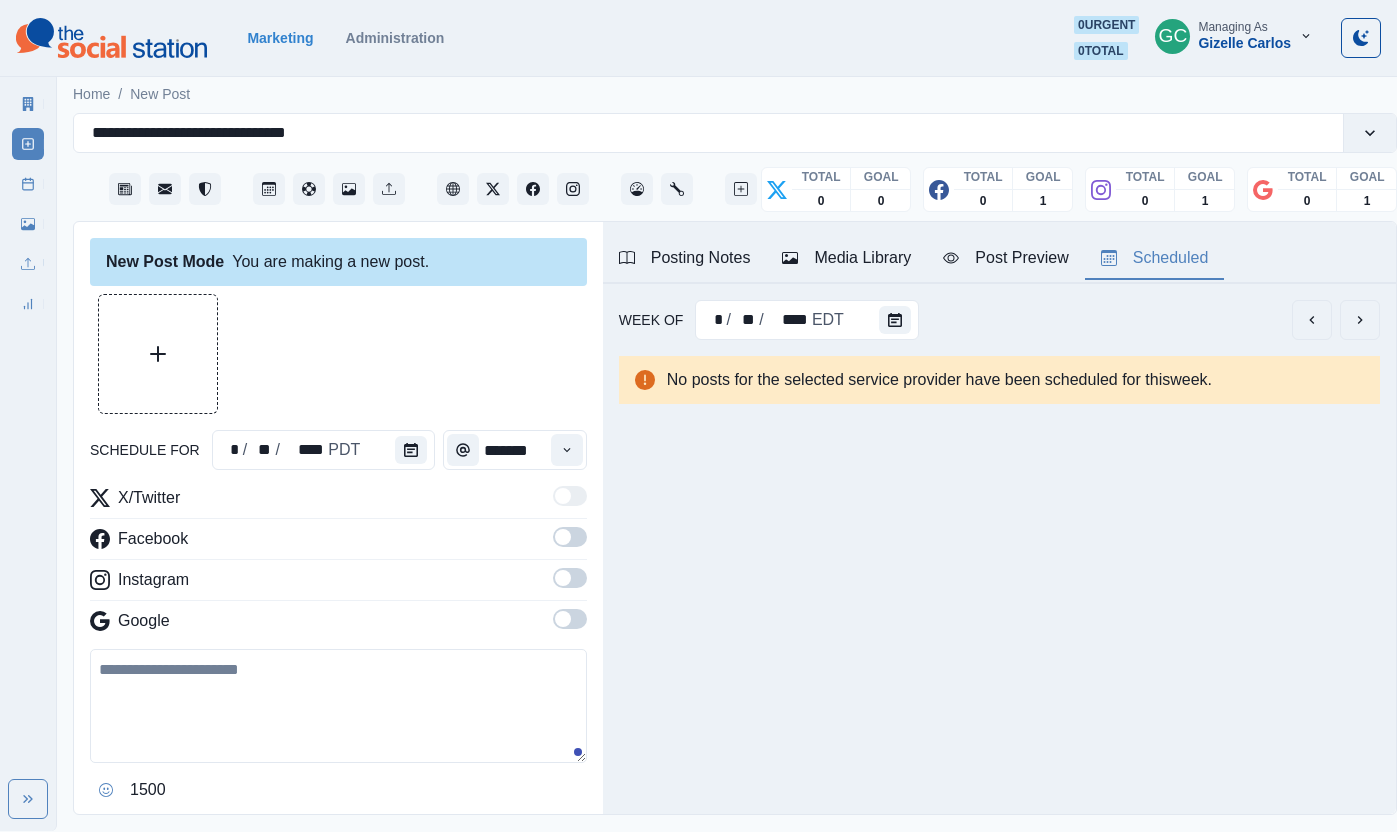 click at bounding box center (570, 619) 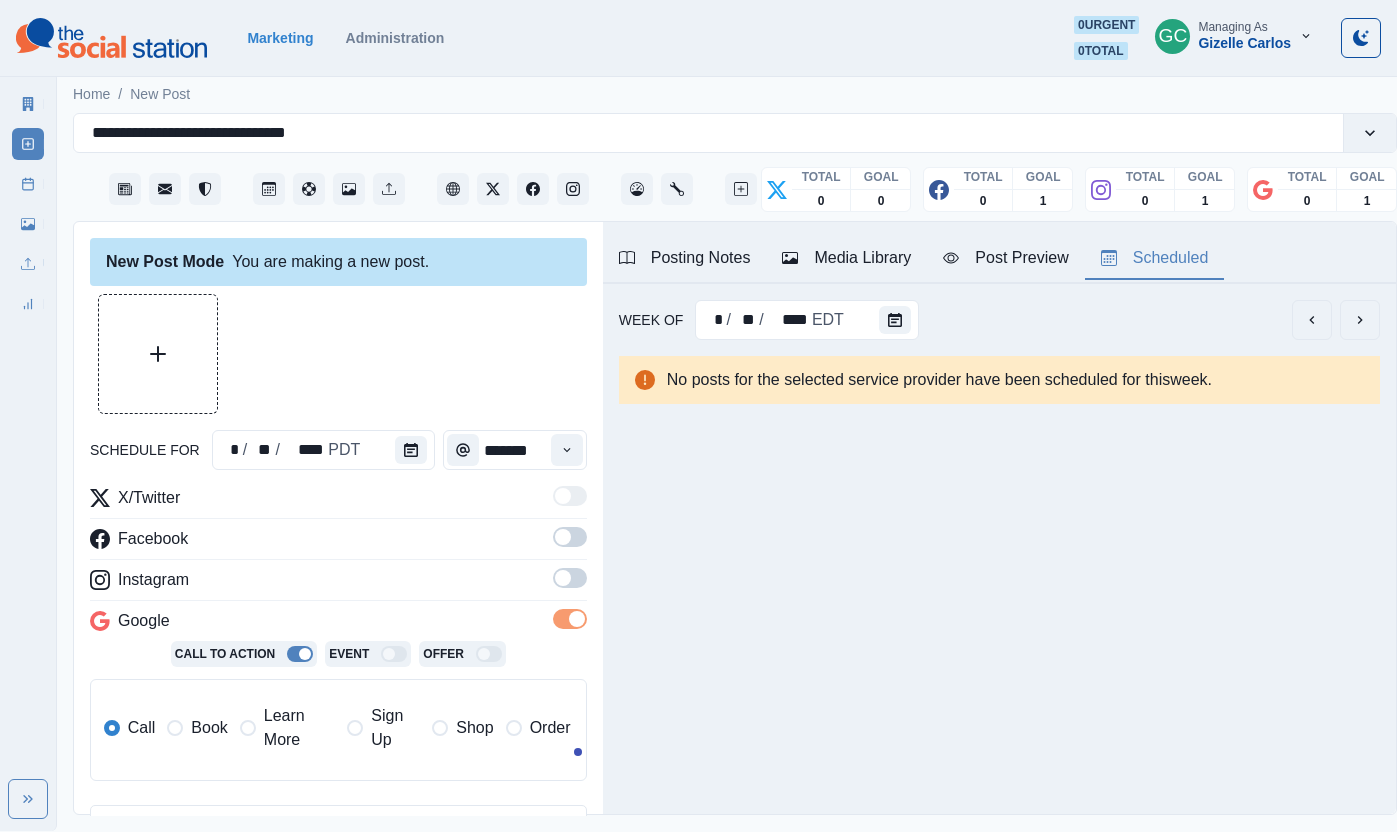 drag, startPoint x: 572, startPoint y: 578, endPoint x: 572, endPoint y: 560, distance: 18 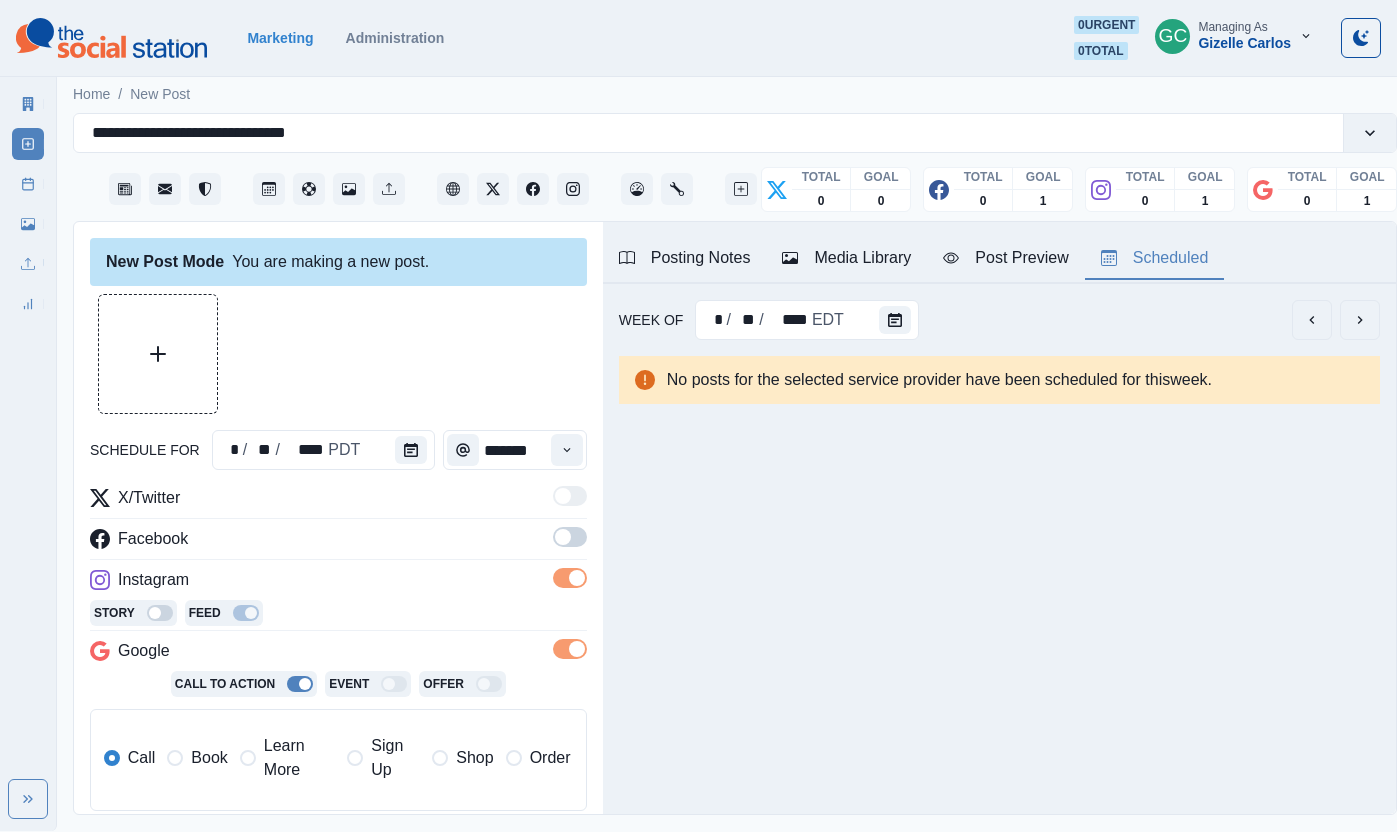 drag, startPoint x: 572, startPoint y: 546, endPoint x: 572, endPoint y: 504, distance: 42 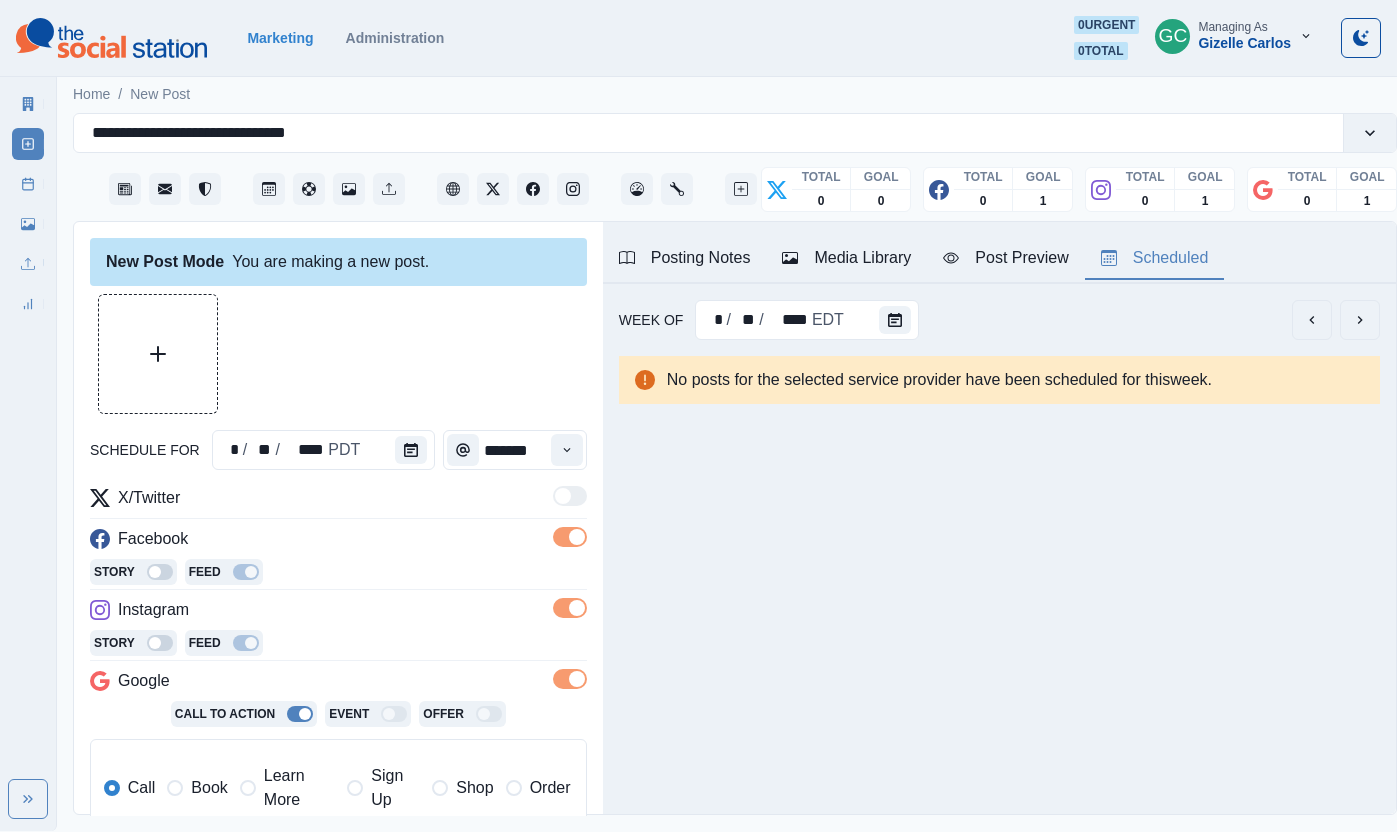 click on "Learn More" at bounding box center (299, 788) 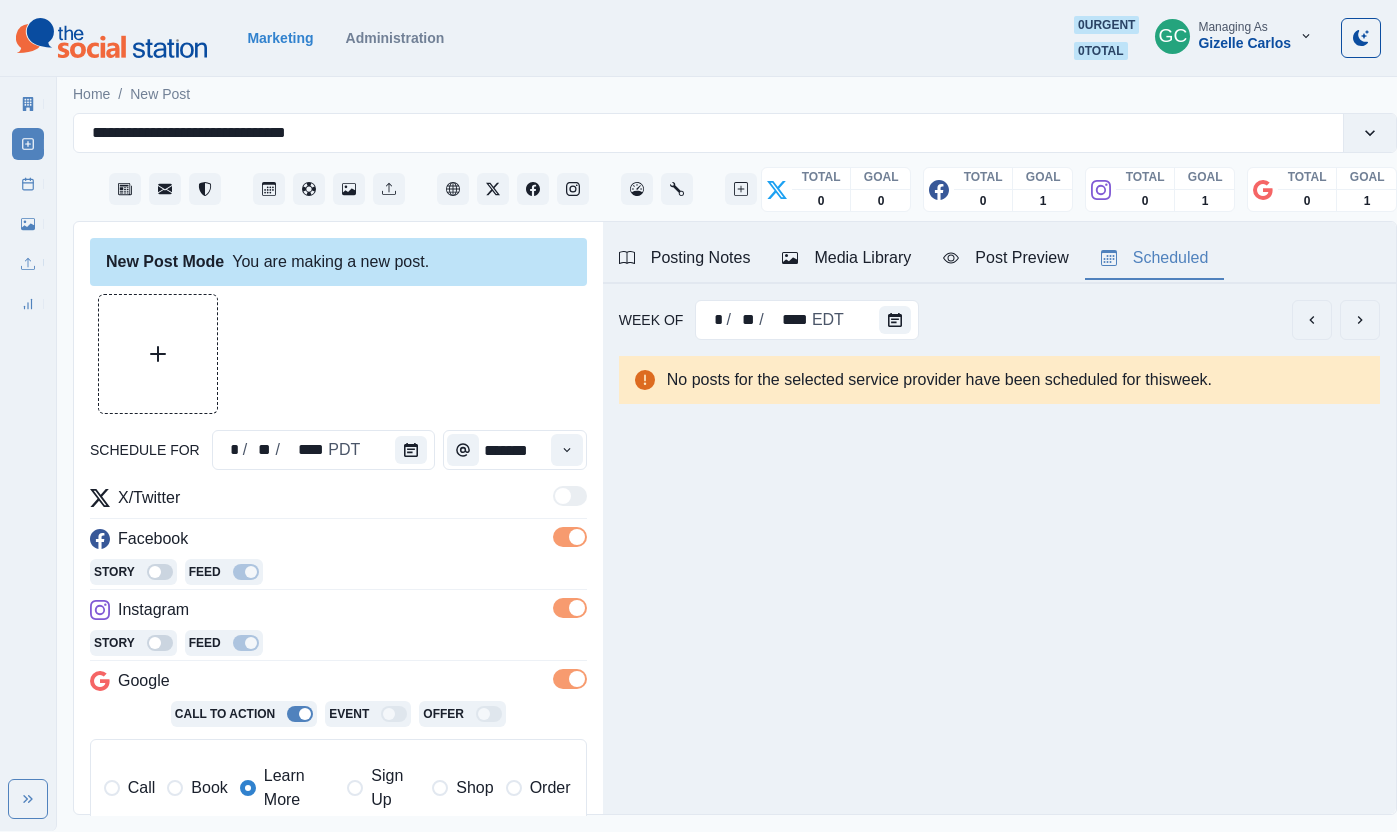 click on "Media Library" at bounding box center (846, 258) 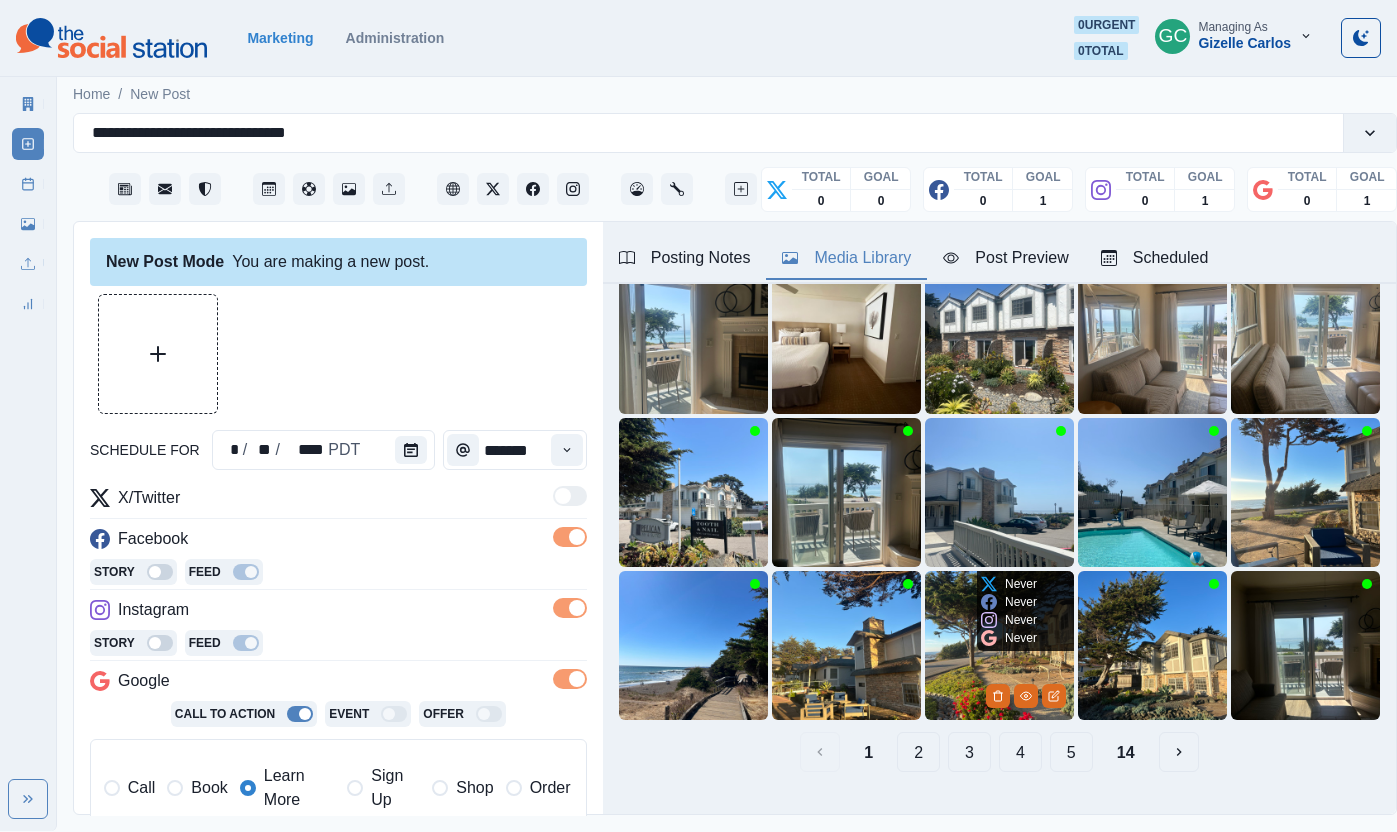 scroll, scrollTop: 139, scrollLeft: 0, axis: vertical 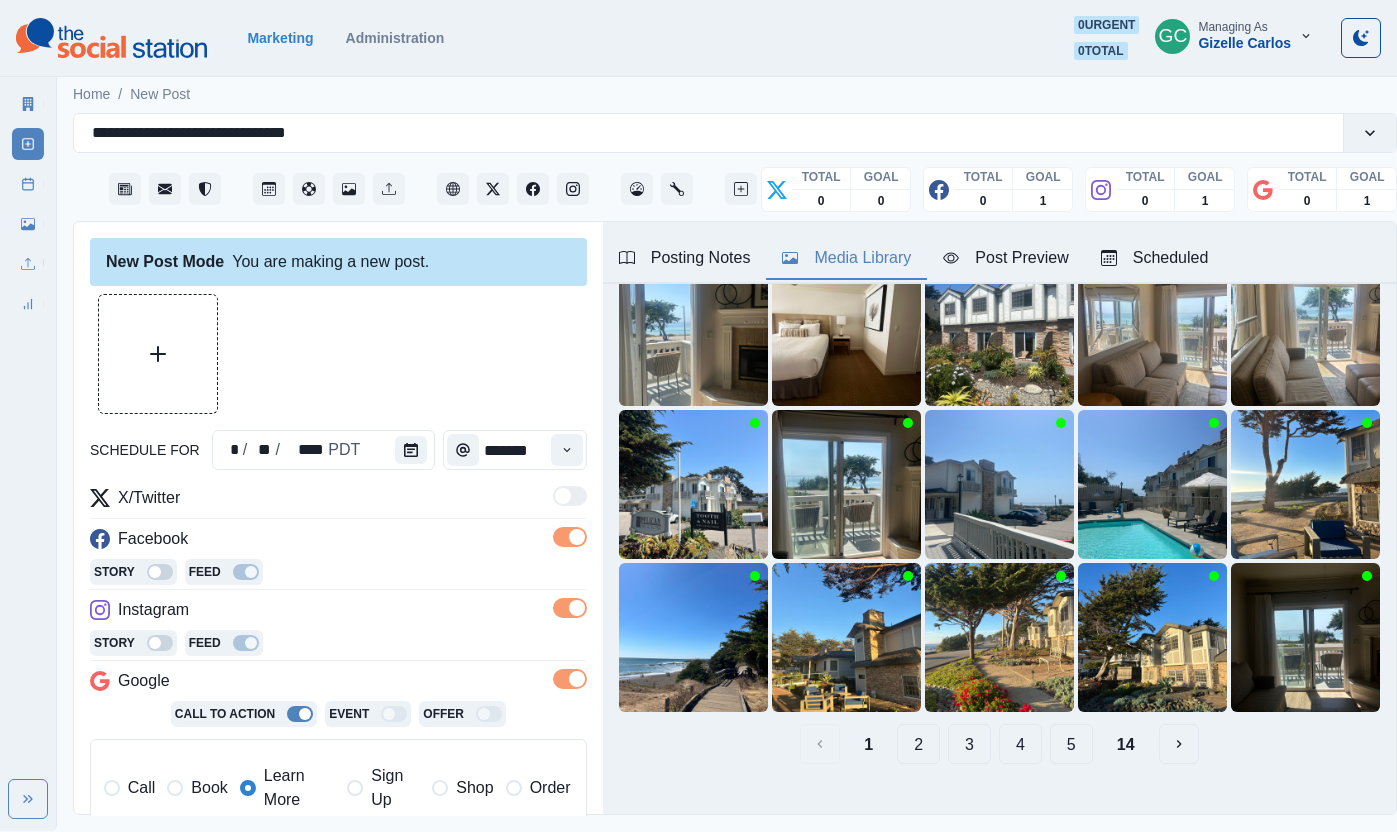drag, startPoint x: 928, startPoint y: 746, endPoint x: 946, endPoint y: 758, distance: 21.633308 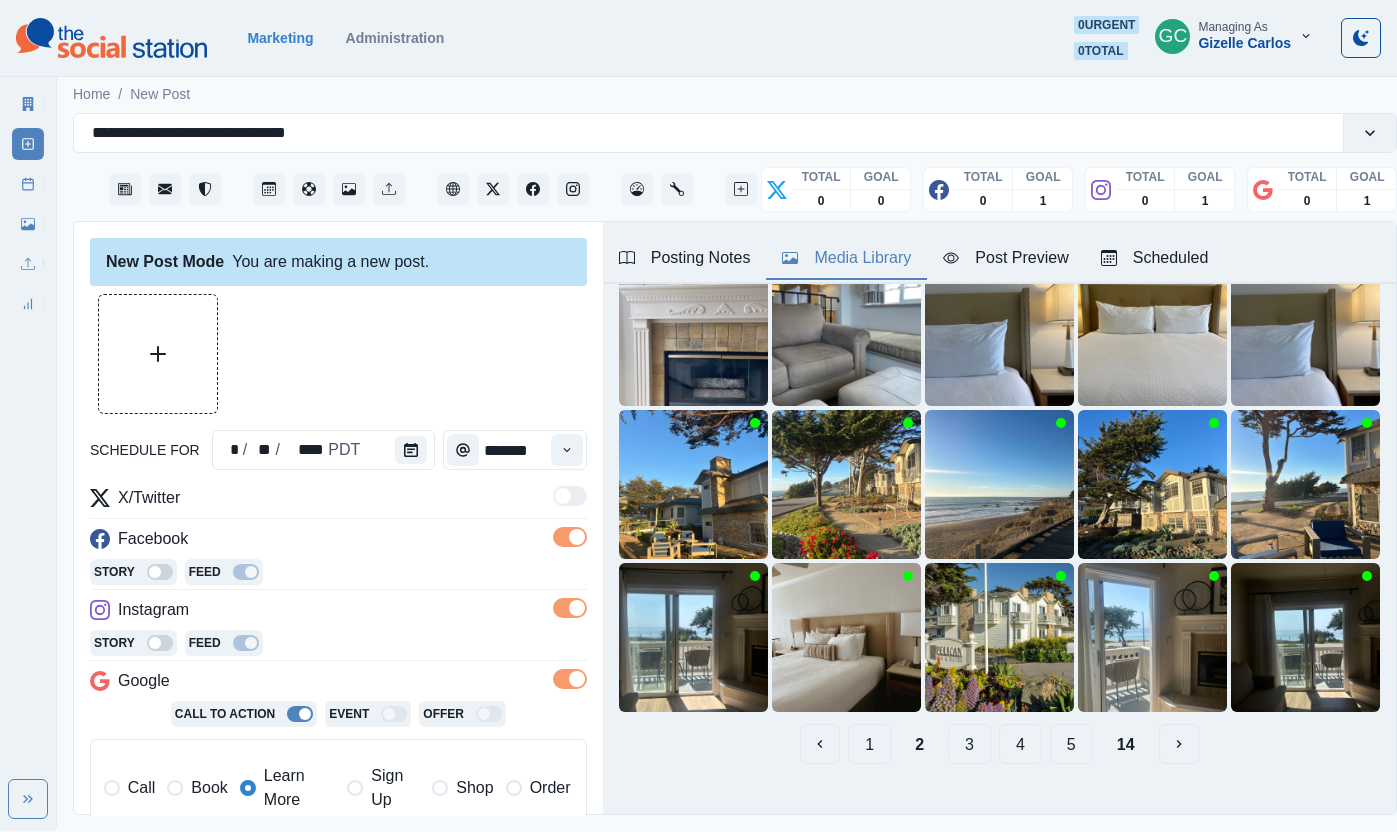 scroll, scrollTop: 158, scrollLeft: 0, axis: vertical 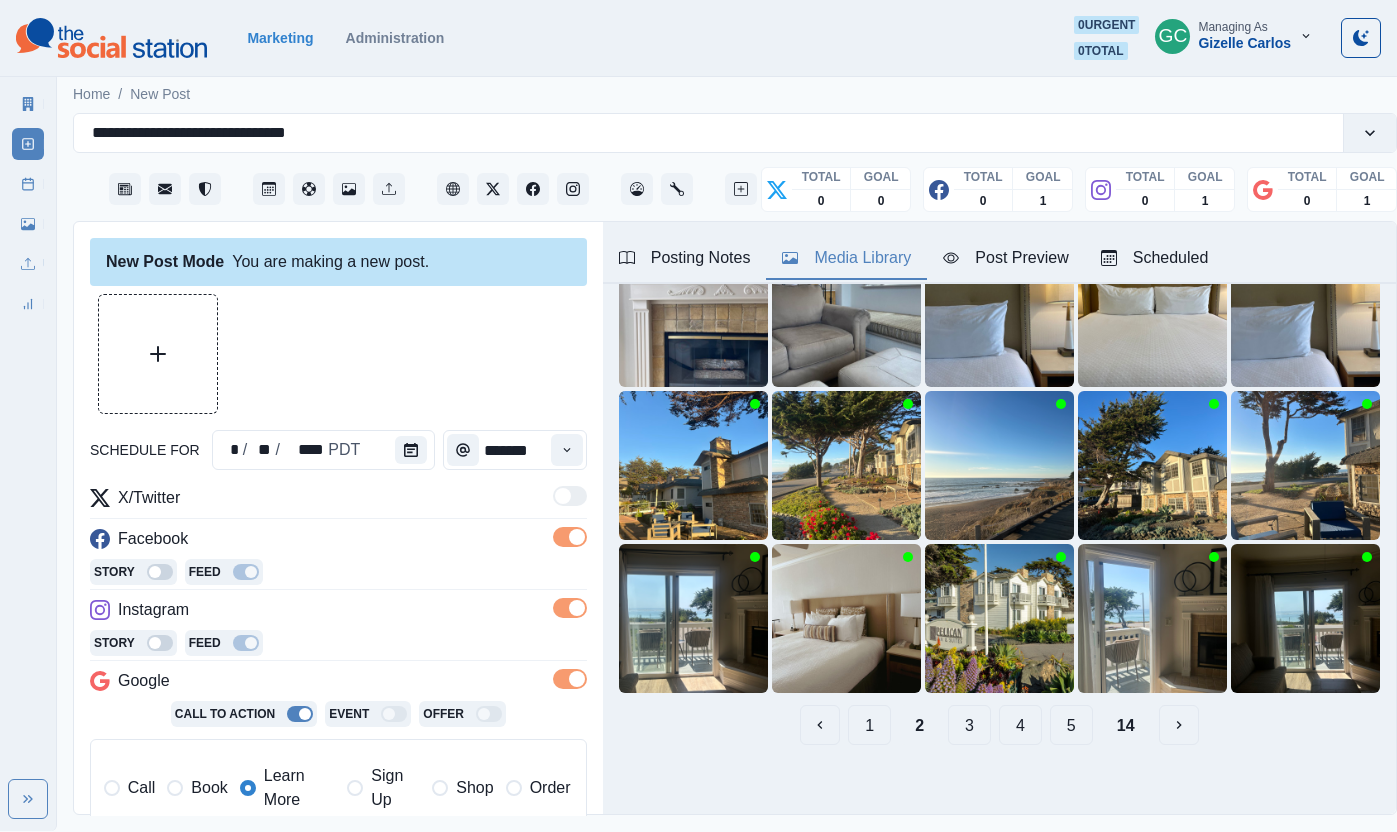 drag, startPoint x: 972, startPoint y: 735, endPoint x: 995, endPoint y: 759, distance: 33.24154 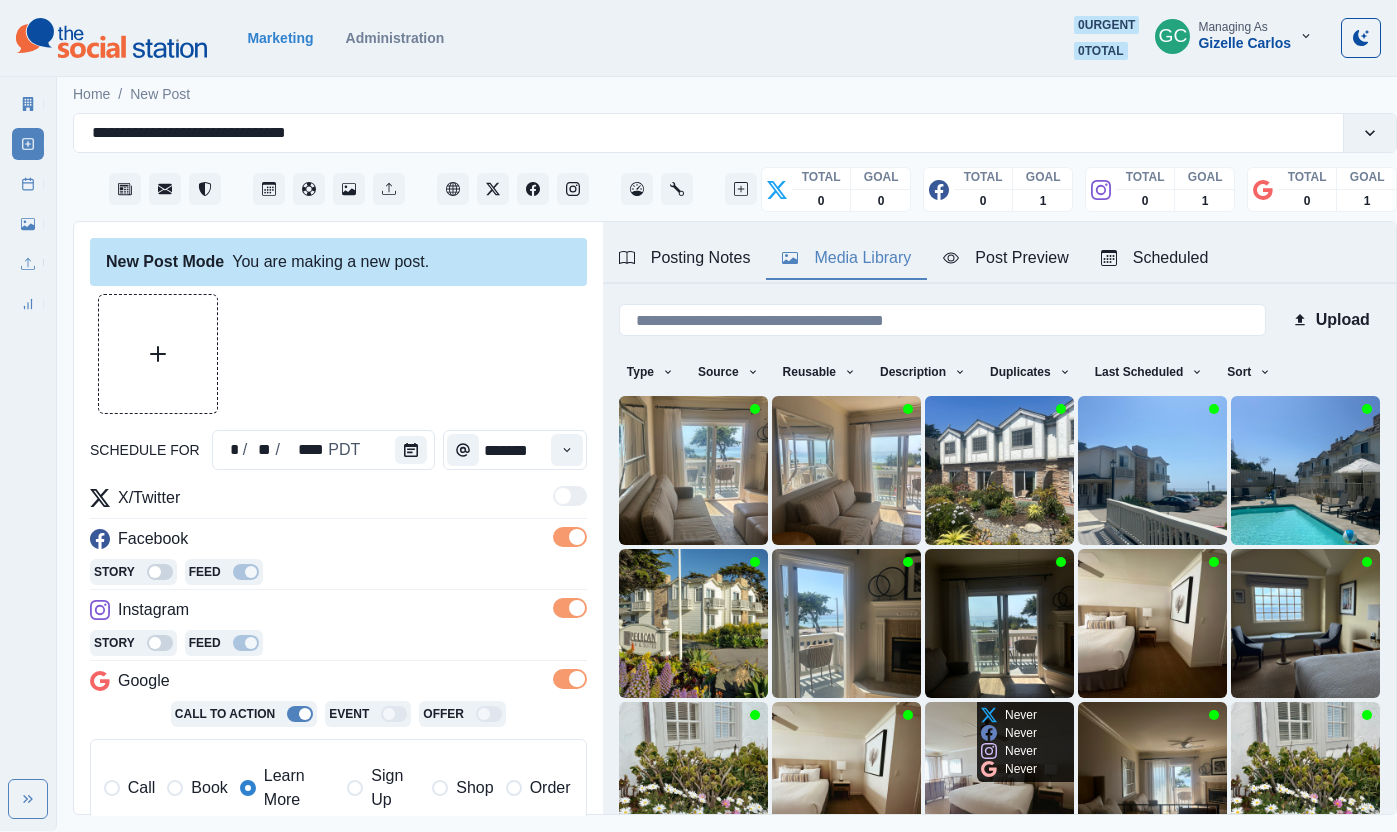 scroll, scrollTop: 167, scrollLeft: 0, axis: vertical 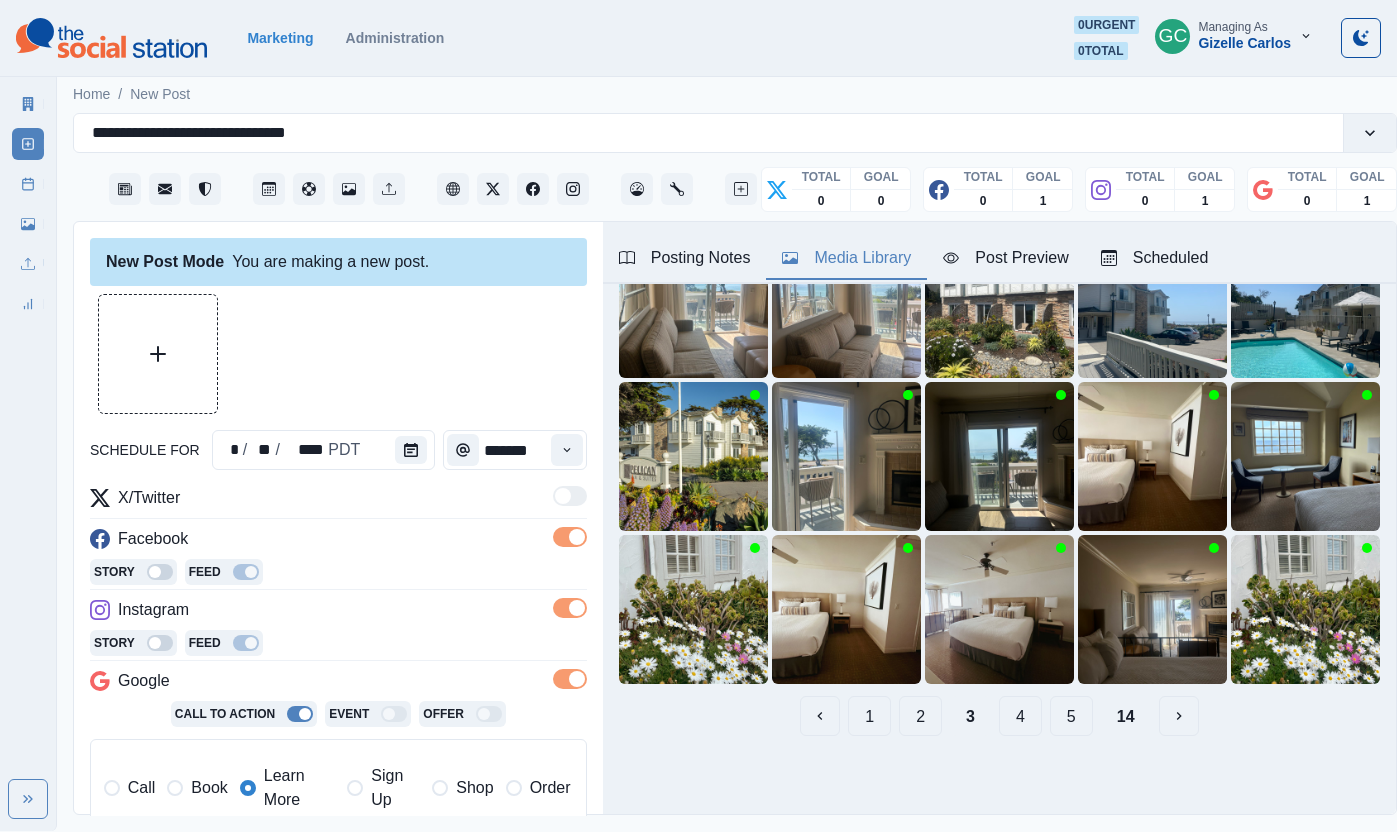 click on "4" at bounding box center (1020, 716) 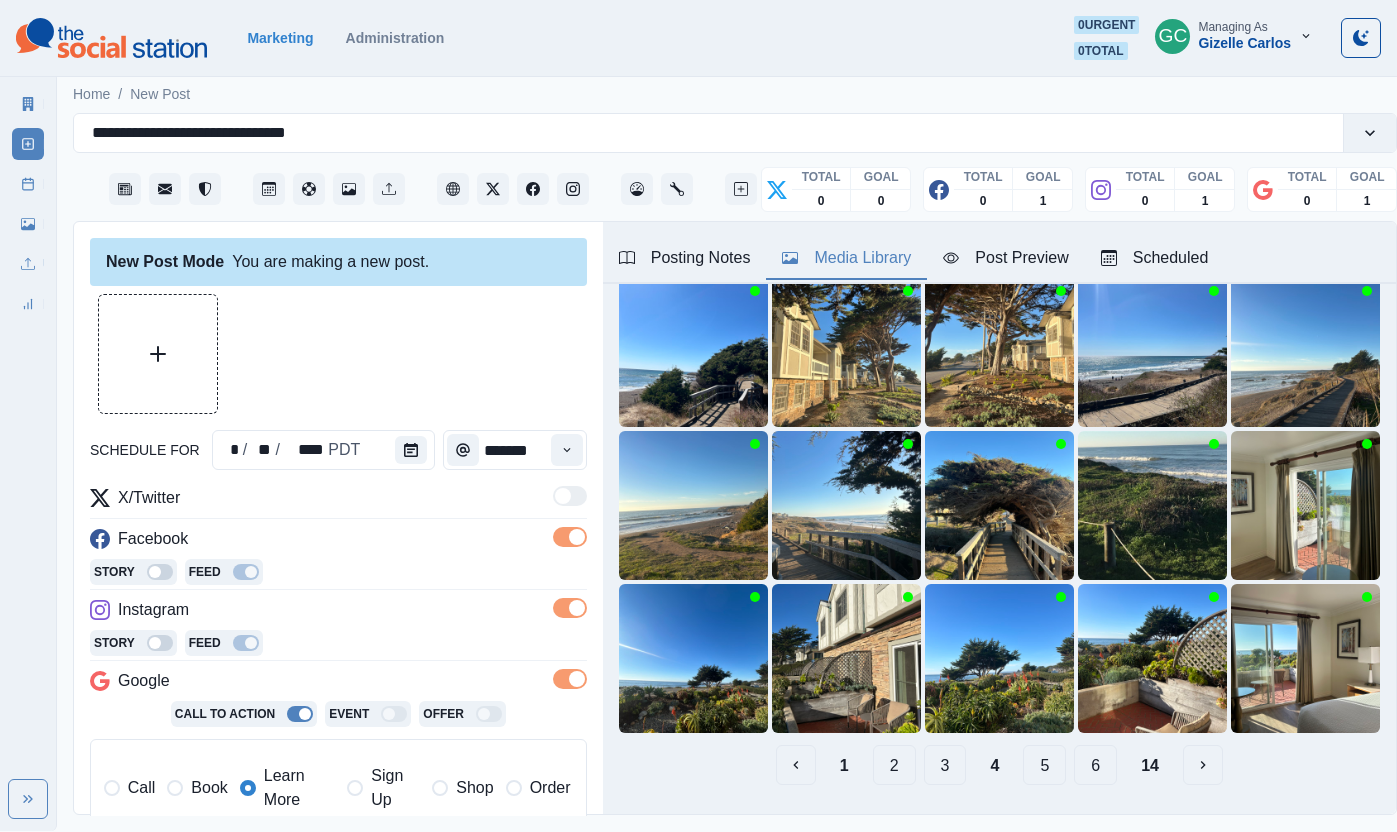 scroll, scrollTop: 167, scrollLeft: 0, axis: vertical 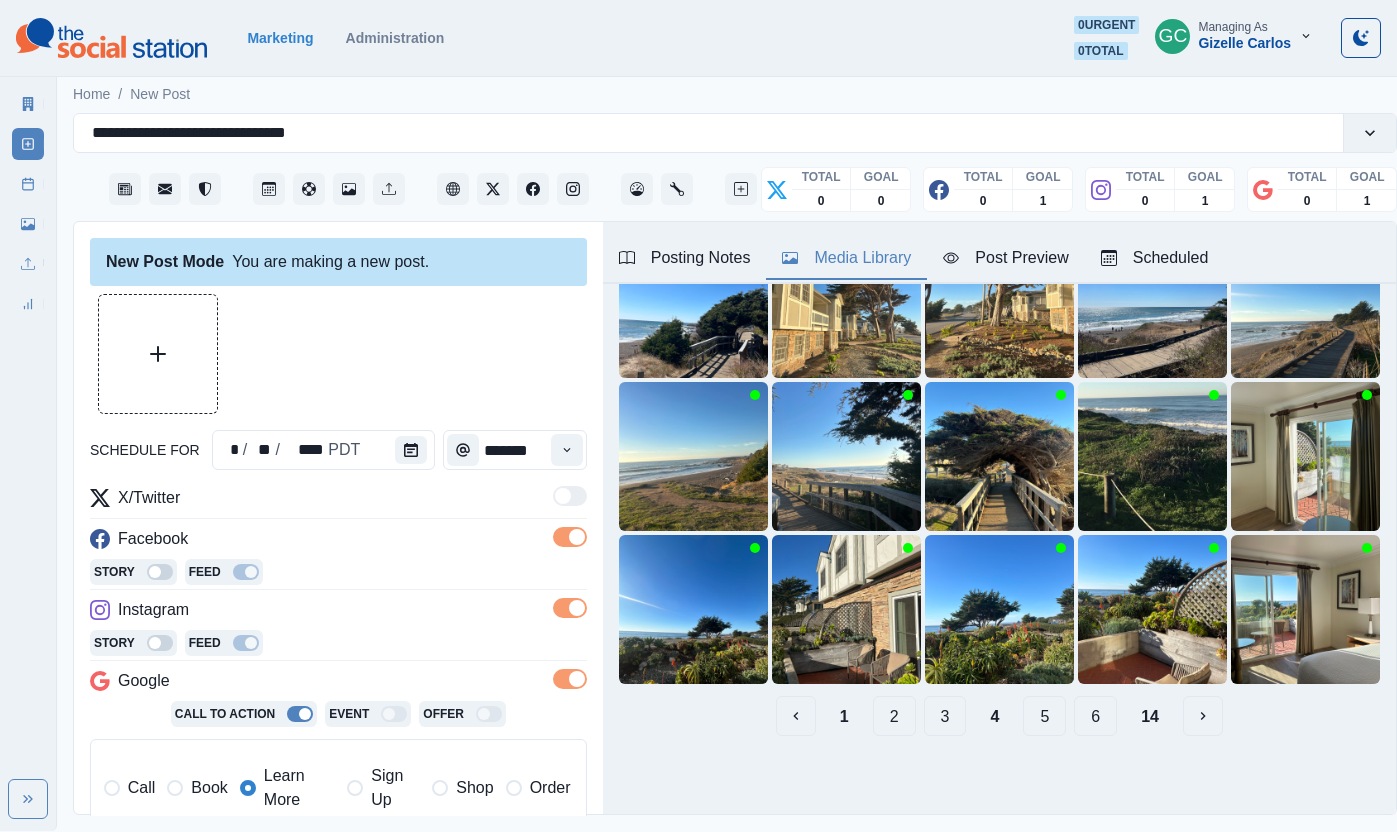 click on "5" at bounding box center (1044, 716) 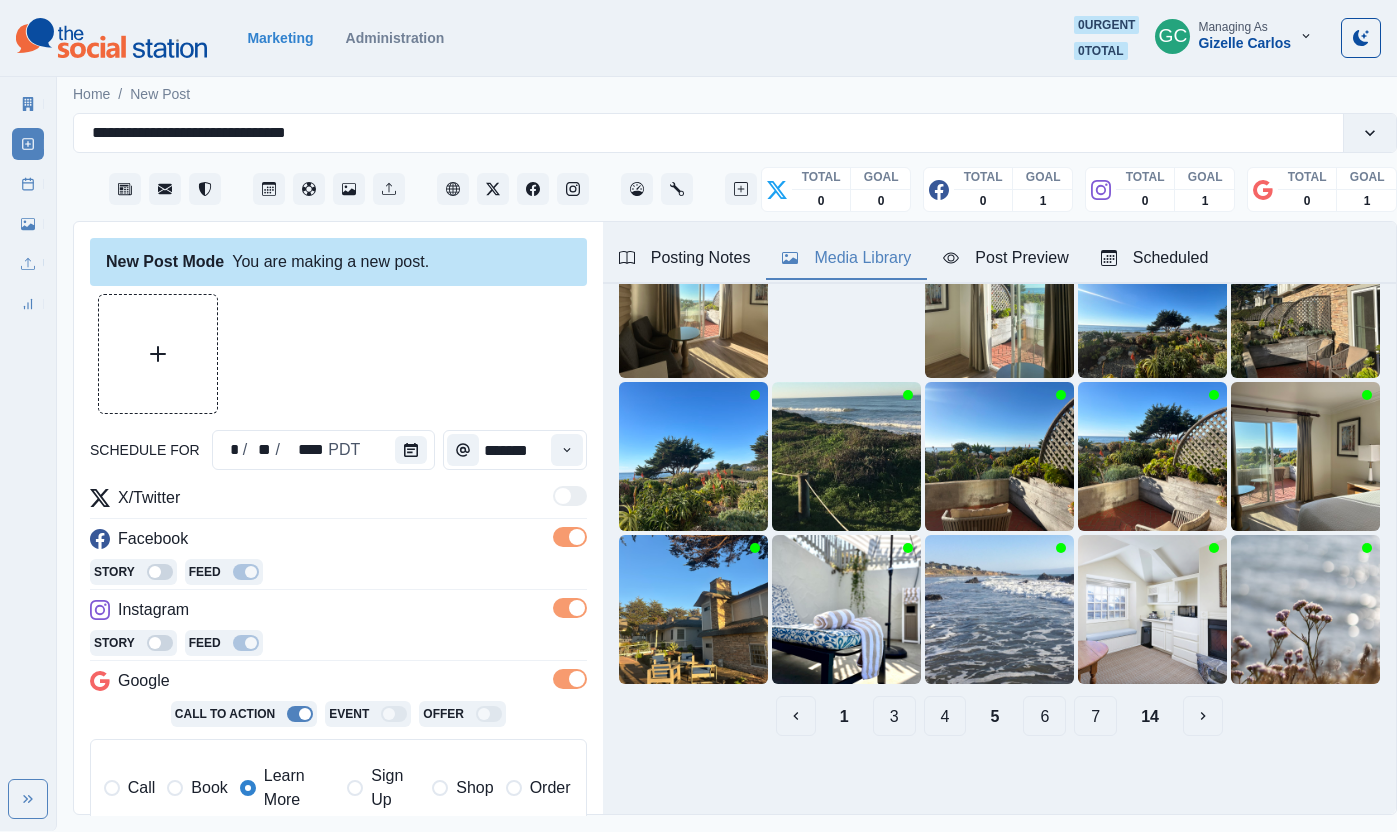 scroll, scrollTop: 167, scrollLeft: 0, axis: vertical 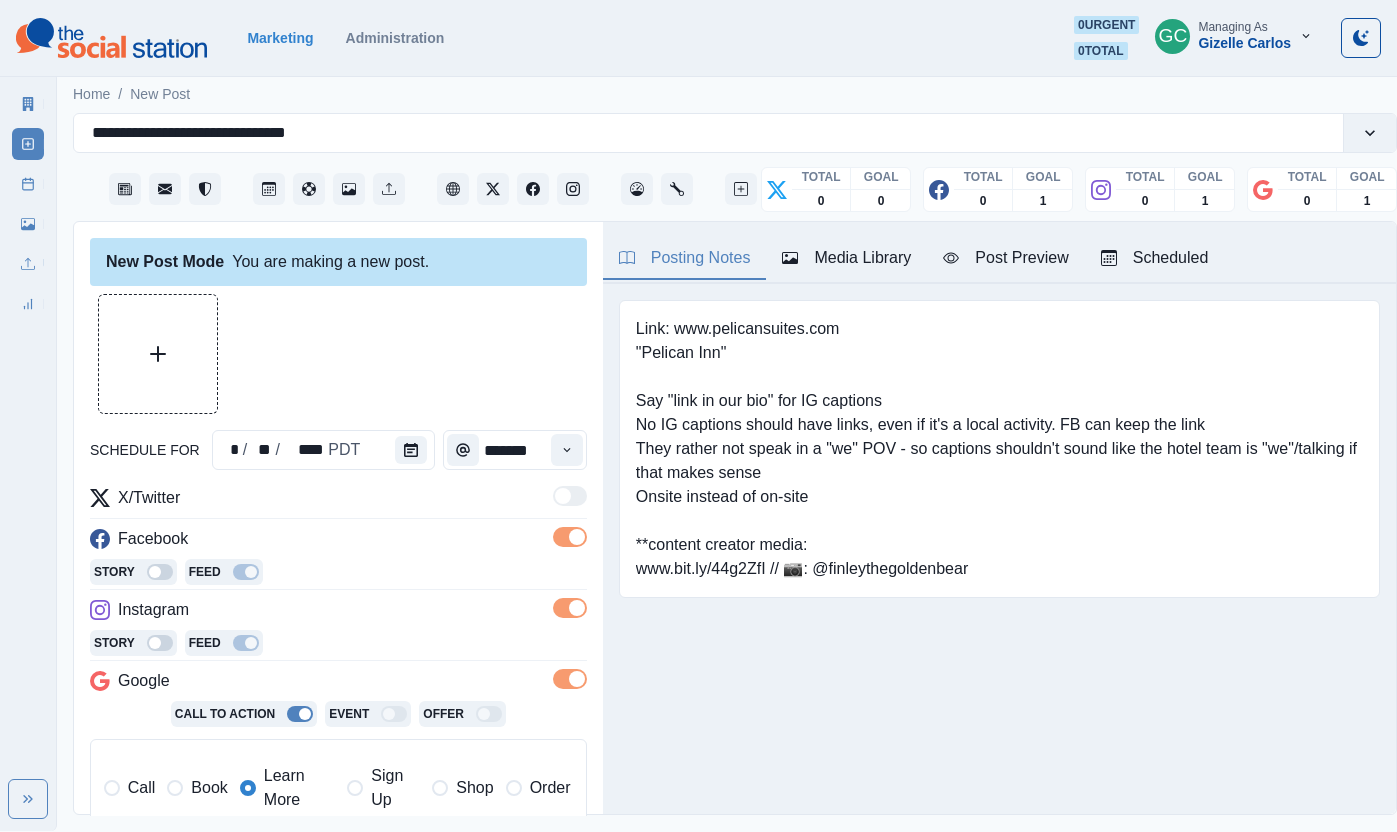 drag, startPoint x: 673, startPoint y: 245, endPoint x: 712, endPoint y: 251, distance: 39.45884 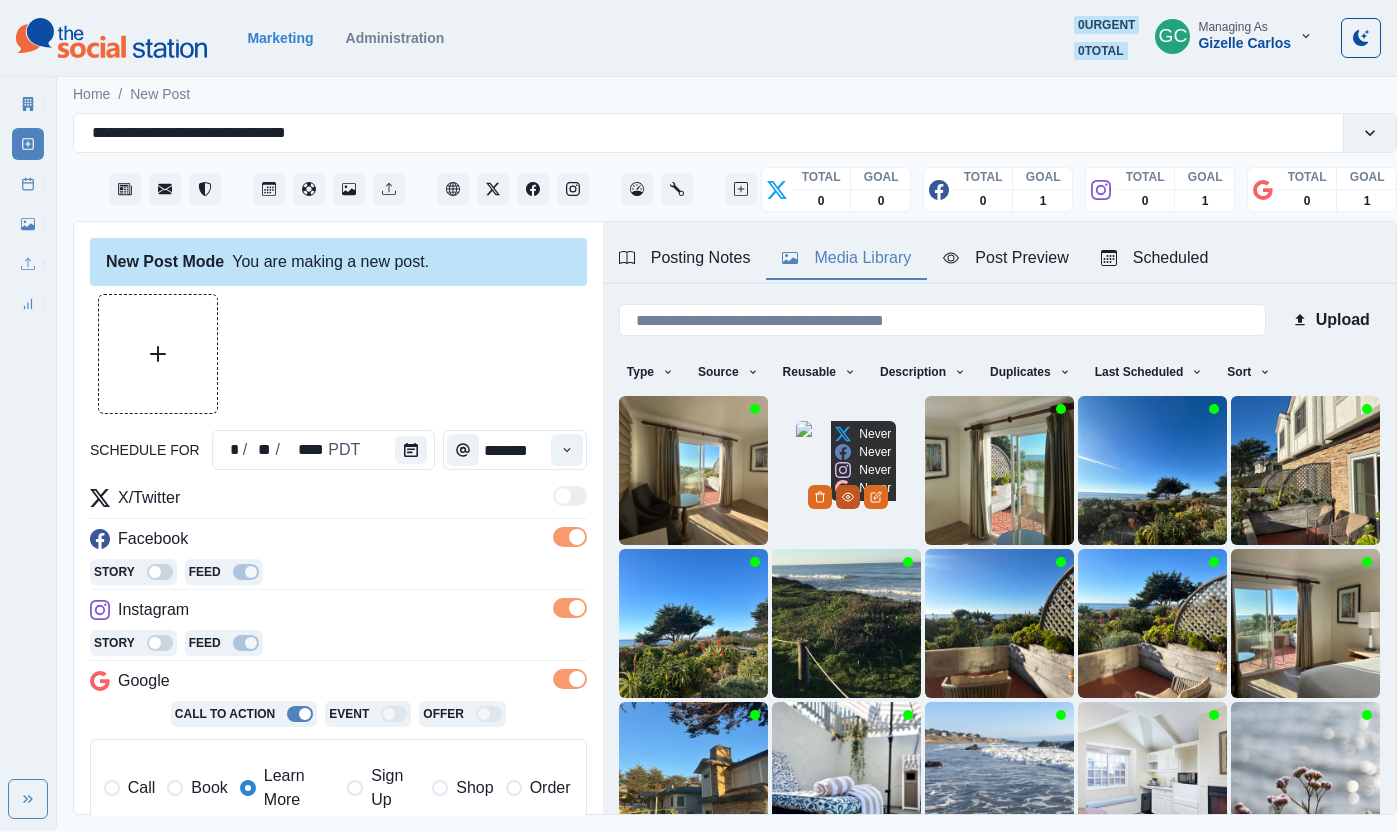 click 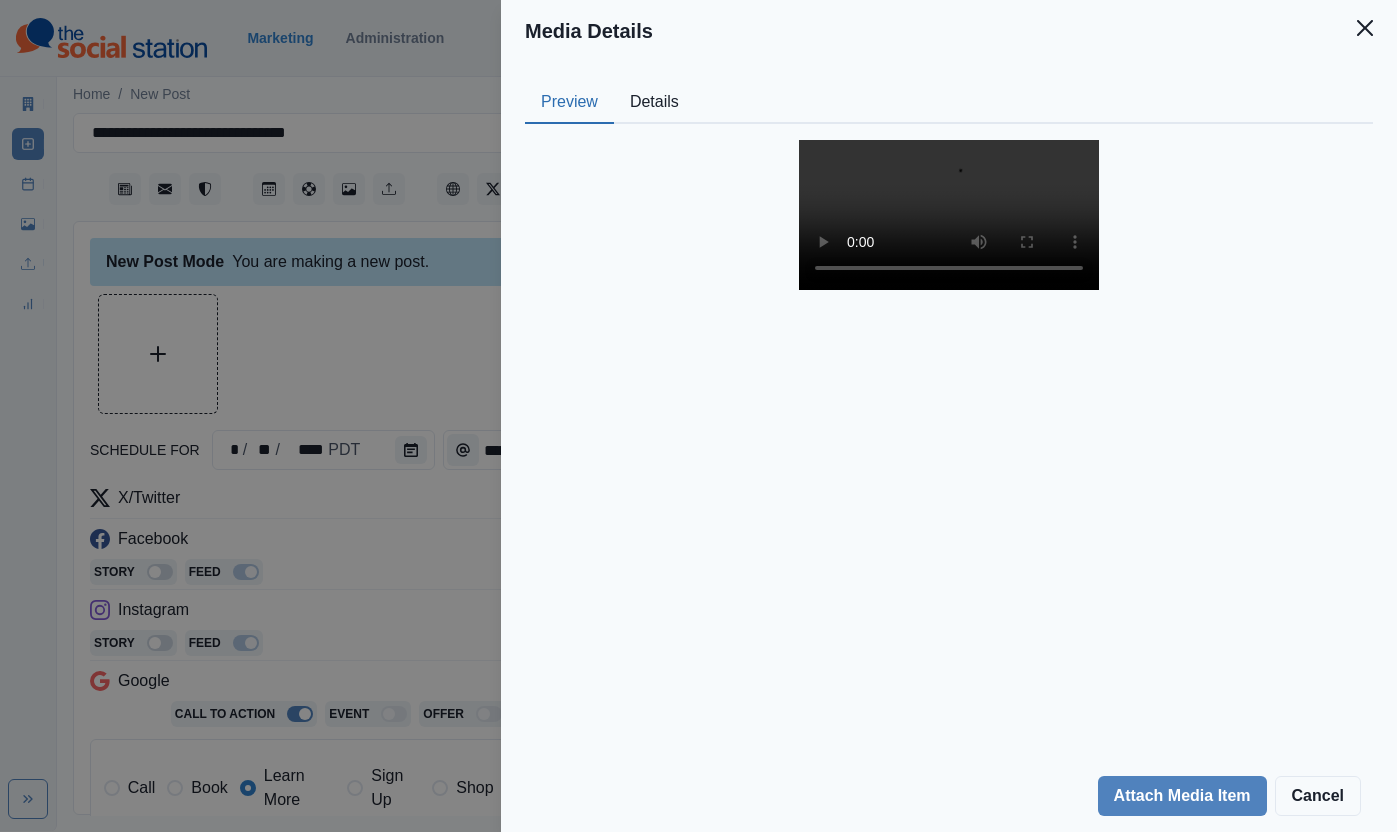 click on "Details" at bounding box center (654, 103) 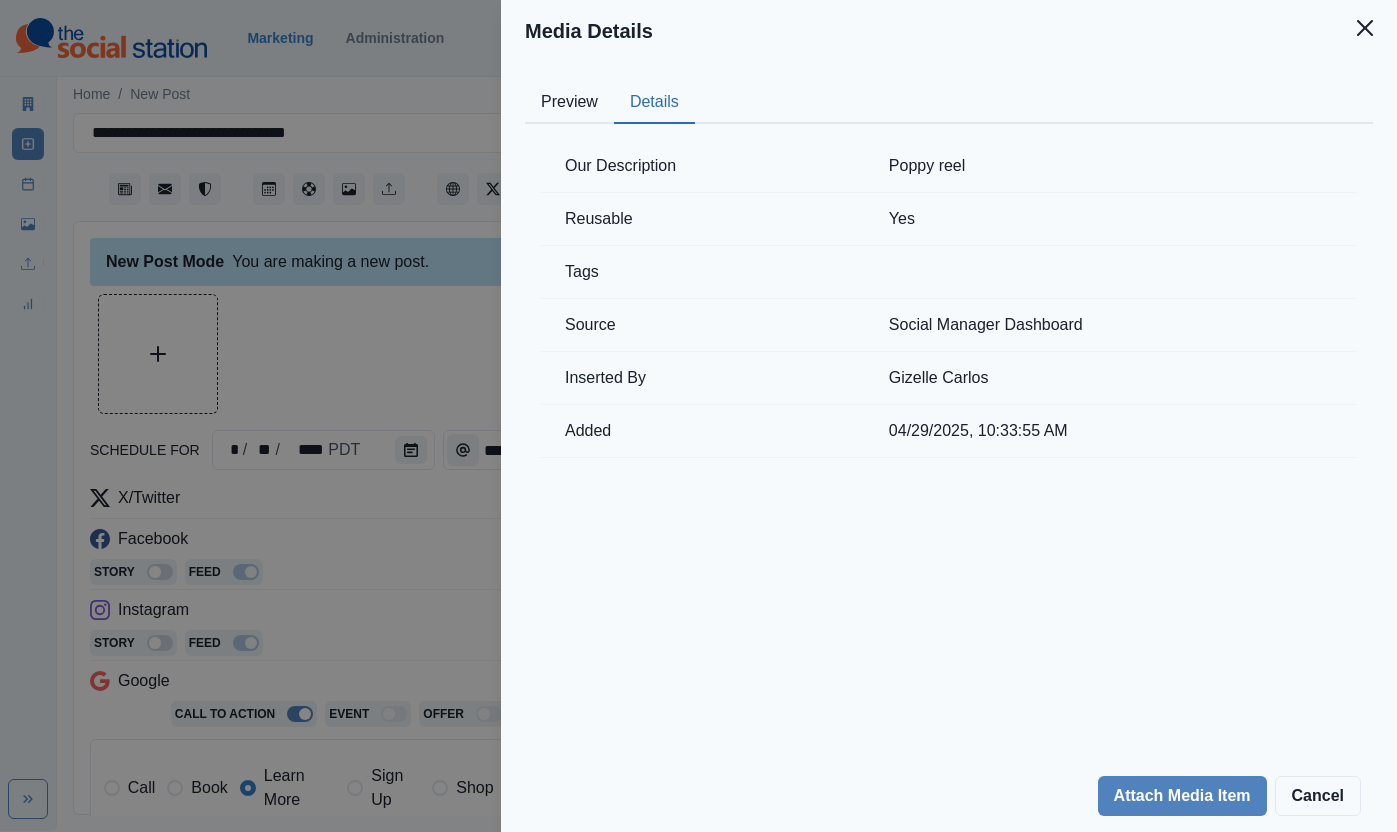 click on "Preview" at bounding box center (569, 103) 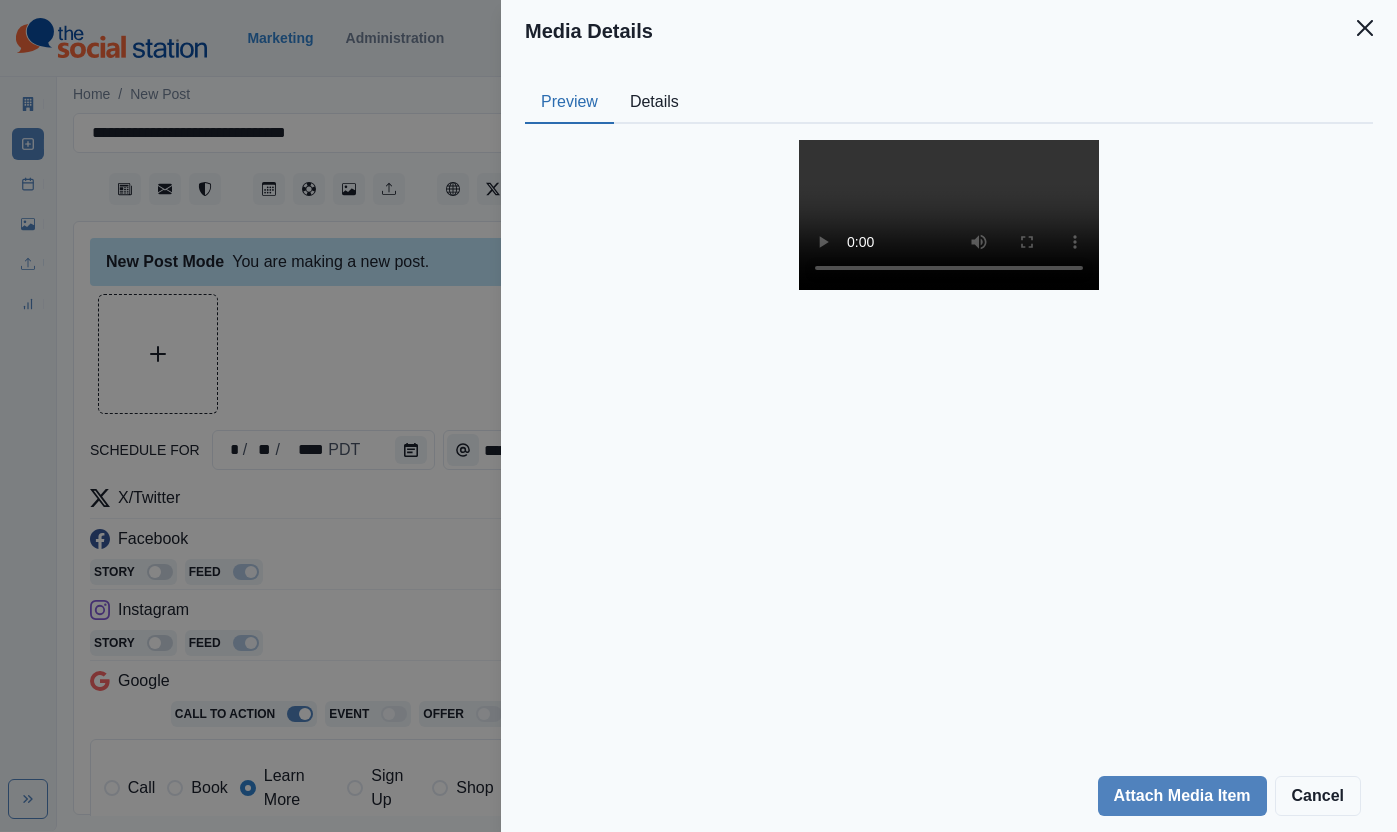 click on "Media Details Preview Details Our Description Poppy reel Reusable Yes Tags Source Social Manager Dashboard Inserted By Gizelle Carlos Added 04/29/2025, 10:33:55 AM Attach Media Item Cancel" at bounding box center [698, 416] 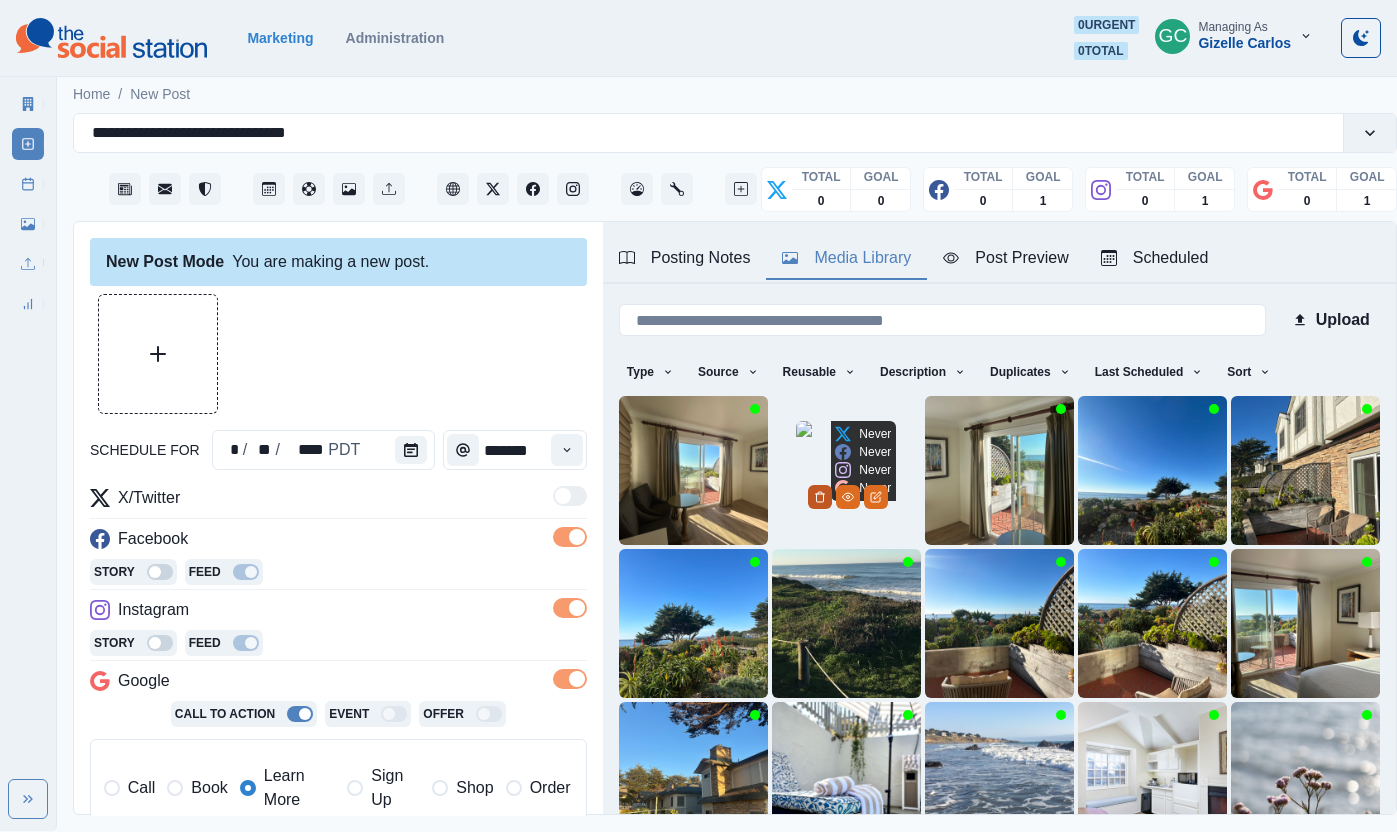 click at bounding box center [820, 497] 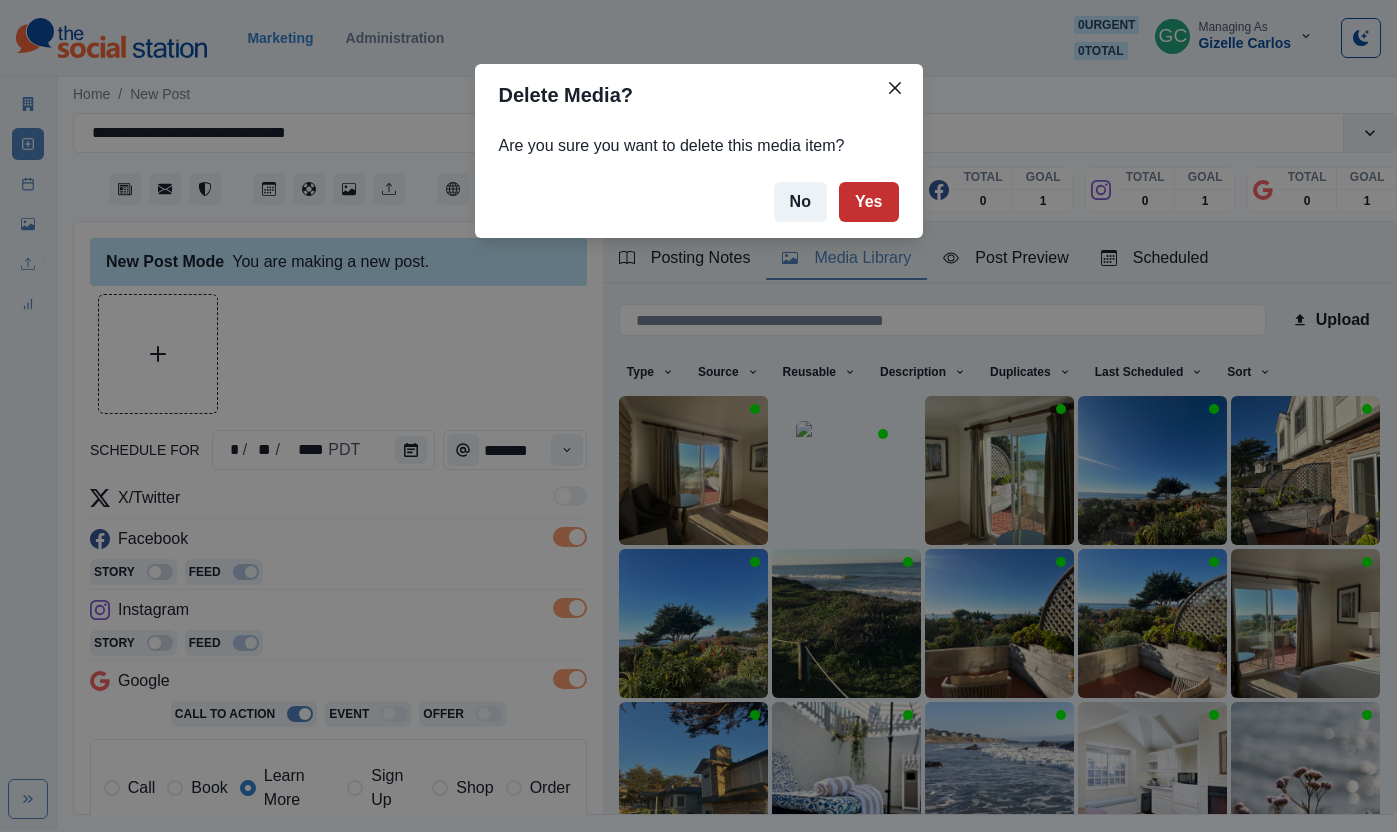 click on "Yes" at bounding box center [869, 202] 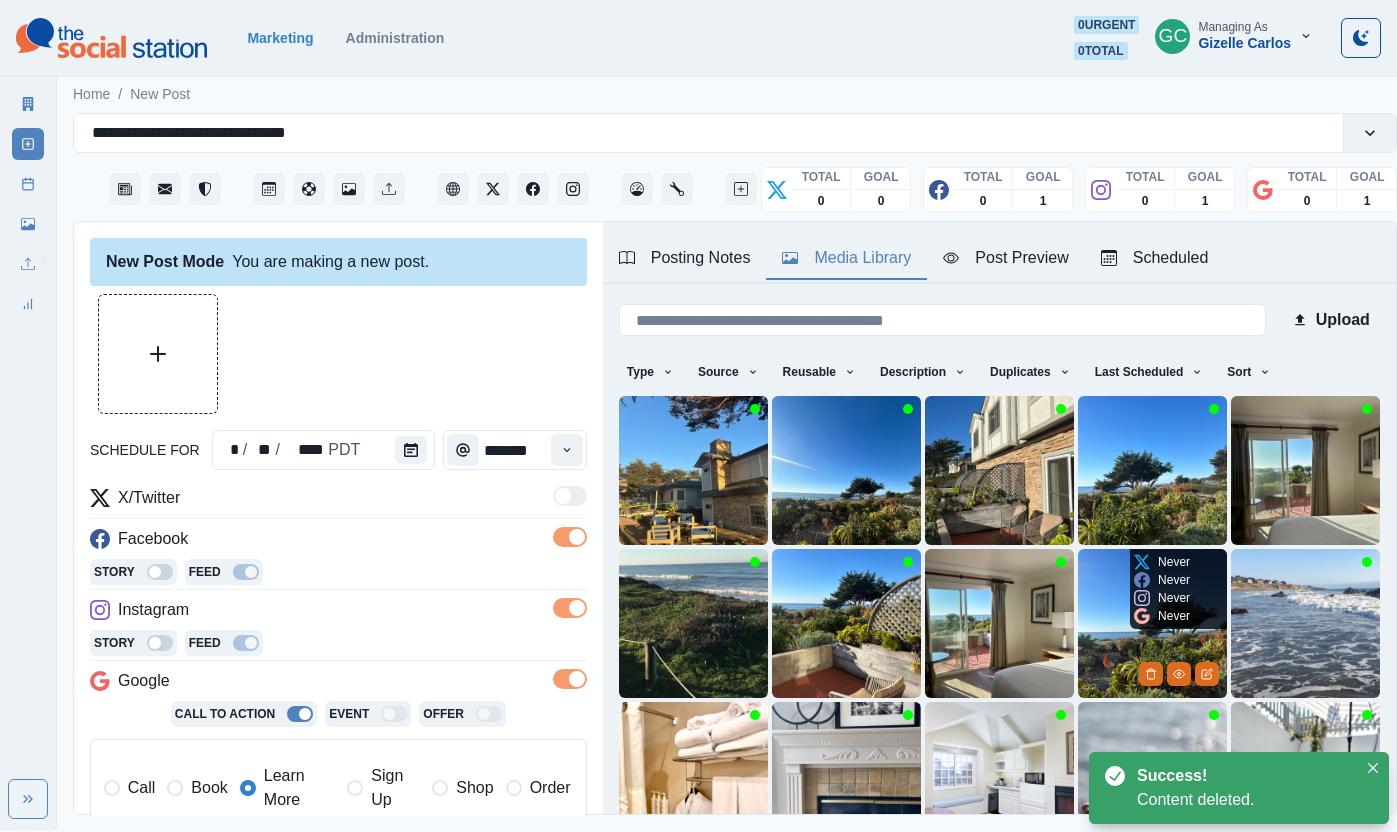 scroll, scrollTop: 167, scrollLeft: 0, axis: vertical 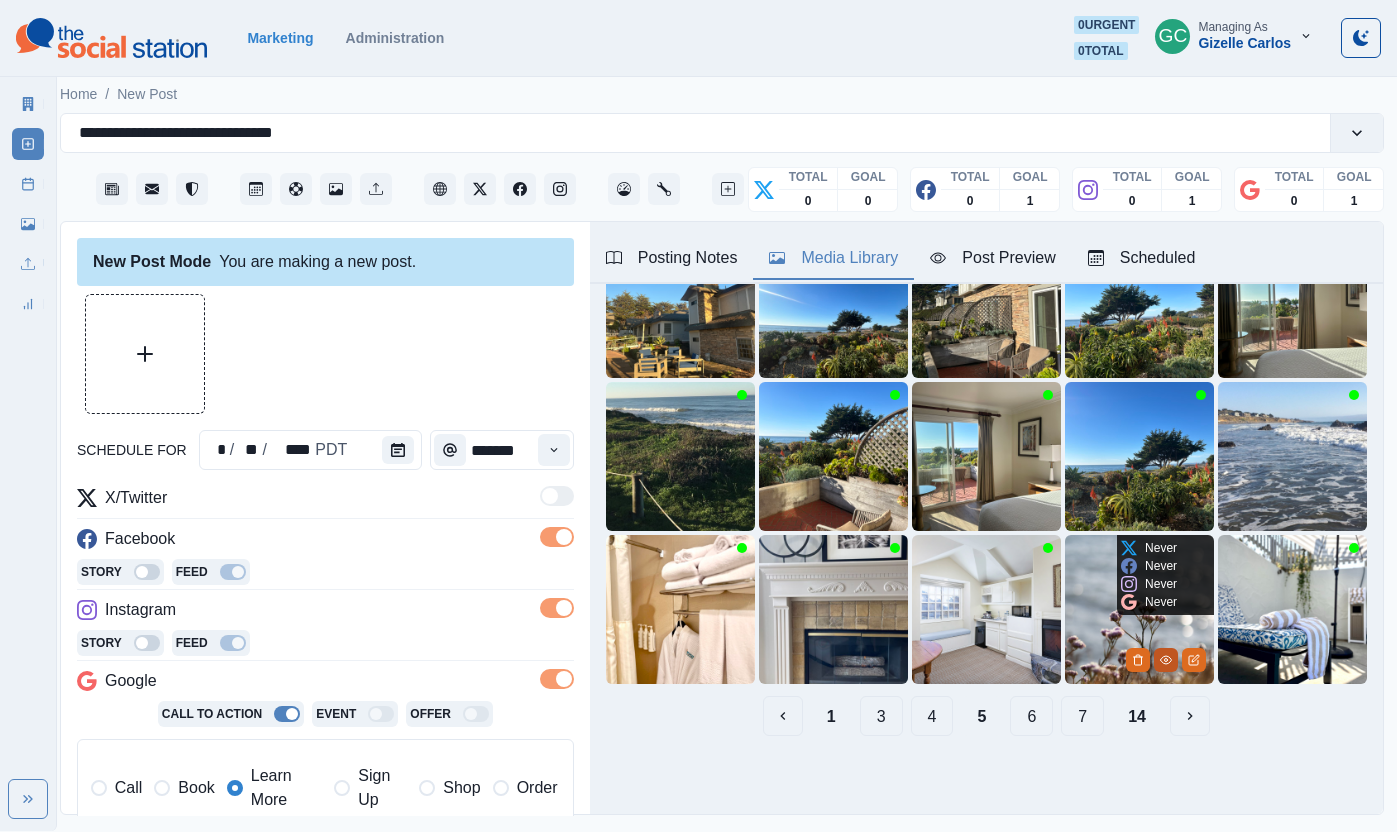 click at bounding box center [1166, 660] 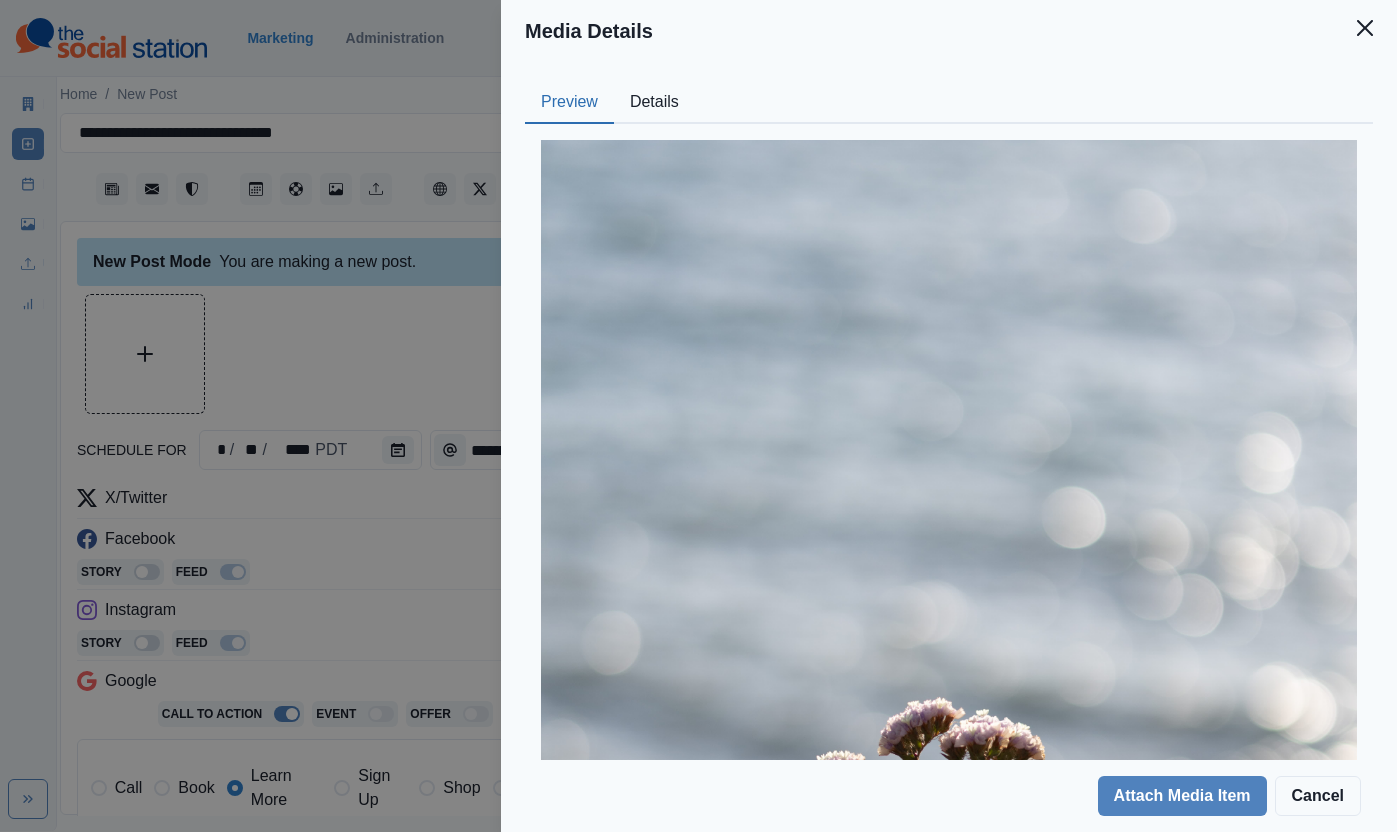 click on "Details" at bounding box center (654, 103) 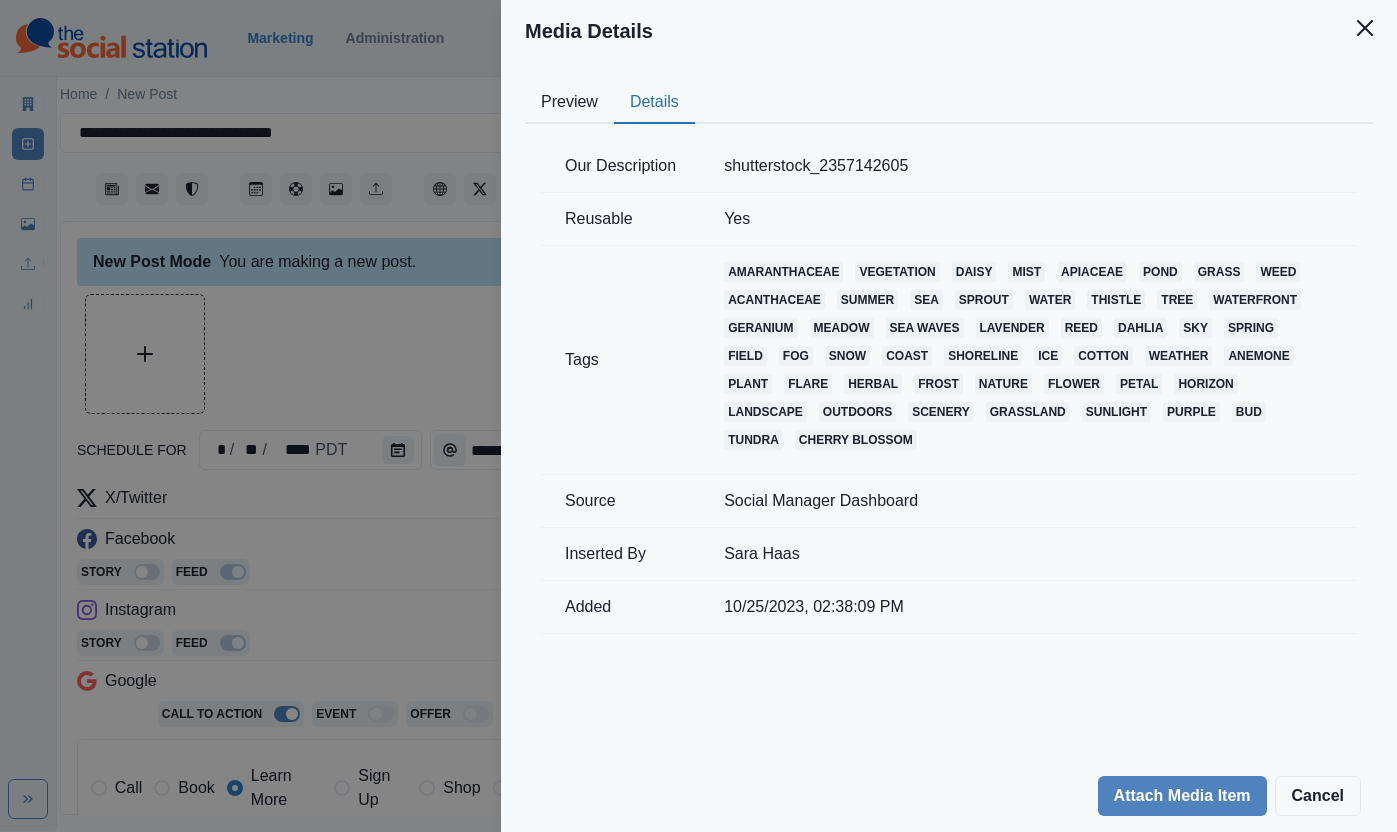 click on "Preview" at bounding box center (569, 103) 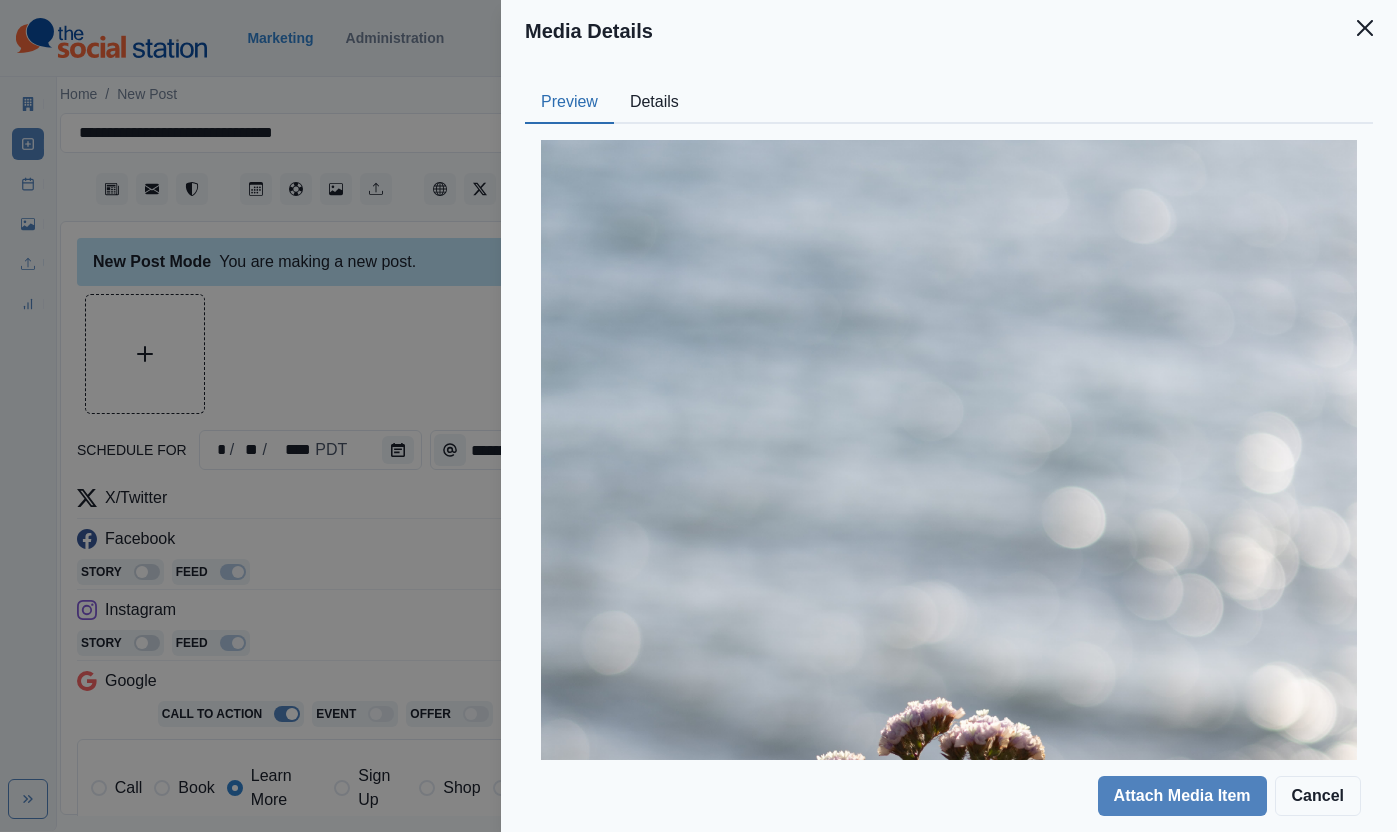 click on "Details" at bounding box center (654, 103) 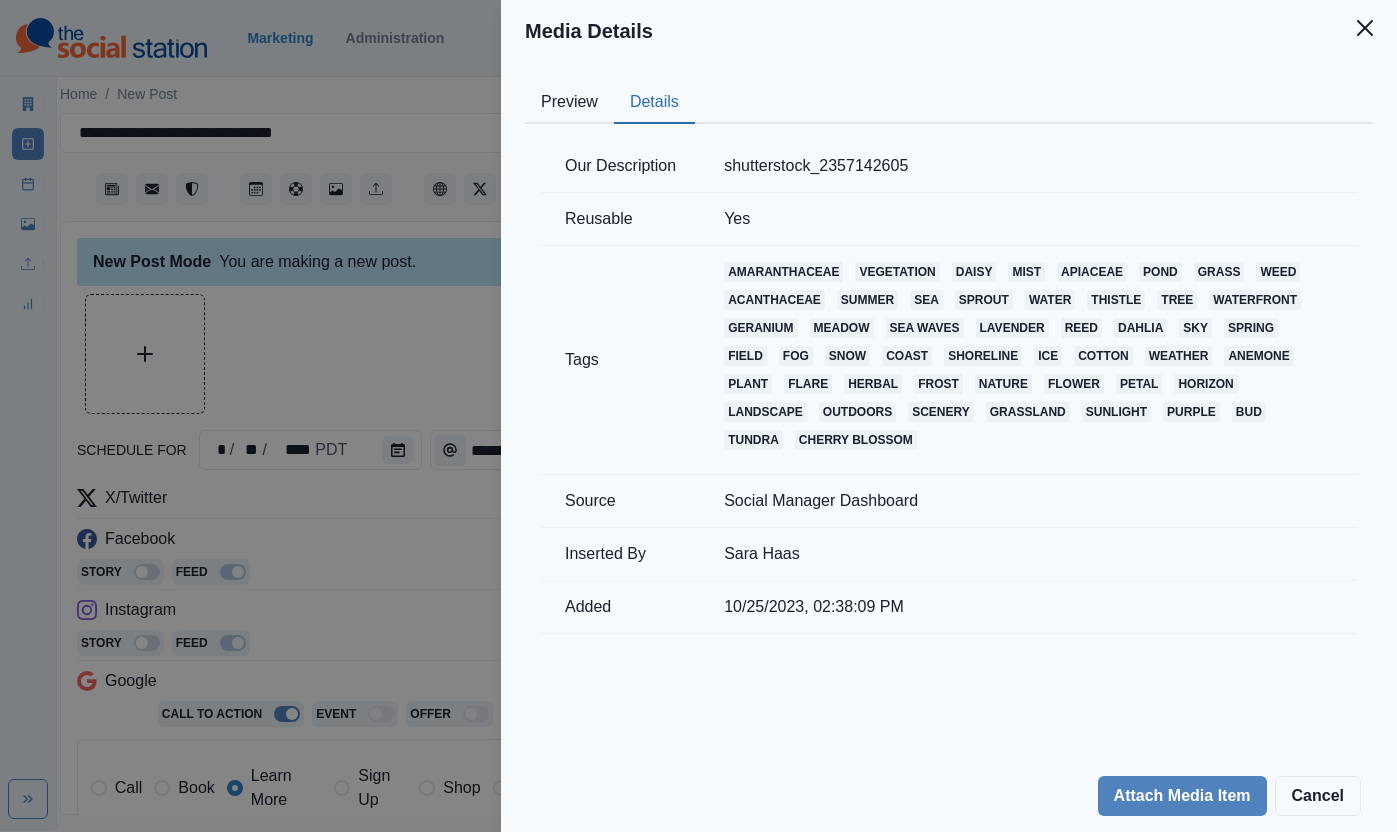 click on "Preview" at bounding box center [569, 103] 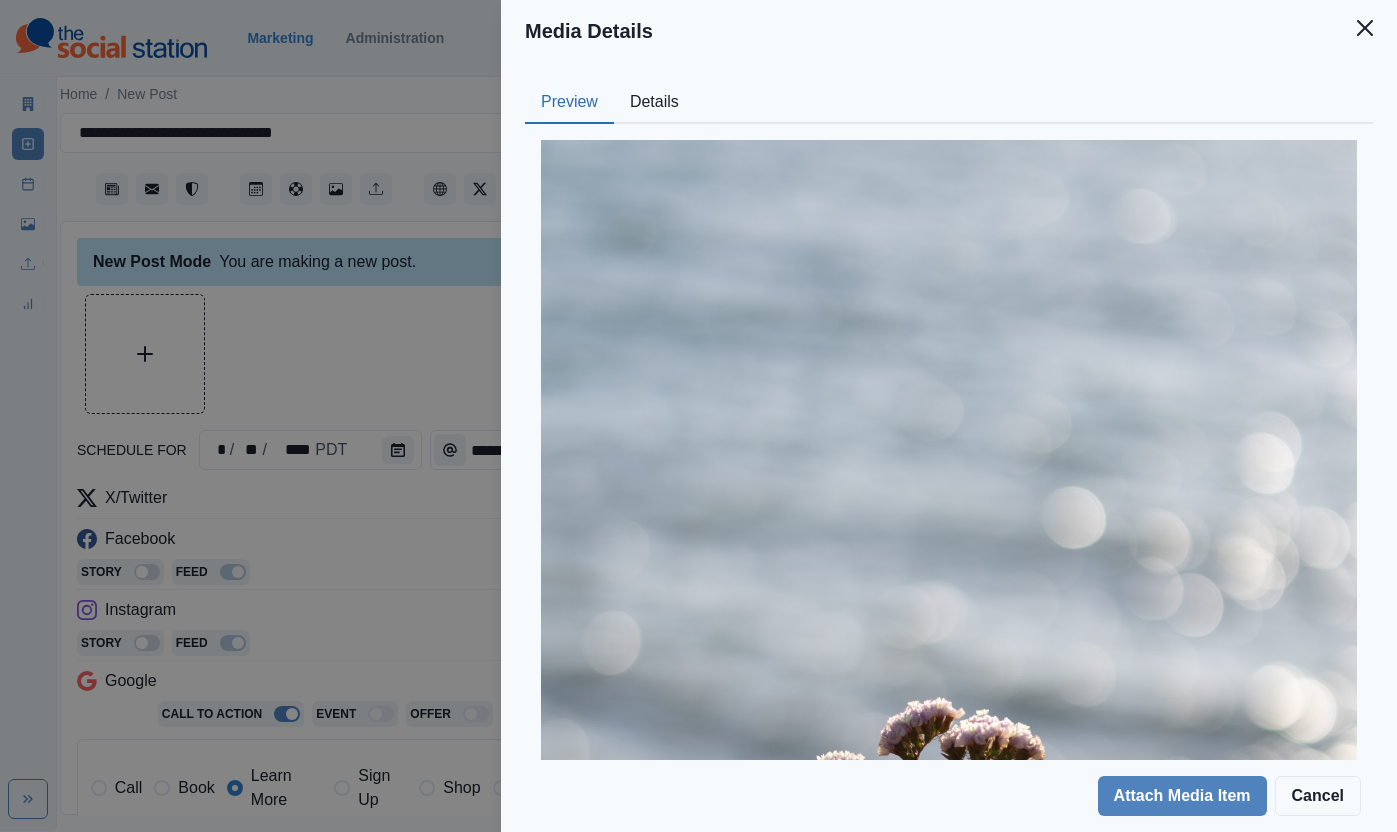 scroll, scrollTop: 628, scrollLeft: 0, axis: vertical 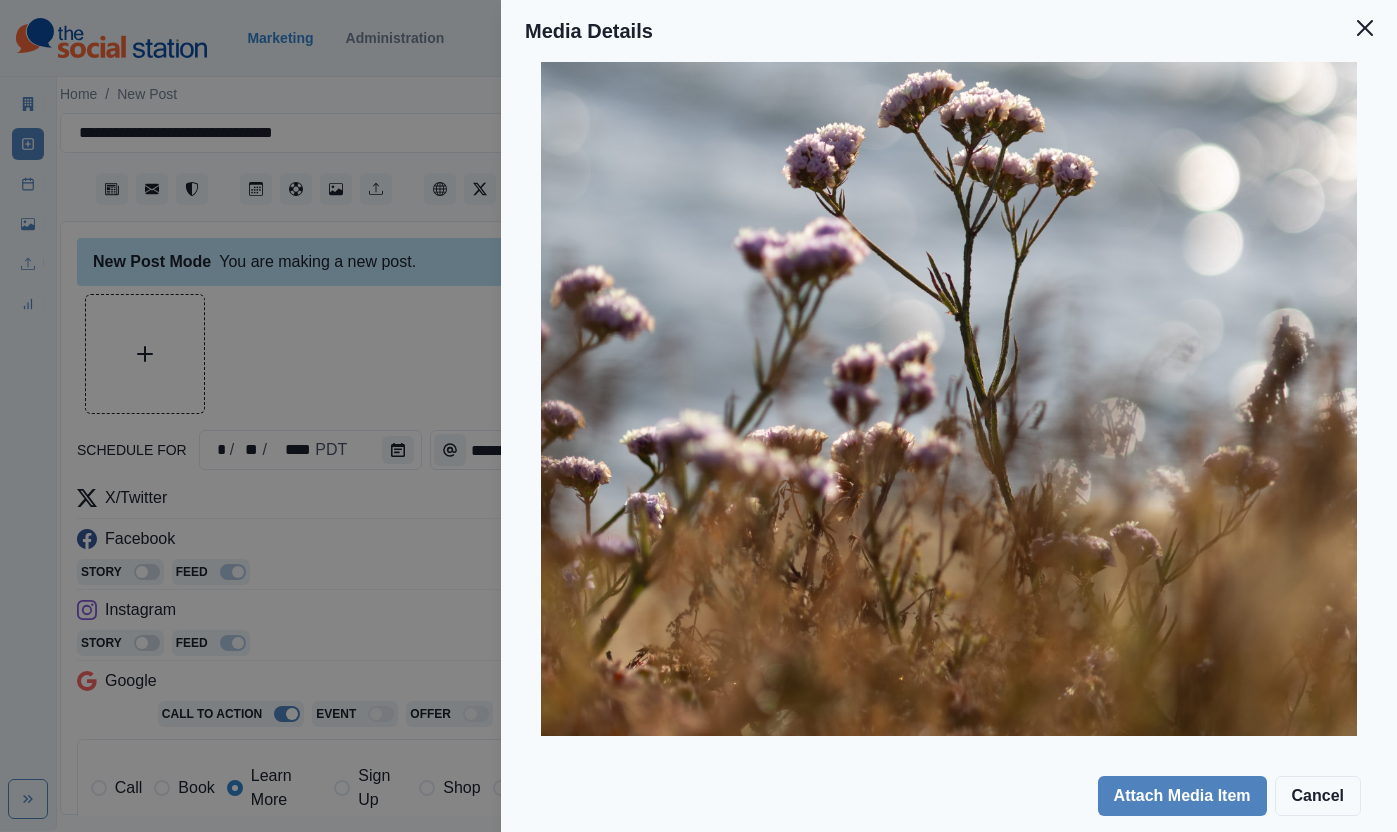 click on "Media Details Preview Details Our Description shutterstock_2357142605 Reusable Yes Tags amaranthaceae vegetation daisy mist apiaceae pond grass weed acanthaceae summer sea sprout water thistle tree waterfront geranium meadow sea waves lavender reed dahlia sky spring field fog snow coast shoreline ice cotton weather anemone plant flare herbal frost nature flower petal horizon landscape outdoors scenery grassland sunlight purple bud tundra cherry blossom Source Social Manager Dashboard Inserted By Sara Haas Added 10/25/2023, 02:38:09 PM Attach Media Item Cancel" at bounding box center (698, 416) 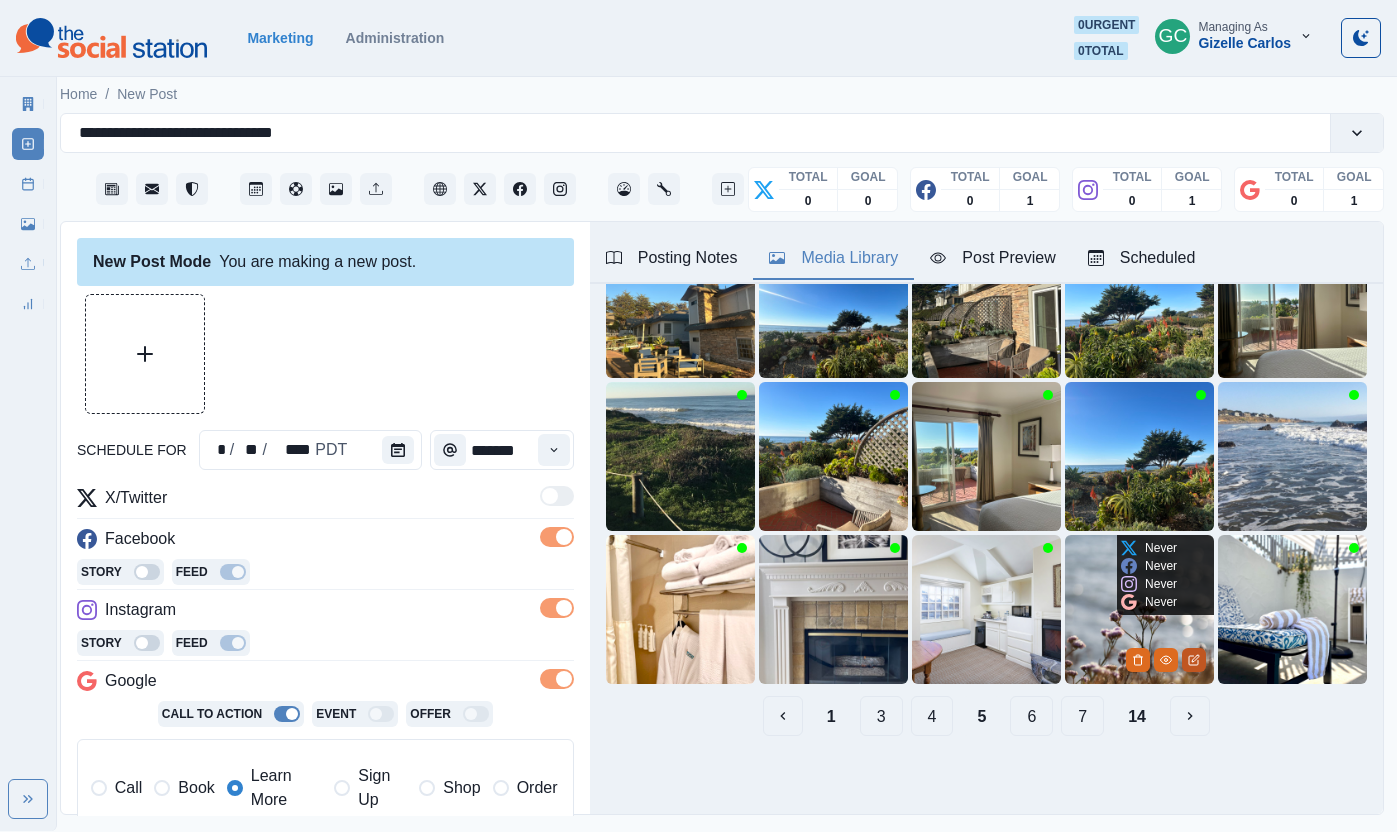 click 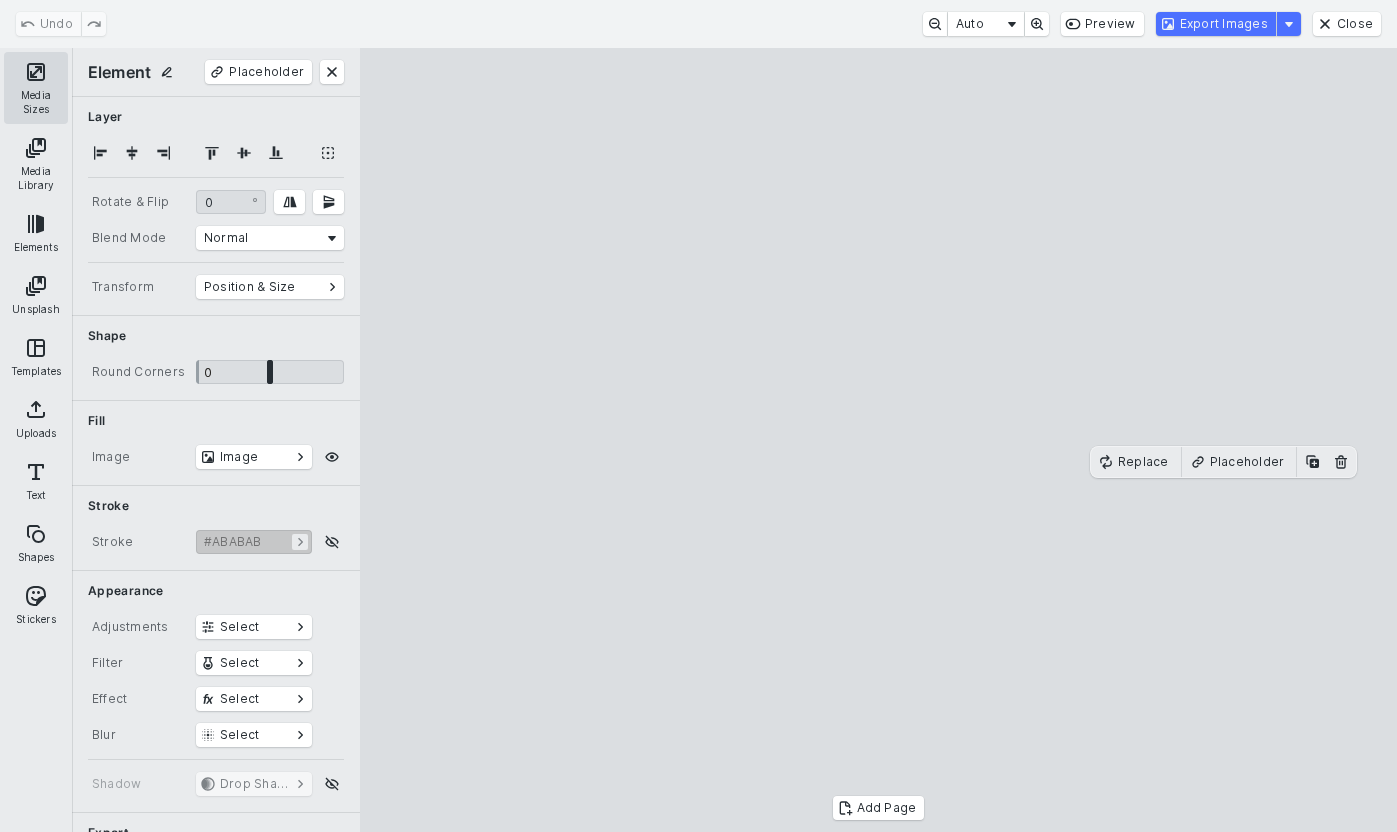 click on "Media Sizes" at bounding box center [36, 88] 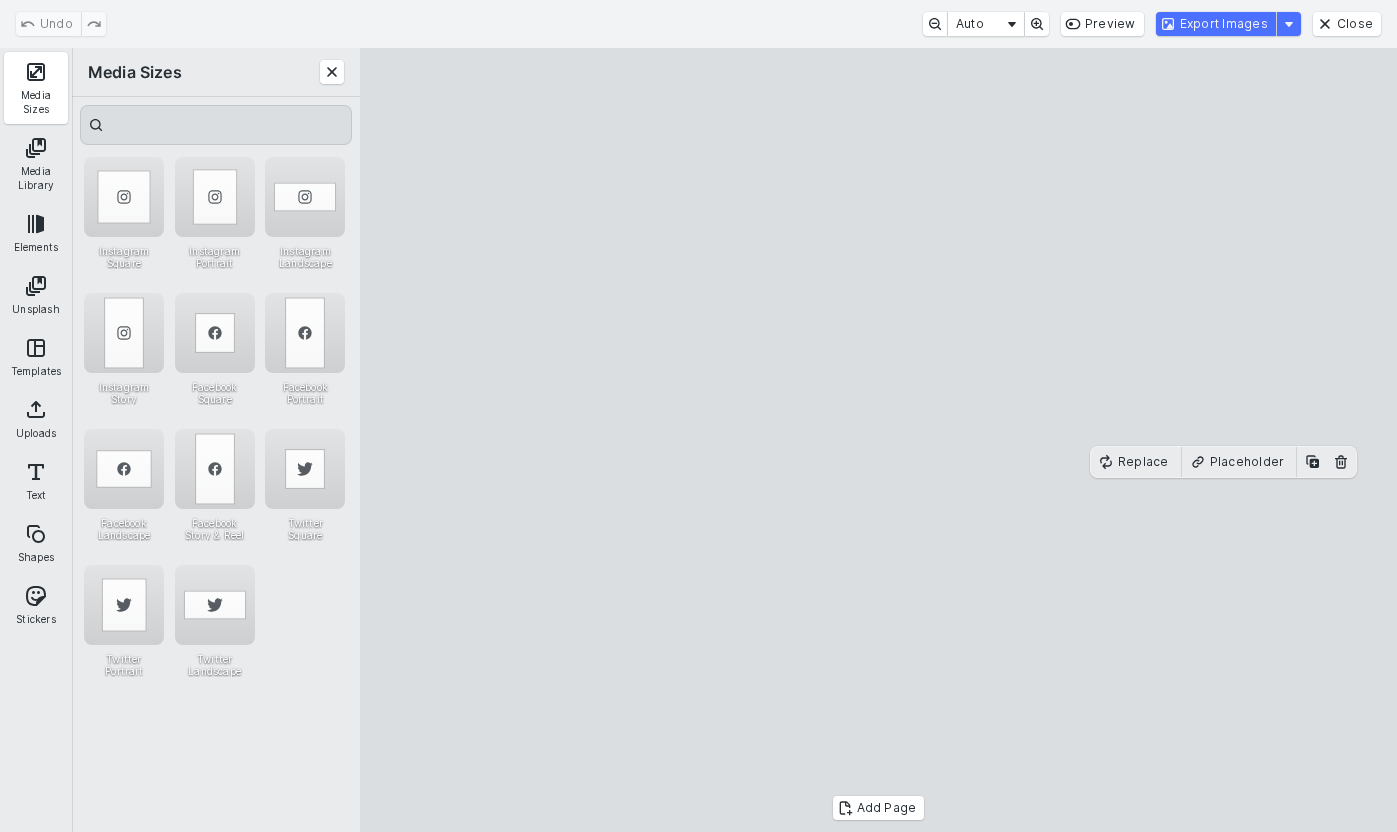 drag, startPoint x: 200, startPoint y: 201, endPoint x: 542, endPoint y: 195, distance: 342.0526 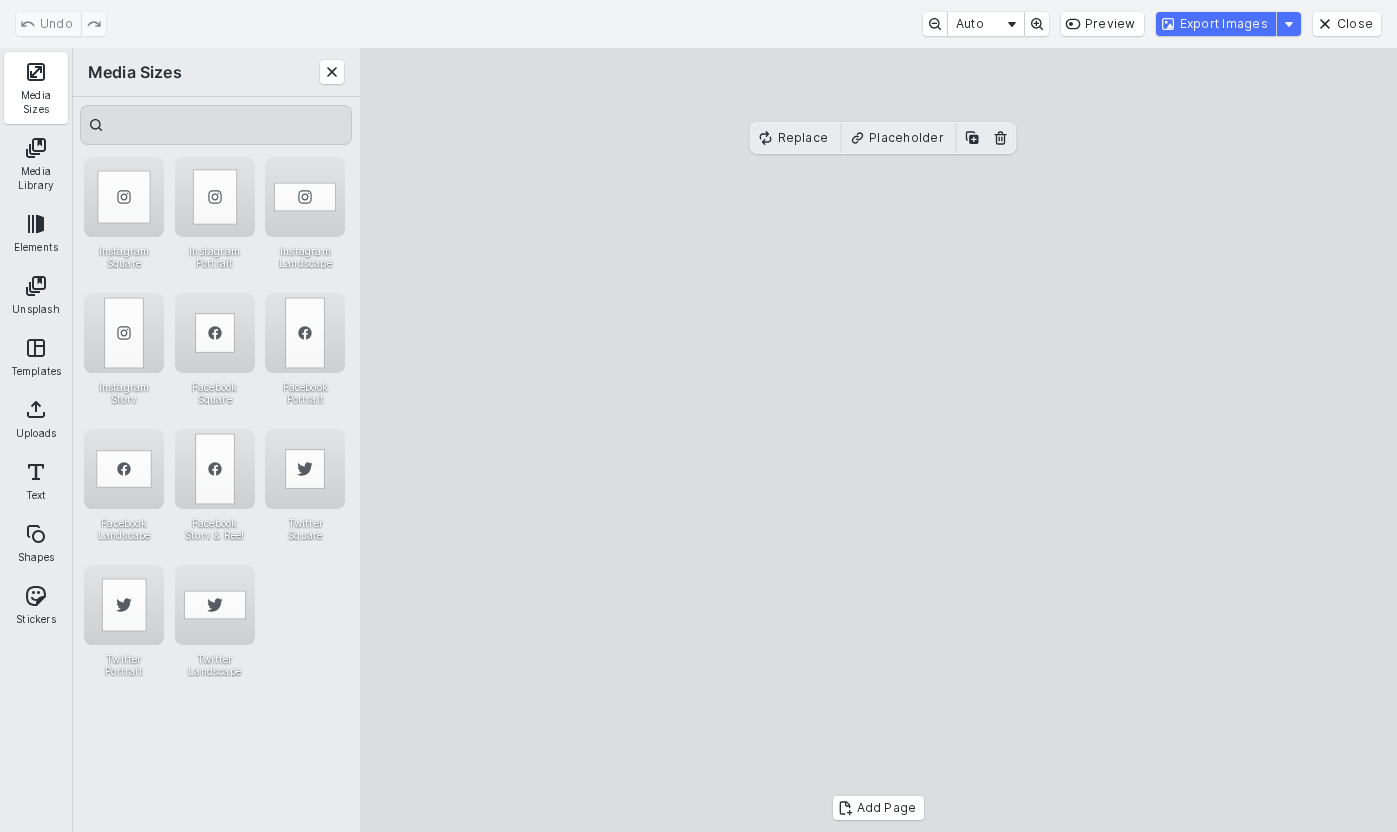 click on "Export Images" at bounding box center (1216, 24) 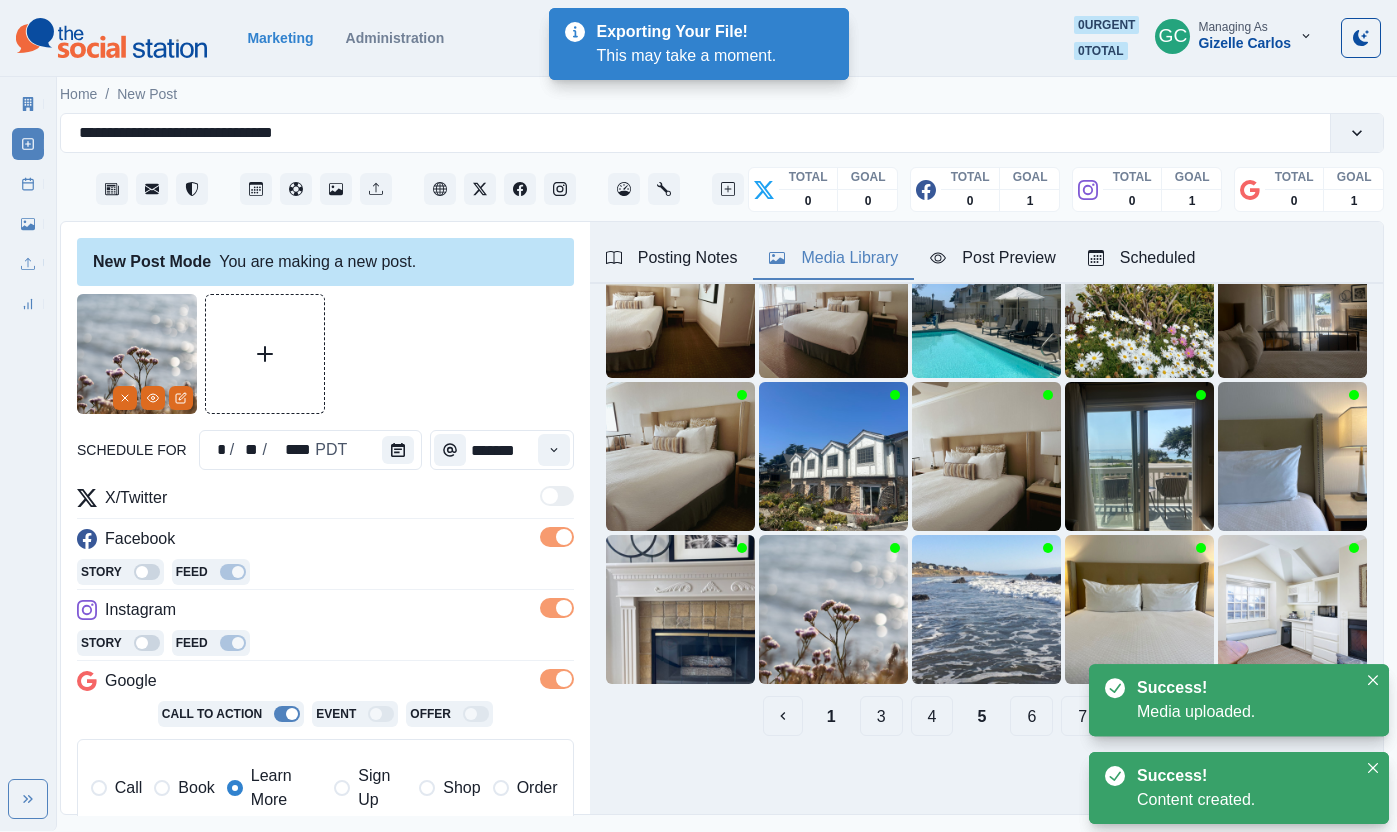 scroll, scrollTop: 167, scrollLeft: 0, axis: vertical 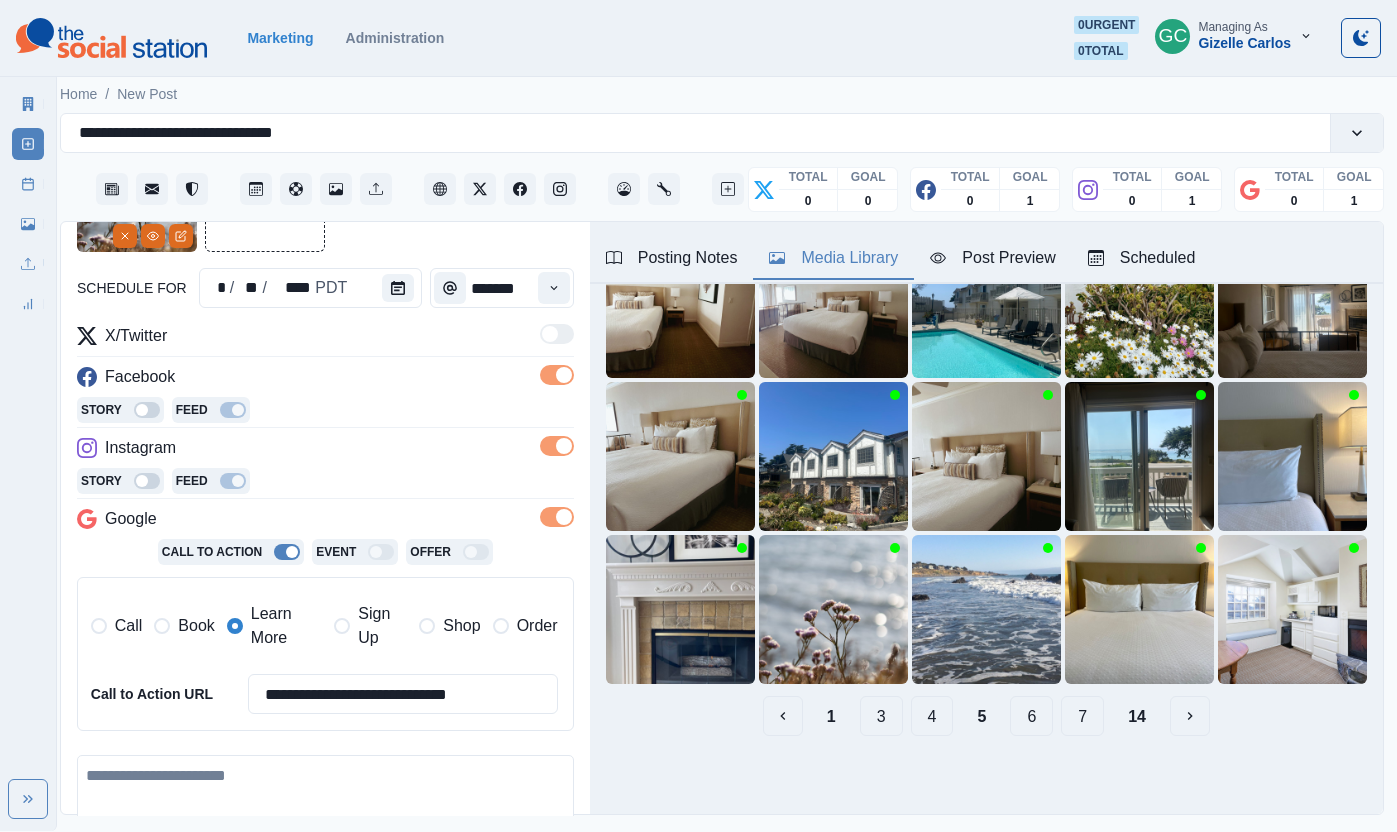 click at bounding box center [325, 812] 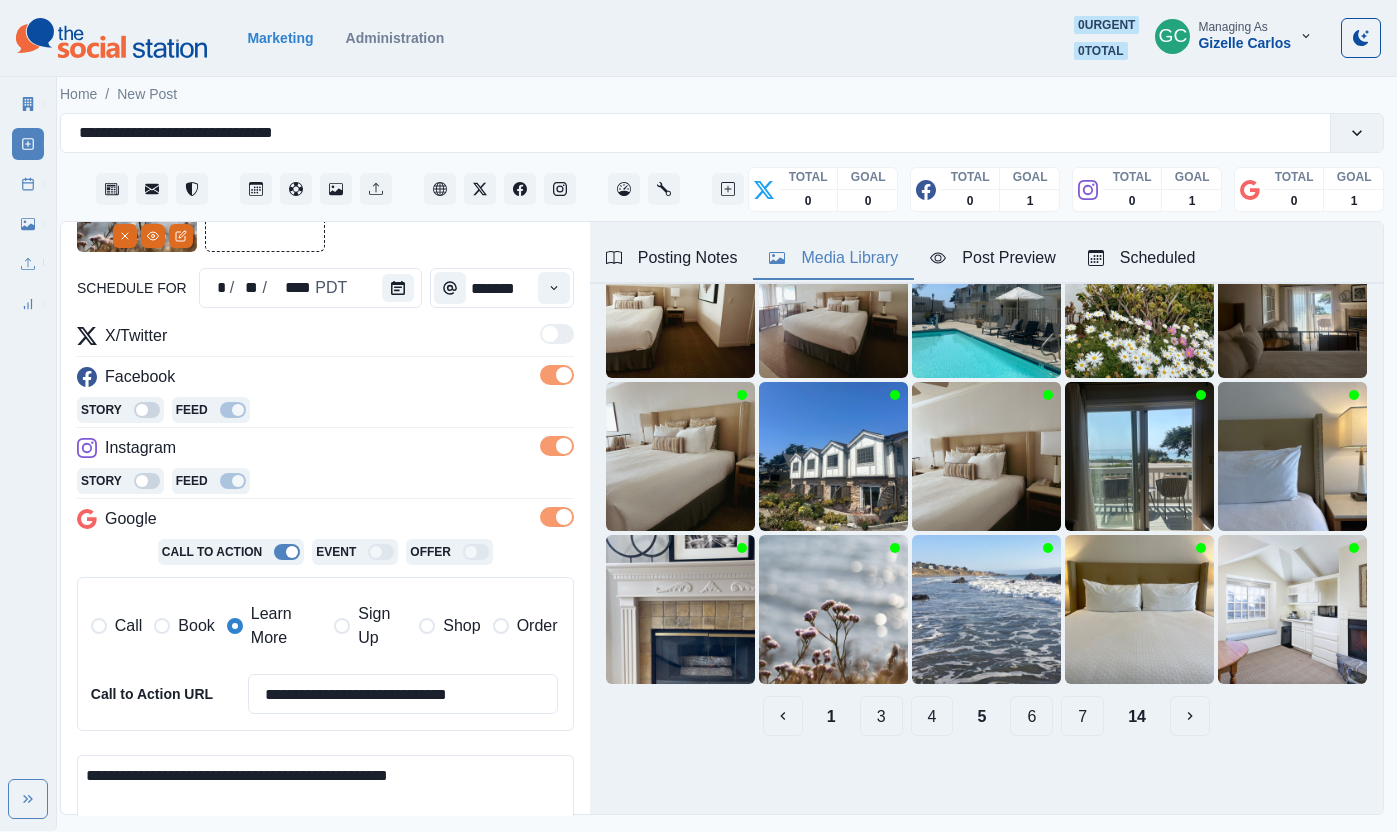 drag, startPoint x: 427, startPoint y: 783, endPoint x: 445, endPoint y: 803, distance: 26.907248 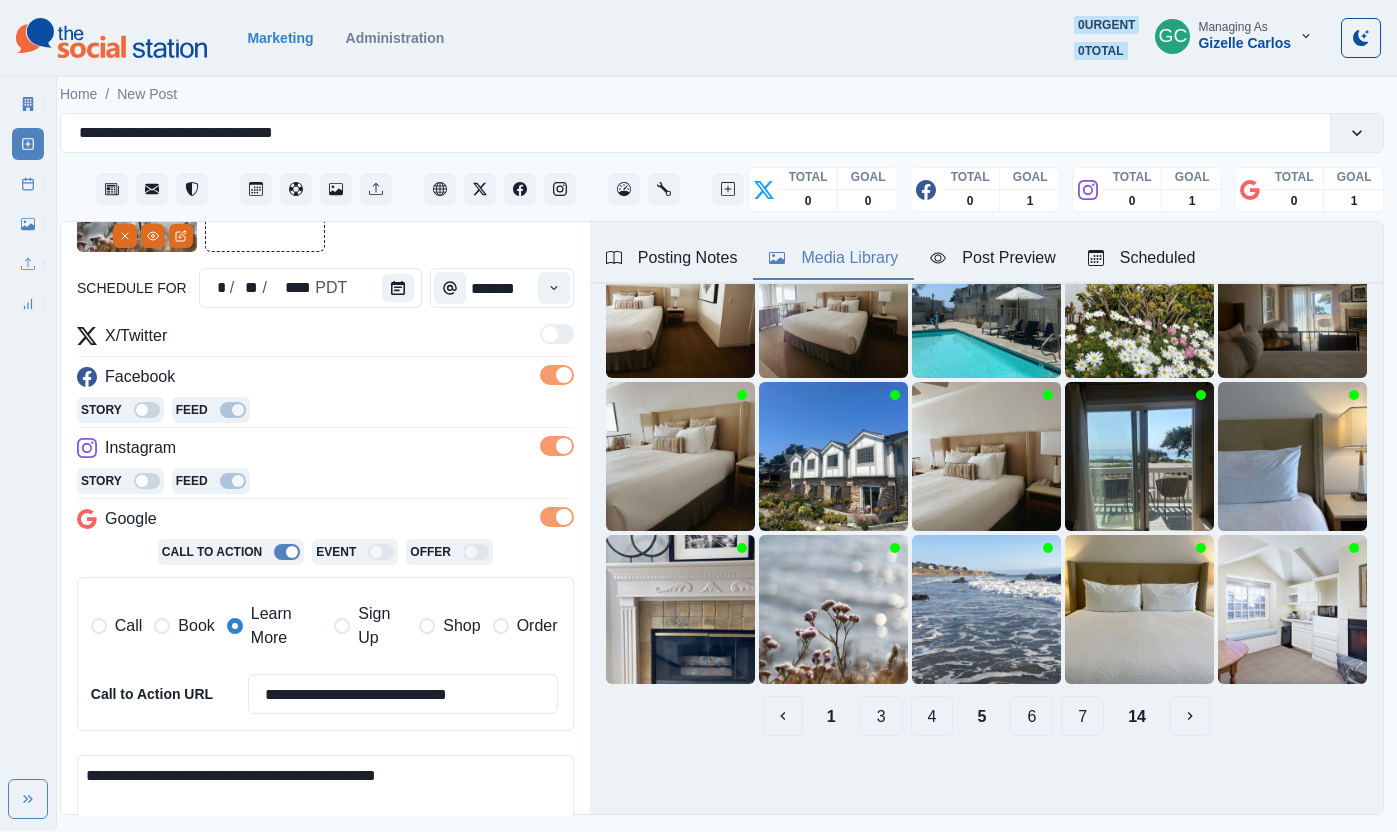 paste on "**" 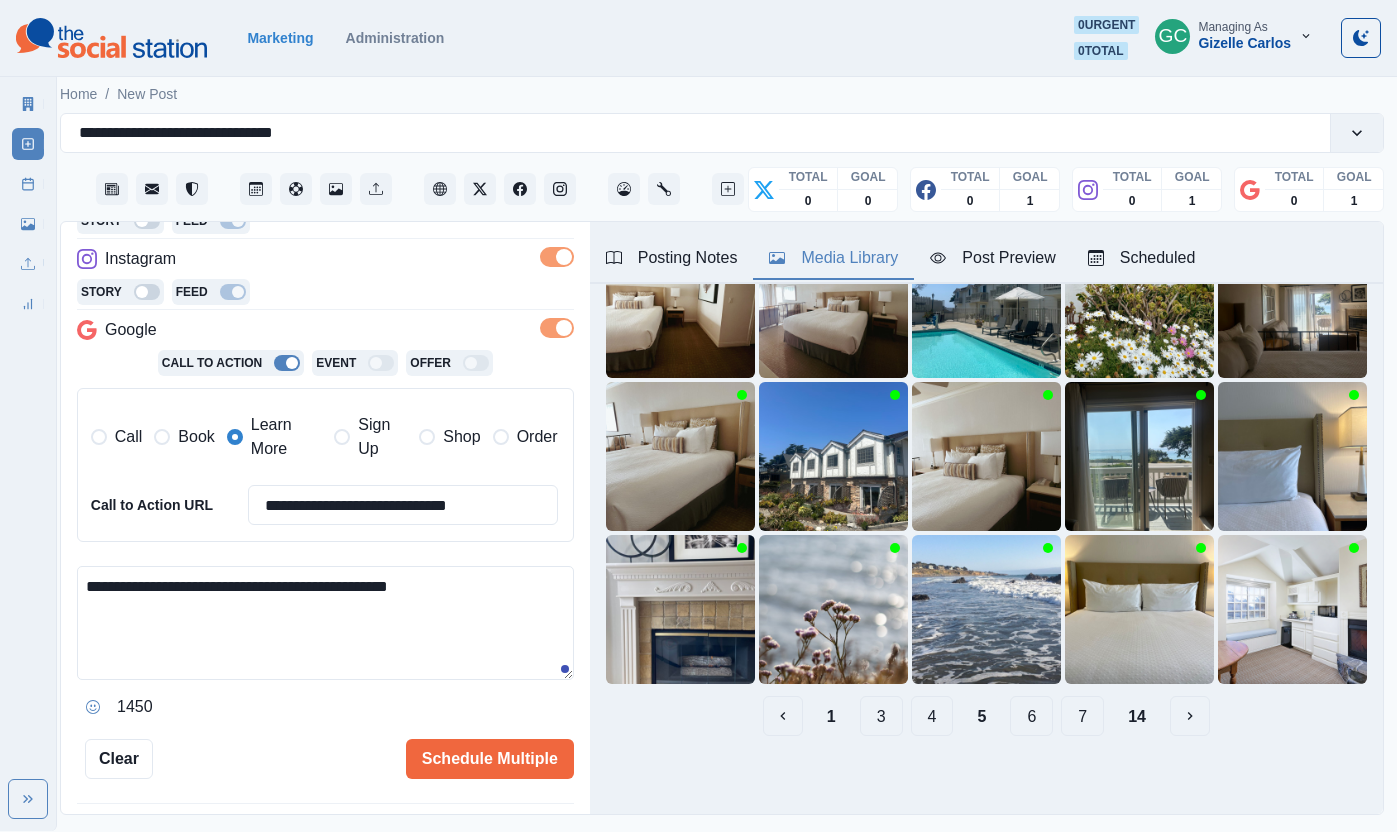 scroll, scrollTop: 371, scrollLeft: 0, axis: vertical 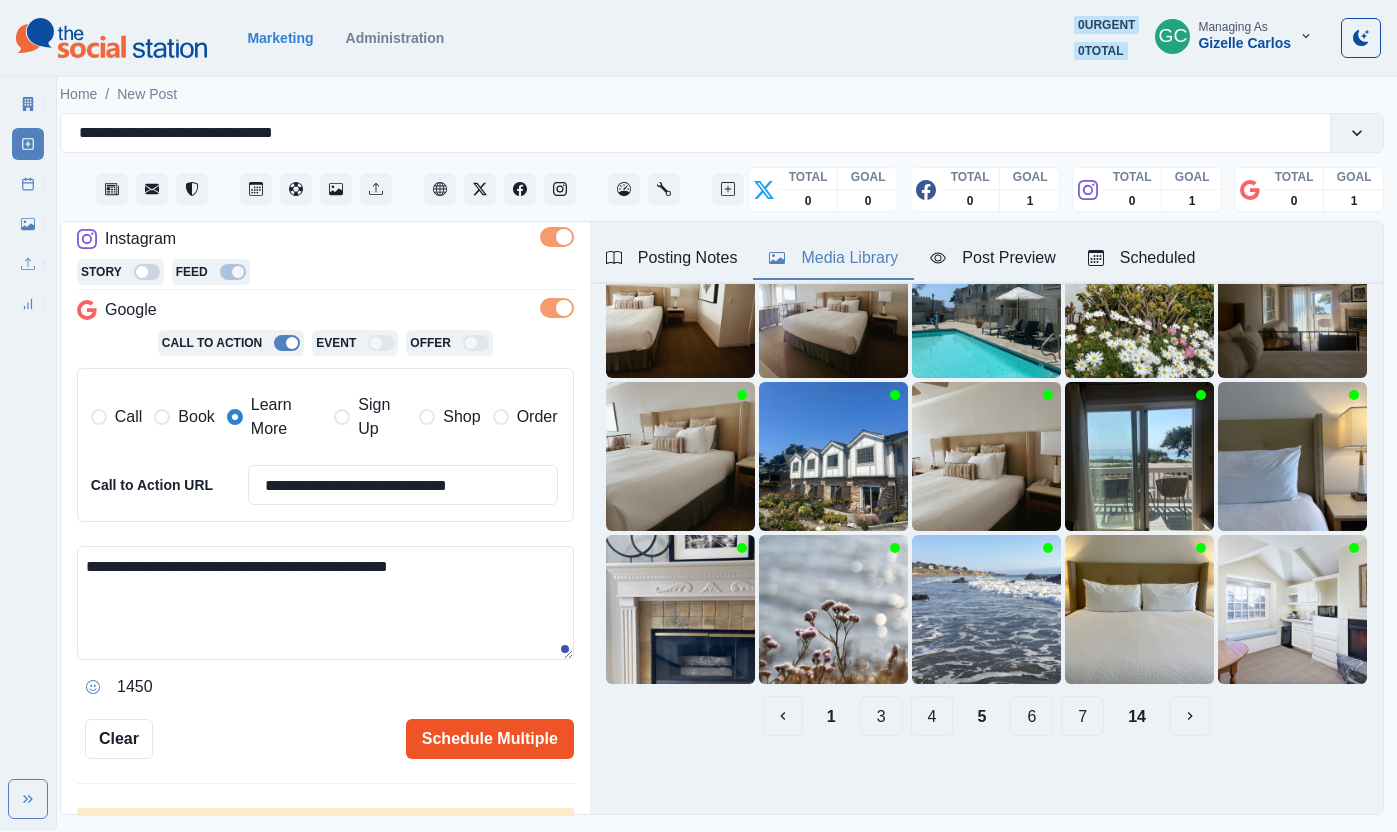type on "**********" 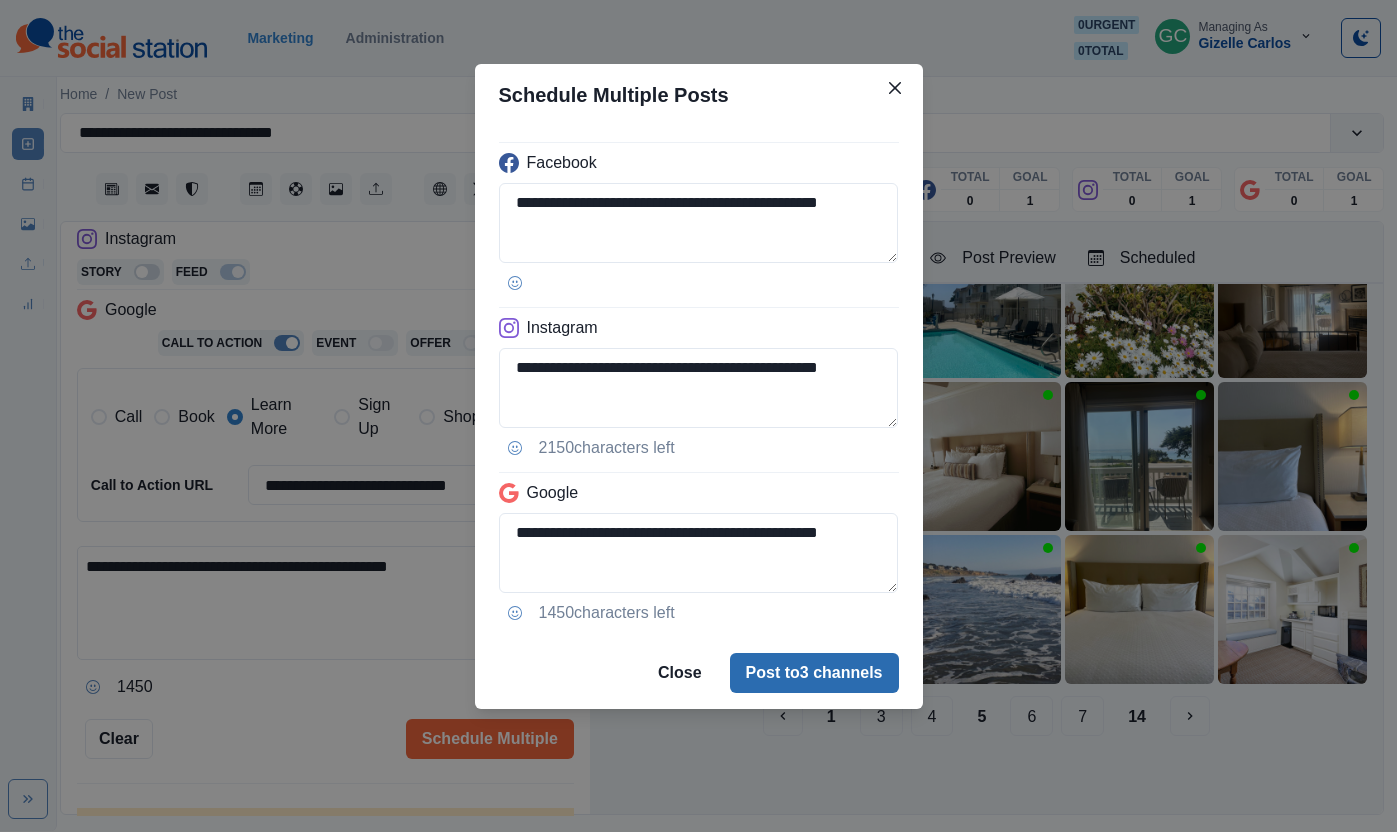 click on "Post to  3   channels" at bounding box center (814, 673) 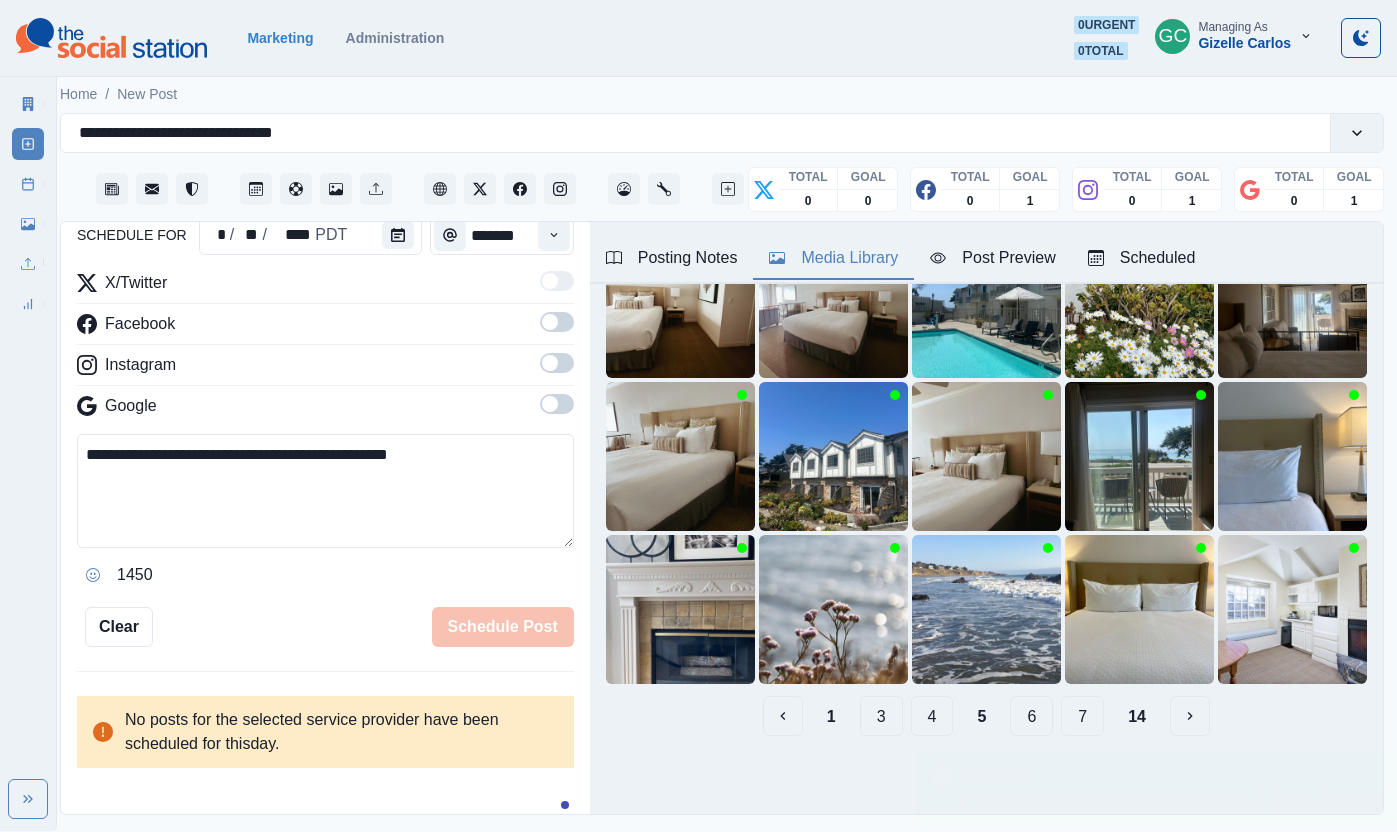 type 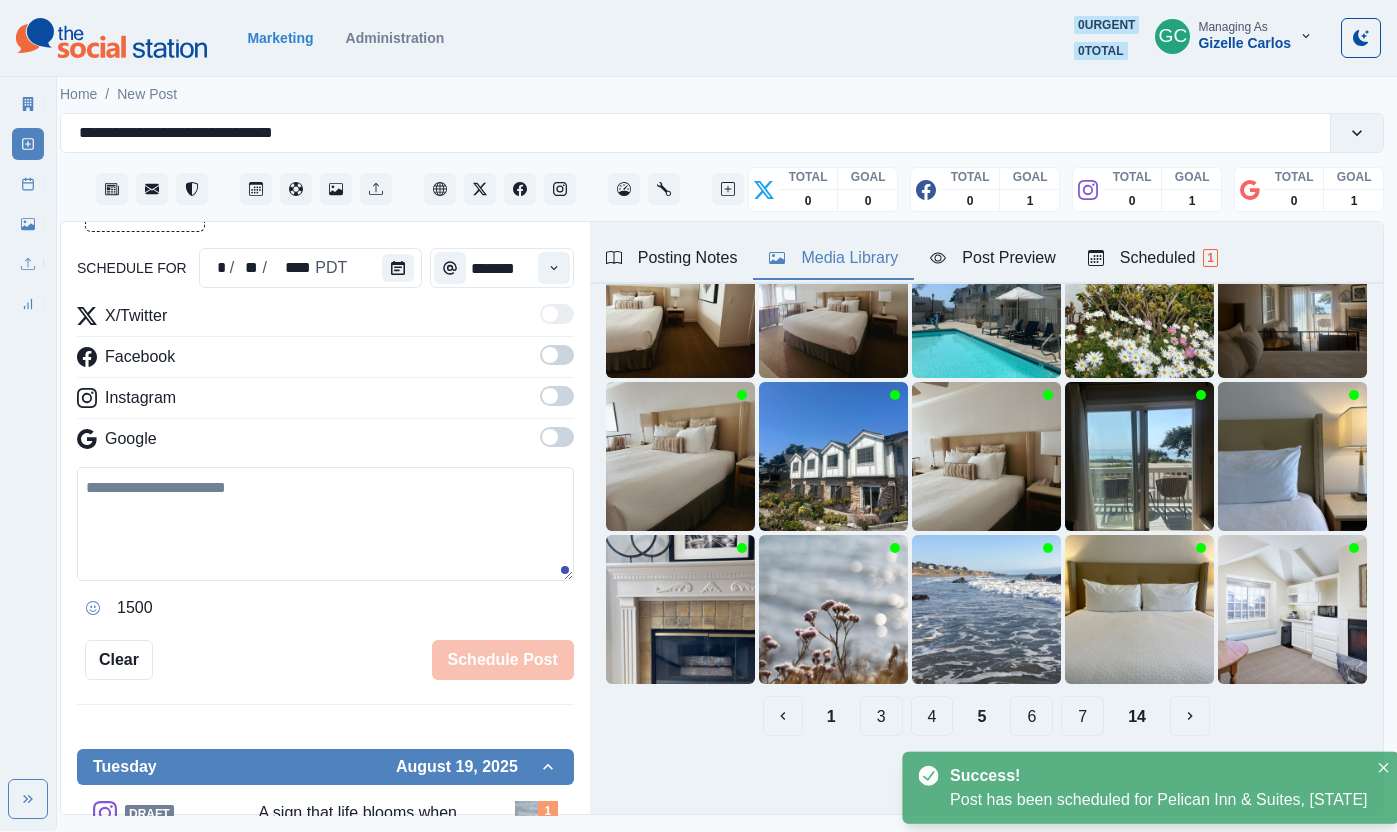 scroll, scrollTop: 341, scrollLeft: 0, axis: vertical 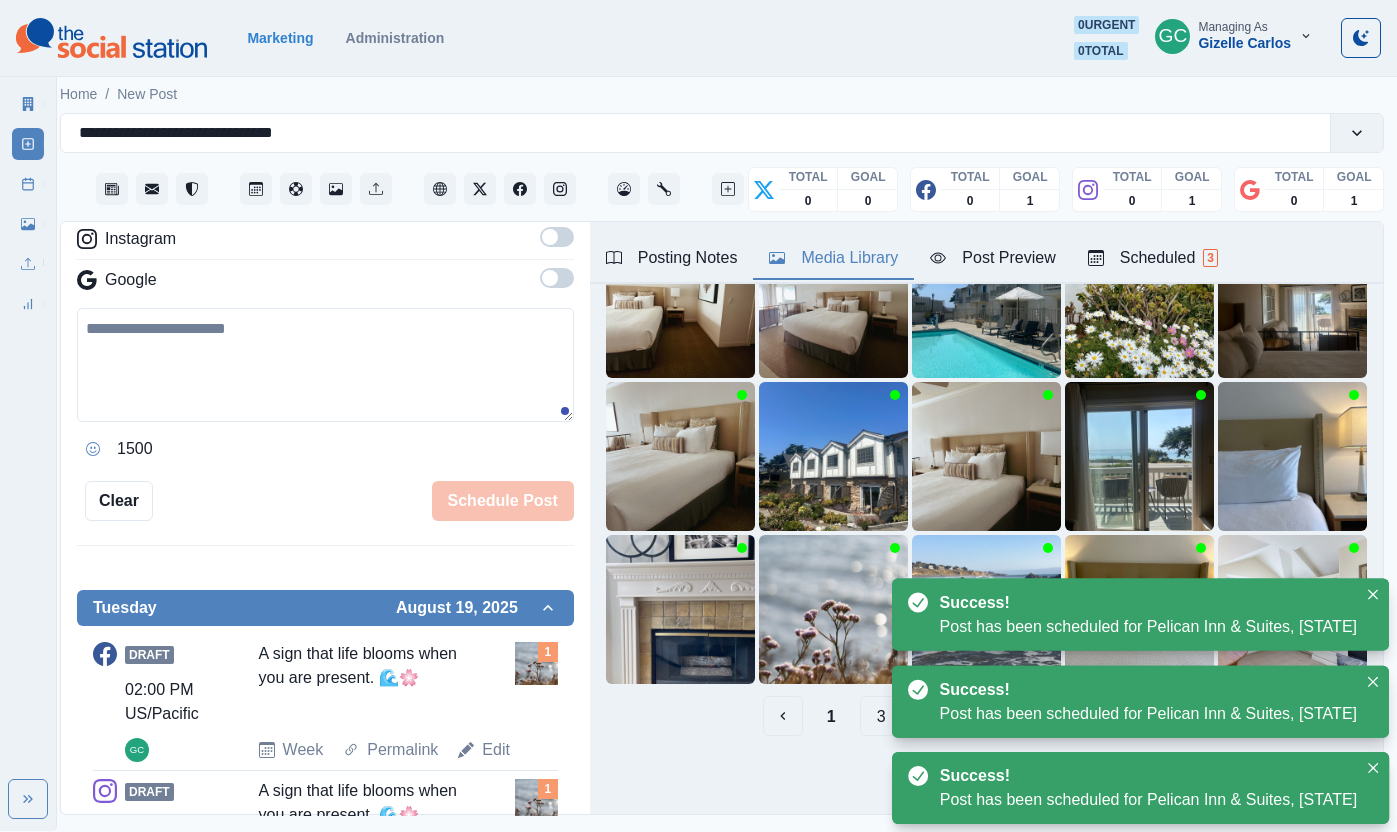 click on "Scheduled 3" at bounding box center [1153, 258] 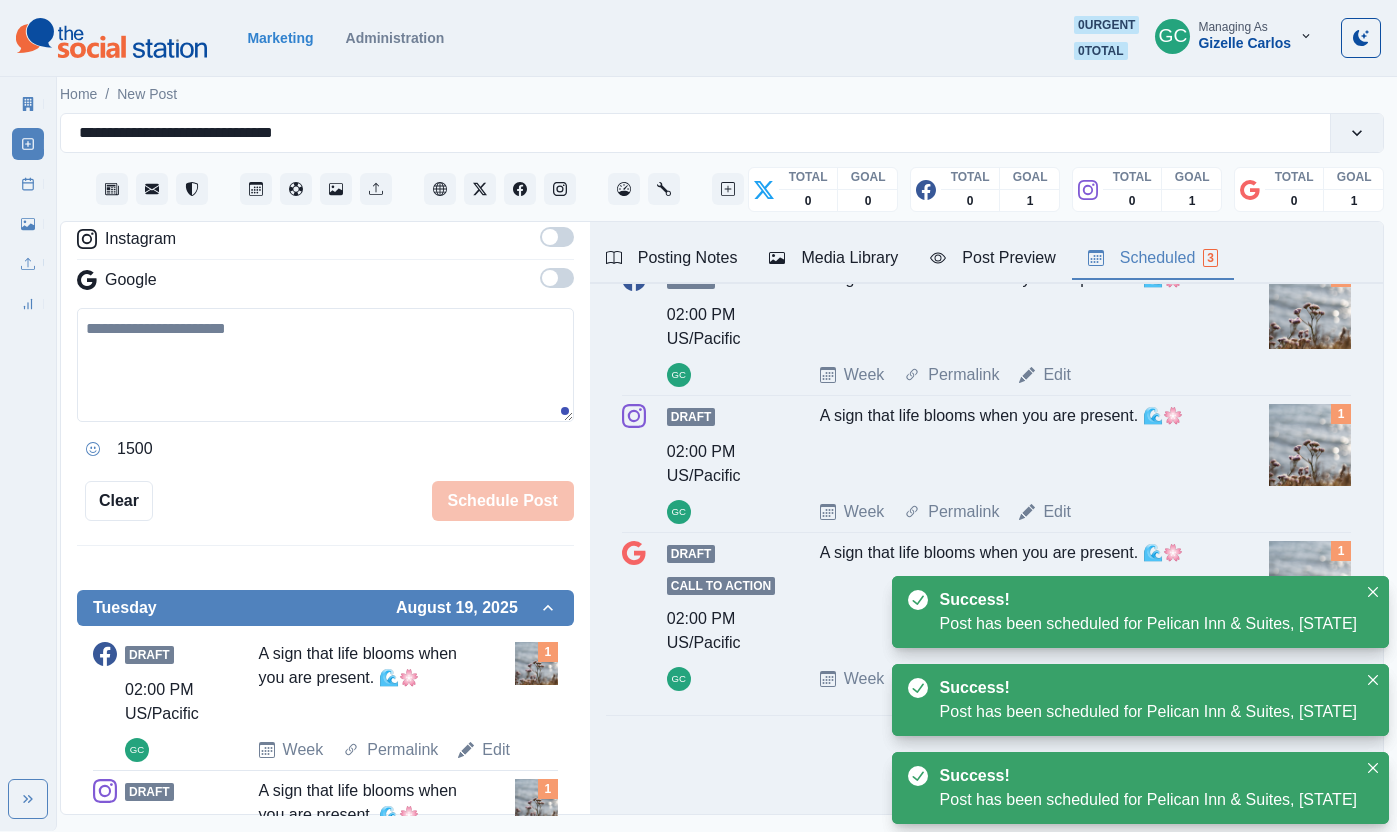 scroll, scrollTop: 0, scrollLeft: 0, axis: both 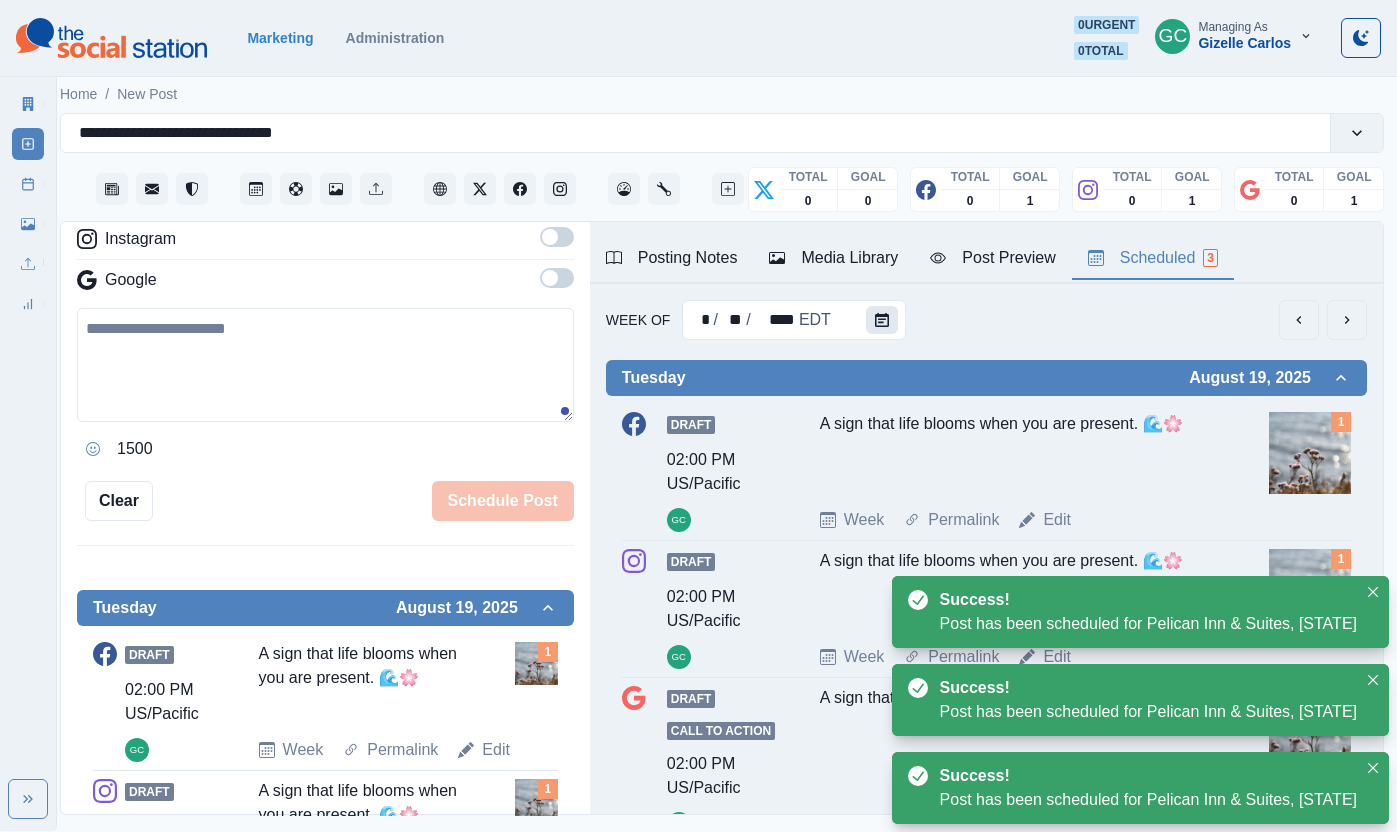 click at bounding box center (882, 320) 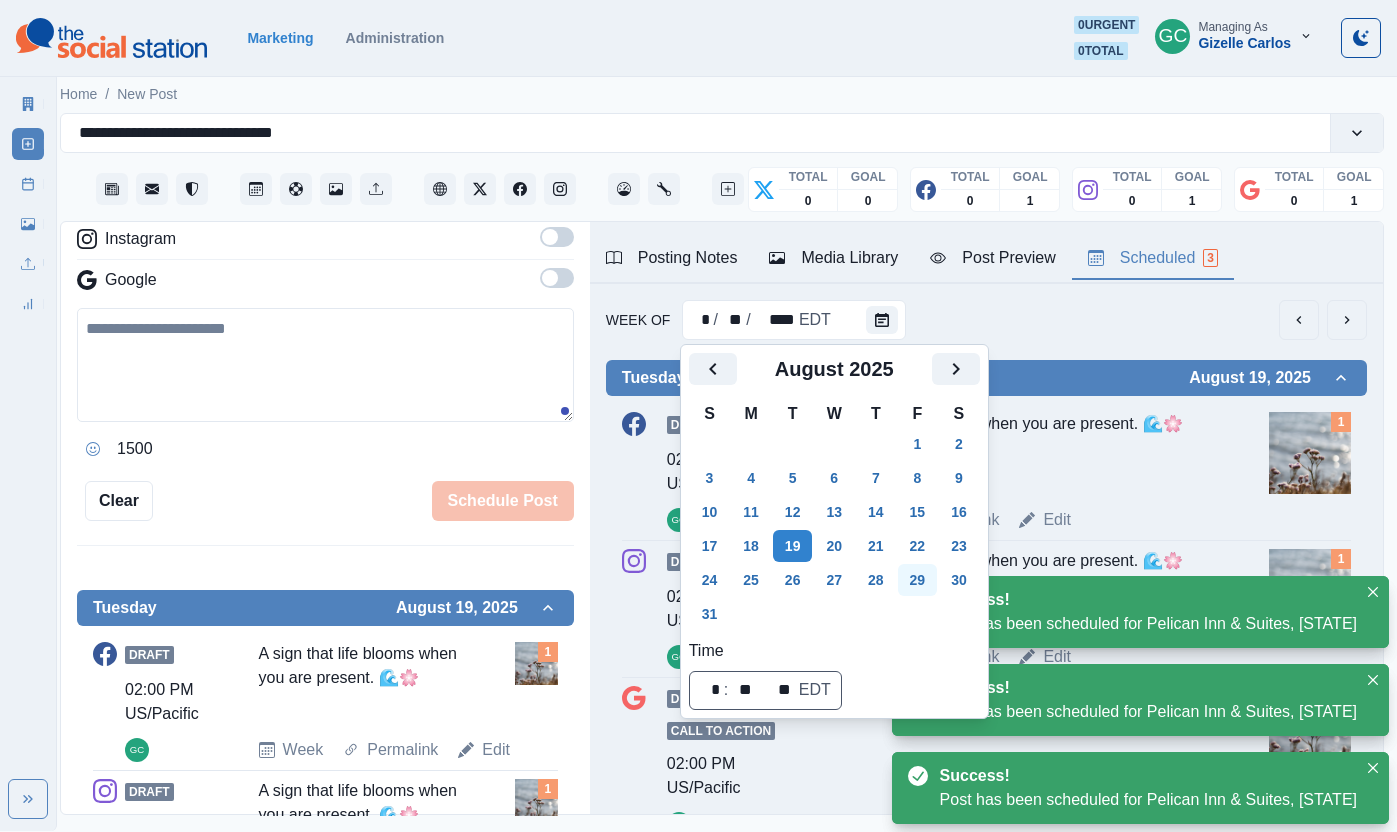click on "29" at bounding box center (918, 580) 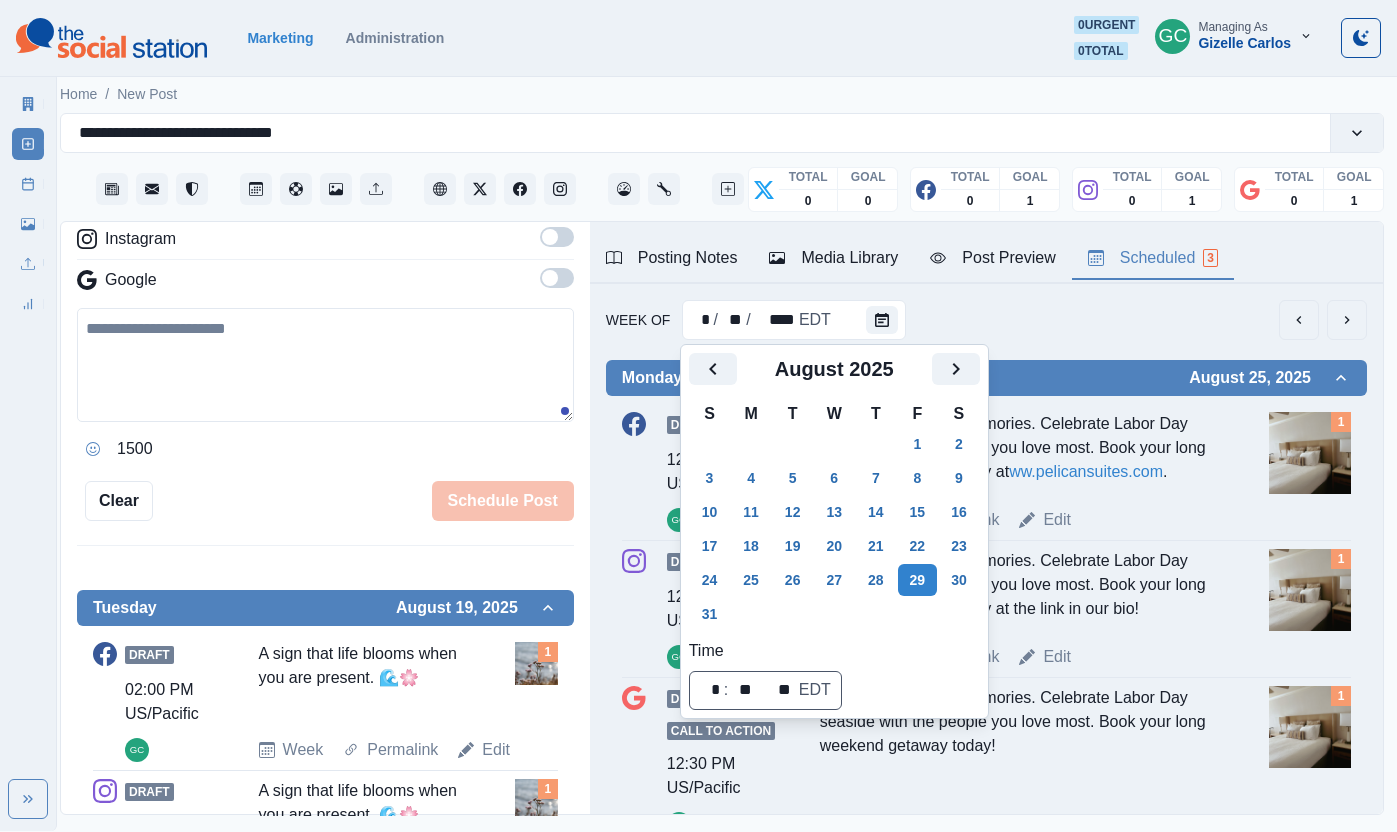 scroll, scrollTop: 0, scrollLeft: 0, axis: both 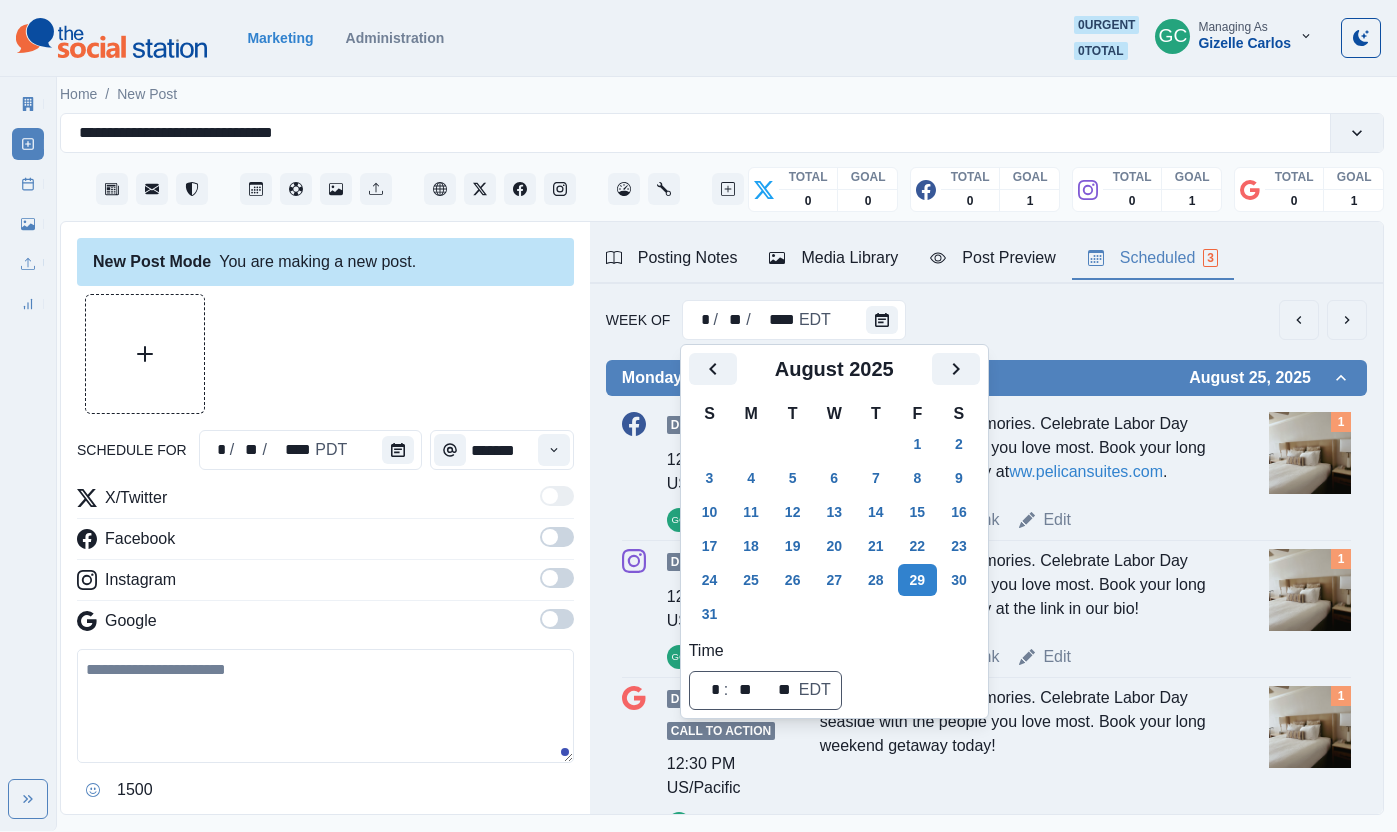 click at bounding box center [1310, 453] 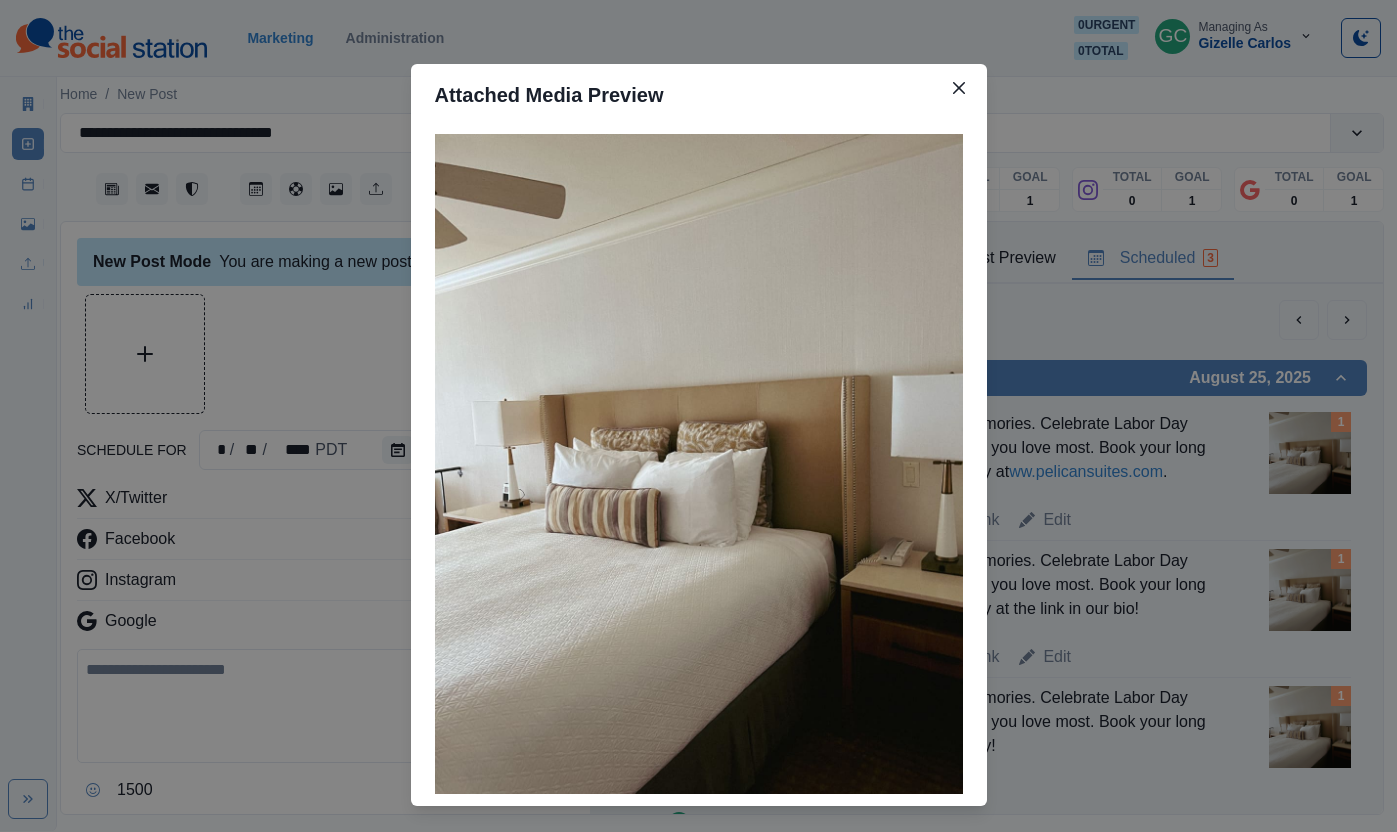 type 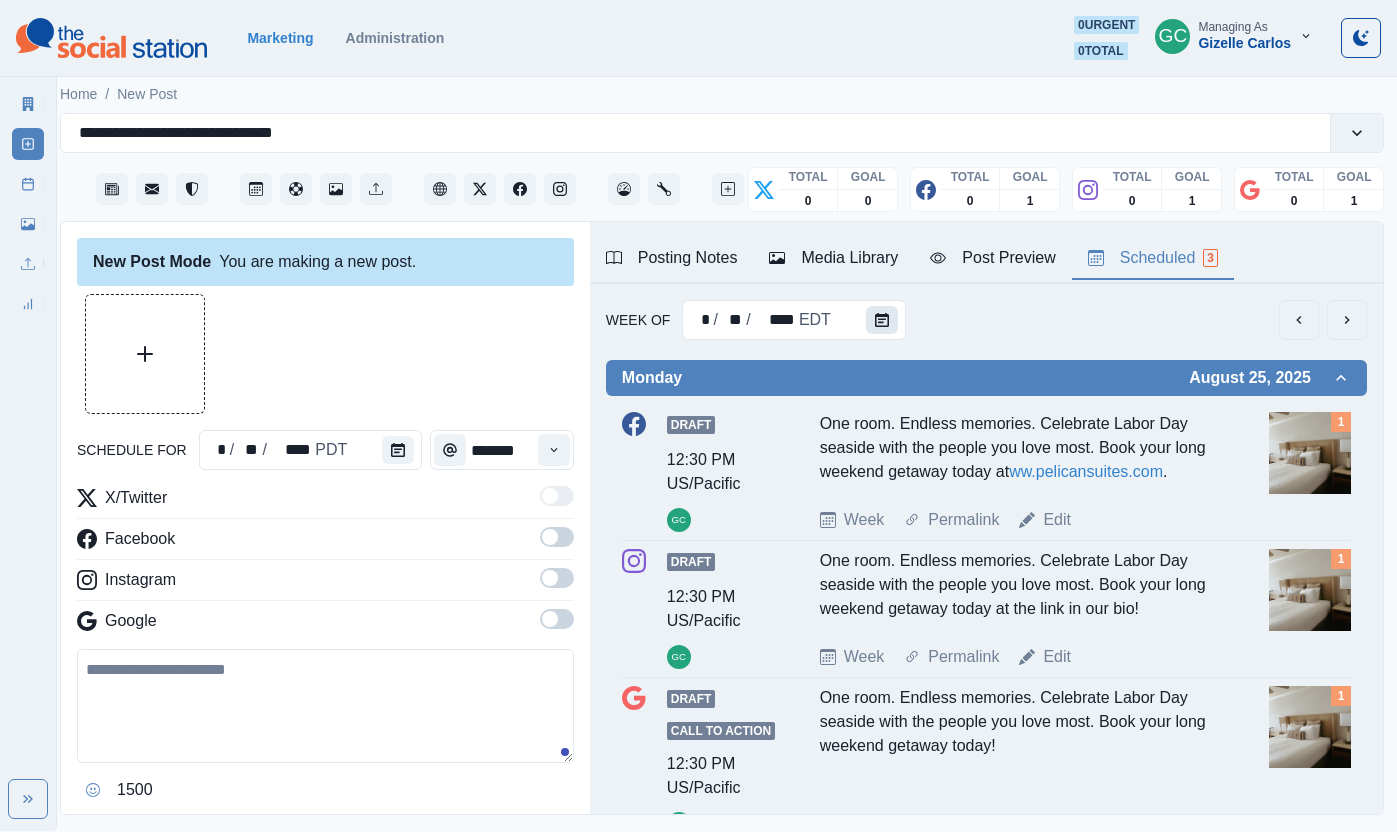 click at bounding box center [882, 320] 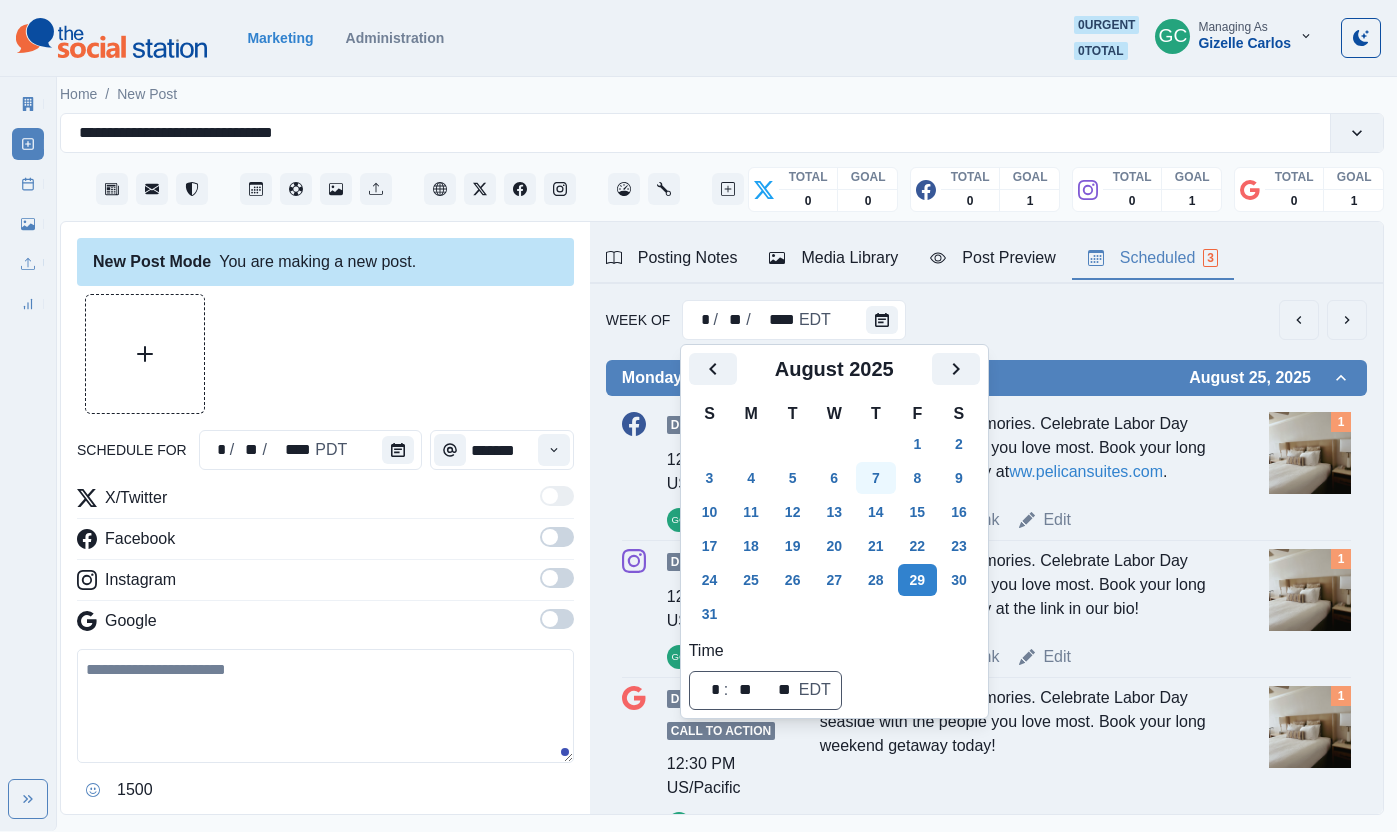 click on "7" at bounding box center (876, 478) 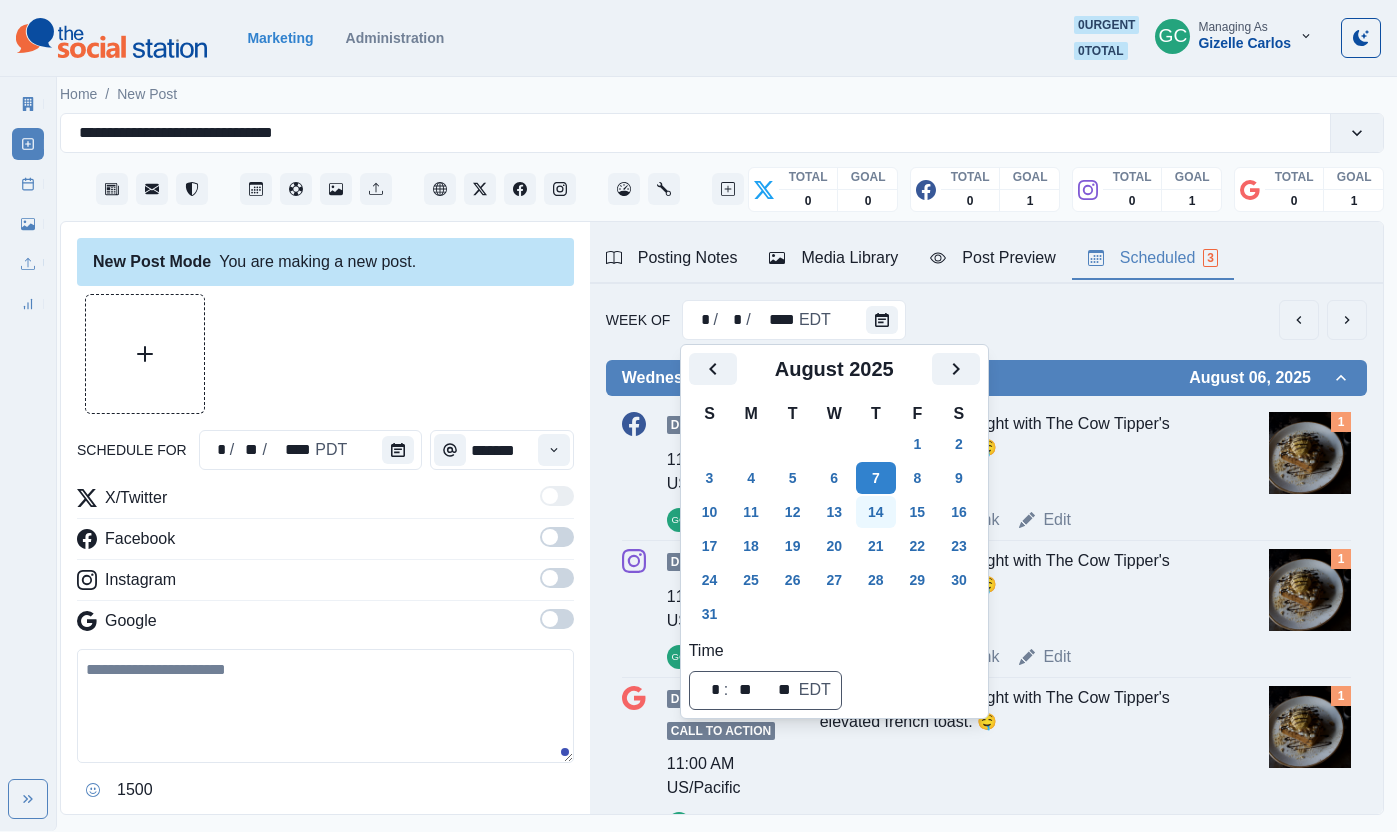 click on "14" at bounding box center [876, 512] 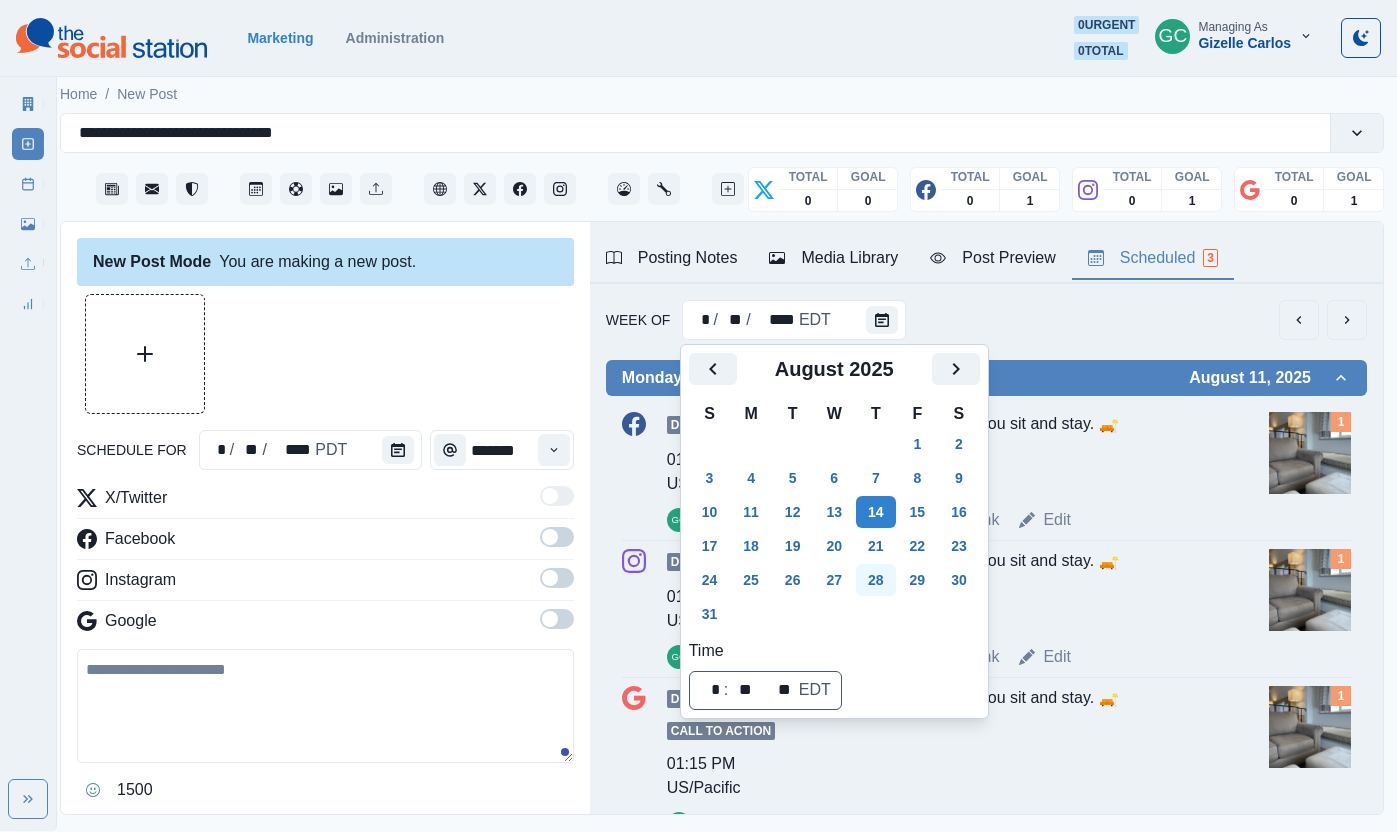 click on "21" at bounding box center (876, 546) 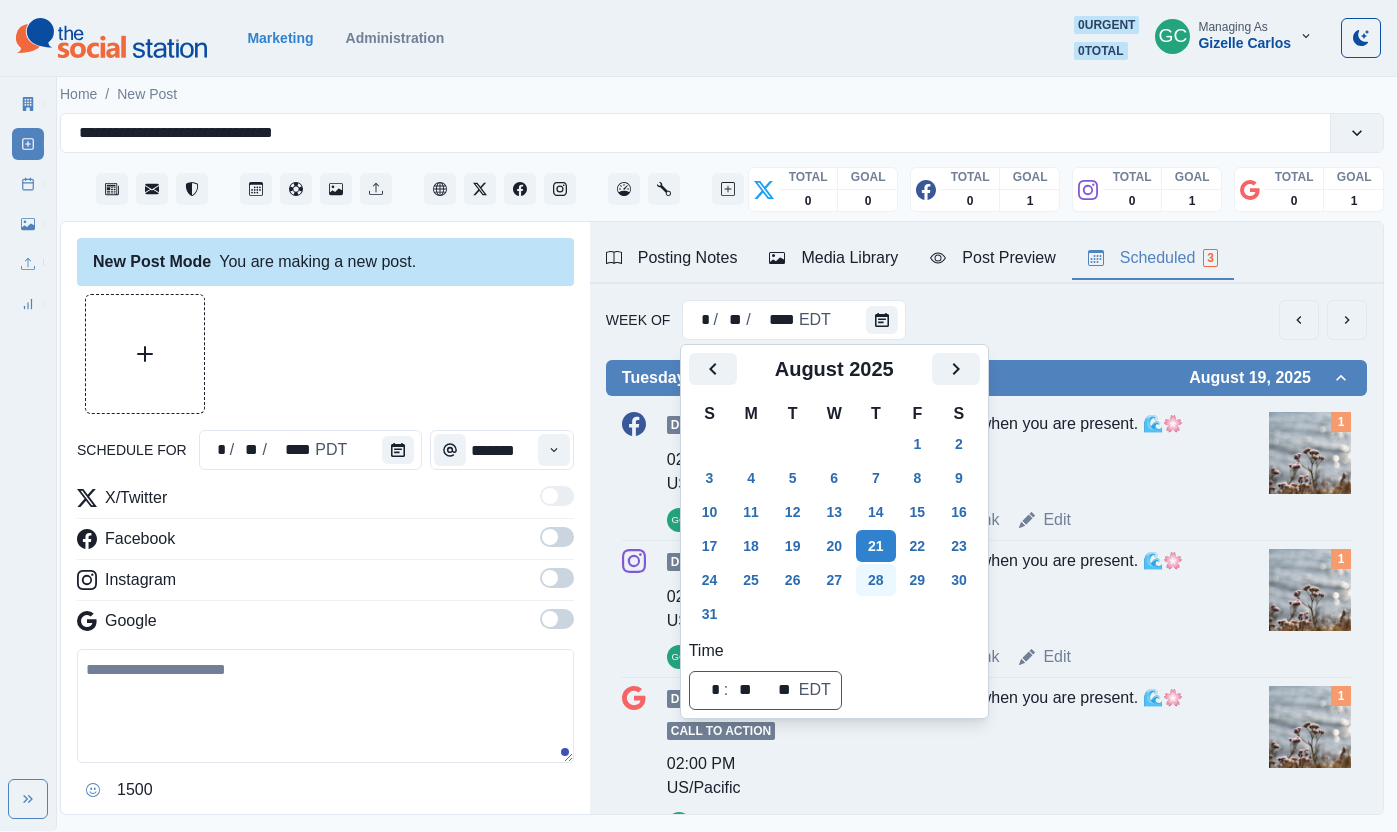 click on "28" at bounding box center [876, 580] 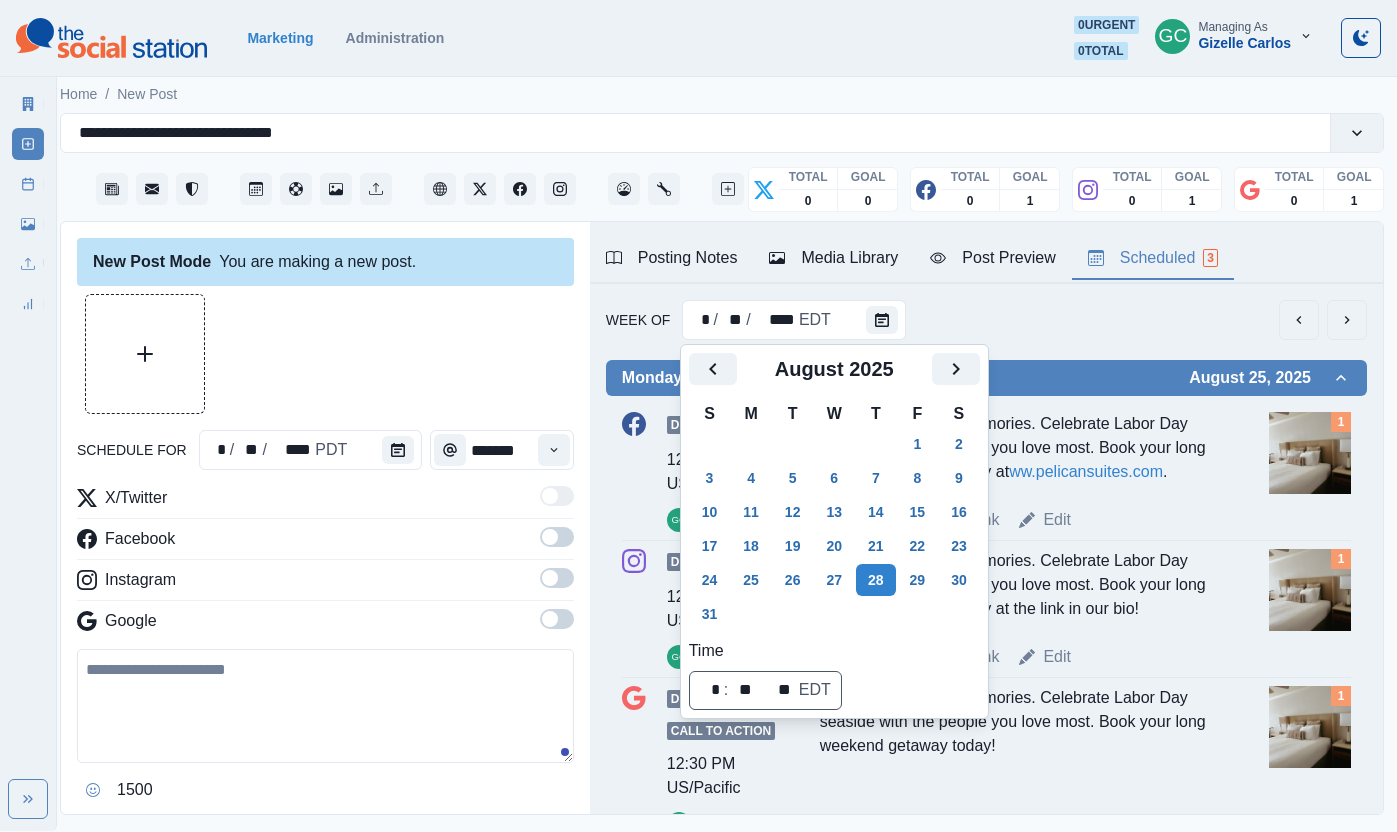click 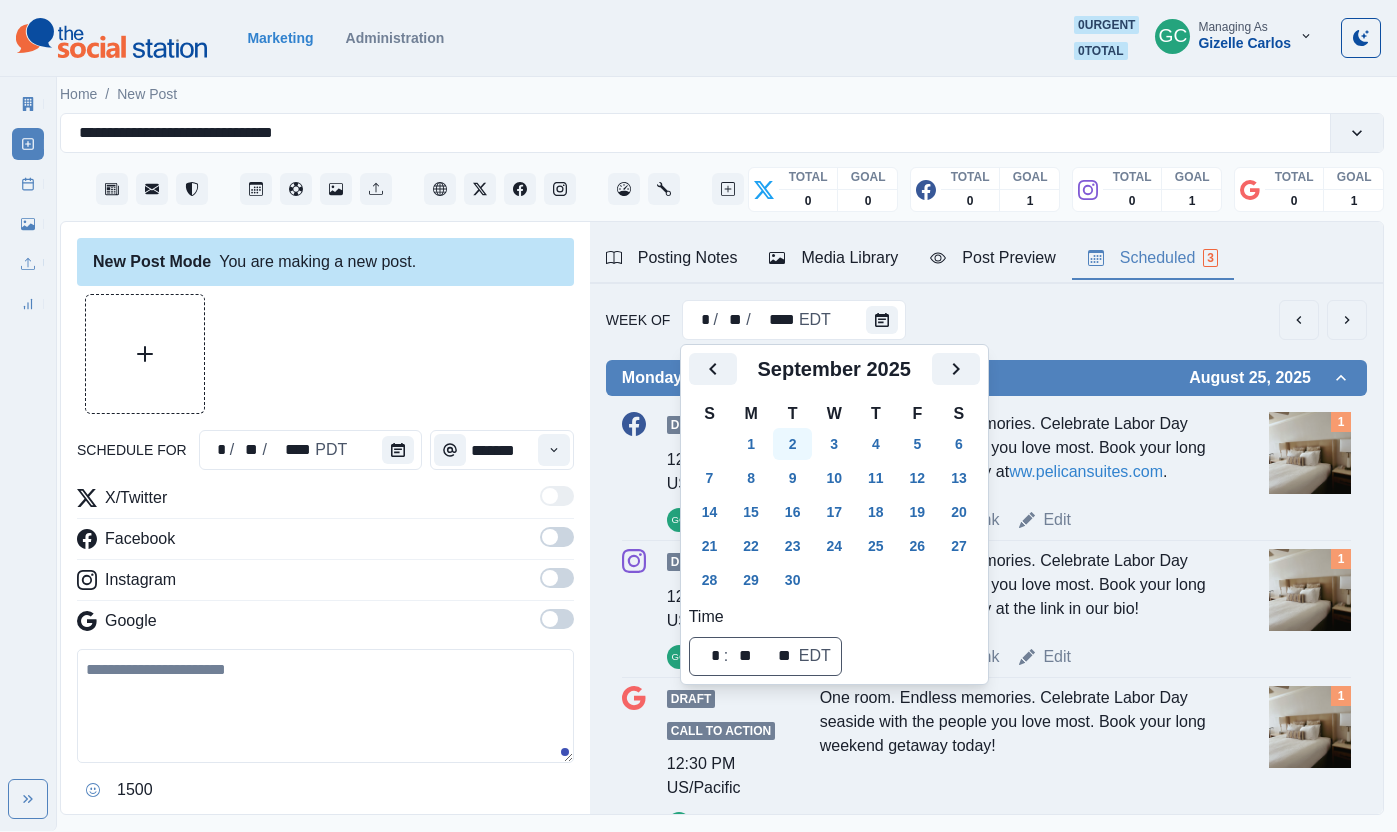click on "2" at bounding box center (793, 444) 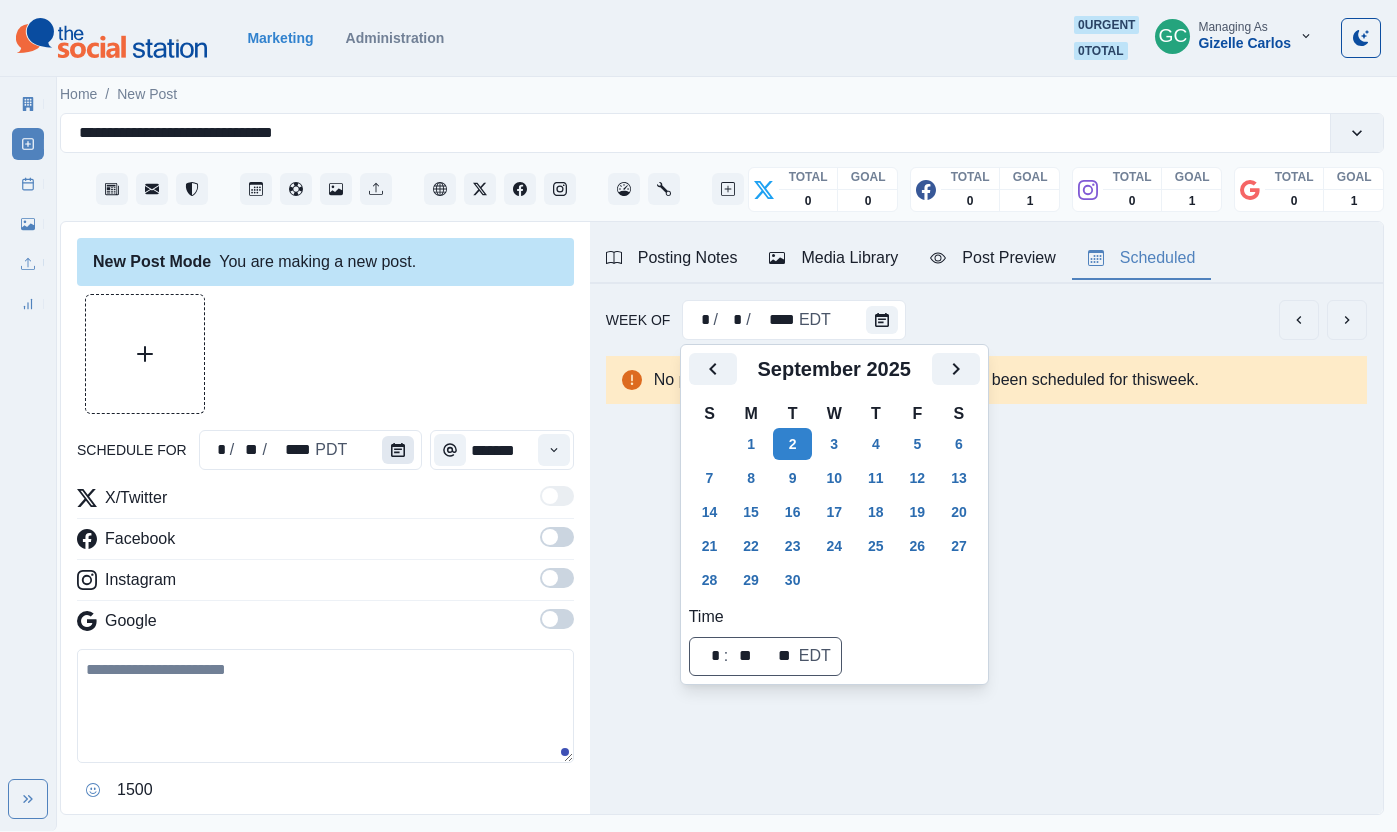 click at bounding box center [402, 450] 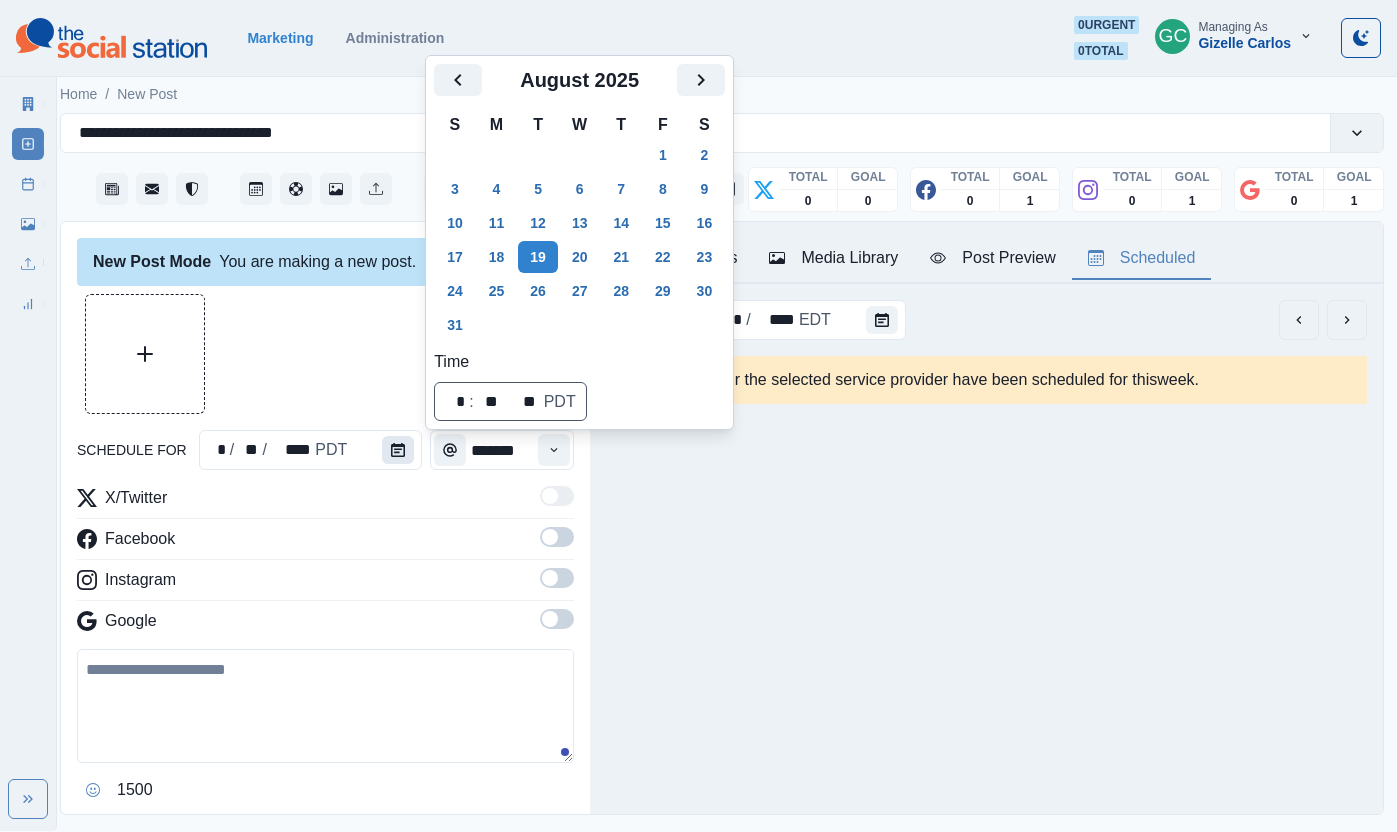 click 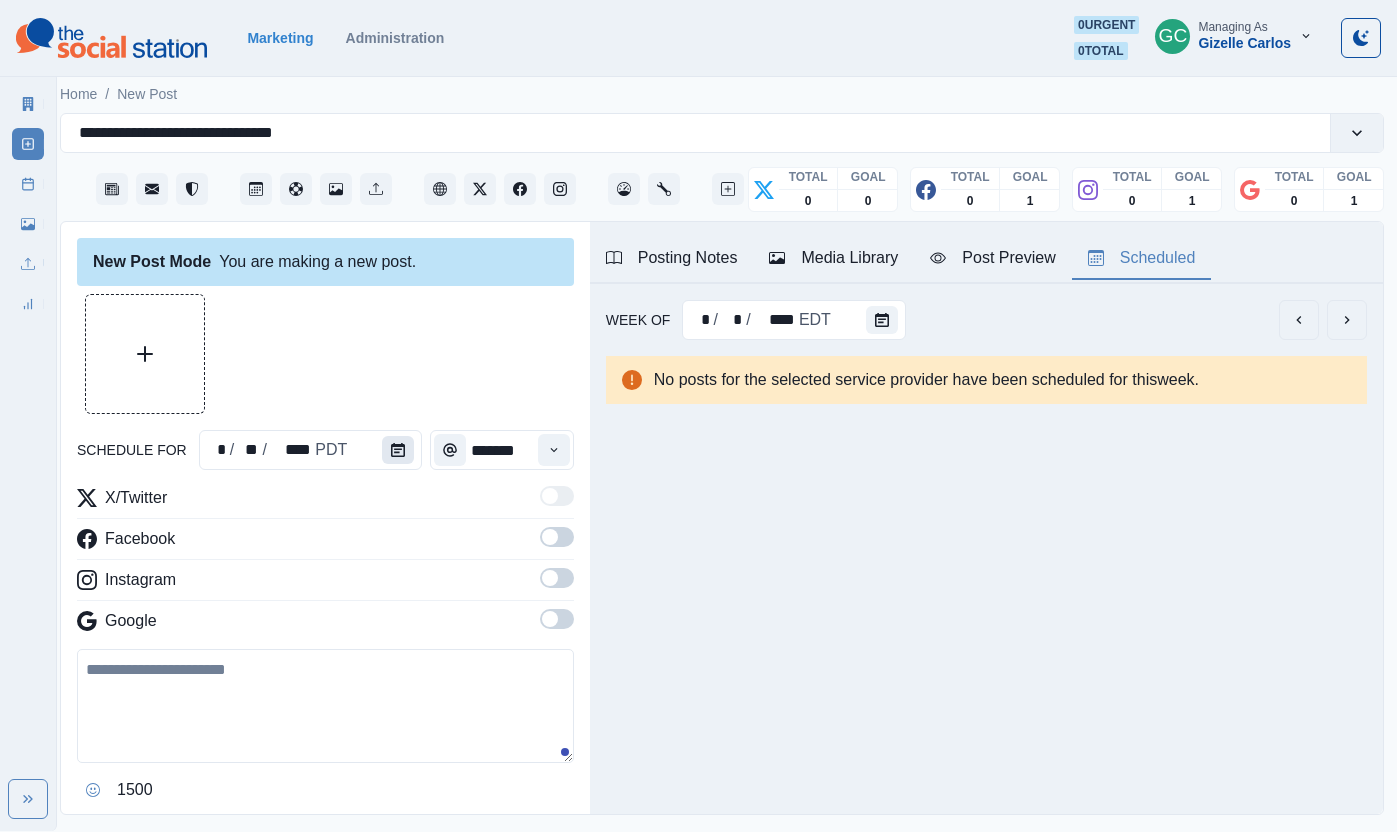 click 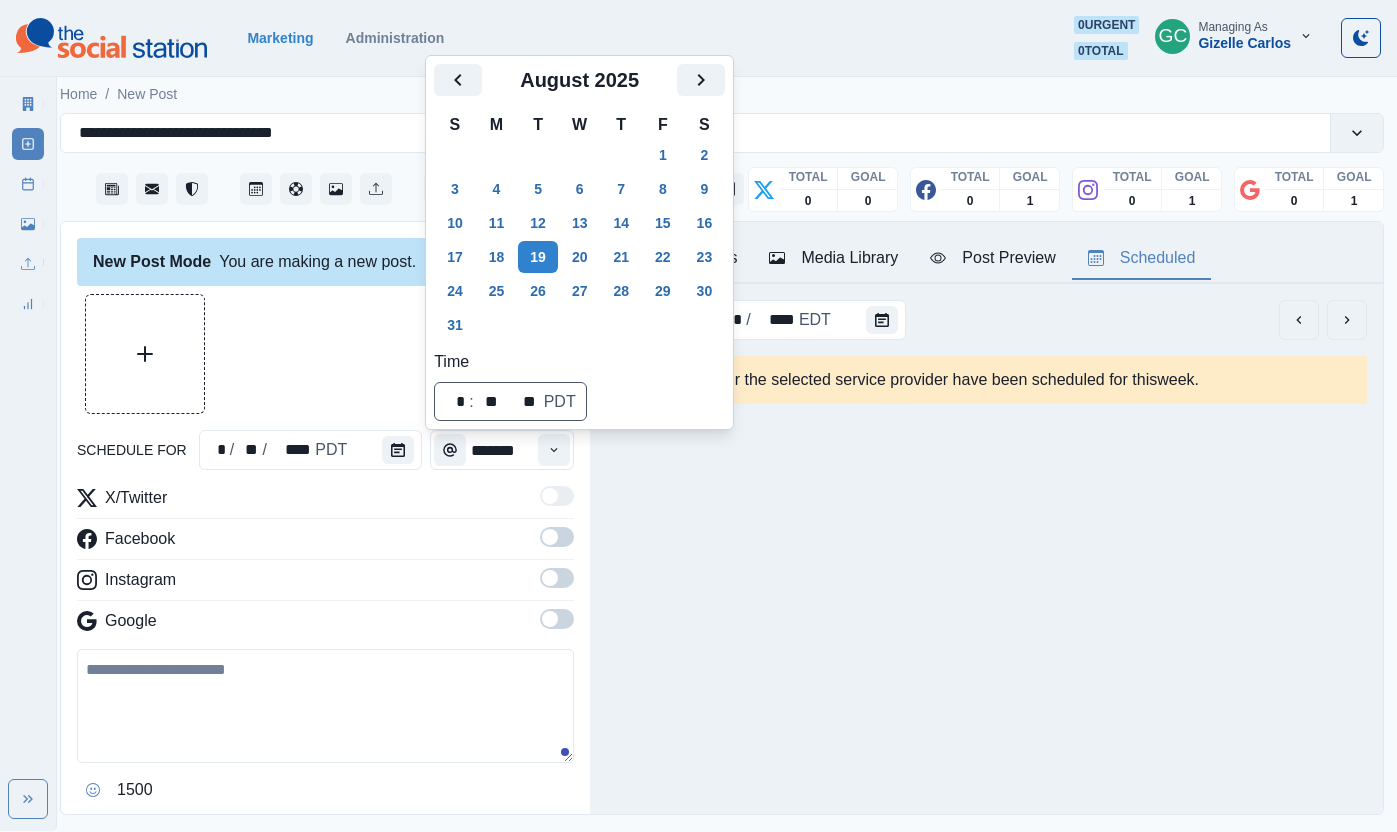 click at bounding box center [701, 80] 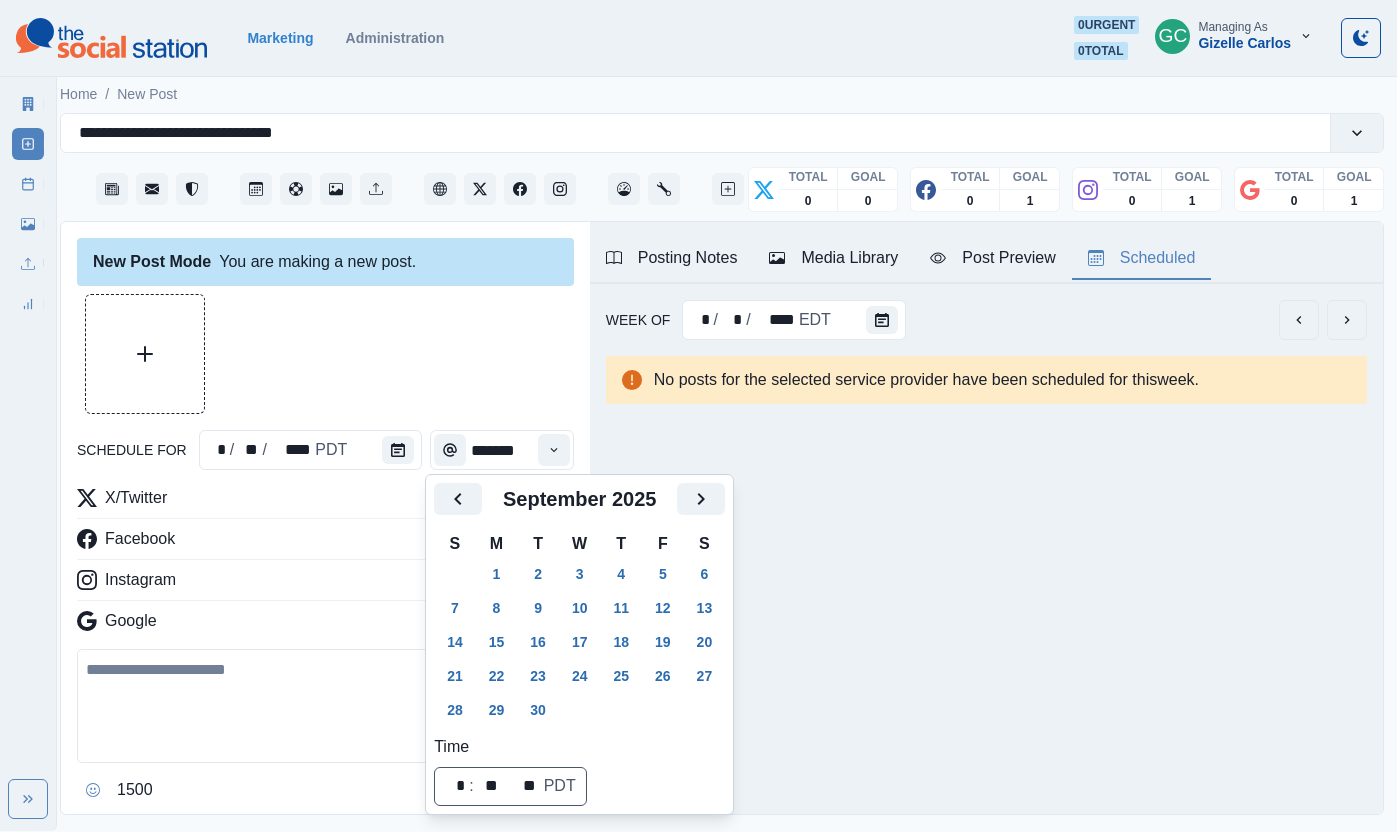 click on "2" at bounding box center (538, 574) 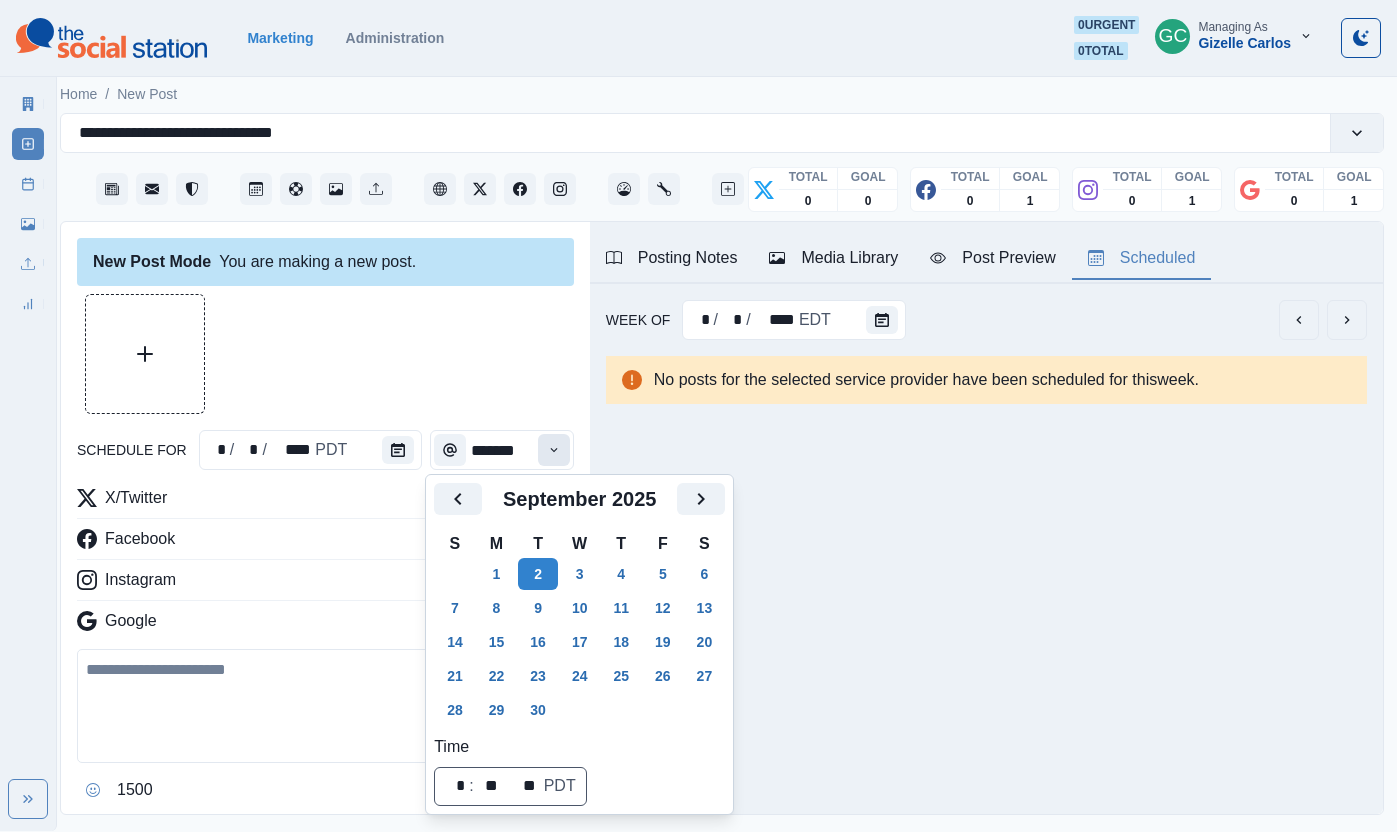 click 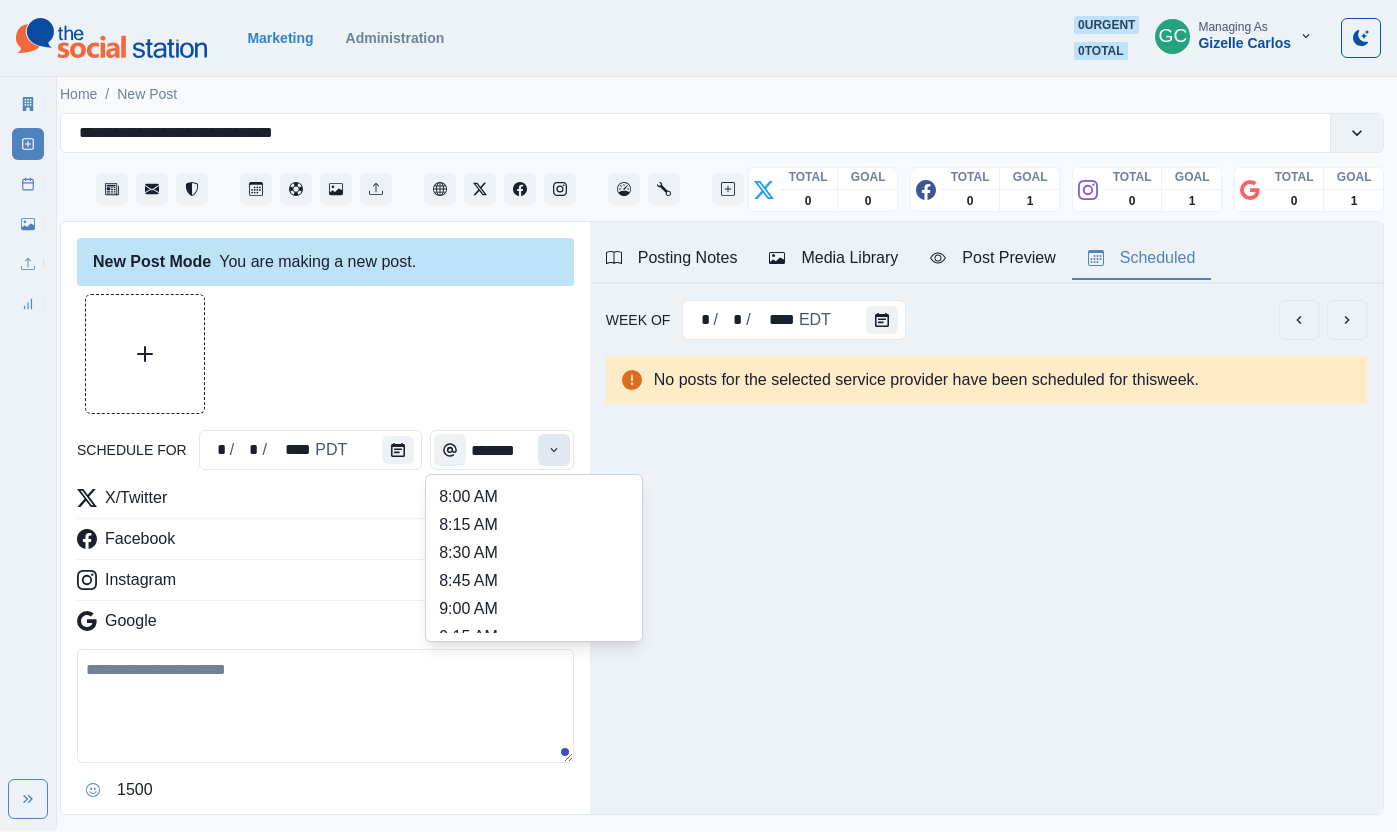 click 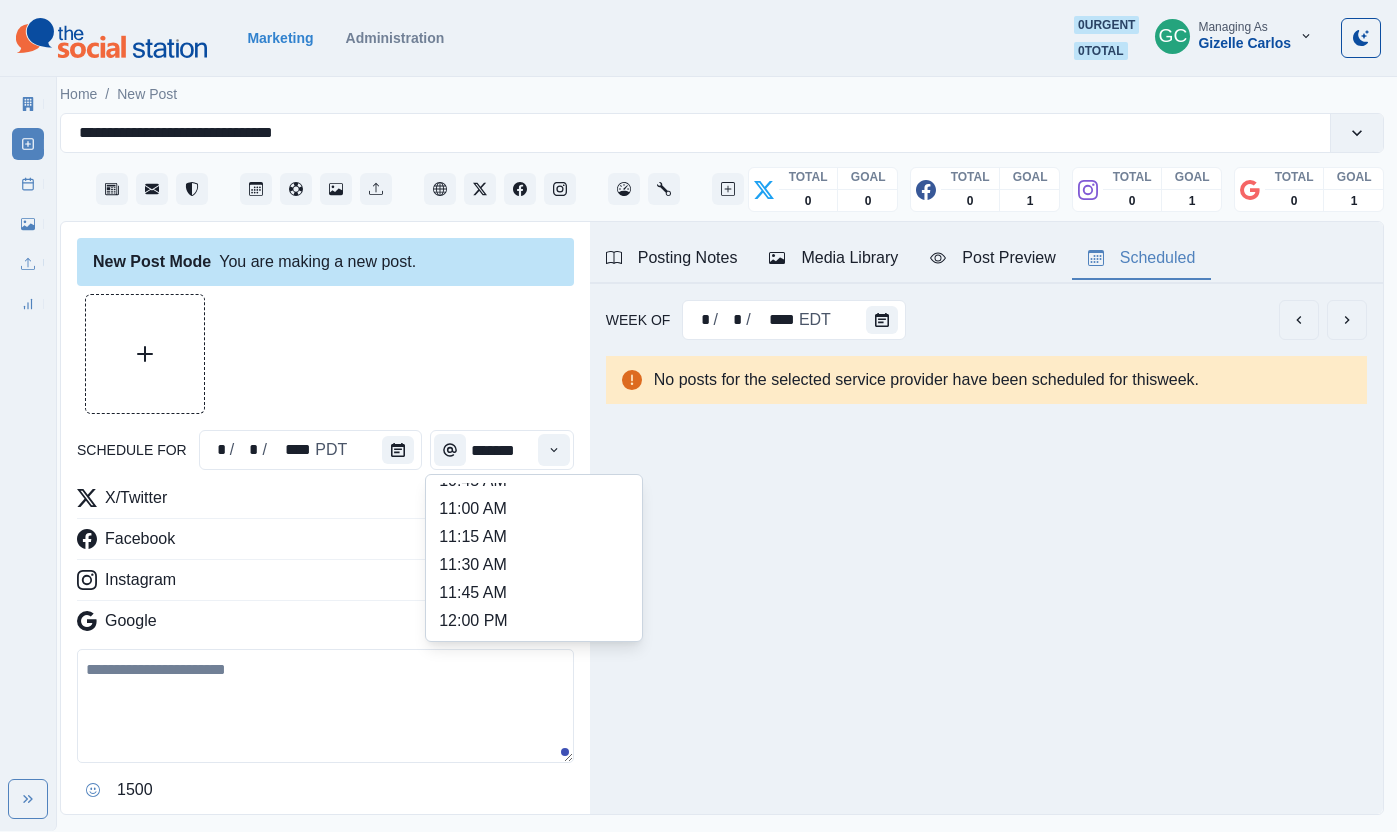 scroll, scrollTop: 672, scrollLeft: 0, axis: vertical 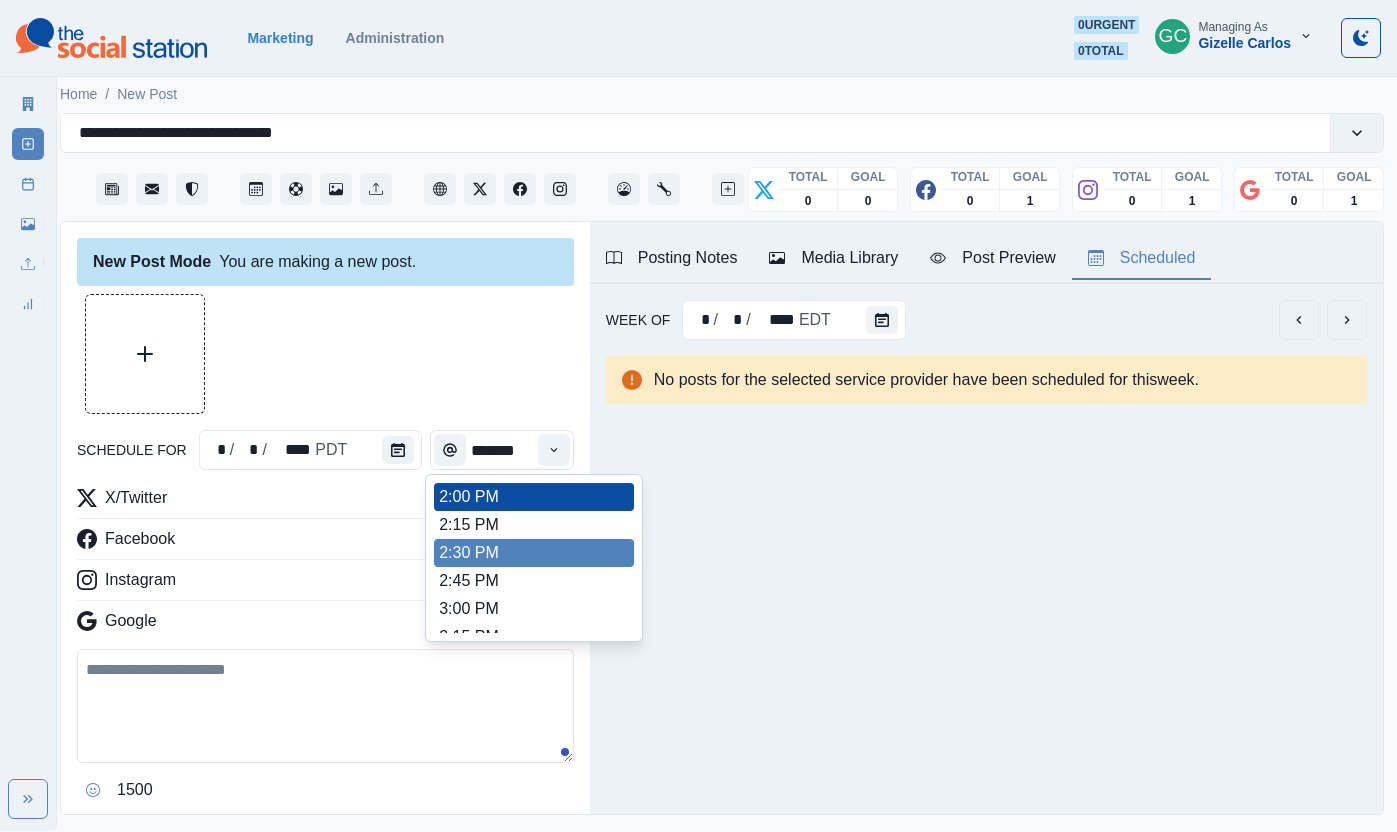 click on "2:30 PM" at bounding box center (534, 553) 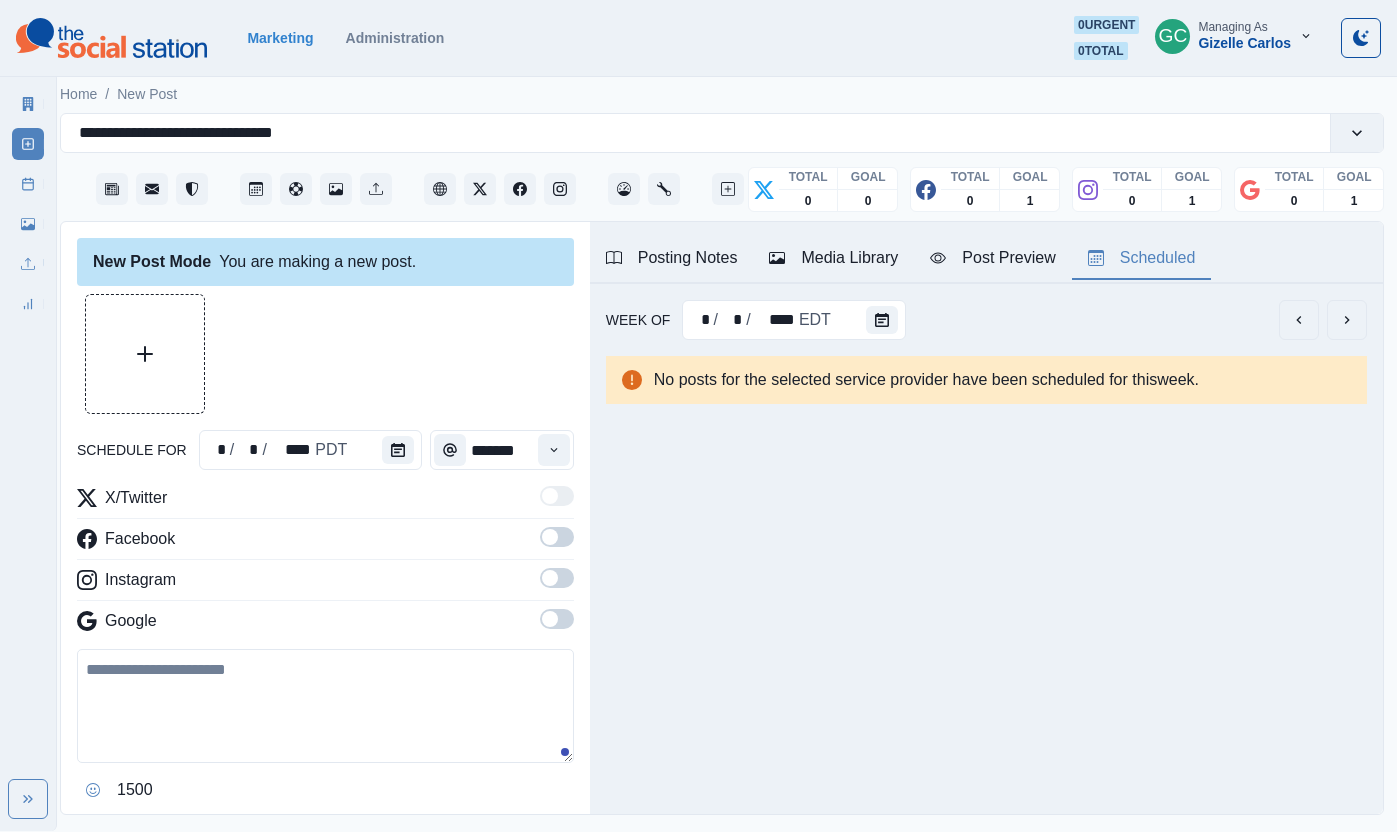 click at bounding box center [550, 619] 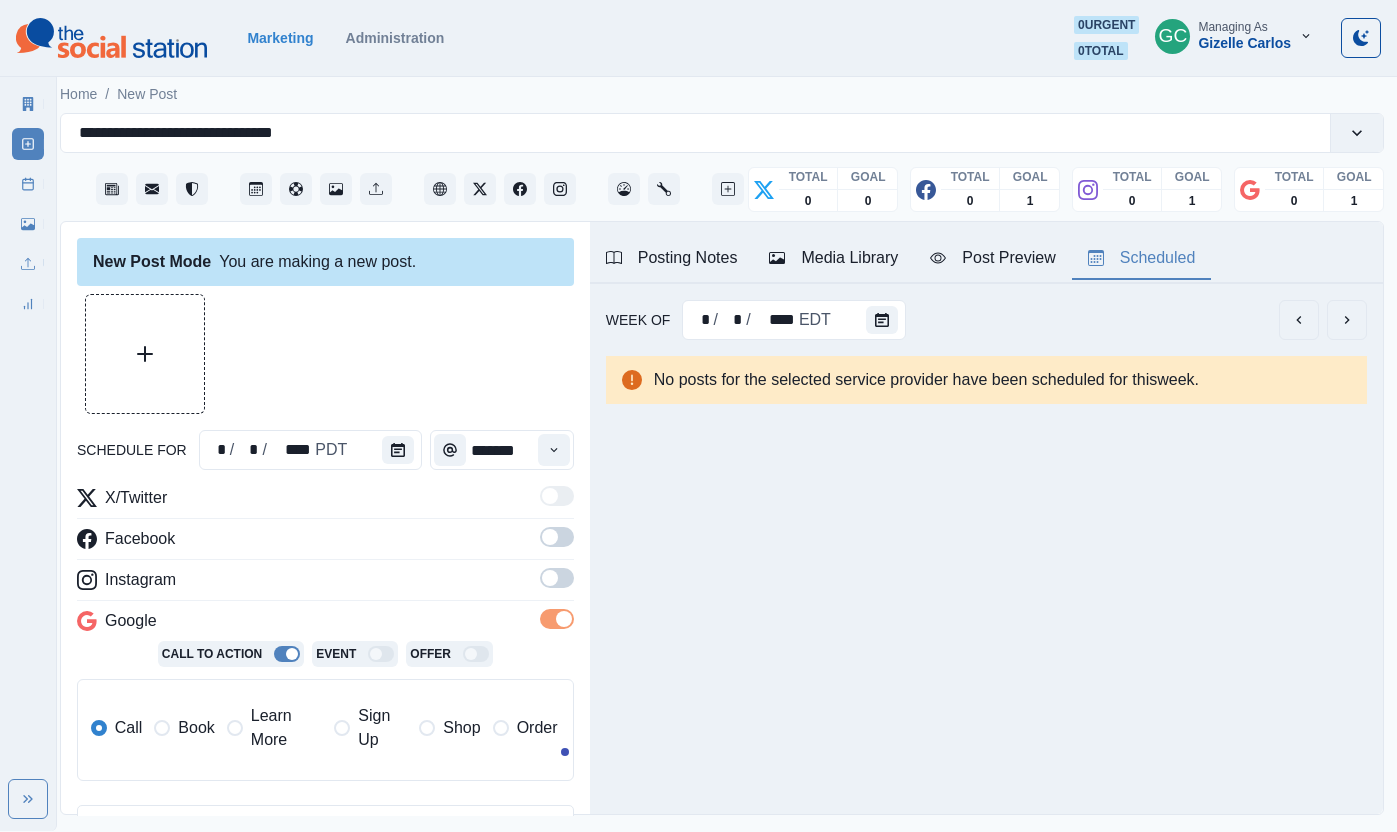 drag, startPoint x: 556, startPoint y: 571, endPoint x: 559, endPoint y: 548, distance: 23.194826 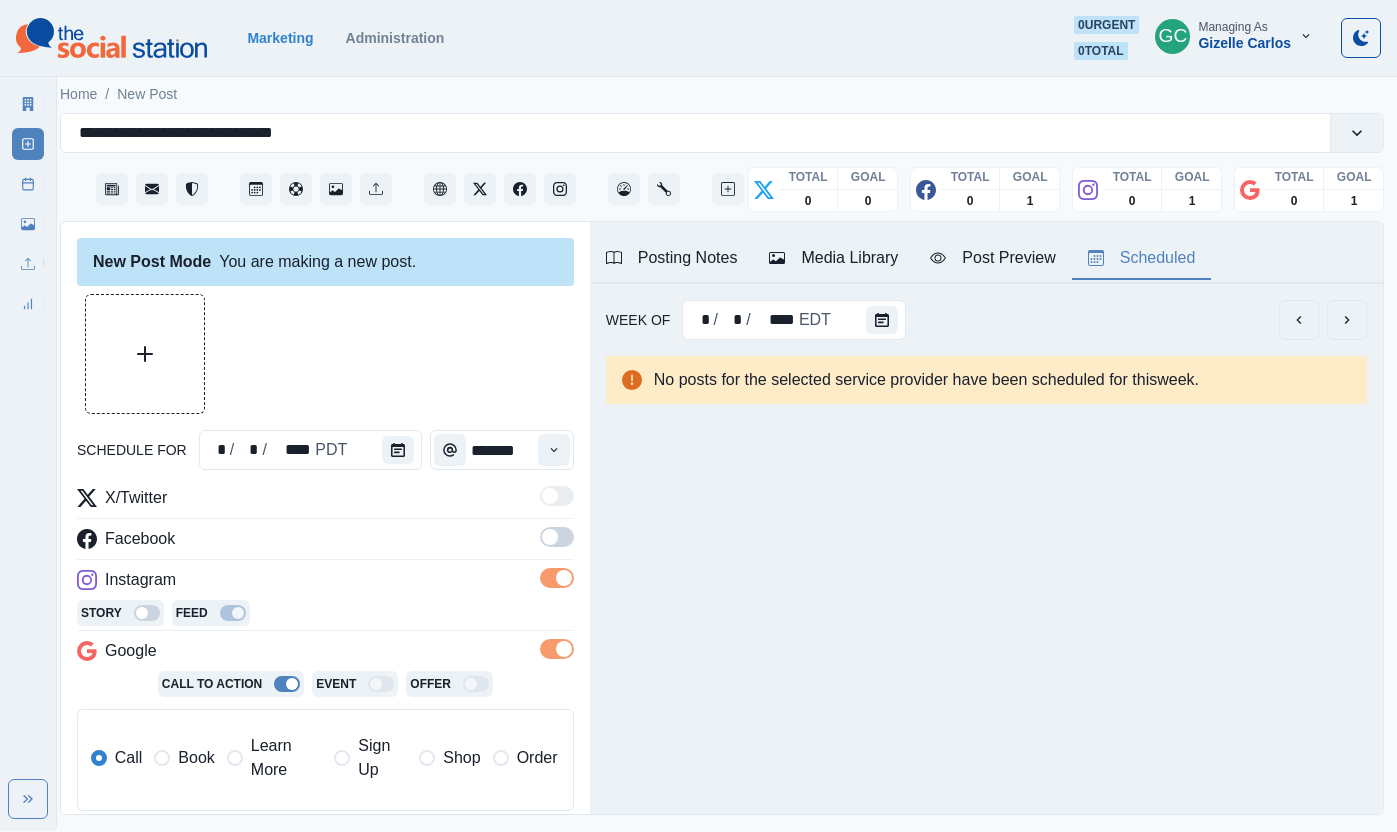 click at bounding box center [557, 537] 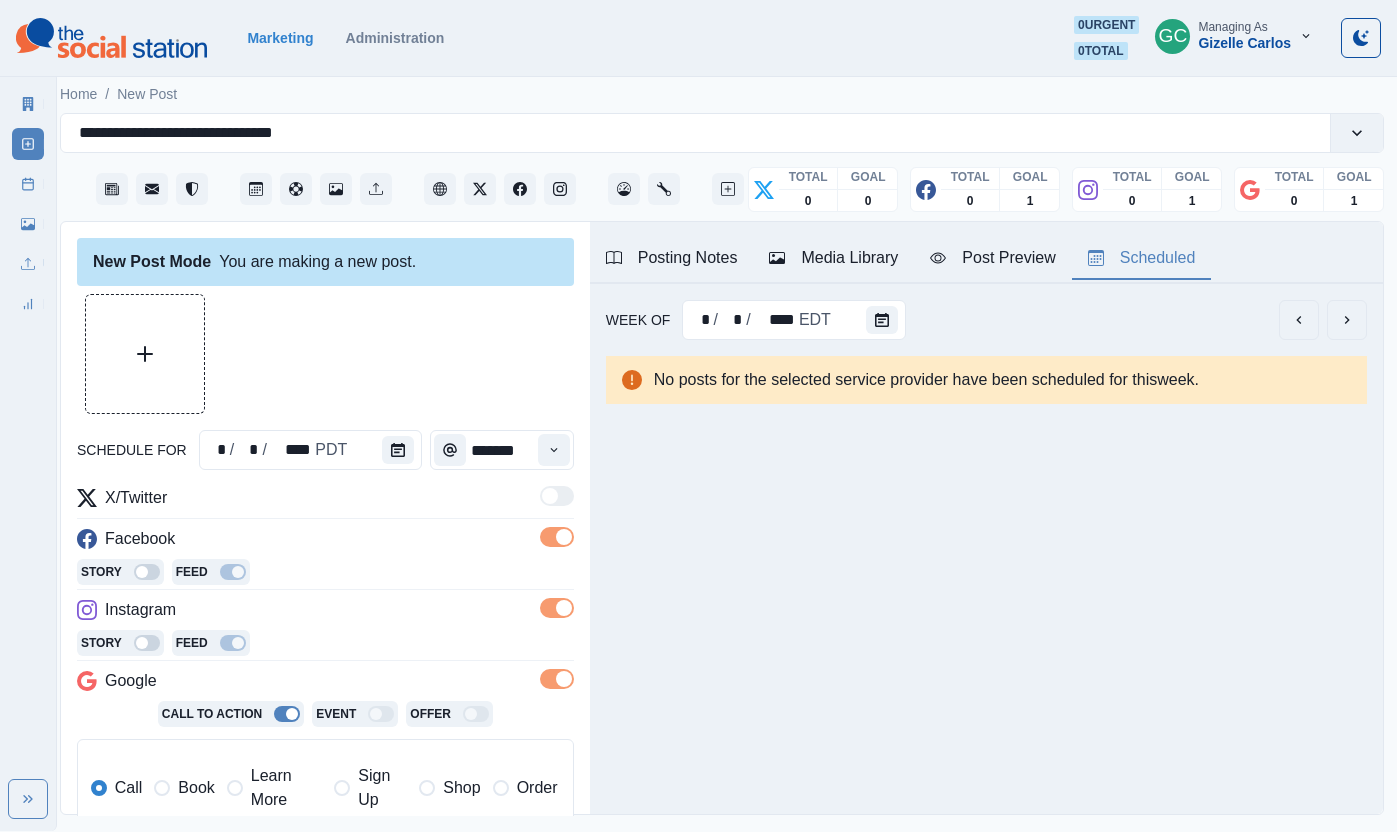 drag, startPoint x: 252, startPoint y: 792, endPoint x: 277, endPoint y: 759, distance: 41.400482 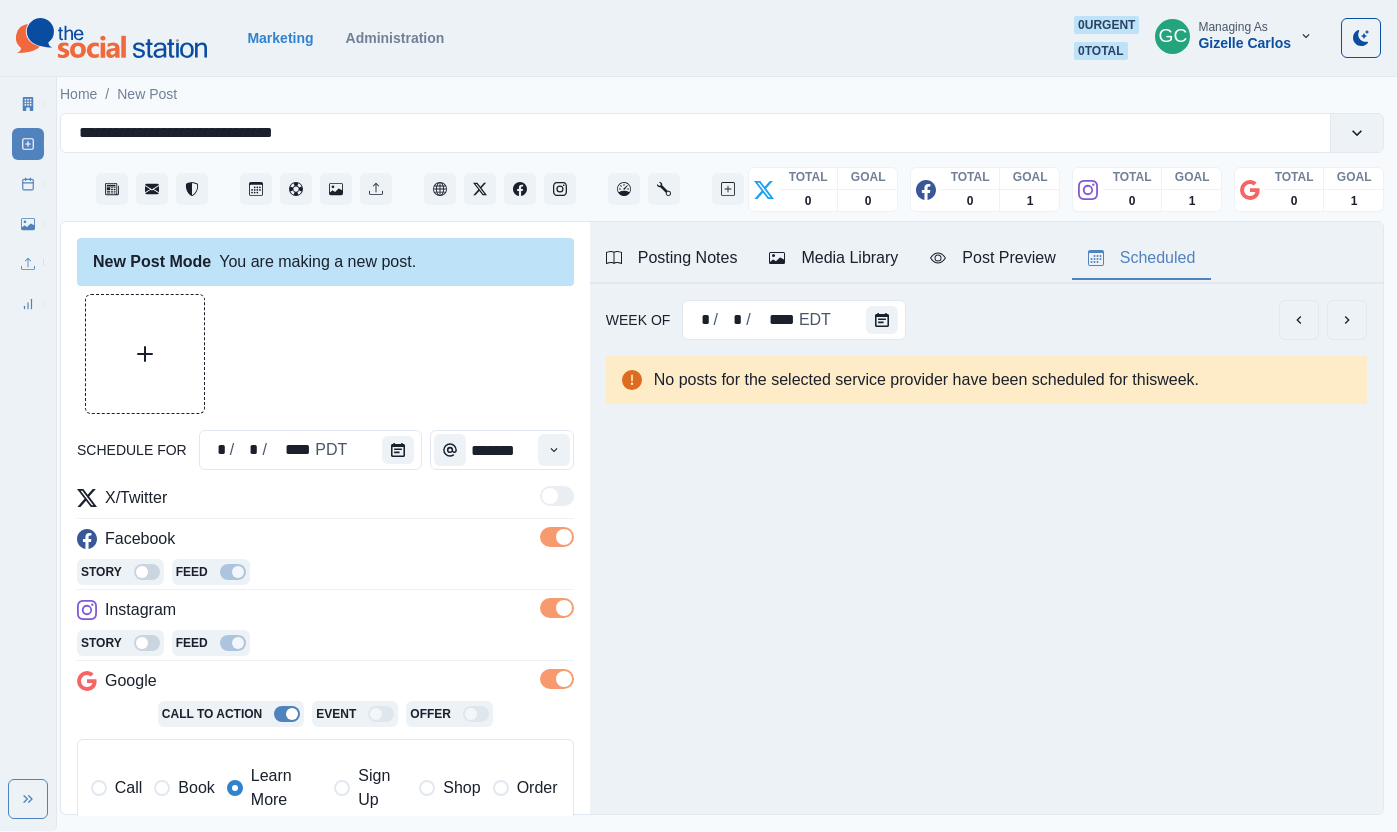 click on "**********" at bounding box center [325, 697] 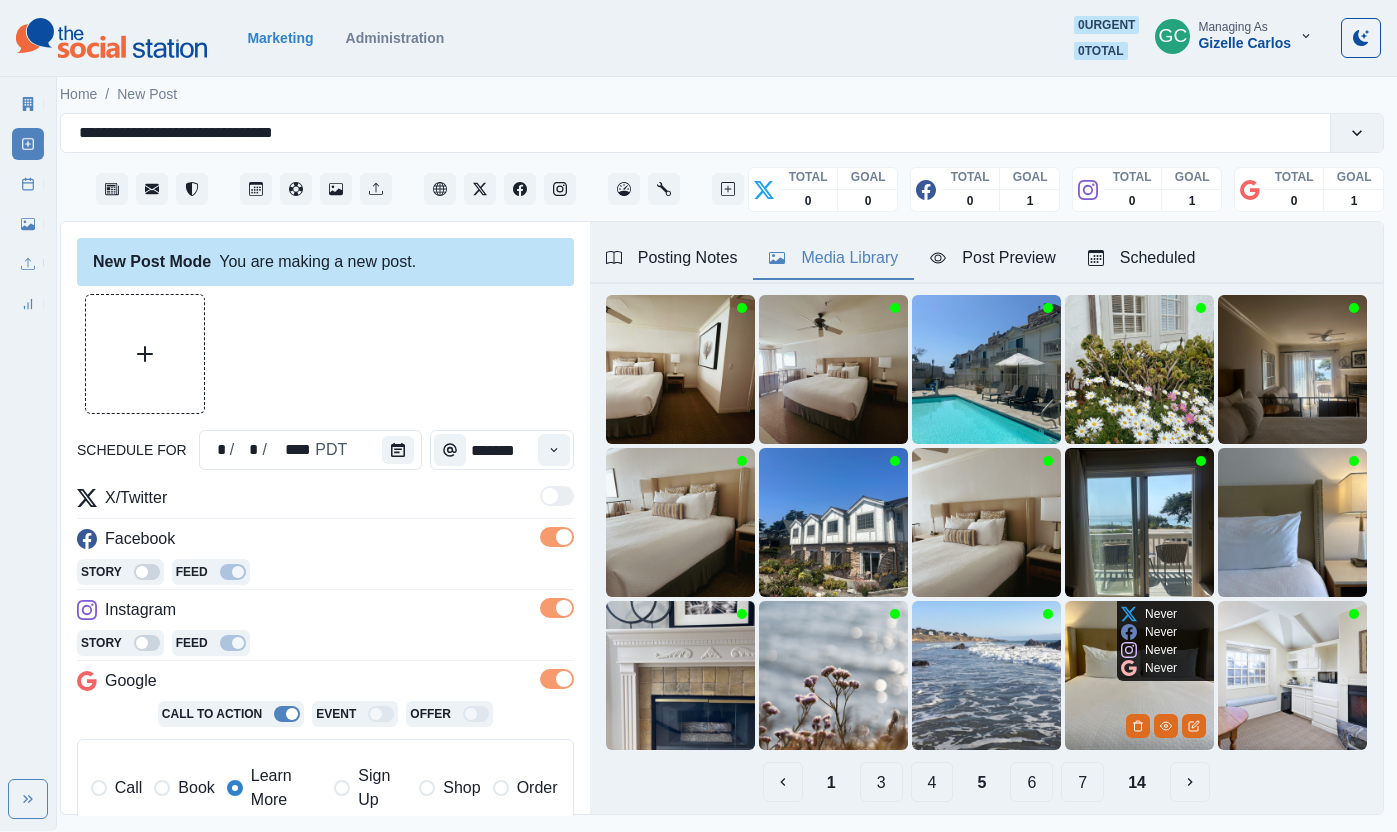 scroll, scrollTop: 110, scrollLeft: 0, axis: vertical 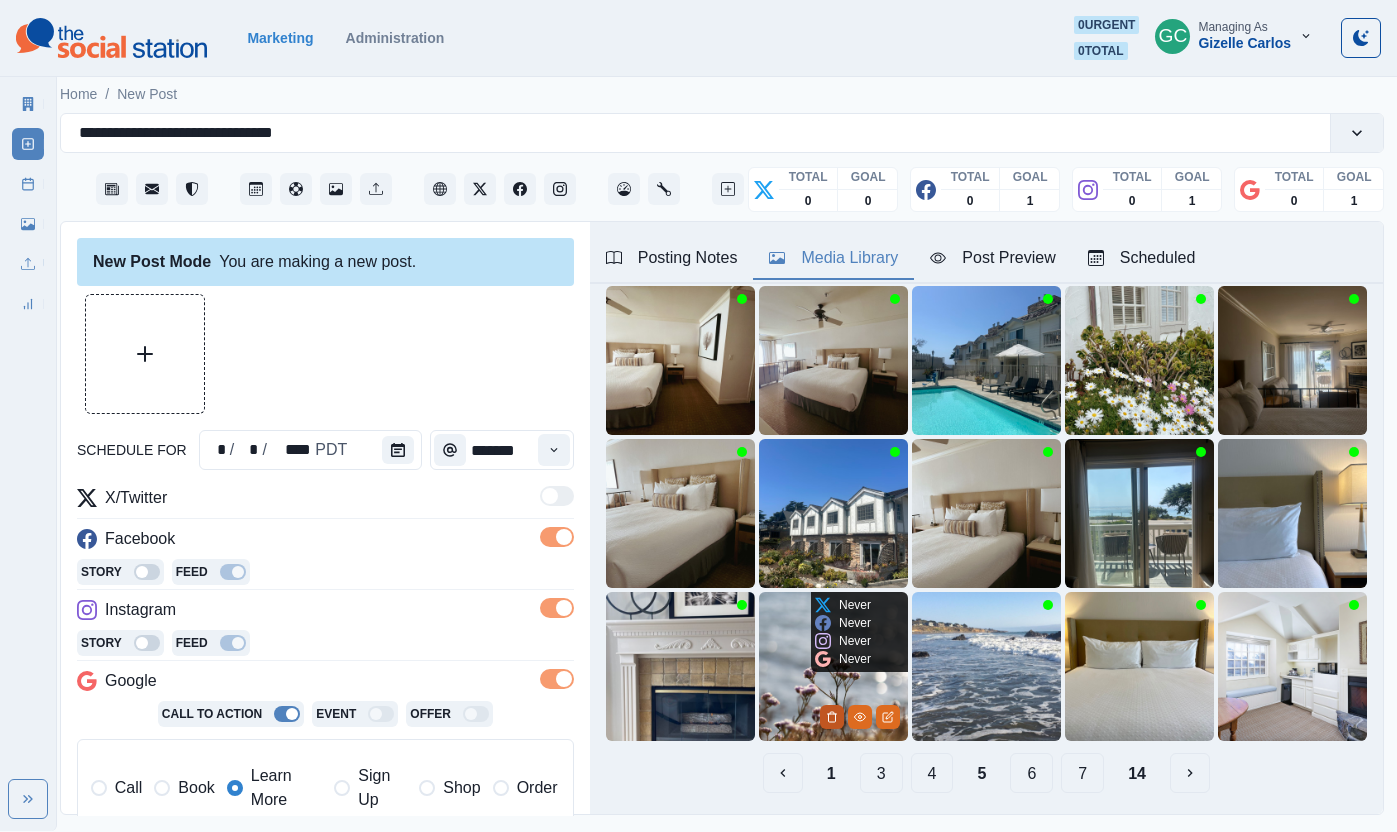 click 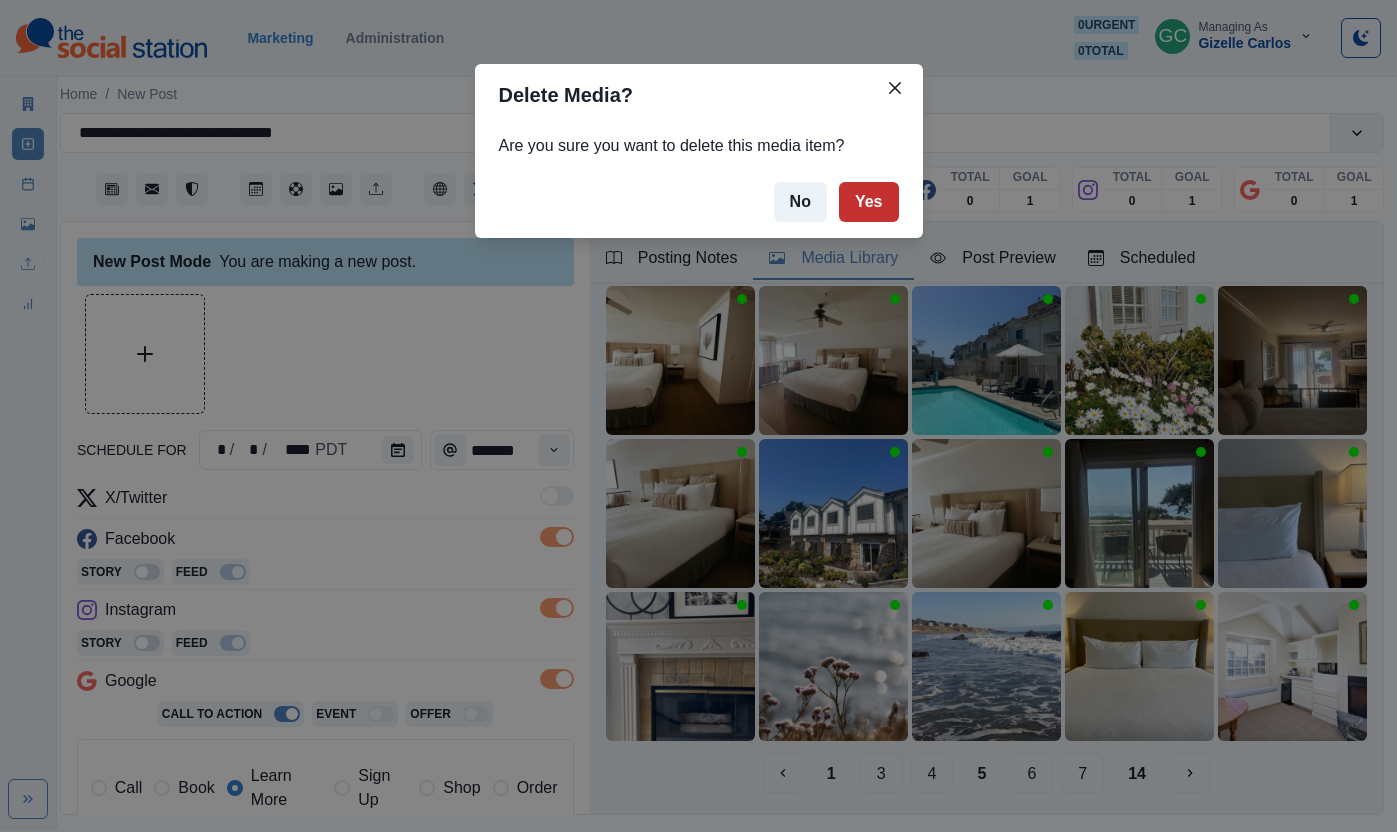 click on "Yes" at bounding box center [869, 202] 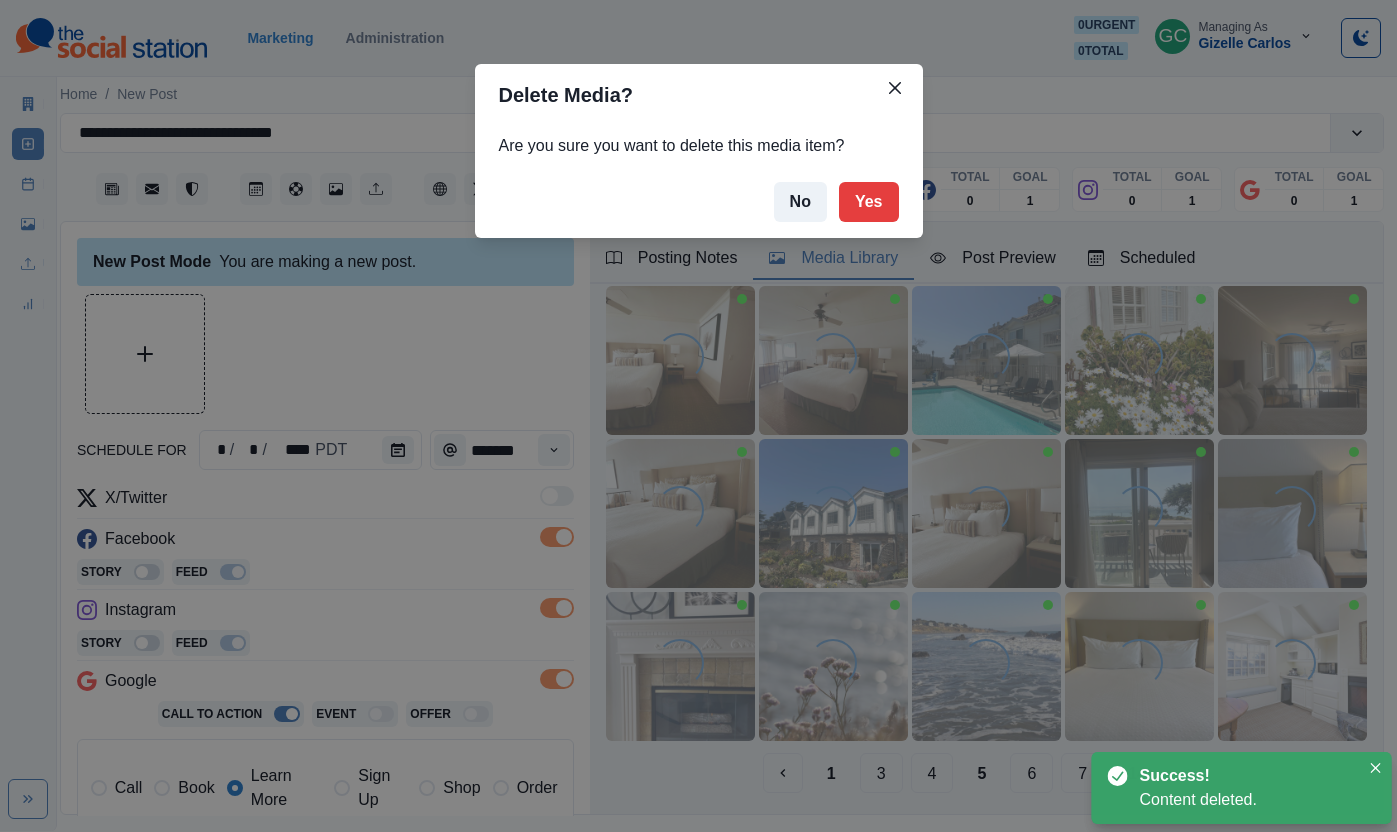scroll, scrollTop: 110, scrollLeft: 0, axis: vertical 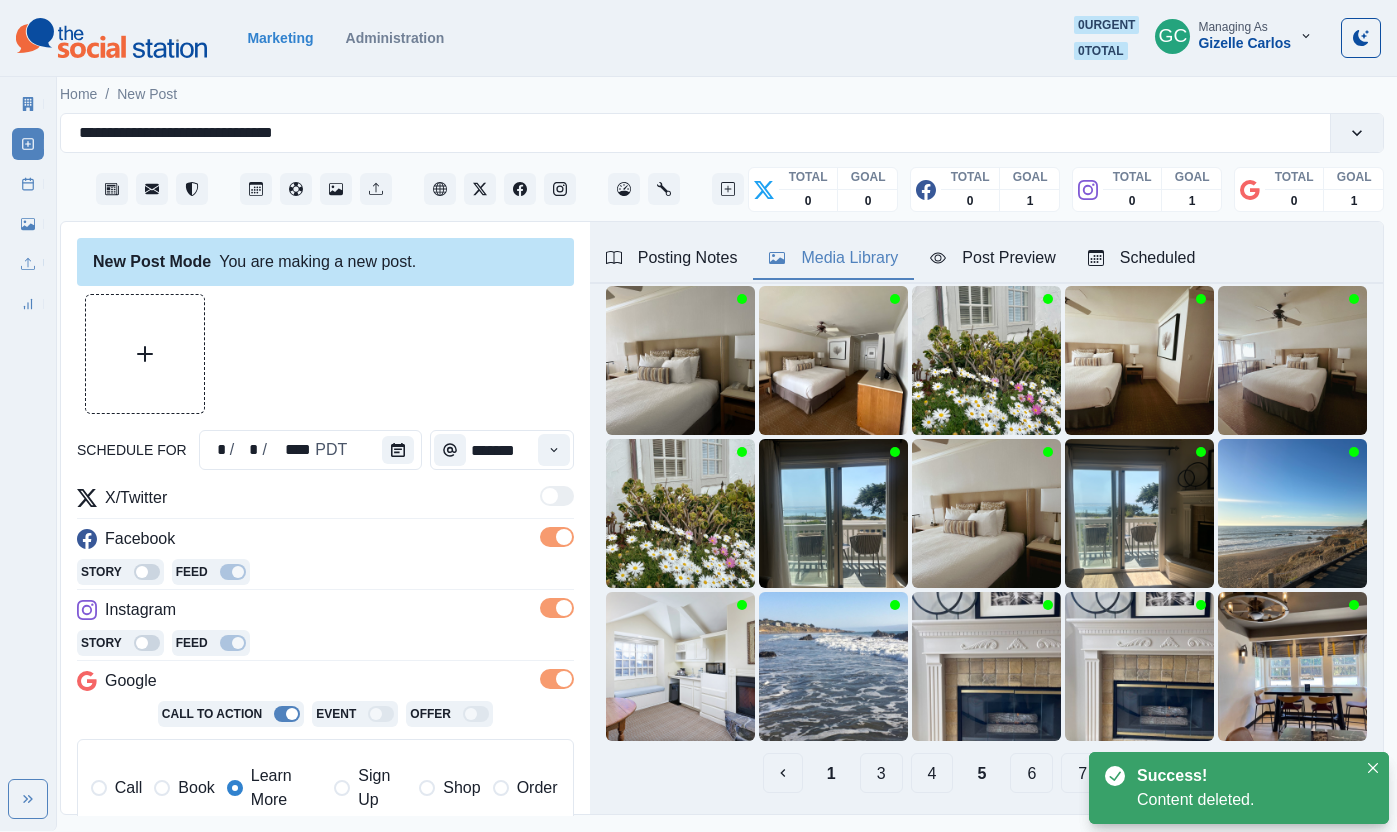 click on "6" at bounding box center [1031, 773] 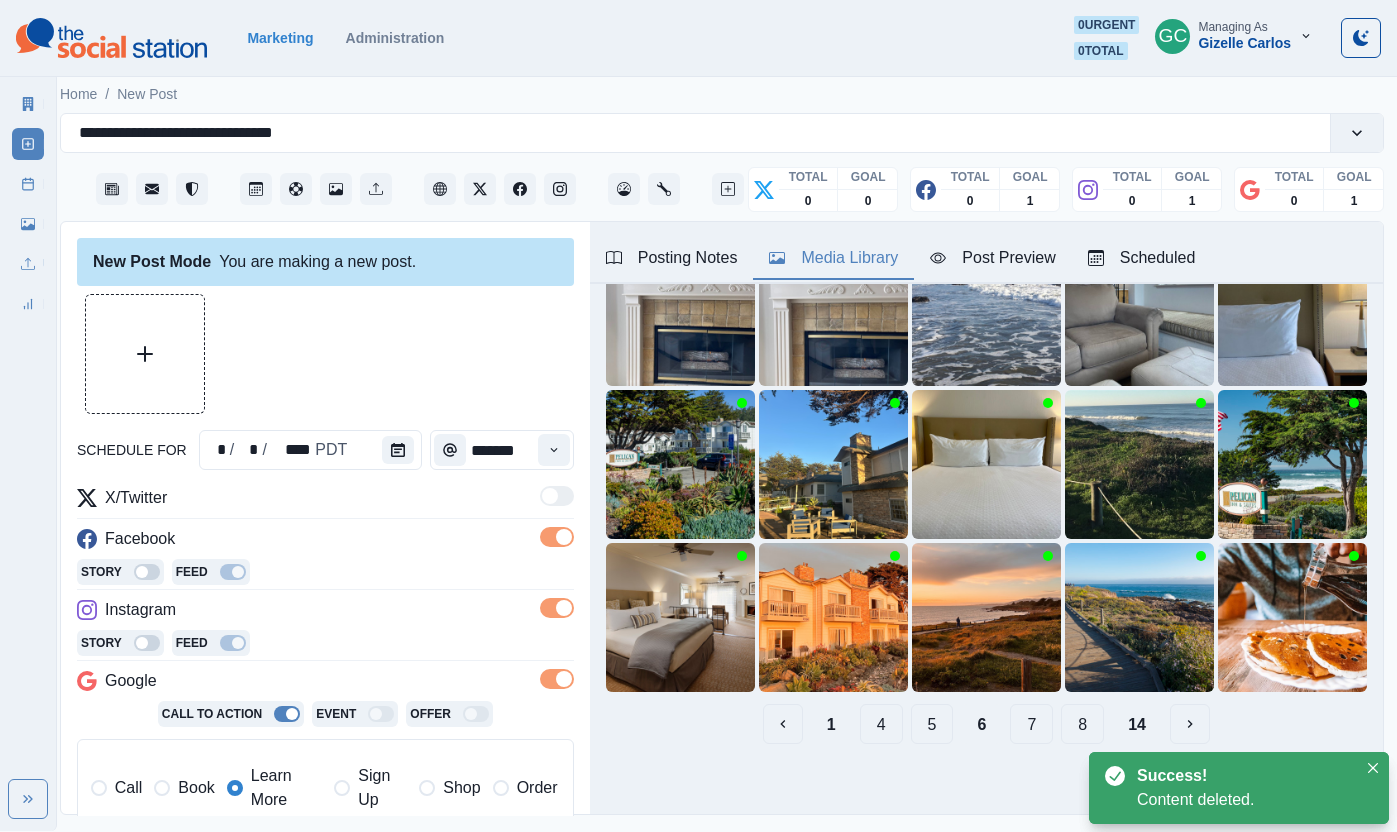 scroll, scrollTop: 162, scrollLeft: 0, axis: vertical 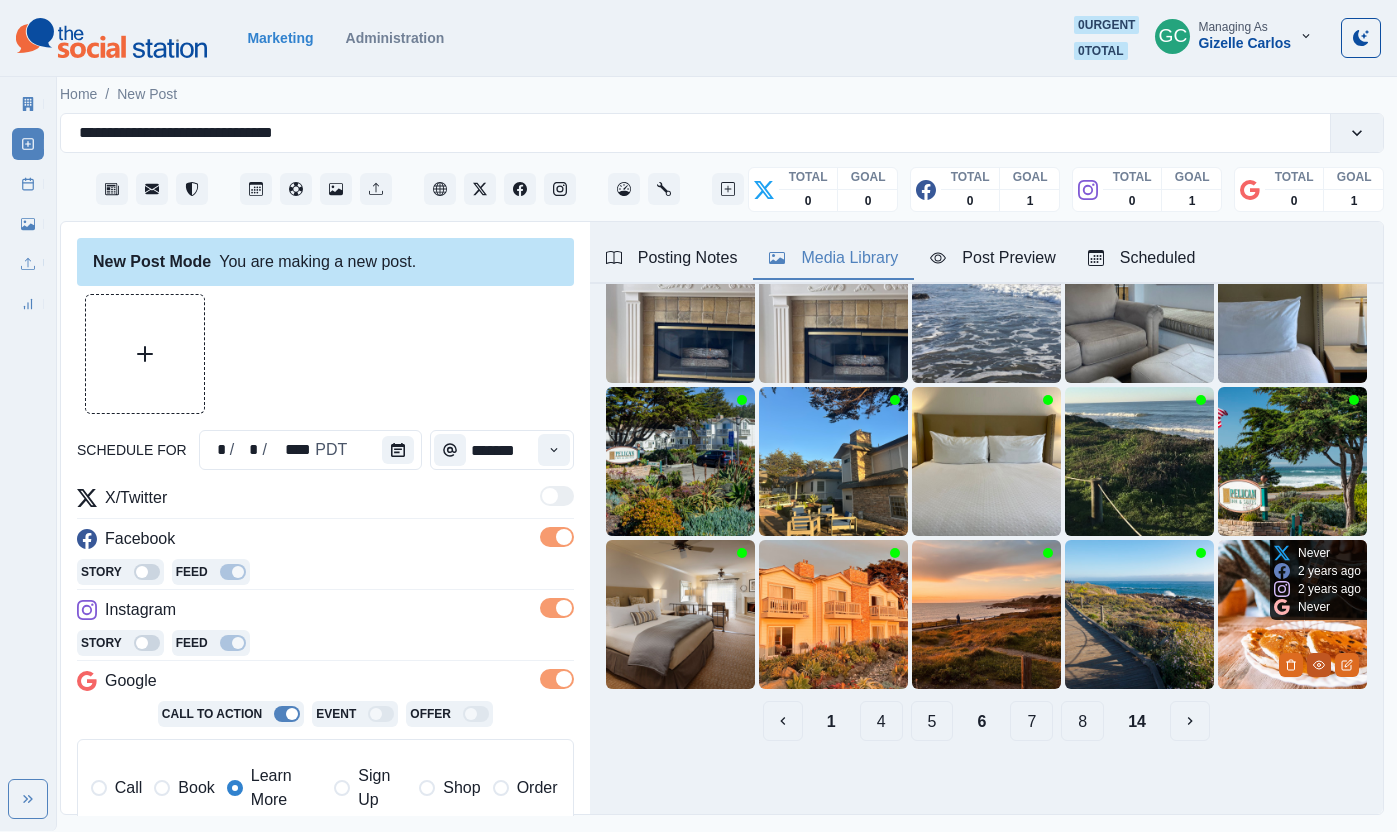 click at bounding box center [1319, 665] 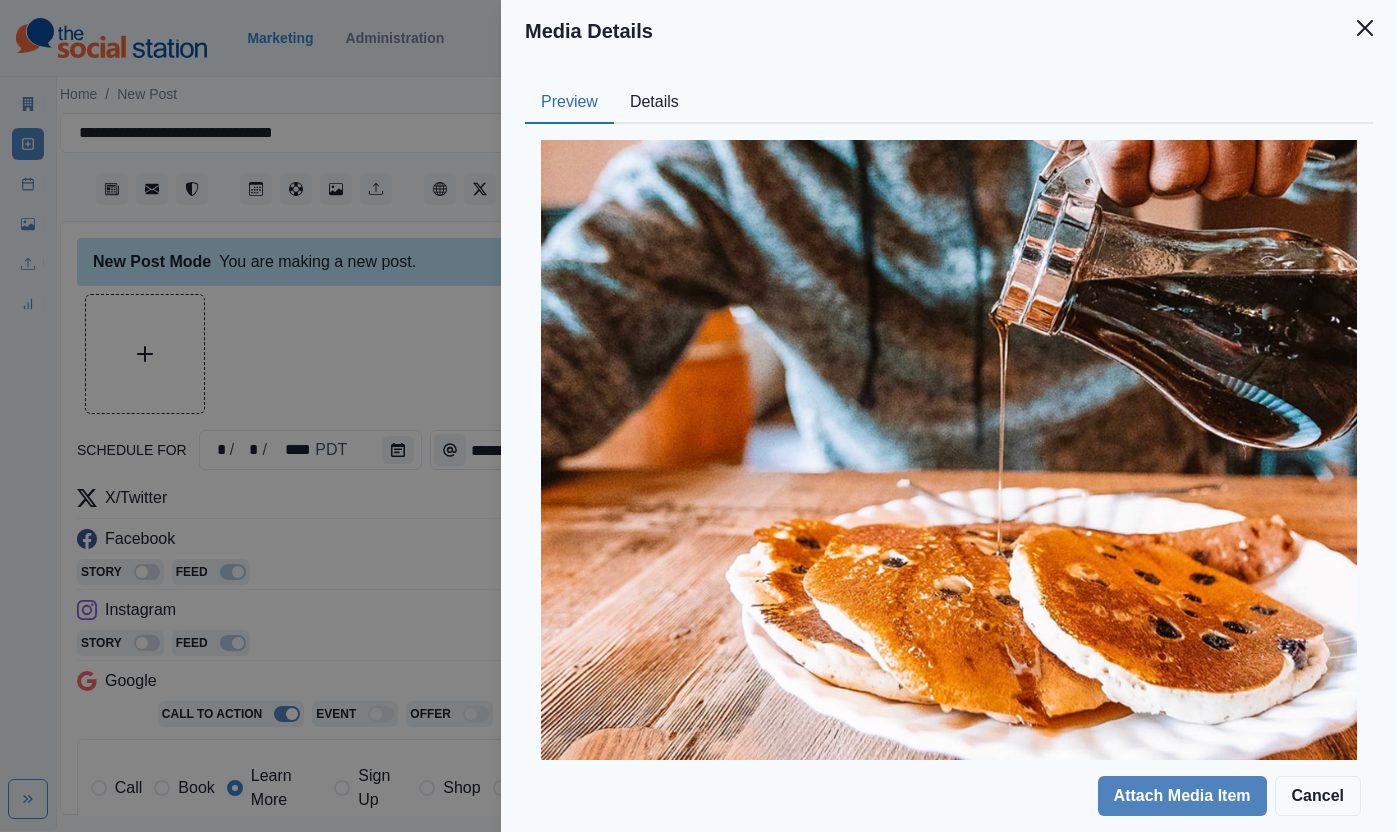 click on "Details" at bounding box center [654, 103] 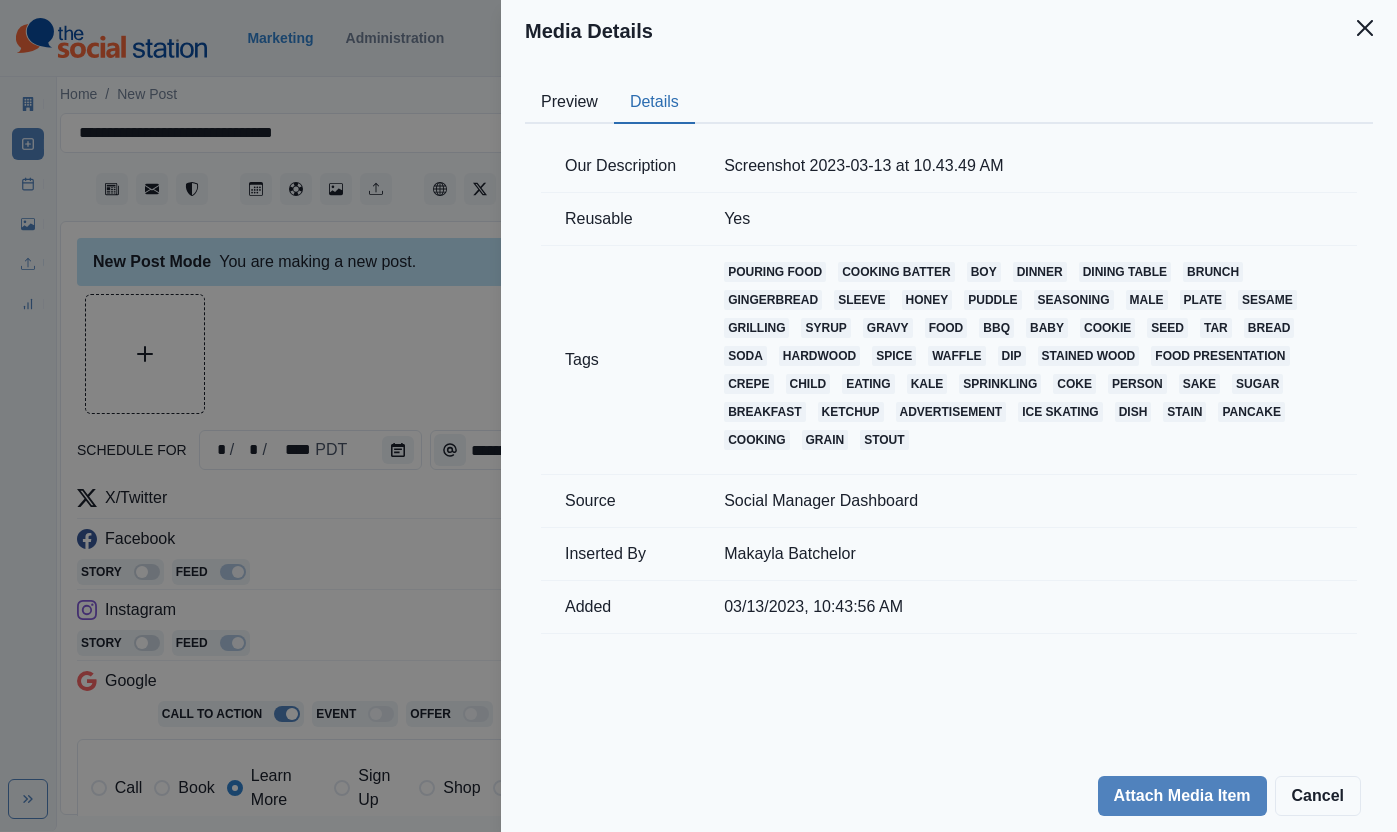 click on "Media Details Preview Details Our Description Screenshot 2023-03-13 at 10.43.49 AM Reusable Yes Tags pouring food cooking batter boy dinner dining table brunch gingerbread sleeve honey puddle seasoning male plate sesame grilling syrup gravy food bbq baby cookie seed tar bread soda hardwood spice waffle dip stained wood food presentation crepe child eating kale sprinkling coke person sake sugar breakfast ketchup advertisement ice skating dish stain pancake cooking grain stout Source Social Manager Dashboard Inserted By Makayla Batchelor Added 03/13/2023, 10:43:56 AM Attach Media Item Cancel" at bounding box center (698, 416) 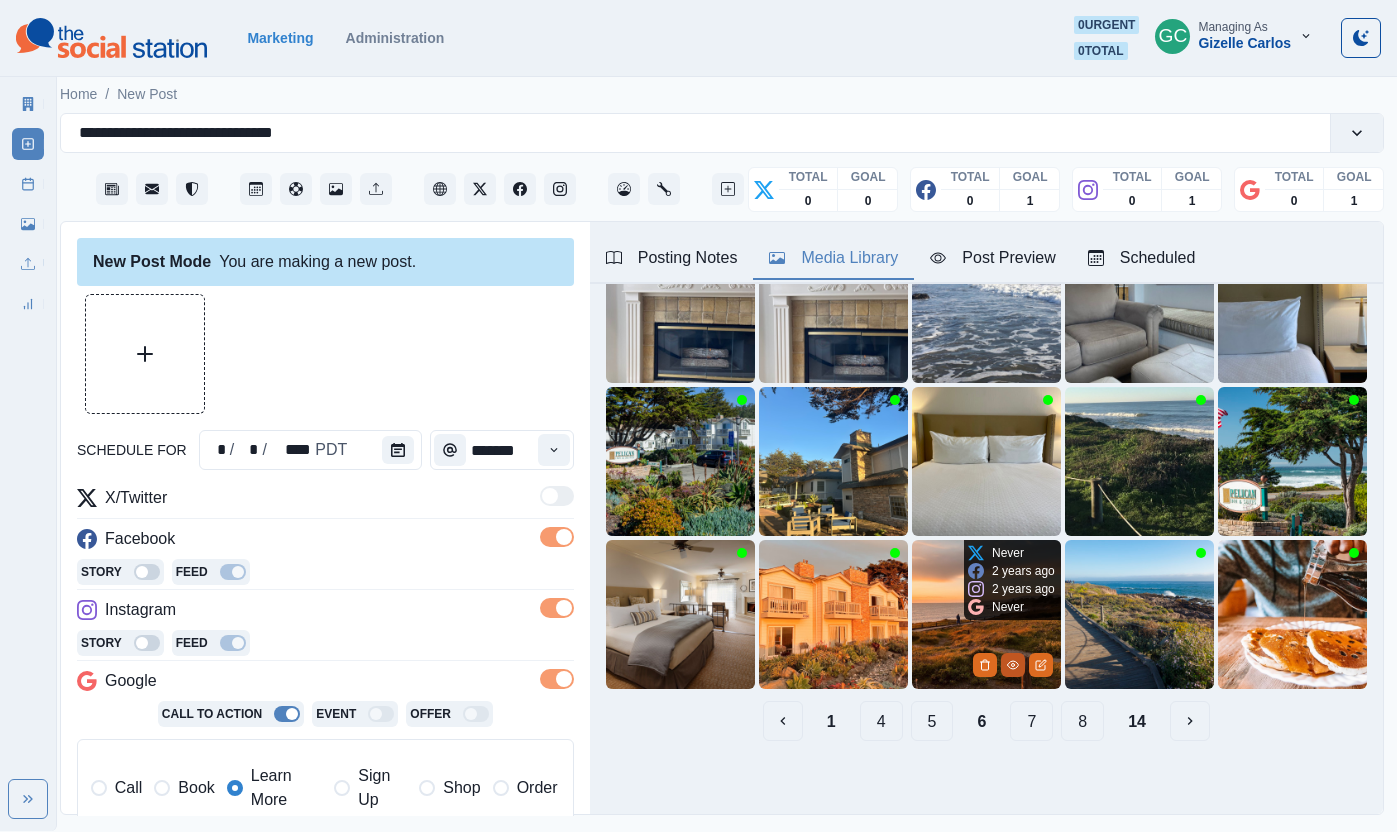 click 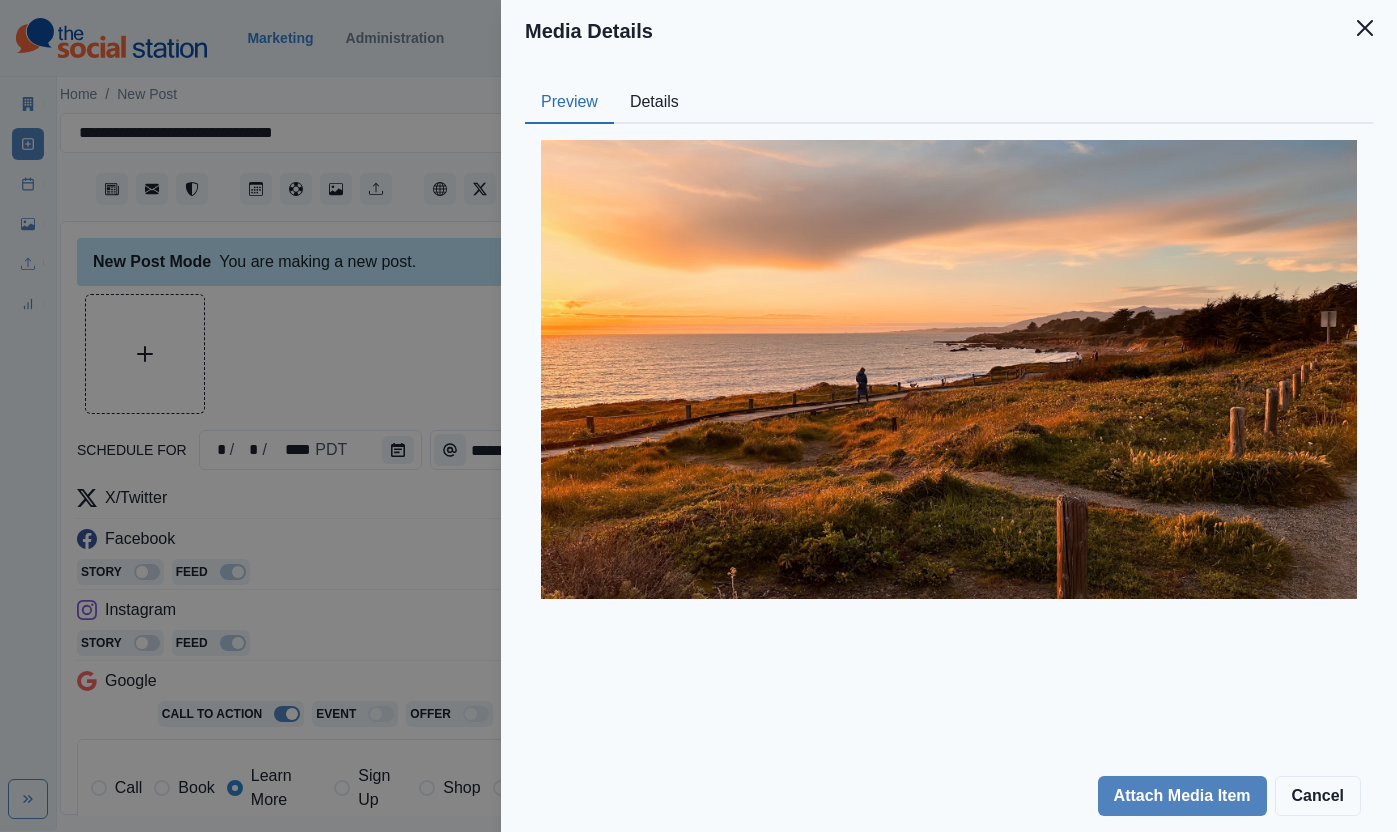 click on "Details" at bounding box center (654, 103) 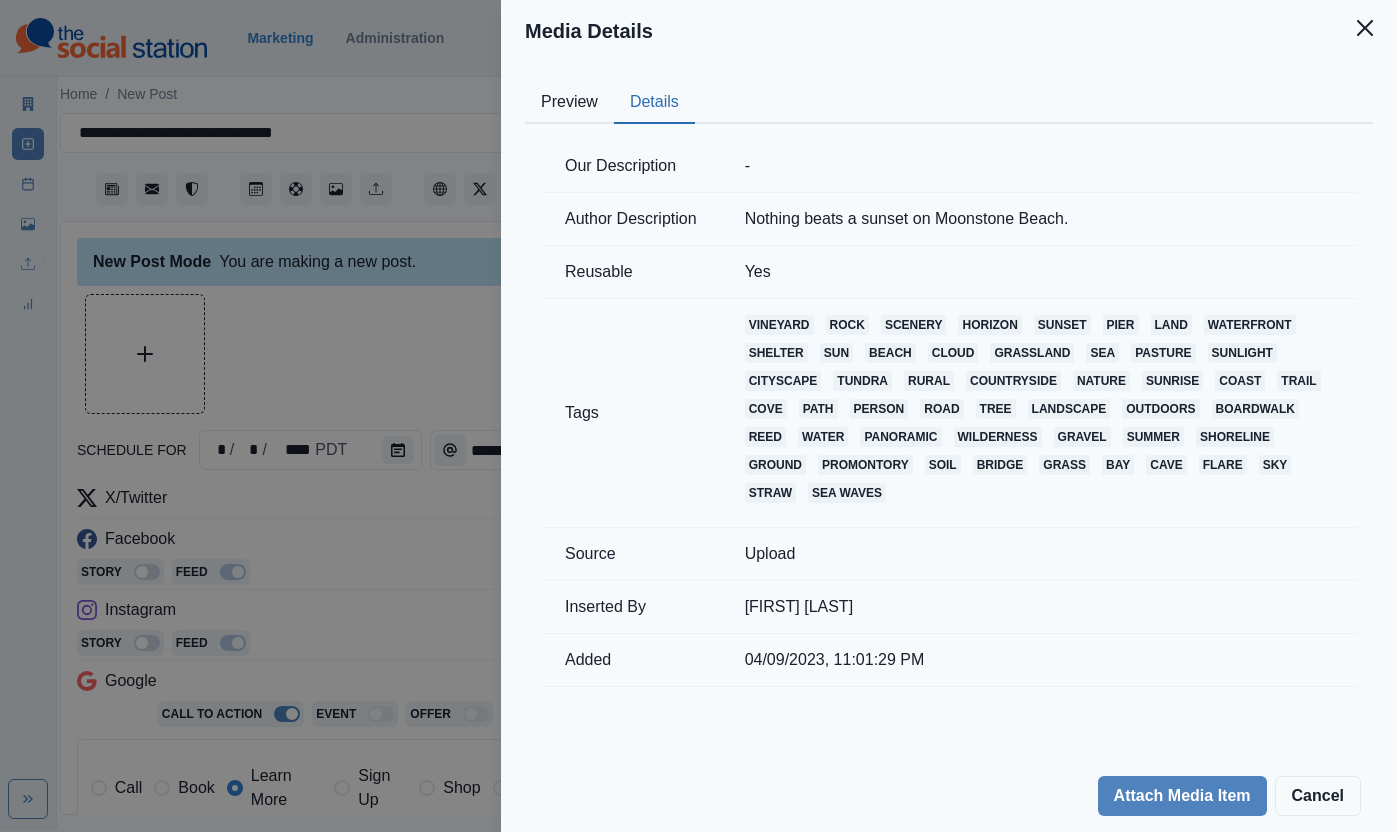 click on "Preview" at bounding box center (569, 103) 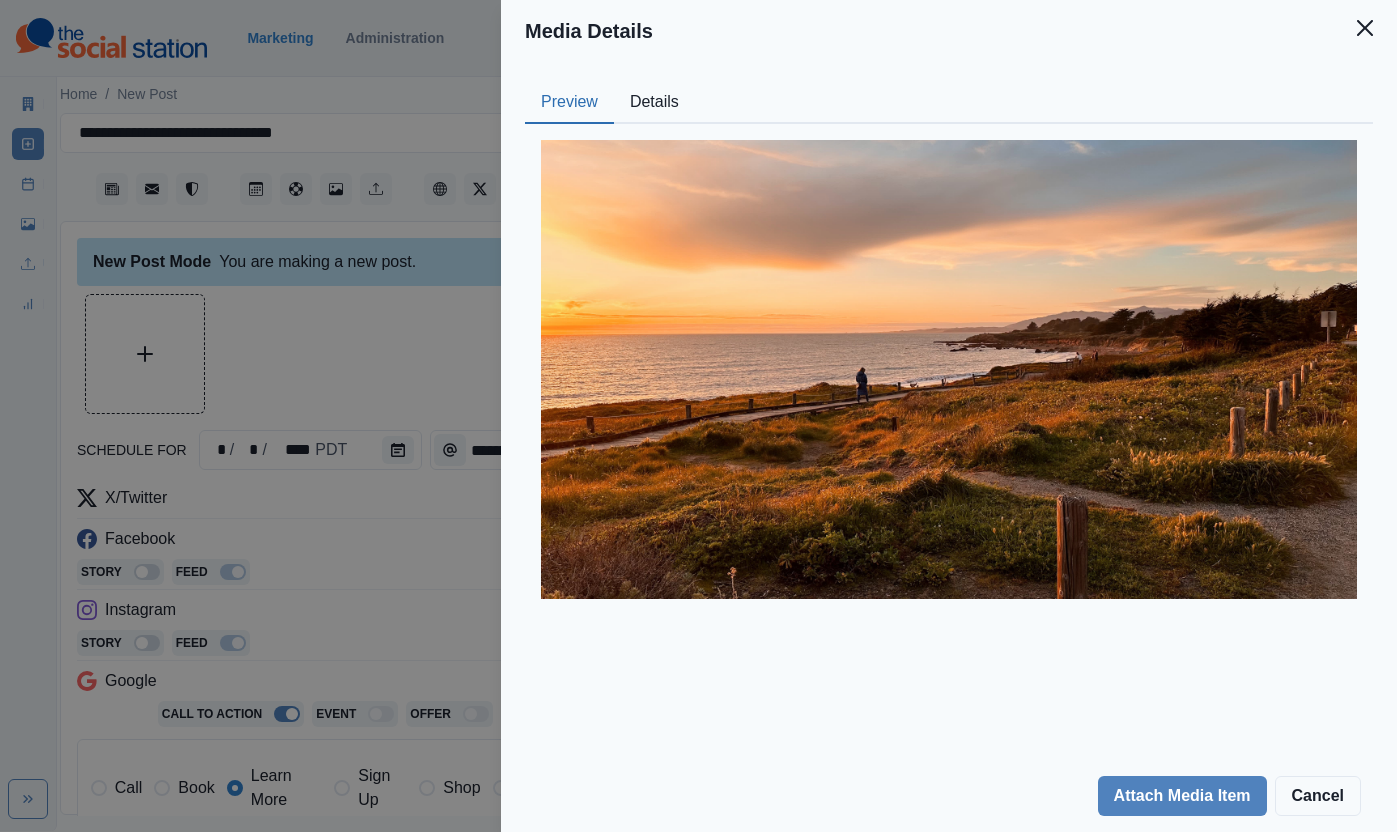 click on "Media Details Preview Details Our Description - Author Description Nothing beats a sunset on Moonstone Beach. Reusable Yes Tags vineyard rock scenery horizon sunset pier land waterfront shelter sun beach cloud grassland sea pasture sunlight cityscape tundra rural countryside nature sunrise coast trail cove path person road tree landscape outdoors boardwalk reed water panoramic wilderness gravel summer shoreline ground promontory soil bridge grass bay cave flare sky straw sea waves Source Upload Inserted By Angel Gonzalez Added 04/09/2023, 11:01:29 PM Attach Media Item Cancel" at bounding box center [698, 416] 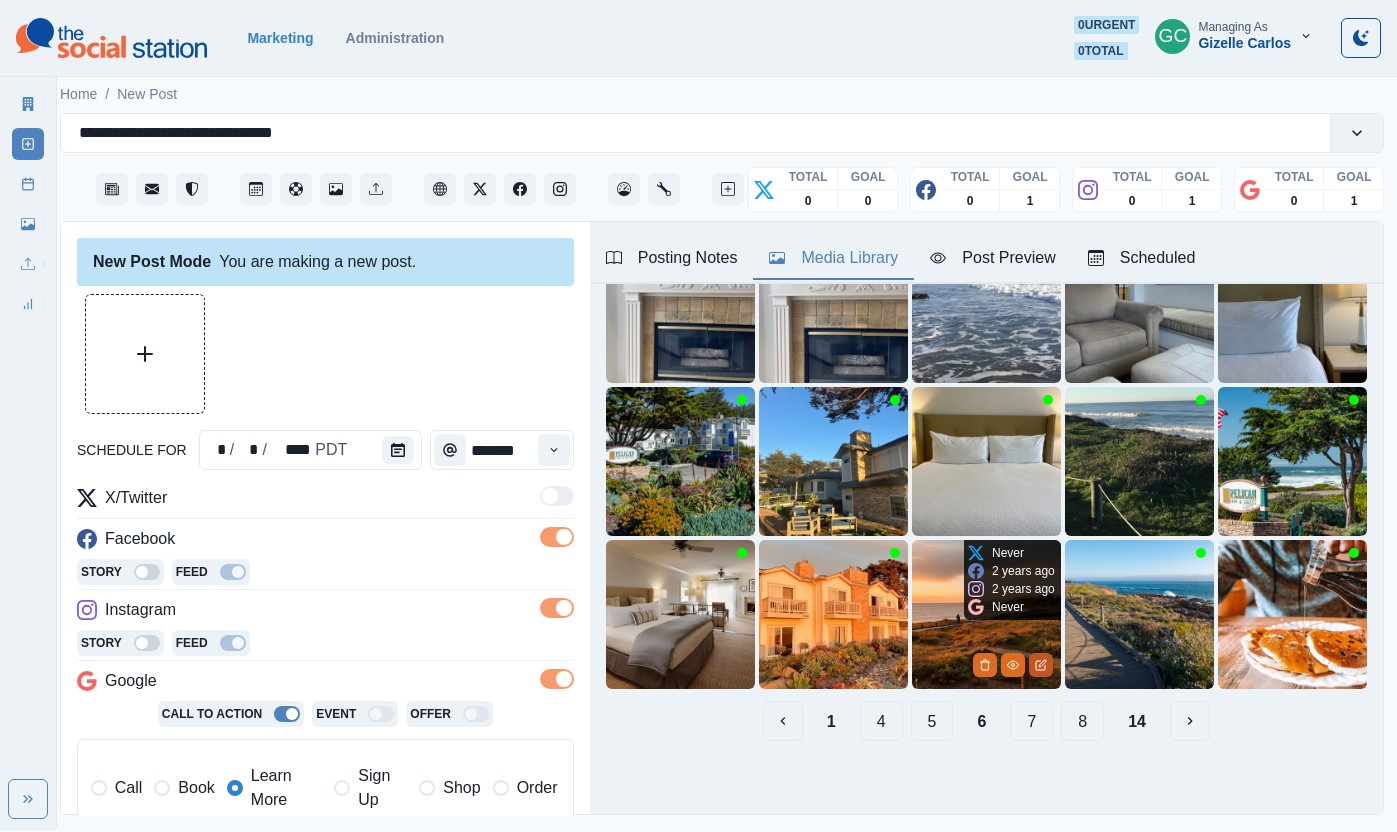 click 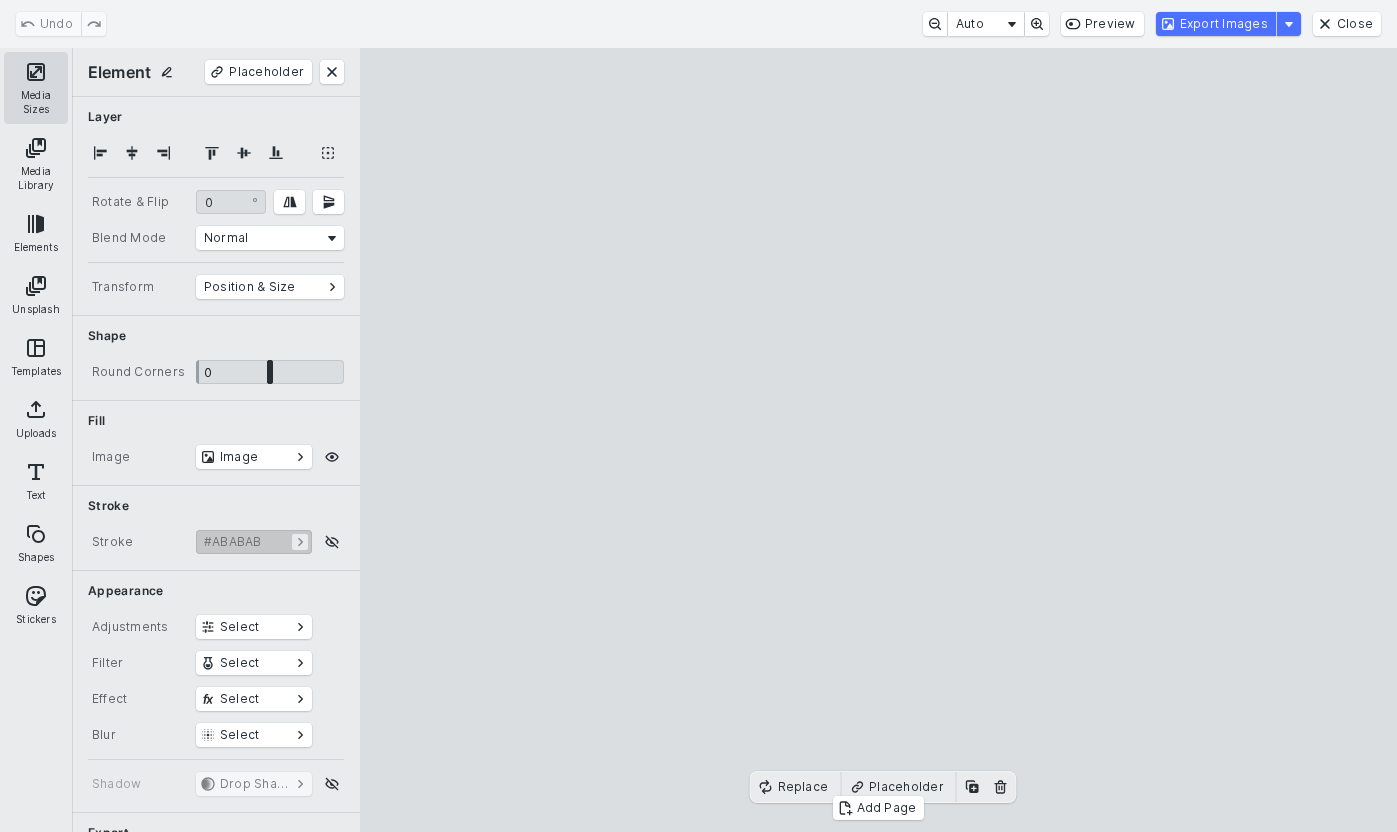 click on "Media Sizes" at bounding box center [36, 88] 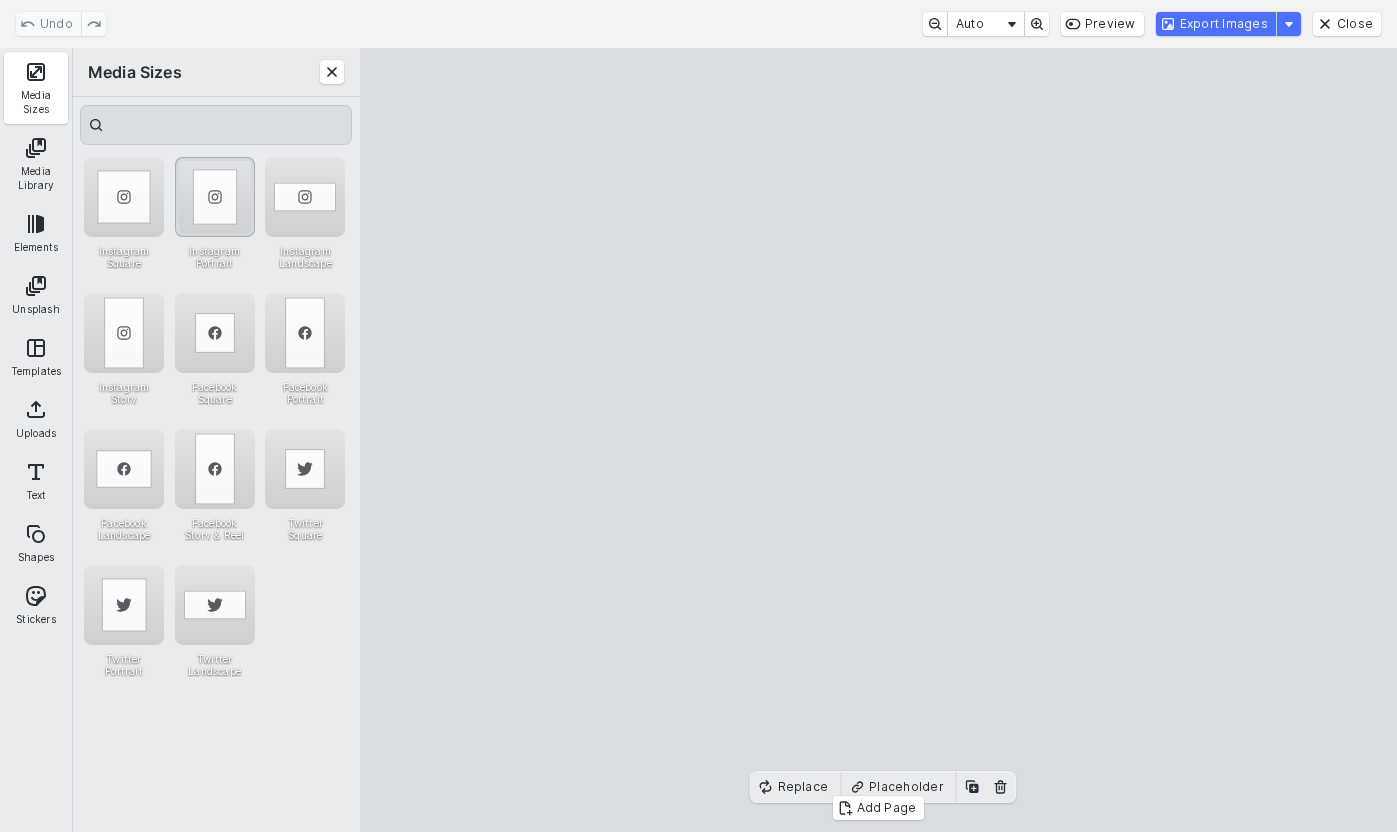 click at bounding box center (215, 197) 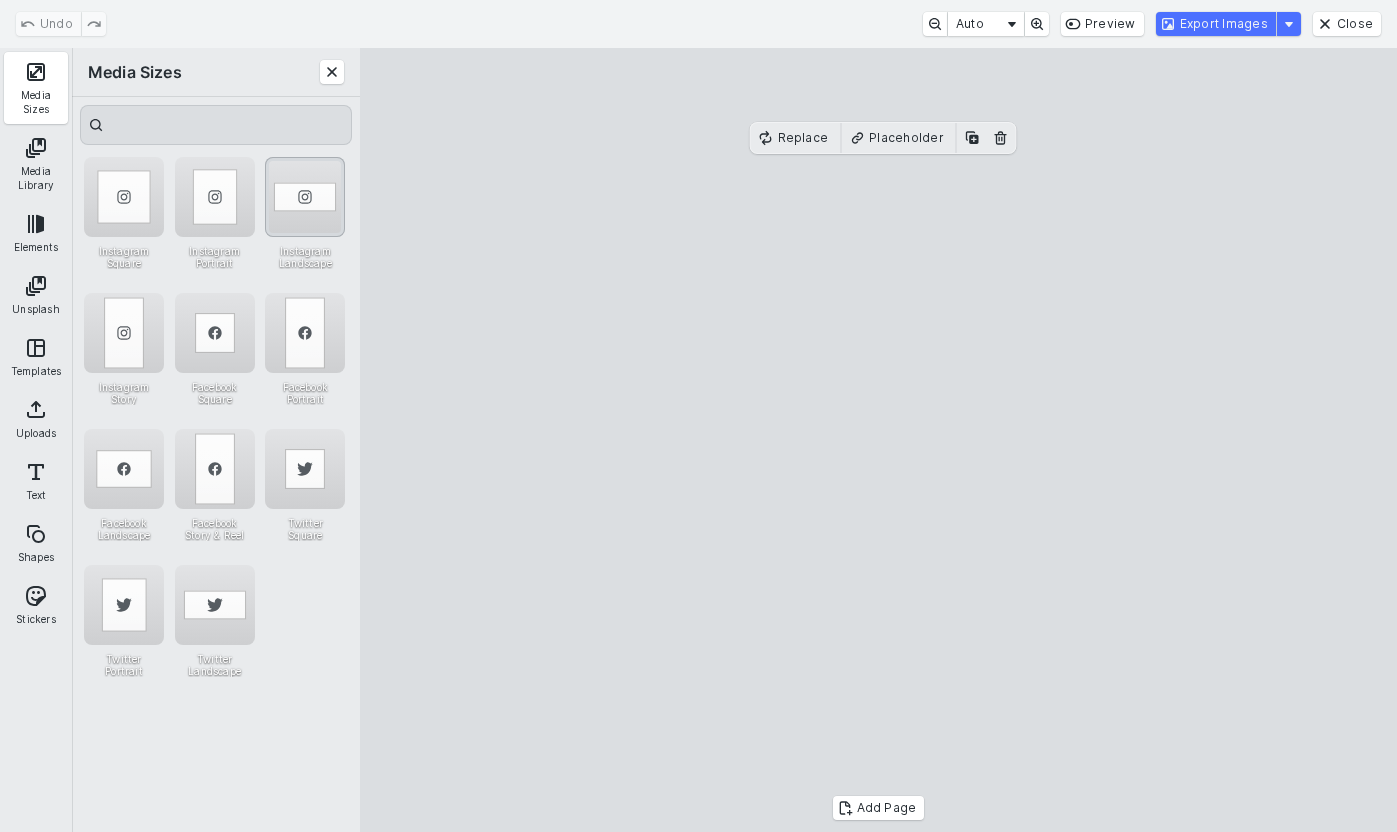 click at bounding box center [305, 197] 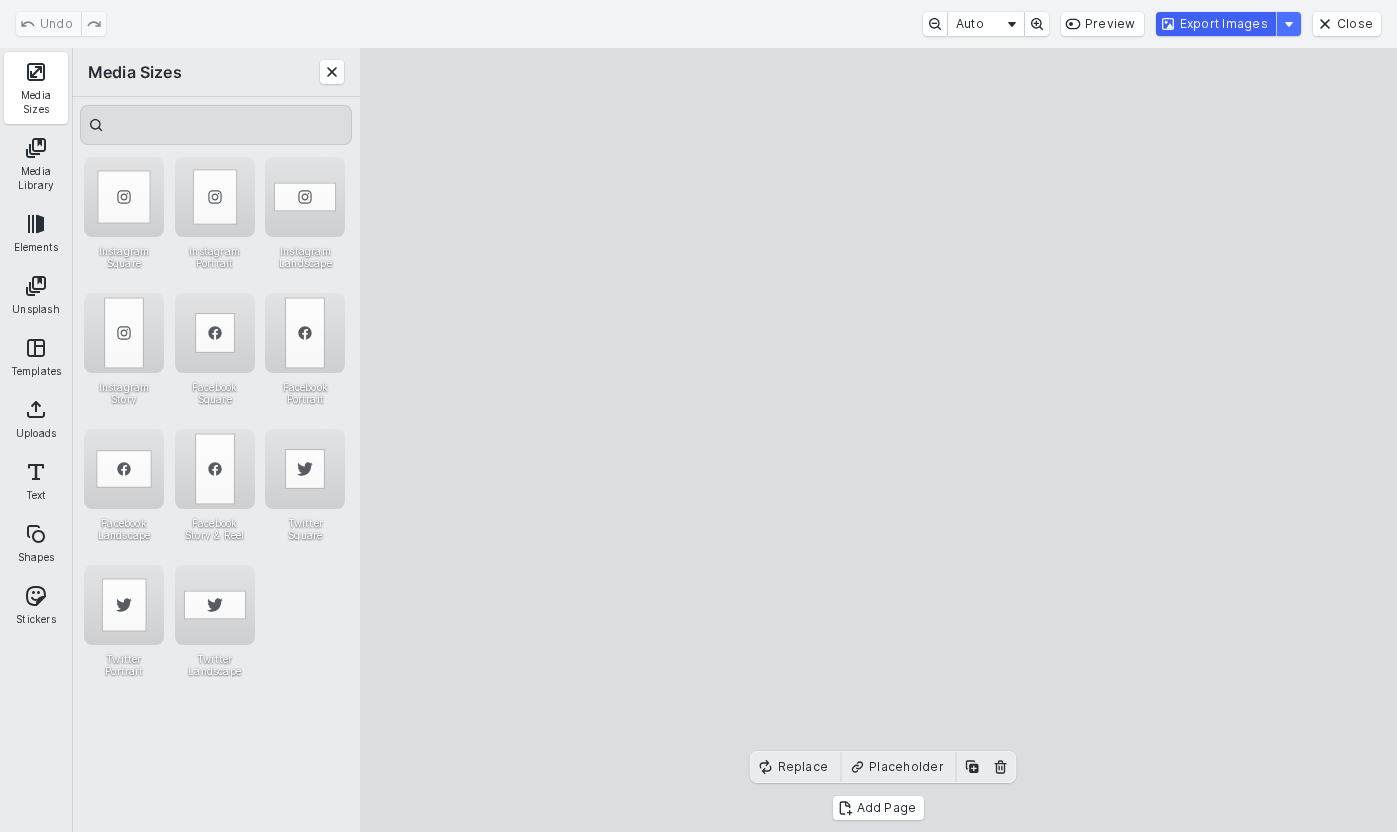 click on "Export Images" at bounding box center (1216, 24) 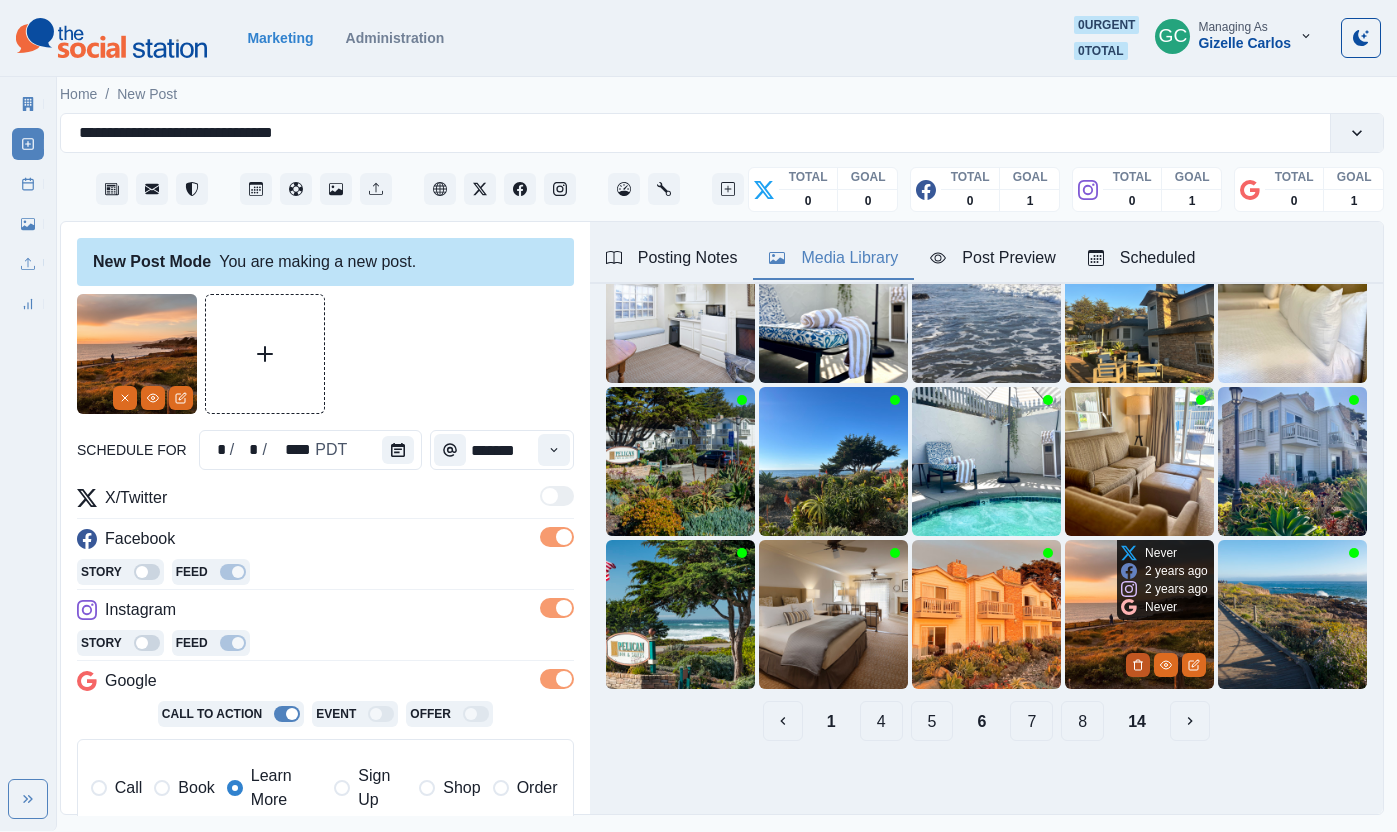 click 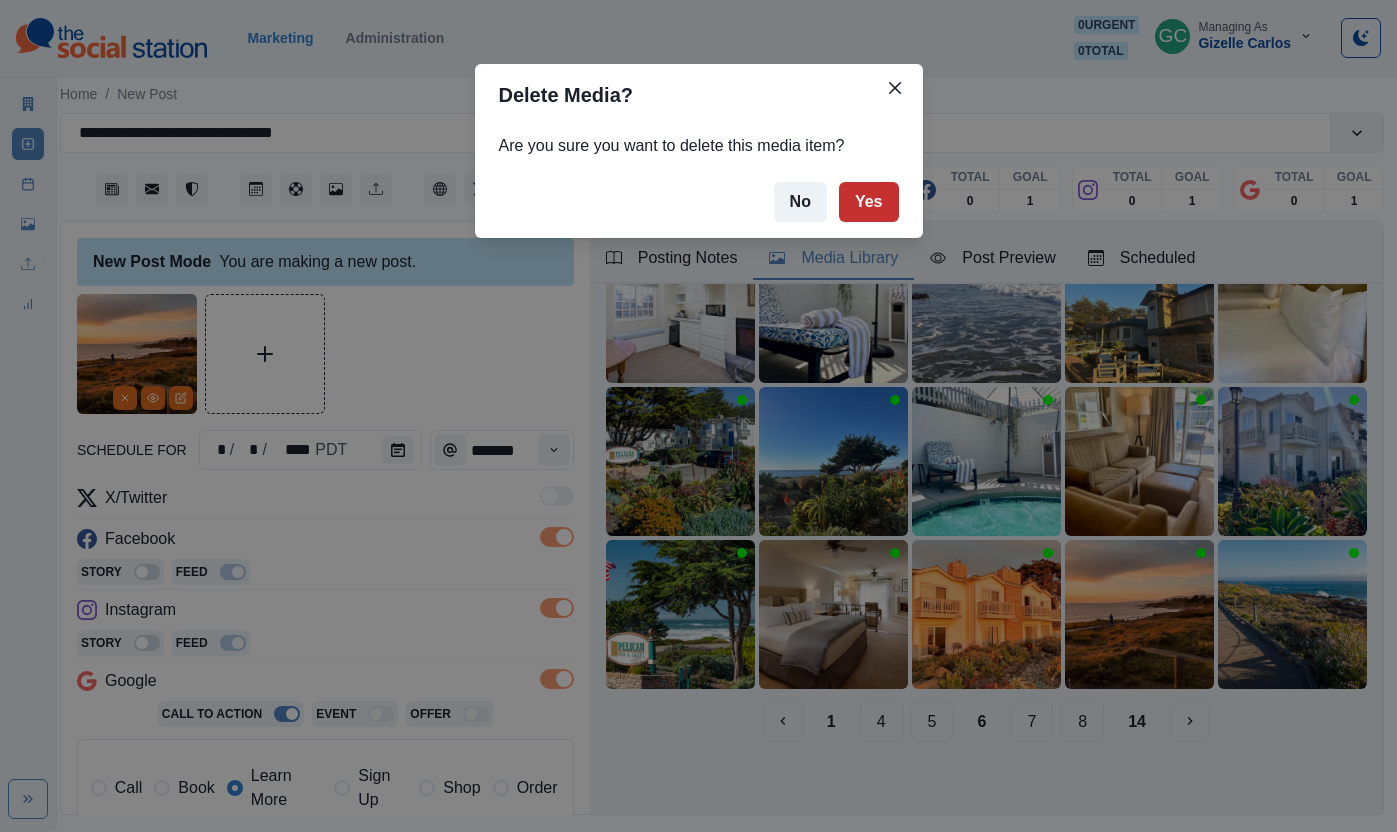 click on "Yes" at bounding box center [869, 202] 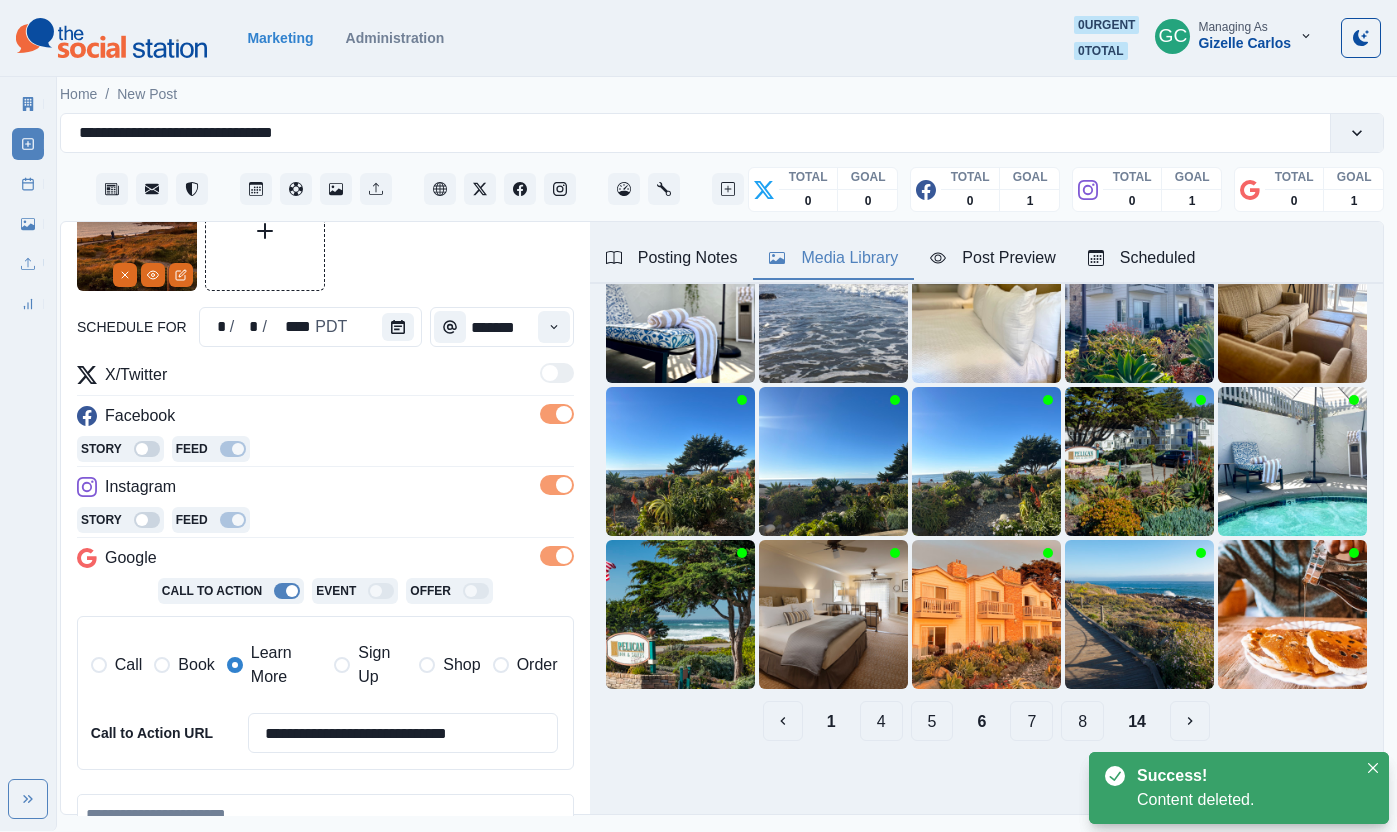 scroll, scrollTop: 125, scrollLeft: 0, axis: vertical 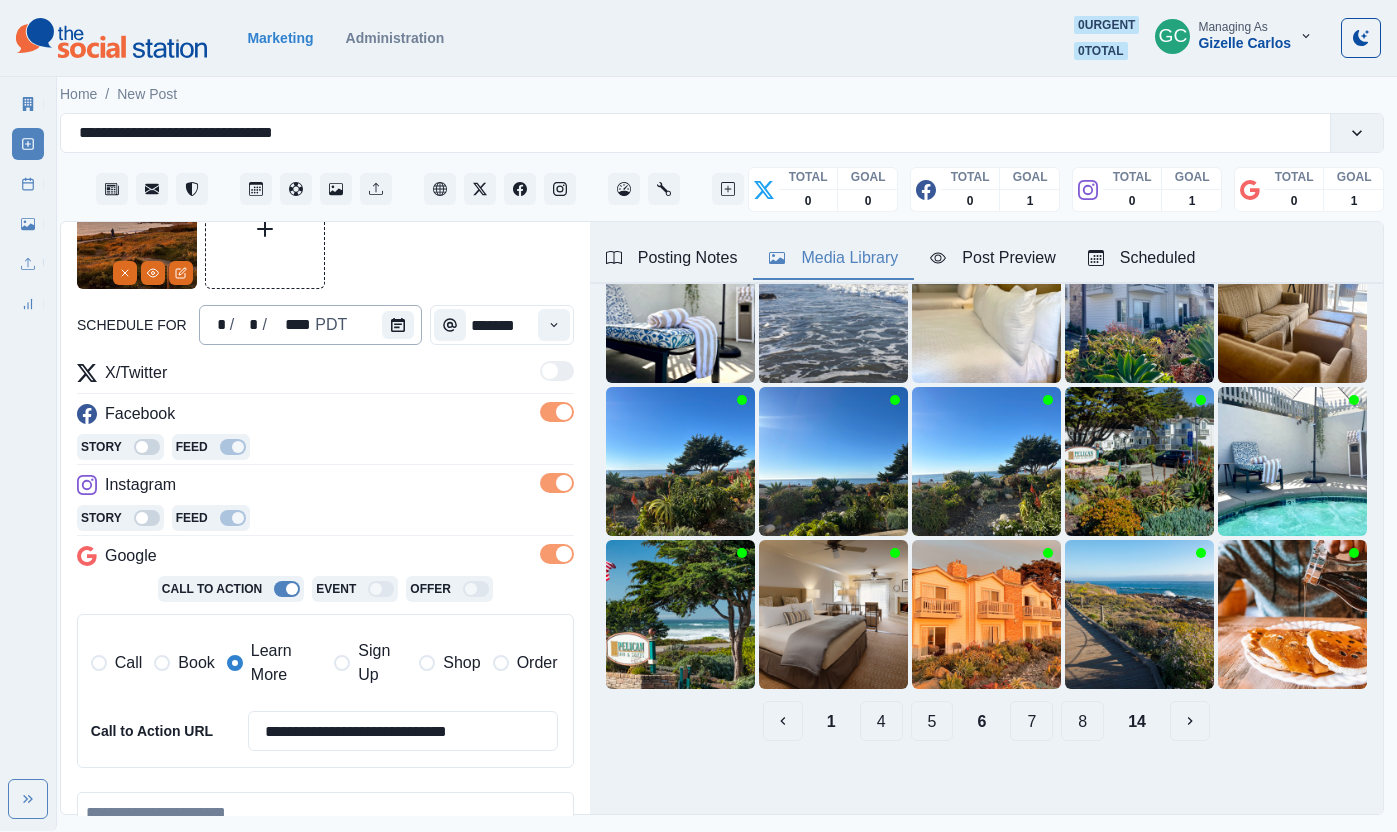click on "**********" at bounding box center [325, 587] 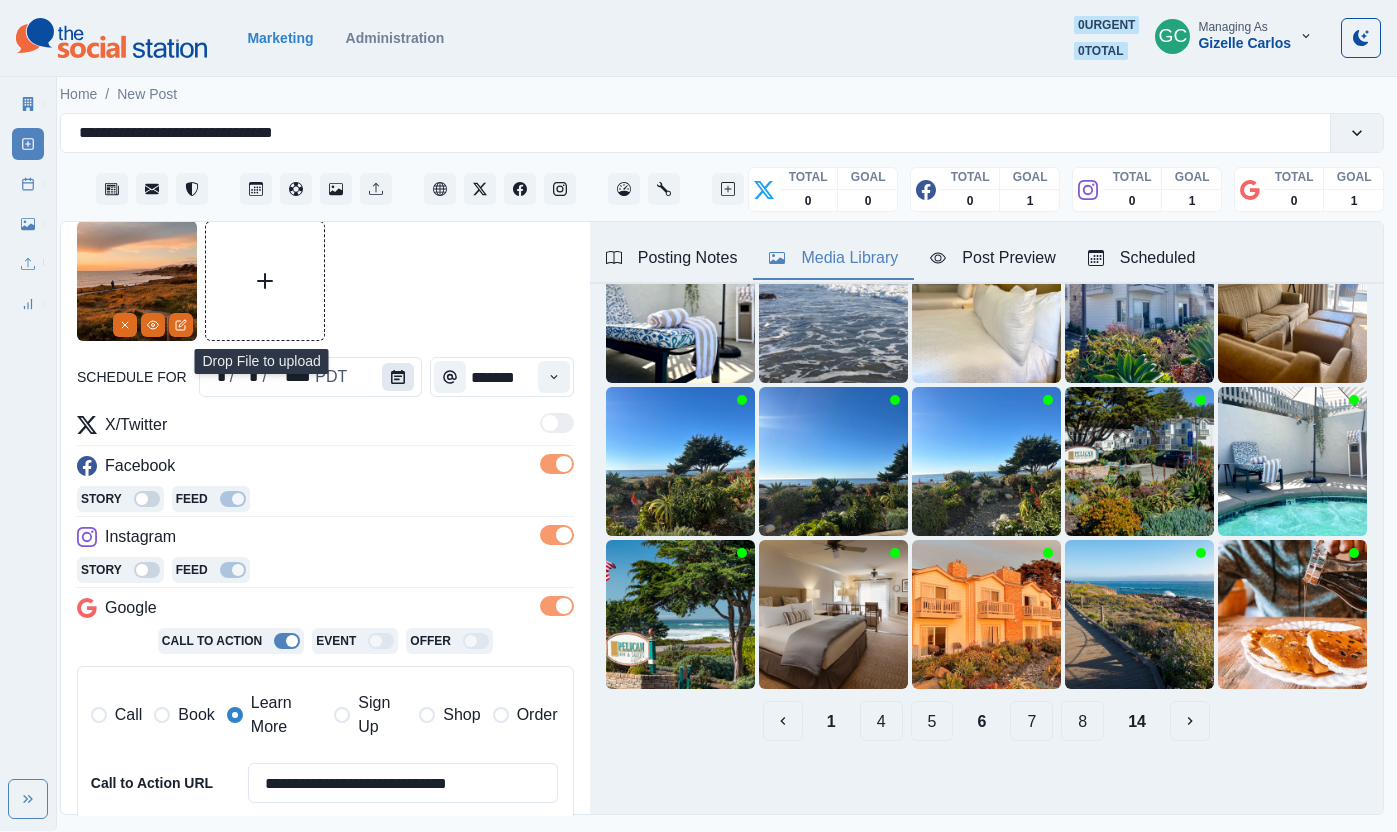 click at bounding box center (398, 377) 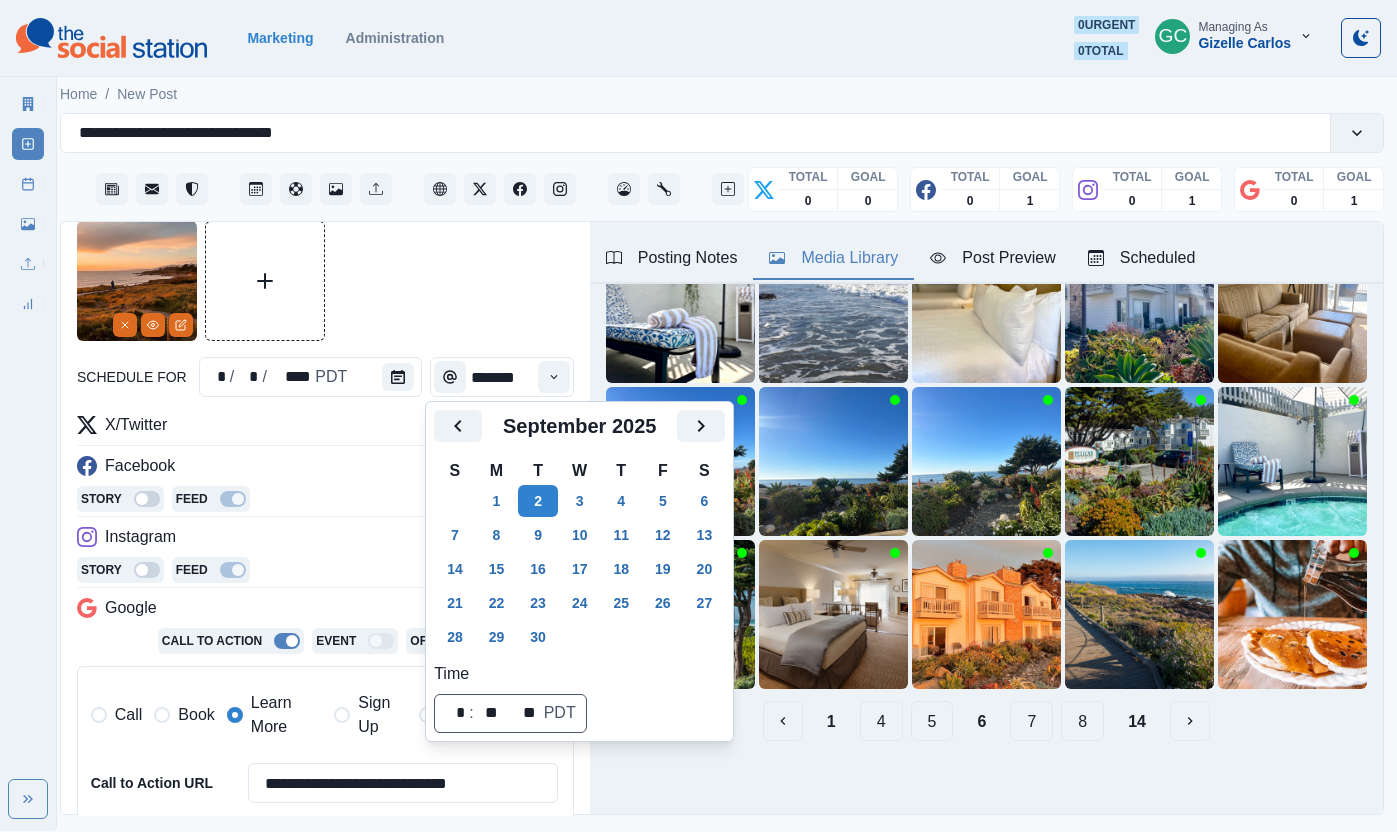 click on "Facebook" at bounding box center (325, 470) 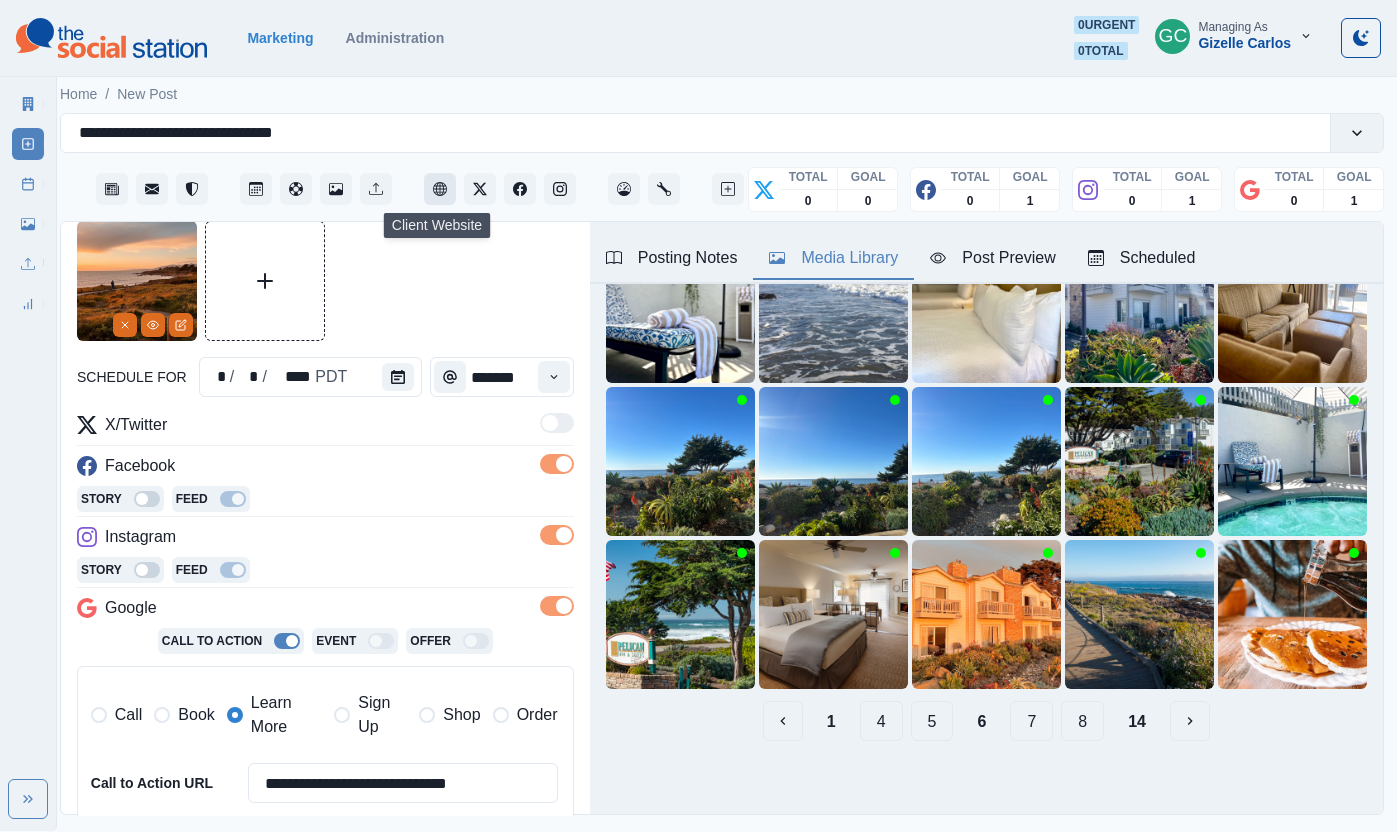 click at bounding box center [440, 189] 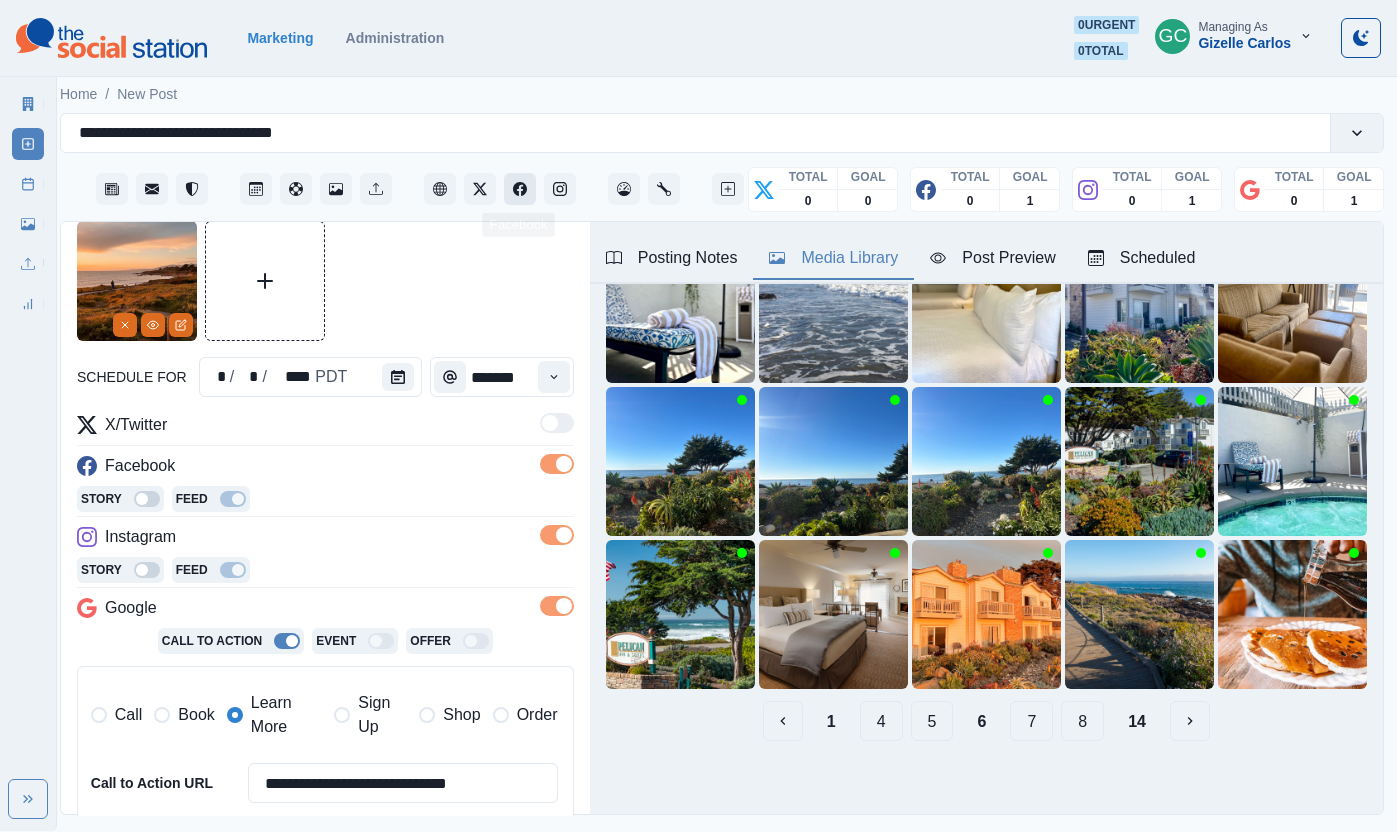 click 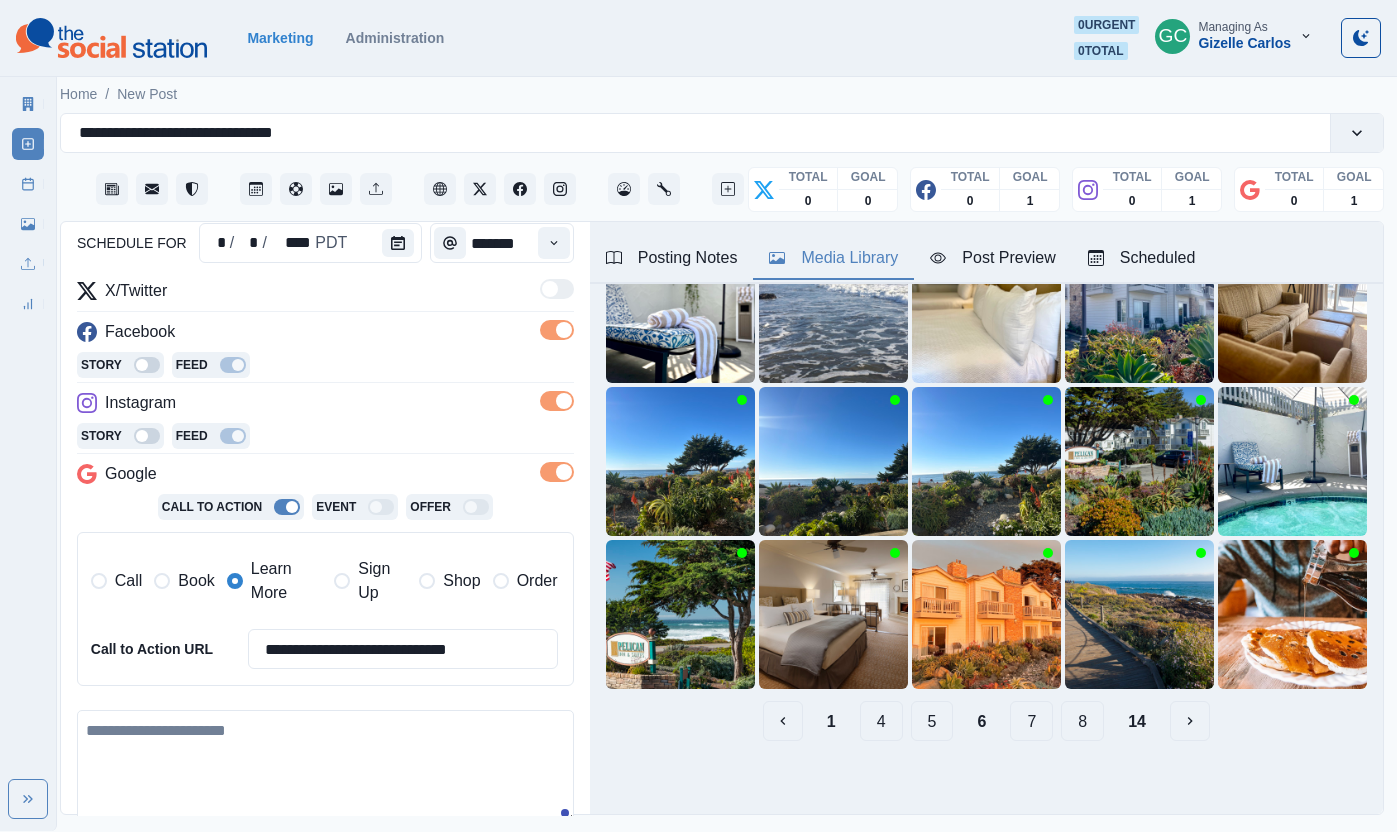 scroll, scrollTop: 214, scrollLeft: 0, axis: vertical 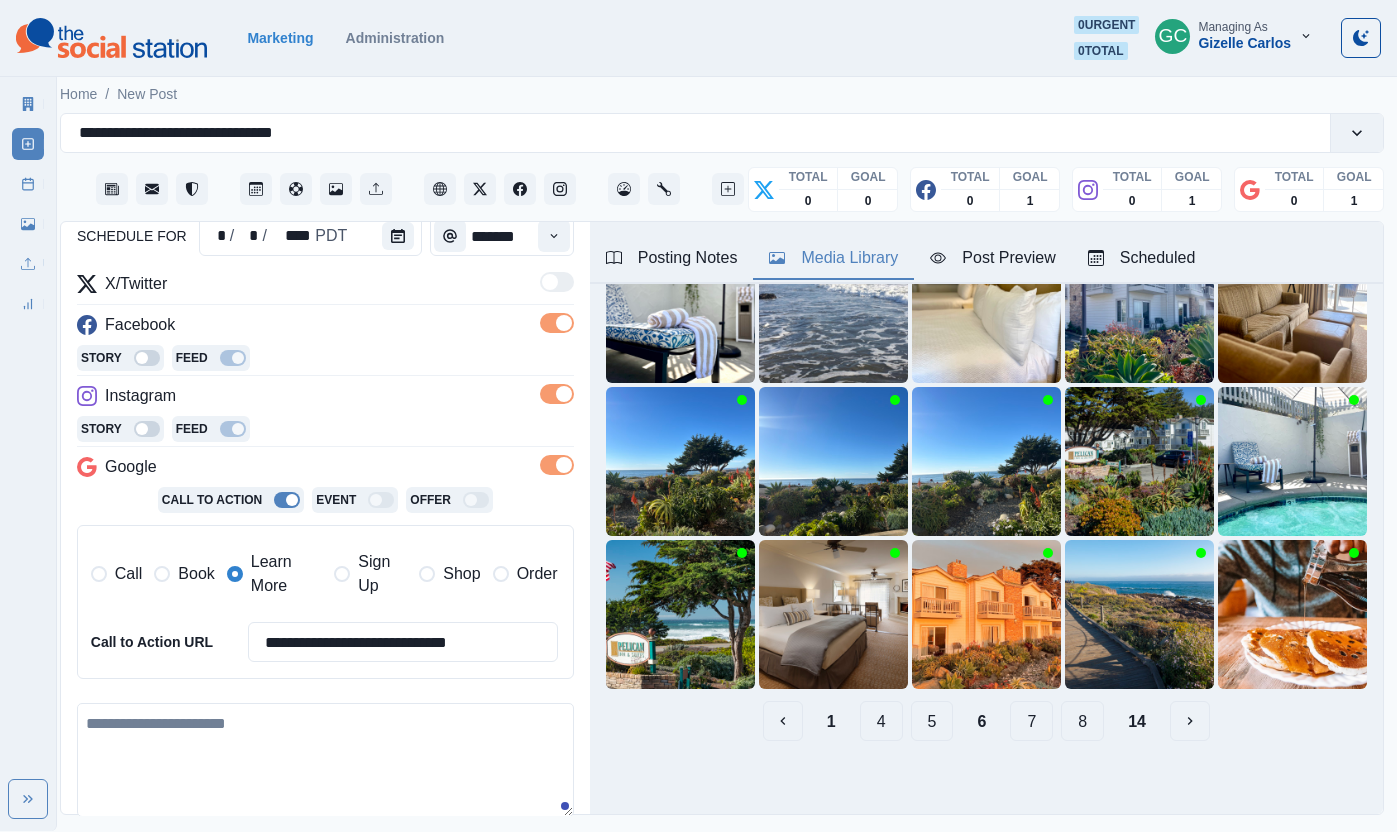 drag, startPoint x: 196, startPoint y: 744, endPoint x: 227, endPoint y: 742, distance: 31.06445 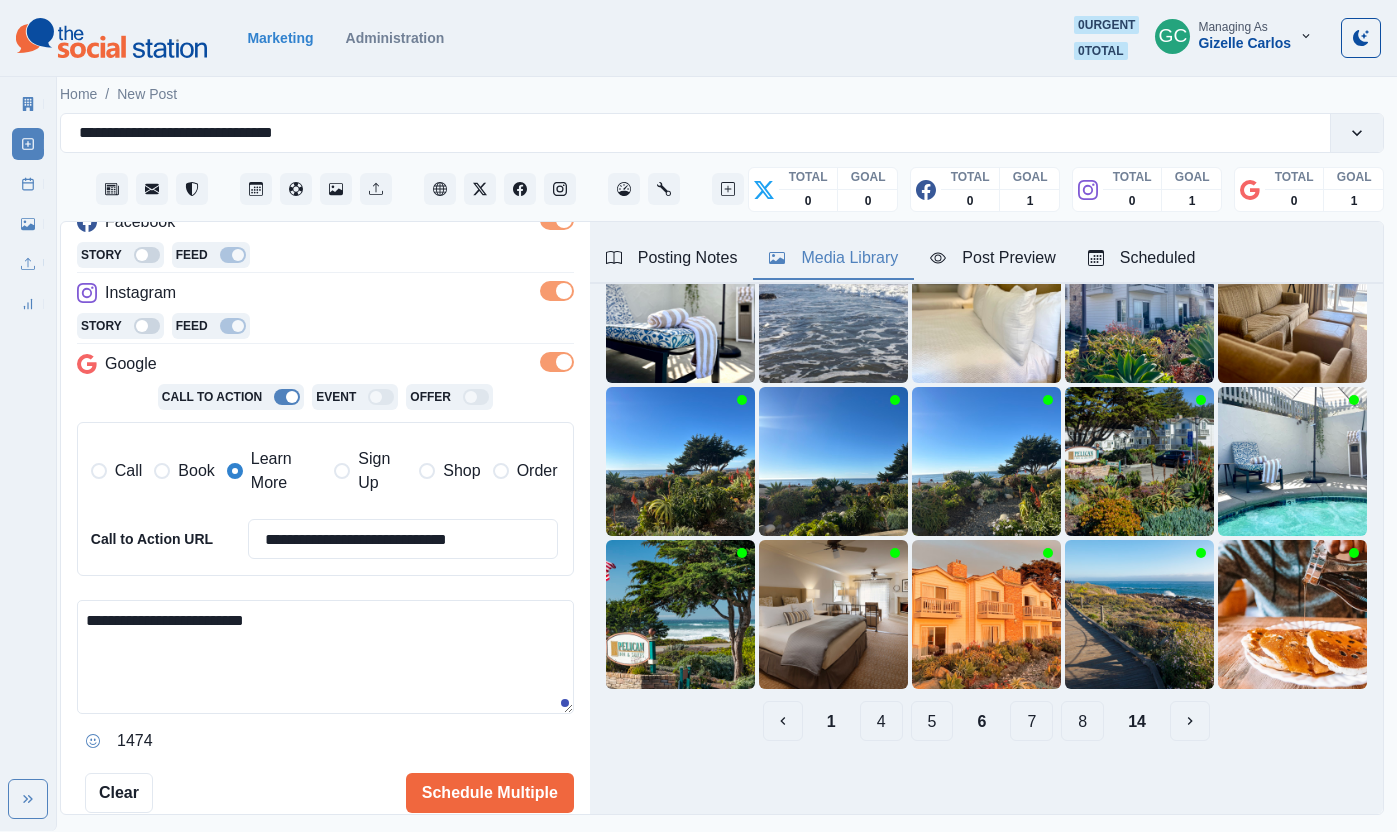 scroll, scrollTop: 331, scrollLeft: 0, axis: vertical 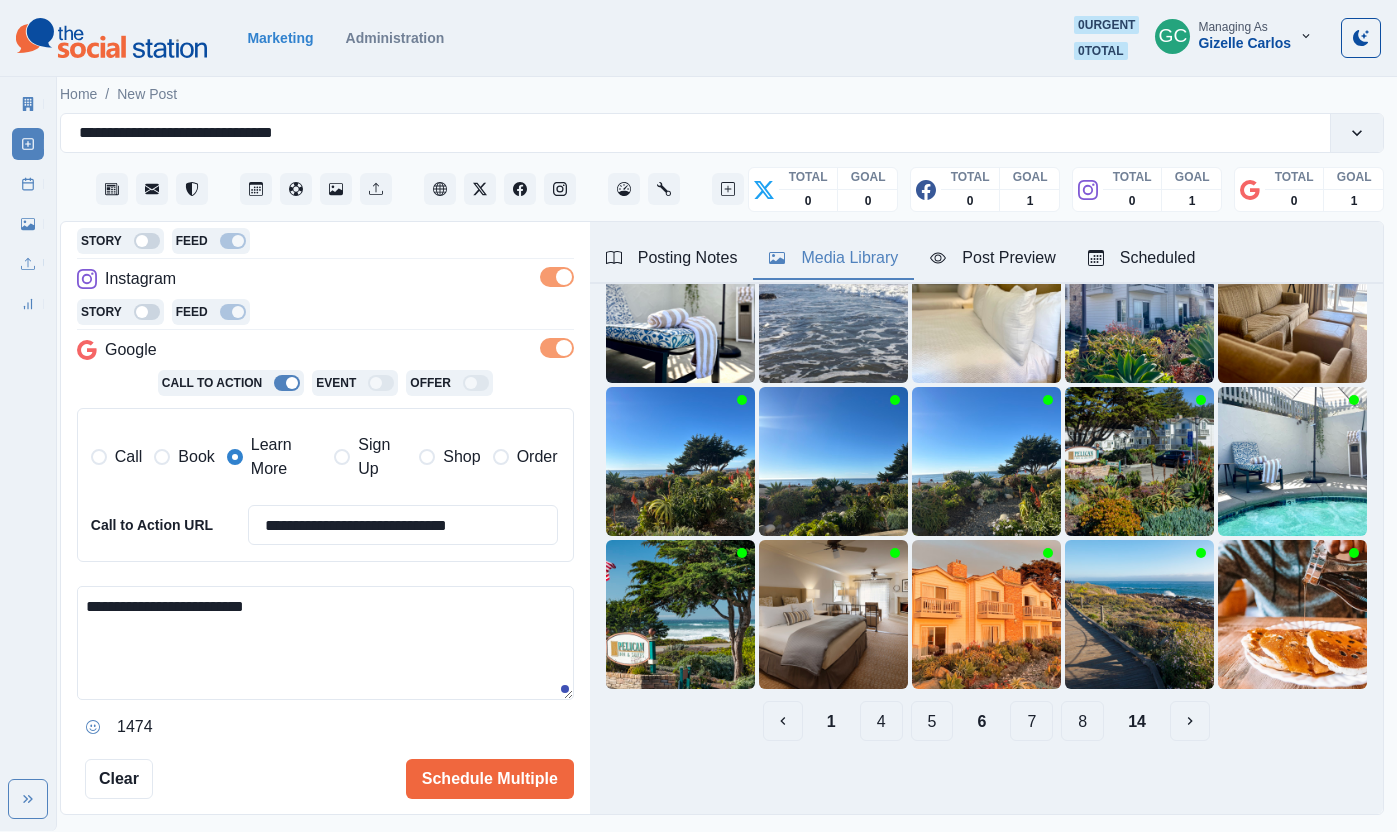 drag, startPoint x: 0, startPoint y: 548, endPoint x: 43, endPoint y: 552, distance: 43.185646 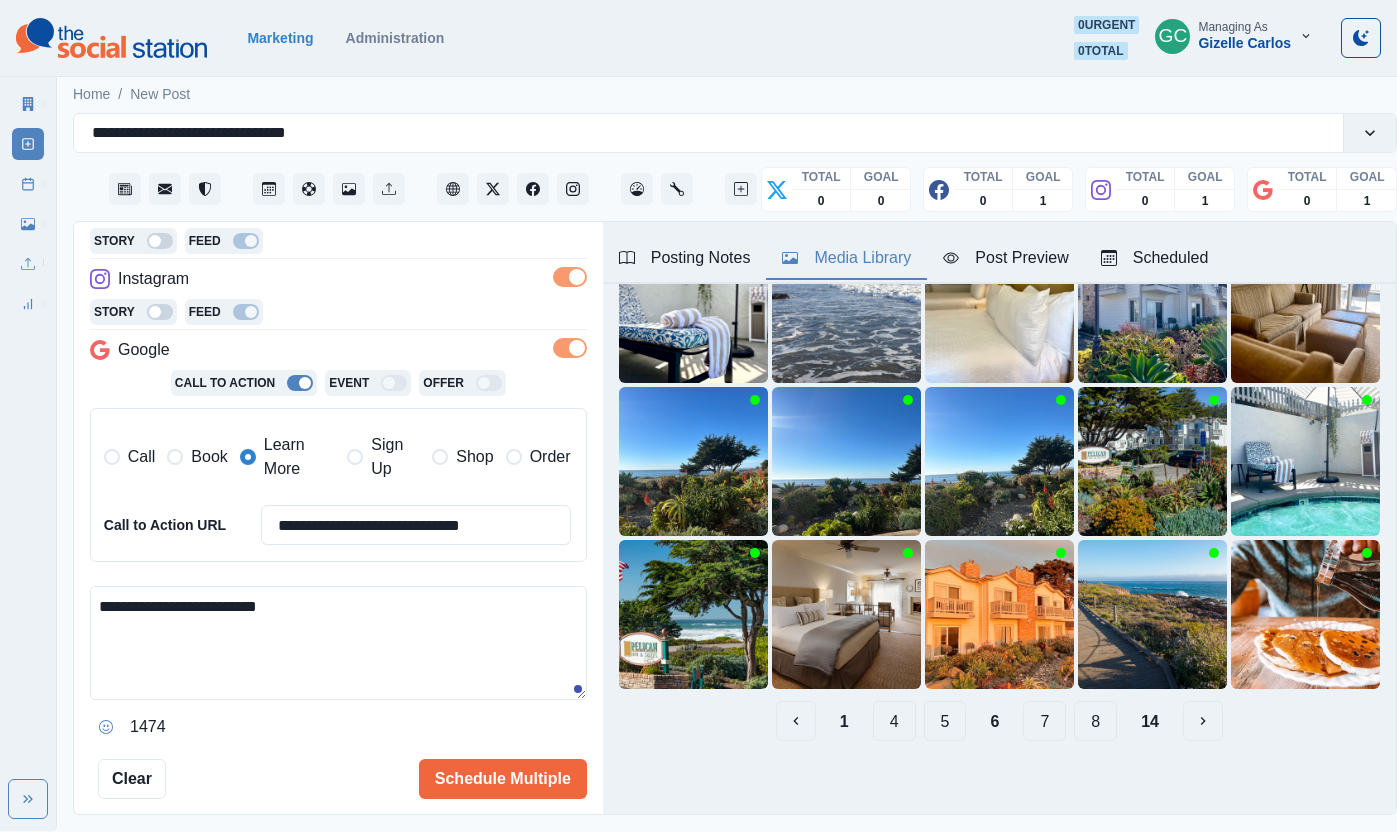 paste on "*********" 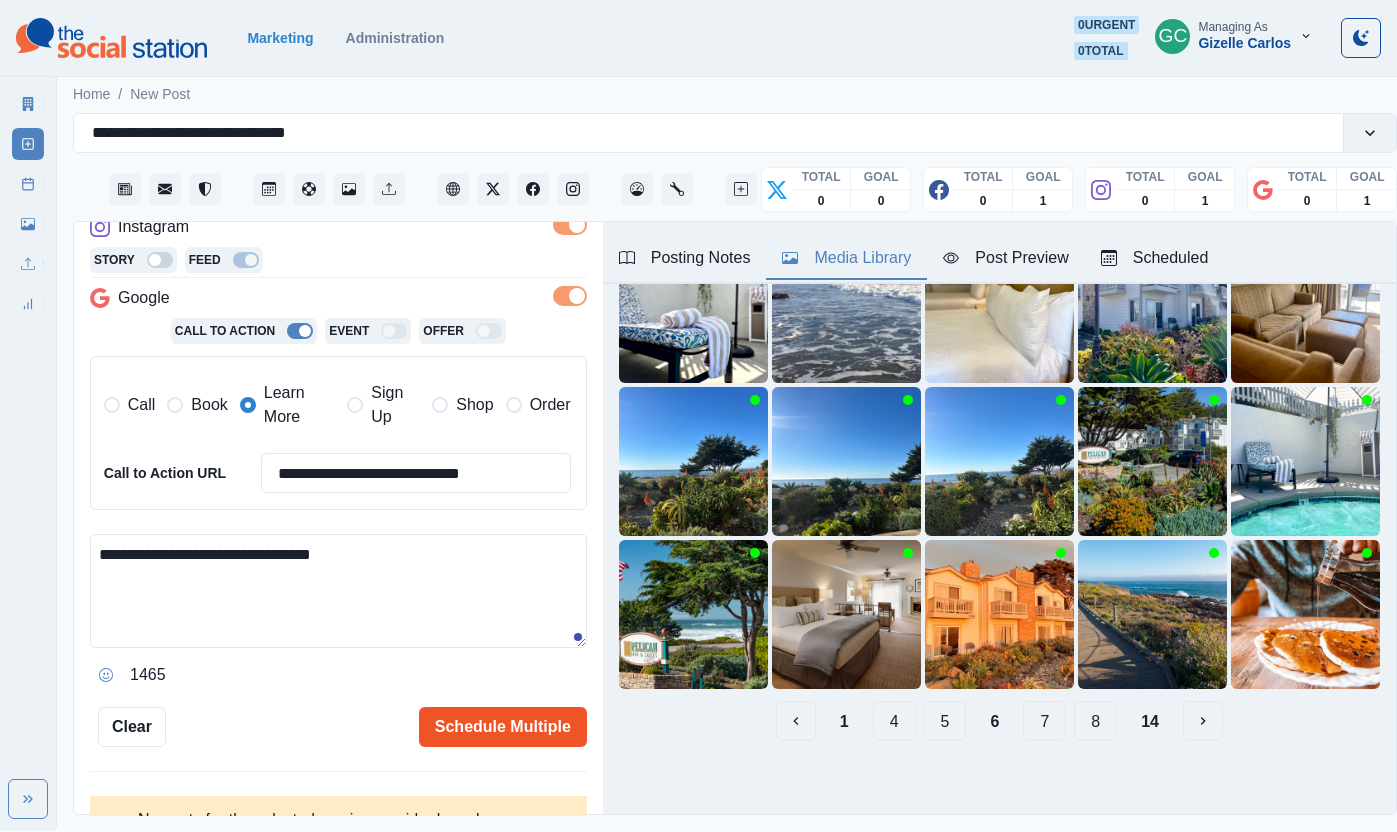 scroll, scrollTop: 386, scrollLeft: 0, axis: vertical 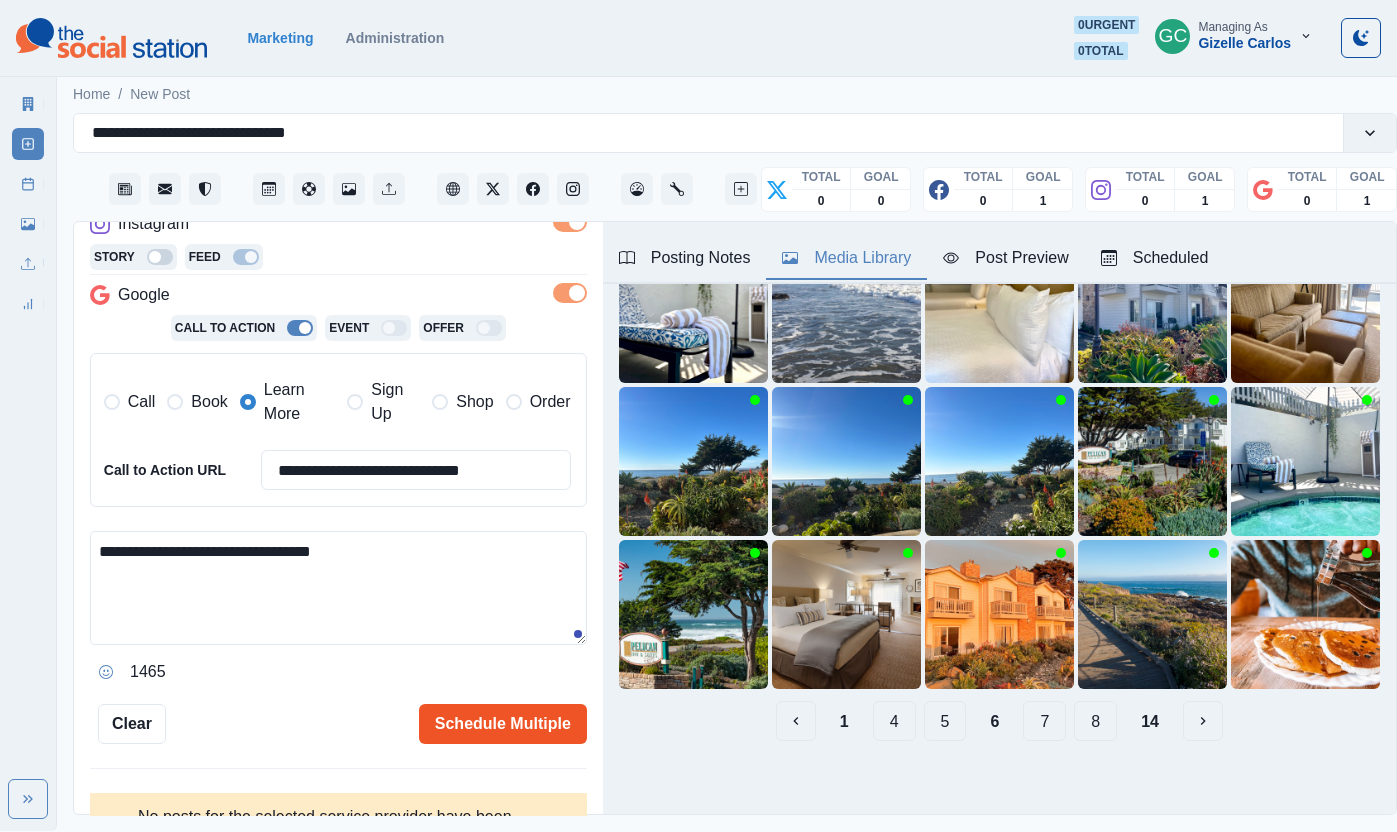 type on "**********" 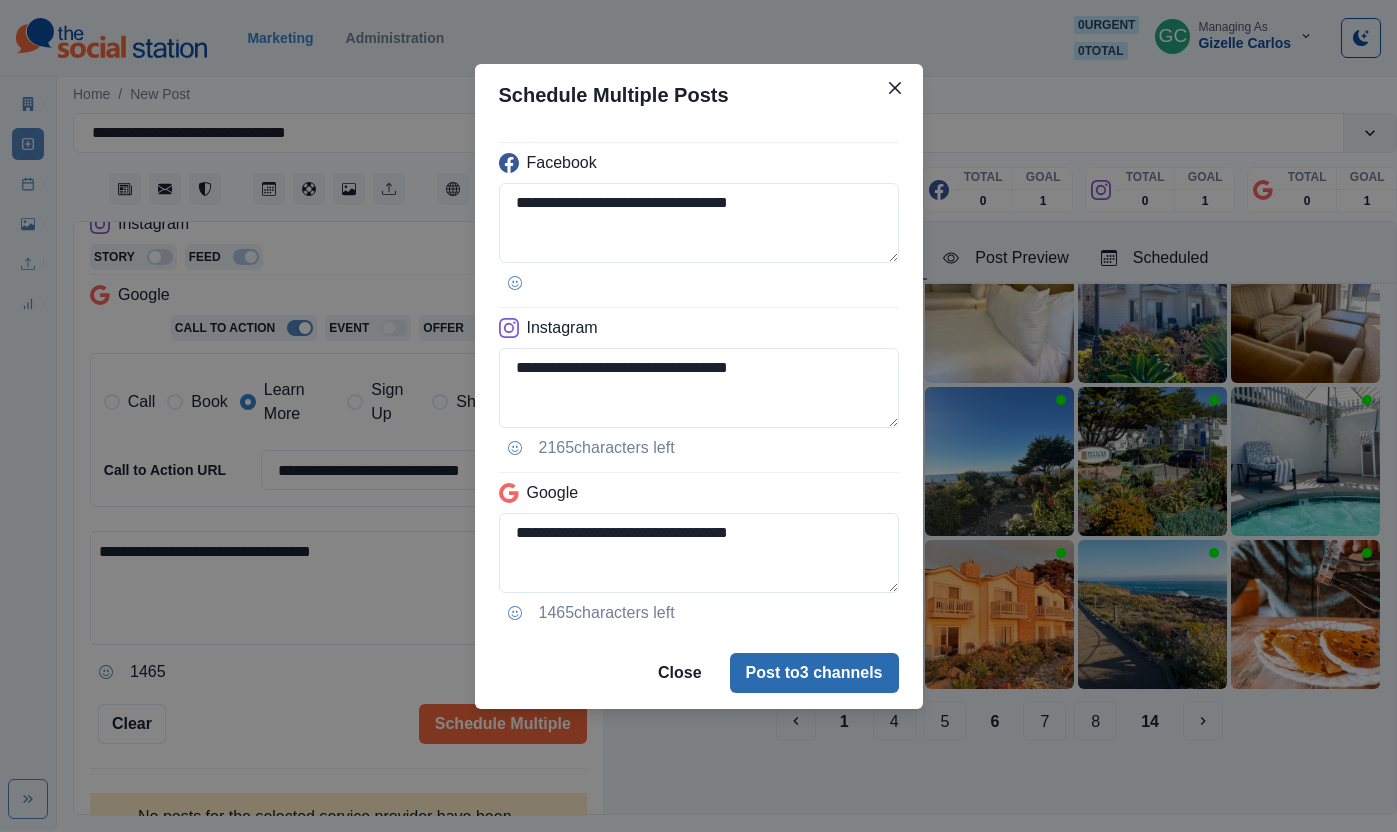 click on "Post to  3   channels" at bounding box center (814, 673) 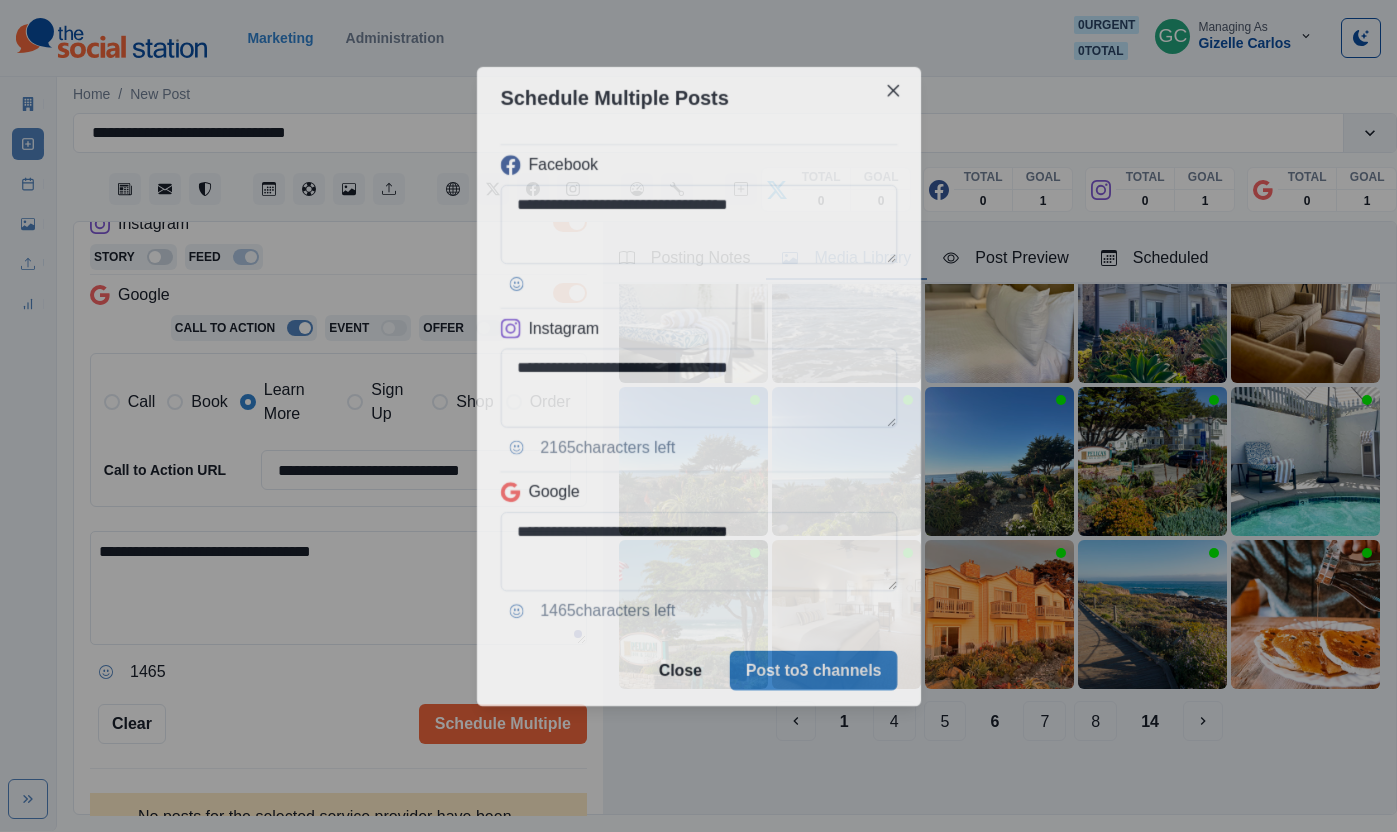 type 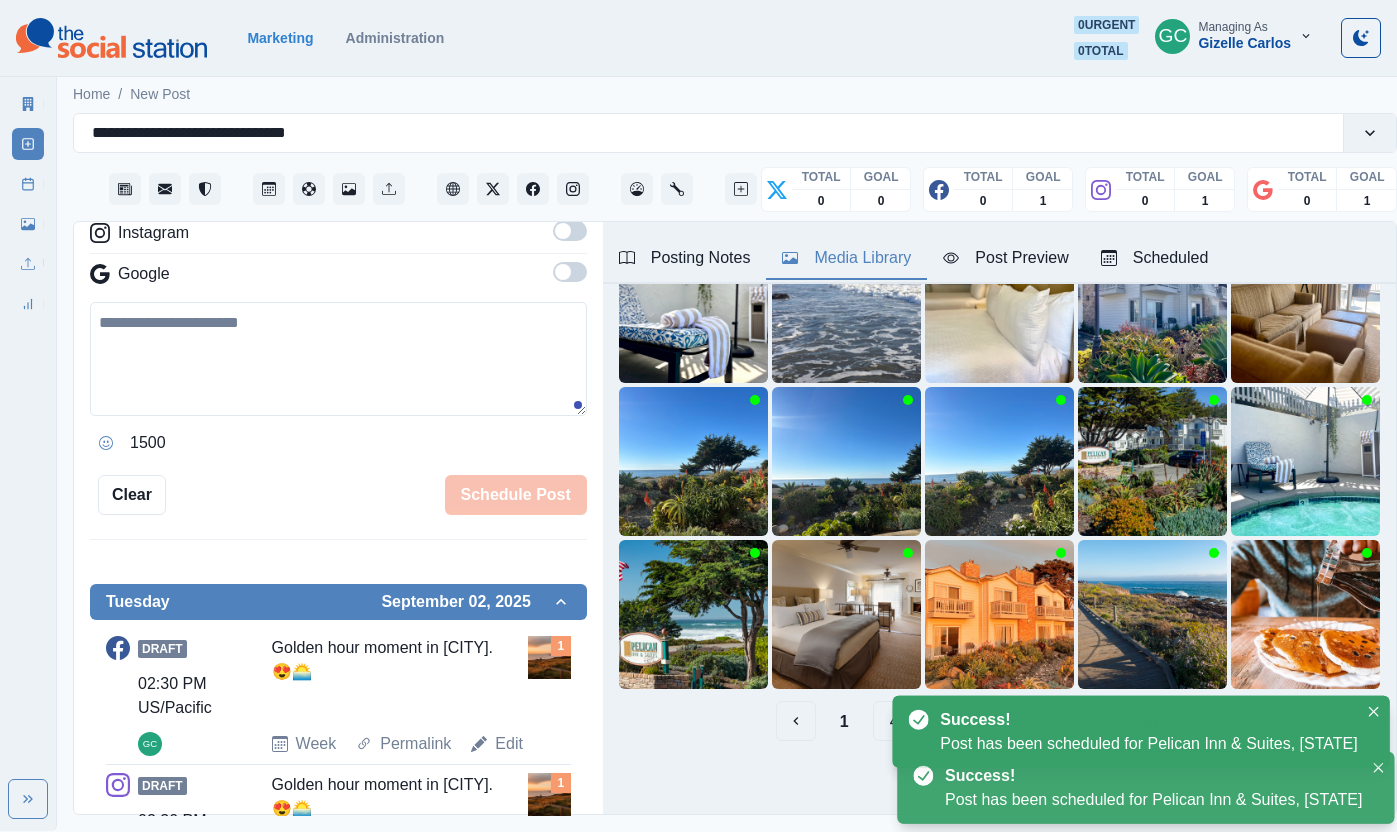 scroll, scrollTop: 356, scrollLeft: 0, axis: vertical 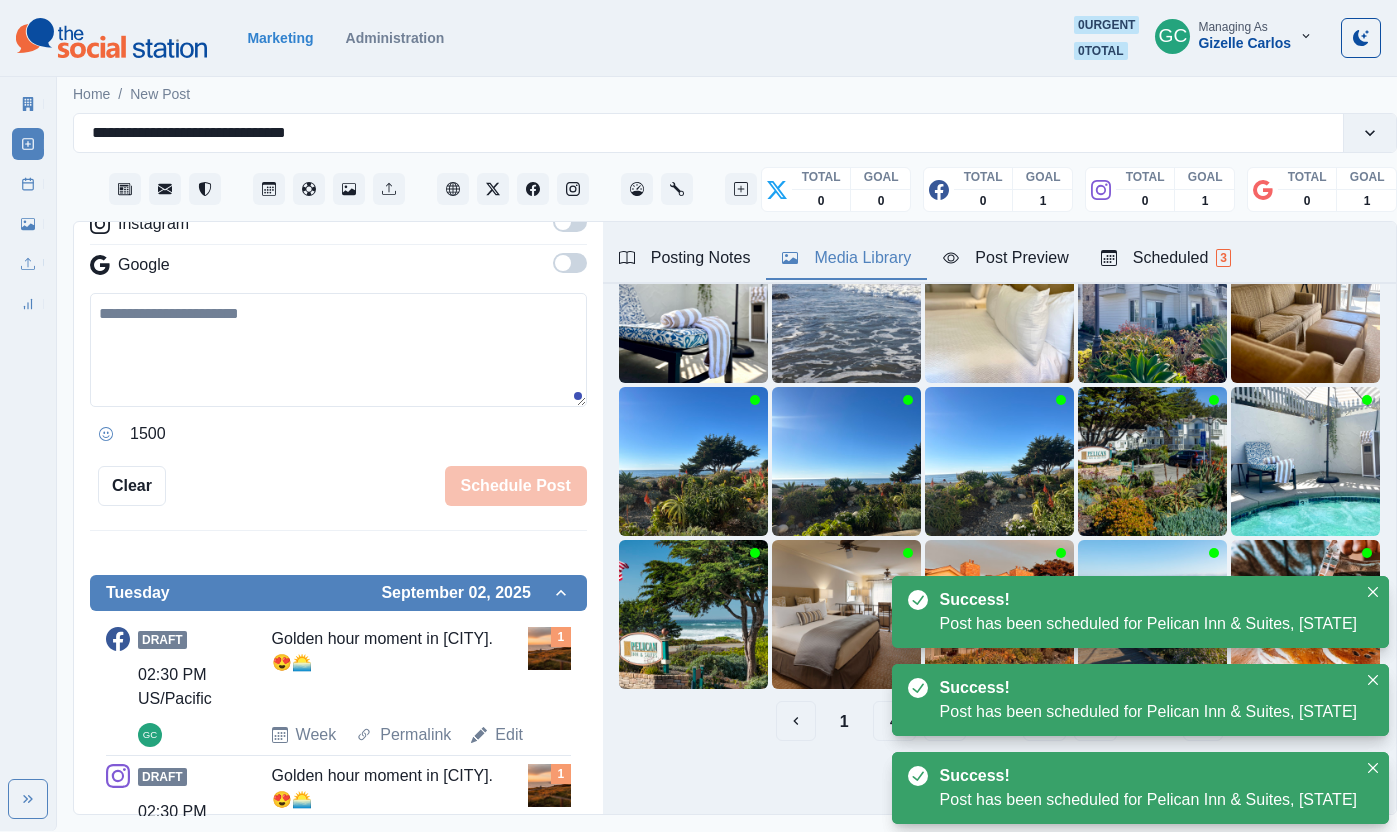 click on "Scheduled 3" at bounding box center [1166, 258] 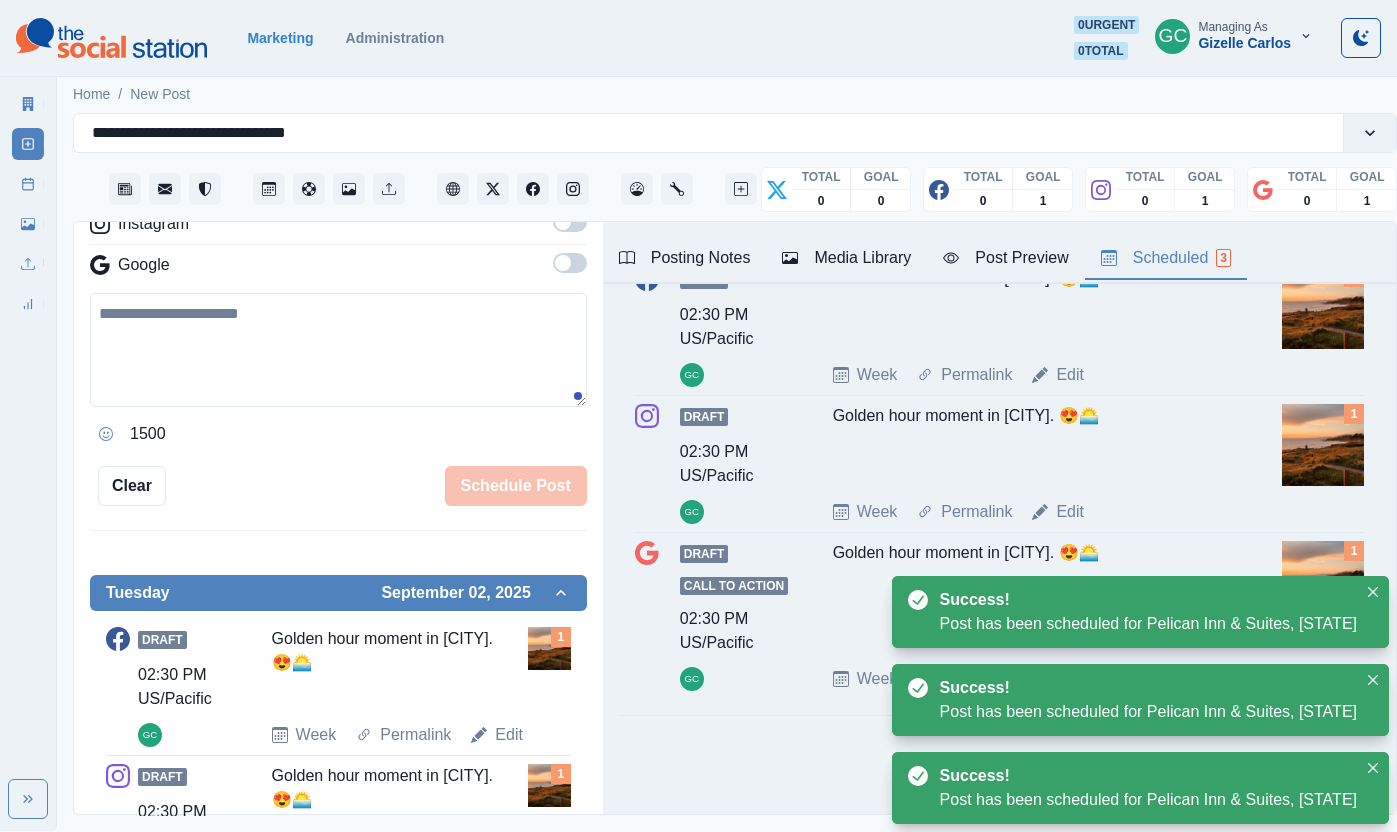 scroll, scrollTop: 0, scrollLeft: 0, axis: both 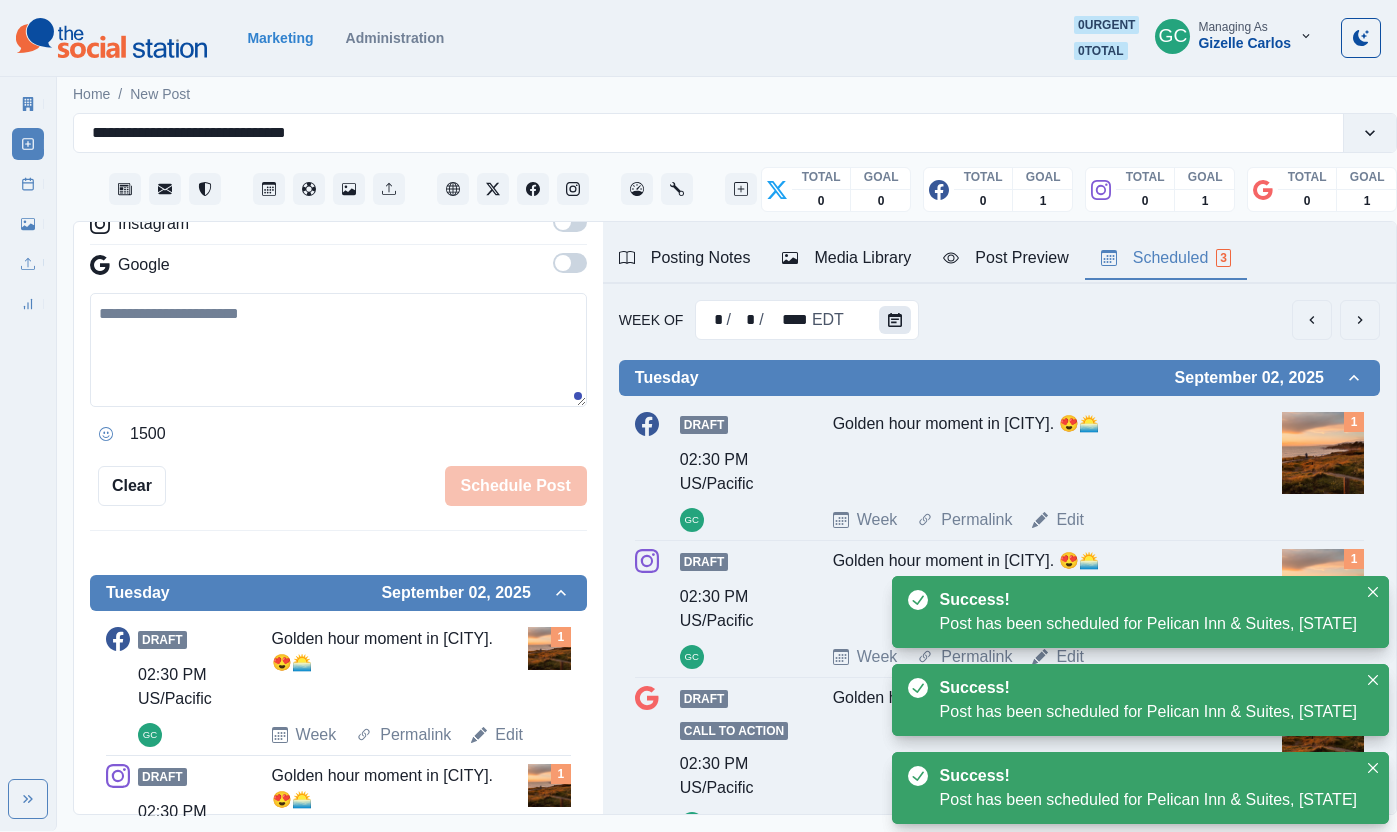 click 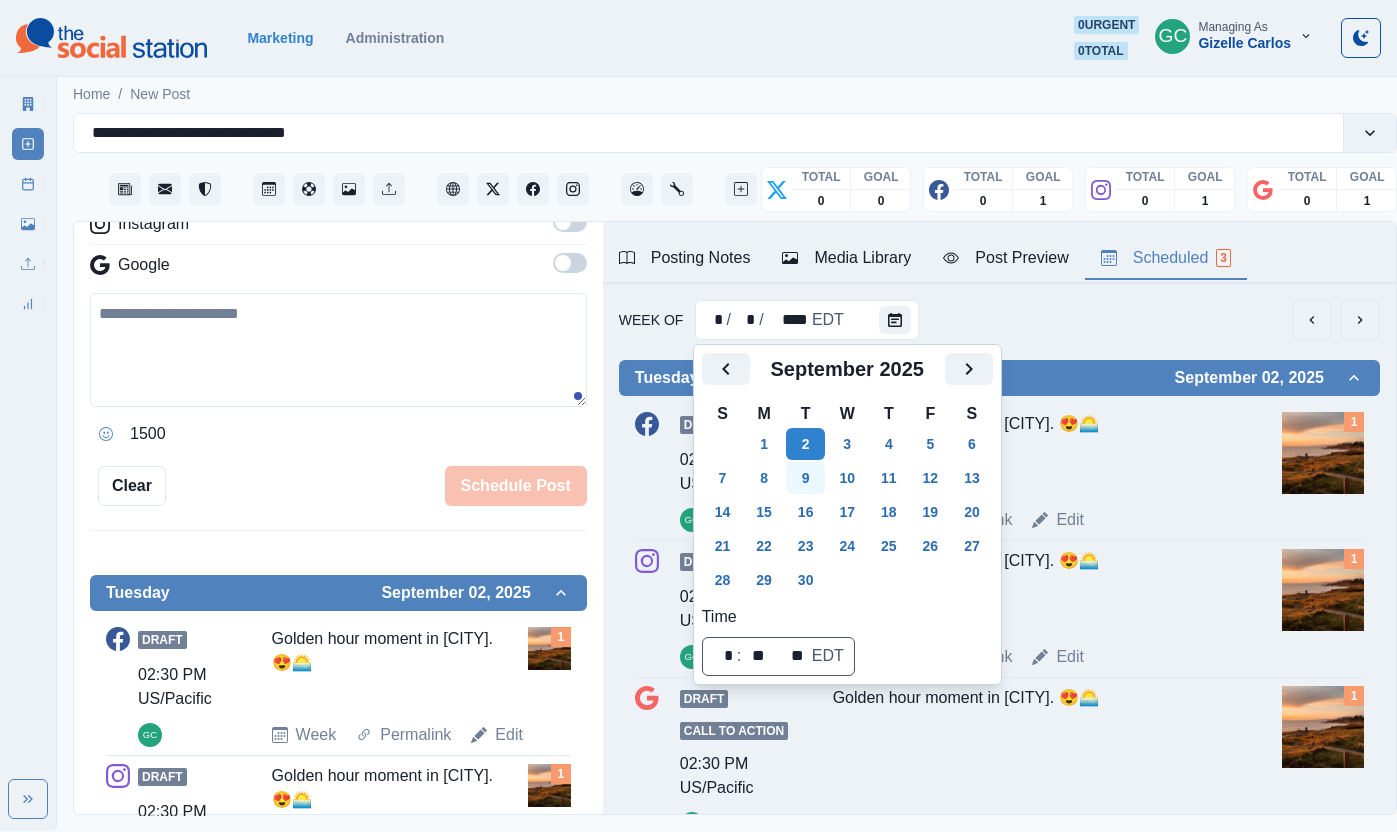 click on "10" at bounding box center (847, 478) 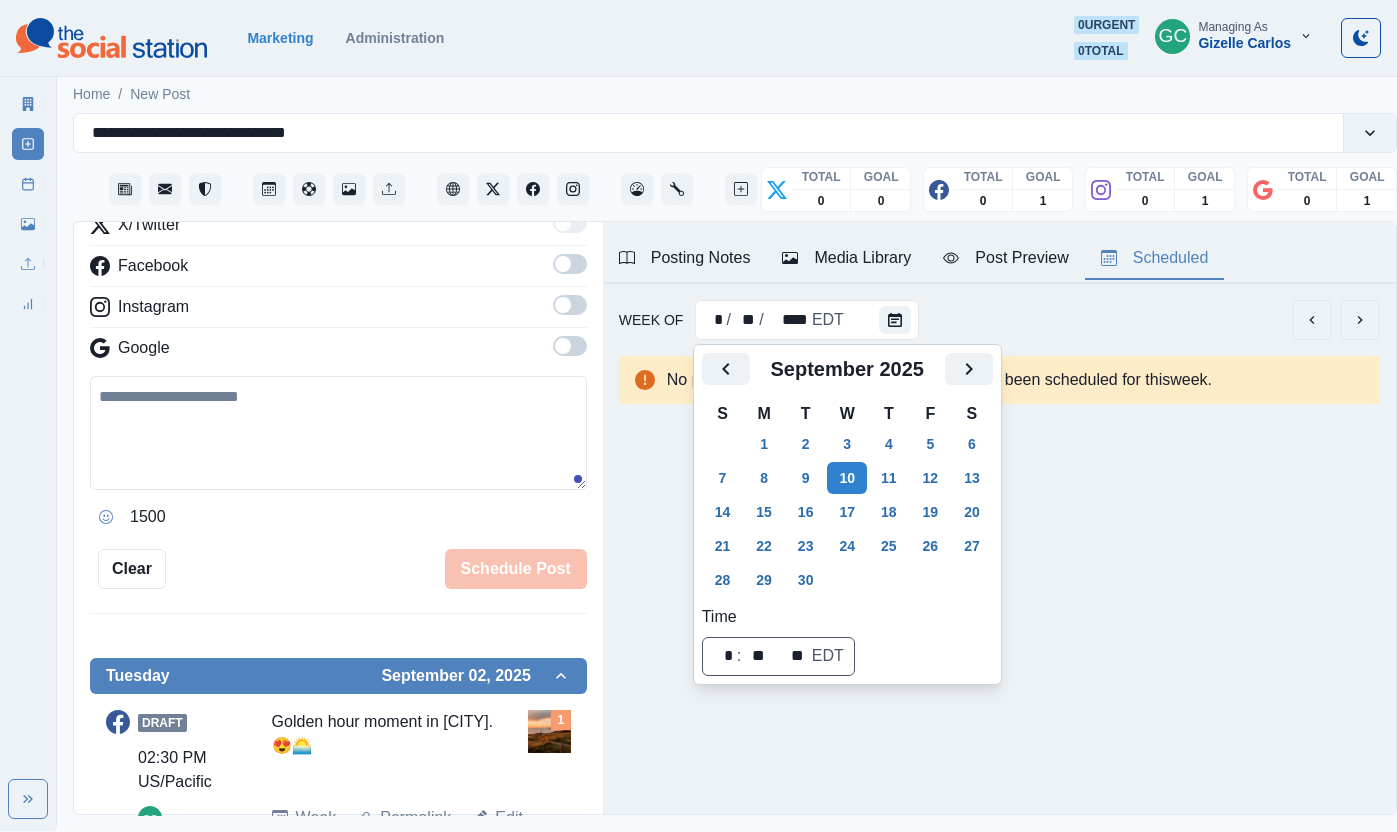 scroll, scrollTop: 152, scrollLeft: 0, axis: vertical 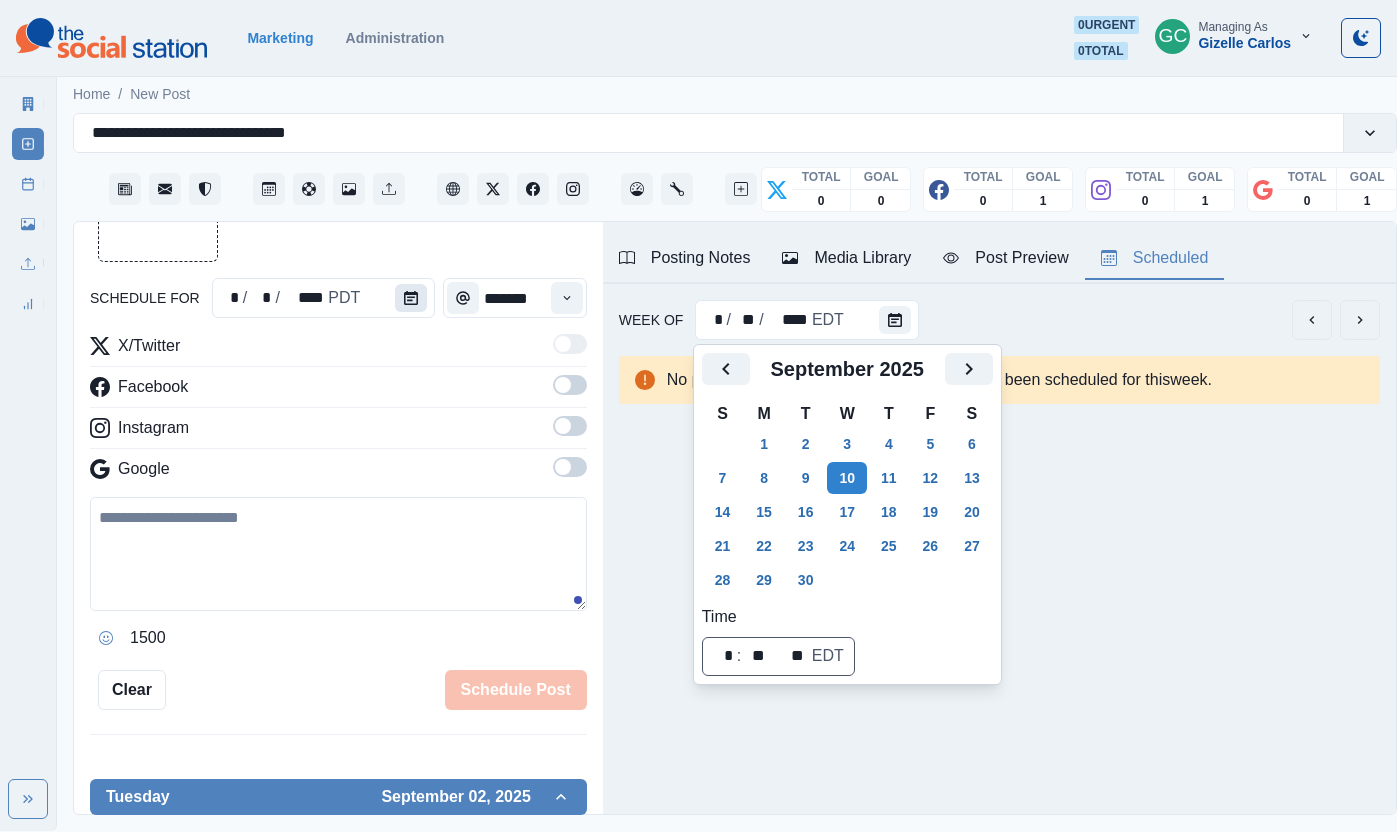 click at bounding box center (411, 298) 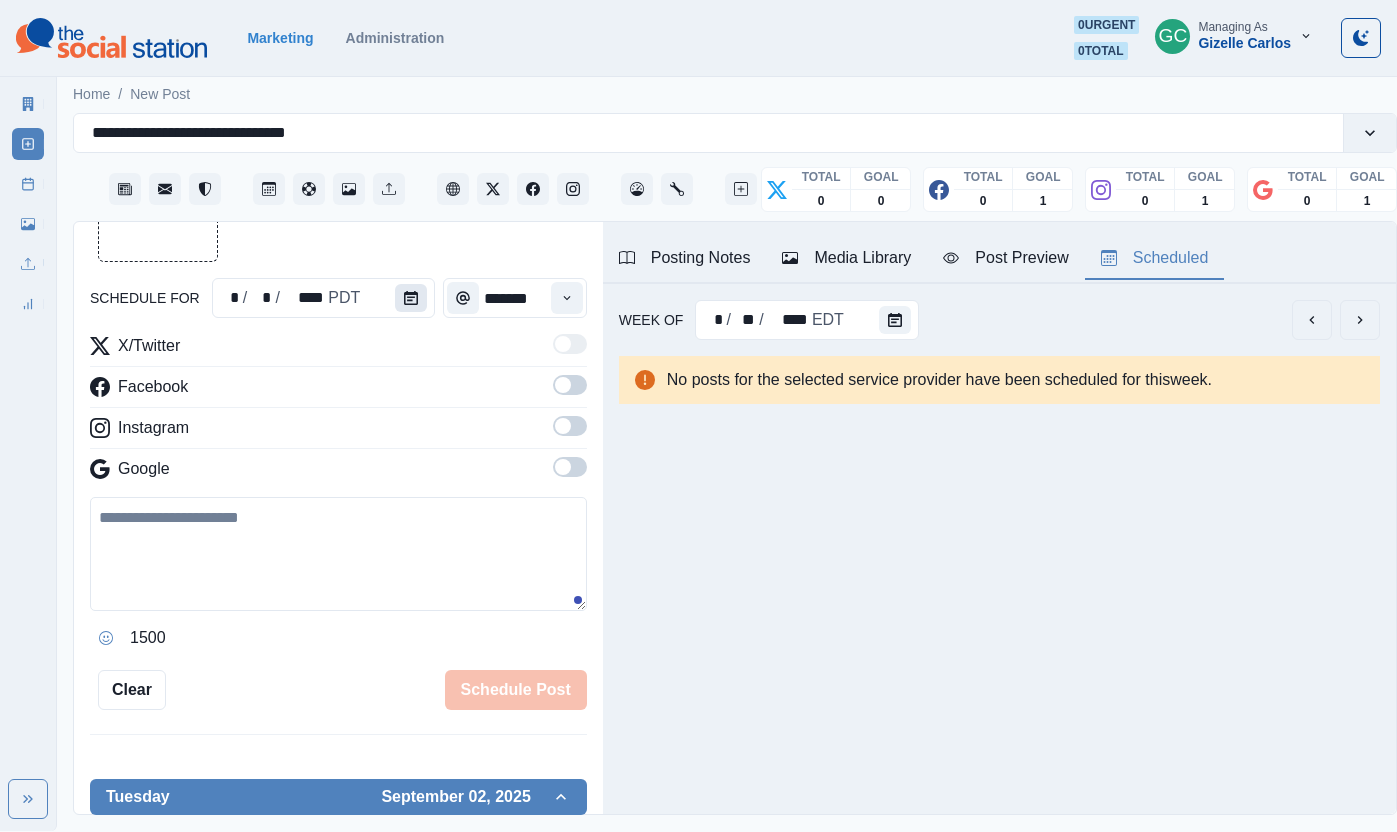 click at bounding box center [411, 298] 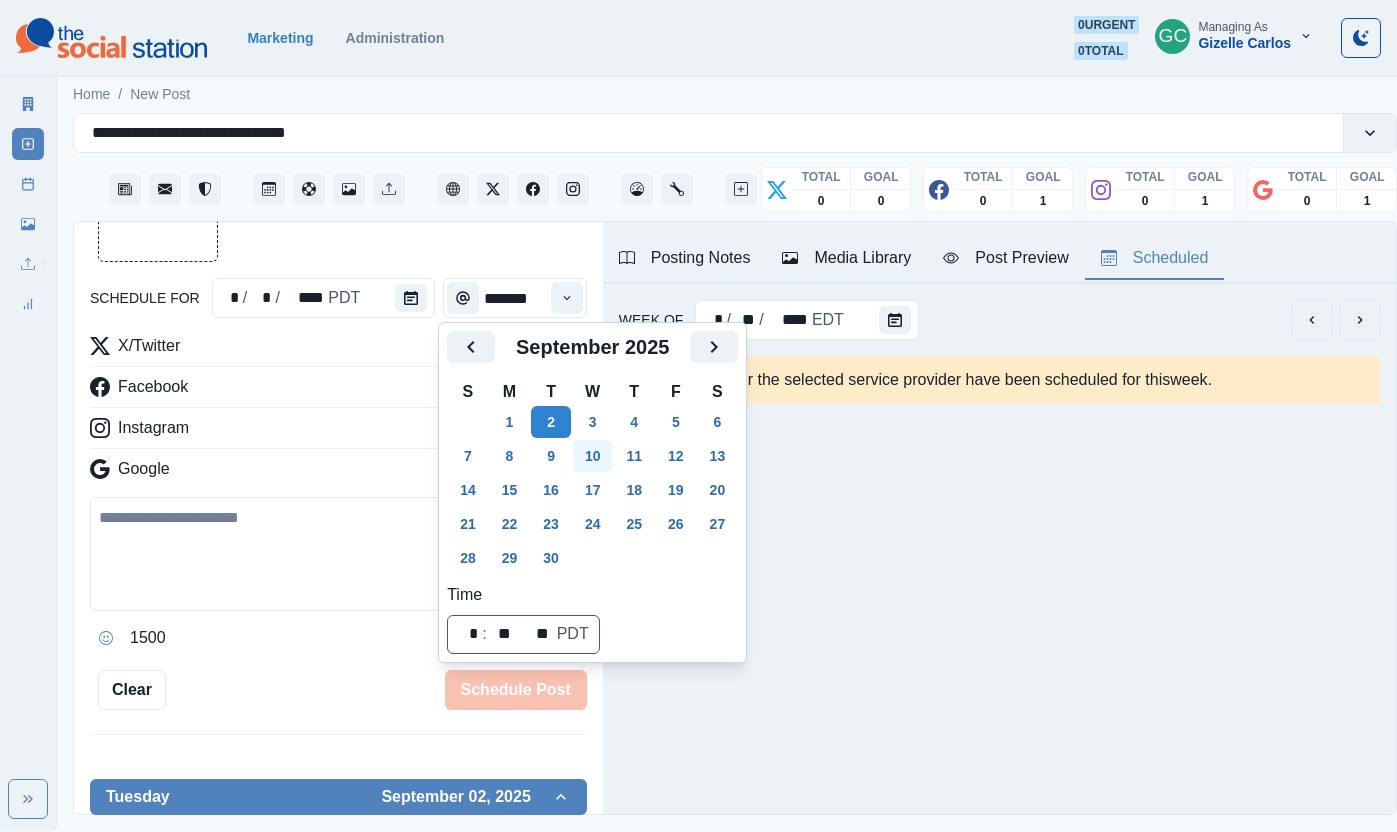 click on "10" at bounding box center [593, 456] 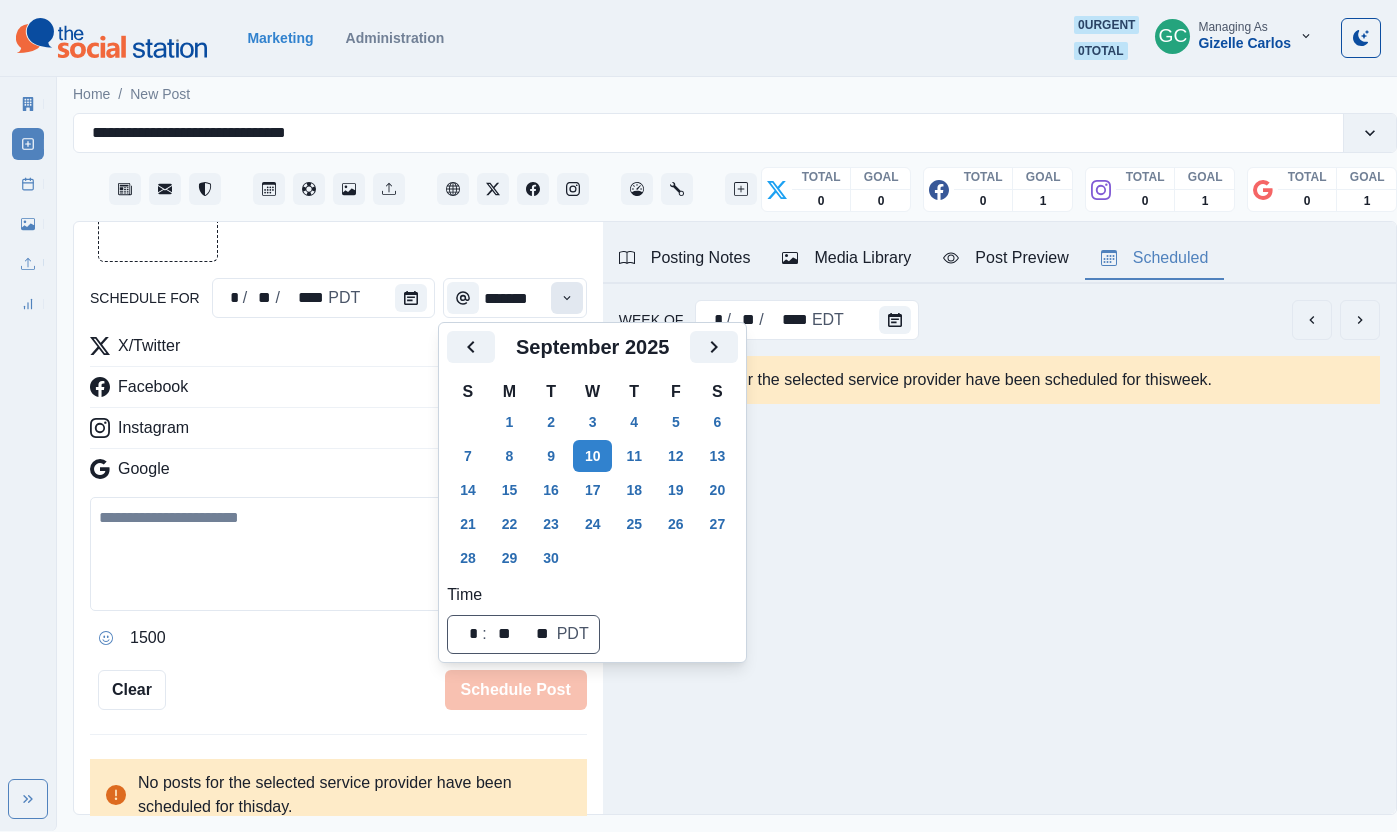 click at bounding box center (567, 298) 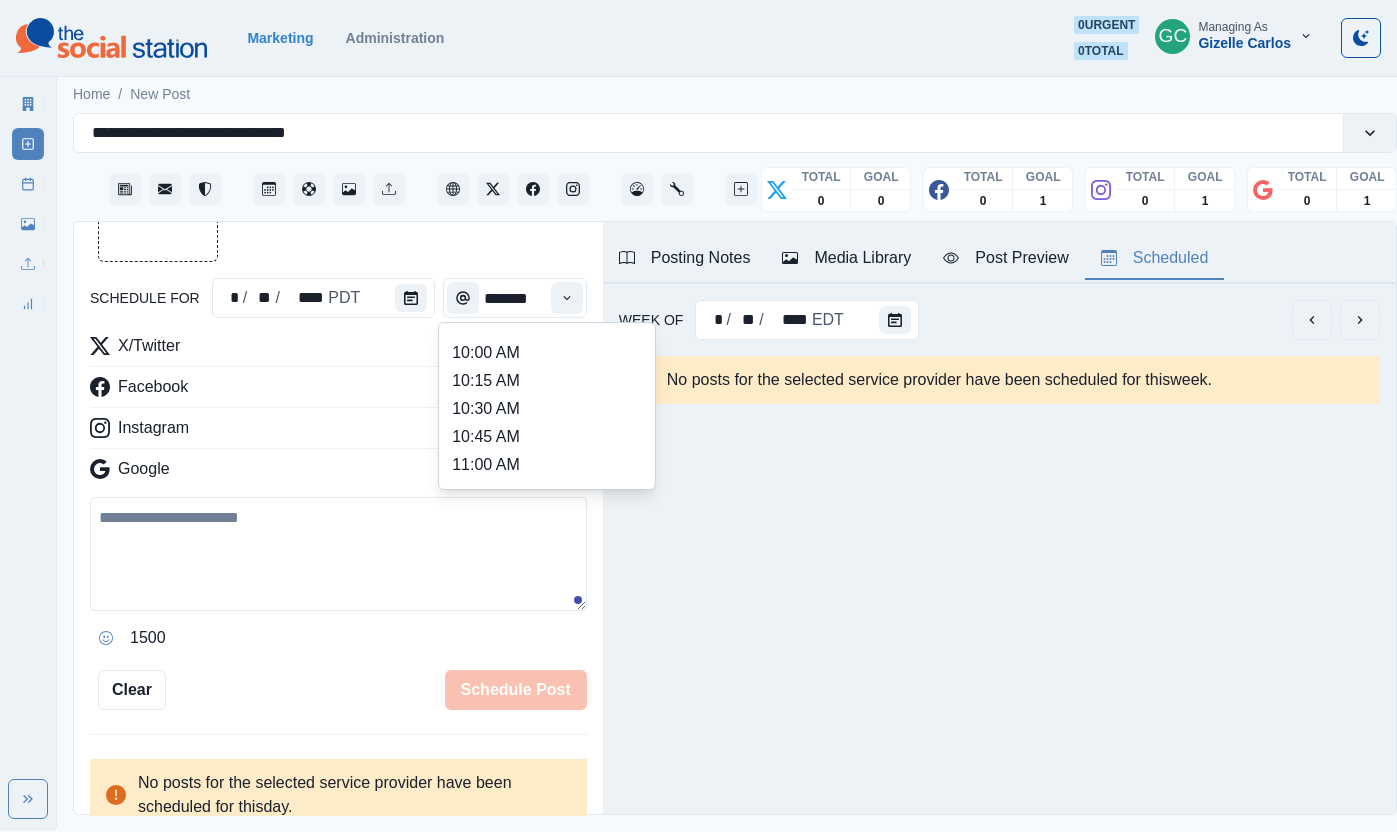 scroll, scrollTop: 386, scrollLeft: 0, axis: vertical 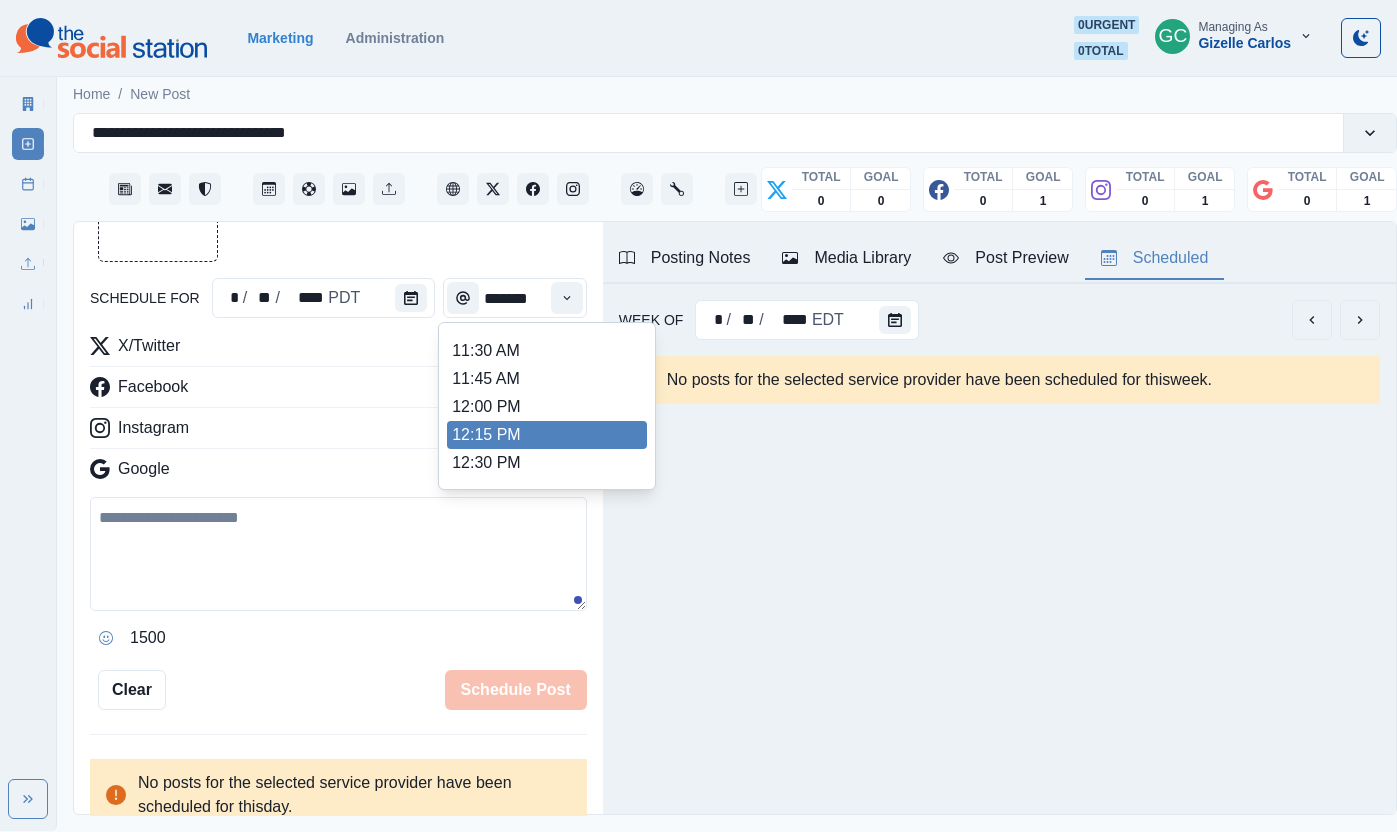 click on "12:15 PM" at bounding box center [547, 435] 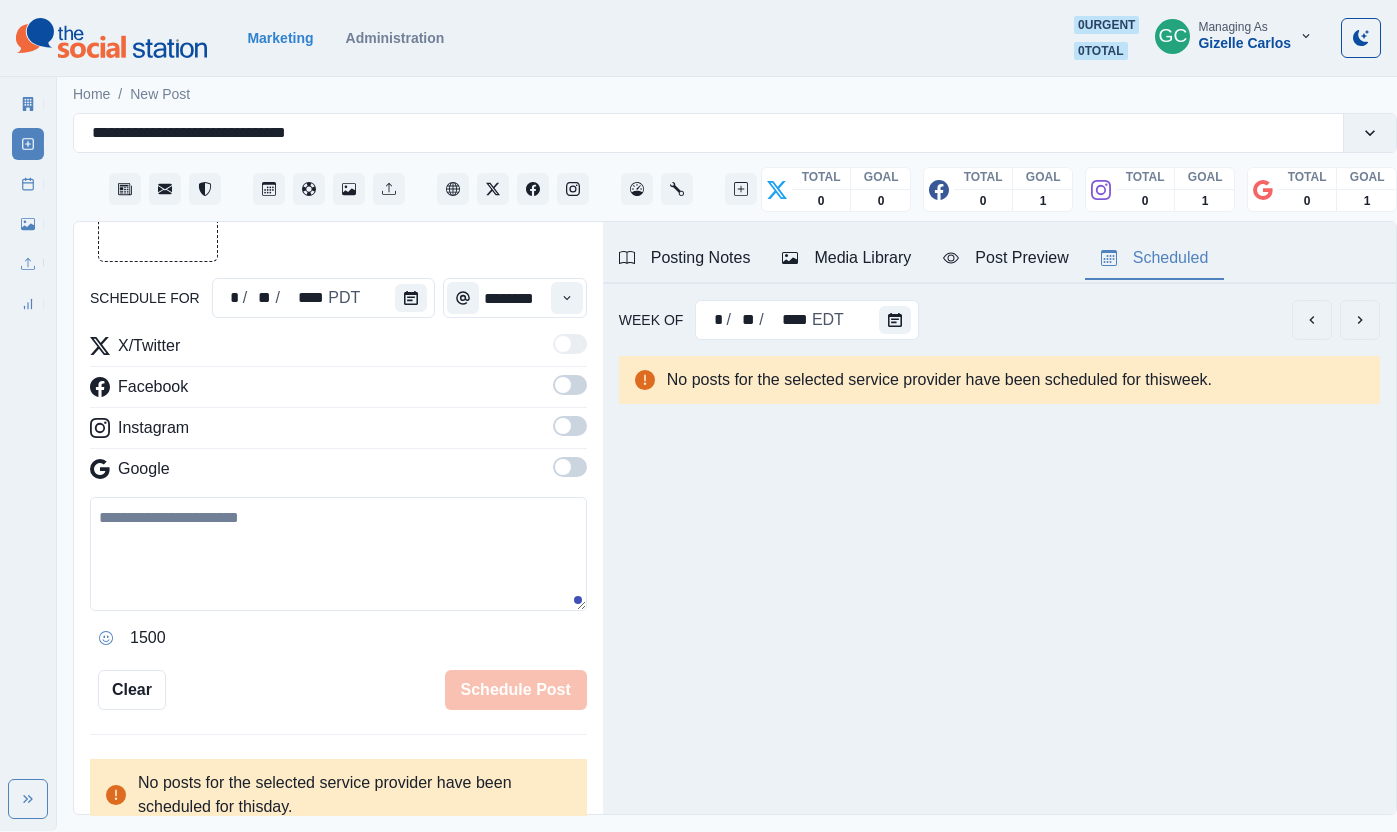 drag, startPoint x: 566, startPoint y: 479, endPoint x: 568, endPoint y: 442, distance: 37.054016 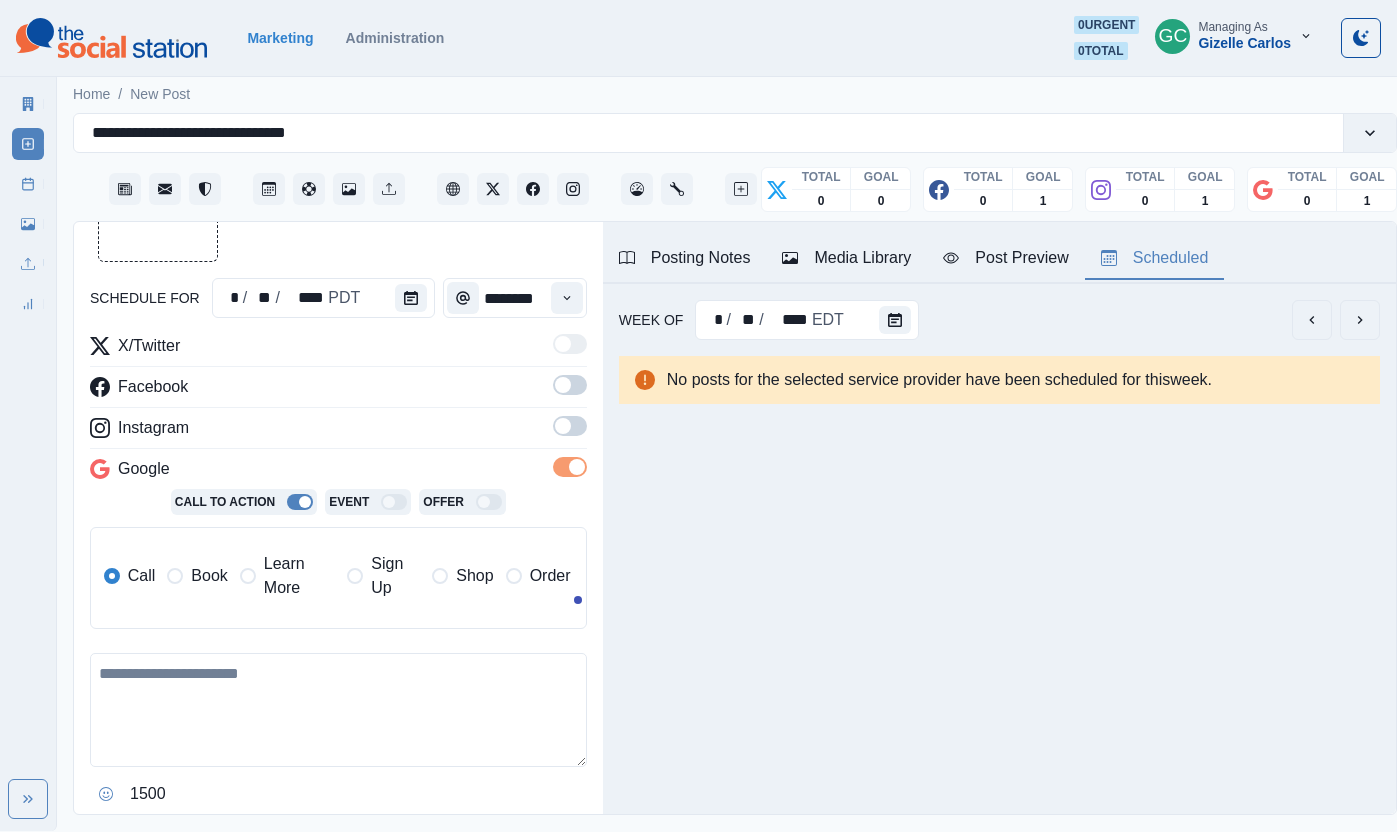 drag, startPoint x: 569, startPoint y: 429, endPoint x: 571, endPoint y: 414, distance: 15.132746 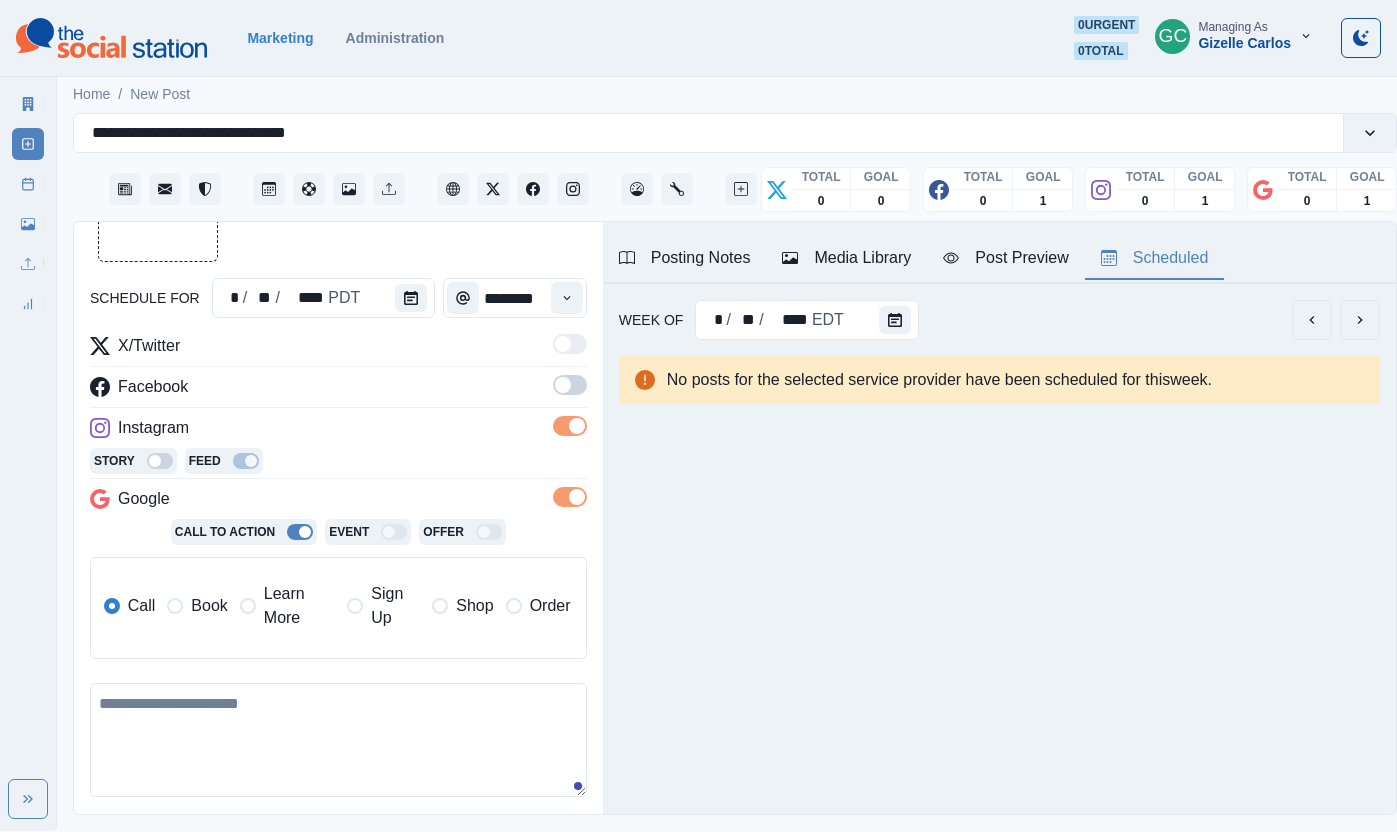 drag, startPoint x: 575, startPoint y: 398, endPoint x: 567, endPoint y: 373, distance: 26.24881 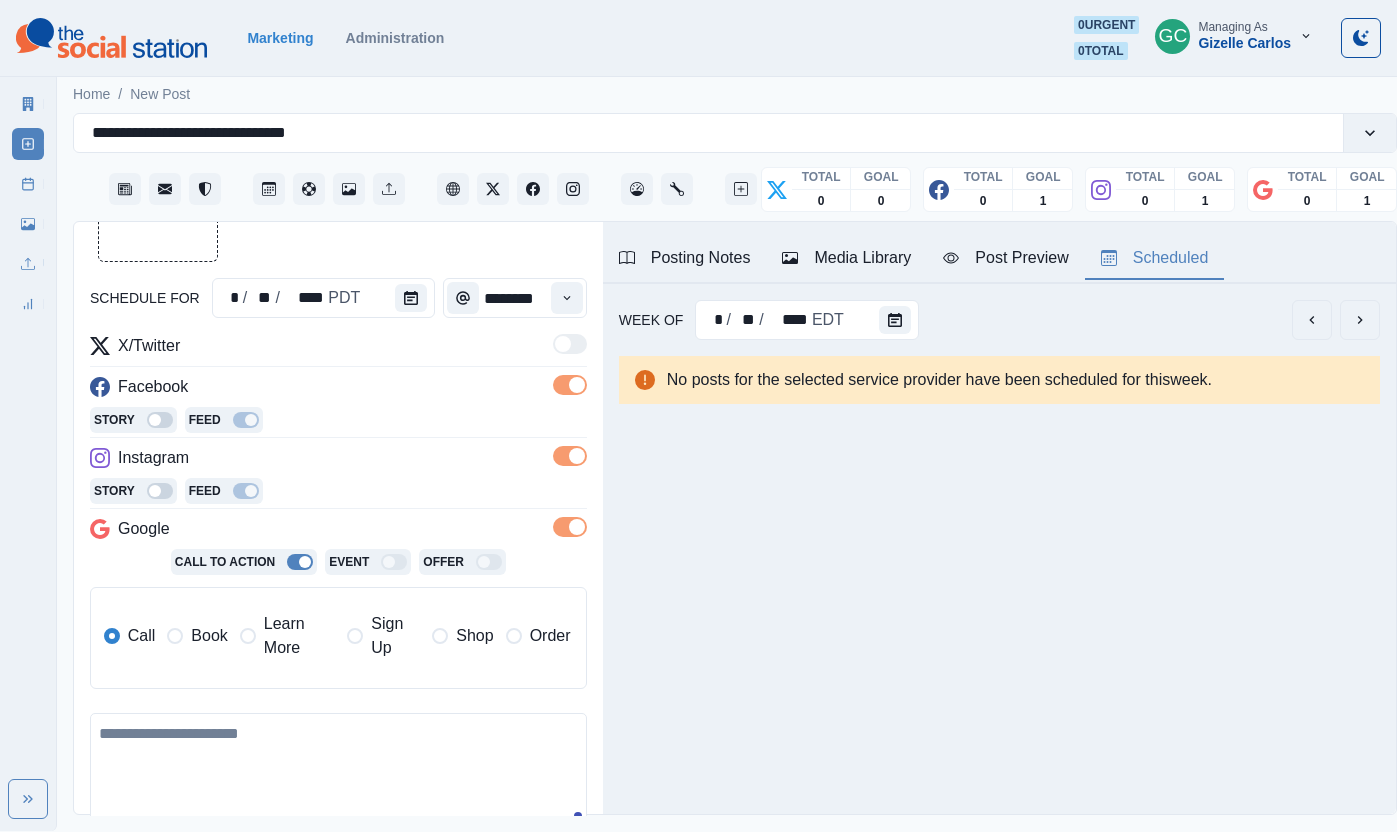 drag, startPoint x: 278, startPoint y: 659, endPoint x: 374, endPoint y: 553, distance: 143.01048 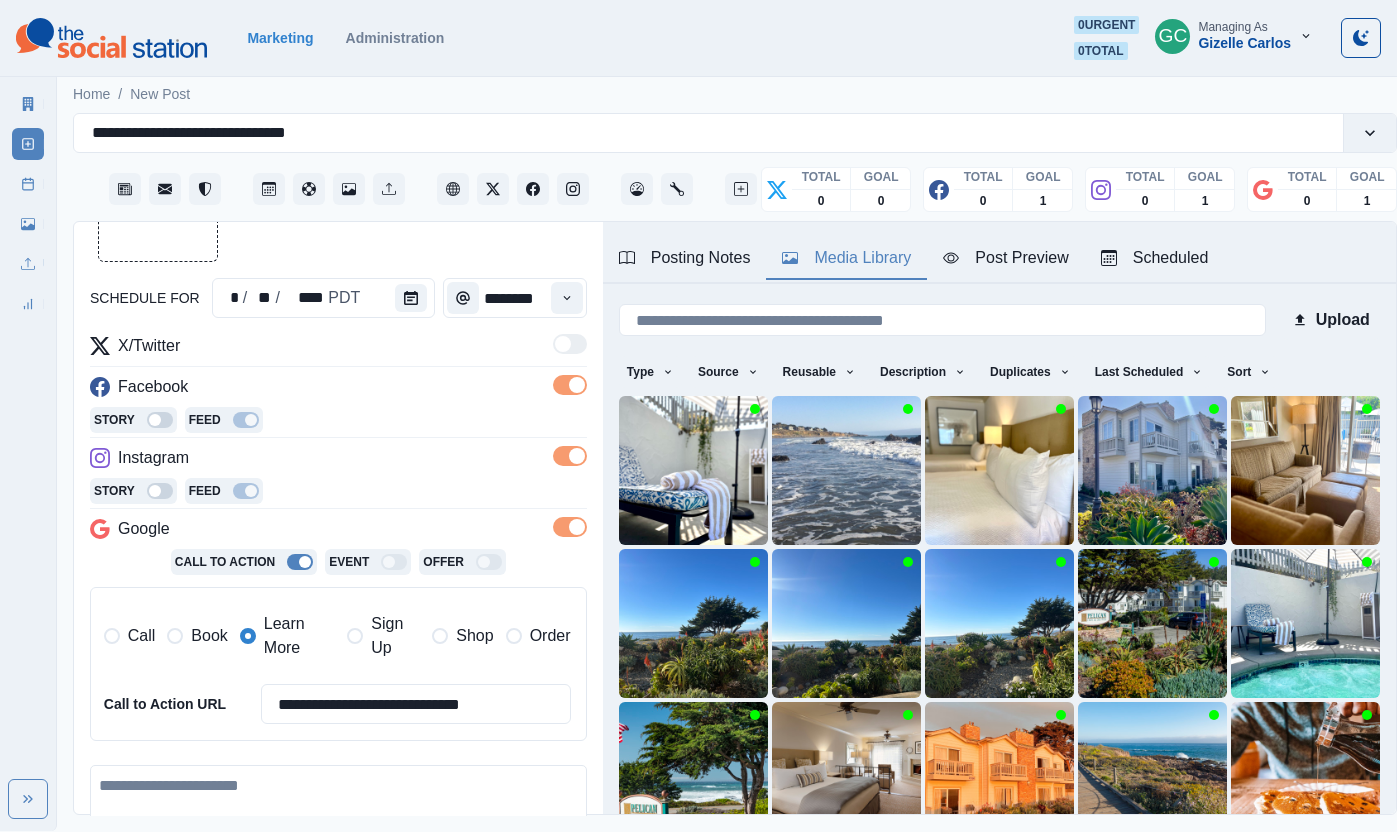 drag, startPoint x: 876, startPoint y: 263, endPoint x: 879, endPoint y: 279, distance: 16.27882 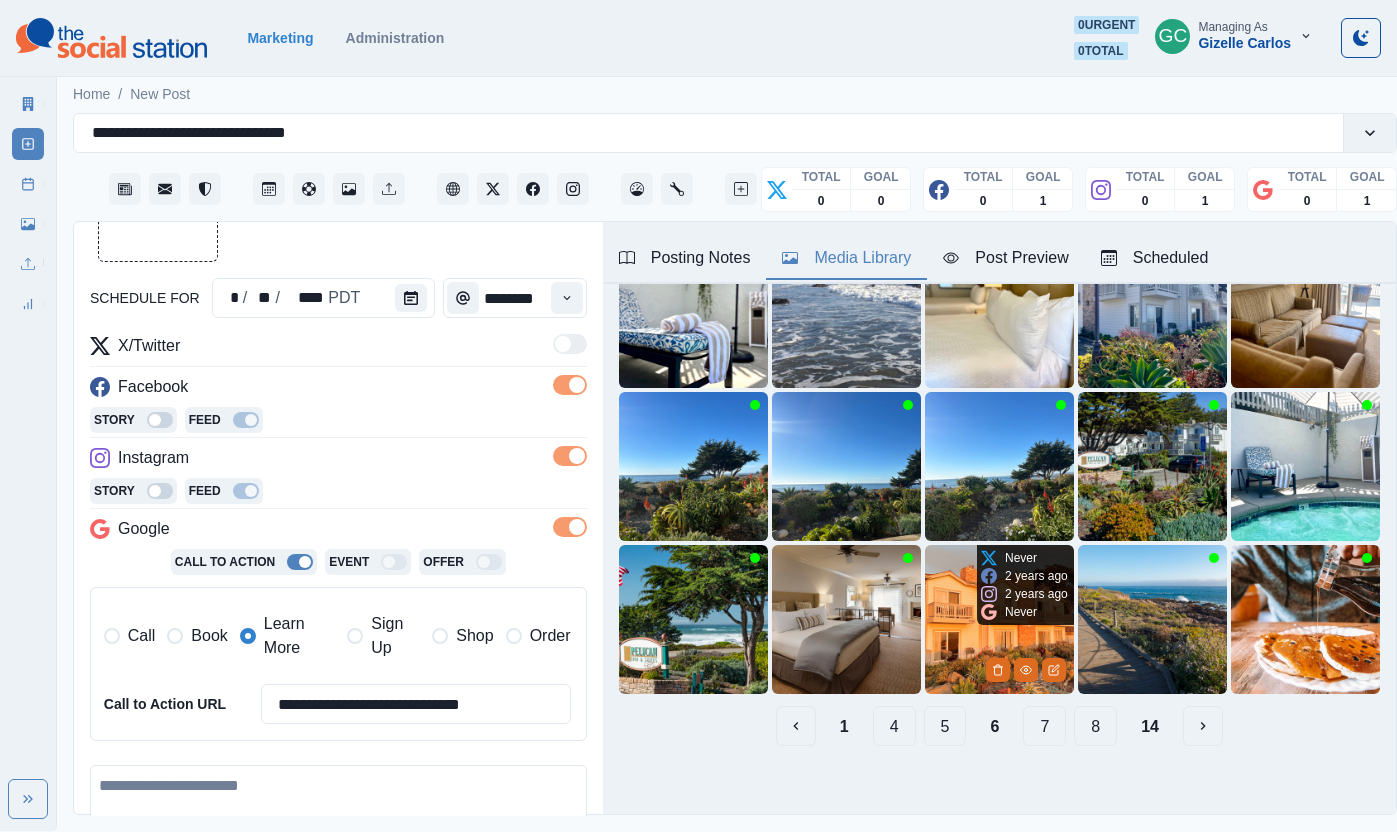 scroll, scrollTop: 167, scrollLeft: 0, axis: vertical 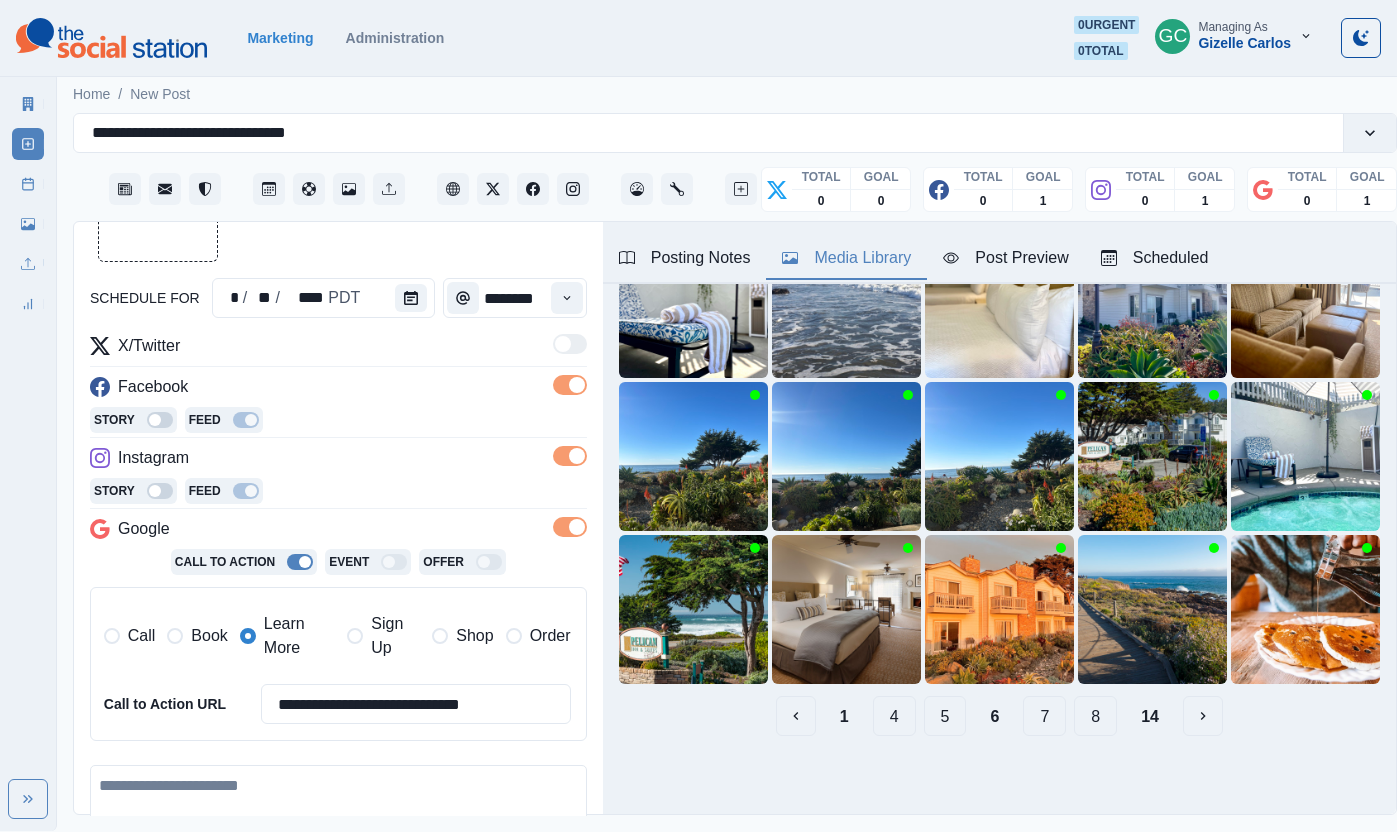 click on "7" at bounding box center [1044, 716] 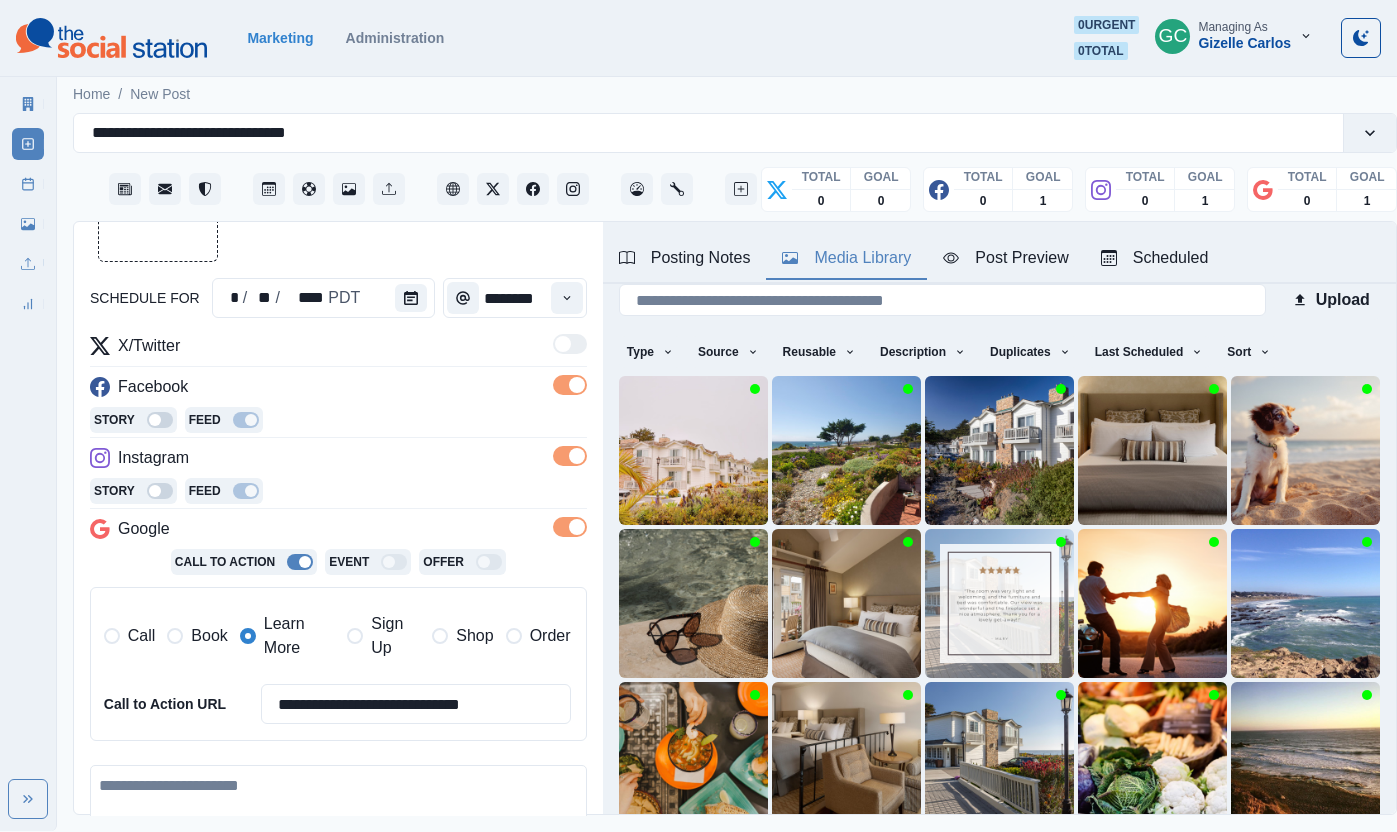 scroll, scrollTop: 167, scrollLeft: 0, axis: vertical 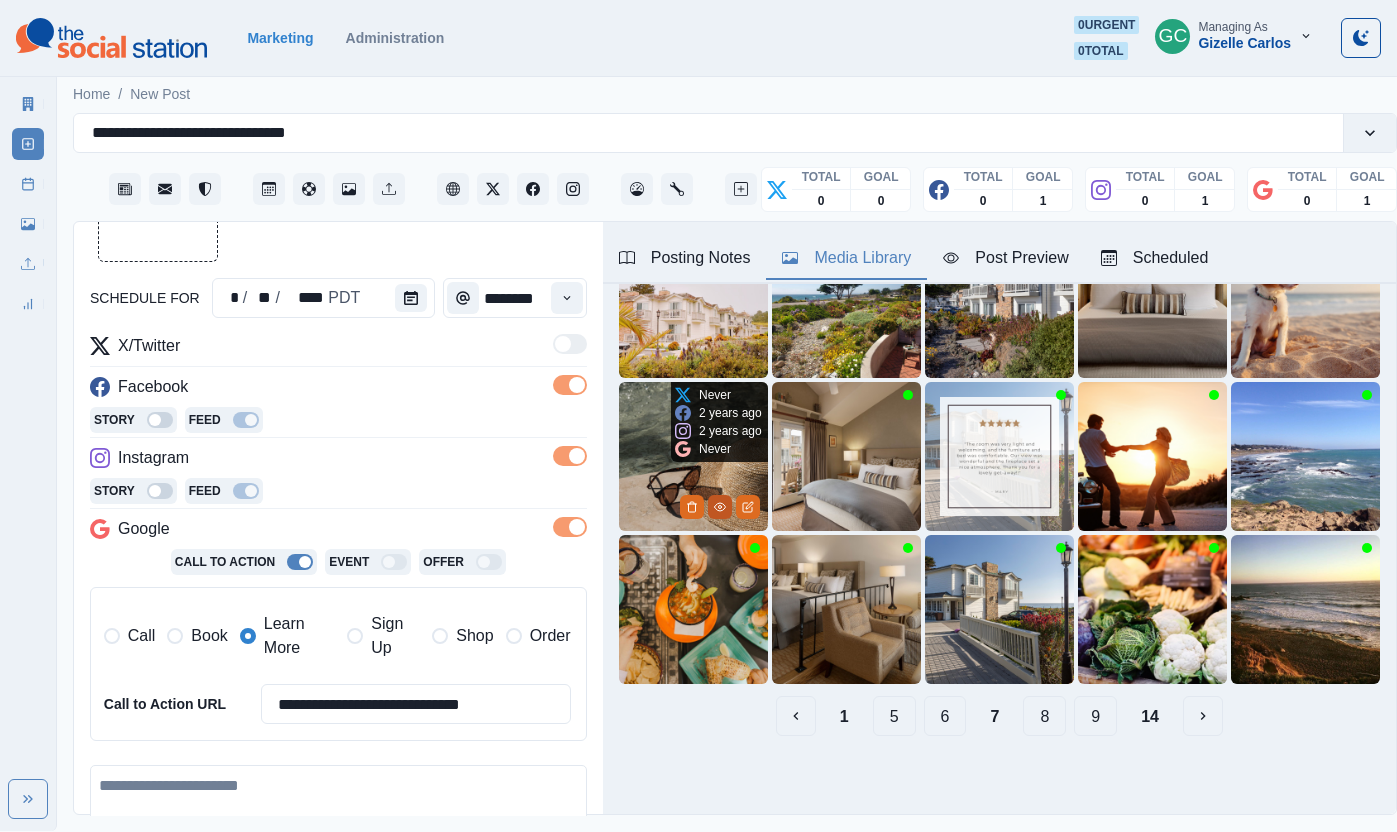 click 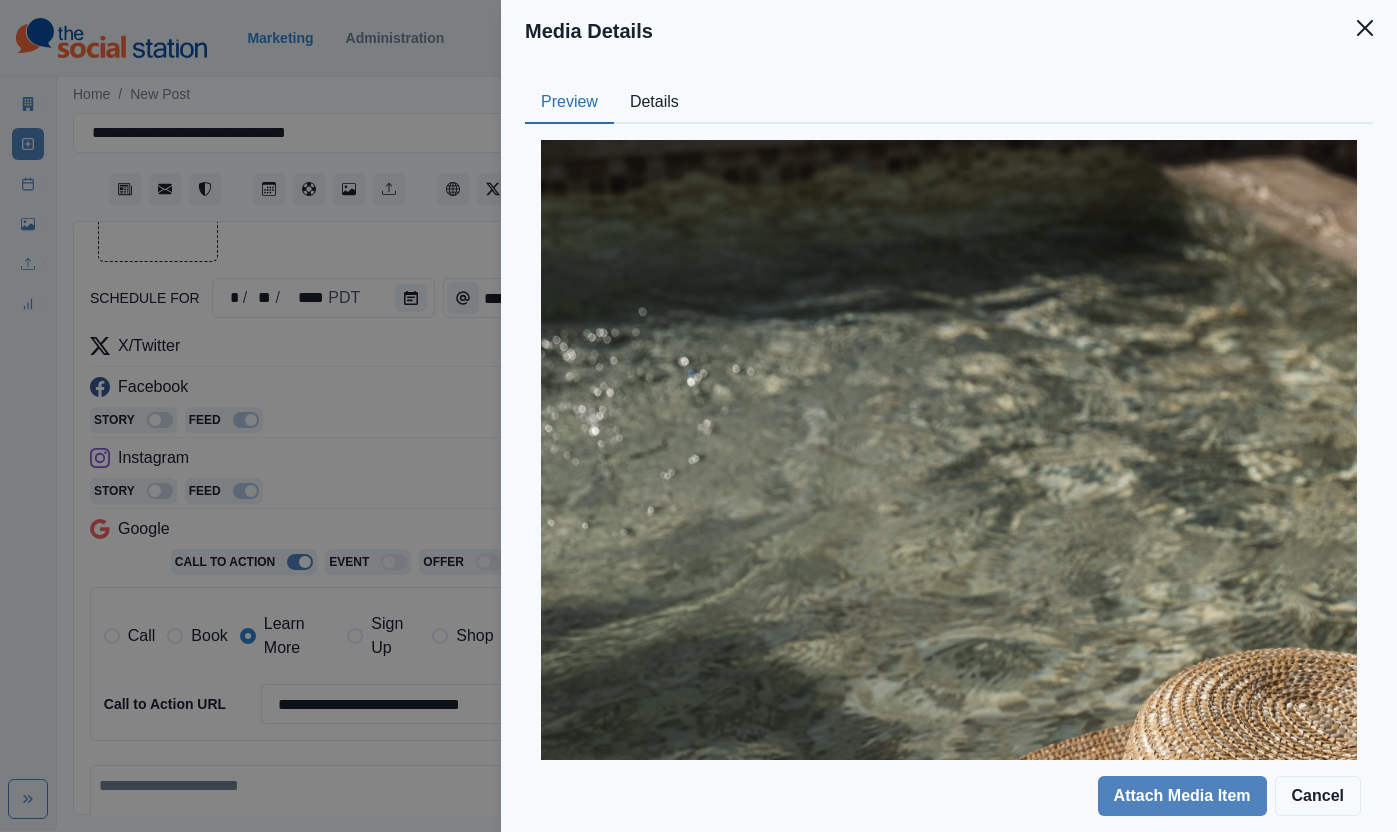 click on "Details" at bounding box center [654, 103] 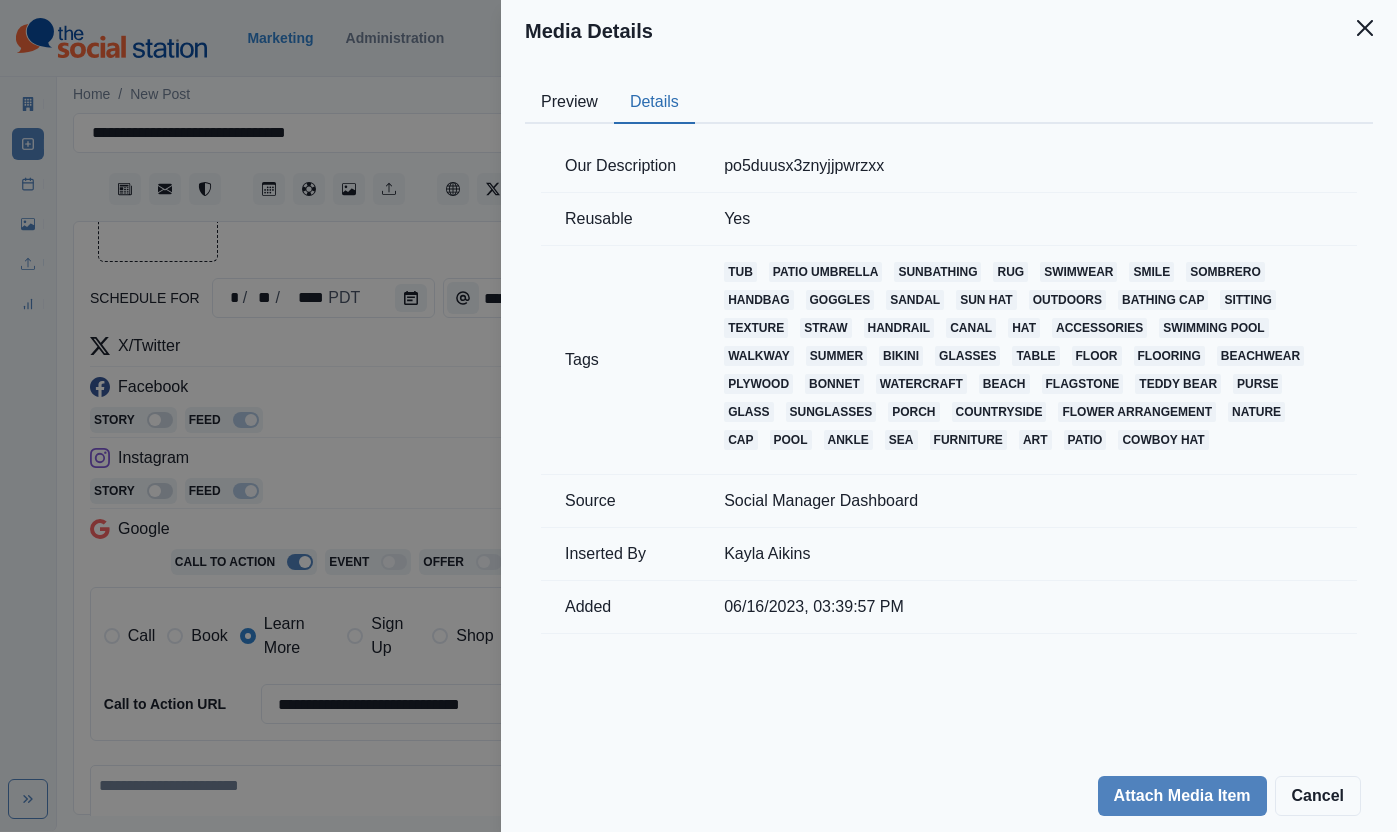 click on "Preview" at bounding box center (569, 103) 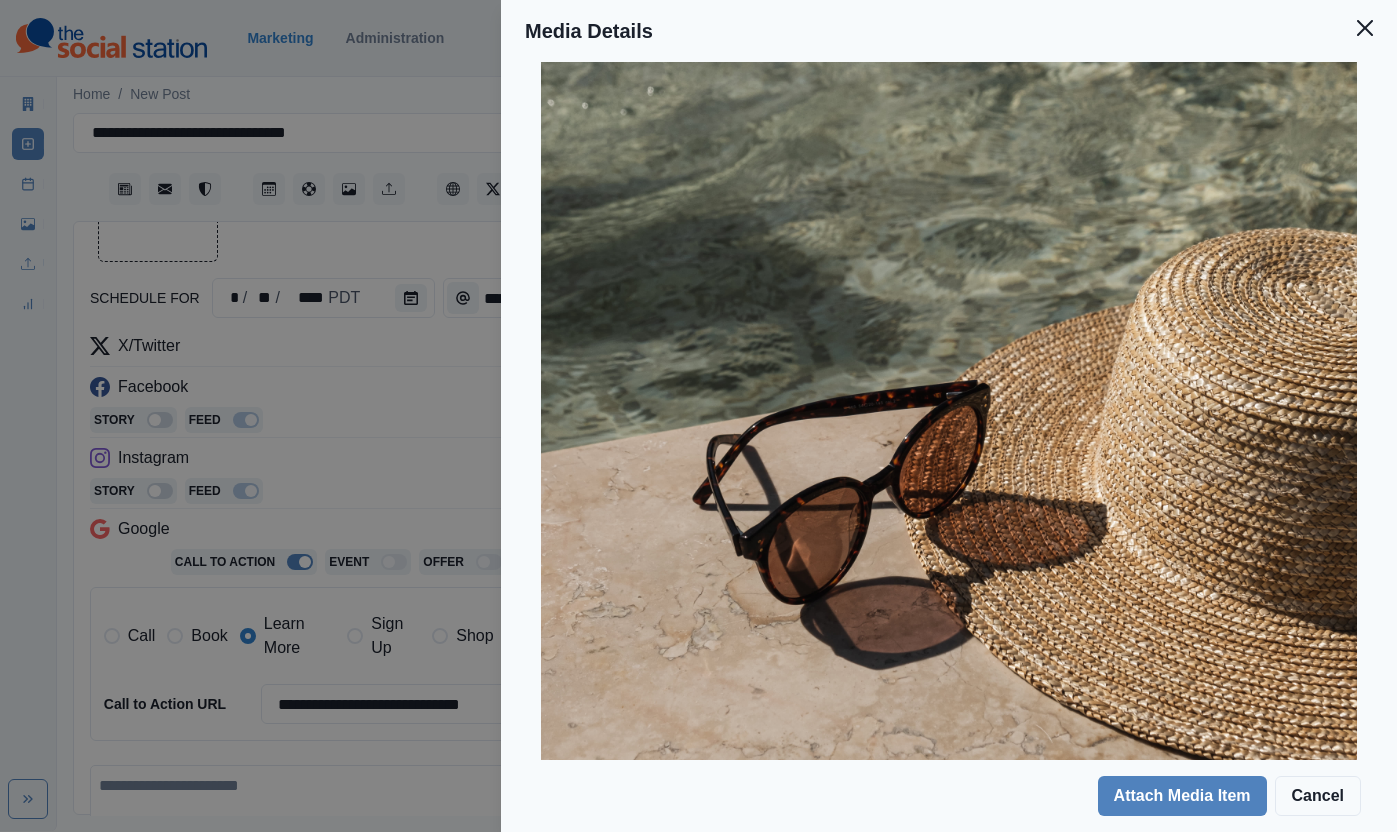 scroll, scrollTop: 486, scrollLeft: 0, axis: vertical 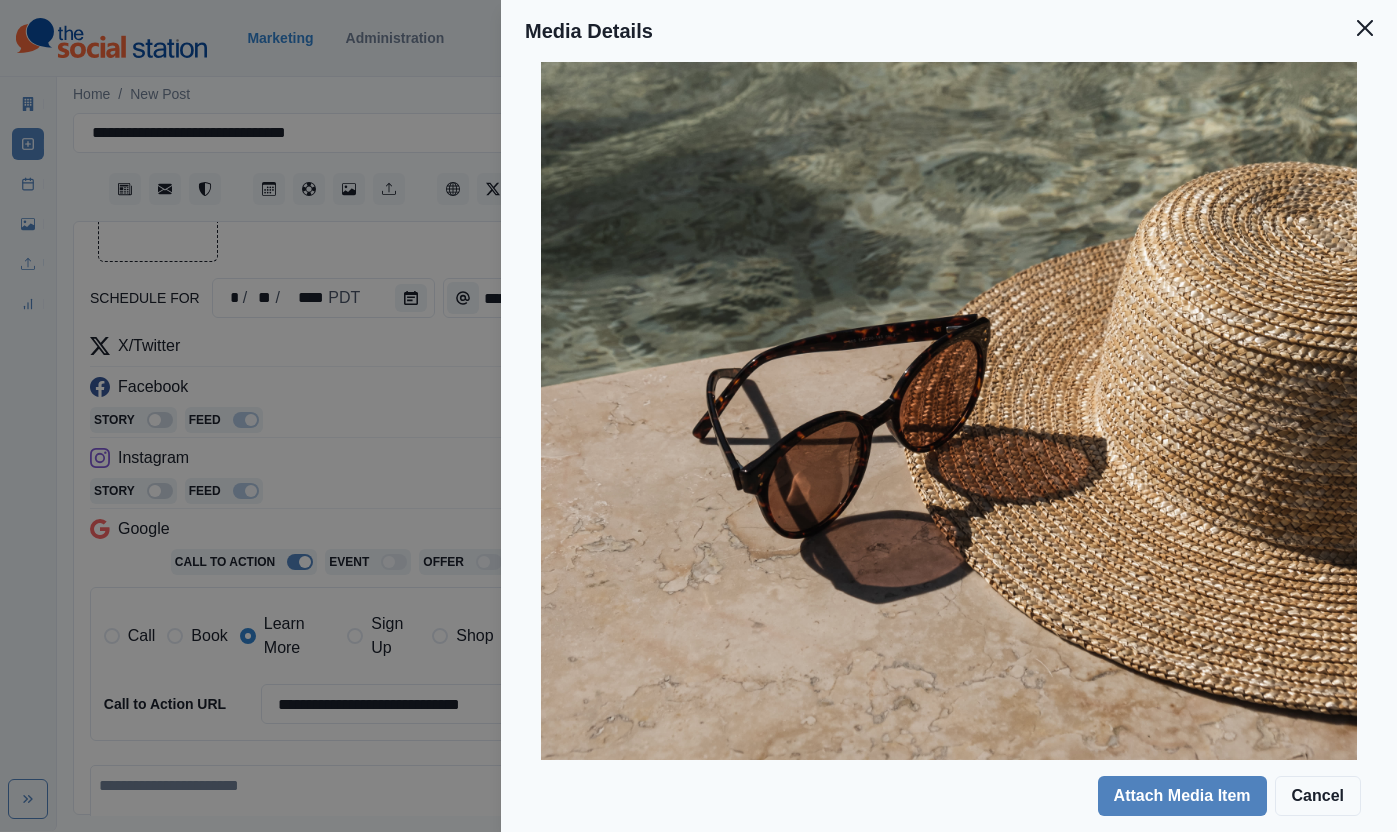 click on "Media Details Preview Details Our Description po5duusx3znyjjpwrzxx Reusable Yes Tags tub patio umbrella sunbathing rug swimwear smile sombrero handbag goggles sandal sun hat outdoors bathing cap sitting texture straw handrail canal hat accessories swimming pool walkway summer bikini glasses table floor flooring beachwear plywood bonnet watercraft beach flagstone teddy bear purse glass sunglasses porch countryside flower arrangement nature cap pool ankle sea furniture art patio cowboy hat Source Social Manager Dashboard Inserted By Kayla Aikins Added 06/16/2023, 03:39:57 PM Attach Media Item Cancel" at bounding box center (698, 416) 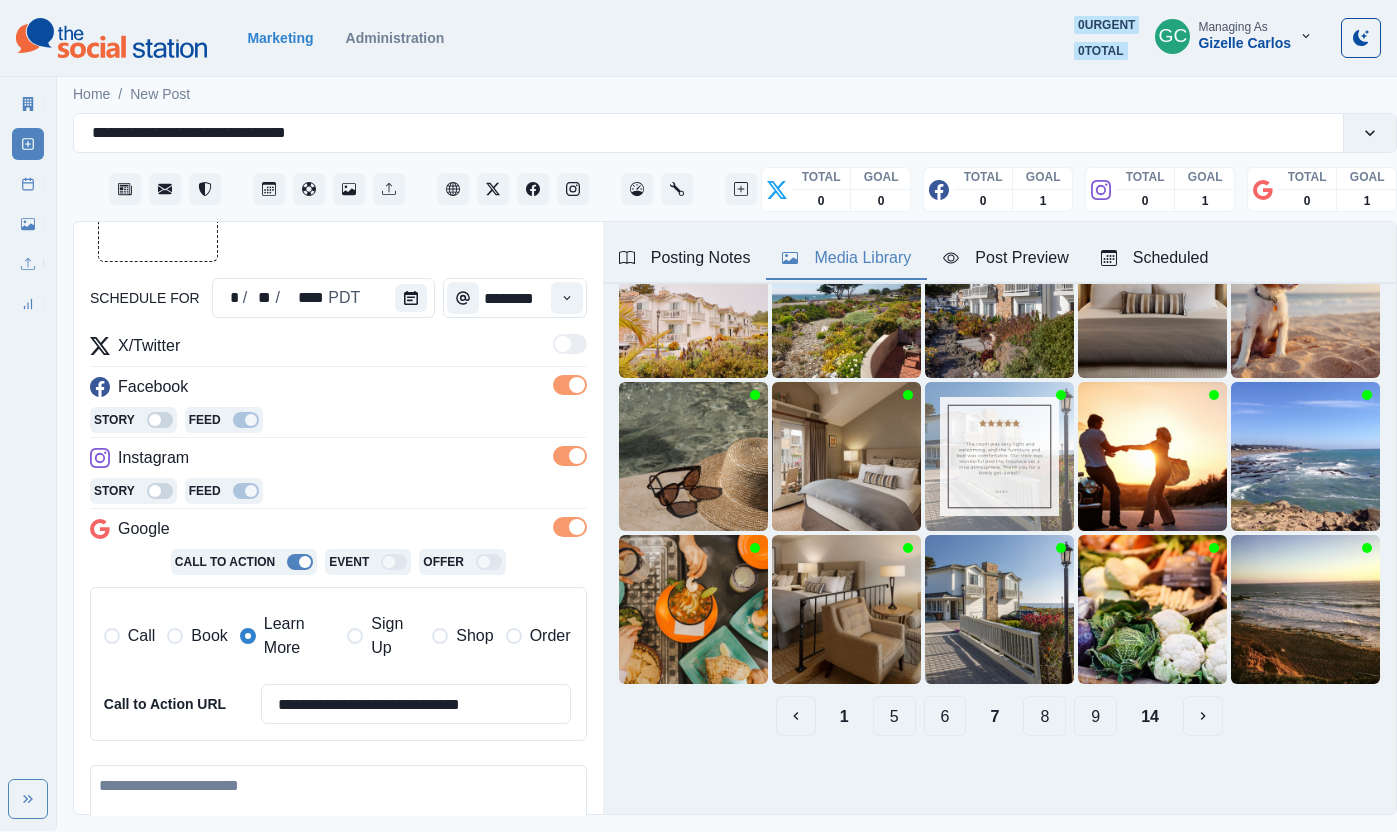 click on "1" at bounding box center (844, 716) 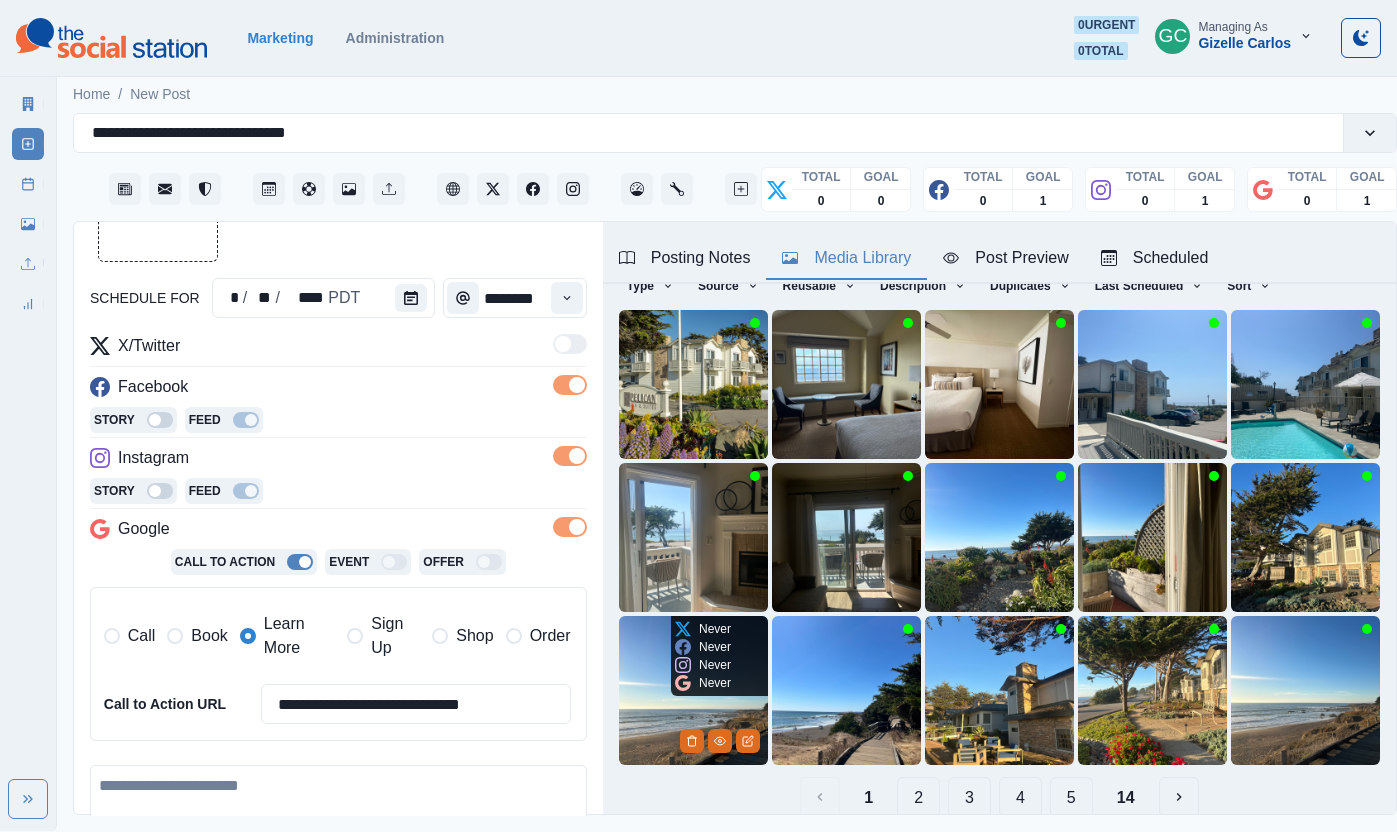 scroll, scrollTop: 77, scrollLeft: 0, axis: vertical 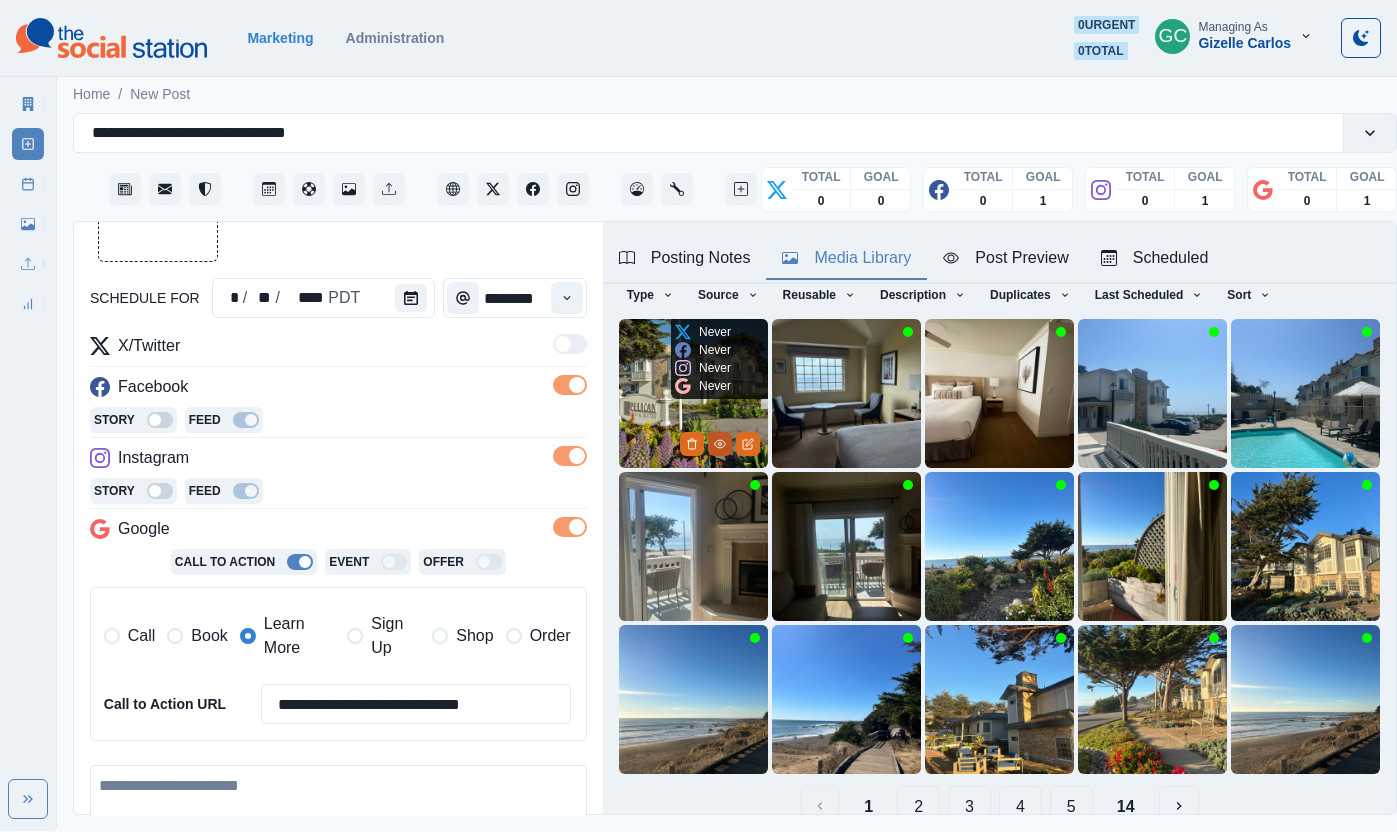 click 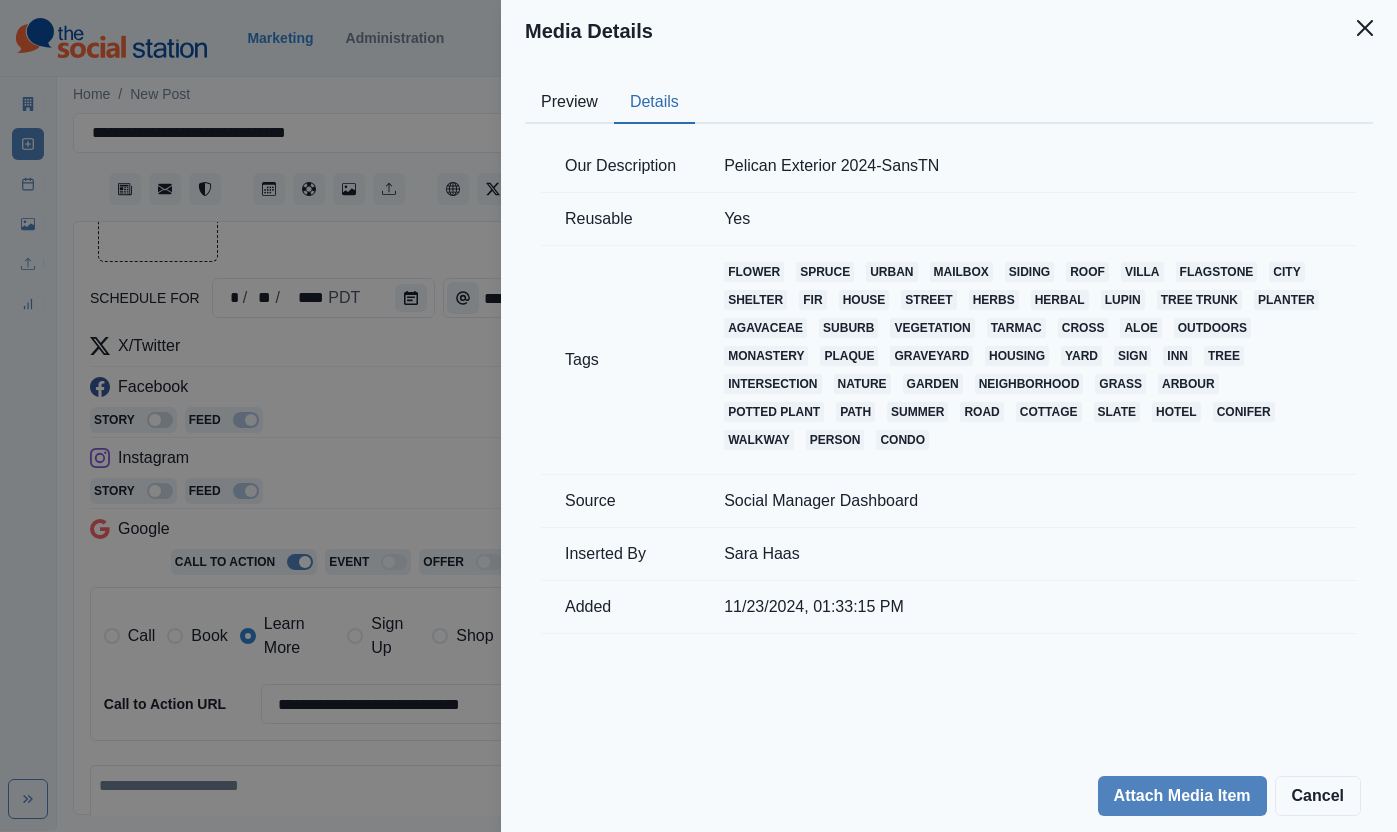 click on "Details" at bounding box center [654, 103] 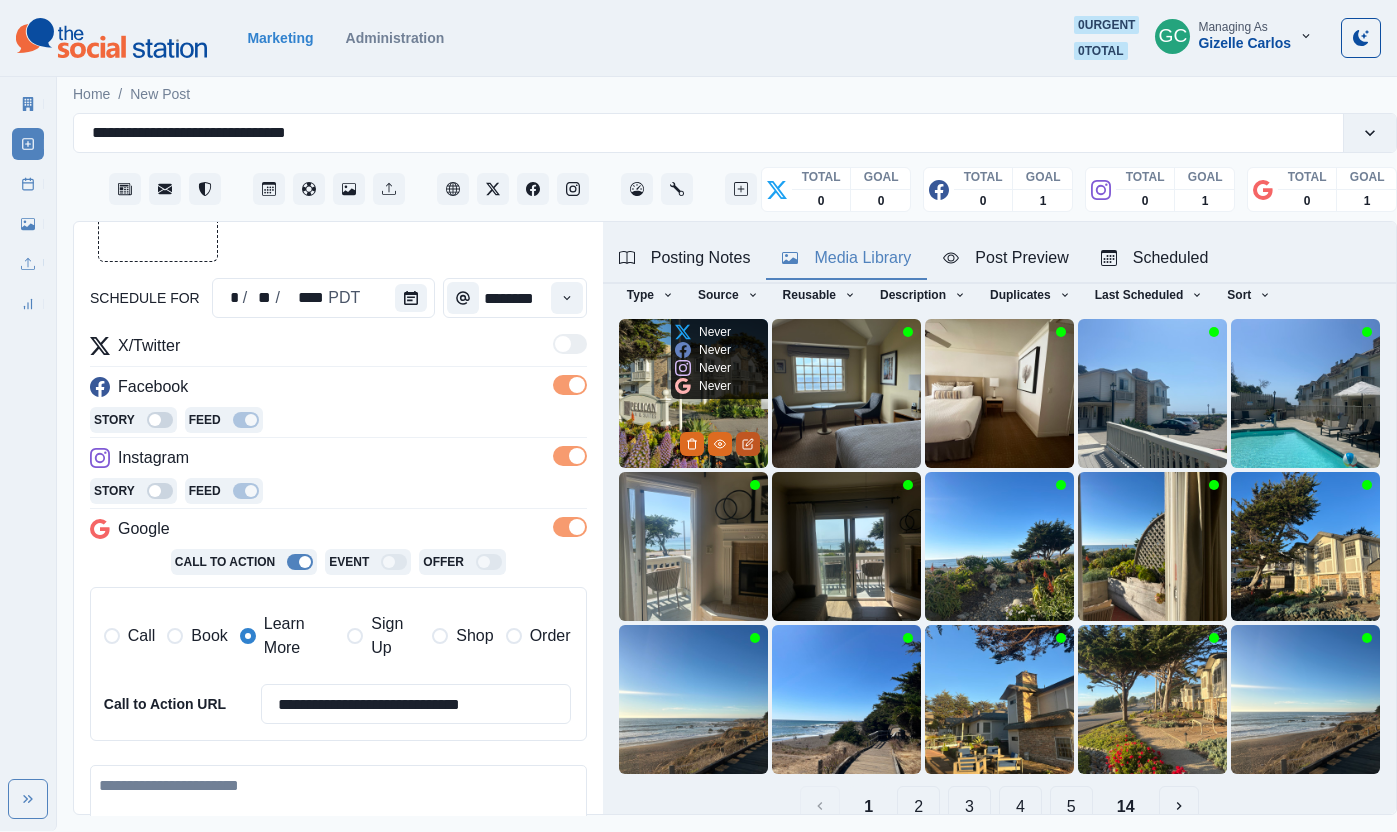 click 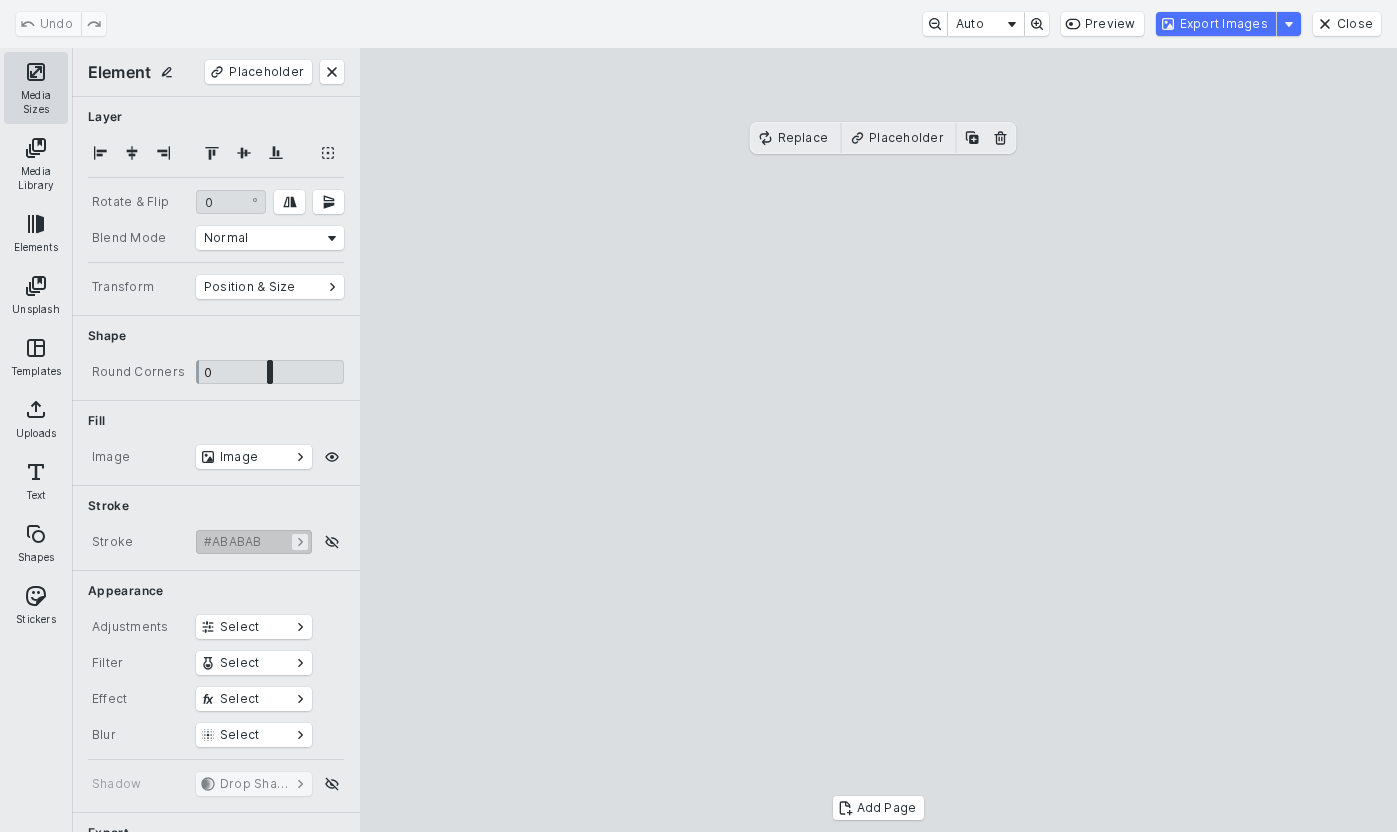 click on "Media Sizes" at bounding box center (36, 88) 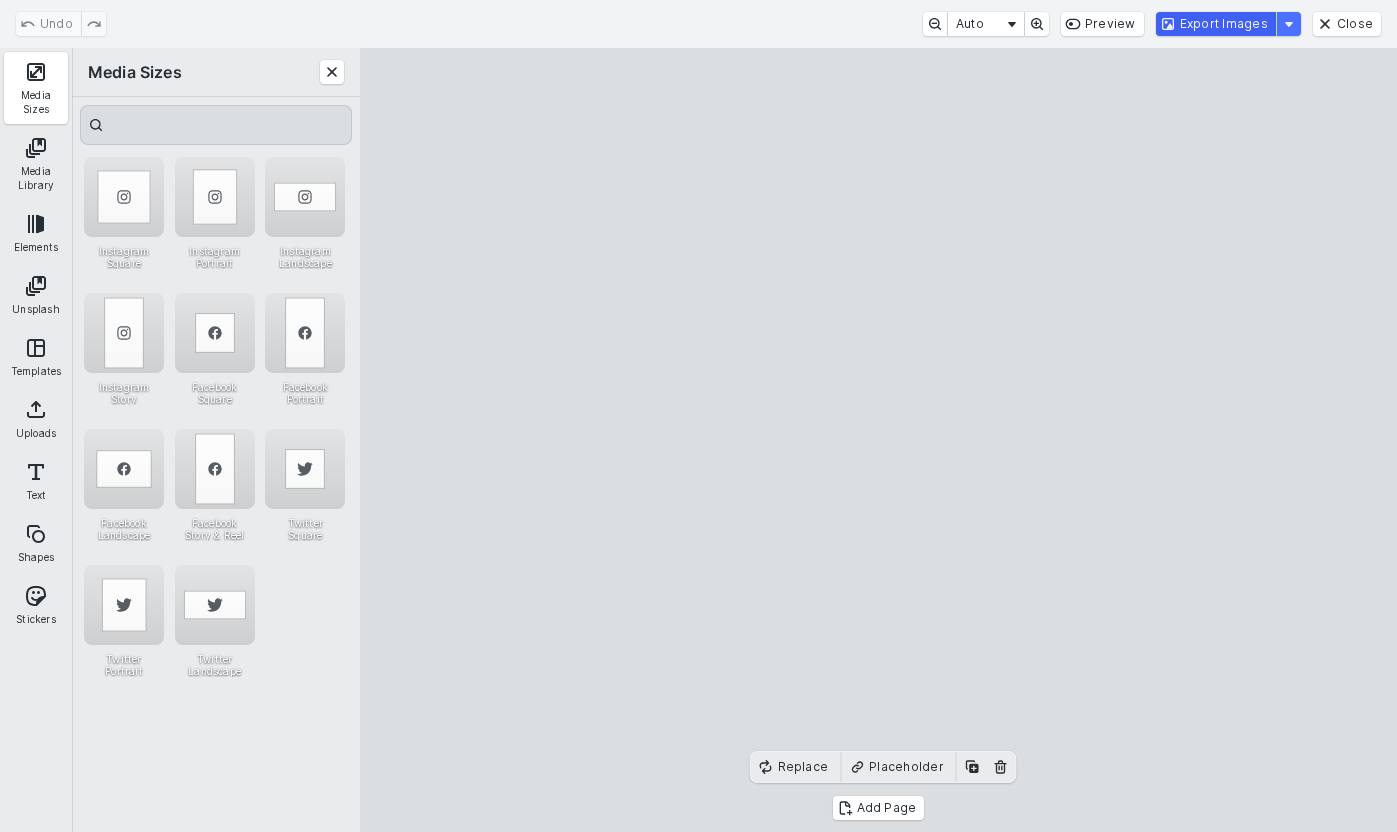 click on "Export Images" at bounding box center (1216, 24) 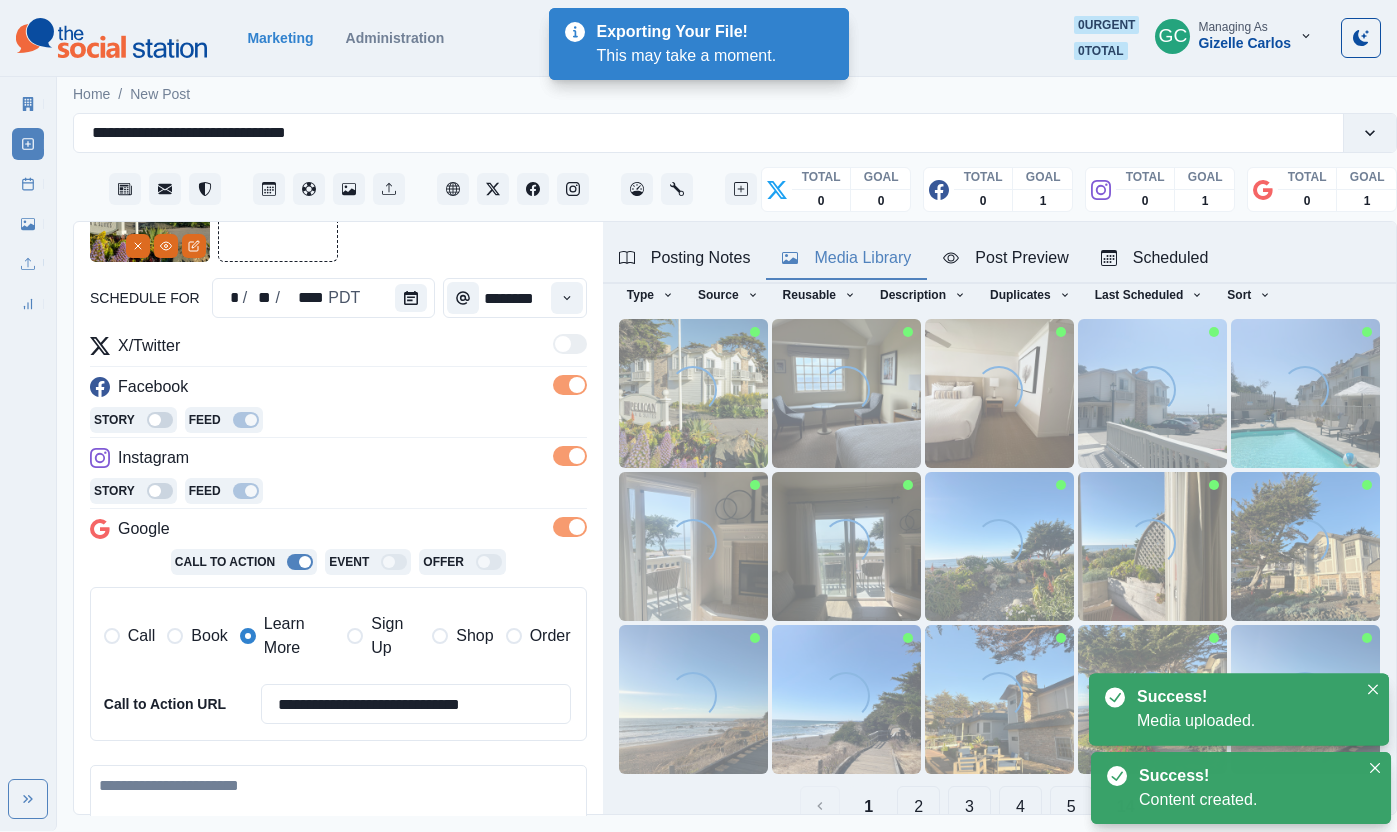 scroll, scrollTop: 0, scrollLeft: 0, axis: both 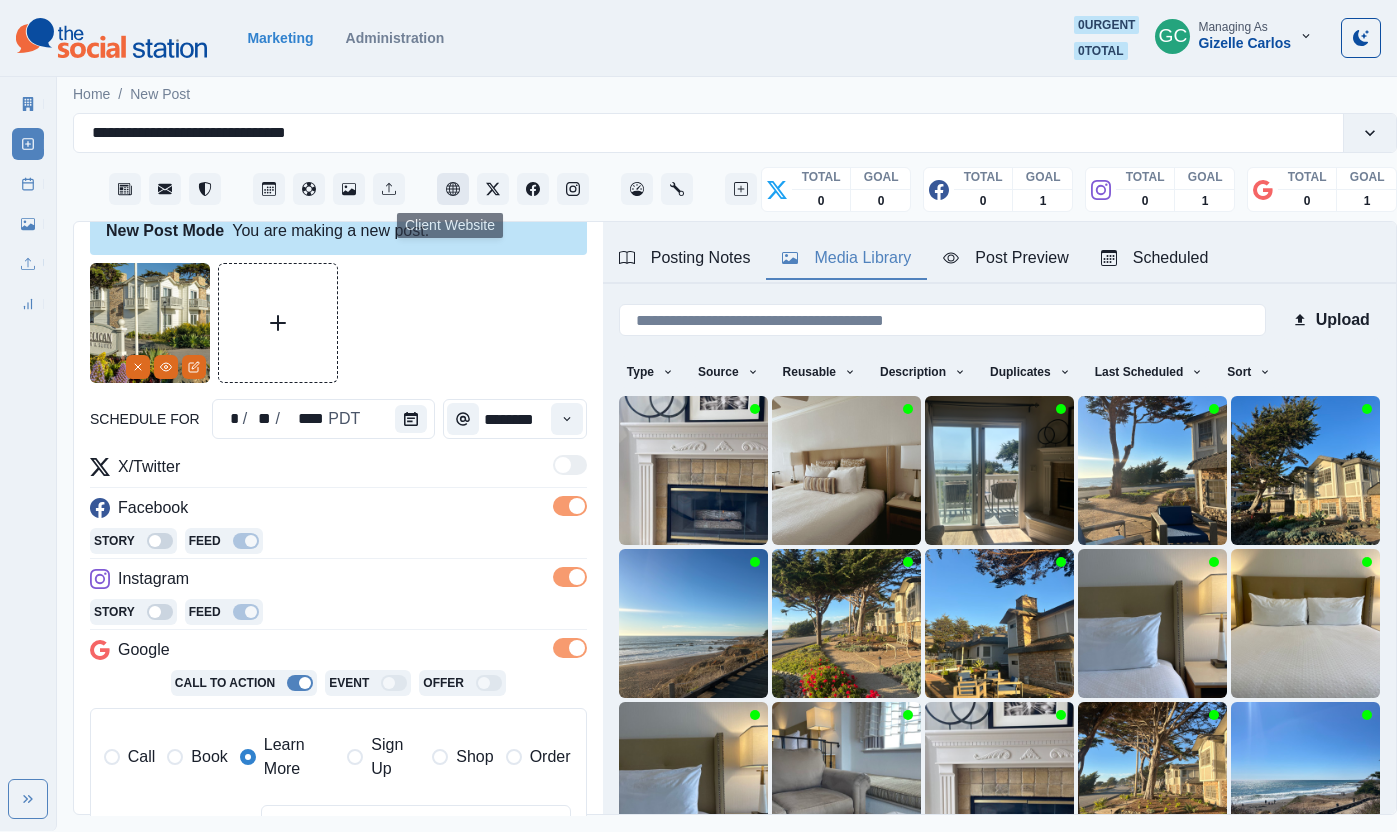 click at bounding box center [453, 189] 